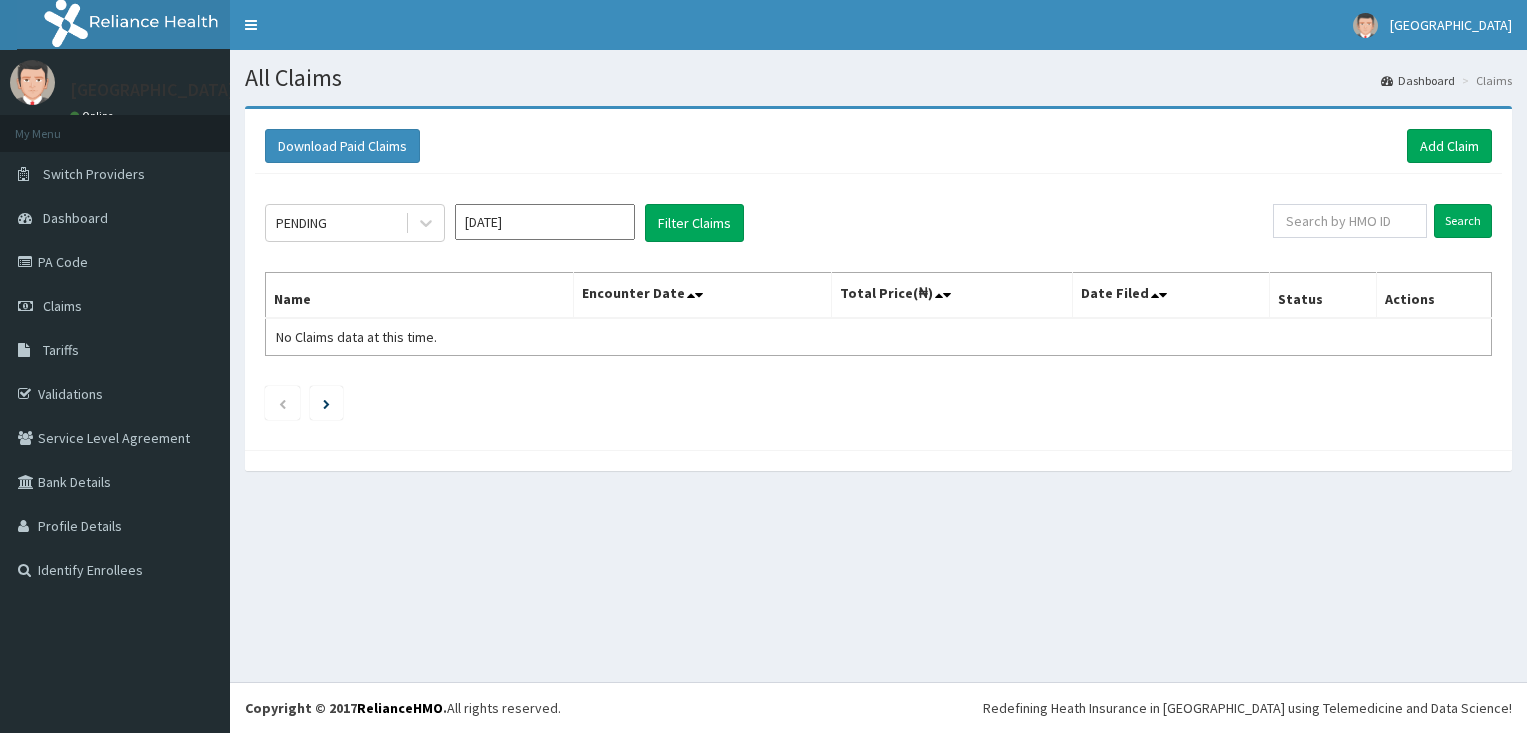 scroll, scrollTop: 0, scrollLeft: 0, axis: both 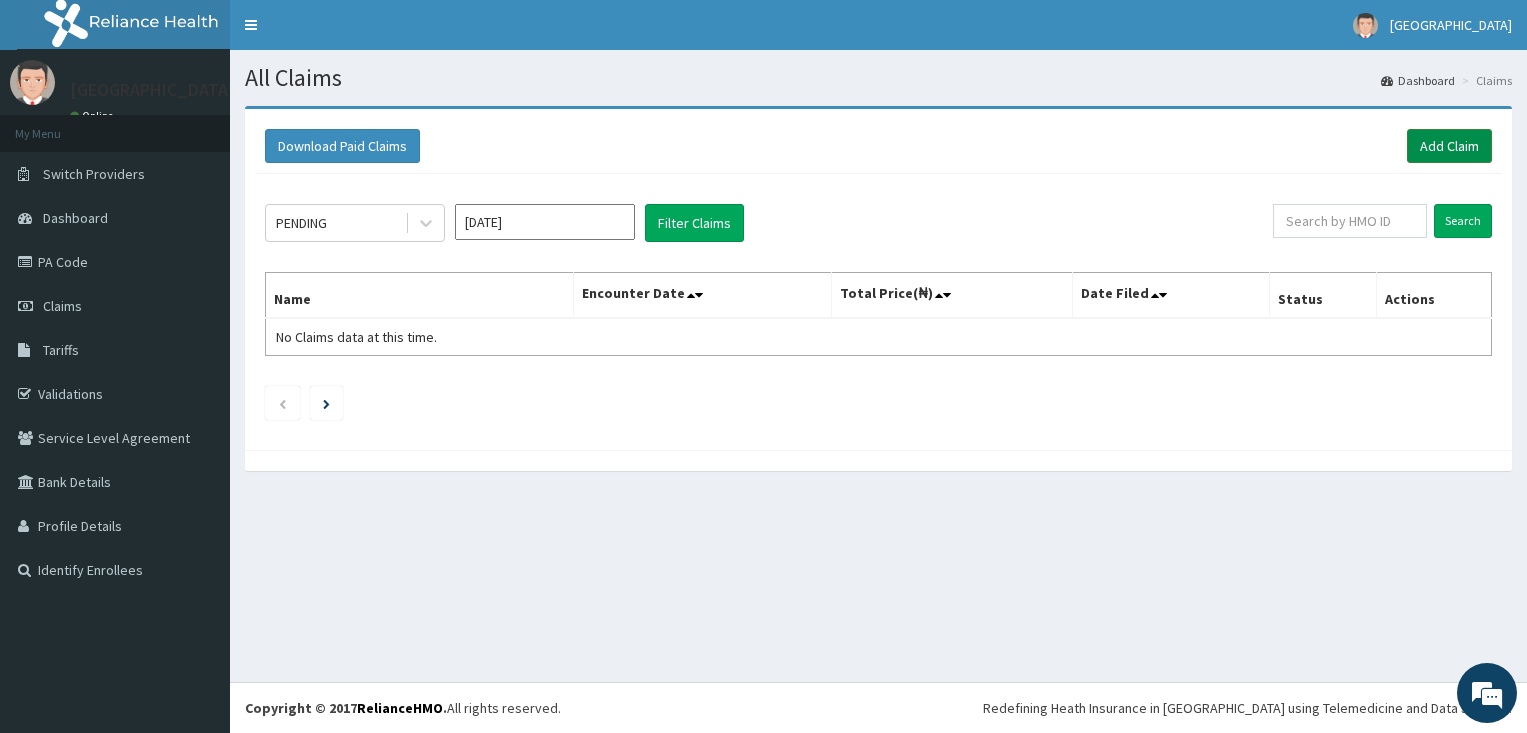click on "Add Claim" at bounding box center (1449, 146) 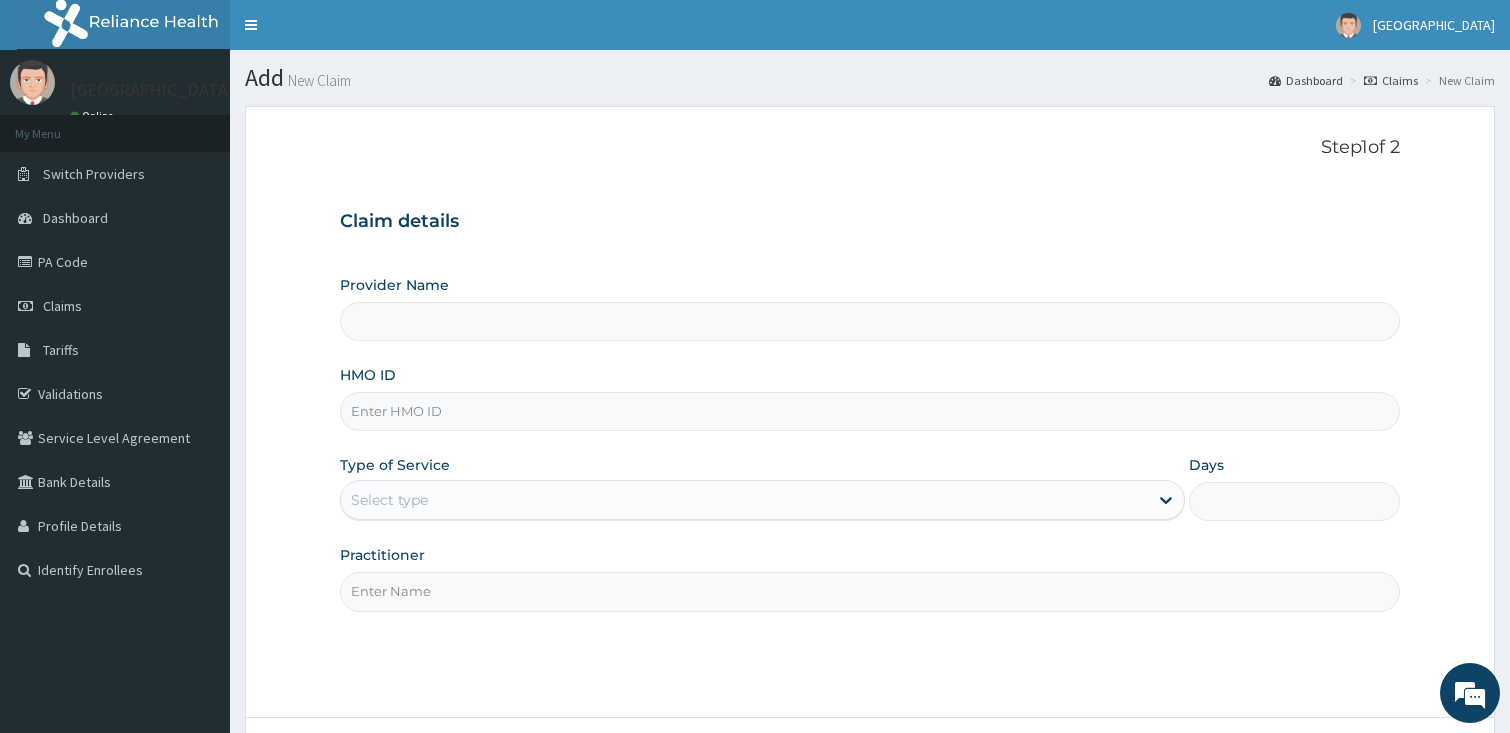 scroll, scrollTop: 0, scrollLeft: 0, axis: both 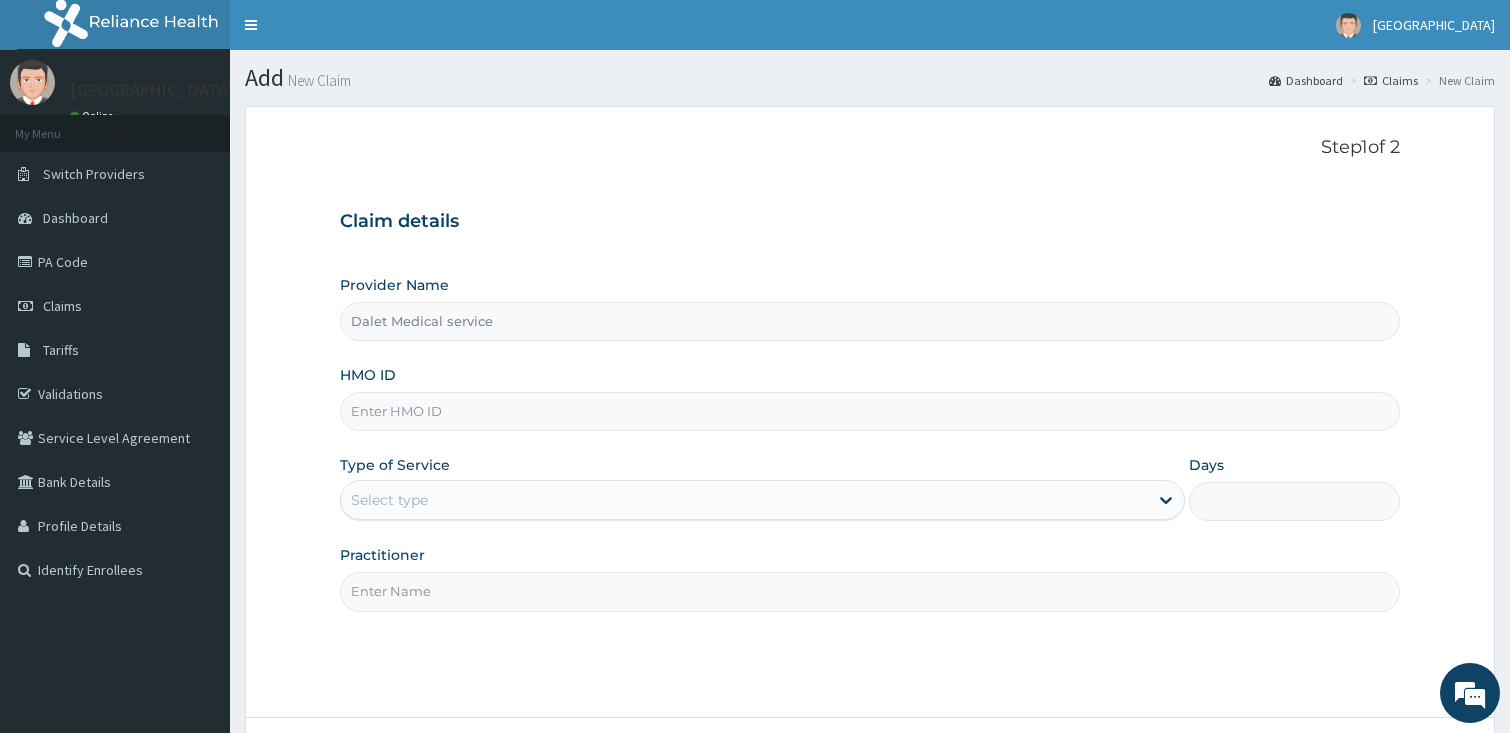 click on "HMO ID" at bounding box center (870, 411) 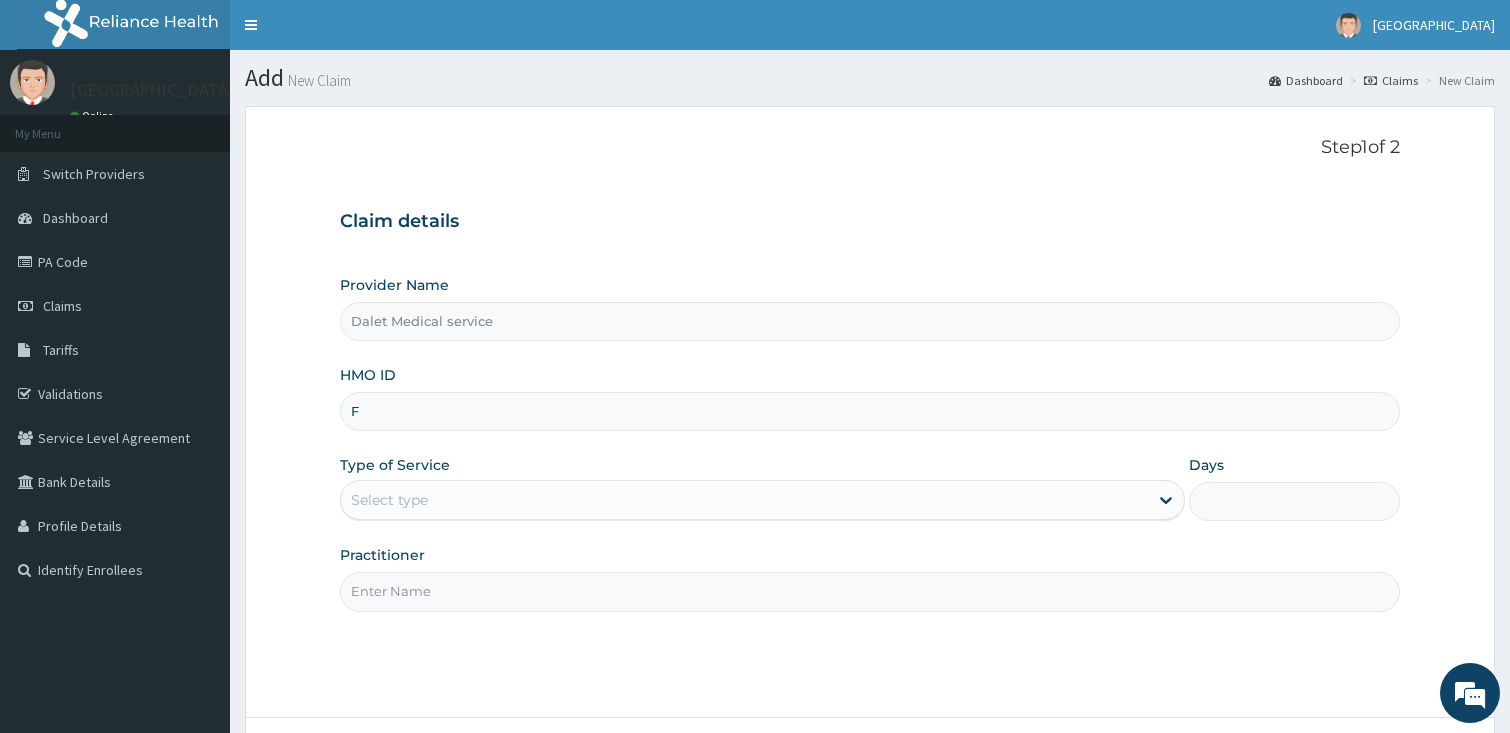 scroll, scrollTop: 0, scrollLeft: 0, axis: both 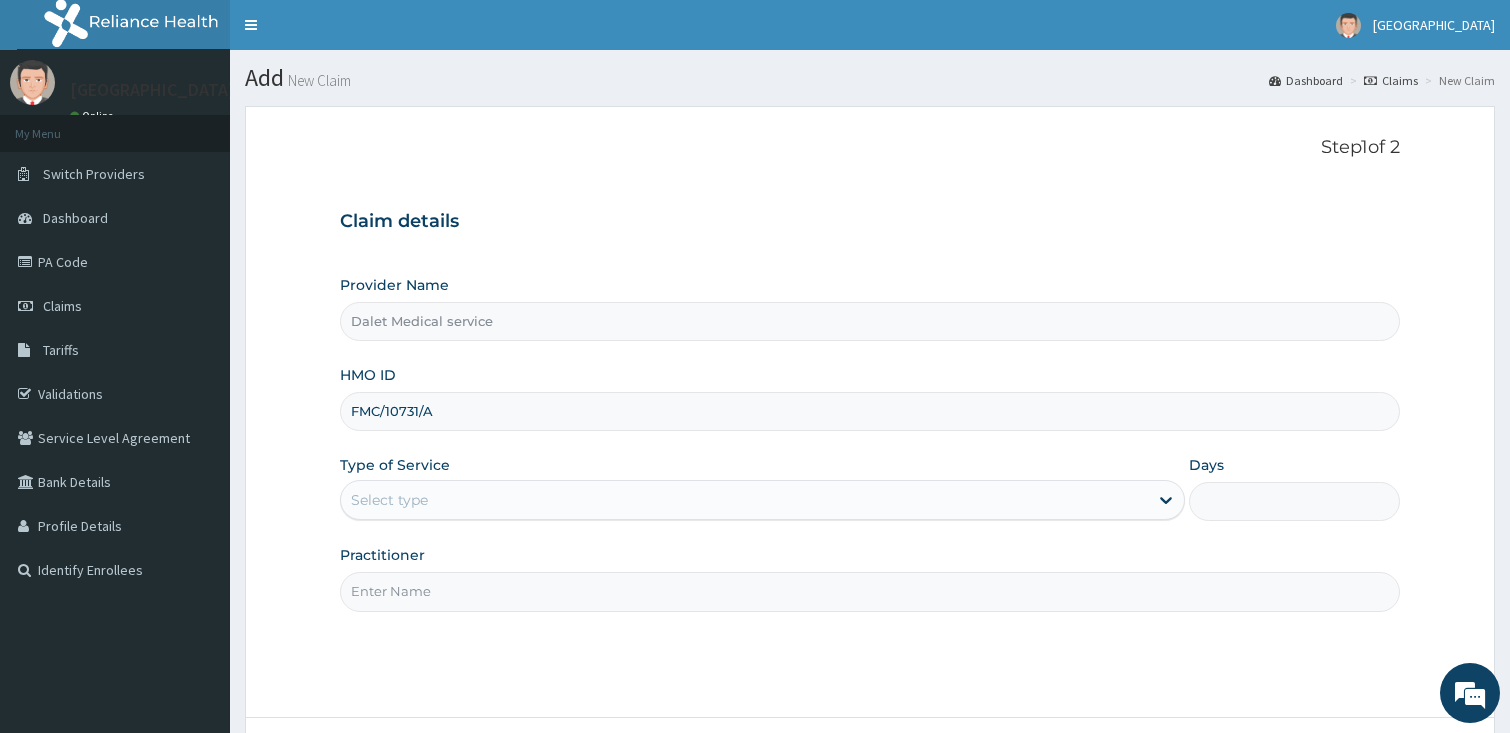 type on "FMC/10731/A" 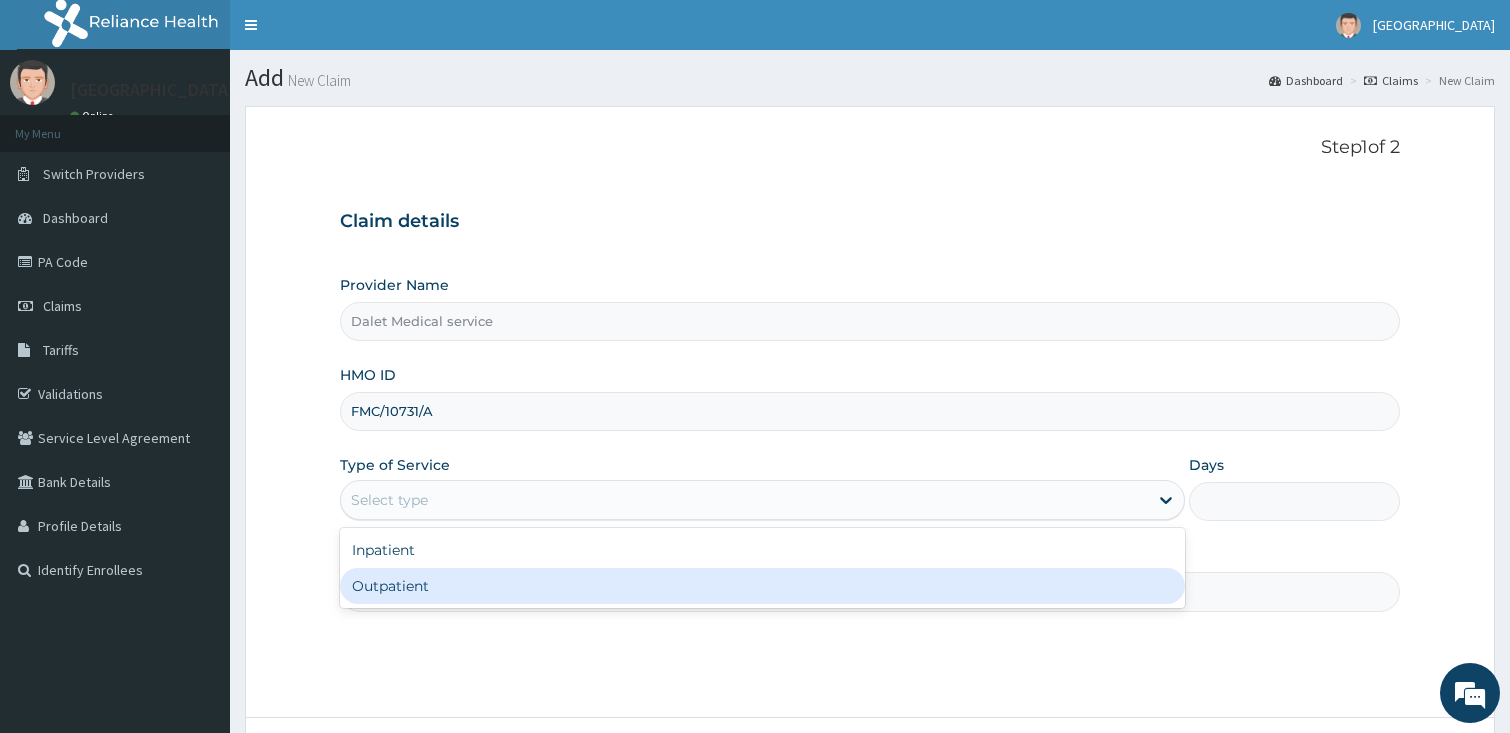 click on "Outpatient" at bounding box center (762, 586) 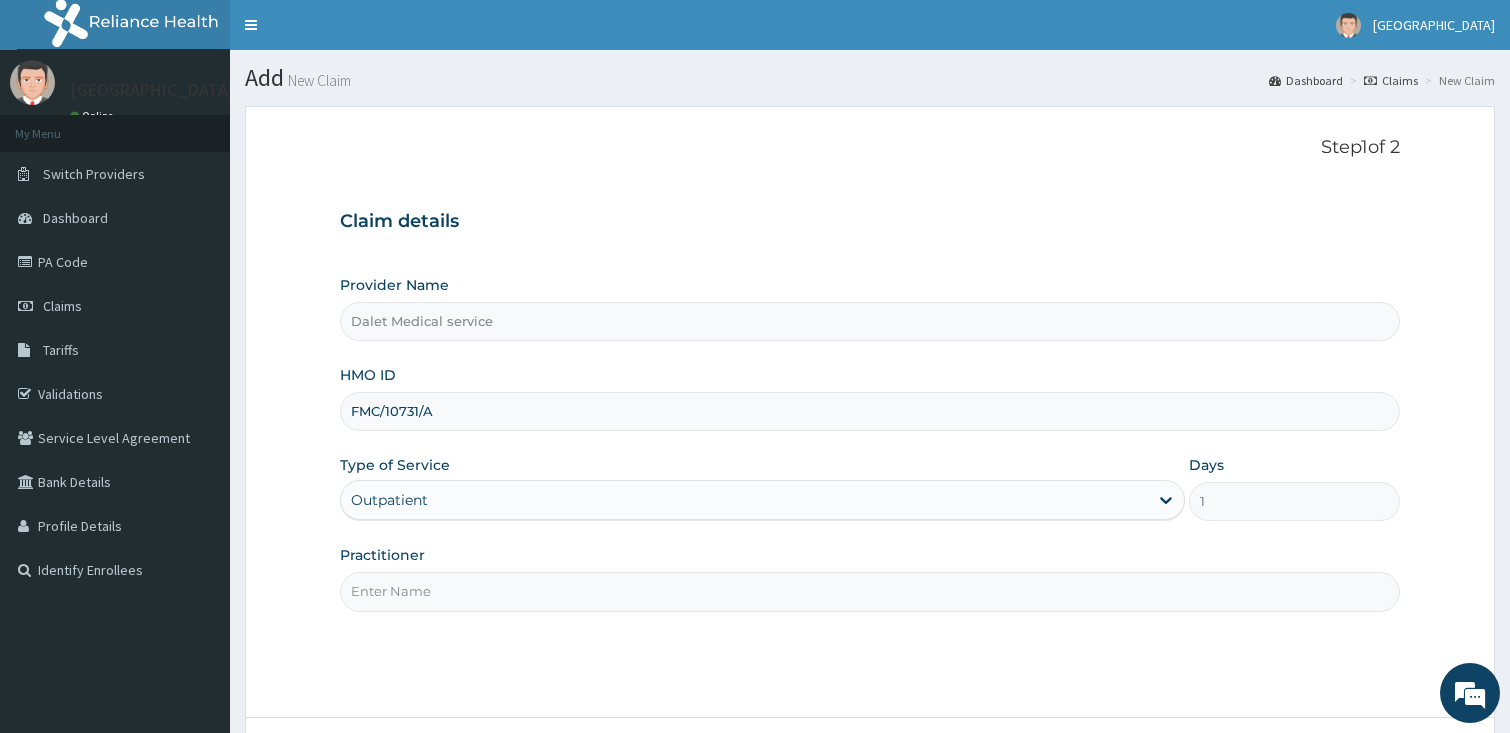 click on "Practitioner" at bounding box center (870, 591) 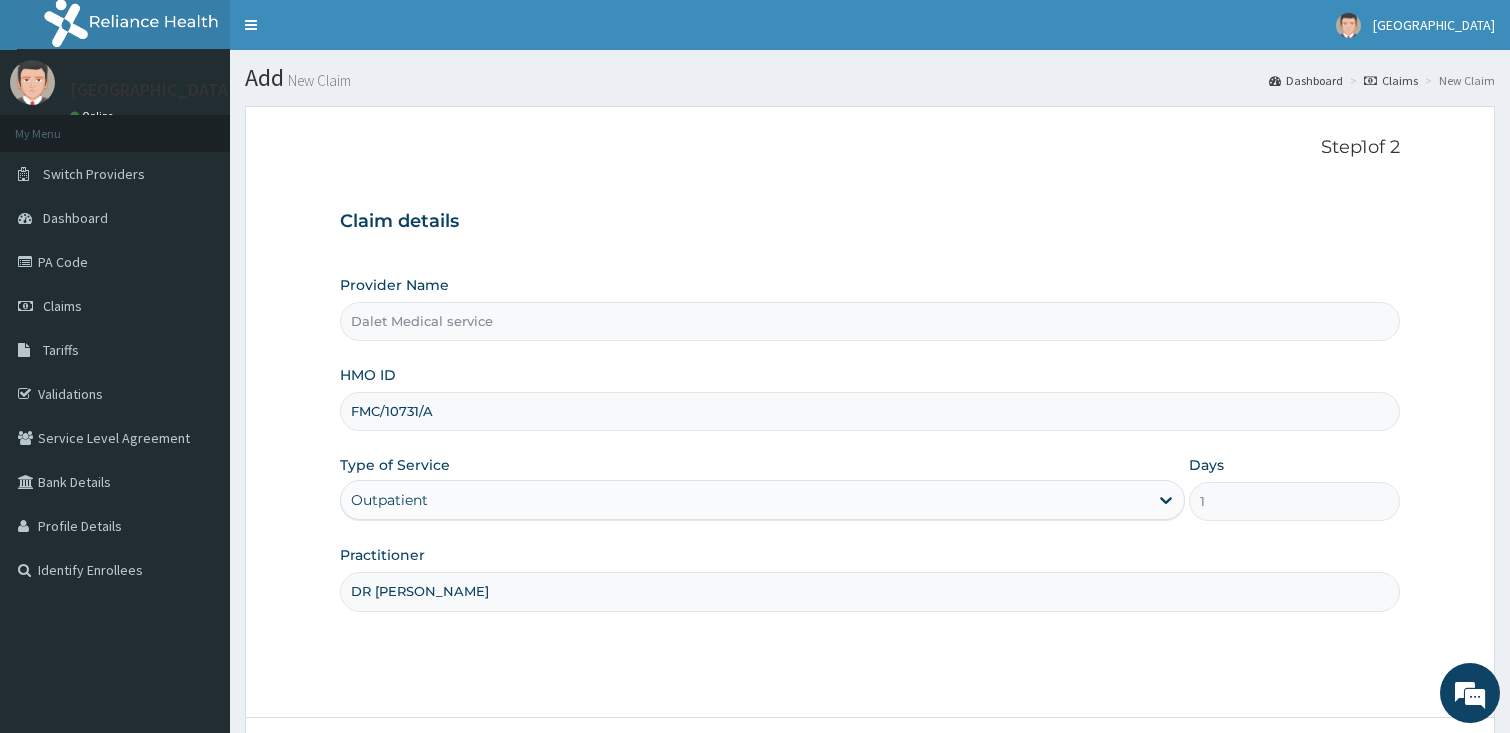 scroll, scrollTop: 164, scrollLeft: 0, axis: vertical 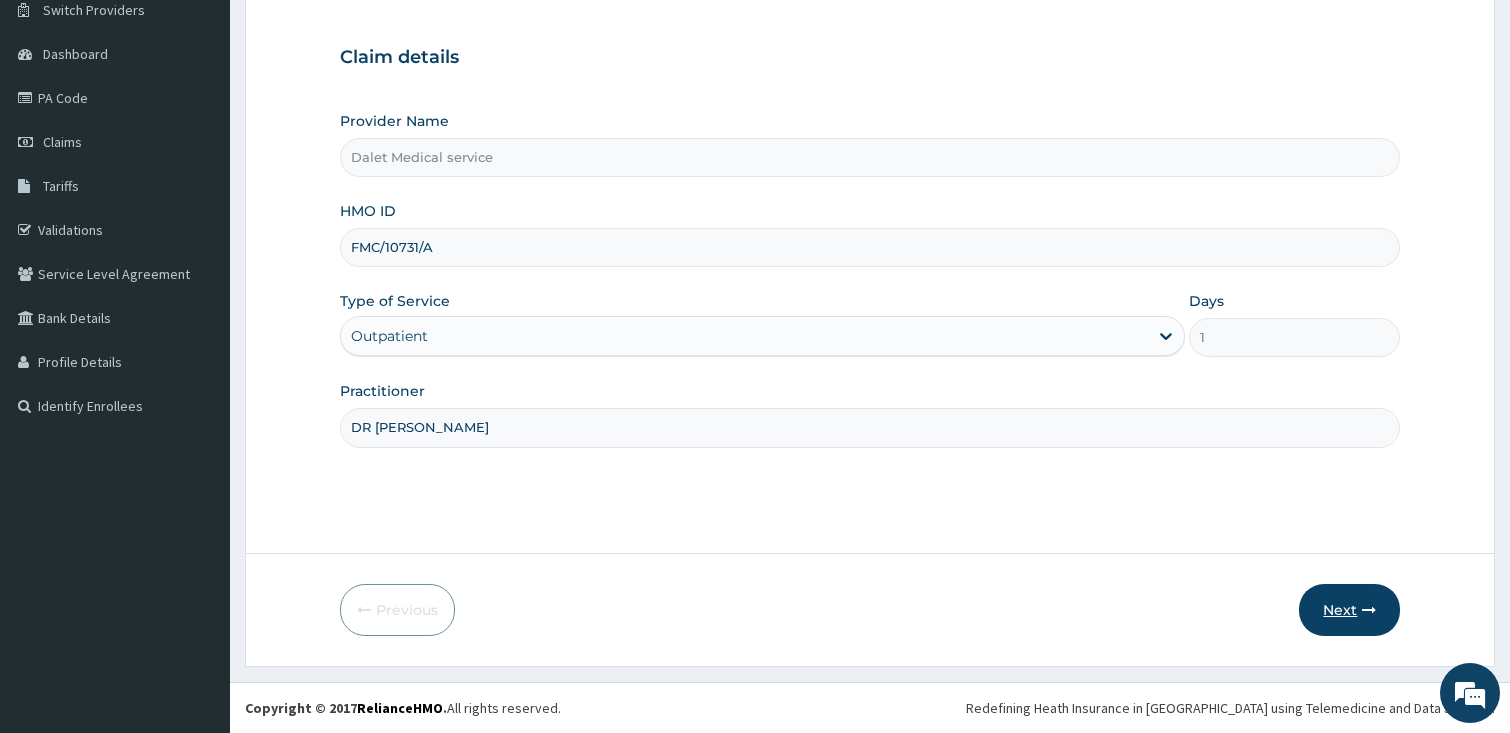 type on "DR KOKO" 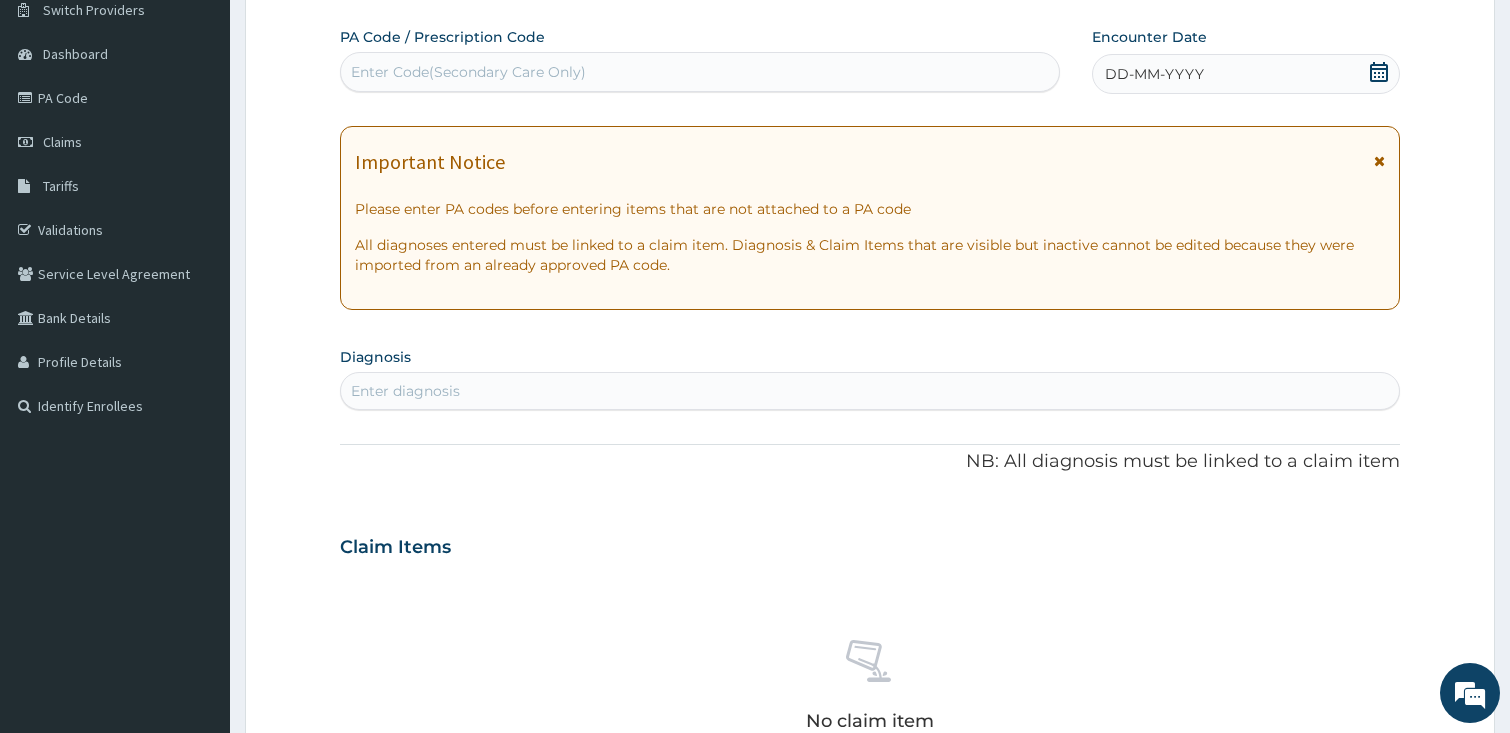 click 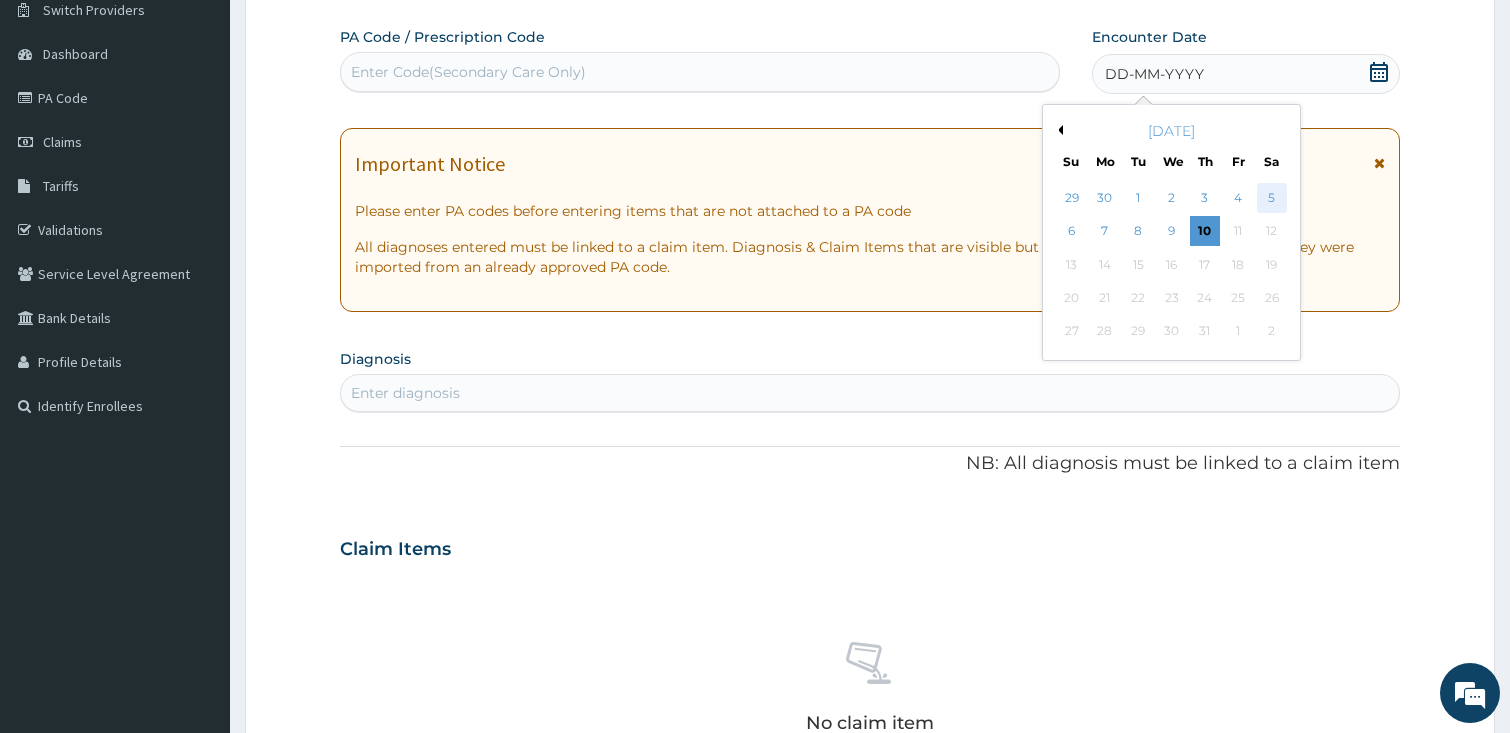 click on "5" at bounding box center (1271, 198) 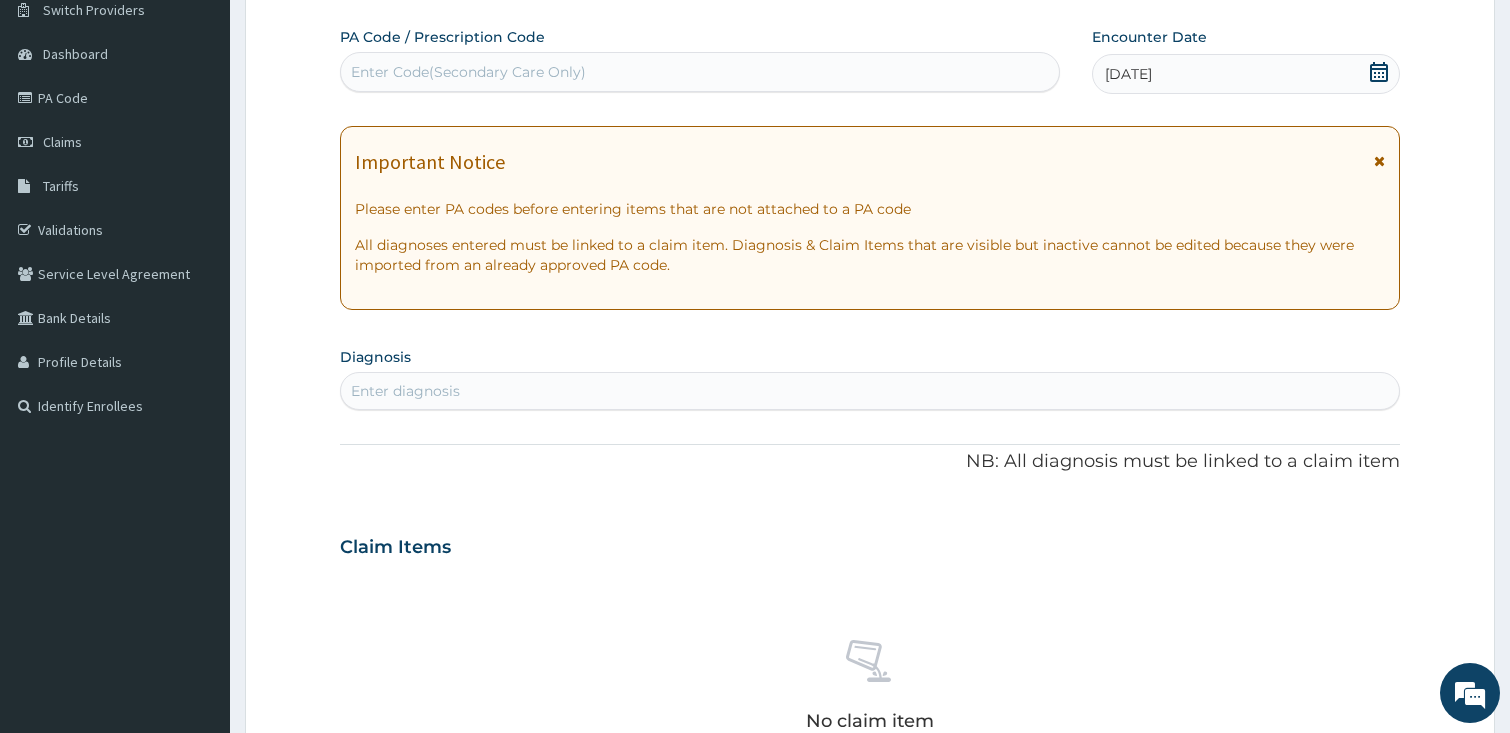 click on "Enter diagnosis" at bounding box center (870, 391) 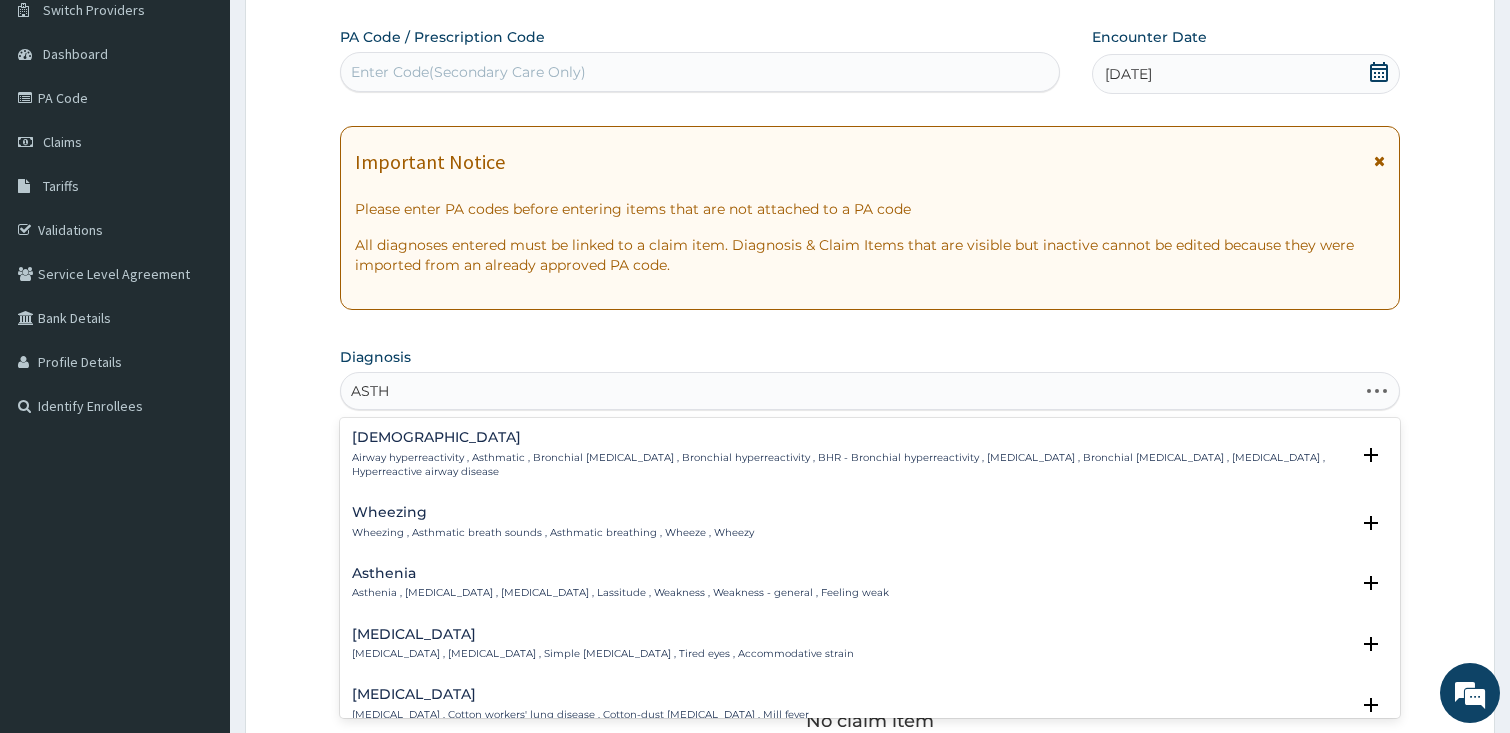 type on "ASTHM" 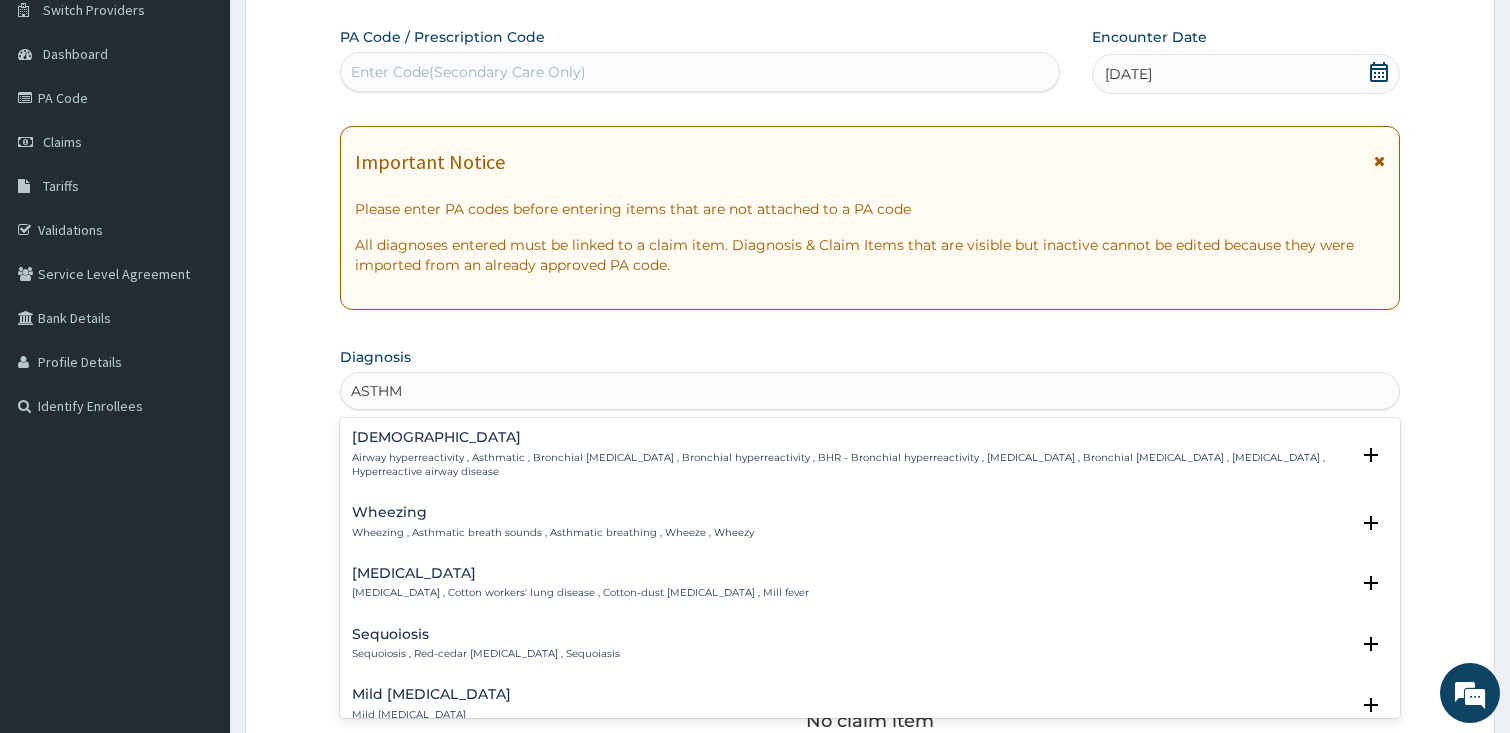 click on "Airway hyperreactivity , Asthmatic , Bronchial asthma , Bronchial hyperreactivity , BHR - Bronchial hyperreactivity , Bronchial hyperresponsiveness , Bronchial hypersensitivity , Asthma , Hyperreactive airway disease" at bounding box center (851, 465) 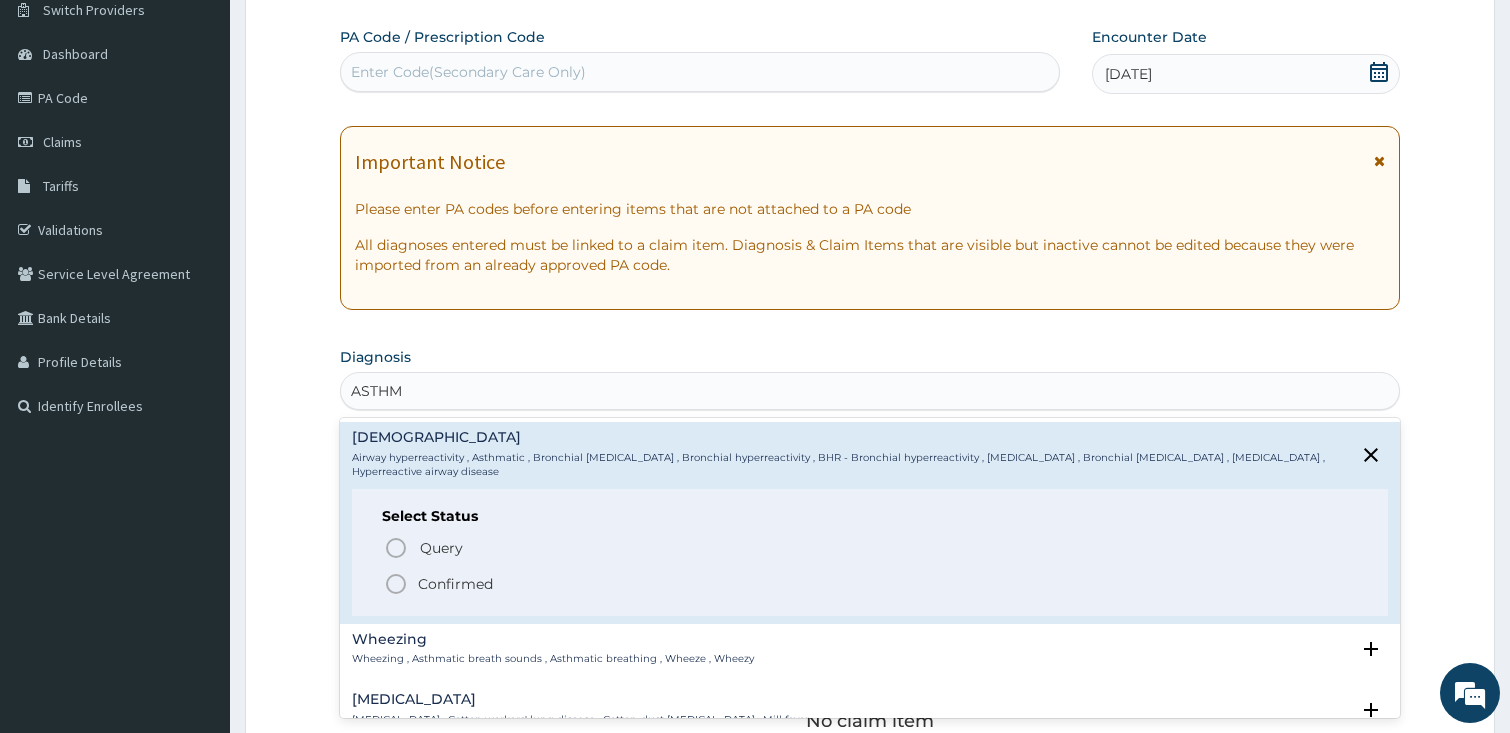click on "Confirmed" at bounding box center (455, 584) 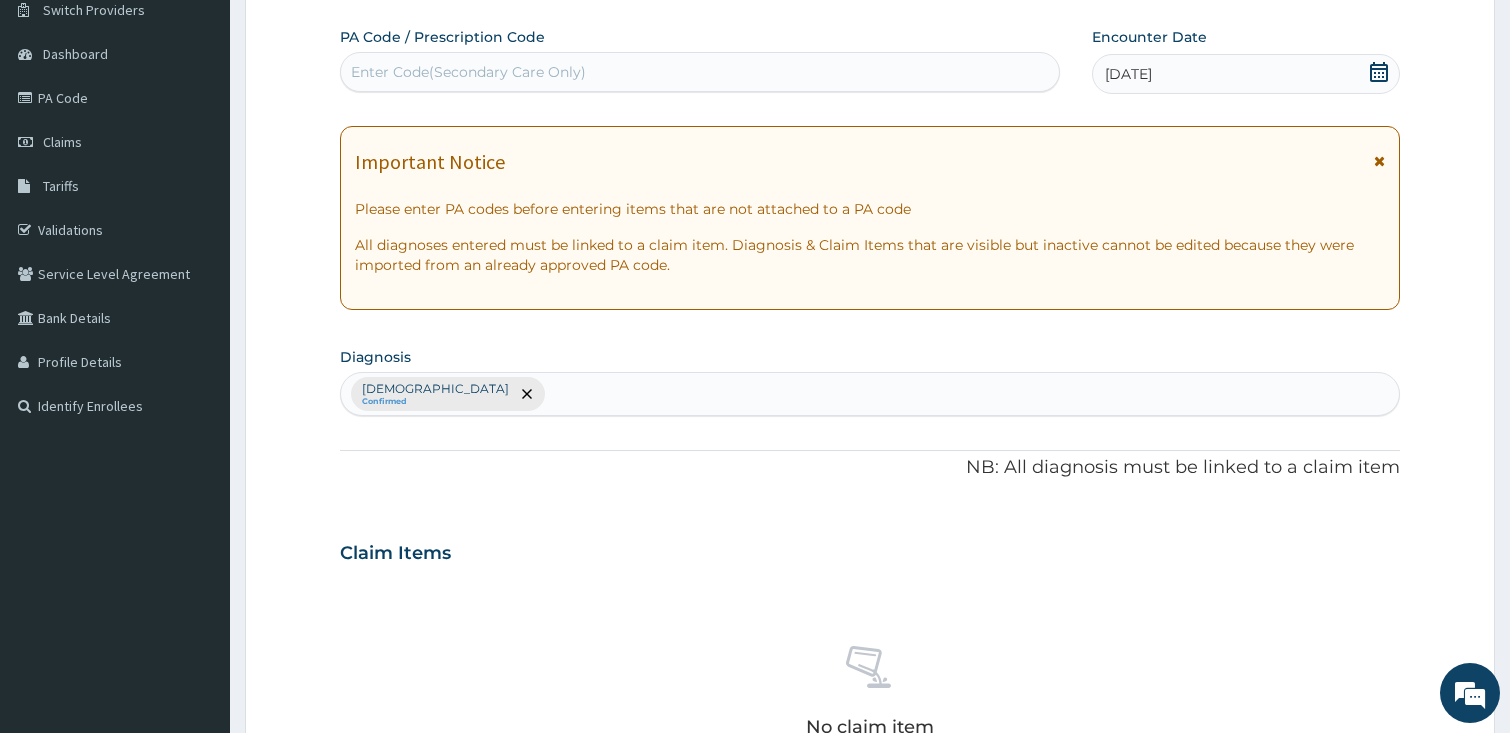 type on "P" 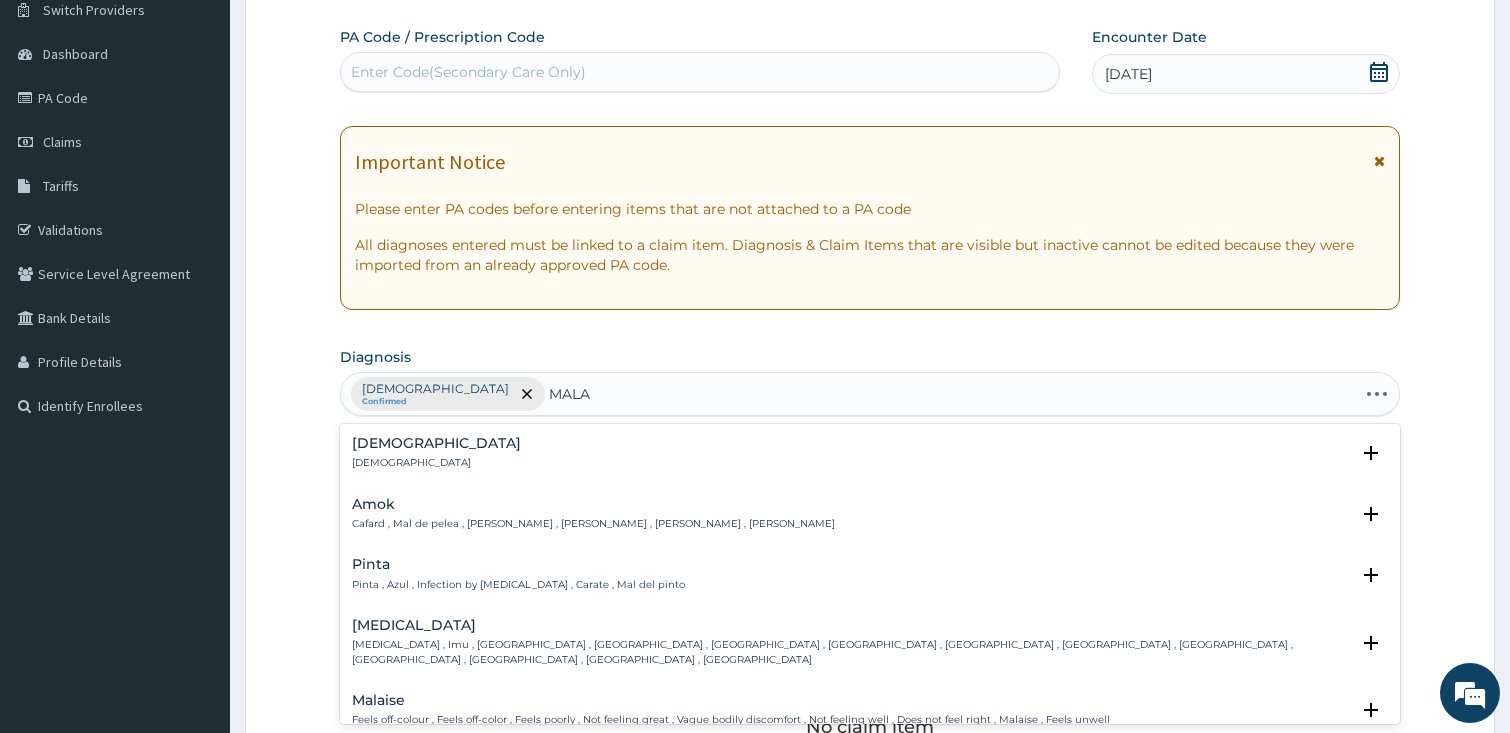 type on "MALAR" 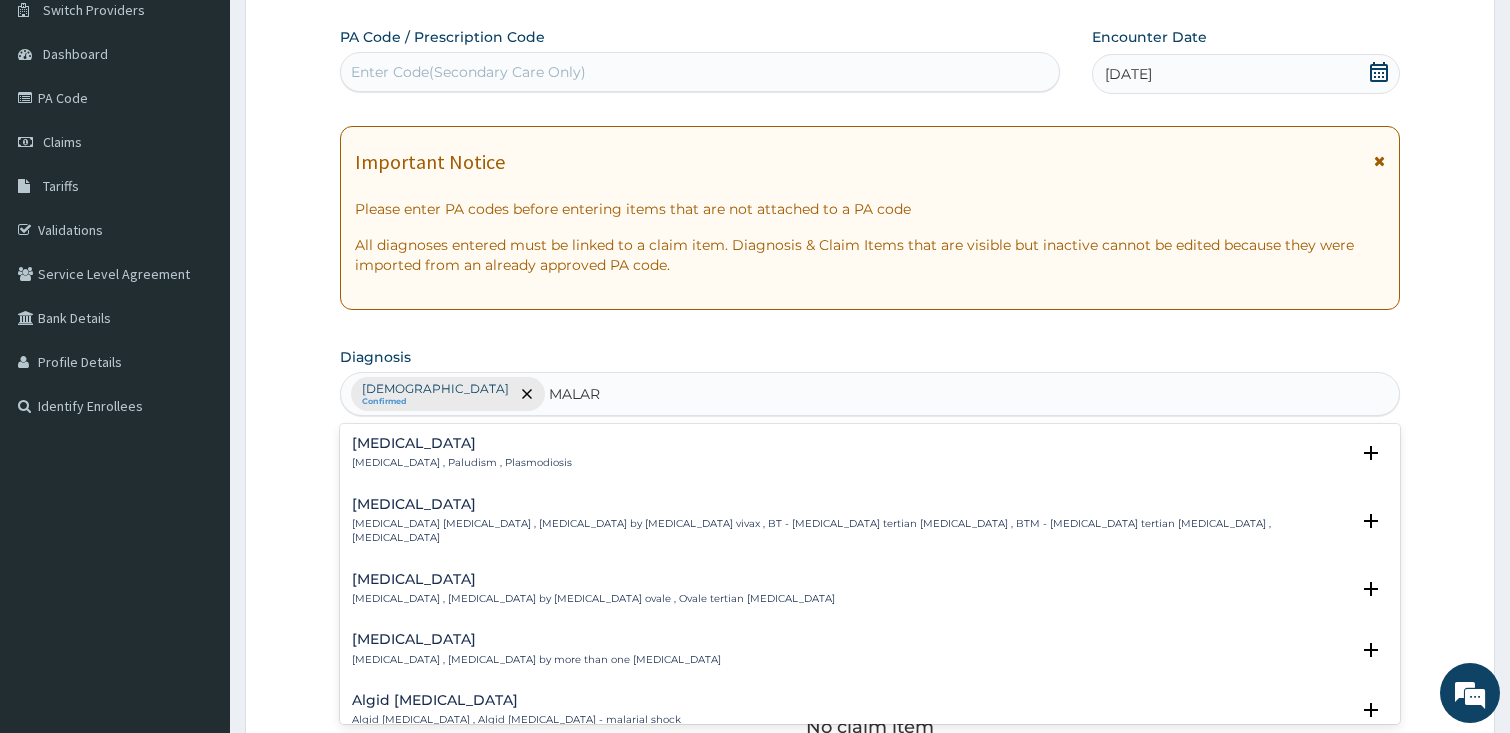 click on "Malaria" at bounding box center [462, 443] 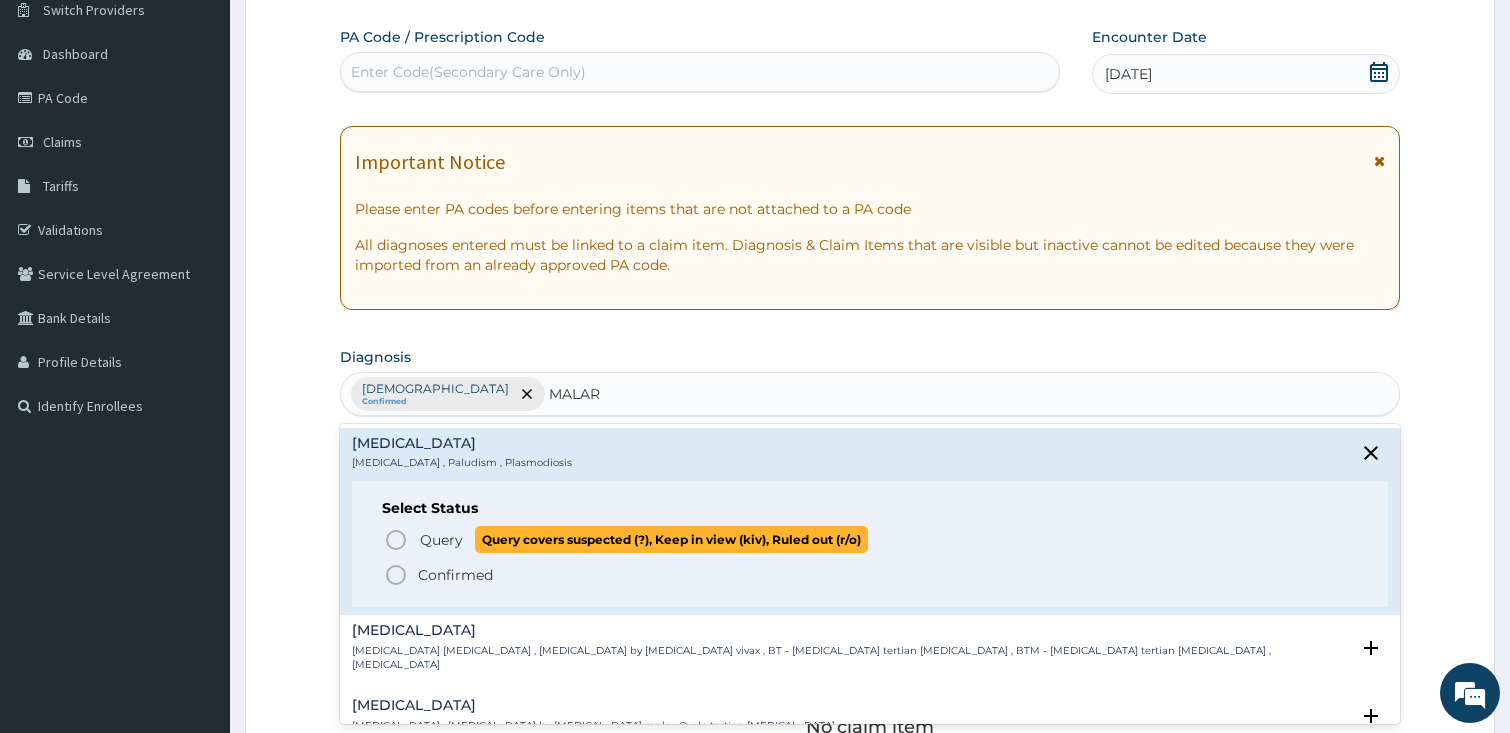 click on "Query" at bounding box center [441, 540] 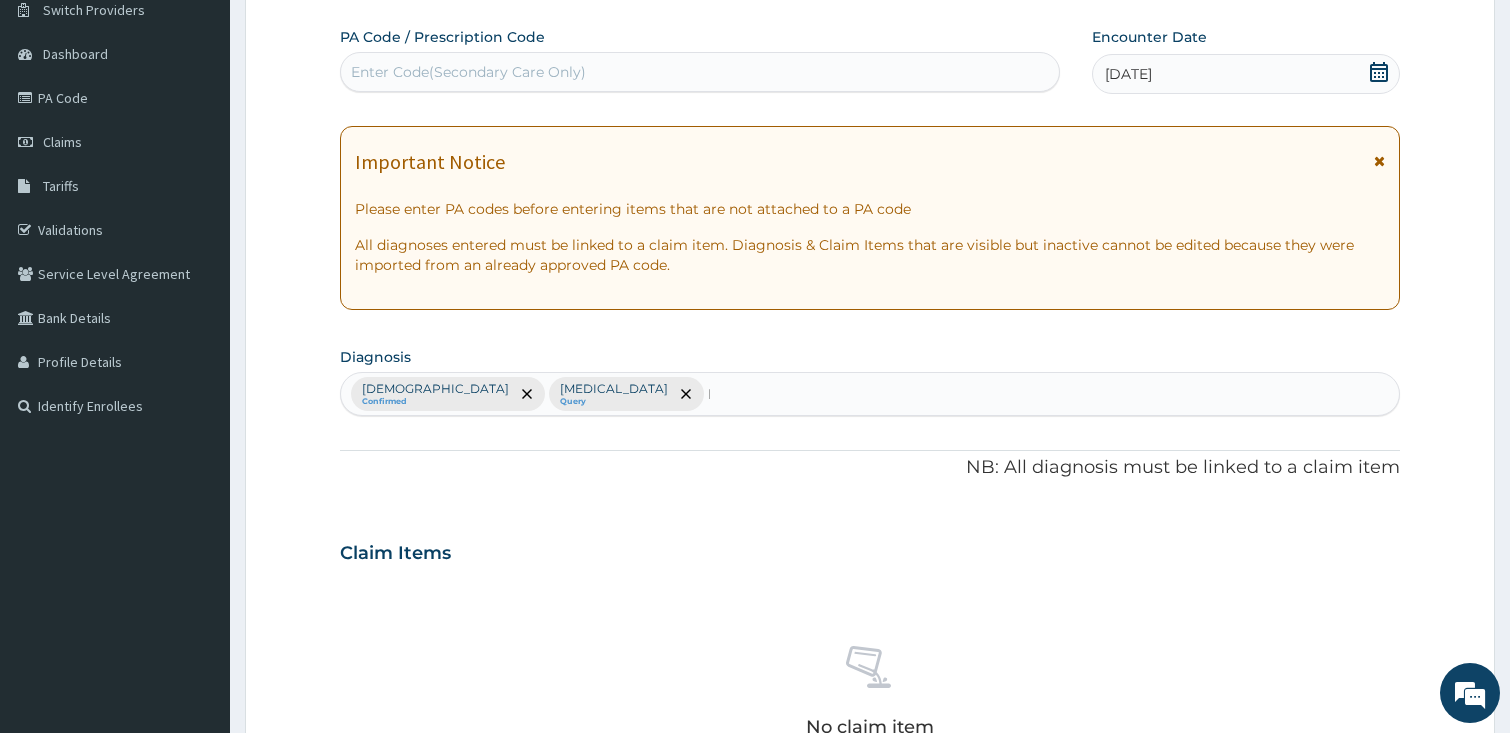 type 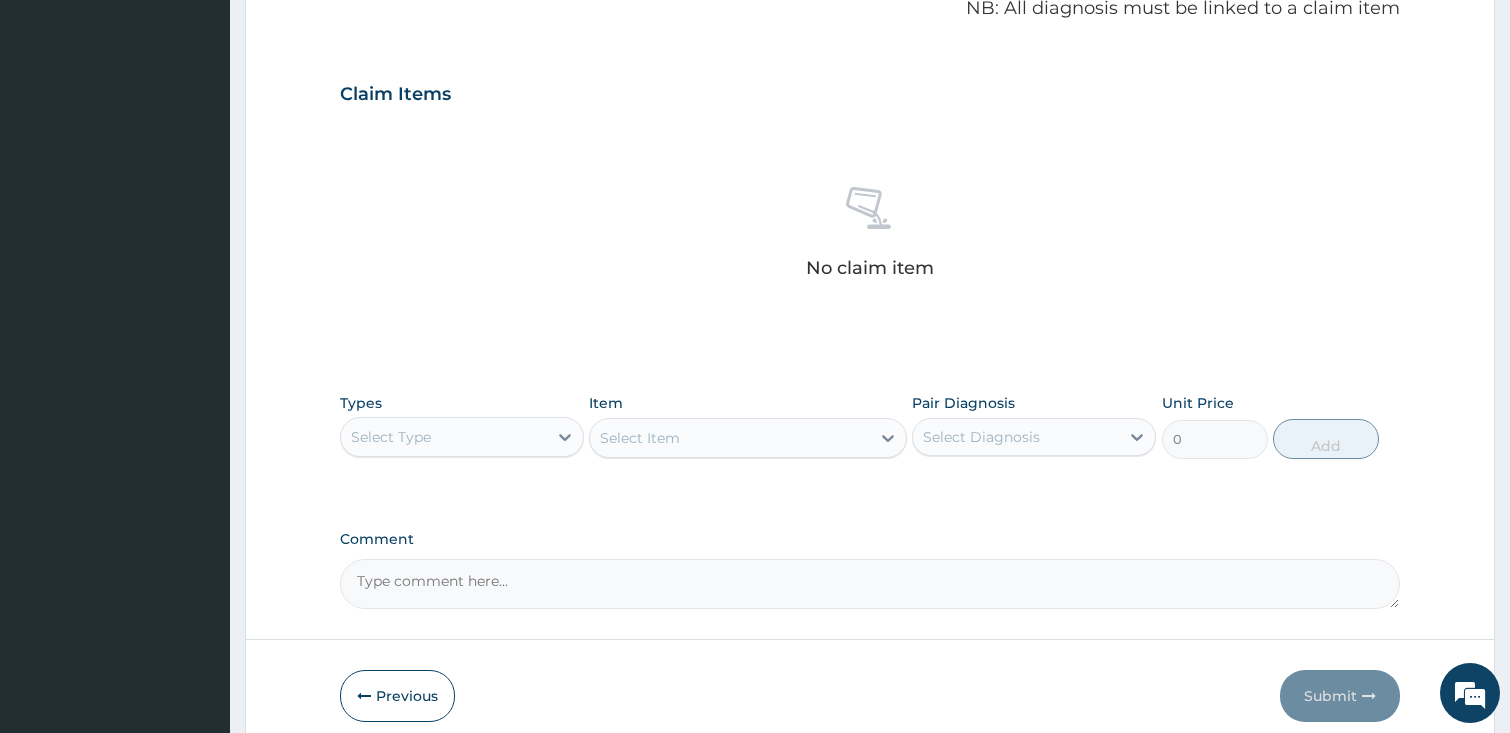 scroll, scrollTop: 674, scrollLeft: 0, axis: vertical 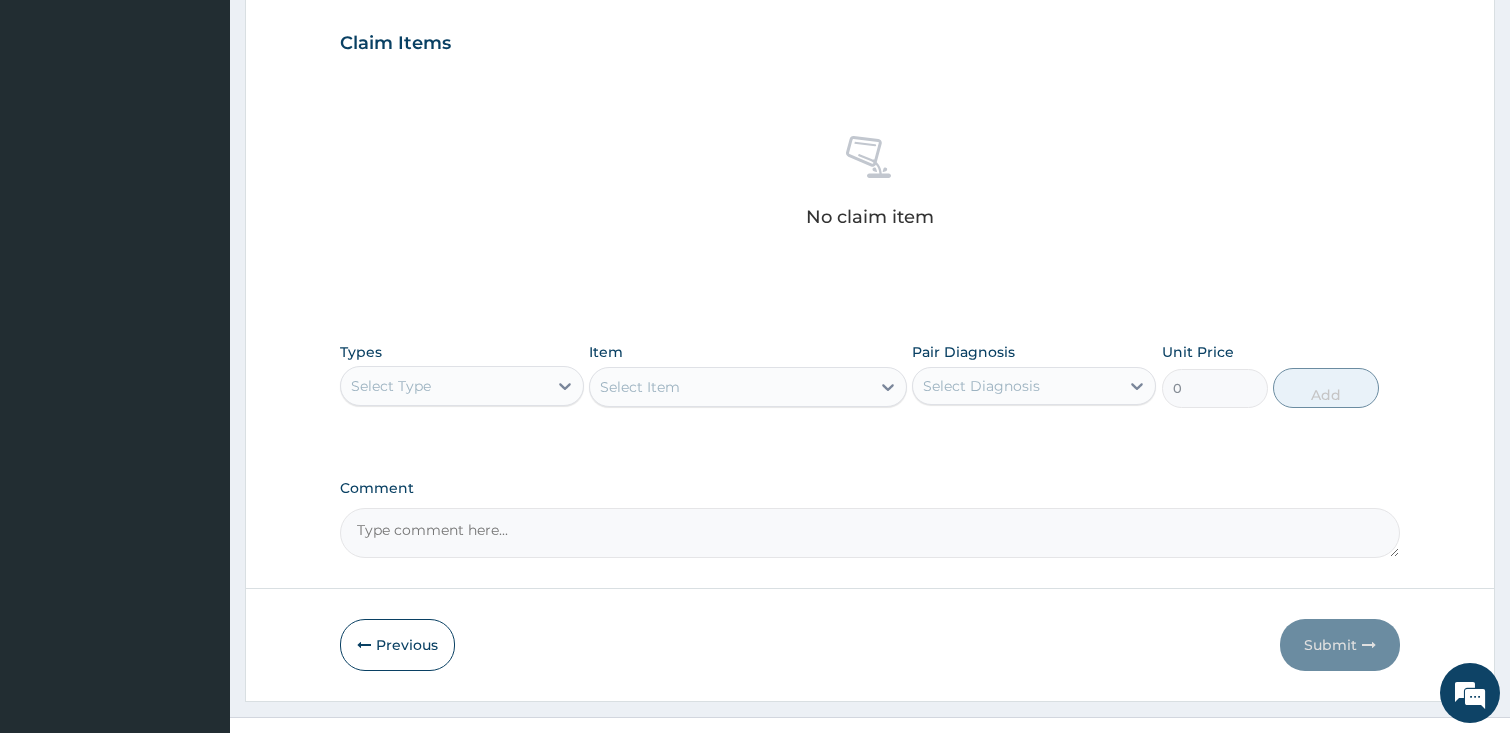 click on "Select Type" at bounding box center (444, 386) 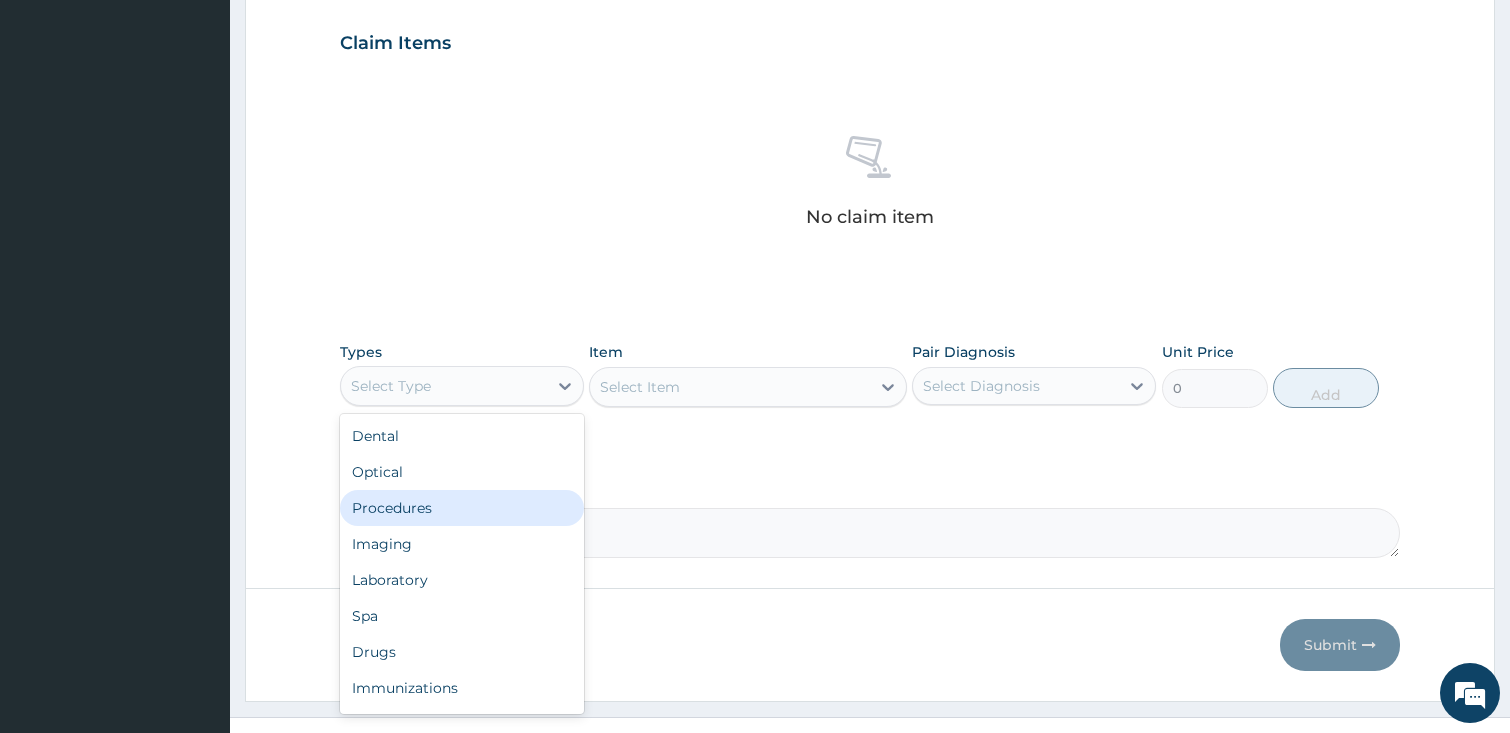 click on "Procedures" at bounding box center [462, 508] 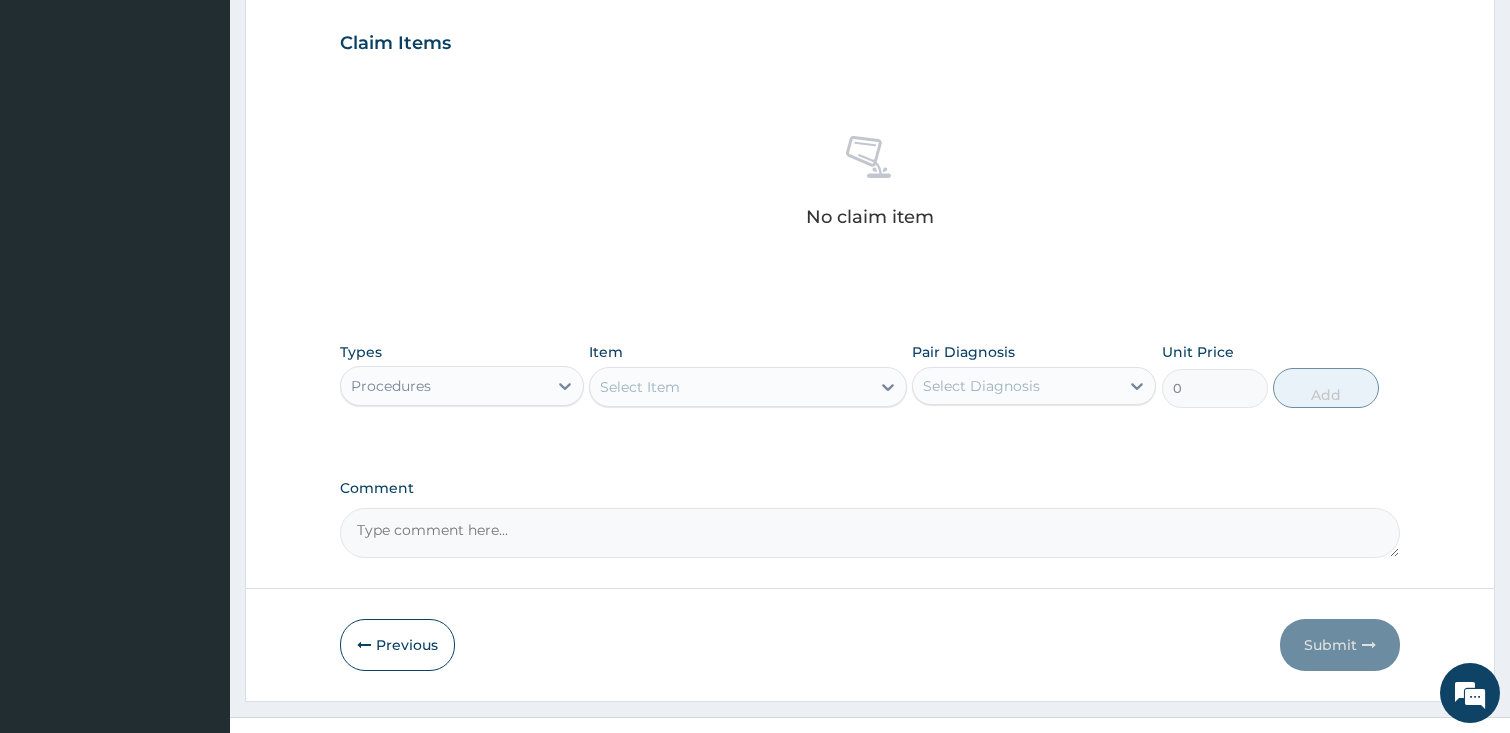 click on "Select Item" at bounding box center (640, 387) 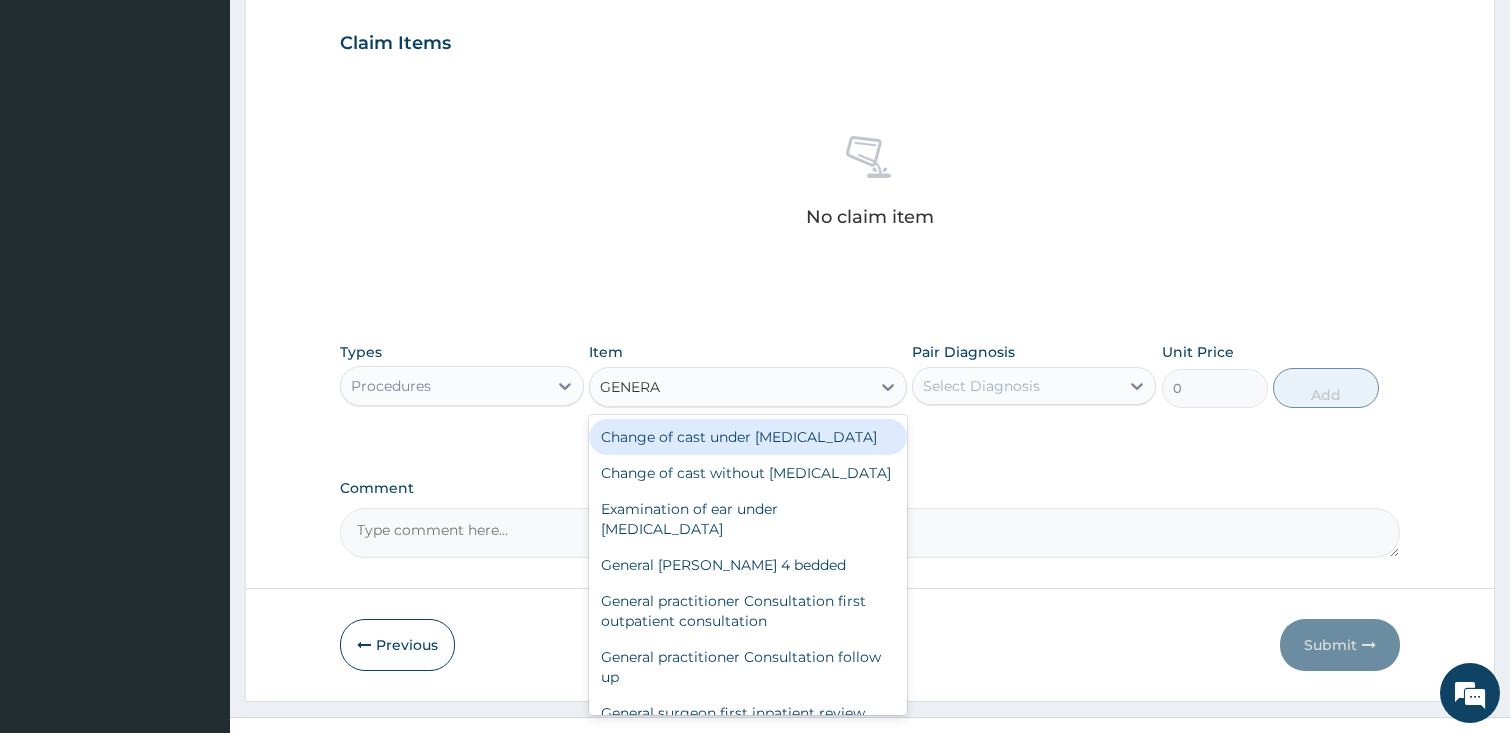 type on "GENERAL" 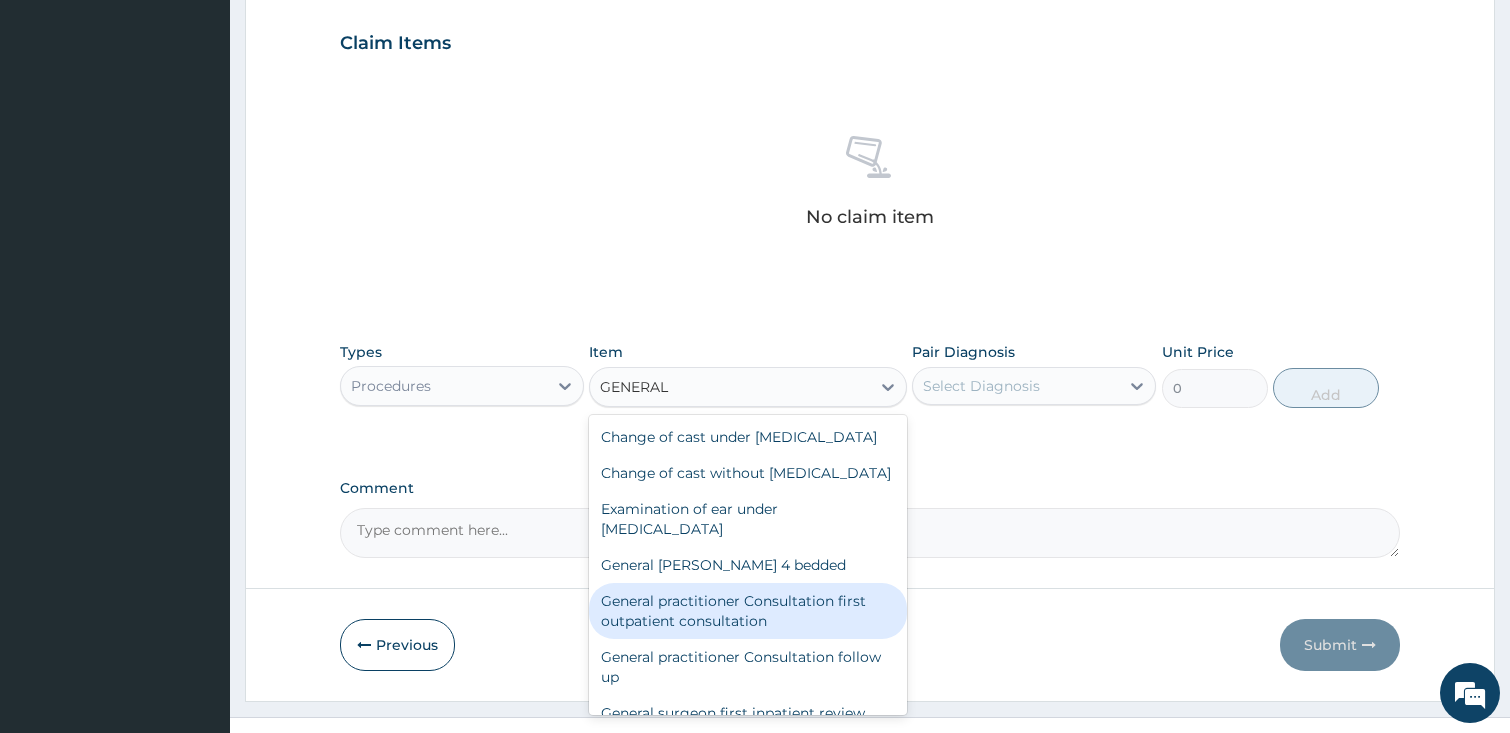 click on "General practitioner Consultation first outpatient consultation" at bounding box center [748, 611] 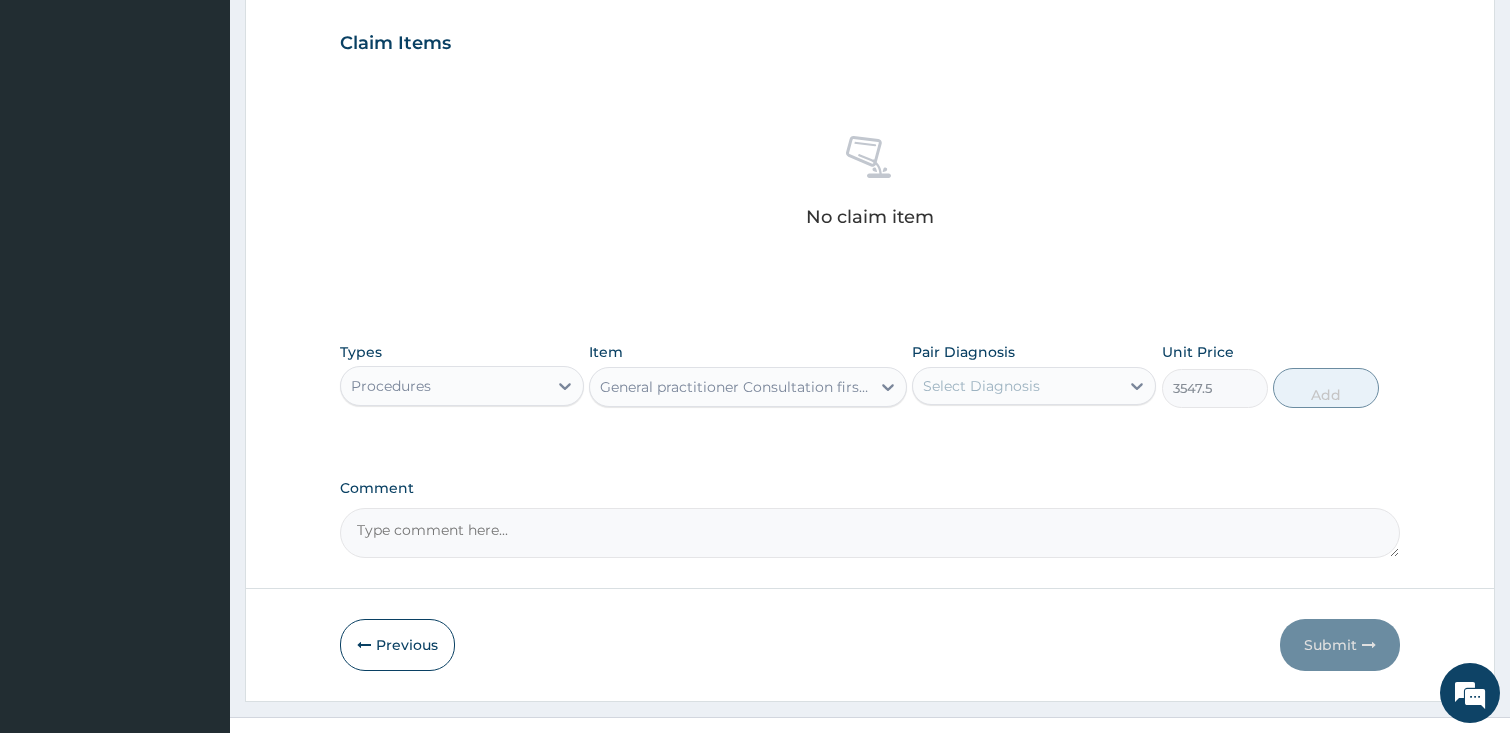 click on "Select Diagnosis" at bounding box center [981, 386] 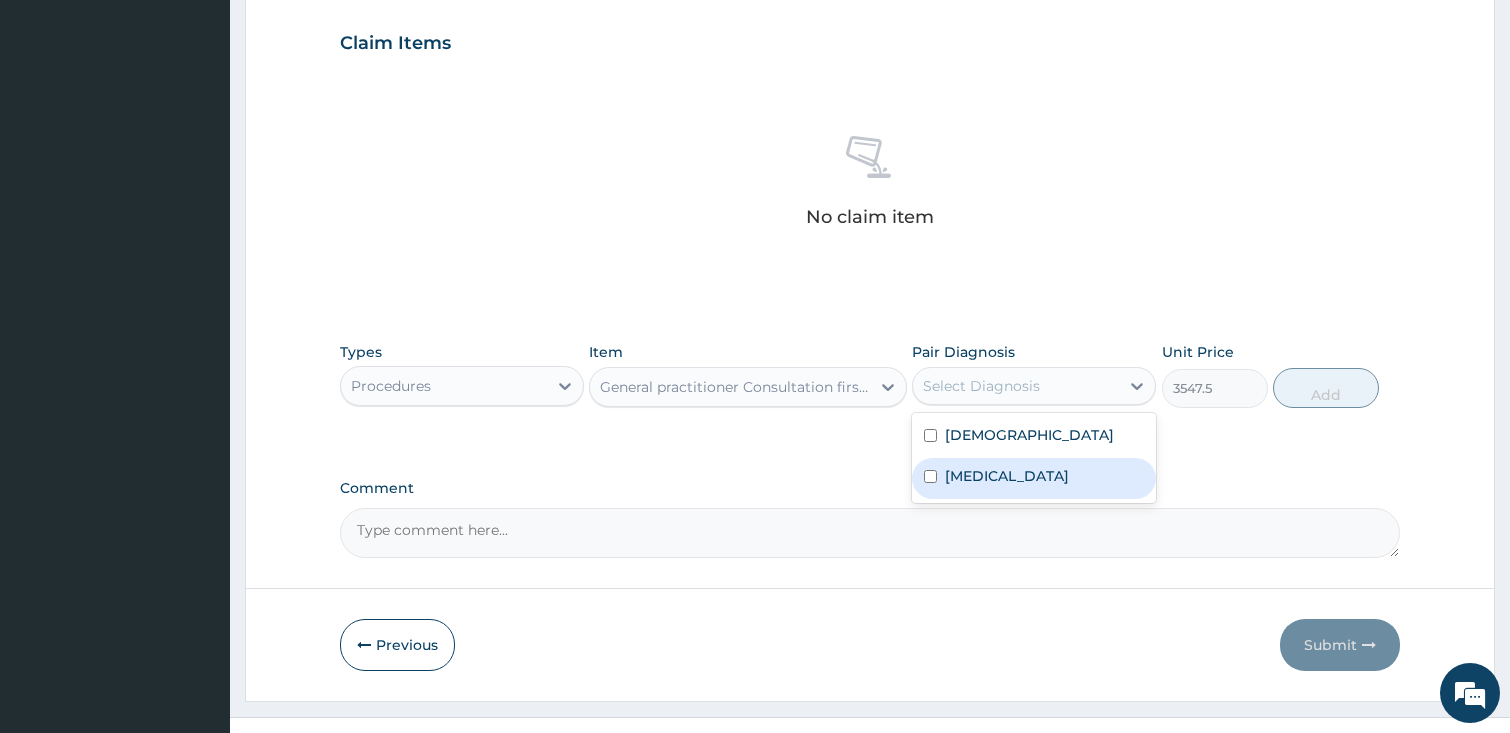 click on "Malaria" at bounding box center [1034, 478] 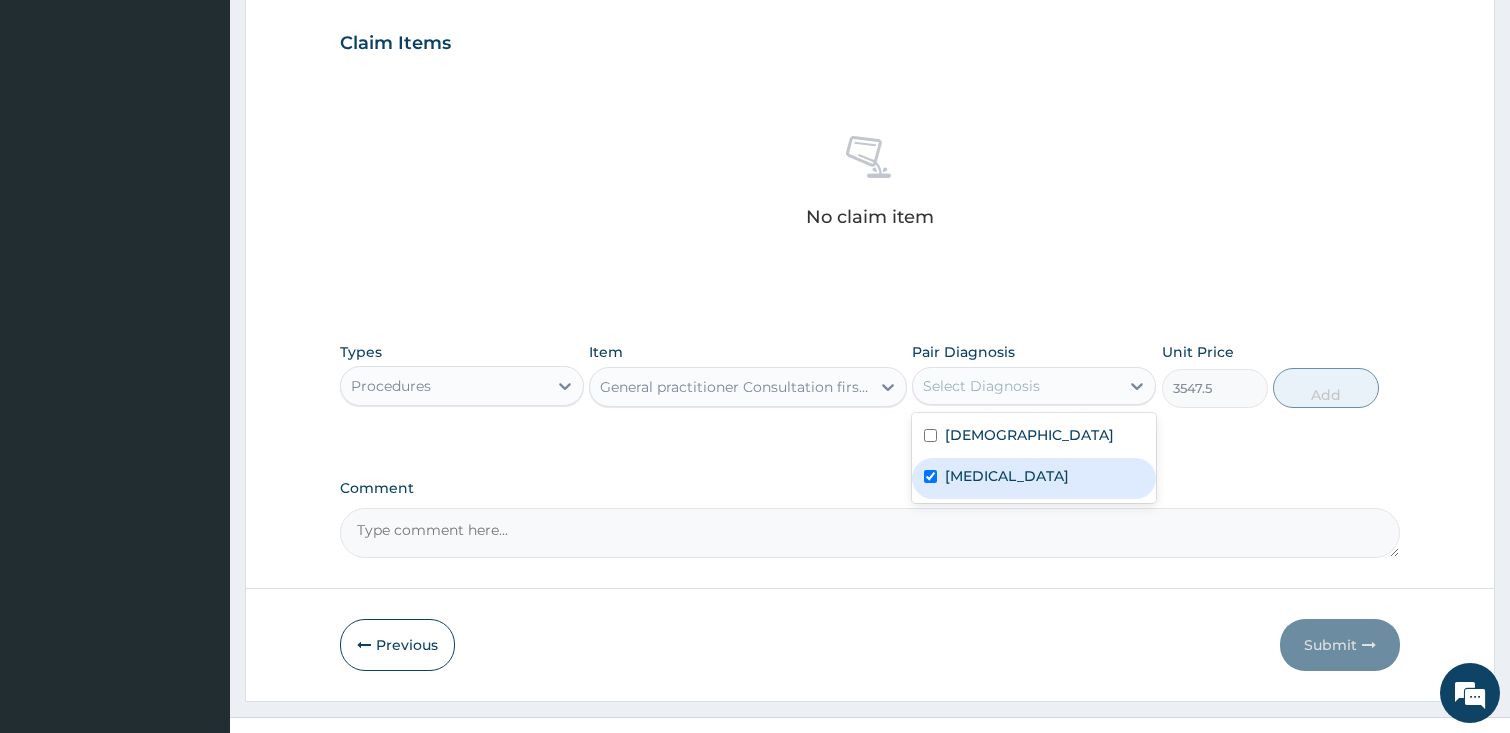 checkbox on "true" 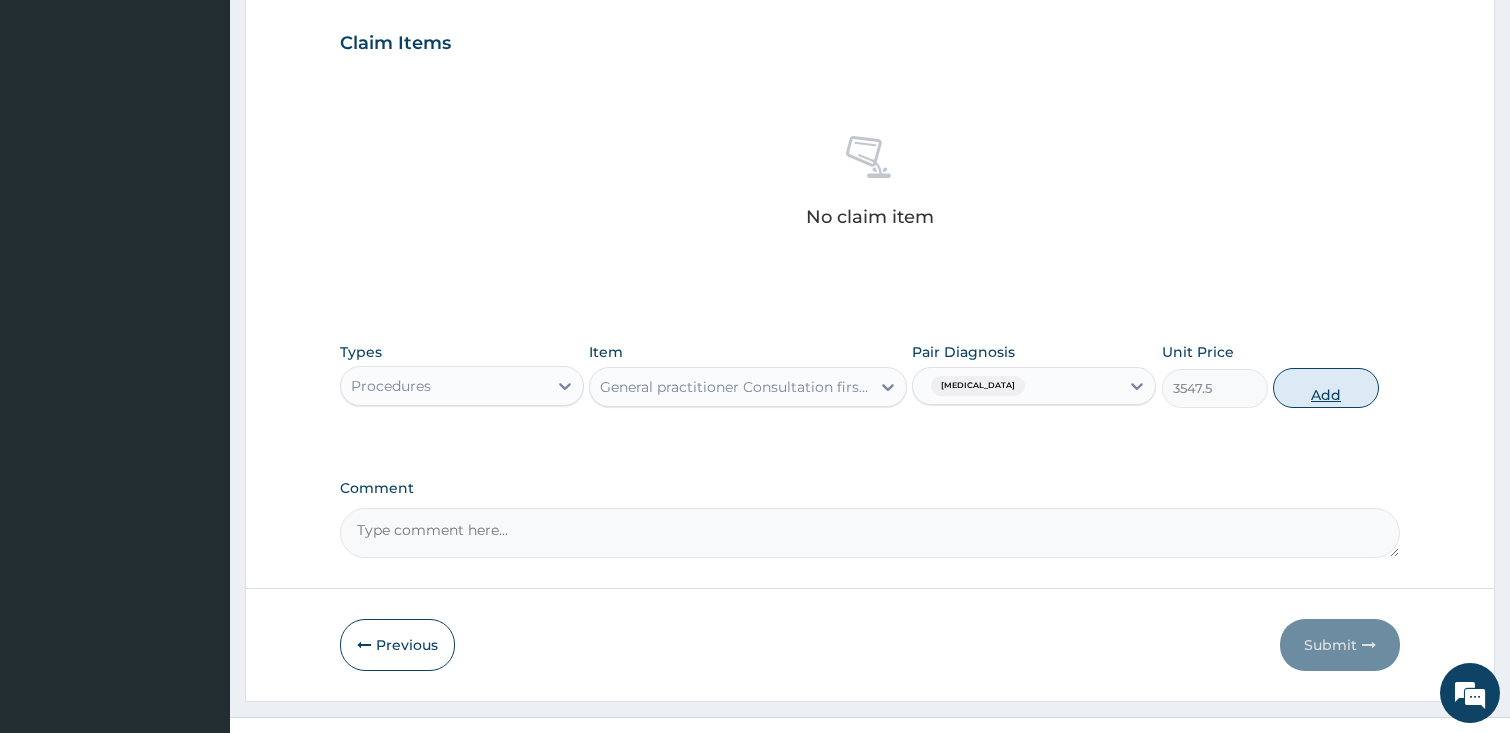click on "Add" at bounding box center [1326, 388] 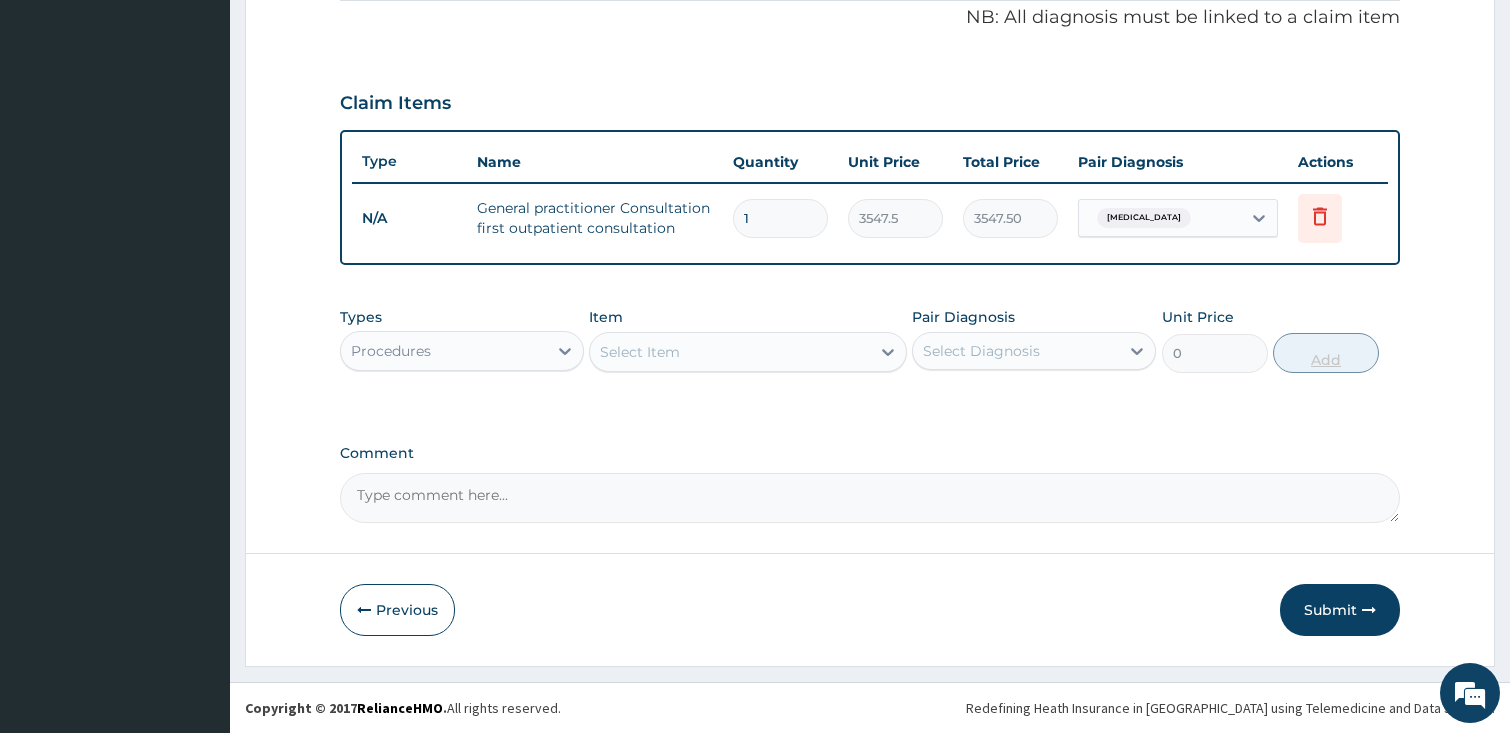 scroll, scrollTop: 614, scrollLeft: 0, axis: vertical 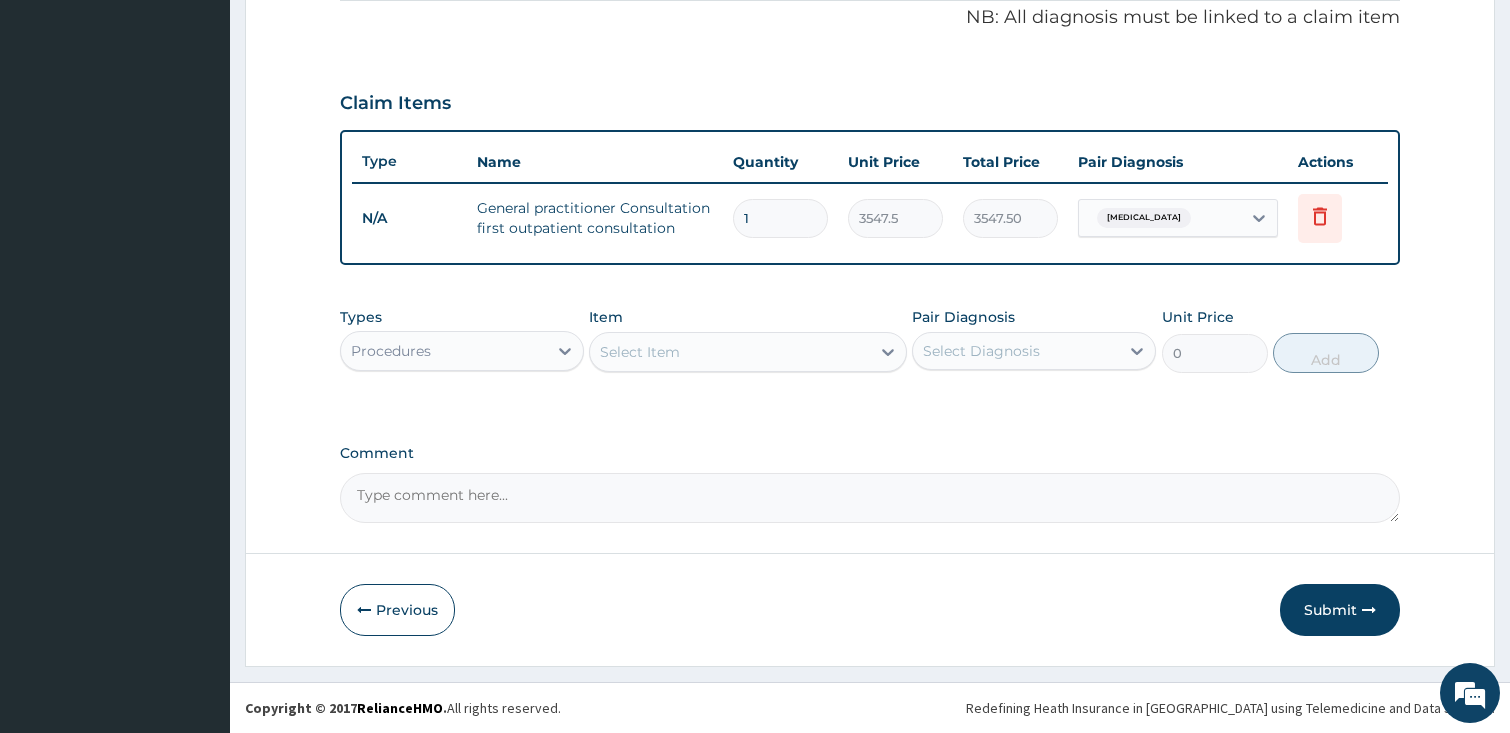 click on "Procedures" at bounding box center (391, 351) 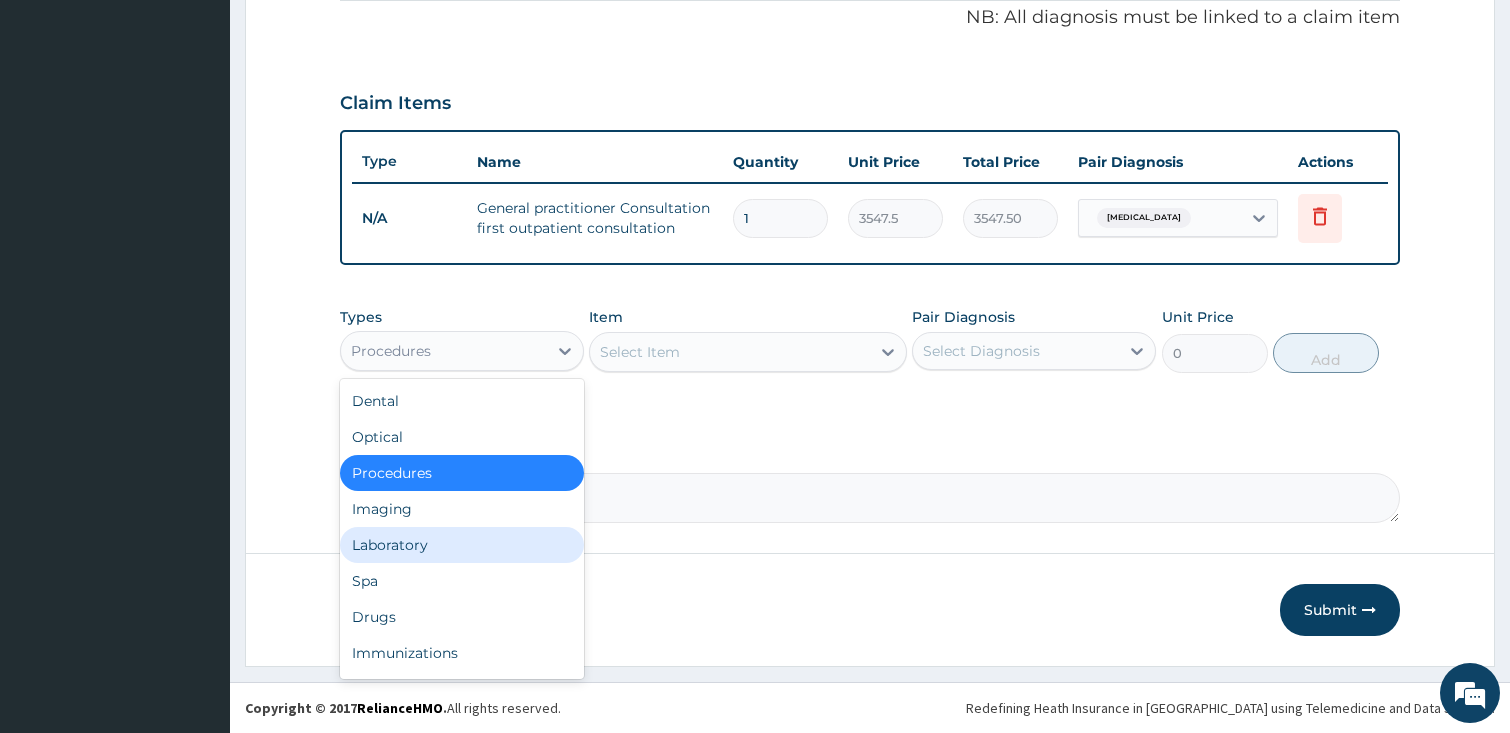 click on "Laboratory" at bounding box center [462, 545] 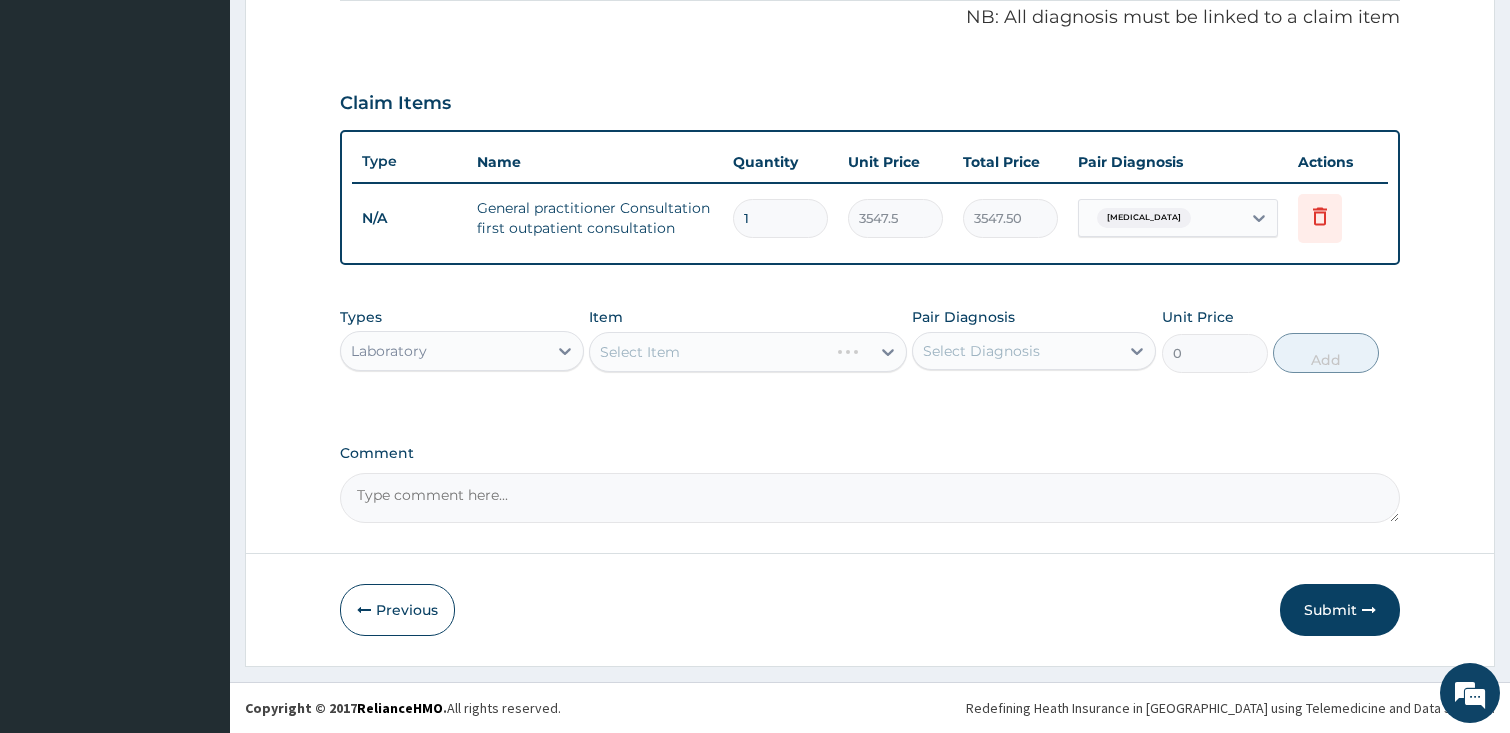 click on "Select Item" at bounding box center [748, 352] 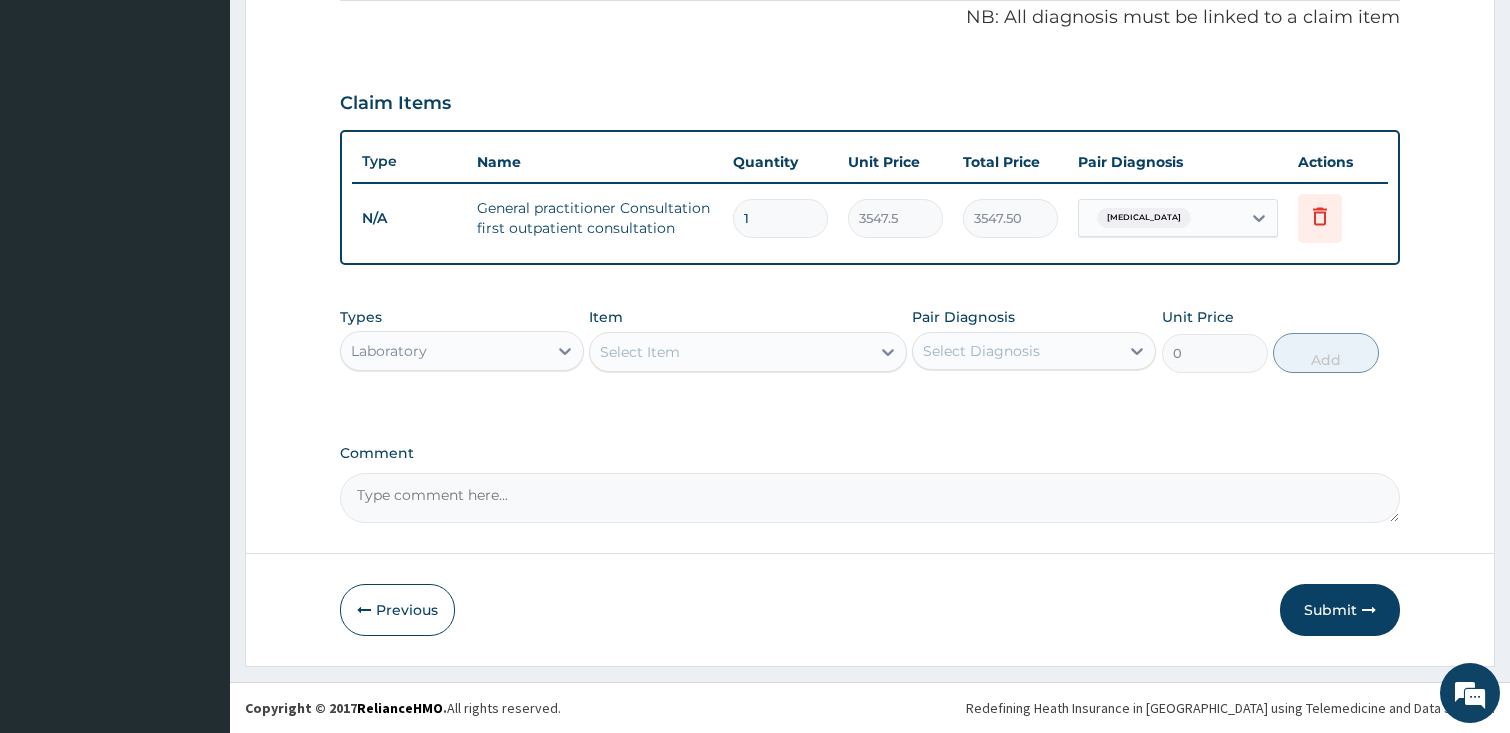 click on "Select Item" at bounding box center [730, 352] 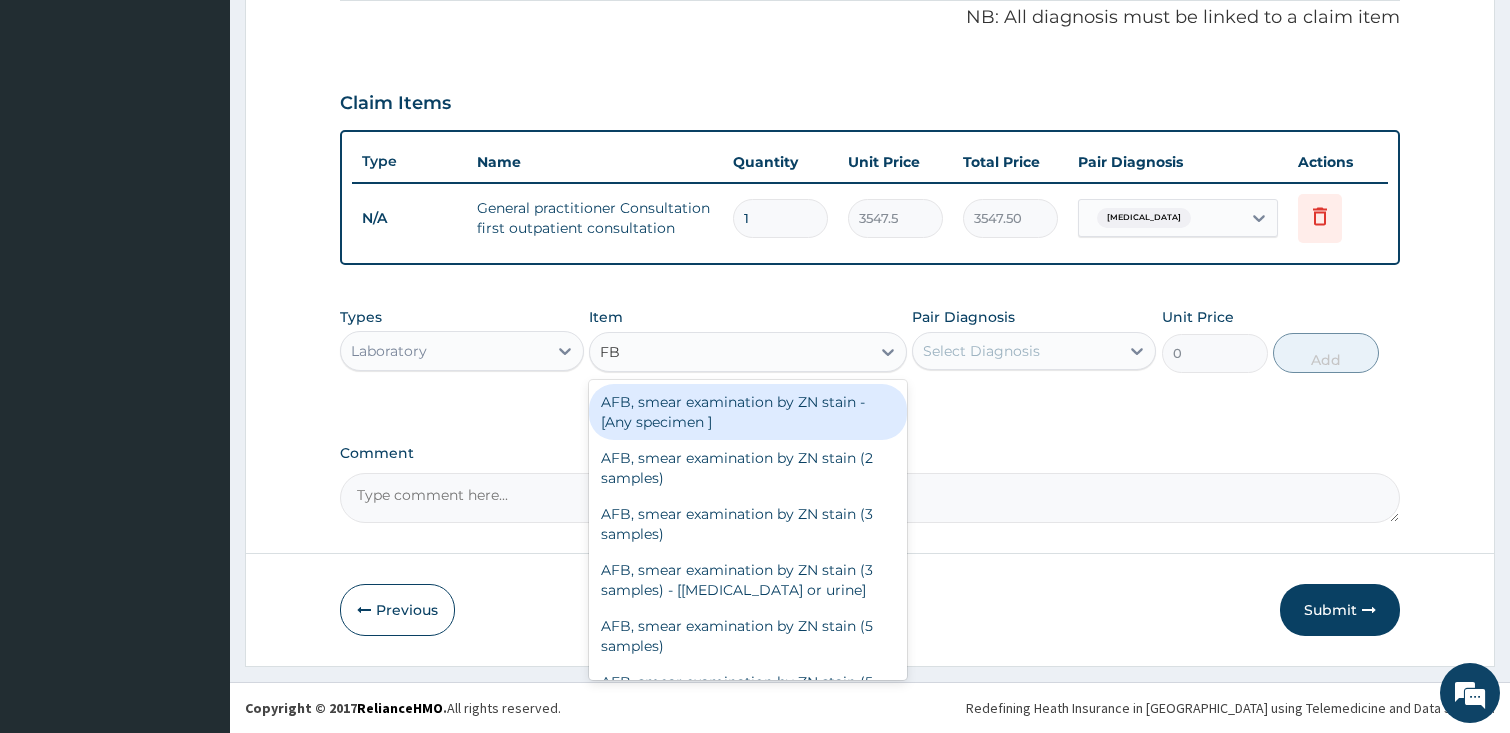 type on "FBC" 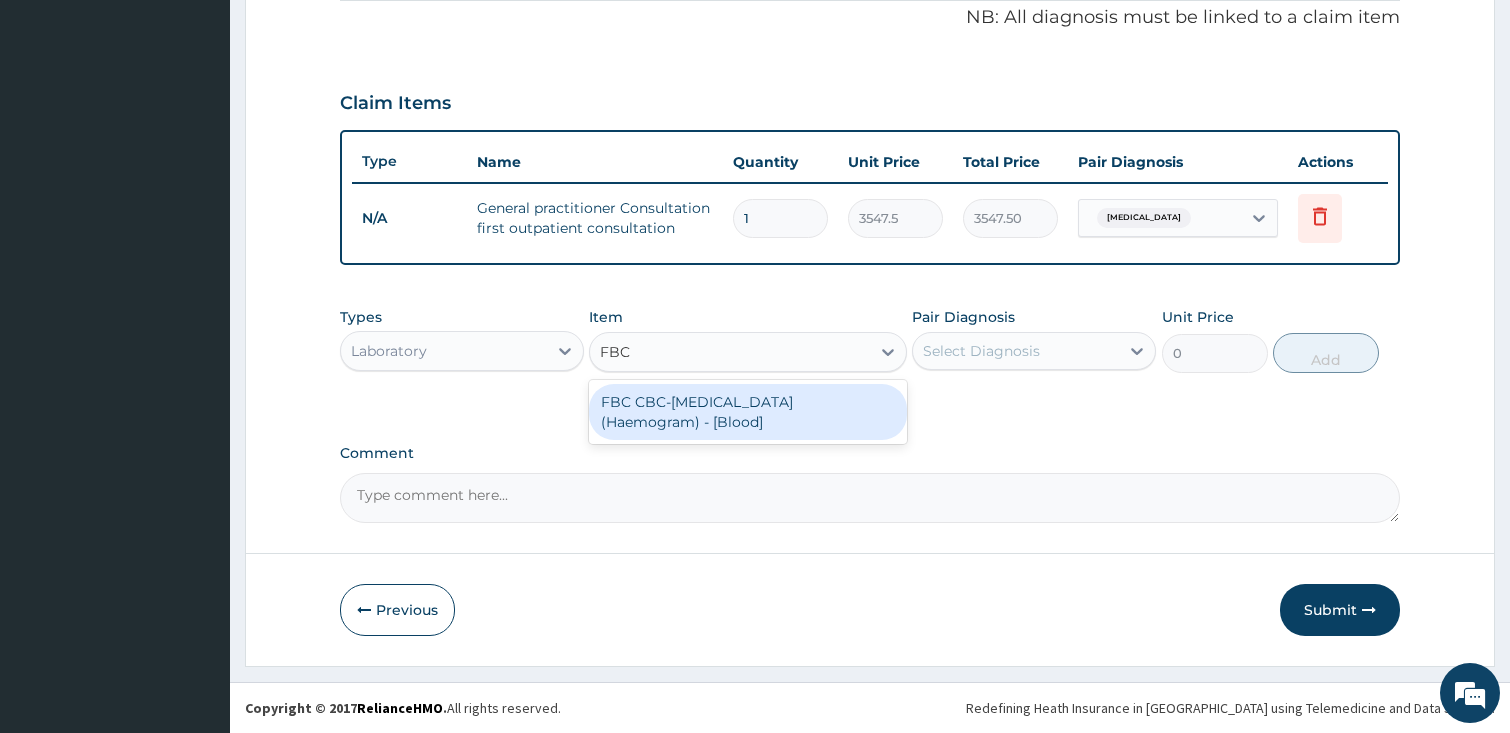 click on "FBC CBC-Complete Blood Count (Haemogram) - [Blood]" at bounding box center (748, 412) 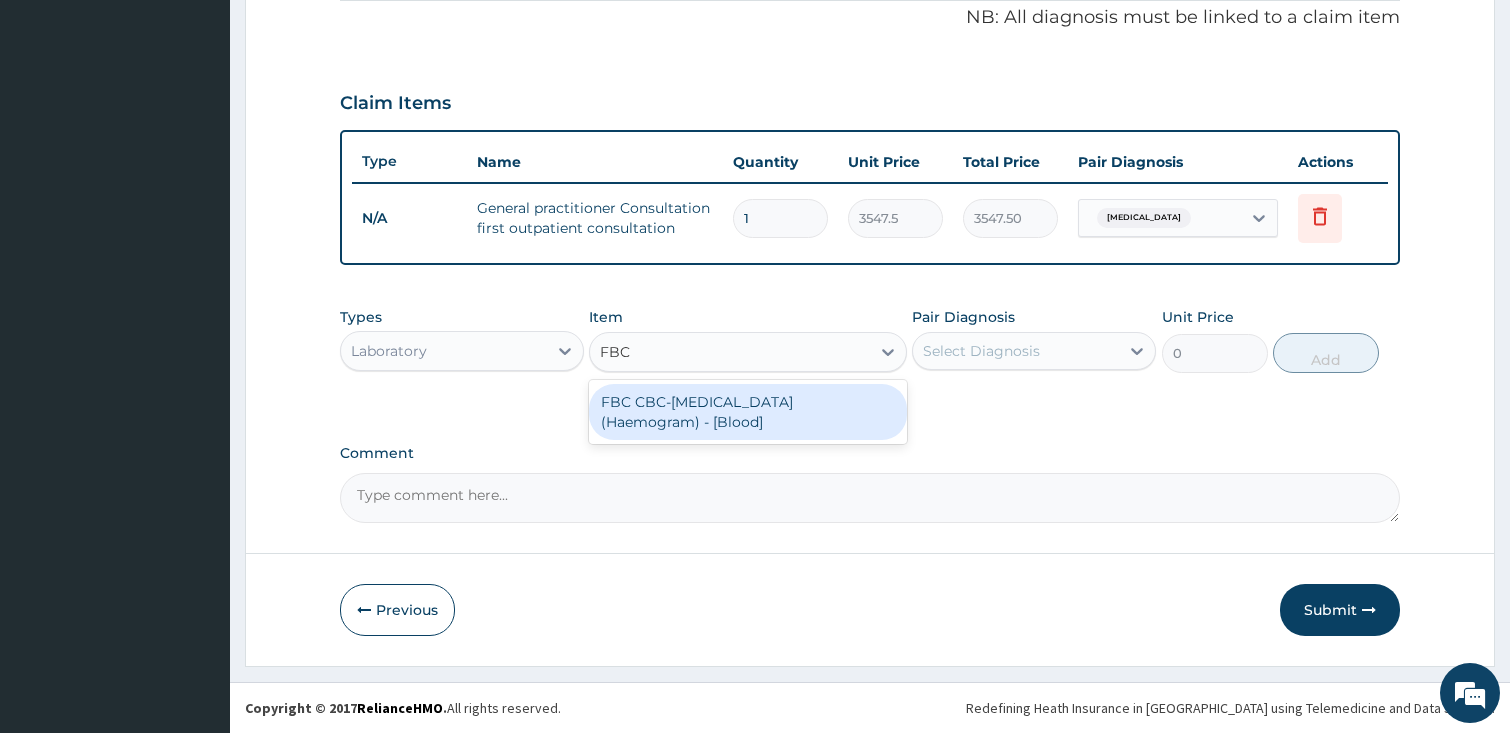 type 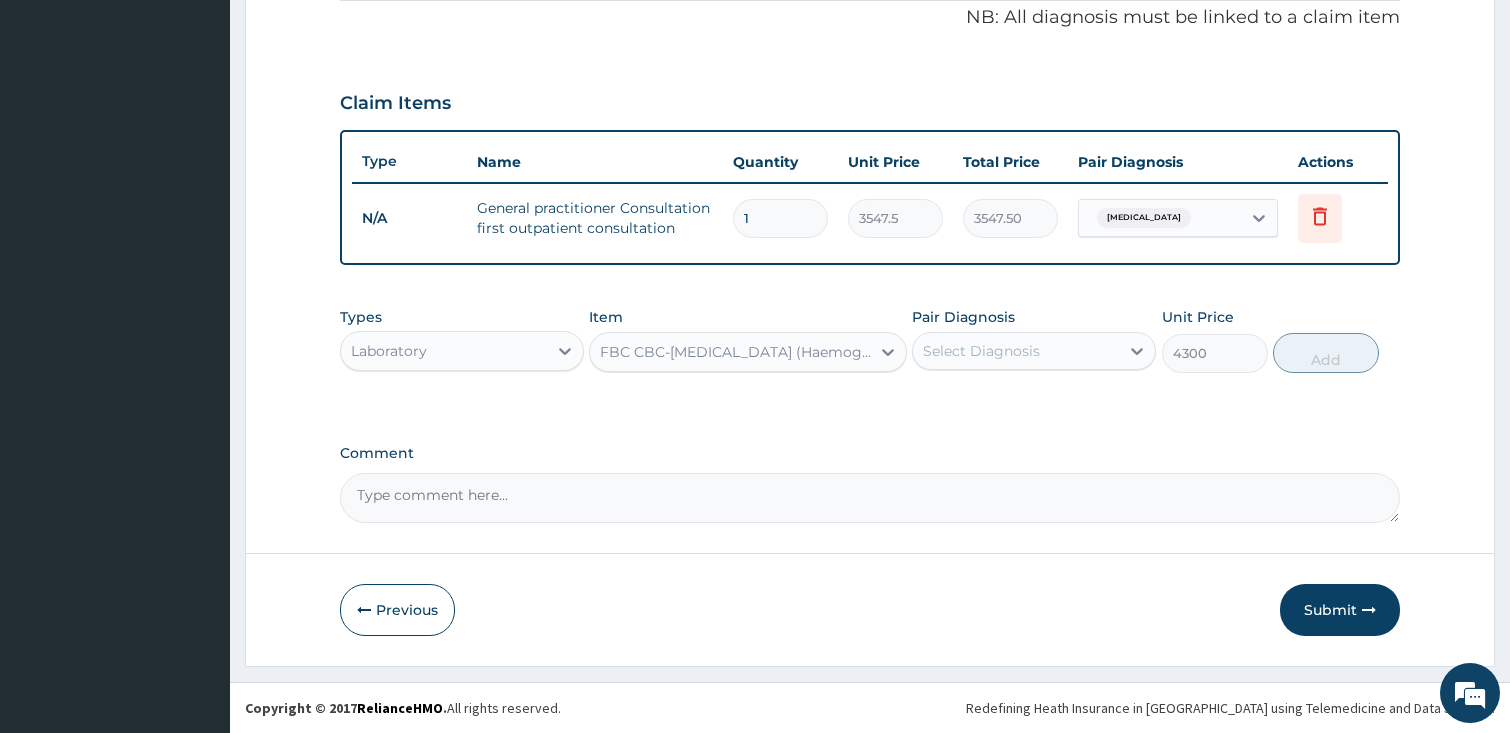 click on "Select Diagnosis" at bounding box center (1016, 351) 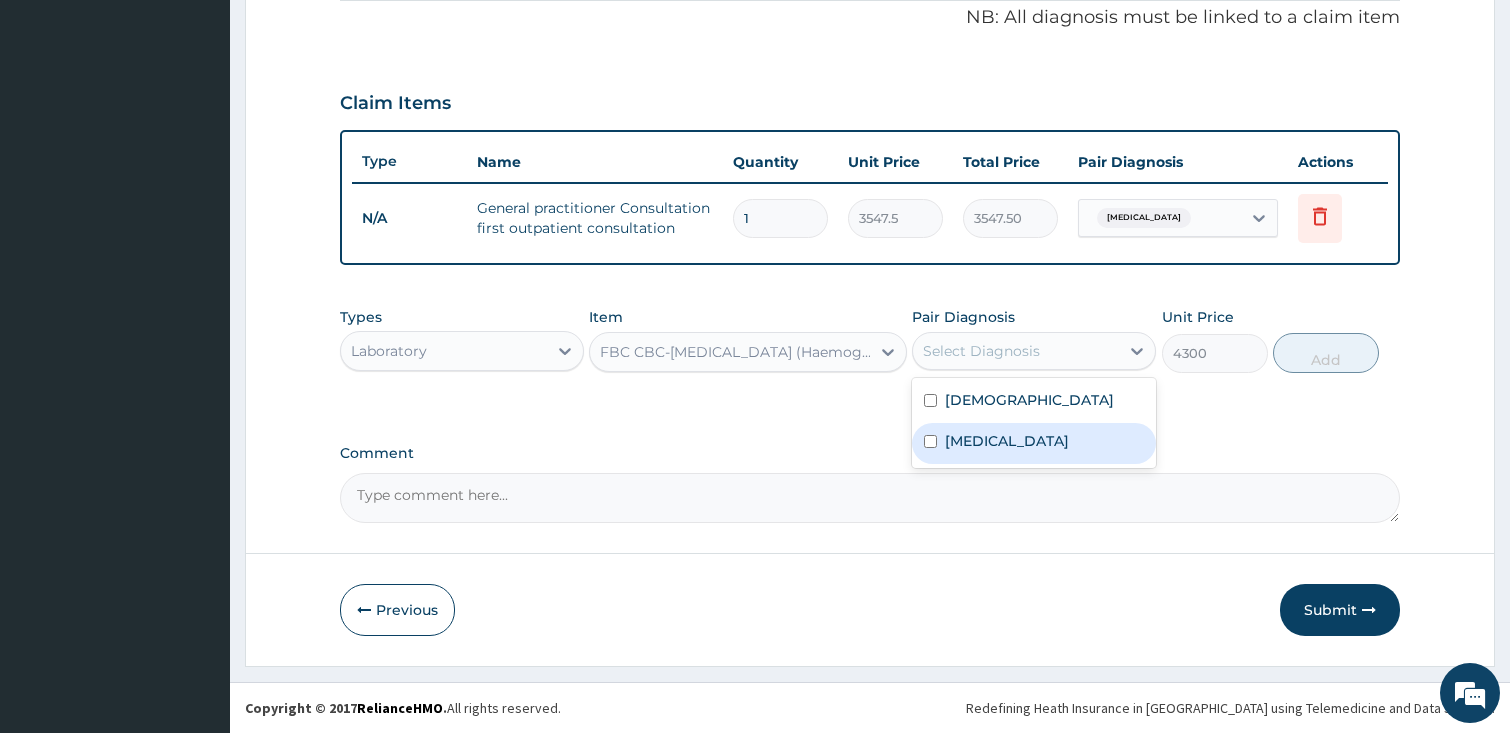 click on "Malaria" at bounding box center (1034, 443) 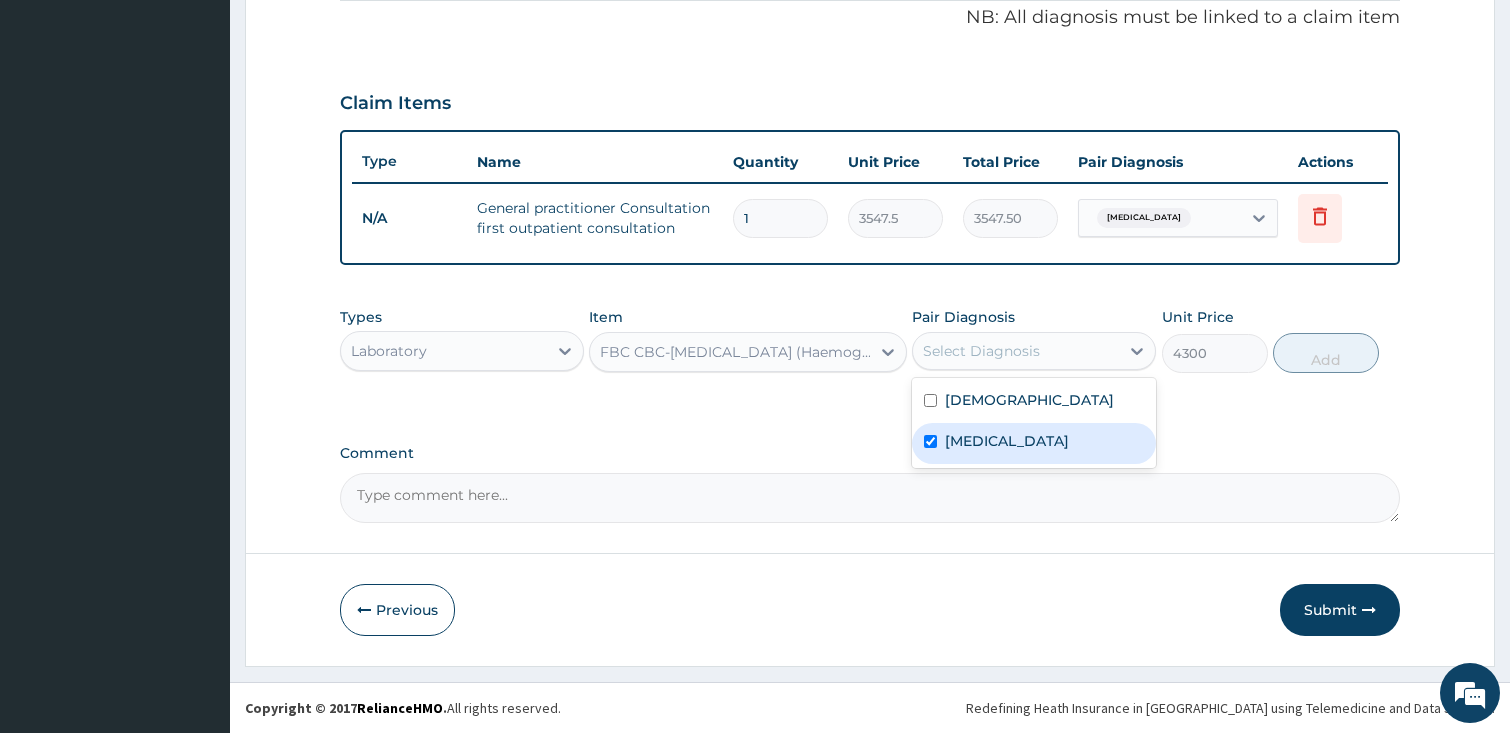checkbox on "true" 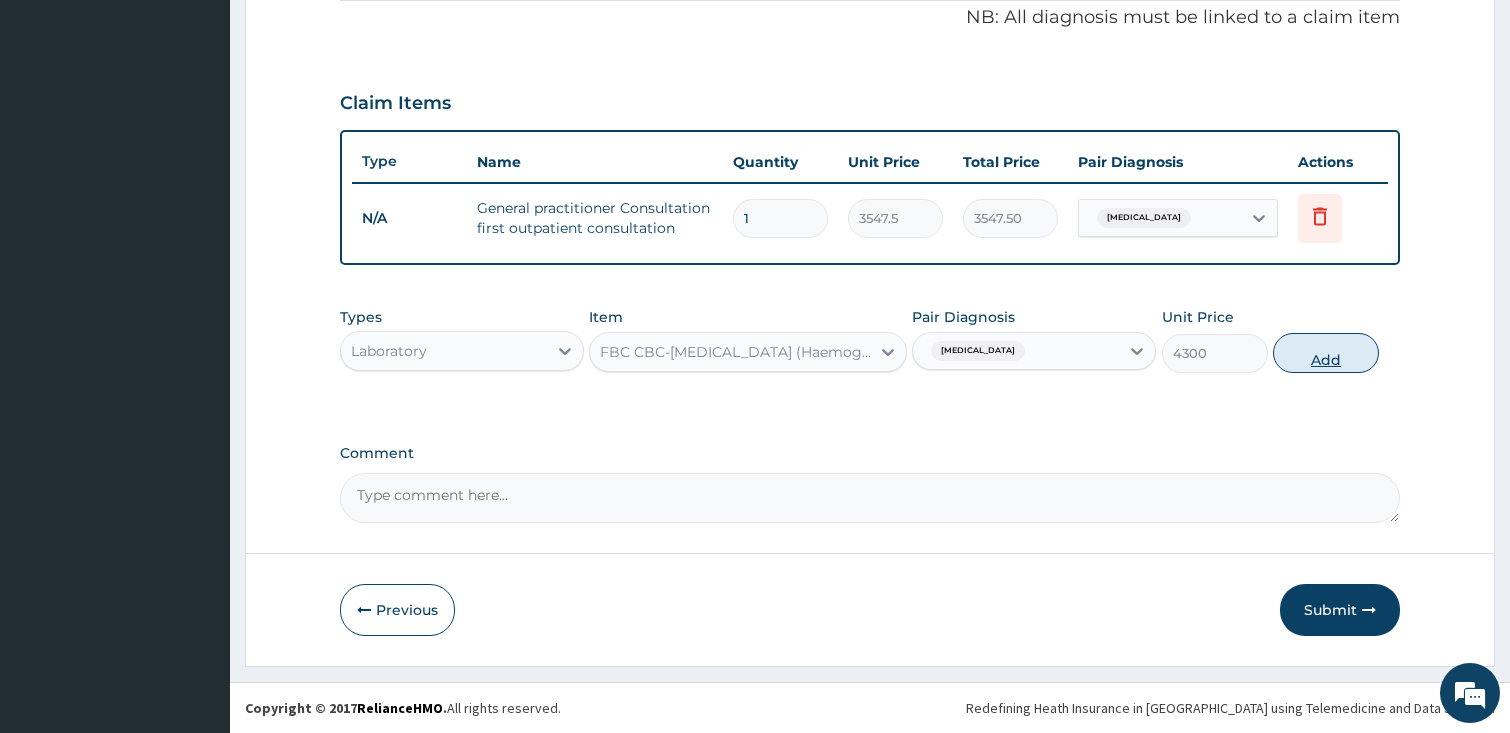 click on "Add" at bounding box center [1326, 353] 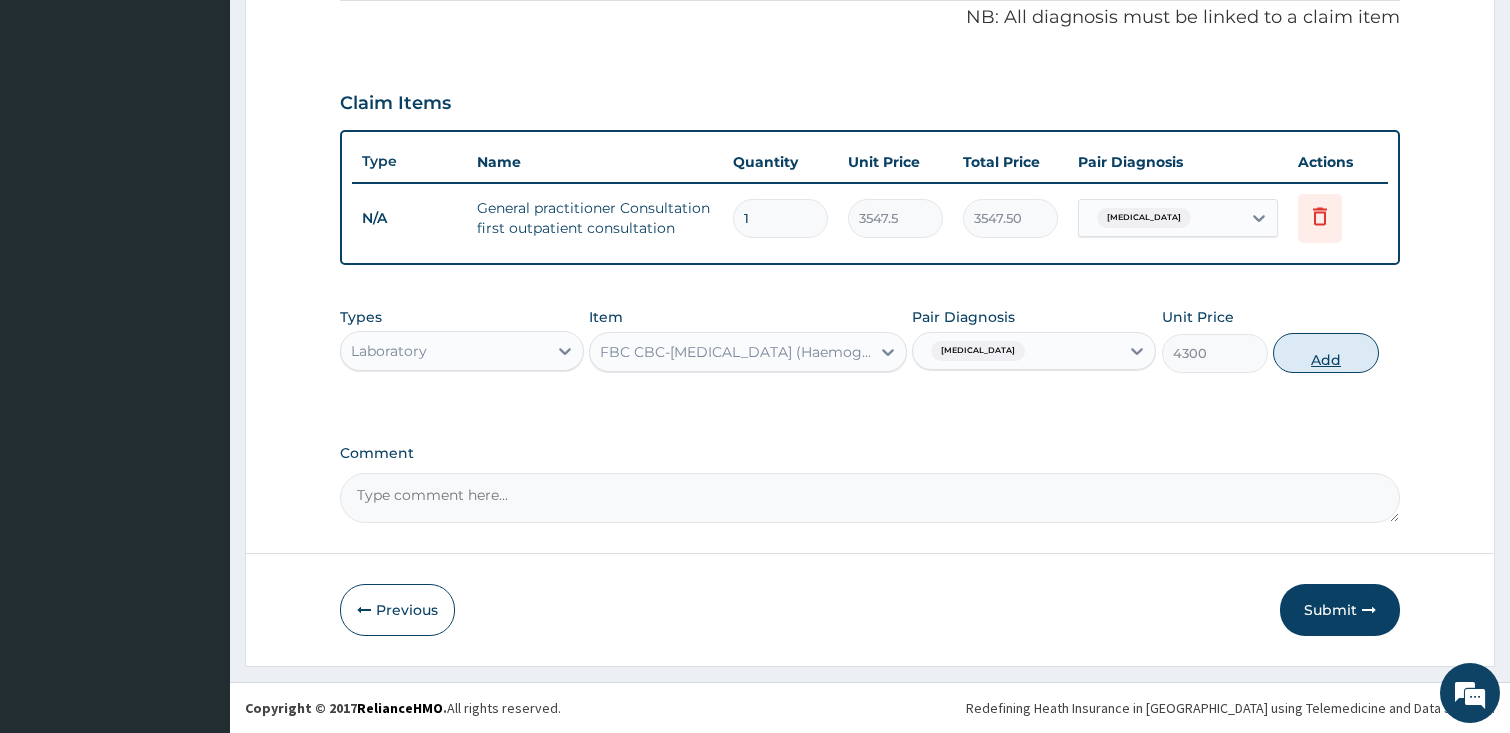 type on "0" 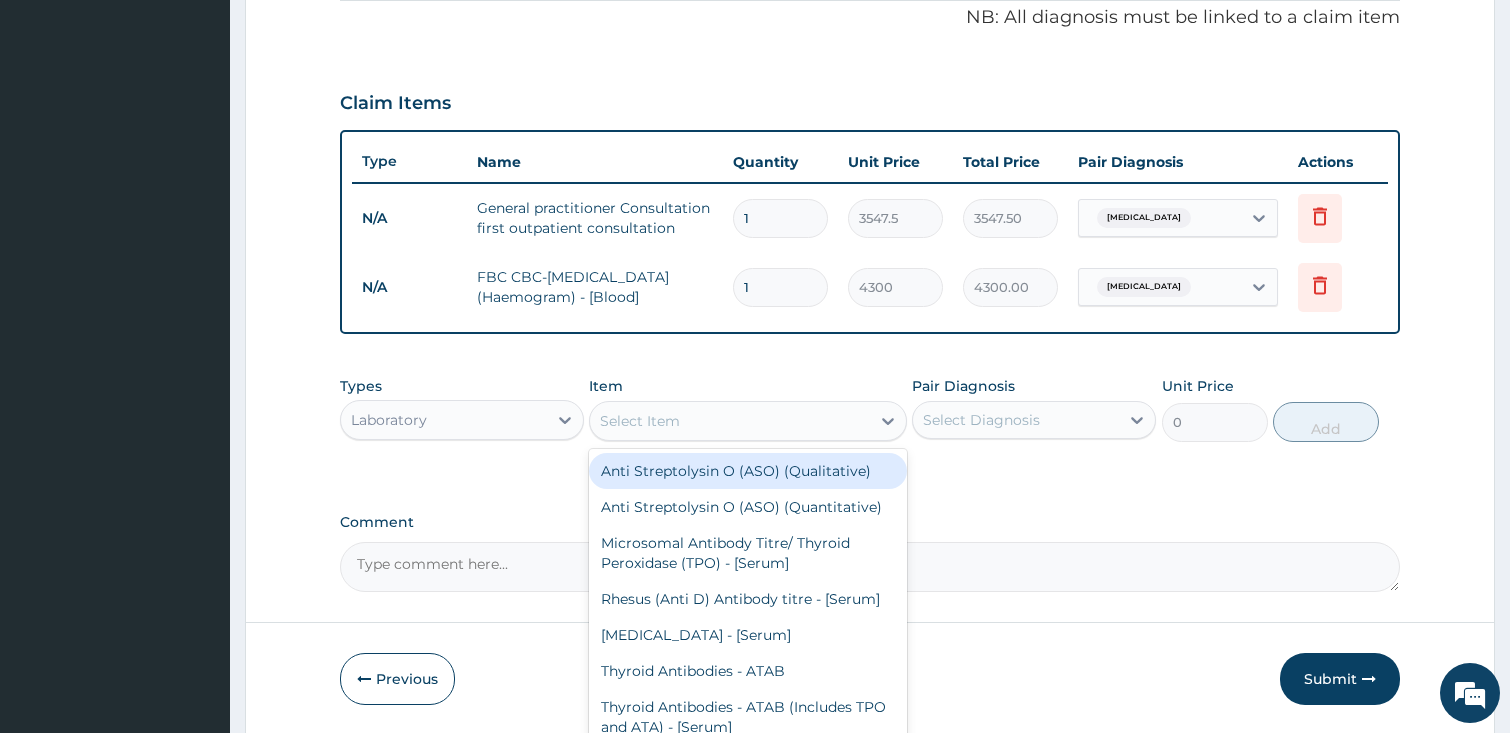 click on "Select Item" at bounding box center (730, 421) 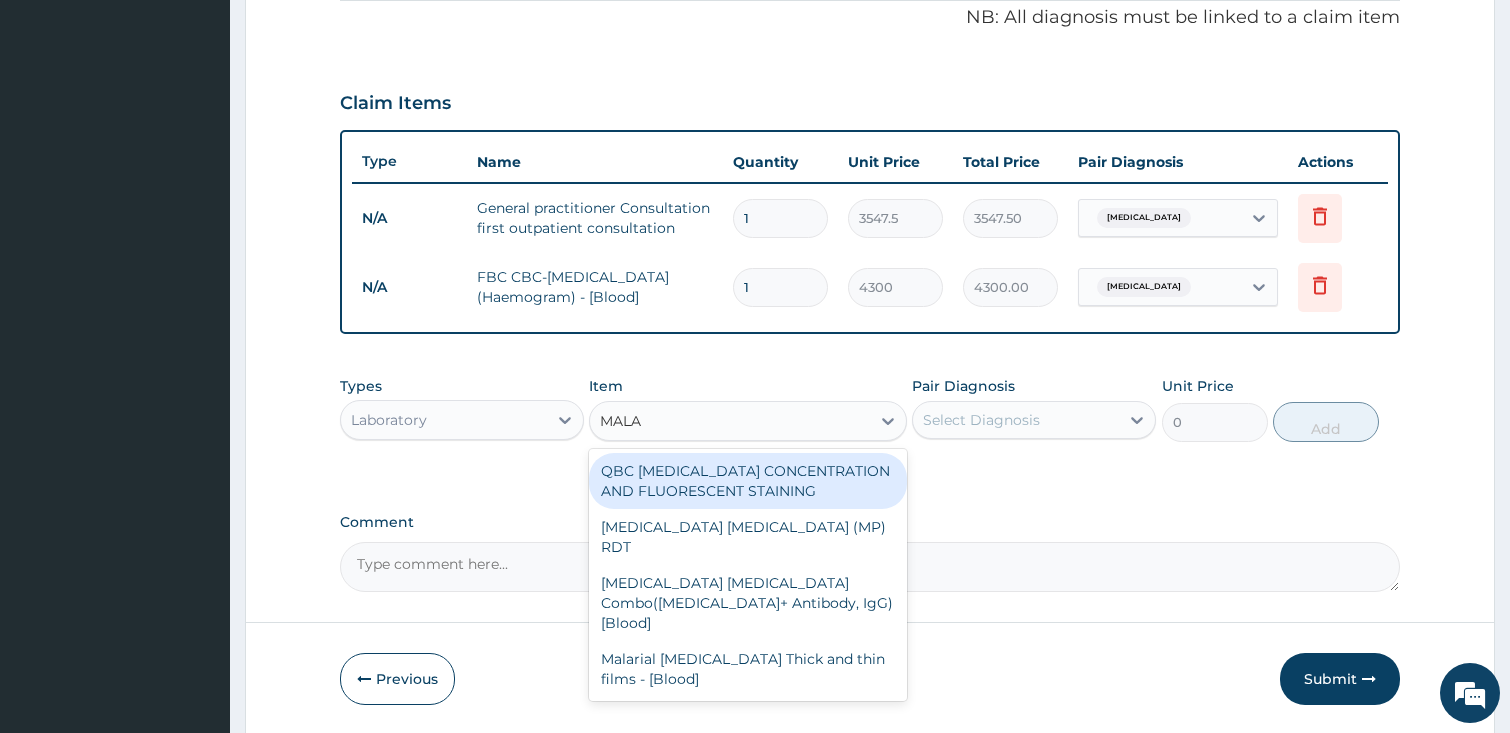 type on "MALAR" 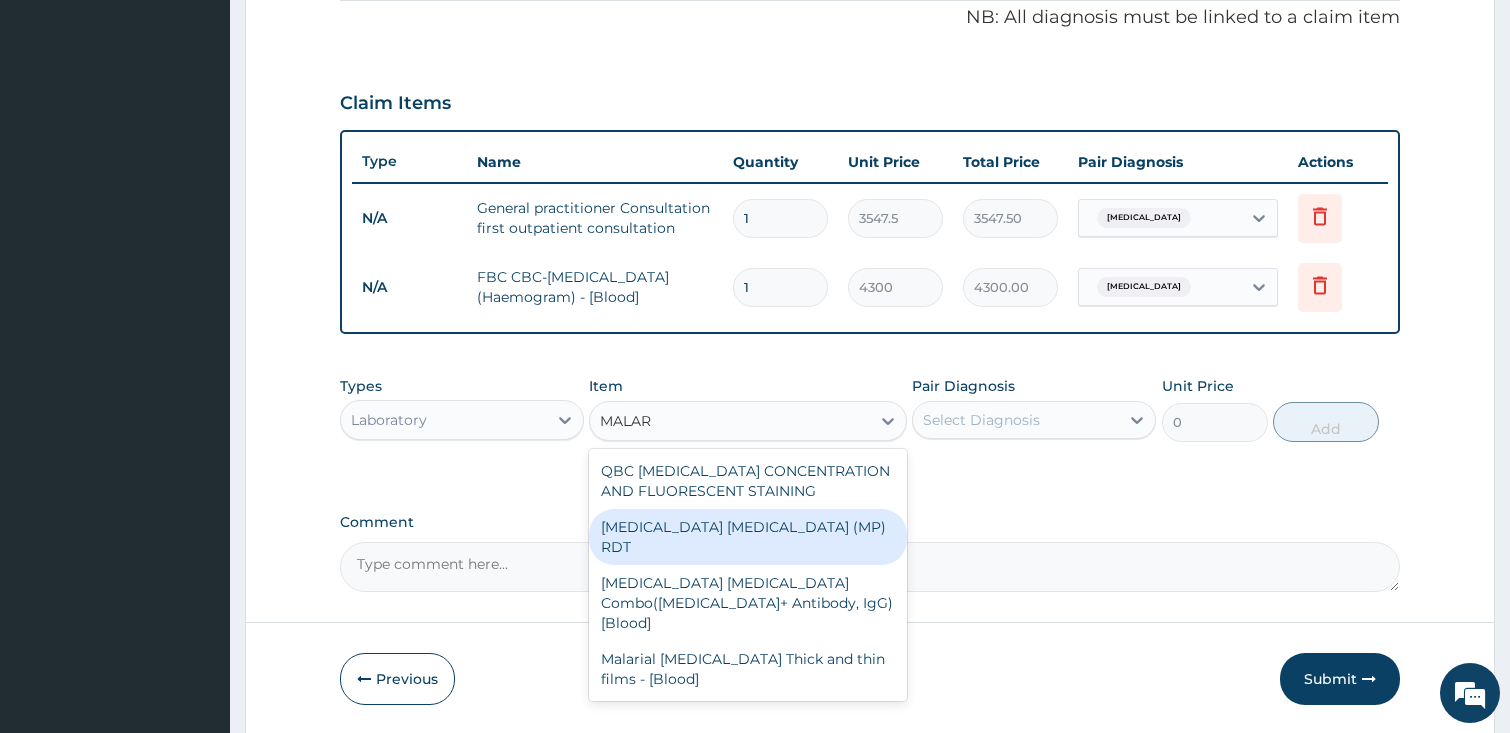 click on "MALARIA PARASITE (MP) RDT" at bounding box center [748, 537] 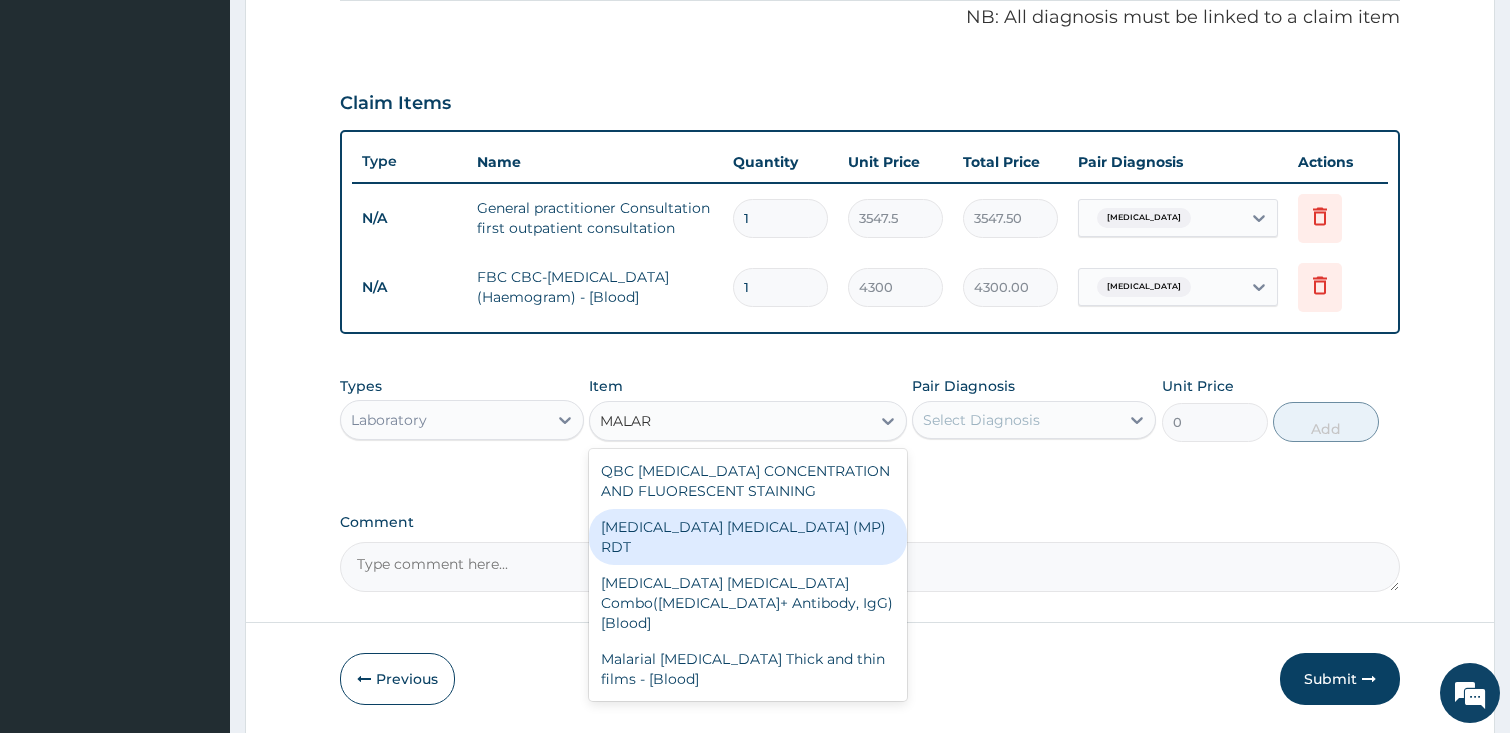 type 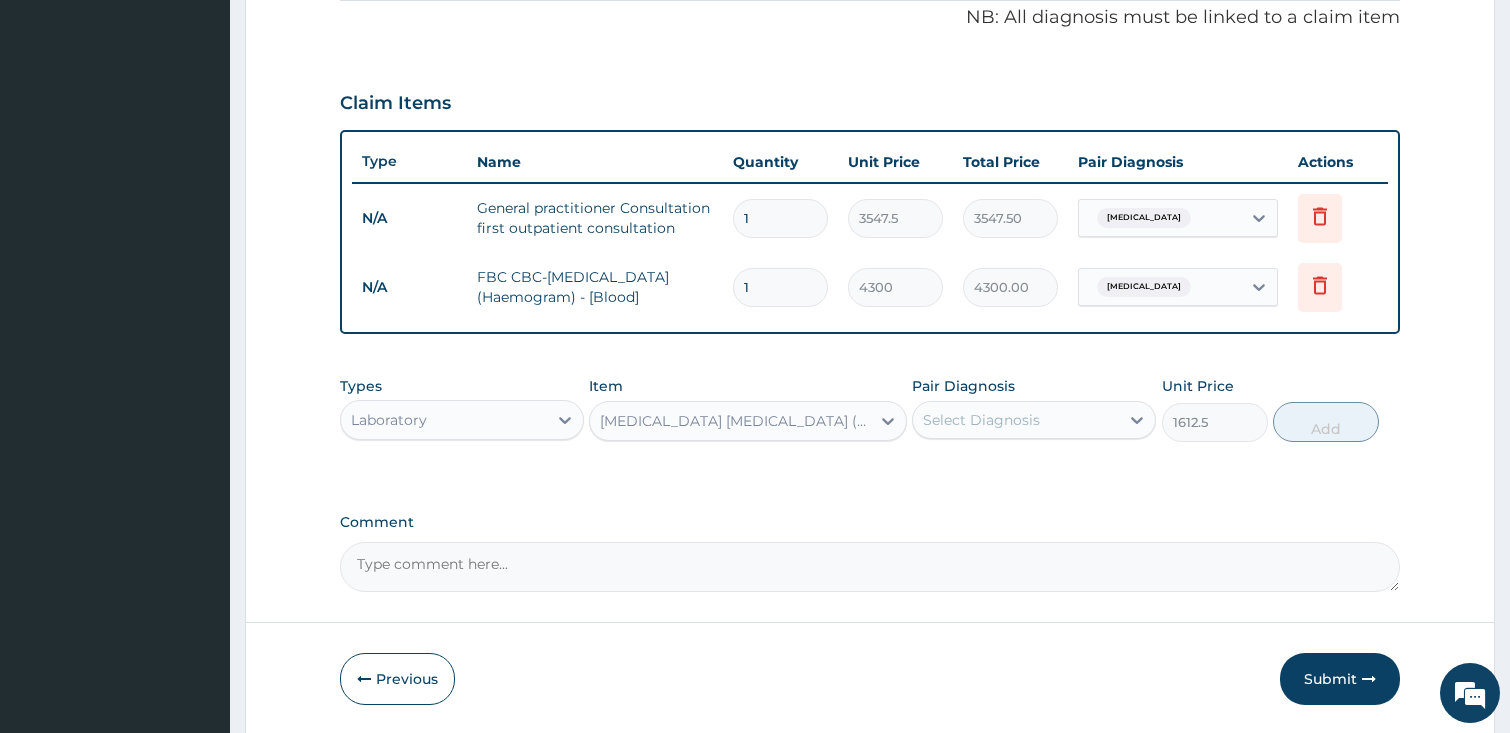 click on "Select Diagnosis" at bounding box center (981, 420) 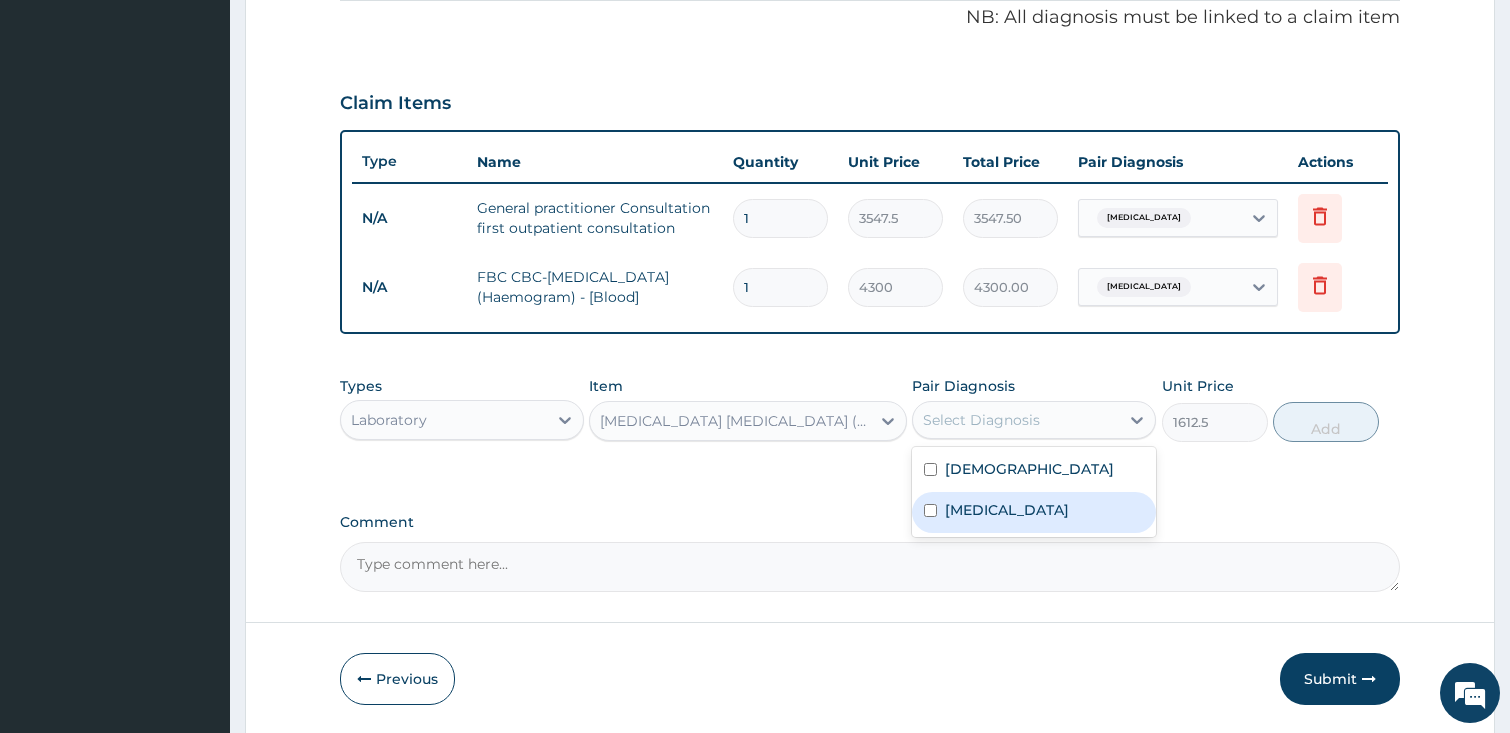 click on "Malaria" at bounding box center [1034, 512] 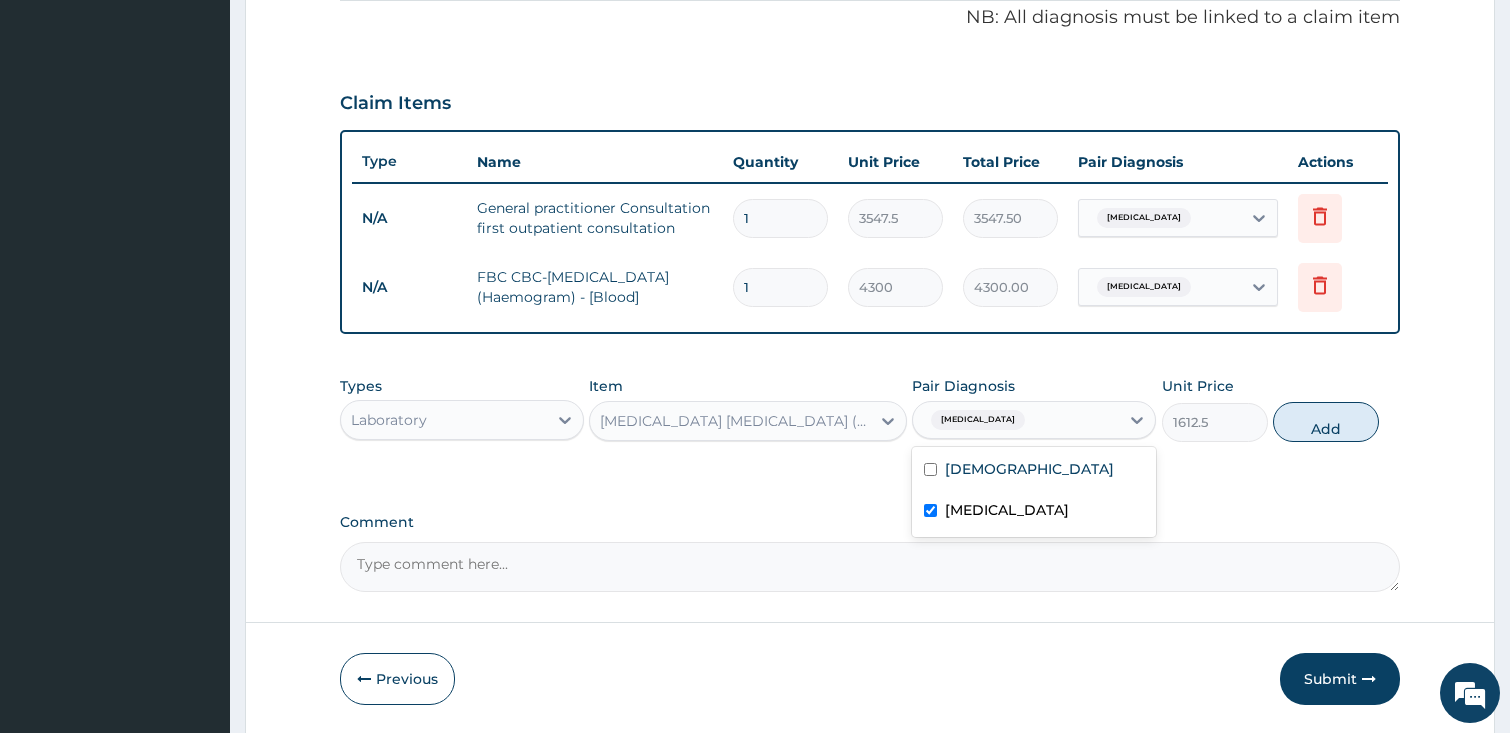 checkbox on "true" 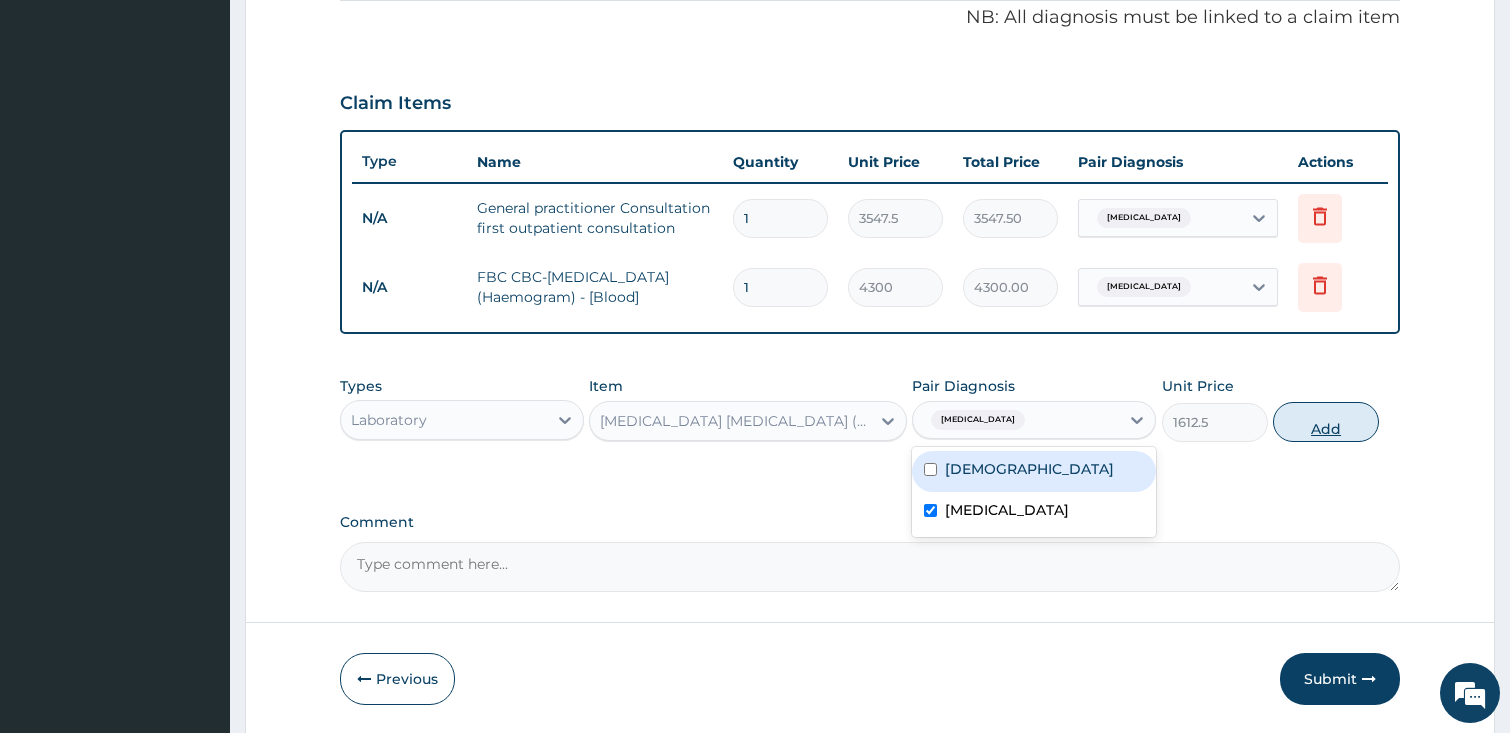 click on "Add" at bounding box center [1326, 422] 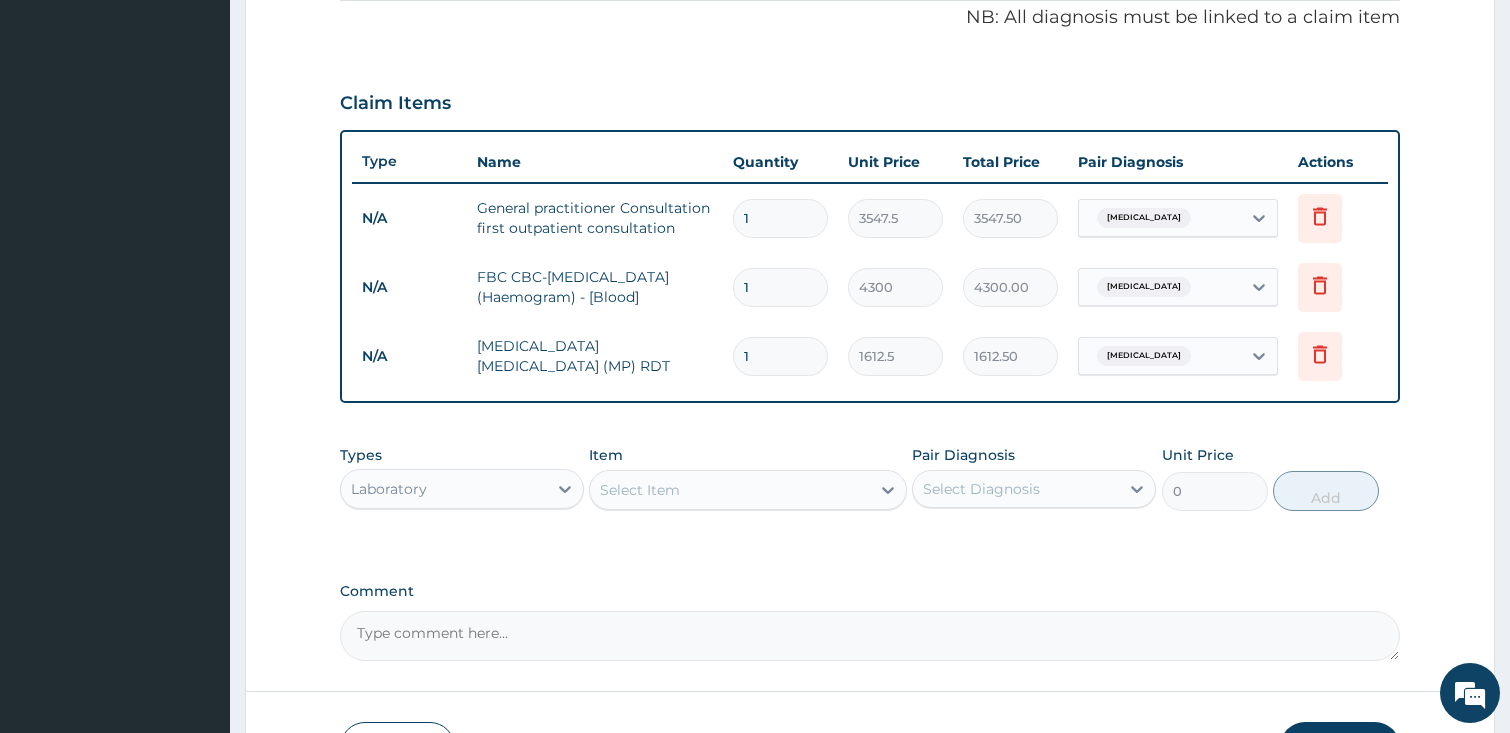 click on "Laboratory" at bounding box center [444, 489] 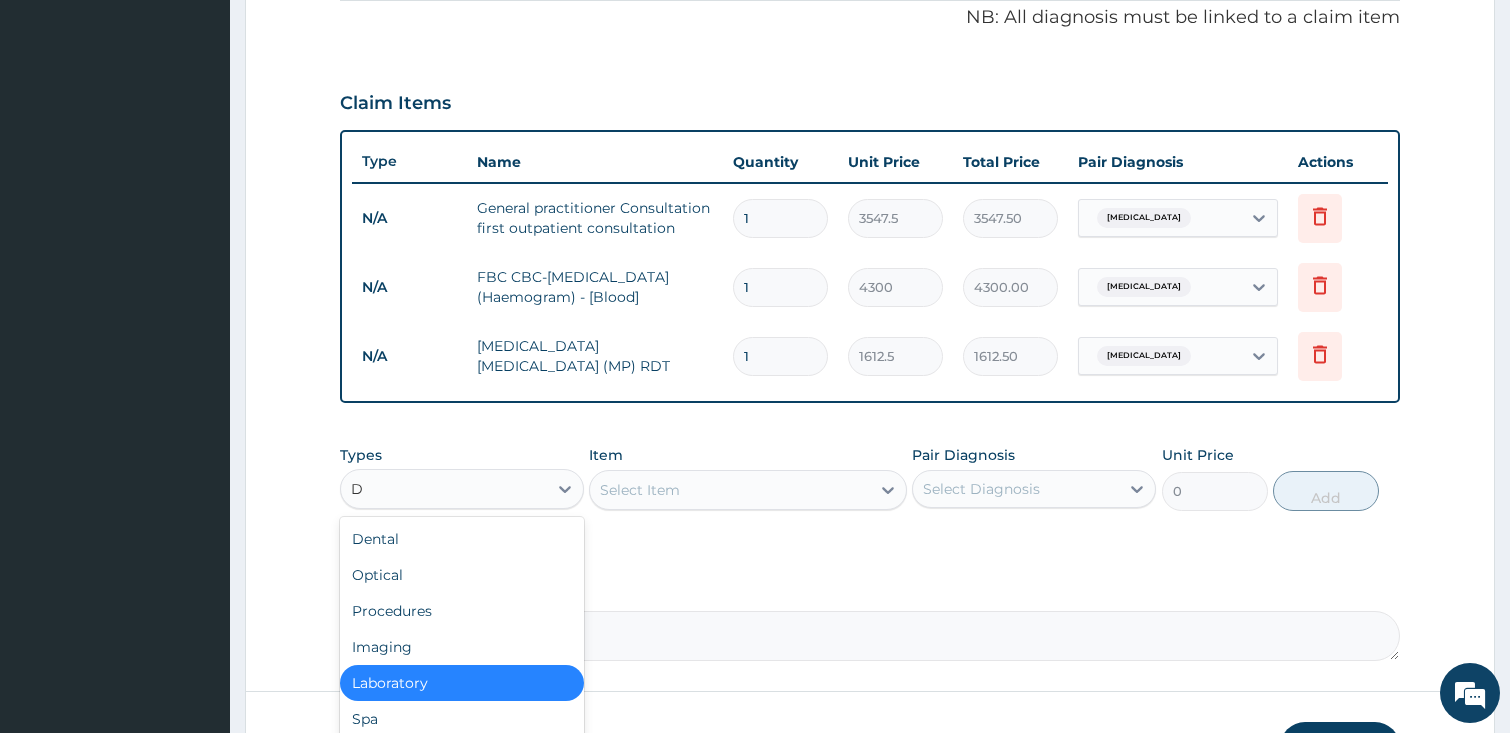 type on "DR" 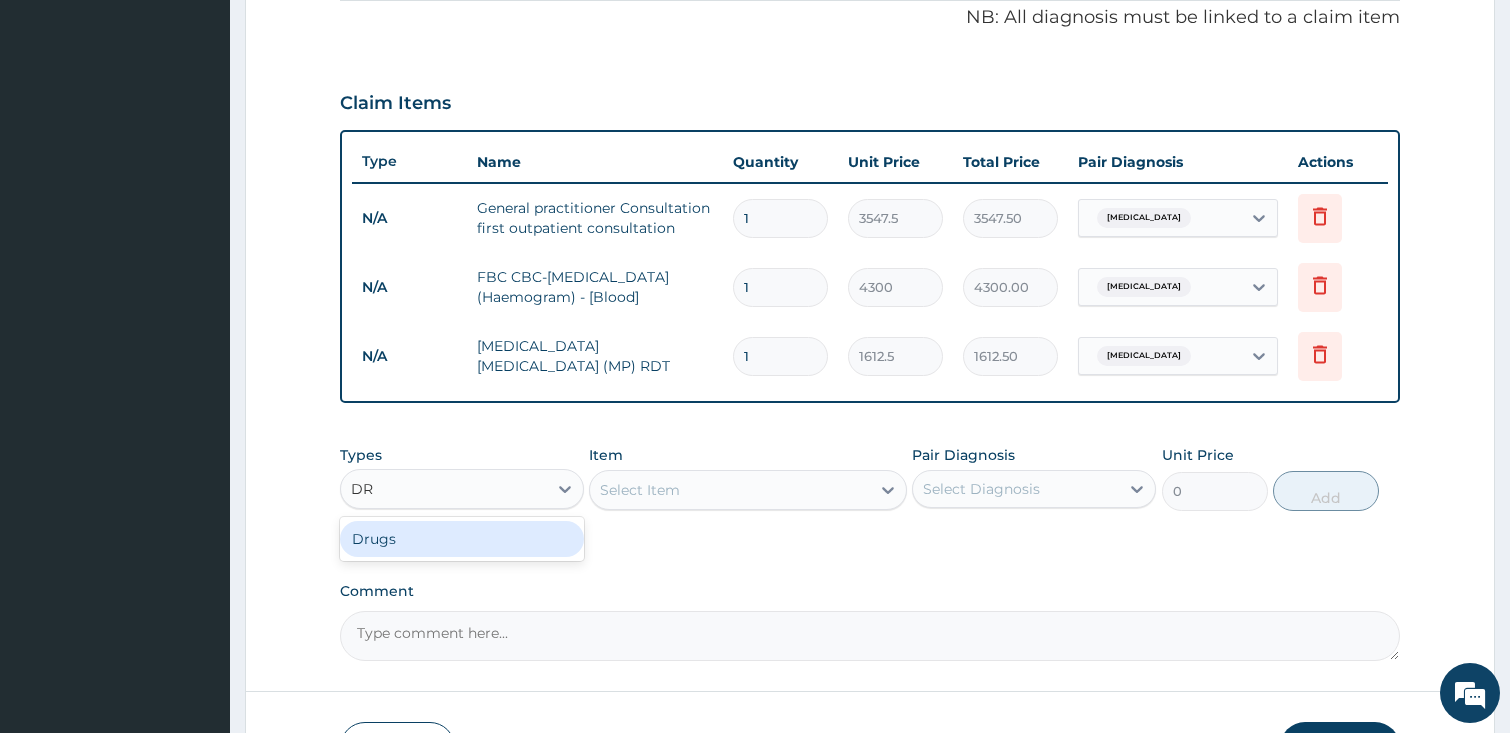 click on "Drugs" at bounding box center [462, 539] 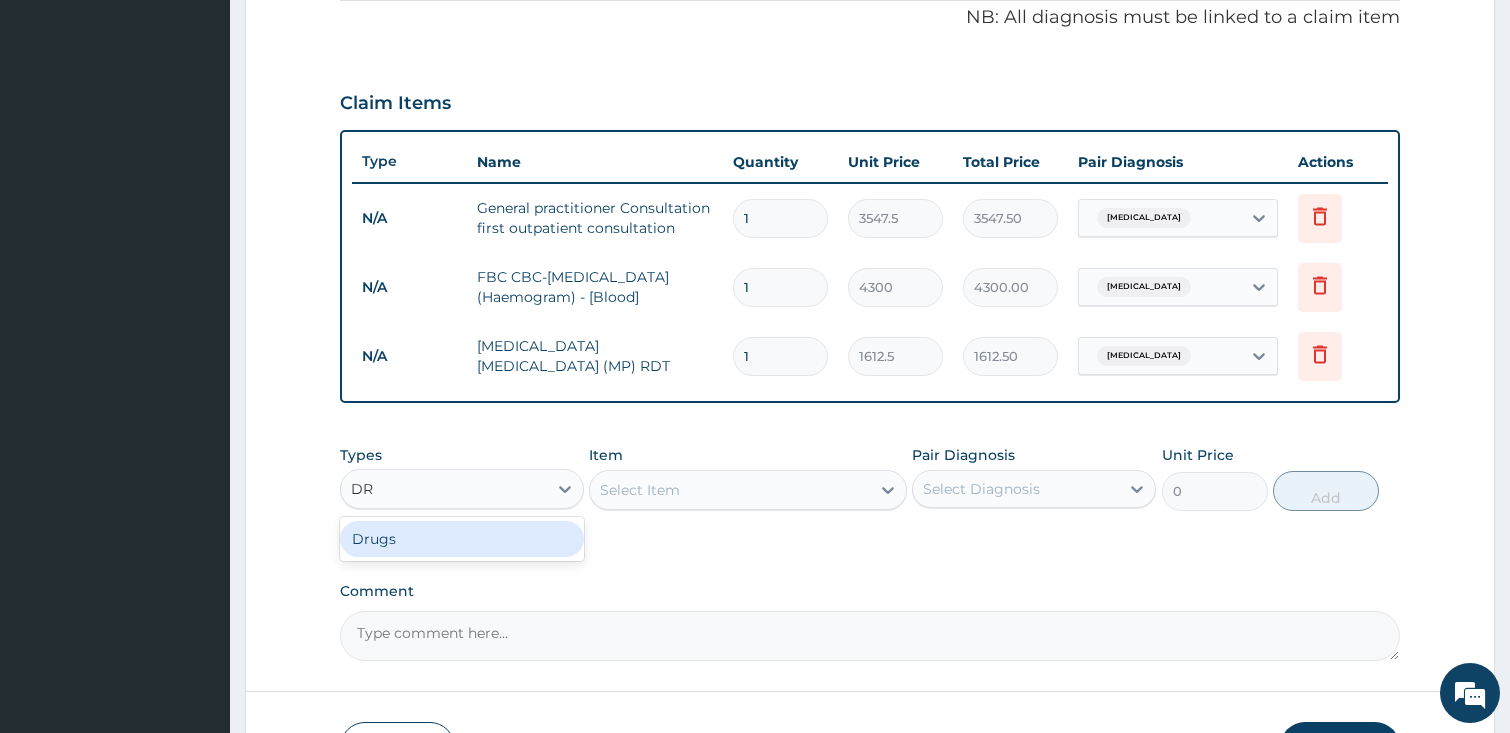type 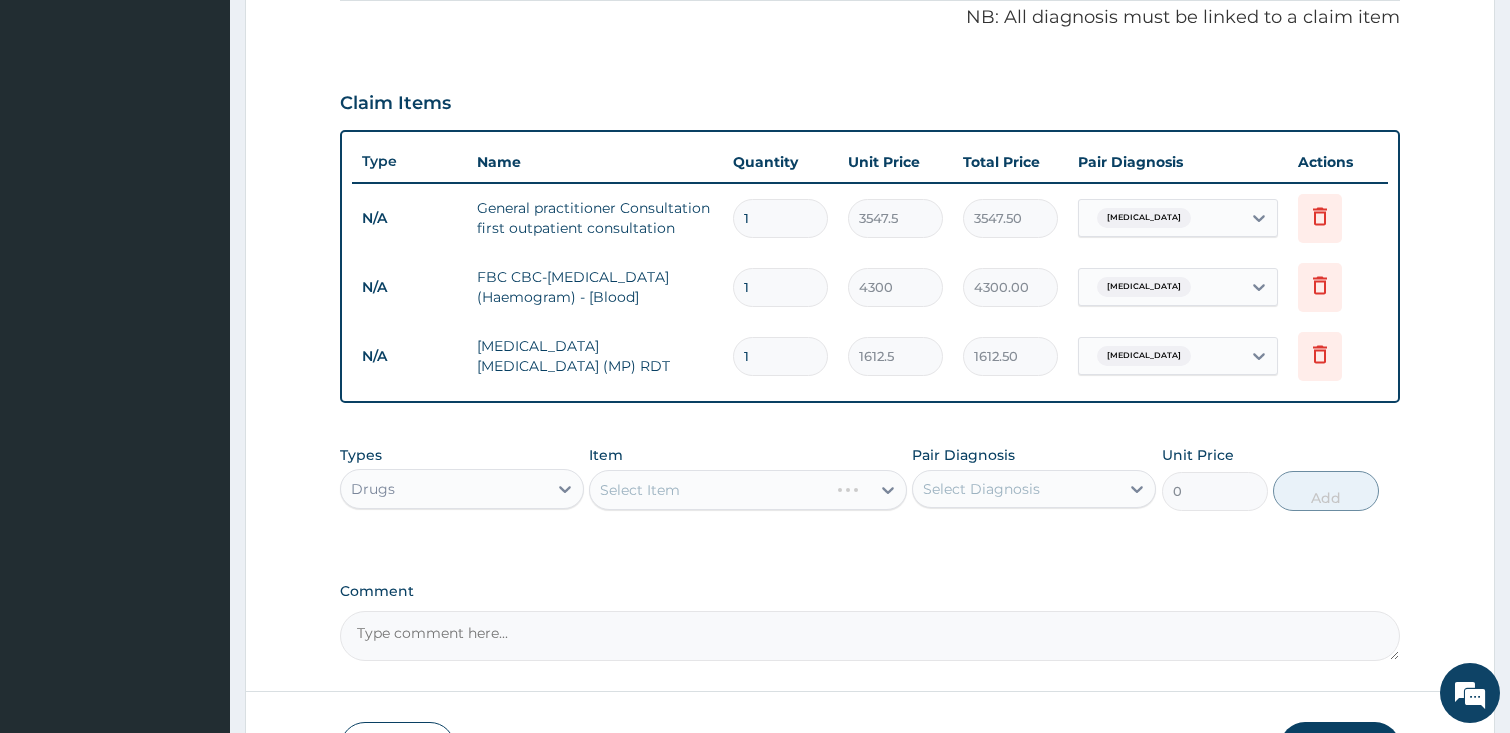 click on "Select Item" at bounding box center (748, 490) 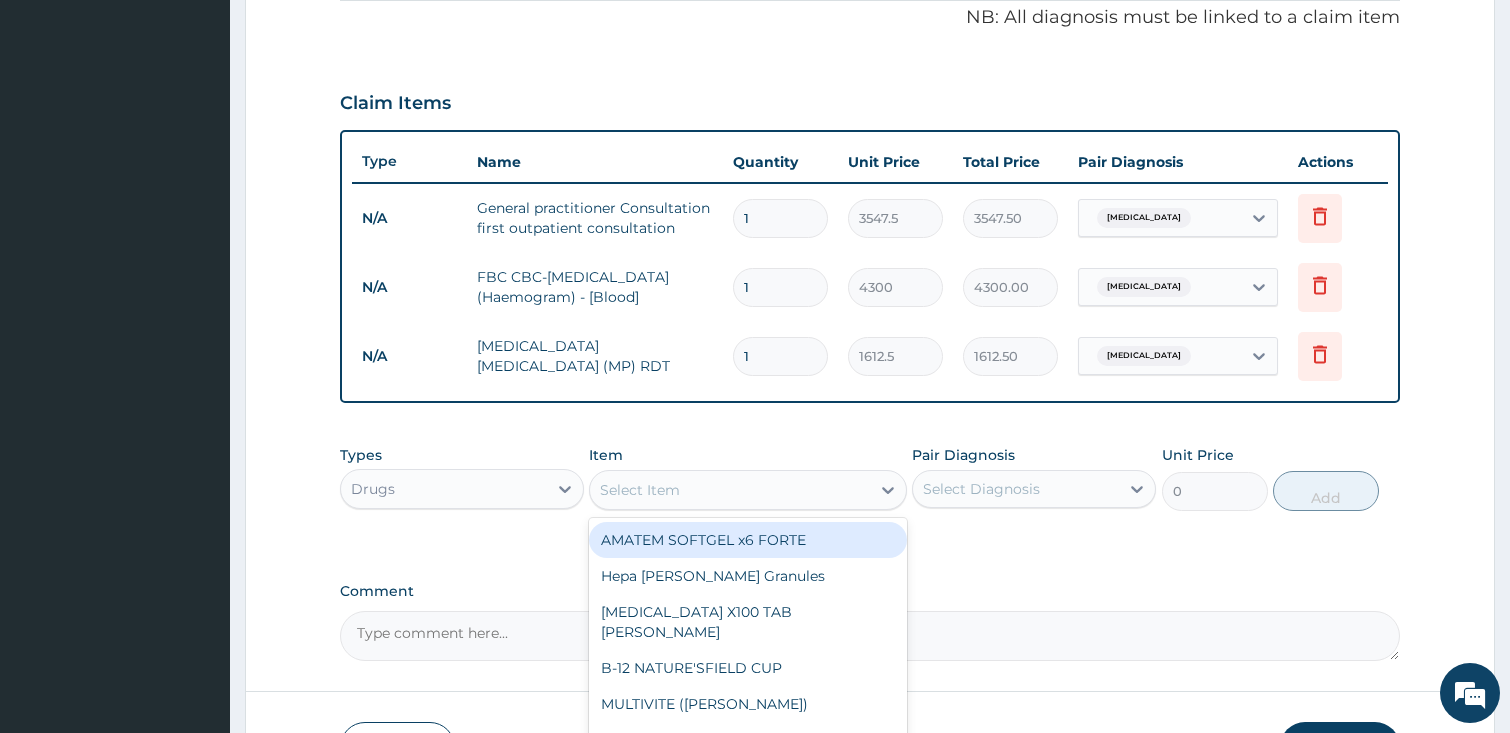 click on "Select Item" at bounding box center (730, 490) 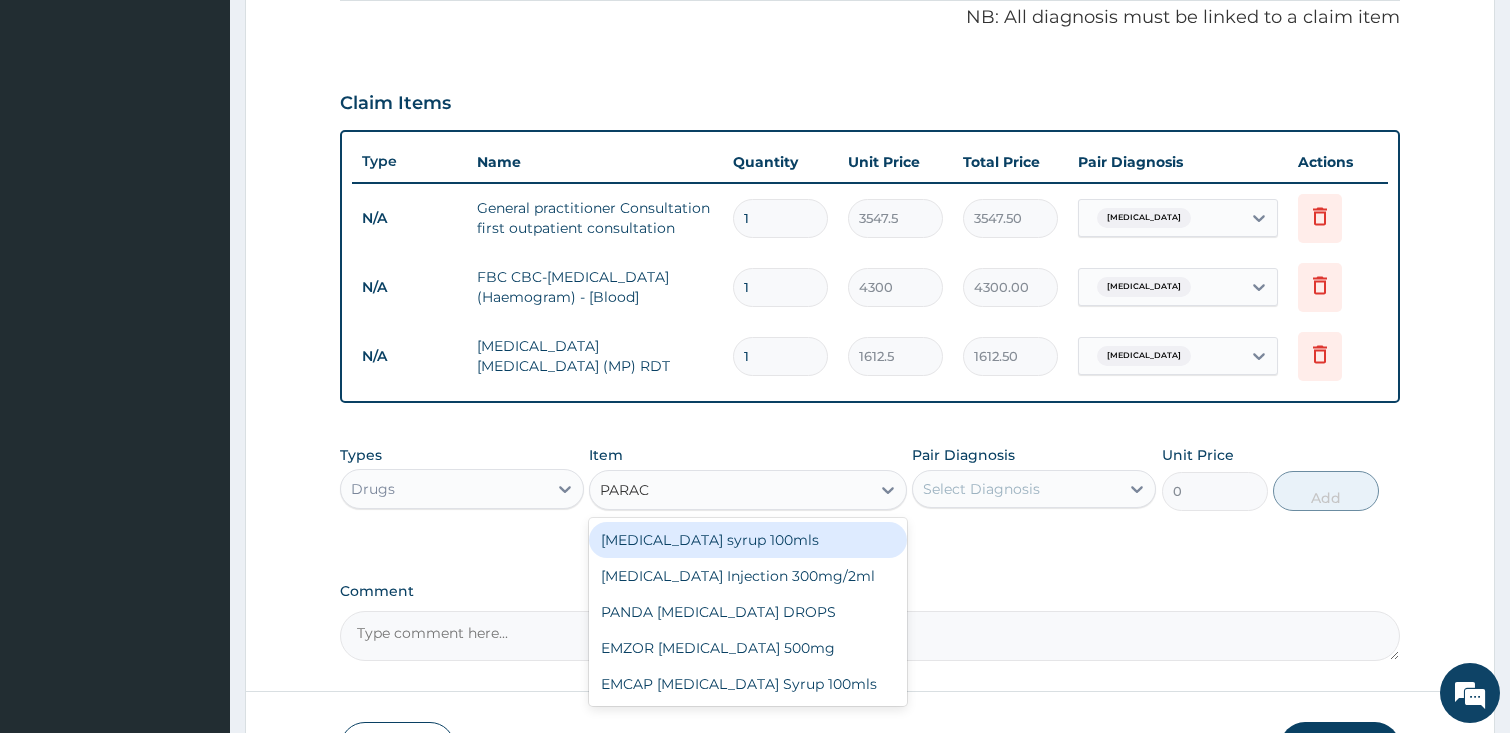 type on "PARACE" 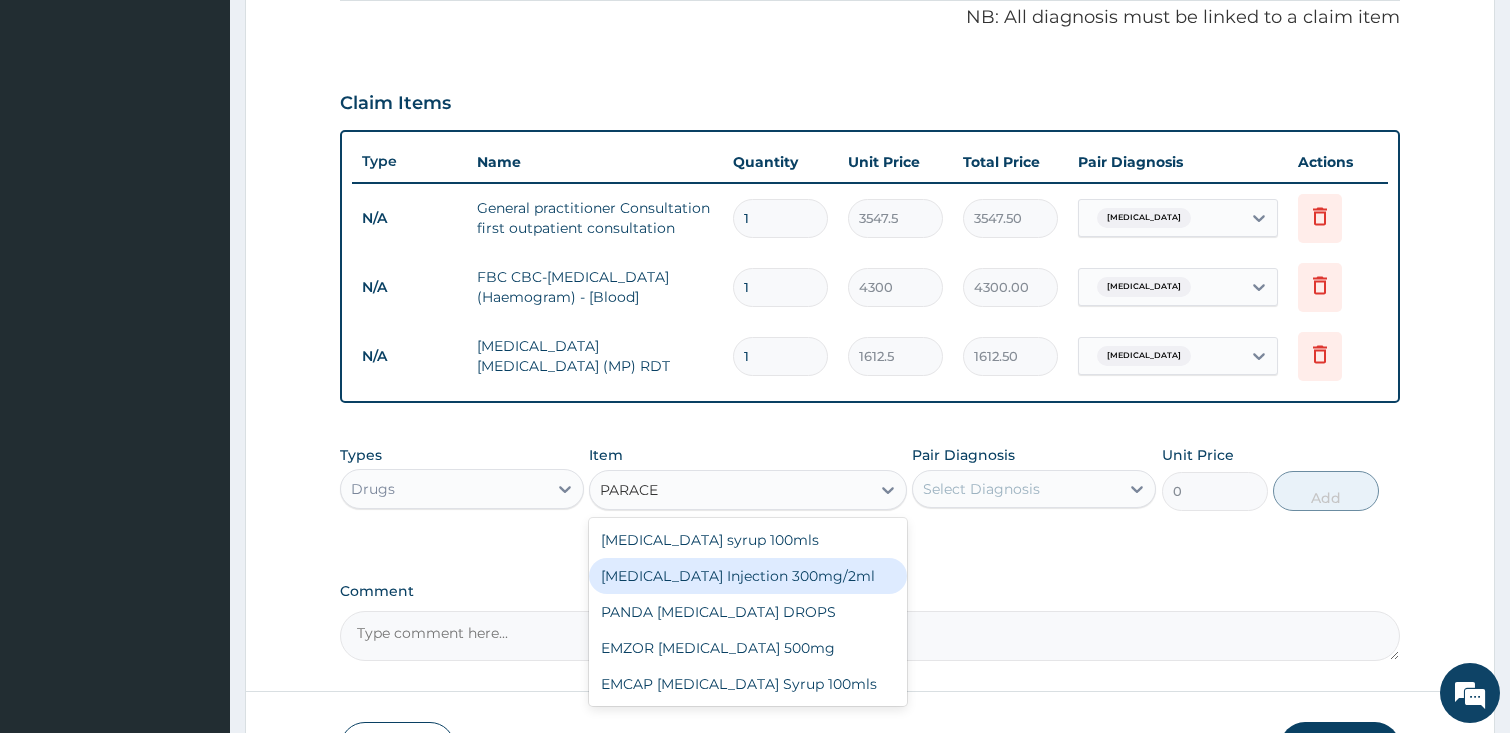 click on "PARACETAMOL Injection 300mg/2ml" at bounding box center (748, 576) 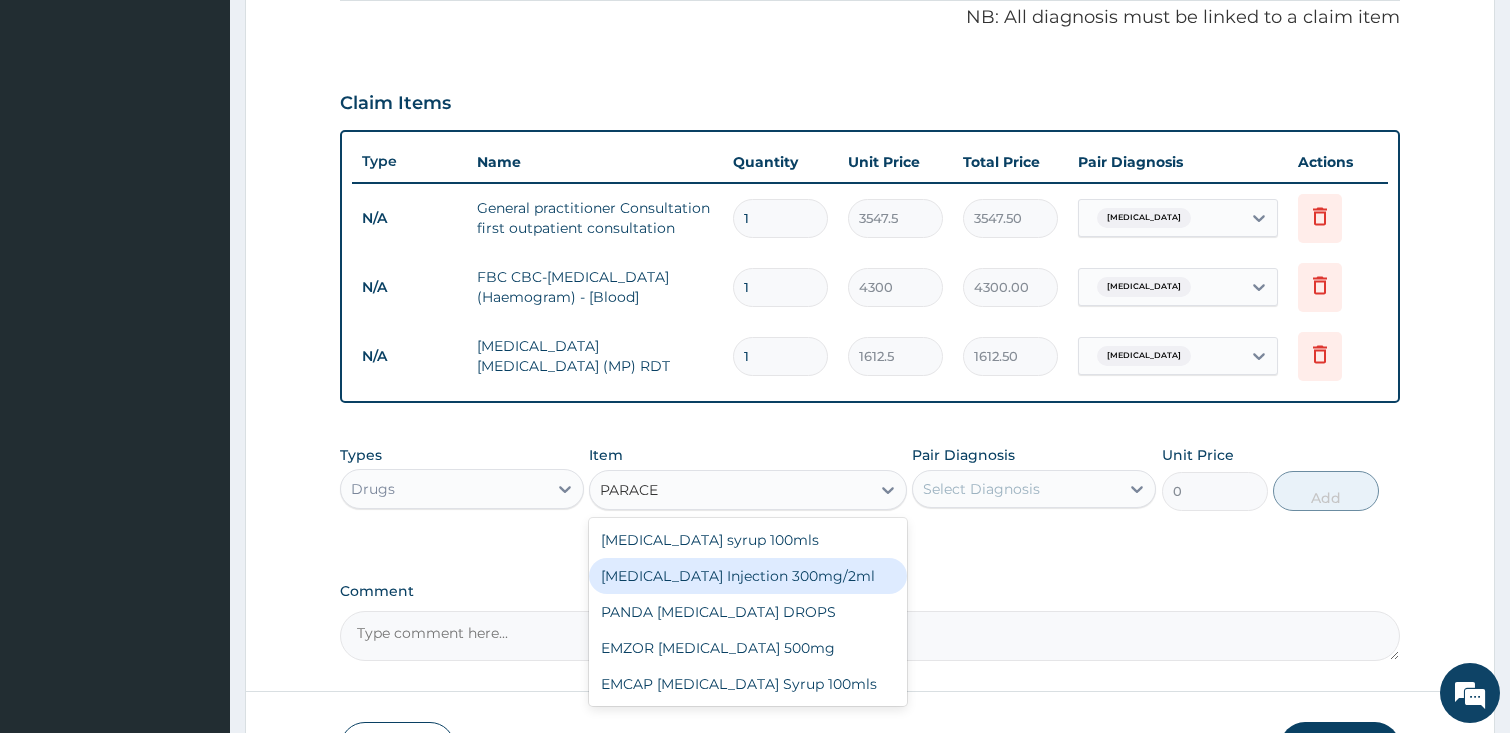 type 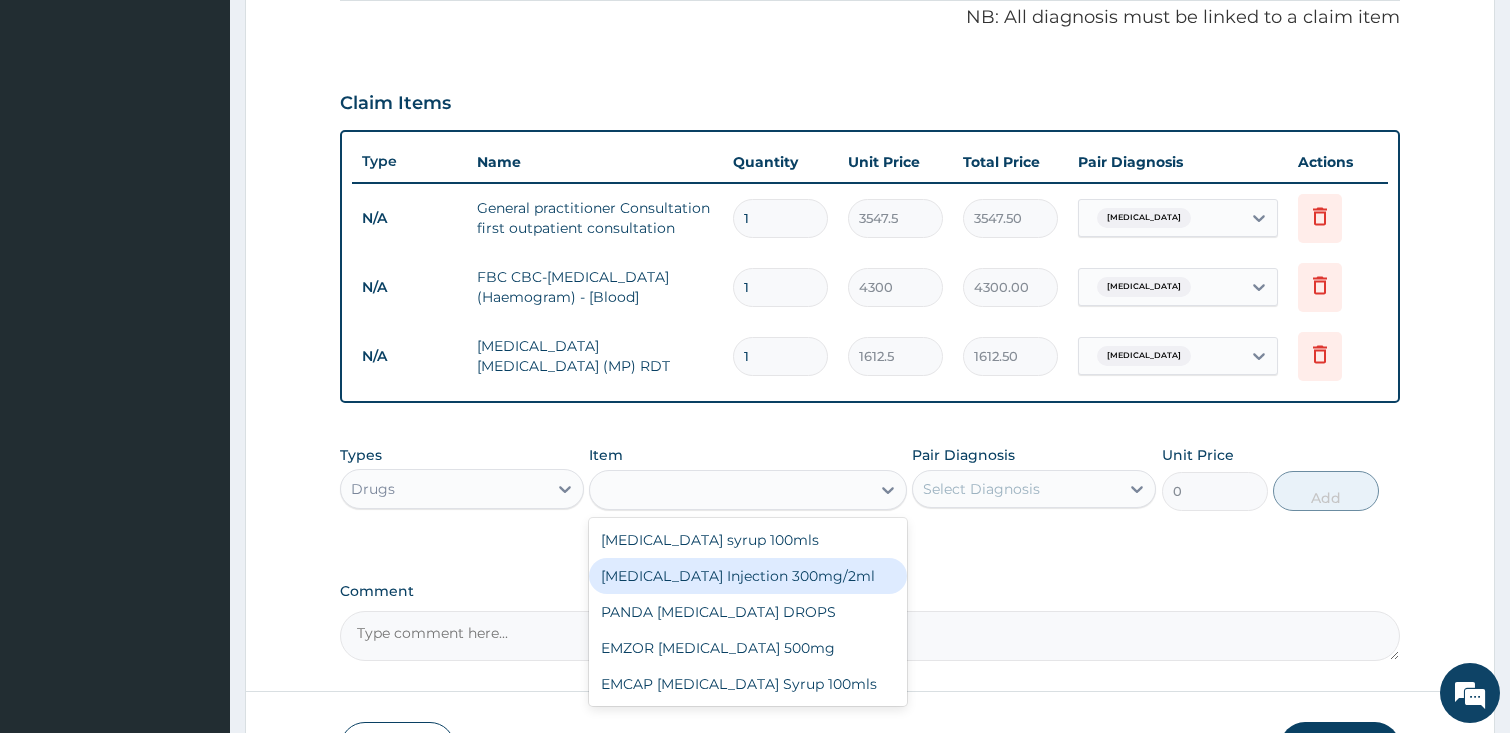 type on "260.15" 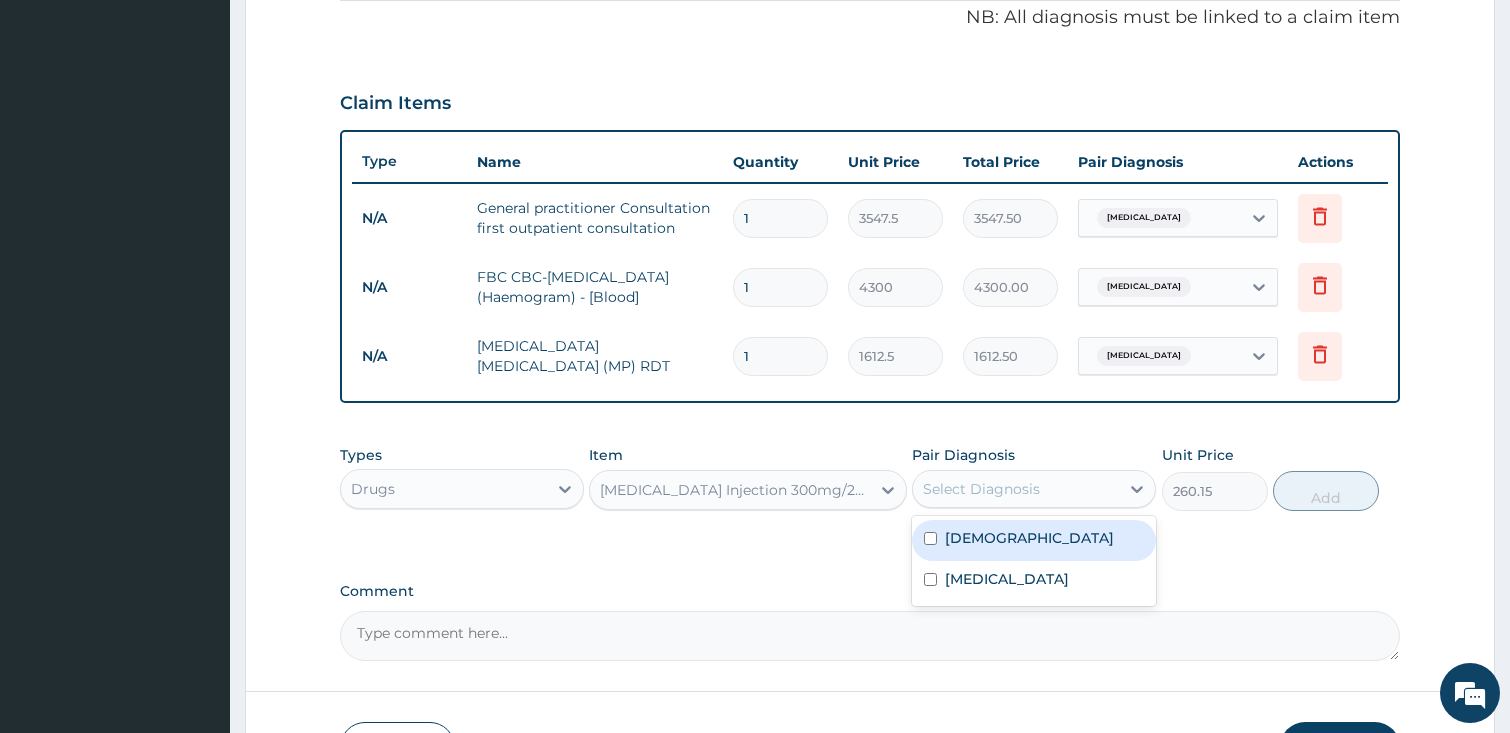 click on "Select Diagnosis" at bounding box center (1016, 489) 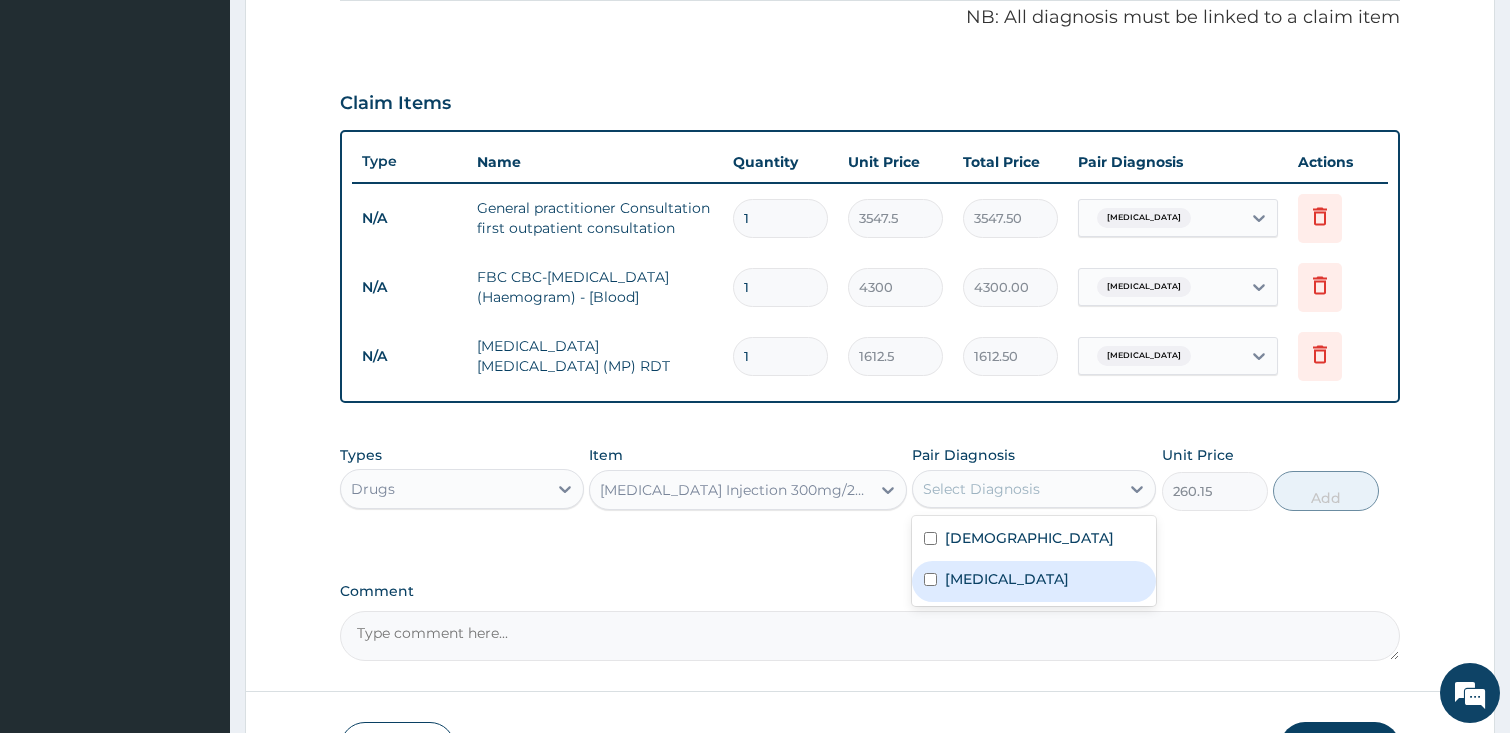click on "[MEDICAL_DATA]" at bounding box center [1034, 581] 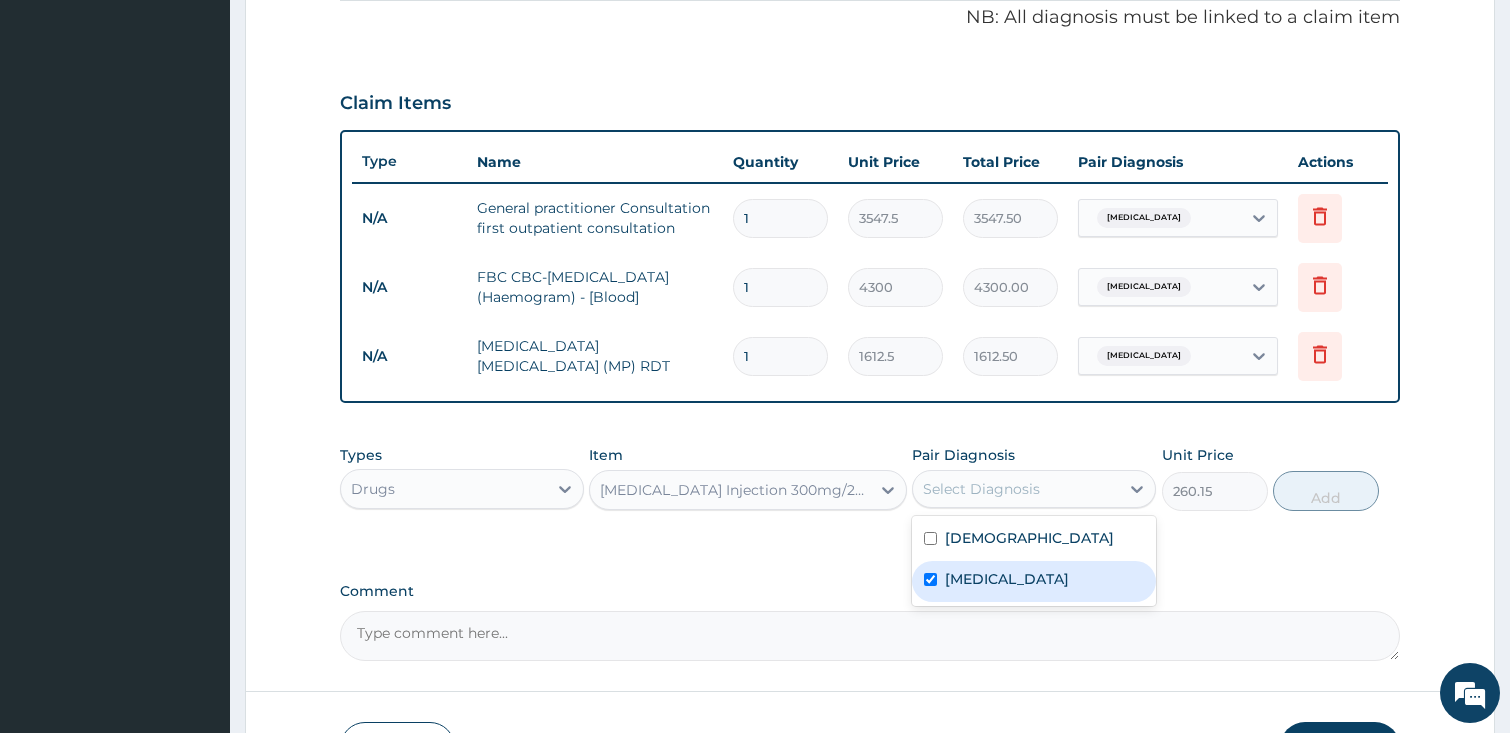 checkbox on "true" 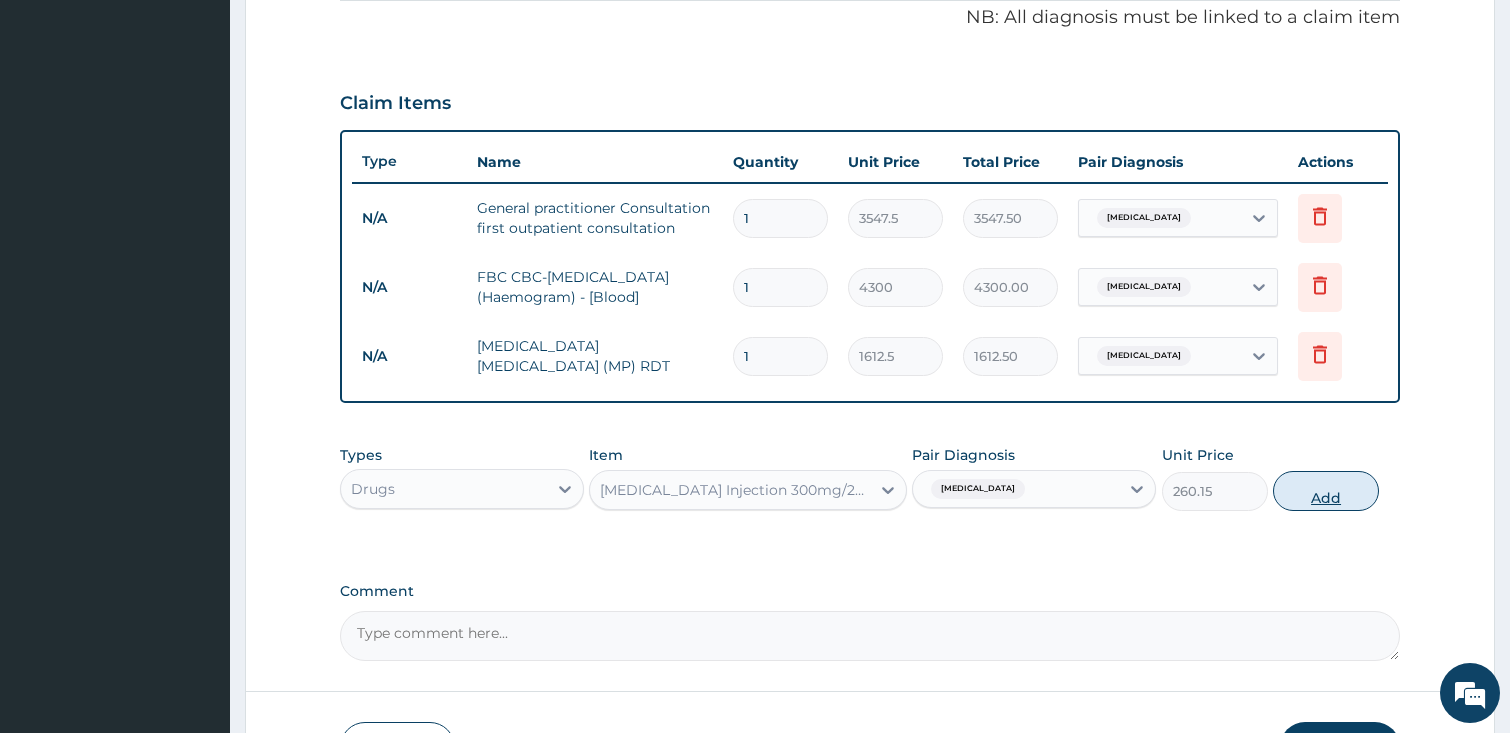 click on "Add" at bounding box center (1326, 491) 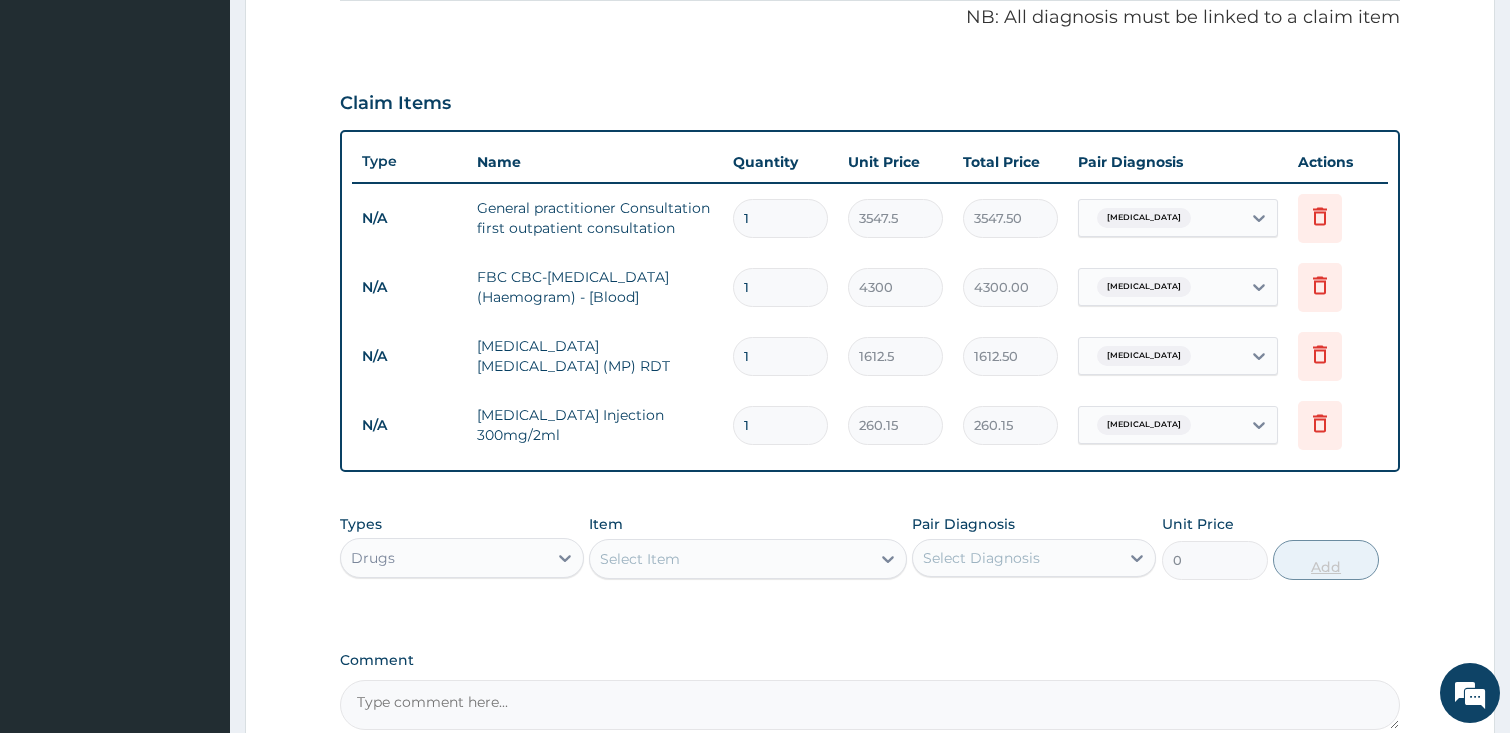 type 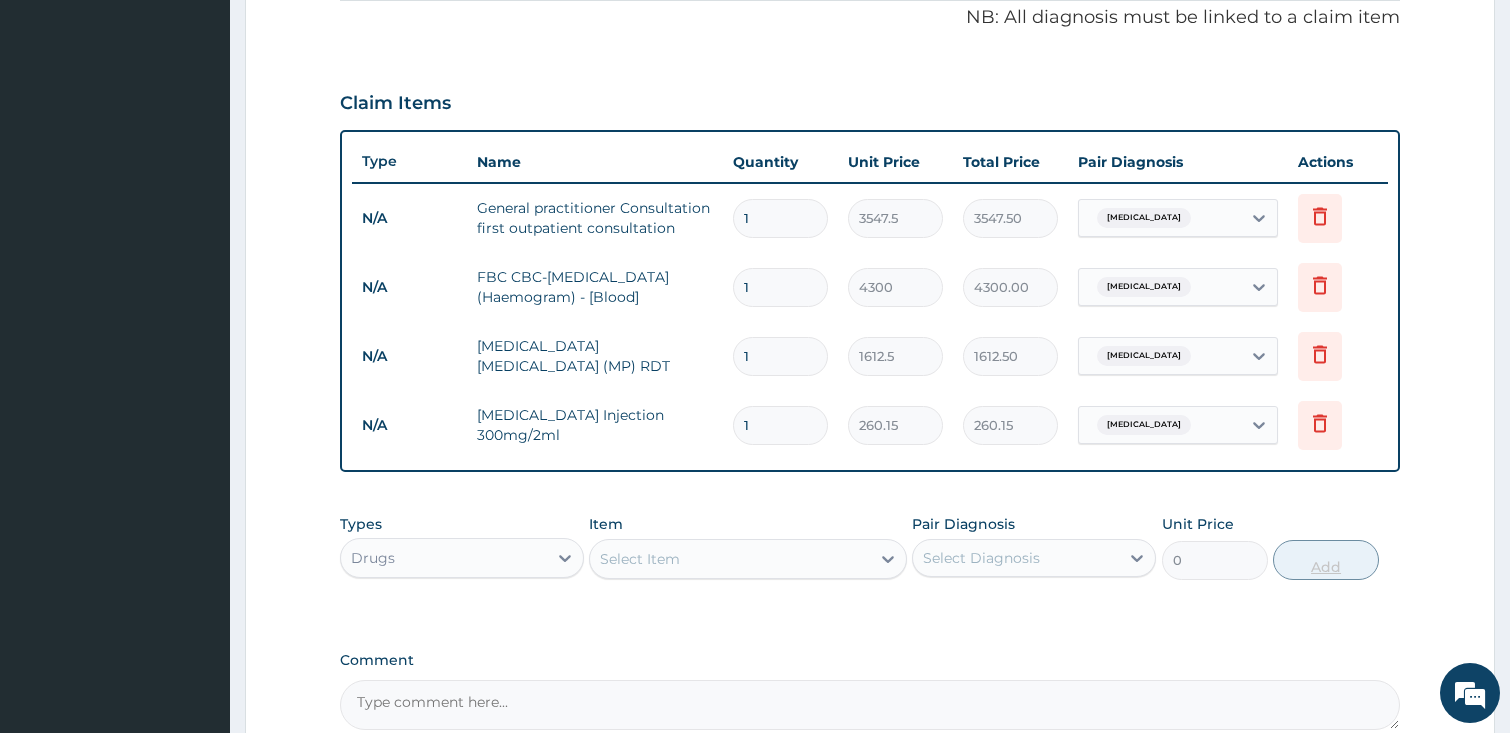 type on "0.00" 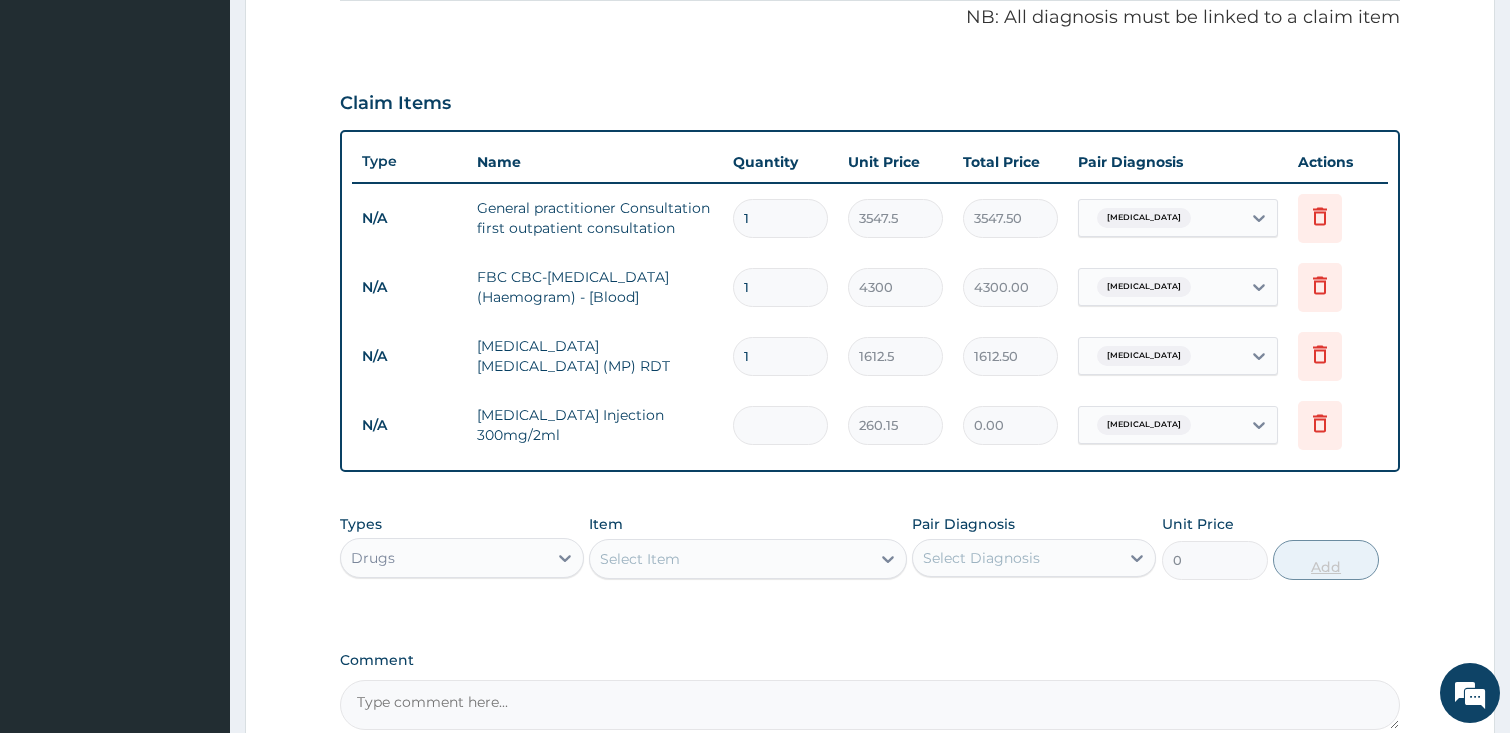 type on "2" 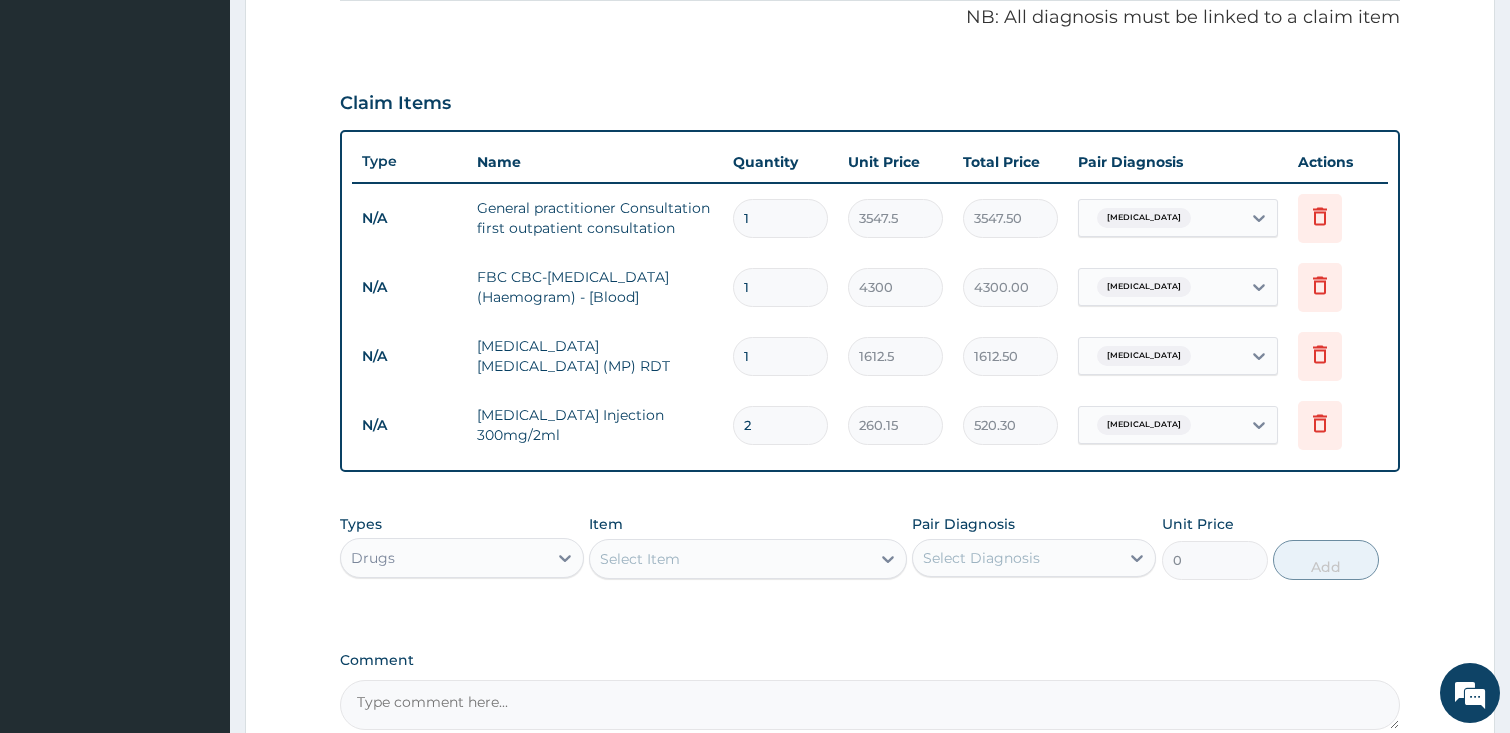 type on "2" 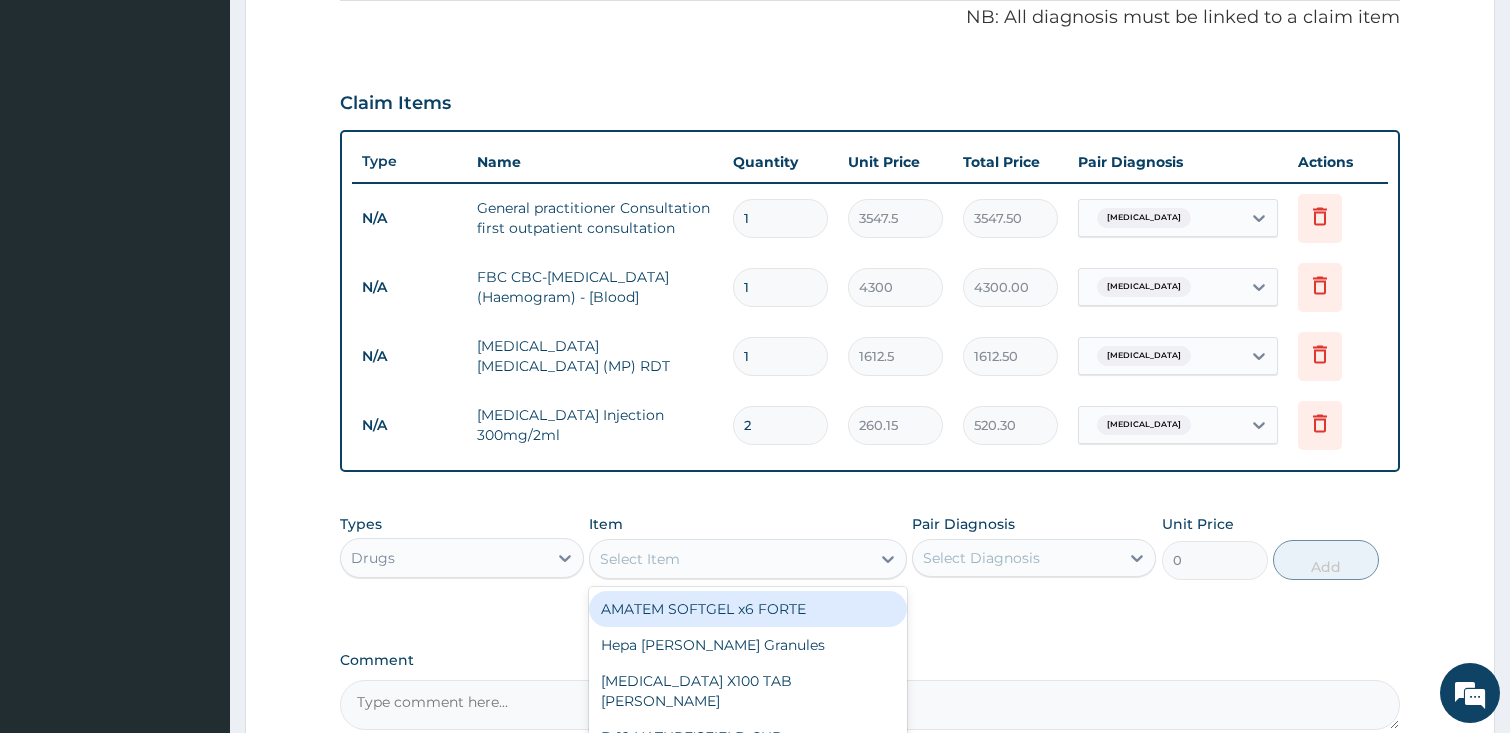 click on "Select Item" at bounding box center [730, 559] 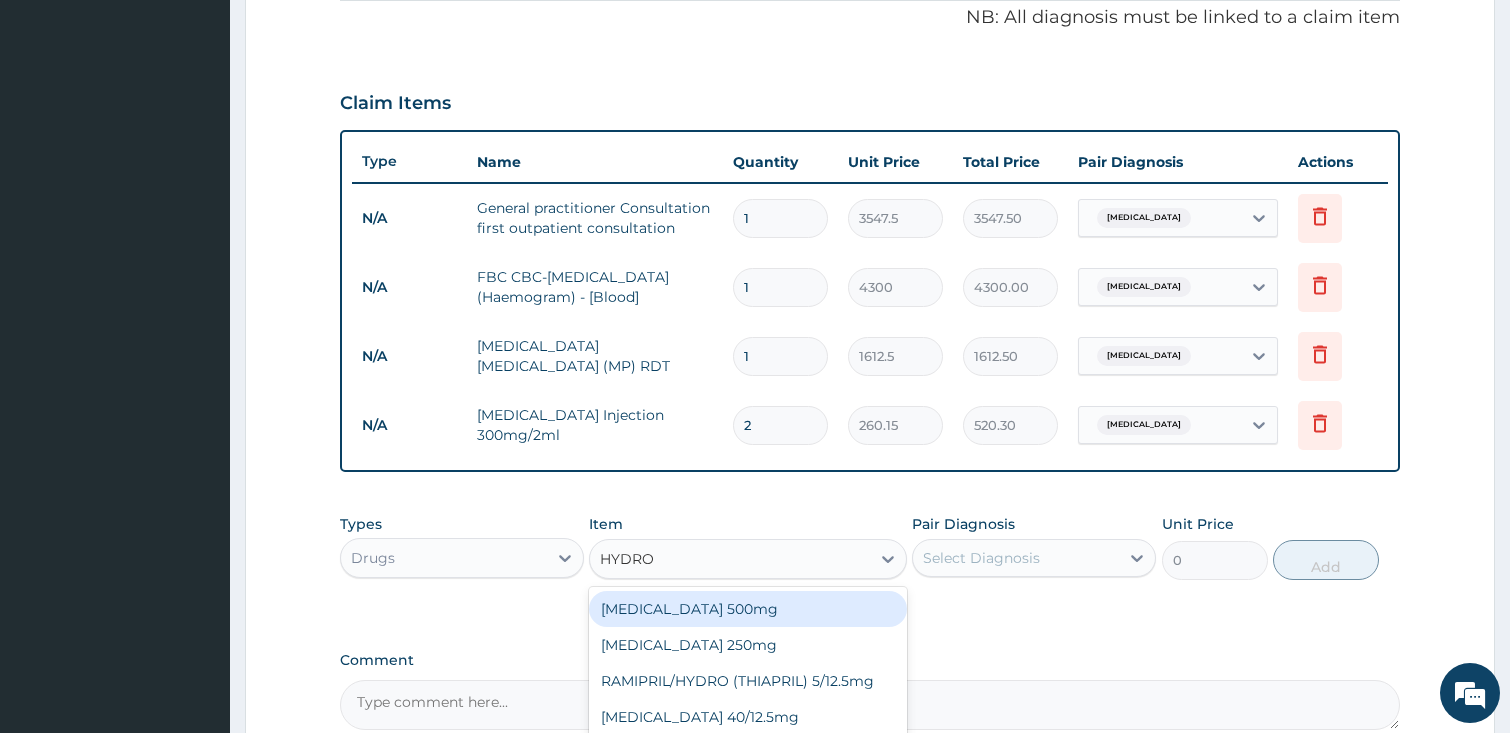 type on "HYDROC" 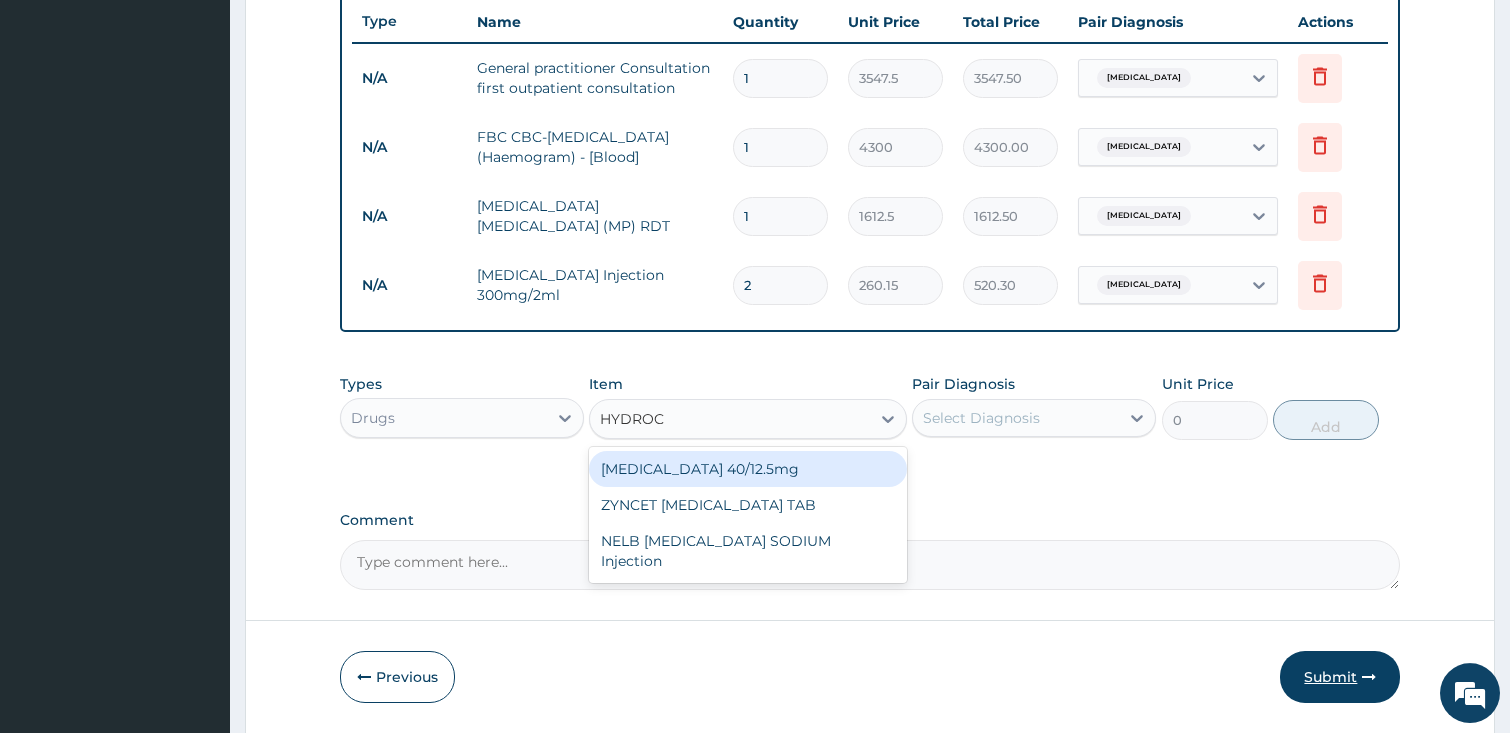 scroll, scrollTop: 767, scrollLeft: 0, axis: vertical 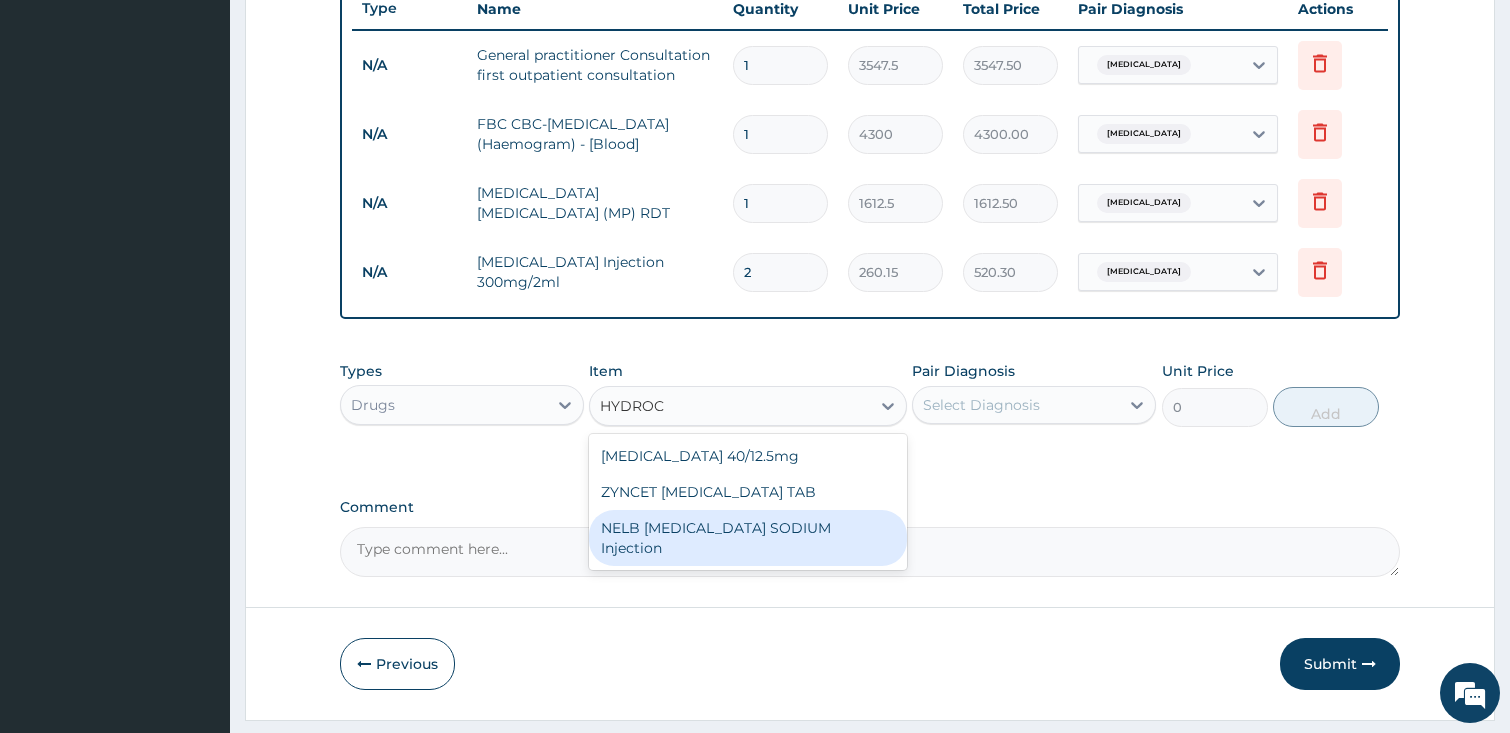 click on "NELB HYDROCORTISONE SODIUM Injection" at bounding box center (748, 538) 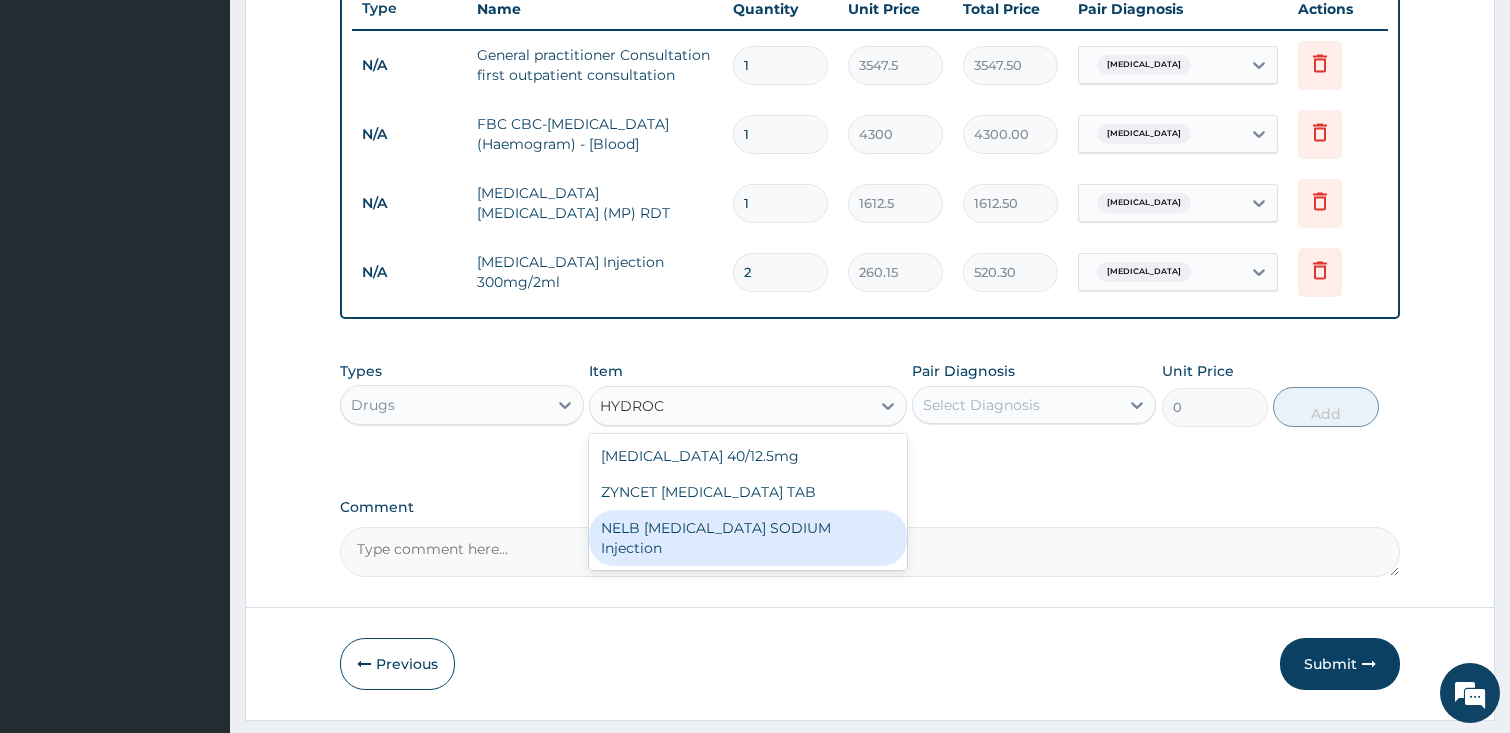 type 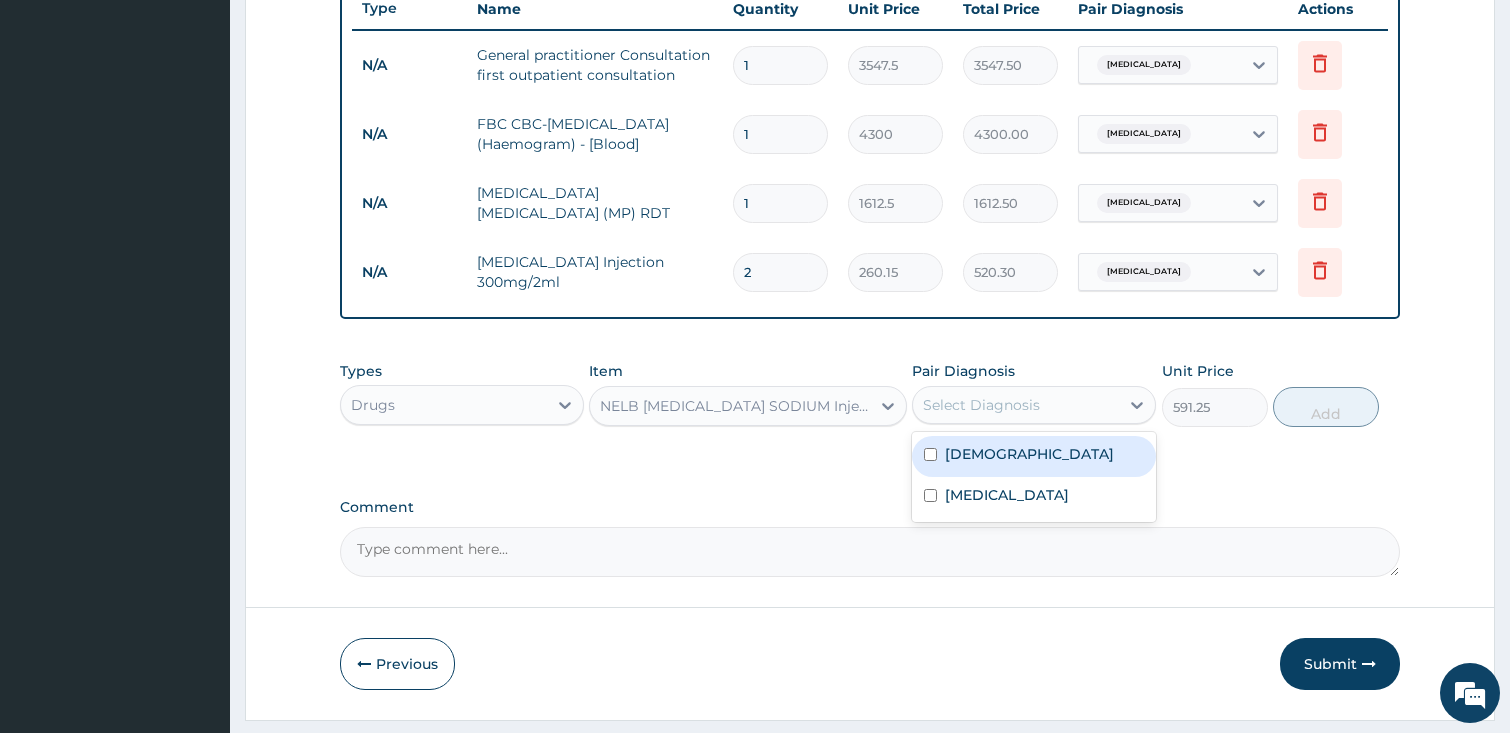 click on "Select Diagnosis" at bounding box center (1016, 405) 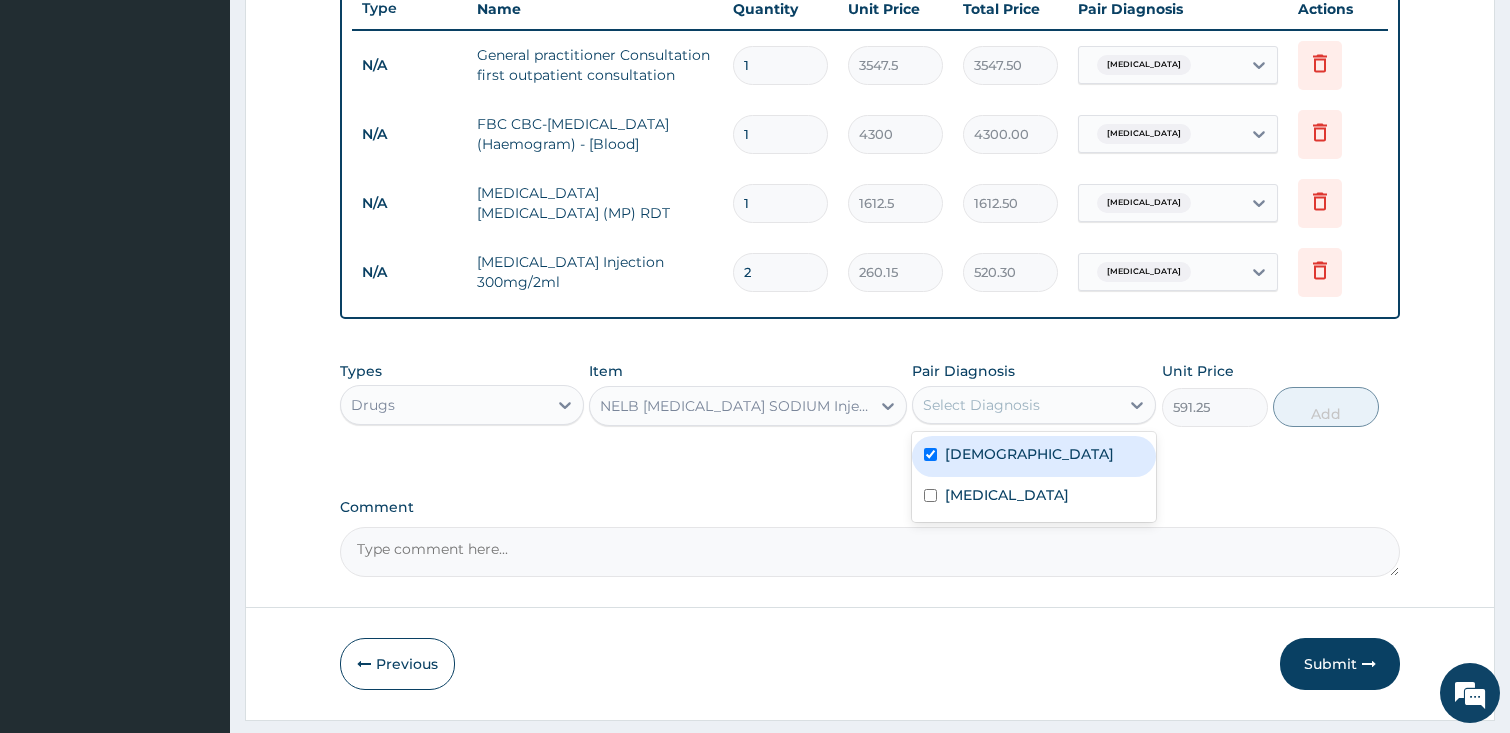 checkbox on "true" 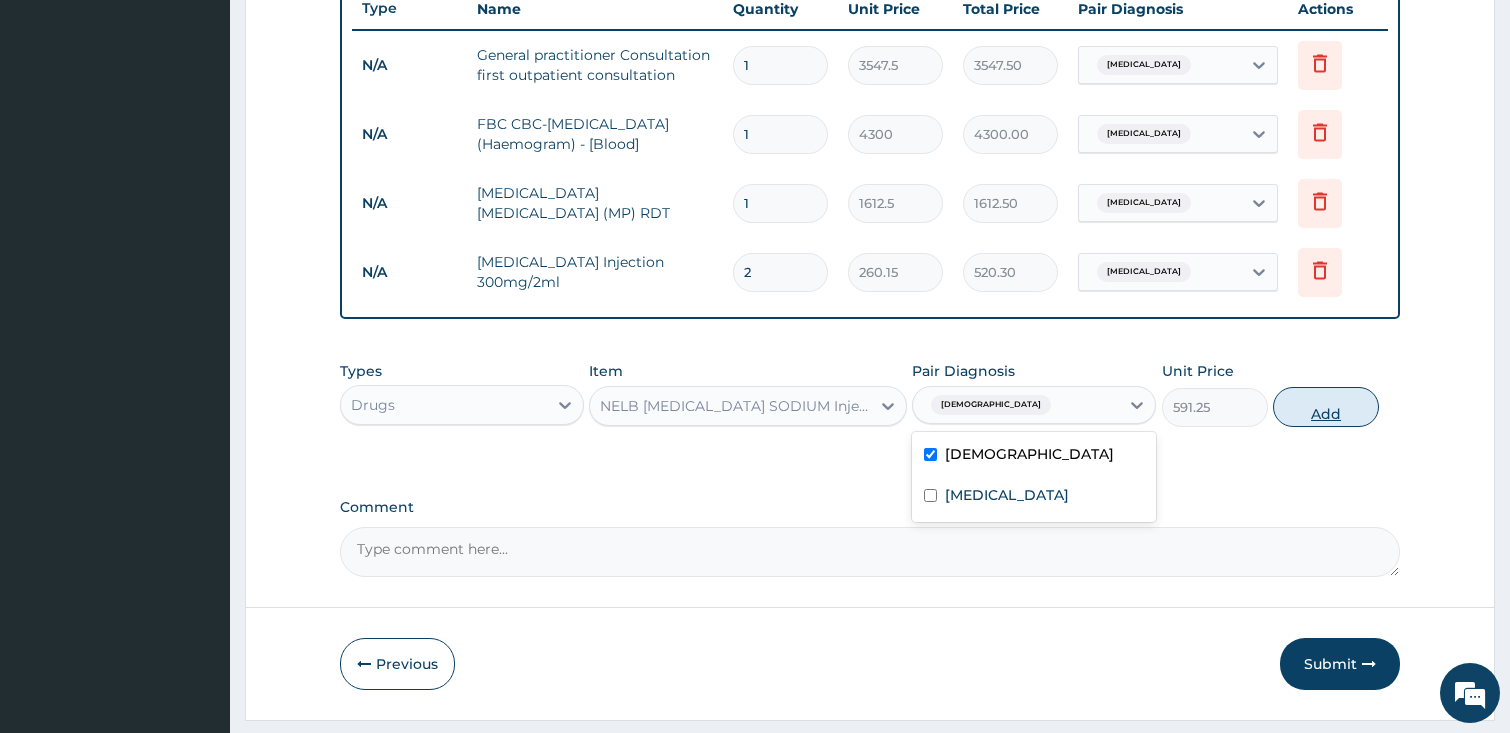 click on "Add" at bounding box center [1326, 407] 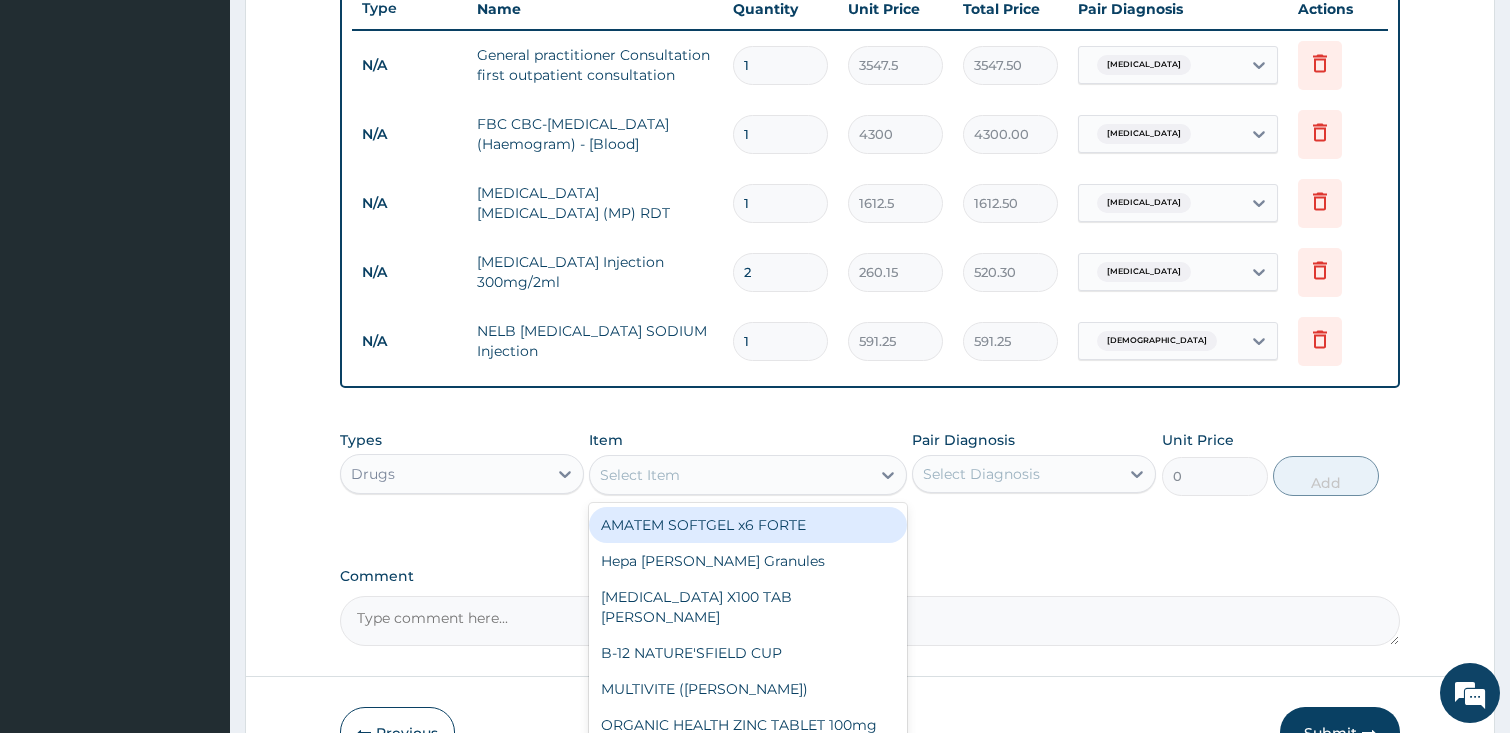 click on "Select Item" at bounding box center (730, 475) 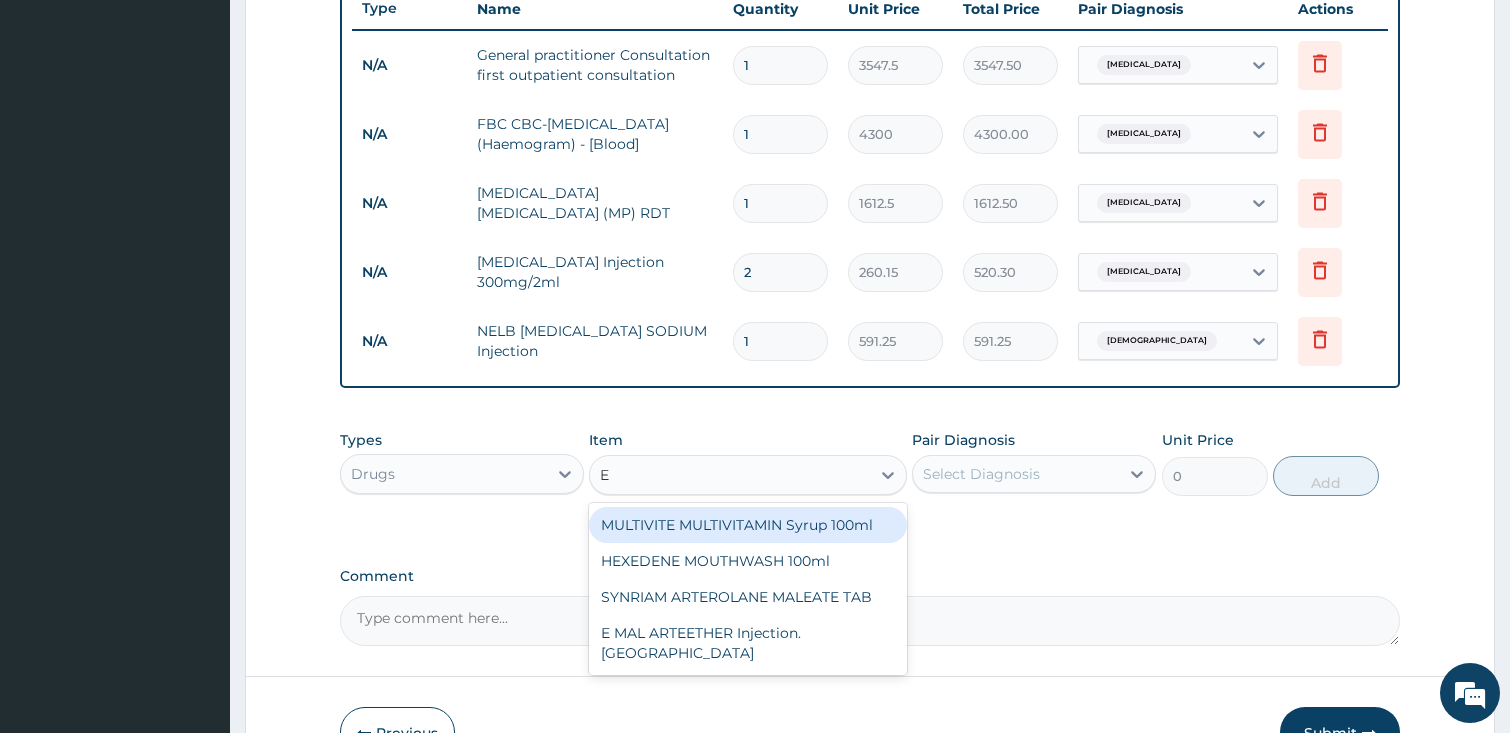 type on "E M" 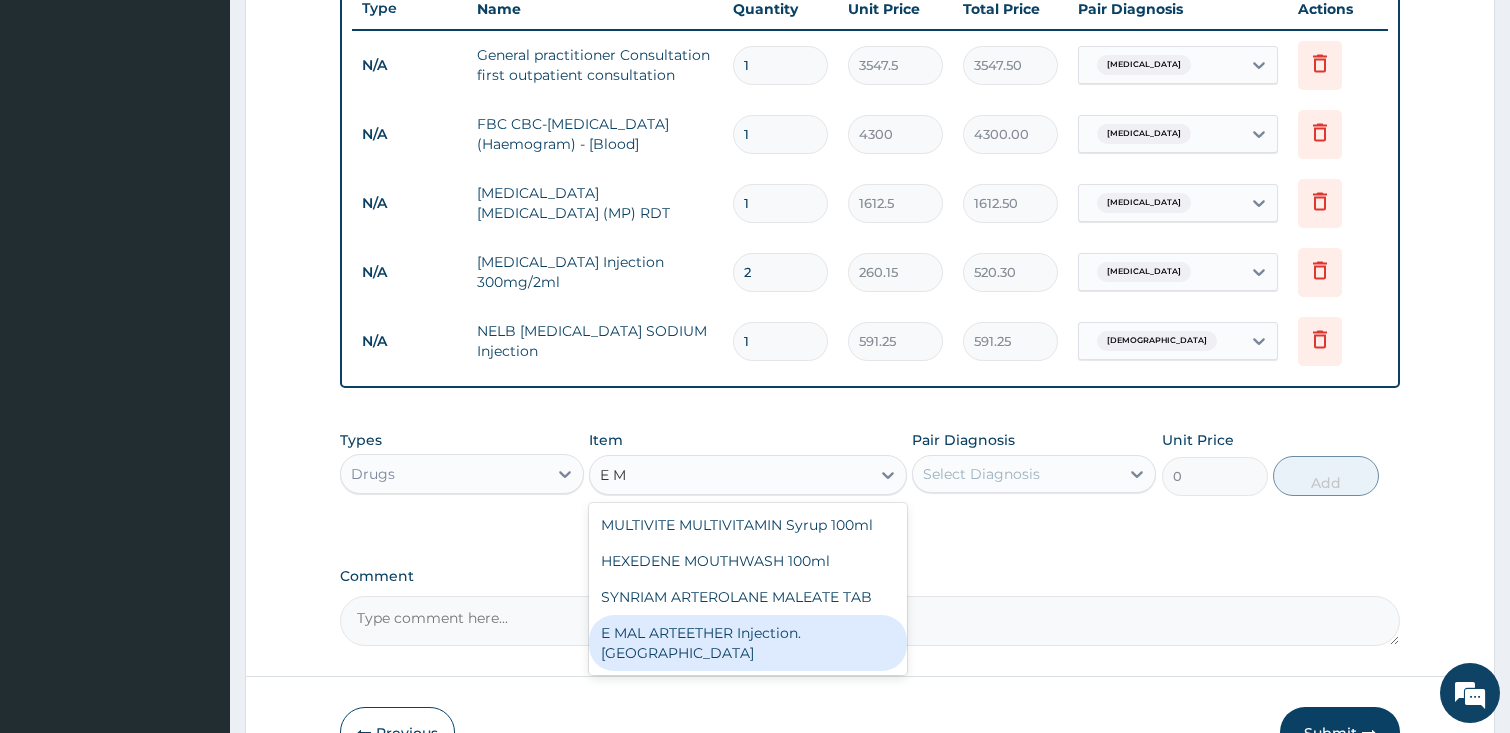click on "E MAL ARTEETHER Injection. FIDSON" at bounding box center (748, 643) 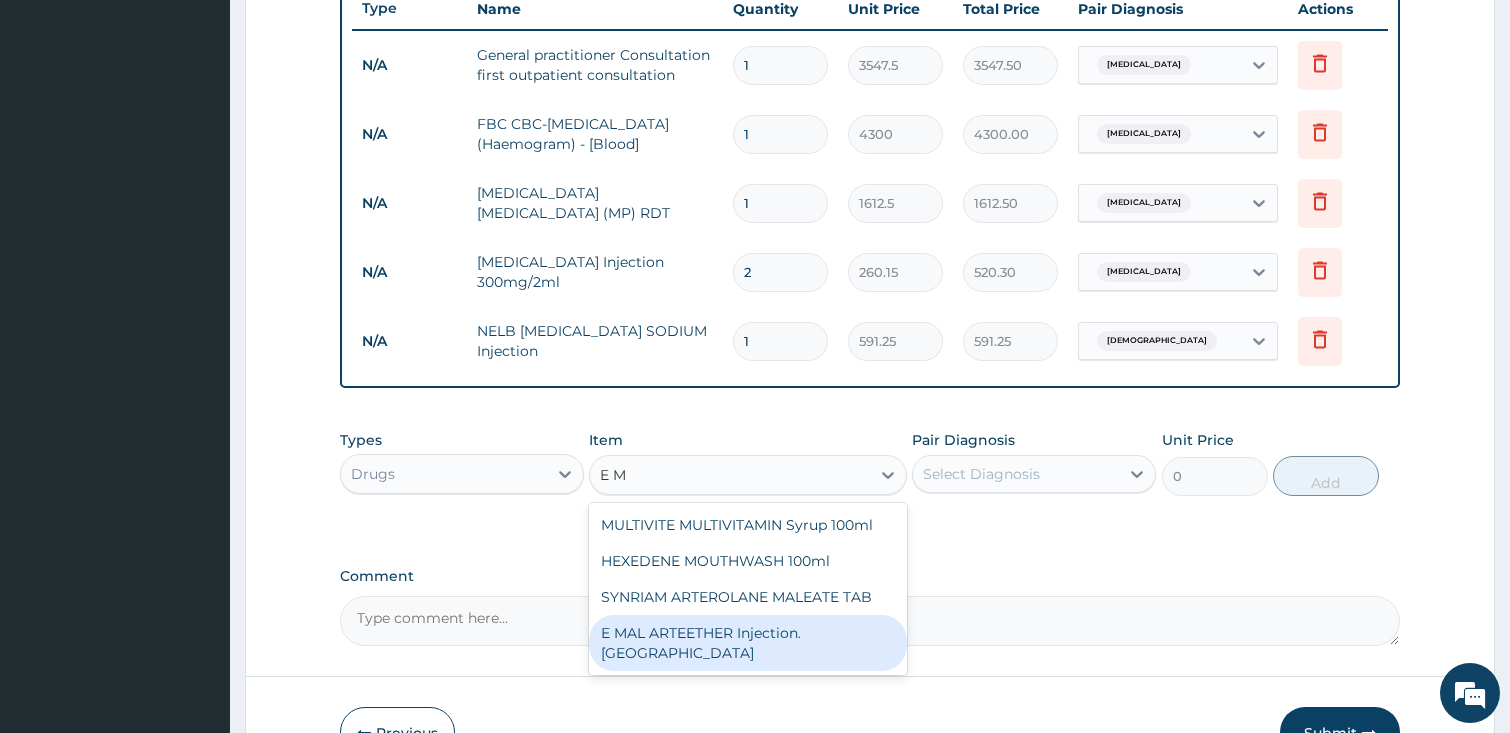type 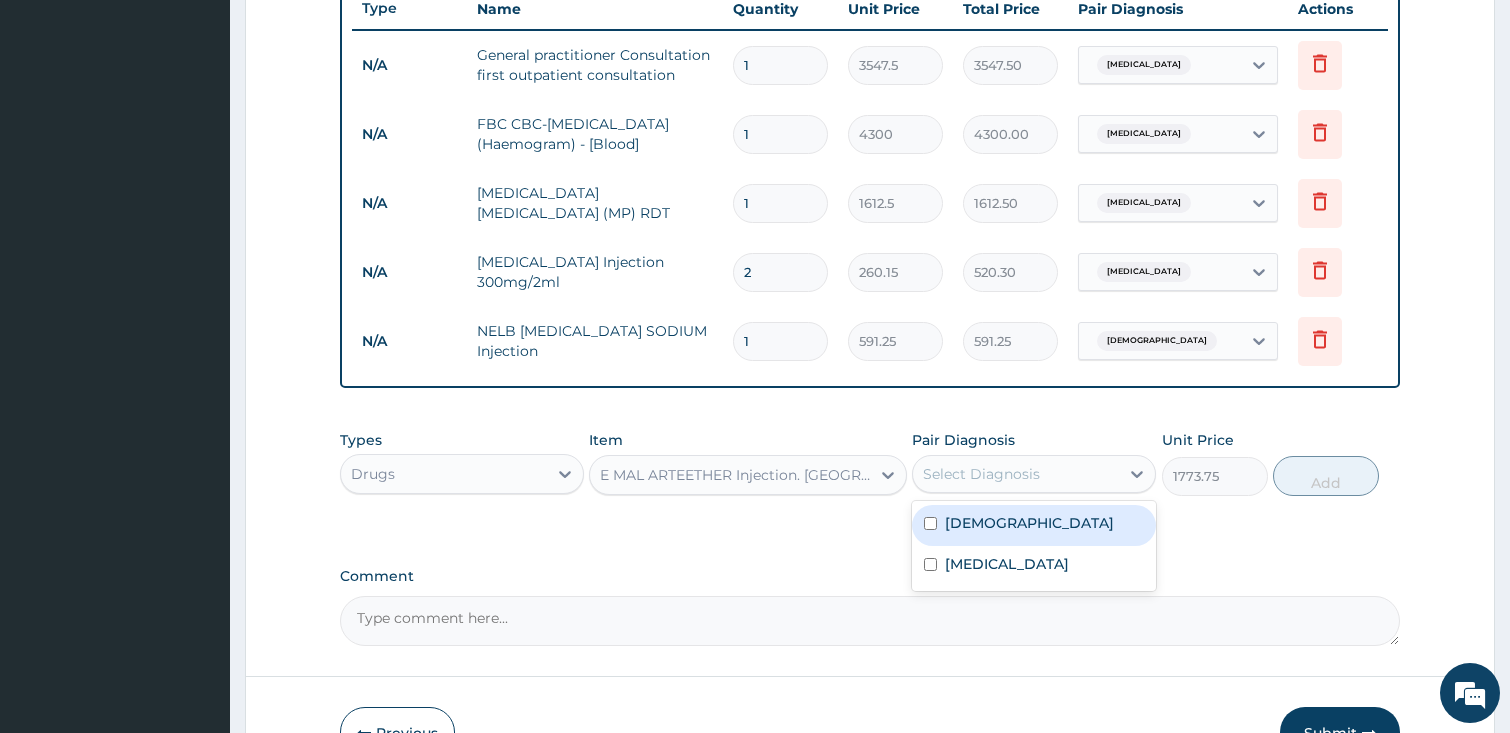 click on "Select Diagnosis" at bounding box center (1016, 474) 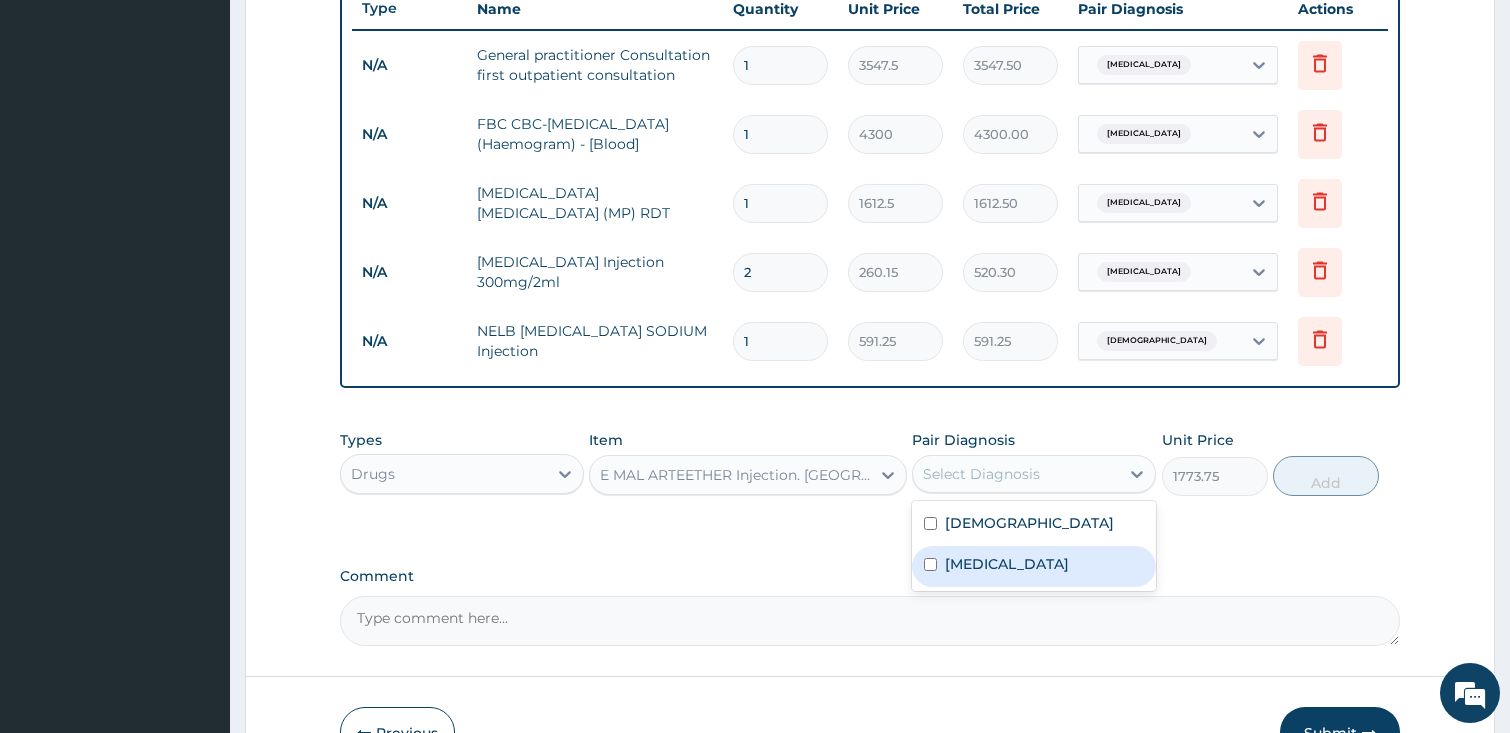 click on "[MEDICAL_DATA]" at bounding box center [1034, 566] 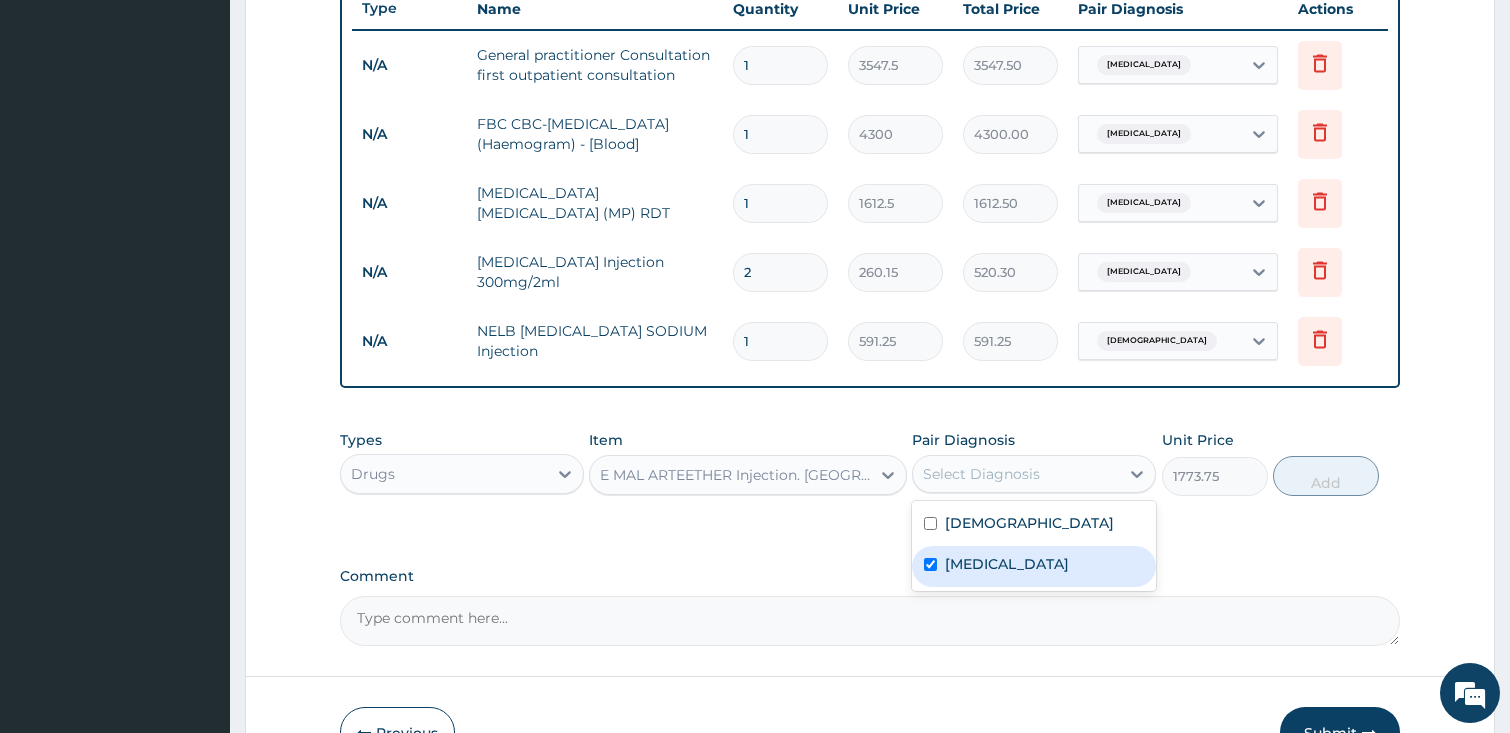 checkbox on "true" 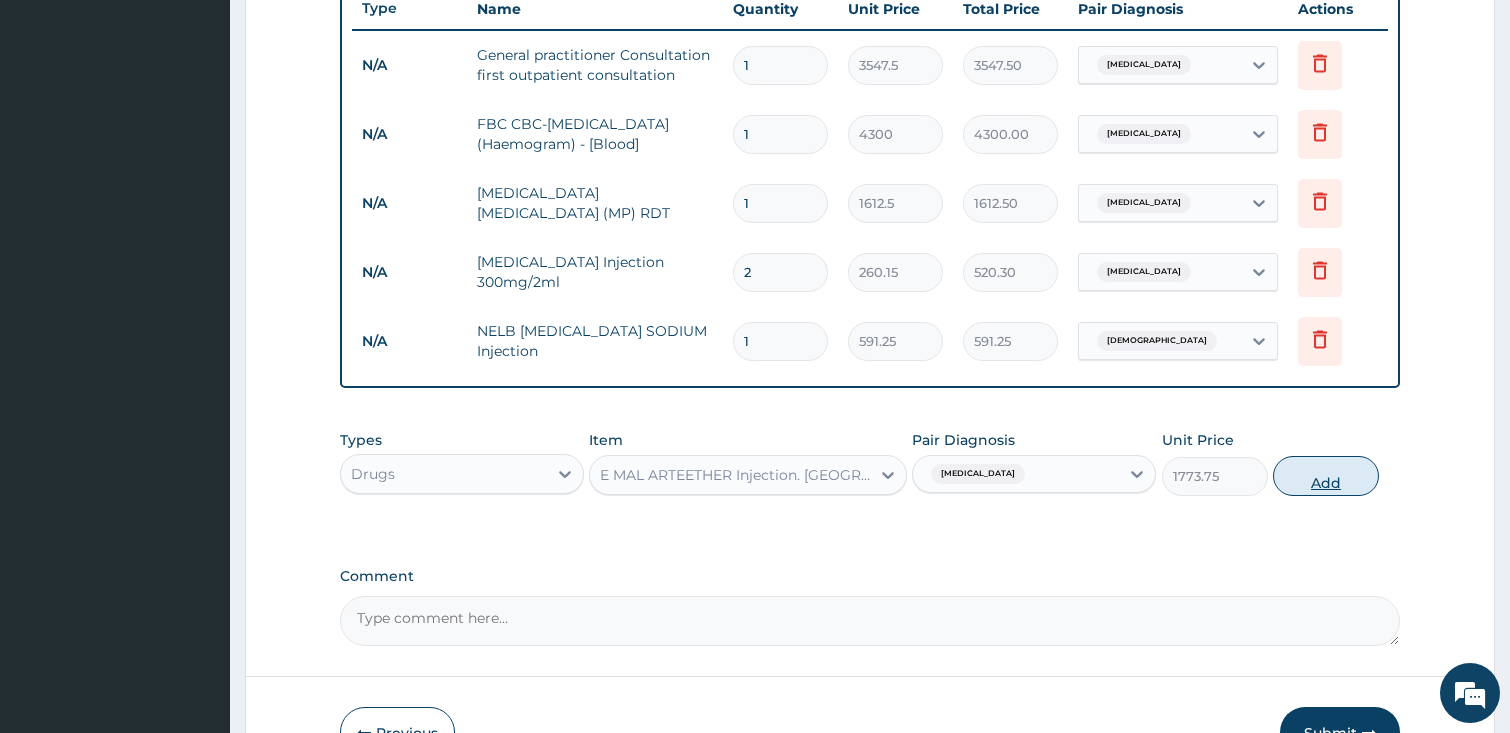 click on "Add" at bounding box center (1326, 476) 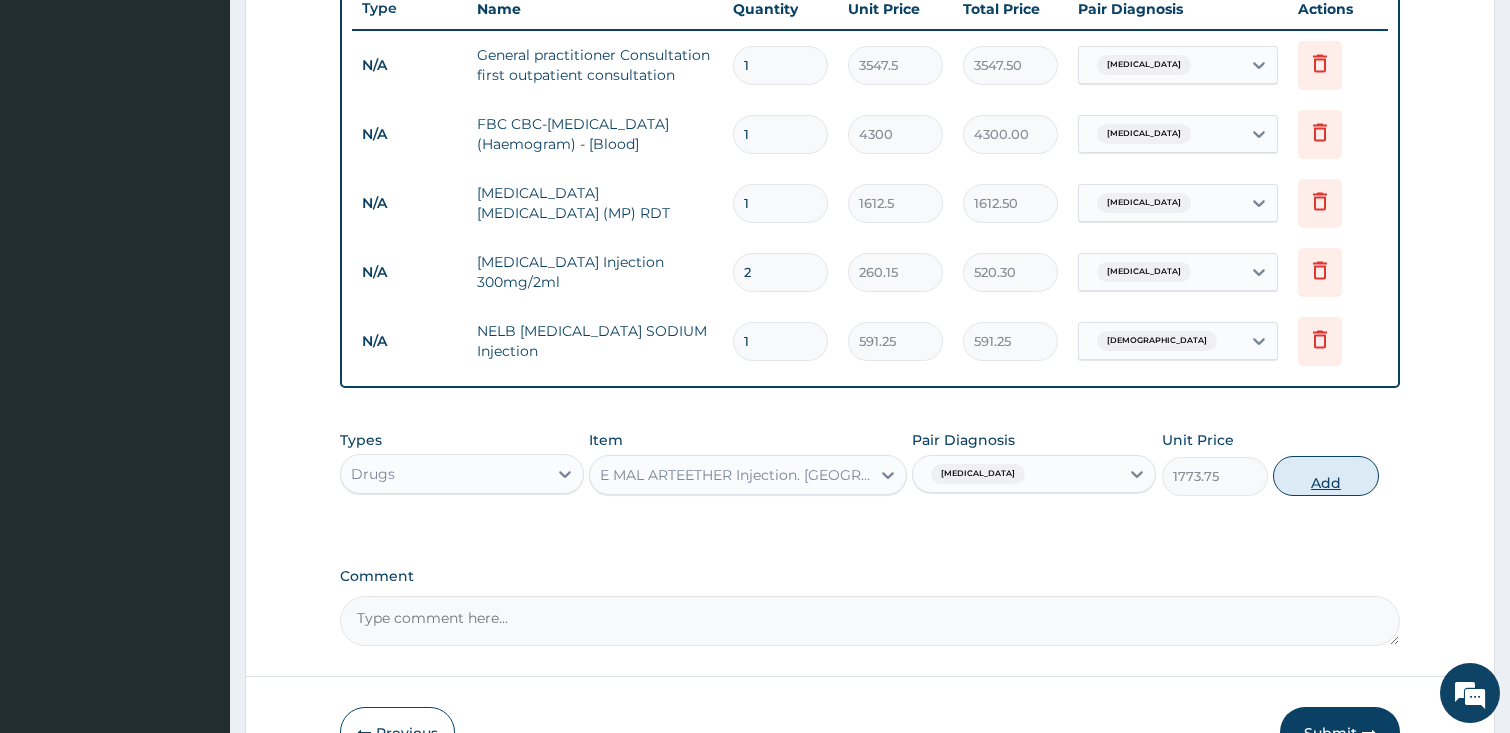 type on "0" 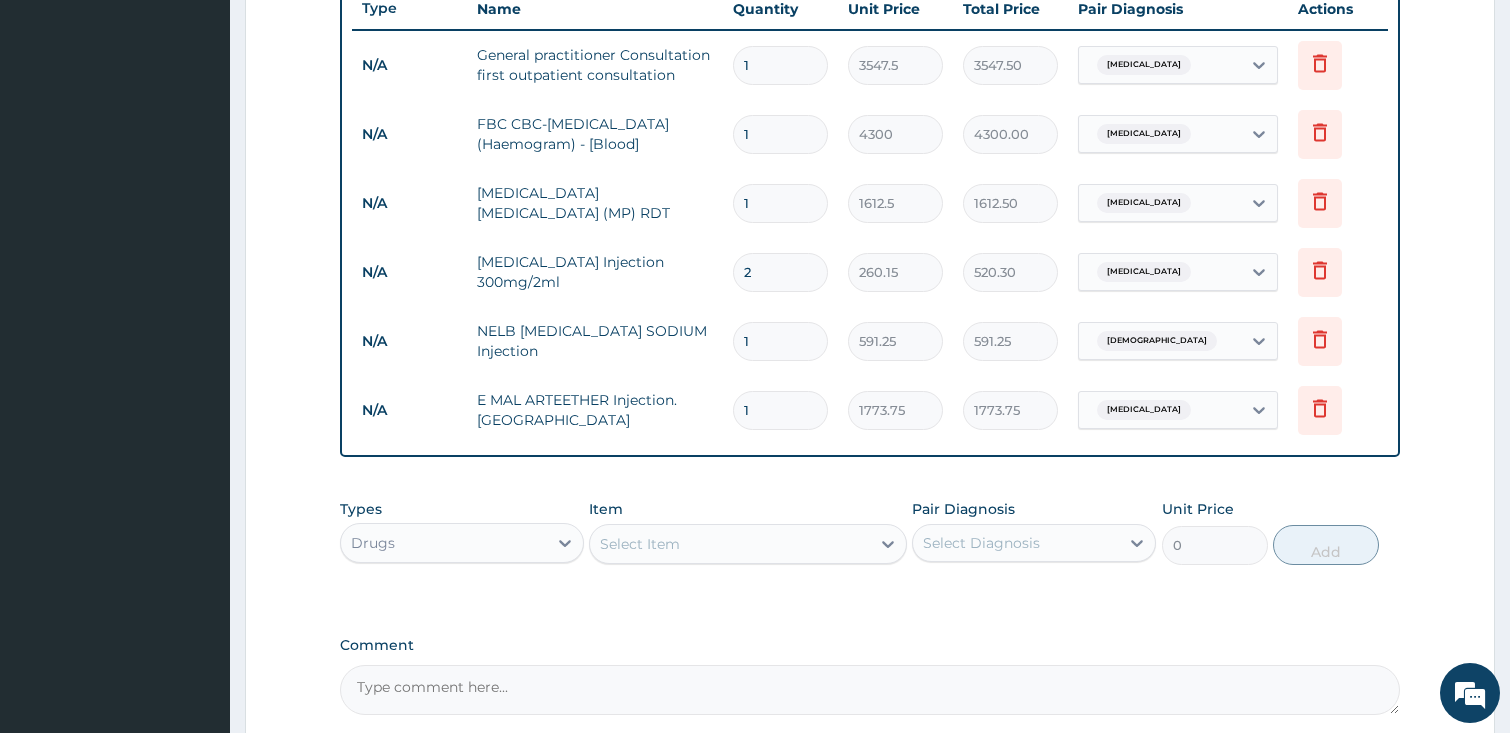 type 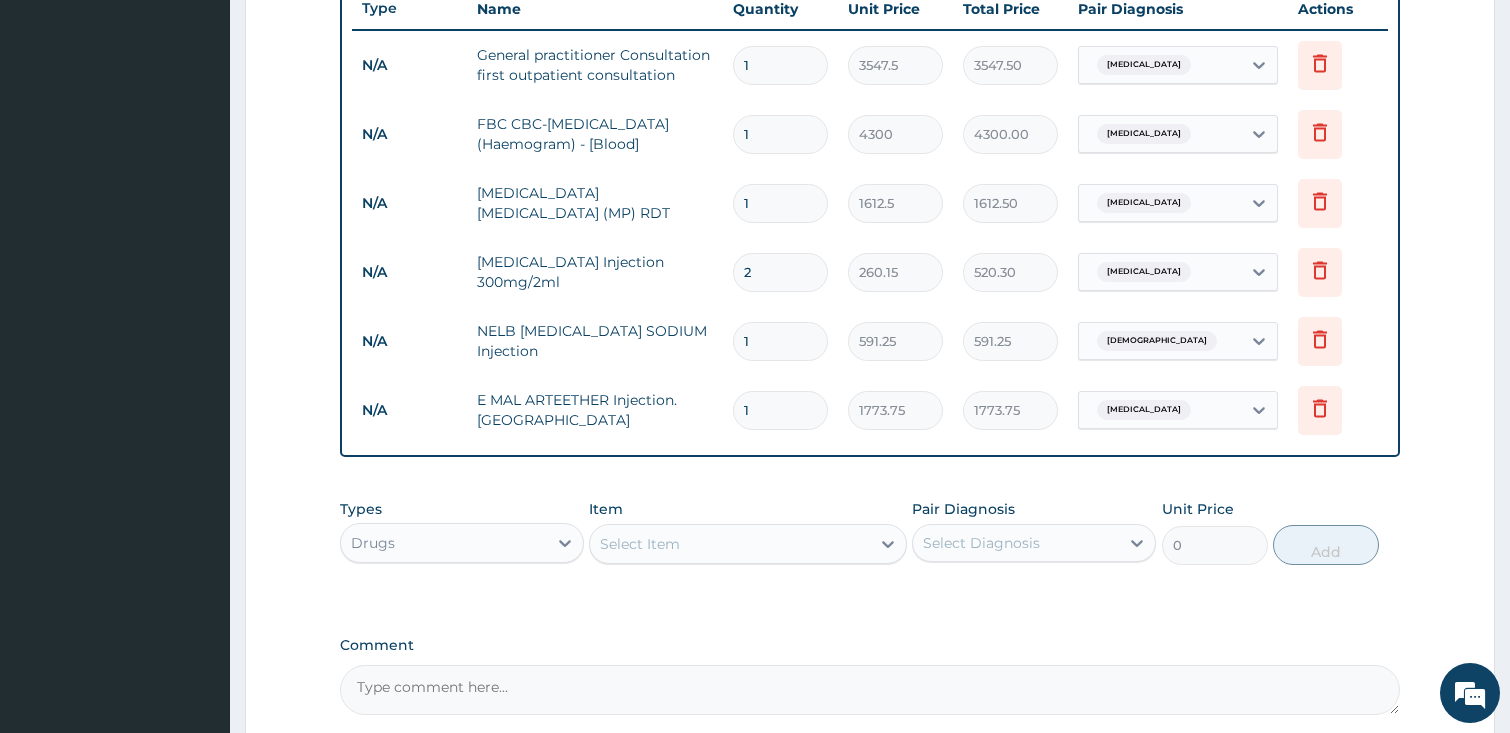 type on "0.00" 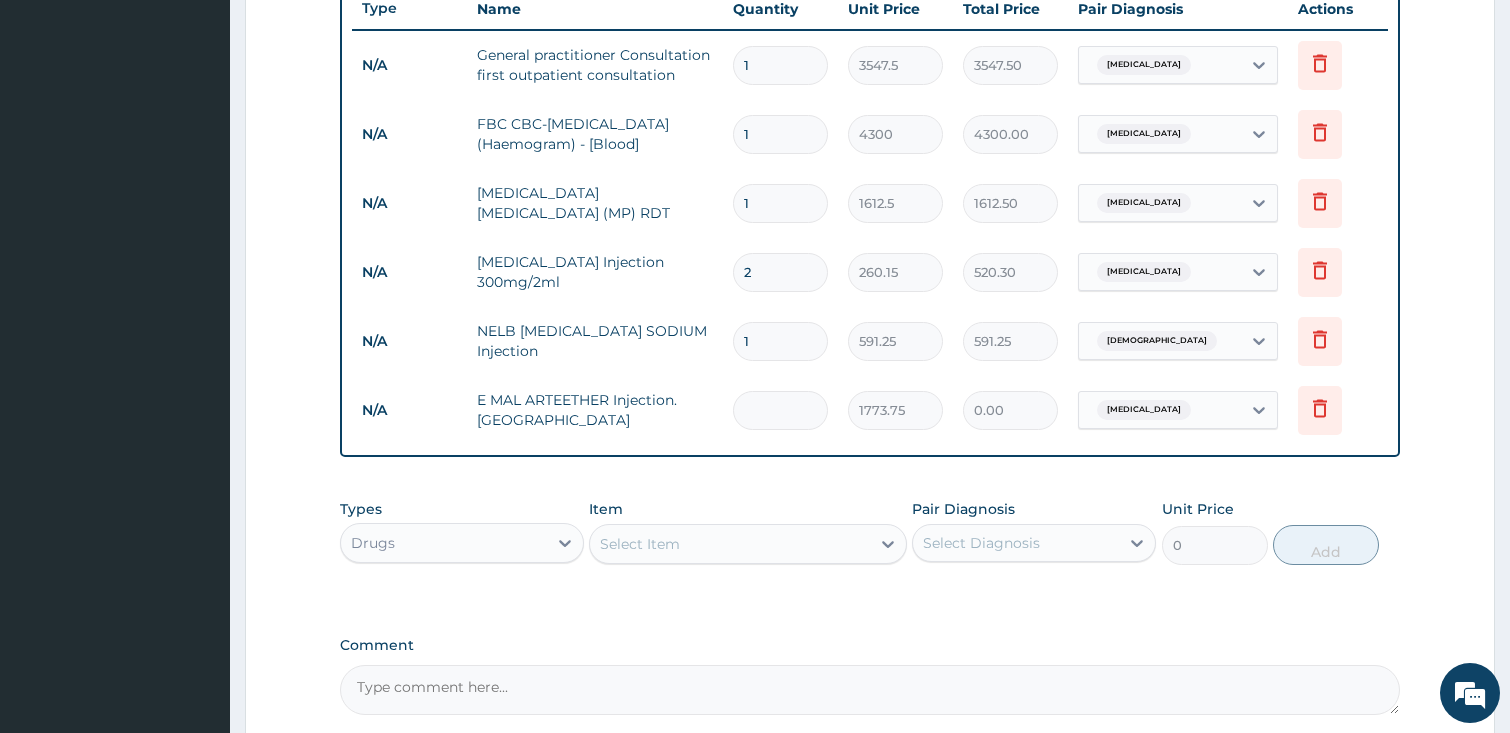type on "3" 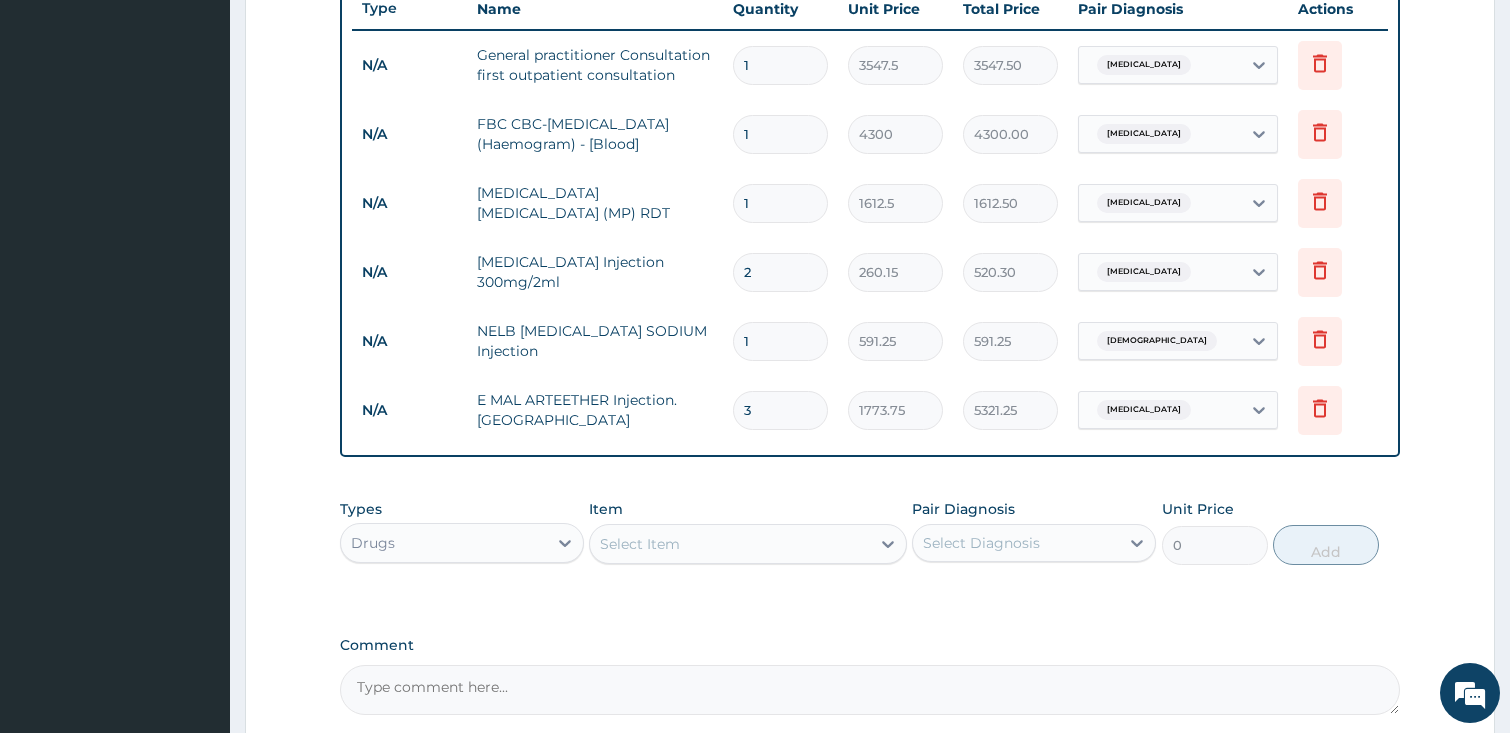 type on "3" 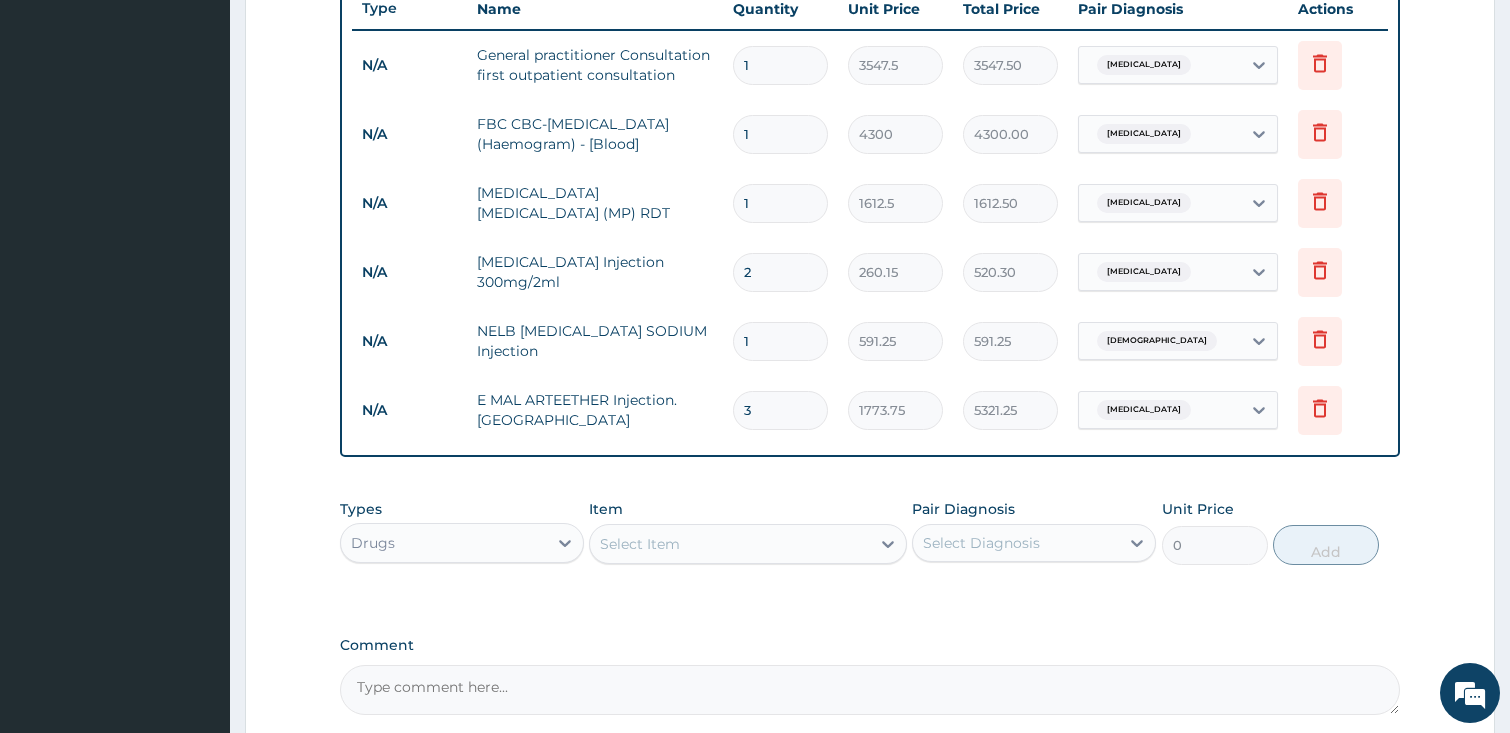 click on "Select Item" at bounding box center (730, 544) 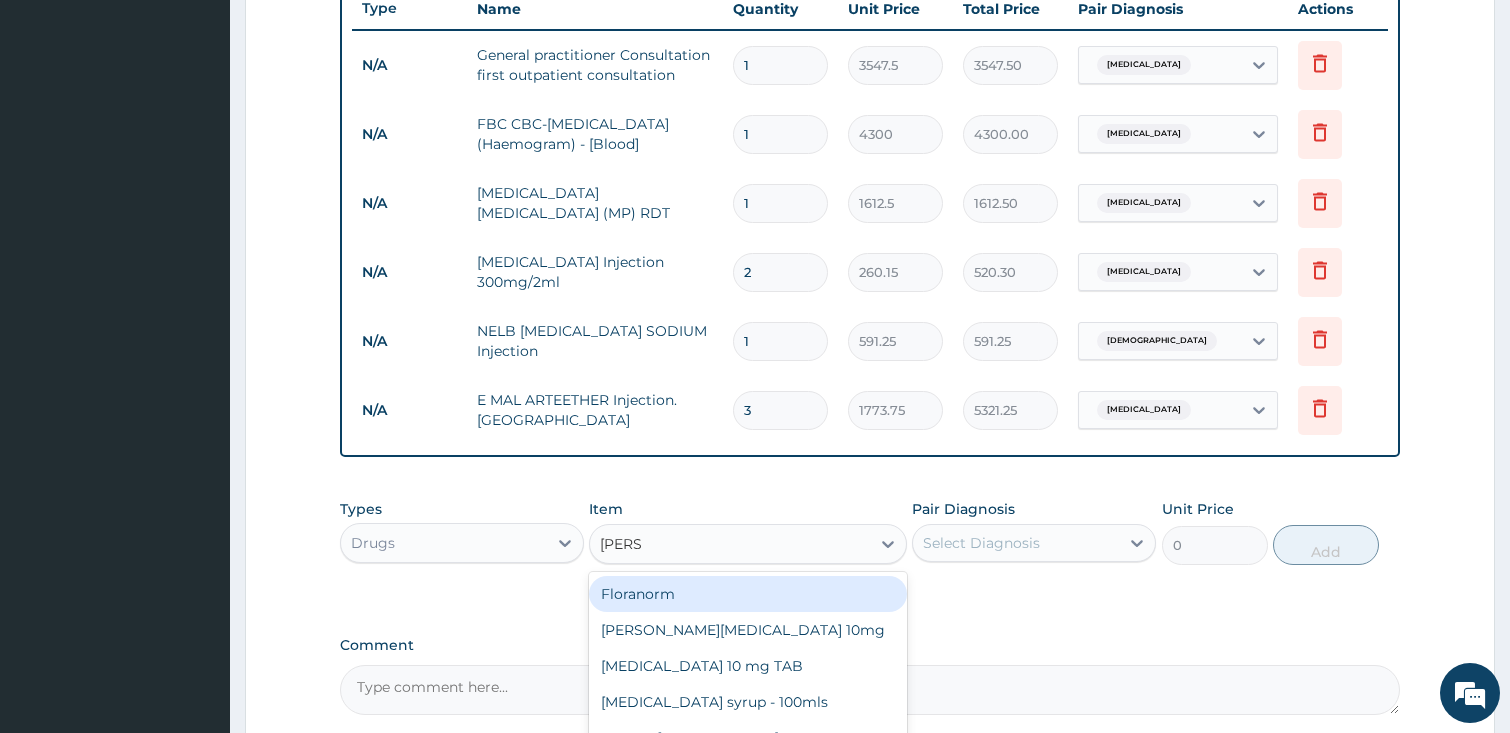 type on "LORAT" 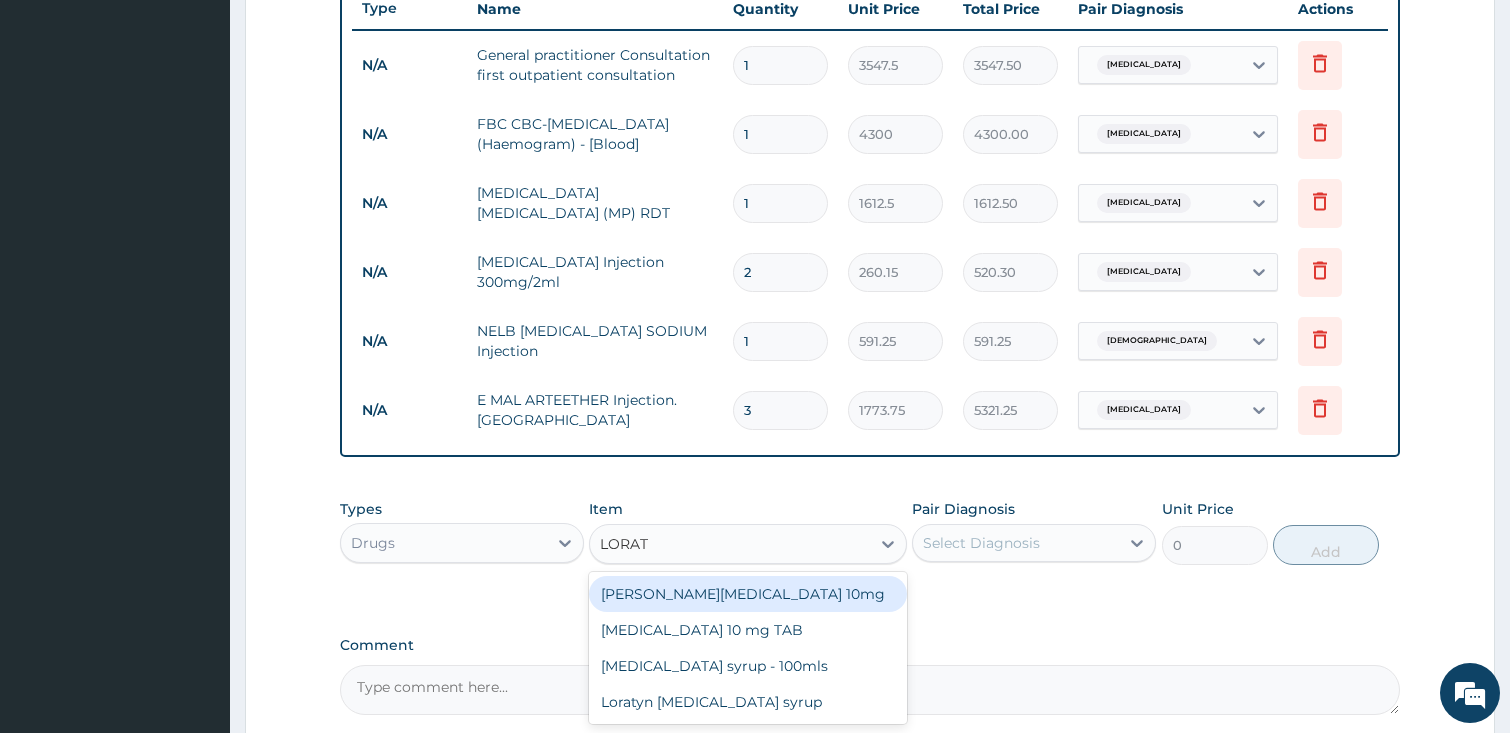 click on "Loratyn Loratadine 10mg" at bounding box center (748, 594) 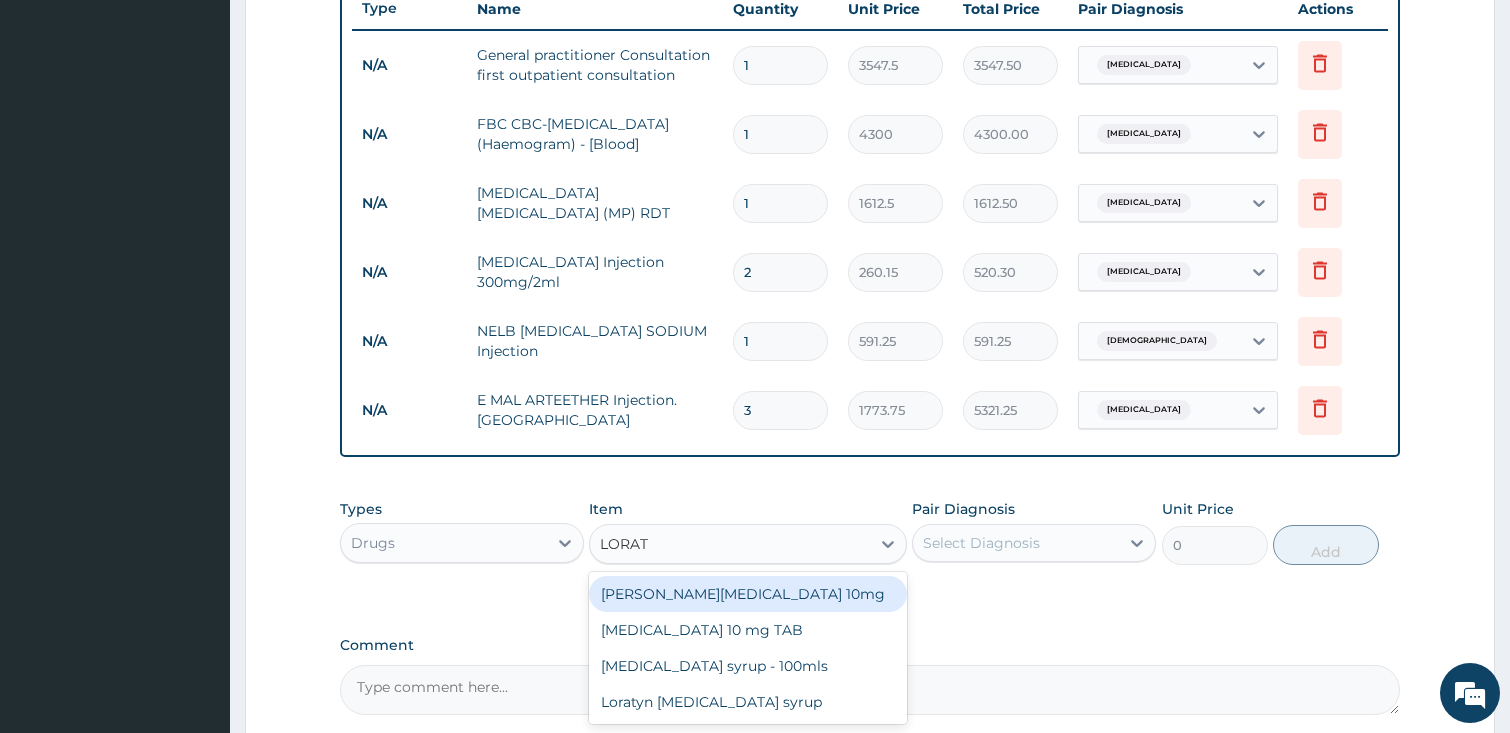 type 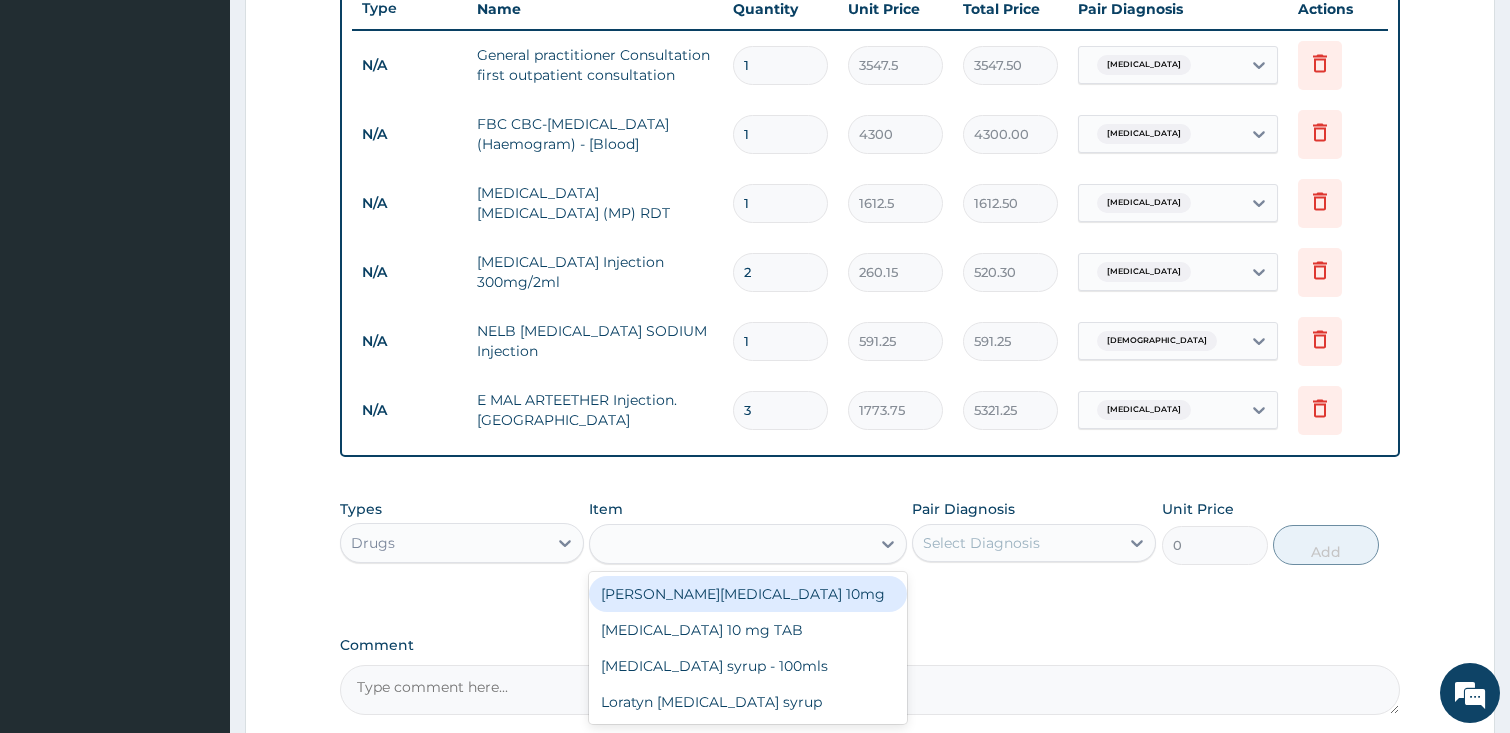 type on "88.6875" 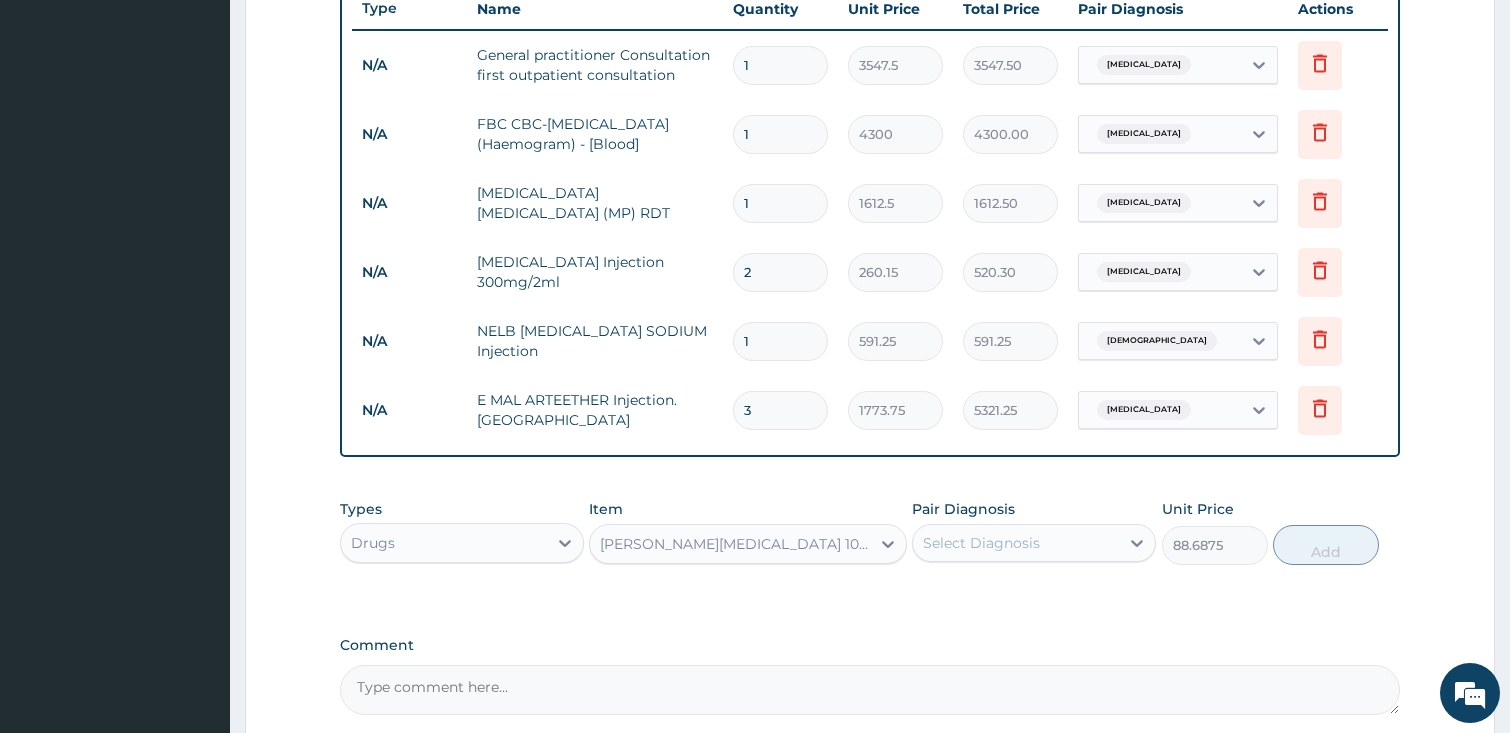 click on "Select Diagnosis" at bounding box center [981, 543] 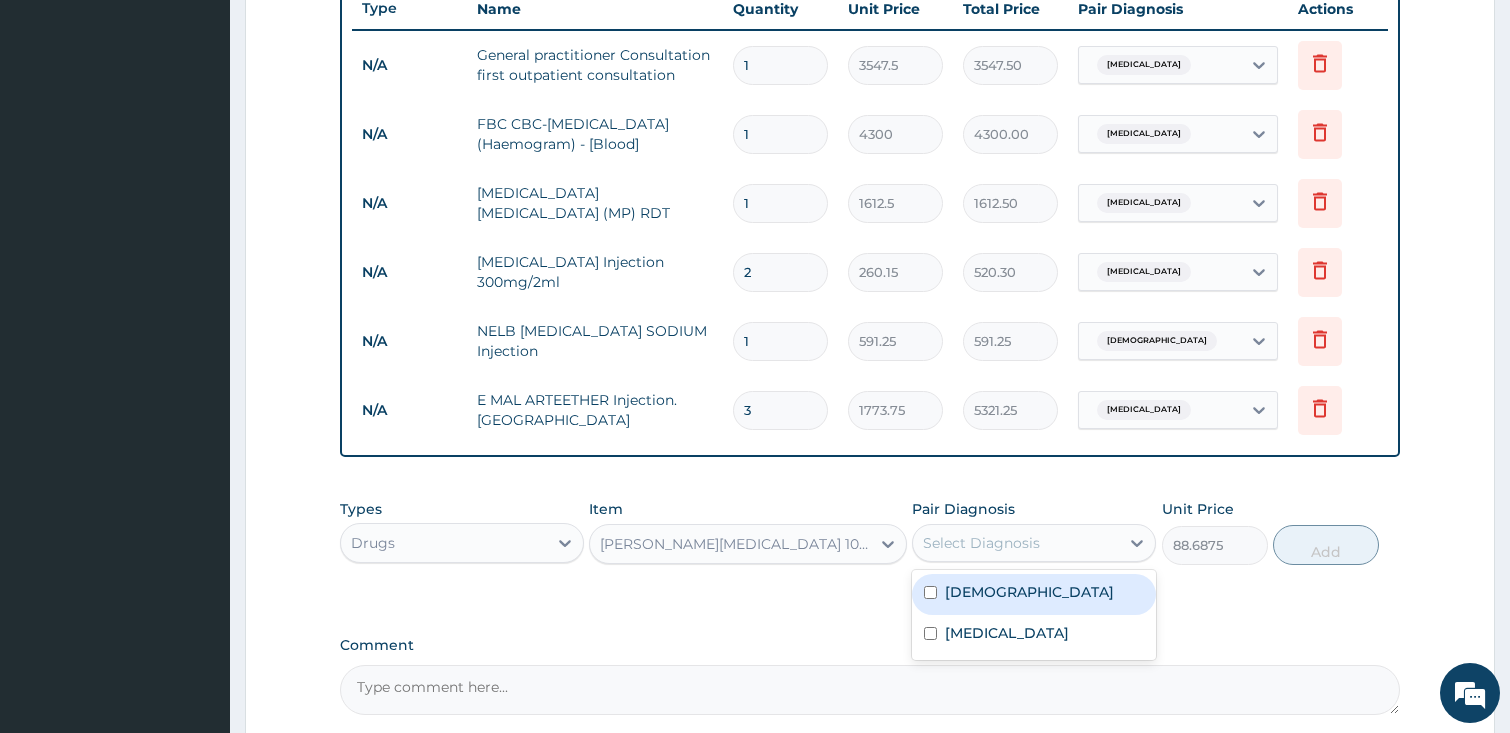 click on "Asthma" at bounding box center [1034, 594] 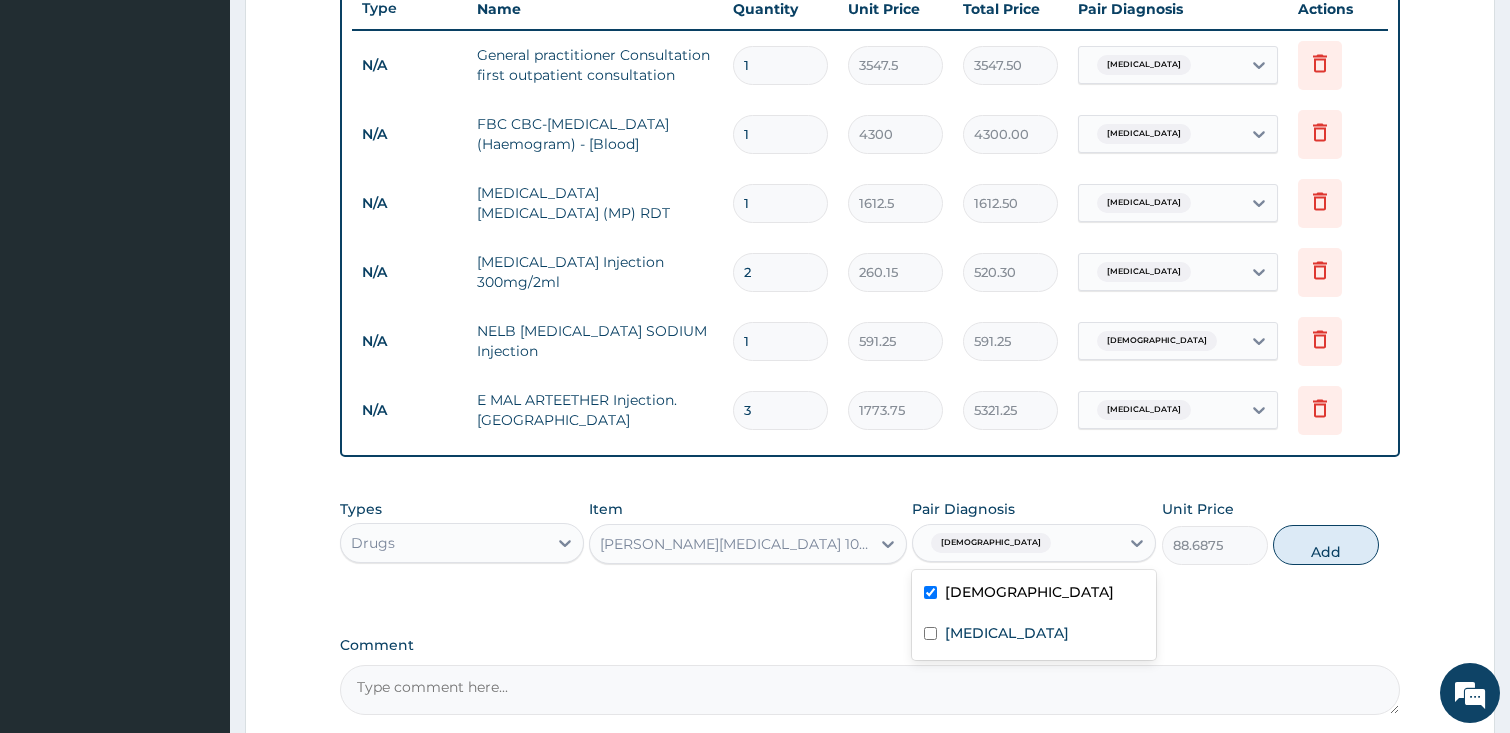 checkbox on "true" 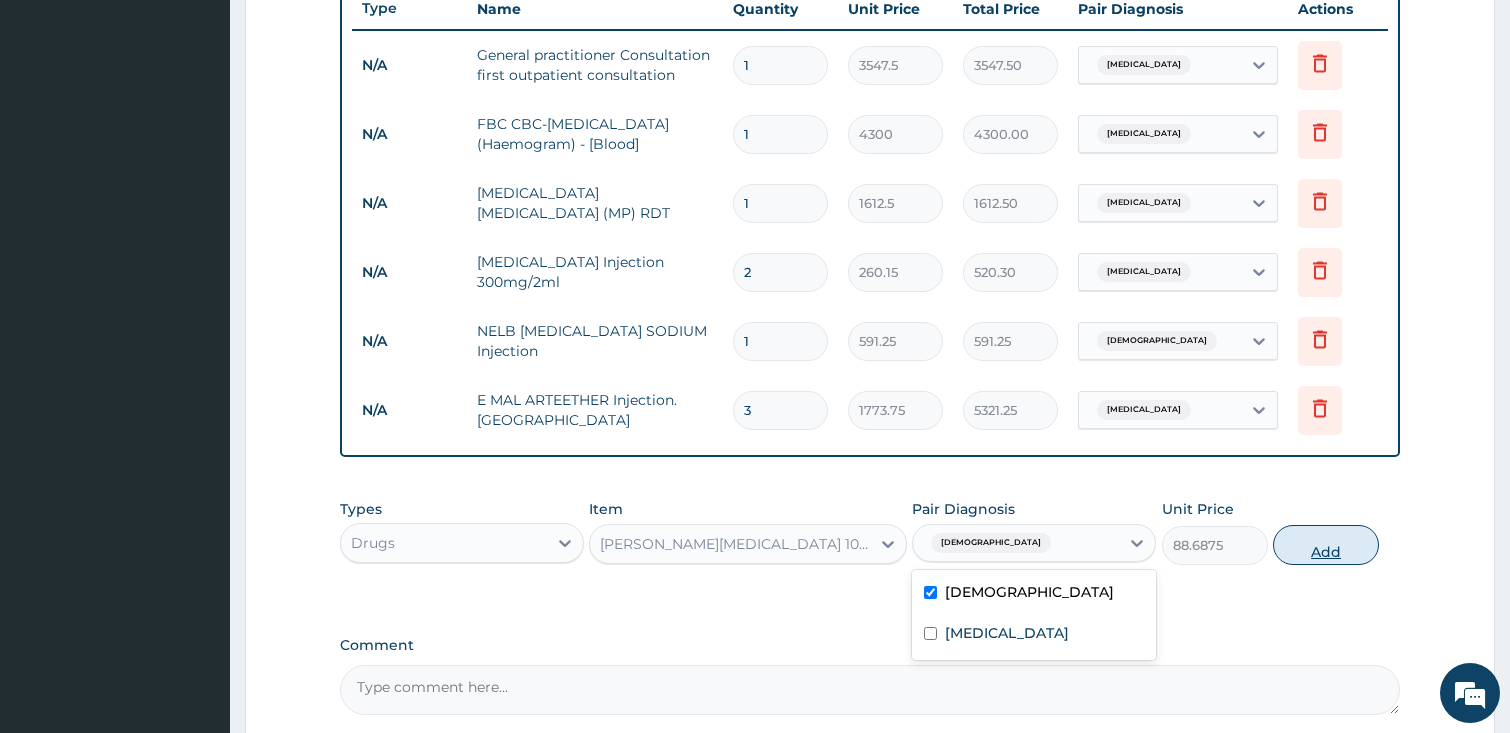 click on "Add" at bounding box center [1326, 545] 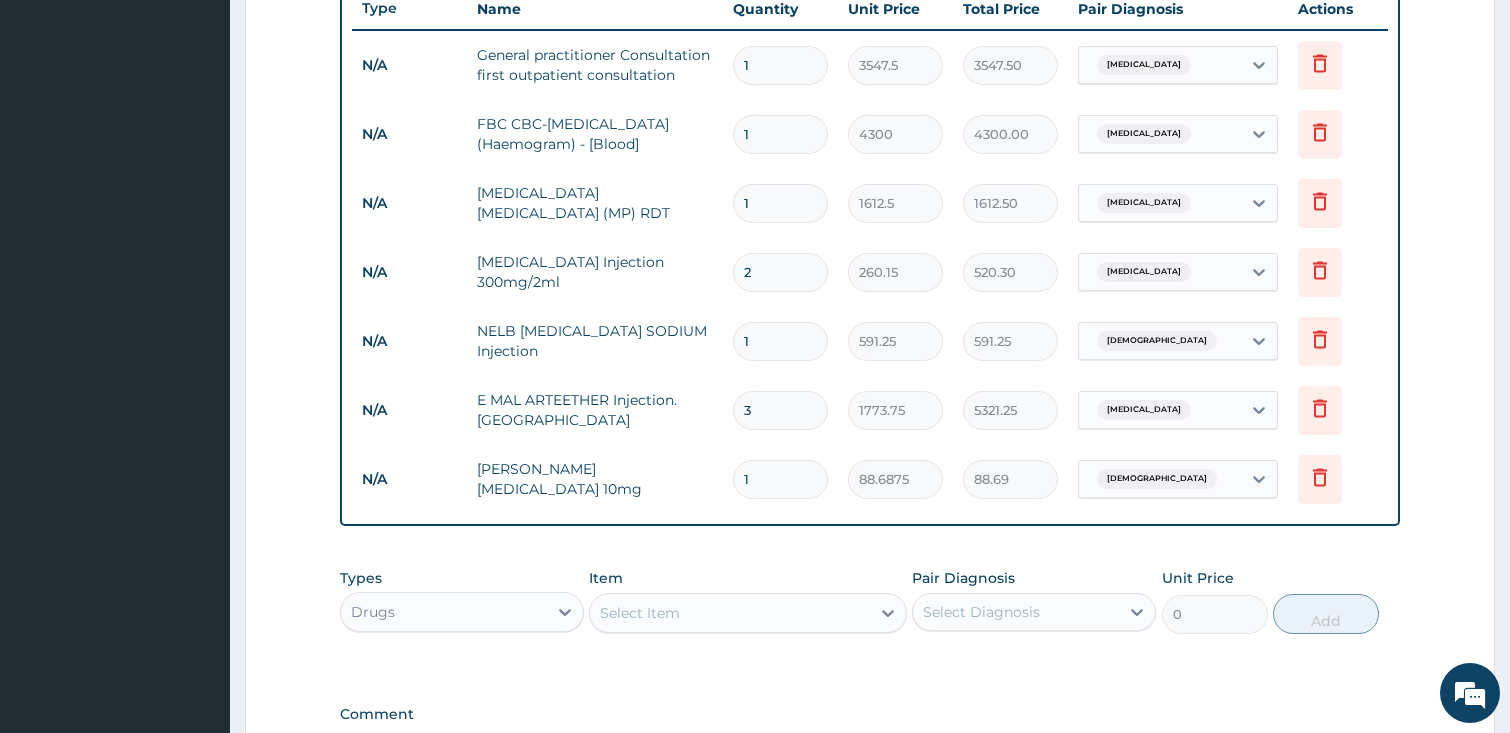 type 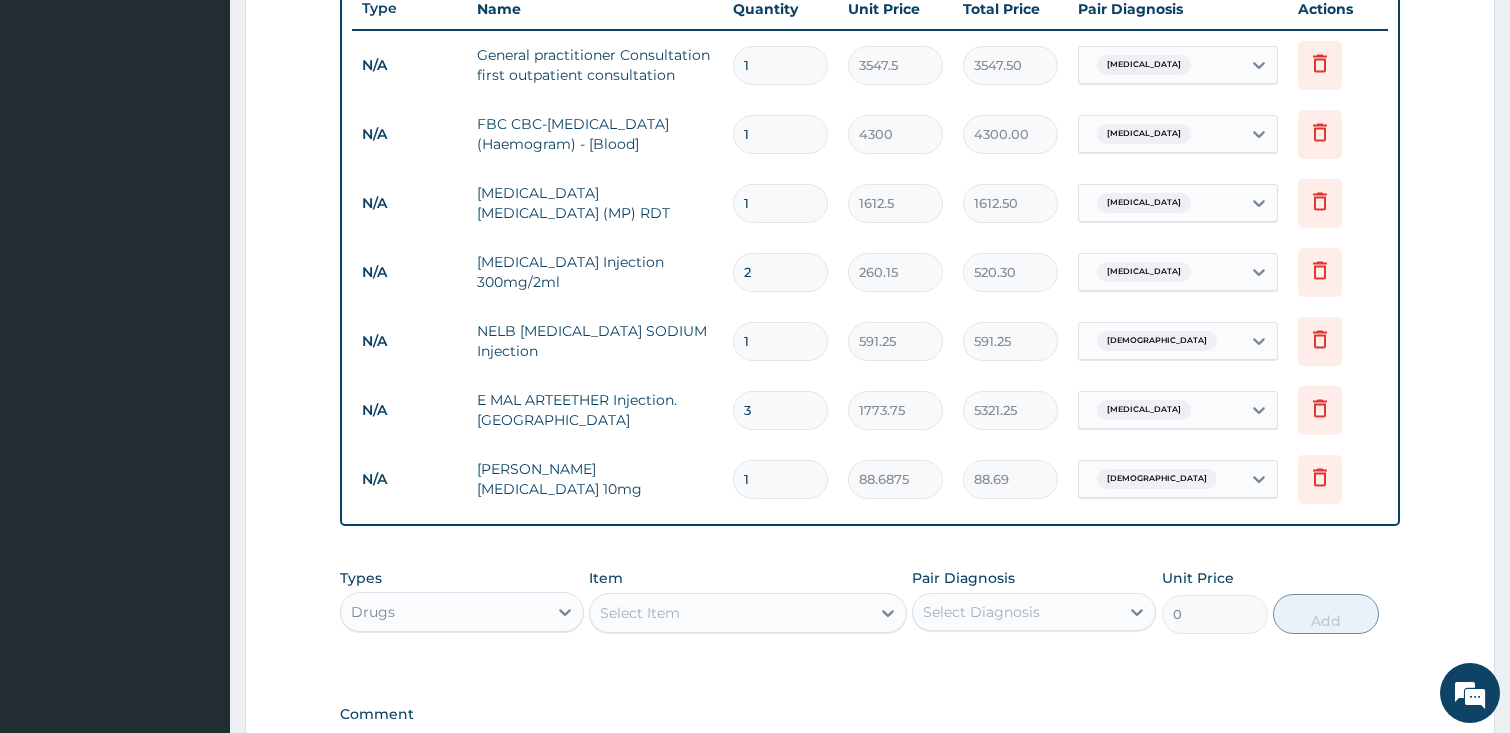 type on "0.00" 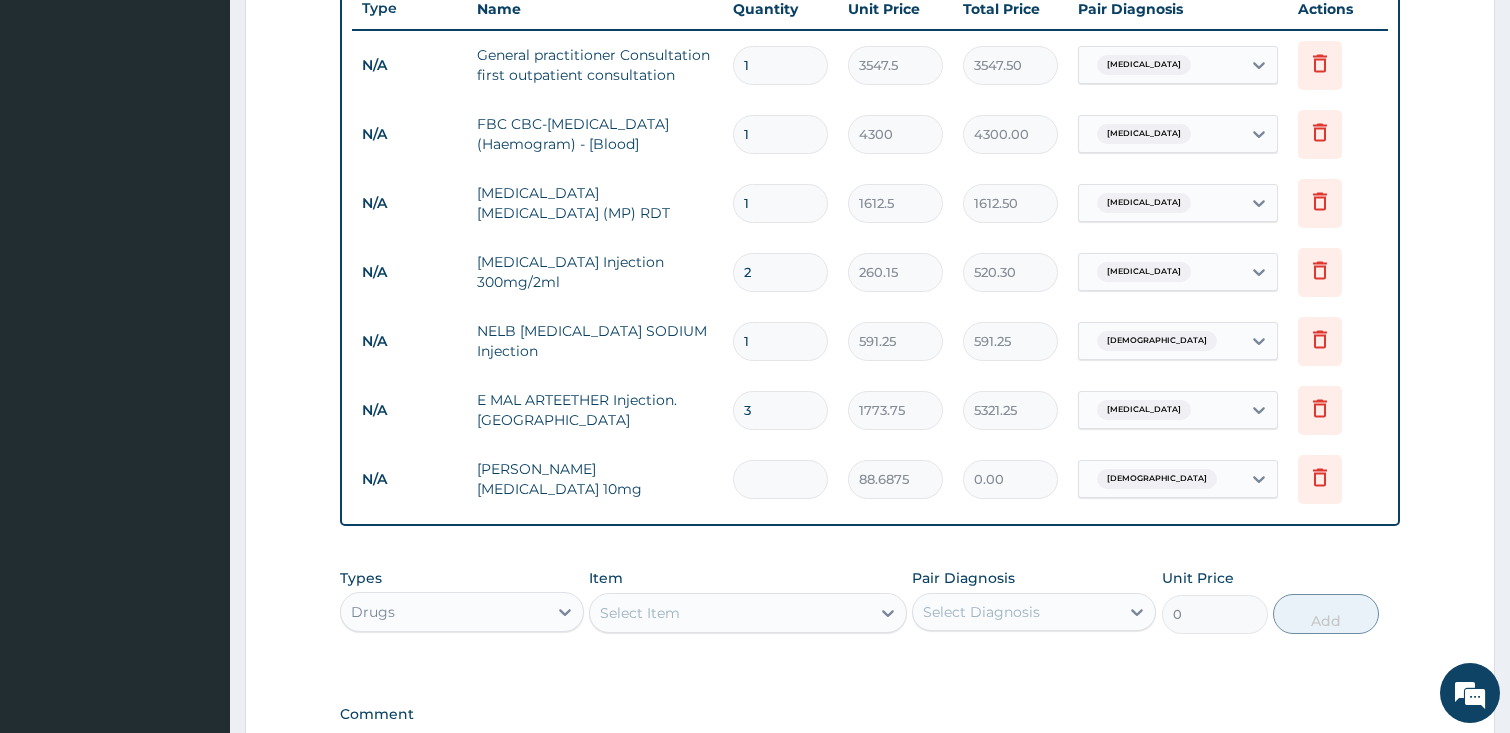 type on "5" 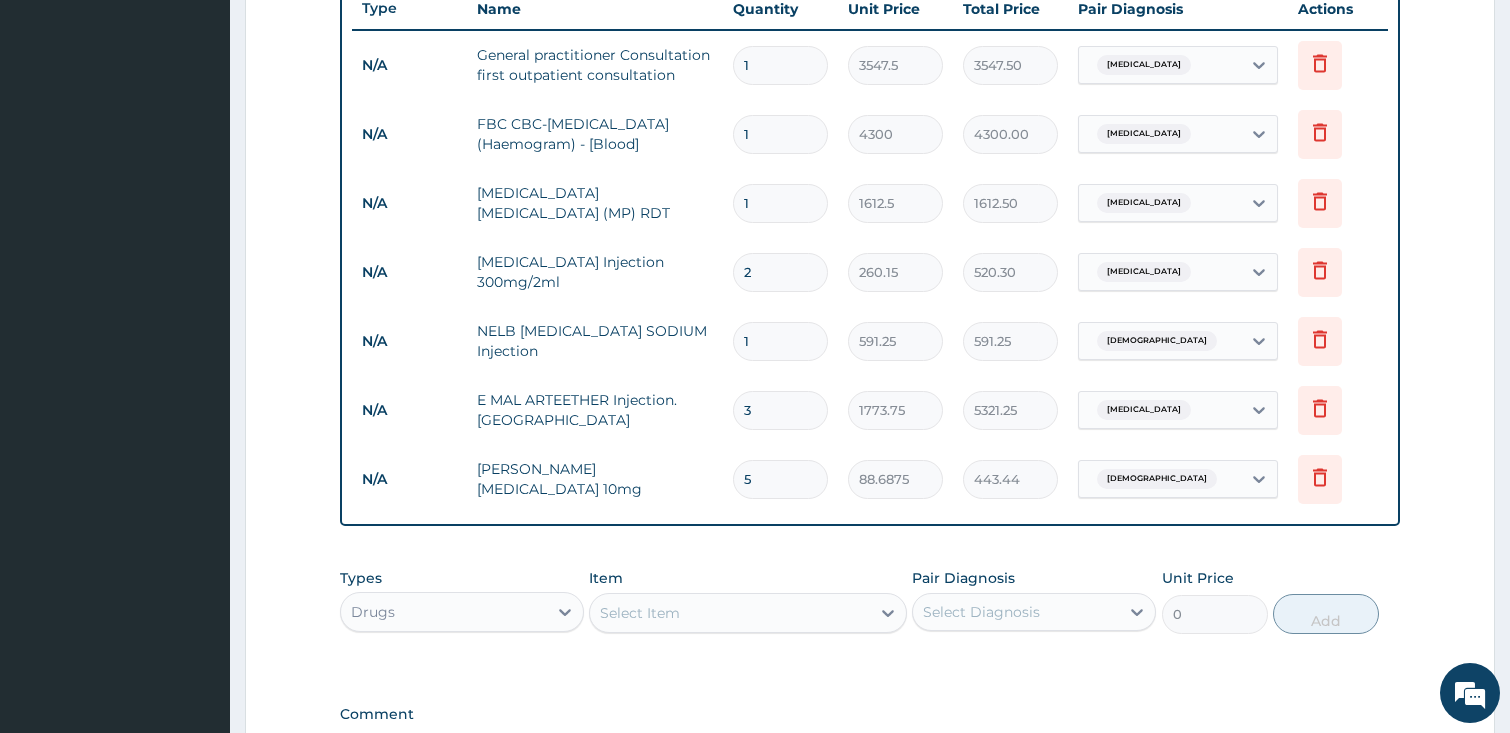 type on "5" 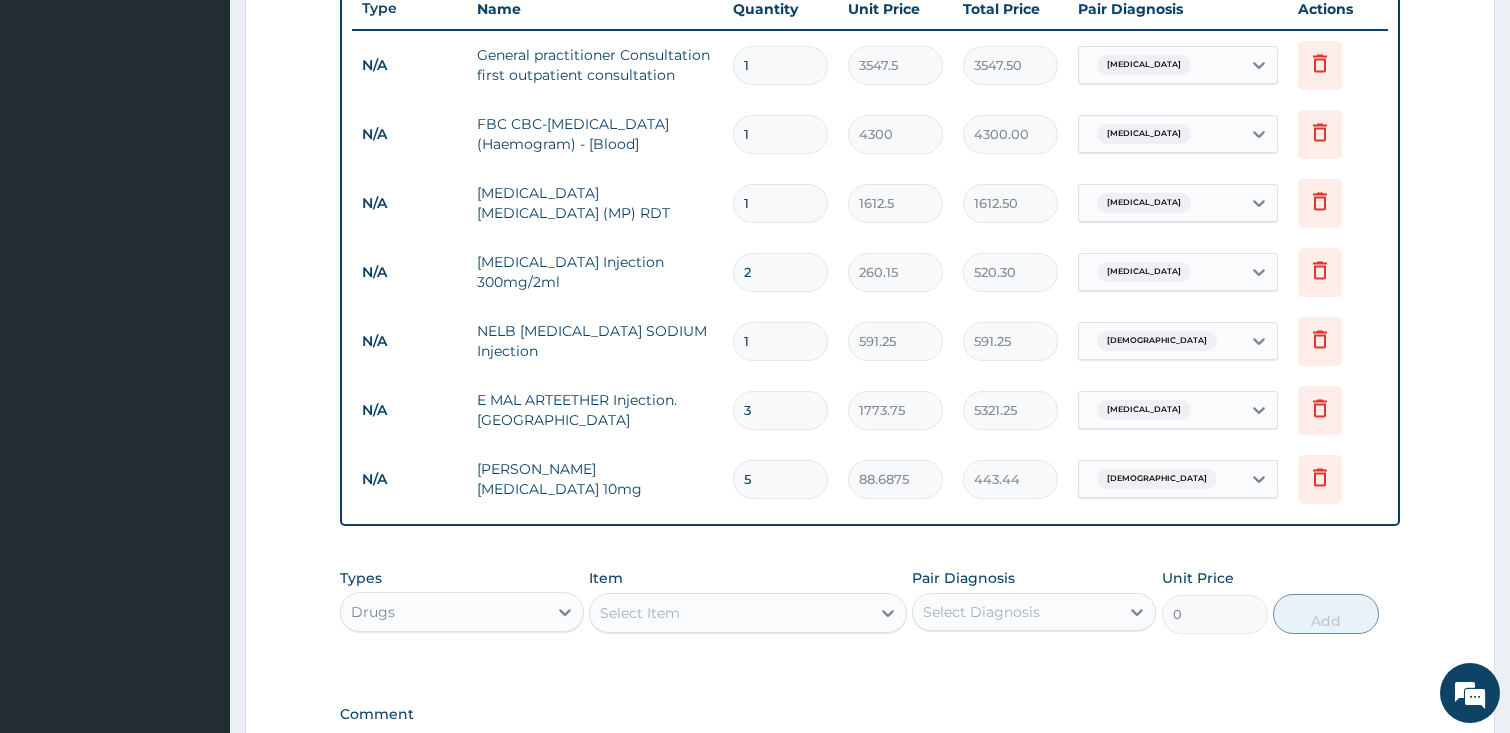 click on "Select Item" at bounding box center (730, 613) 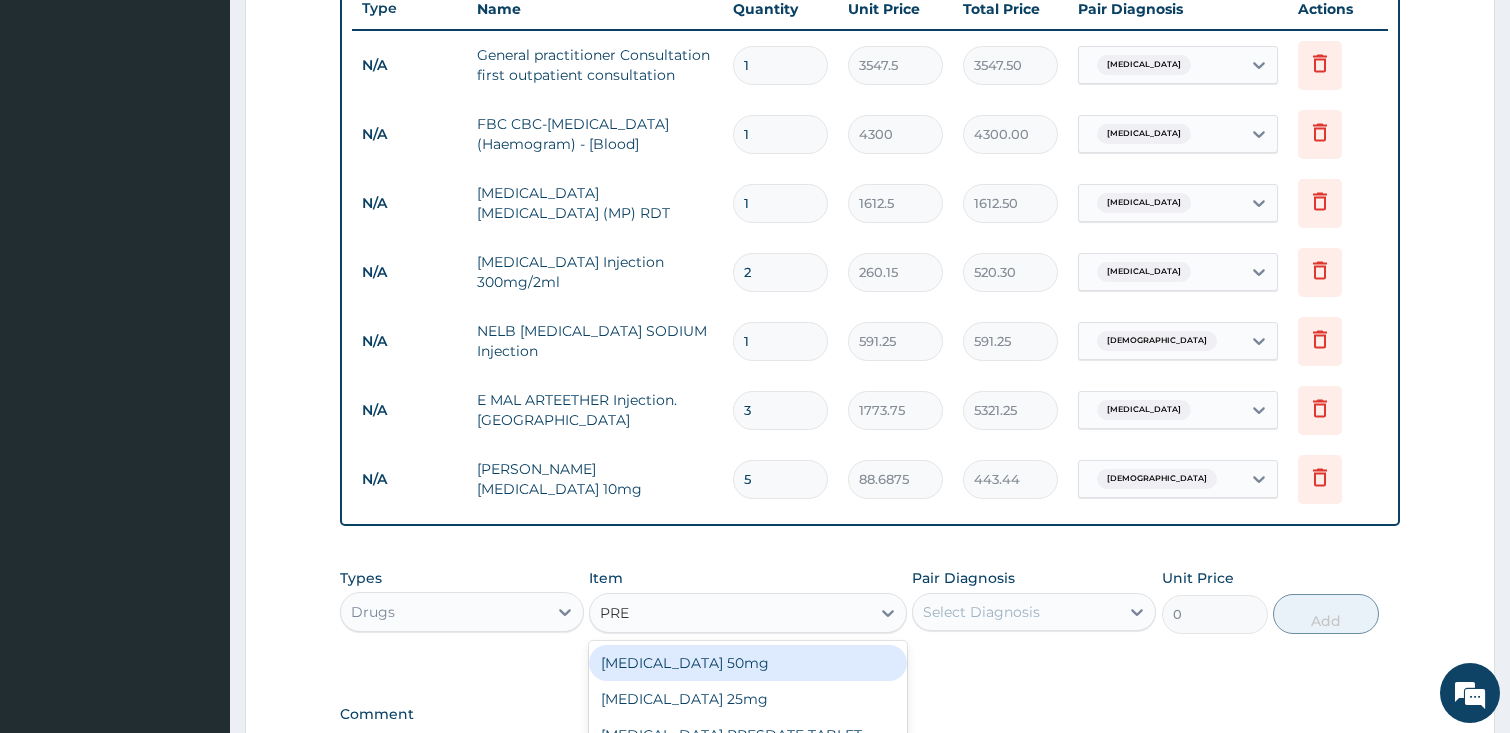 type on "PRED" 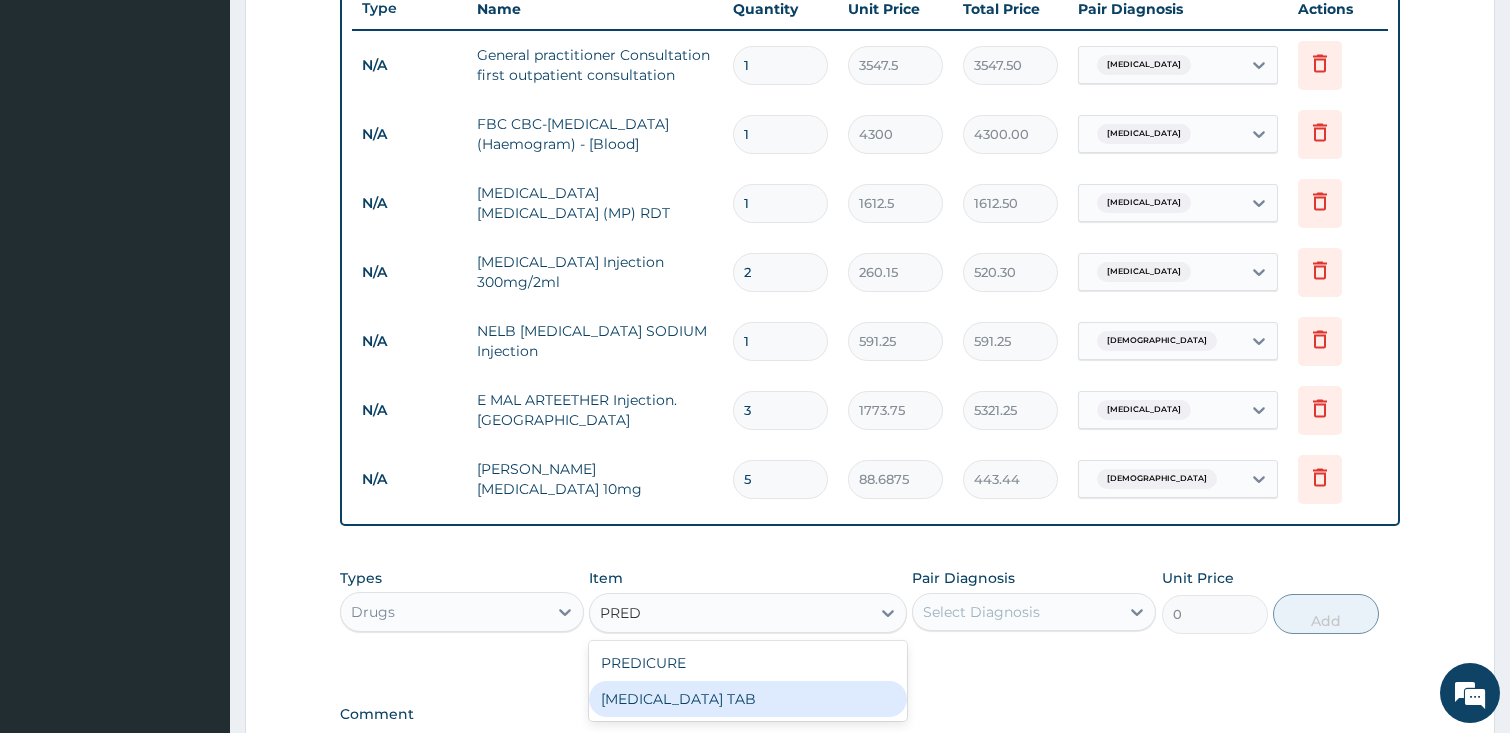 click on "PREDNISOLONE TAB" at bounding box center [748, 699] 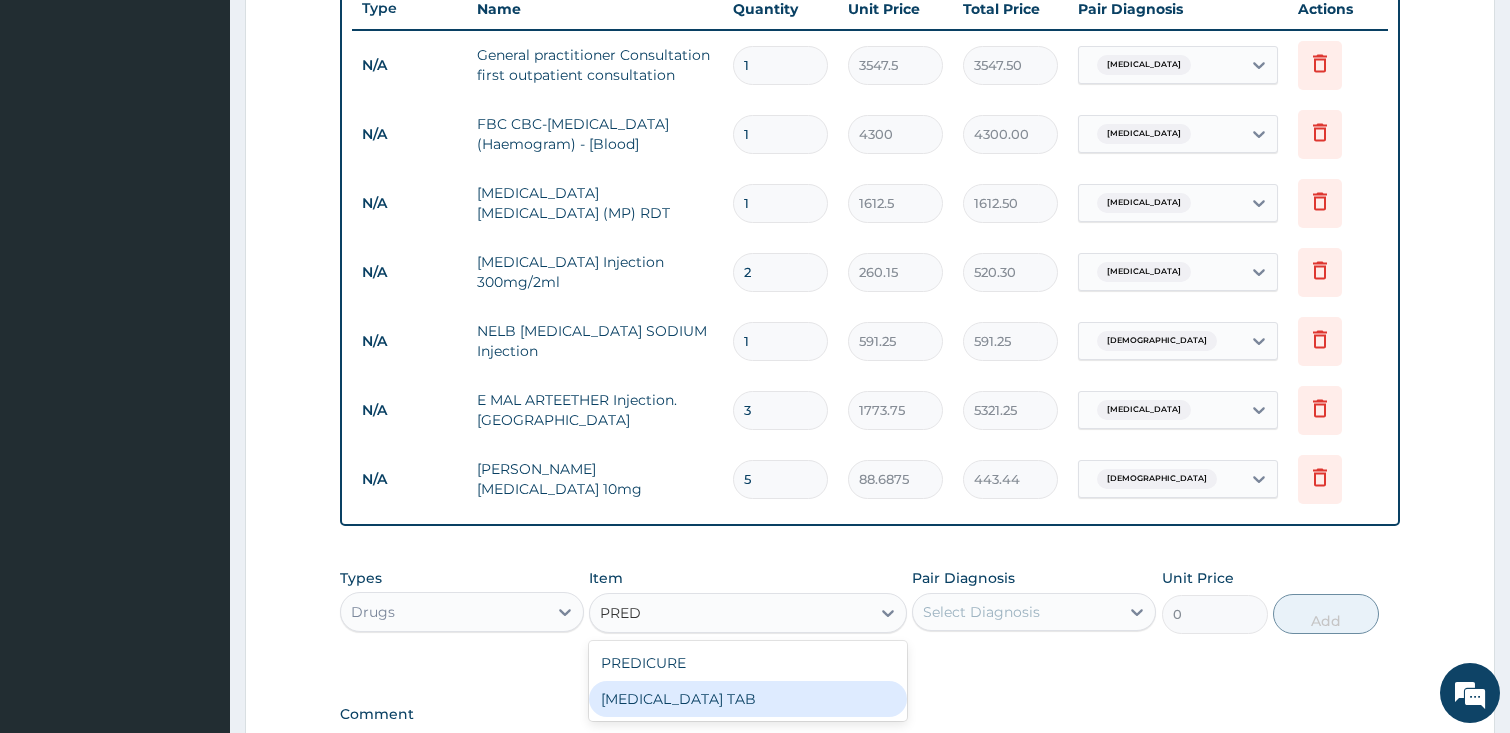 type 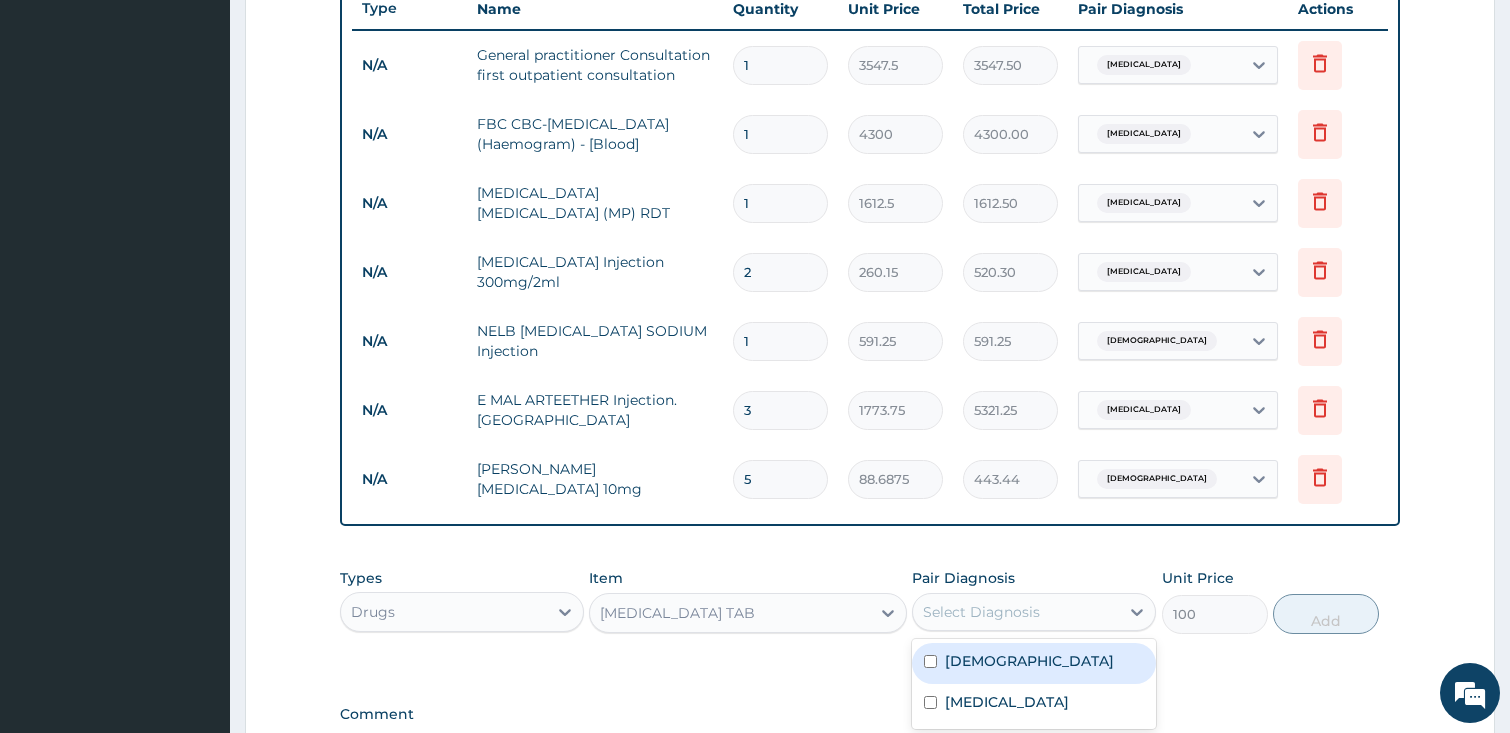 click on "Select Diagnosis" at bounding box center [981, 612] 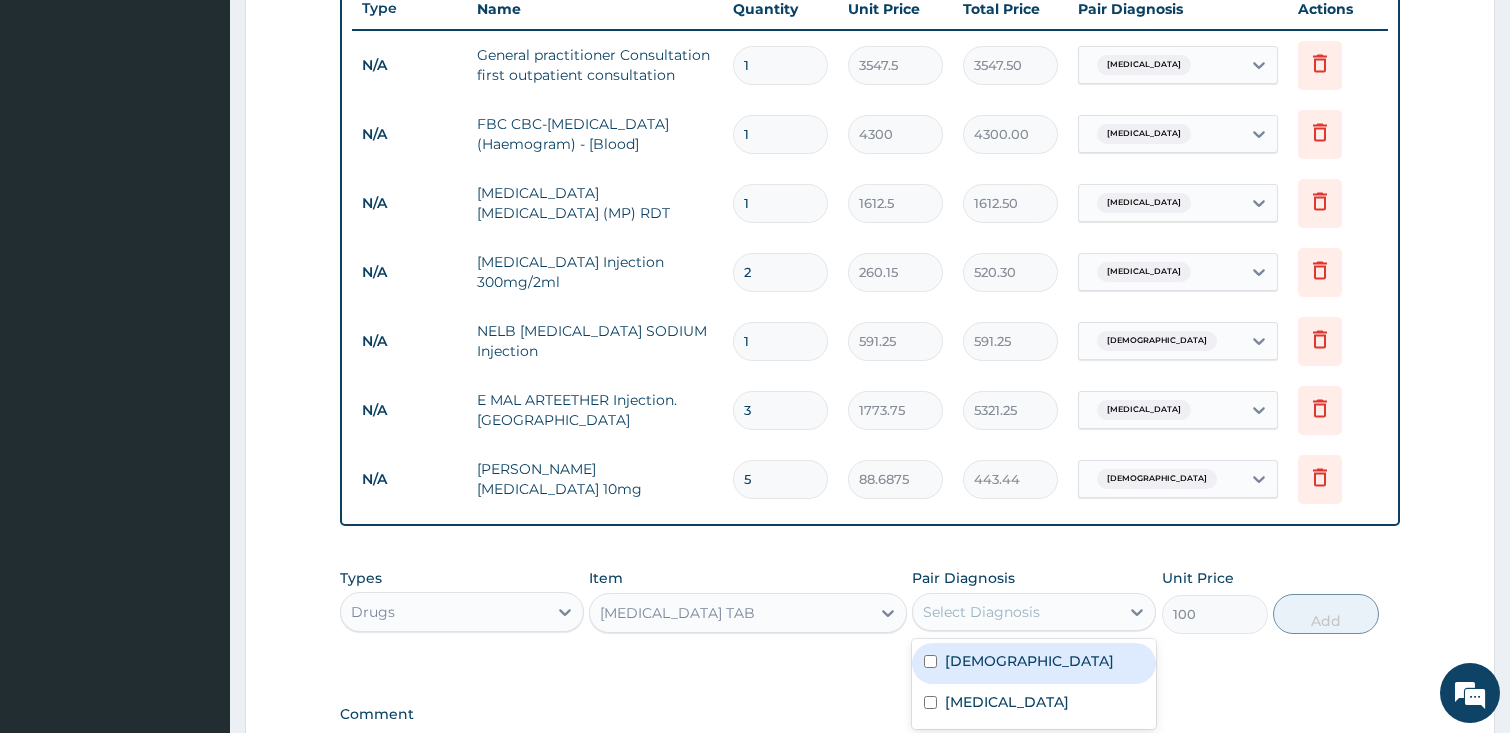 click on "Asthma" at bounding box center [1029, 661] 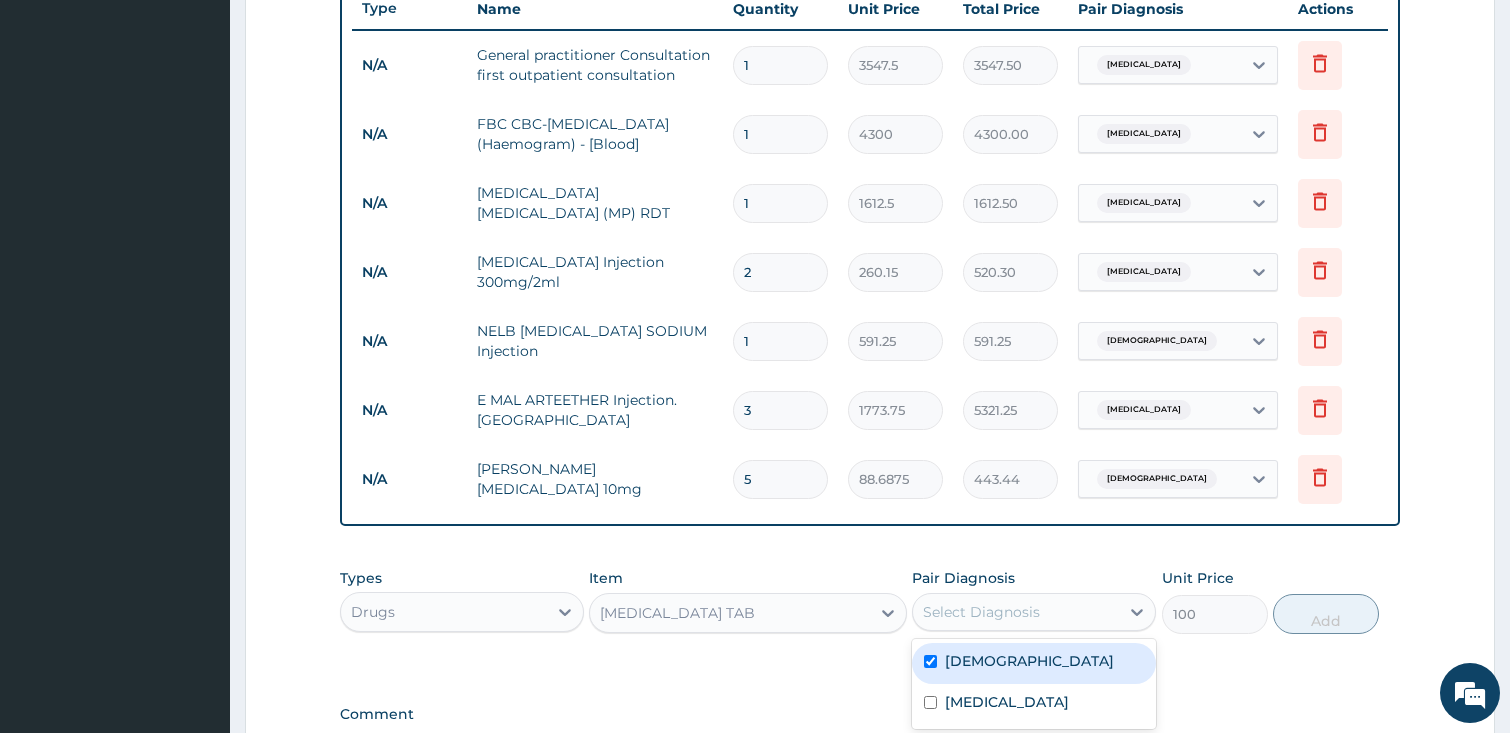 checkbox on "true" 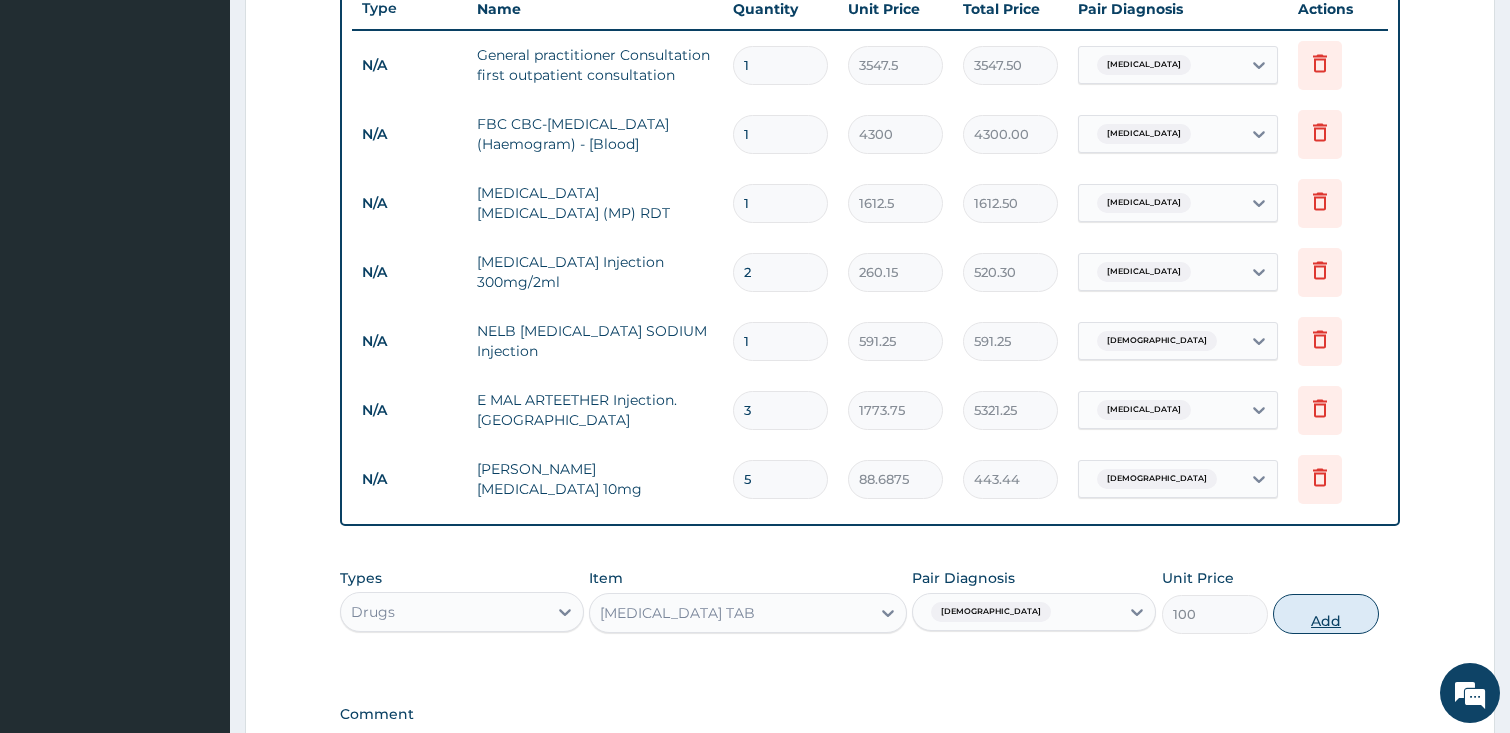 click on "Add" at bounding box center [1326, 614] 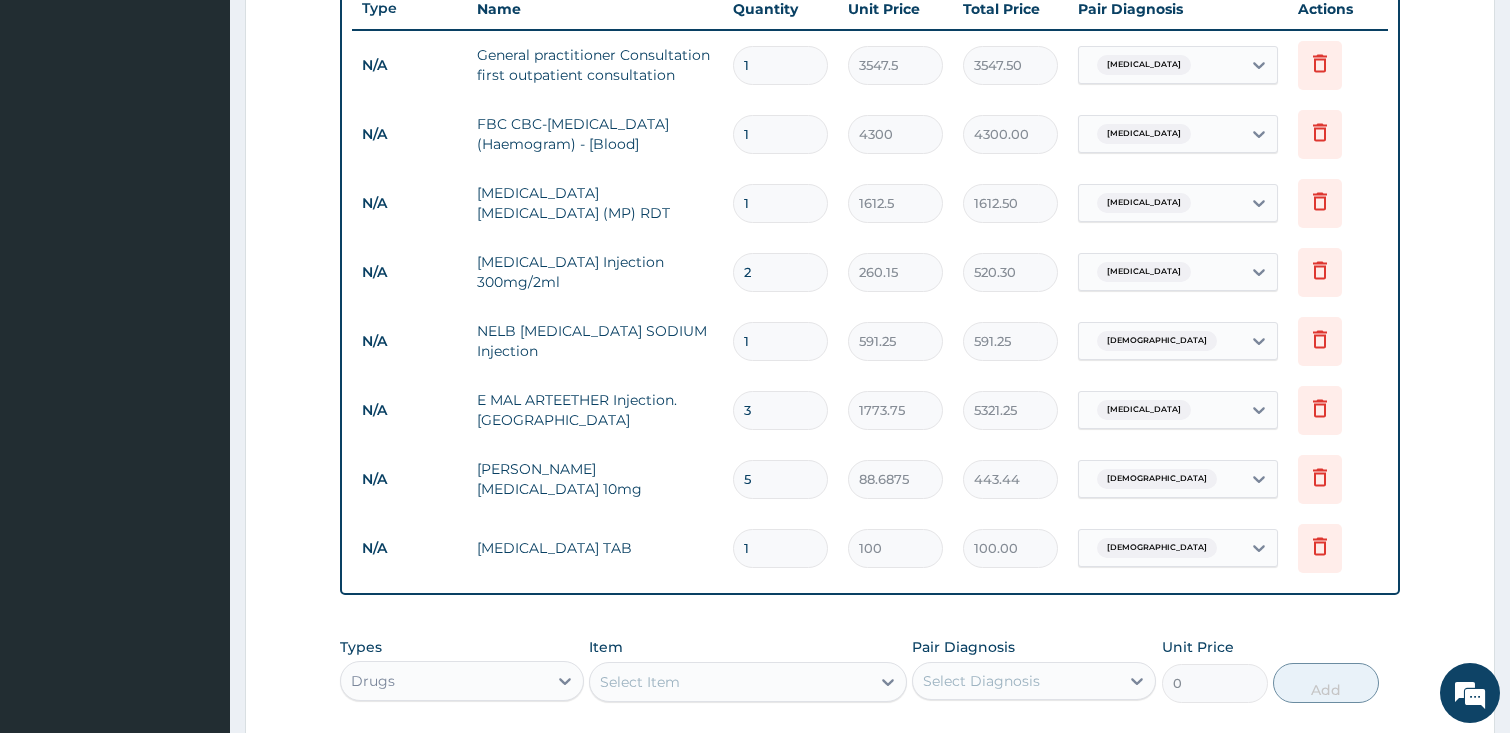 type 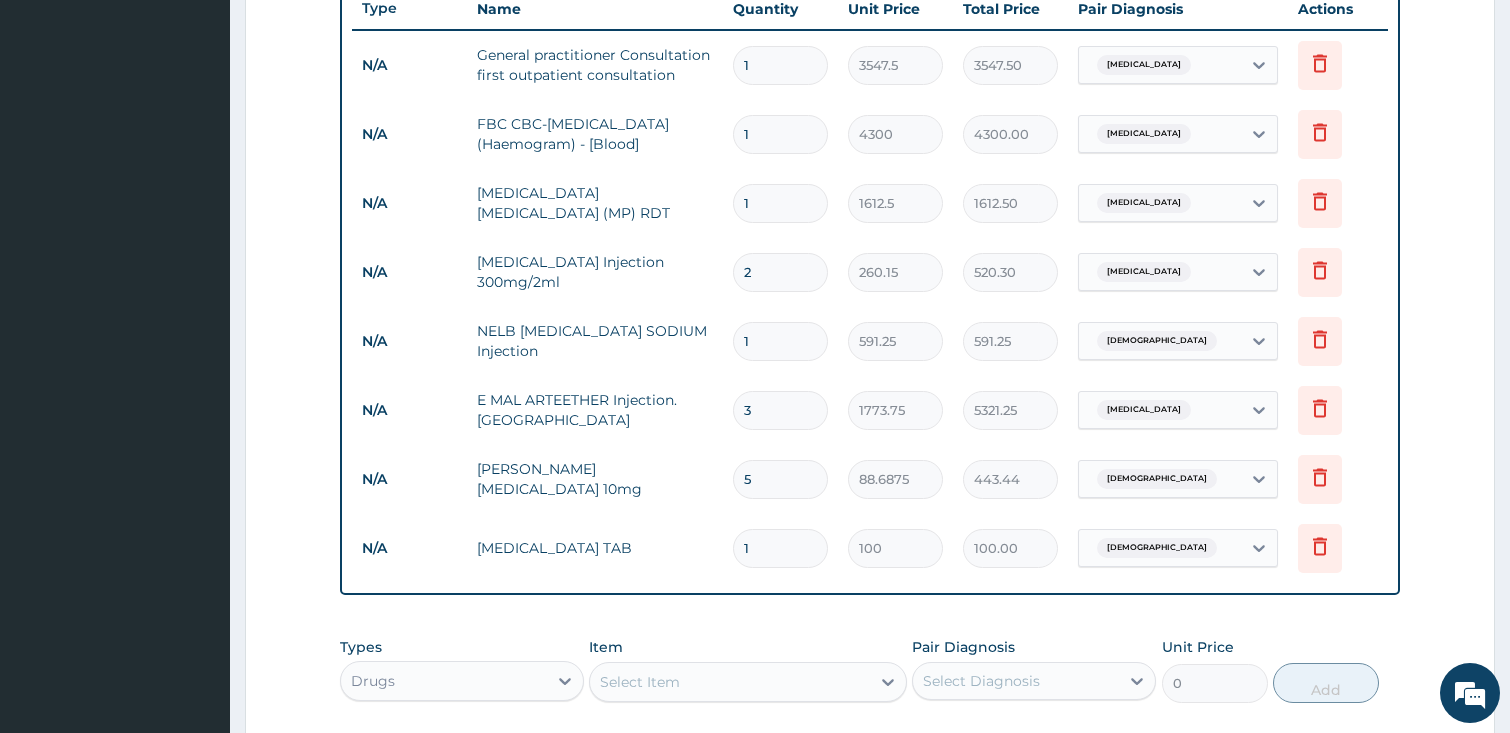 type on "0.00" 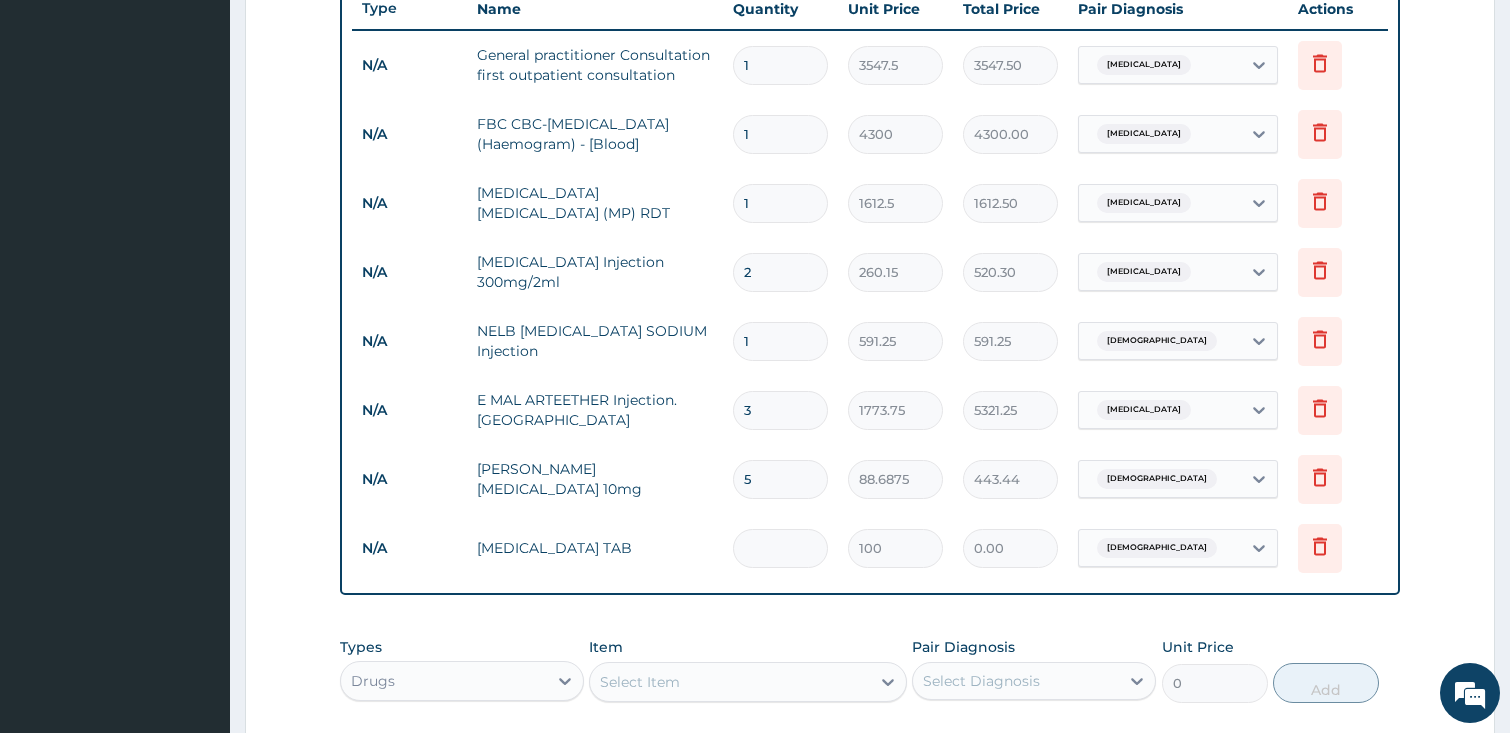 type on "3" 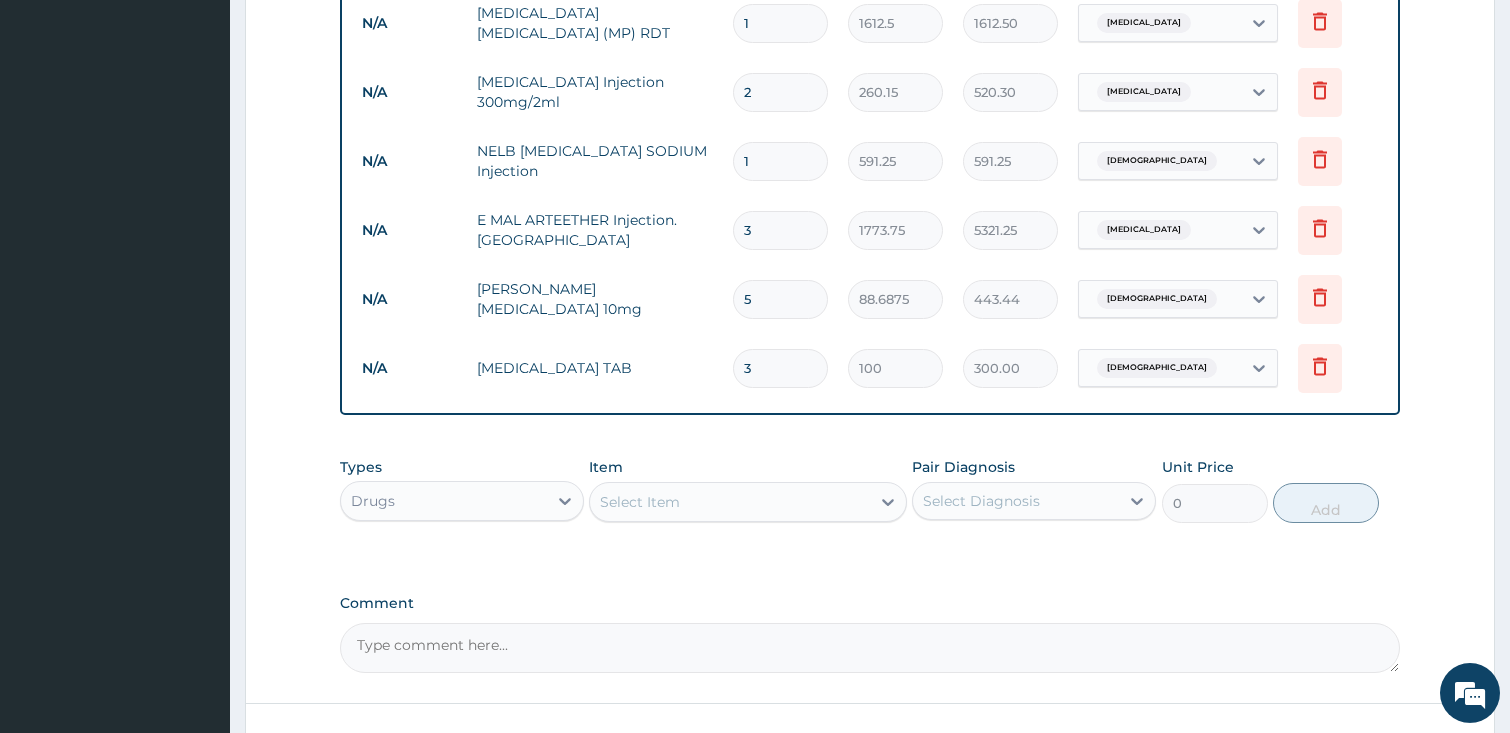 scroll, scrollTop: 971, scrollLeft: 0, axis: vertical 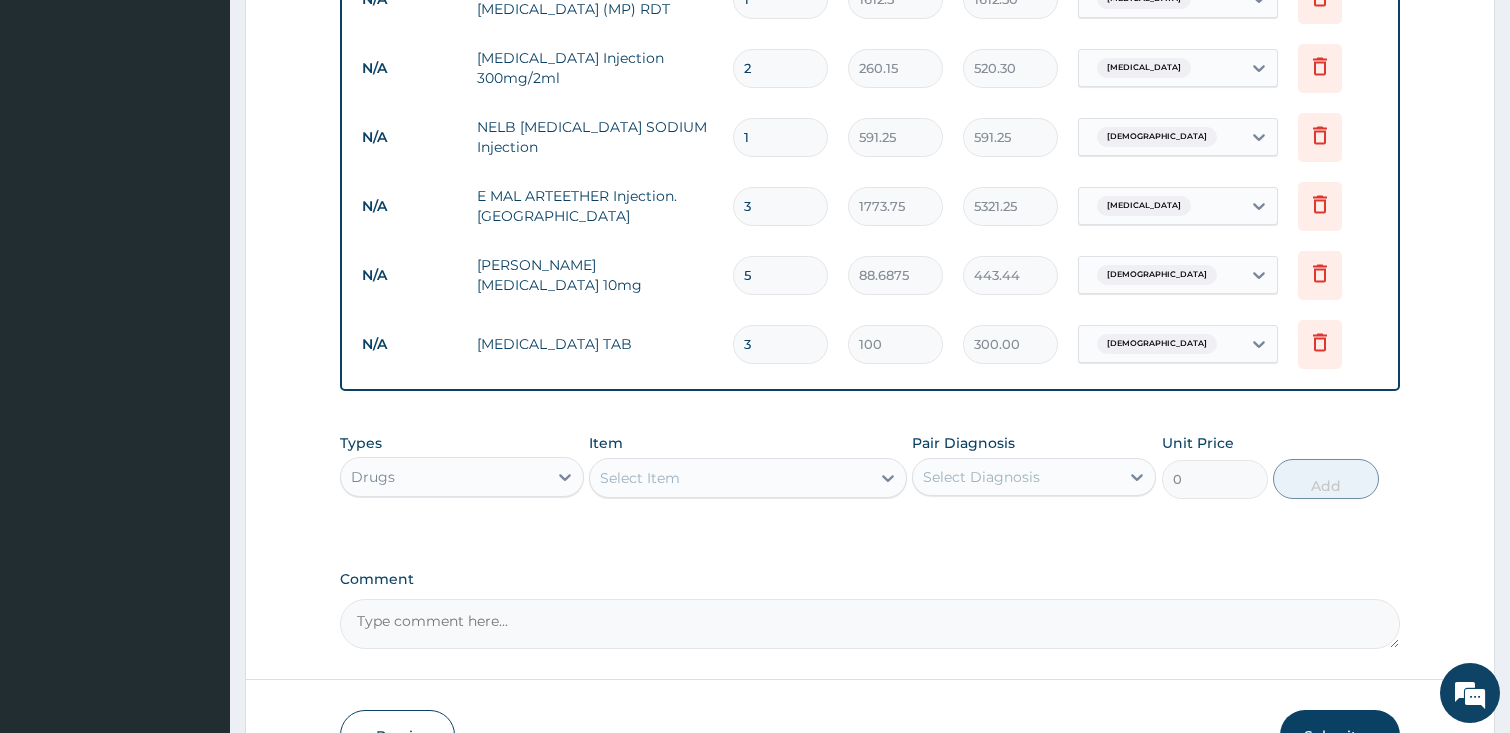 type on "3" 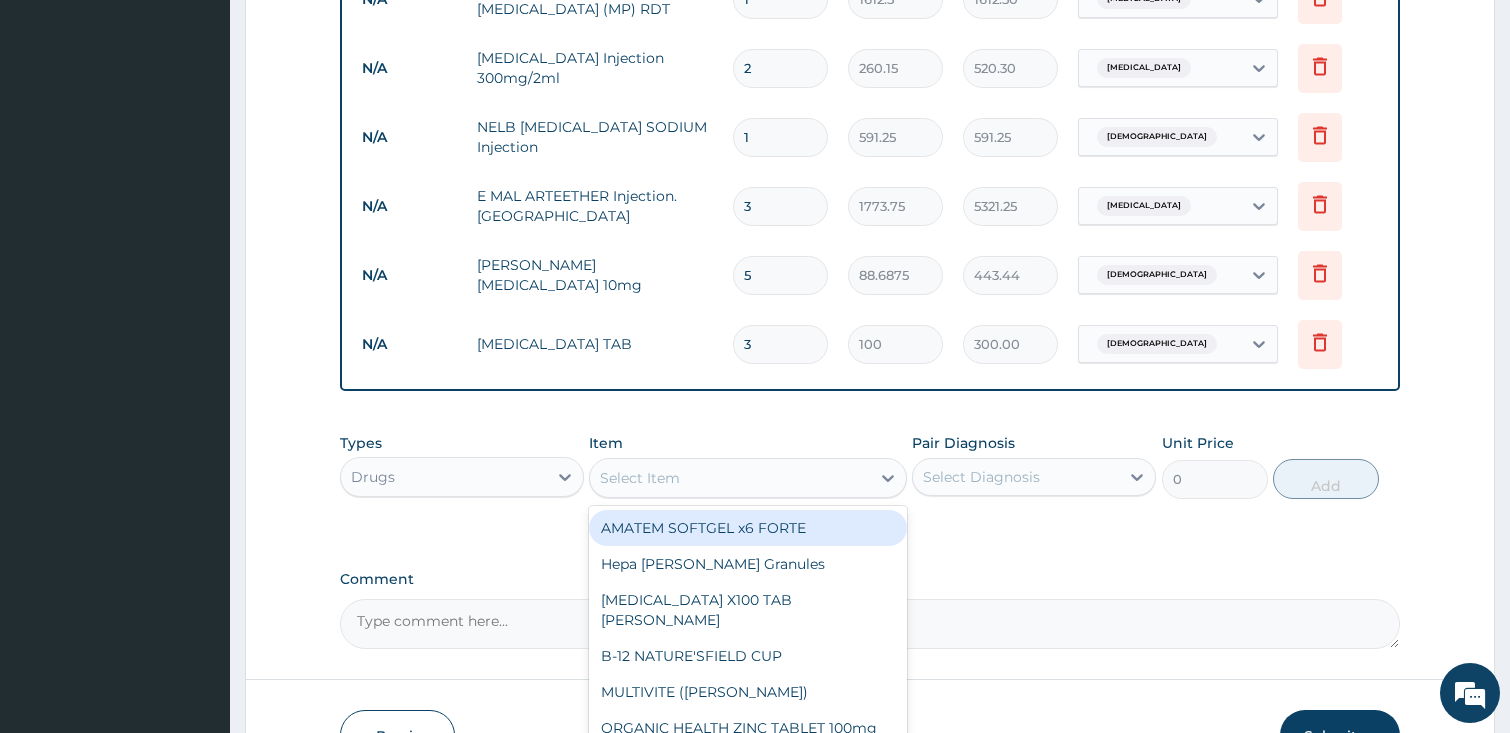 click on "Select Item" at bounding box center (730, 478) 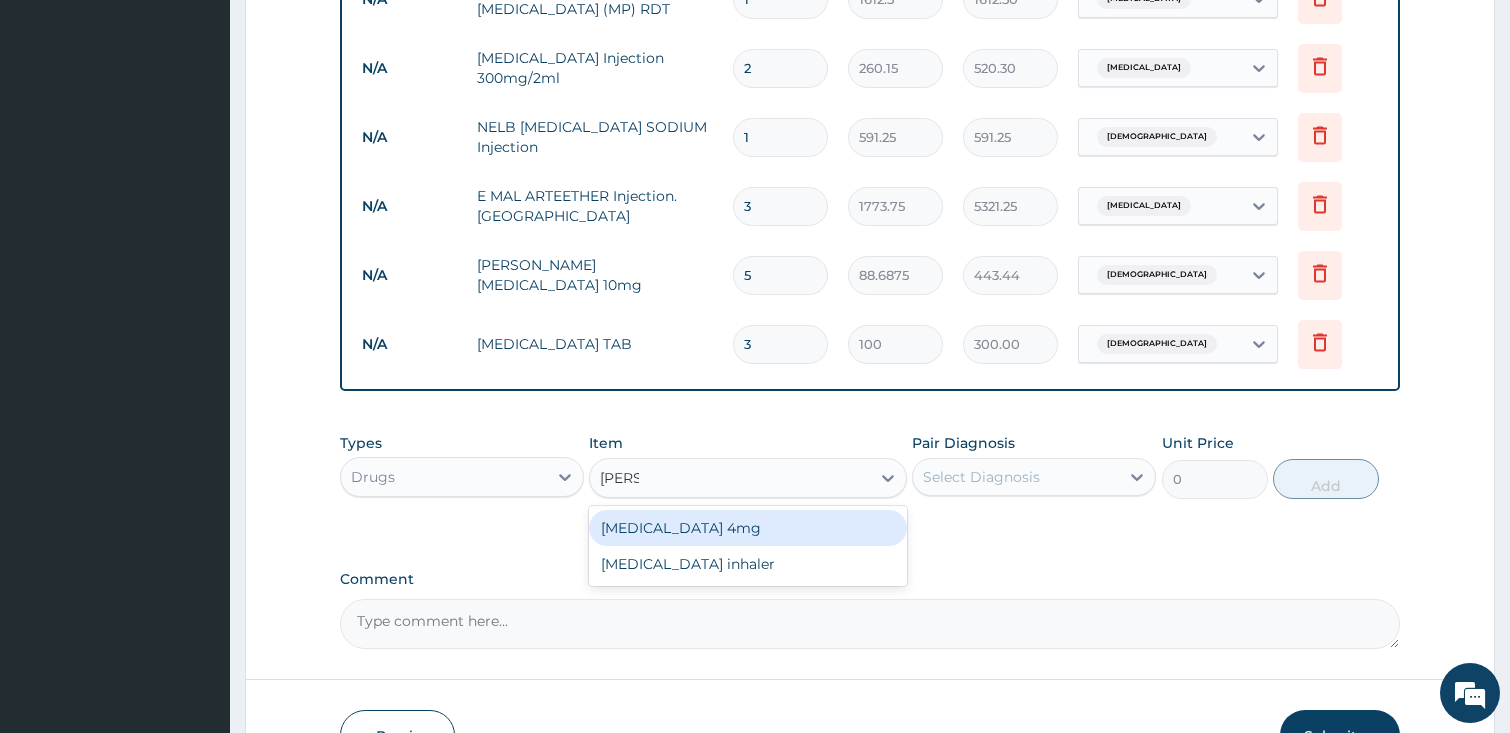 type on "SALBU" 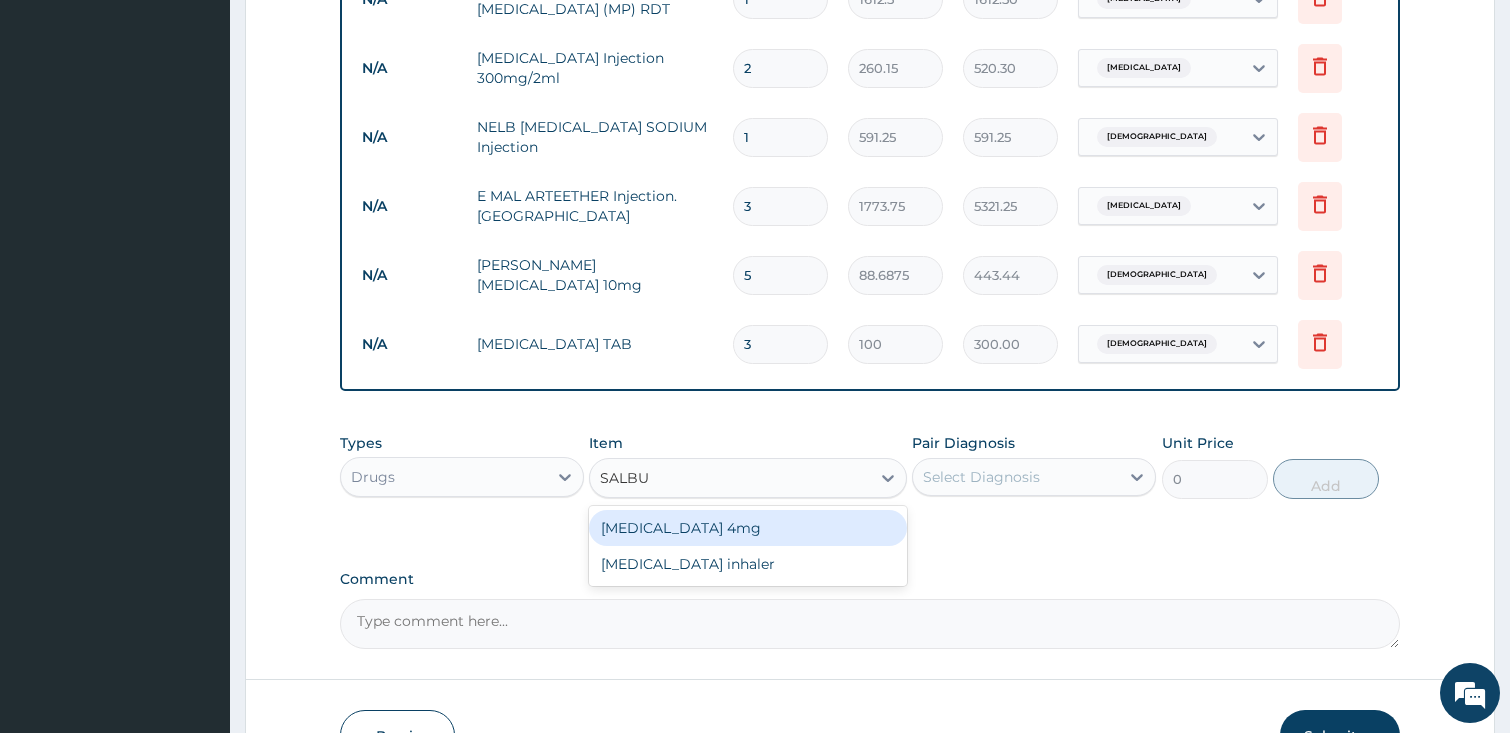 click on "[MEDICAL_DATA] 4mg" at bounding box center (748, 528) 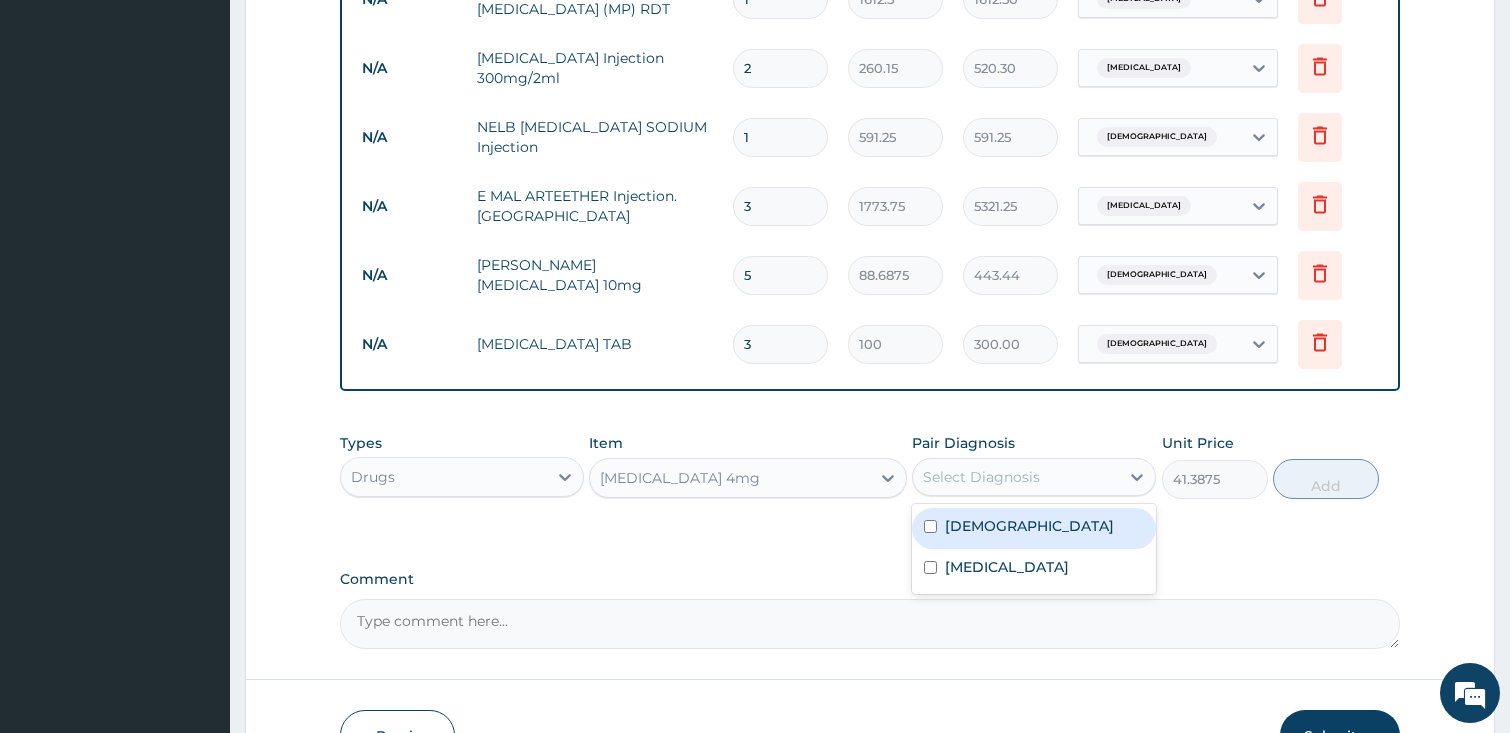 click on "Select Diagnosis" at bounding box center (981, 477) 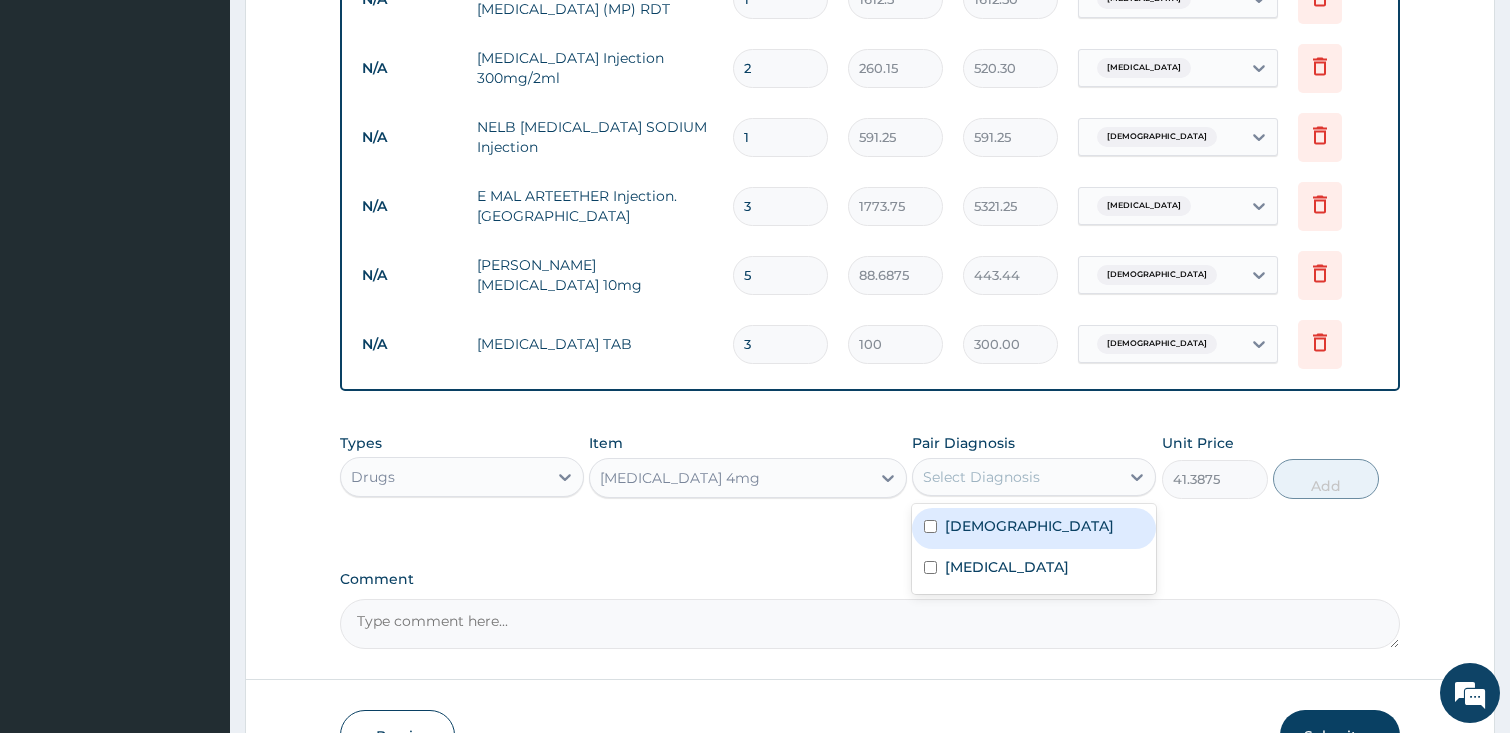 click on "Asthma" at bounding box center (1029, 526) 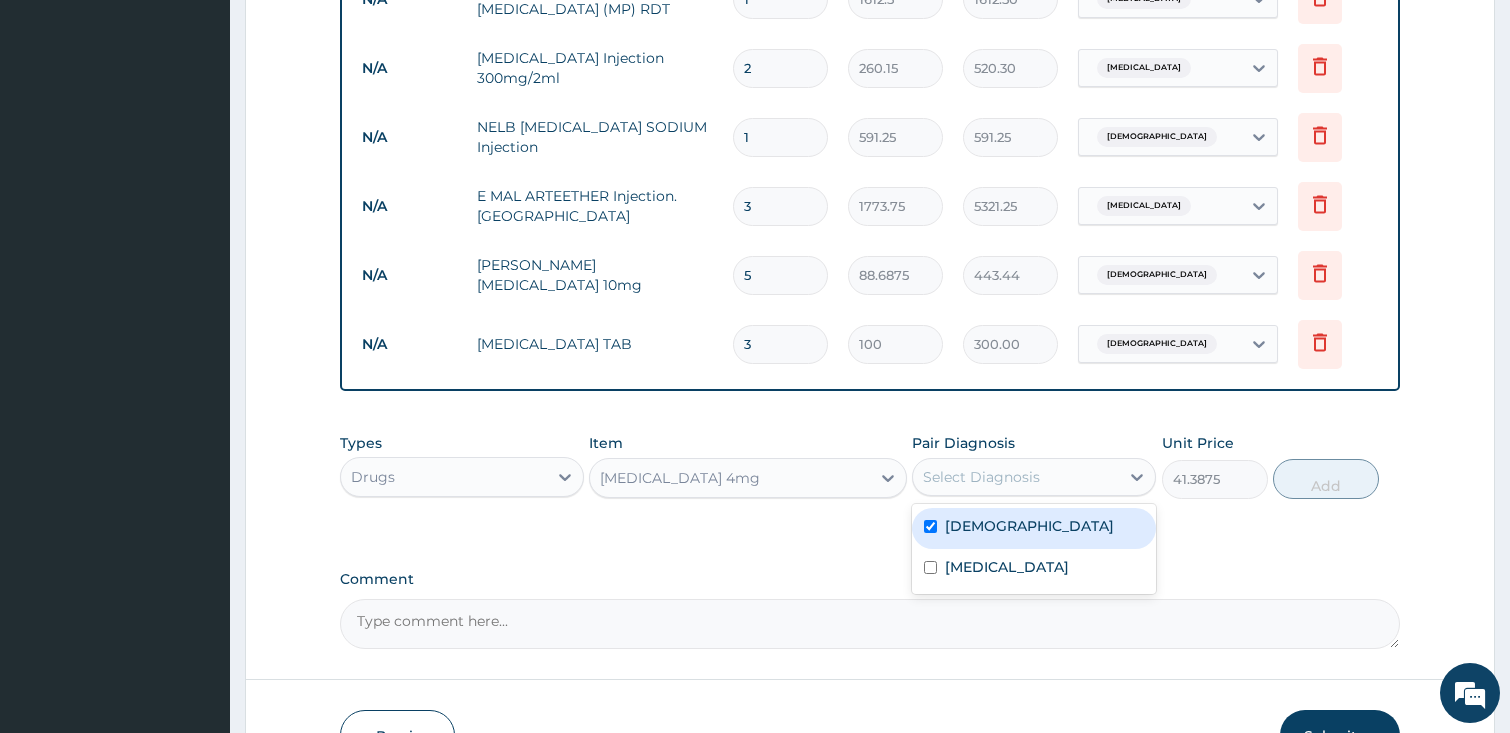 checkbox on "true" 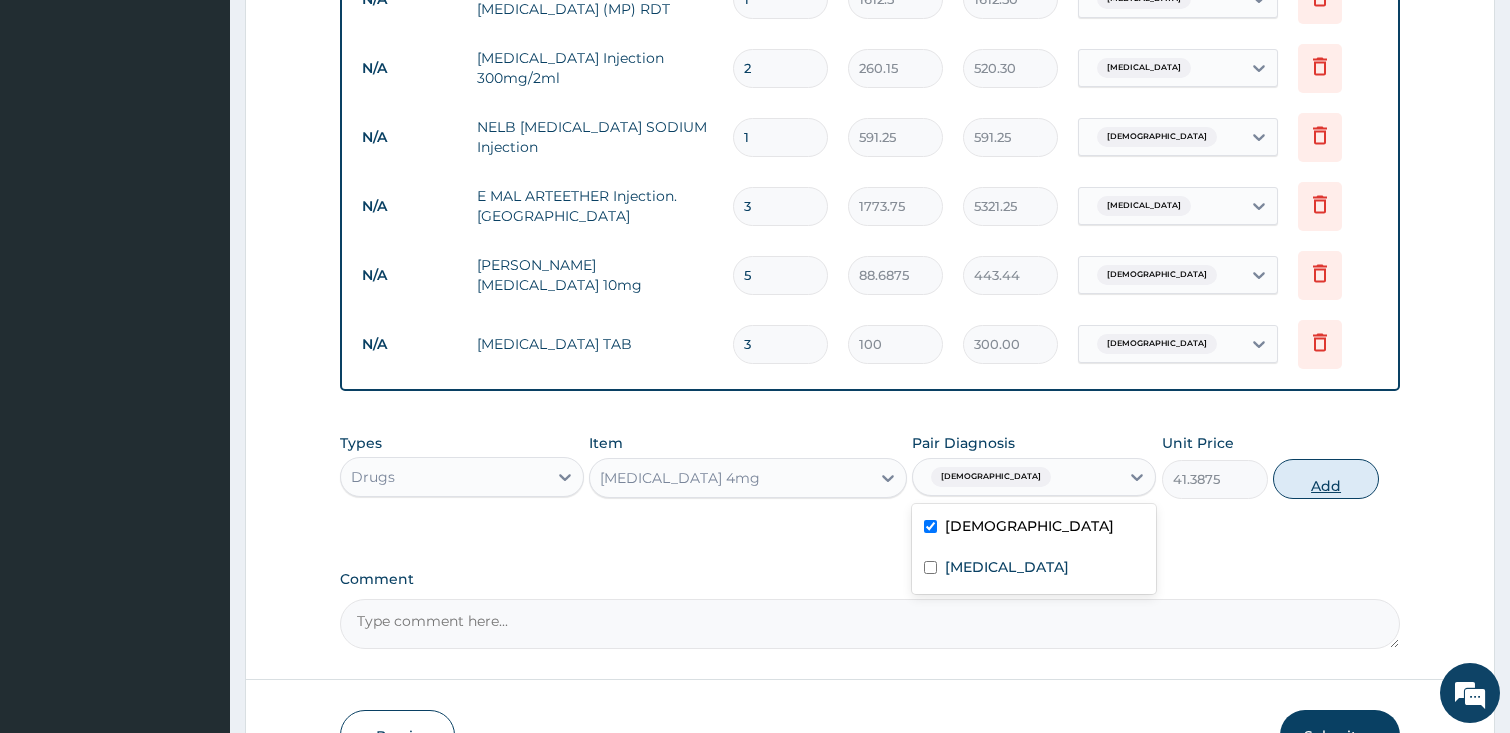 click on "Add" at bounding box center (1326, 479) 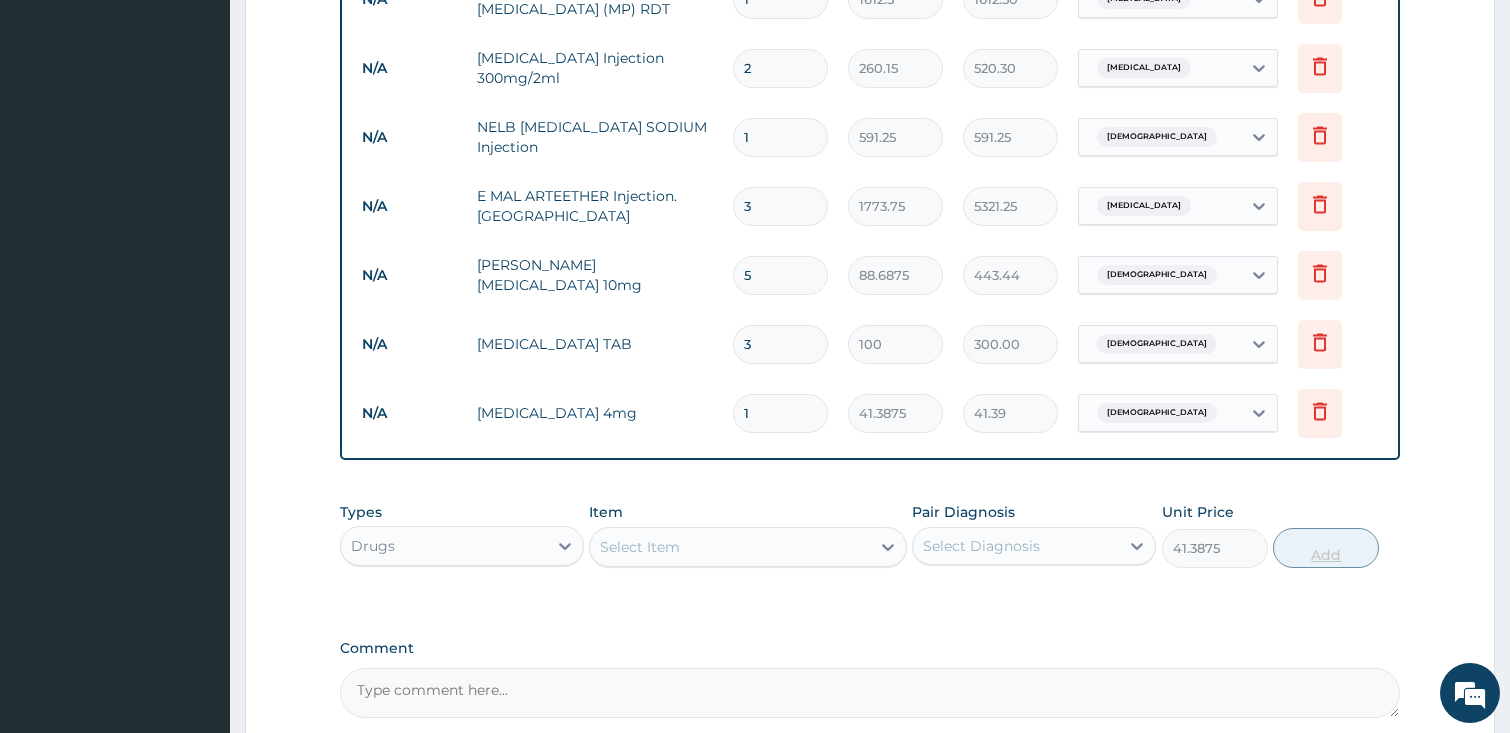 type on "0" 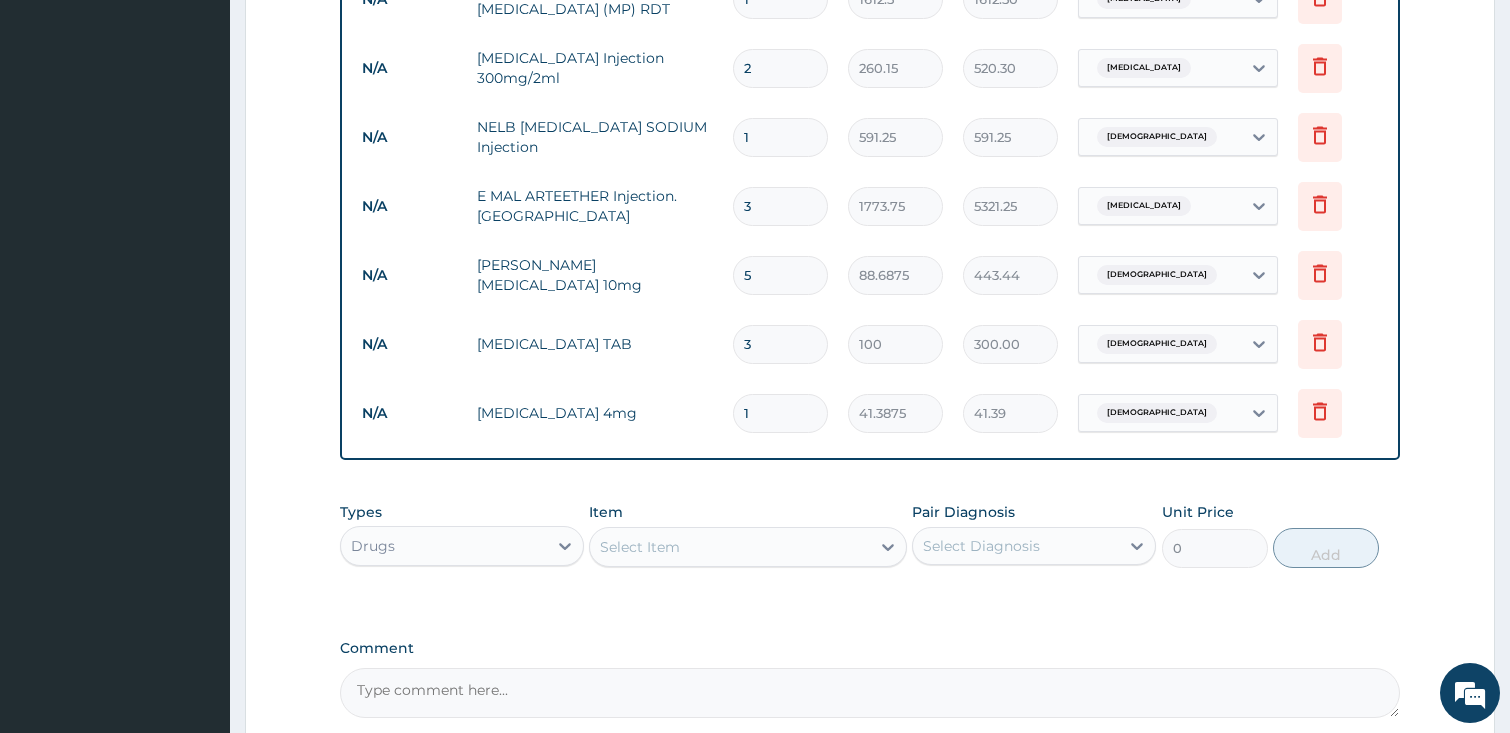 type on "10" 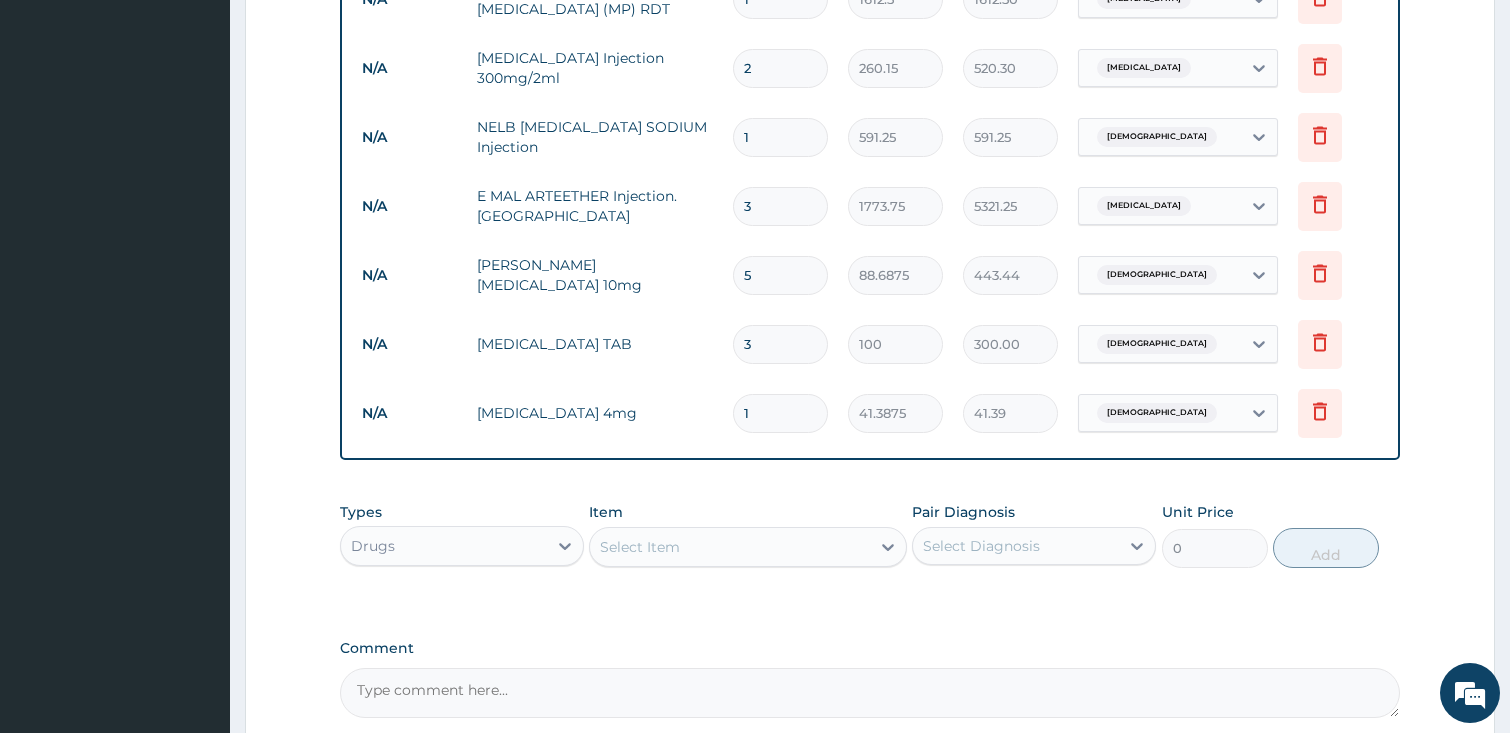 type on "413.88" 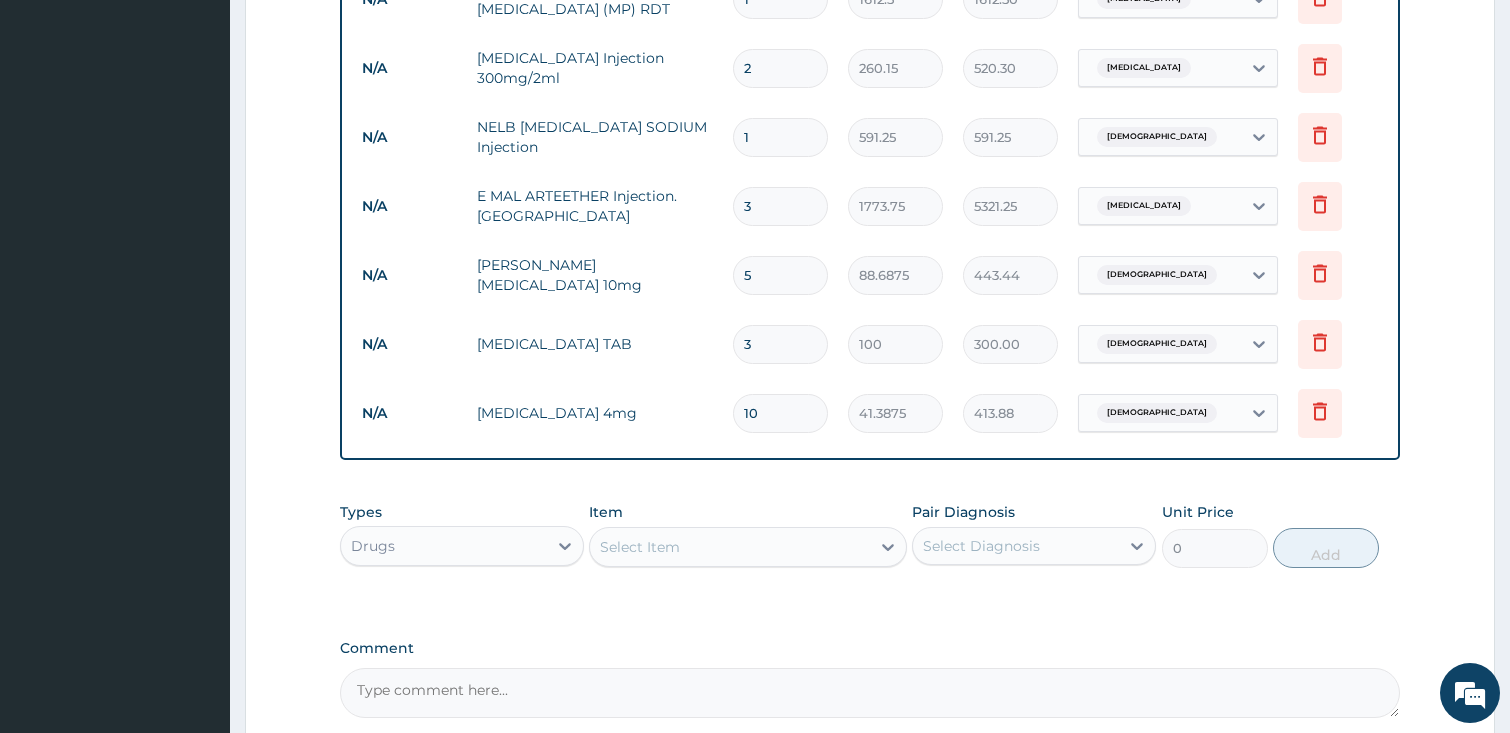 type on "10" 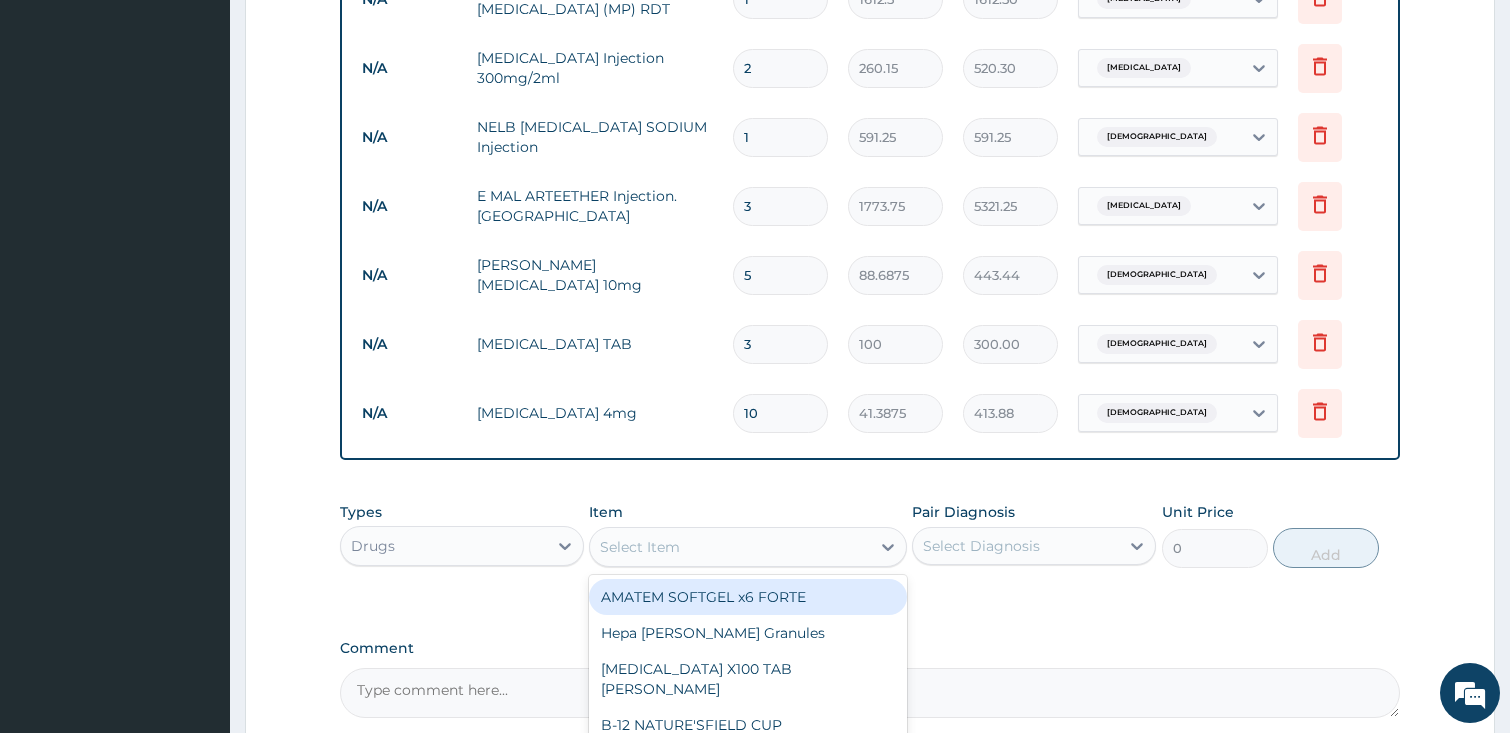 click on "Select Item" at bounding box center (640, 547) 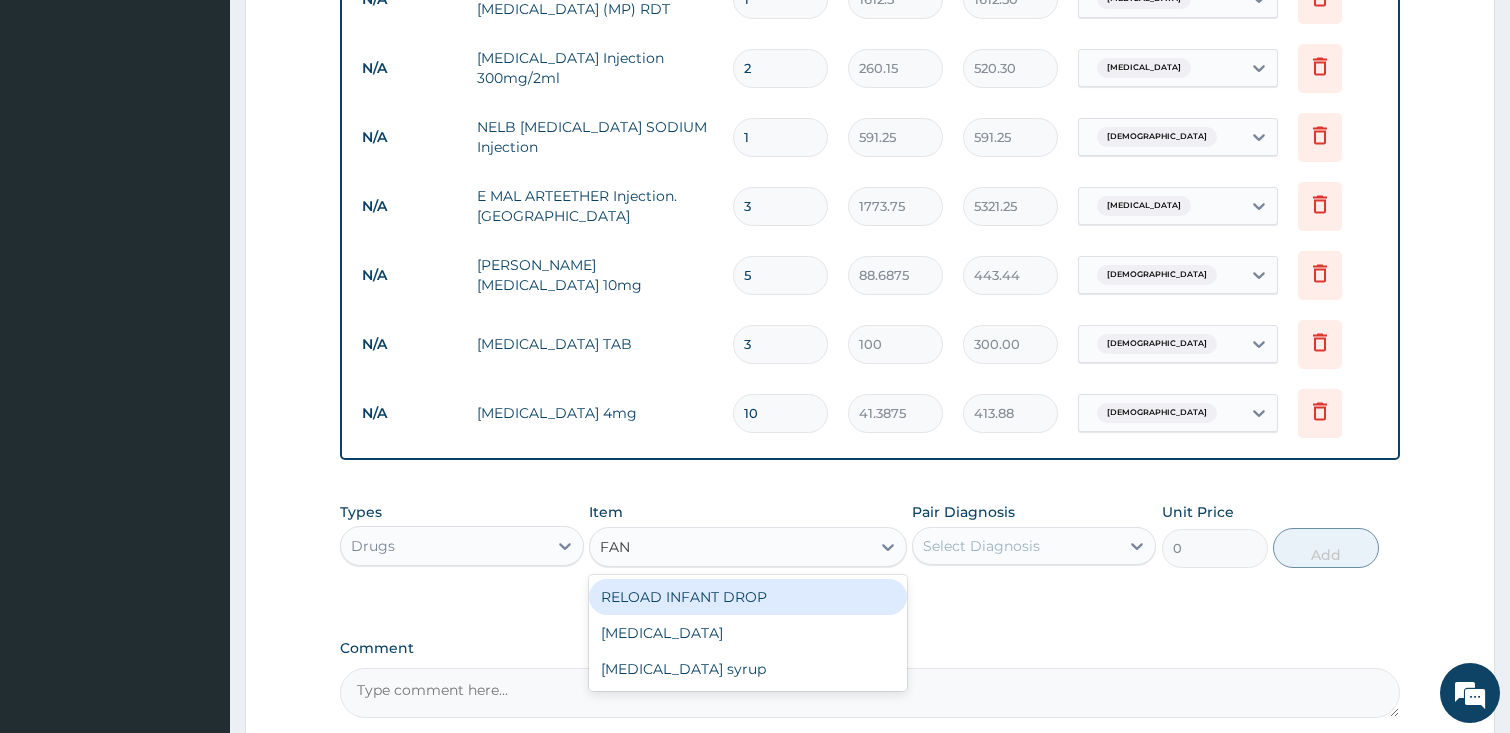 type on "FANS" 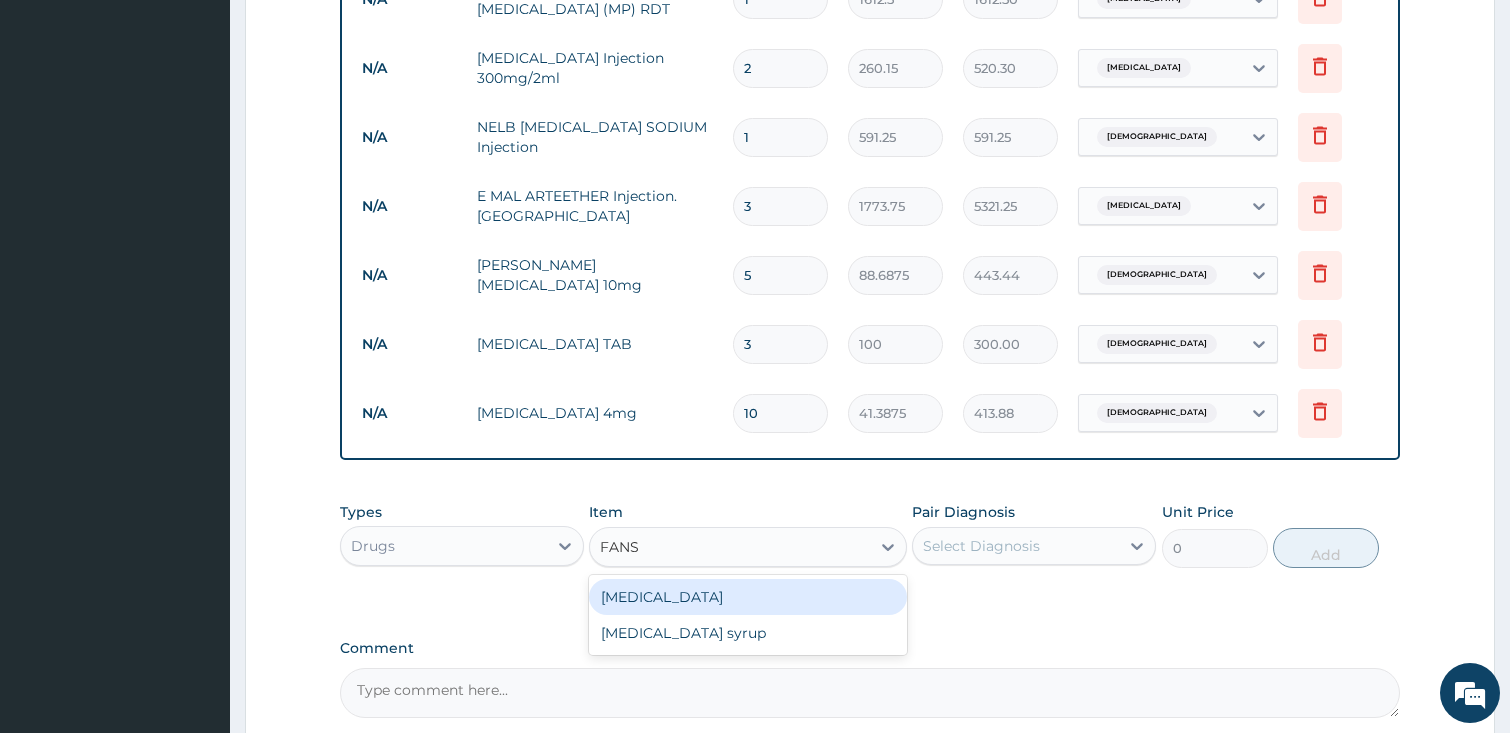click on "[MEDICAL_DATA]" at bounding box center (748, 597) 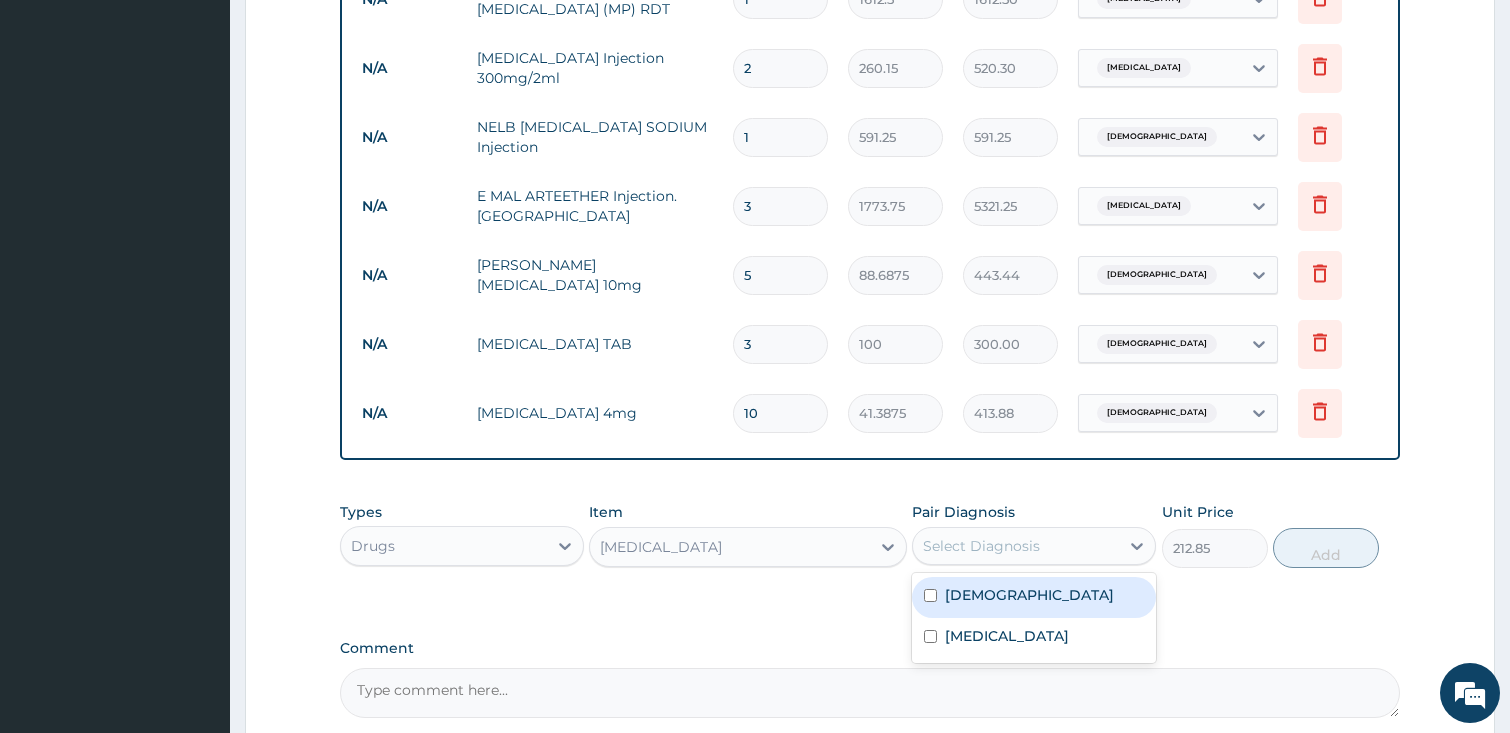 click on "Select Diagnosis" at bounding box center [981, 546] 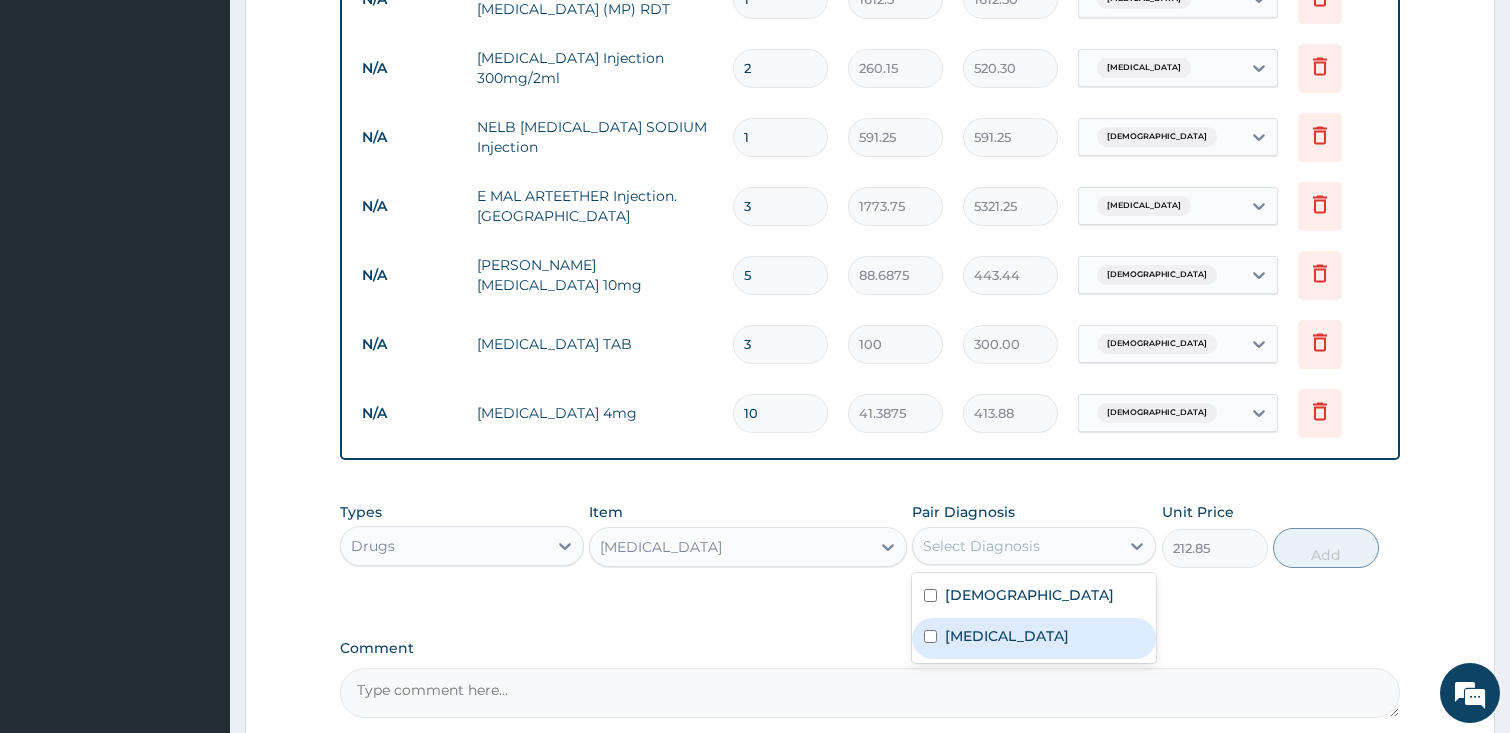 click on "[MEDICAL_DATA]" at bounding box center [1034, 638] 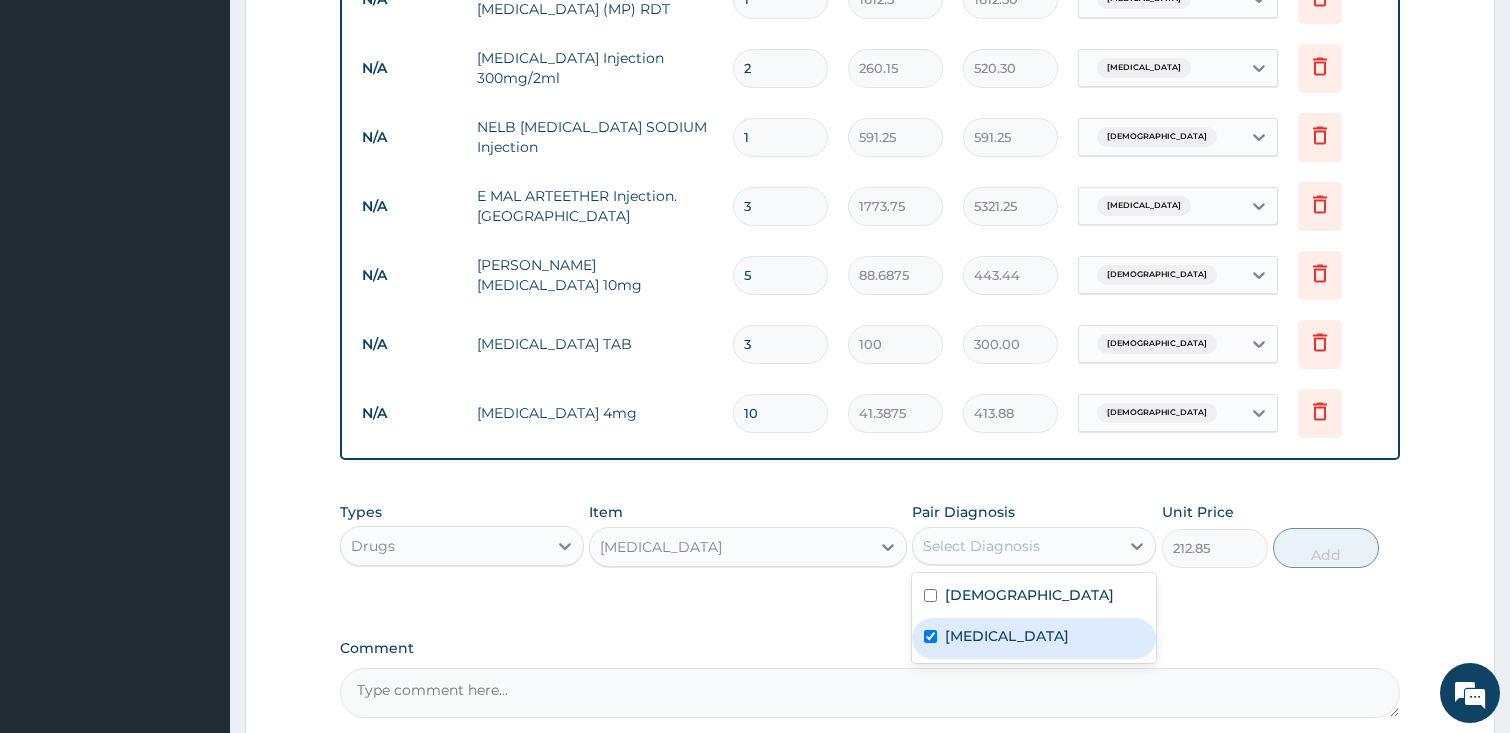 checkbox on "true" 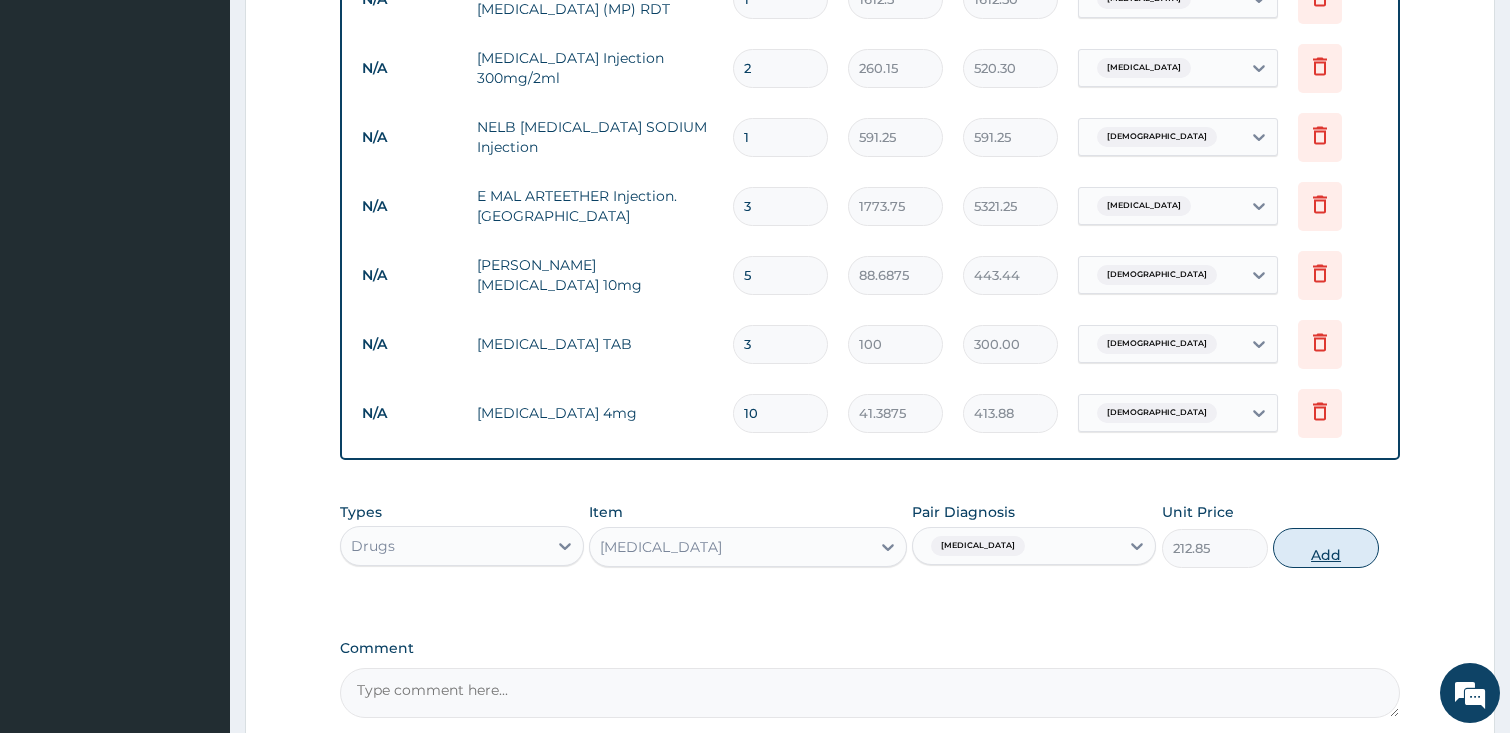 click on "Add" at bounding box center [1326, 548] 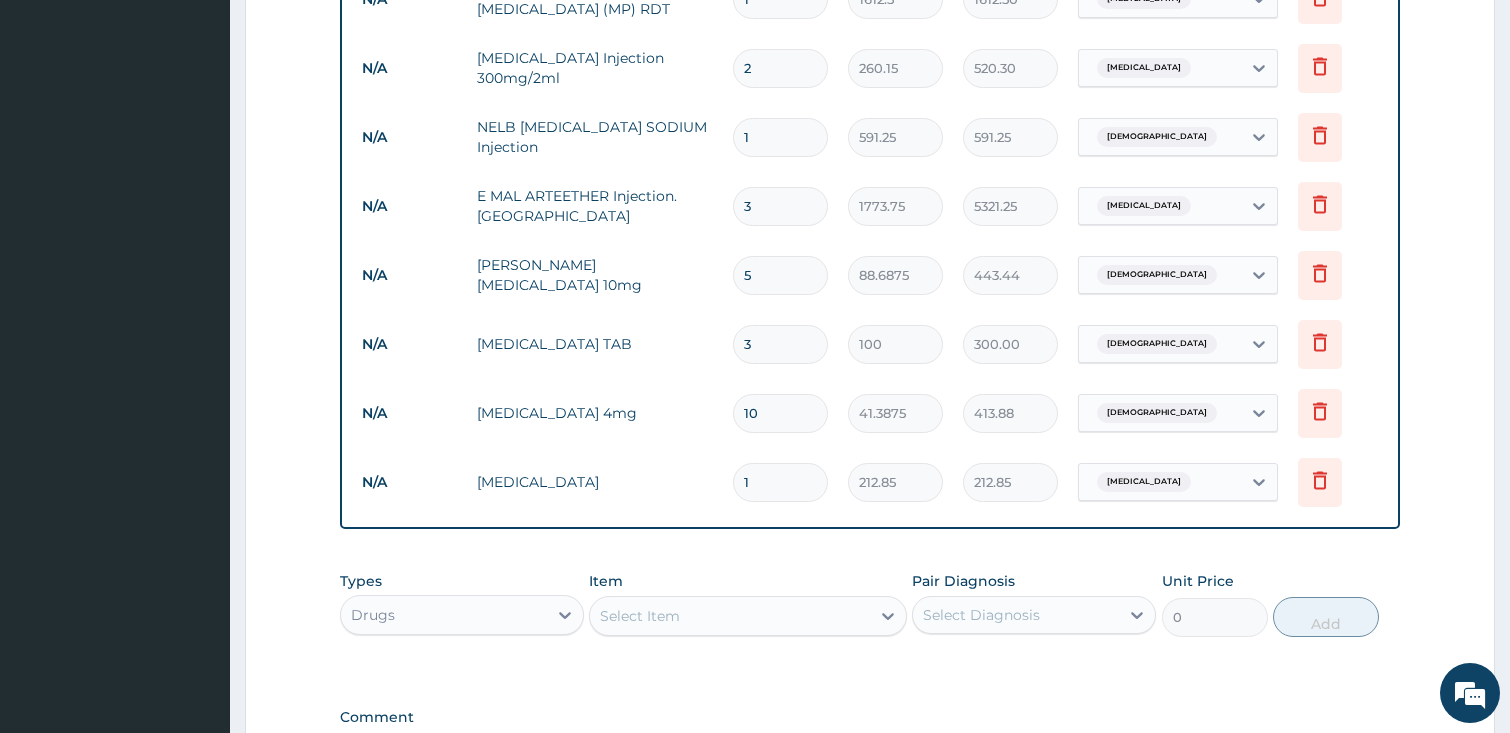 type 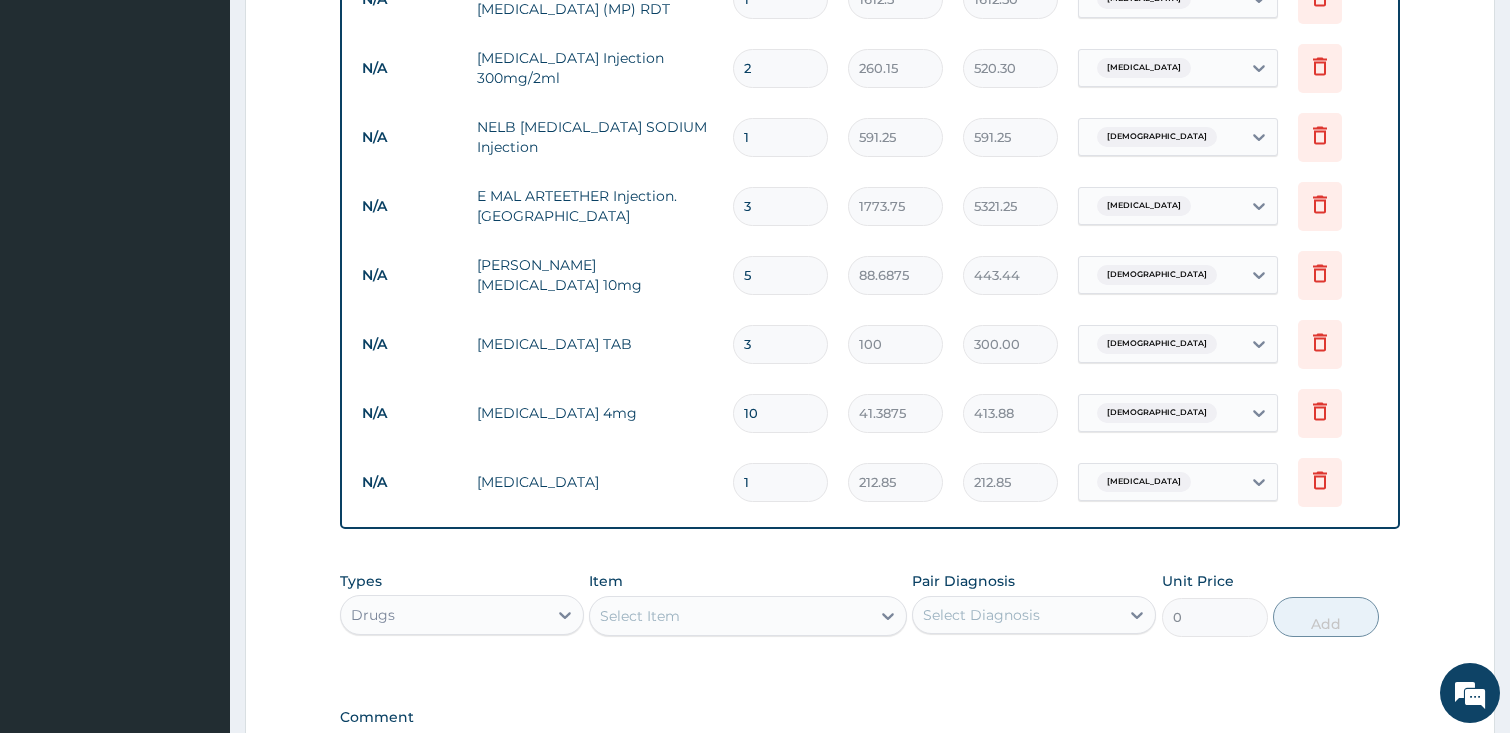 type on "0.00" 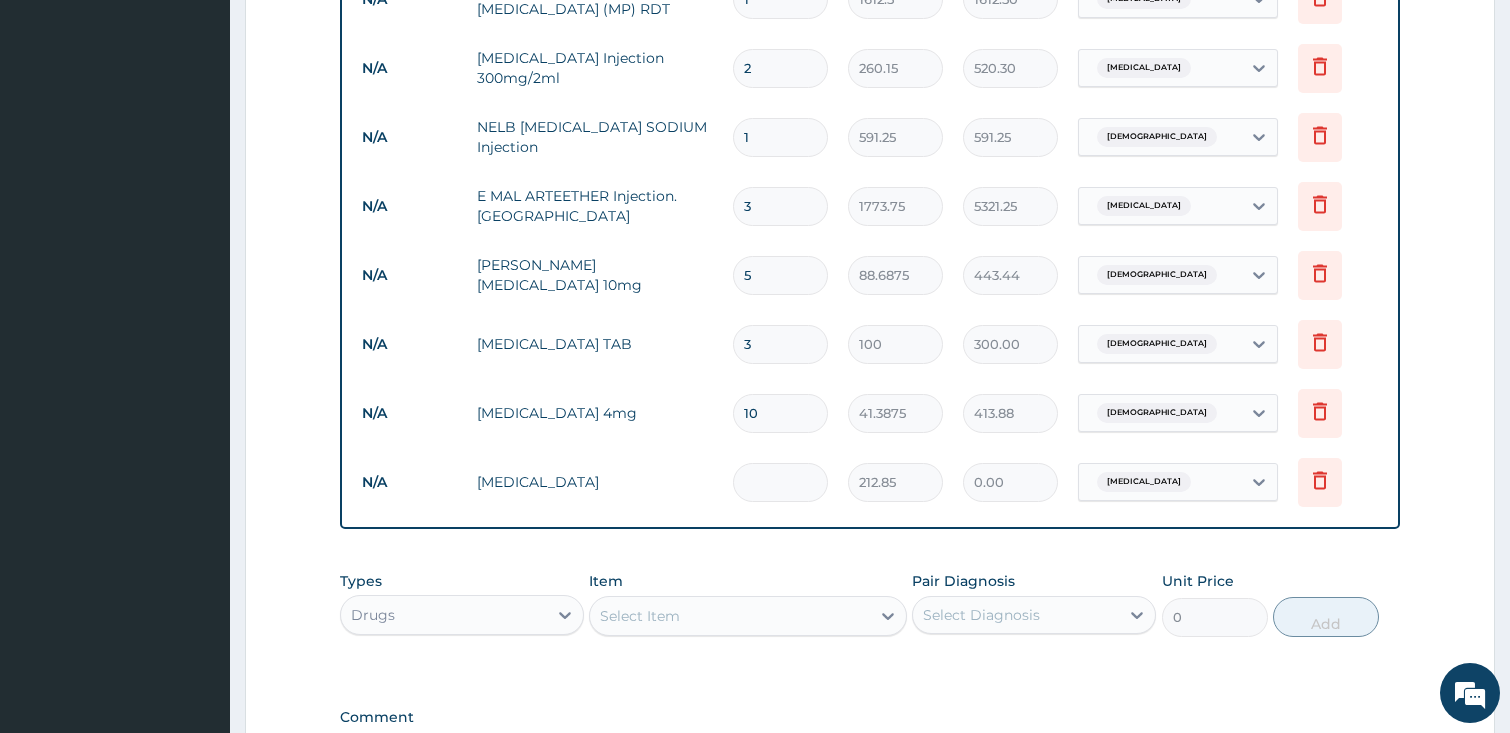 type on "3" 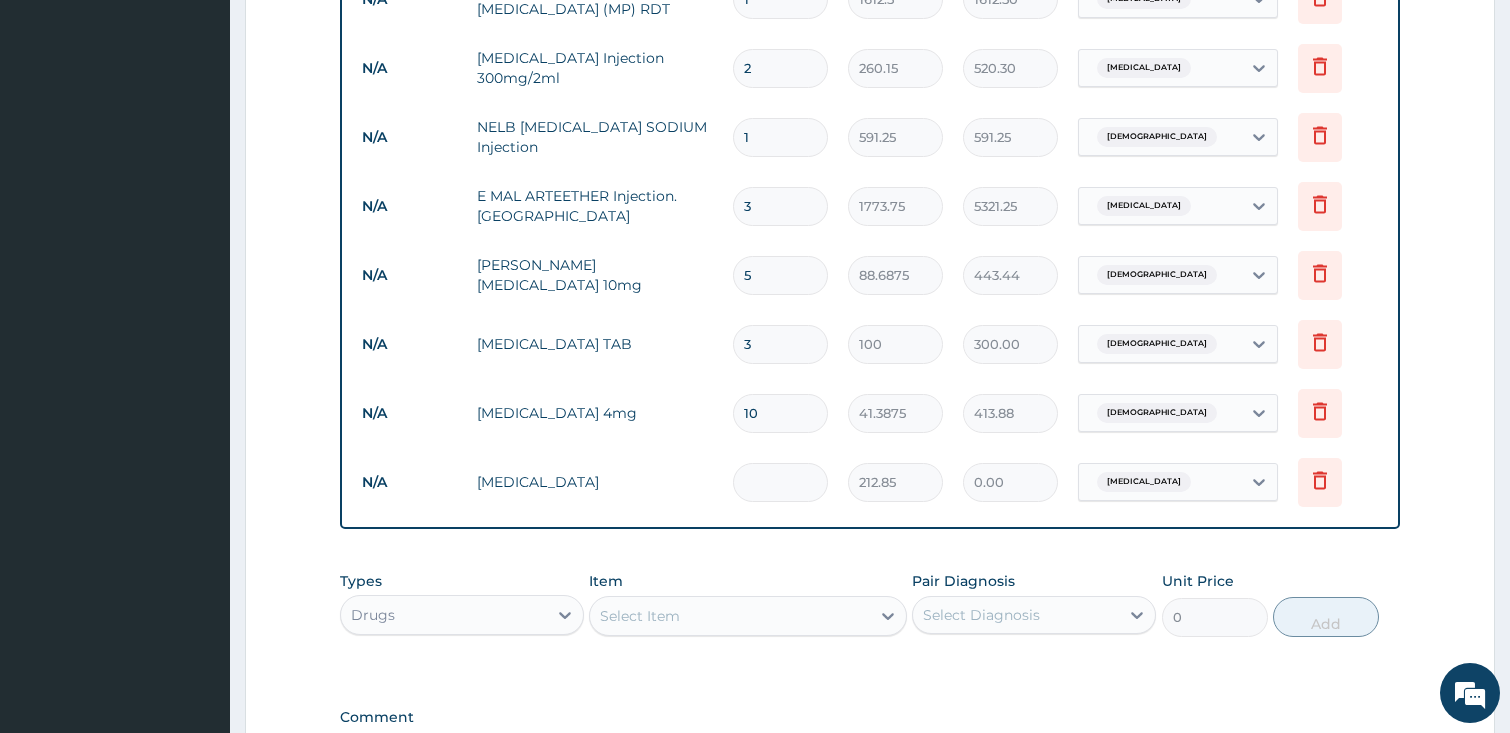 type on "638.55" 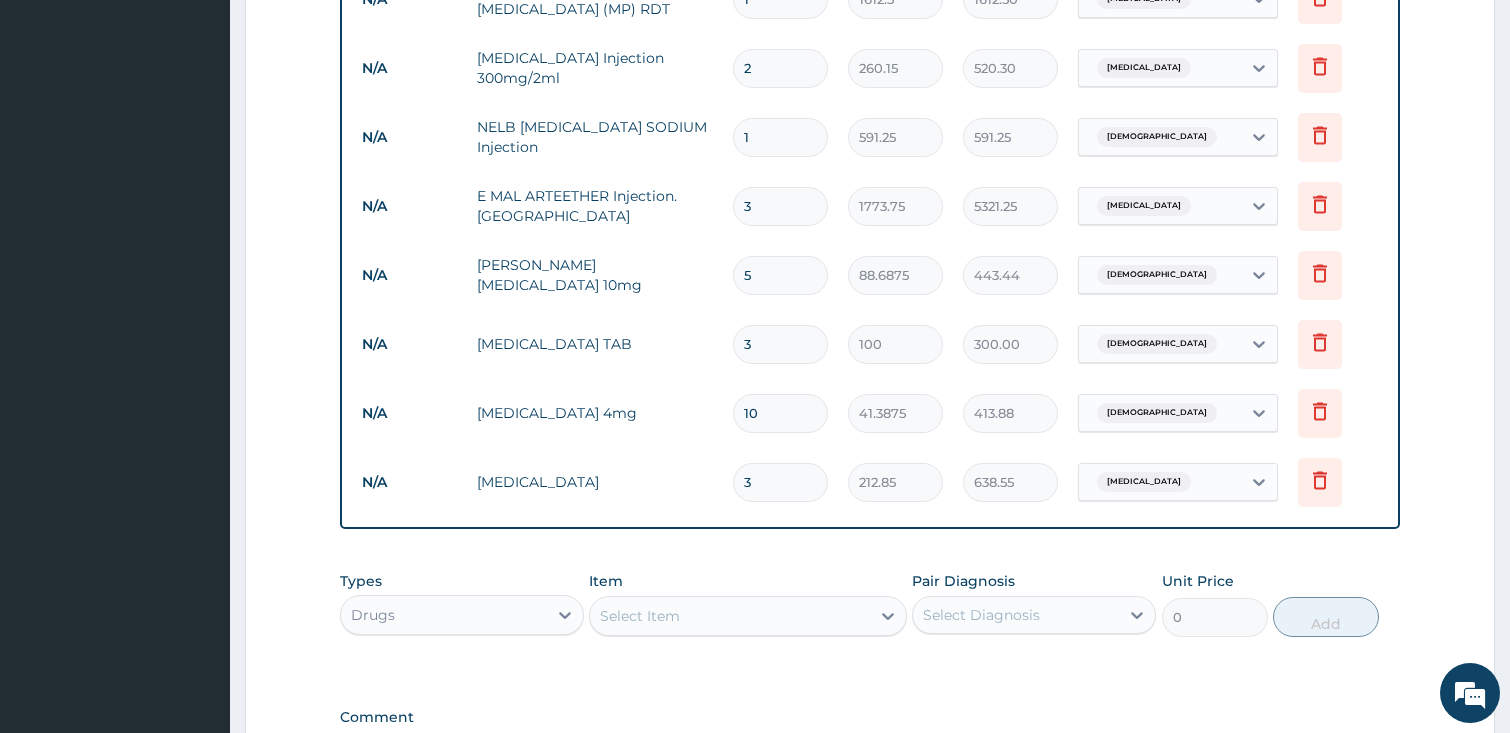 type on "3" 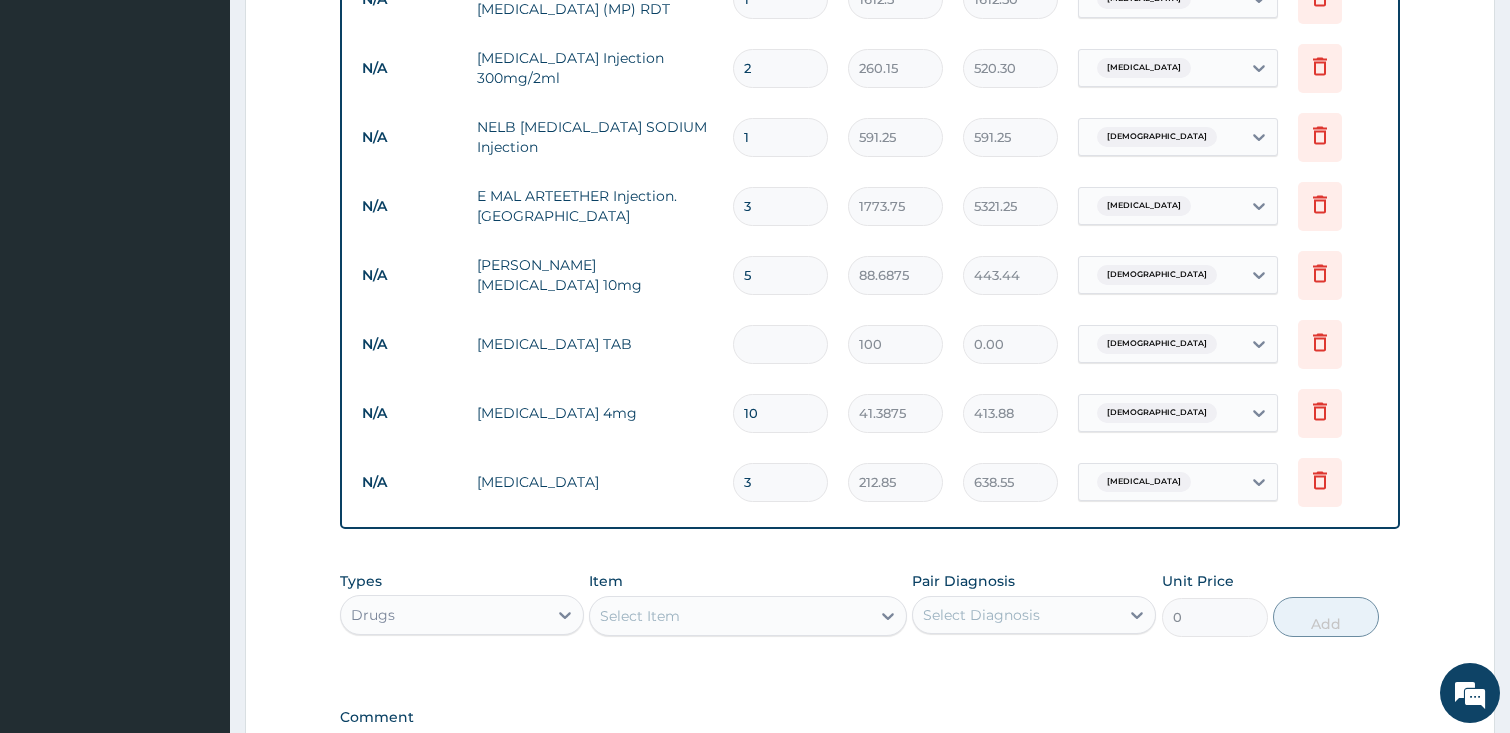 type on "7" 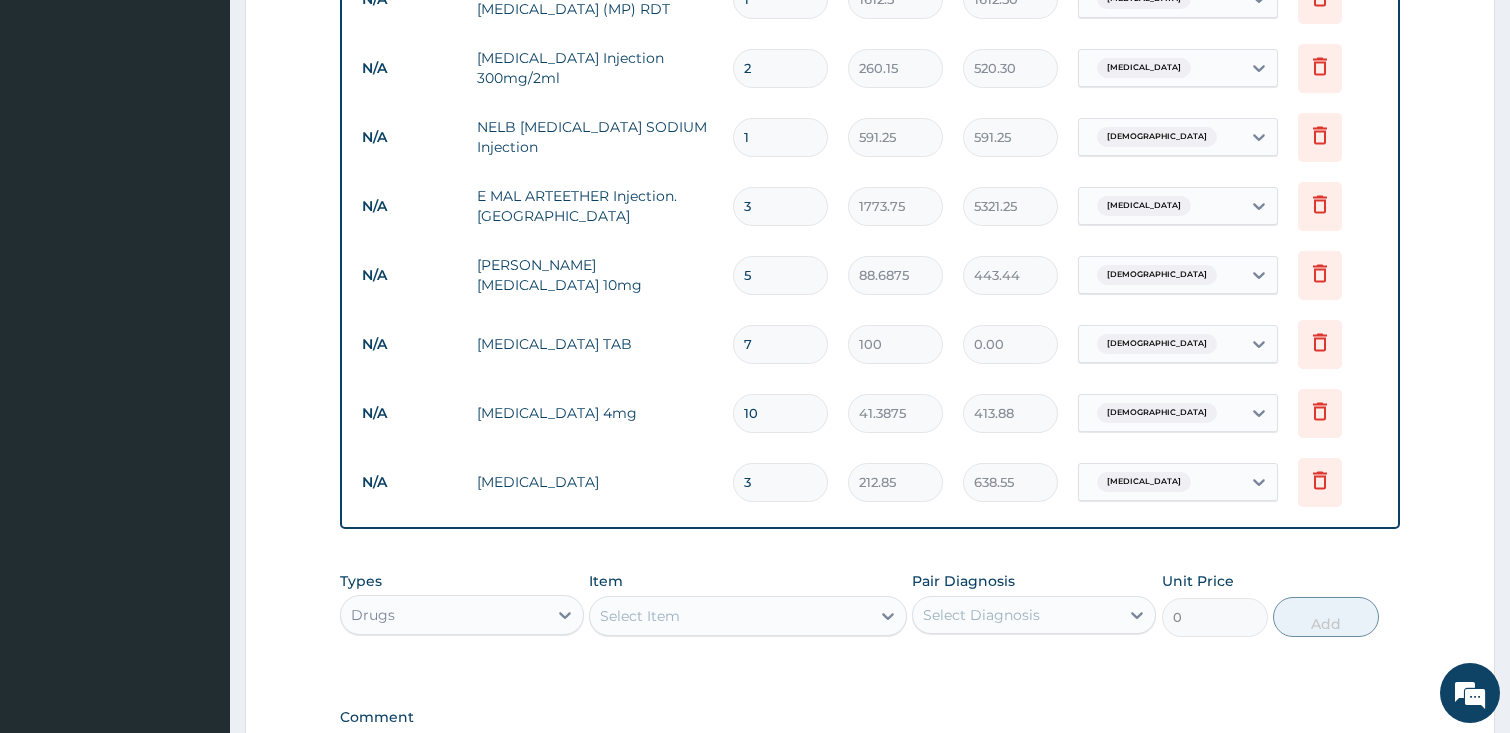 type on "700.00" 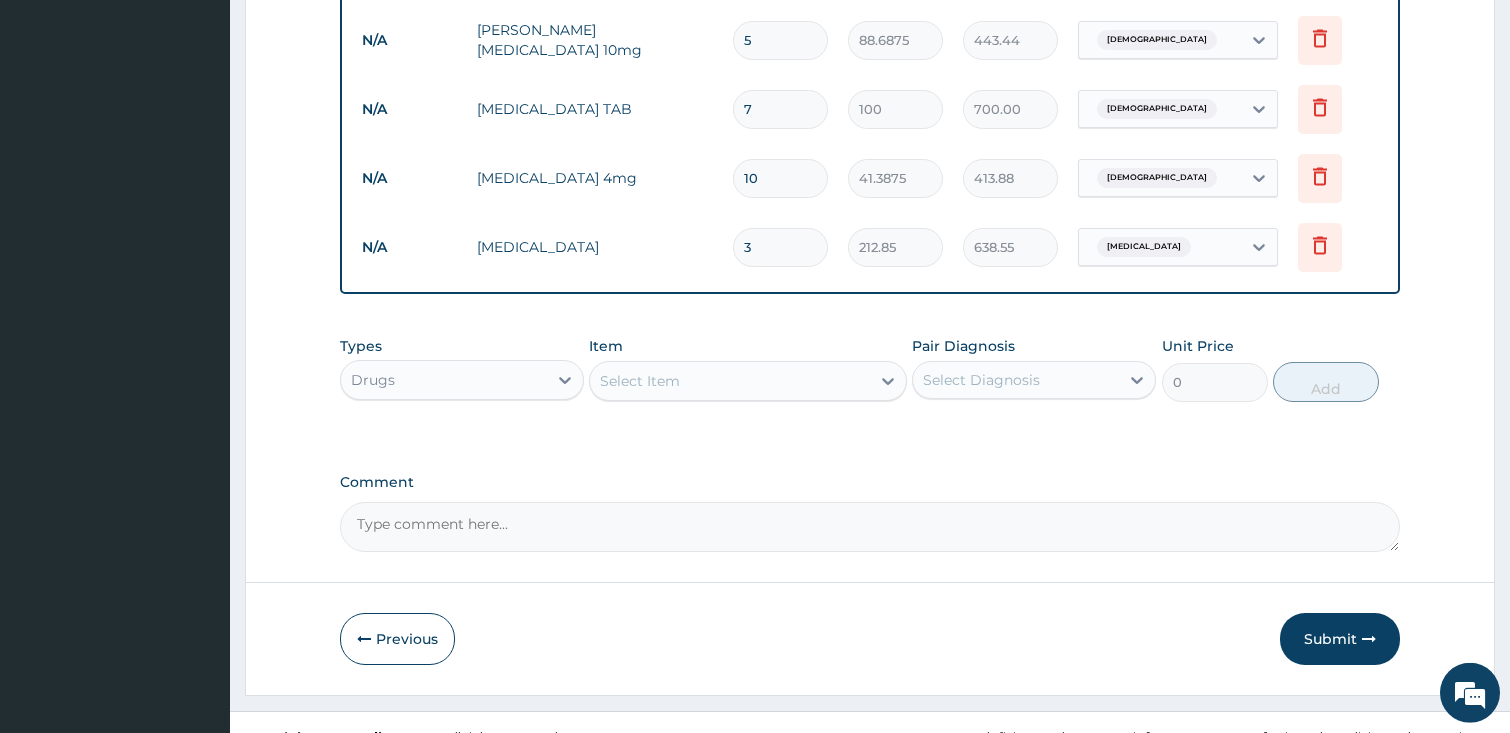 scroll, scrollTop: 1235, scrollLeft: 0, axis: vertical 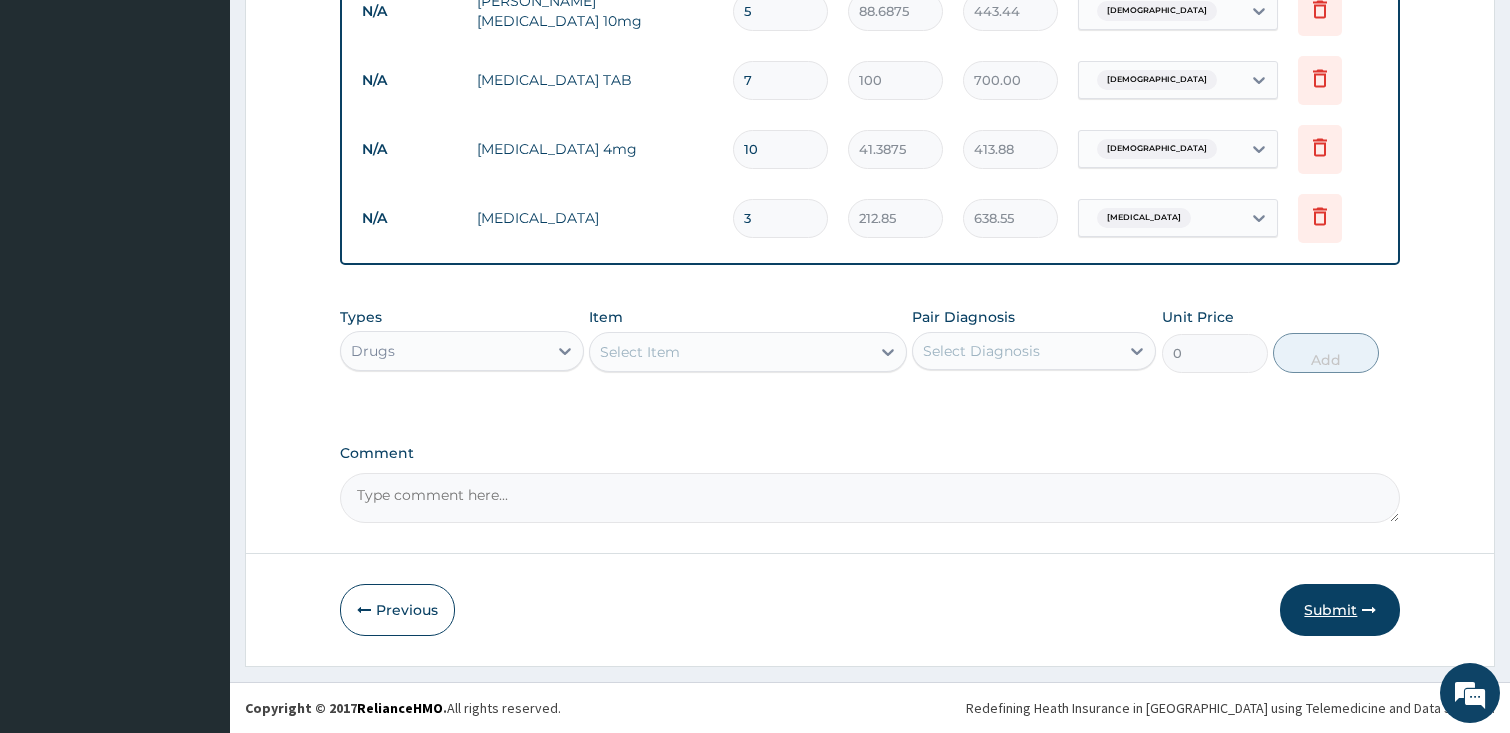 type on "7" 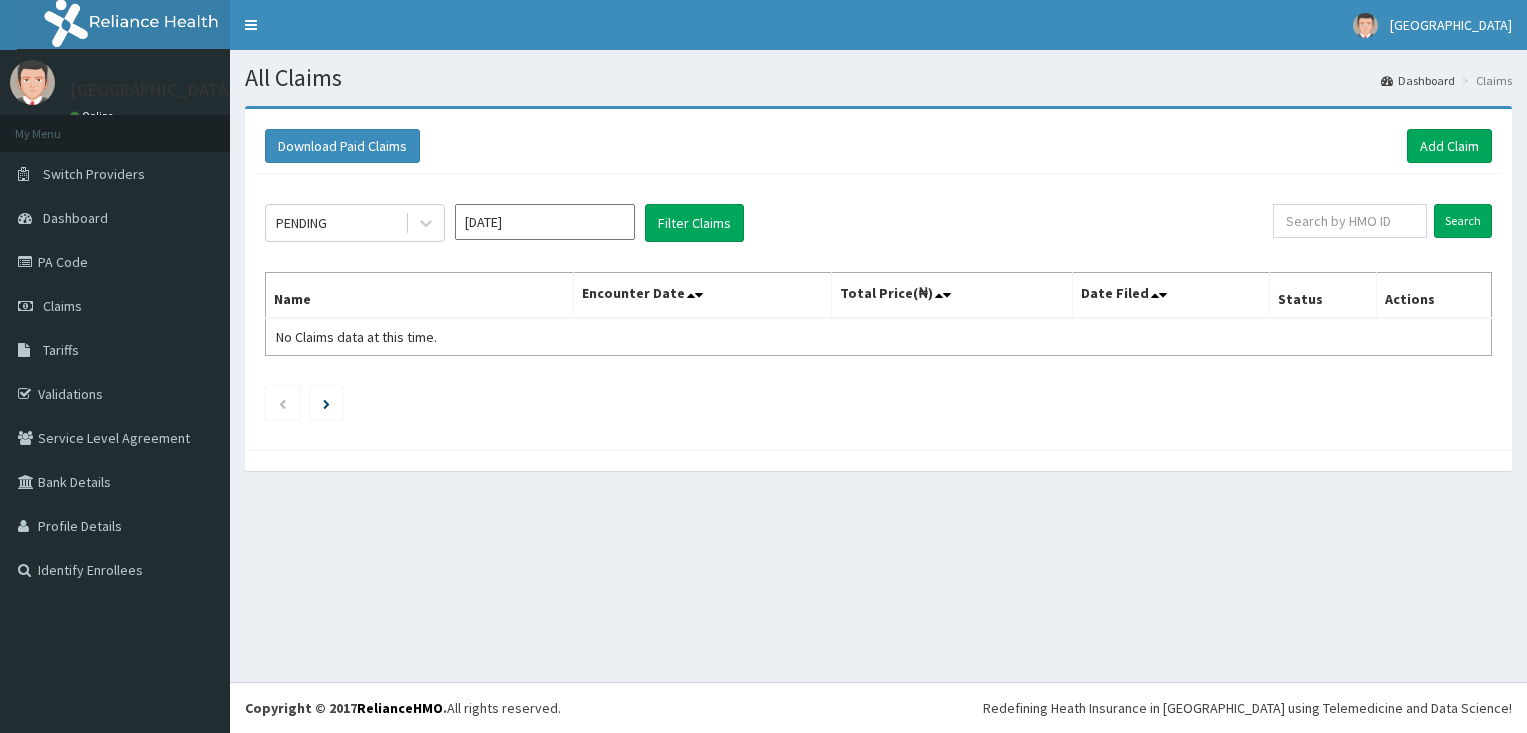 scroll, scrollTop: 0, scrollLeft: 0, axis: both 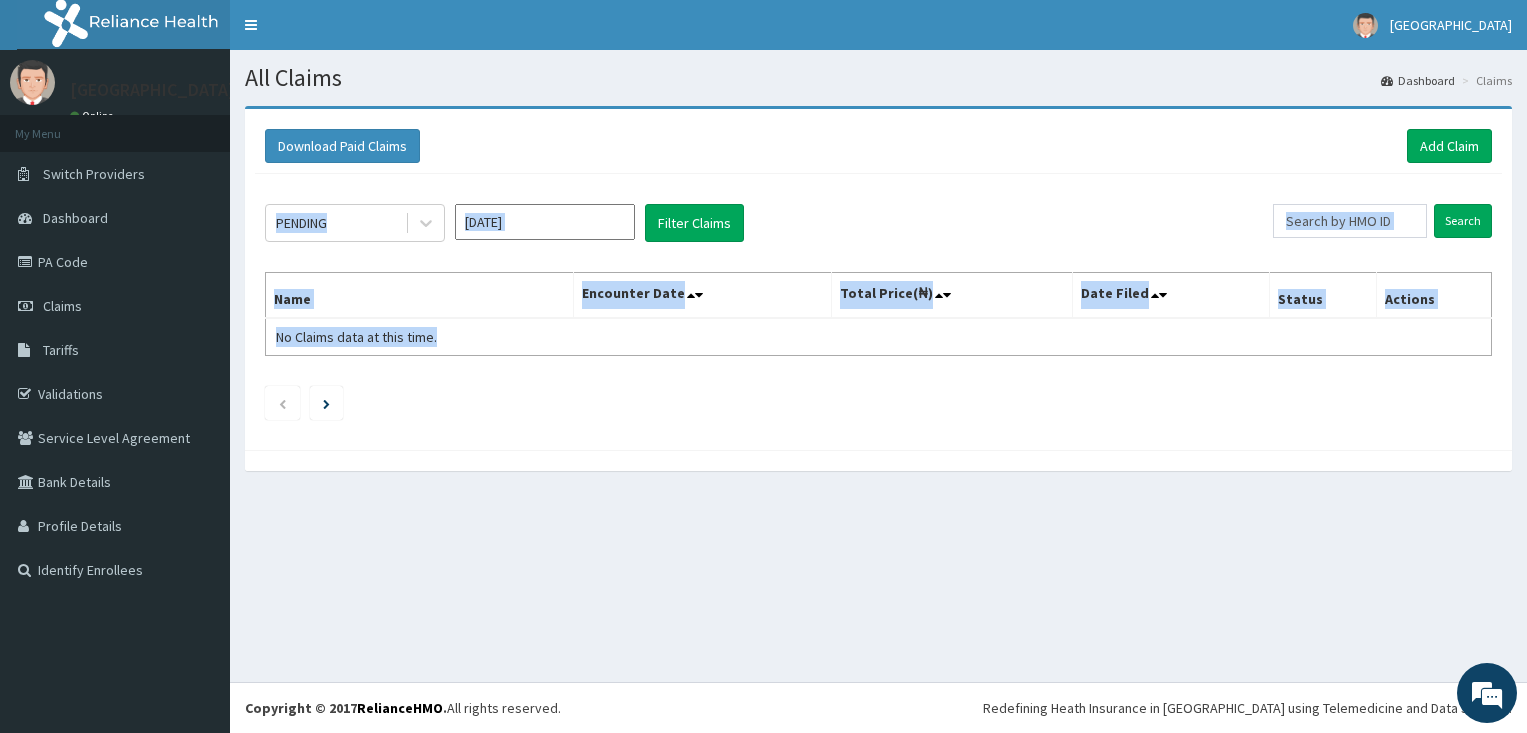 drag, startPoint x: 741, startPoint y: 536, endPoint x: 397, endPoint y: 432, distance: 359.37723 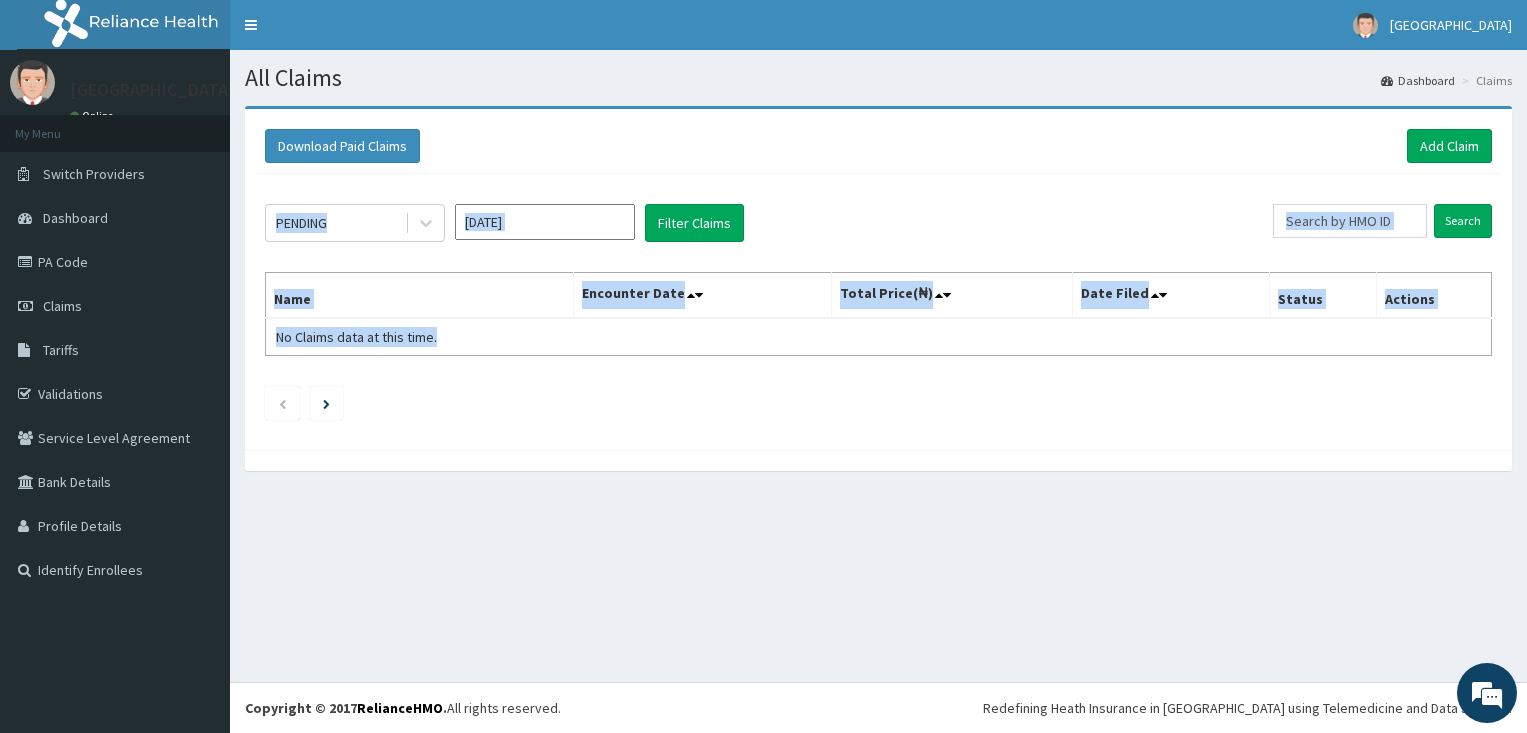 click on "All Claims
Dashboard
Claims
Download Paid Claims Add Claim × Note you can only download claims within a maximum of 1 year and the dates will auto-adjust when you select range that is greater than 1 year From [DATE] To [DATE] Close Download PENDING [DATE] Filter Claims Search Name Encounter Date Total Price(₦) Date Filed Status Actions No Claims data at this time." at bounding box center [878, 366] 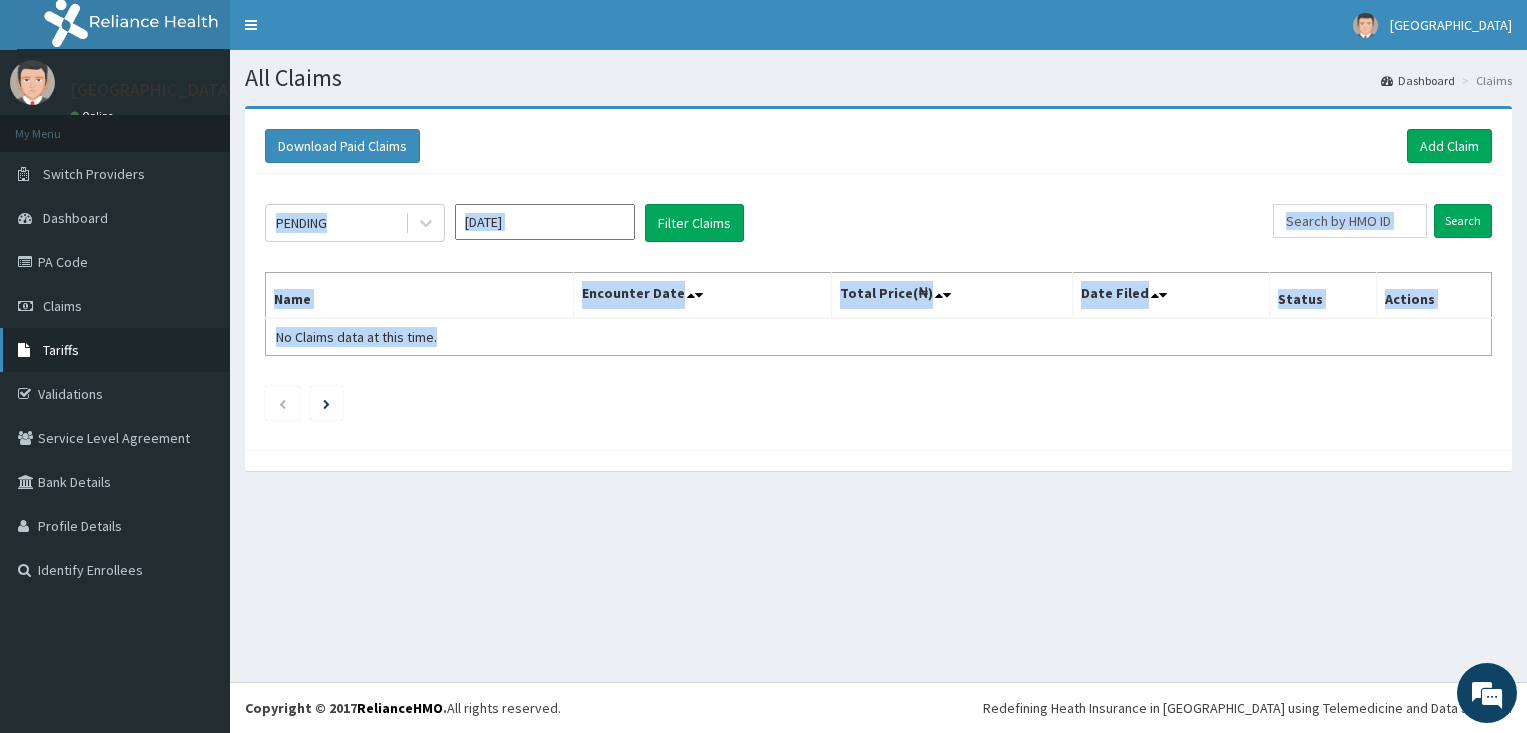 click on "Tariffs" at bounding box center (61, 350) 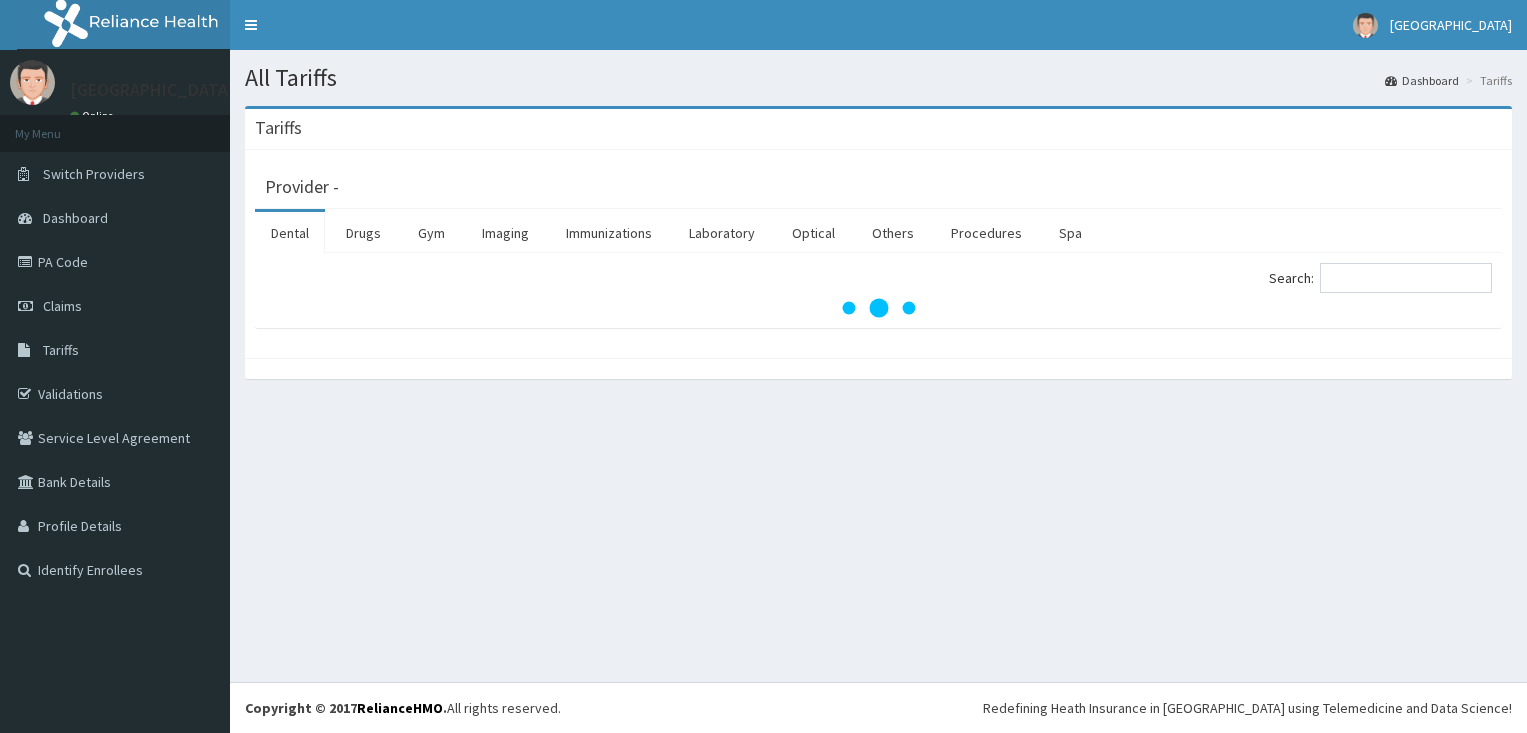 scroll, scrollTop: 0, scrollLeft: 0, axis: both 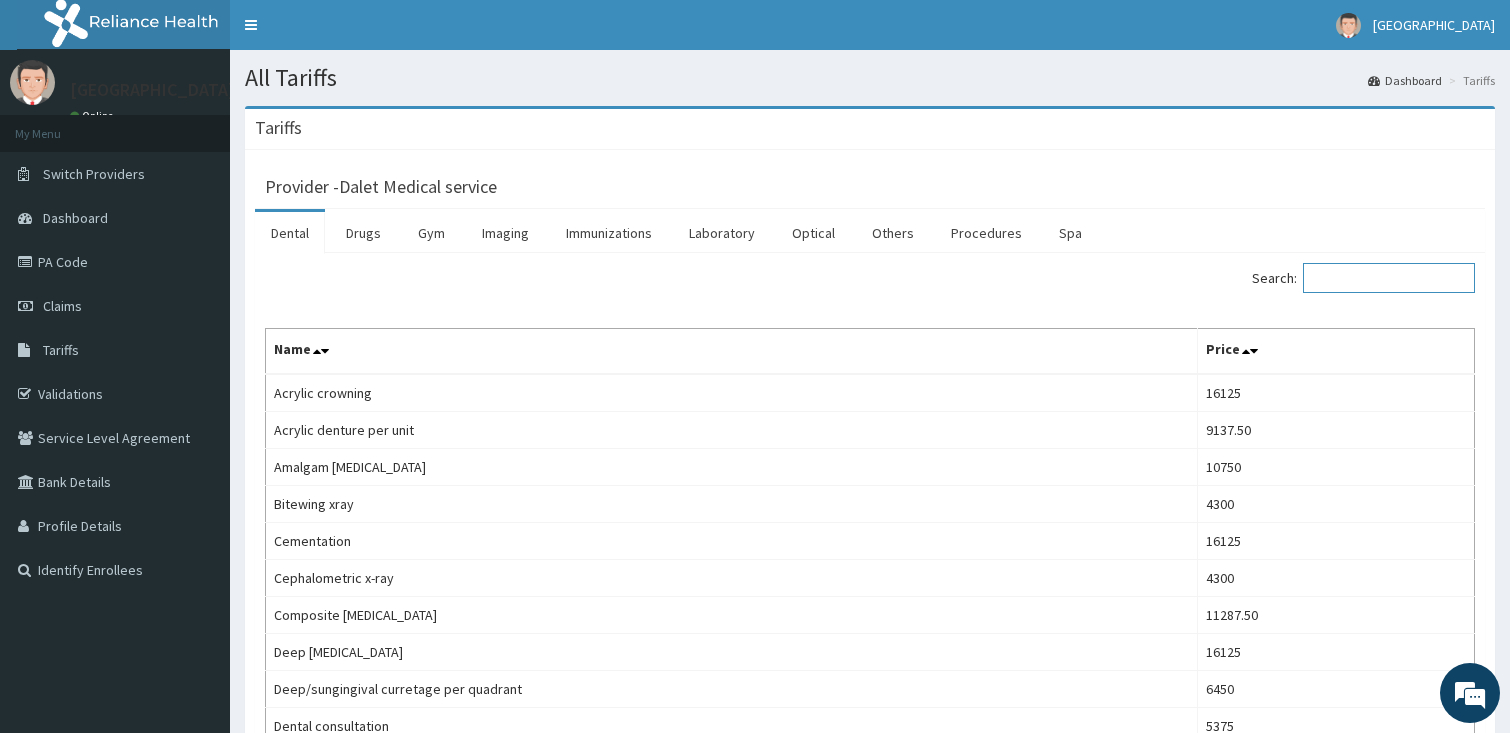 click on "Search:" at bounding box center [1389, 278] 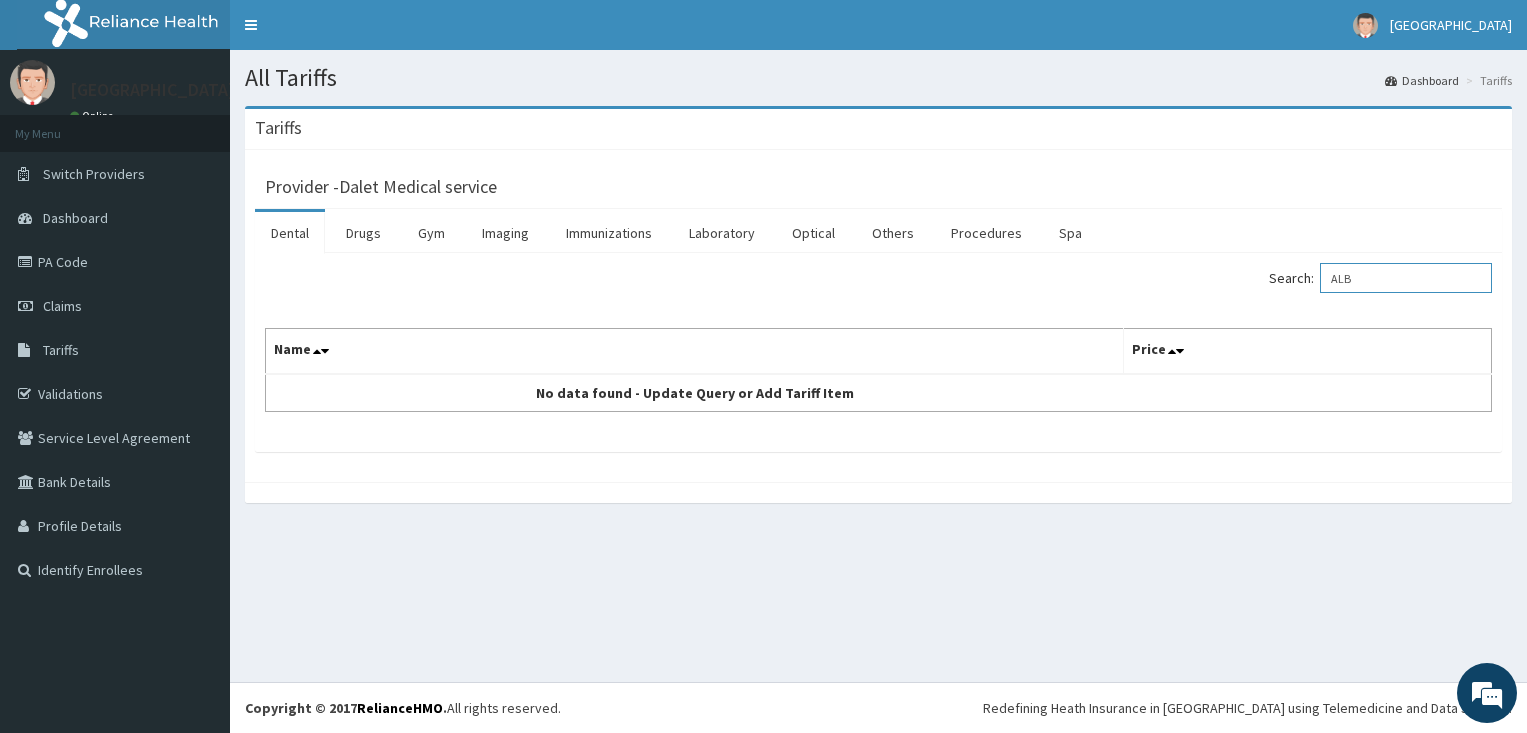 scroll, scrollTop: 0, scrollLeft: 0, axis: both 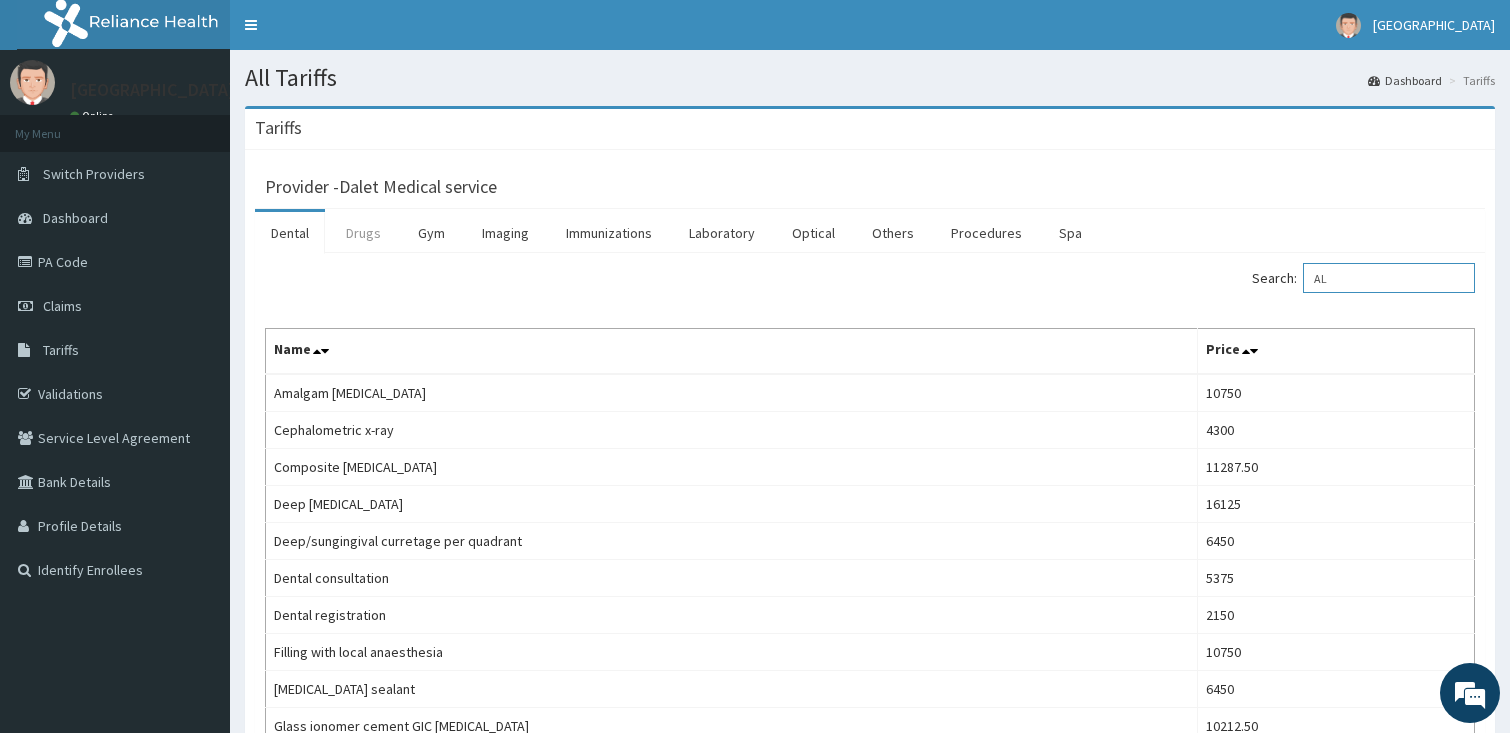 type on "AL" 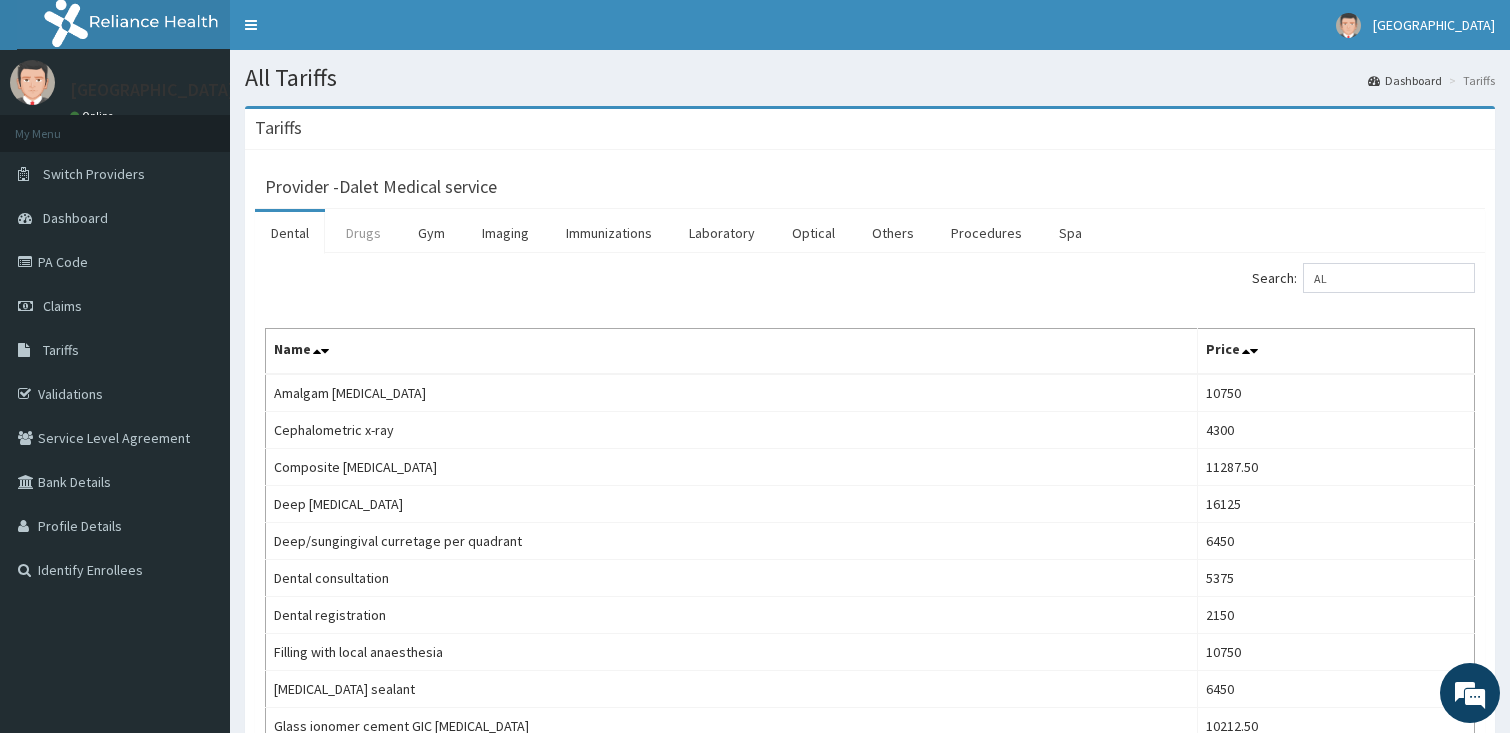 click on "Drugs" at bounding box center [363, 233] 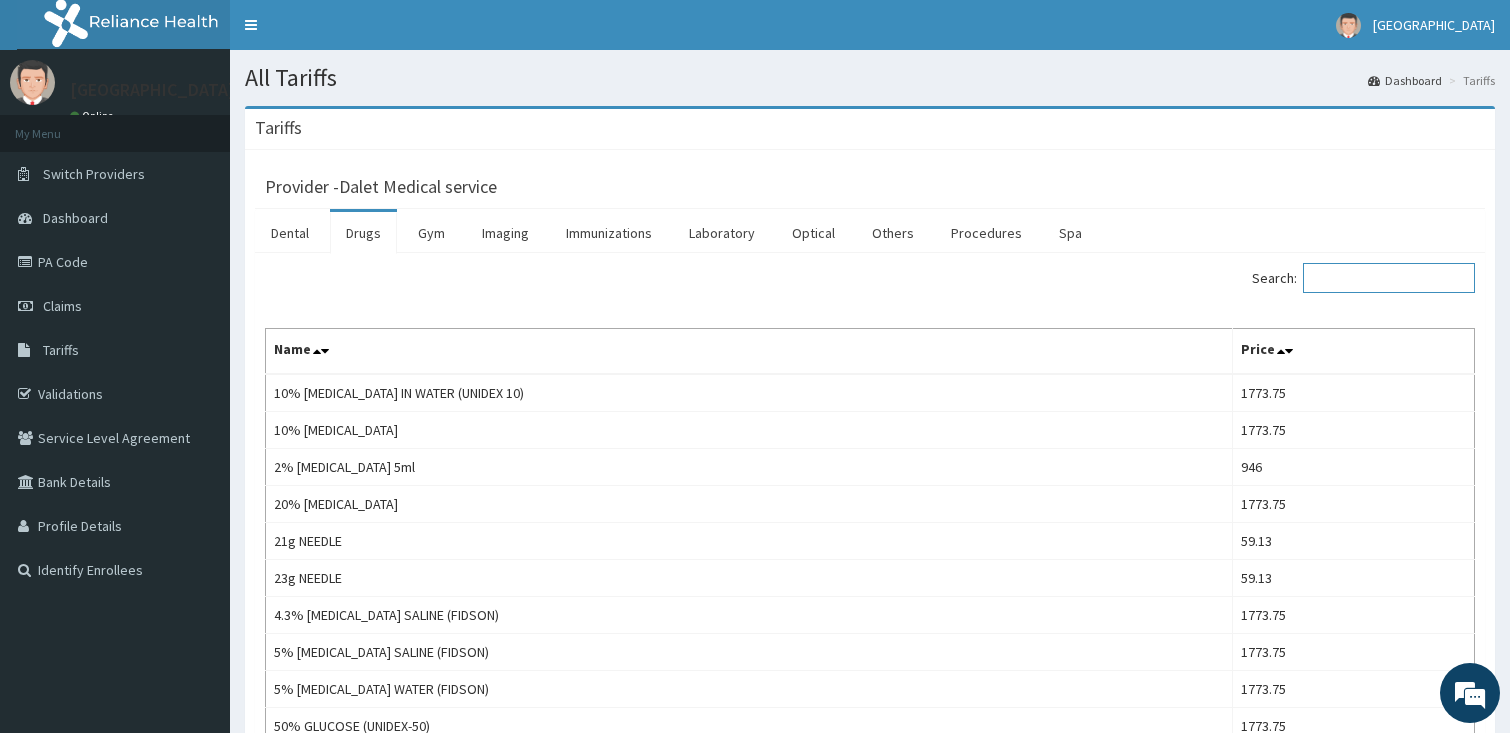 click on "Search:" at bounding box center [1389, 278] 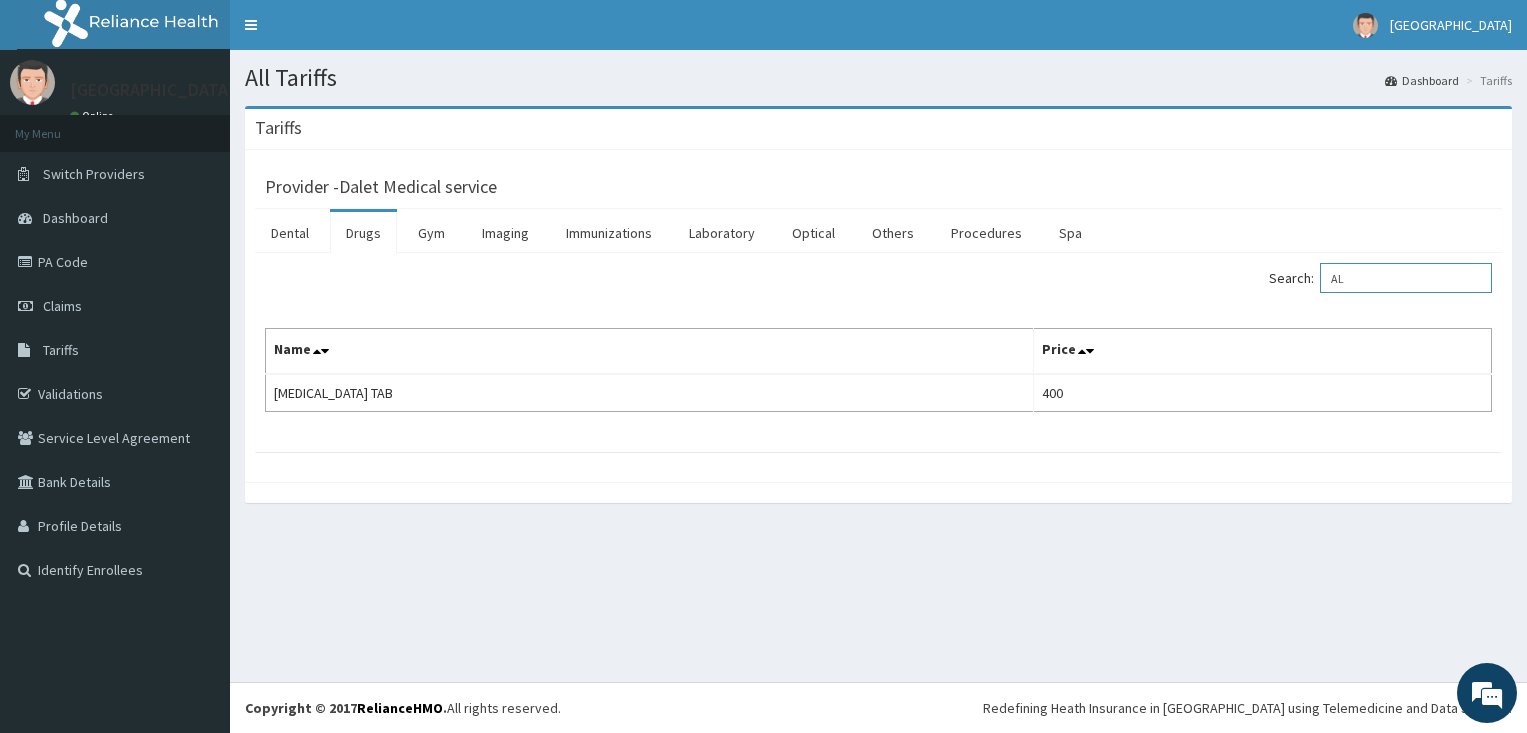 type on "A" 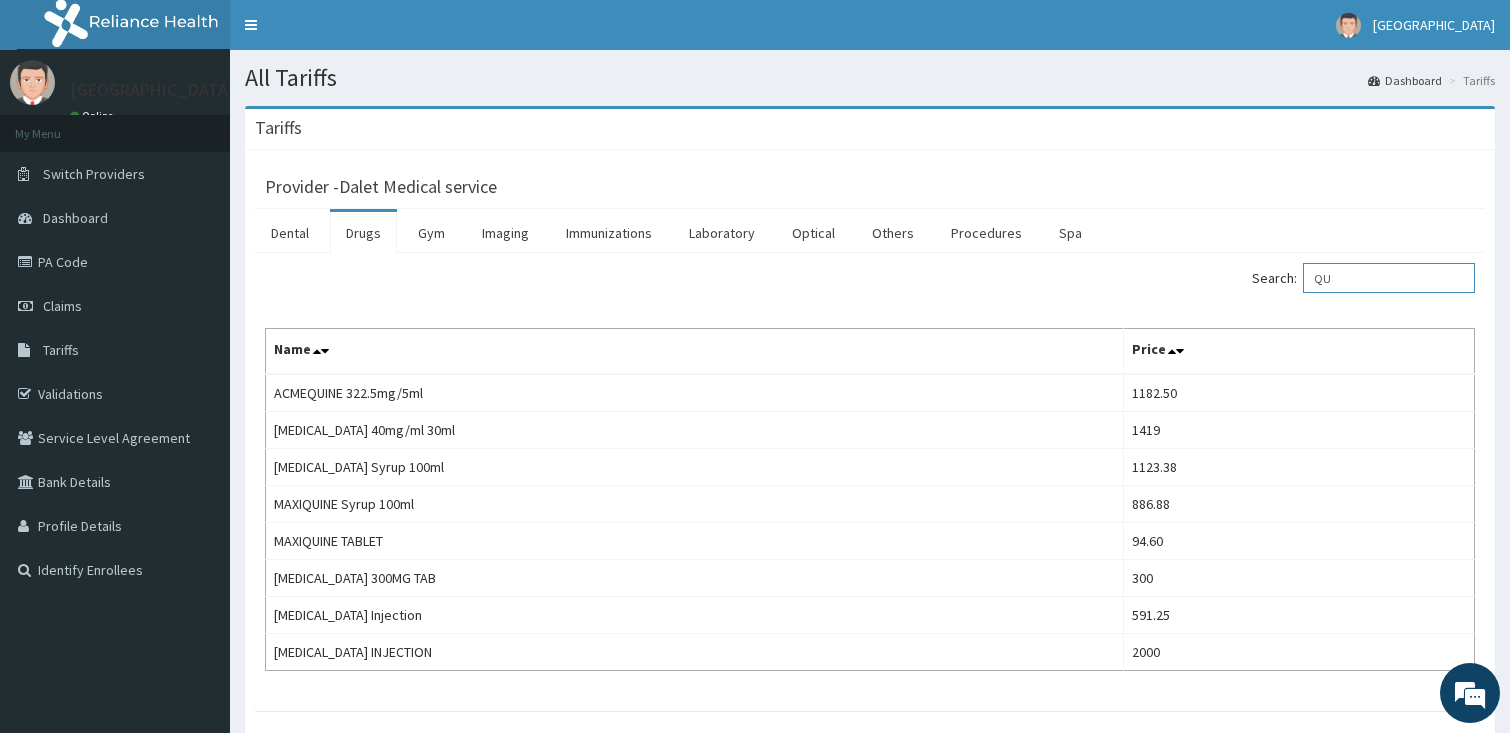 type on "Q" 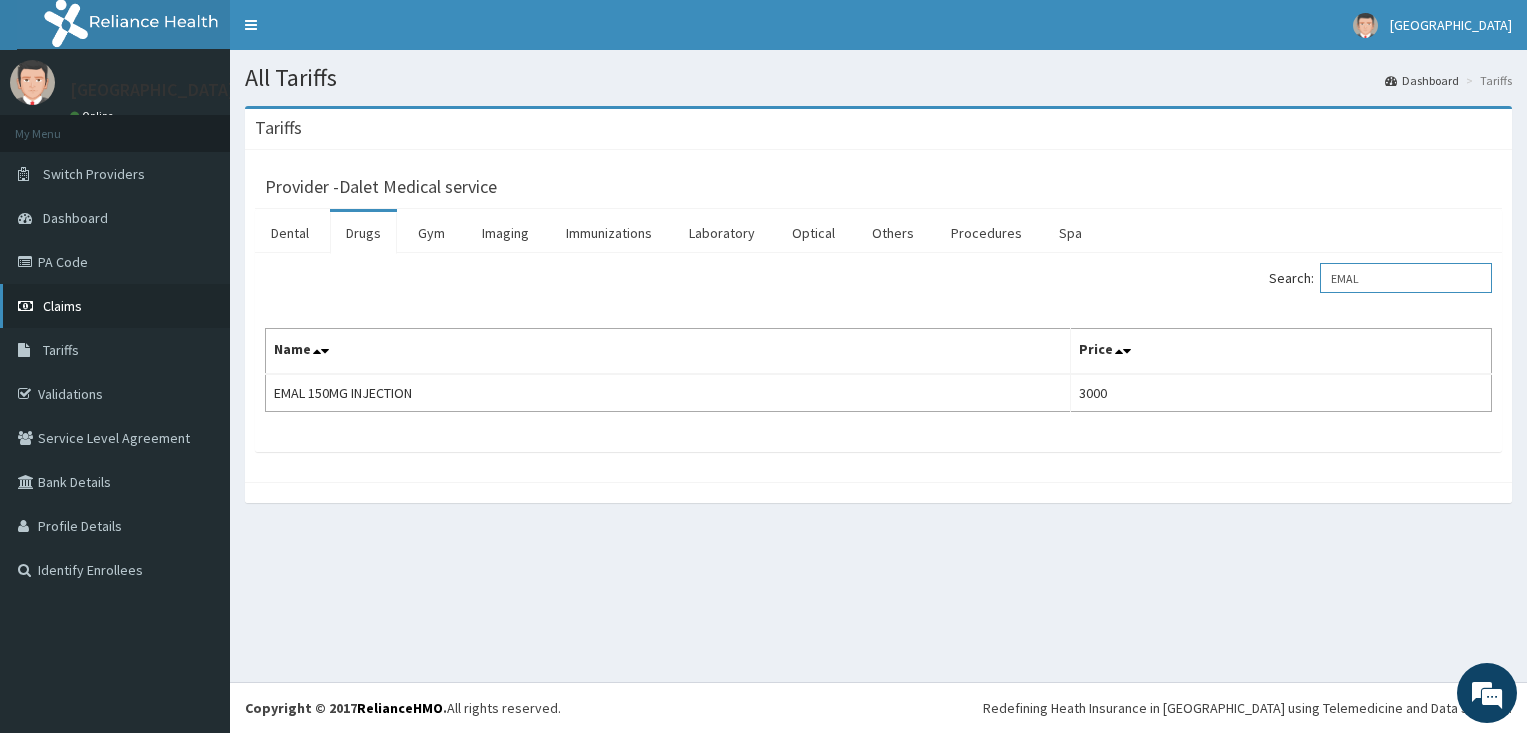 type on "EMAL" 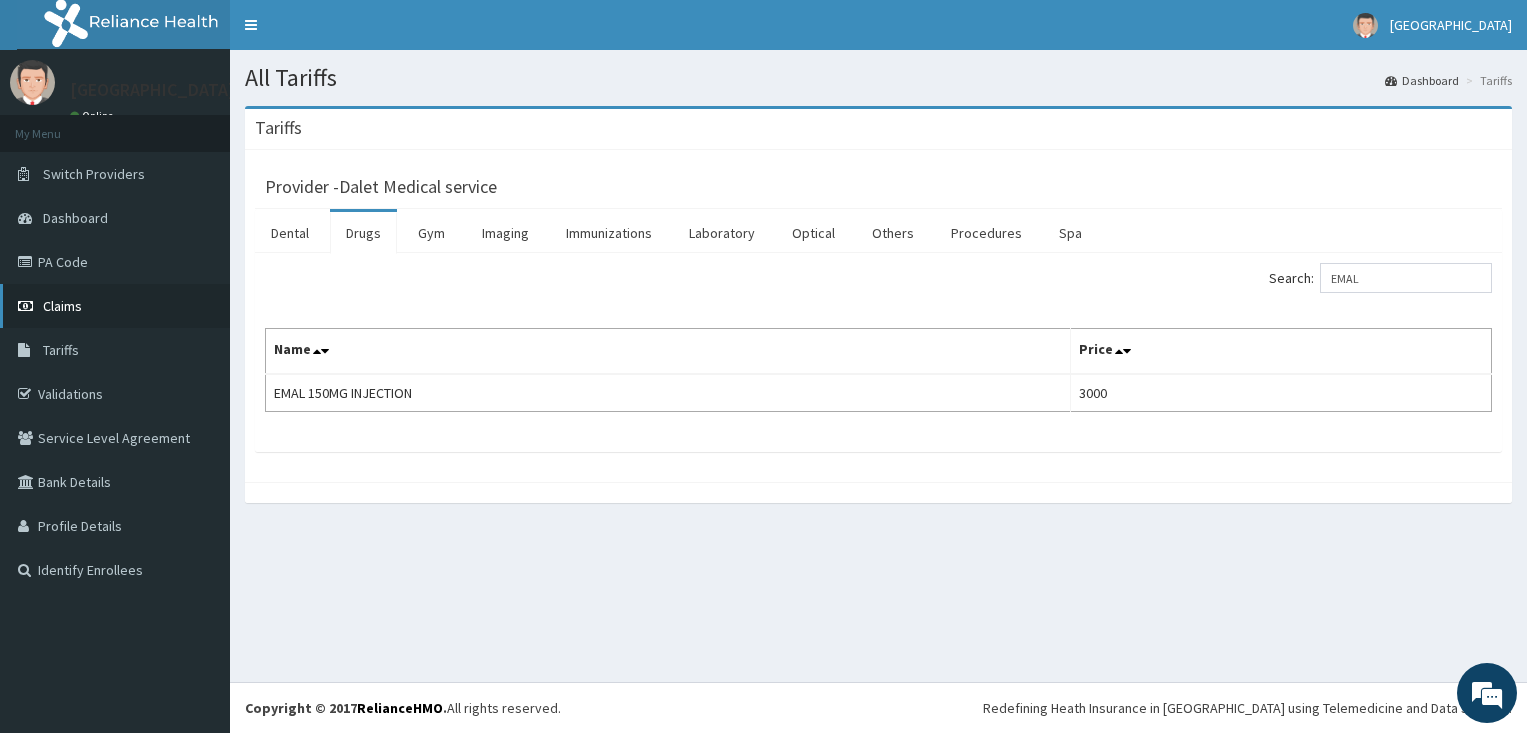 click on "Claims" at bounding box center [62, 306] 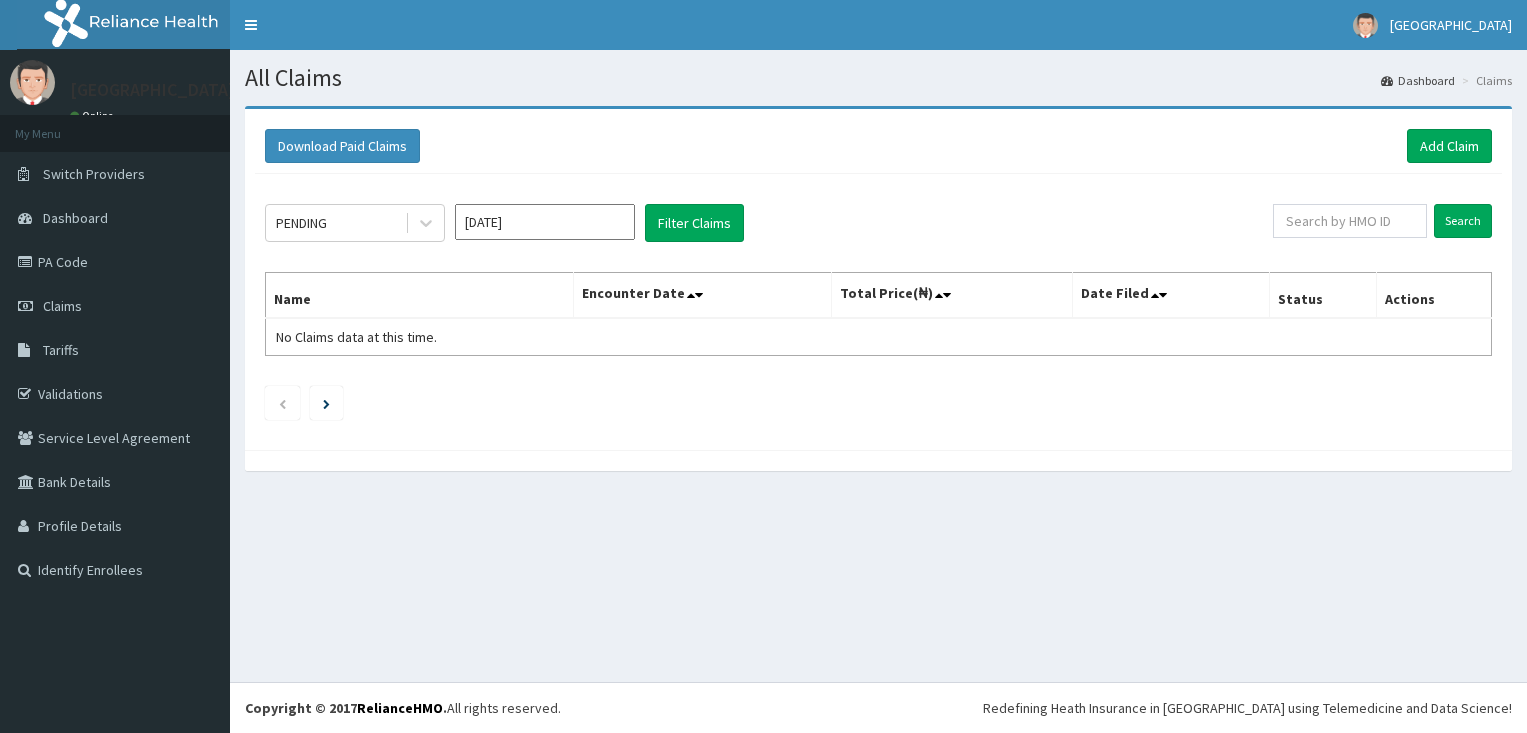 scroll, scrollTop: 0, scrollLeft: 0, axis: both 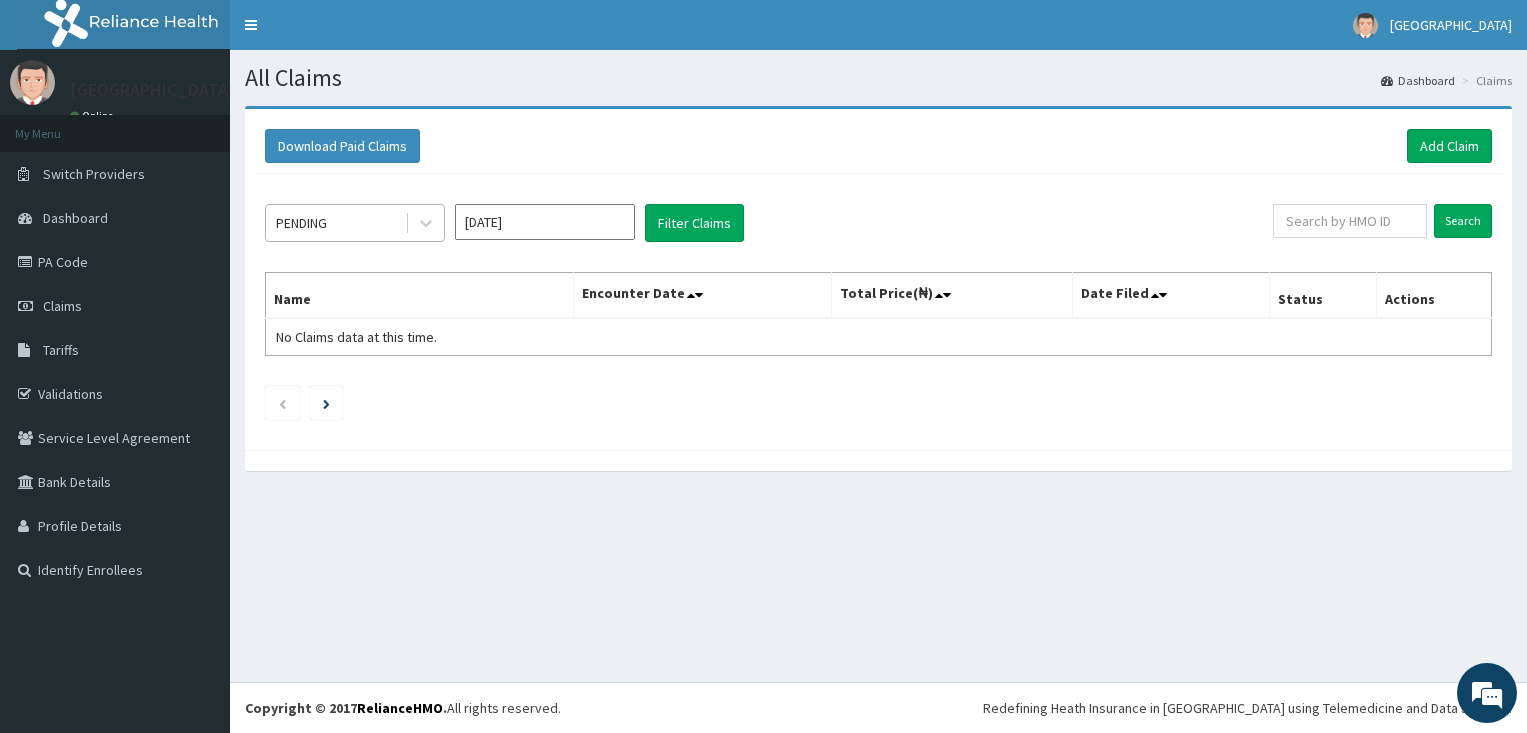 click on "PENDING" at bounding box center (335, 223) 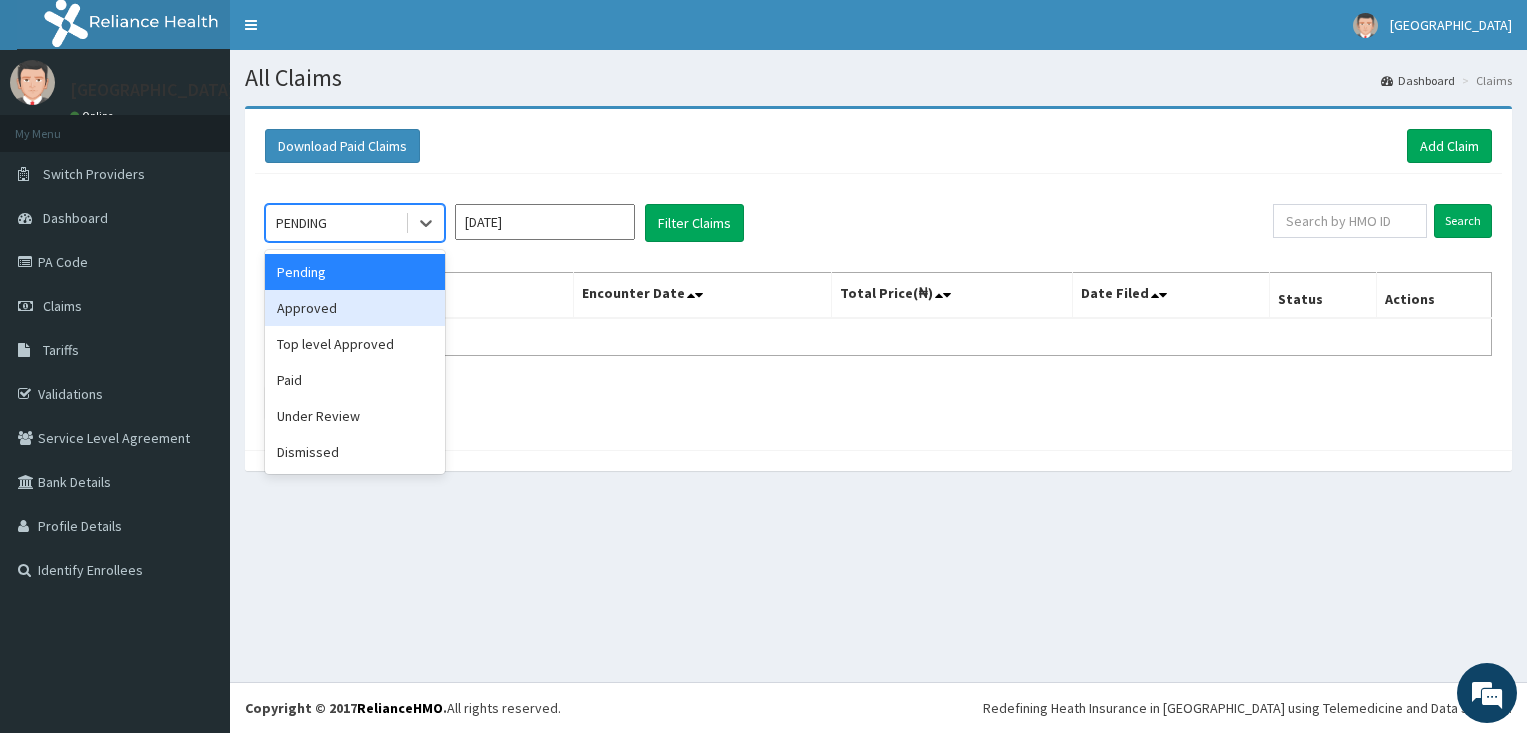 click on "Approved" at bounding box center (355, 308) 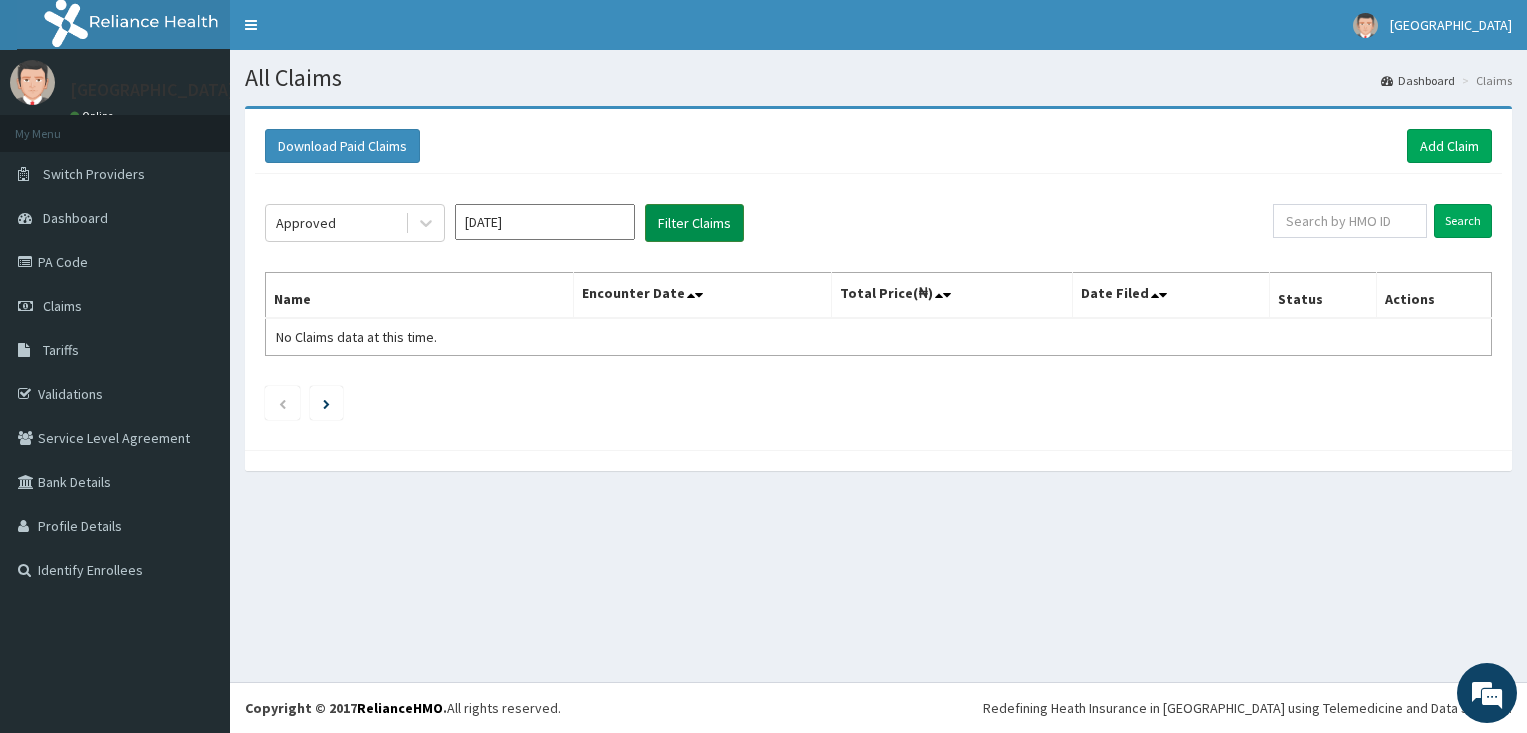 click on "Filter Claims" at bounding box center [694, 223] 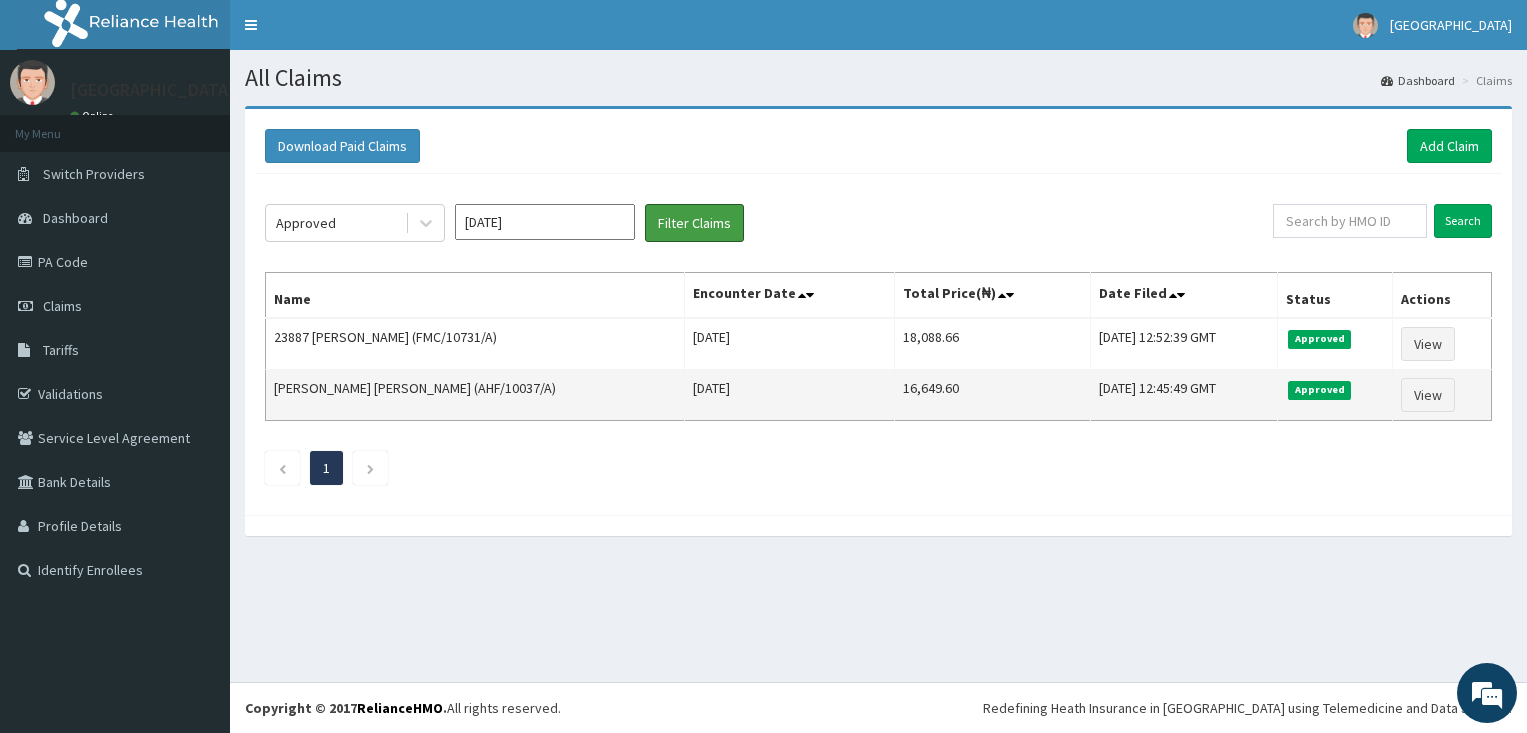 scroll, scrollTop: 0, scrollLeft: 0, axis: both 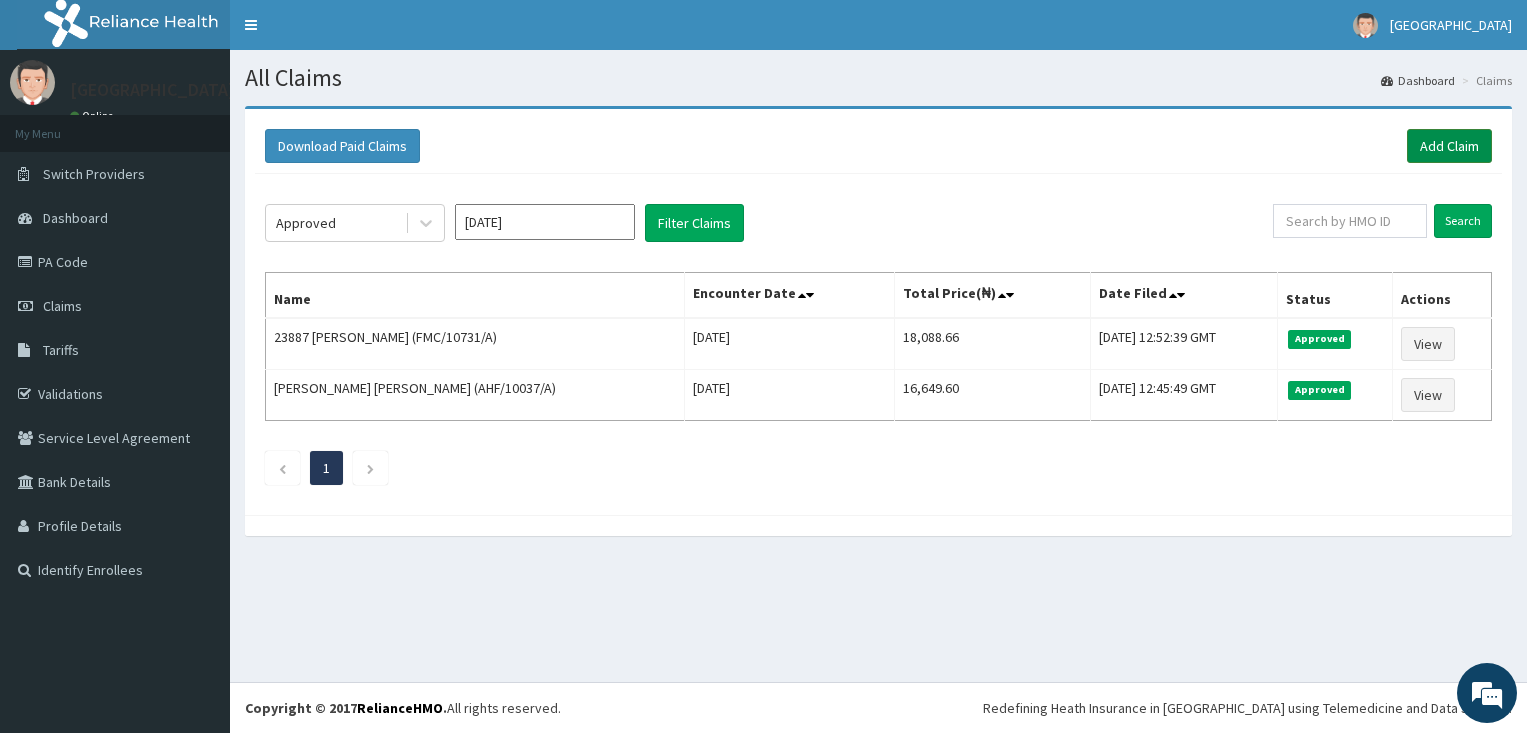 click on "Add Claim" at bounding box center [1449, 146] 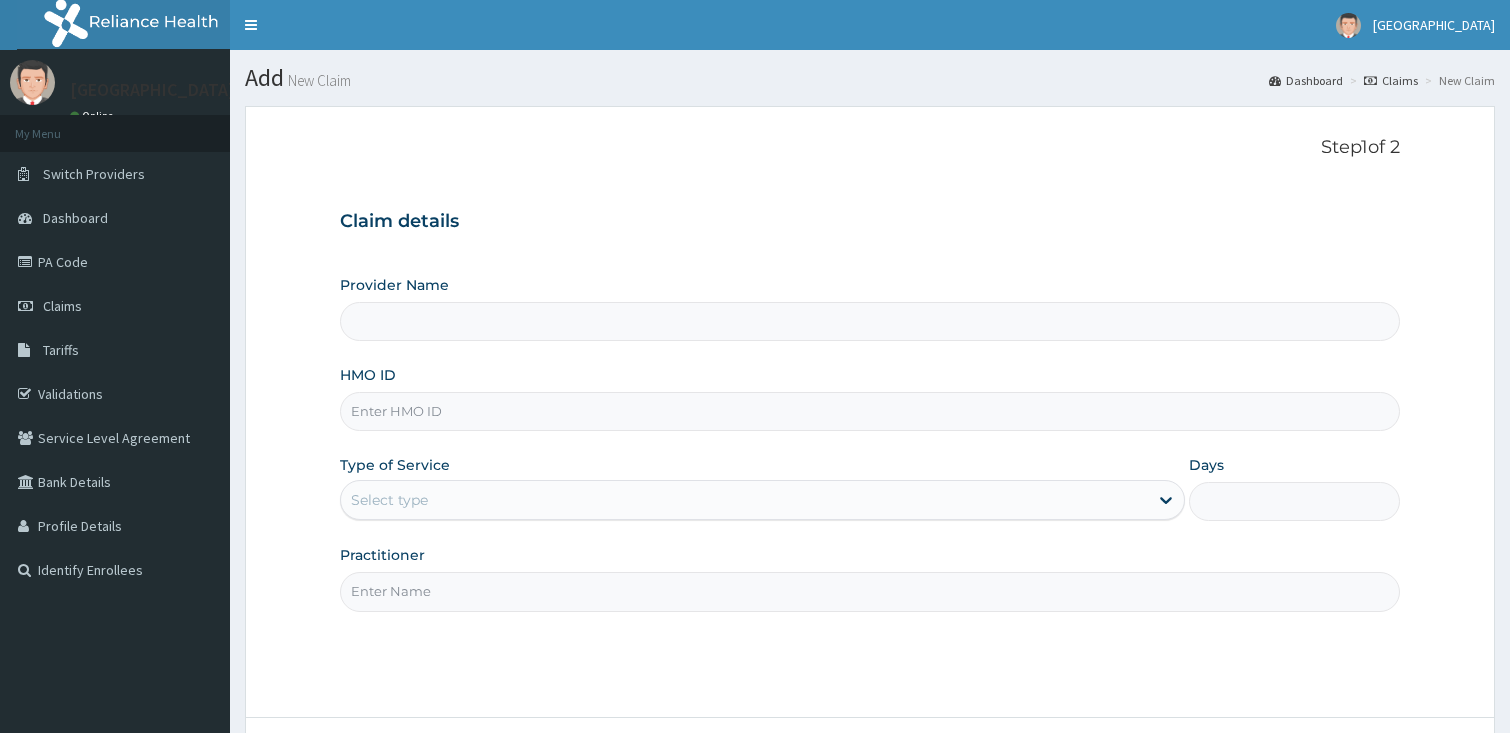 scroll, scrollTop: 0, scrollLeft: 0, axis: both 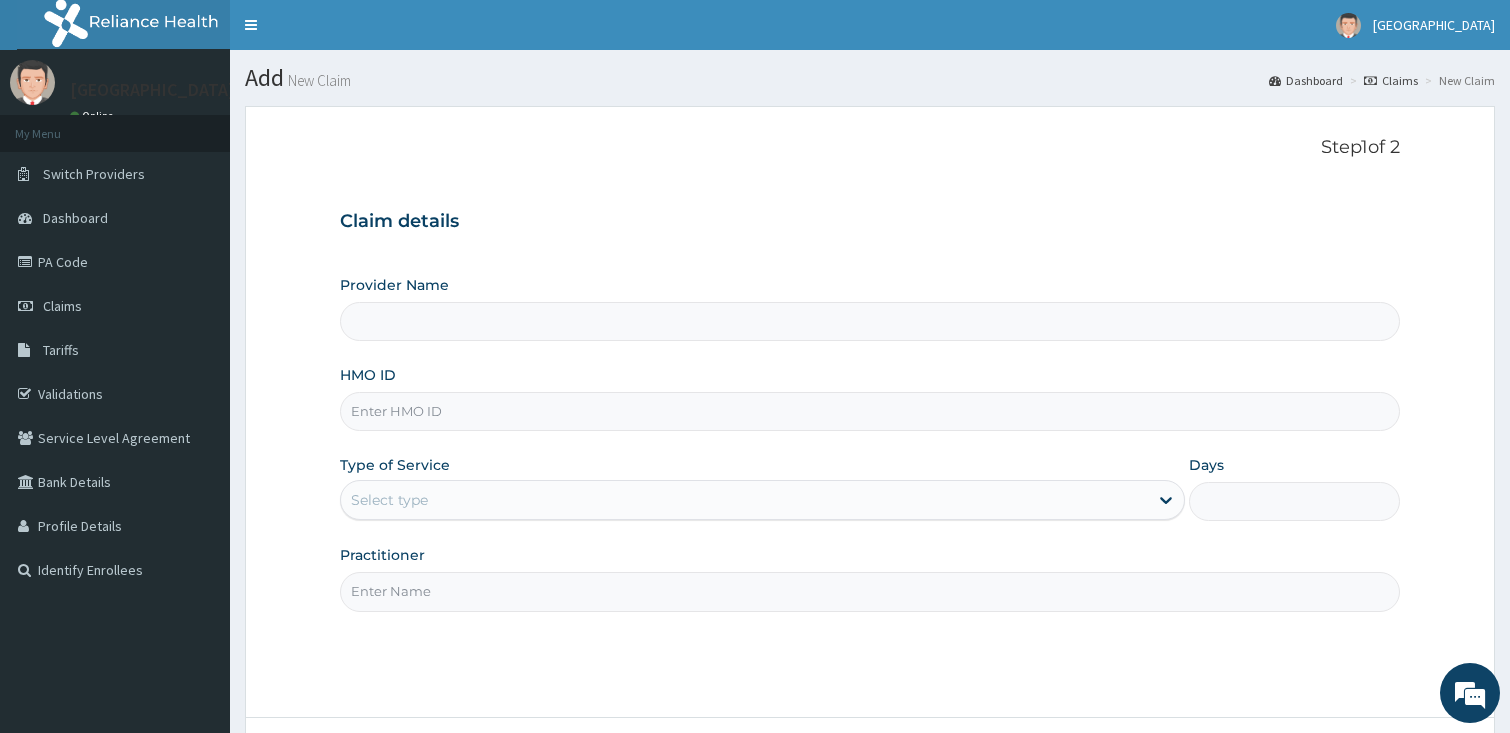 type on "Dalet Medical service" 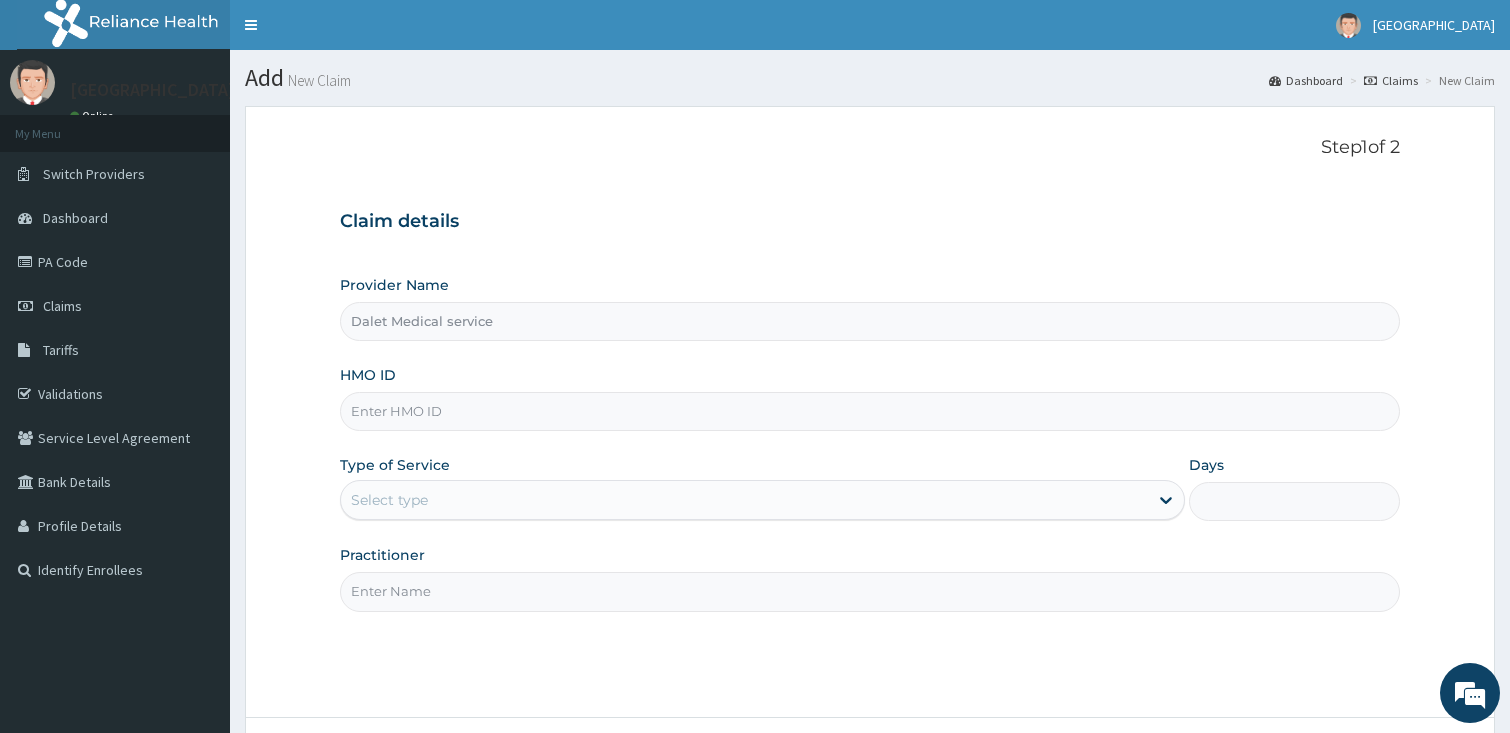 scroll, scrollTop: 0, scrollLeft: 0, axis: both 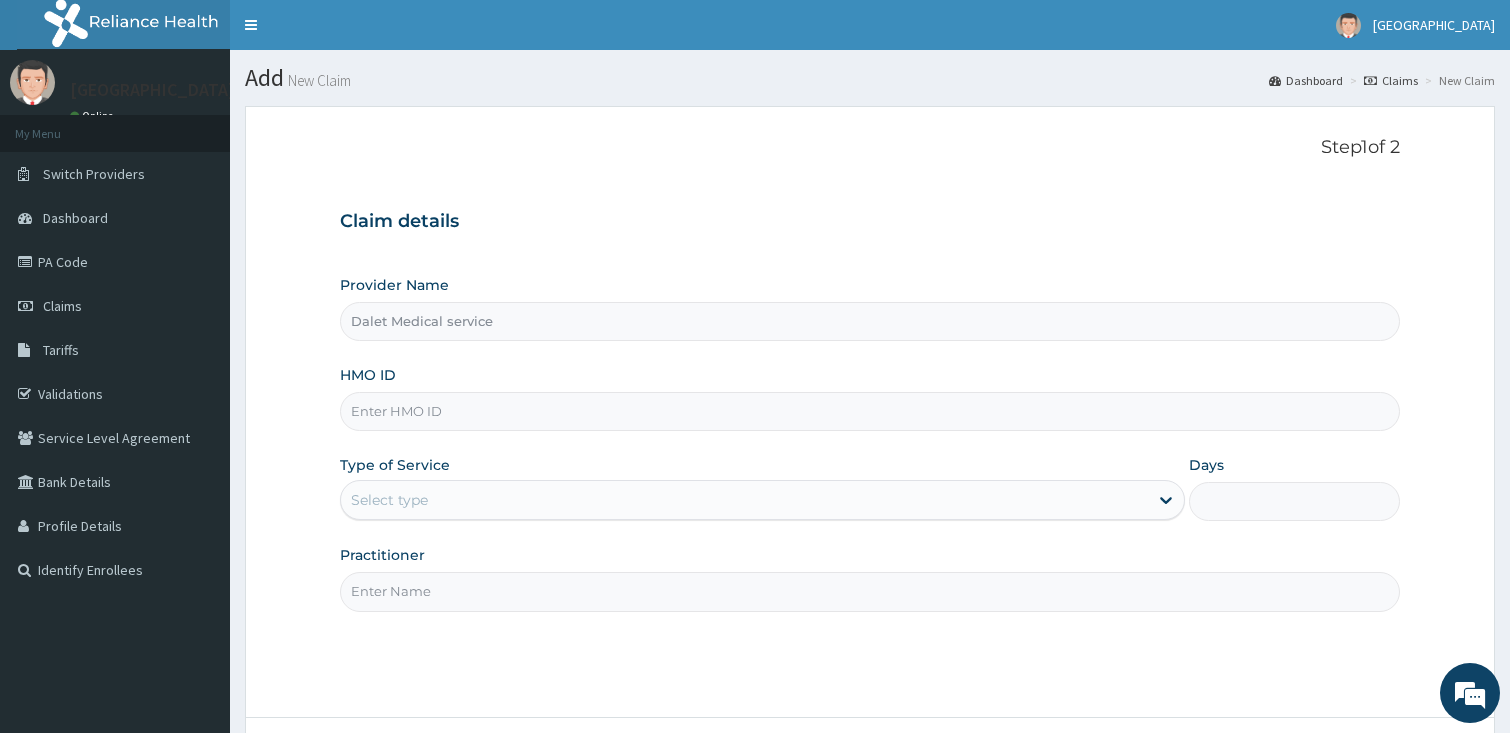 click on "HMO ID" at bounding box center [870, 411] 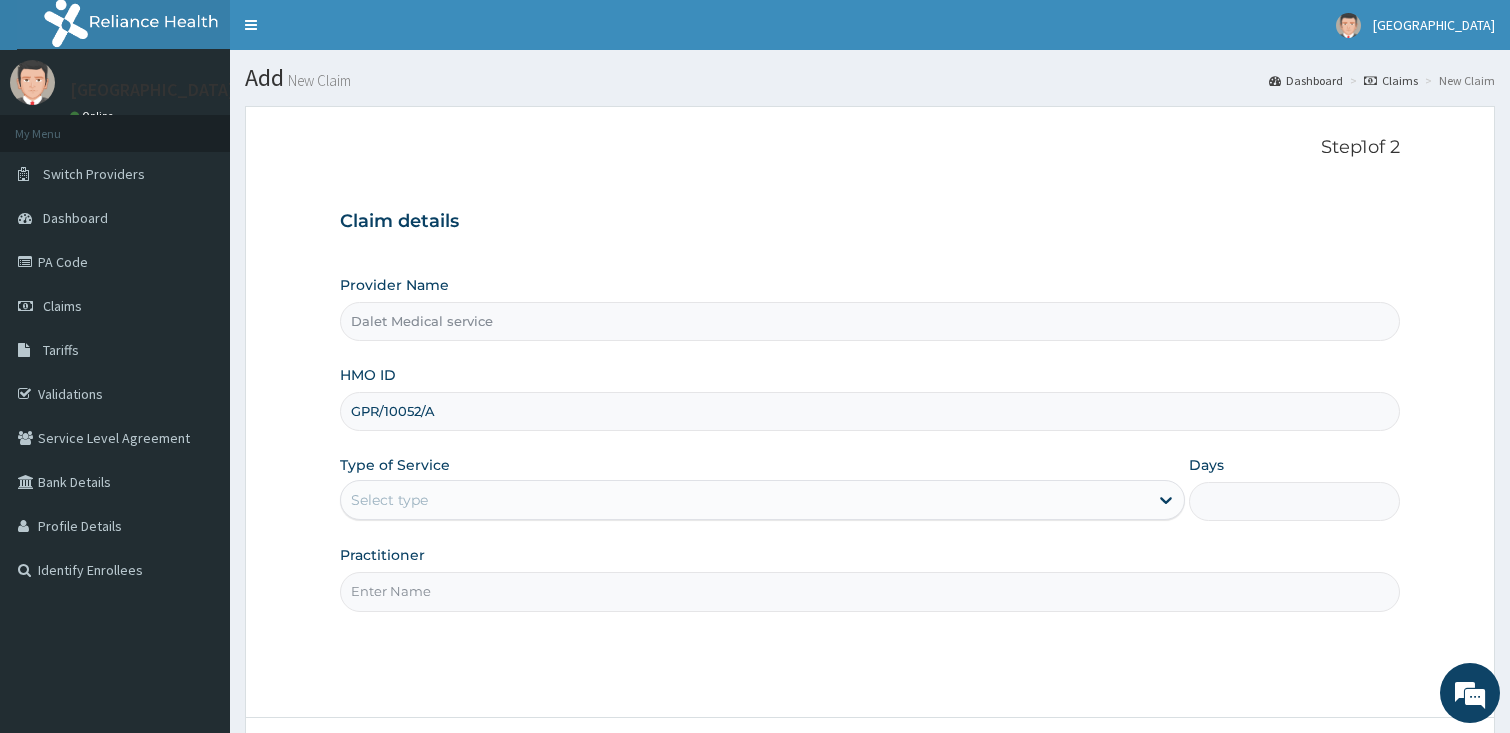 type on "GPR/10052/A" 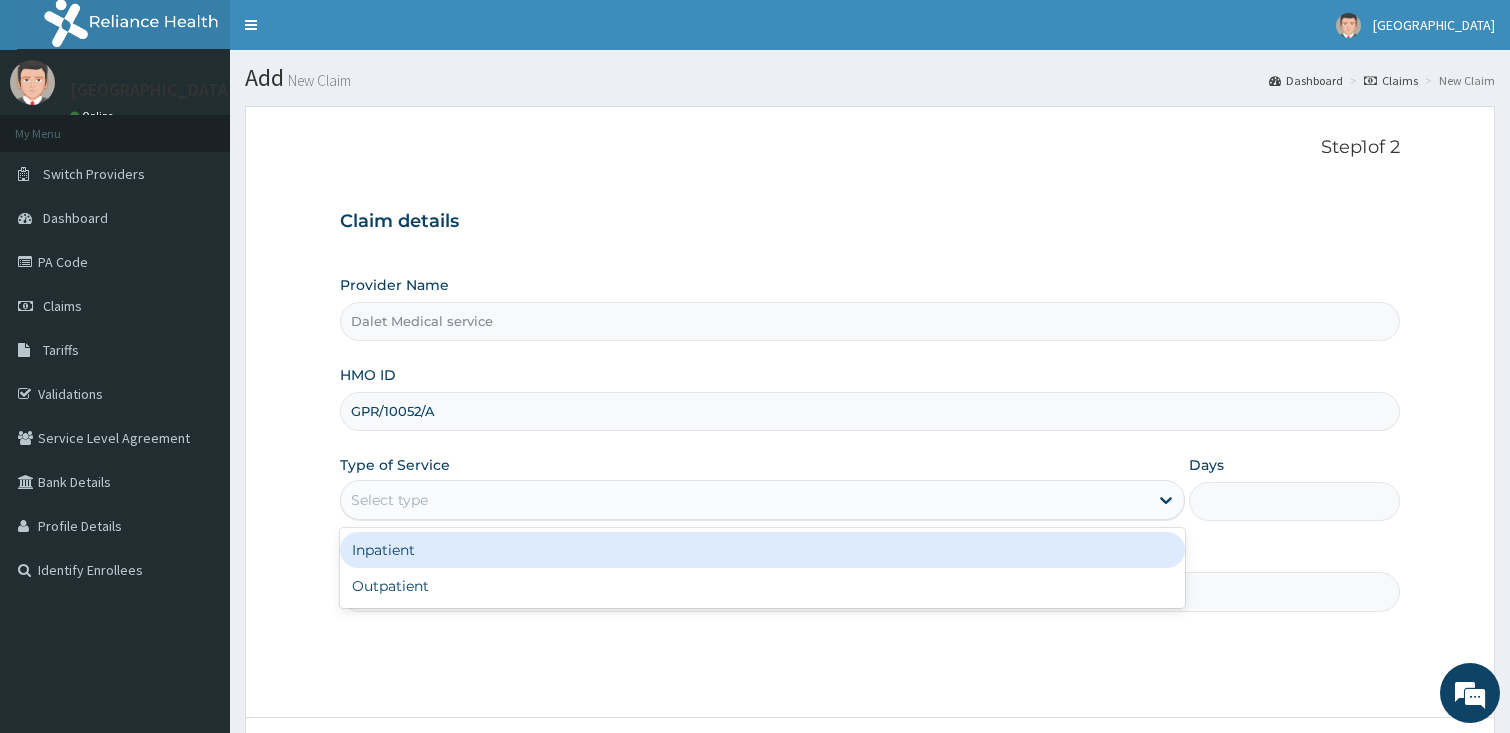 click on "Select type" at bounding box center [389, 500] 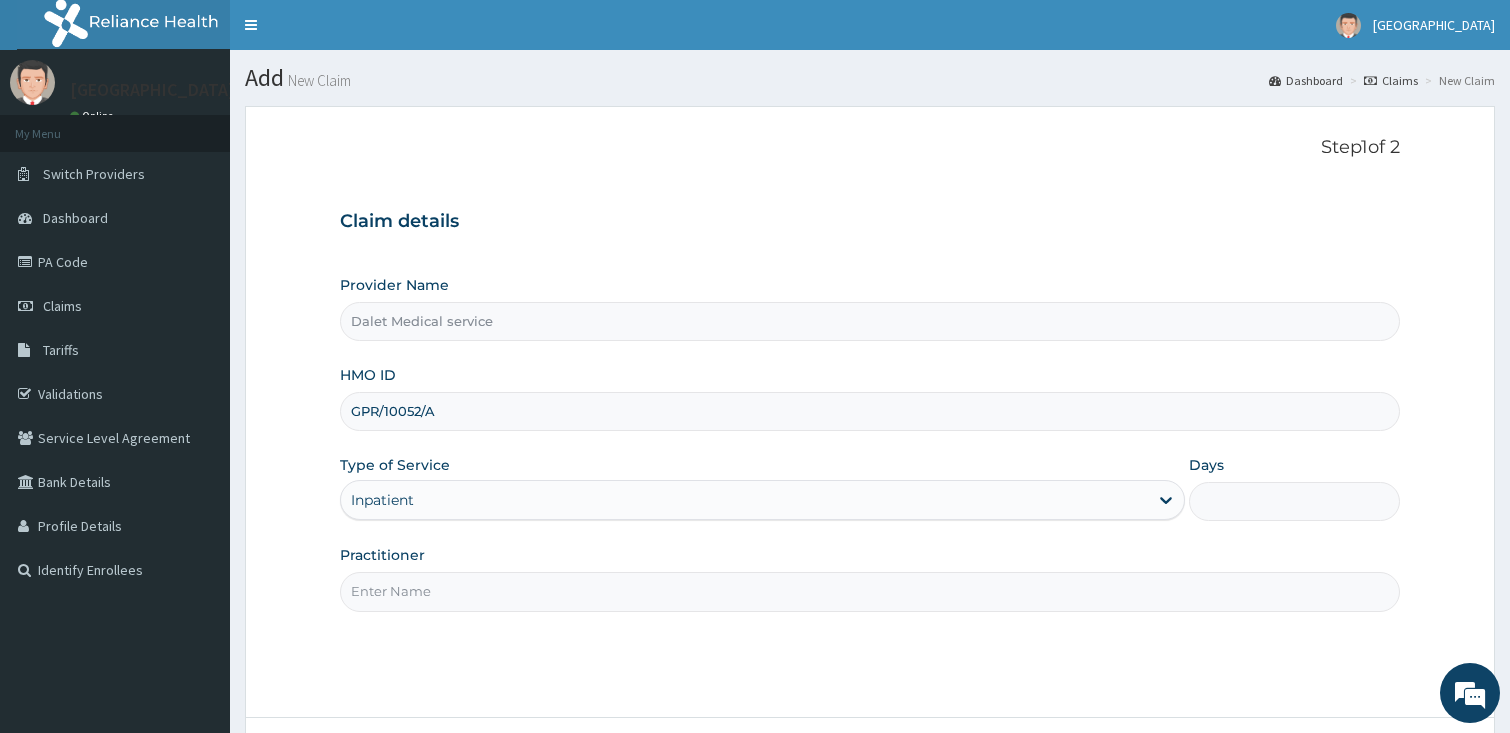 click on "Practitioner" at bounding box center [870, 591] 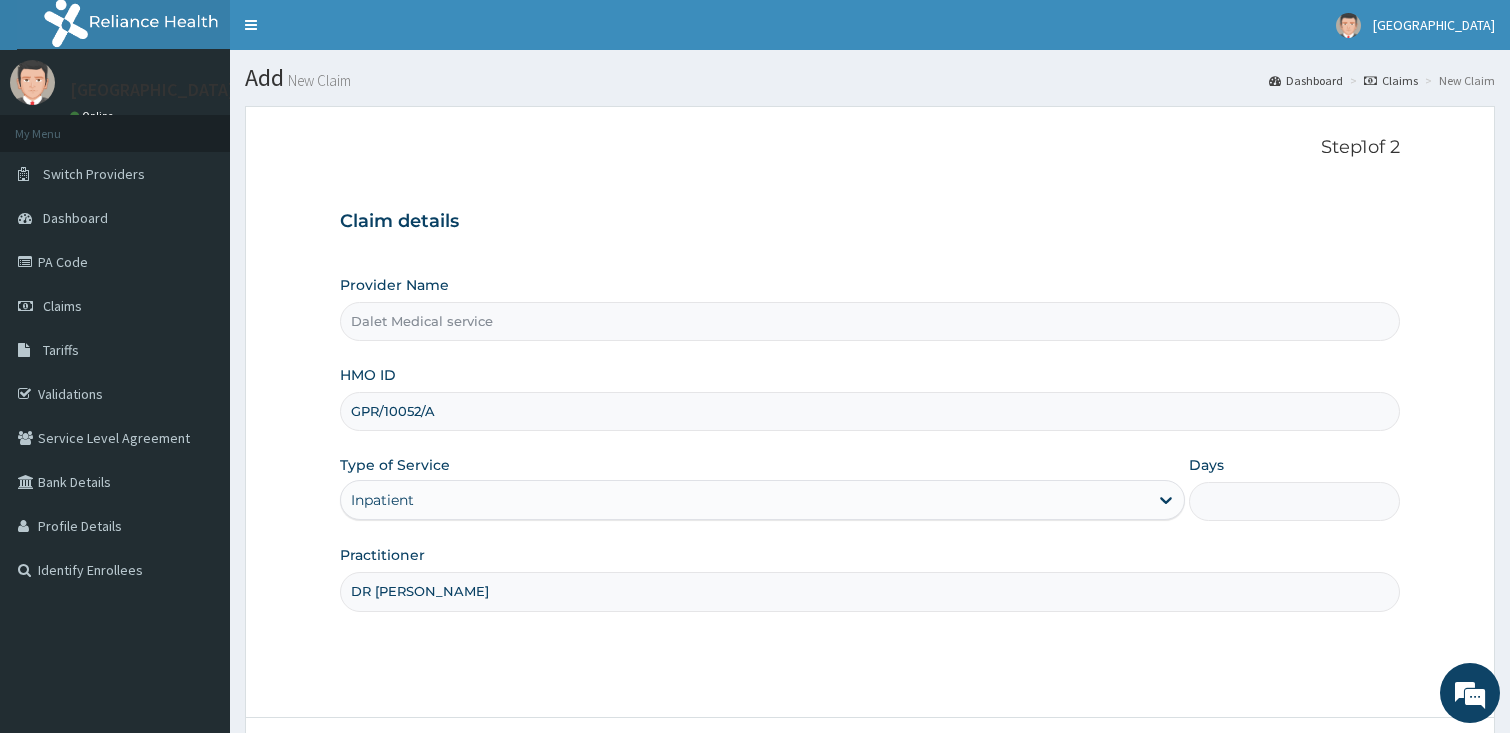 type on "DR KOKO" 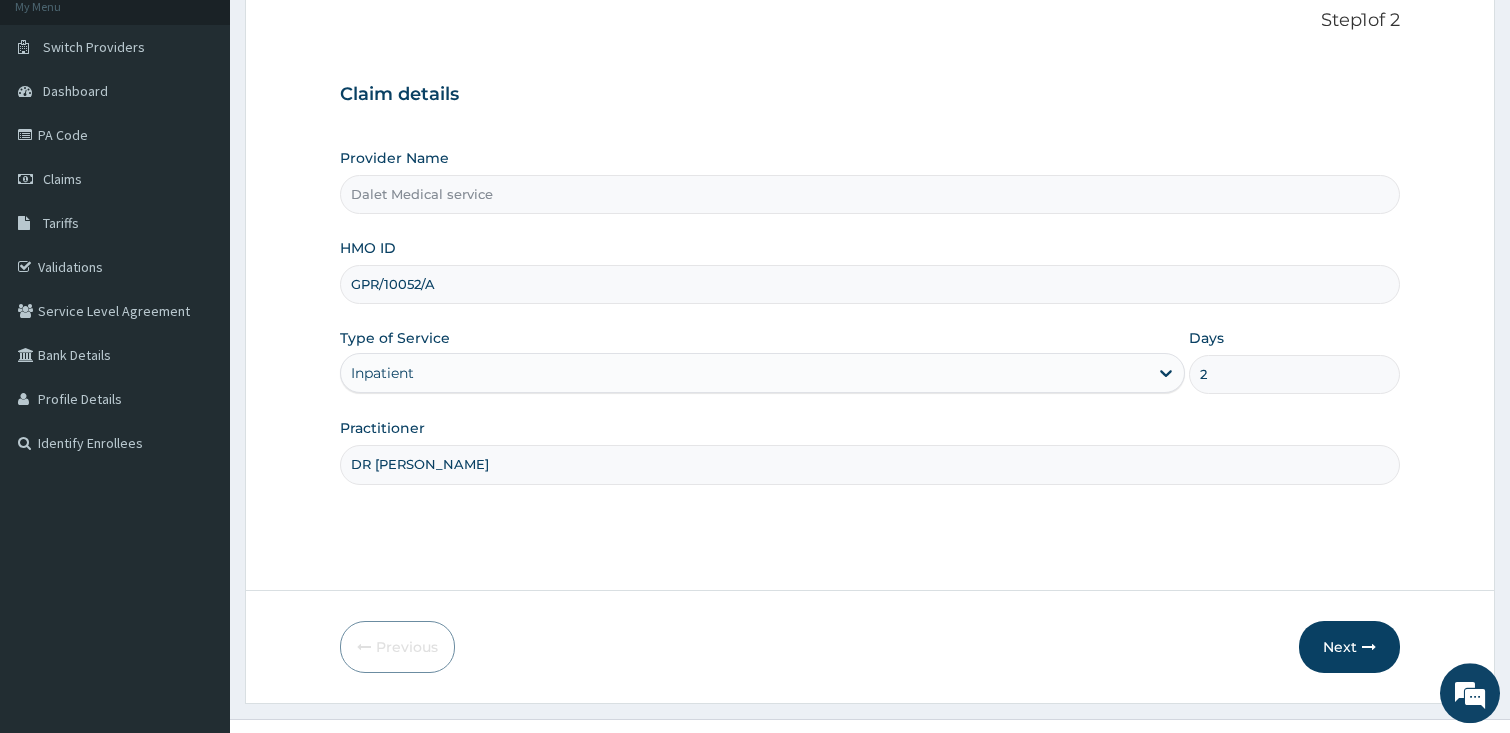 scroll, scrollTop: 164, scrollLeft: 0, axis: vertical 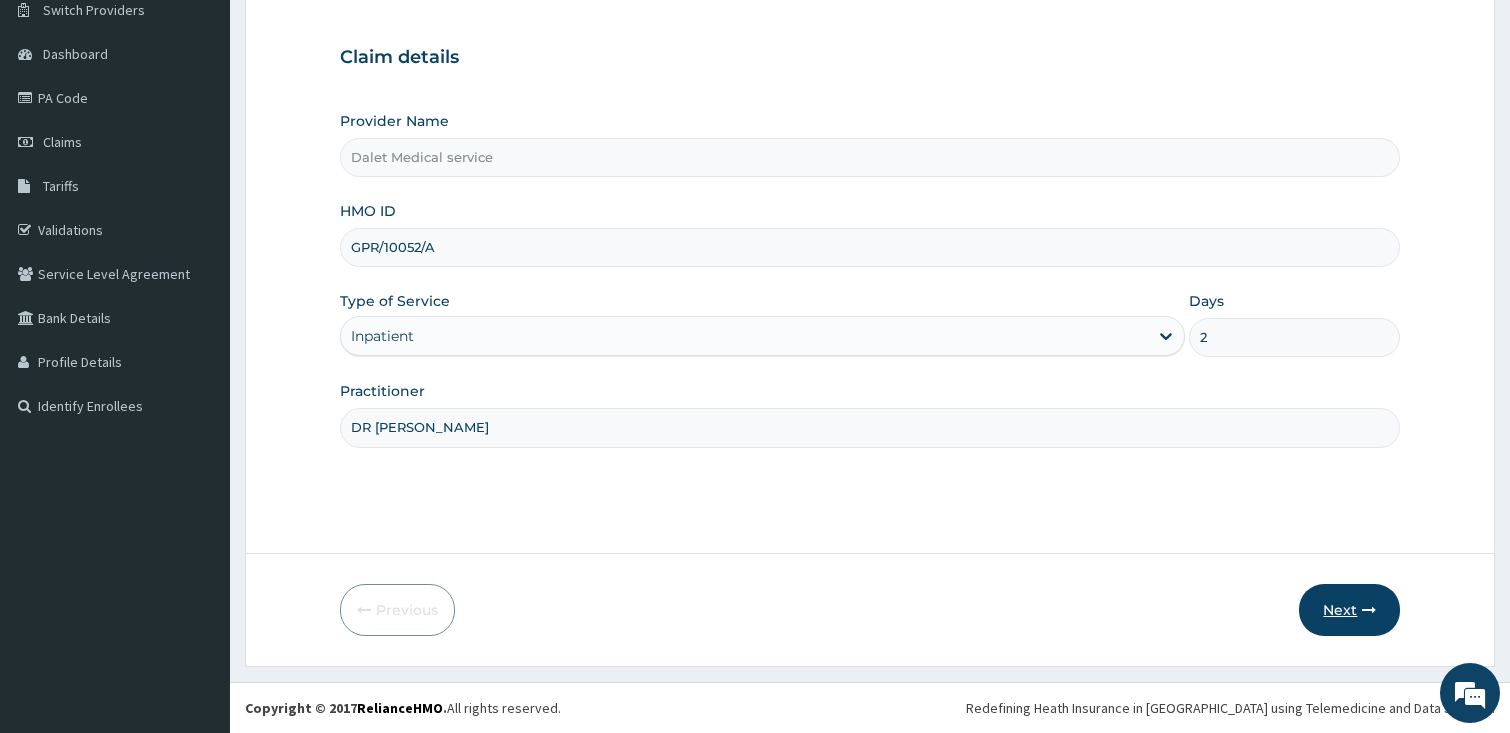 type on "2" 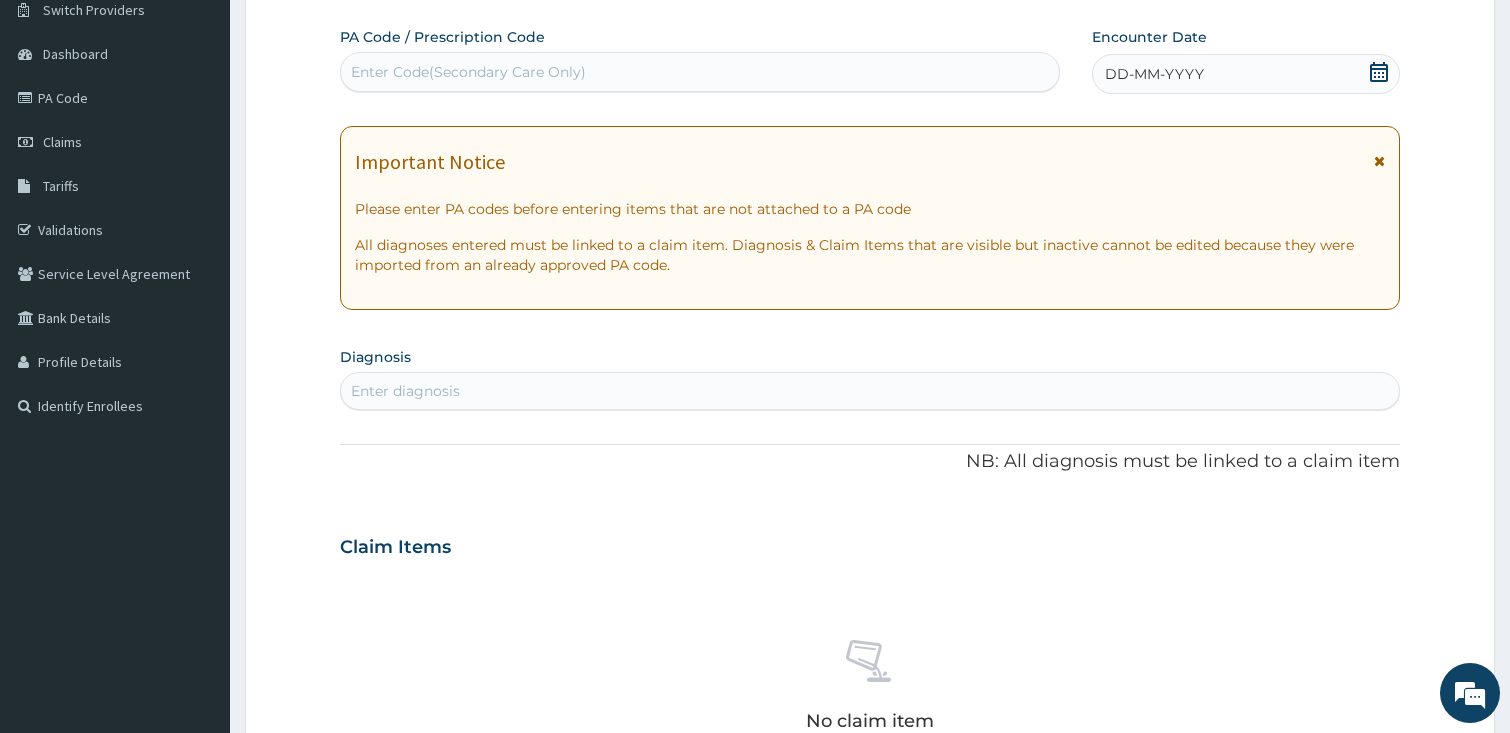 click on "Enter Code(Secondary Care Only)" at bounding box center (700, 72) 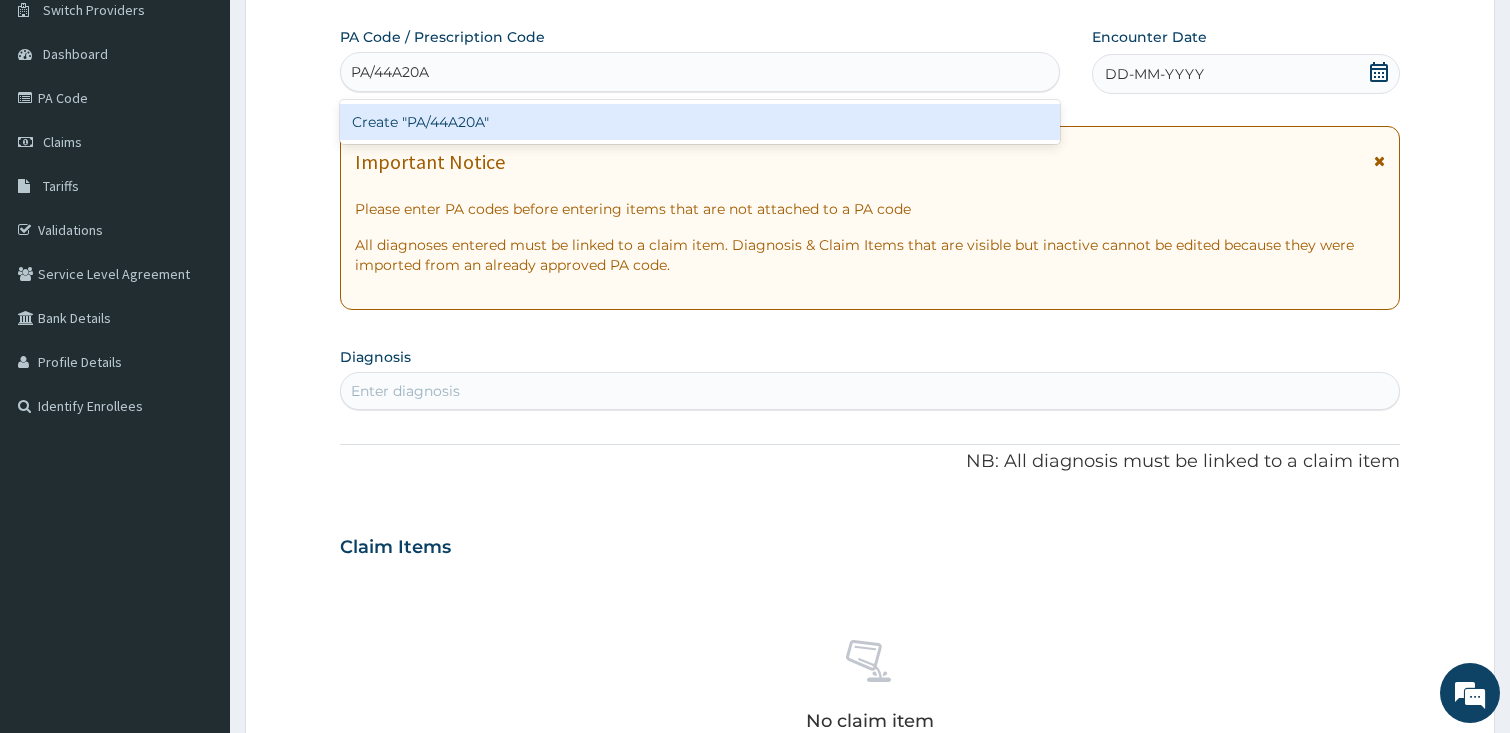 type on "PA/44A20A" 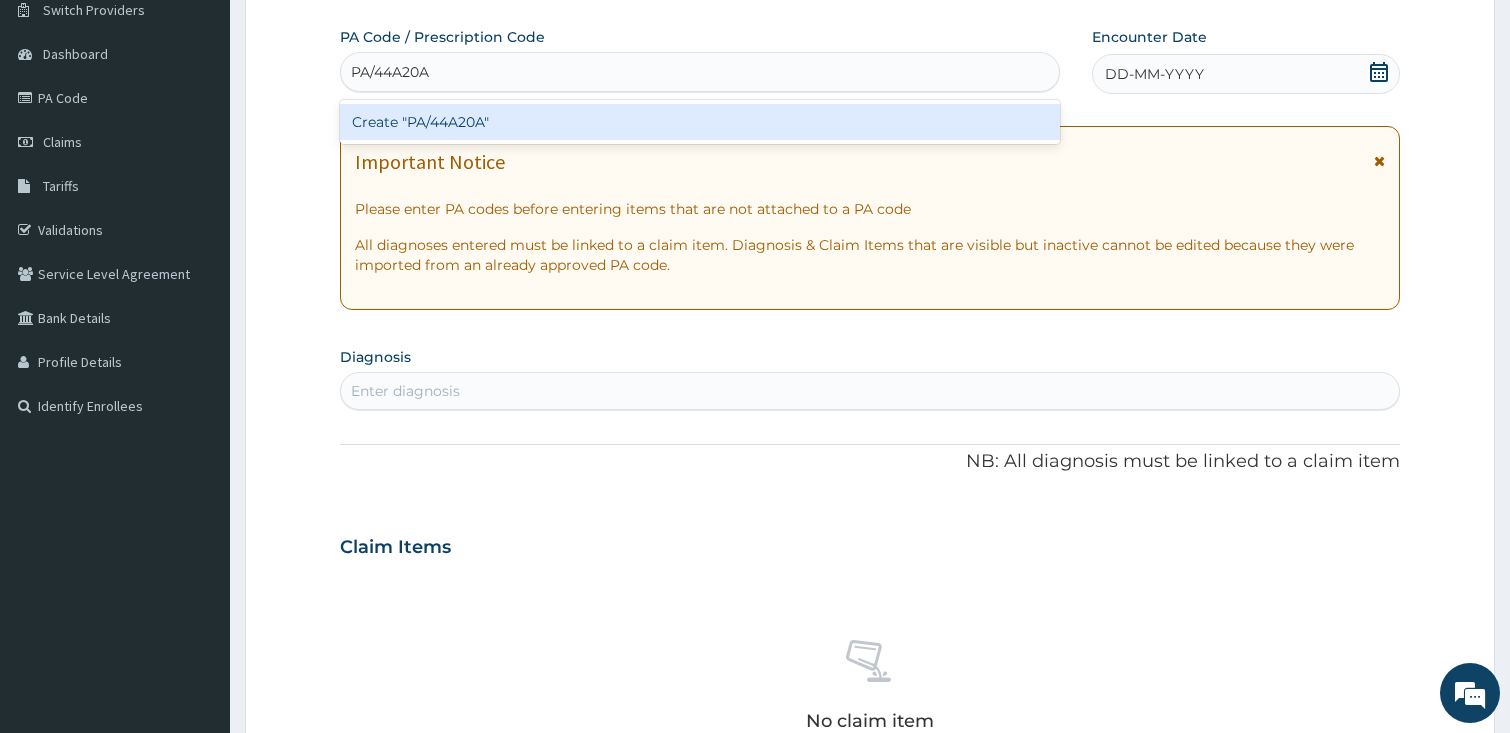 click on "Create "PA/44A20A"" at bounding box center (700, 122) 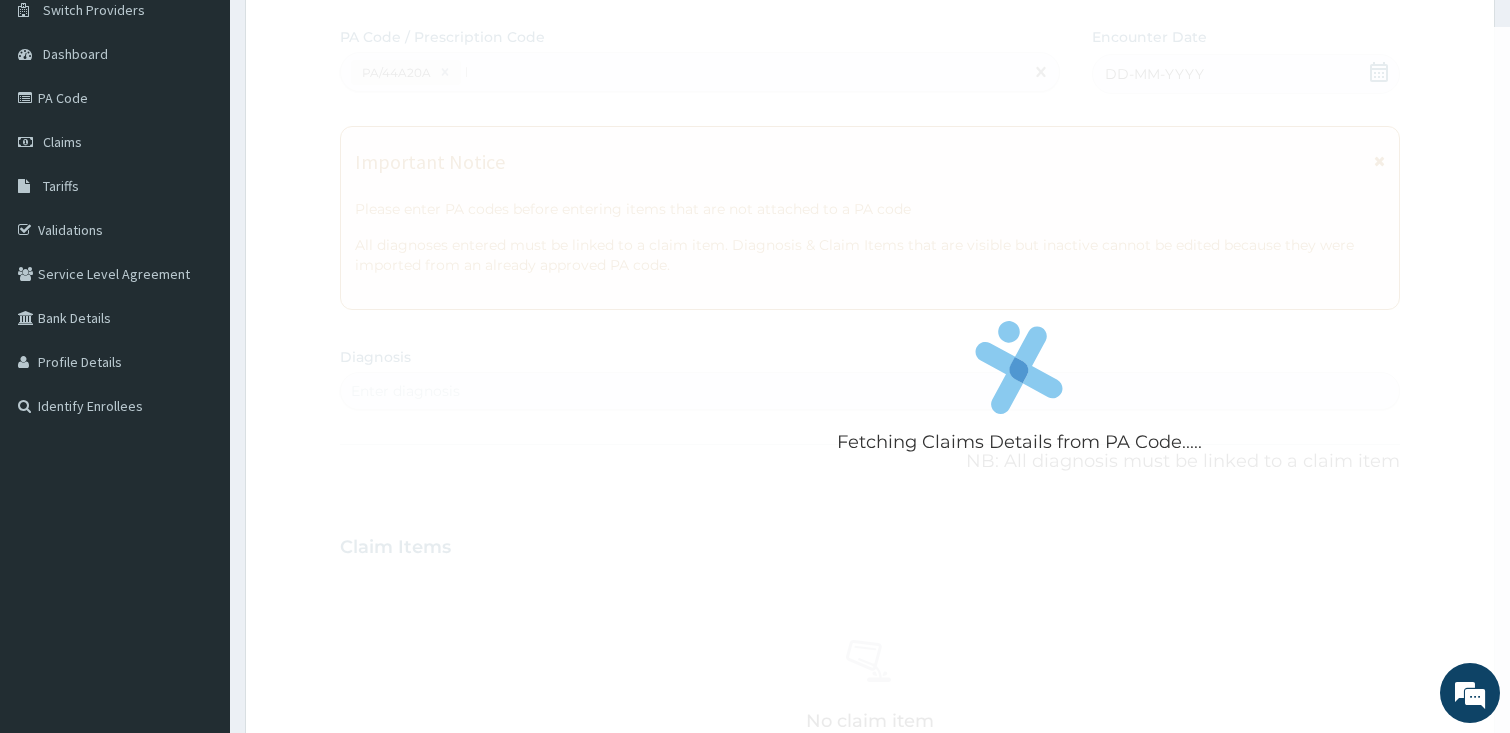 type 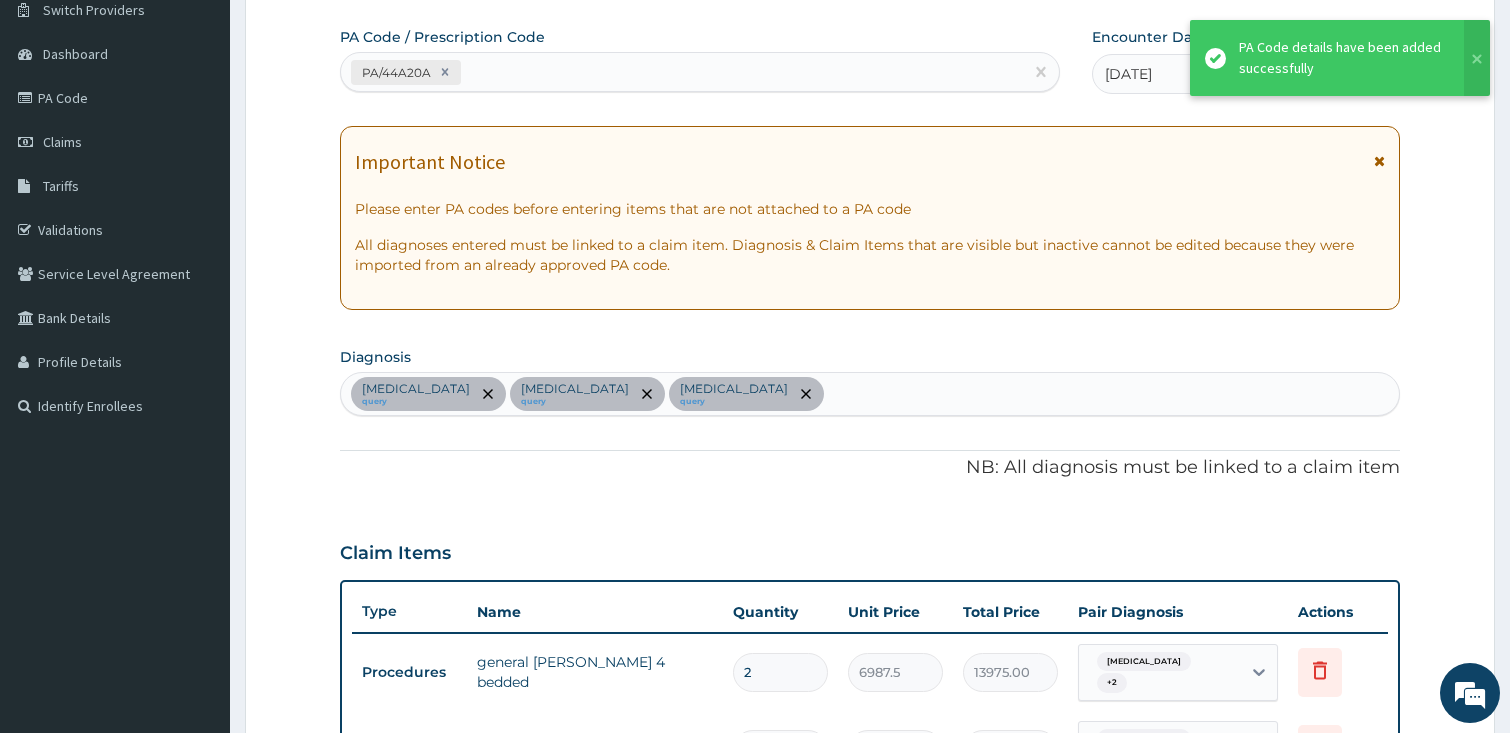 scroll, scrollTop: 681, scrollLeft: 0, axis: vertical 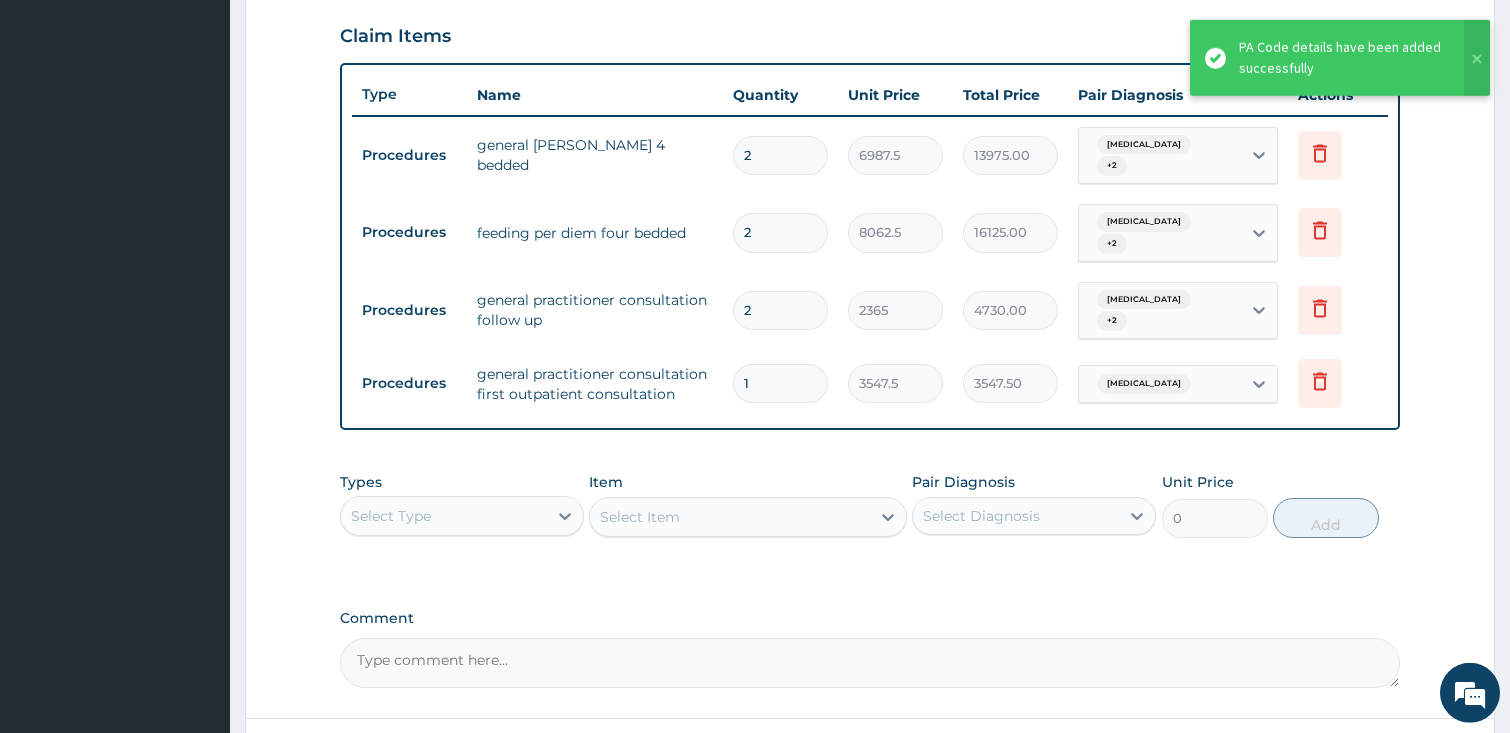 click on "Select Type" at bounding box center [444, 516] 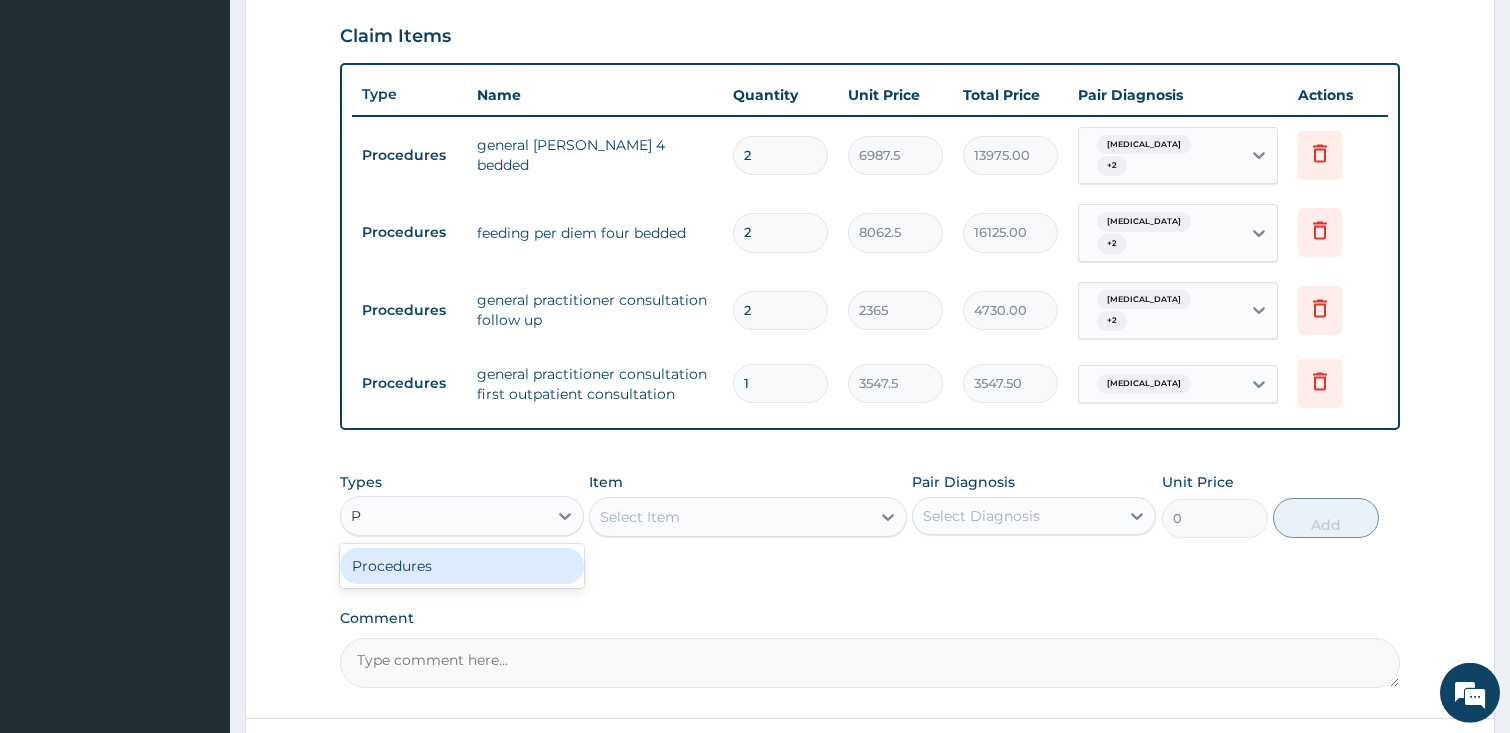 type on "PR" 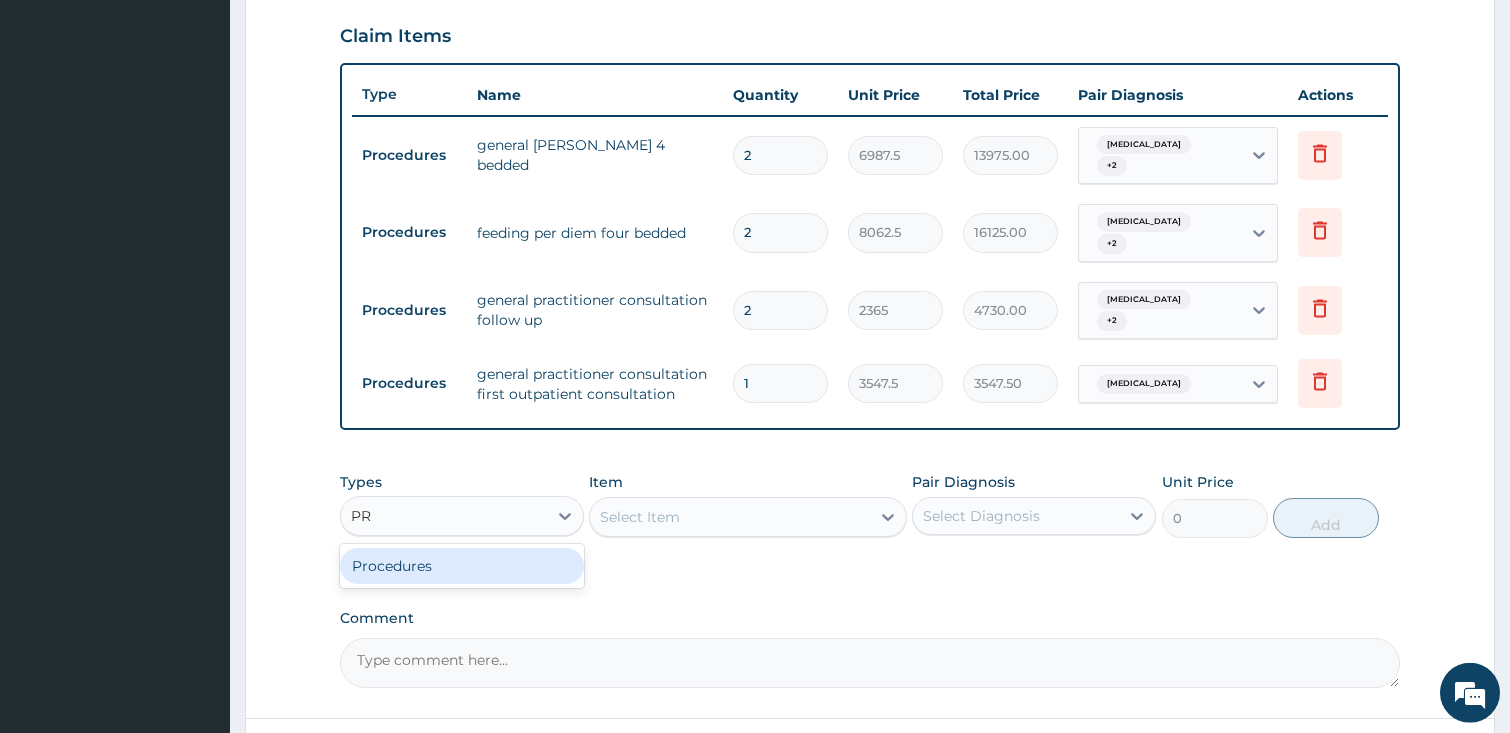 click on "Procedures" at bounding box center [462, 566] 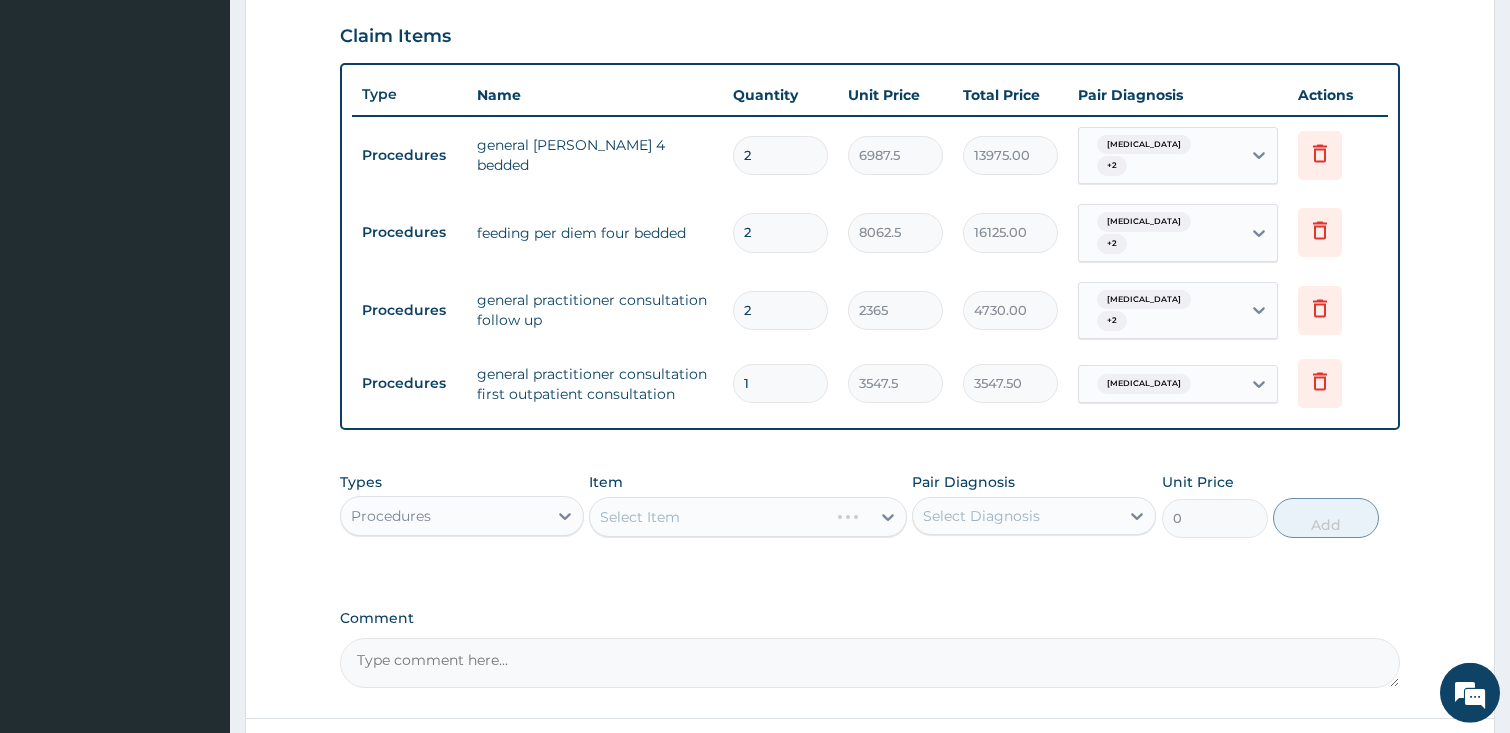 click on "Select Item" at bounding box center (748, 517) 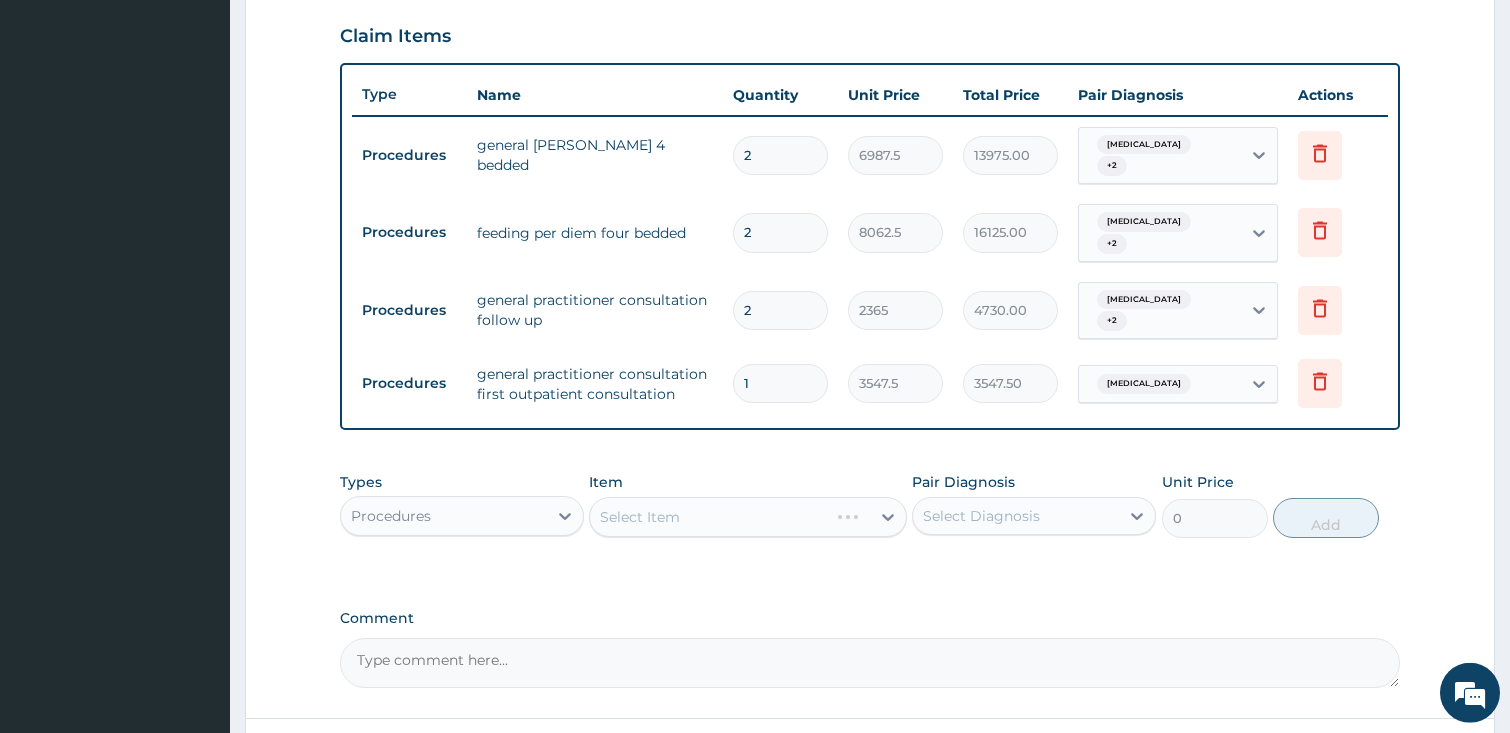 click on "Select Item" at bounding box center [748, 517] 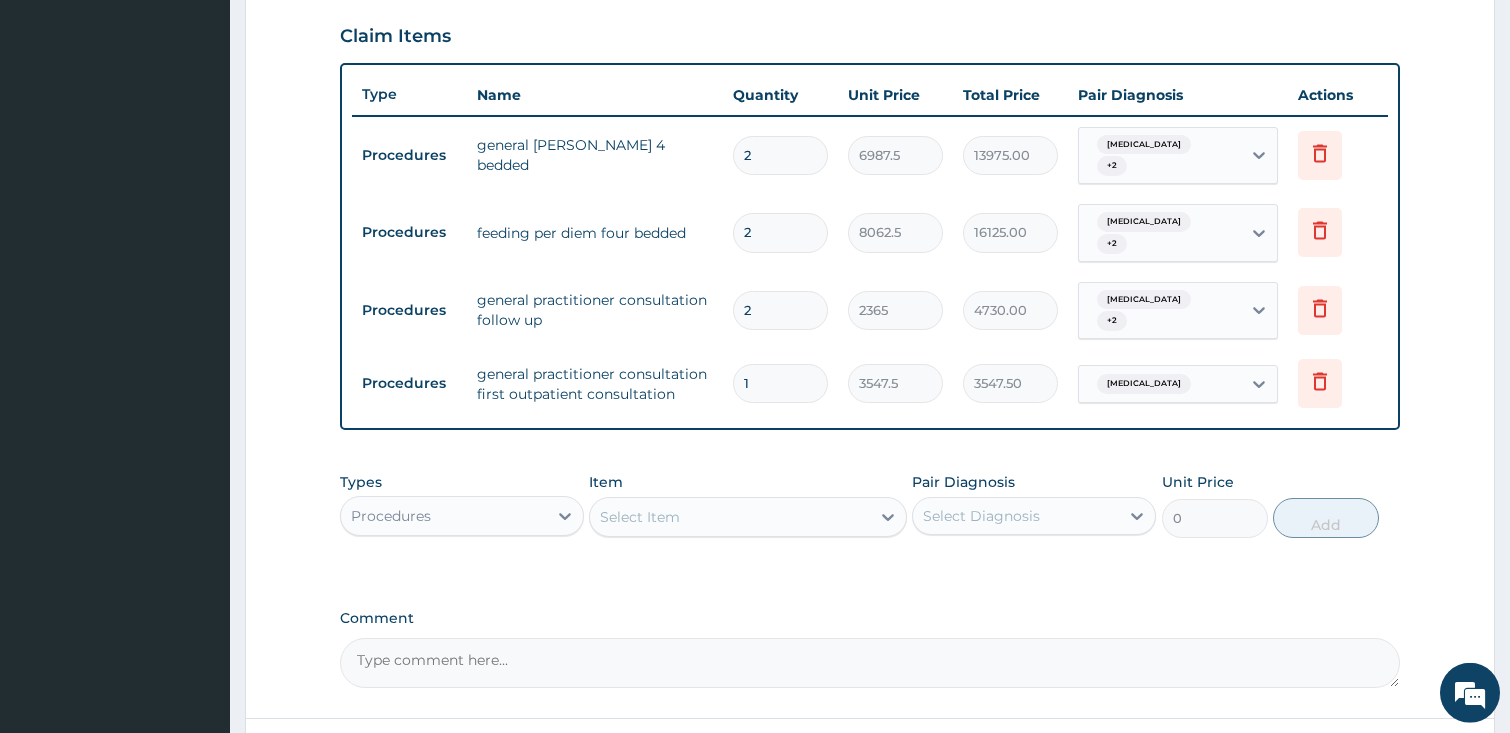 click on "Select Item" at bounding box center [730, 517] 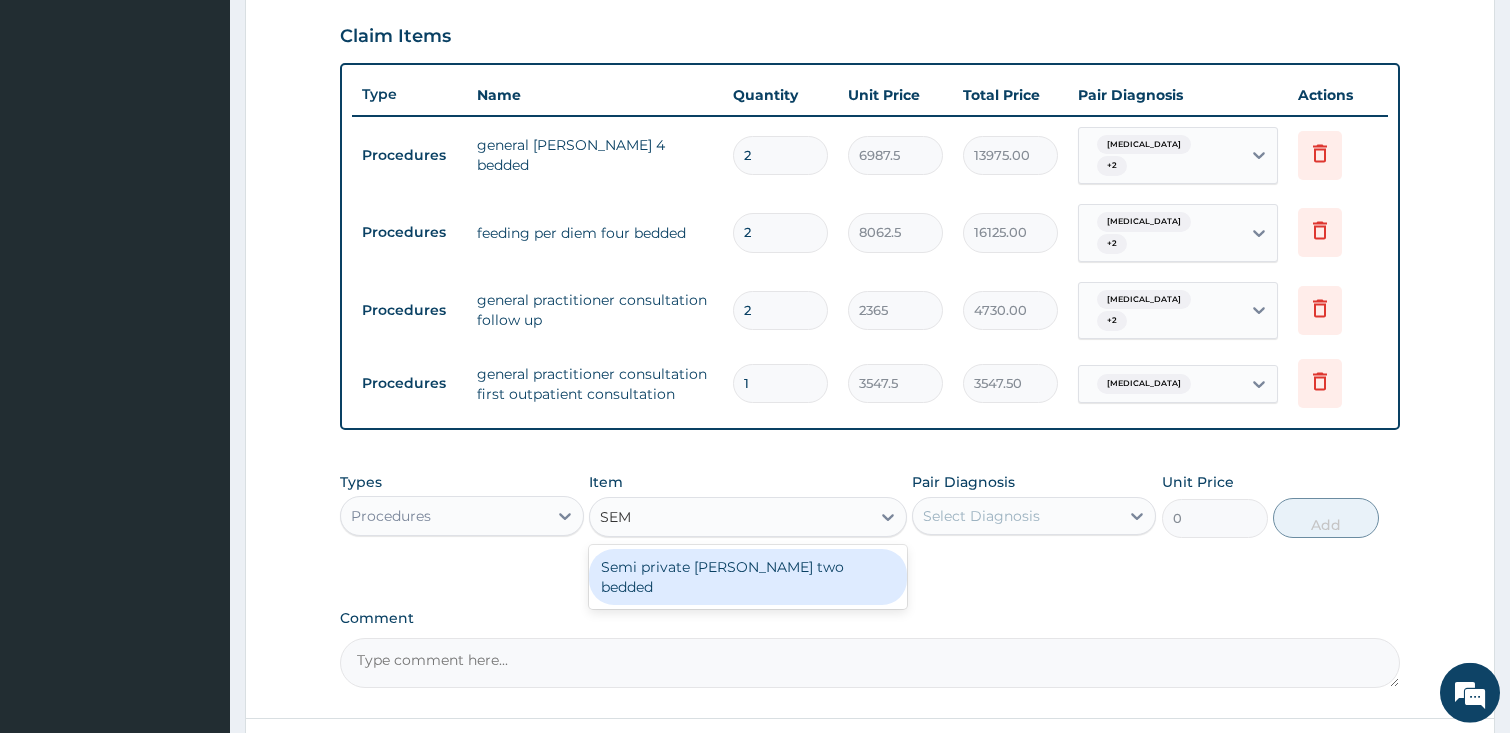 type on "SEMI" 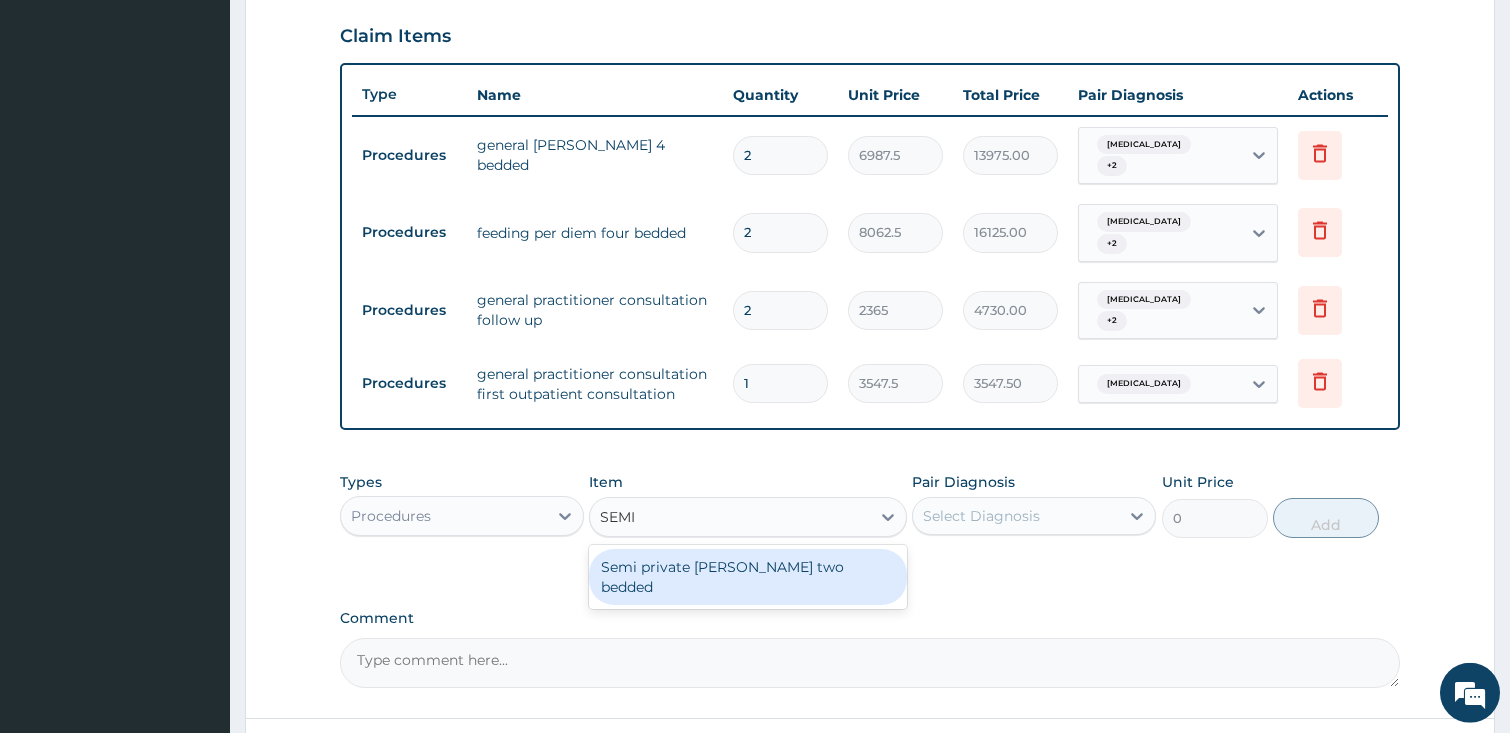 click on "Semi private ward two bedded" at bounding box center [748, 577] 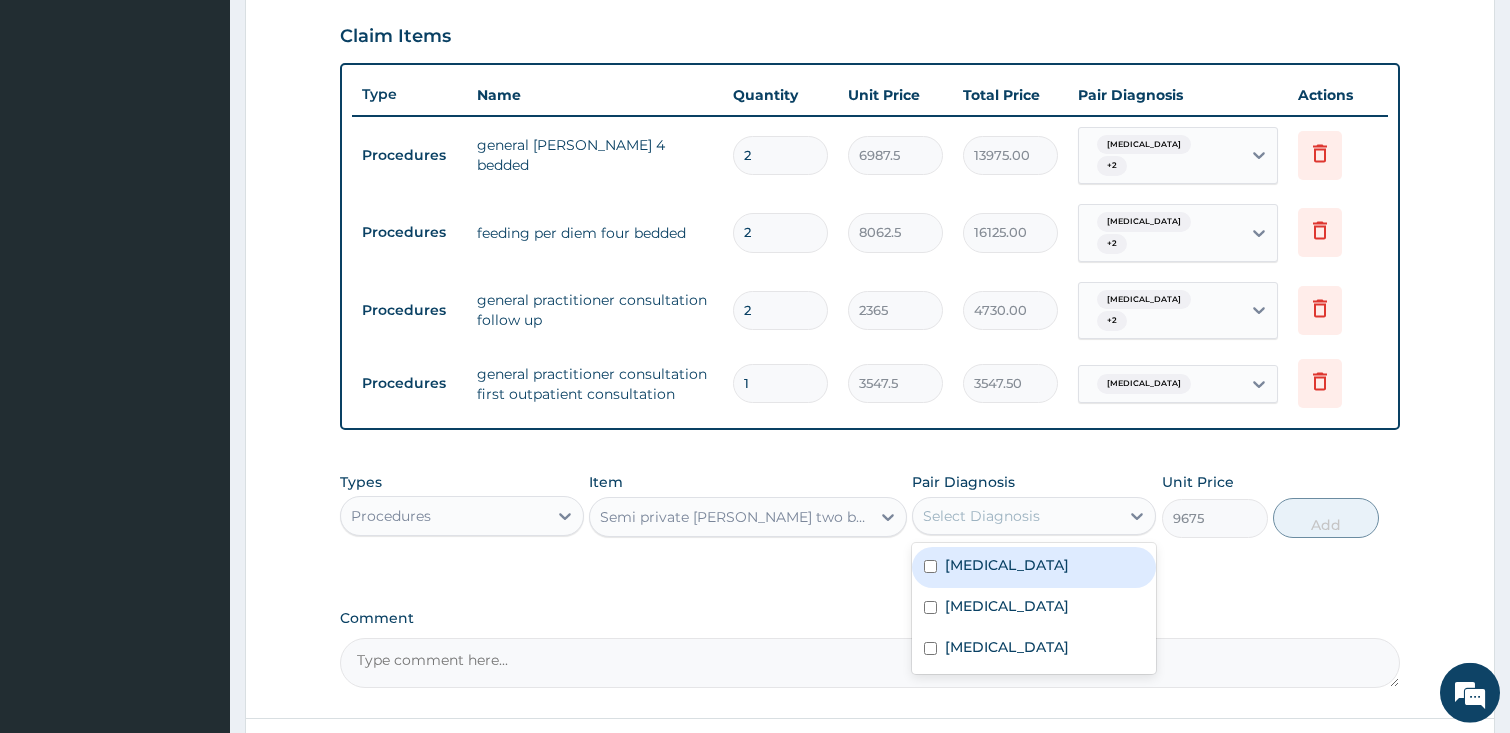 click on "Select Diagnosis" at bounding box center (1016, 516) 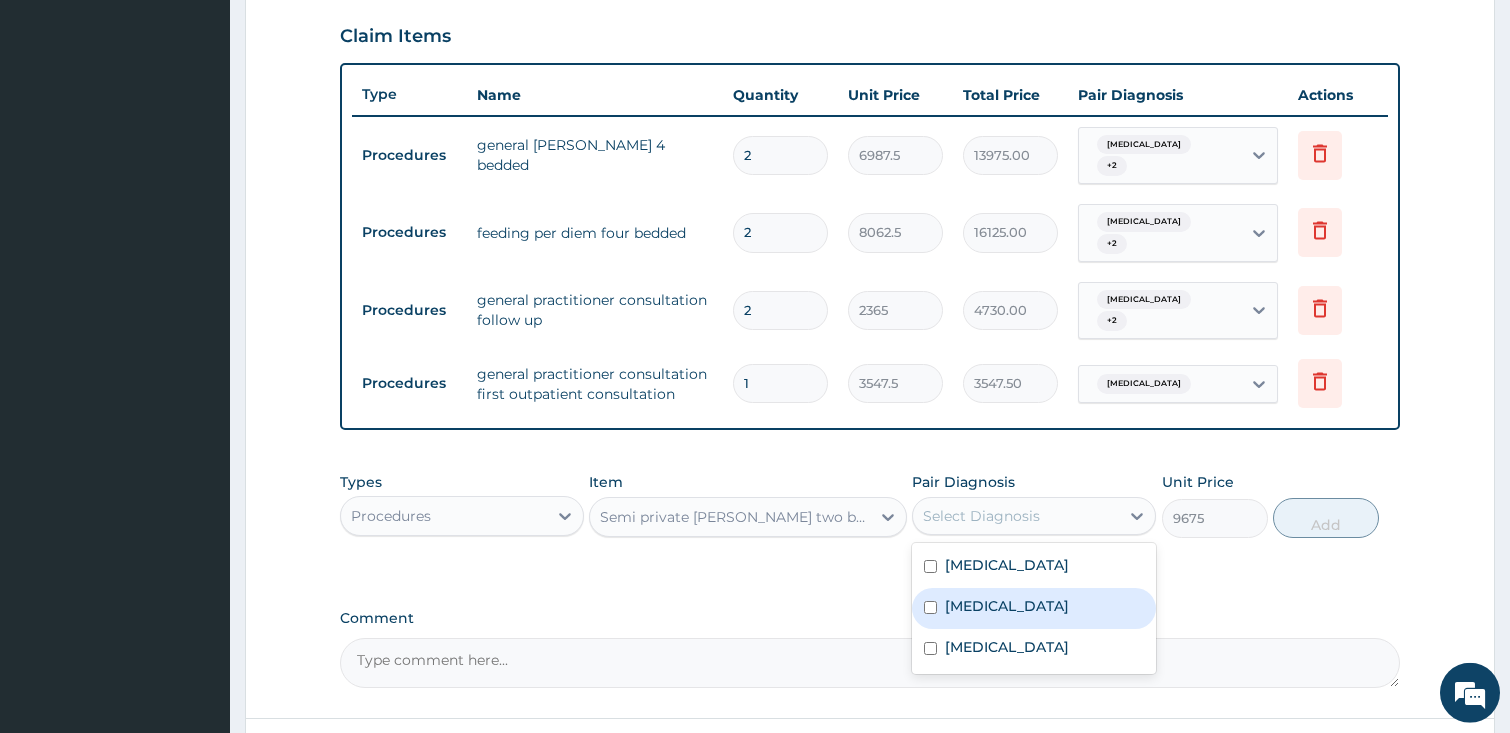 click on "[MEDICAL_DATA]" at bounding box center [1007, 606] 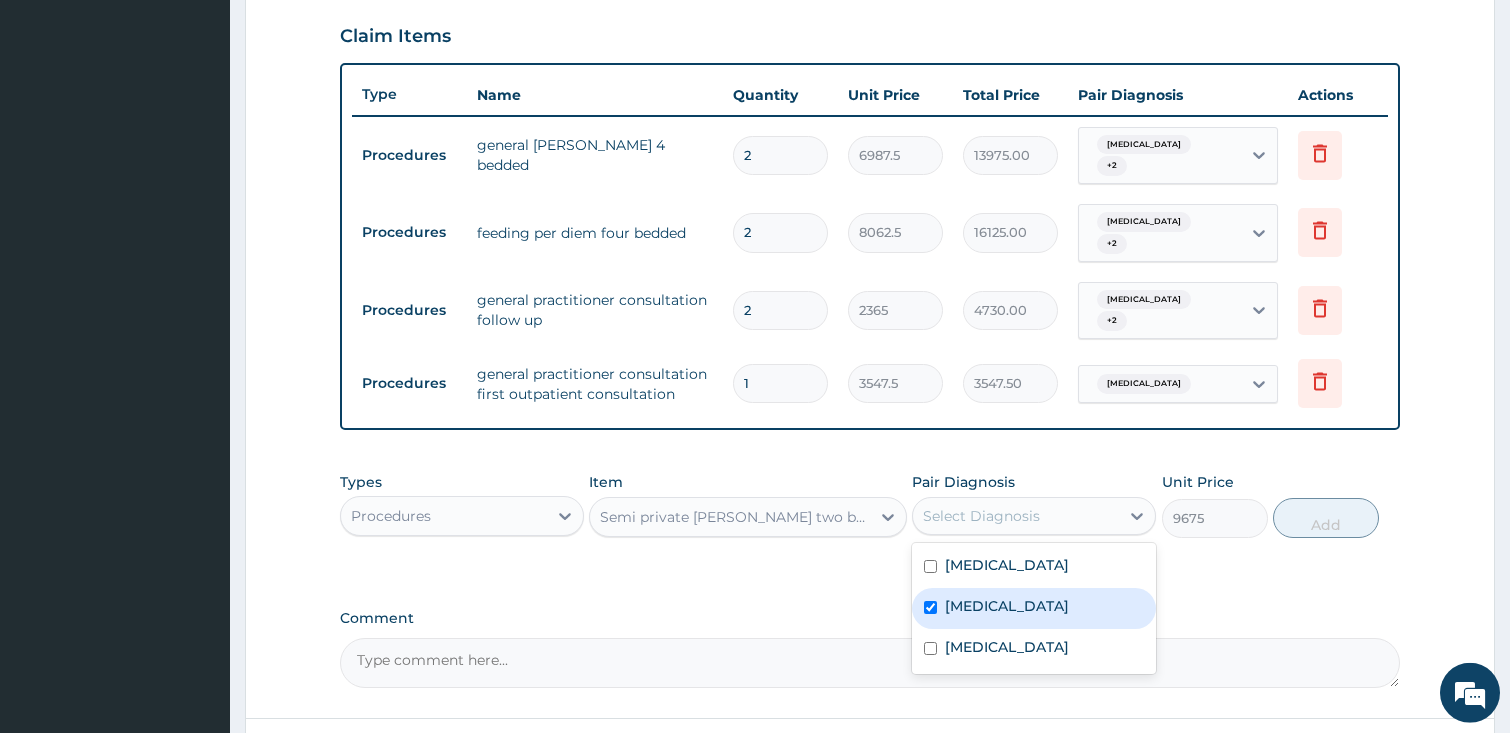 checkbox on "true" 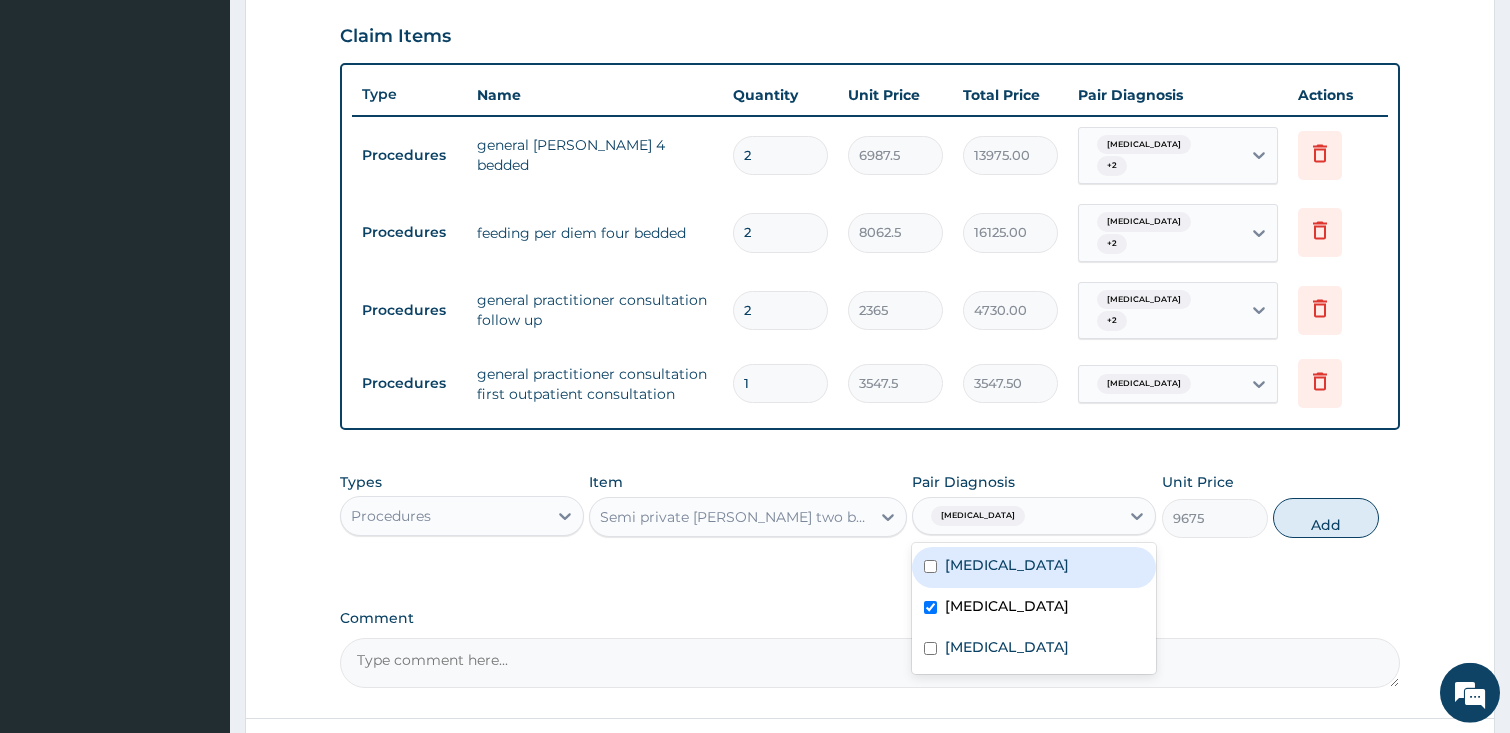 click on "Upper respiratory infection" at bounding box center (1034, 567) 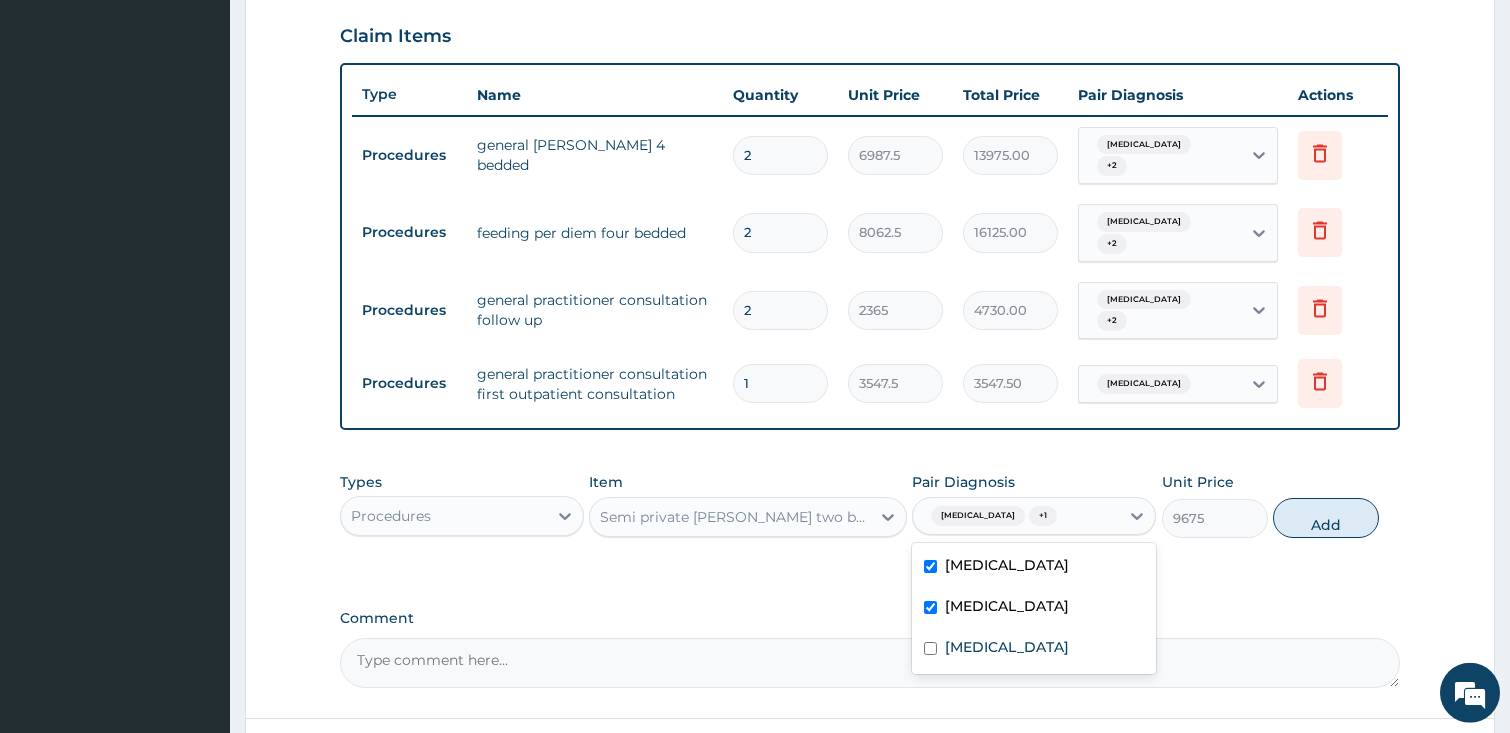 checkbox on "true" 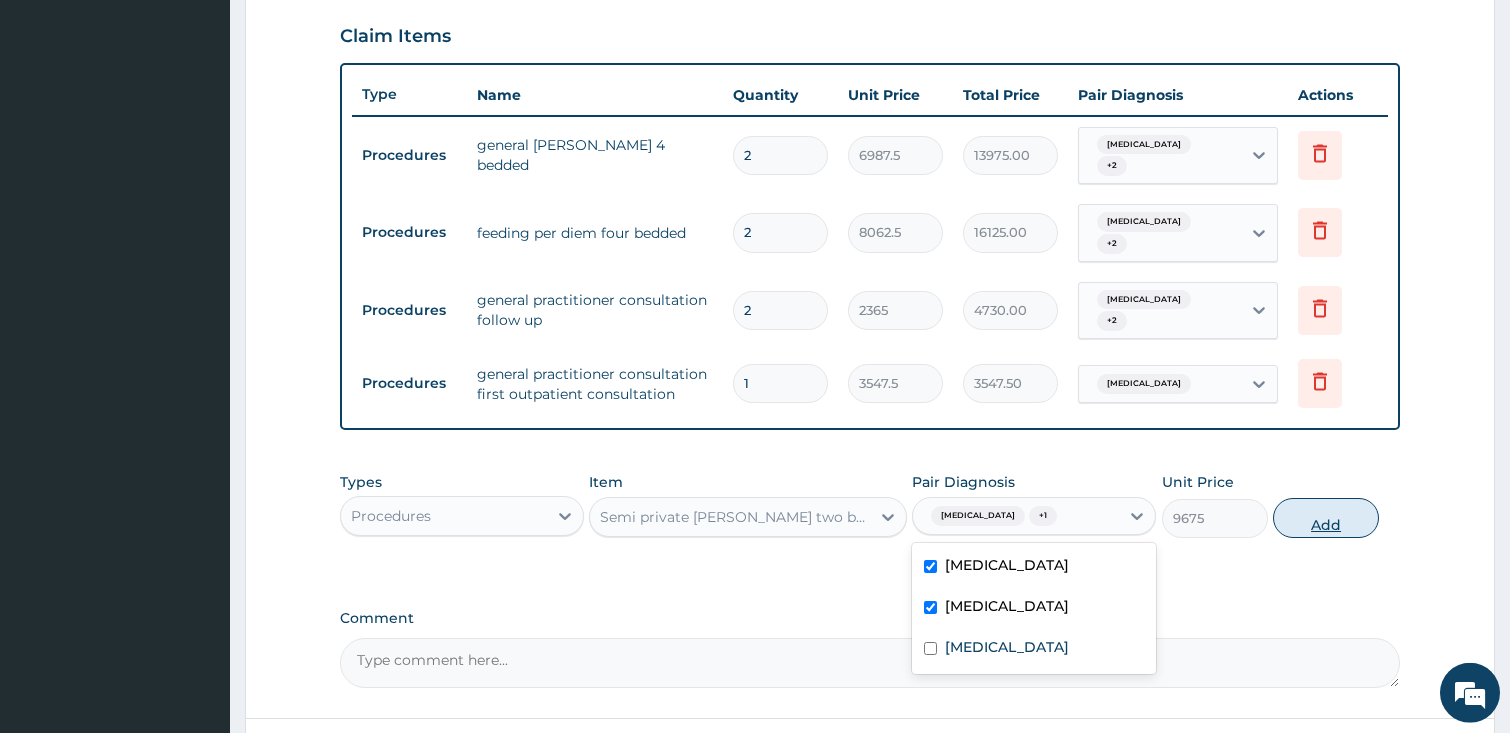 click on "Add" at bounding box center [1326, 518] 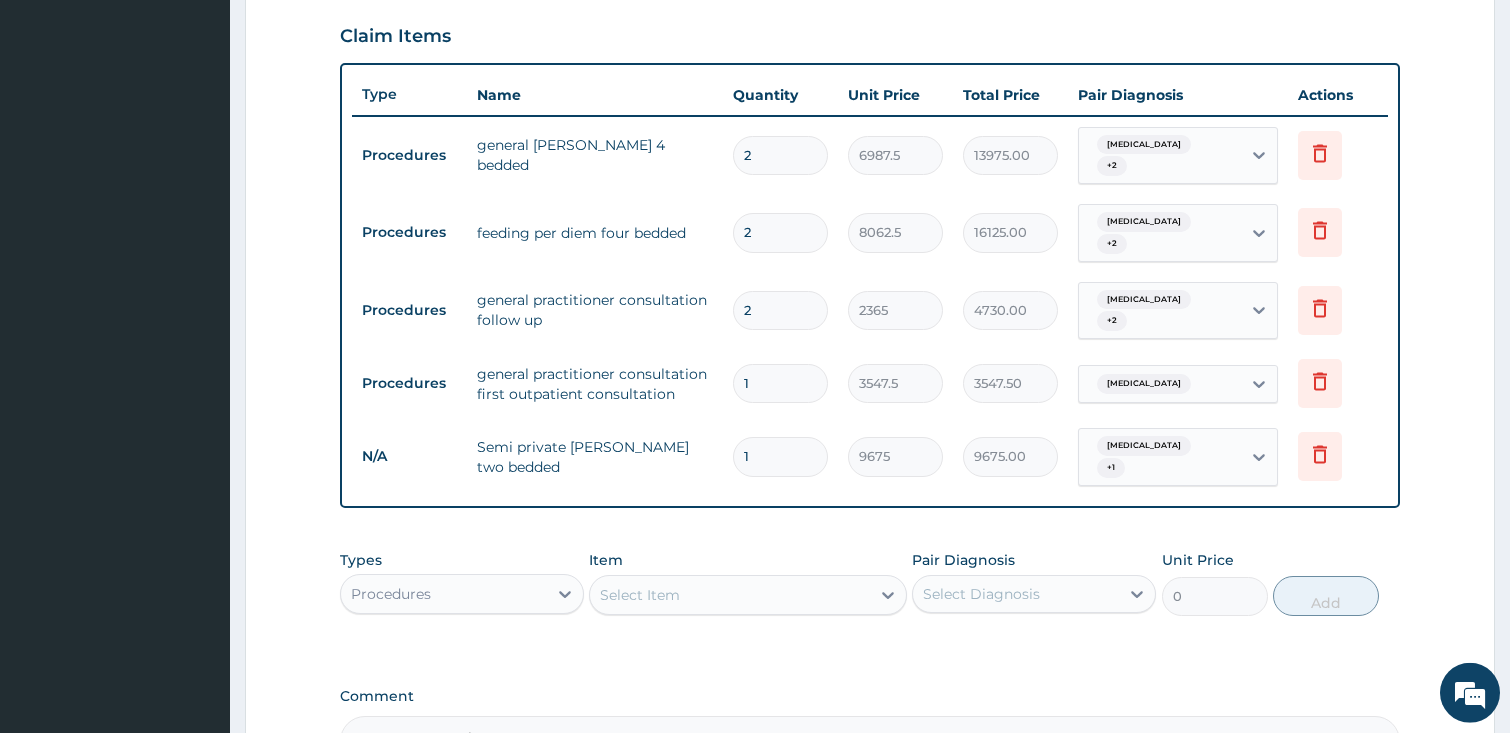 type 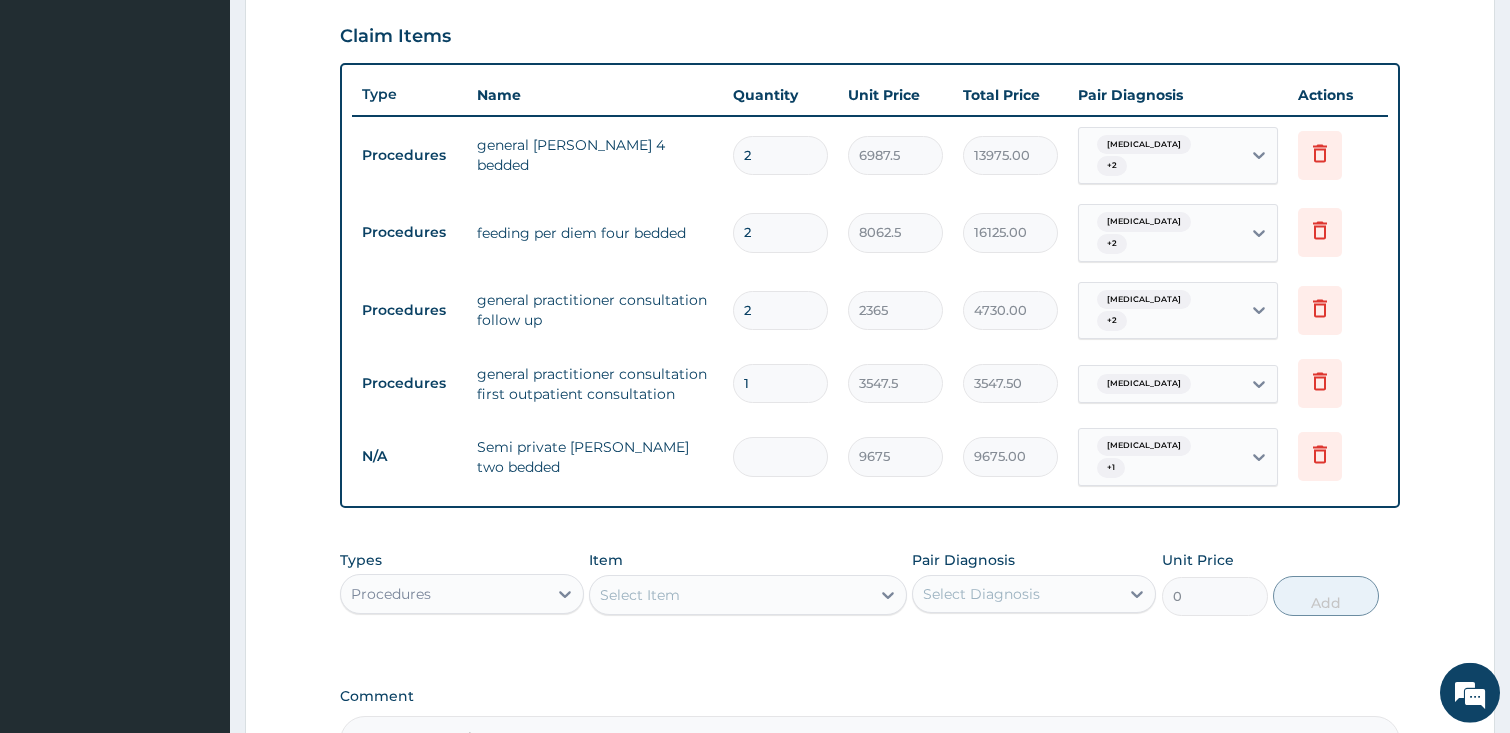 type on "0.00" 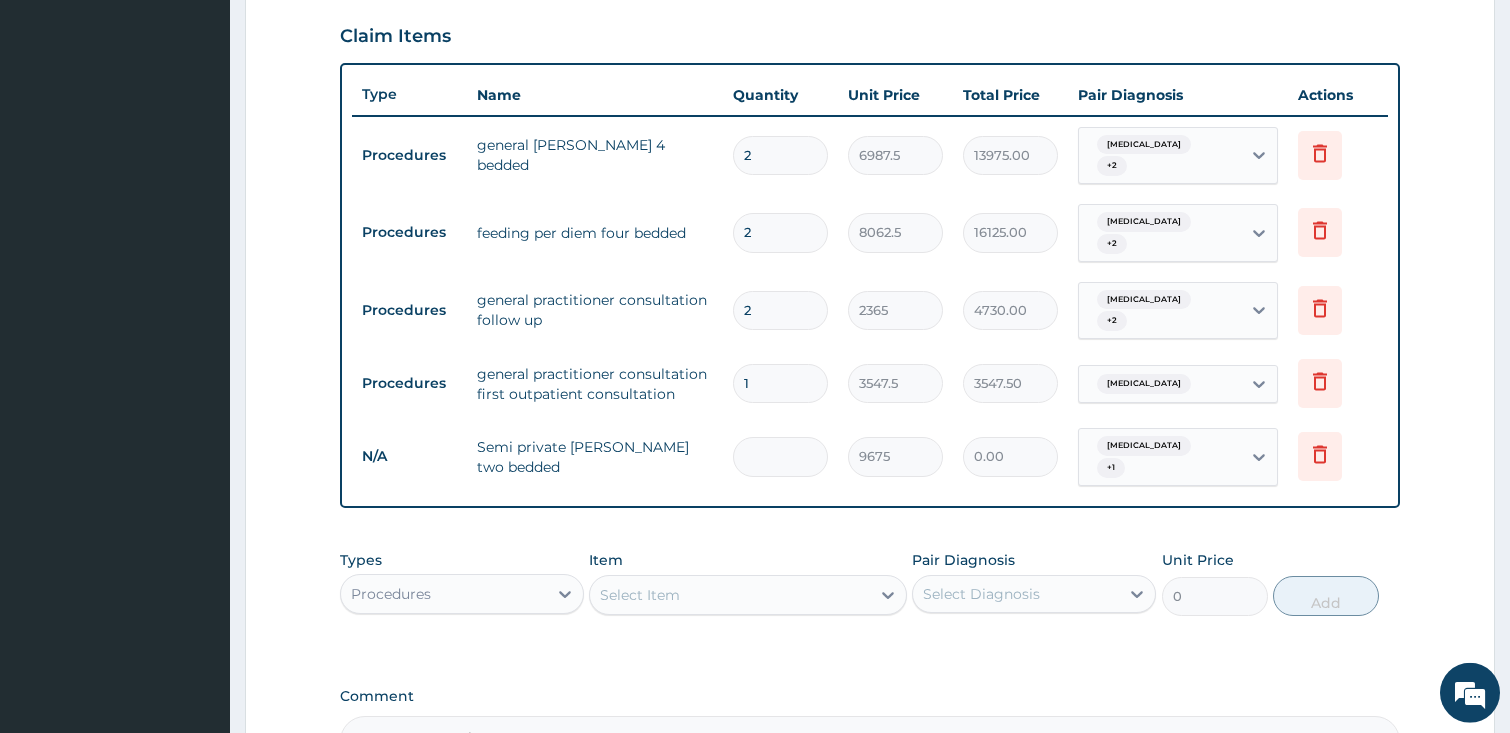 type on "2" 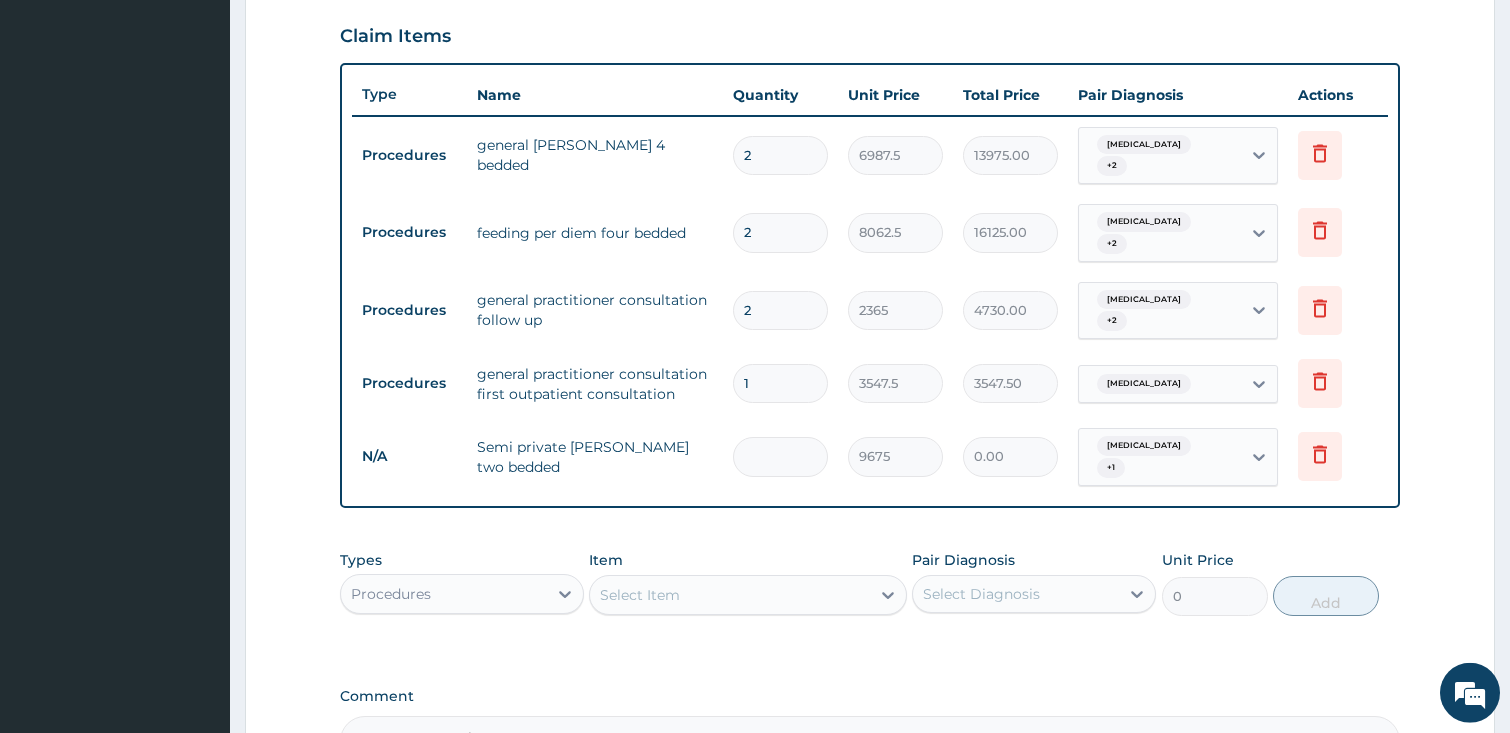 type on "19350.00" 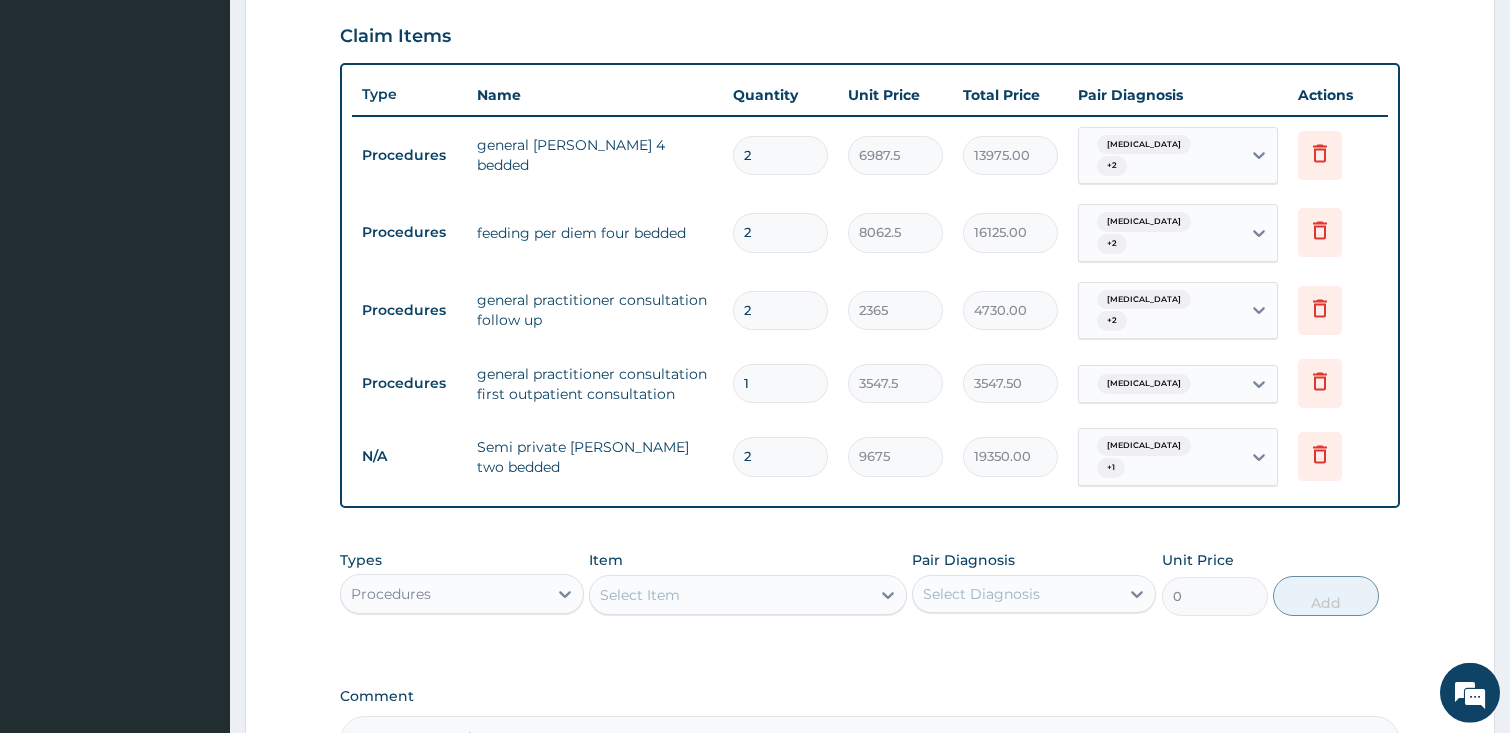 type on "2" 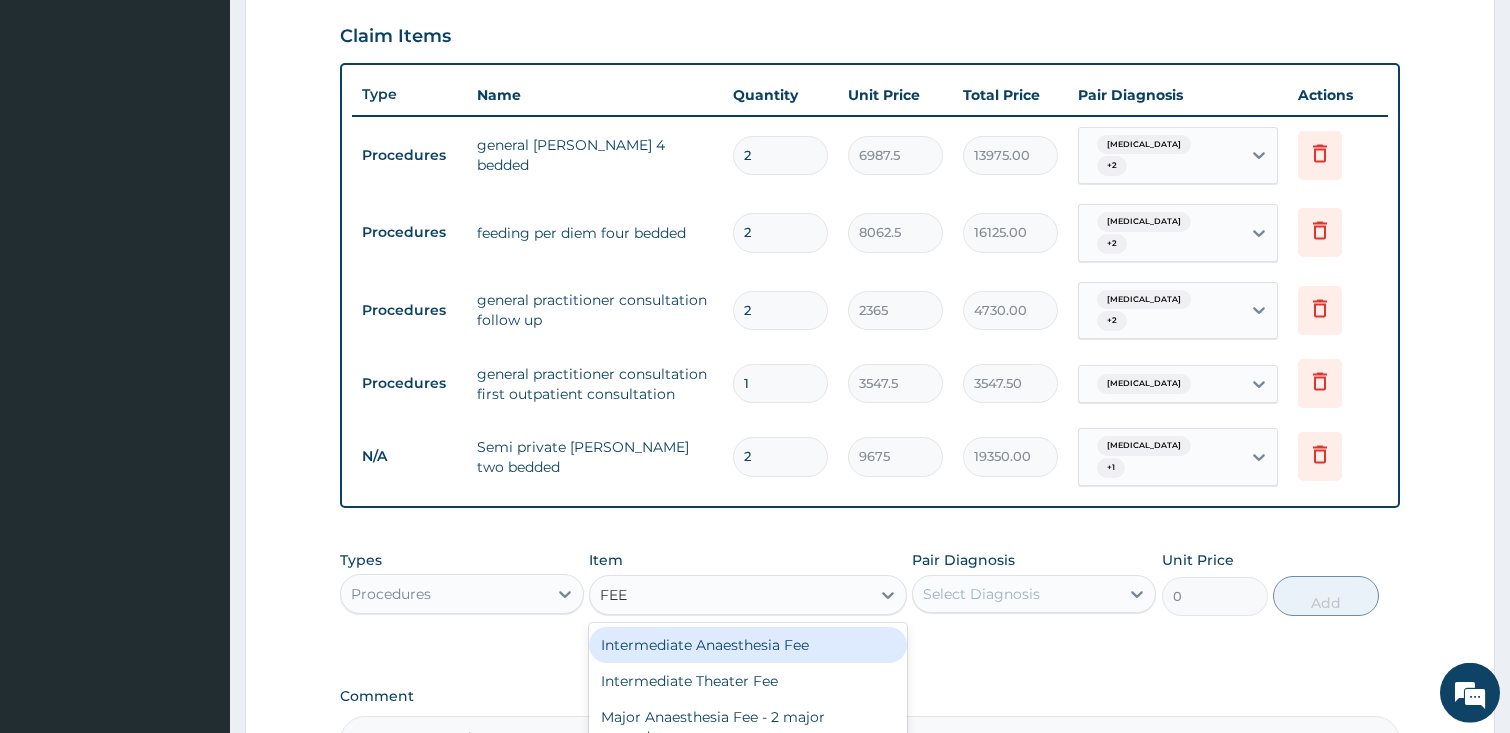 type on "FEED" 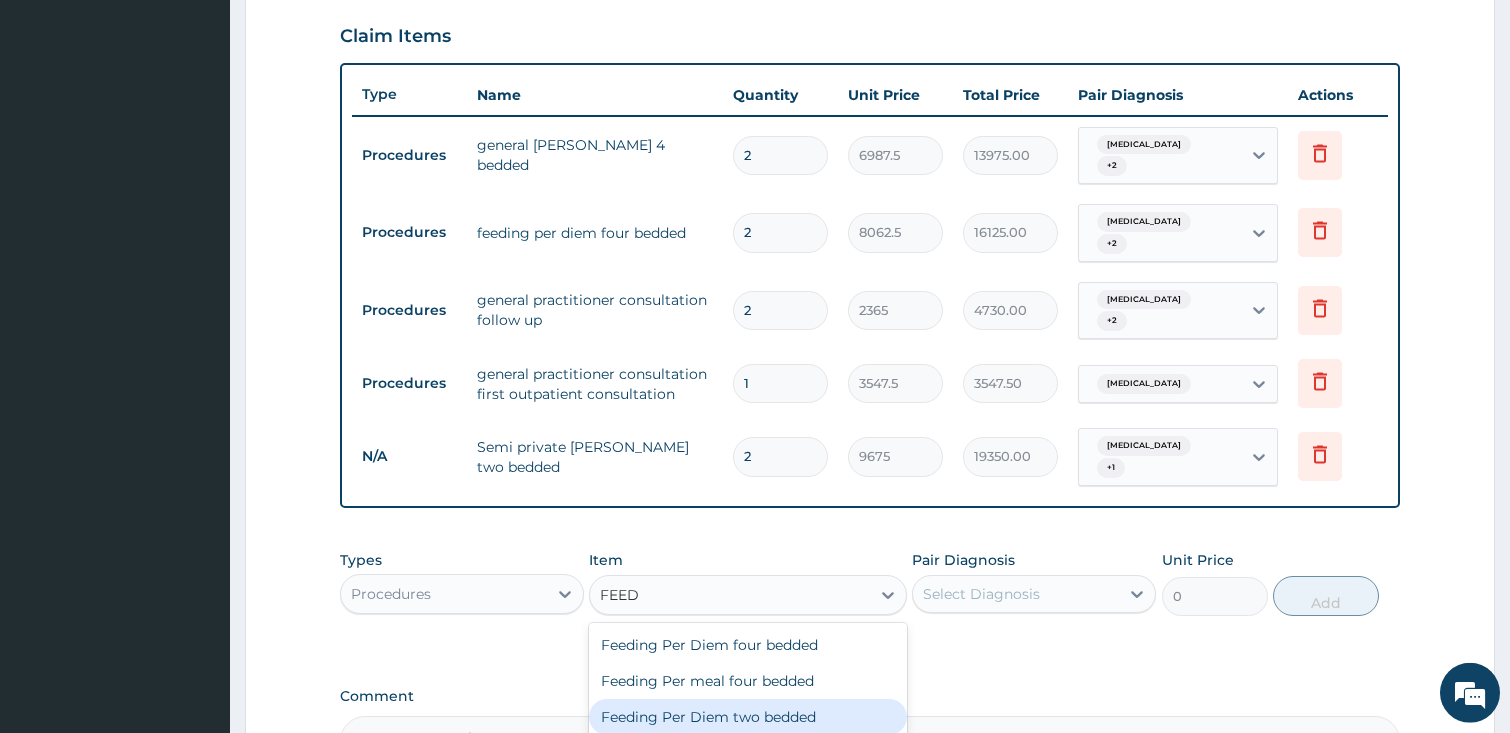 click on "Feeding Per Diem two bedded" at bounding box center [748, 717] 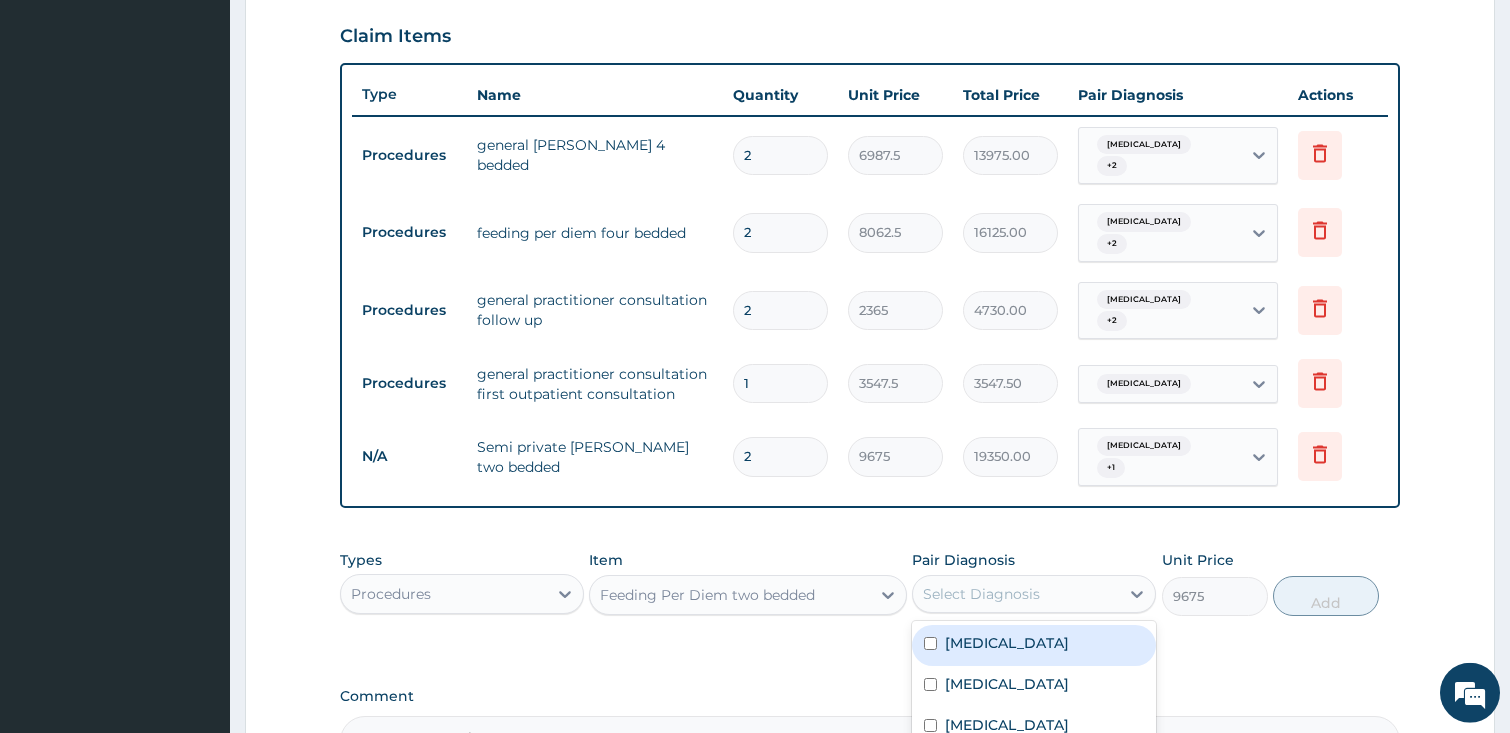 click on "Select Diagnosis" at bounding box center [1016, 594] 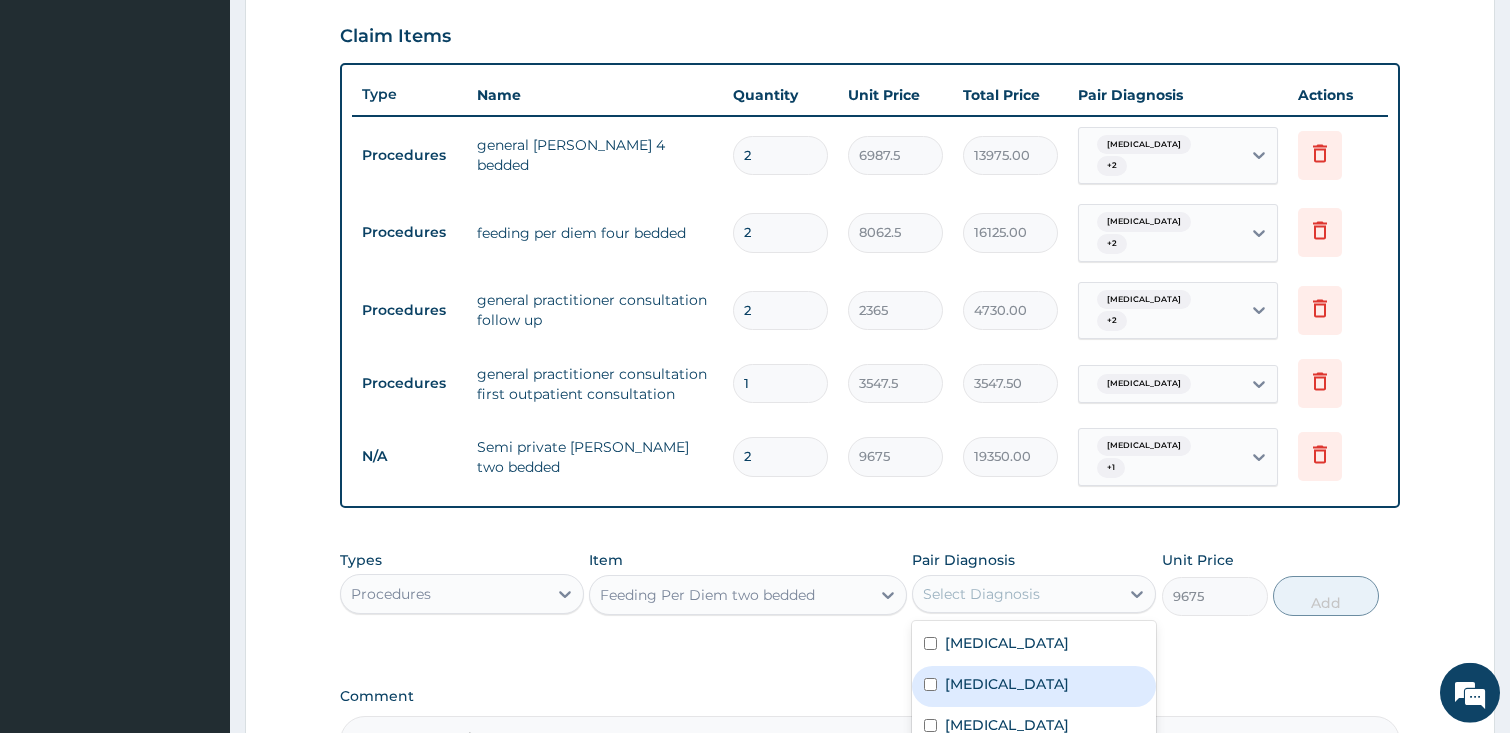 click on "[MEDICAL_DATA]" at bounding box center [1007, 684] 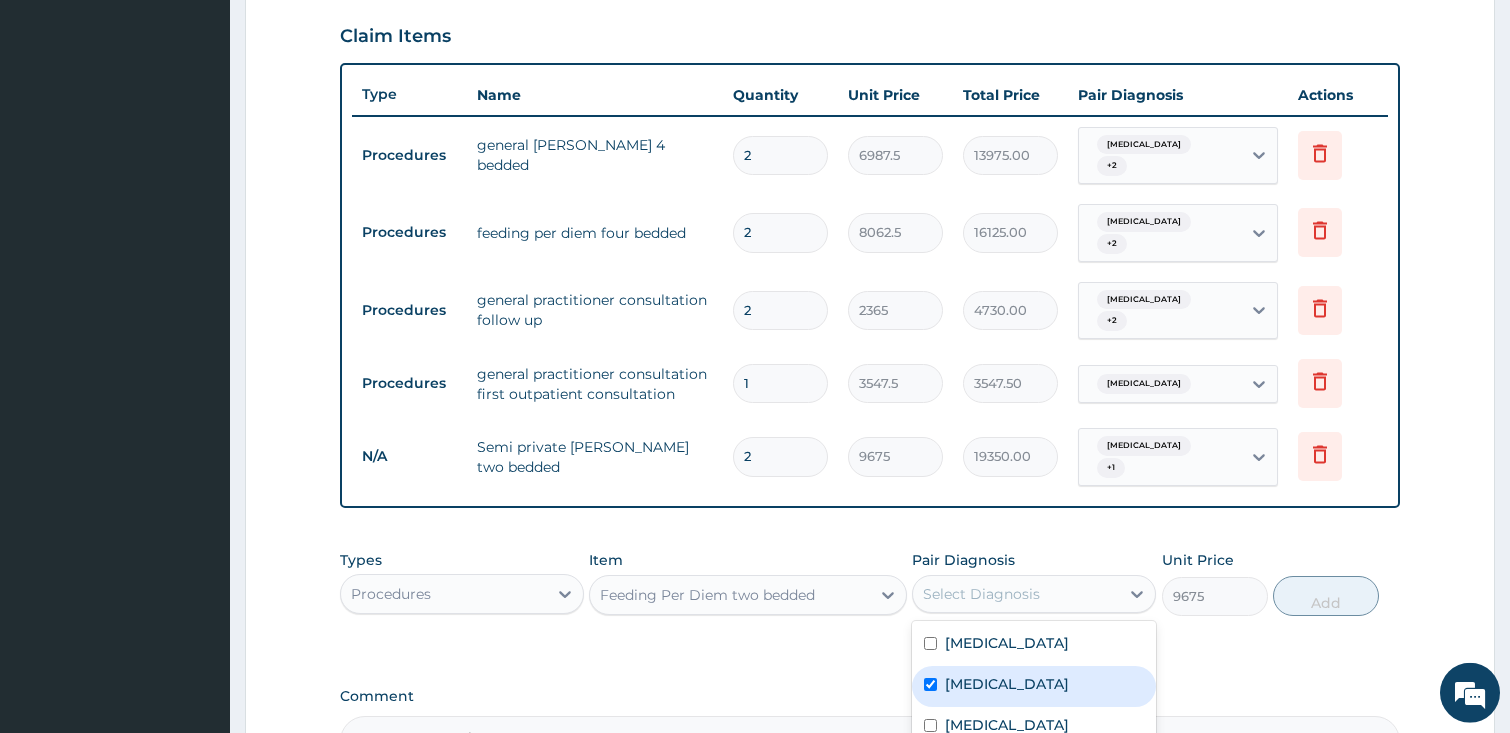 checkbox on "true" 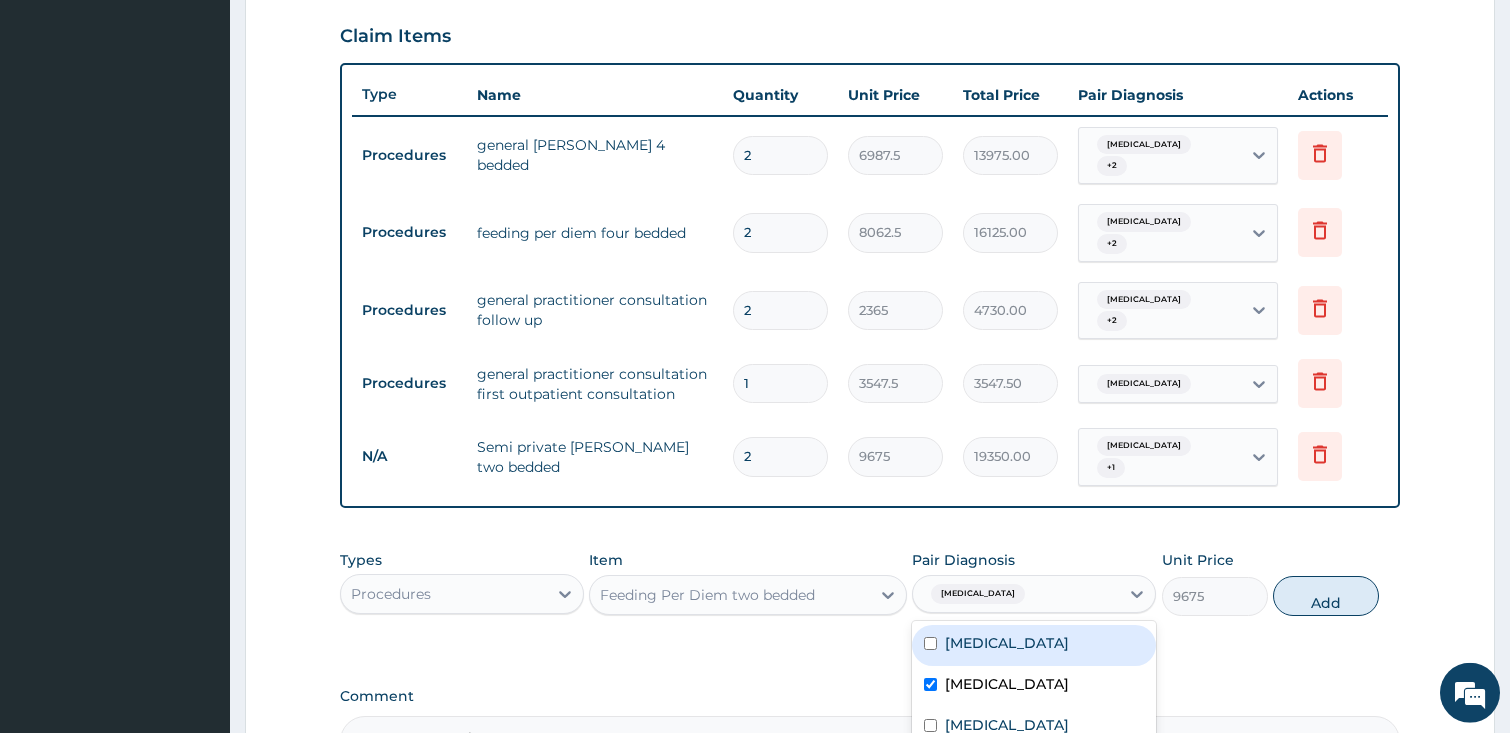 click on "Upper respiratory infection" at bounding box center (1034, 645) 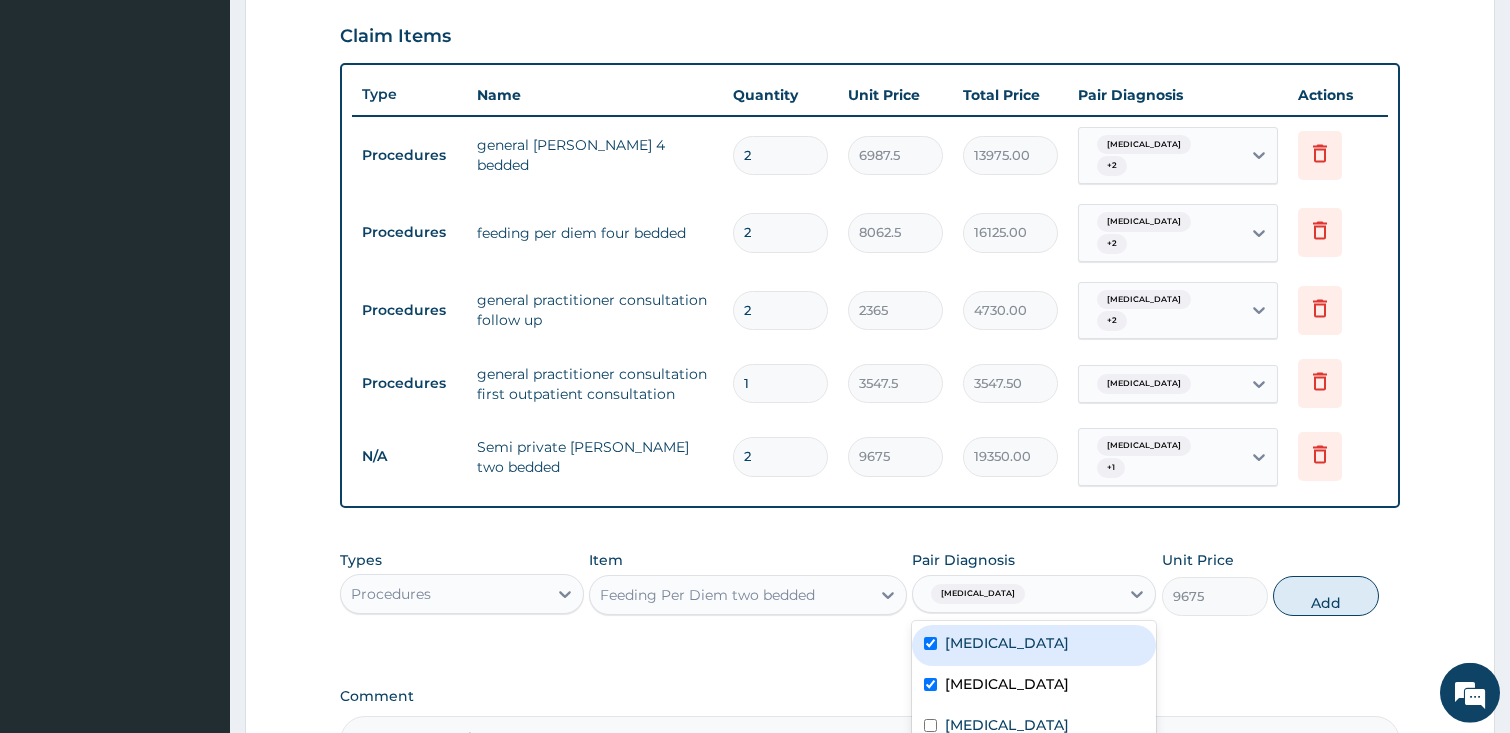 checkbox on "true" 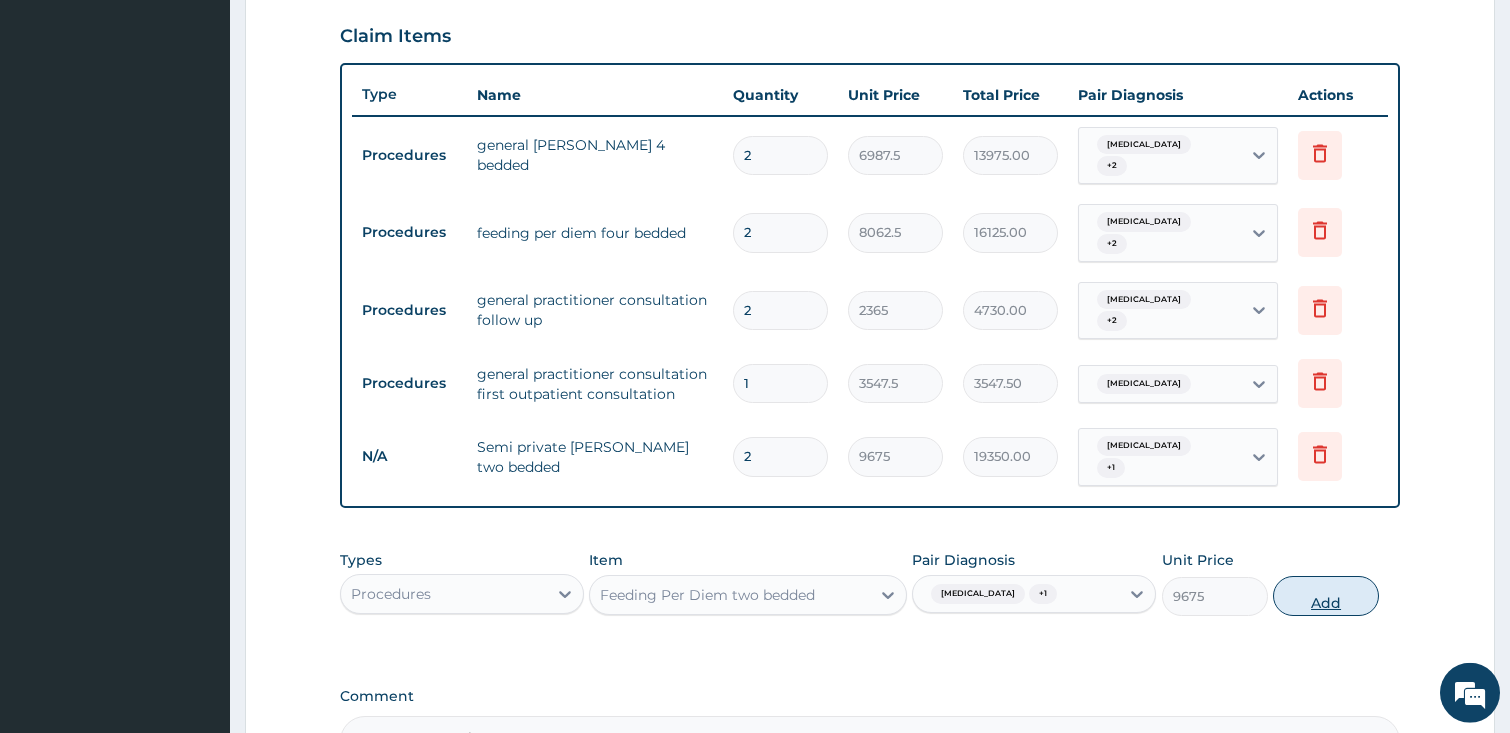 click on "Add" at bounding box center (1326, 596) 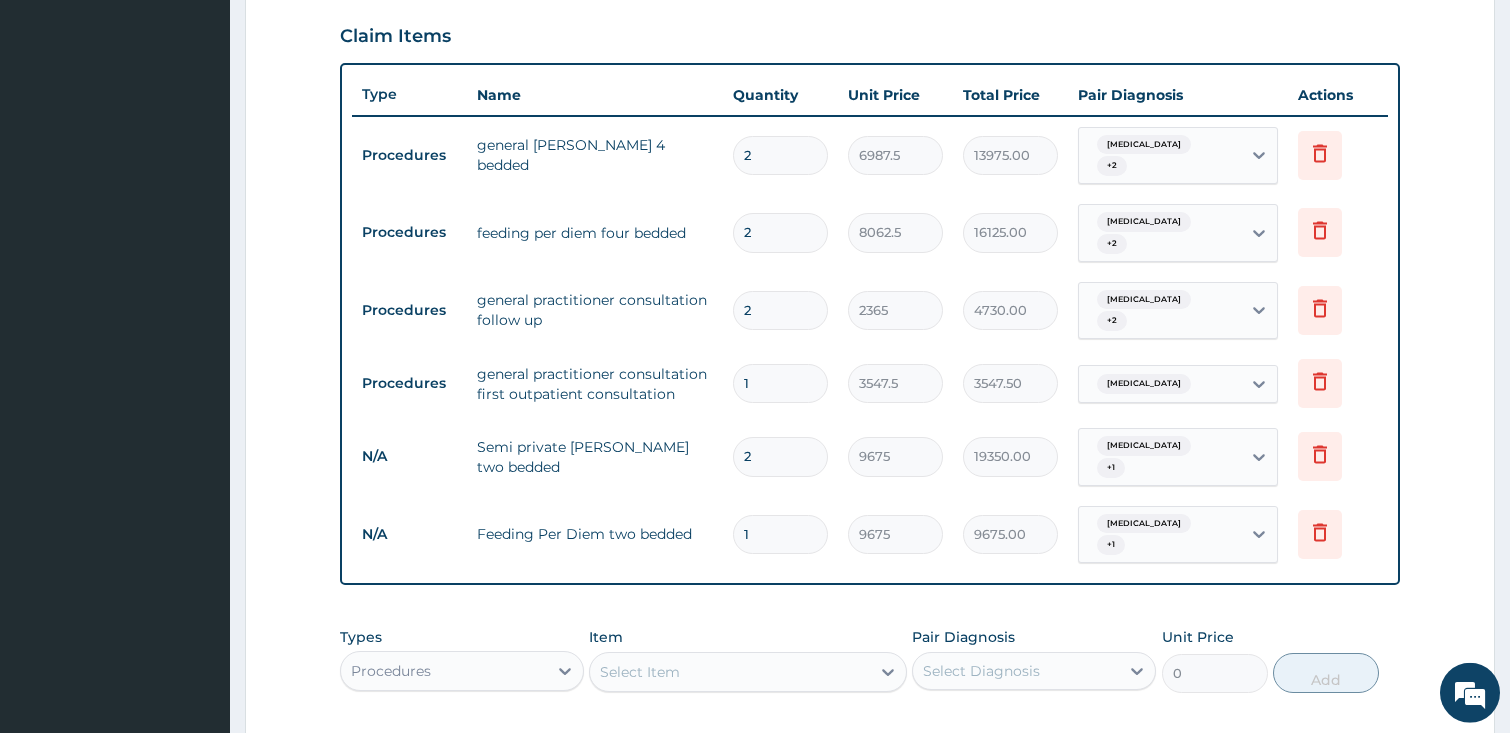 type 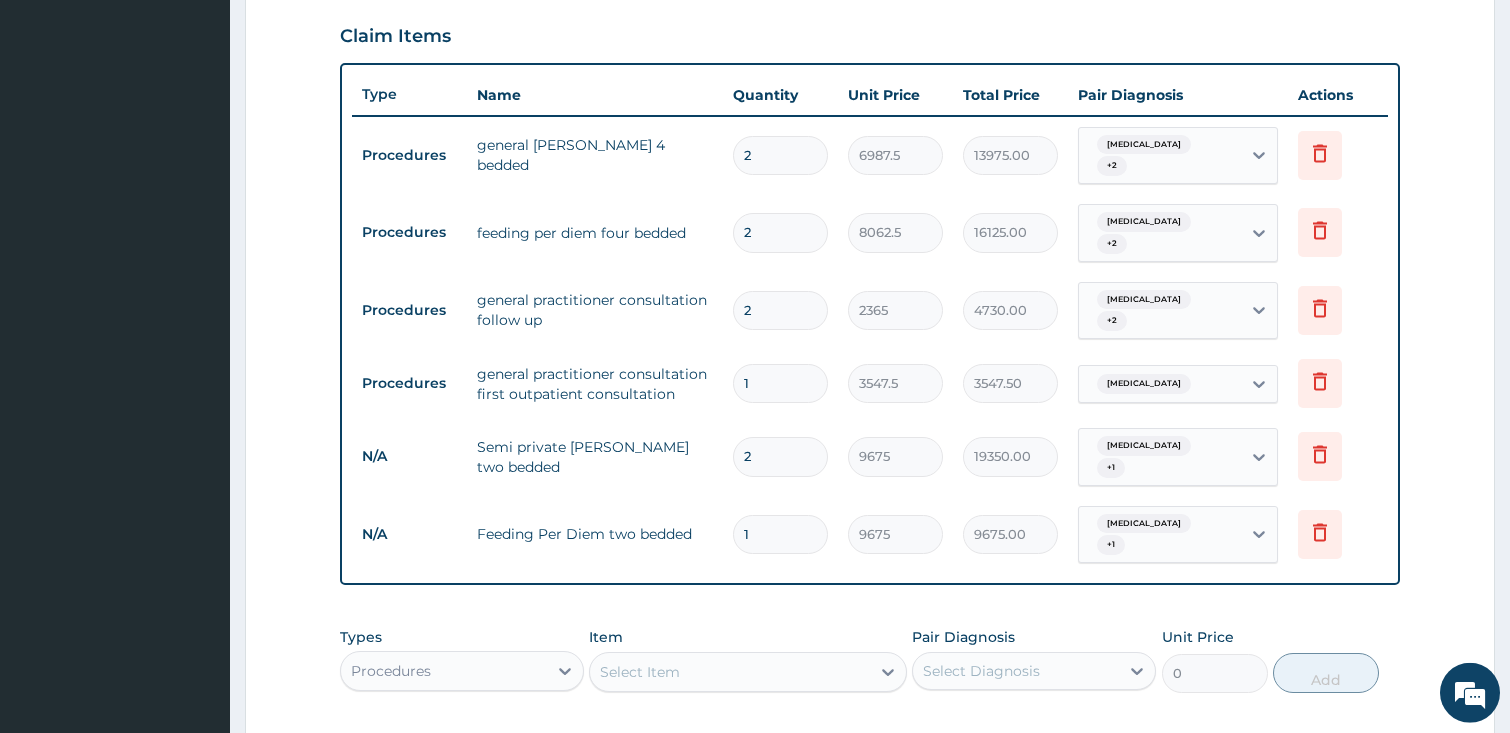 type on "0.00" 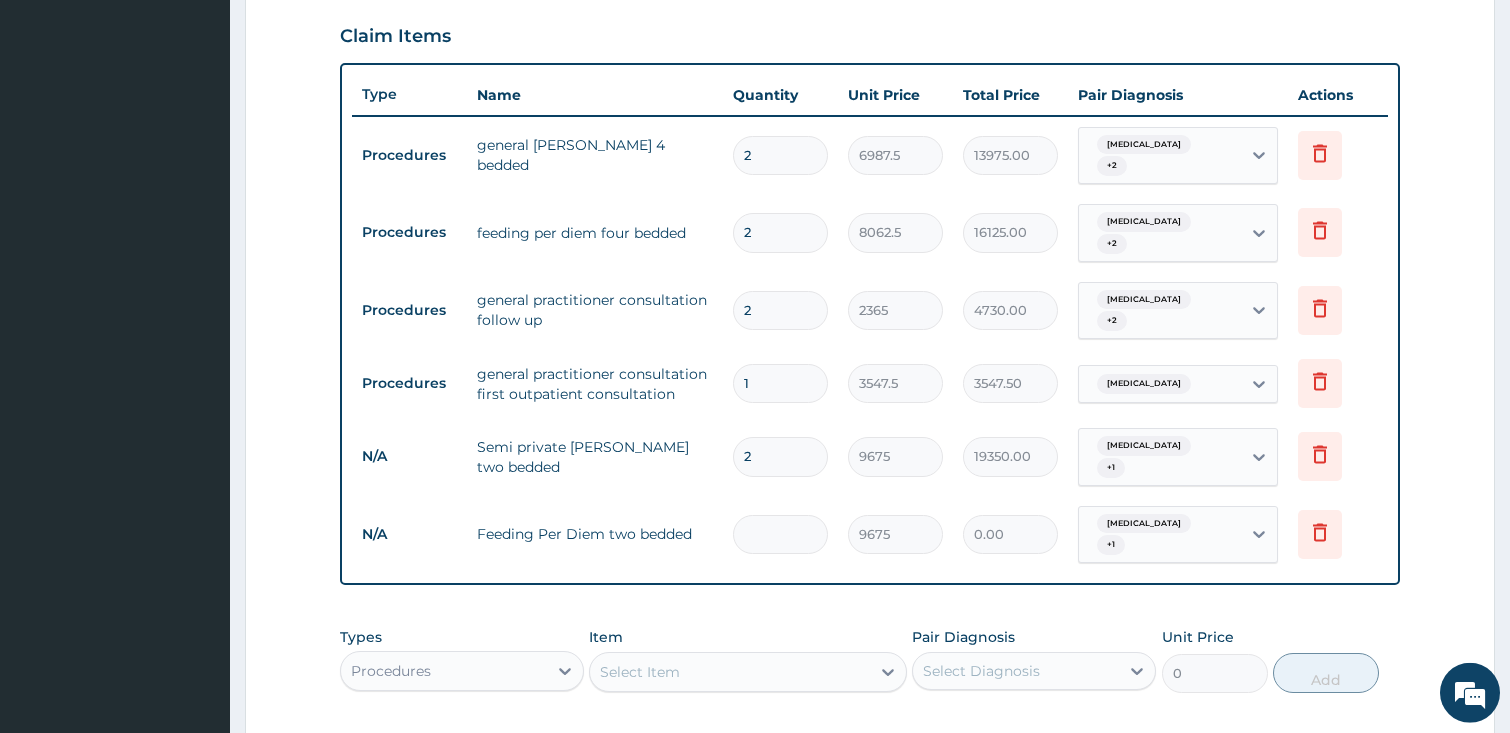 type on "2" 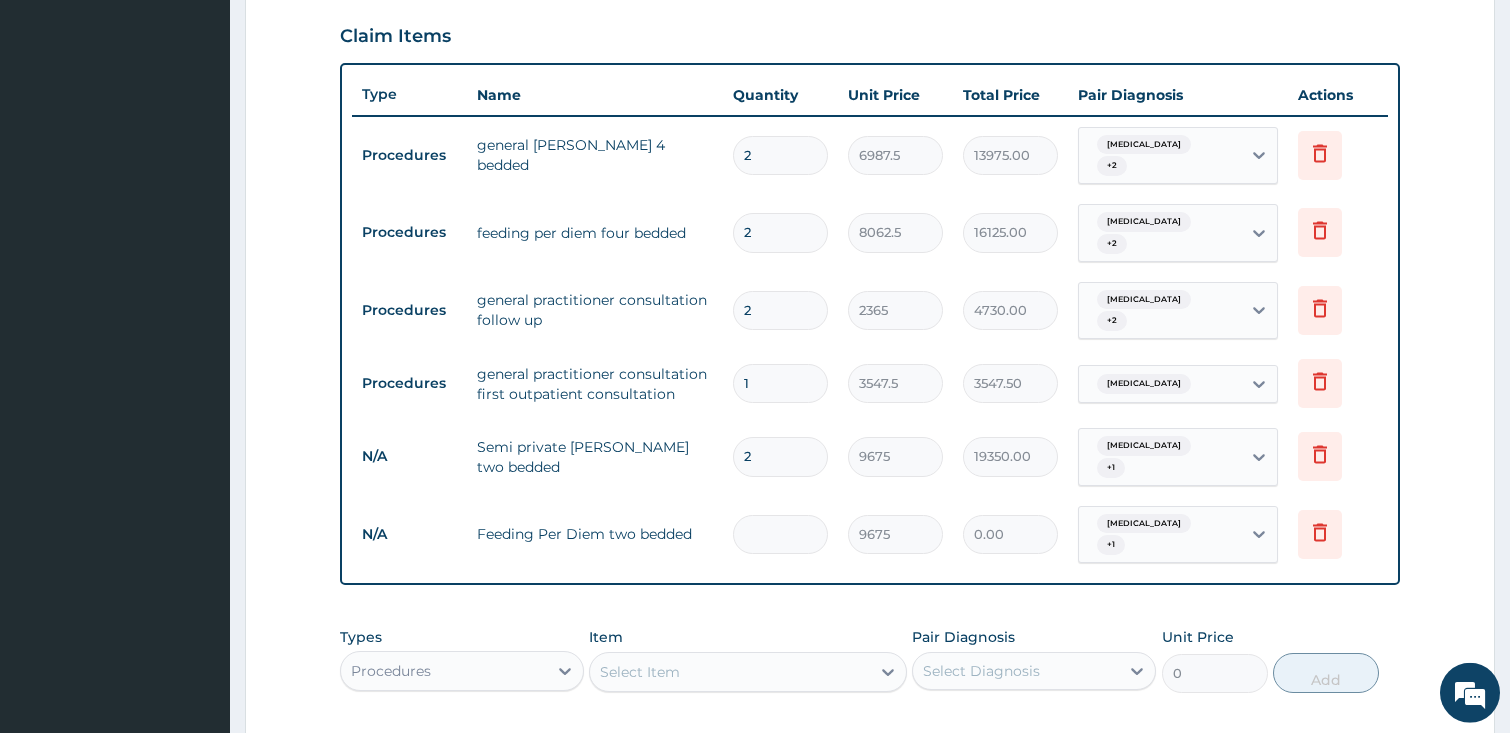 type on "19350.00" 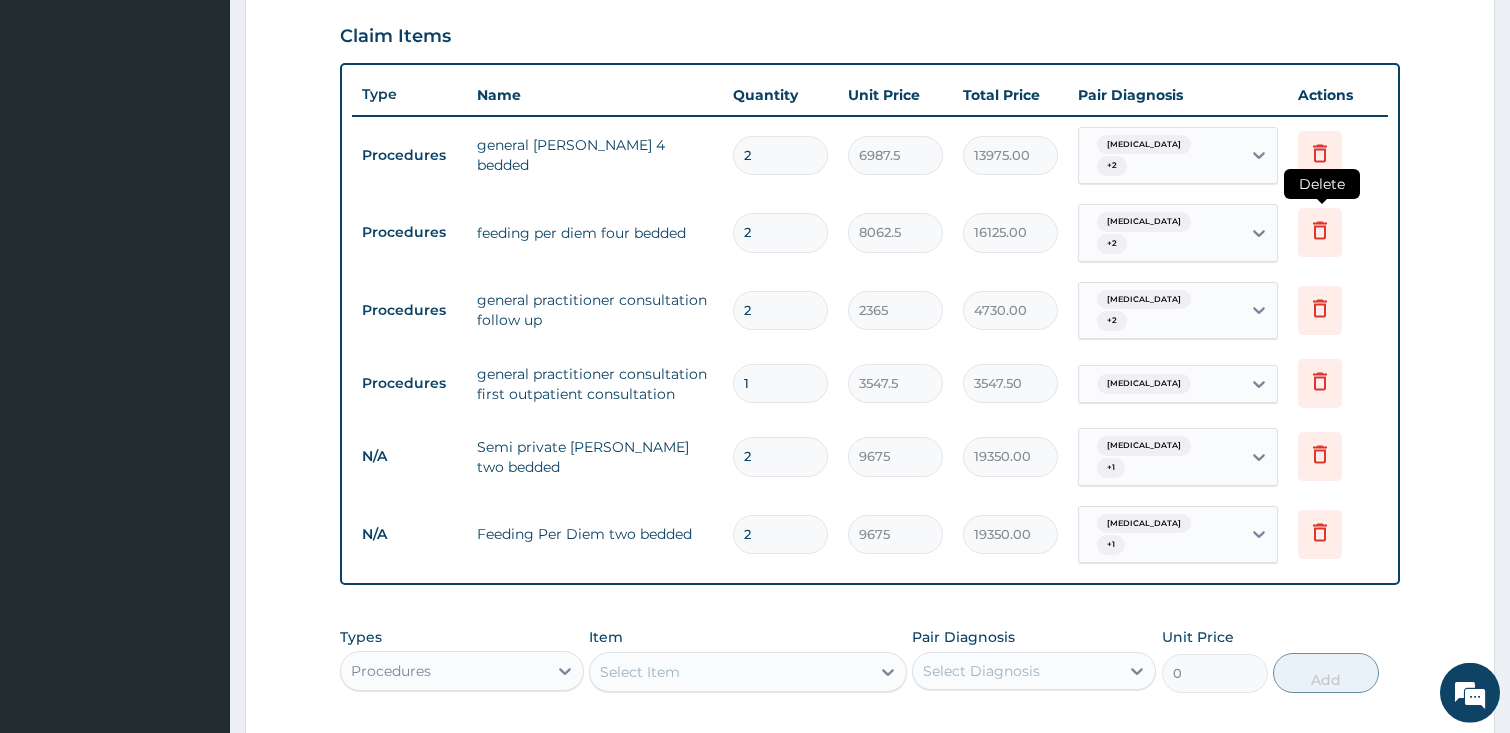 type on "2" 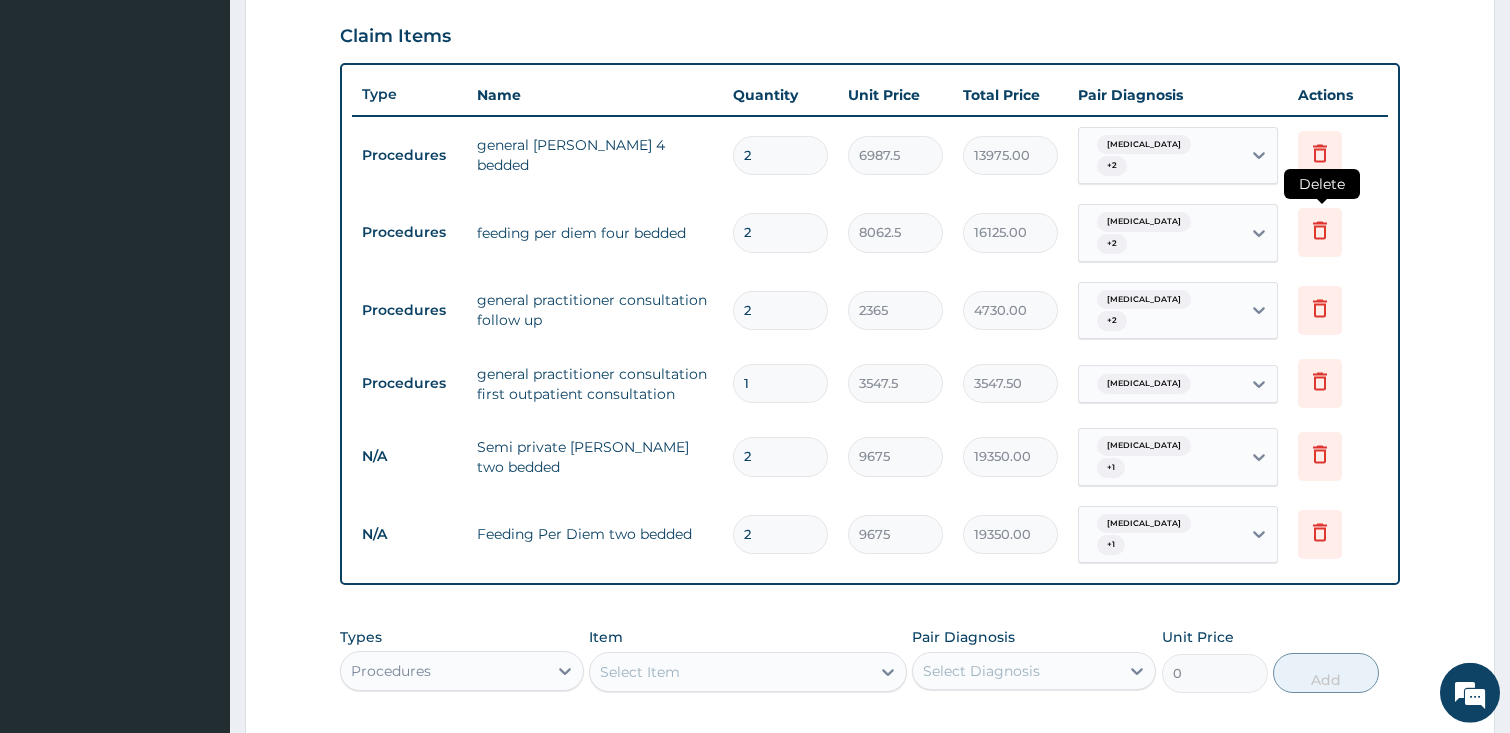 click 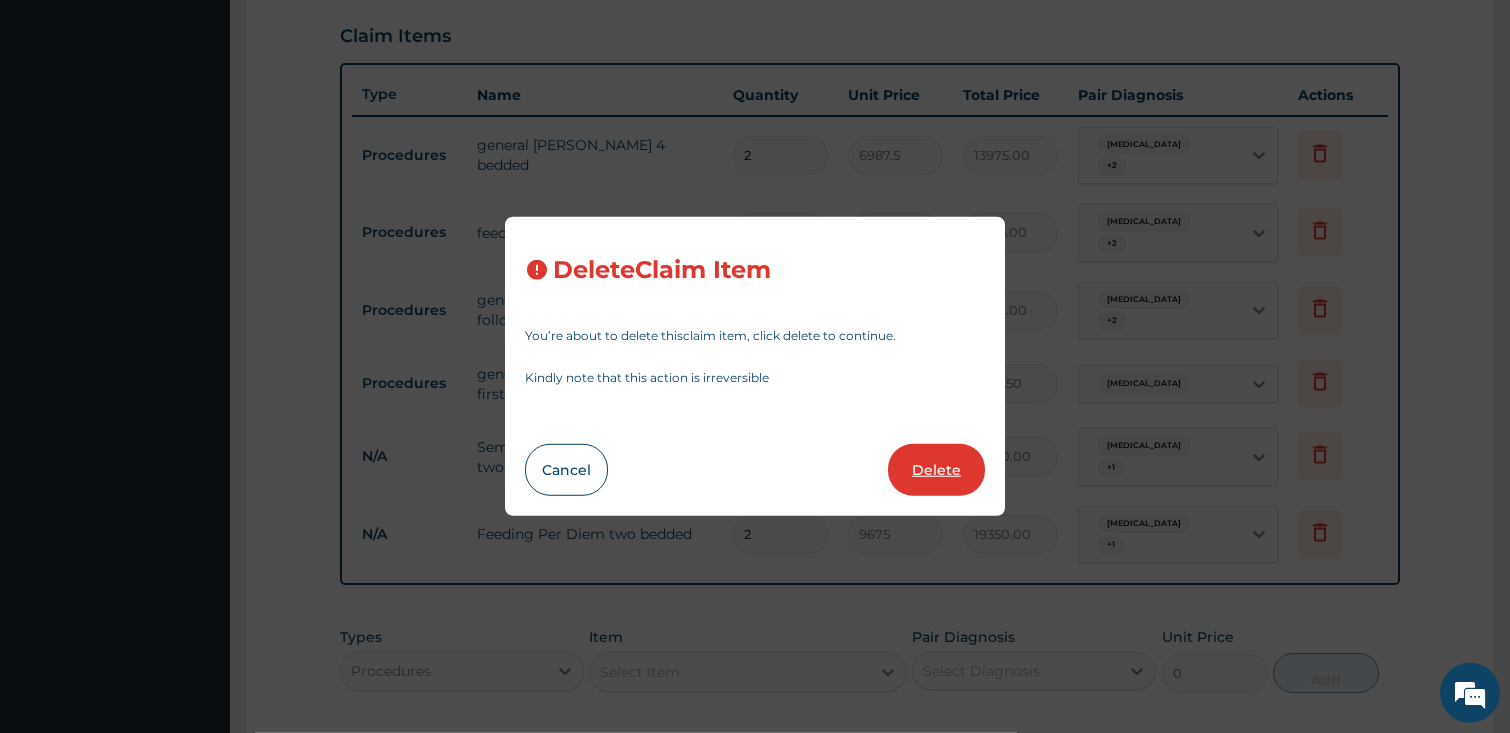click on "Delete" at bounding box center [936, 470] 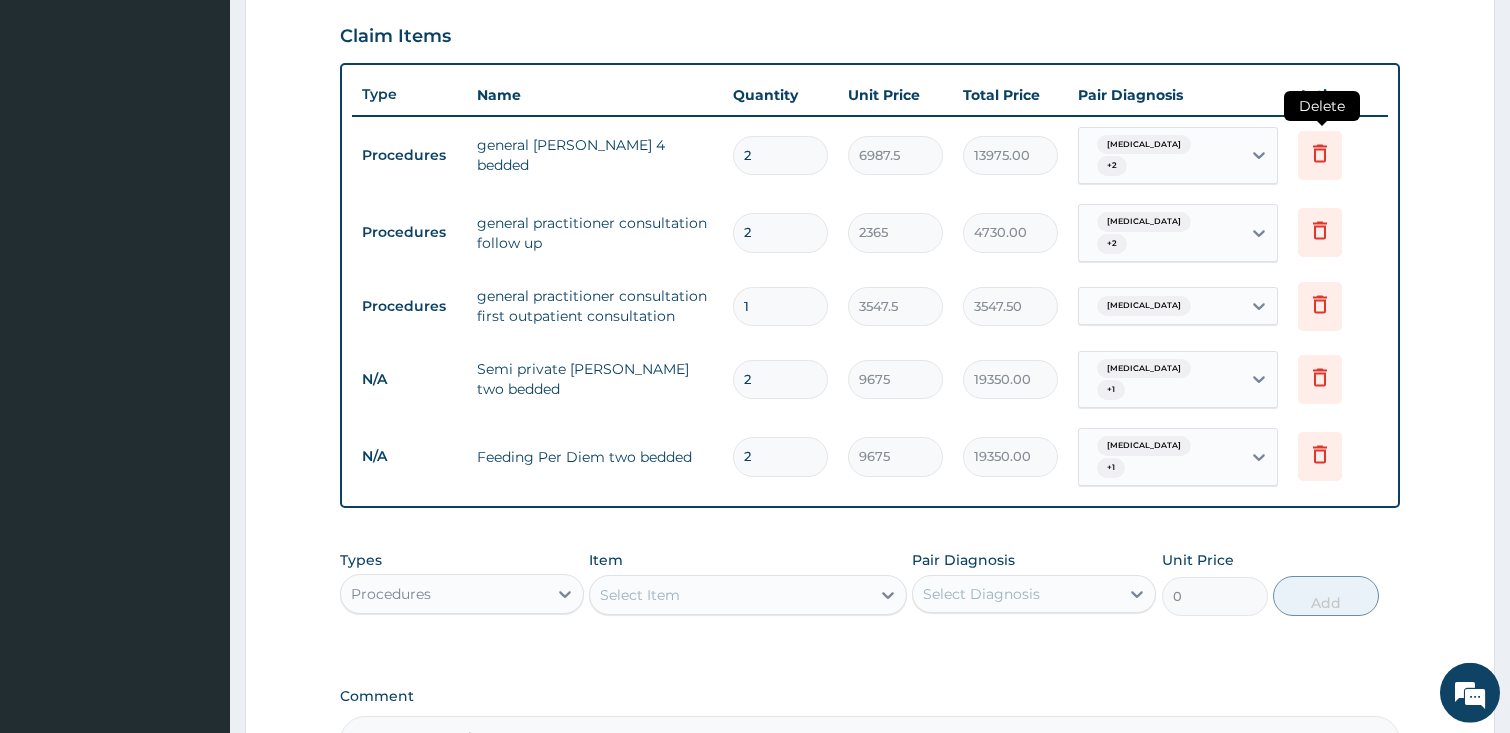 click 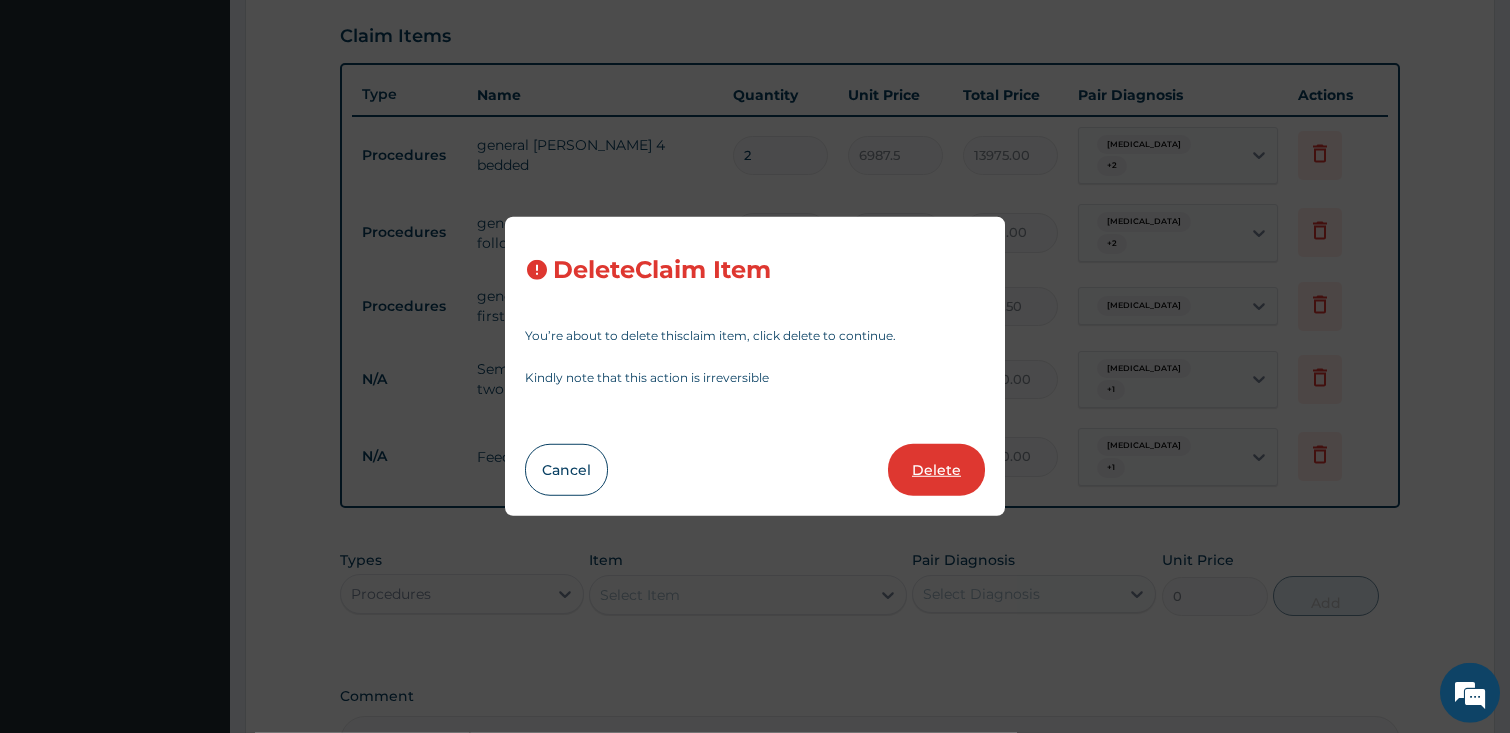 click on "Delete" at bounding box center (936, 470) 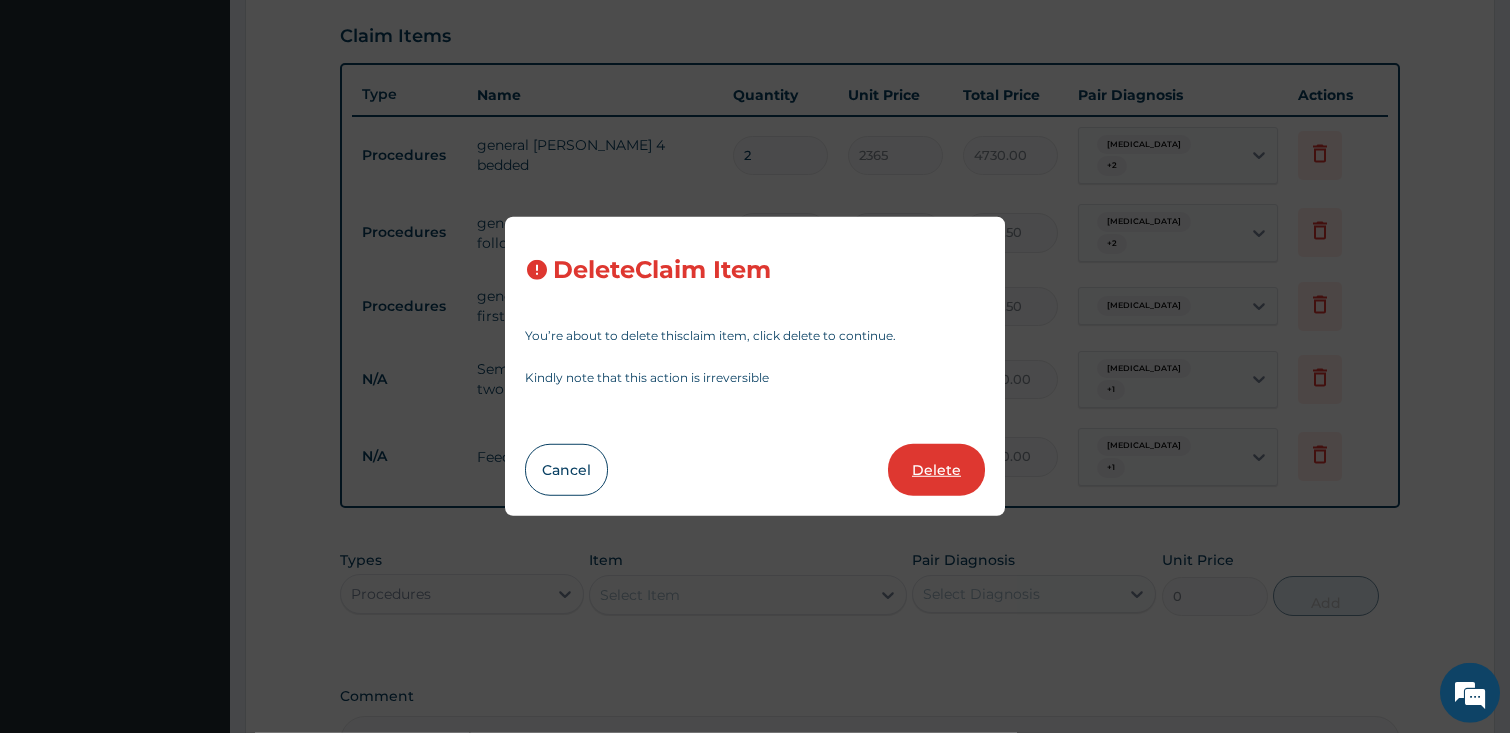 type on "19350.00" 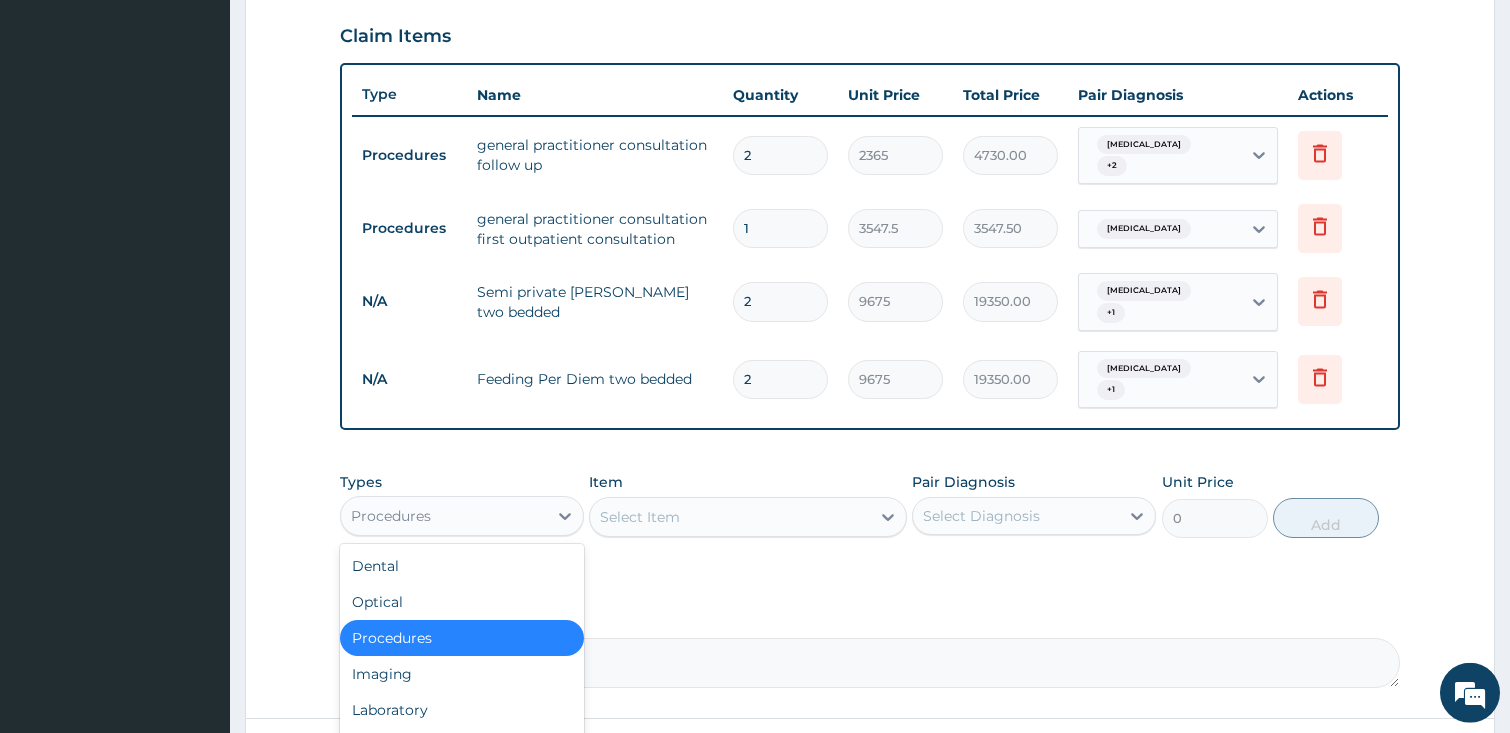 click on "Procedures" at bounding box center (444, 516) 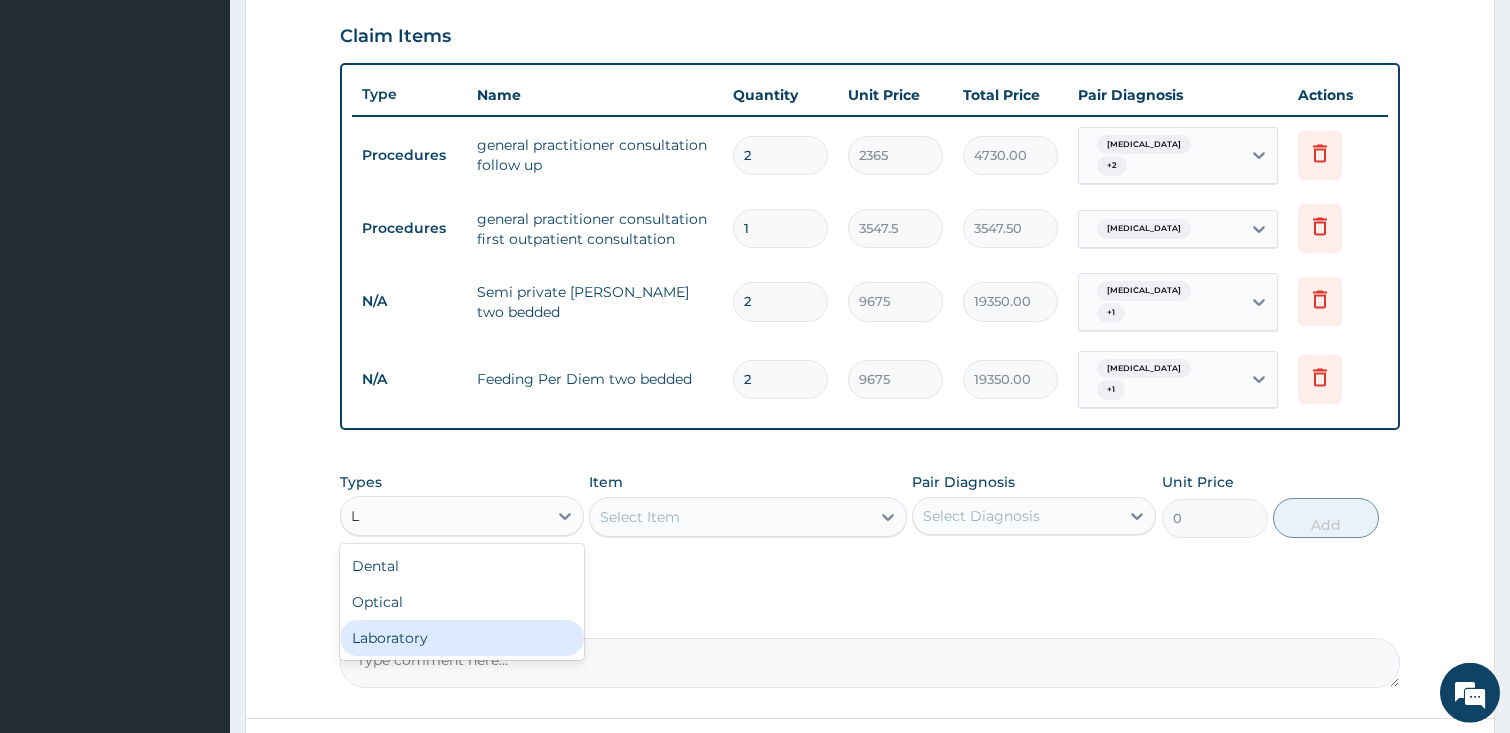 click on "Laboratory" at bounding box center (462, 638) 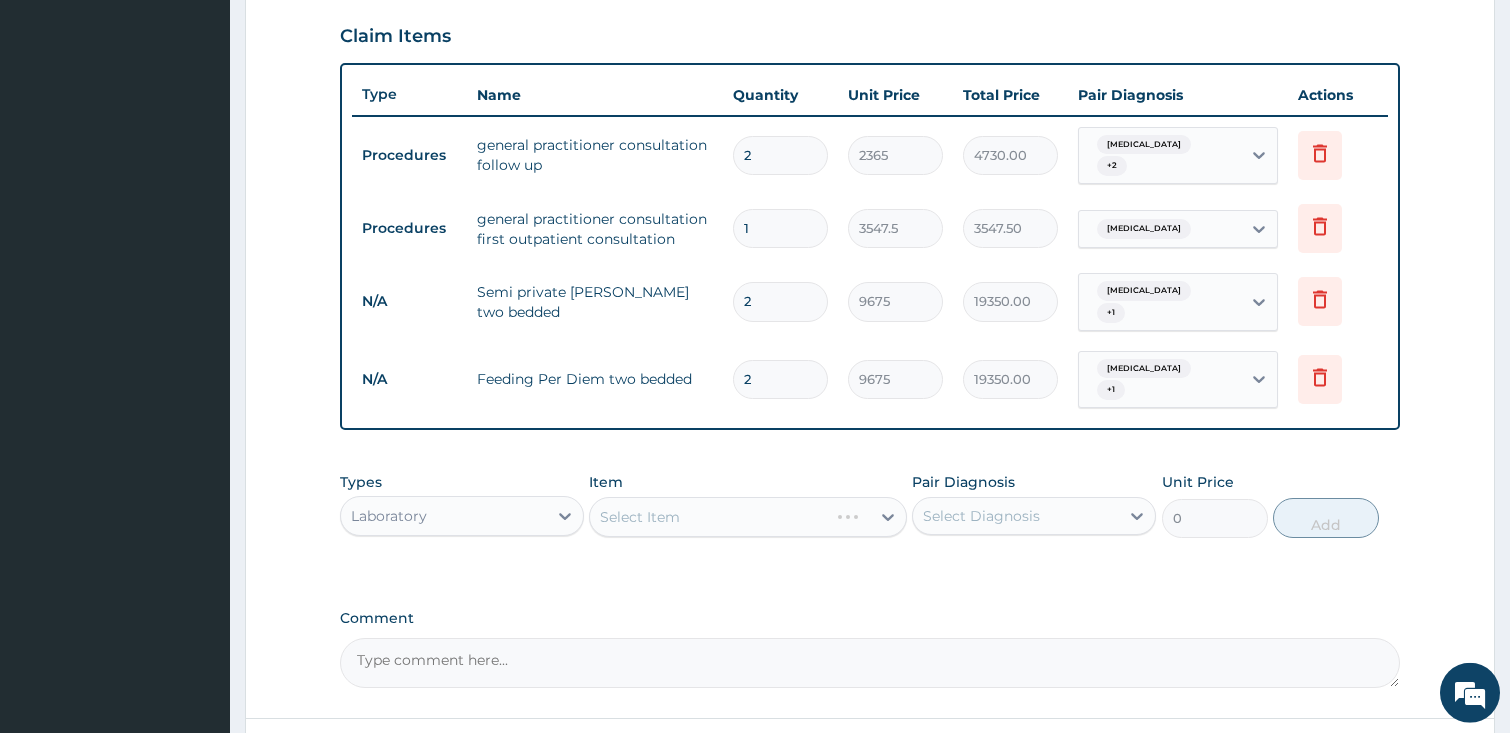 click on "Select Item" at bounding box center (748, 517) 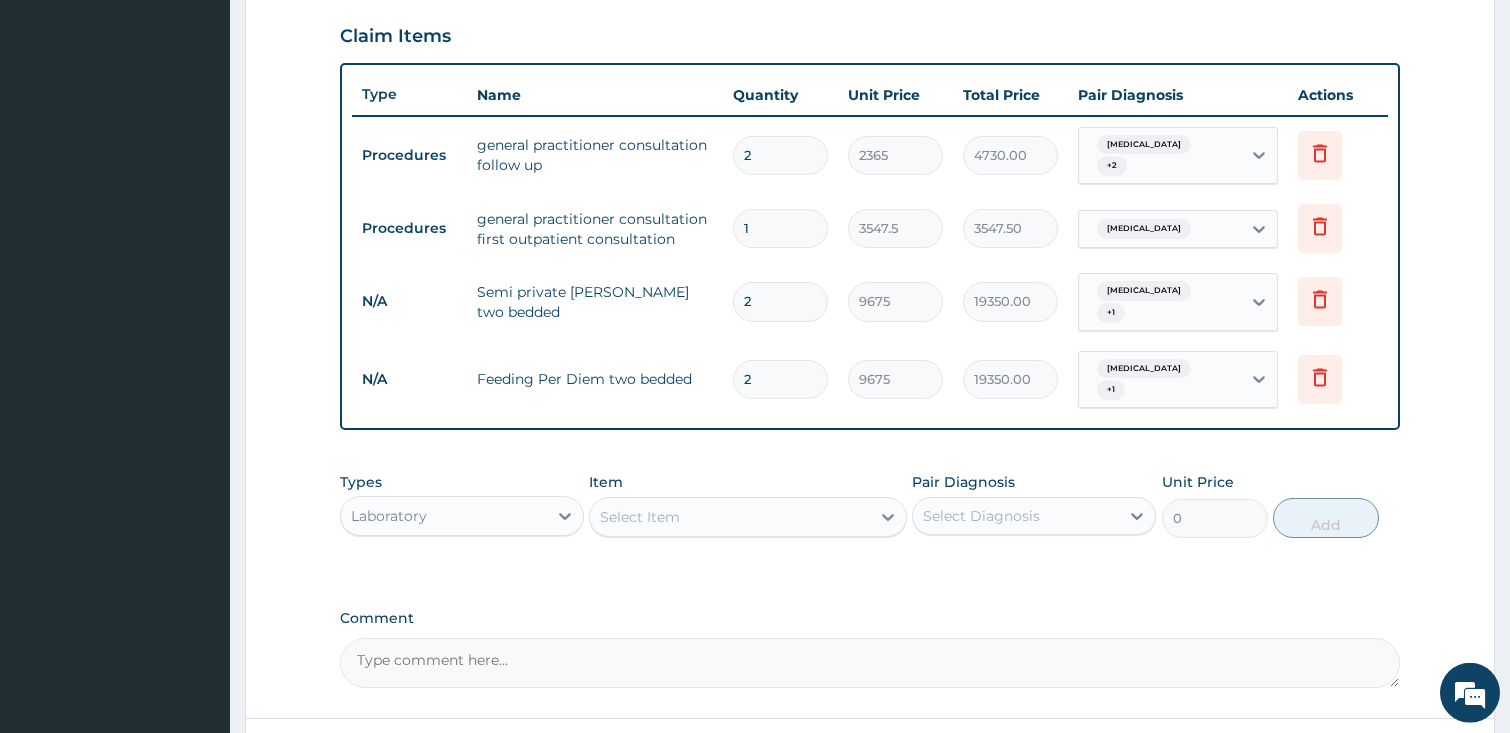 click on "Select Item" at bounding box center [640, 517] 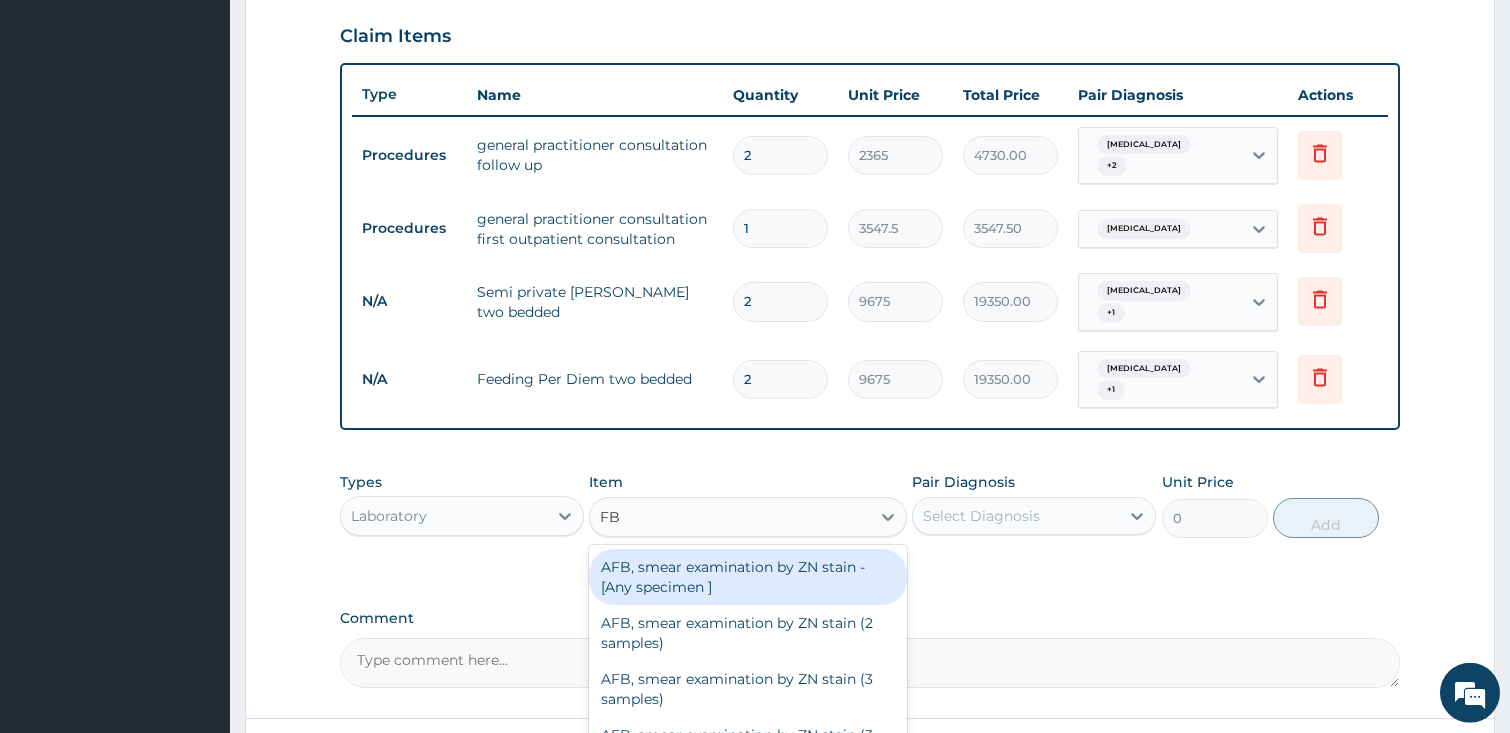 type on "FBC" 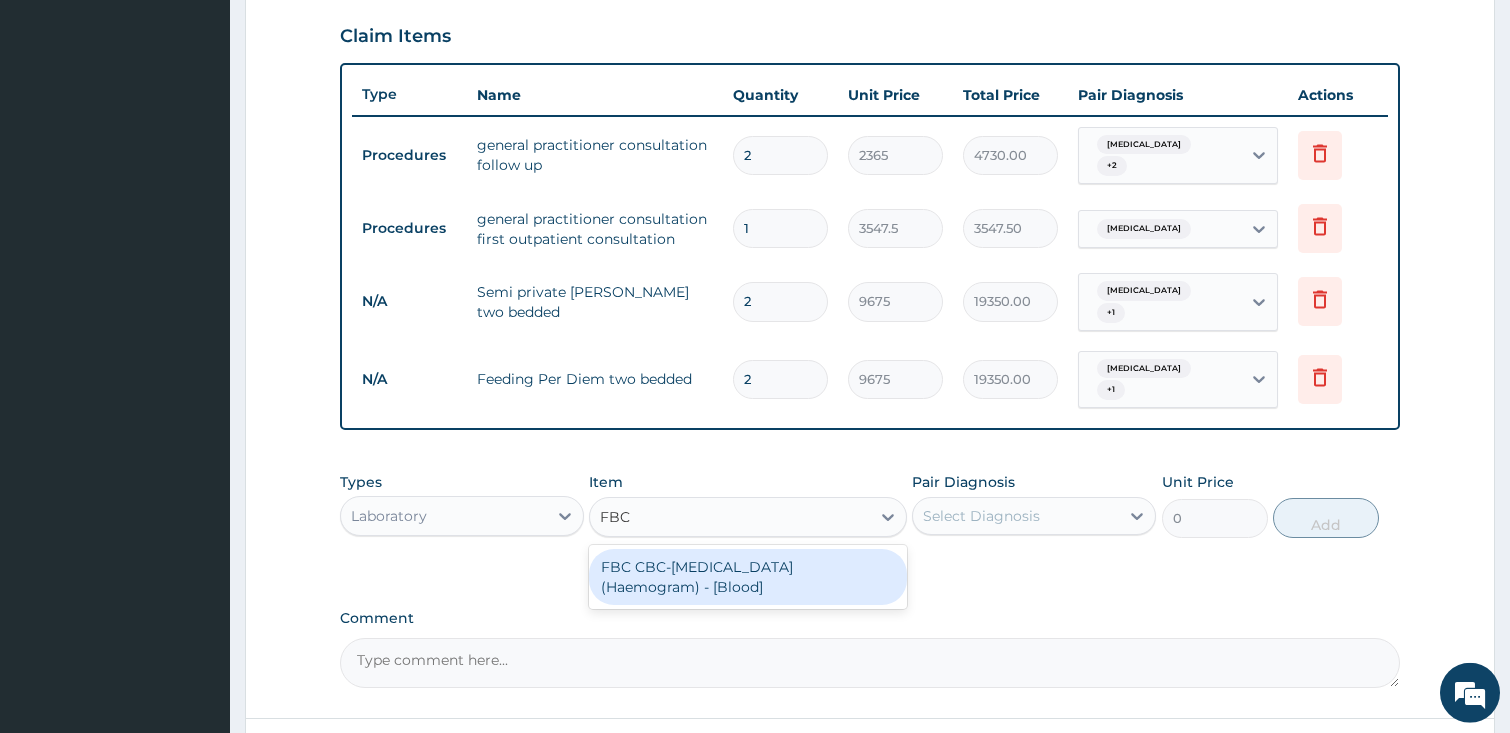 click on "FBC CBC-[MEDICAL_DATA] (Haemogram) - [Blood]" at bounding box center [748, 577] 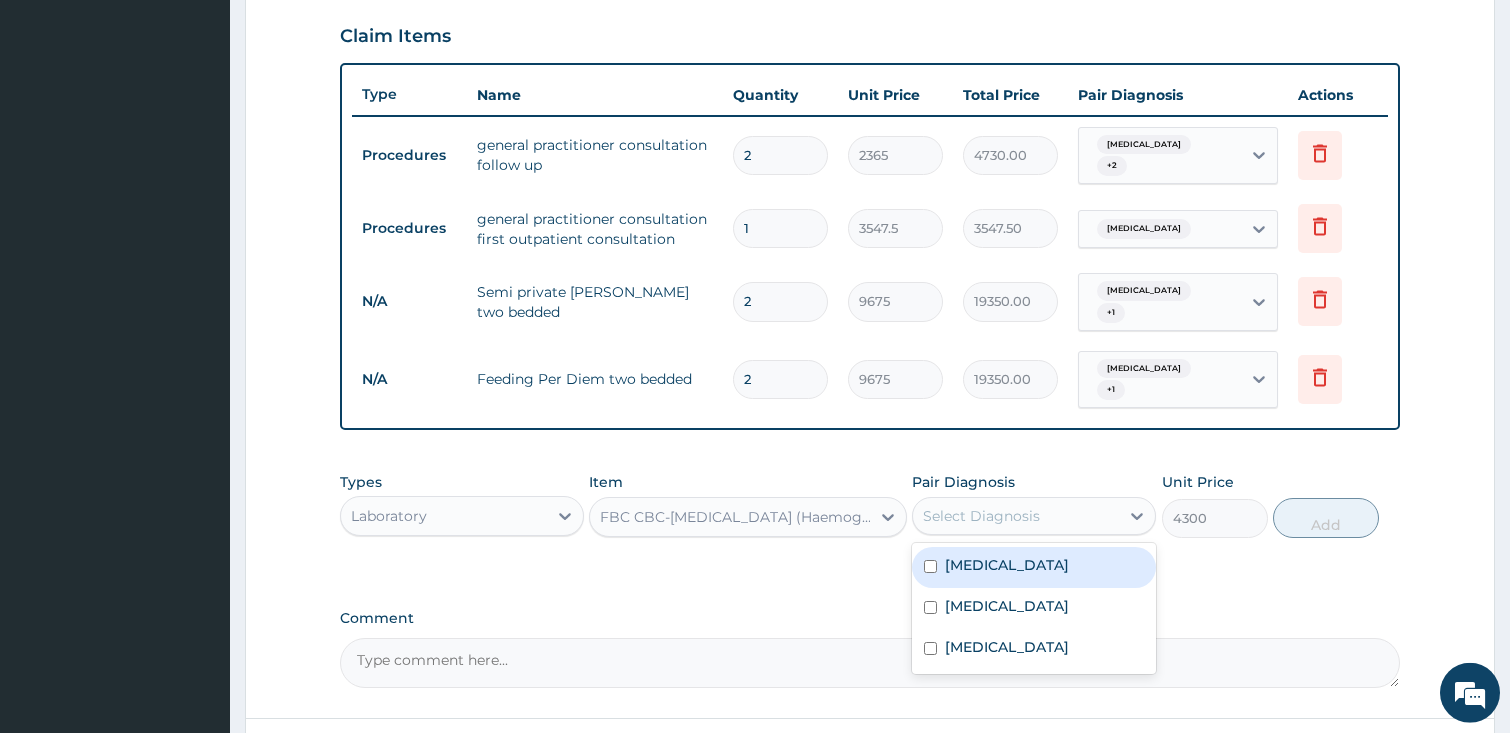 click on "Select Diagnosis" at bounding box center [981, 516] 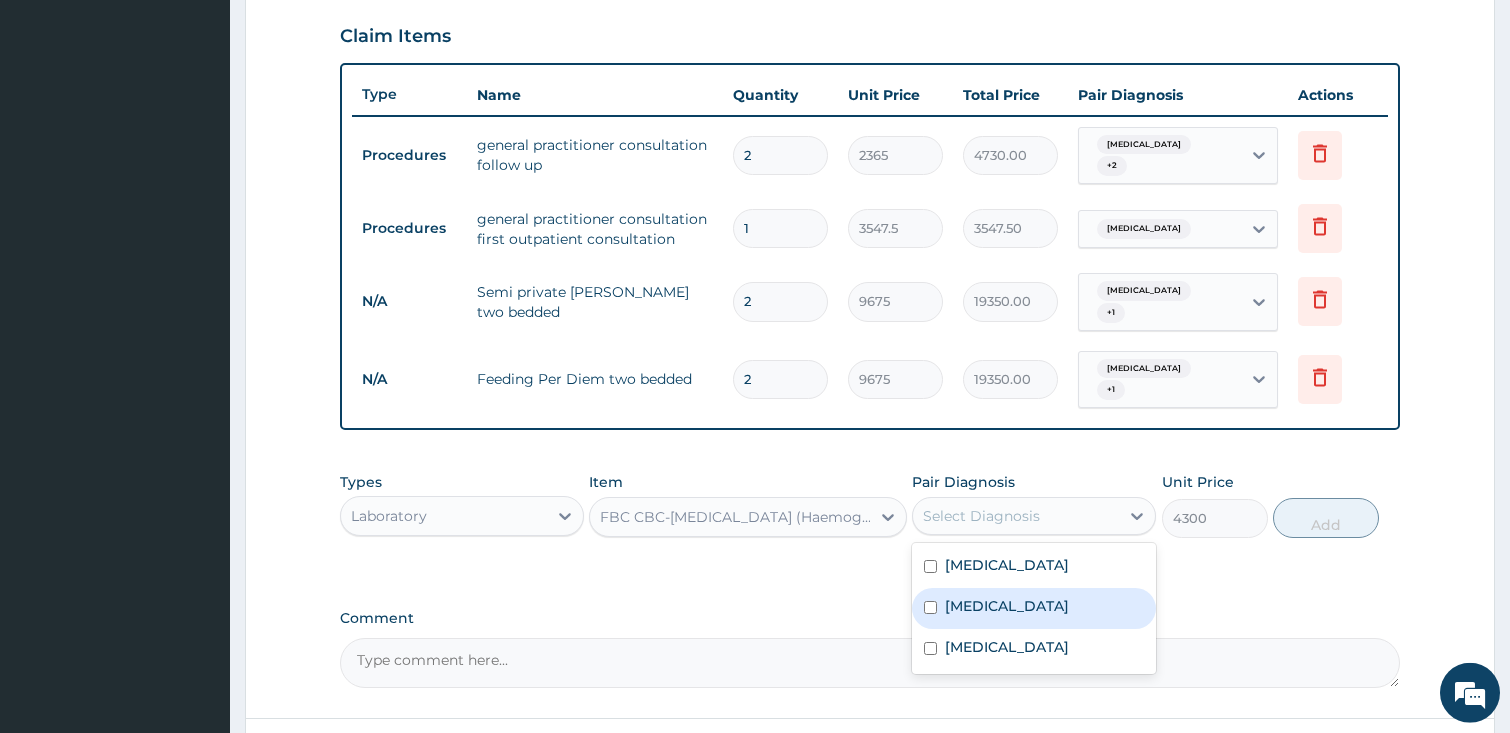 click on "[MEDICAL_DATA]" at bounding box center (1007, 606) 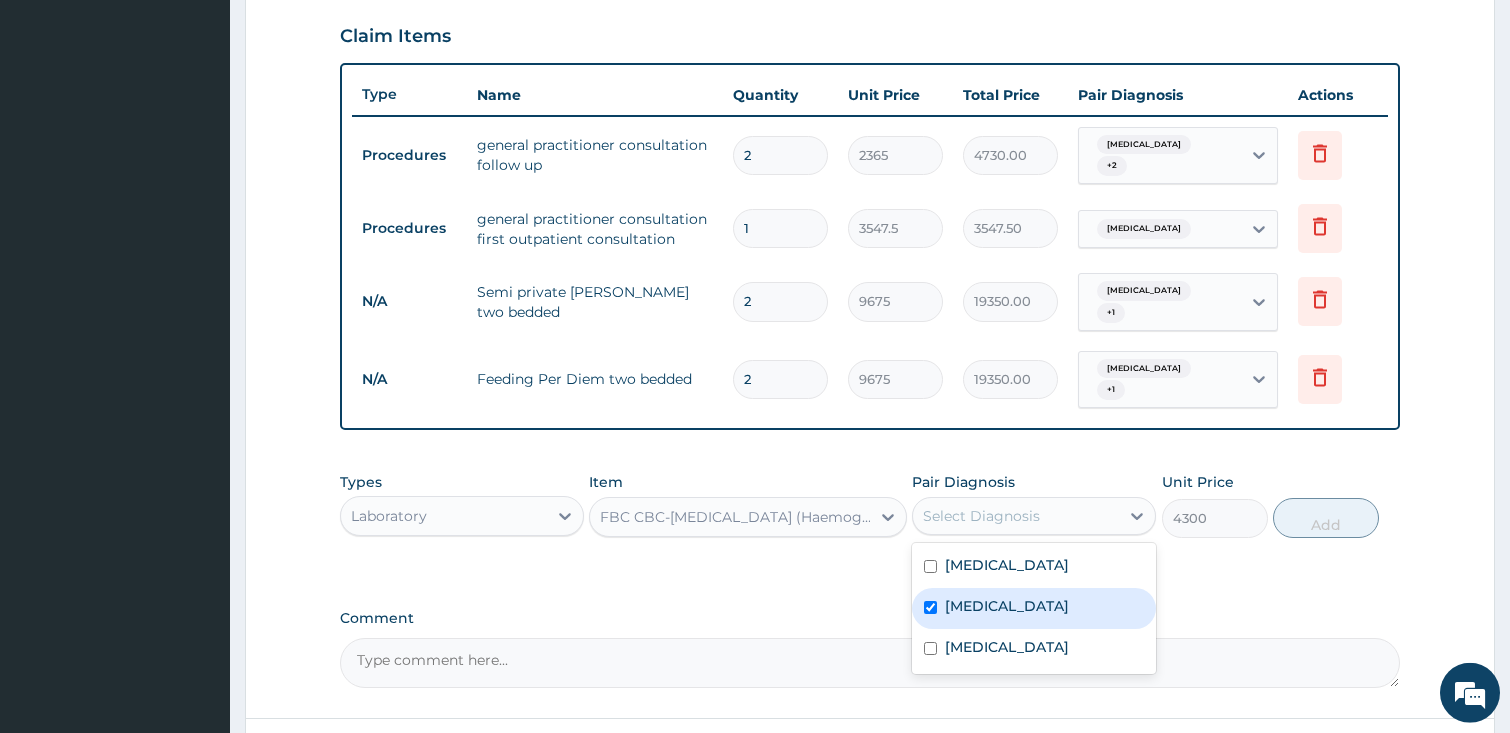 checkbox on "true" 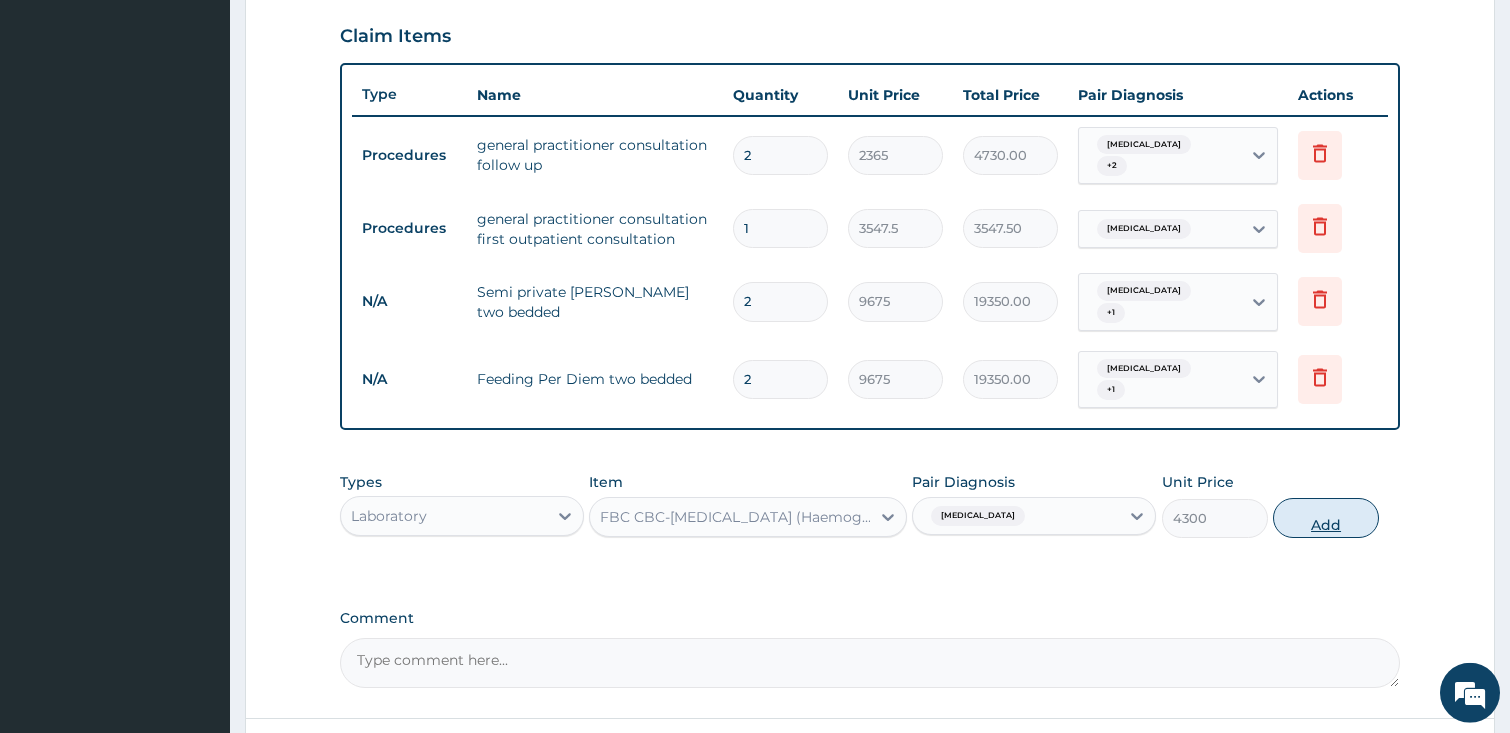 click on "Add" at bounding box center [1326, 518] 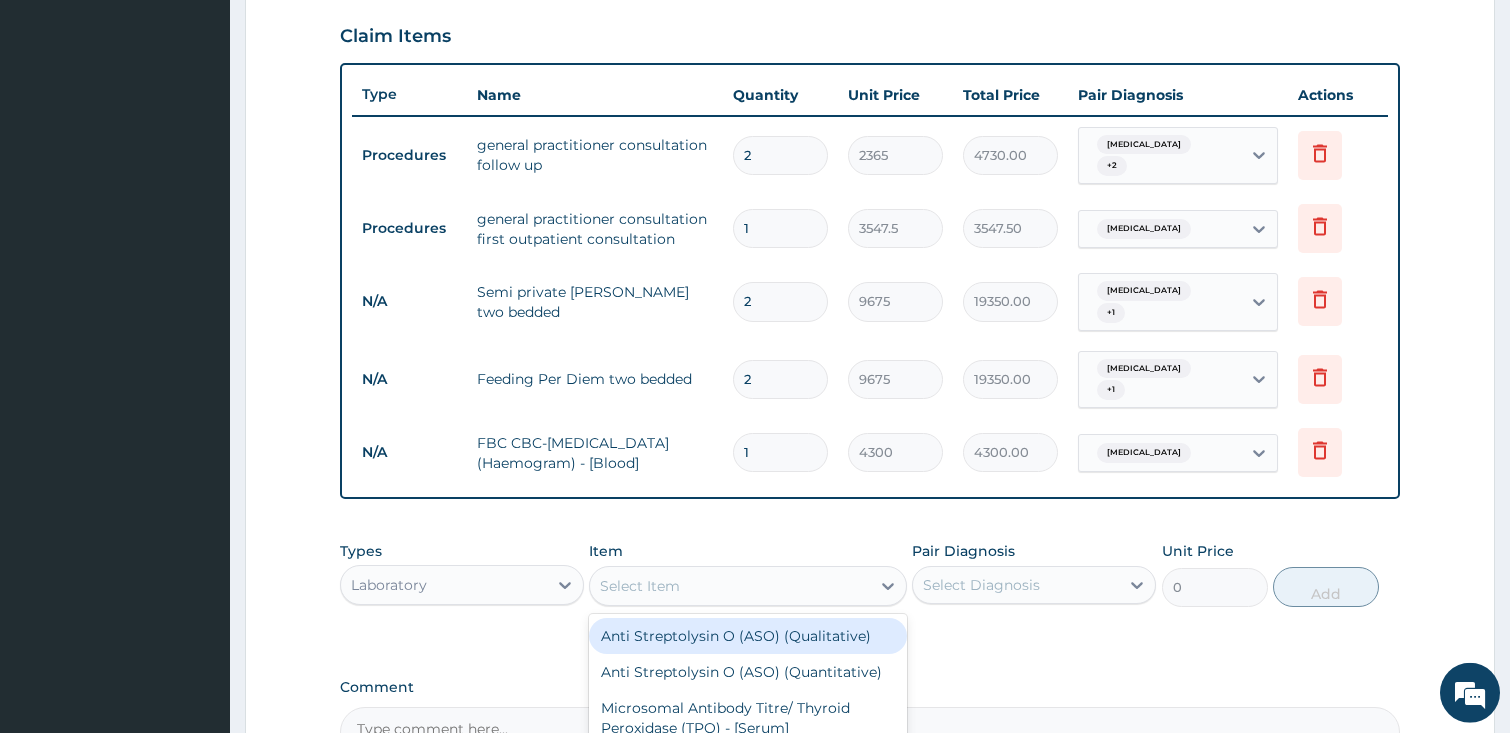 click on "Select Item" at bounding box center [730, 586] 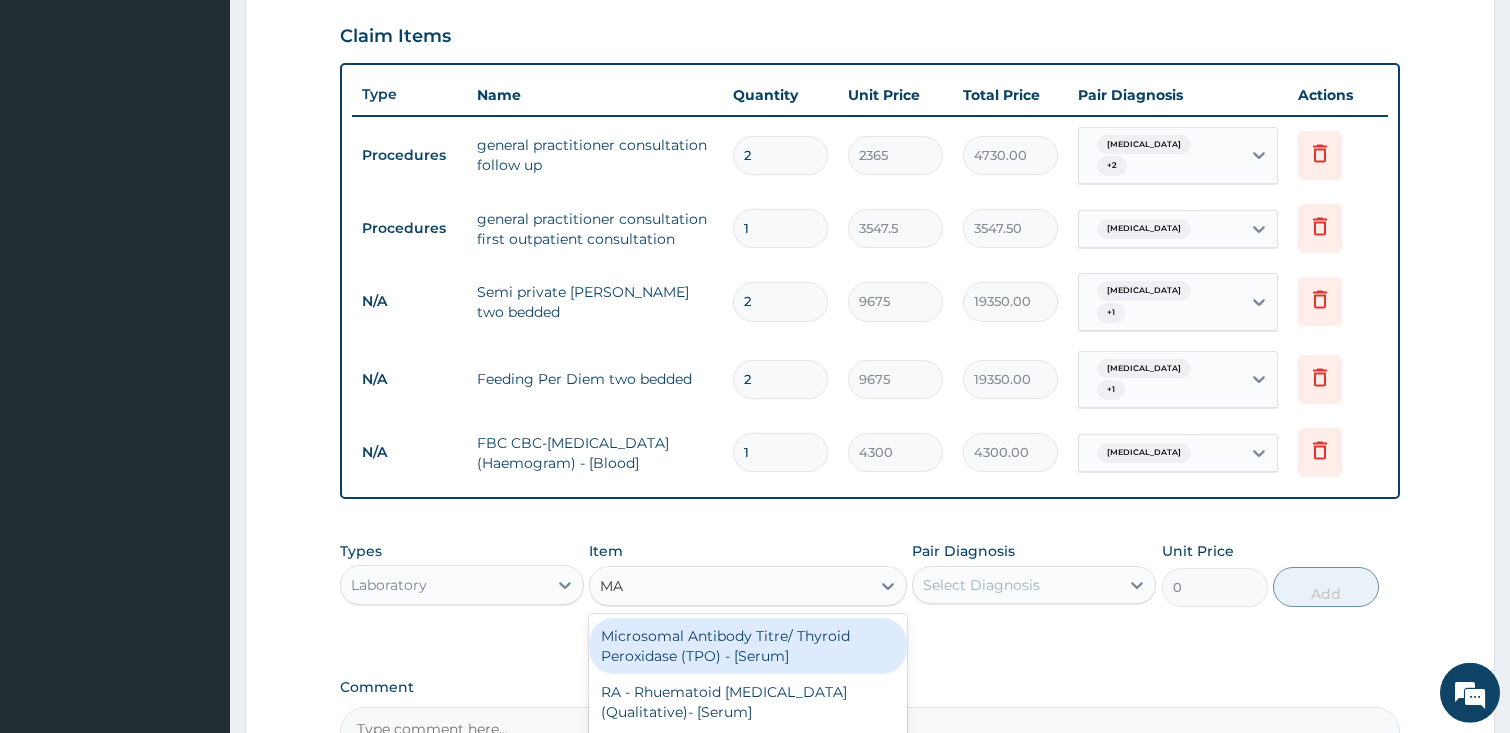 type on "MAL" 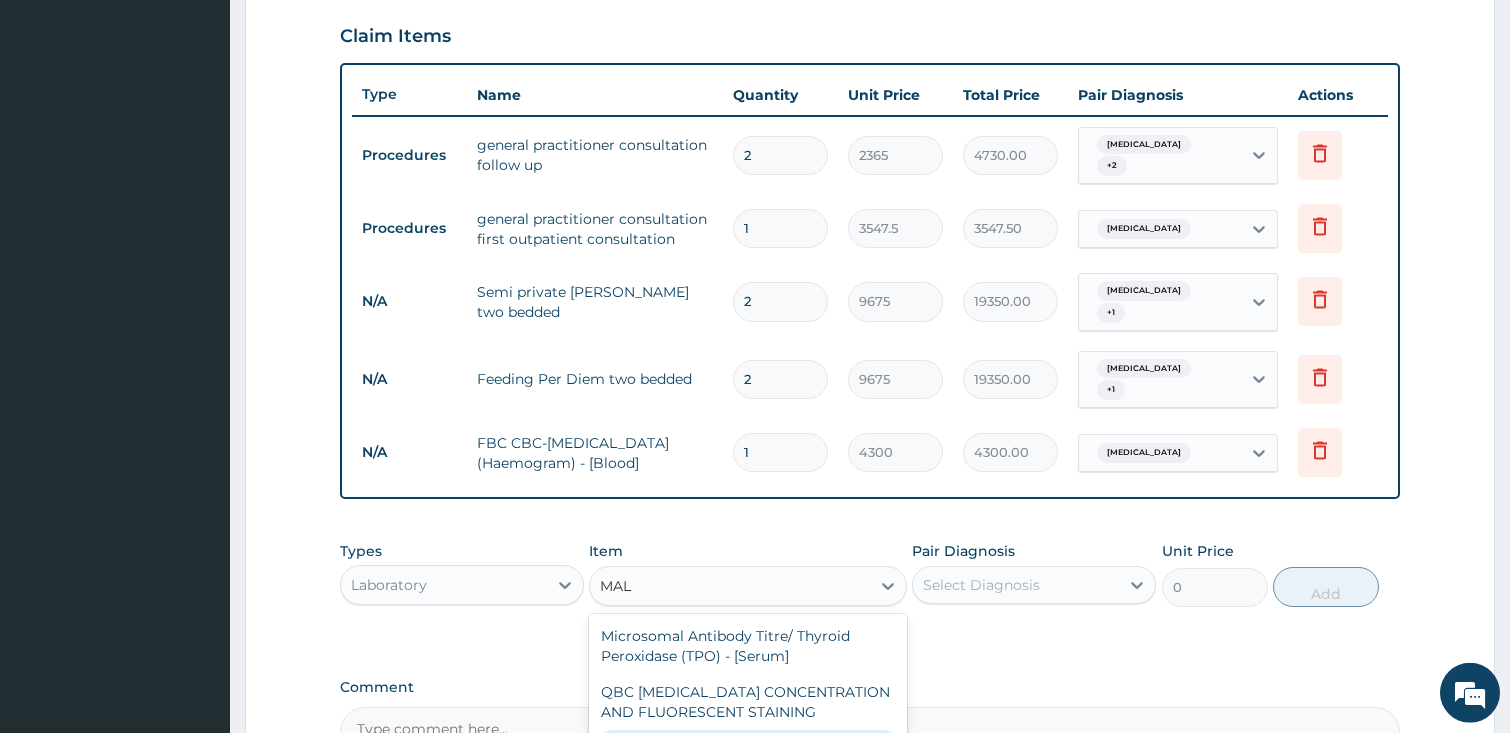 click on "[MEDICAL_DATA] [MEDICAL_DATA] (MP) RDT" at bounding box center [748, 758] 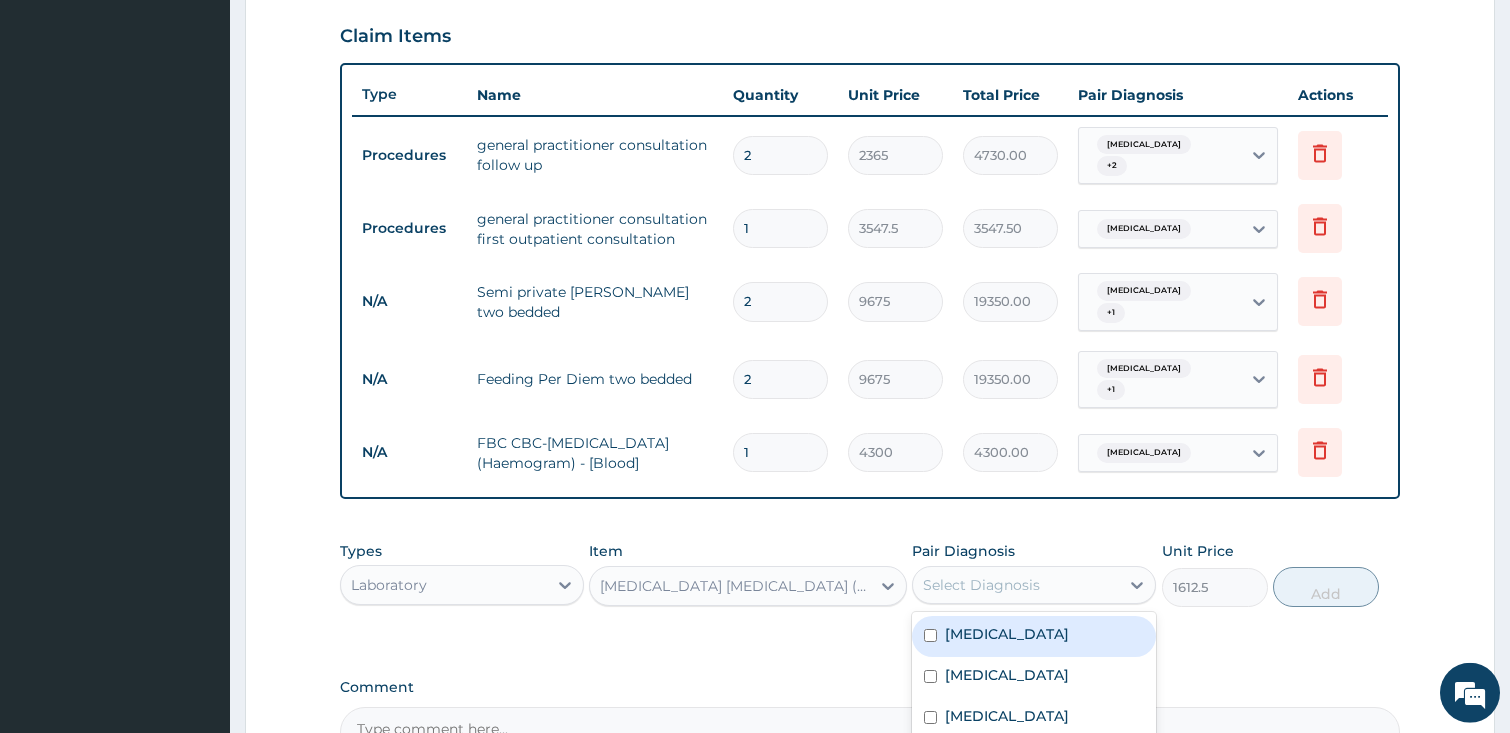 click on "Select Diagnosis" at bounding box center [981, 585] 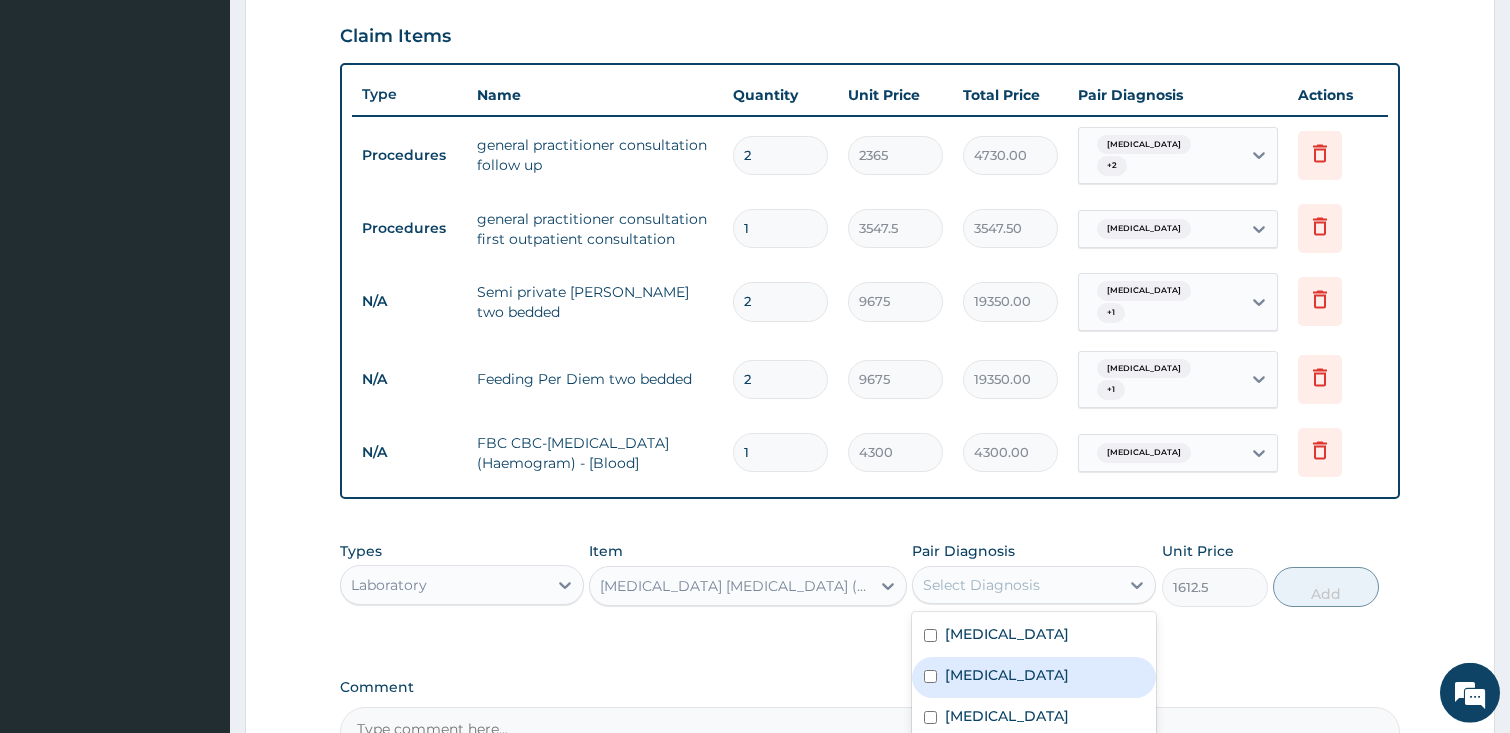 click on "[MEDICAL_DATA]" at bounding box center (1034, 677) 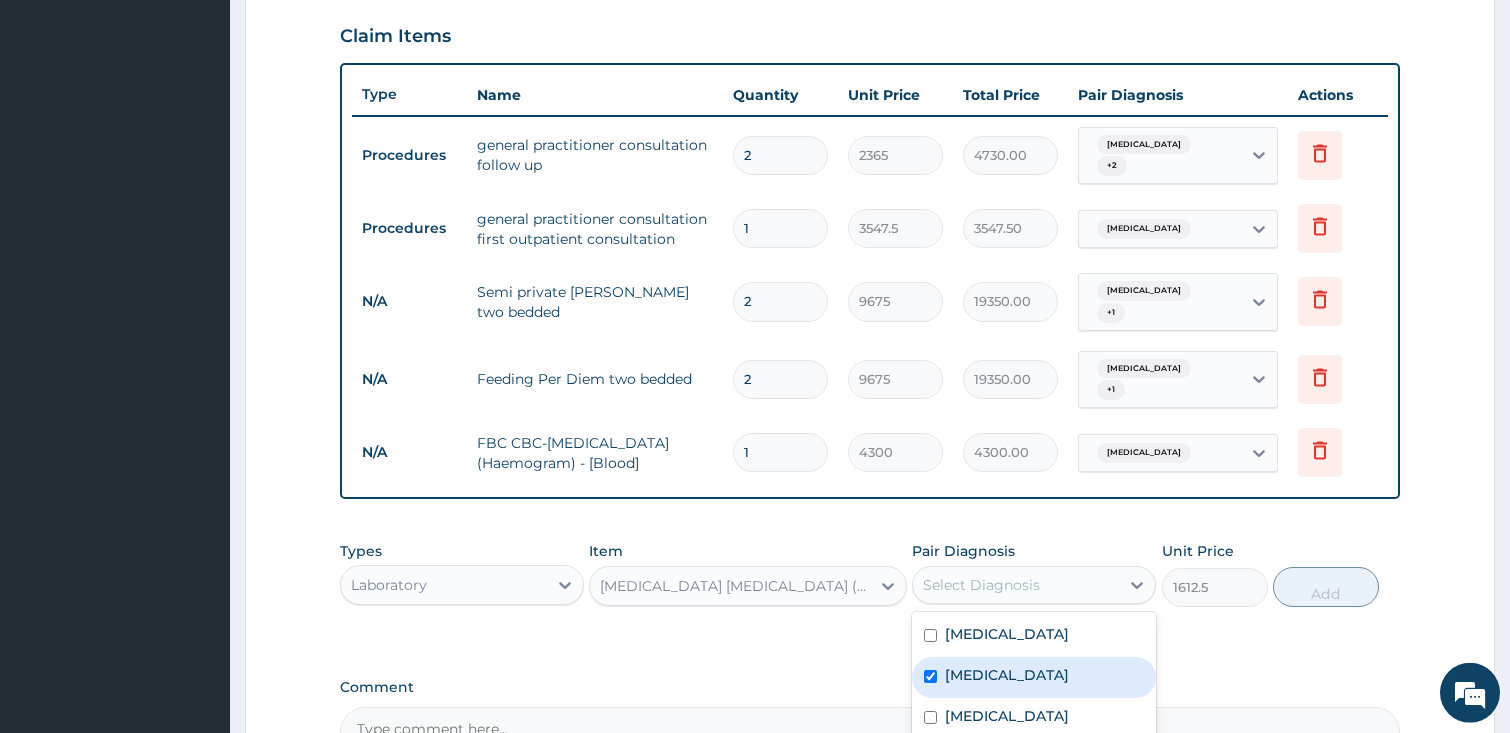 checkbox on "true" 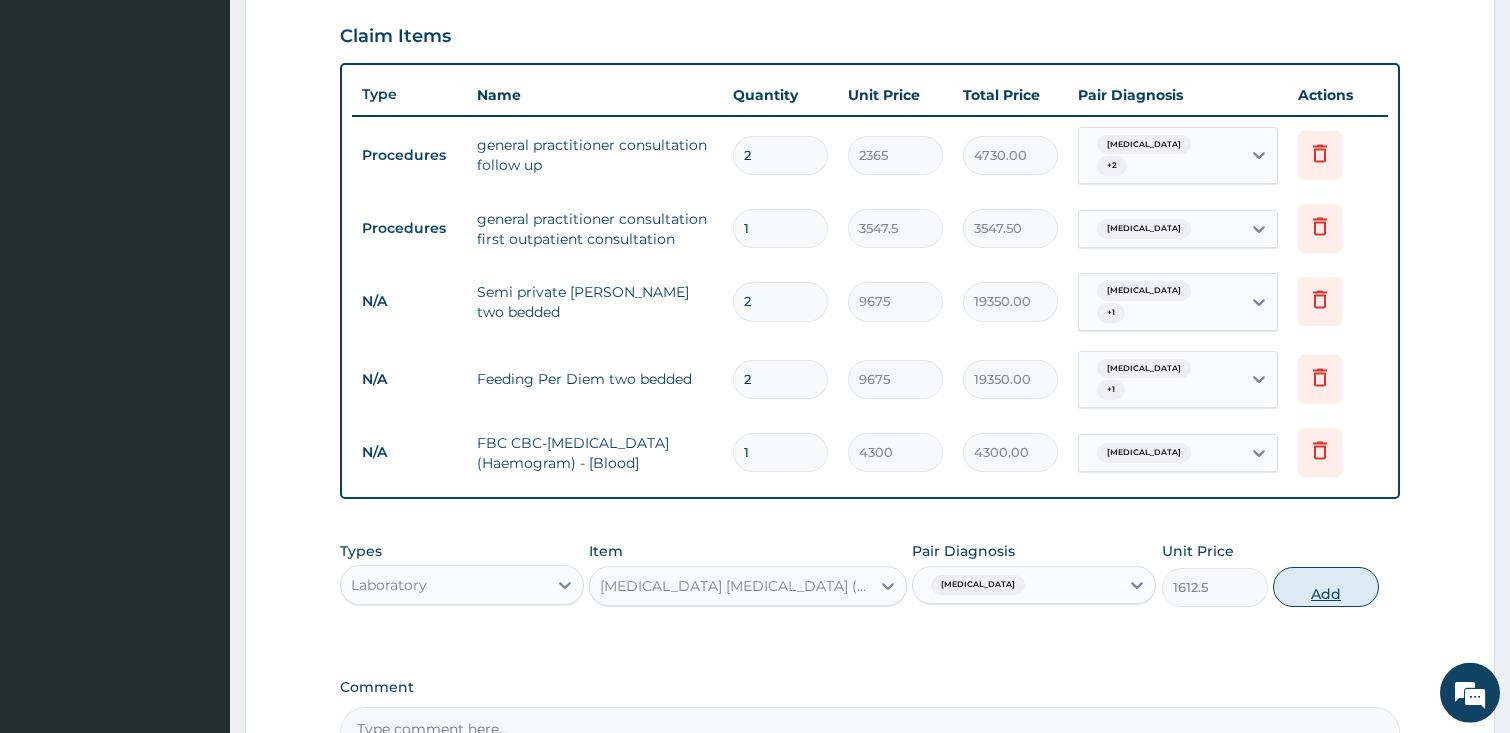 click on "Add" at bounding box center (1326, 587) 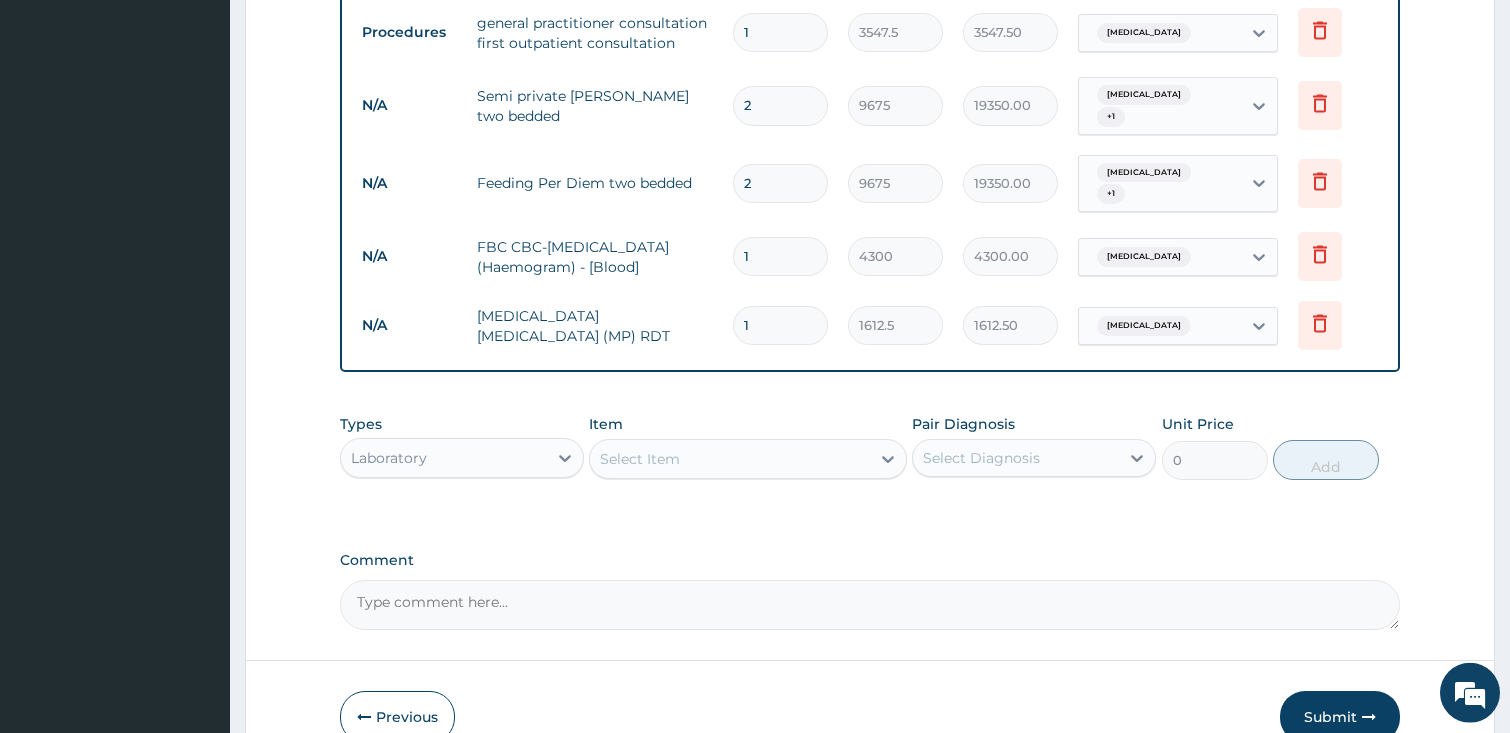 scroll, scrollTop: 936, scrollLeft: 0, axis: vertical 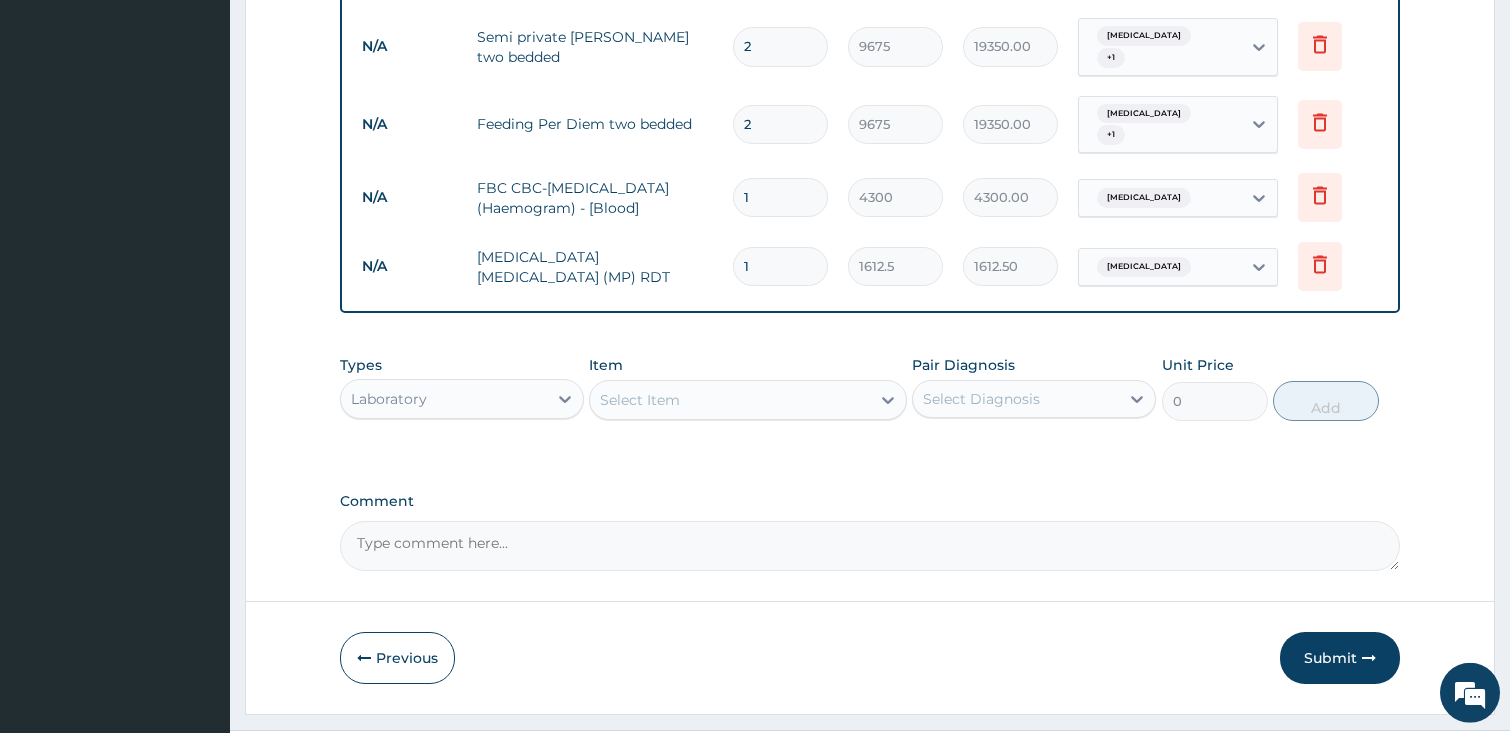 click on "Laboratory" at bounding box center [444, 399] 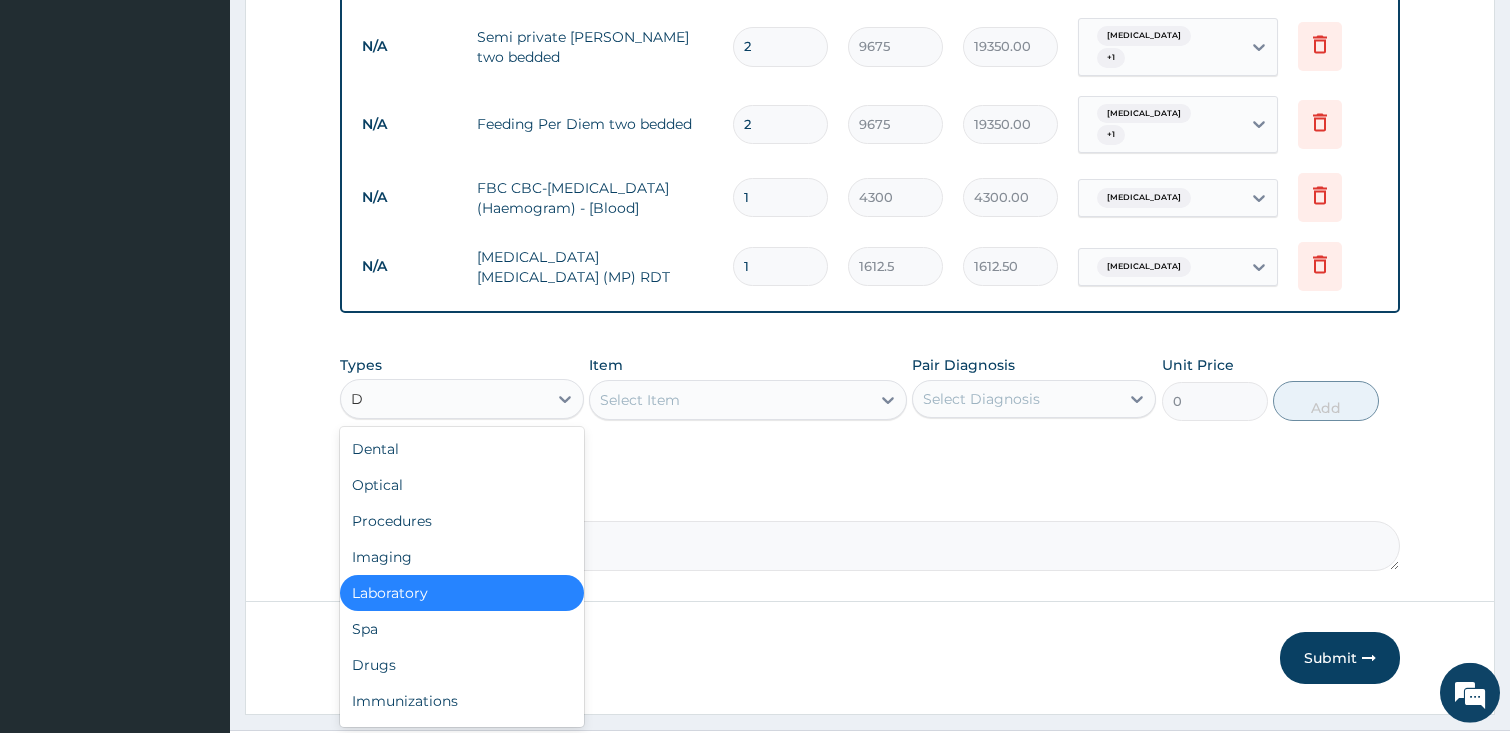 type on "DR" 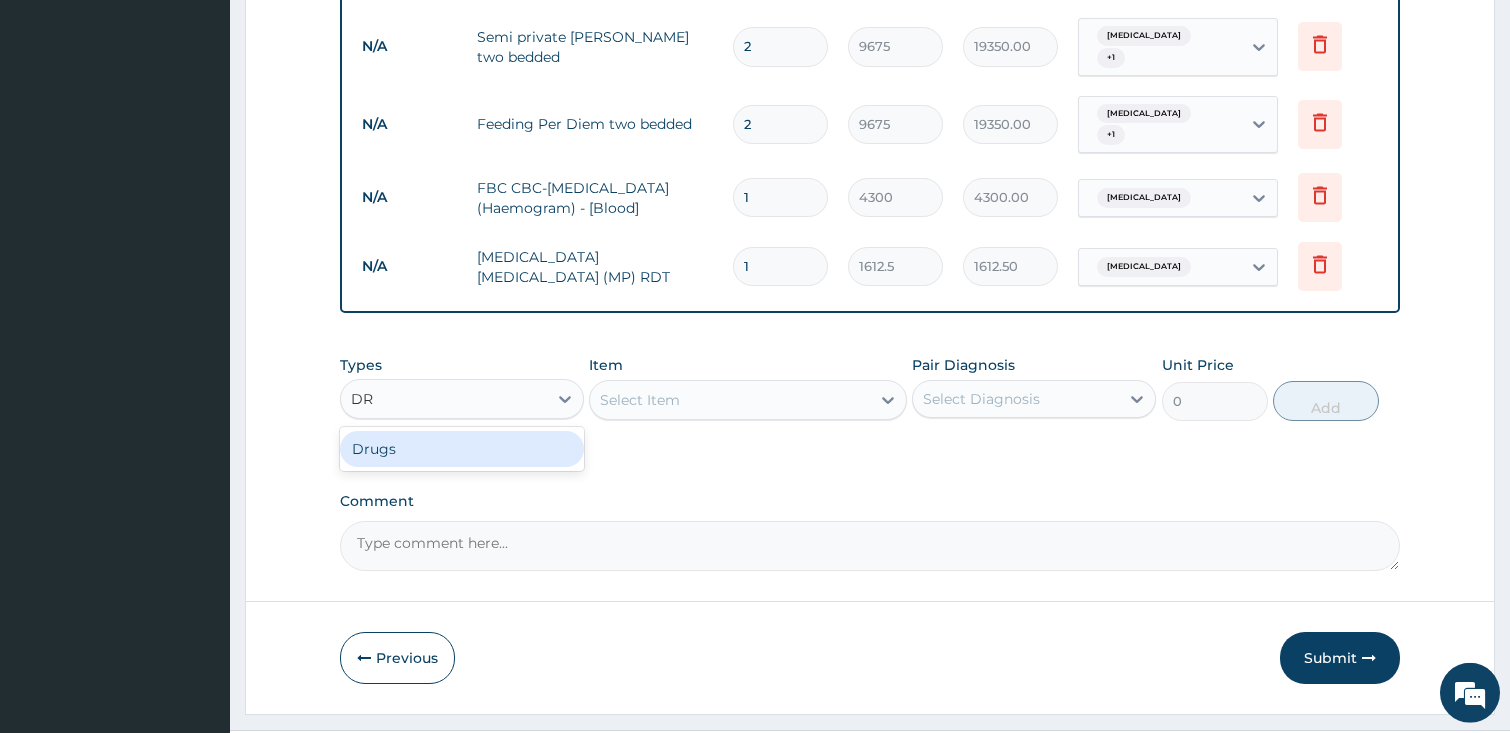 click on "Drugs" at bounding box center (462, 449) 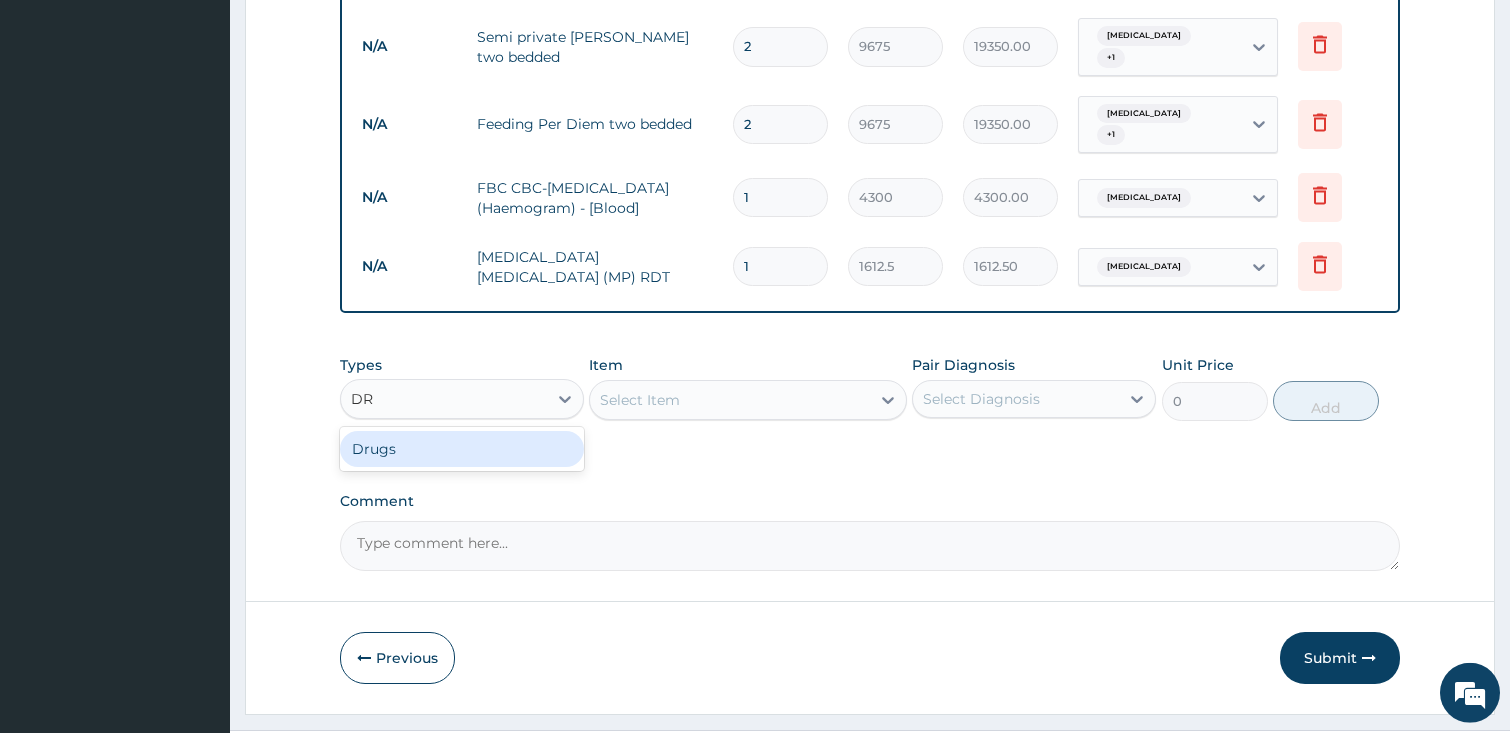 type 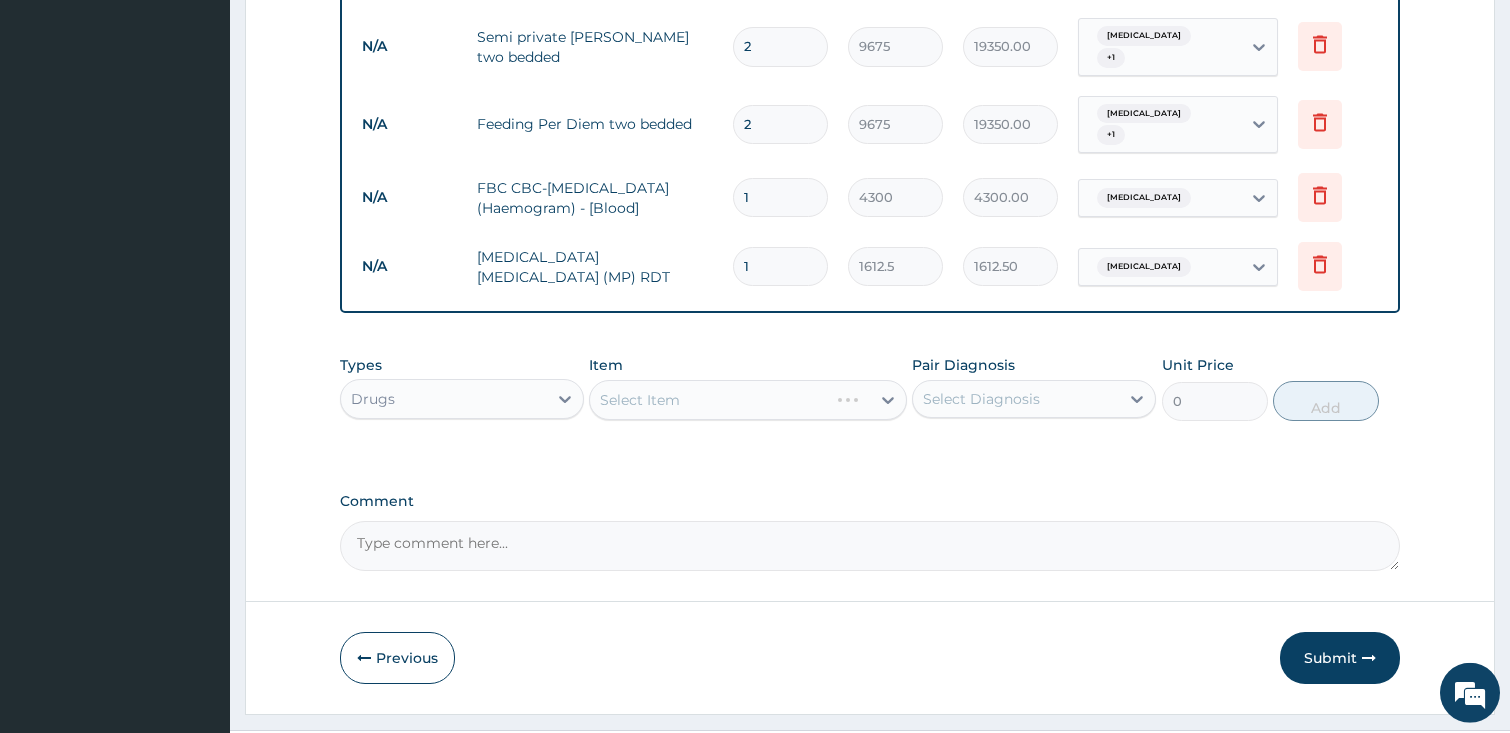 click on "Select Item" at bounding box center (748, 400) 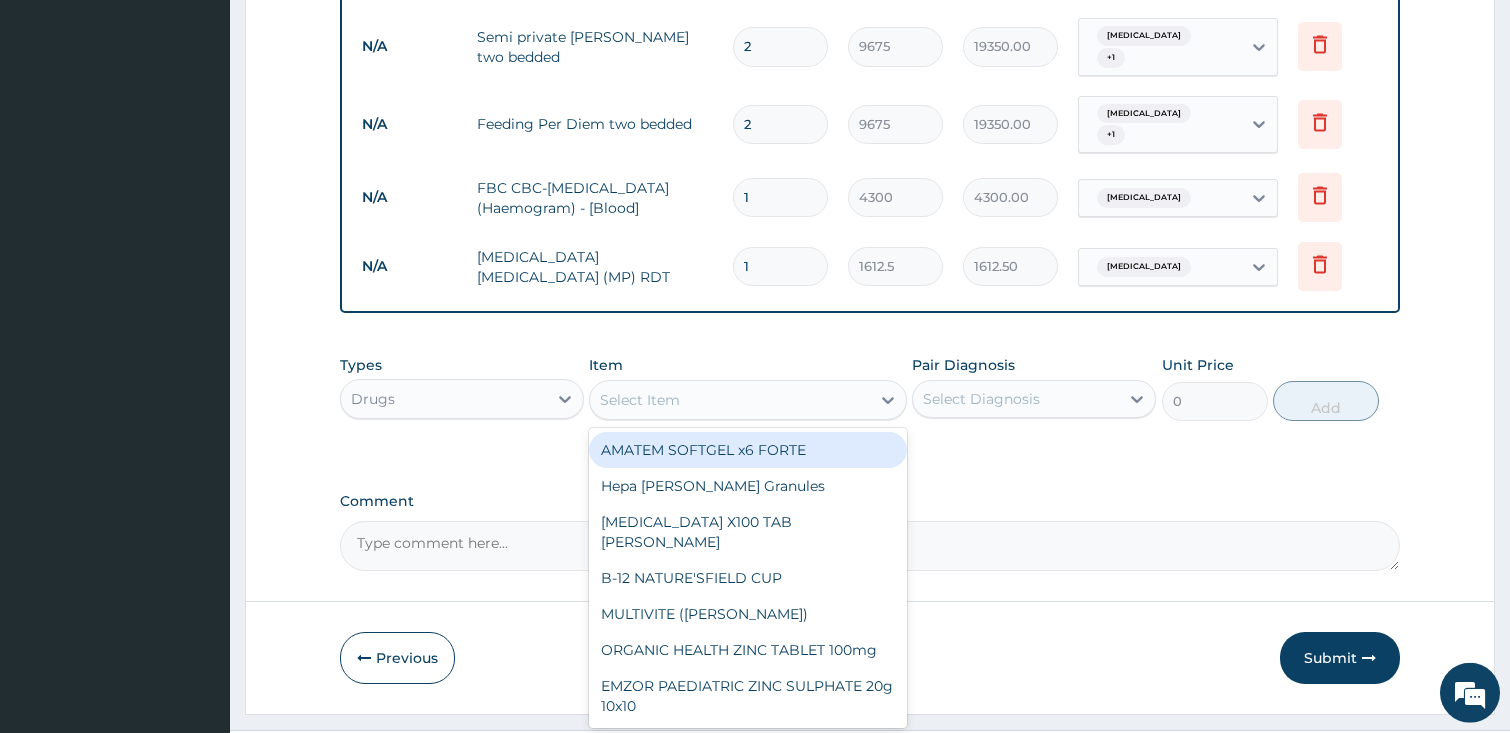 click on "Select Item" at bounding box center (640, 400) 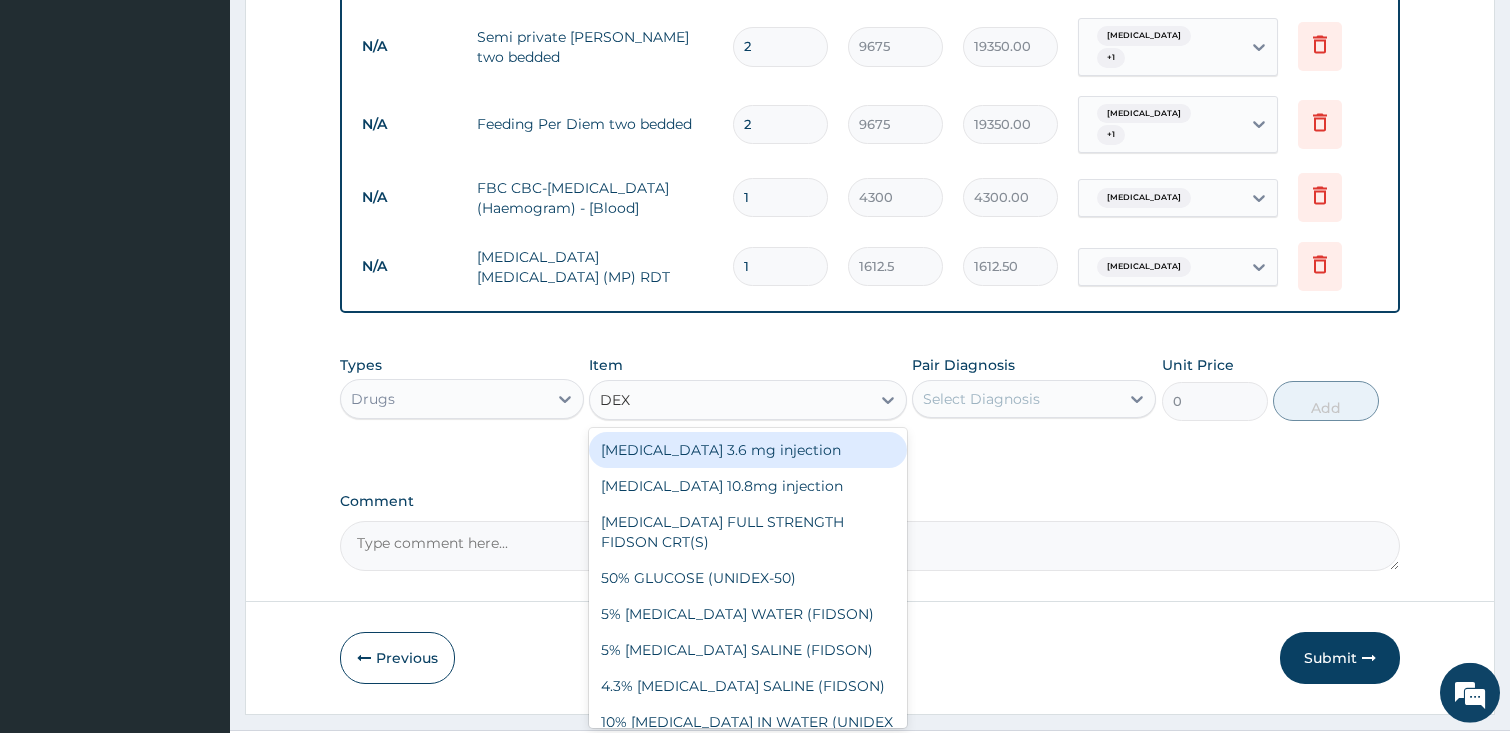 type on "DEXT" 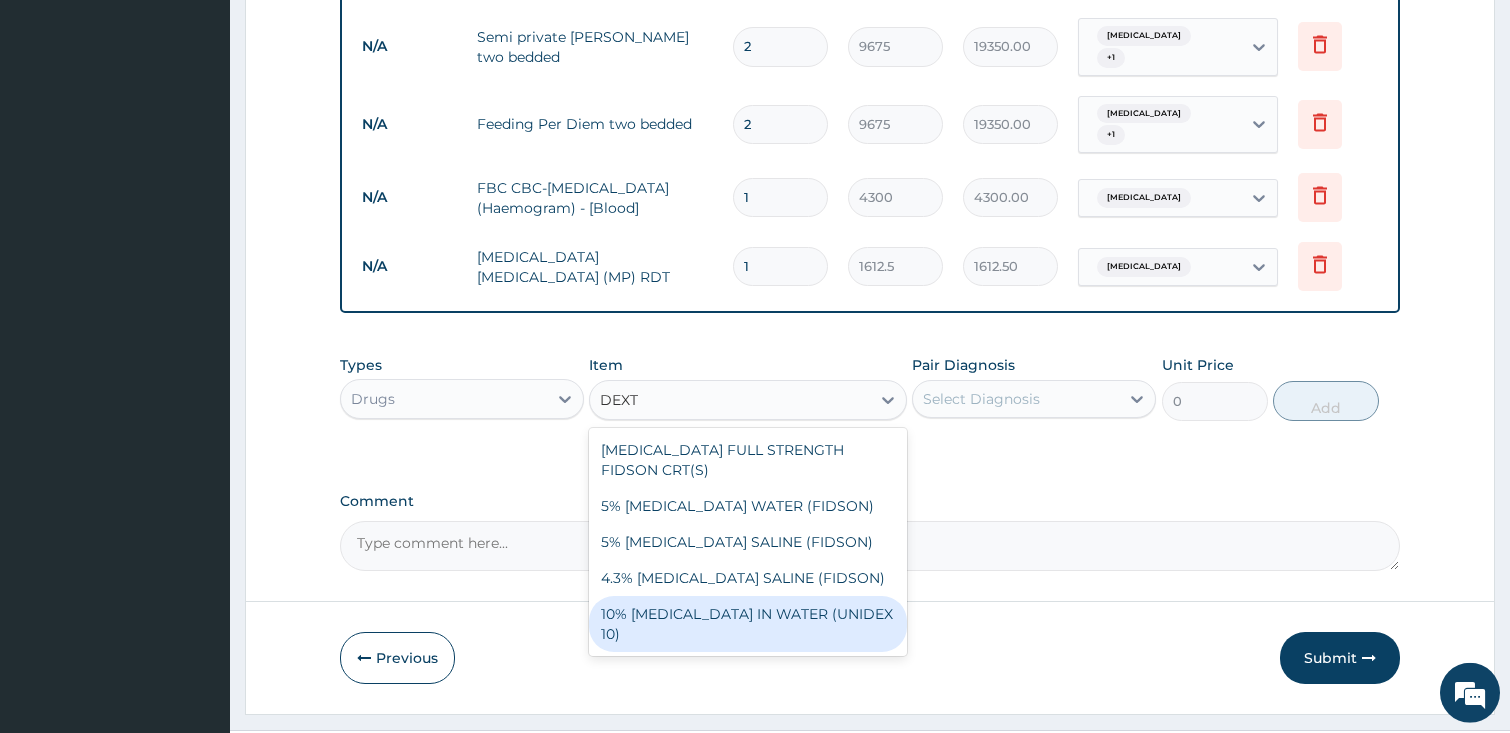 click on "10% [MEDICAL_DATA] IN WATER (UNIDEX 10)" at bounding box center [748, 624] 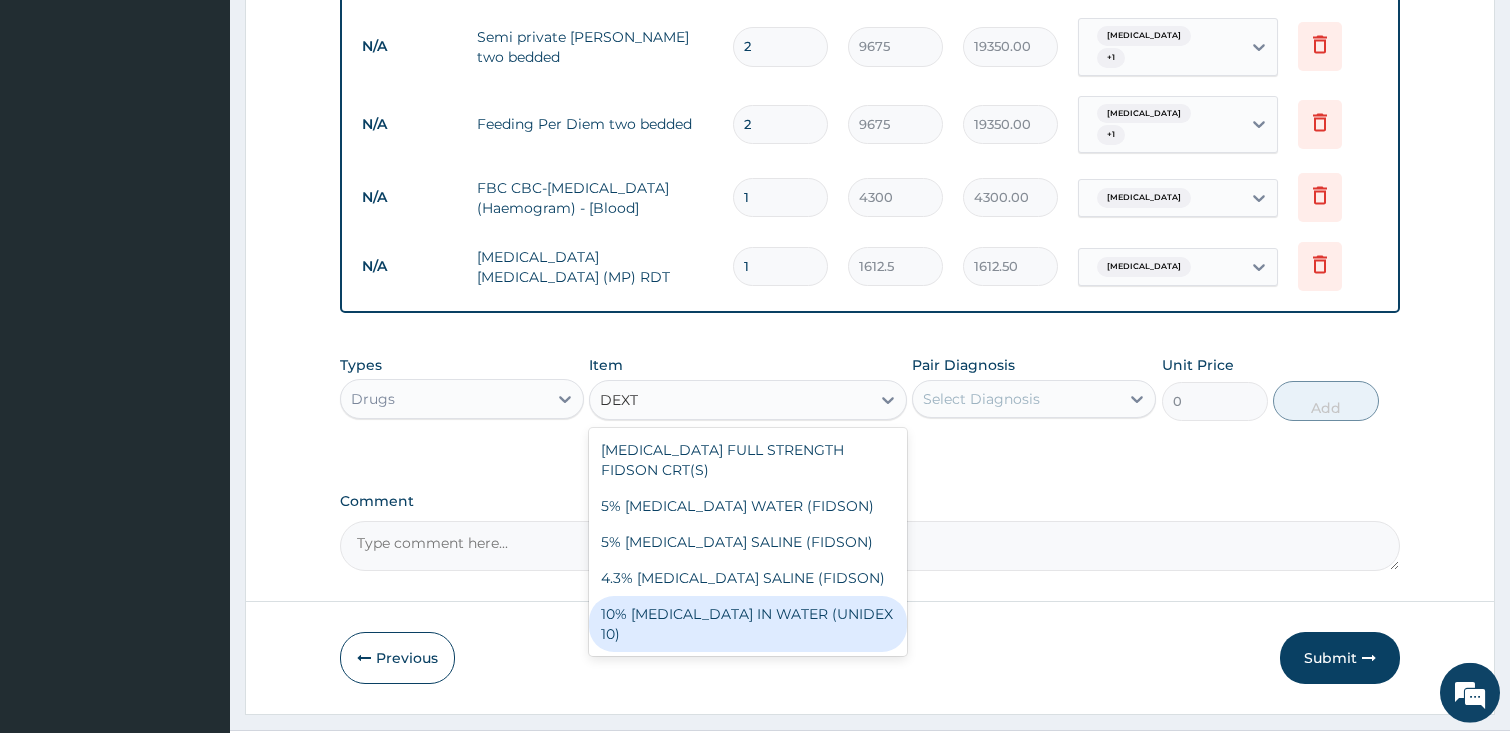 type 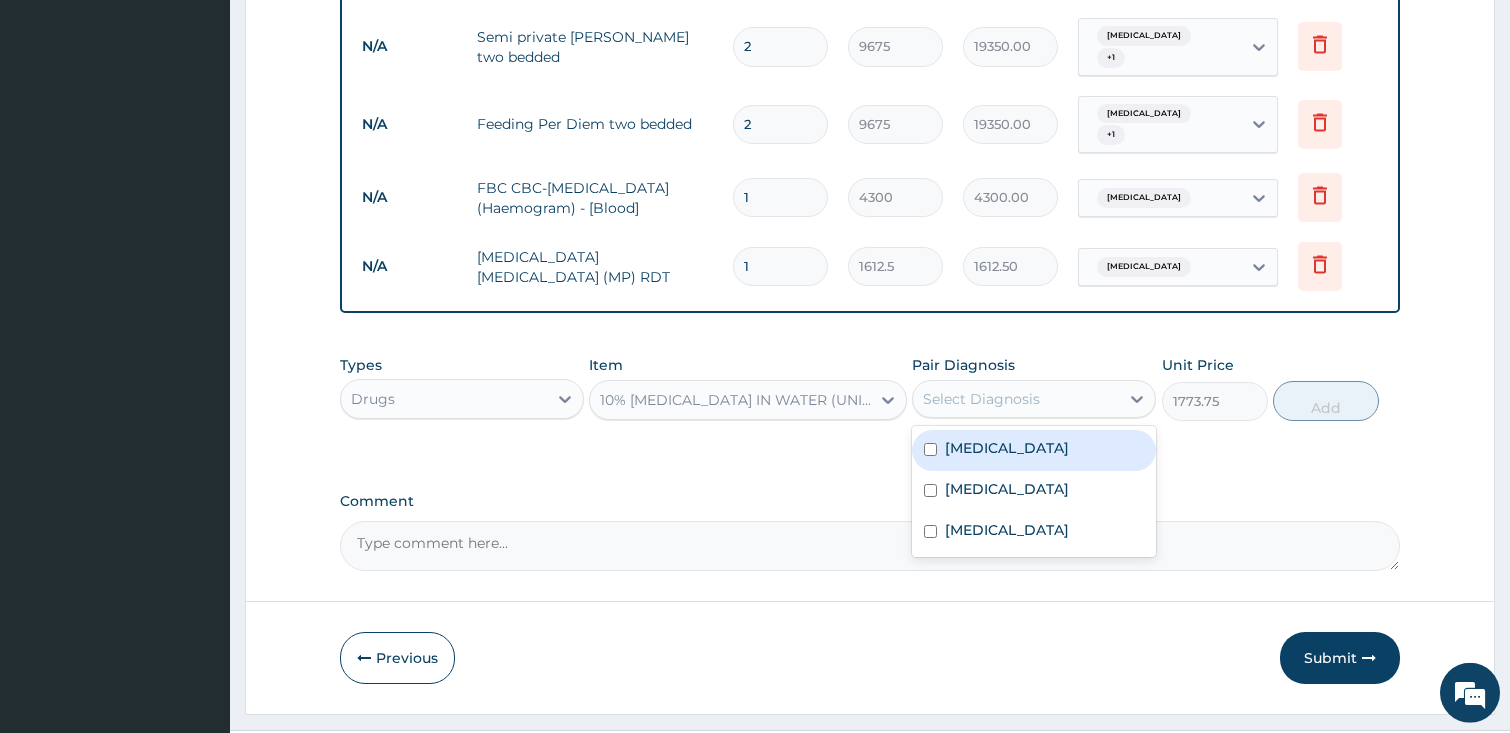 click on "Select Diagnosis" at bounding box center (981, 399) 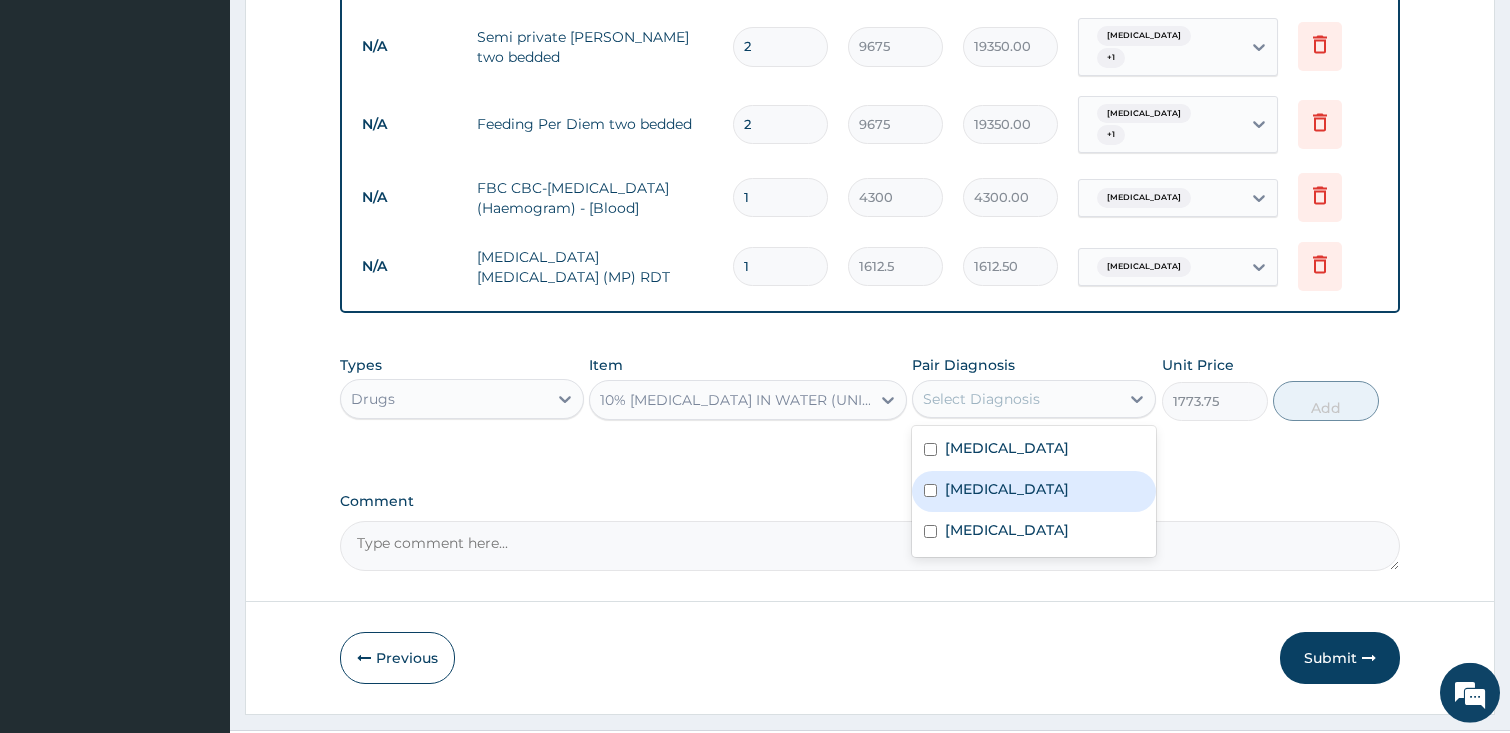 click on "[MEDICAL_DATA]" at bounding box center (1034, 491) 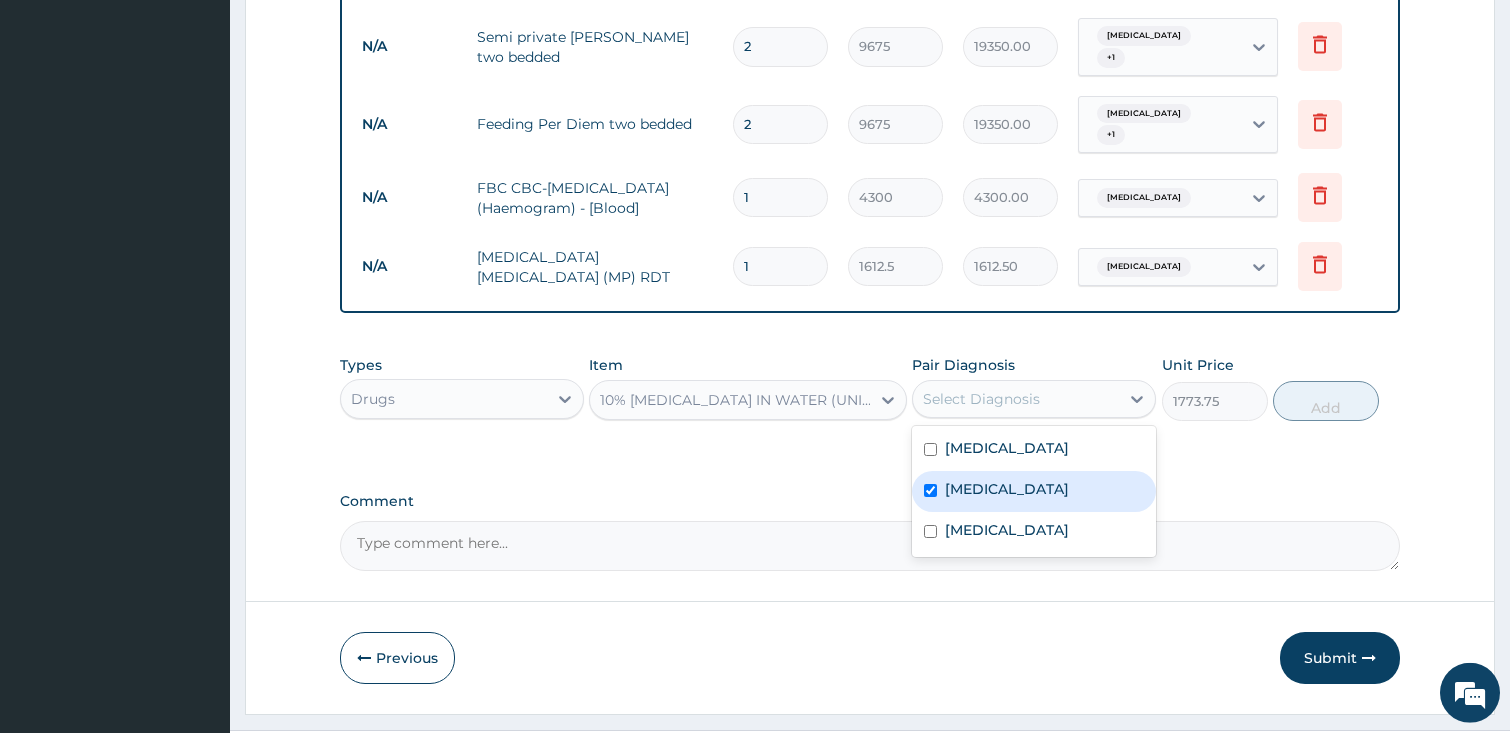 checkbox on "true" 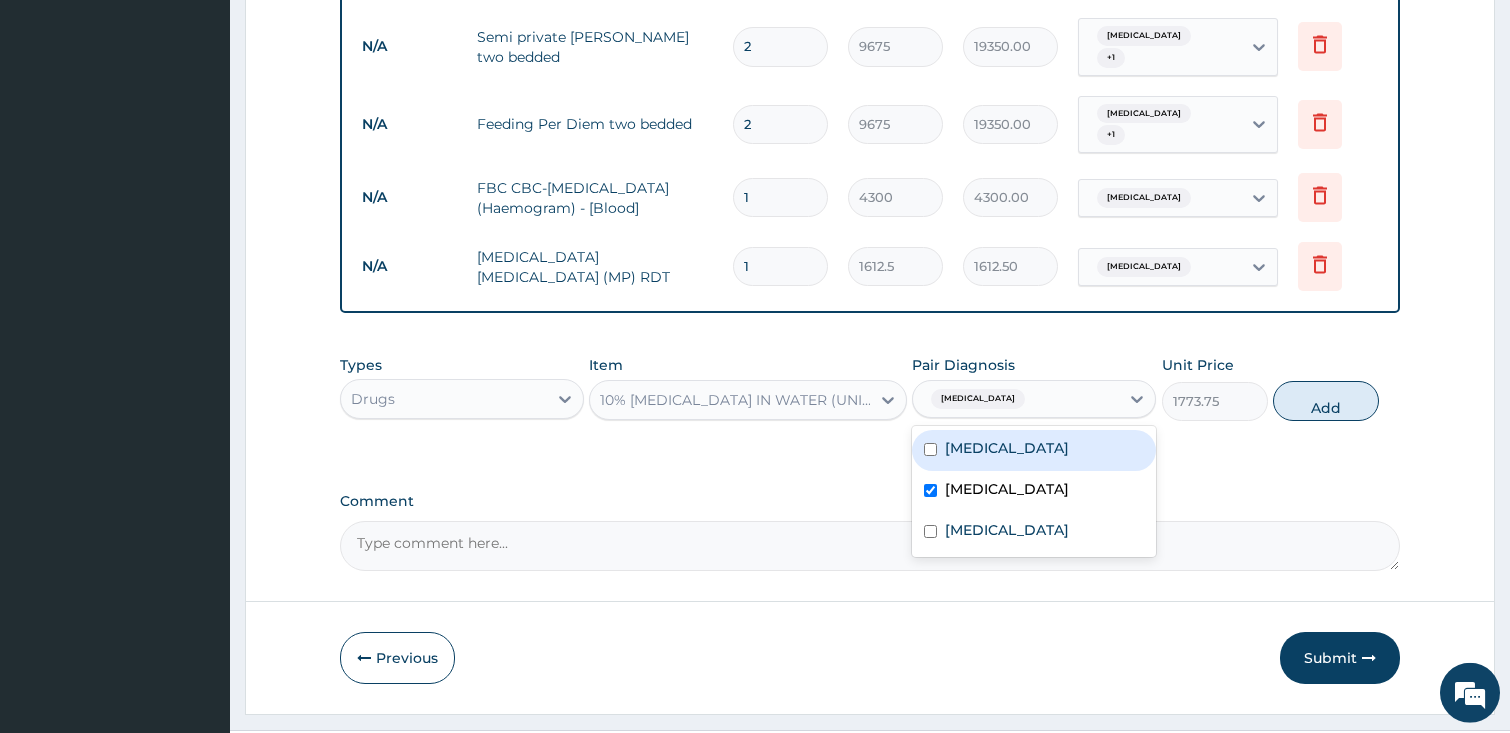 click on "[MEDICAL_DATA]" at bounding box center (1034, 450) 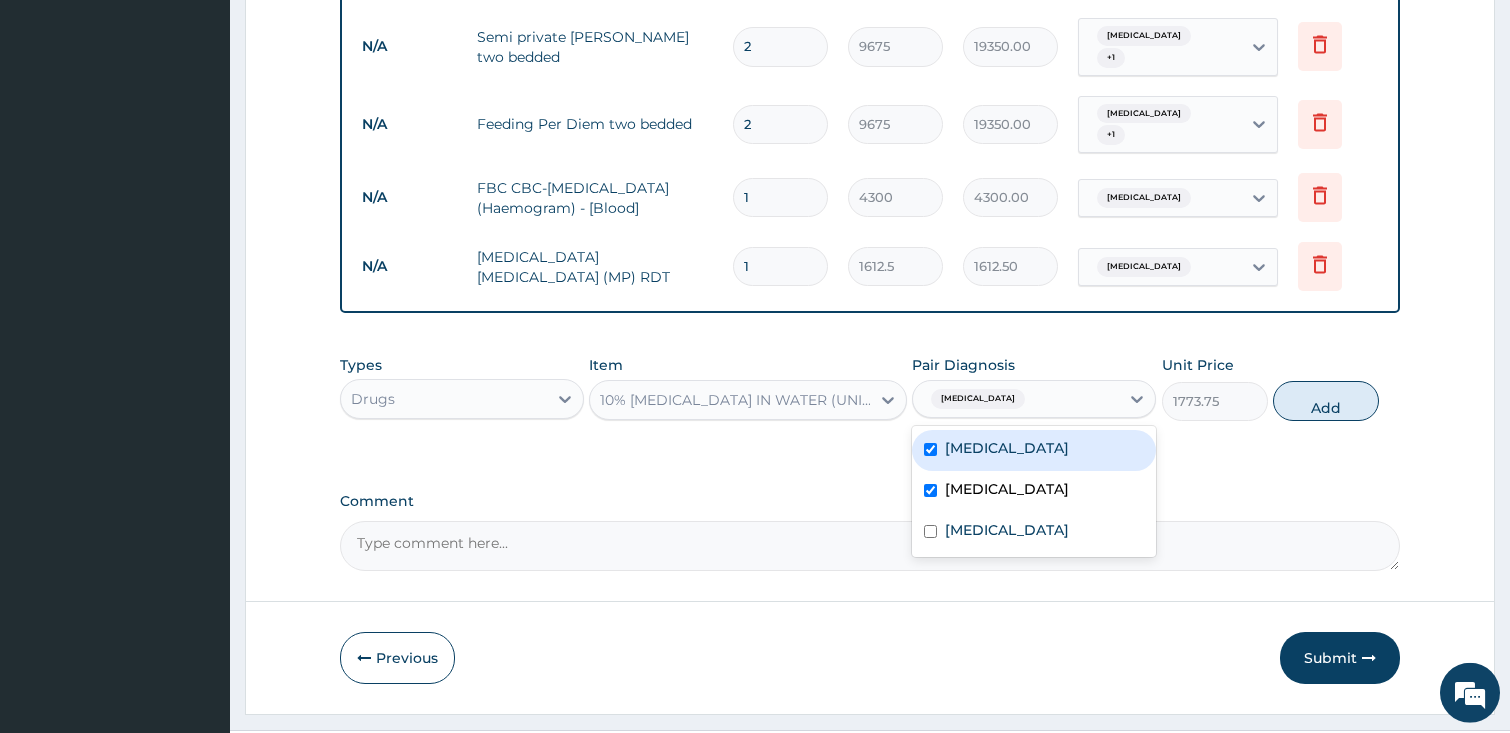 checkbox on "true" 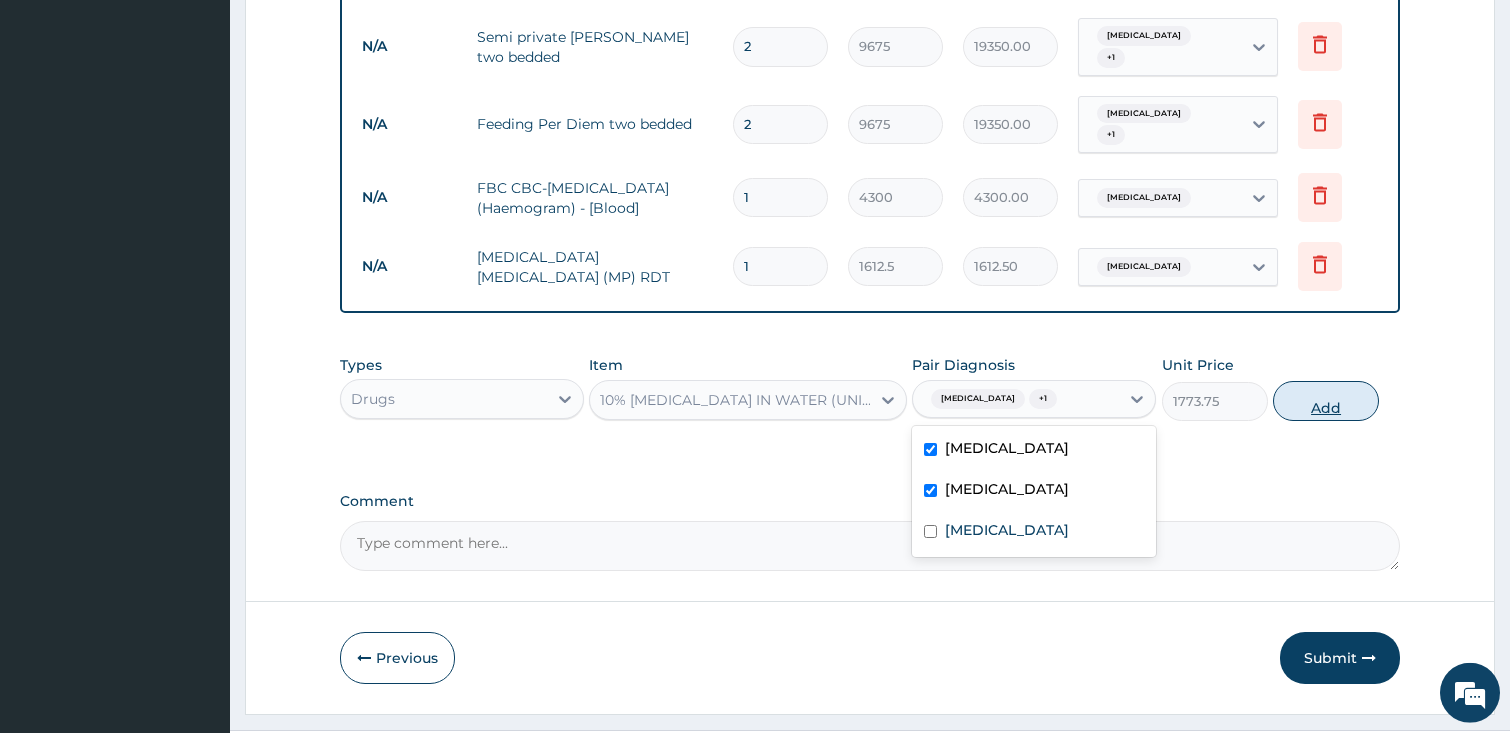 click on "Add" at bounding box center (1326, 401) 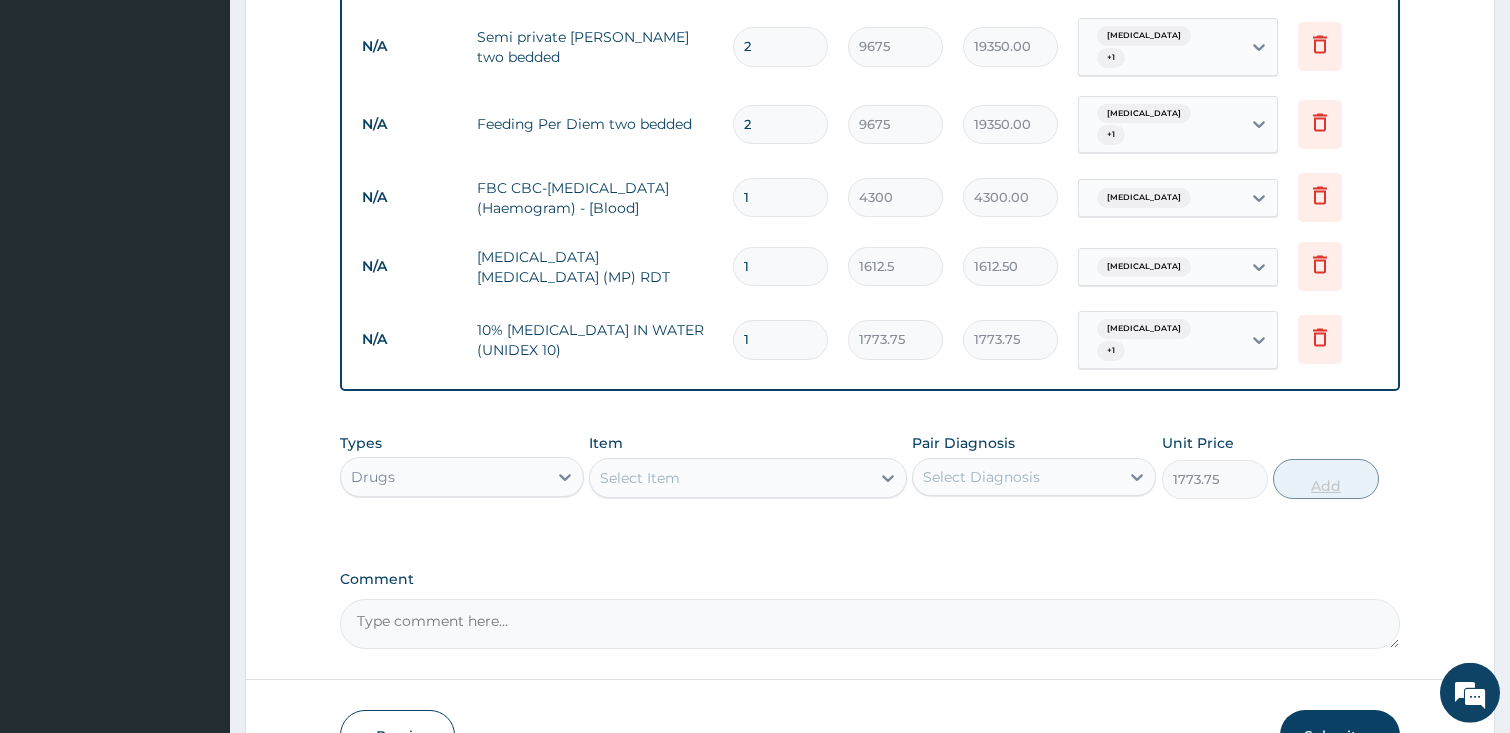 type on "0" 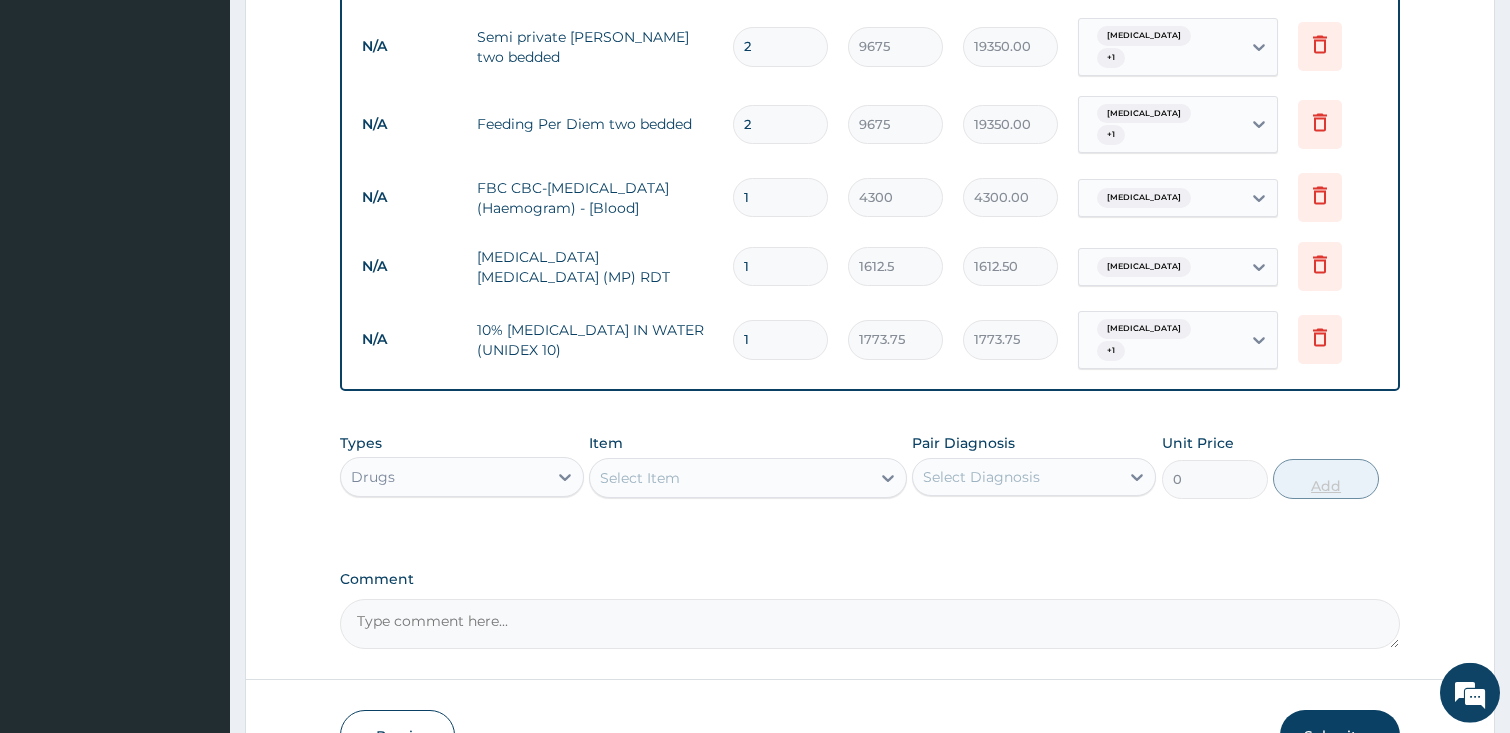 type 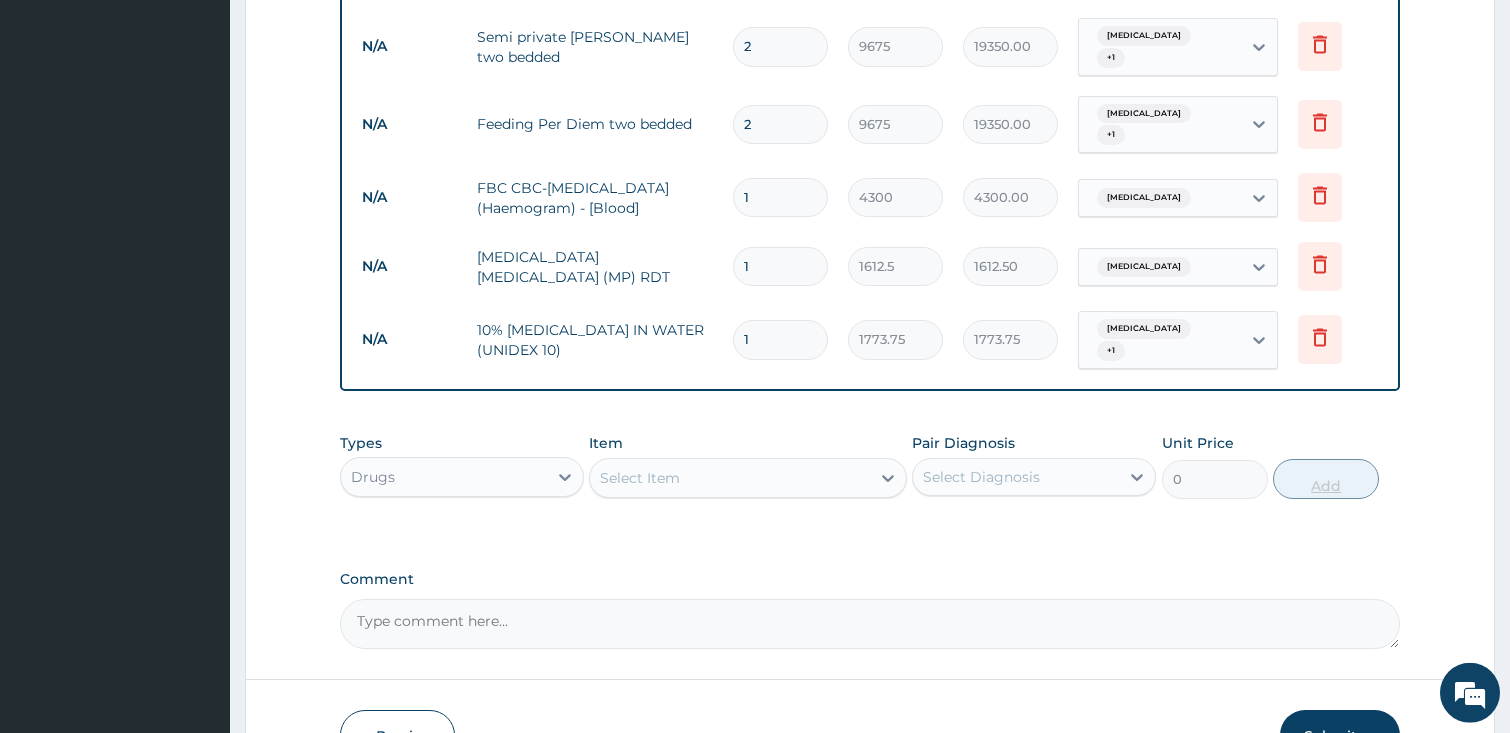 type on "0.00" 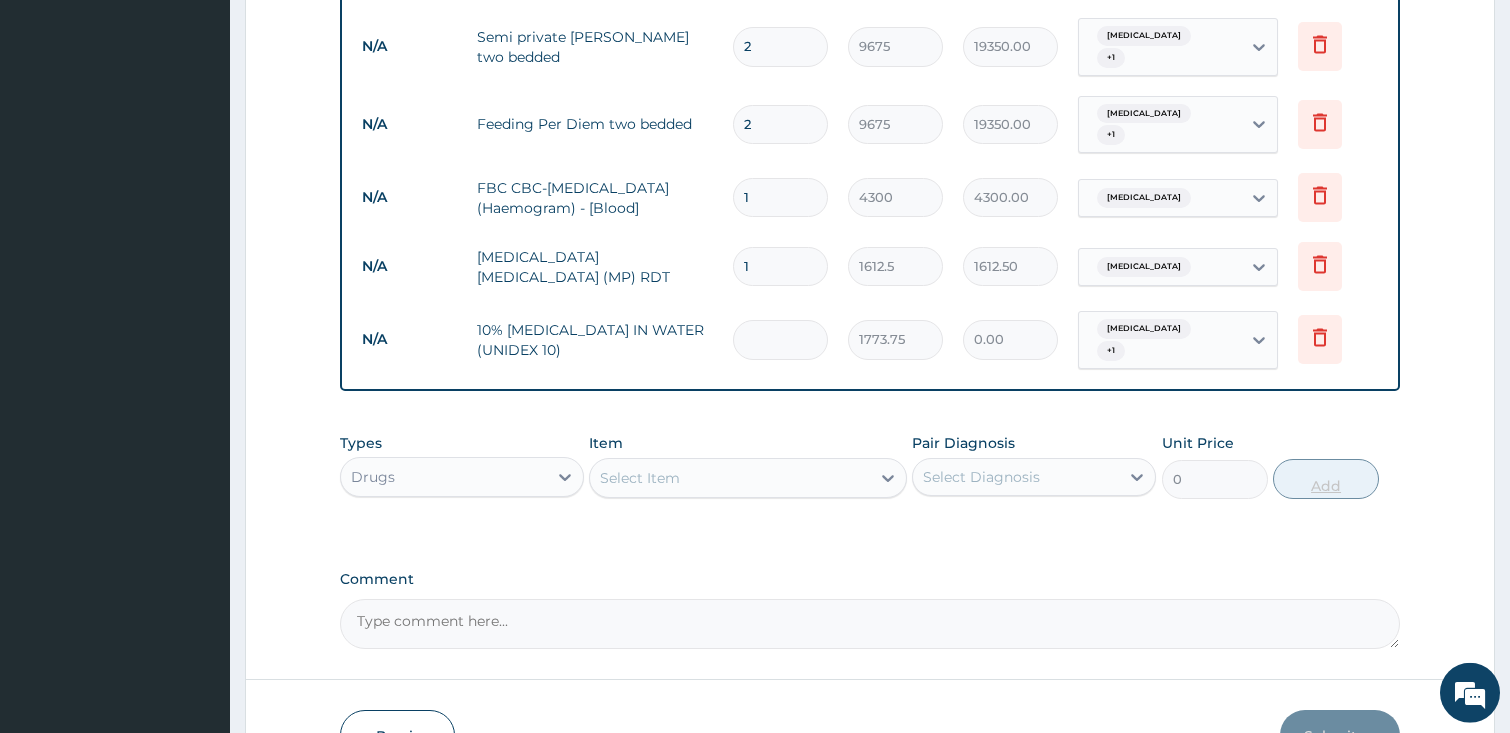 type on "4" 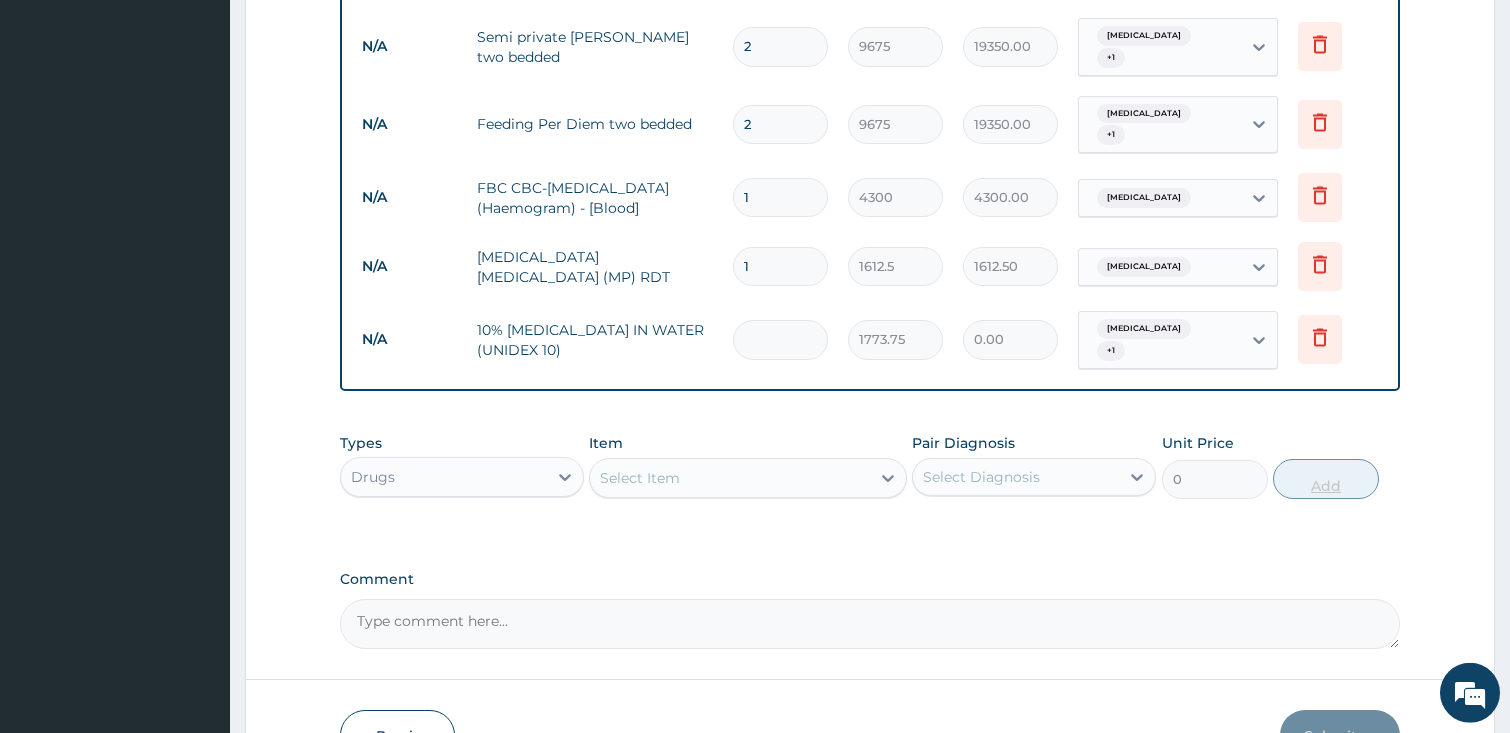 type on "7095.00" 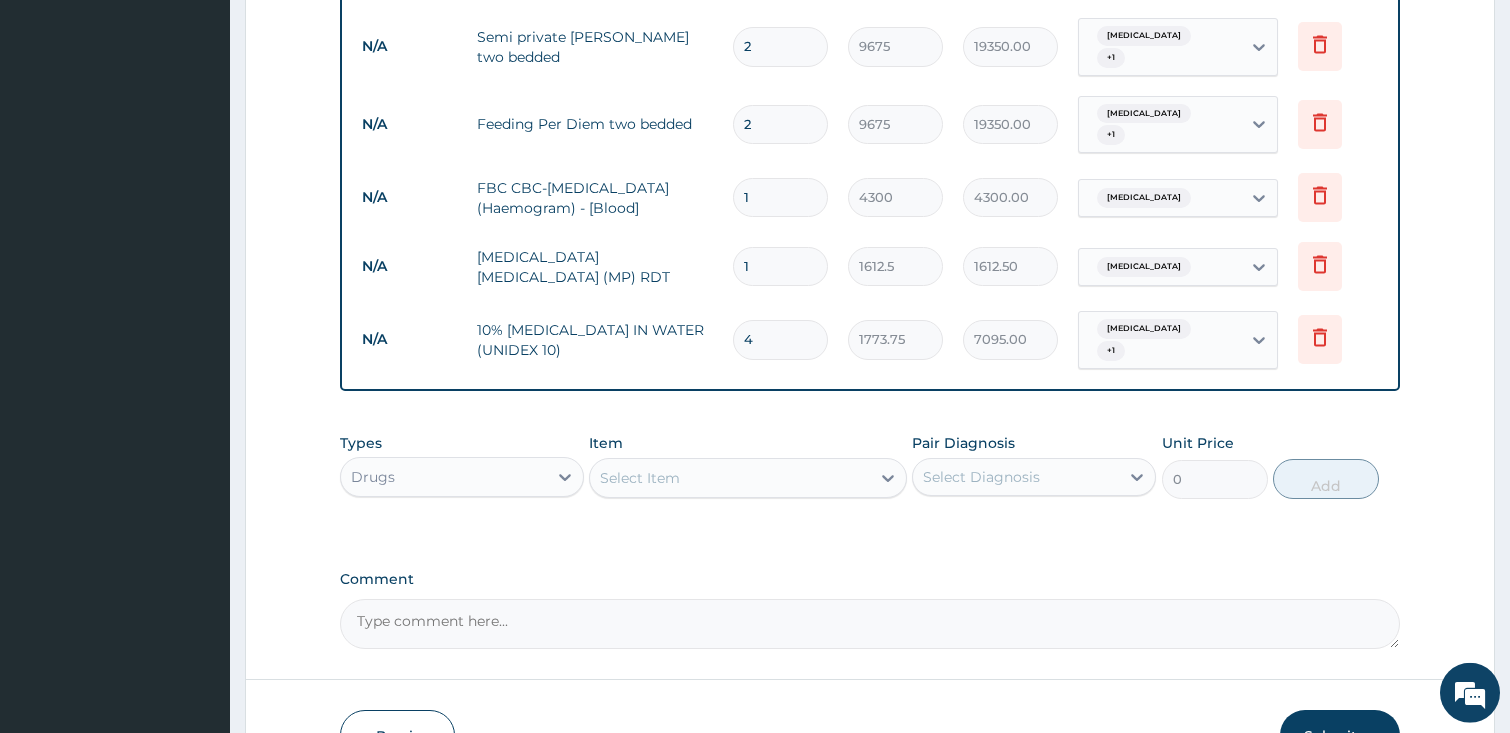 click on "Select Item" at bounding box center [640, 478] 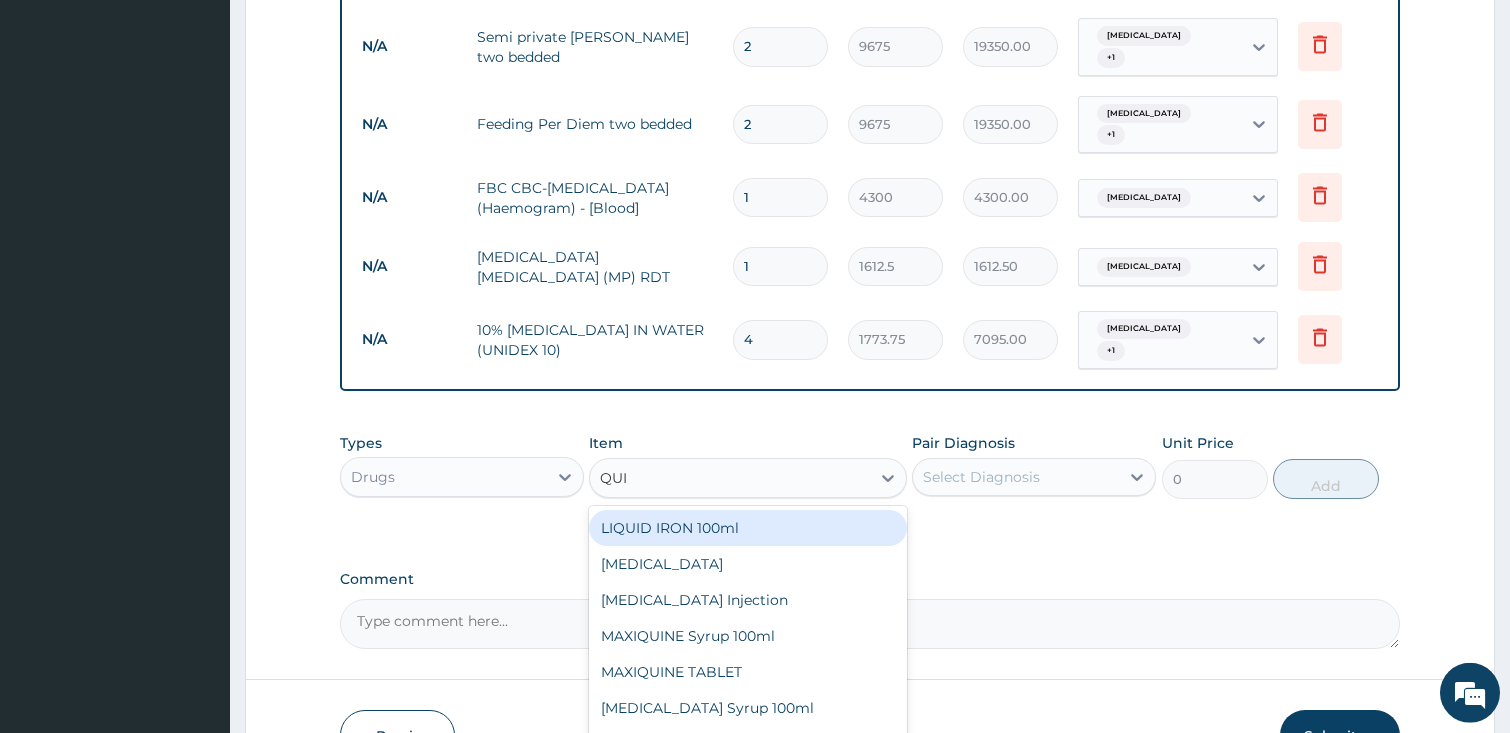 type on "QUIN" 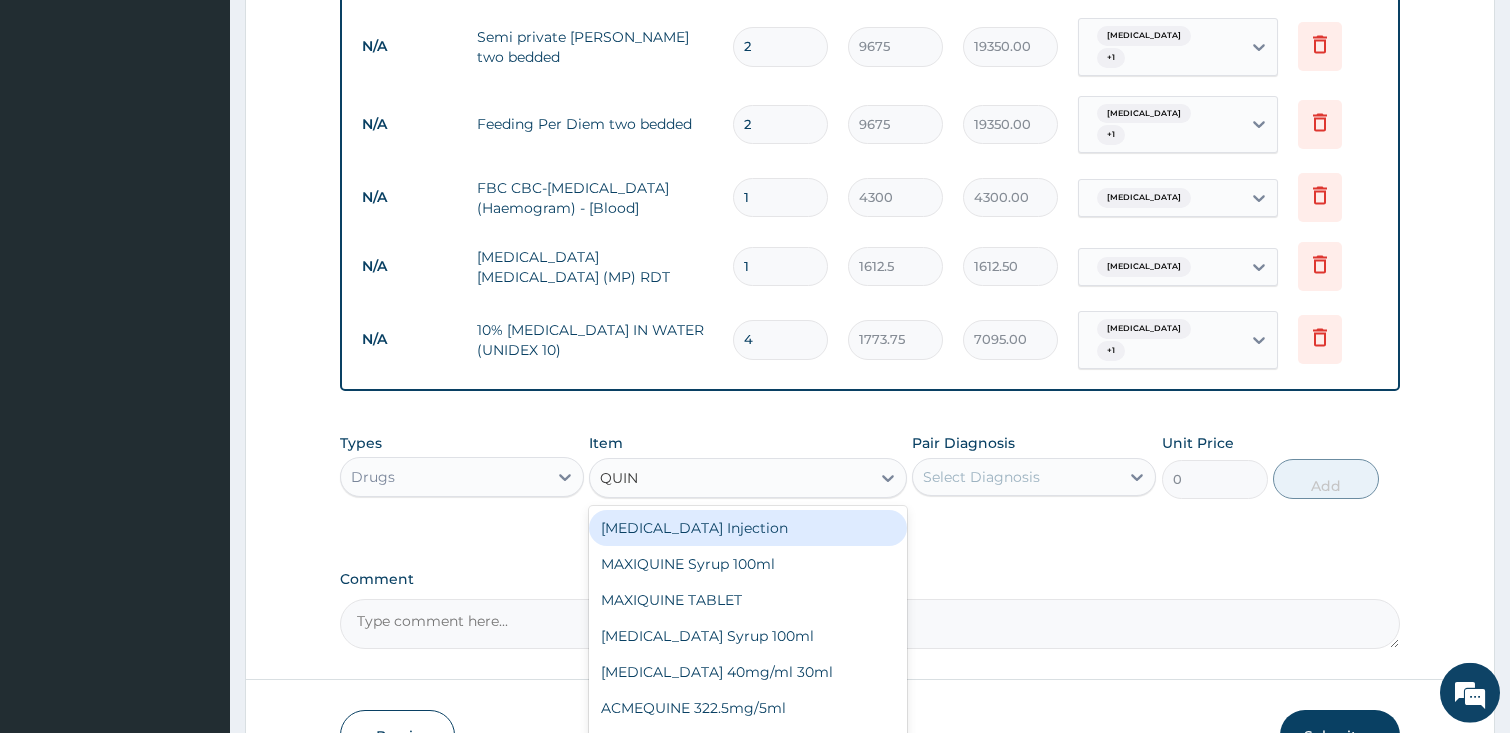click on "[MEDICAL_DATA] Injection" at bounding box center (748, 528) 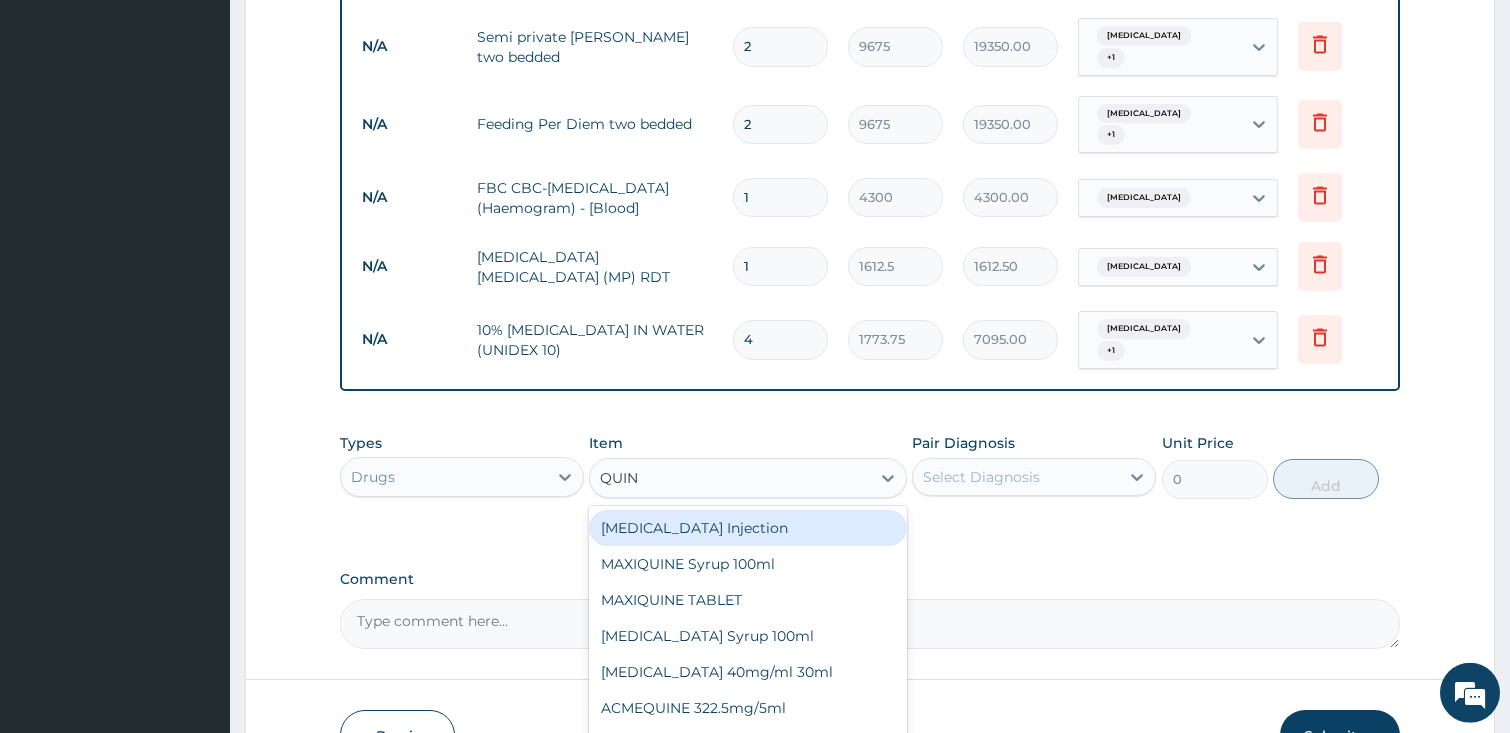 type 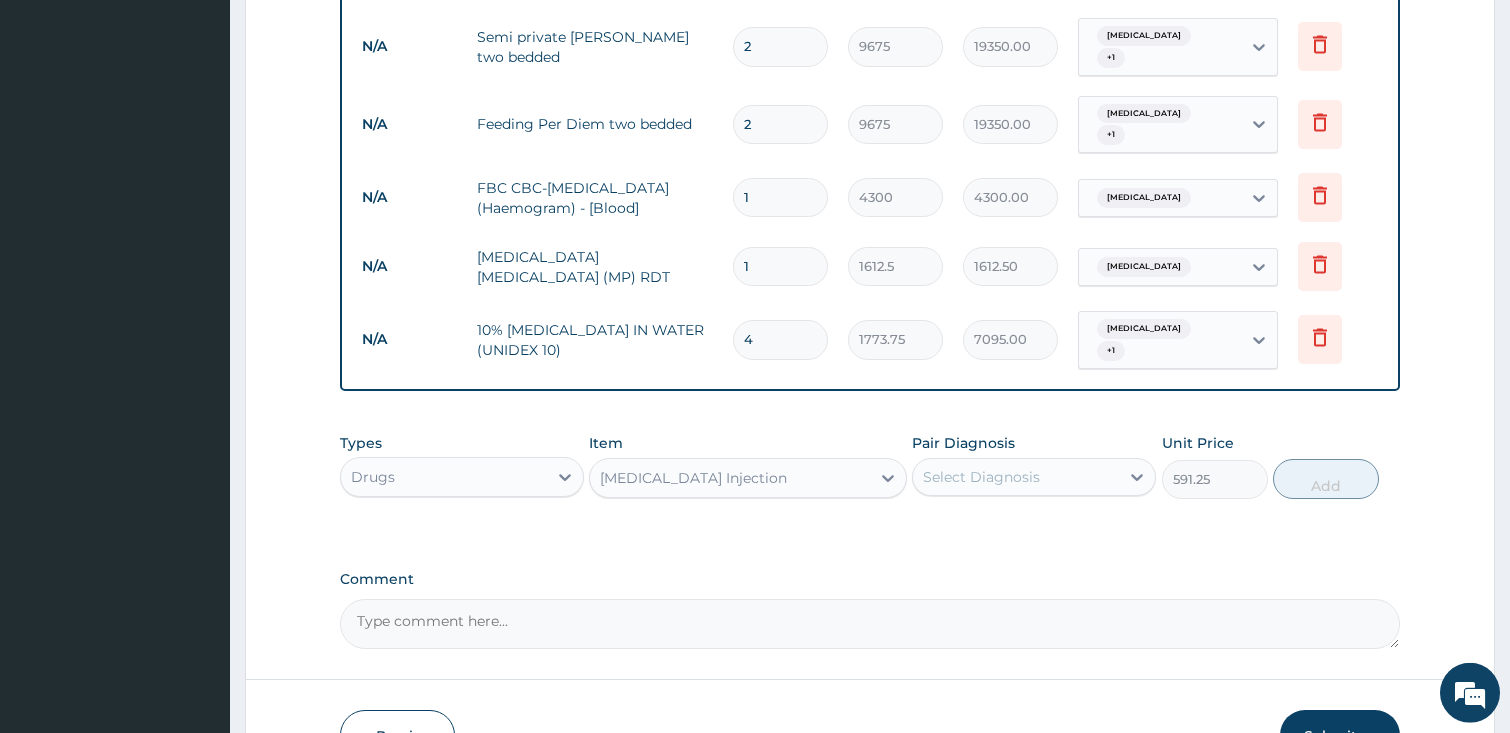 click on "[MEDICAL_DATA] Injection" at bounding box center (730, 478) 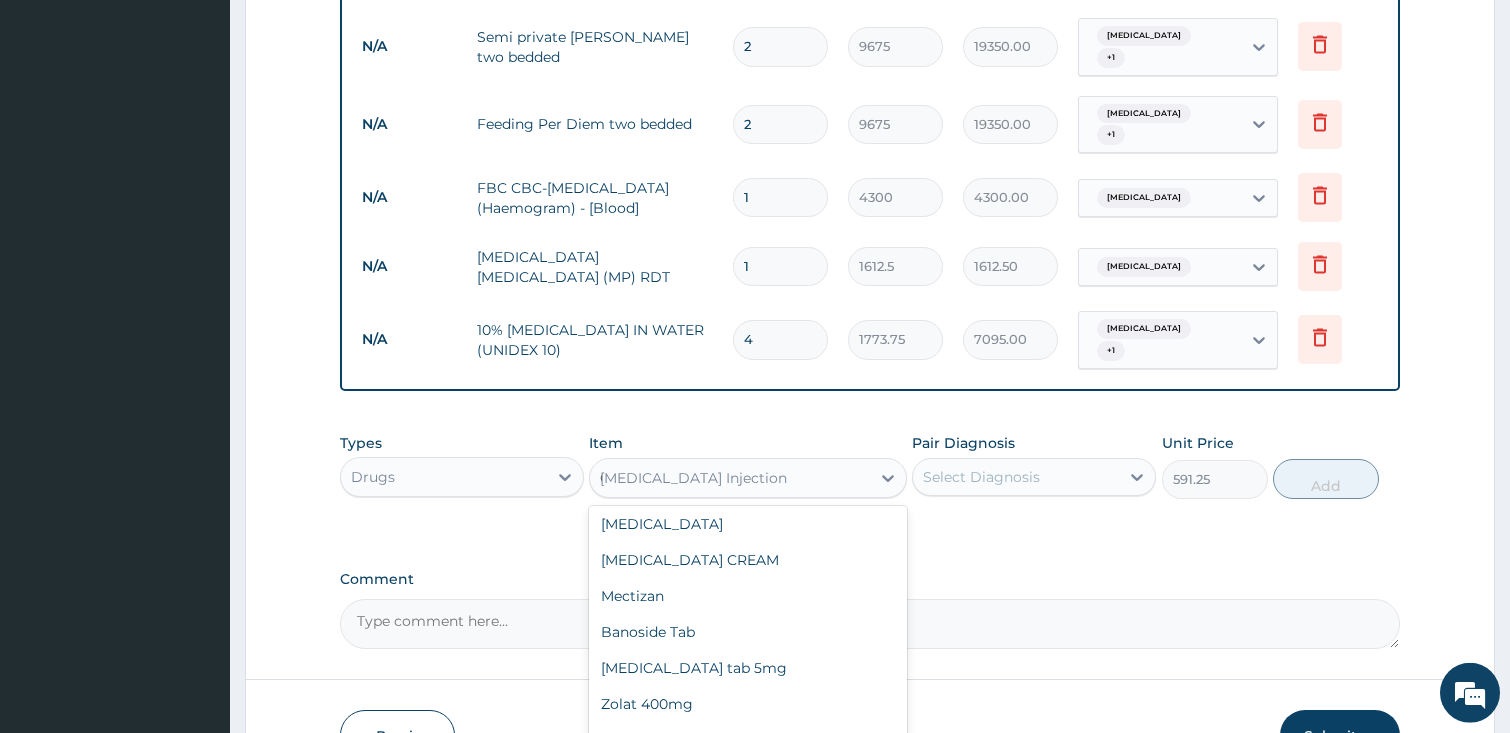 scroll, scrollTop: 0, scrollLeft: 0, axis: both 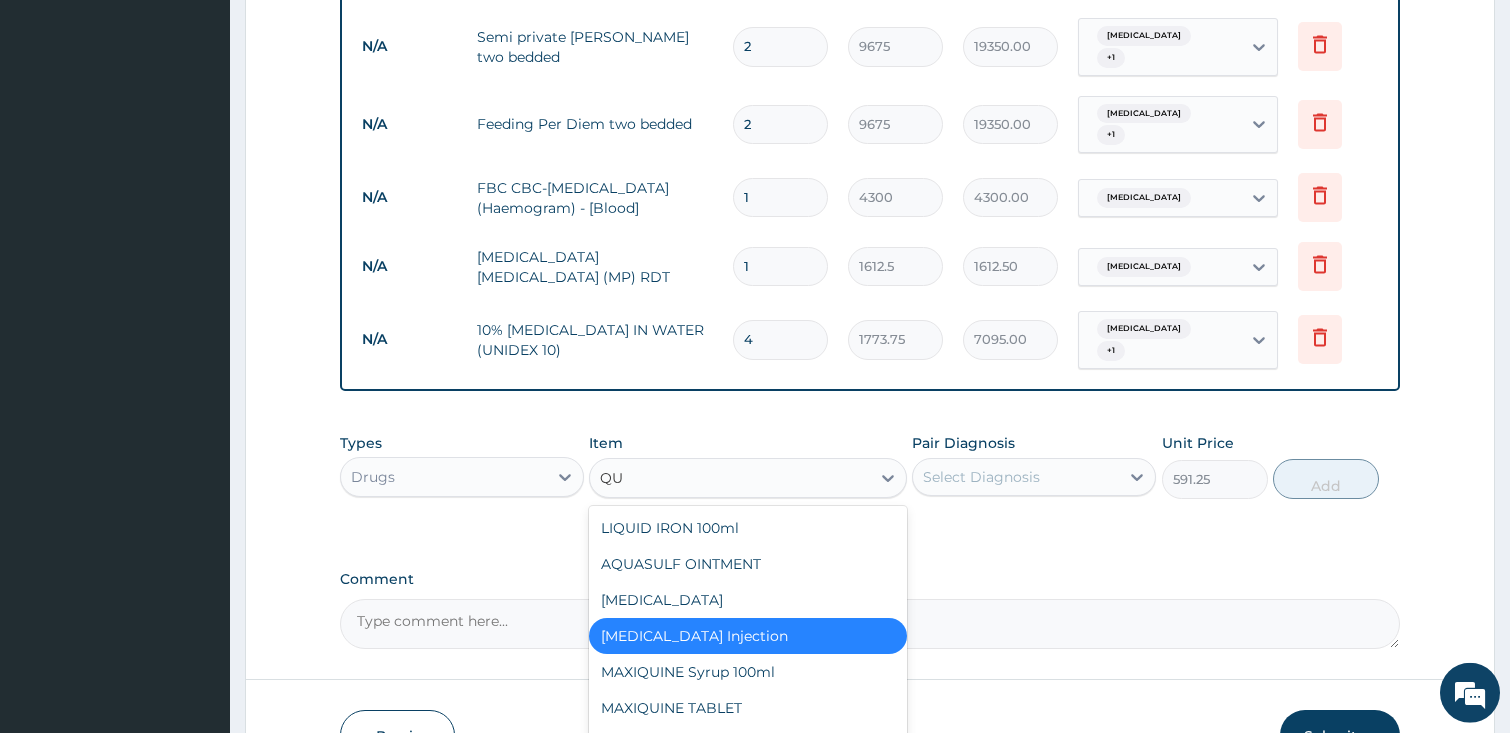 type on "QUI" 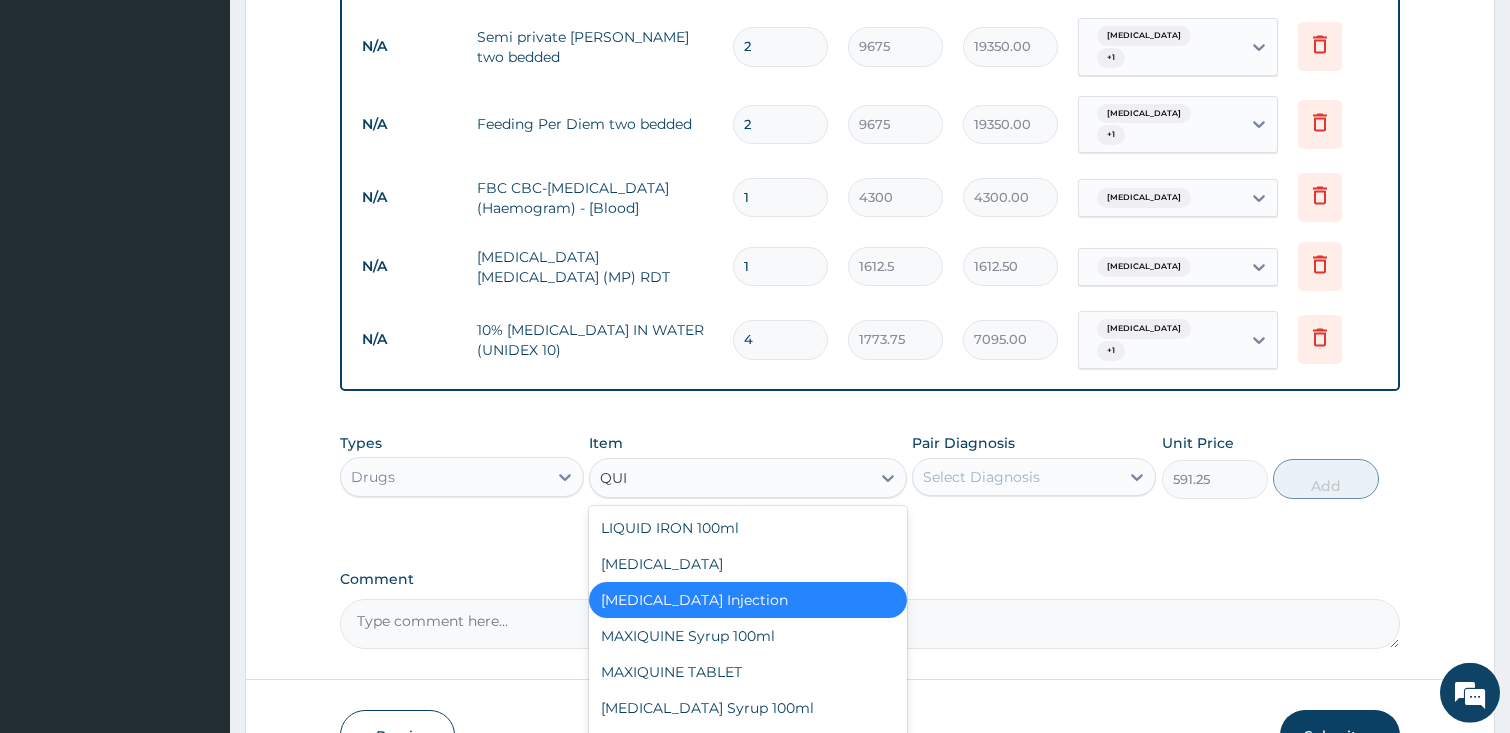 click on "[MEDICAL_DATA] Injection" at bounding box center (748, 600) 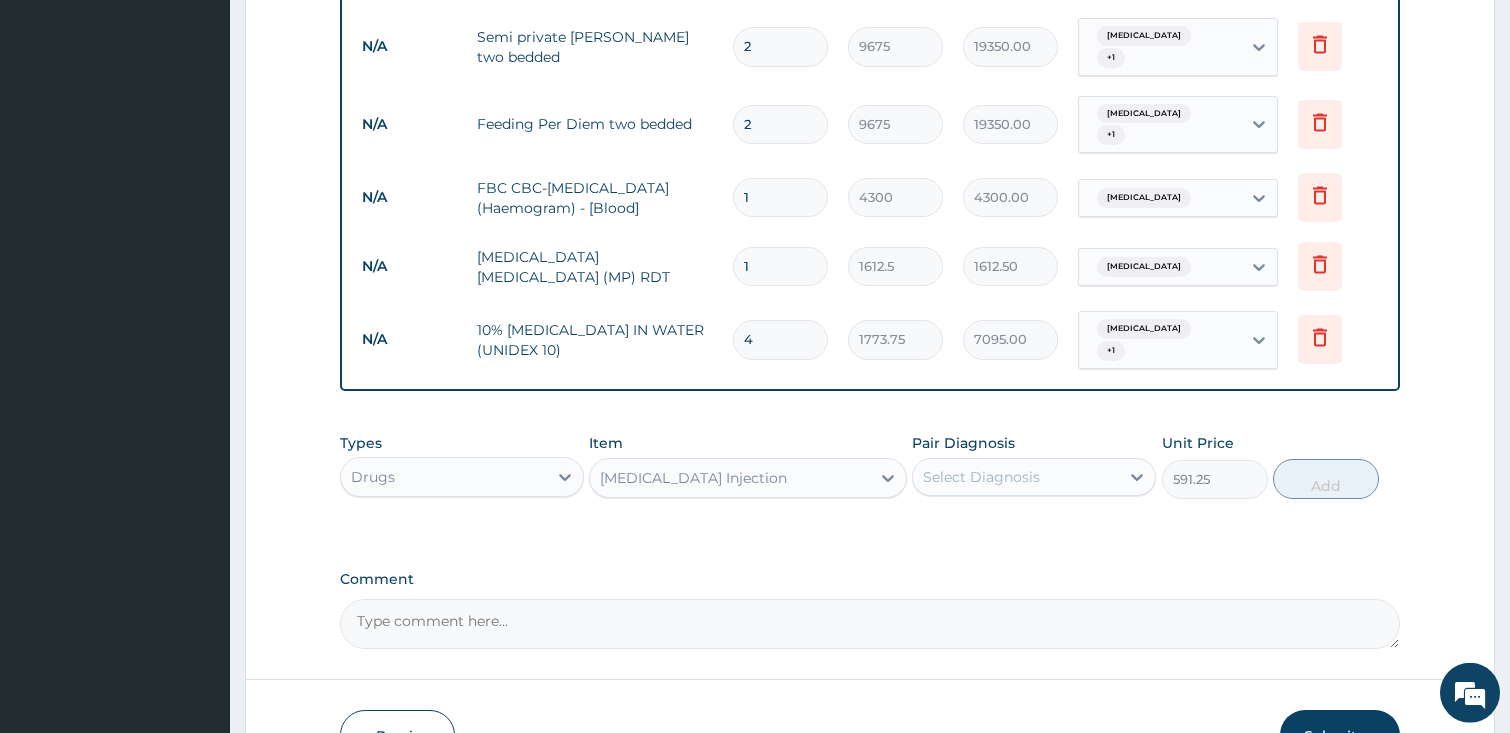 click on "Select Diagnosis" at bounding box center [981, 477] 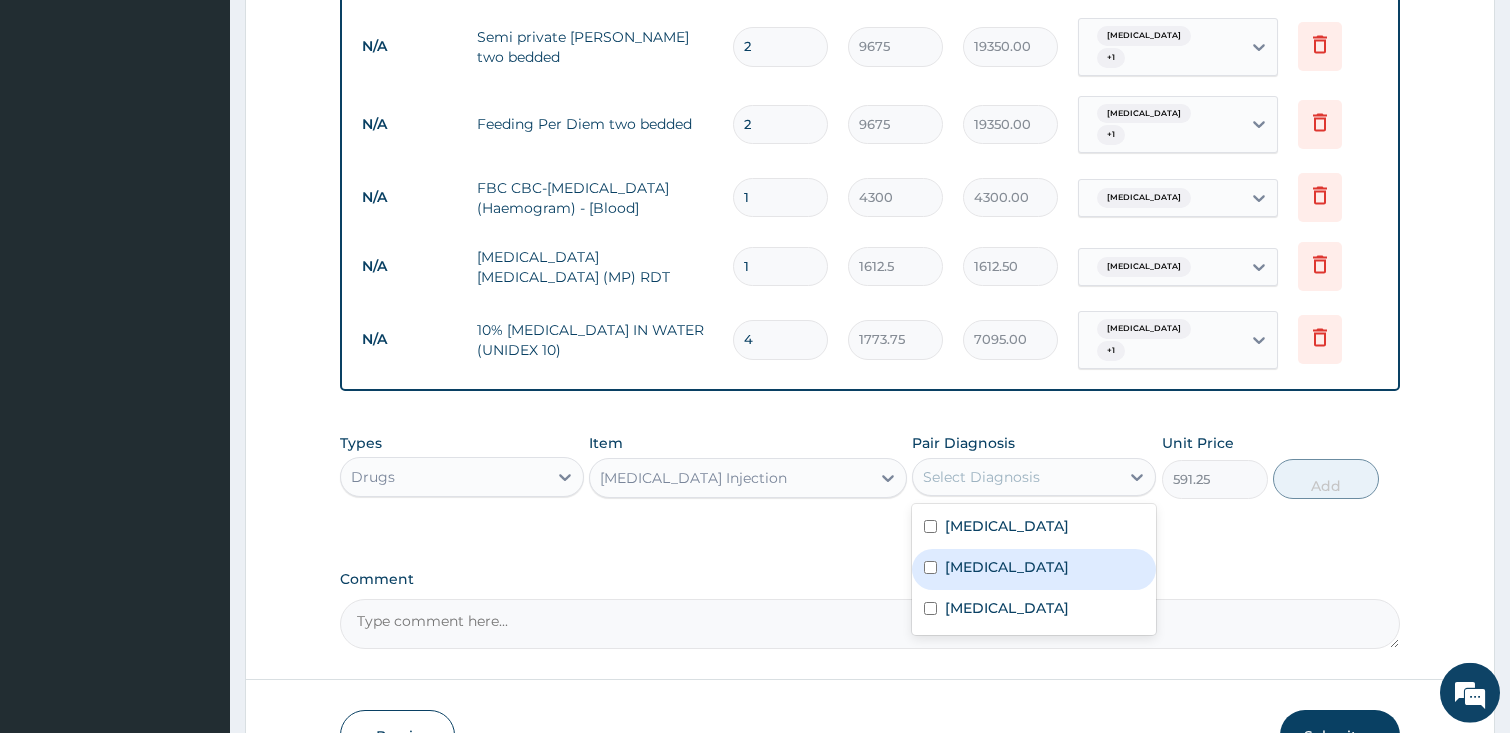click on "Malaria" at bounding box center (1007, 567) 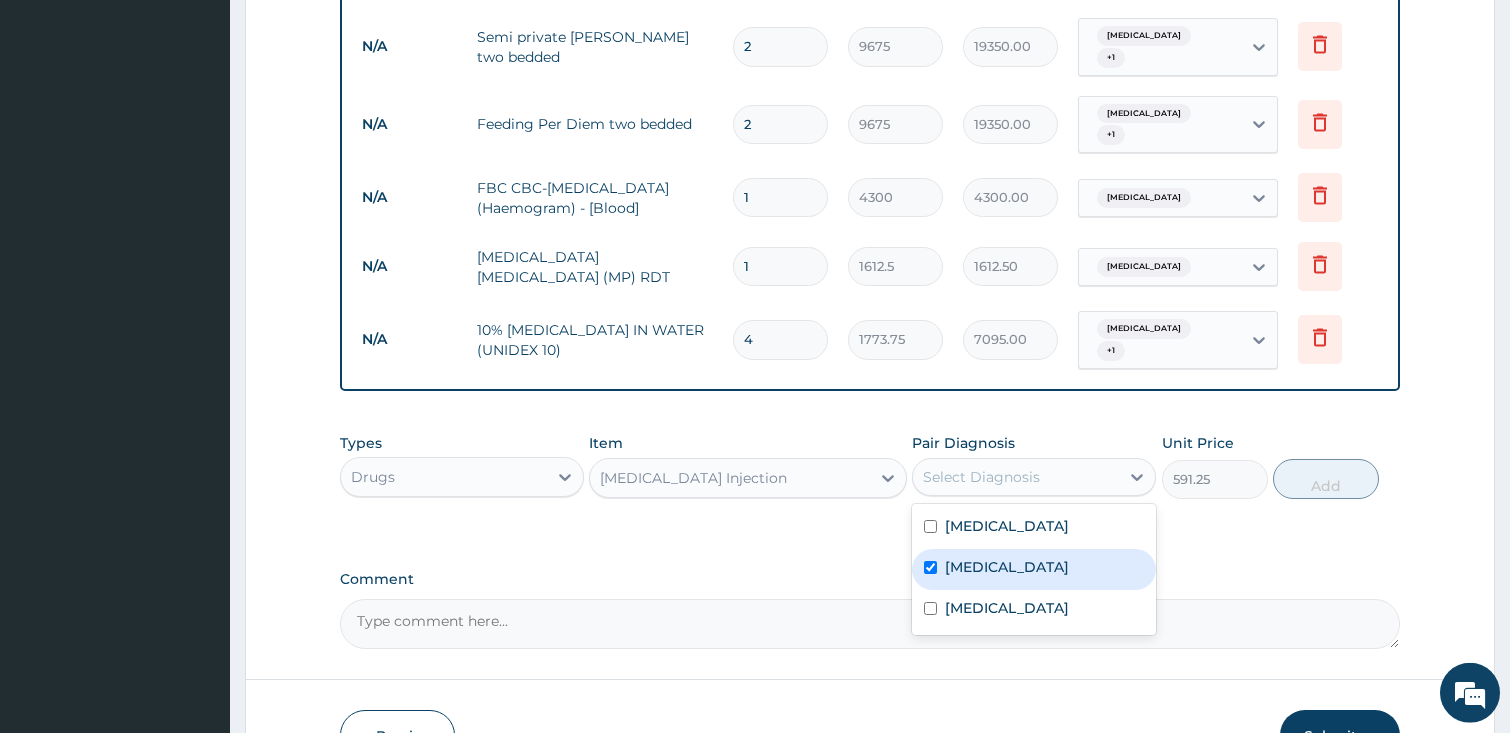 checkbox on "true" 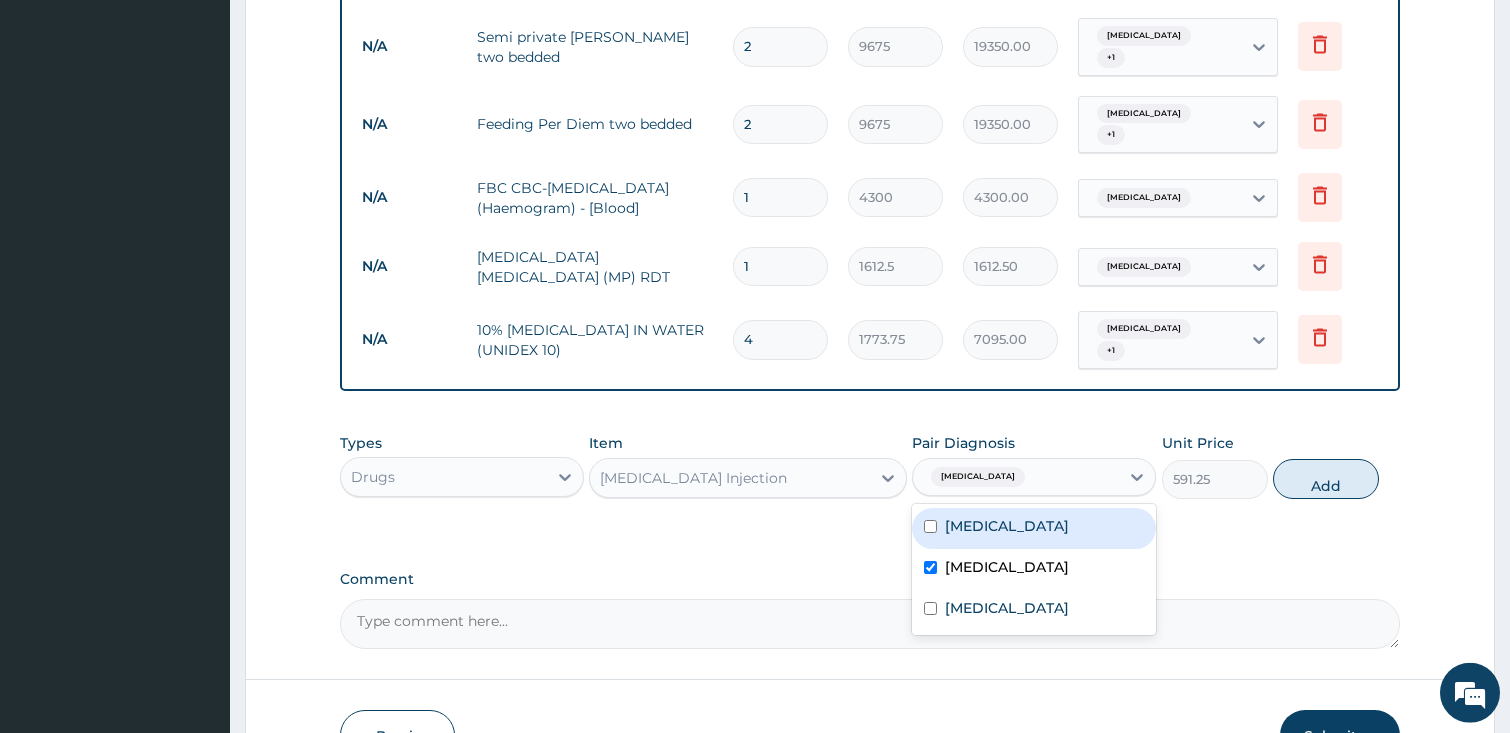 click on "QUININE Injection" at bounding box center [730, 478] 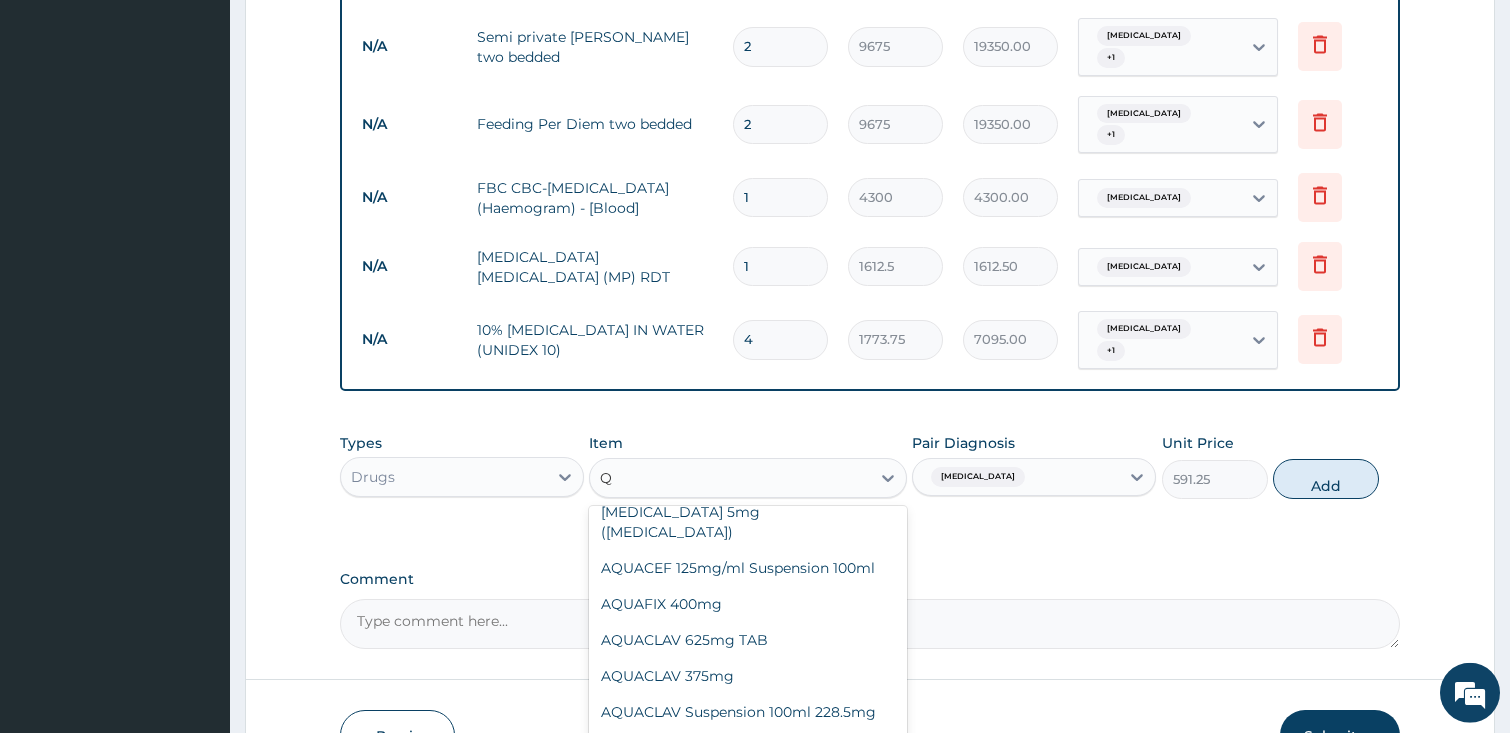 scroll, scrollTop: 0, scrollLeft: 0, axis: both 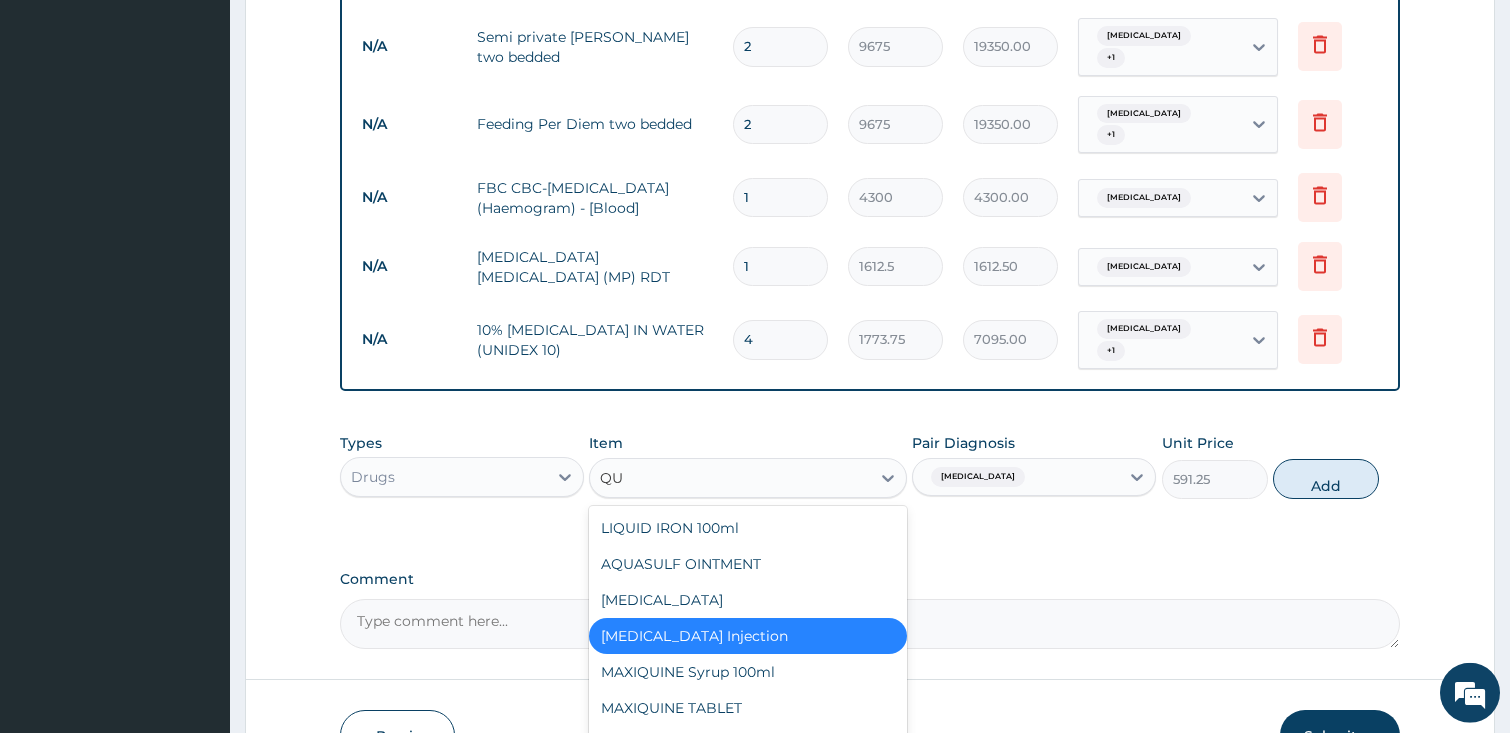 type on "QUI" 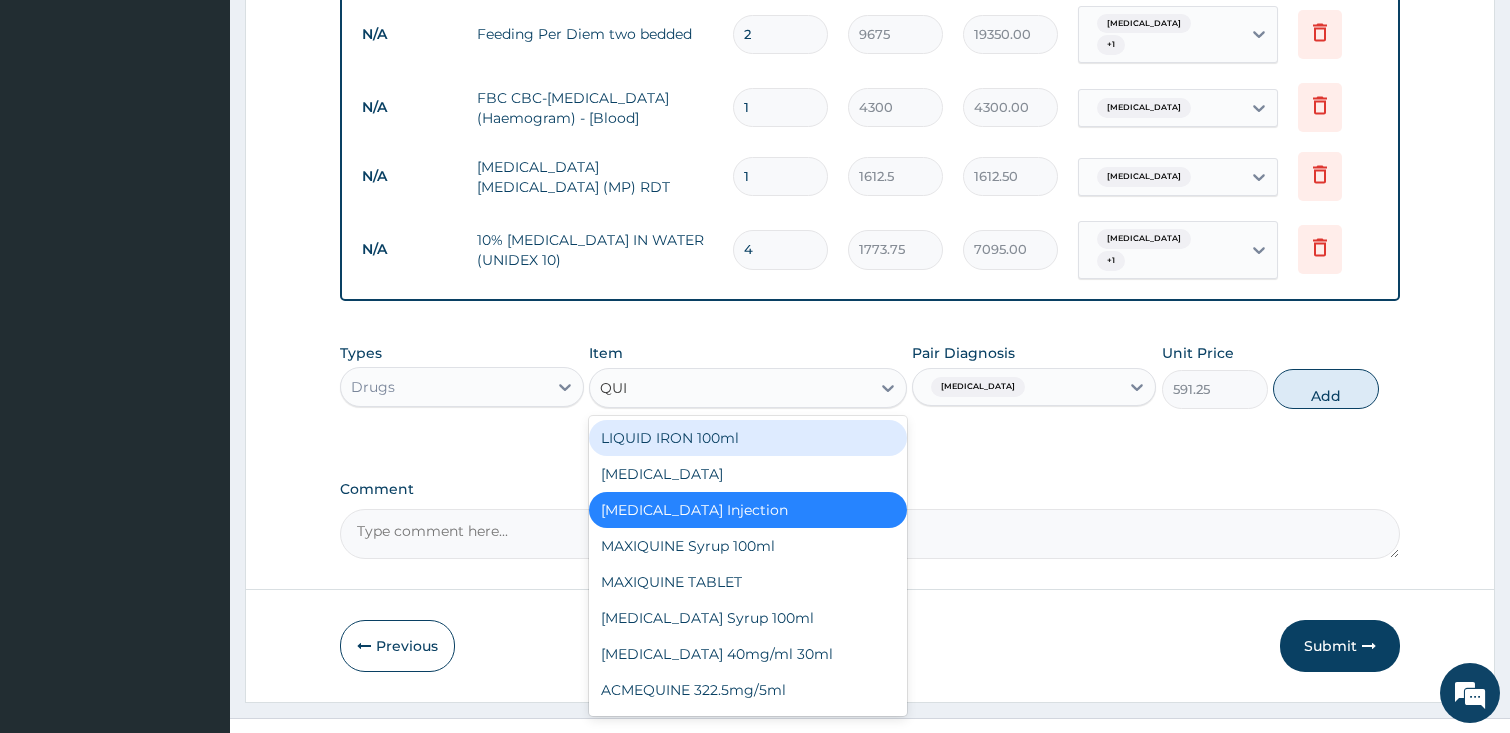 scroll, scrollTop: 1028, scrollLeft: 0, axis: vertical 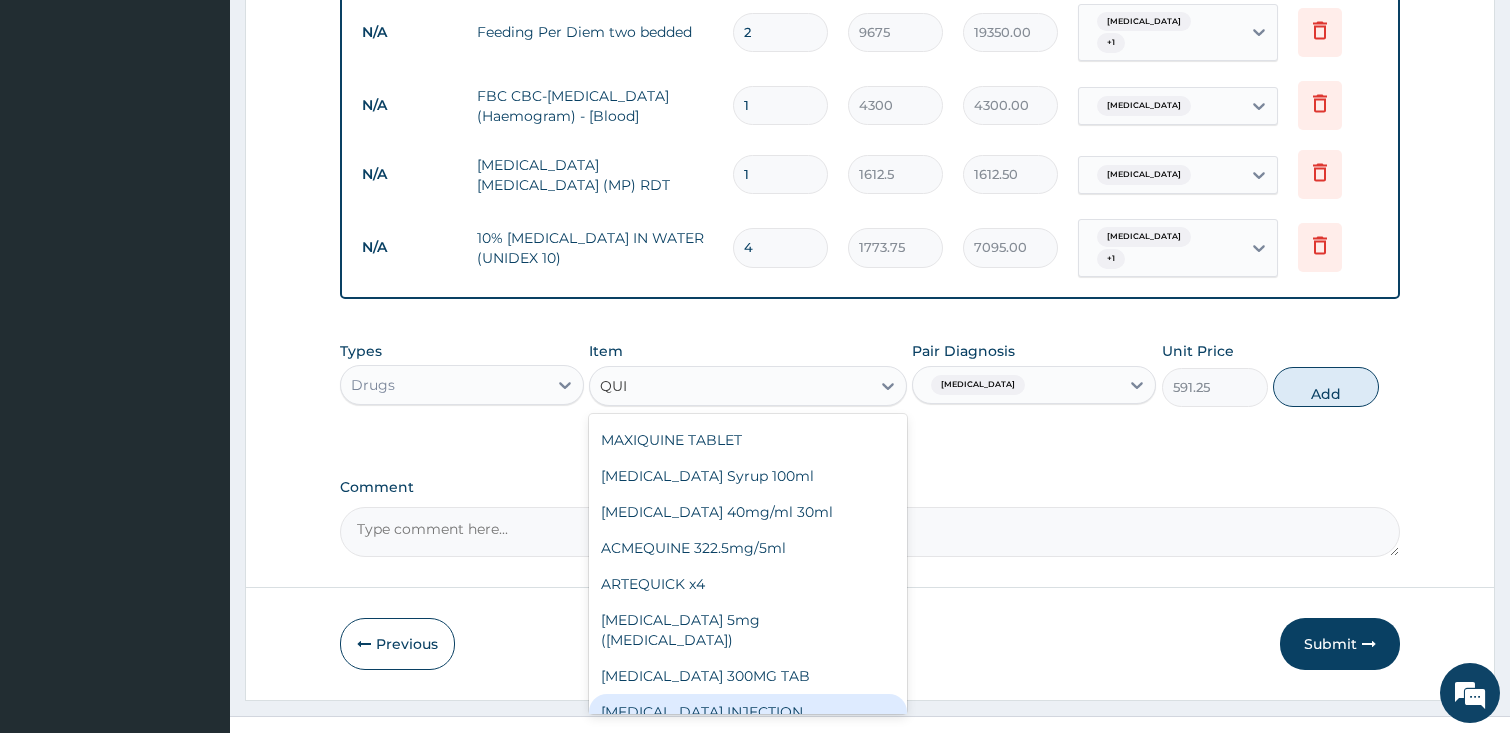 click on "QUININE INJECTION" at bounding box center [748, 712] 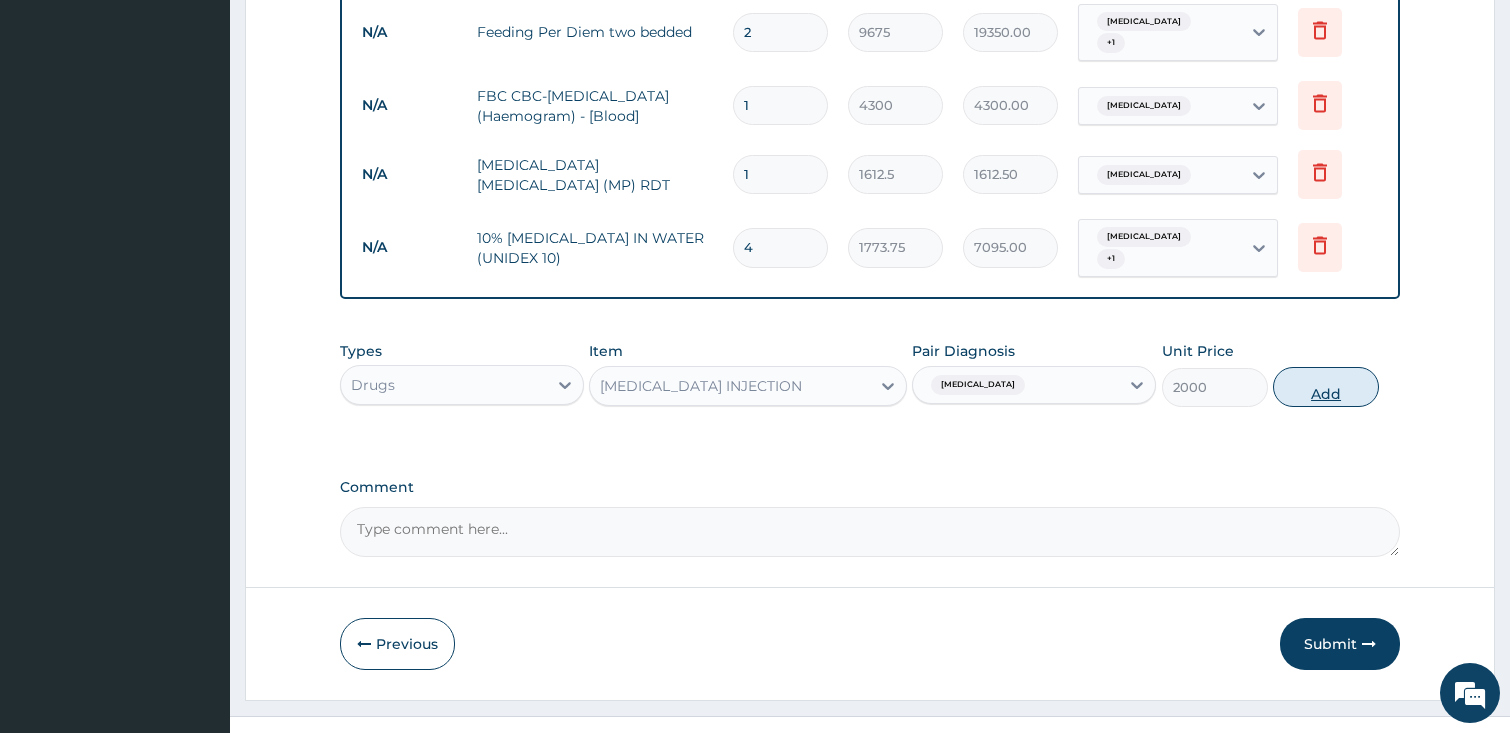 click on "Add" at bounding box center (1326, 387) 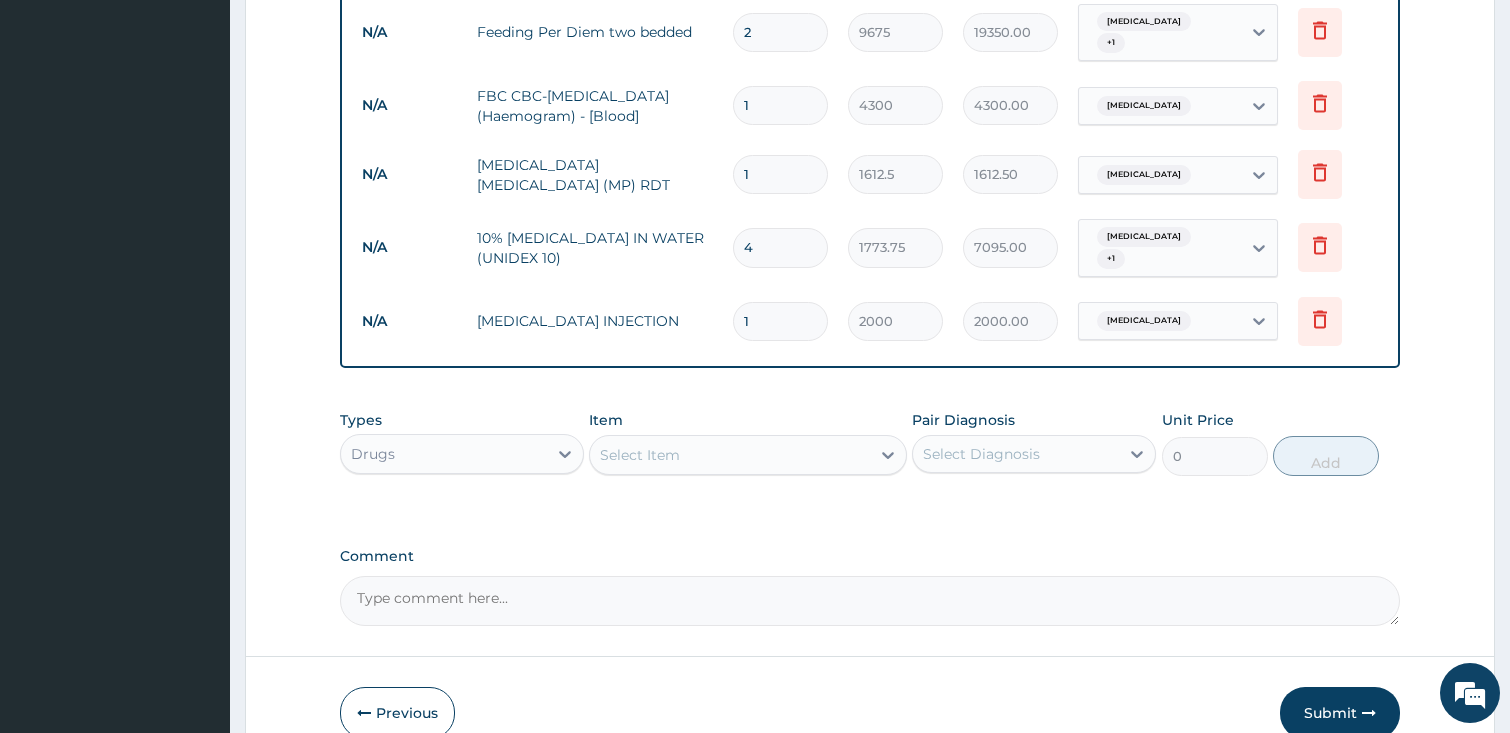 type 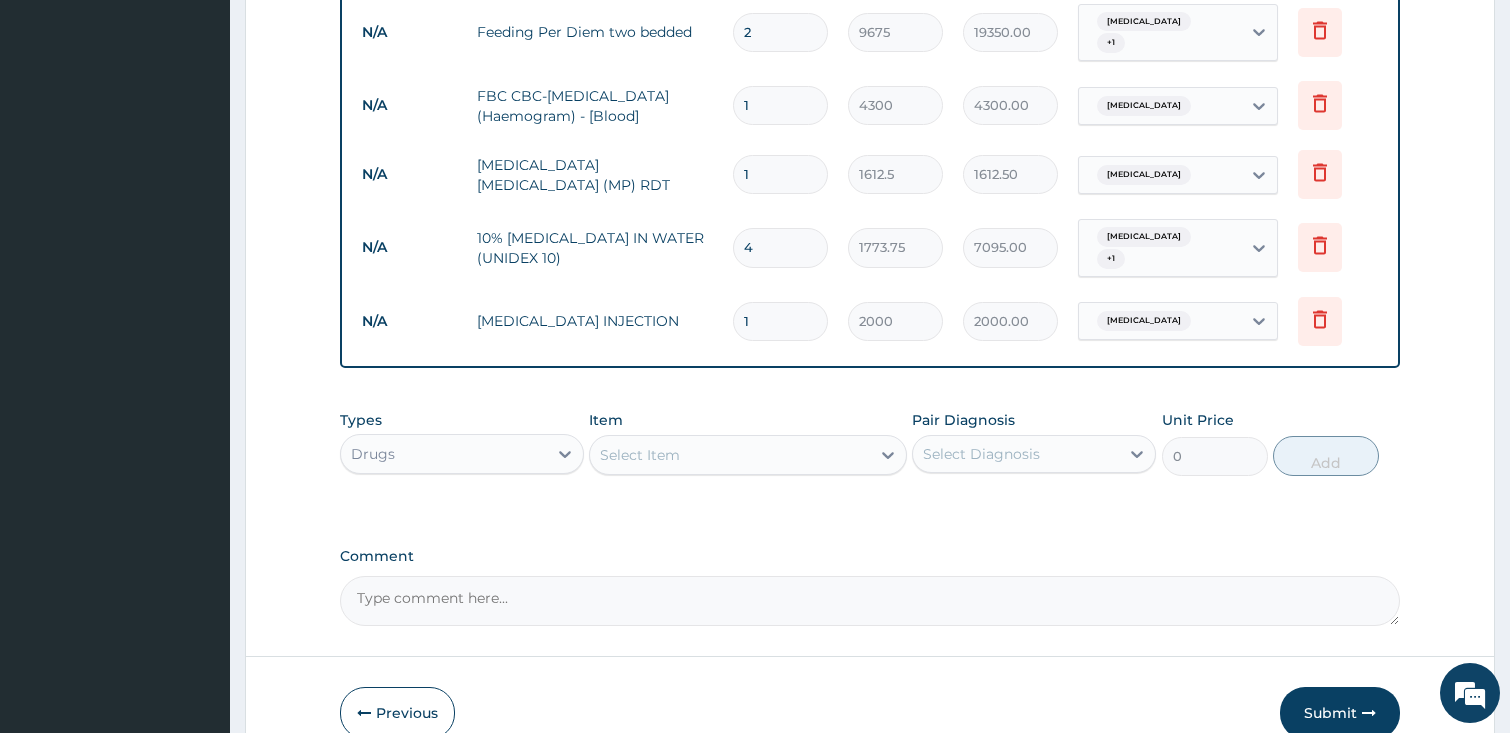 type on "0.00" 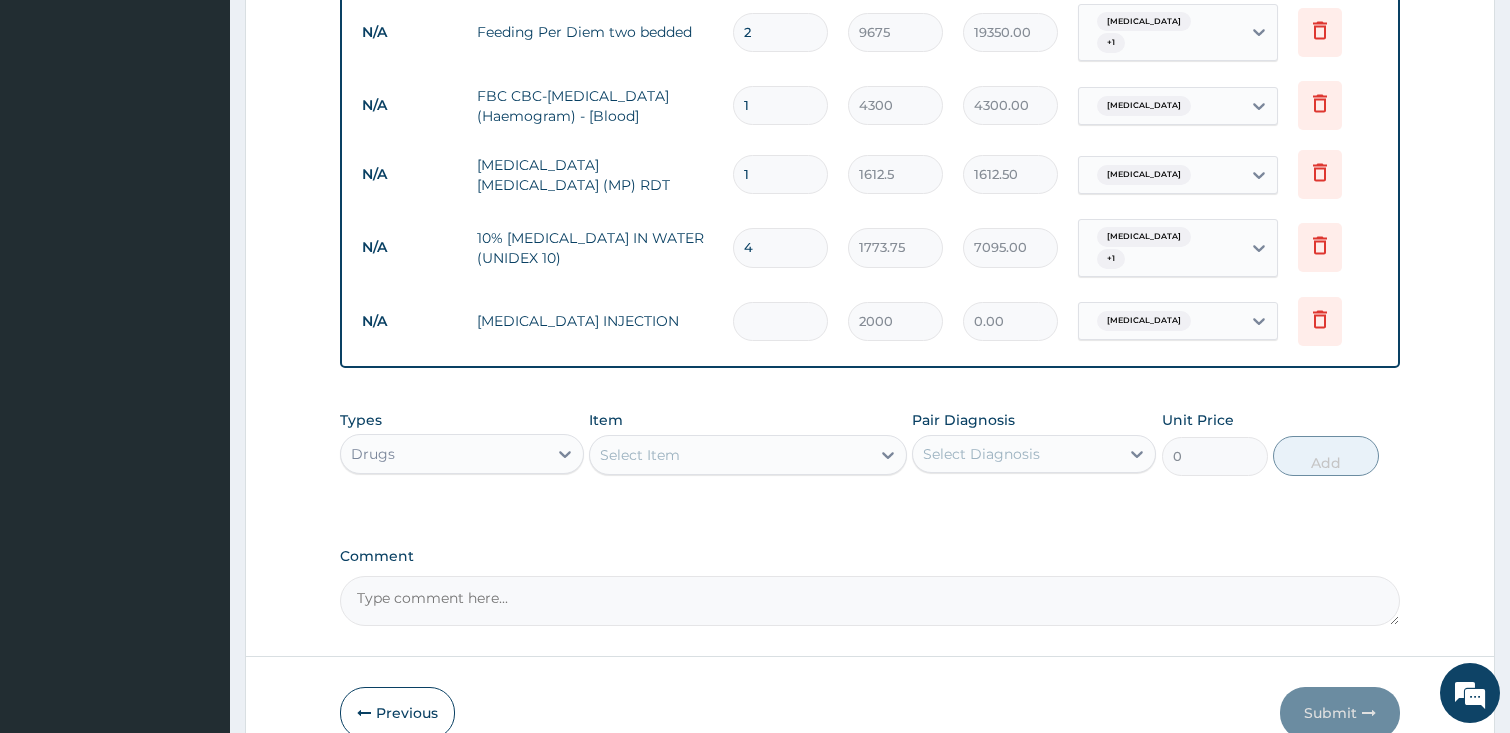 type on "4" 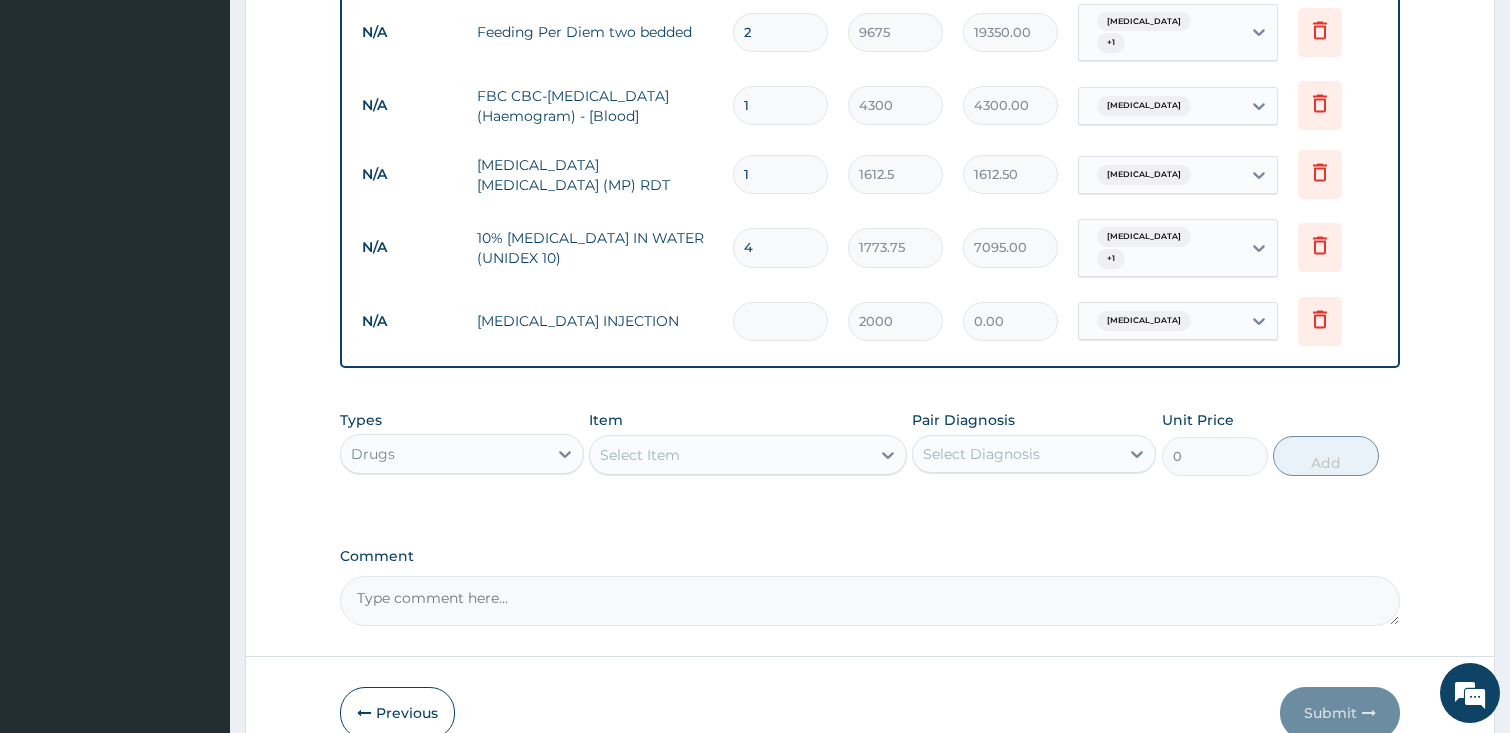 type on "8000.00" 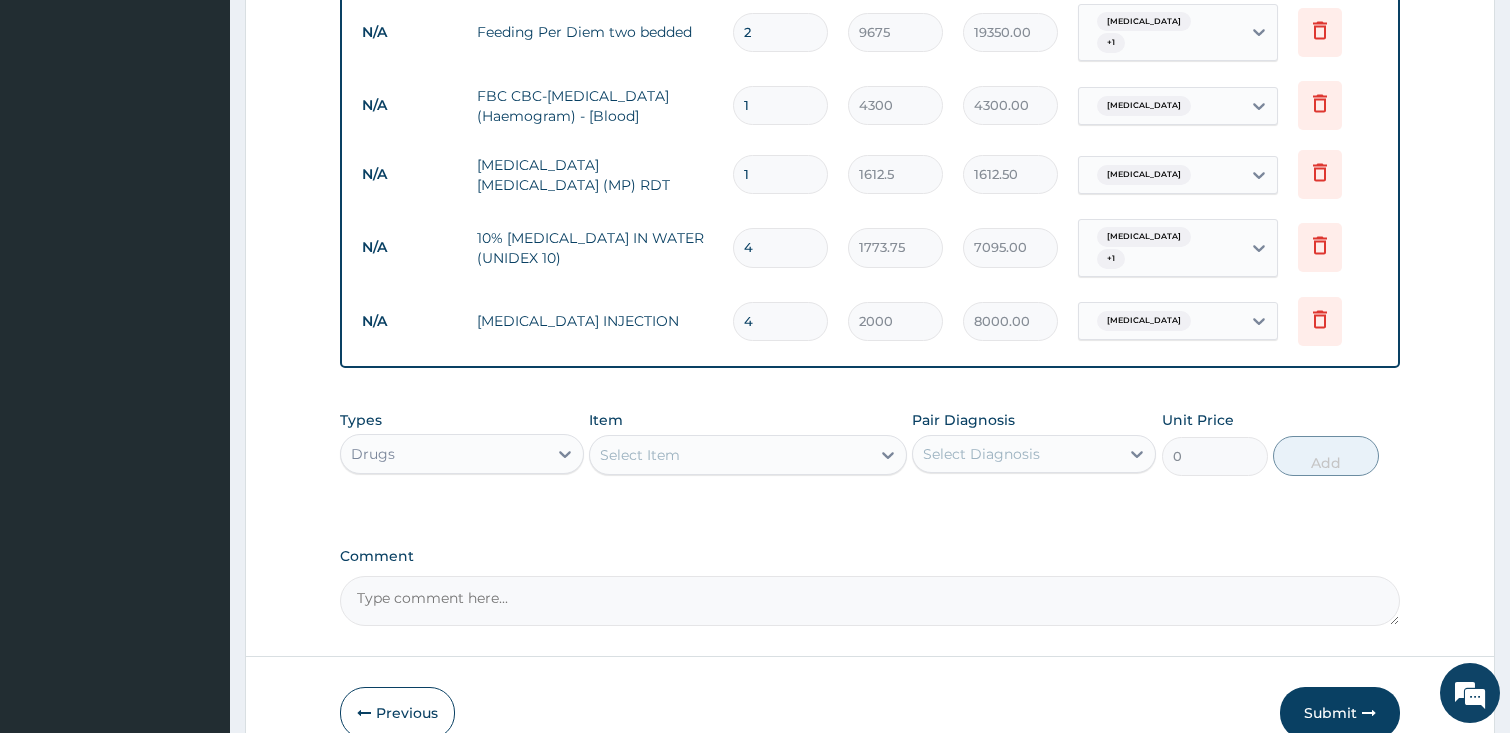type on "4" 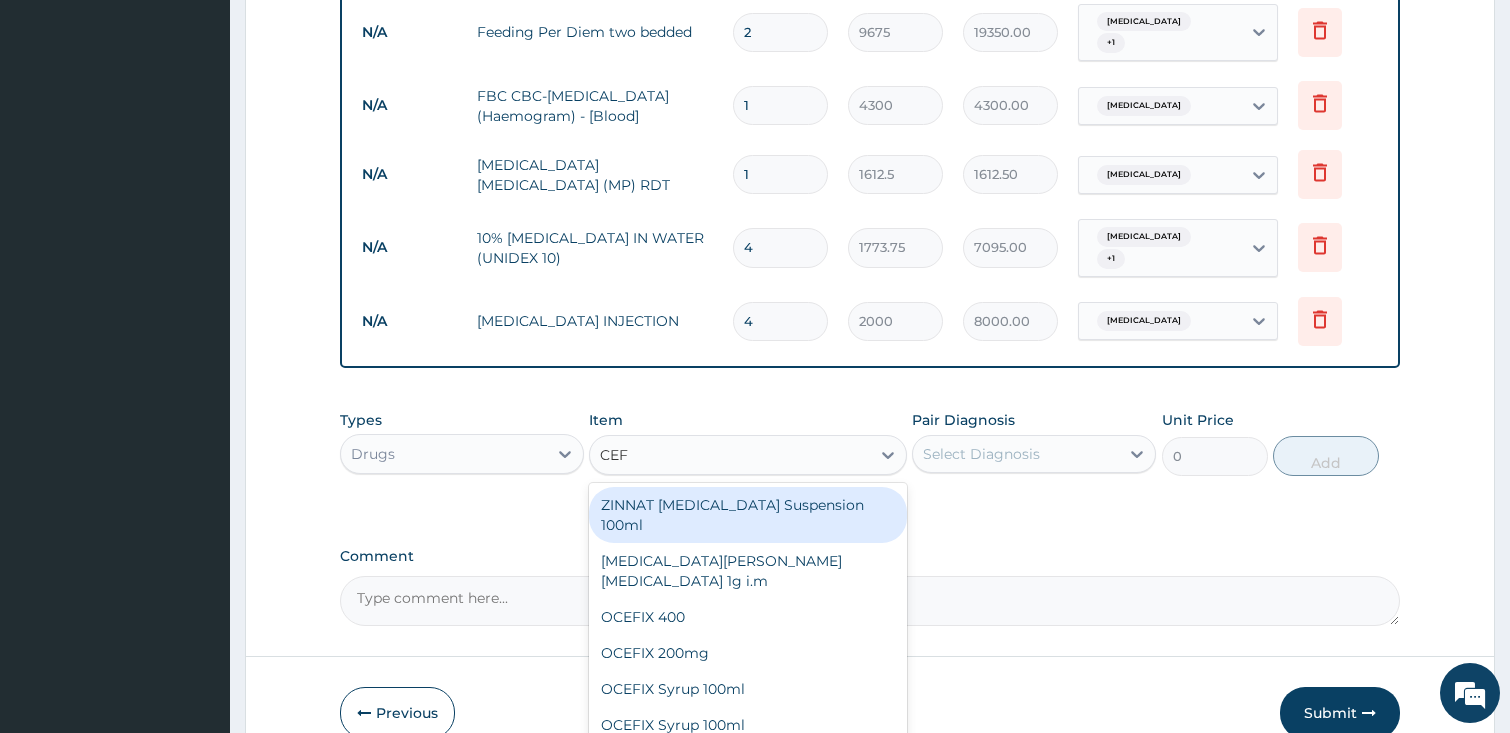 type on "CEFT" 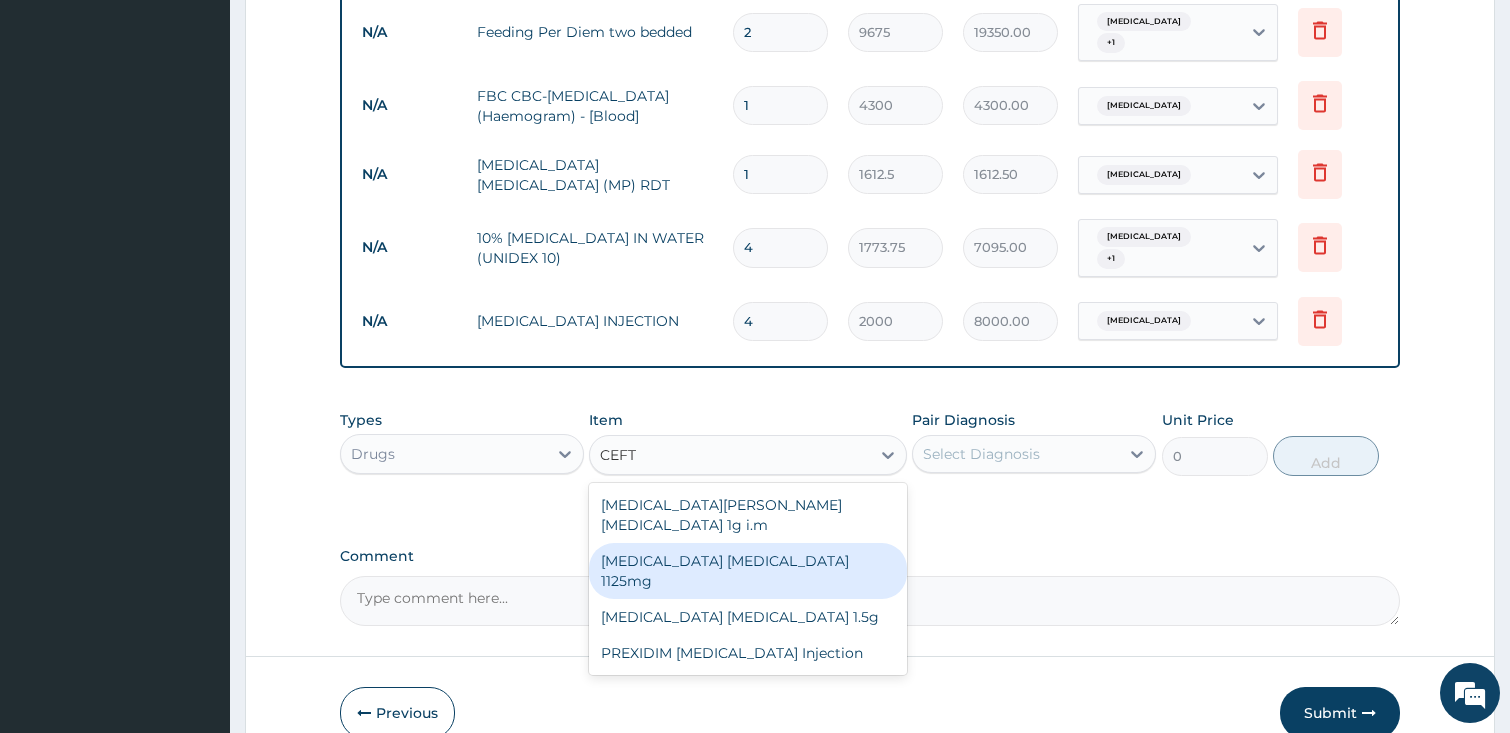 click on "Ceftriaxone Tazobactam 1125mg" at bounding box center (748, 571) 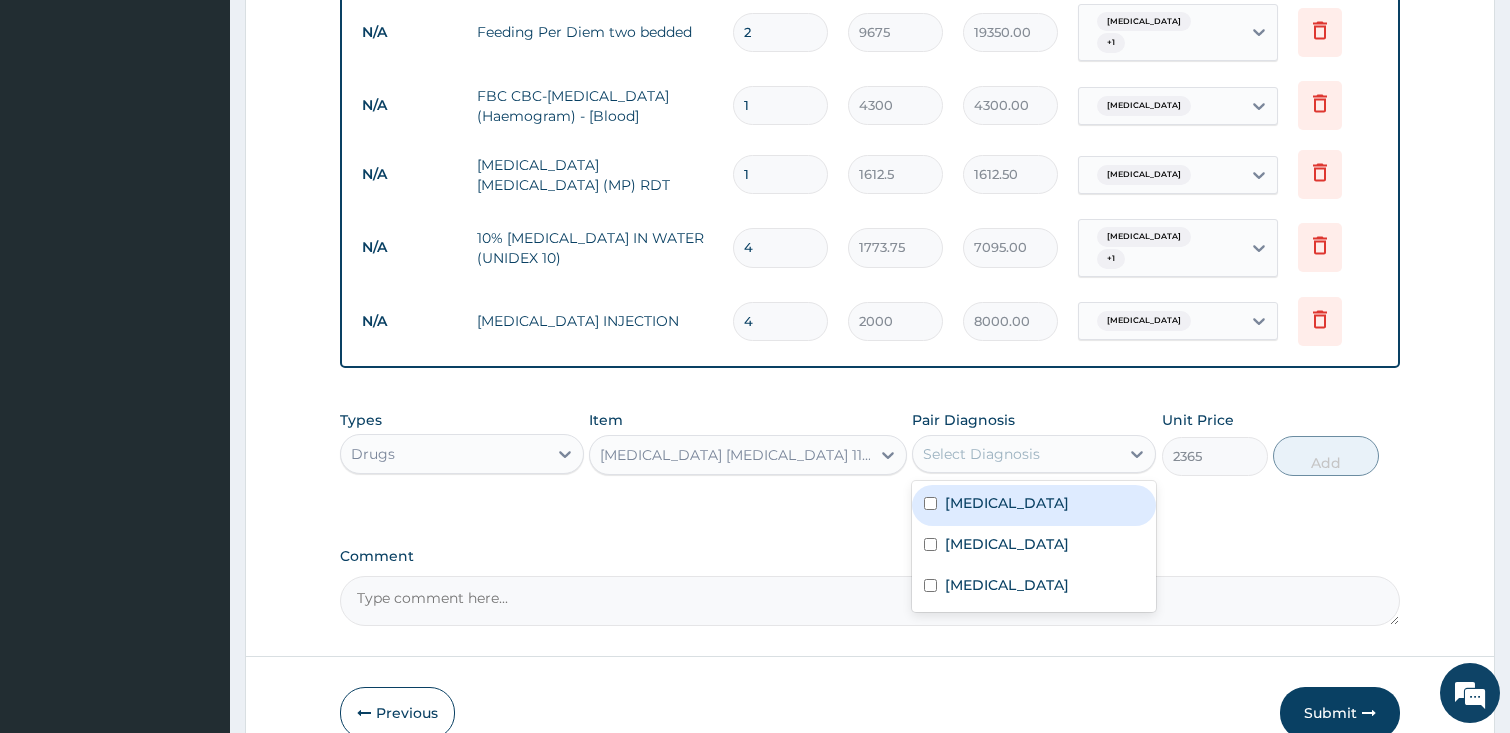 click on "Select Diagnosis" at bounding box center [981, 454] 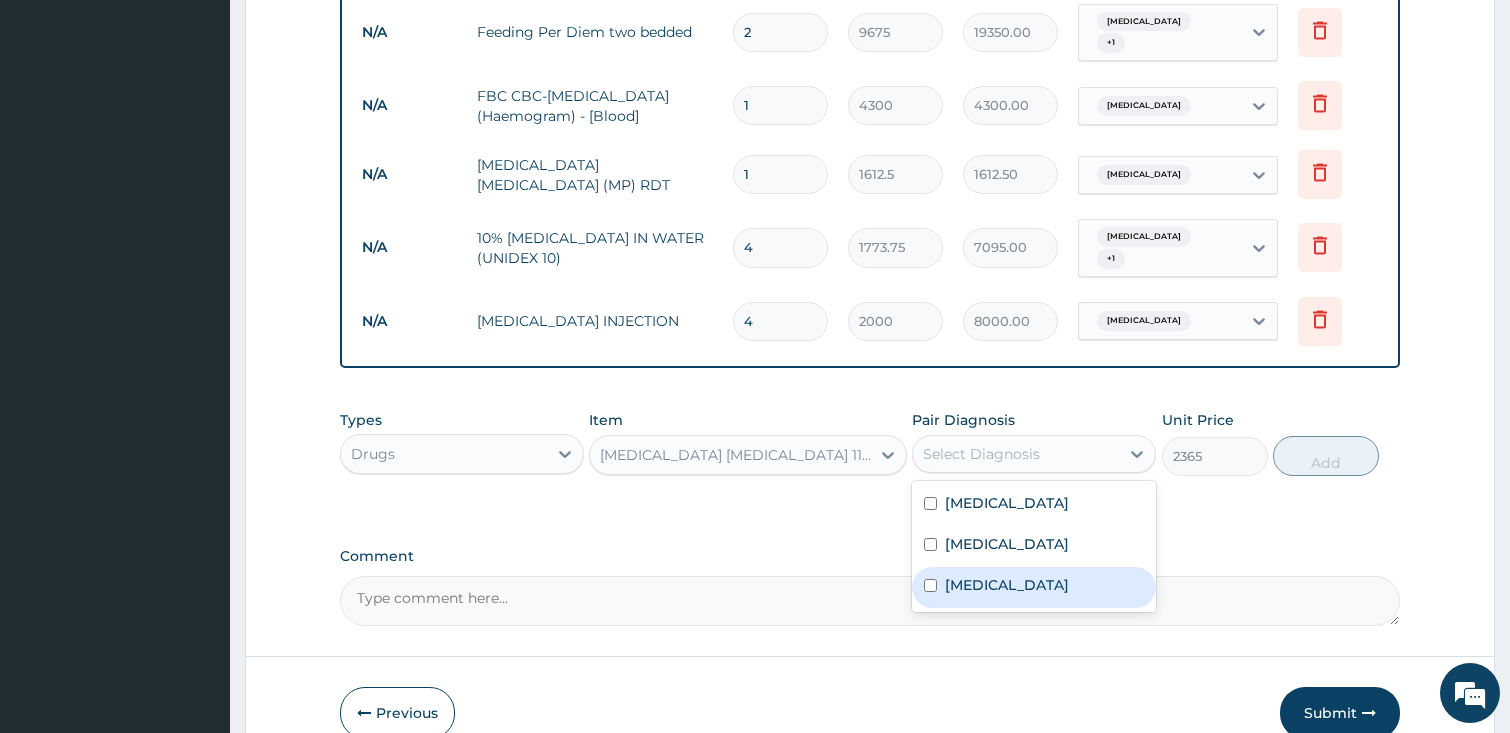 click on "Sepsis" at bounding box center [1034, 587] 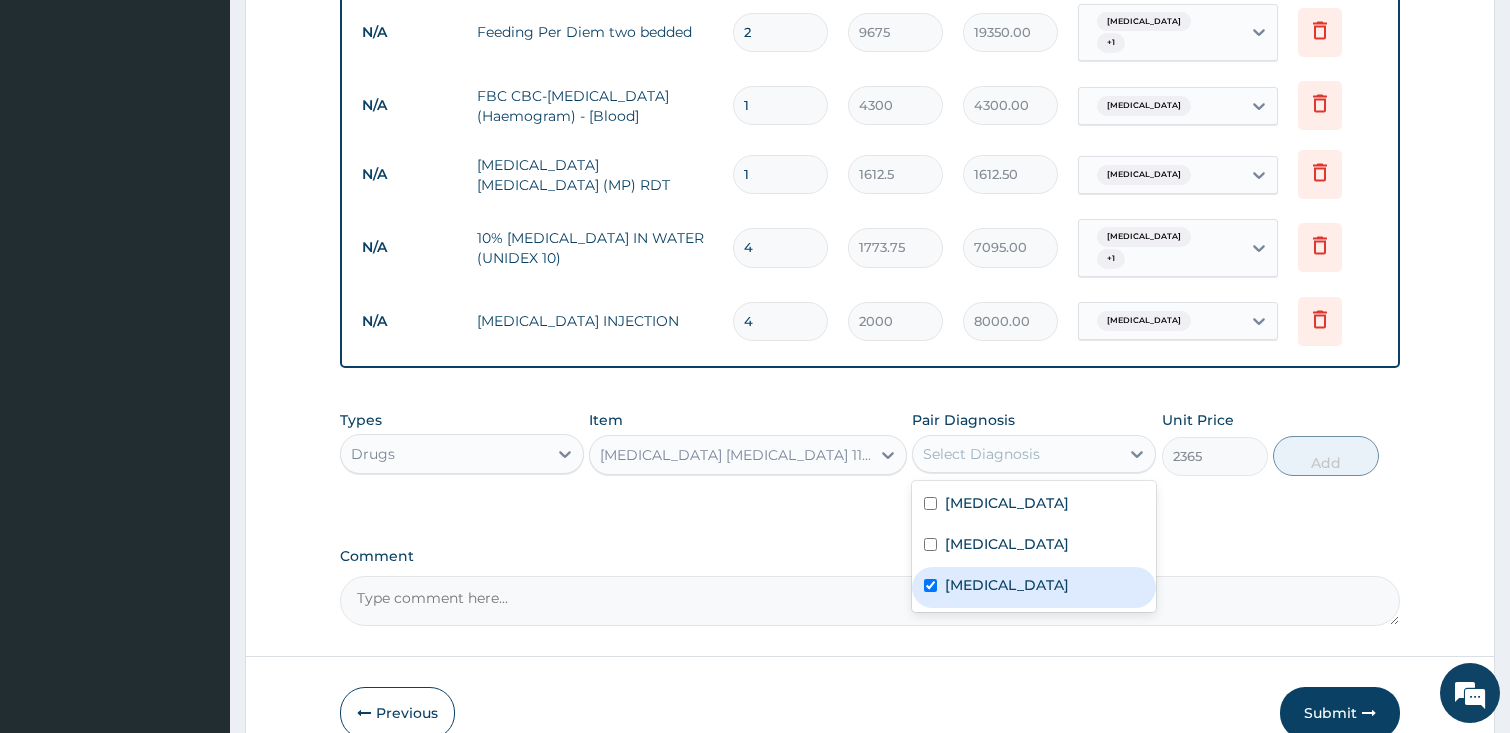 checkbox on "true" 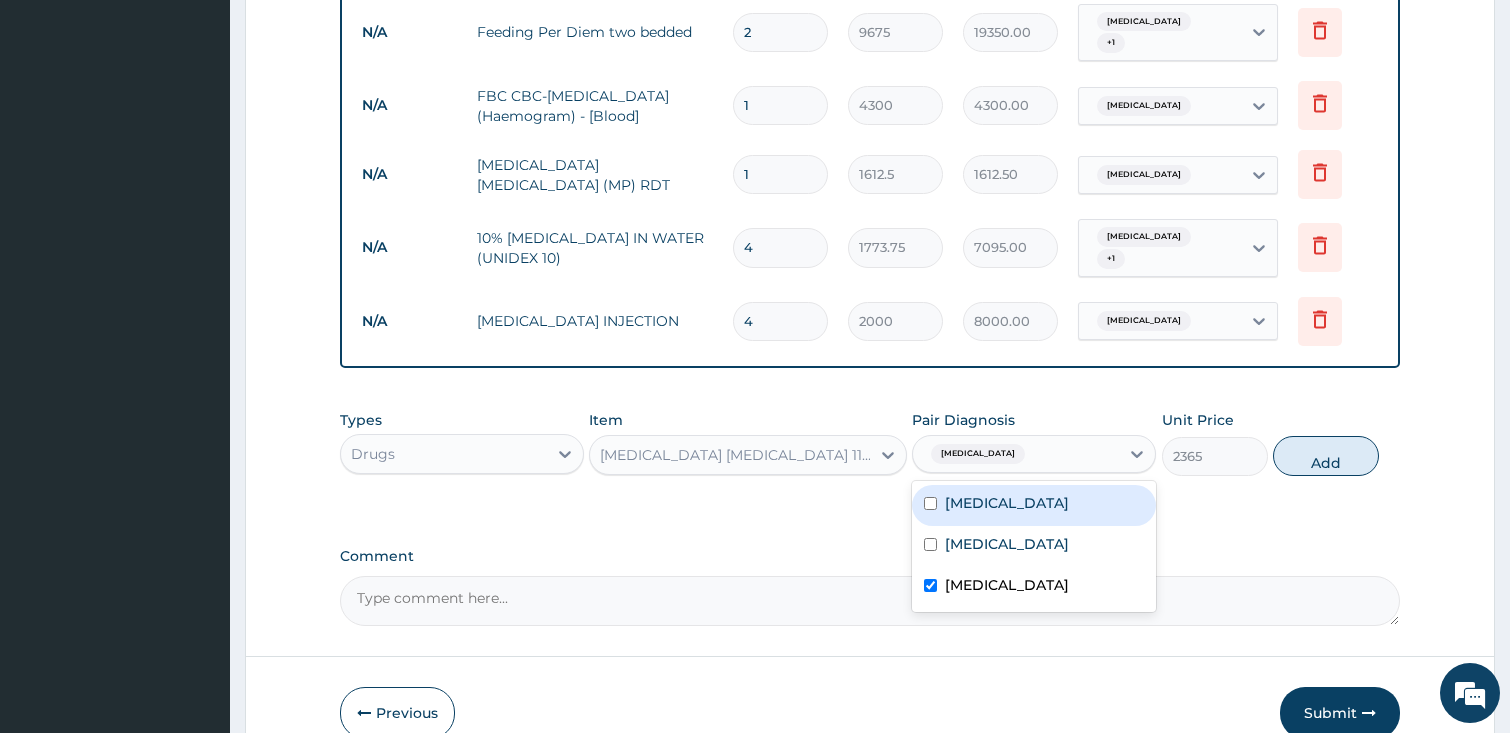 click on "Upper respiratory infection" at bounding box center (1007, 503) 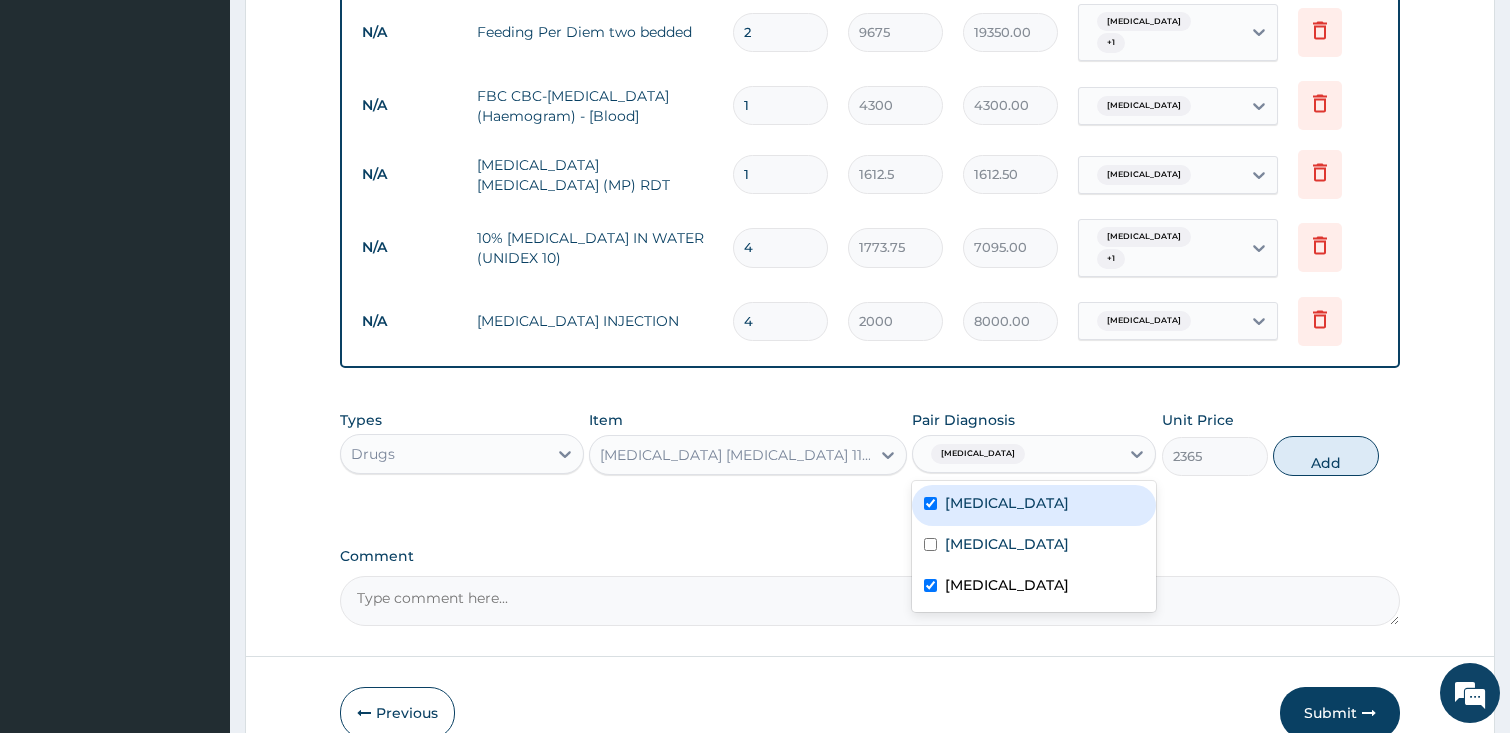 checkbox on "true" 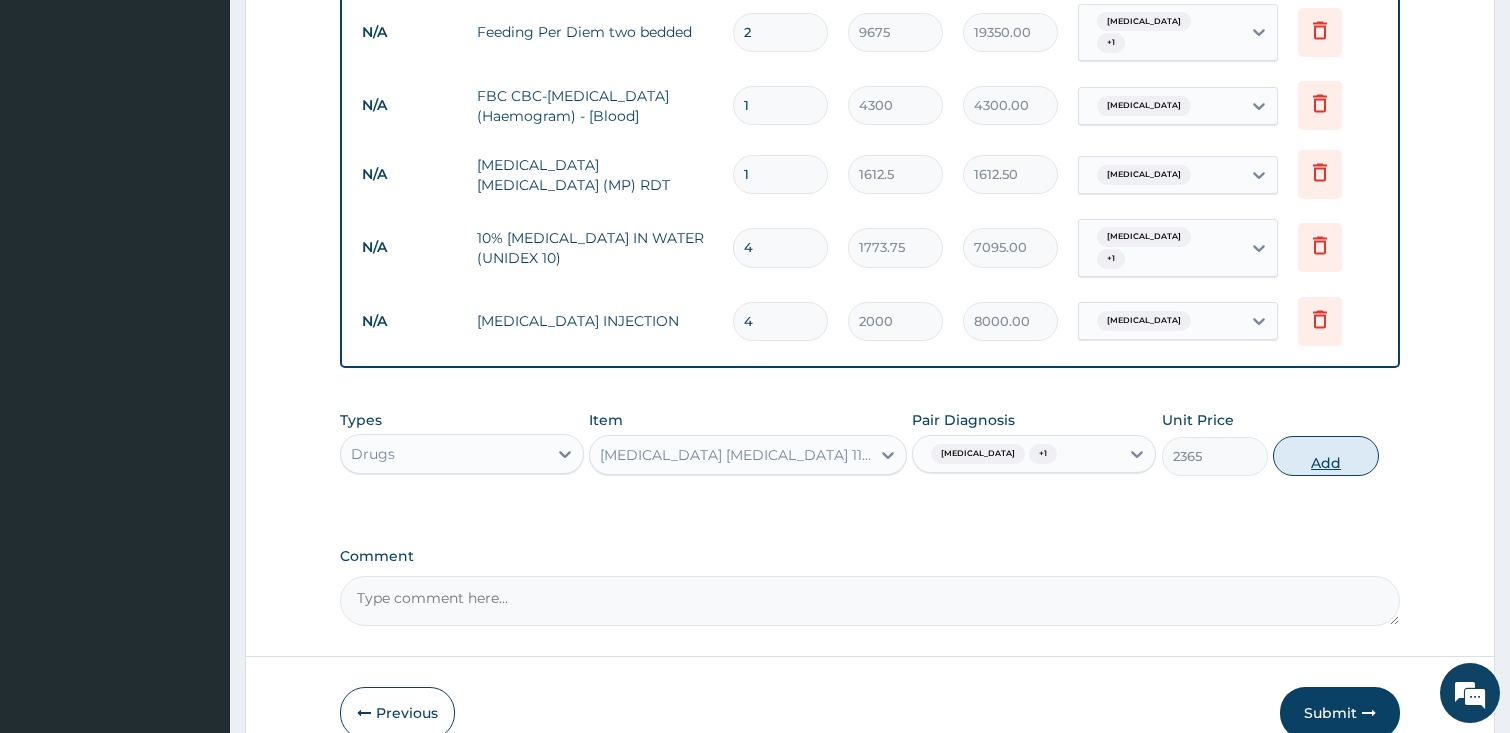 click on "Add" at bounding box center (1326, 456) 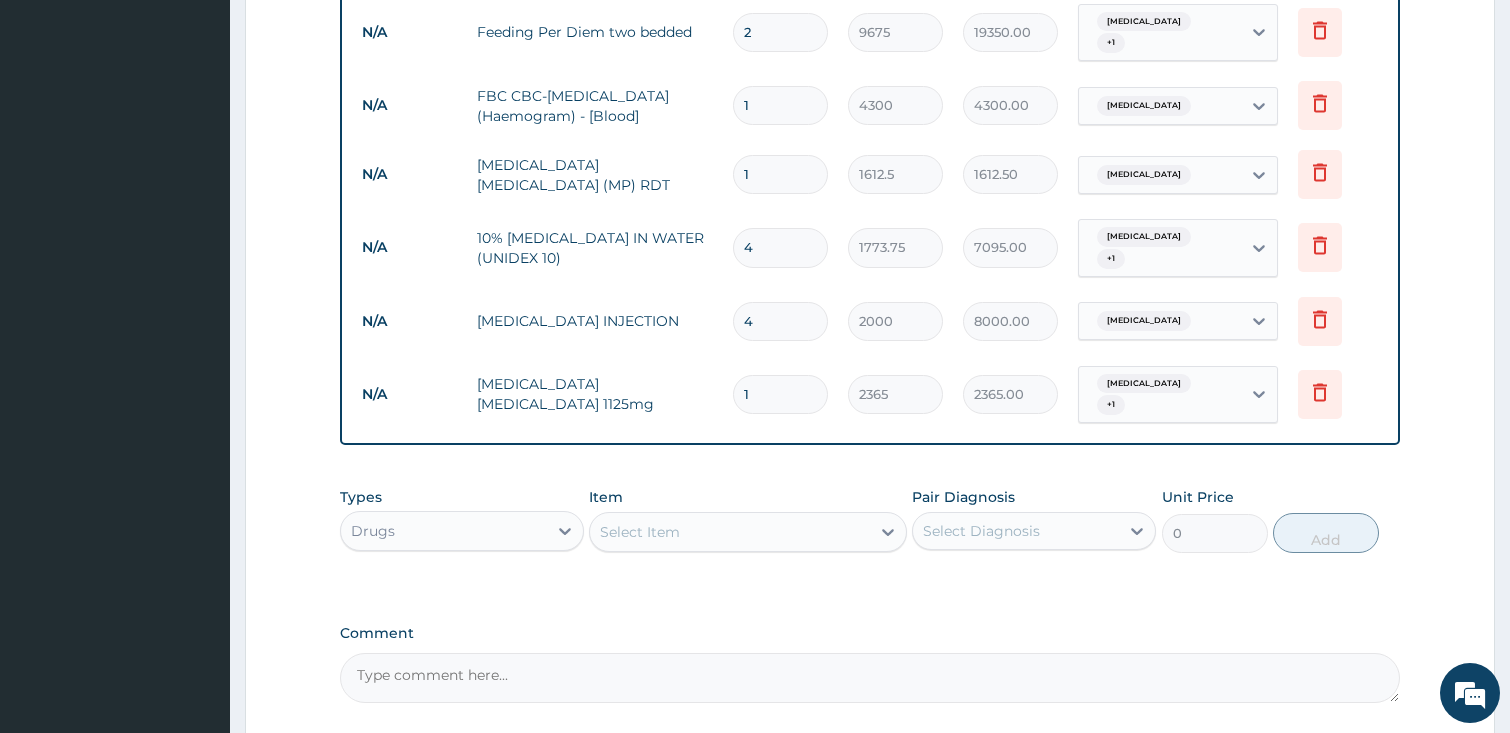 type 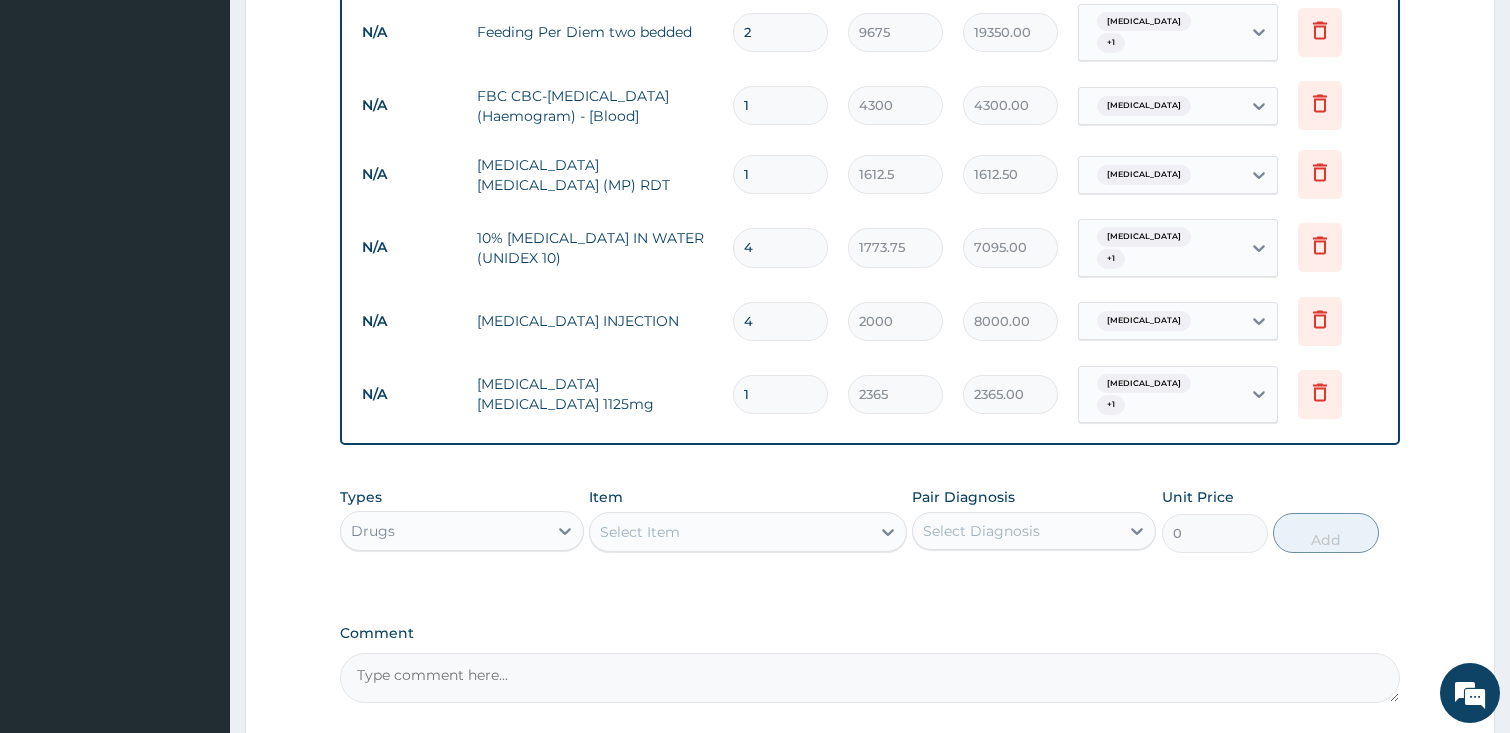 type on "0.00" 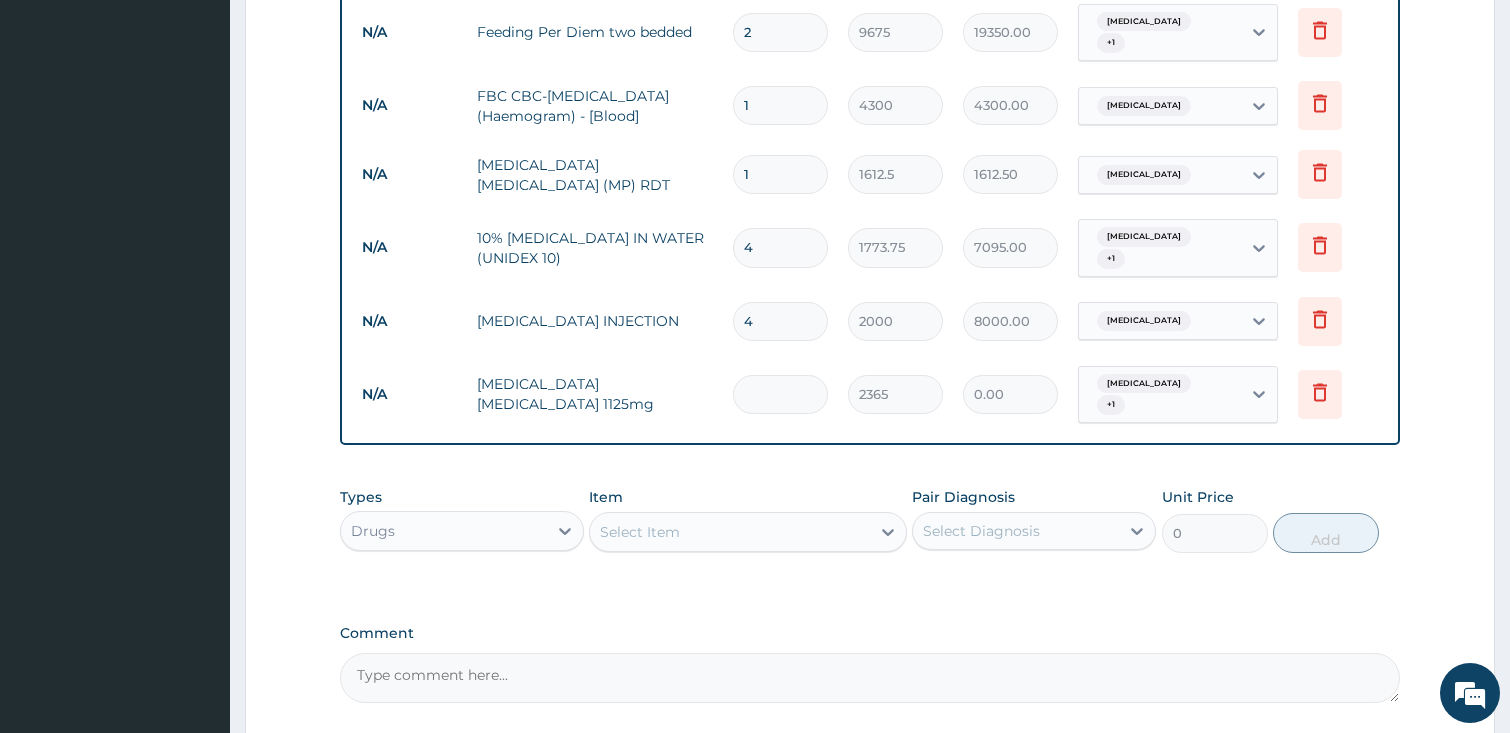 type on "4" 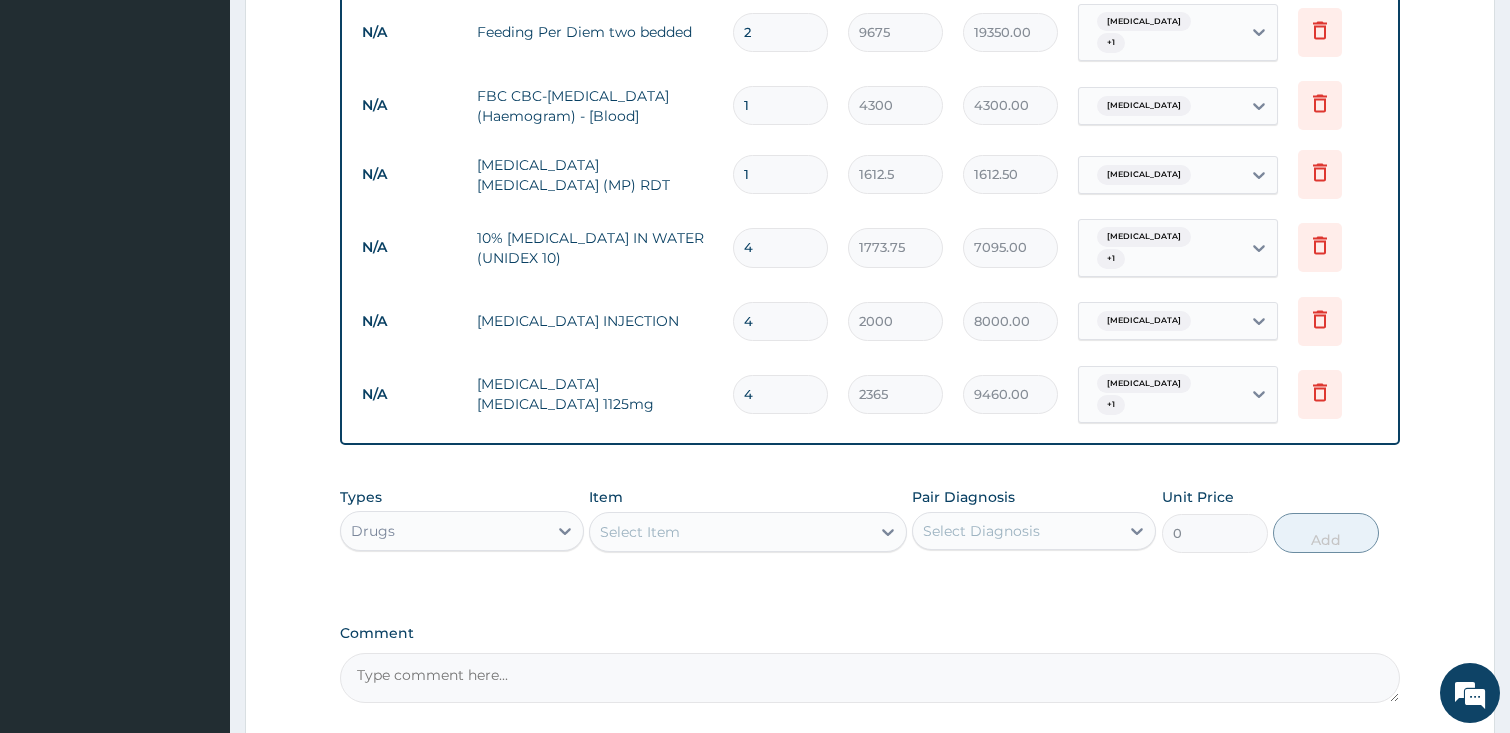 type on "4" 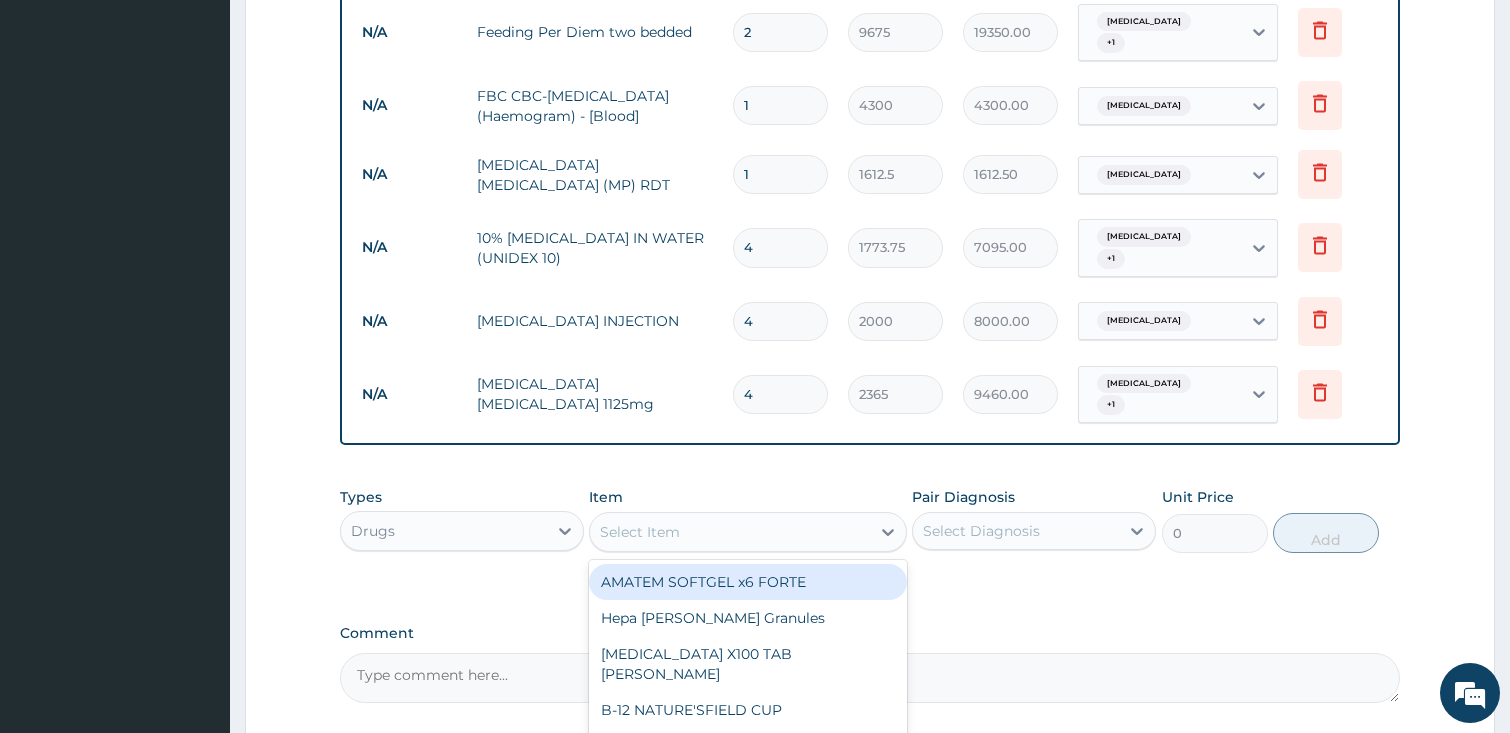 click on "Select Item" at bounding box center (730, 532) 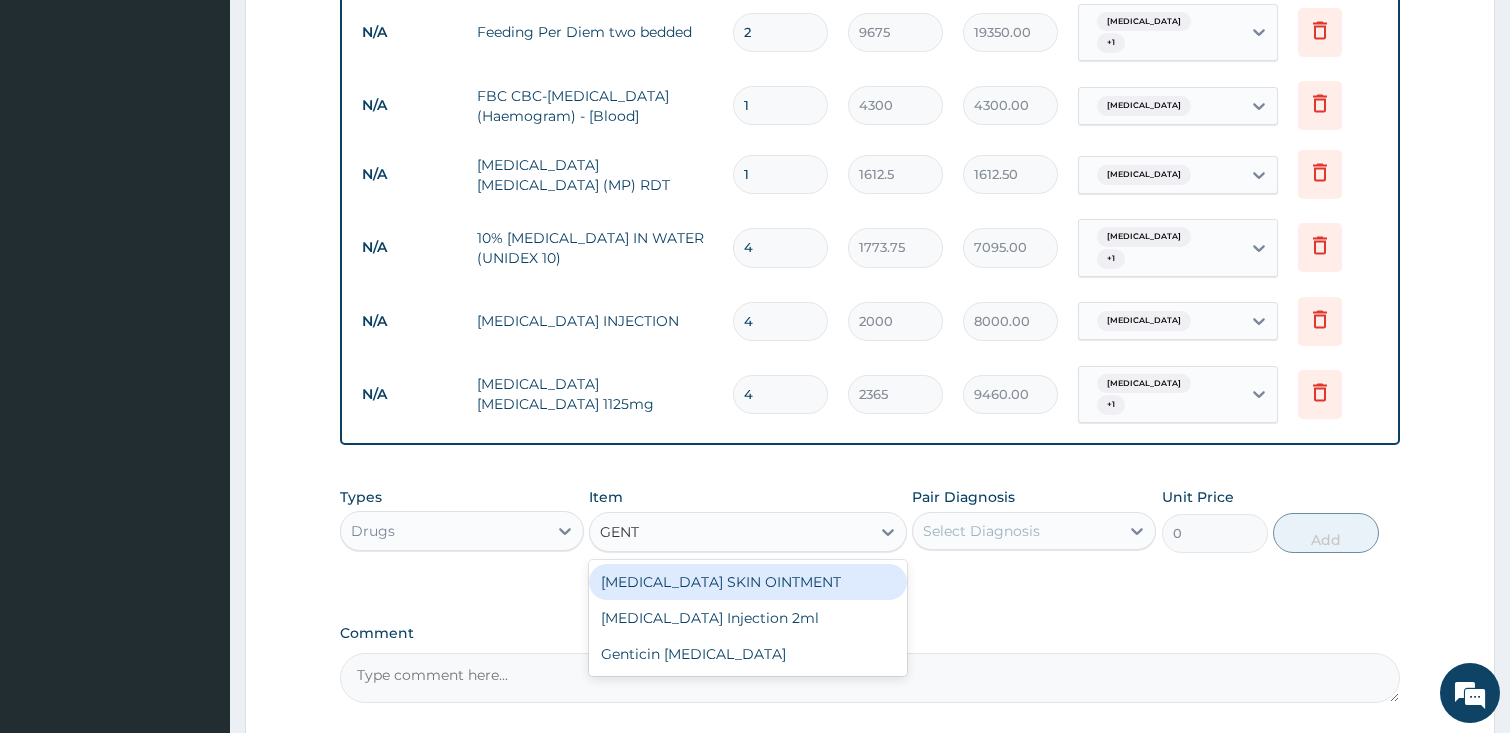 type on "GENTA" 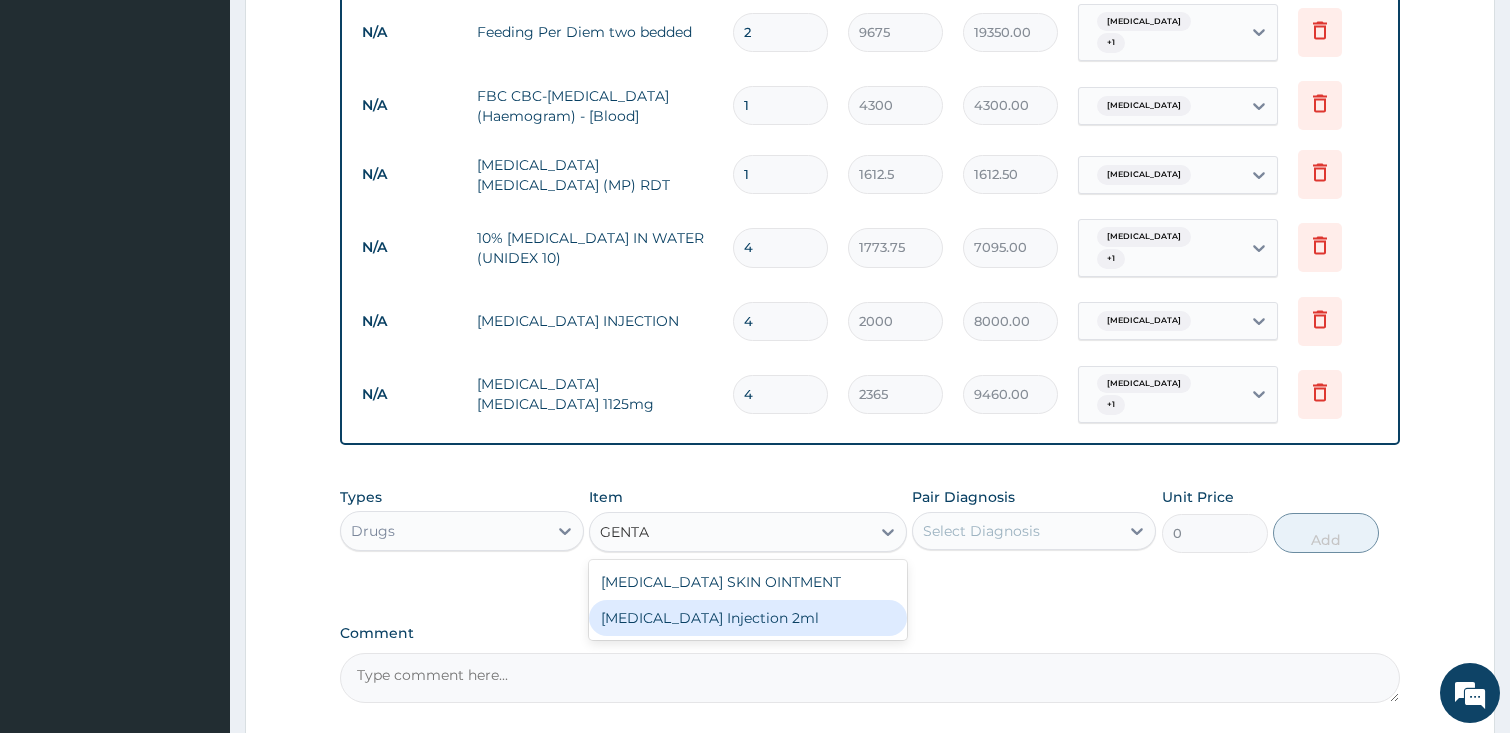 click on "GENTAMICIN Injection 2ml" at bounding box center [748, 618] 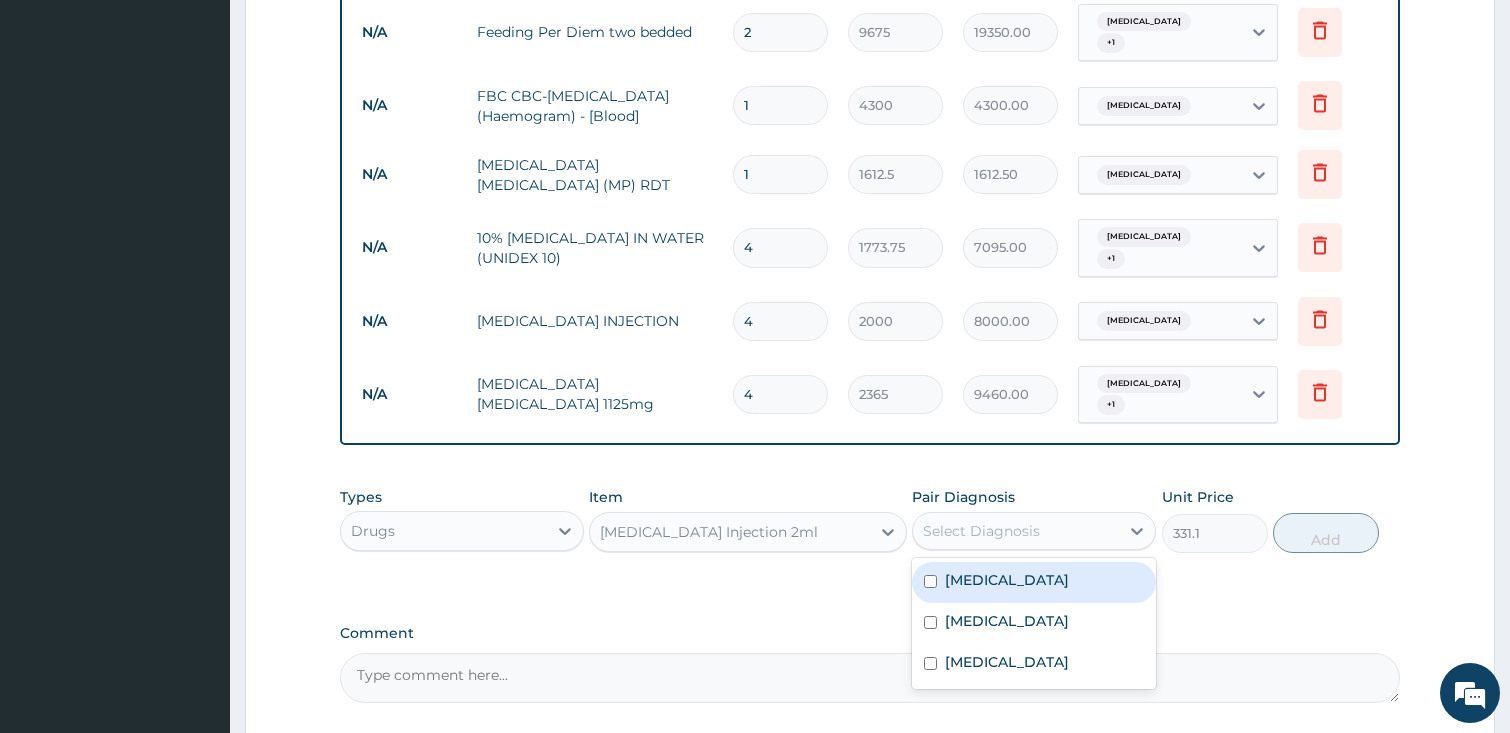 click on "Select Diagnosis" at bounding box center (1016, 531) 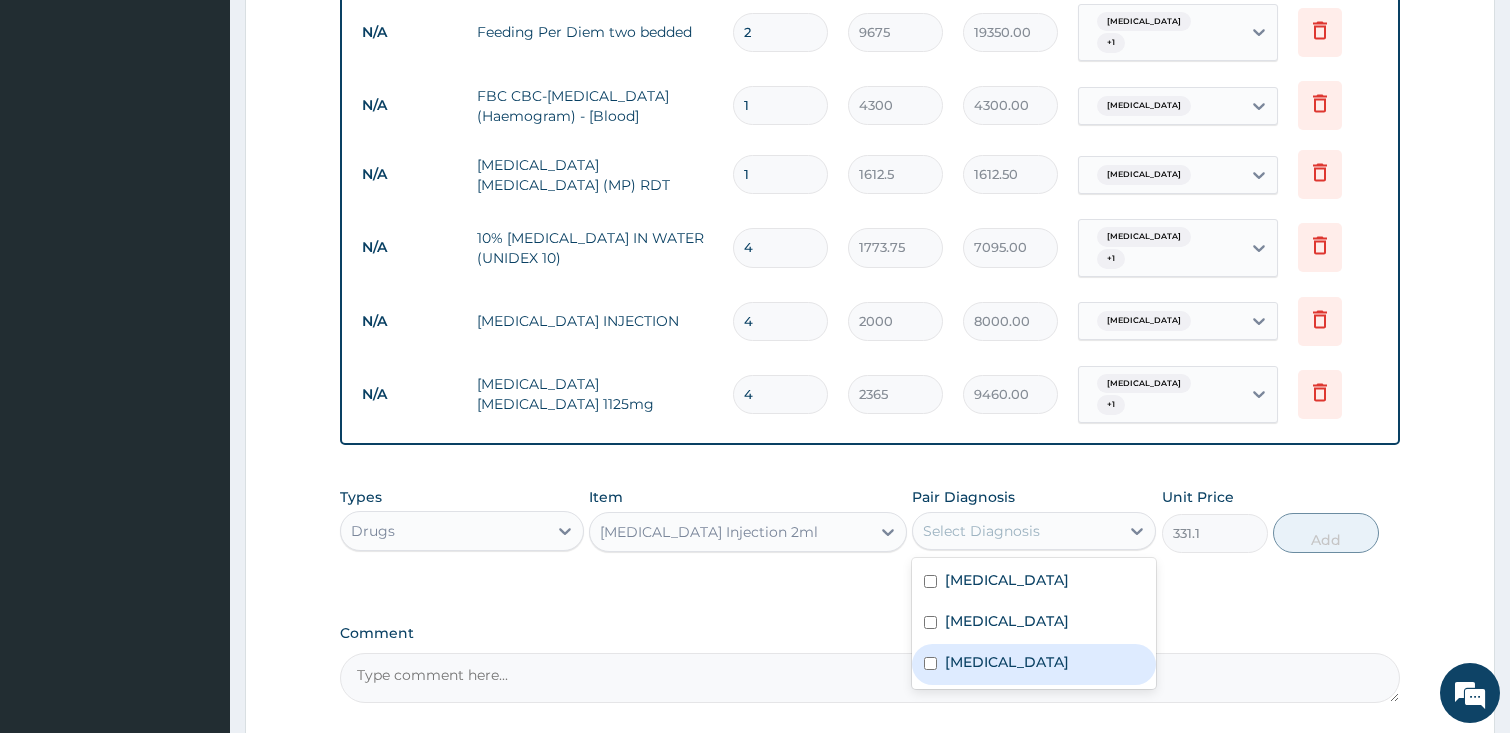 click on "Sepsis" at bounding box center [1034, 664] 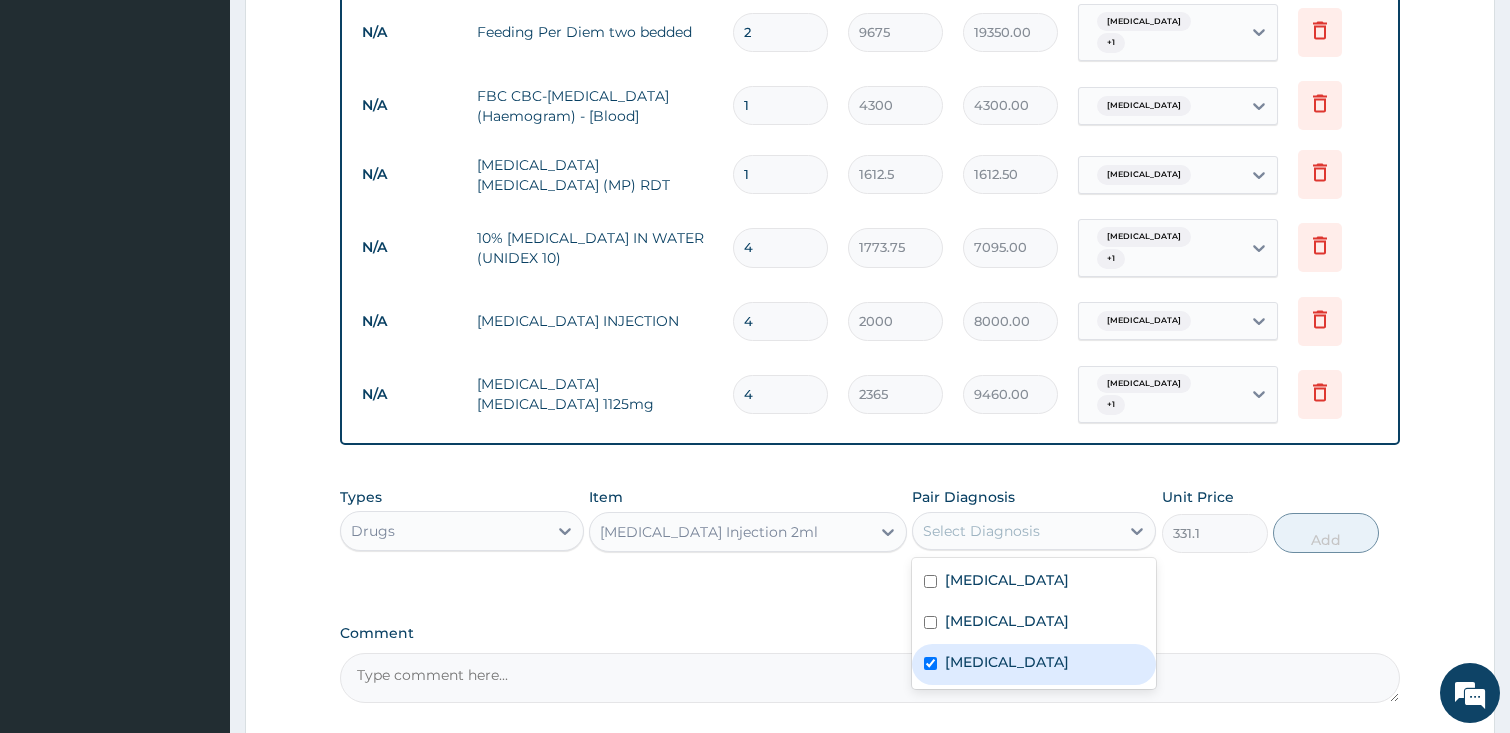 checkbox on "true" 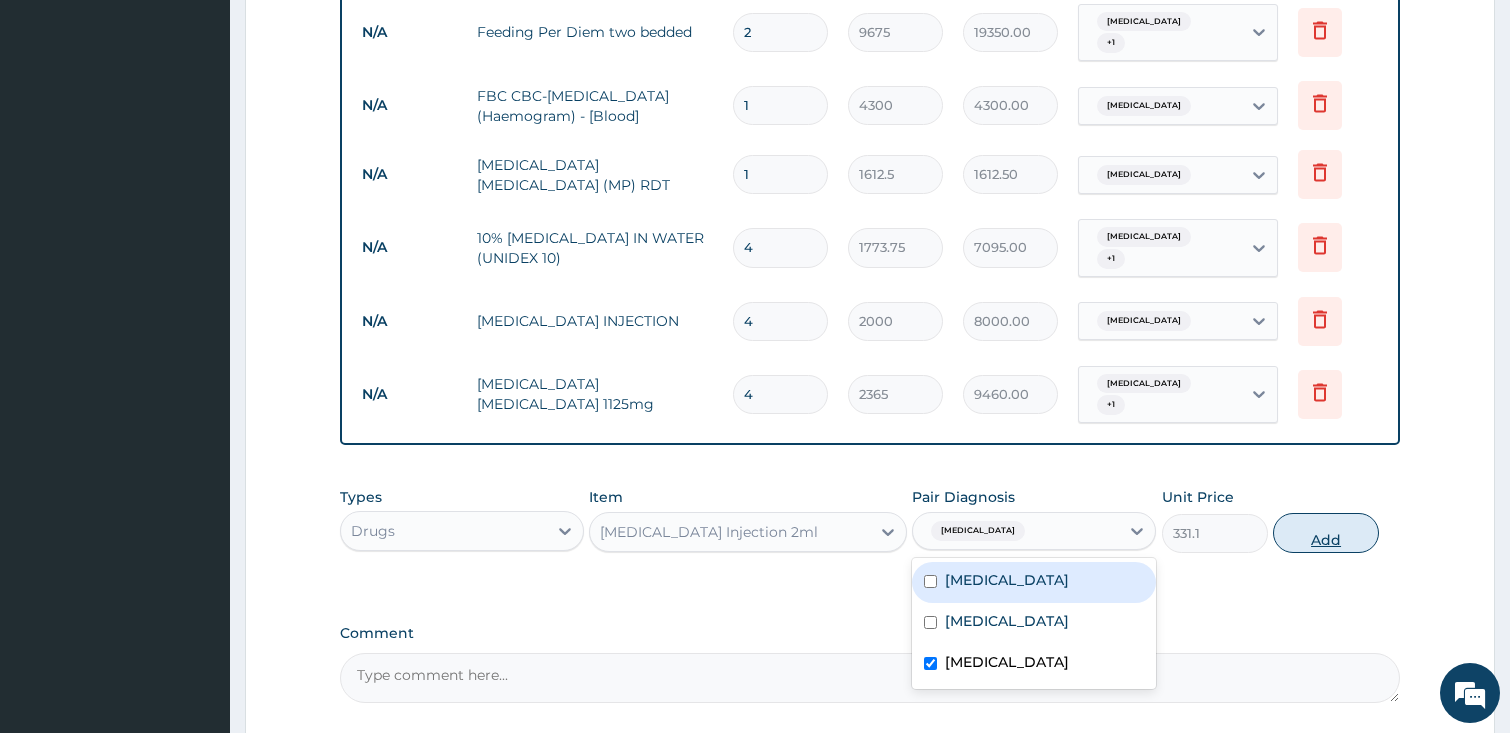 click on "Add" at bounding box center (1326, 533) 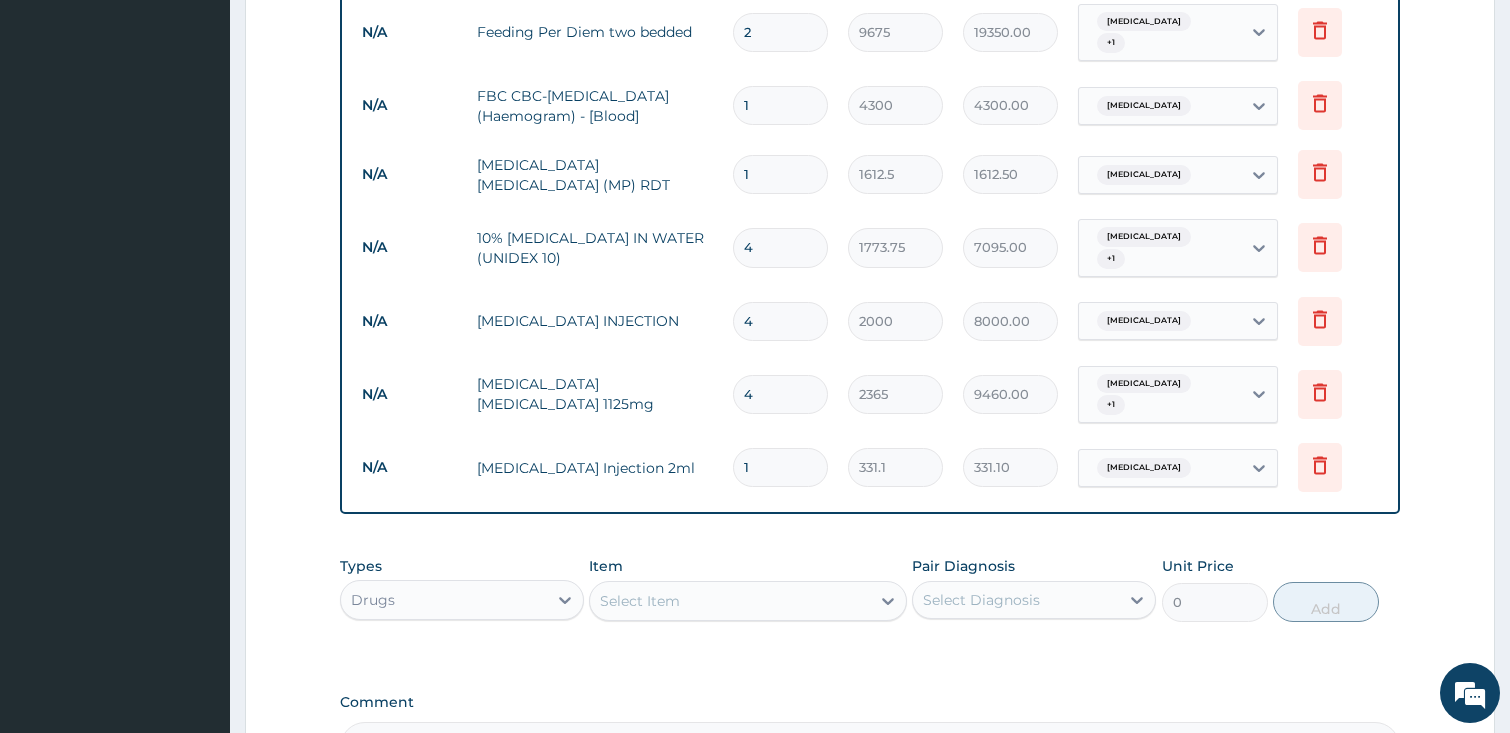 type 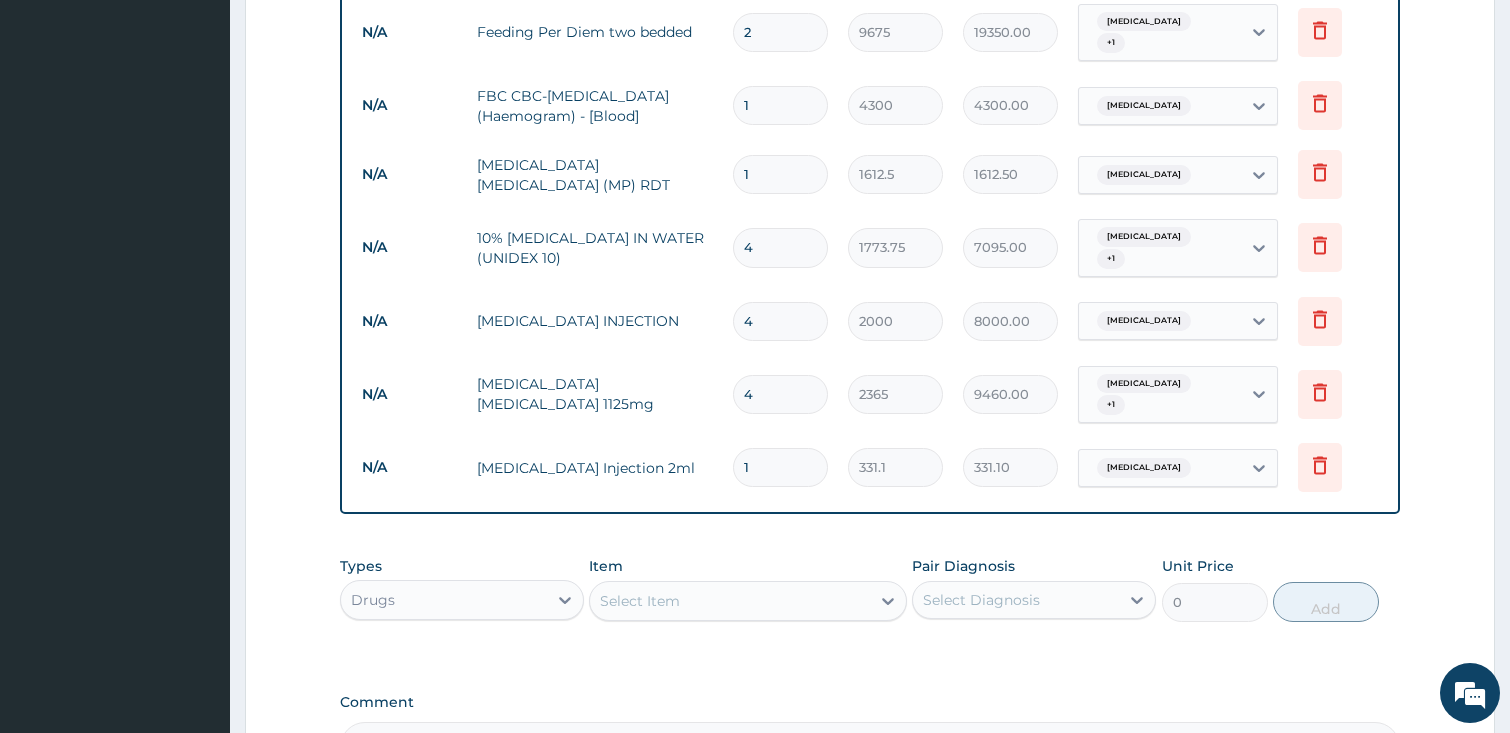 type on "0.00" 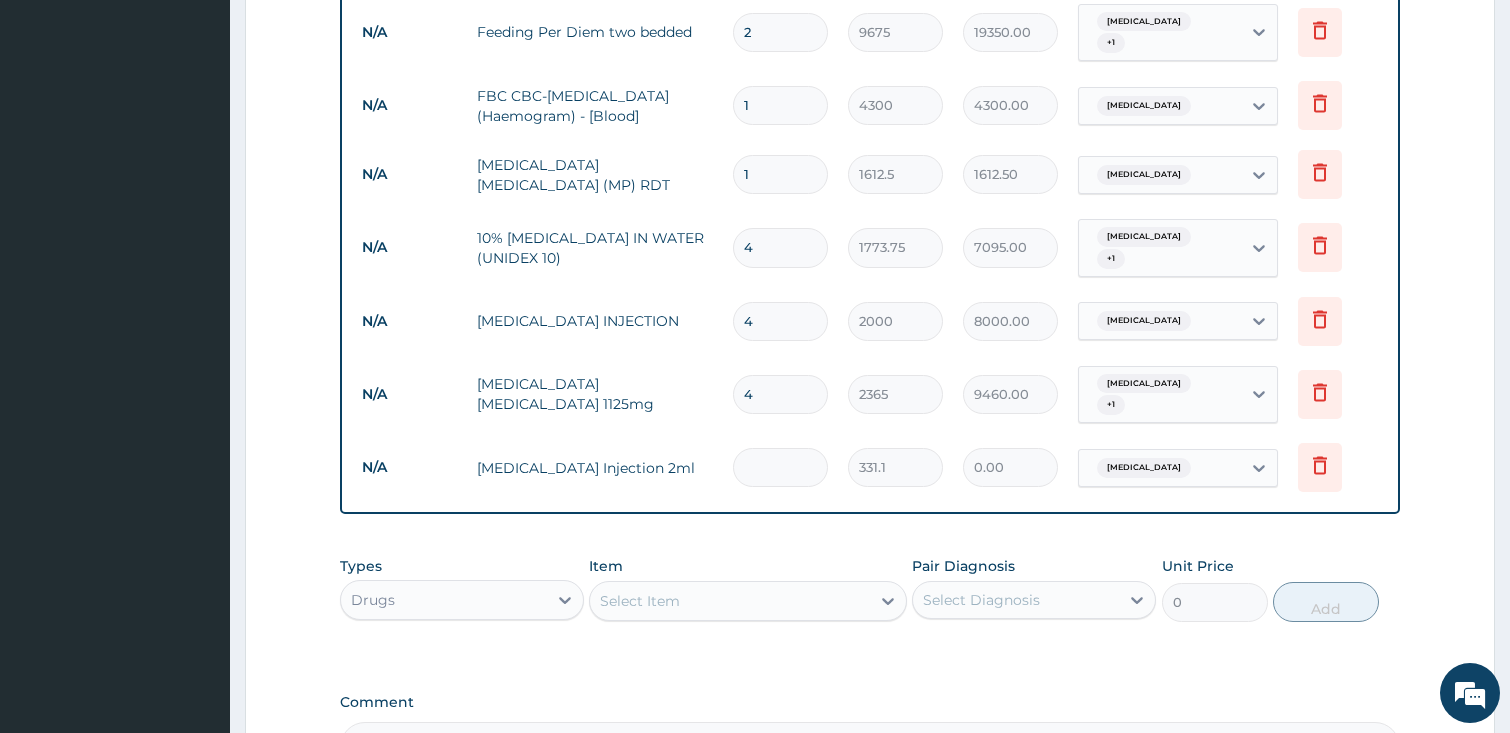 type on "4" 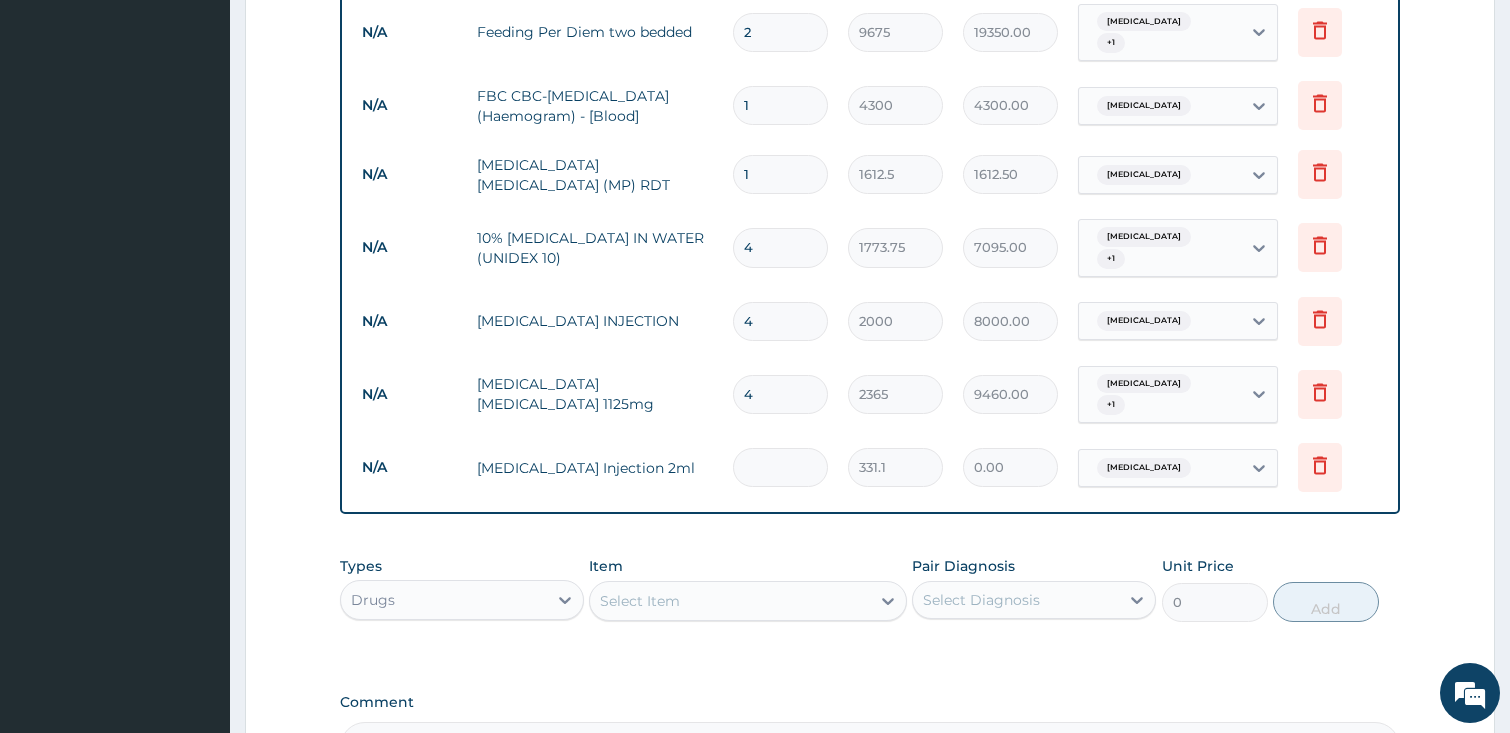 type on "1324.40" 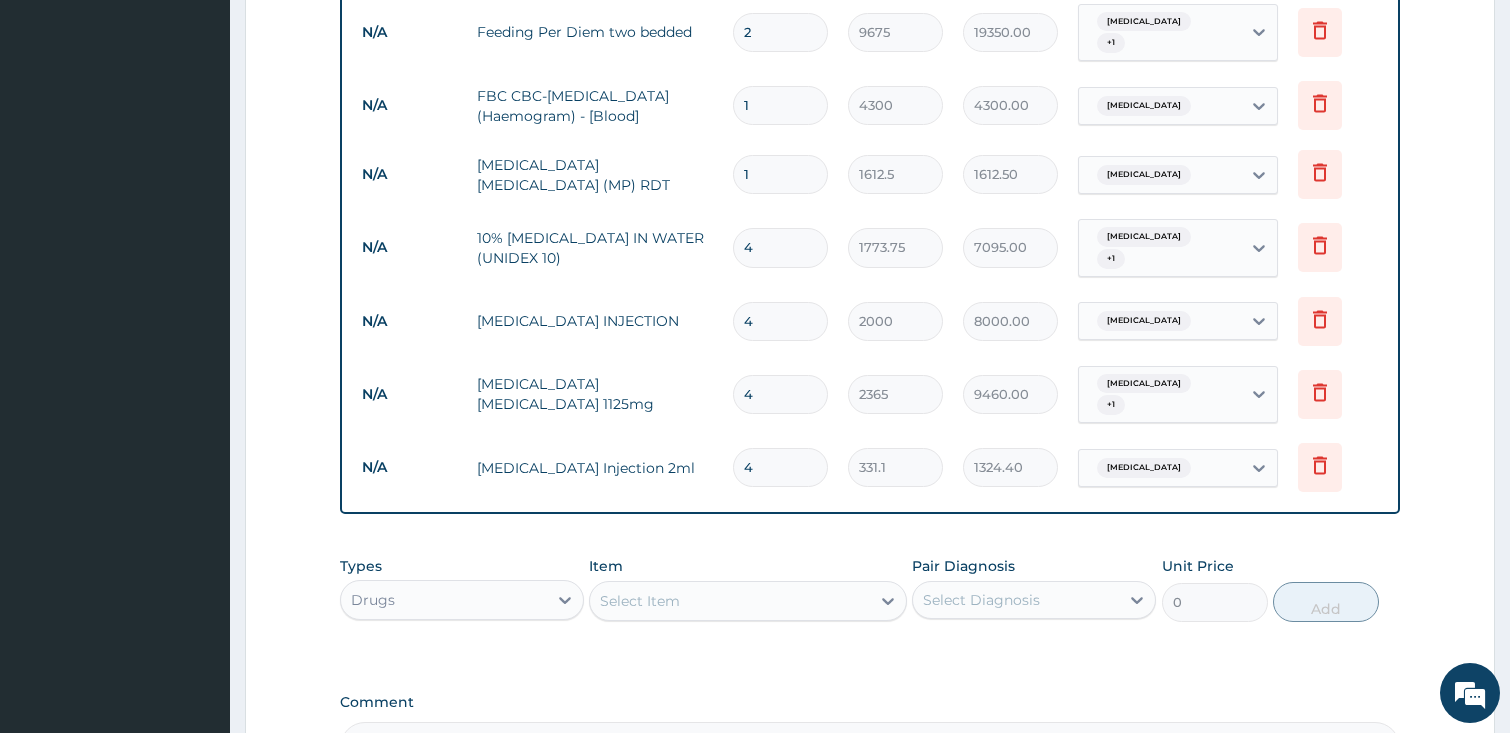 type on "4" 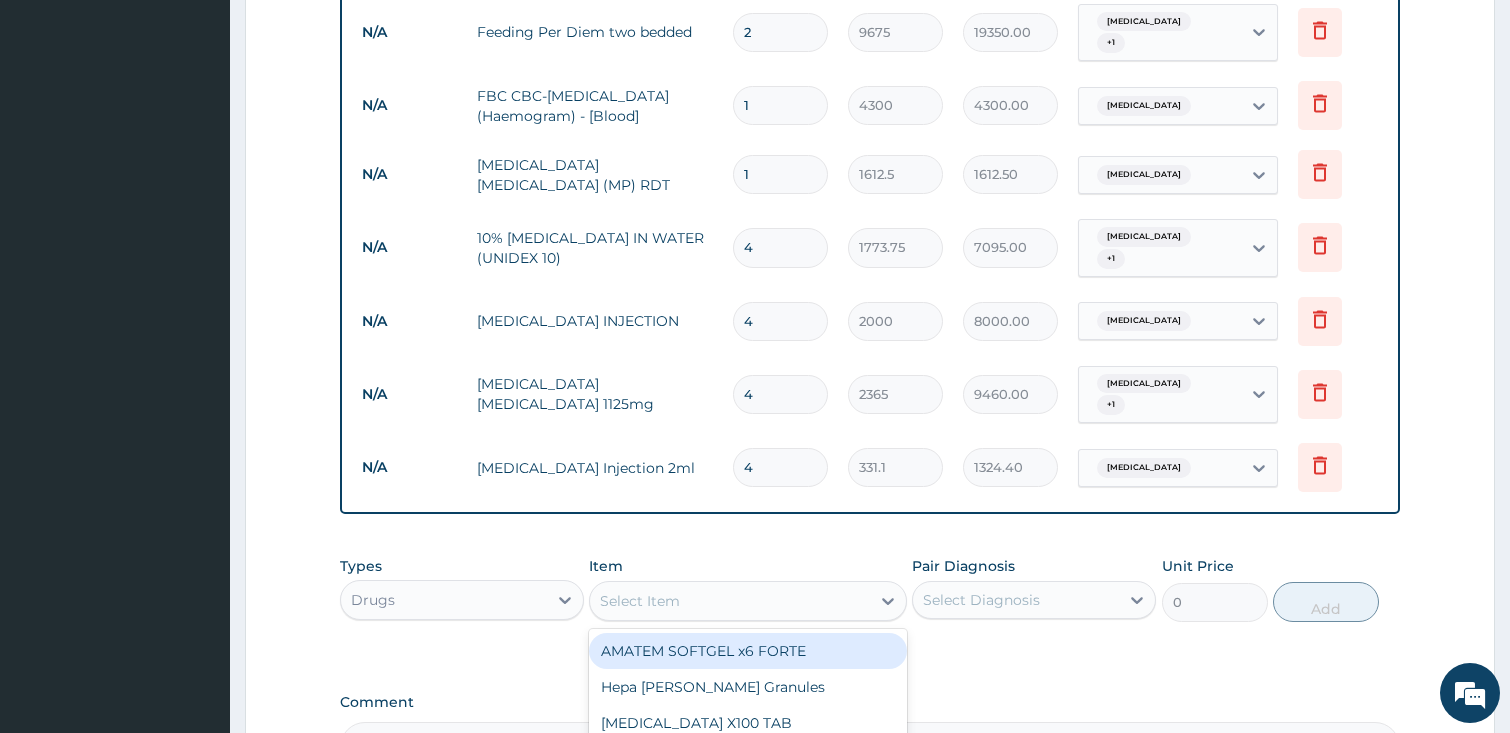 click on "Select Item" at bounding box center (640, 601) 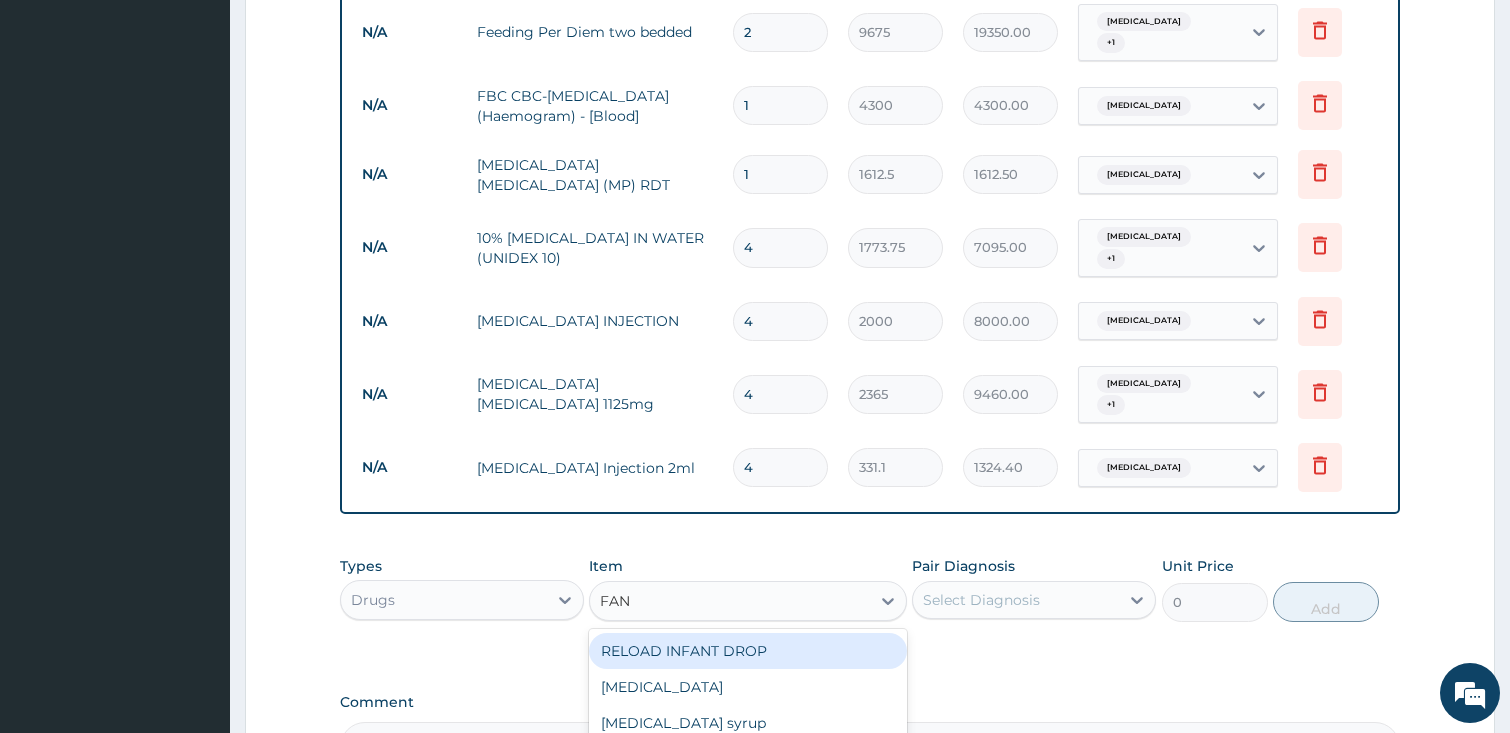 type on "FANS" 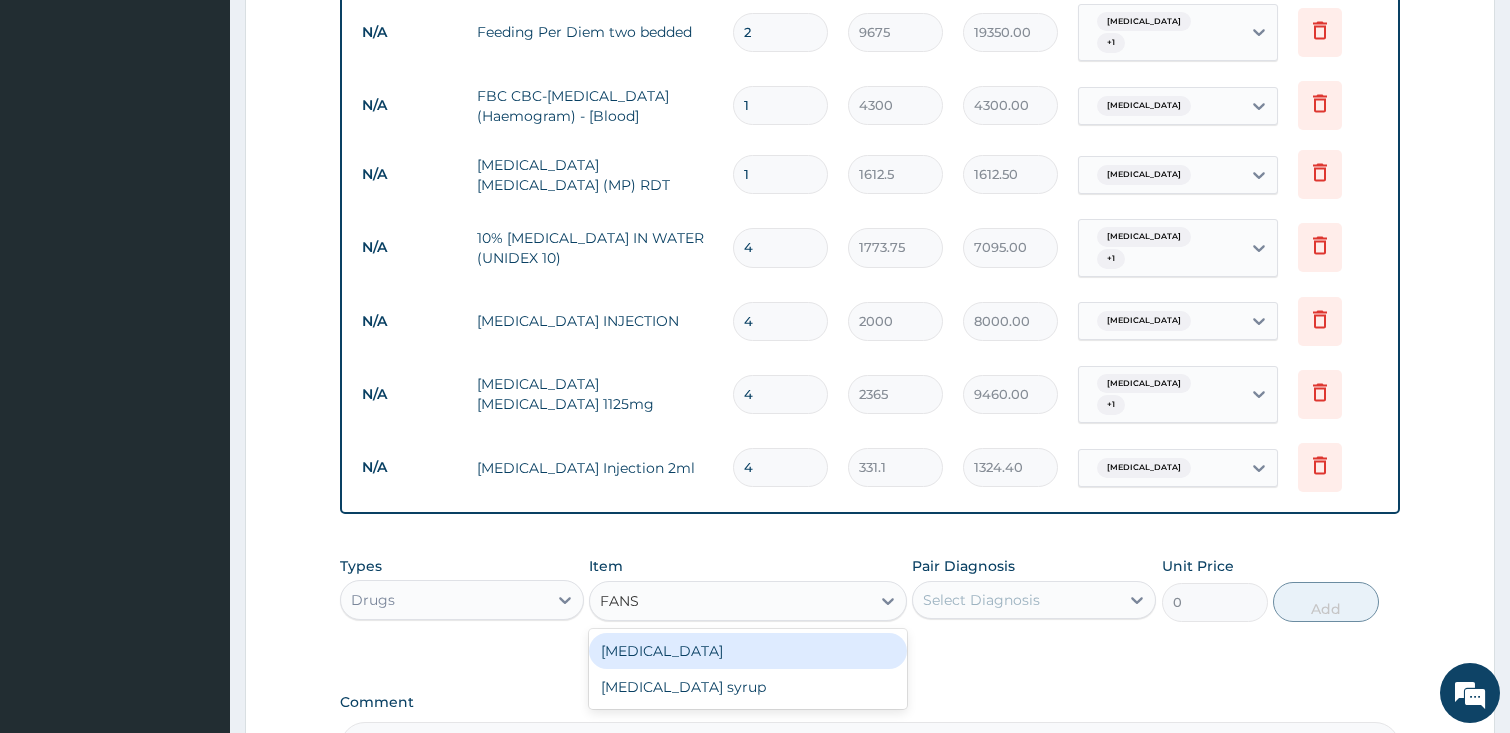 click on "Fansidar" at bounding box center [748, 651] 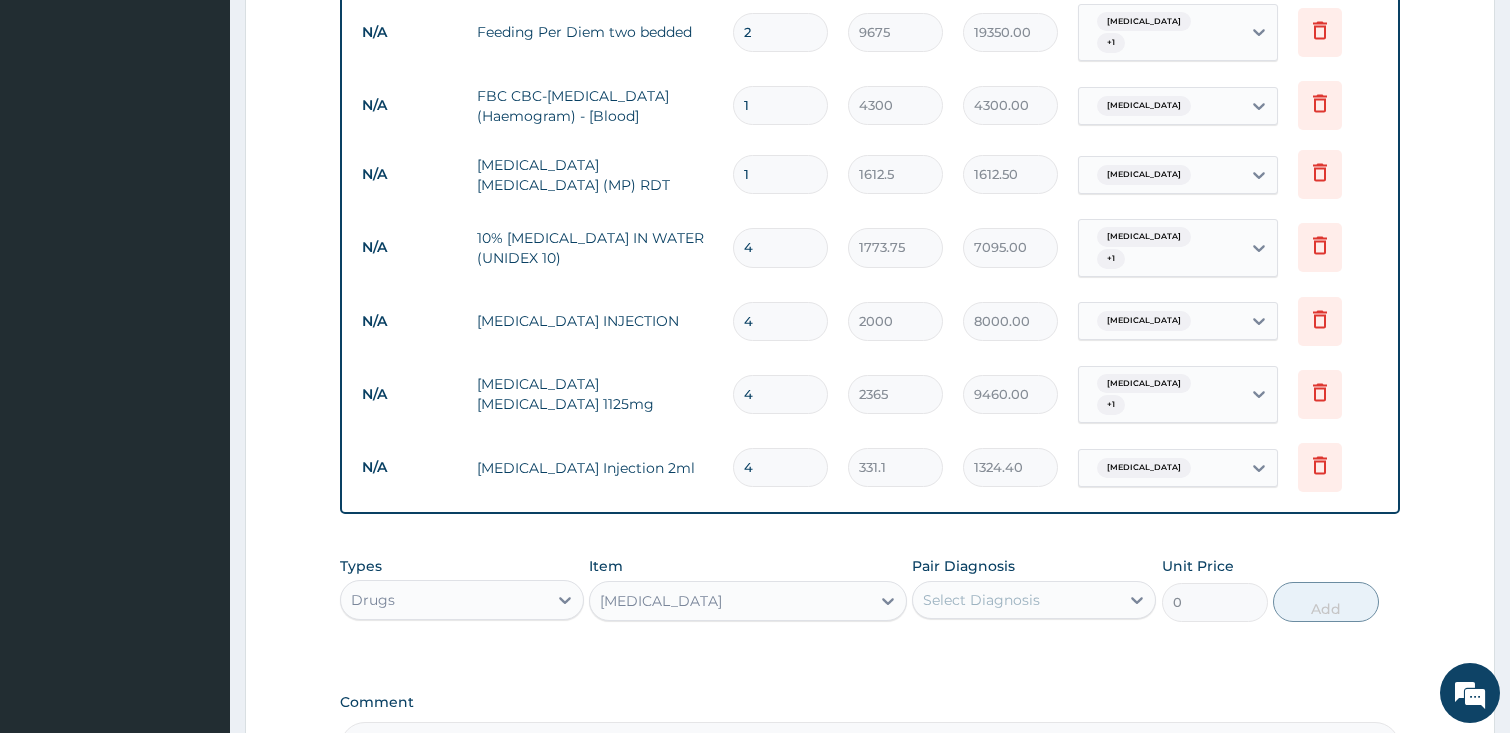 type 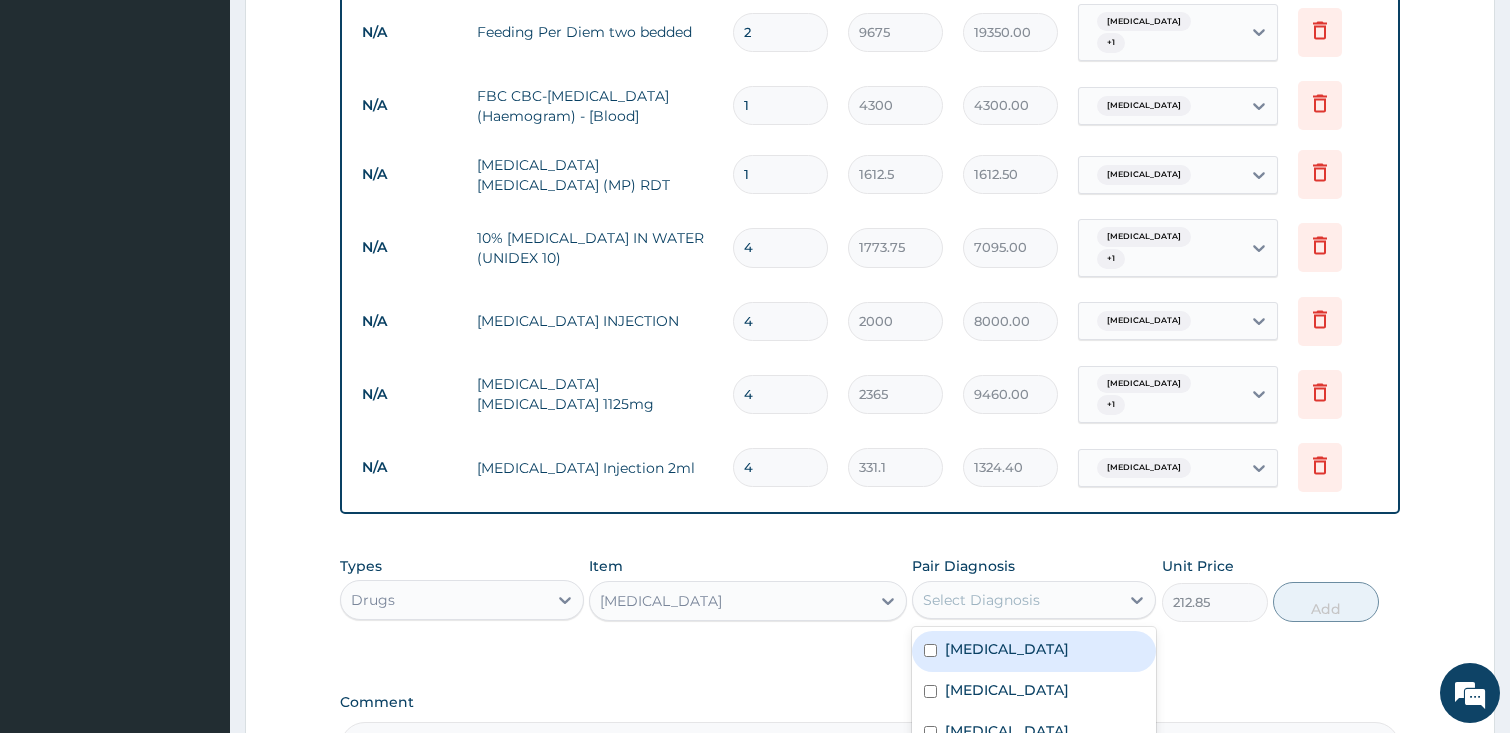 click on "Select Diagnosis" at bounding box center [981, 600] 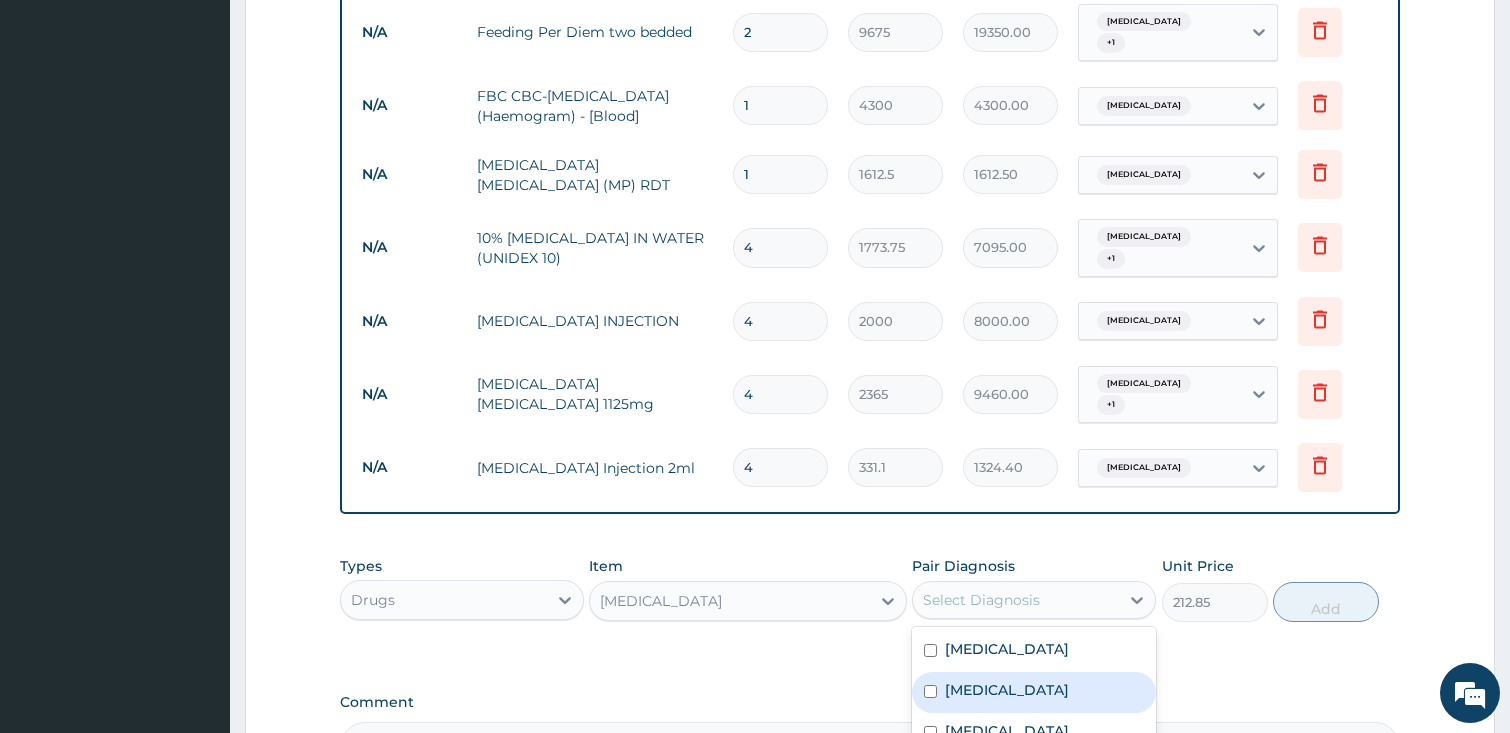 click on "[MEDICAL_DATA]" at bounding box center (1007, 690) 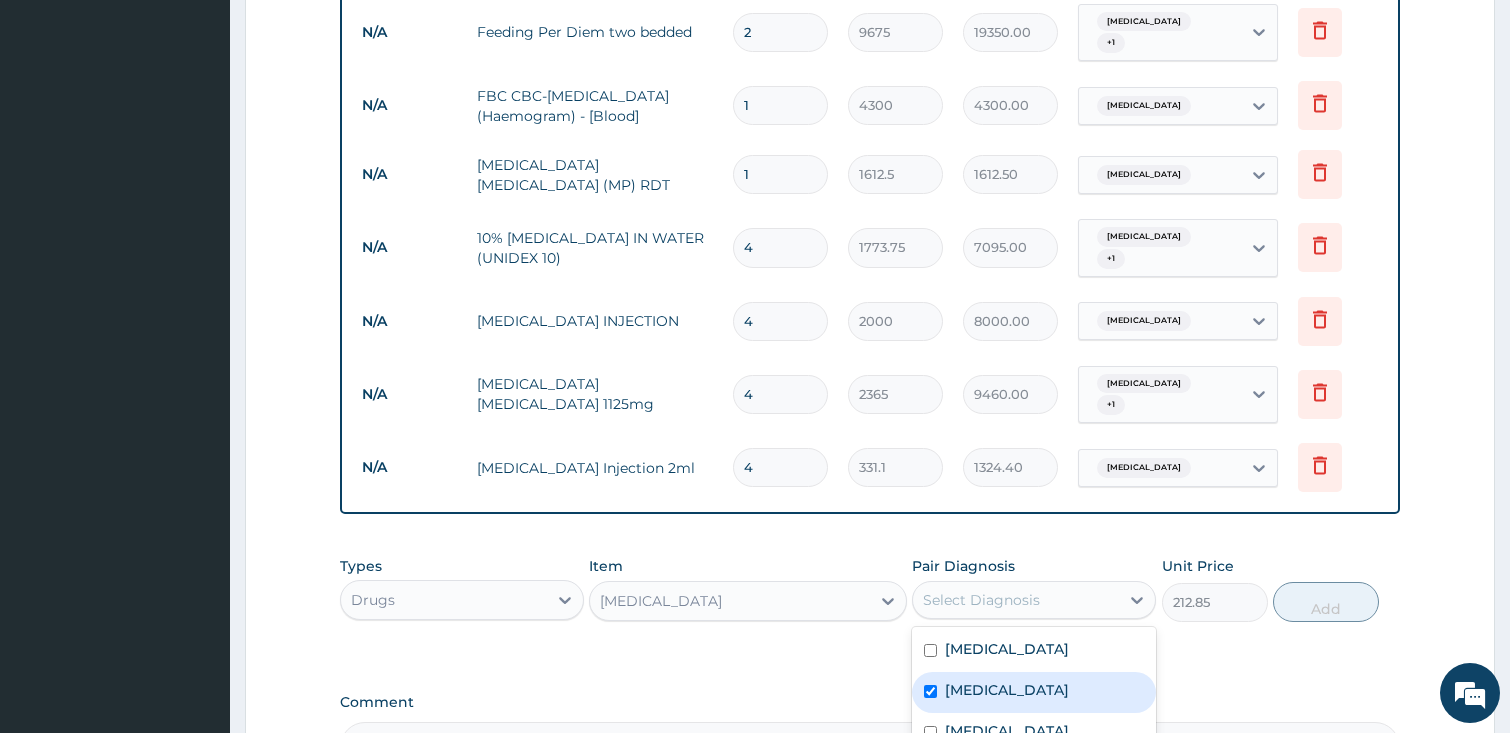 checkbox on "true" 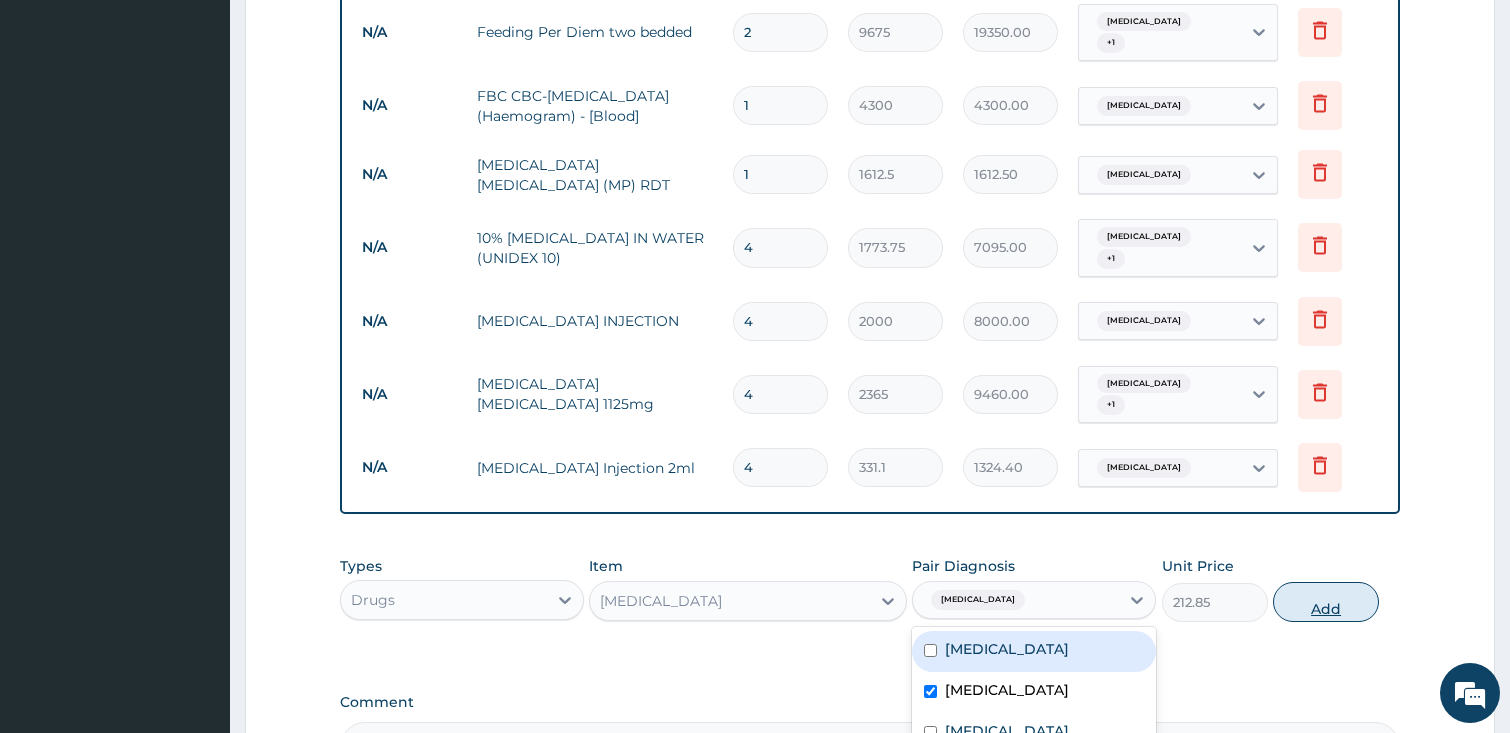 click on "Add" at bounding box center (1326, 602) 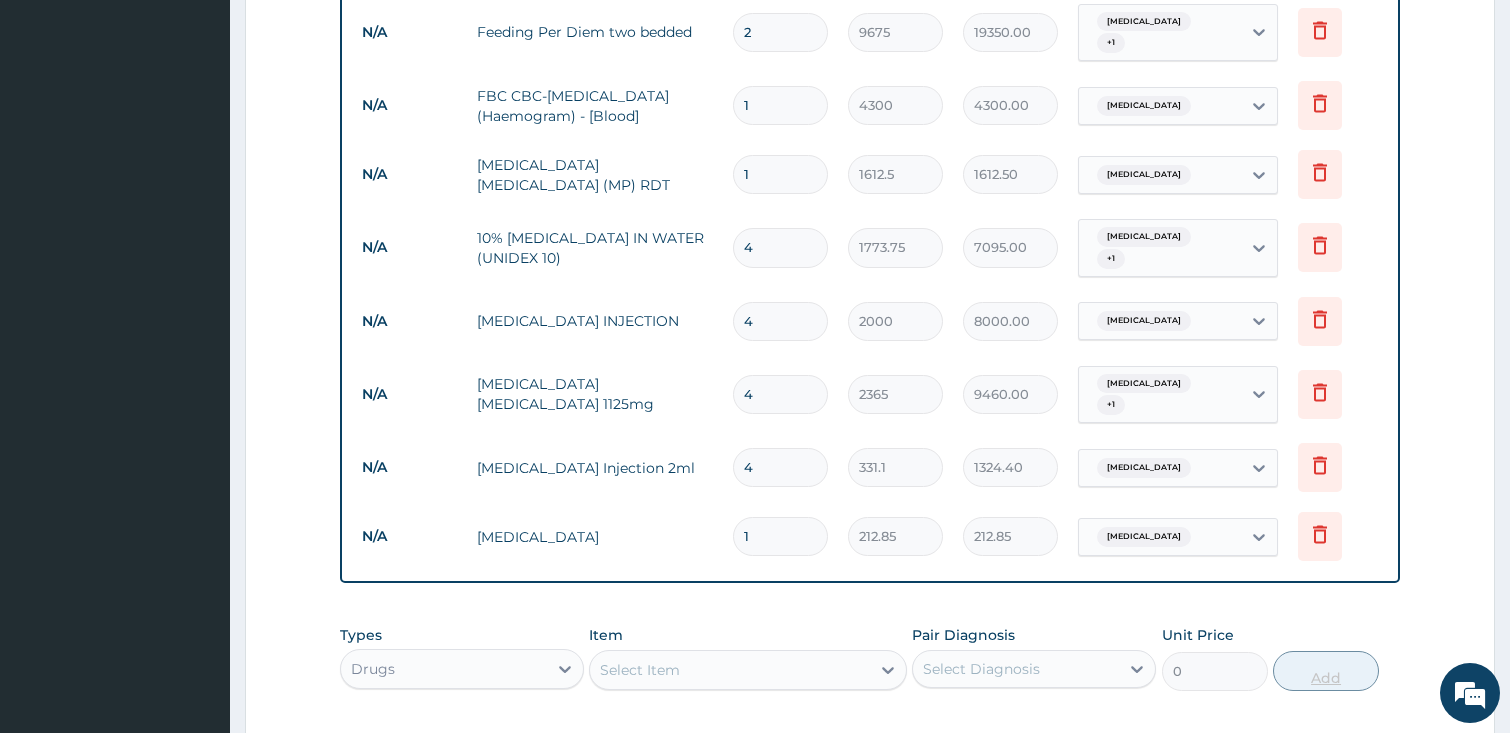 type 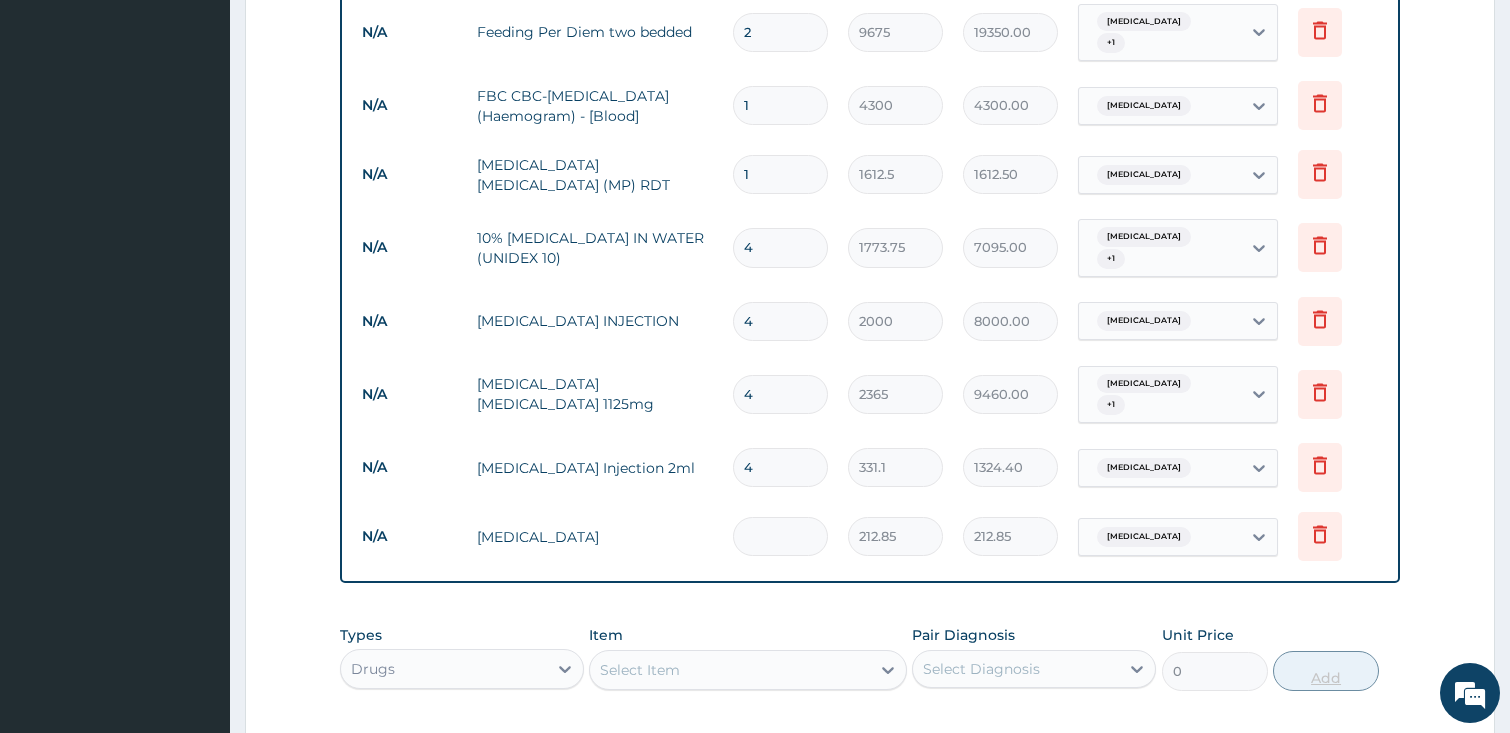 type on "0.00" 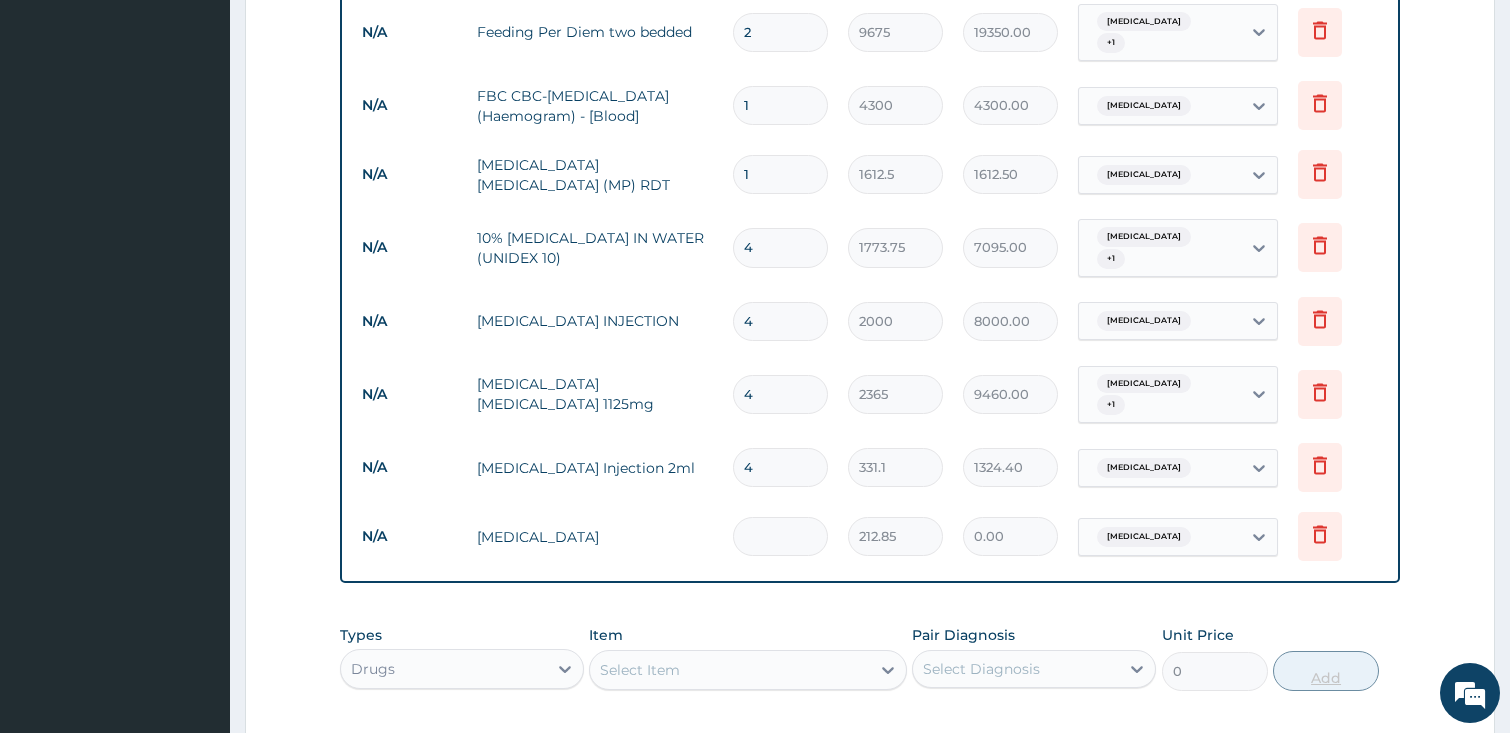 type on "3" 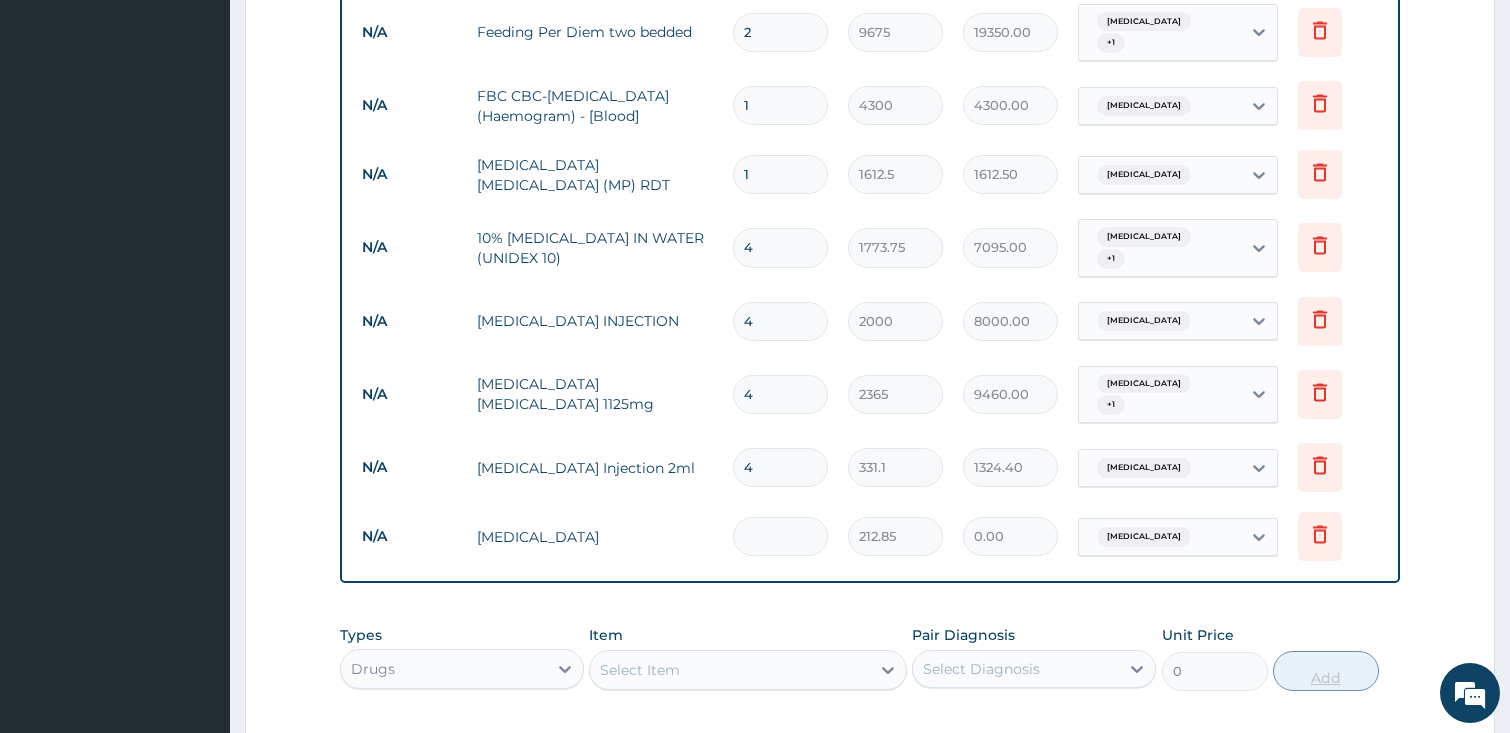 type on "638.55" 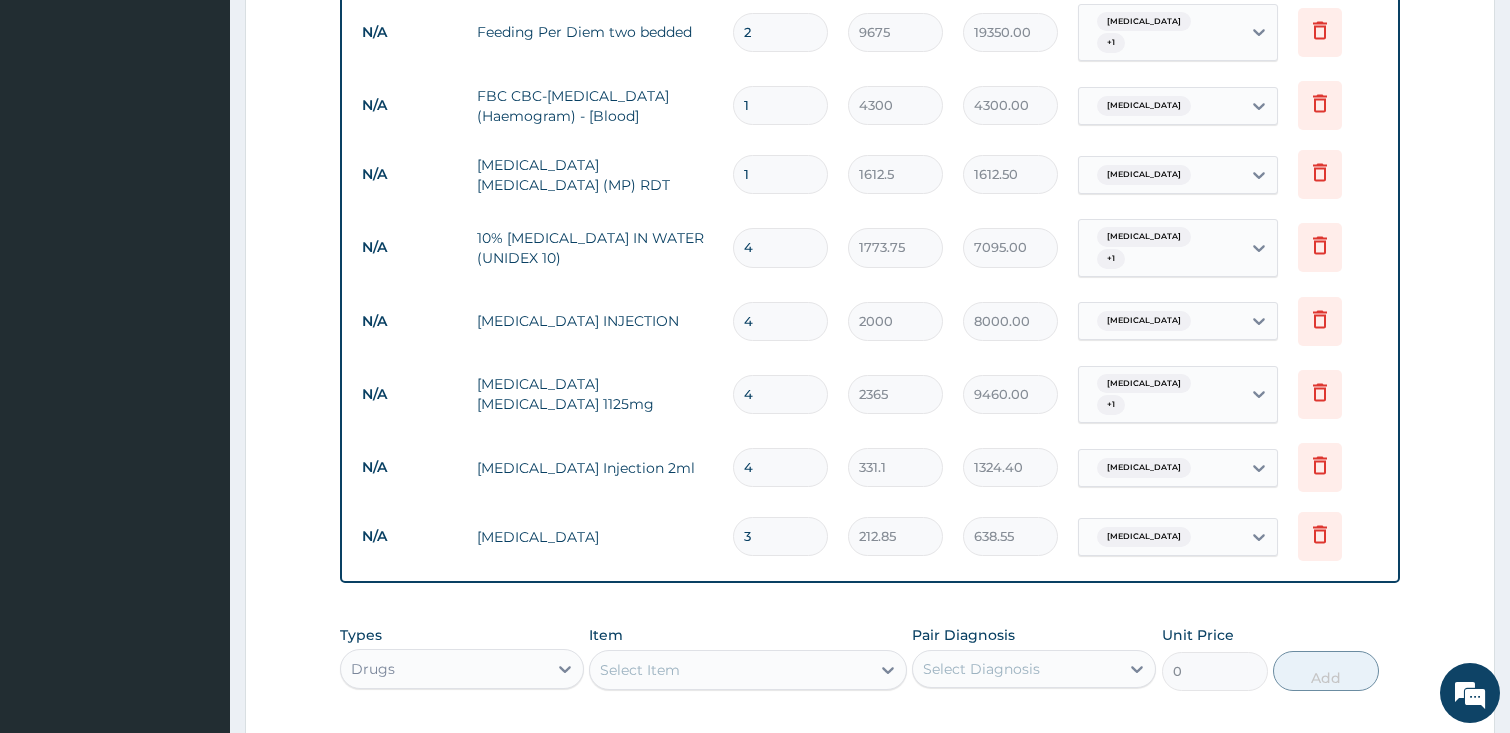 type on "3" 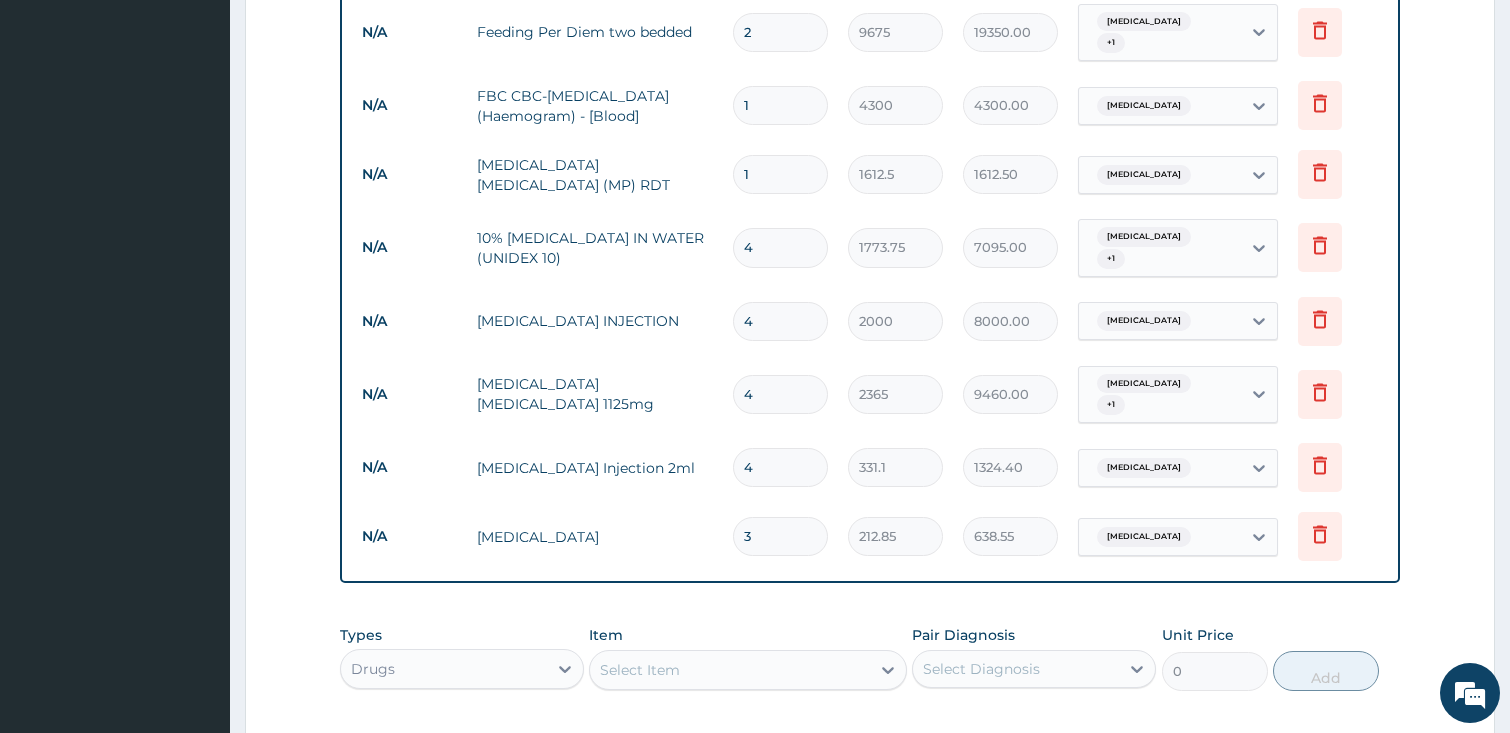 click on "Step  2  of 2 PA Code / Prescription Code PA/44A20A Encounter Date 02-07-2025 Important Notice Please enter PA codes before entering items that are not attached to a PA code   All diagnoses entered must be linked to a claim item. Diagnosis & Claim Items that are visible but inactive cannot be edited because they were imported from an already approved PA code. Diagnosis Upper respiratory infection query Malaria query Sepsis query NB: All diagnosis must be linked to a claim item Claim Items Type Name Quantity Unit Price Total Price Pair Diagnosis Actions Procedures general practitioner consultation follow up 2 2365 4730.00 Sepsis  + 2 Delete Procedures general practitioner consultation first outpatient consultation 1 3547.5 3547.50 Malaria Delete N/A Semi private ward two bedded 2 9675 19350.00 Malaria  + 1 Delete N/A Feeding Per Diem two bedded 2 9675 19350.00 Malaria  + 1 Delete N/A FBC CBC-Complete Blood Count (Haemogram) - [Blood] 1 4300 4300.00 Malaria Delete N/A 1 4" at bounding box center [870, 31] 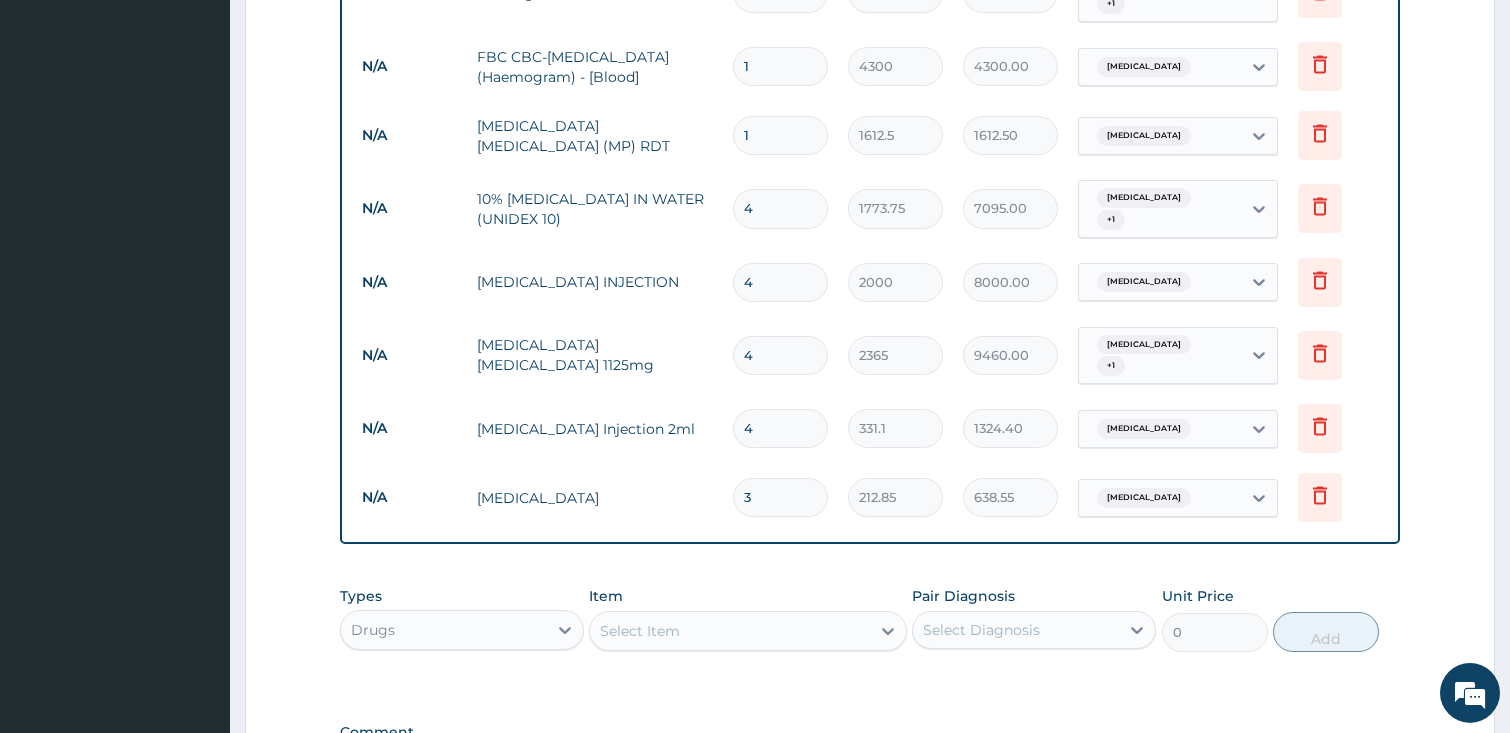 scroll, scrollTop: 1130, scrollLeft: 0, axis: vertical 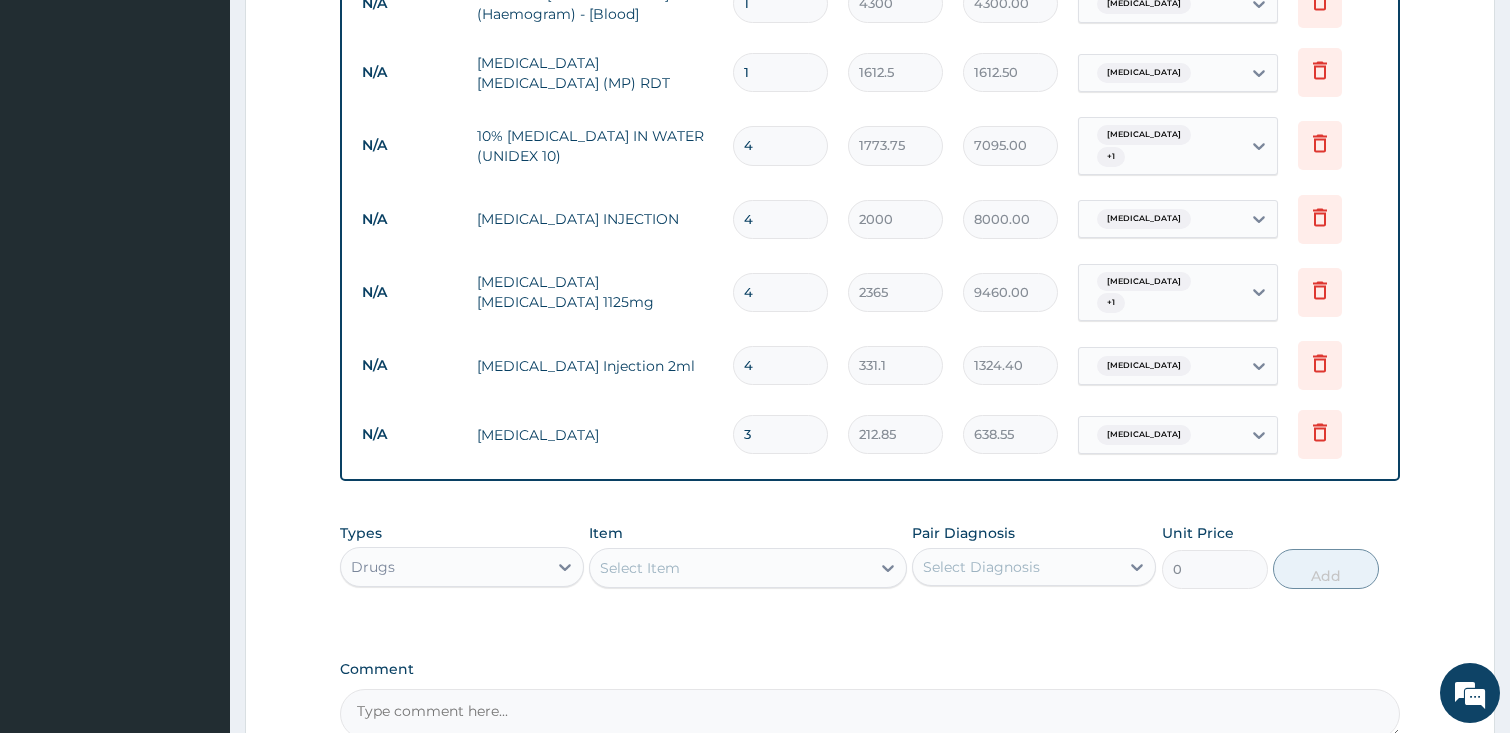 click on "Select Item" at bounding box center [730, 568] 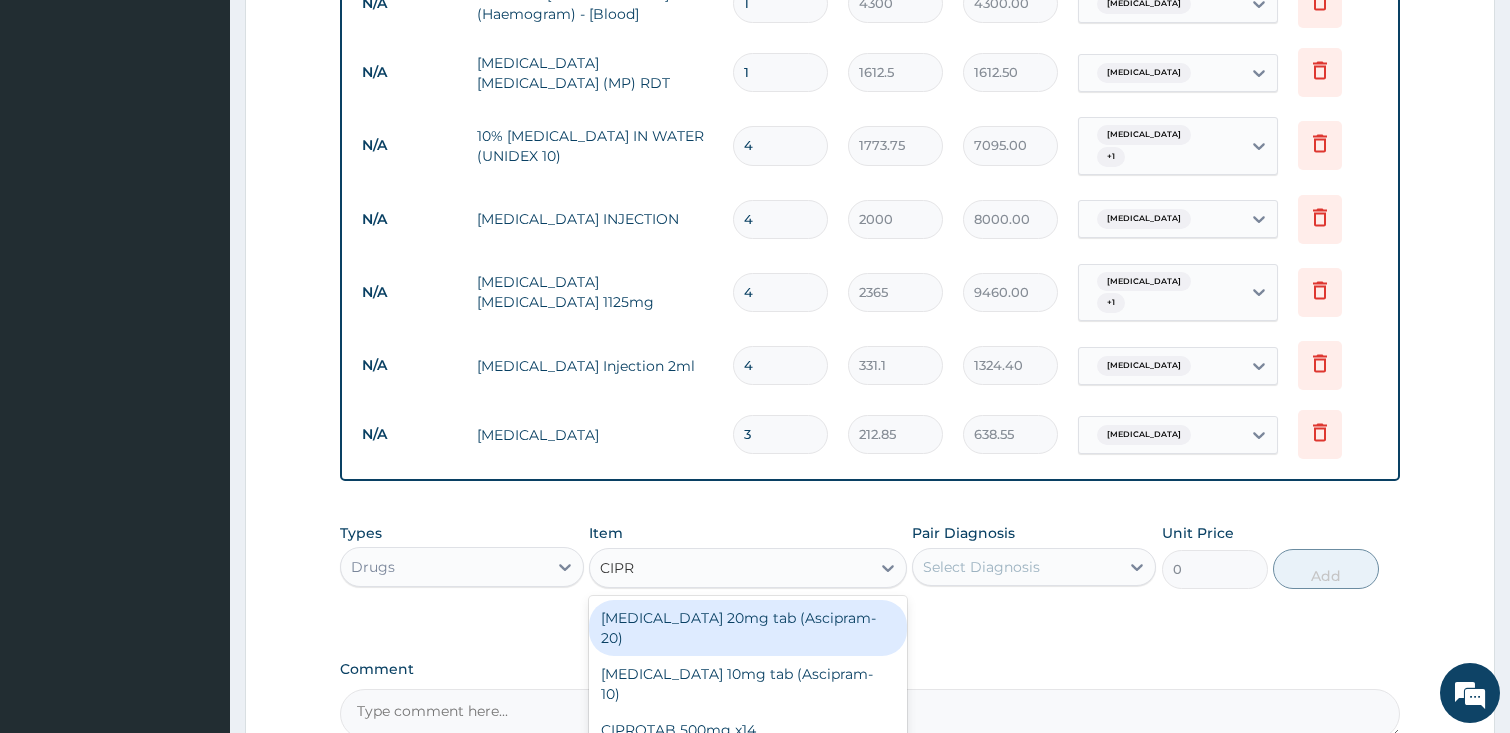 type on "CIPRO" 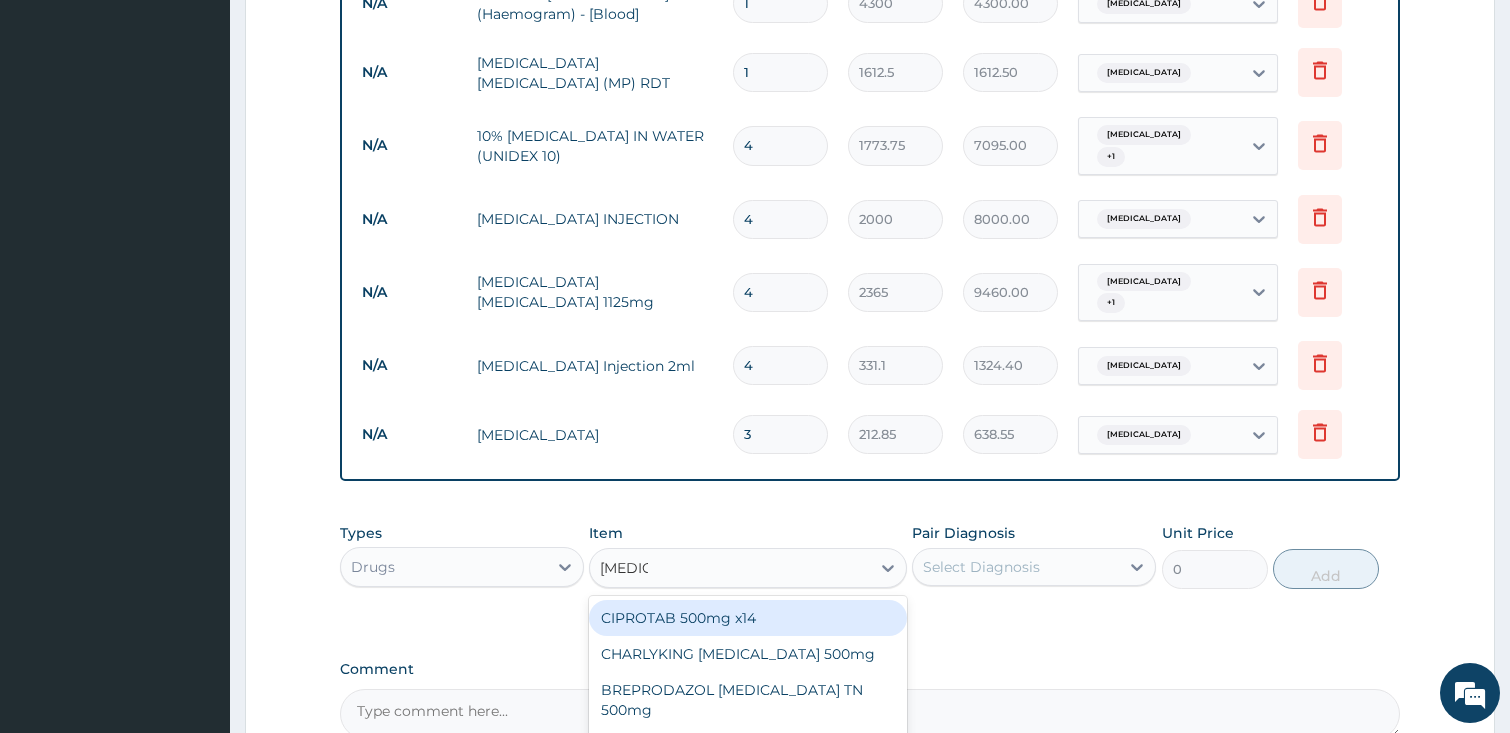 click on "CIPROTAB 500mg x14" at bounding box center [748, 618] 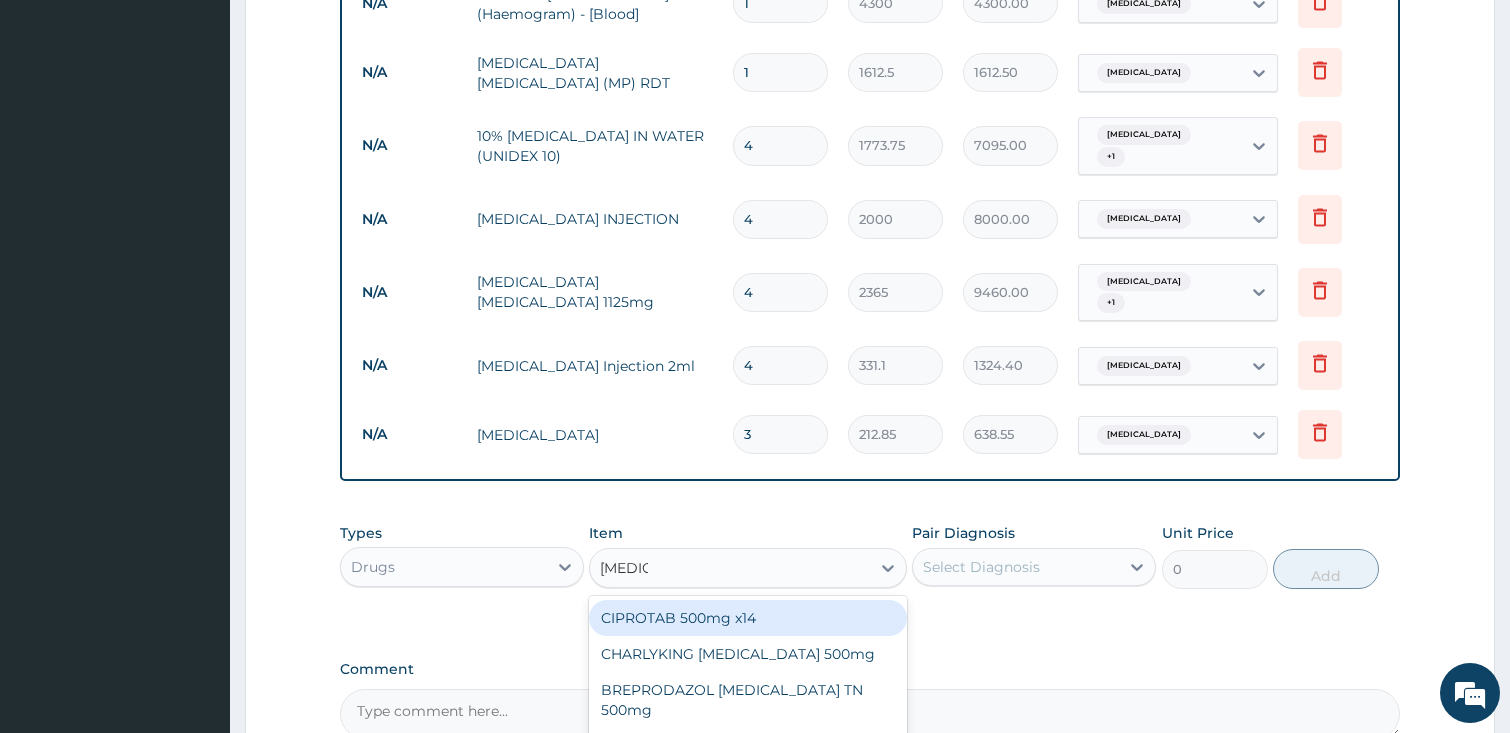 type 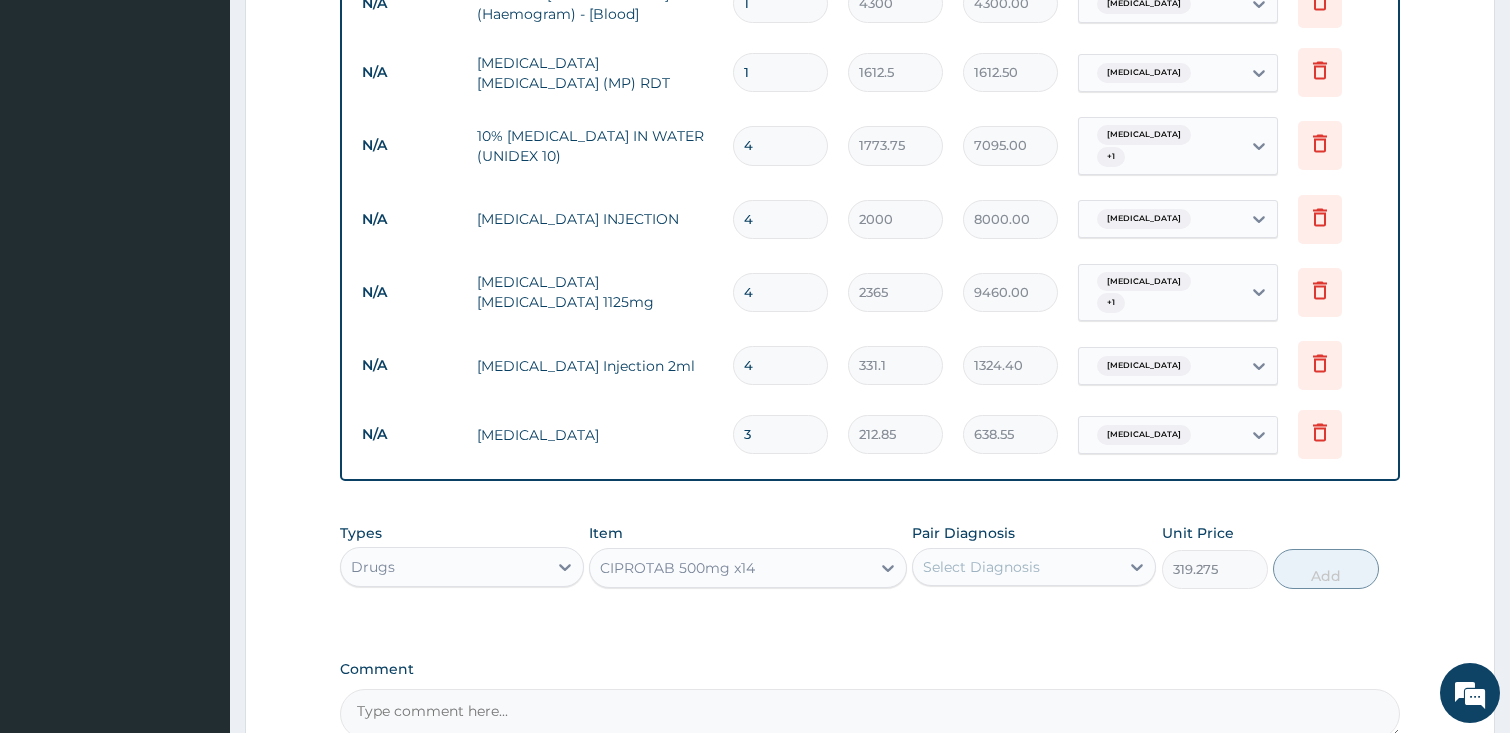 click on "Select Diagnosis" at bounding box center (1016, 567) 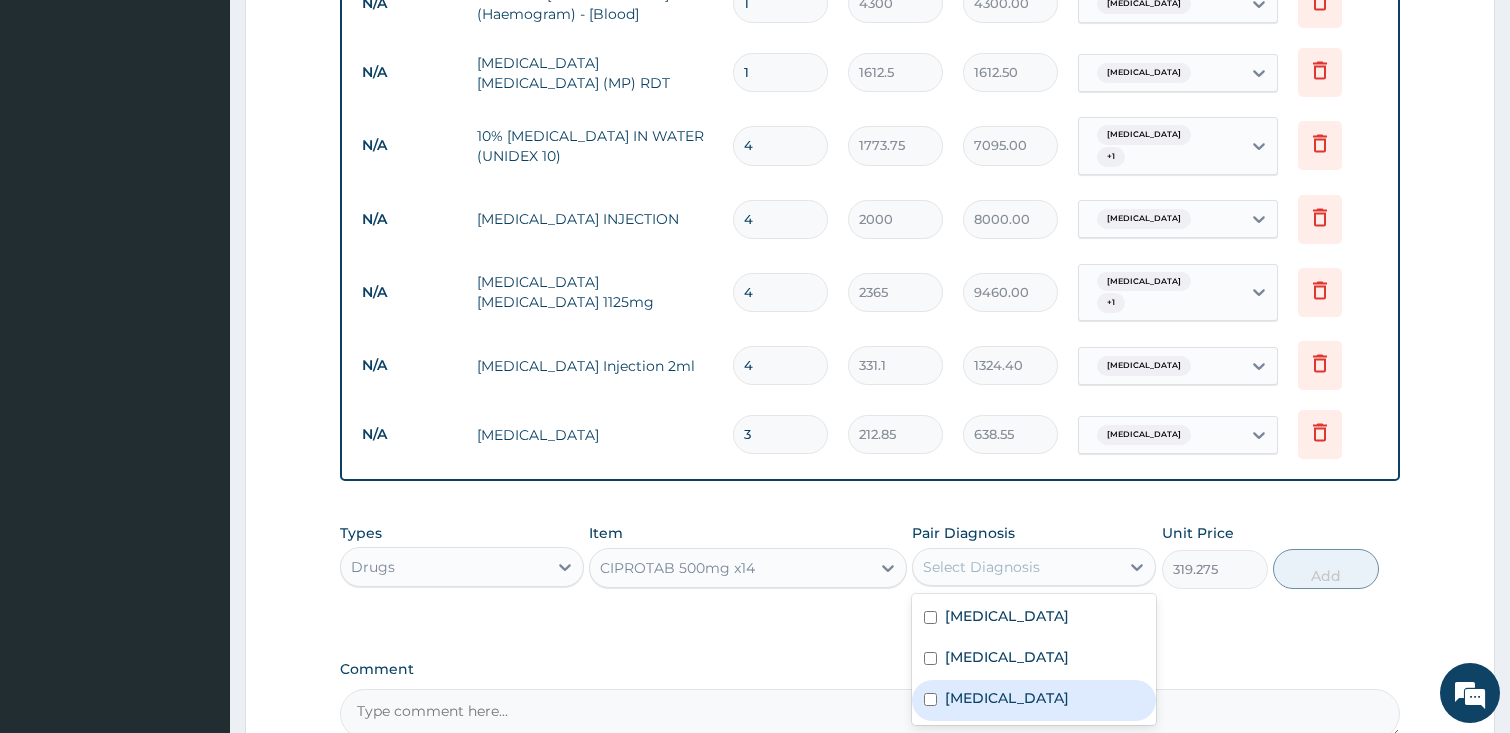 click on "Sepsis" at bounding box center [1034, 700] 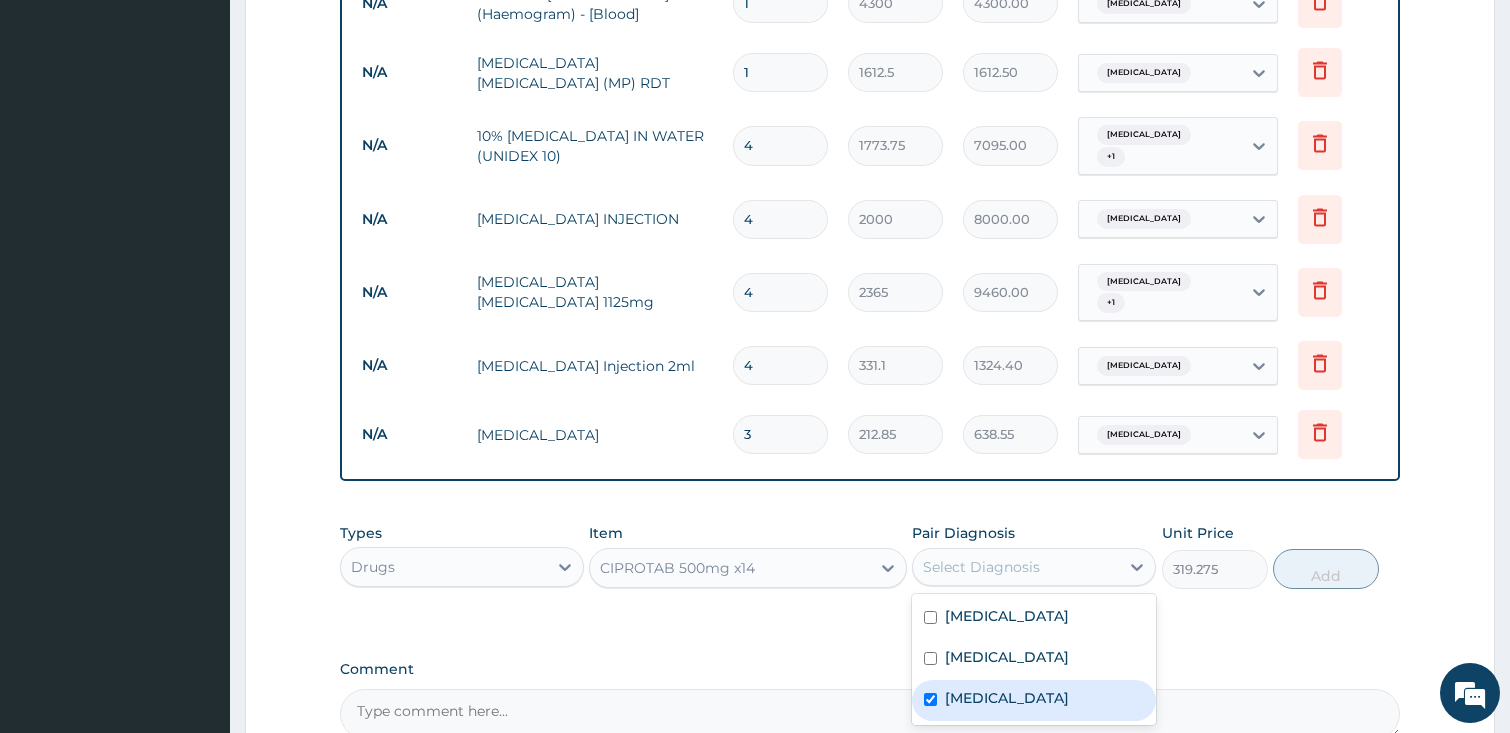 checkbox on "true" 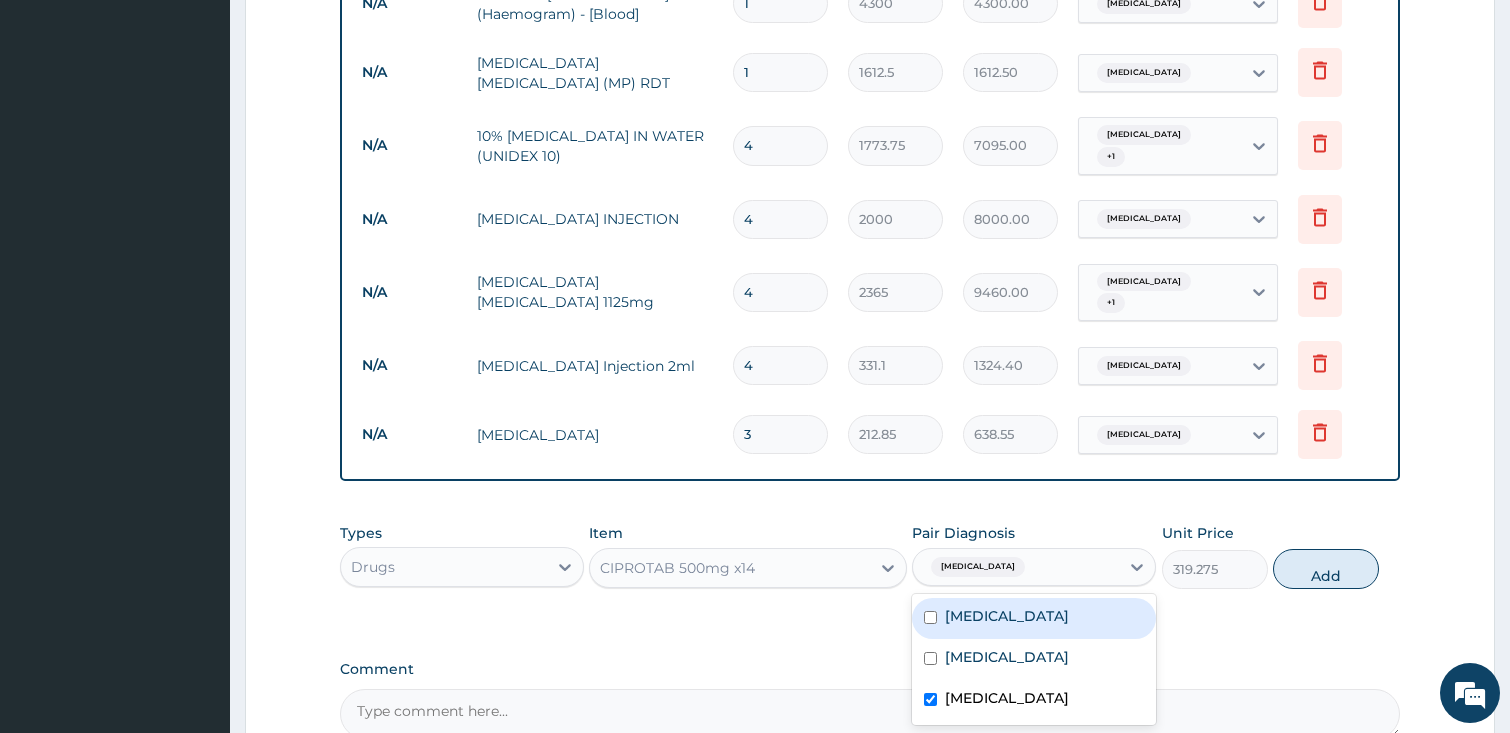 click on "Upper respiratory infection" at bounding box center (1007, 616) 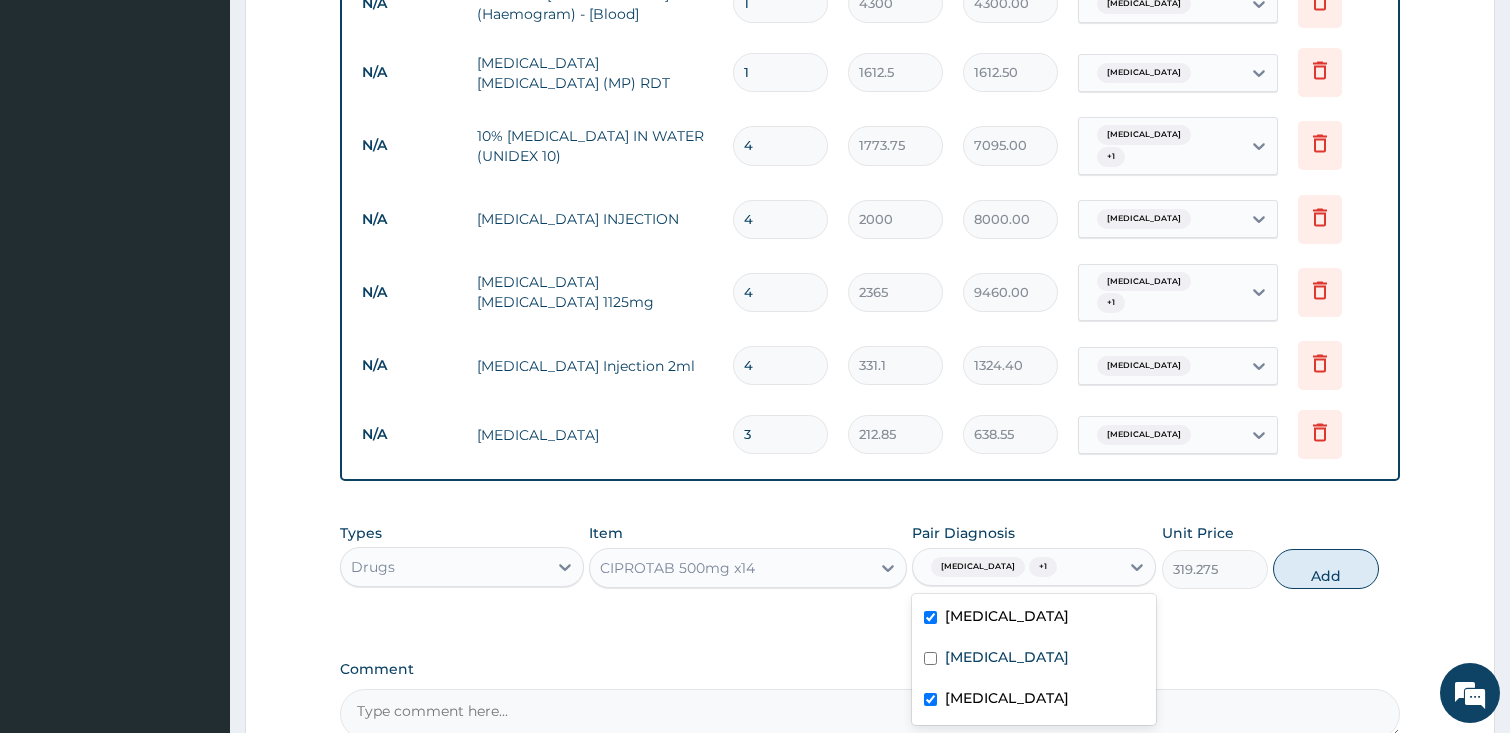 checkbox on "true" 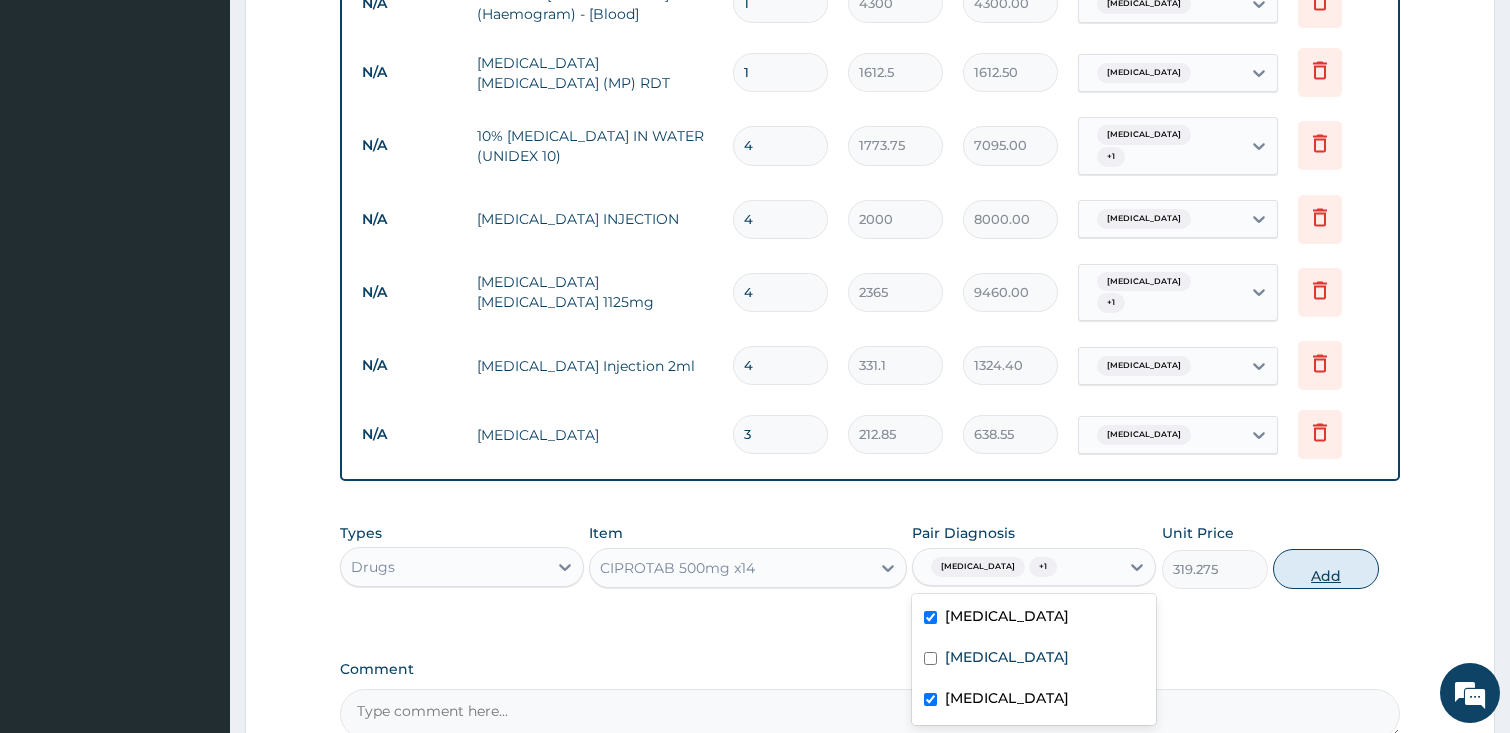 click on "Add" at bounding box center [1326, 569] 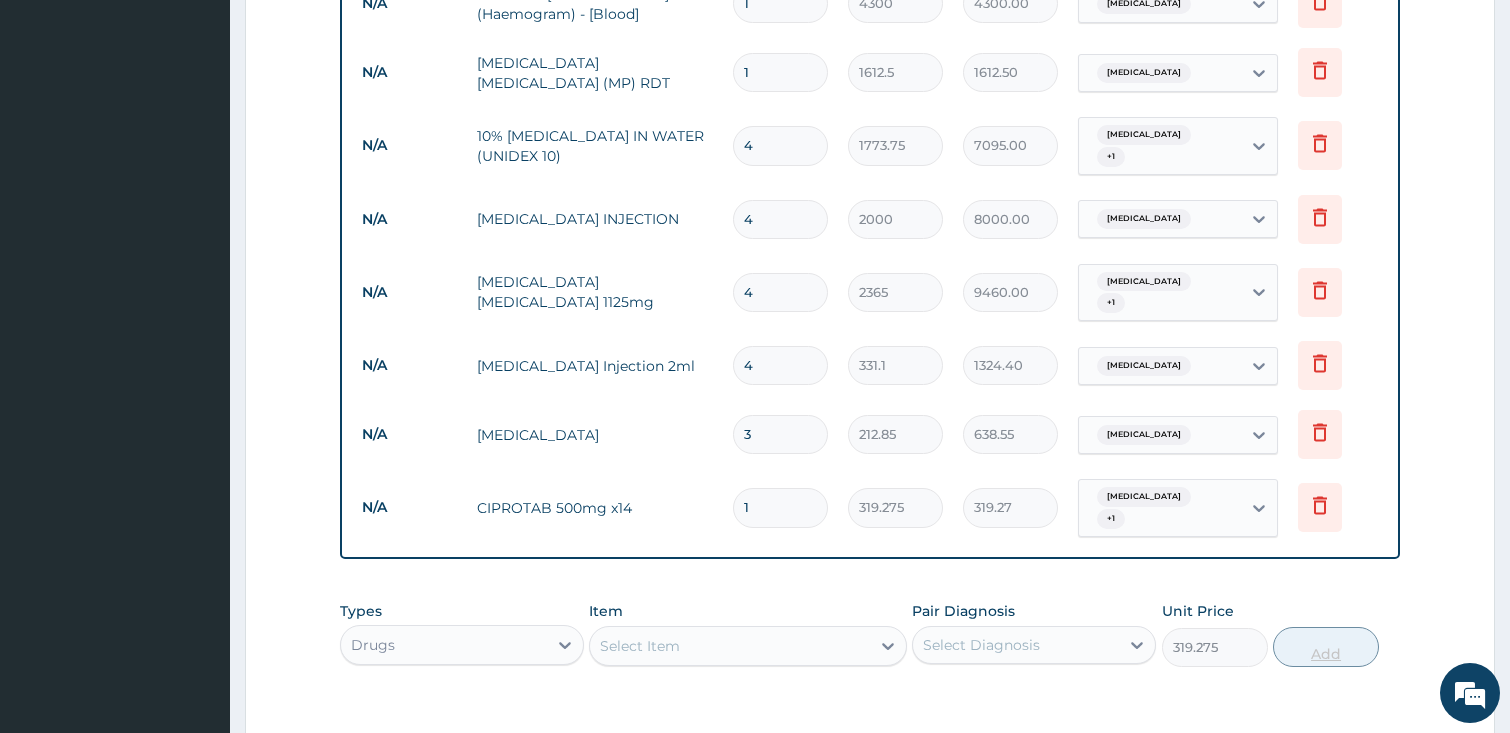 type on "0" 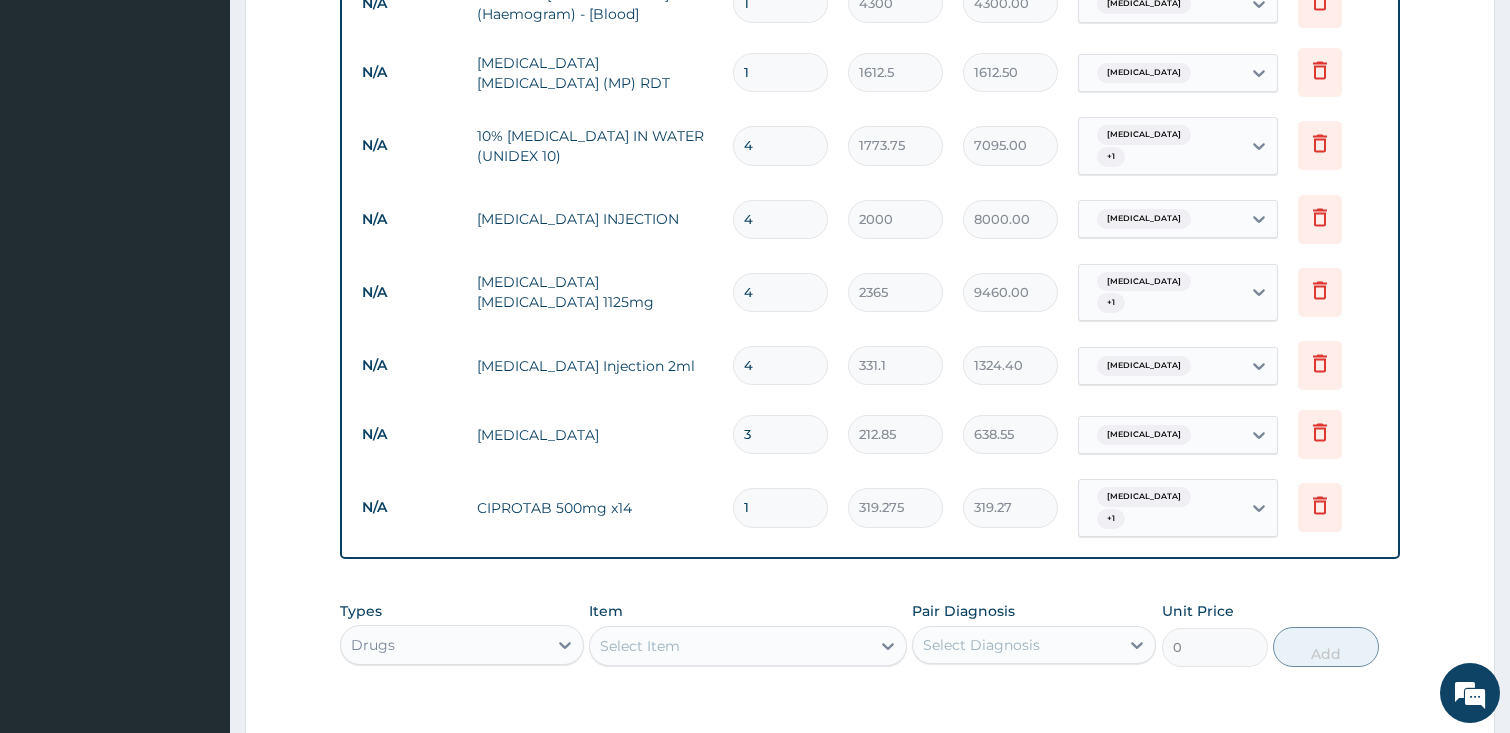 type on "10" 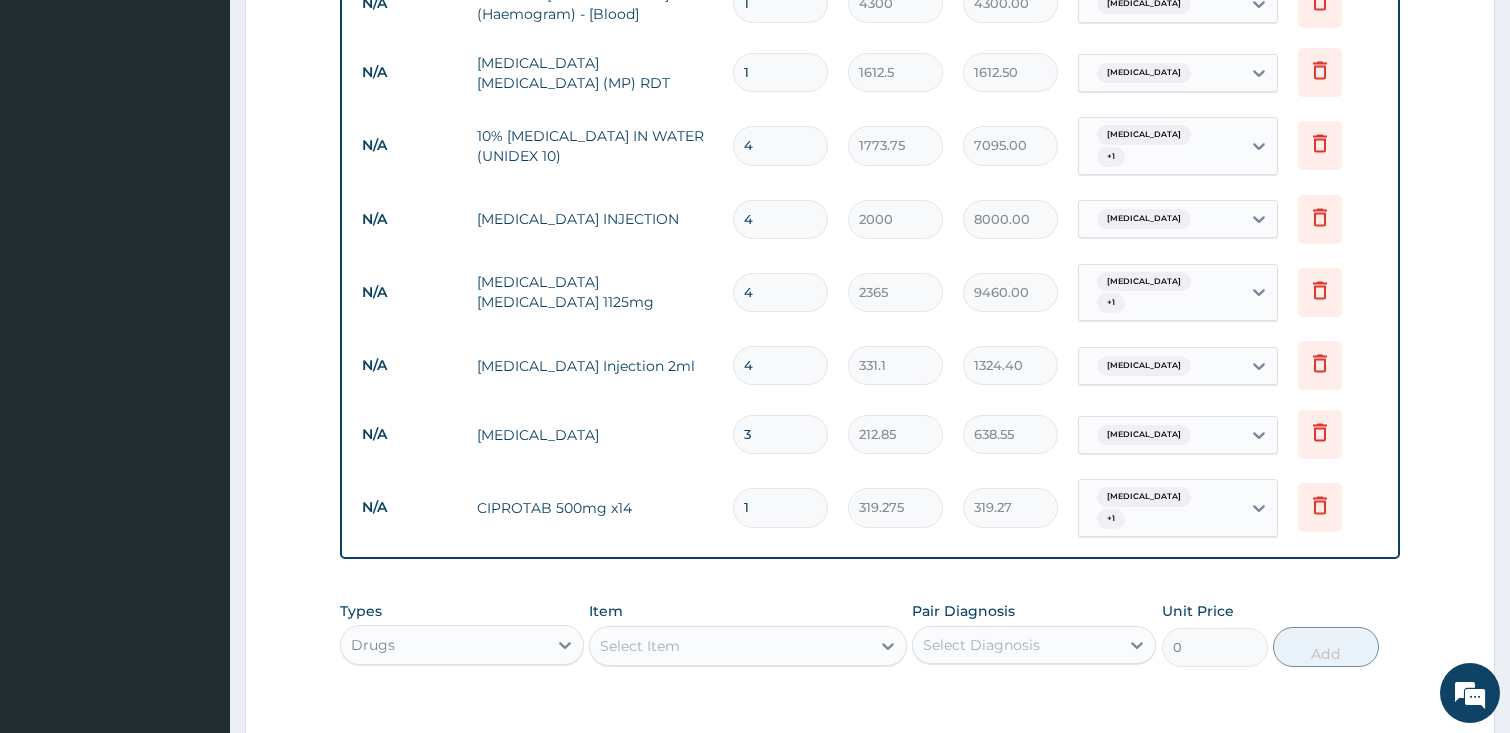 type on "3192.75" 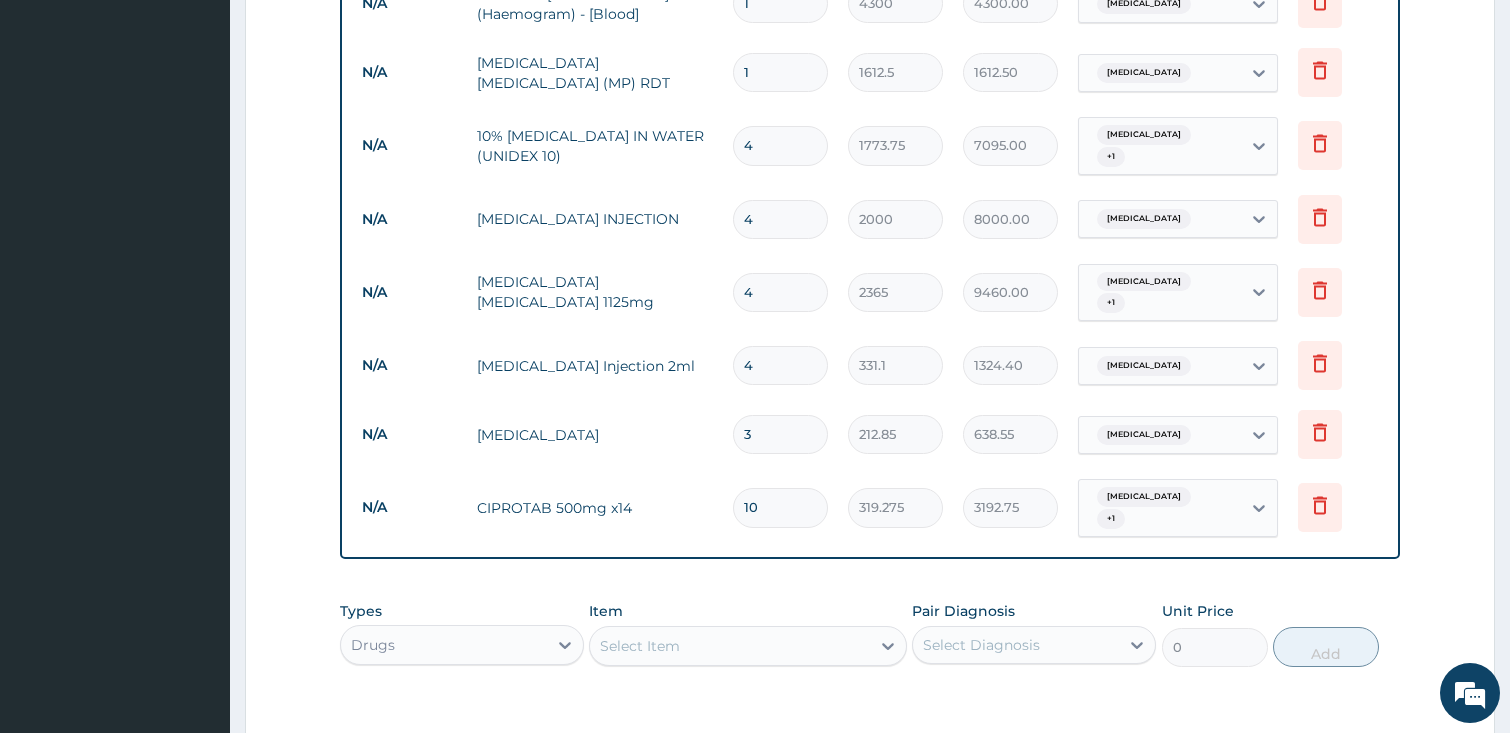 type on "10" 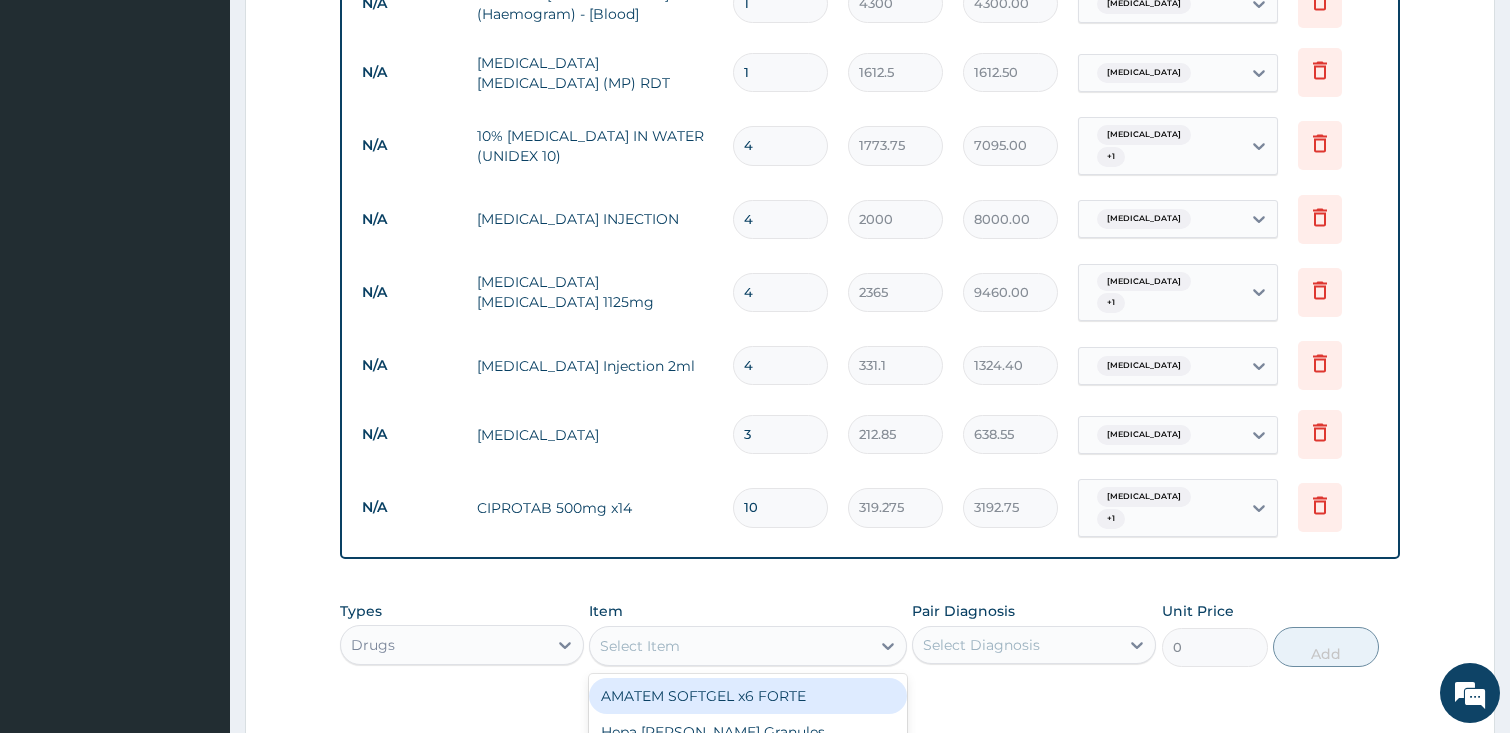 click on "Select Item" at bounding box center [730, 646] 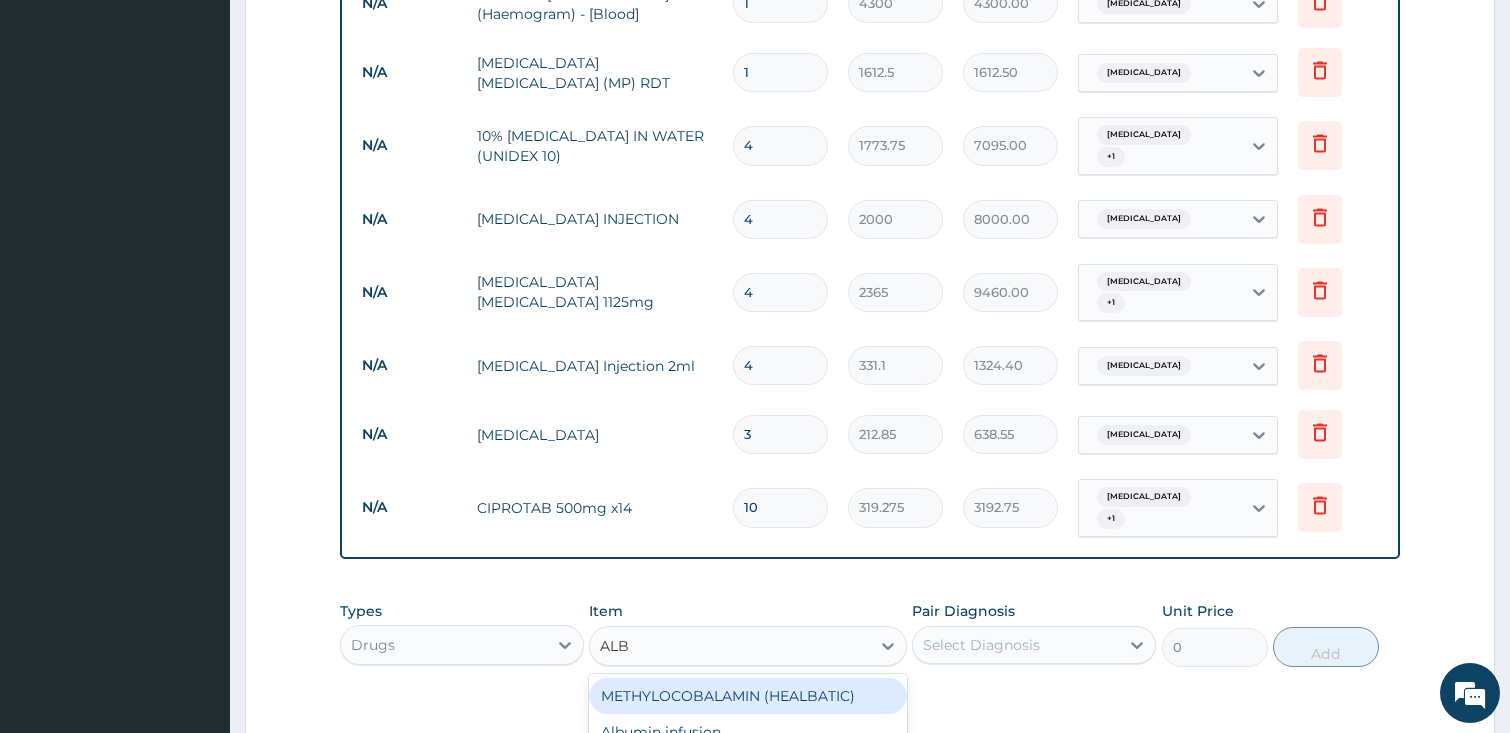 type on "ALBE" 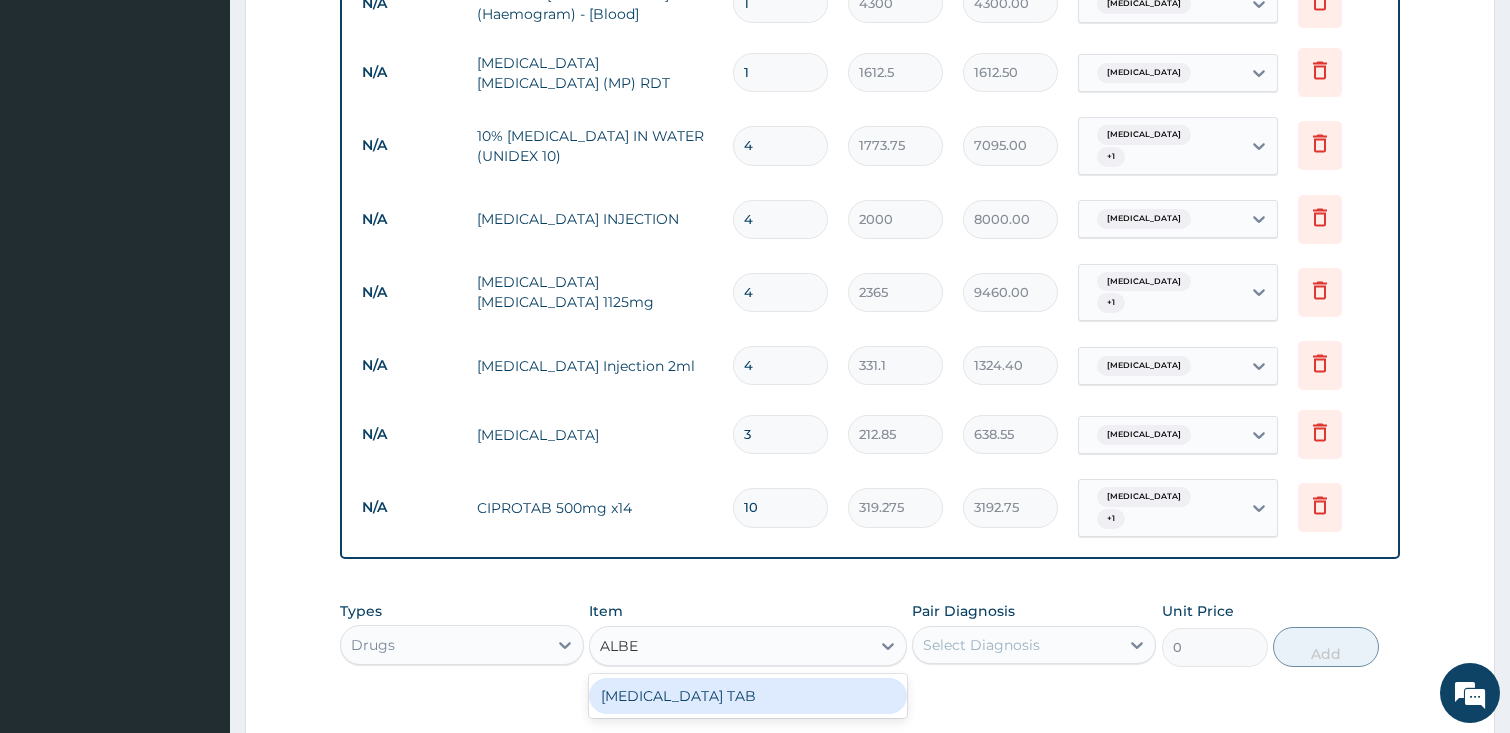 click on "ALBENDAZOLE TAB" at bounding box center (748, 696) 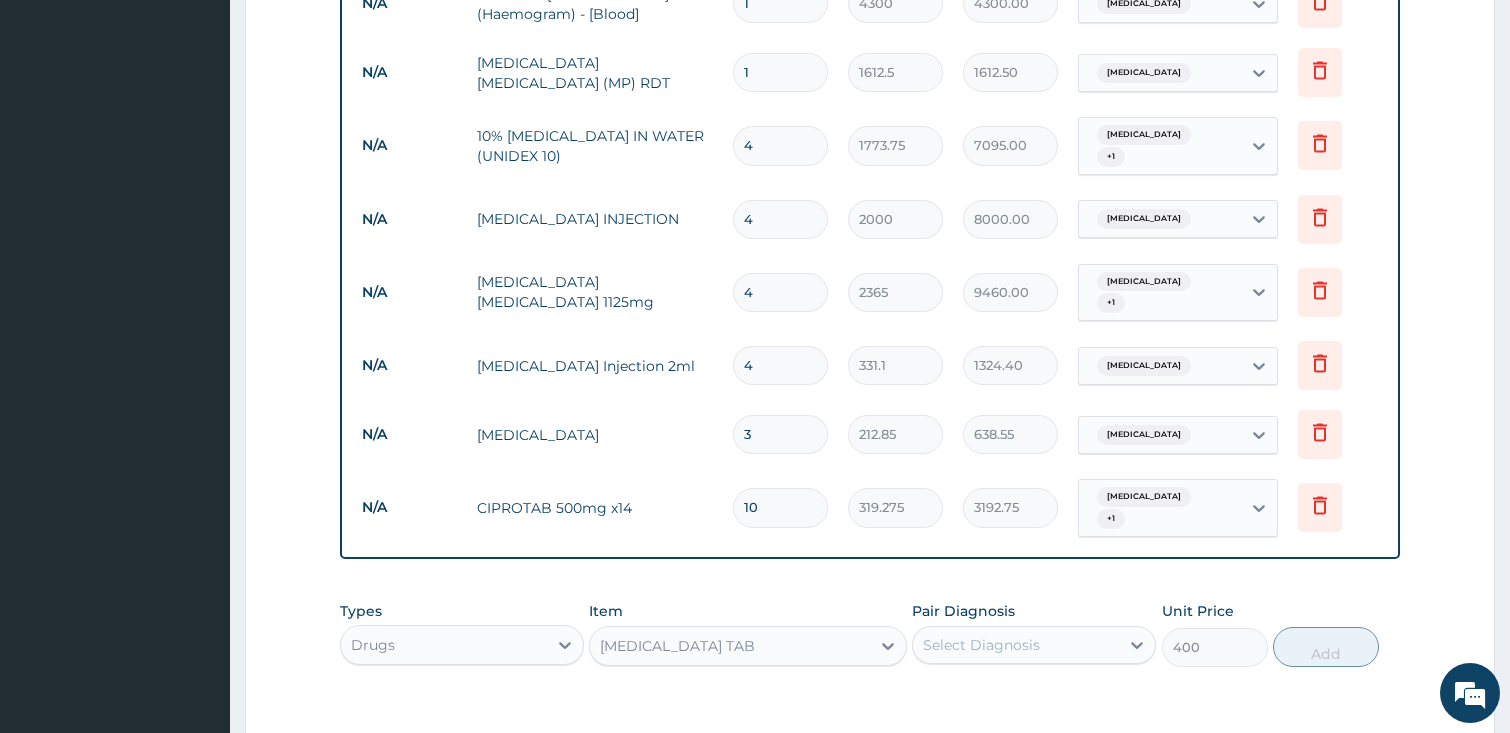 click on "Select Diagnosis" at bounding box center [981, 645] 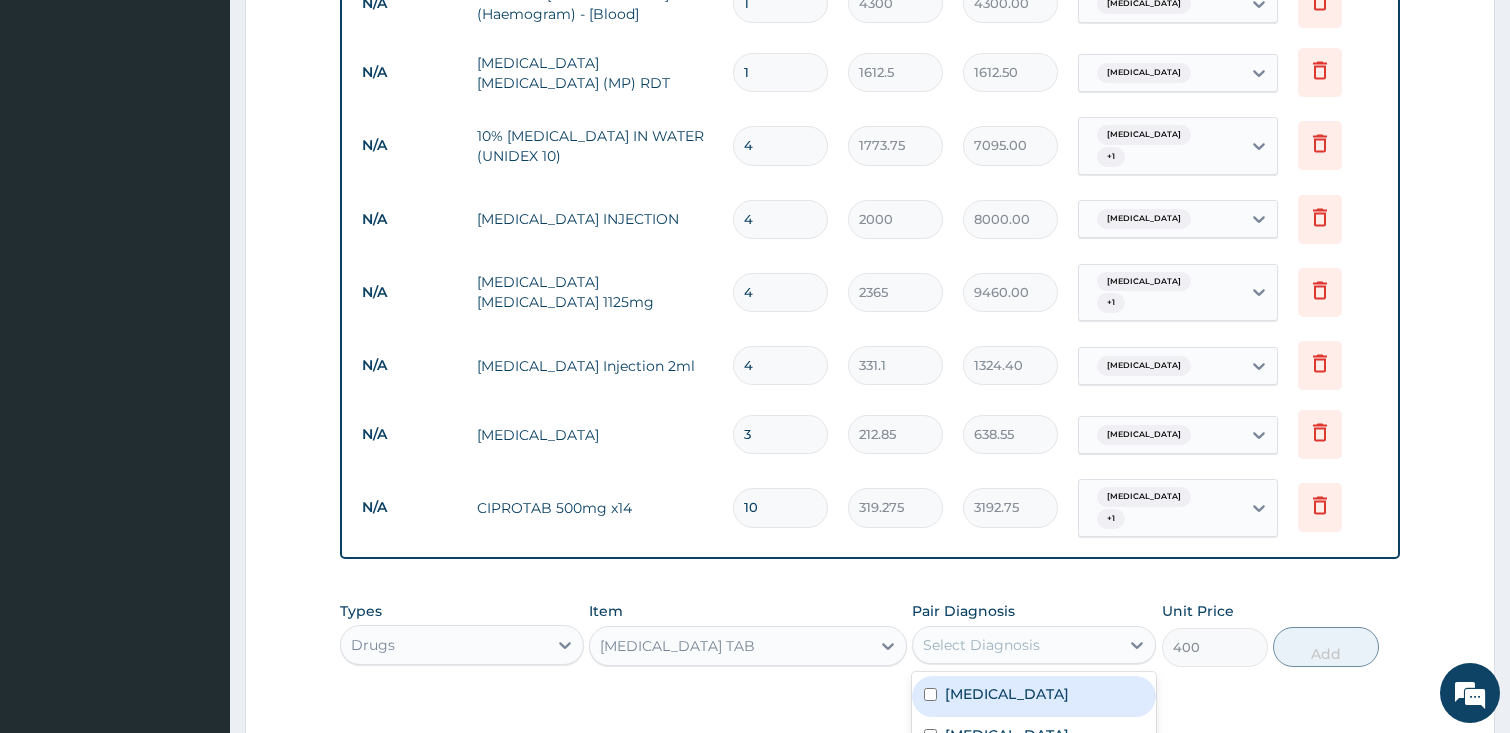 click on "Upper respiratory infection" at bounding box center (1007, 694) 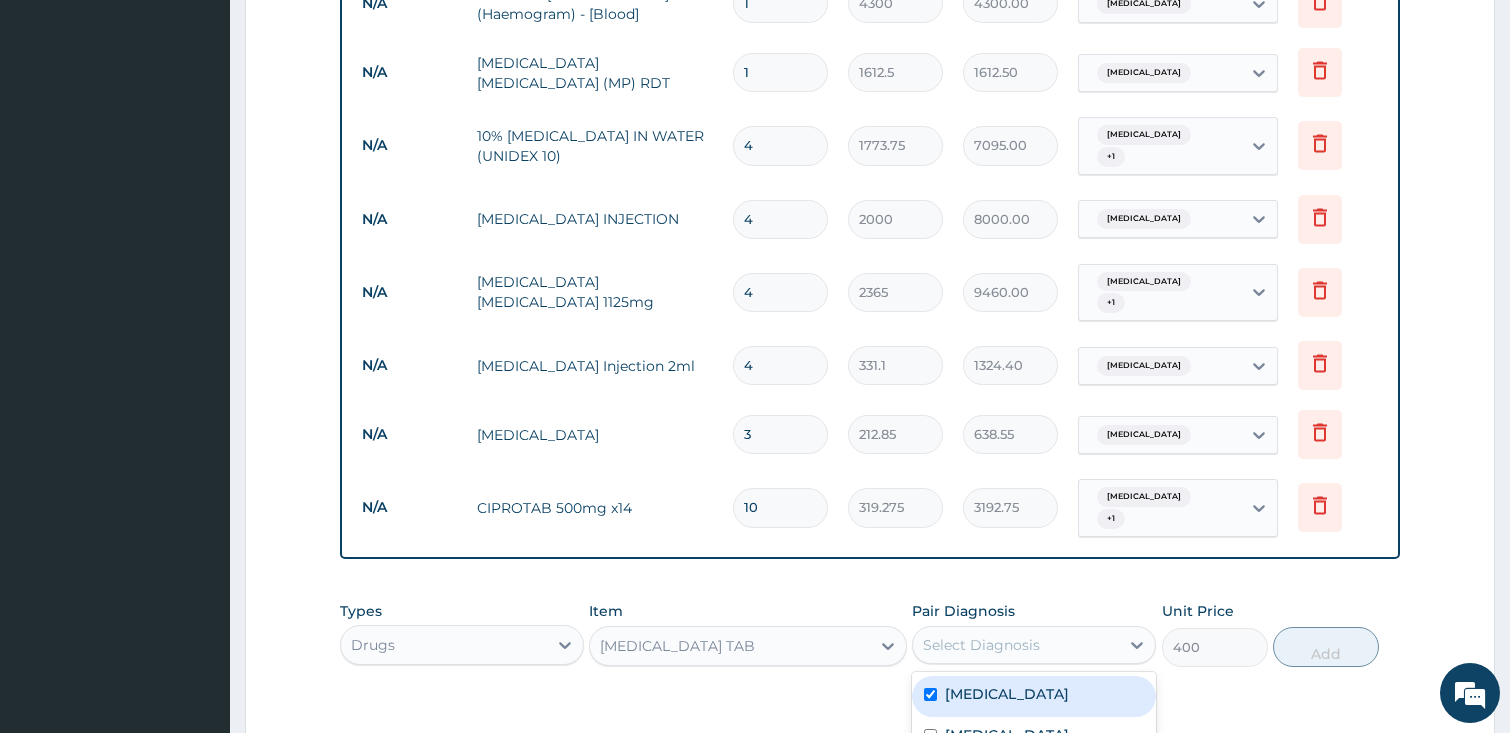 checkbox on "true" 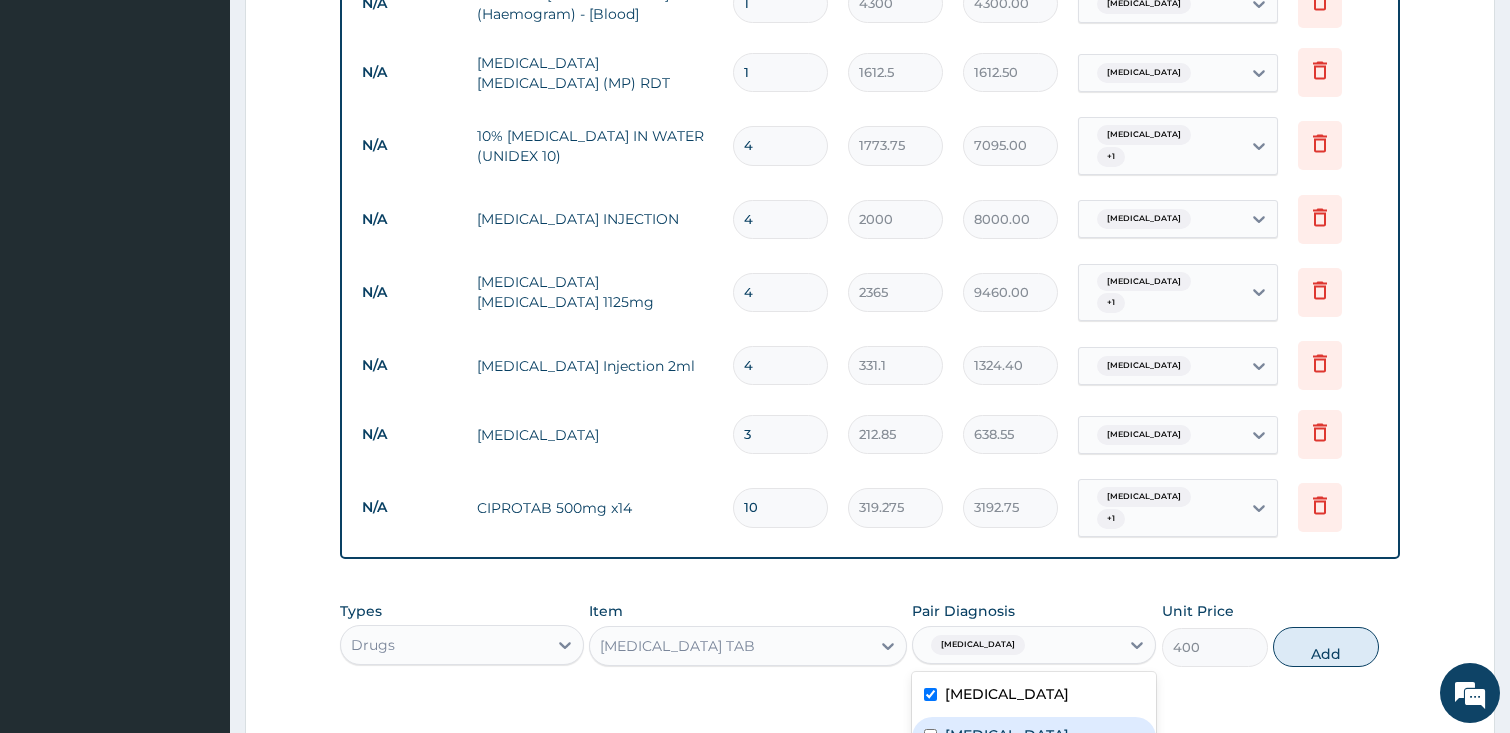 click on "Malaria" at bounding box center (1034, 737) 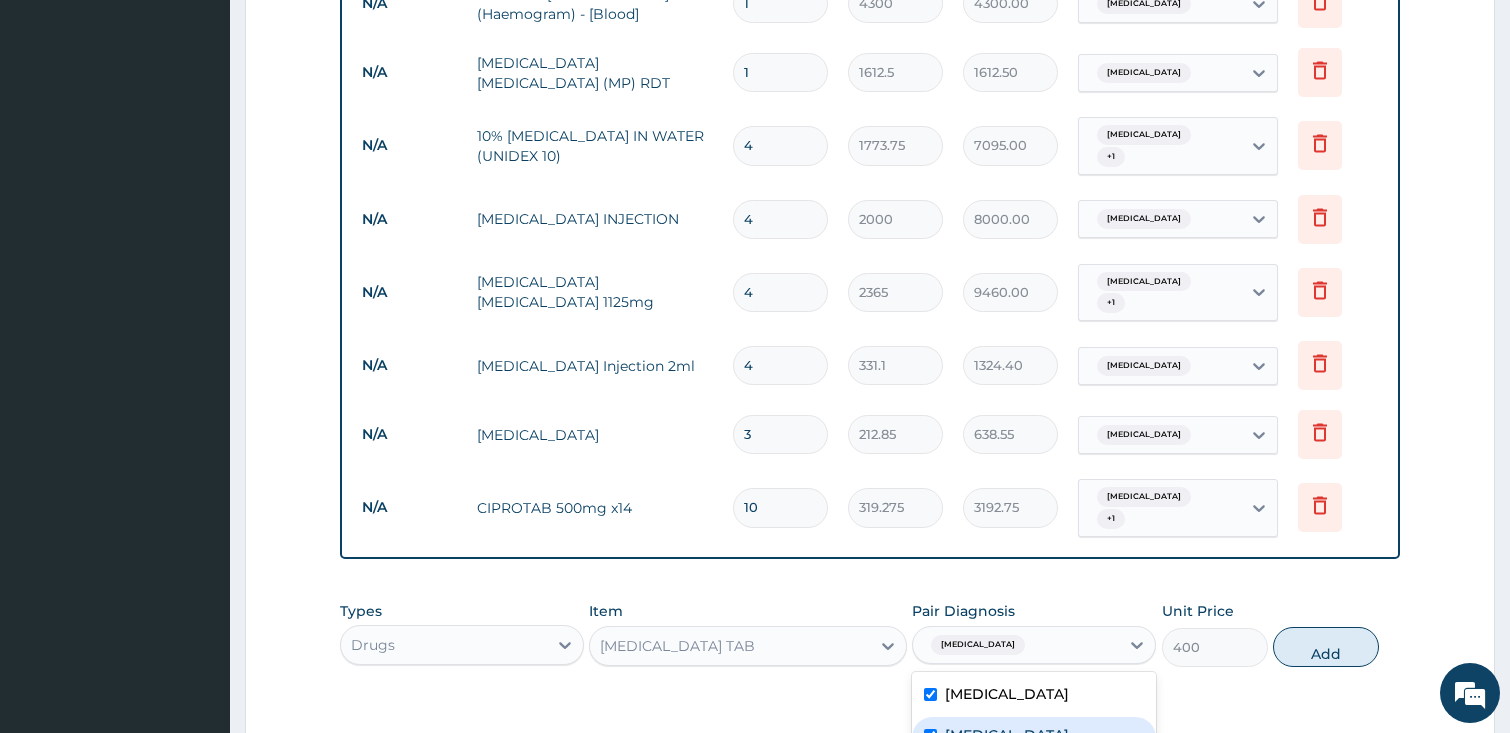 checkbox on "true" 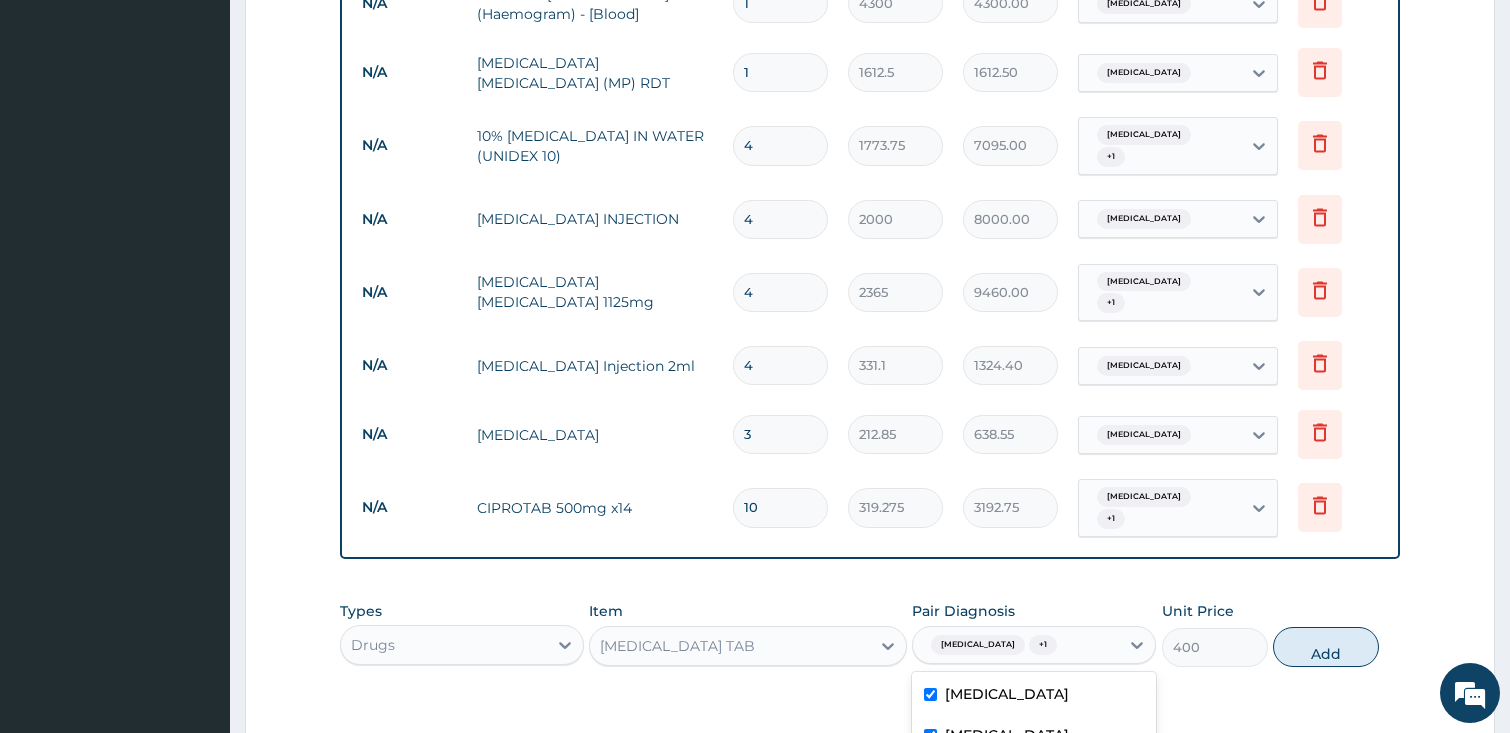 click on "Upper respiratory infection" at bounding box center (1034, 696) 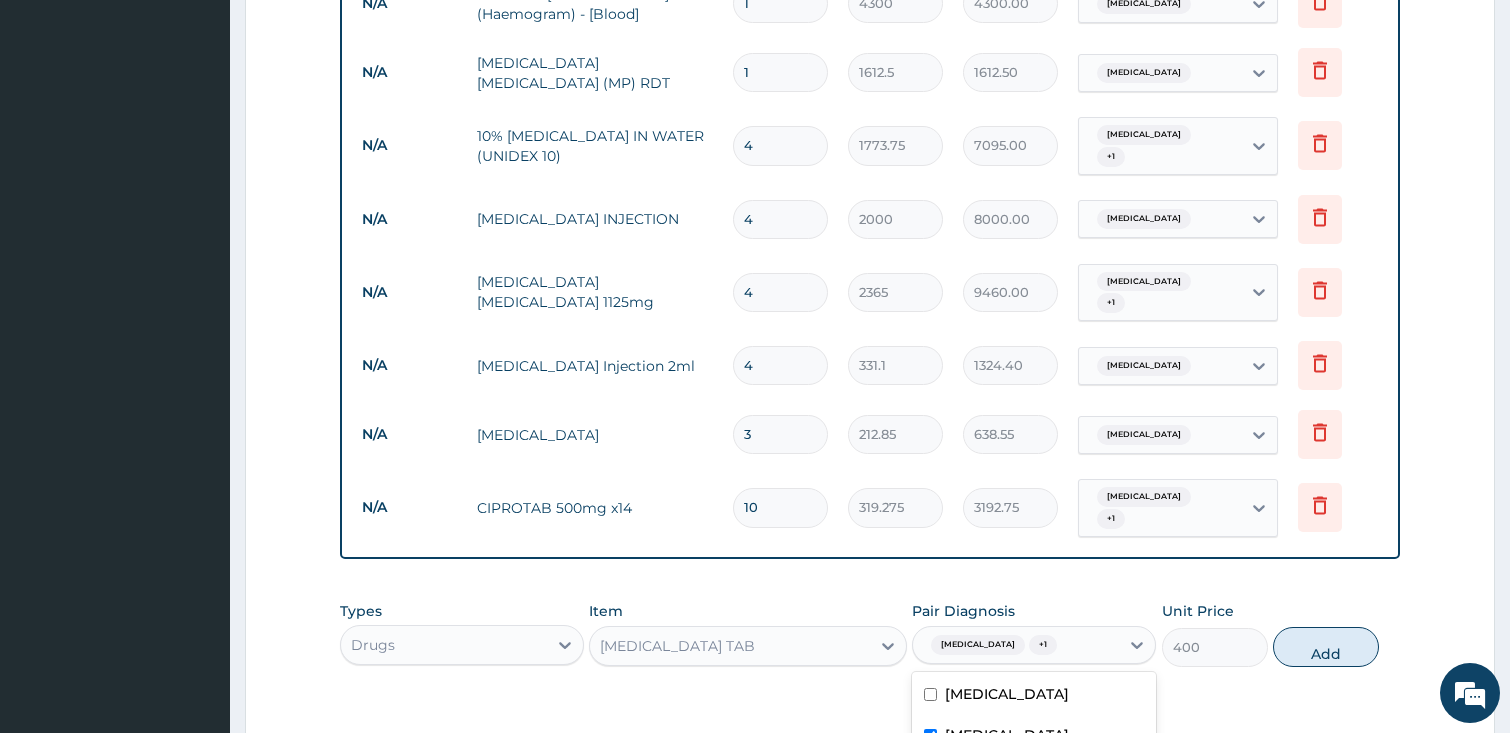 checkbox on "false" 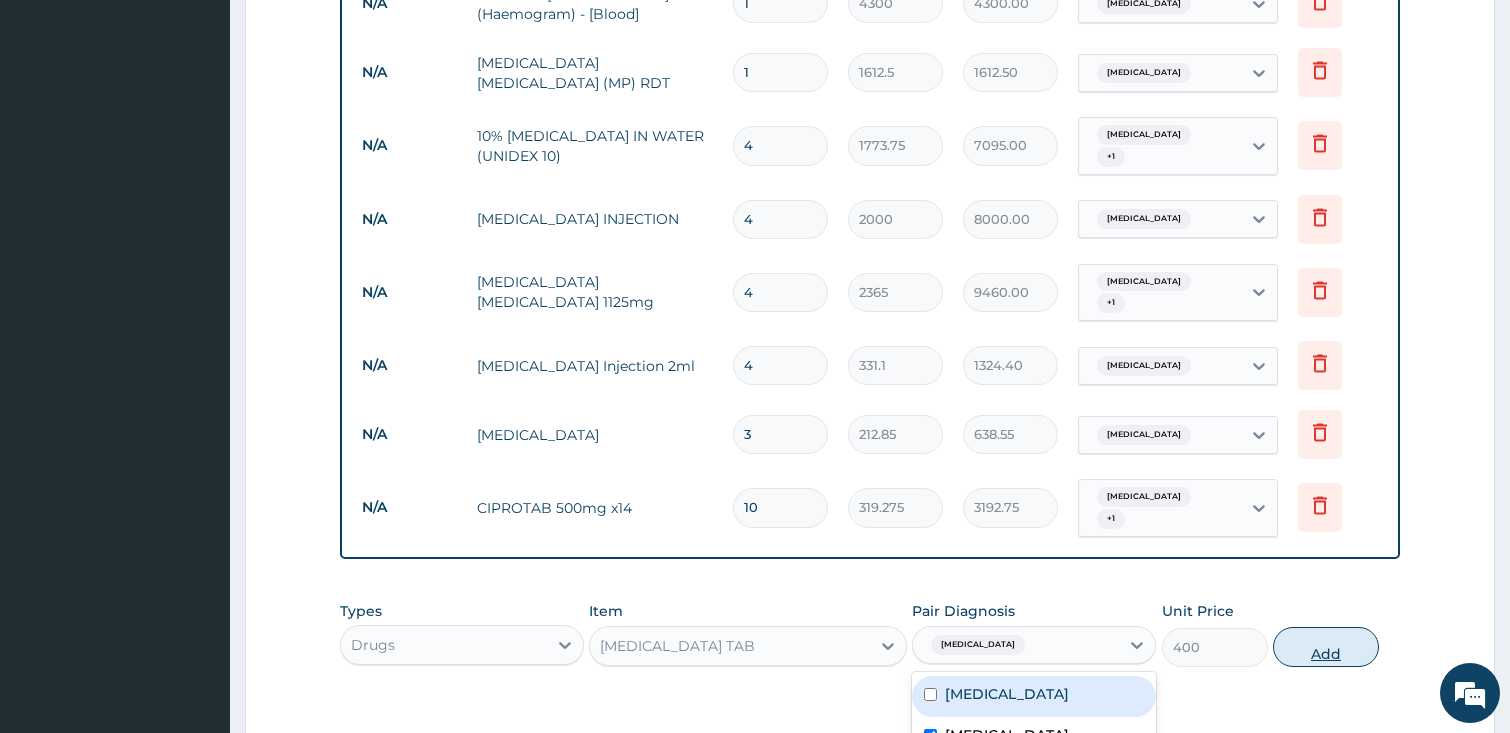 click on "Add" at bounding box center [1326, 647] 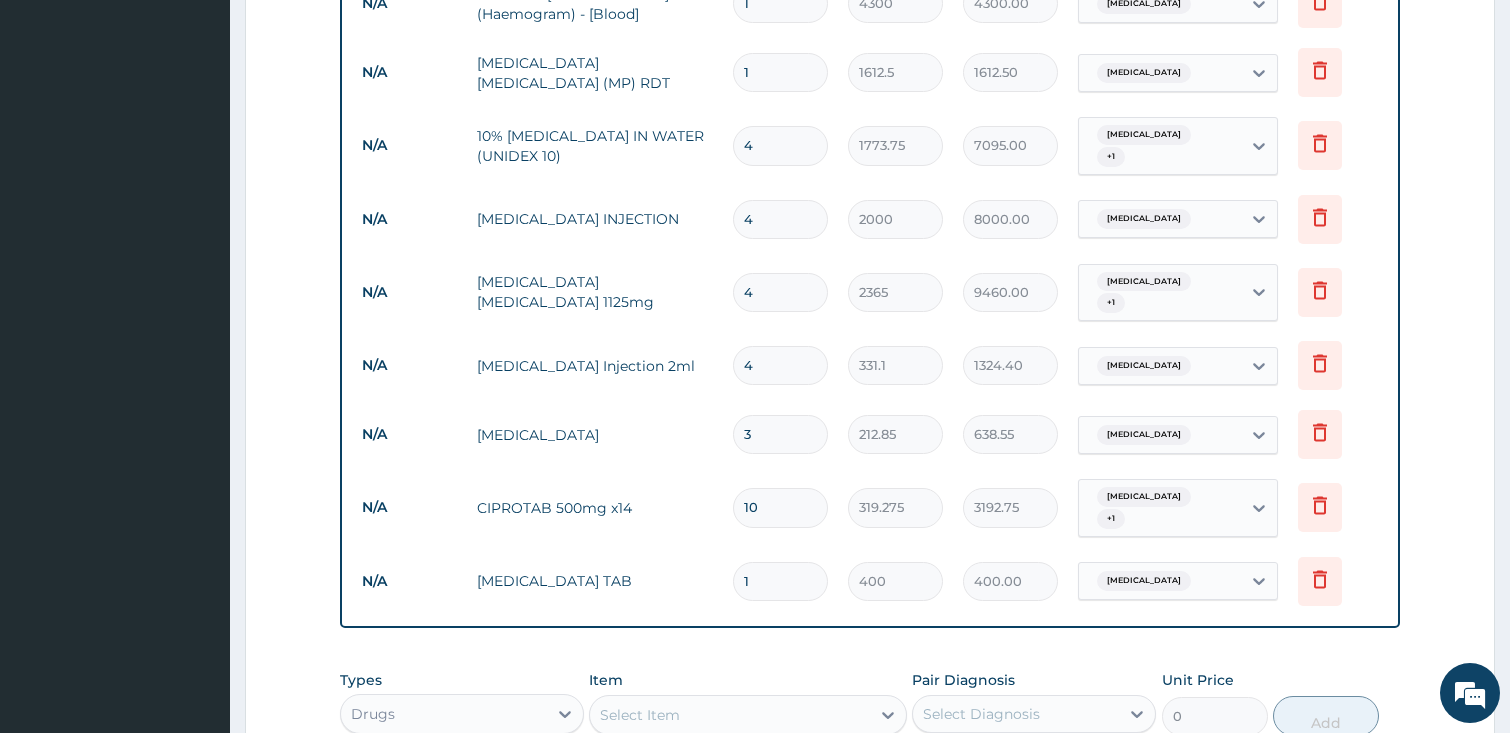 click on "Select Item" at bounding box center (730, 715) 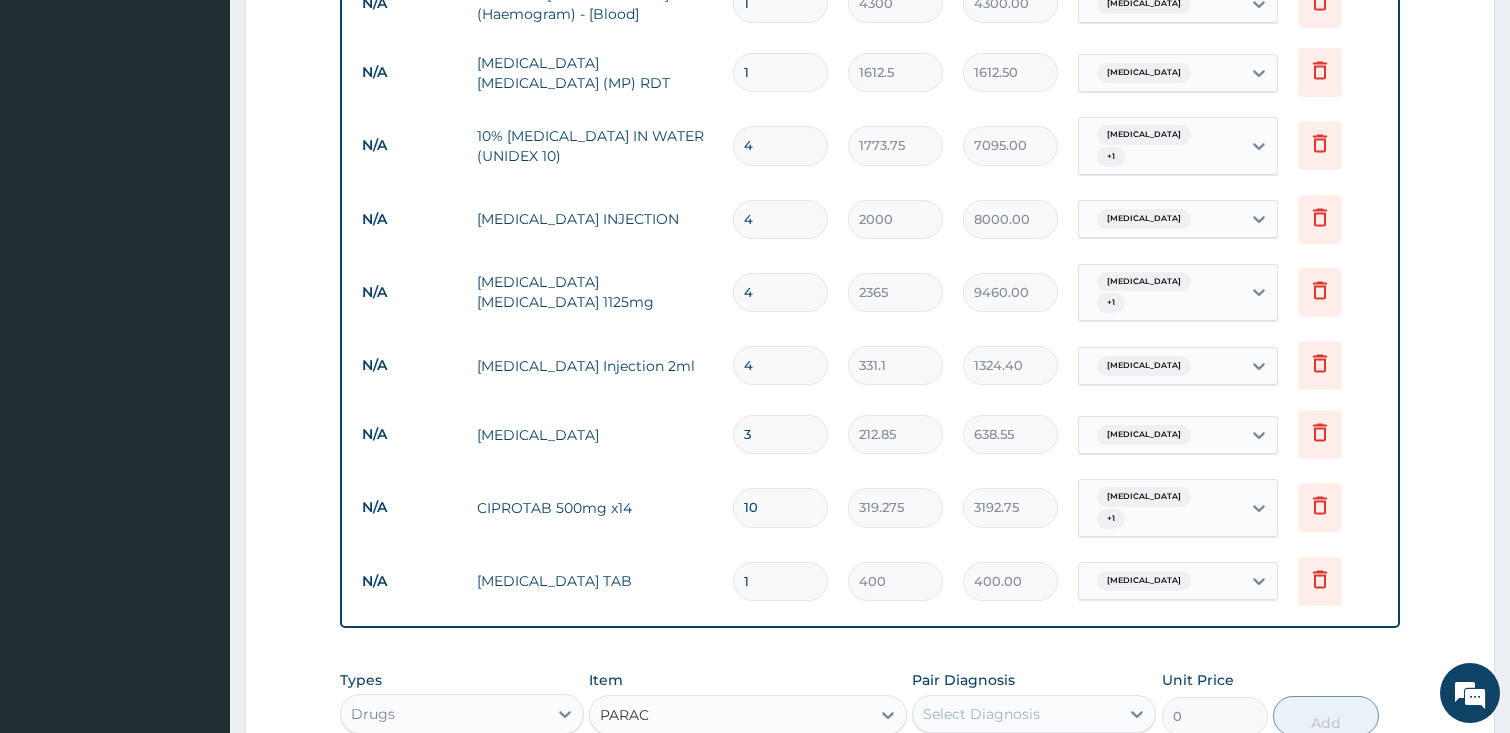 type on "PARACE" 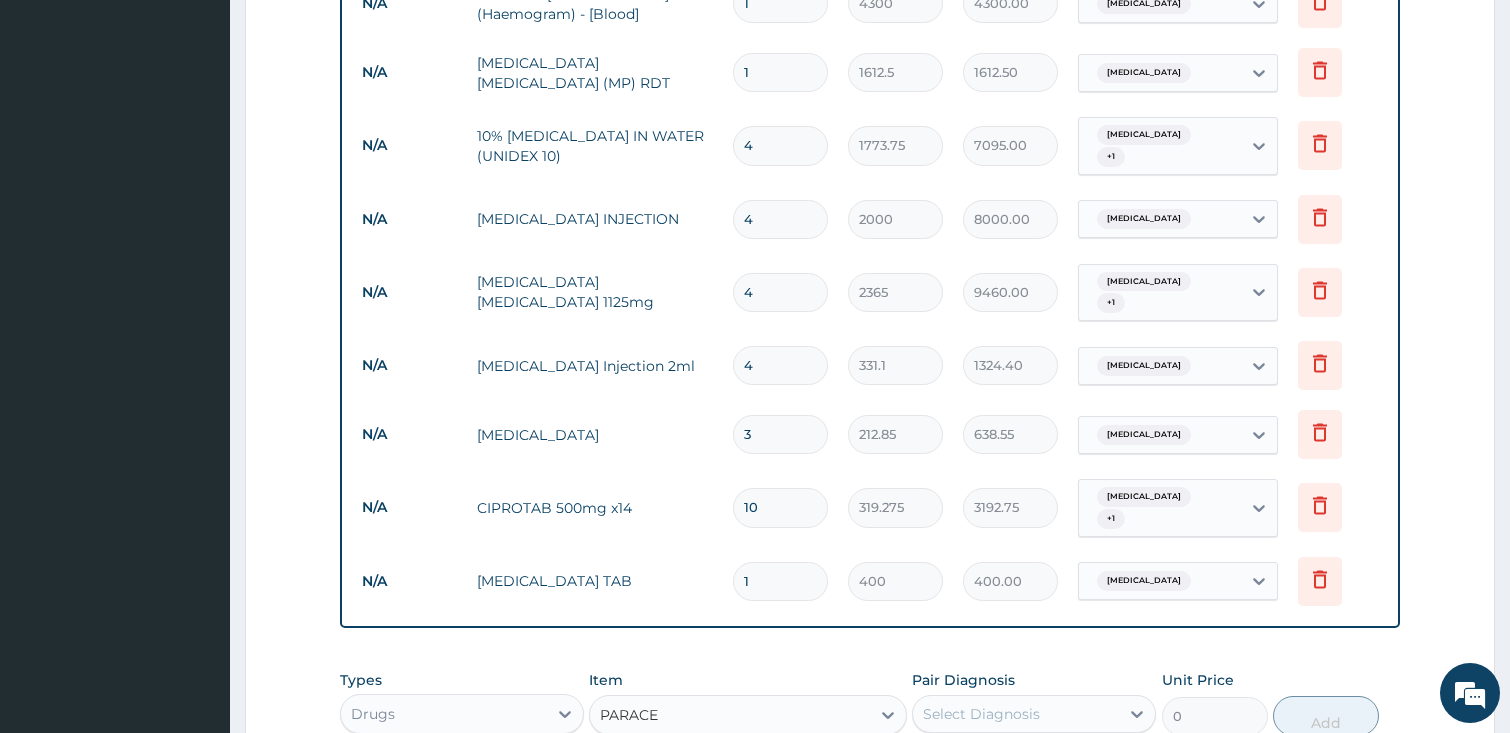 scroll, scrollTop: 1442, scrollLeft: 0, axis: vertical 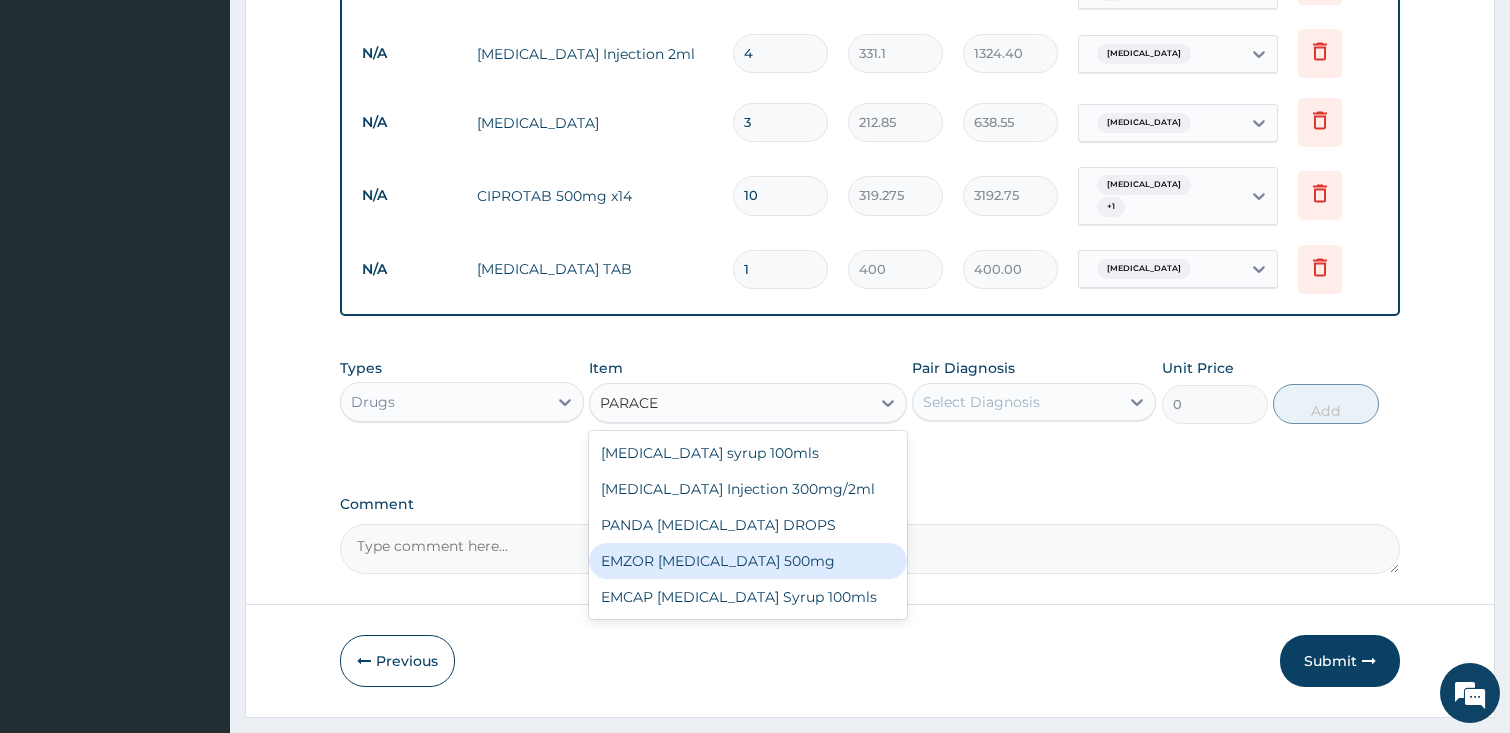 click on "EMZOR PARACETAMOL 500mg" at bounding box center [748, 561] 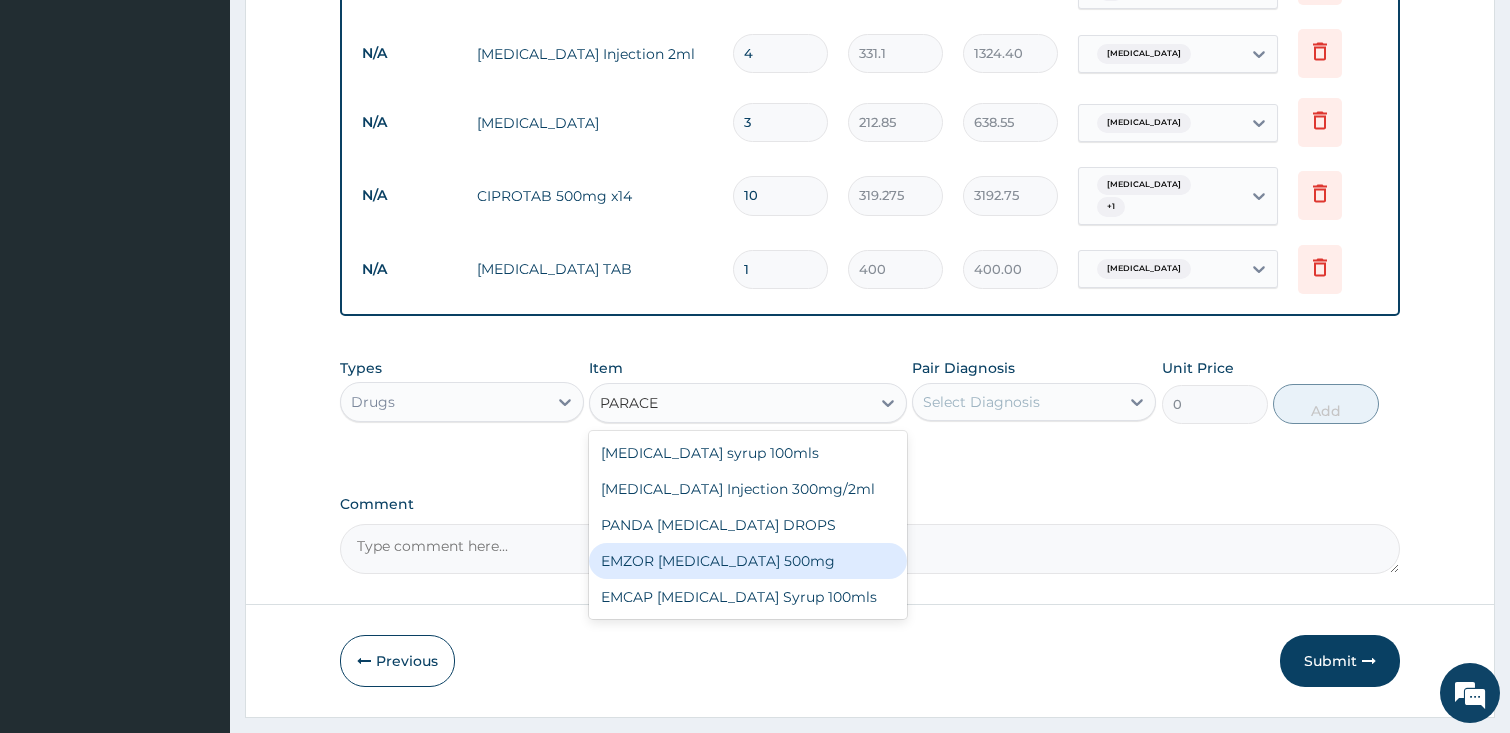 type 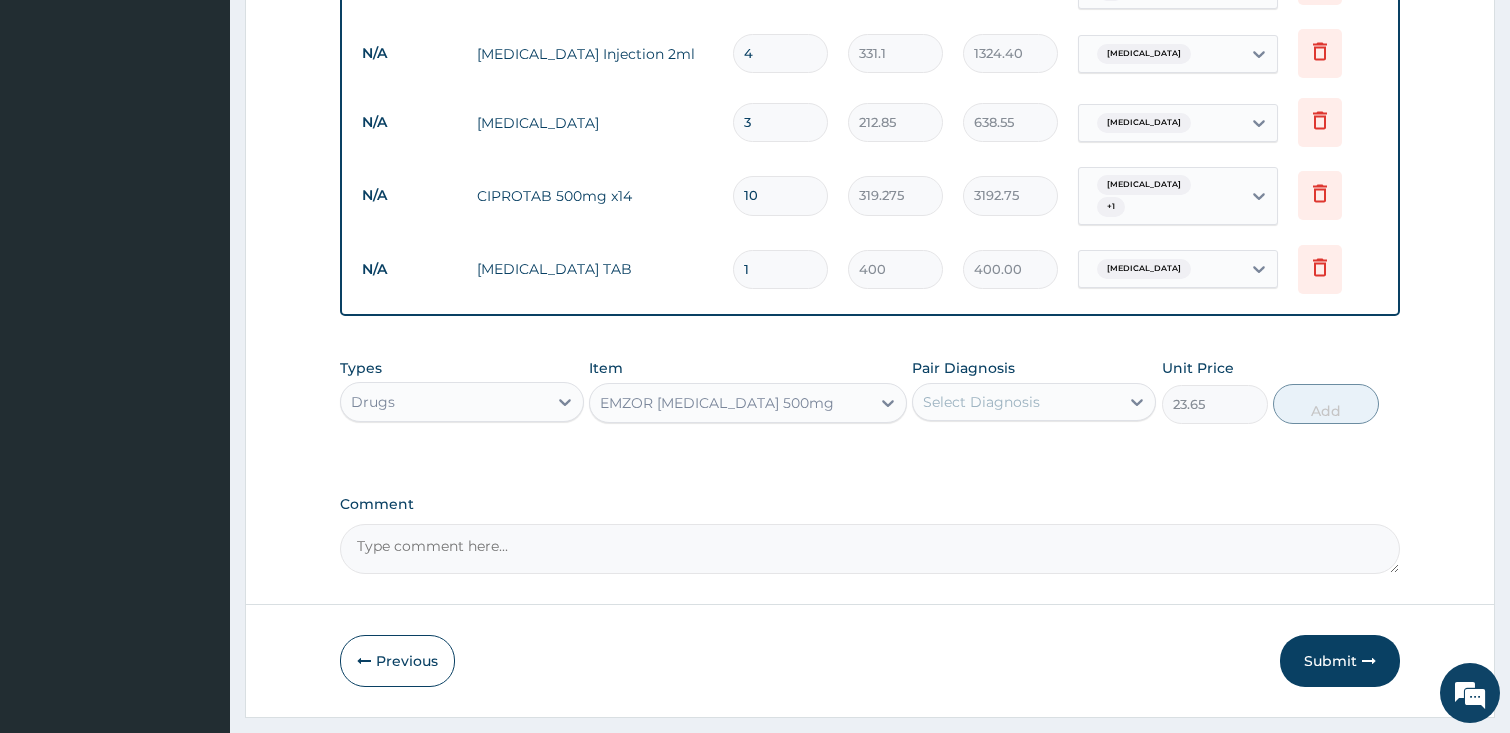 click on "Select Diagnosis" at bounding box center [1016, 402] 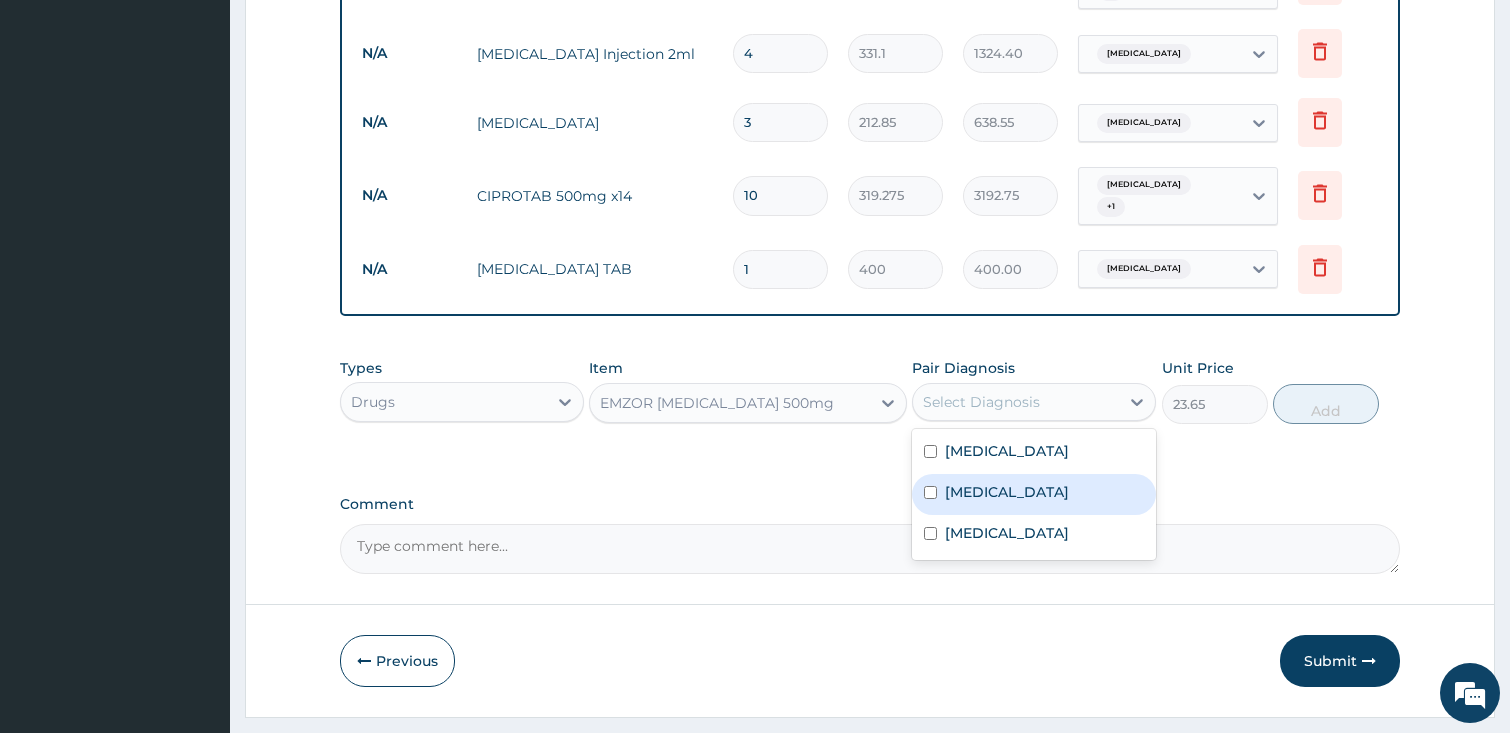 click on "Malaria" at bounding box center [1034, 494] 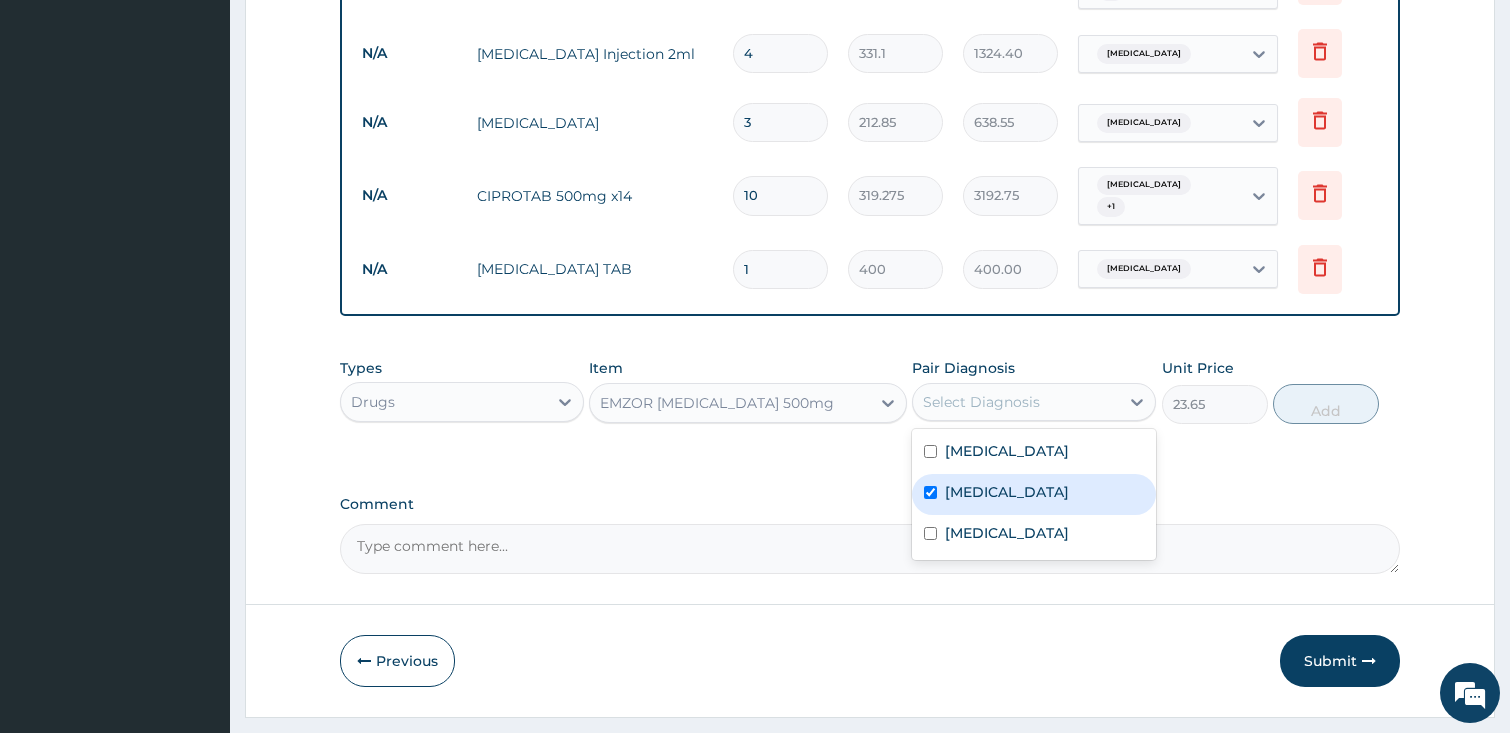 checkbox on "true" 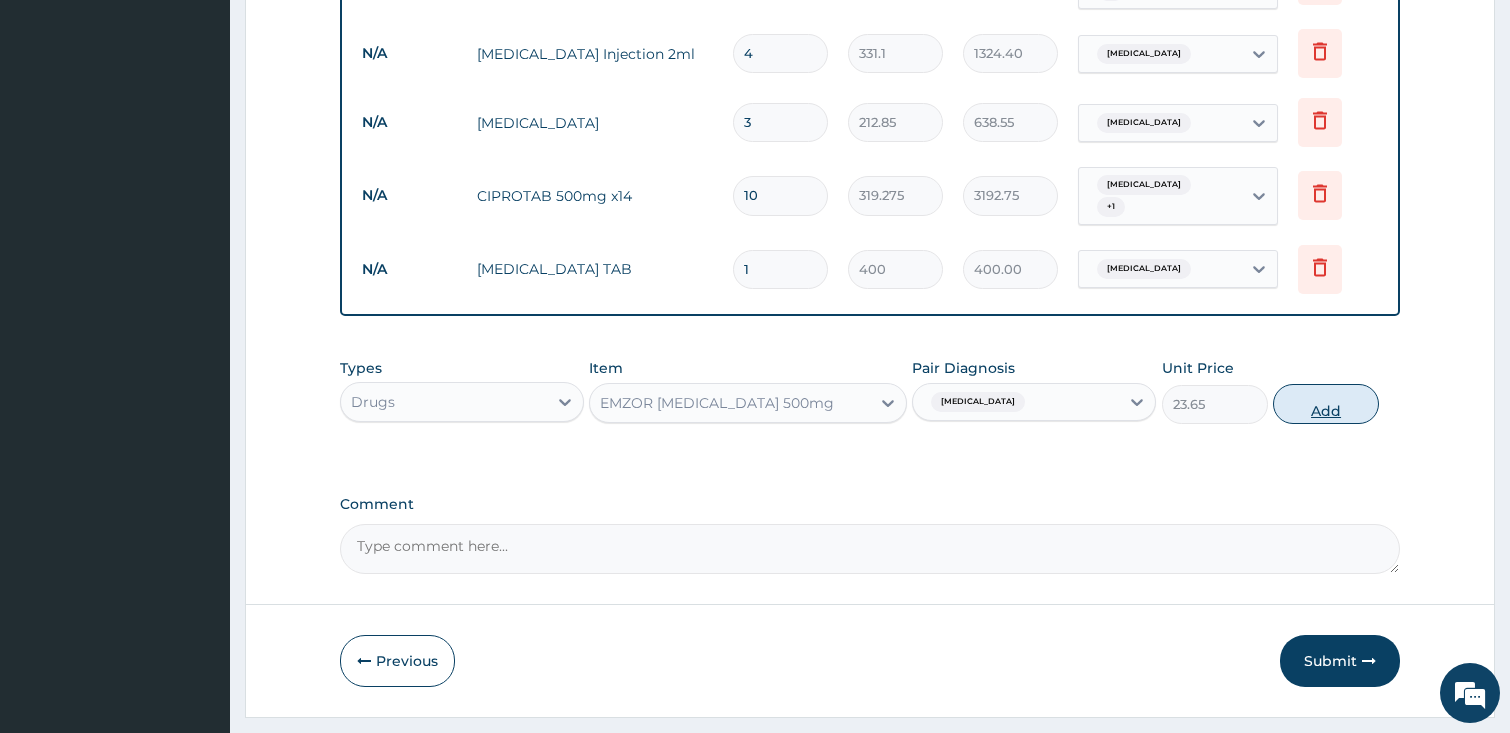 click on "Add" at bounding box center [1326, 404] 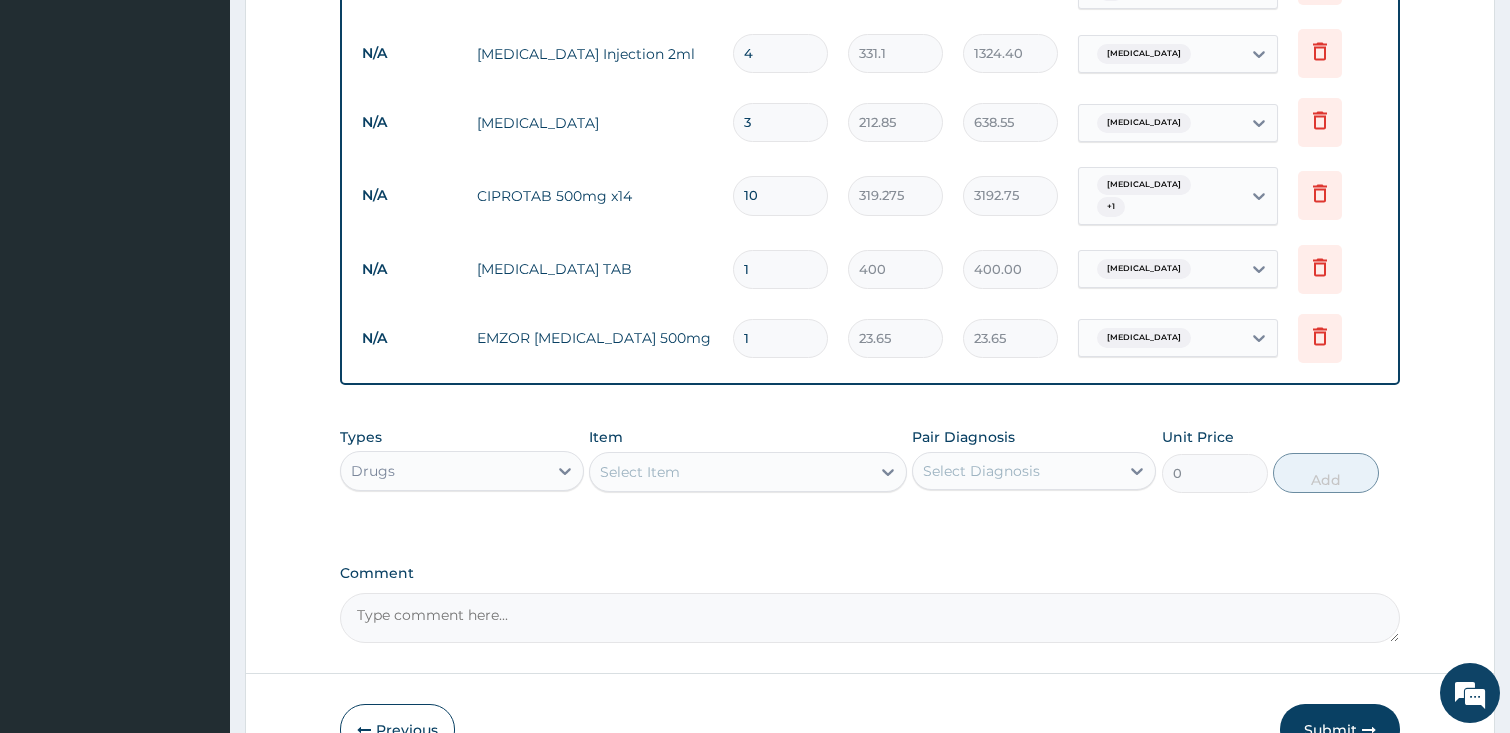 type on "18" 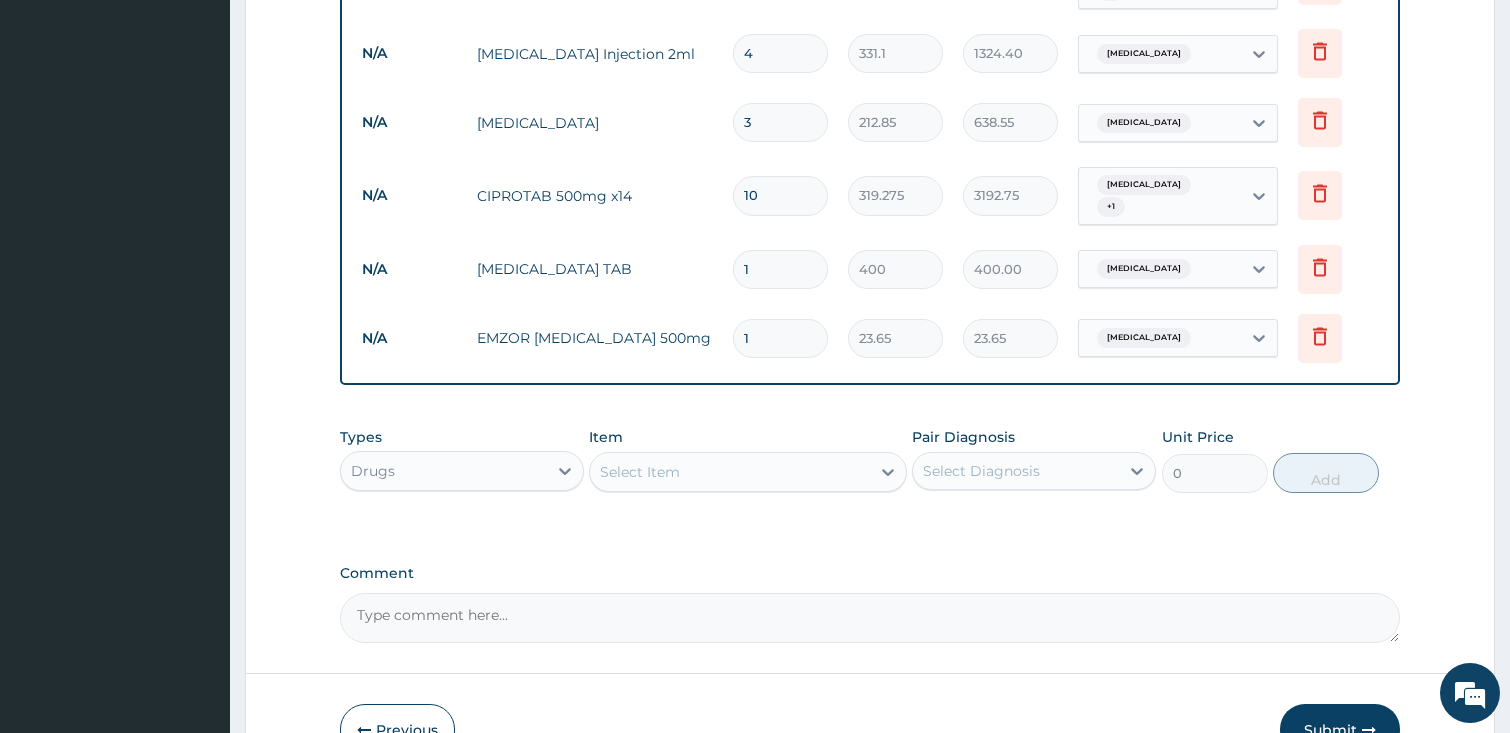type on "425.70" 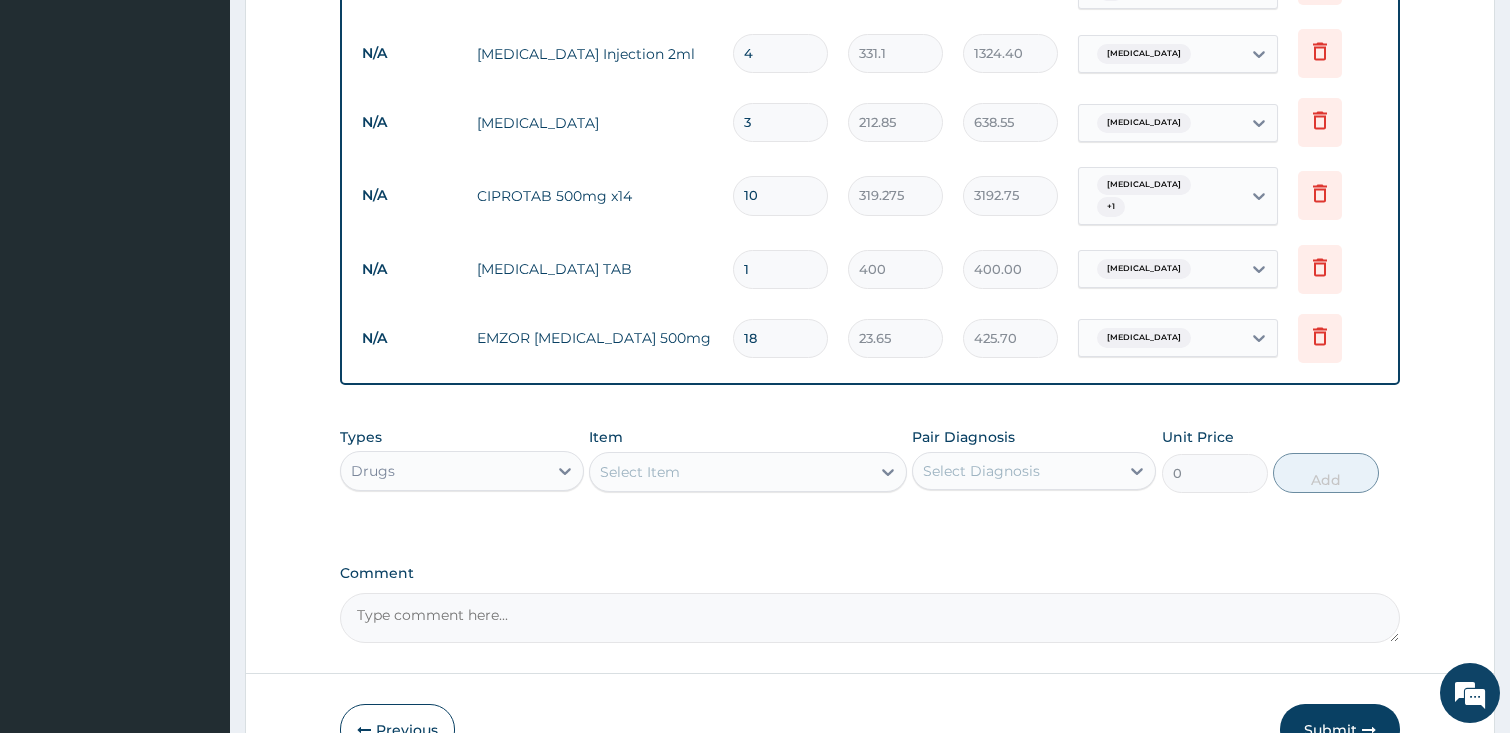 type on "18" 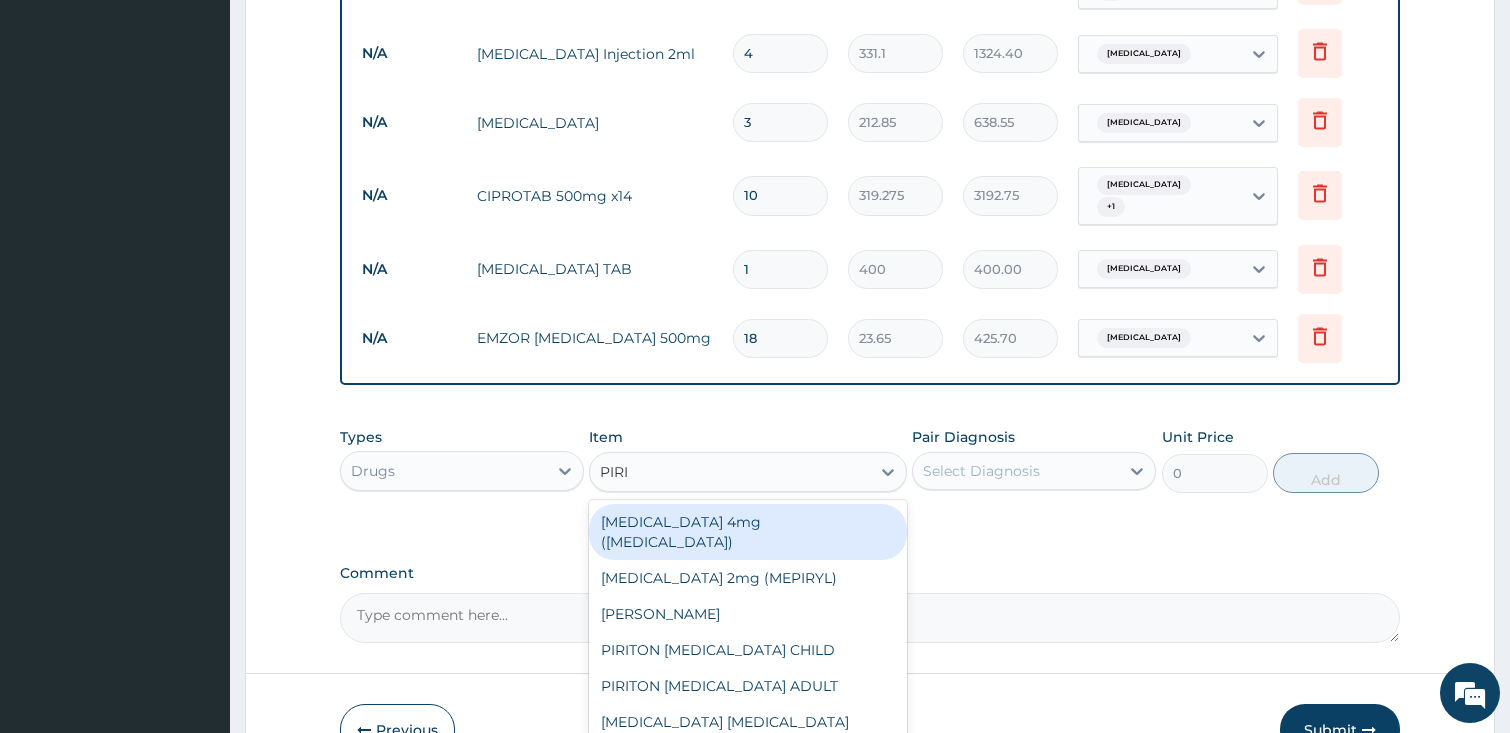 type on "PIRIT" 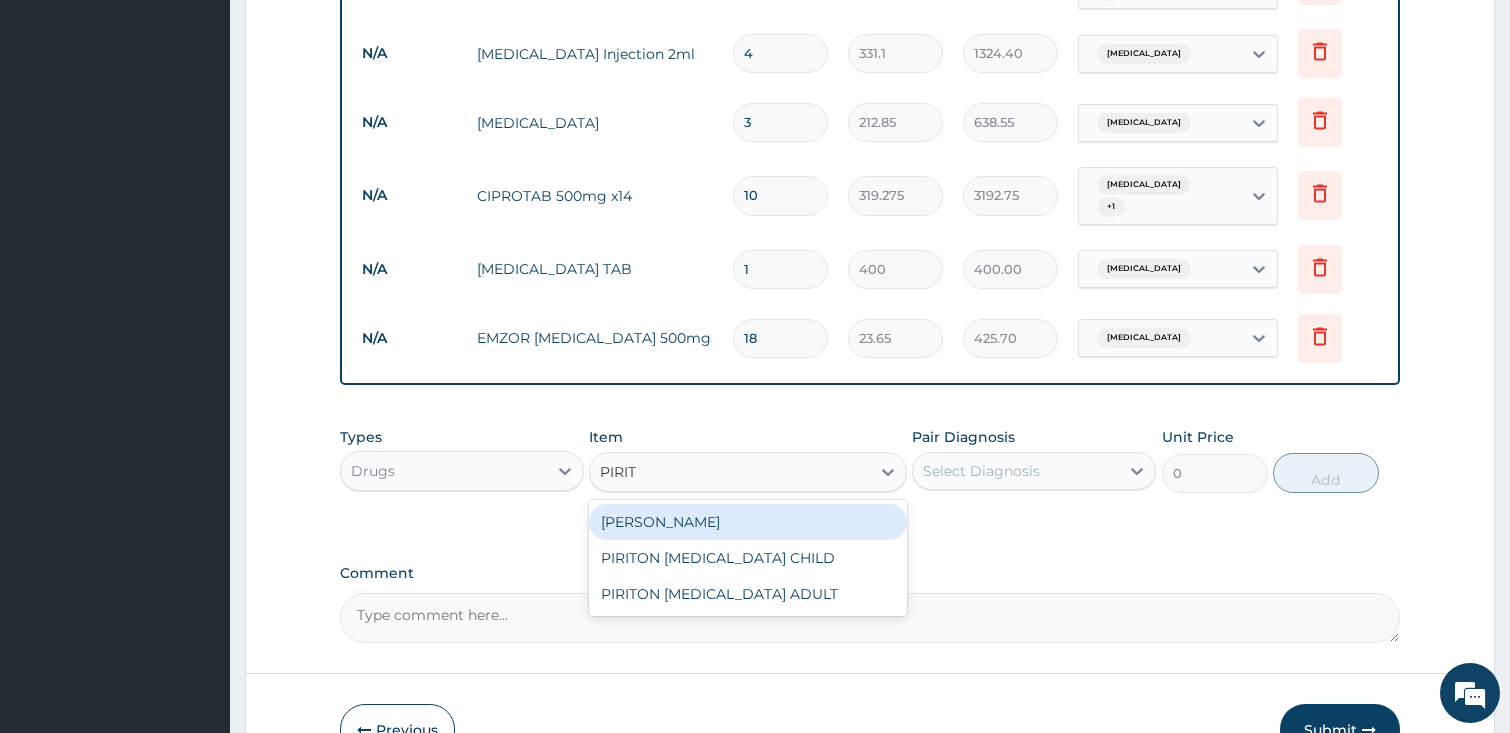 click on "PIRITON TAB EVANS" at bounding box center [748, 522] 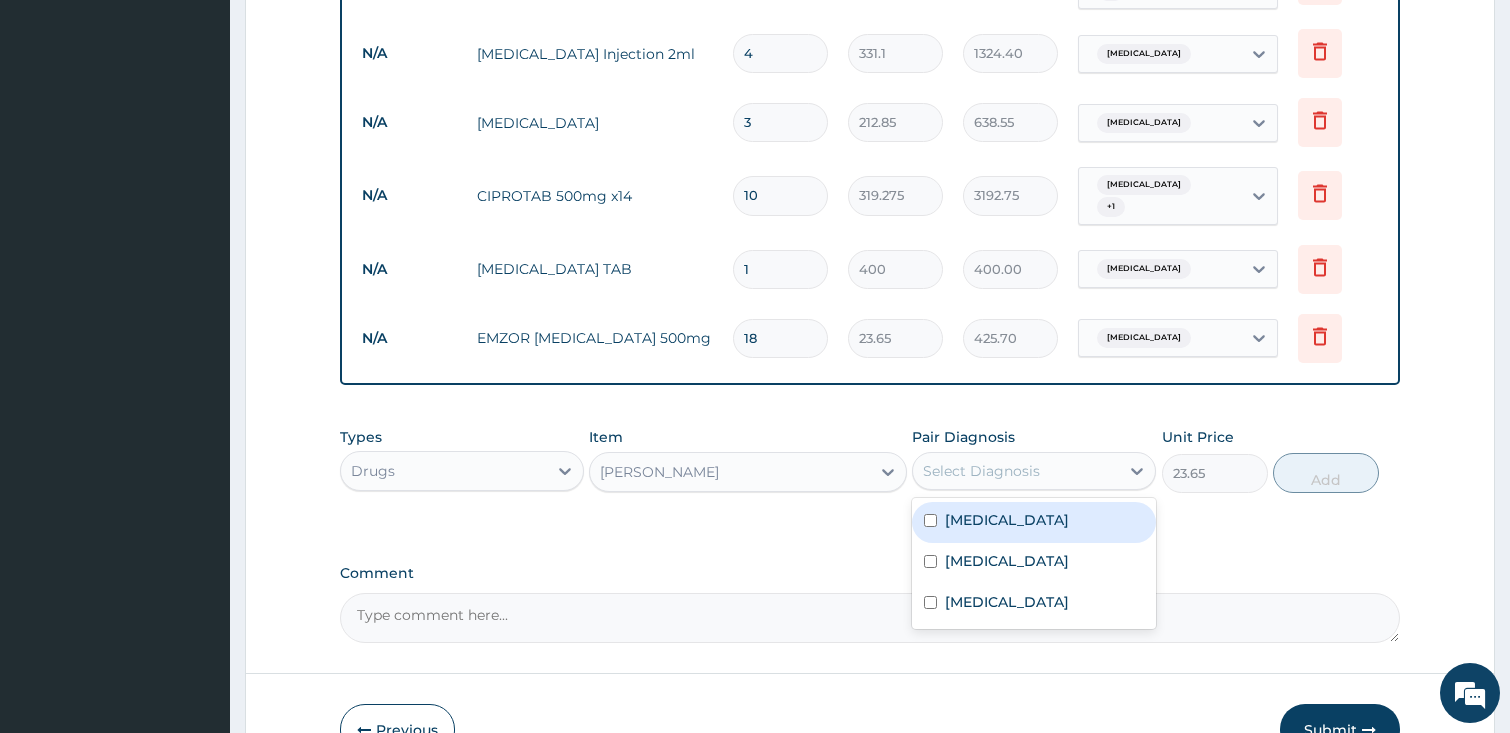 click on "Select Diagnosis" at bounding box center (981, 471) 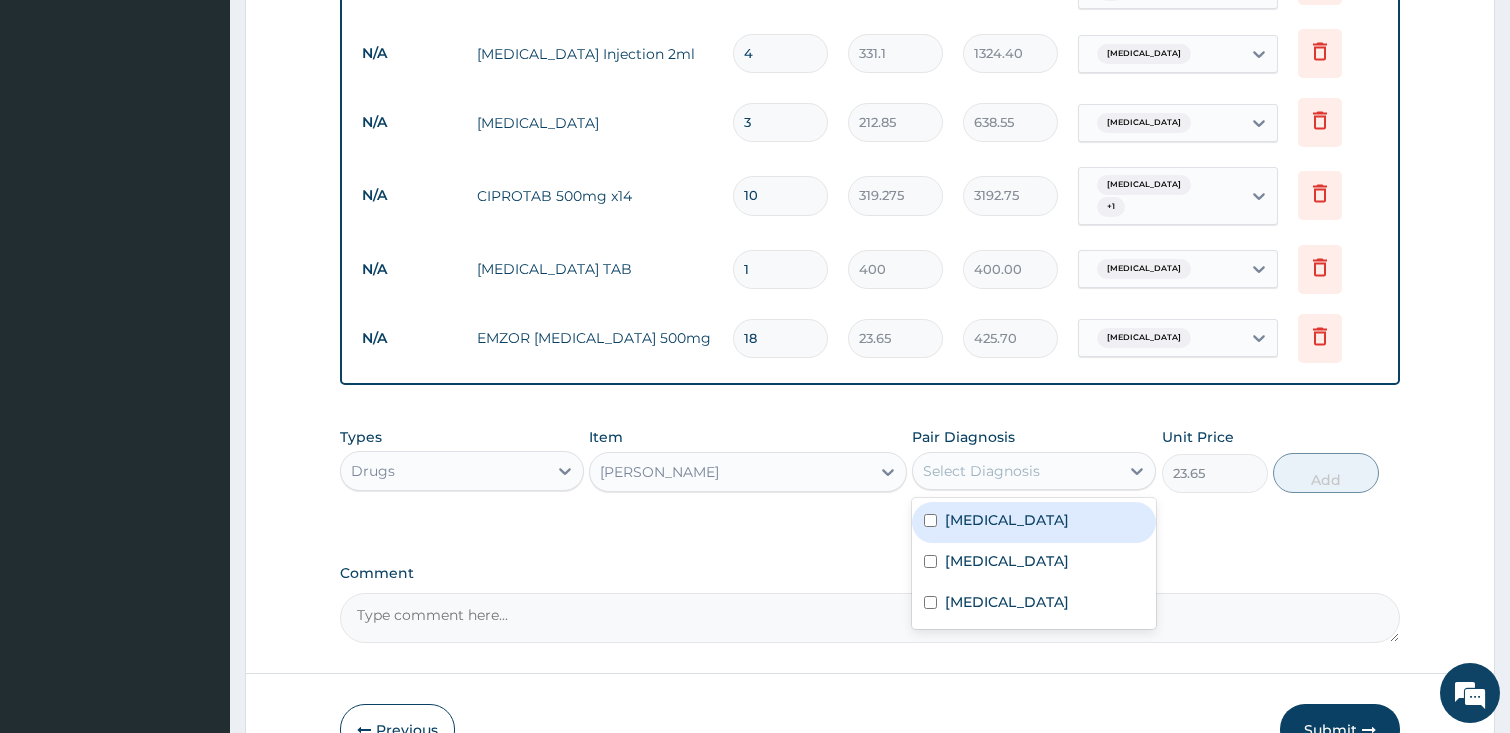 click on "Upper respiratory infection" at bounding box center (1007, 520) 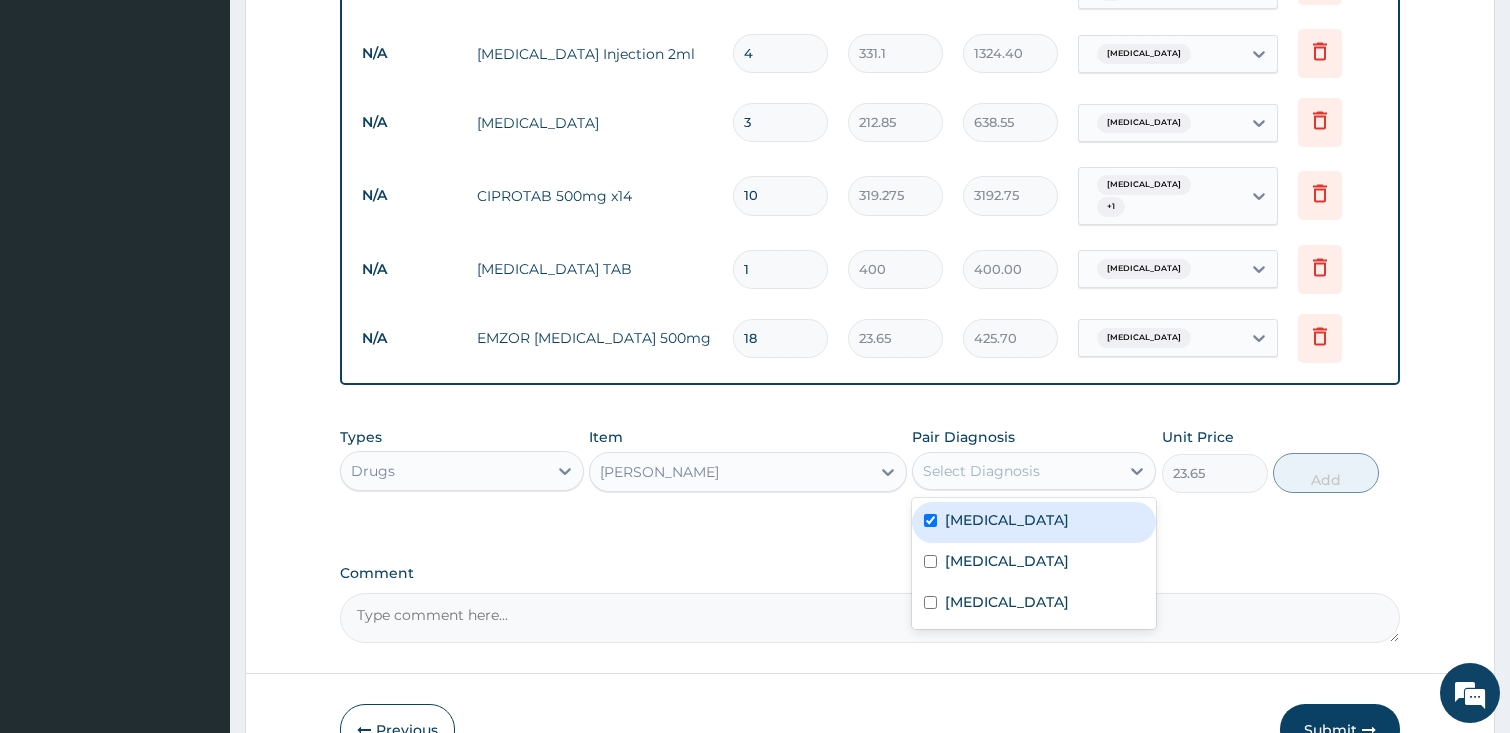 checkbox on "true" 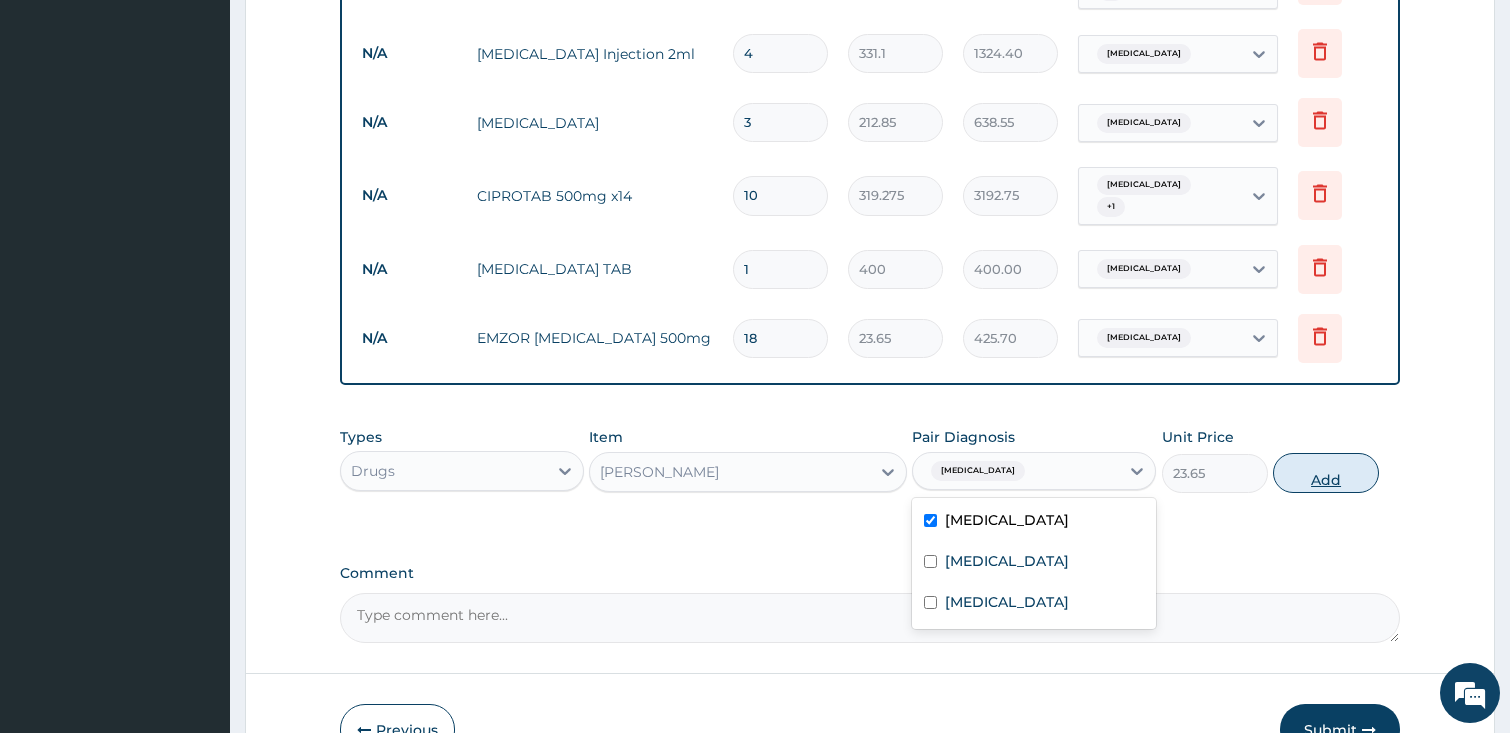 click on "Add" at bounding box center [1326, 473] 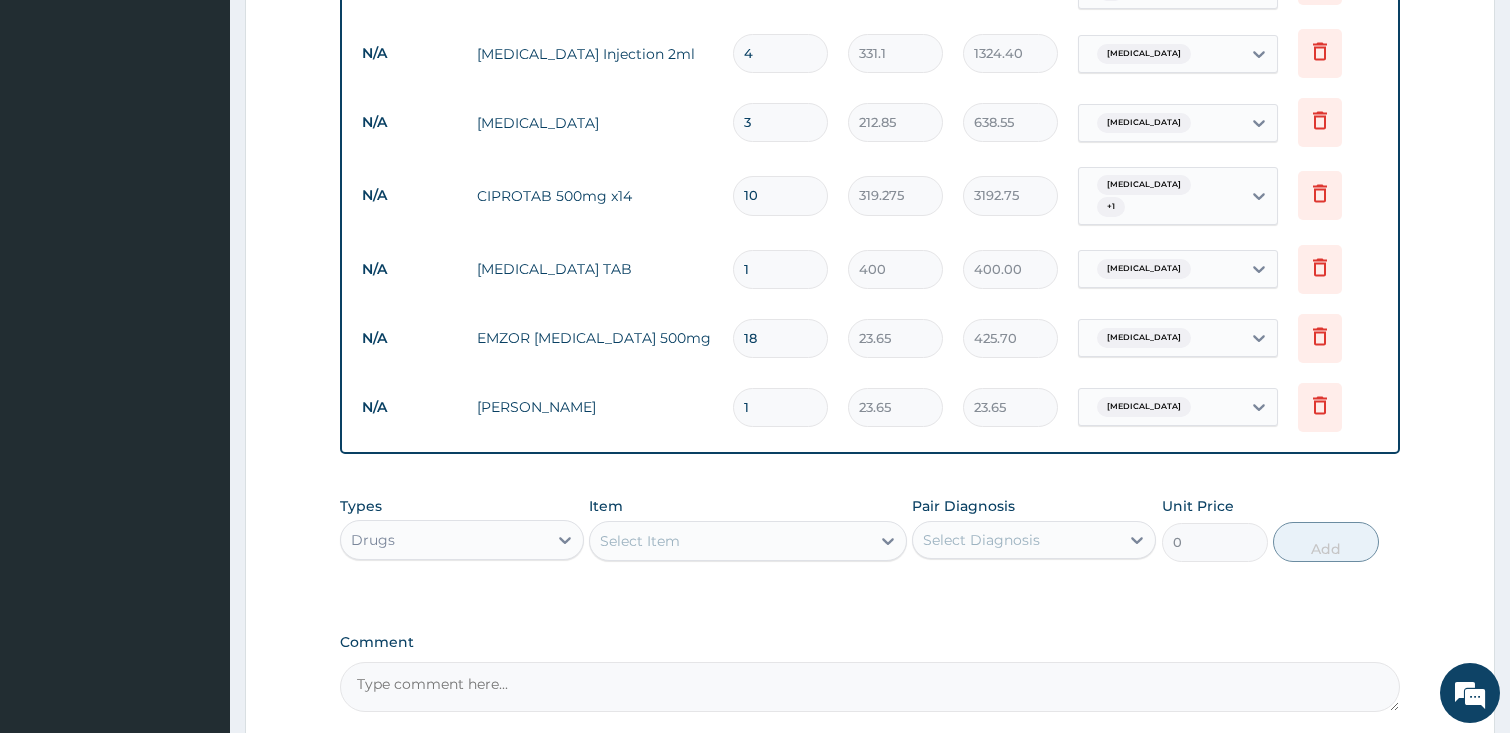 type 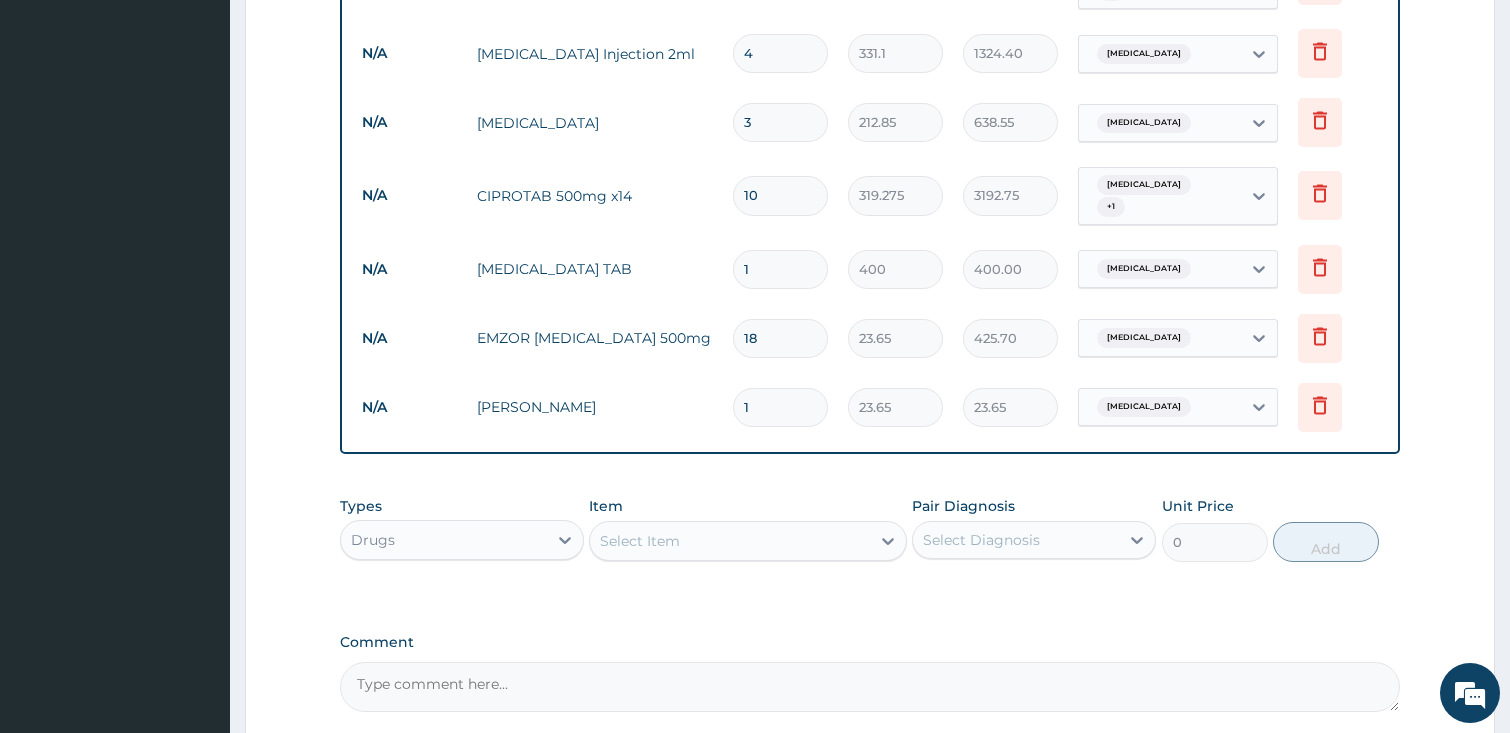 type on "0.00" 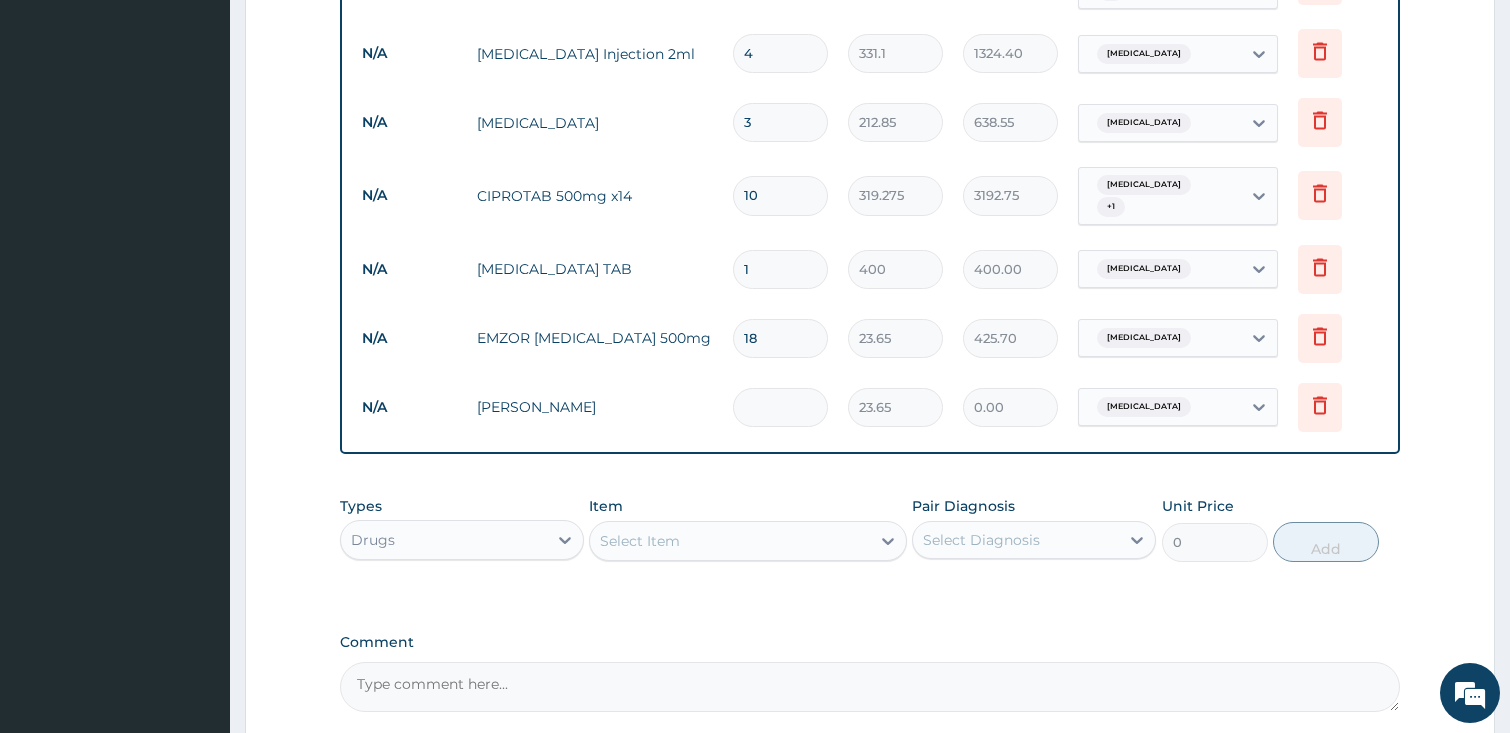 type on "6" 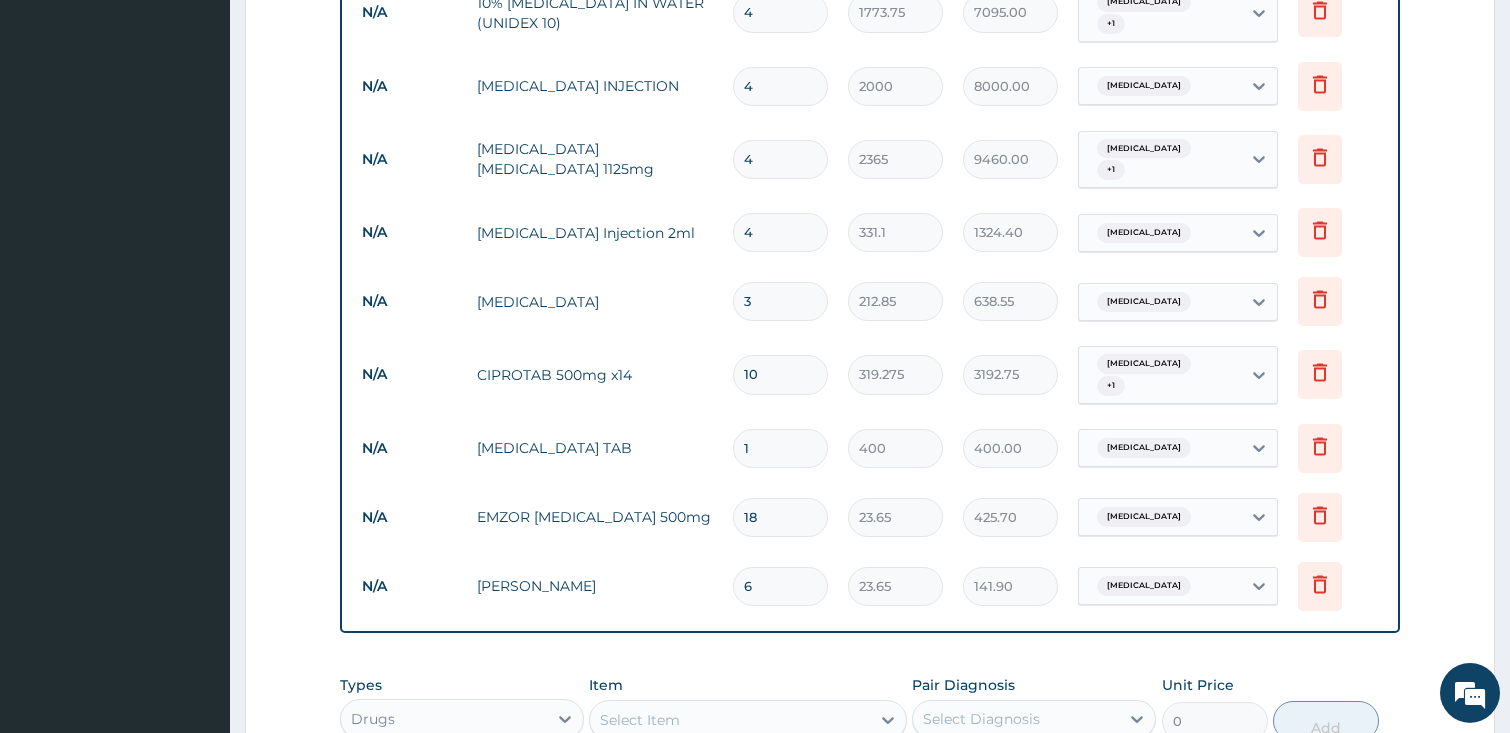 scroll, scrollTop: 1442, scrollLeft: 0, axis: vertical 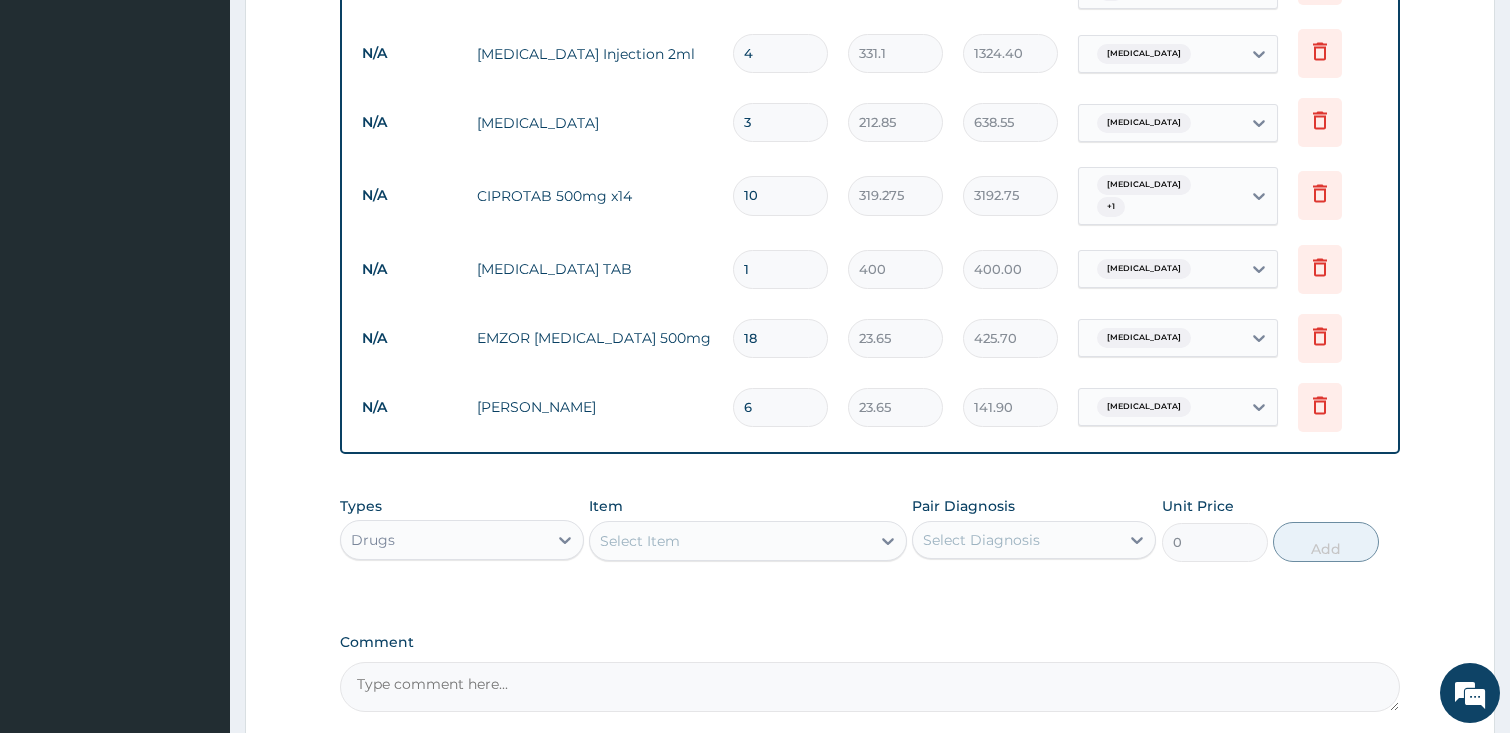type on "6" 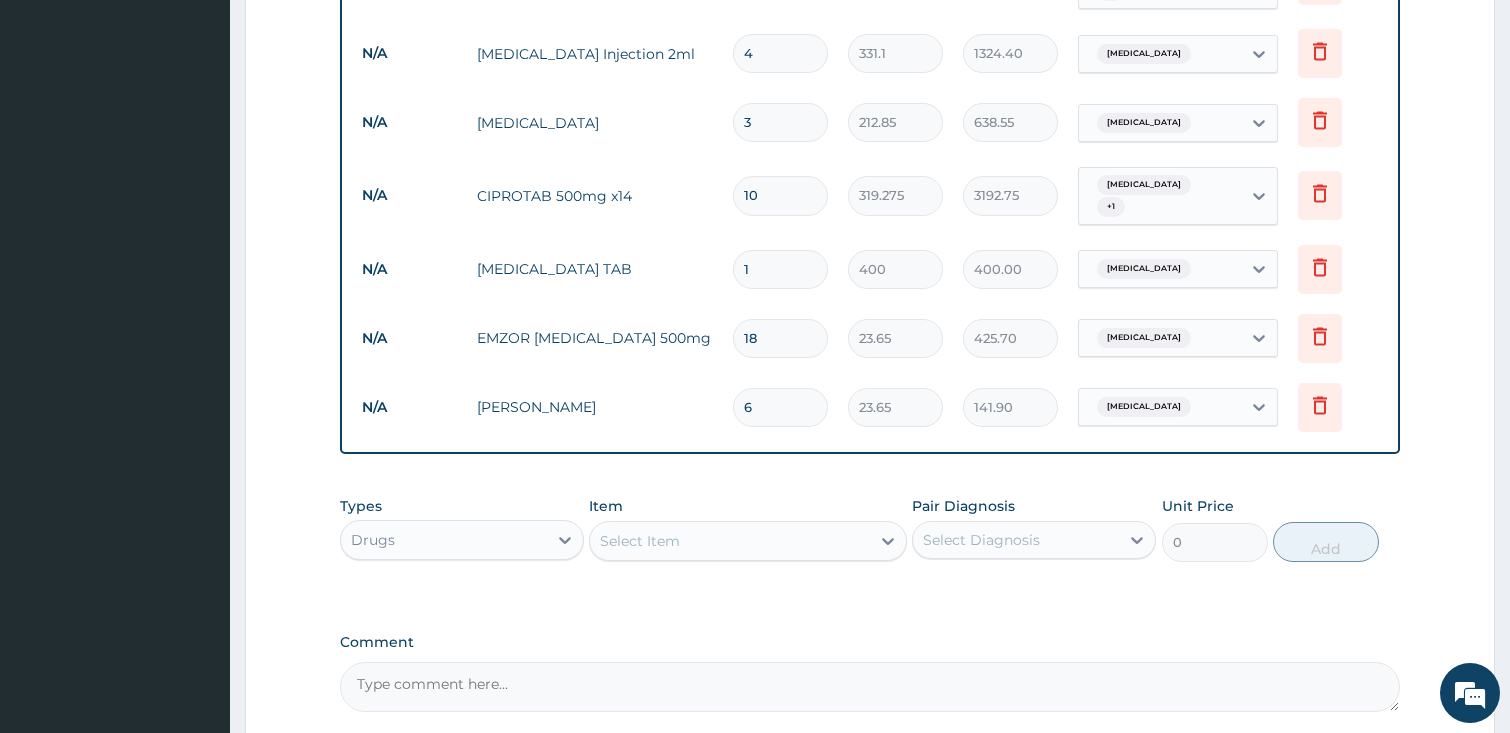 click on "Select Item" at bounding box center [730, 541] 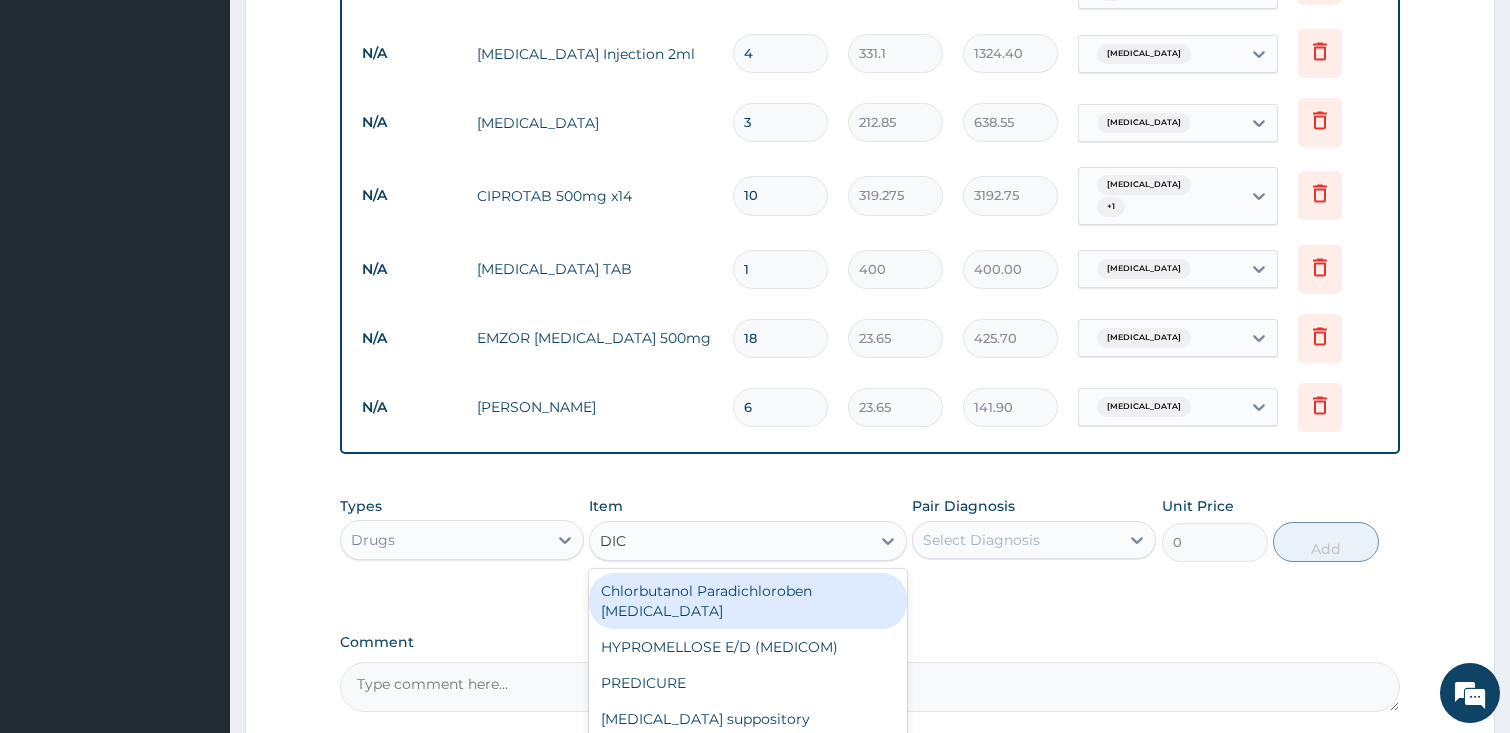type on "DICL" 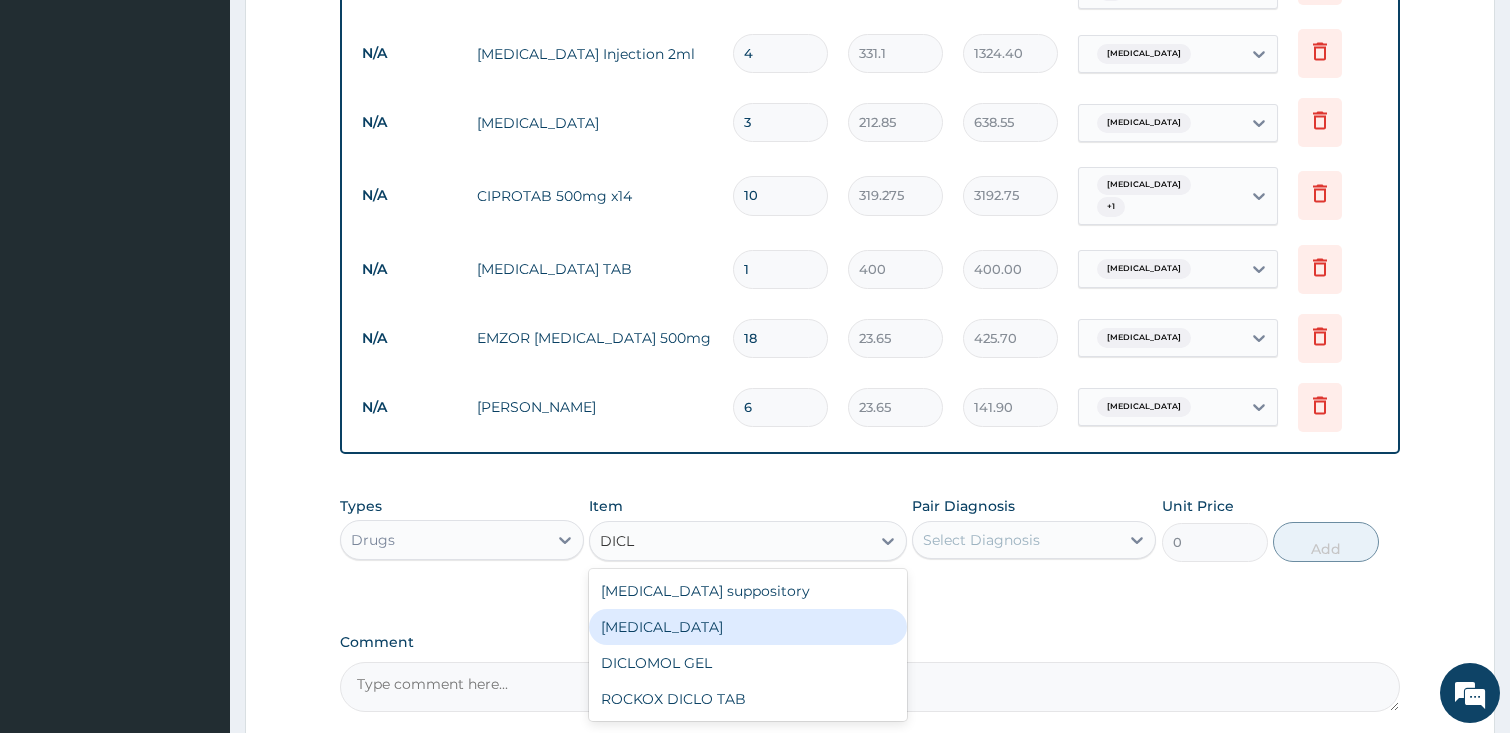 click on "Diclofenac" at bounding box center [748, 627] 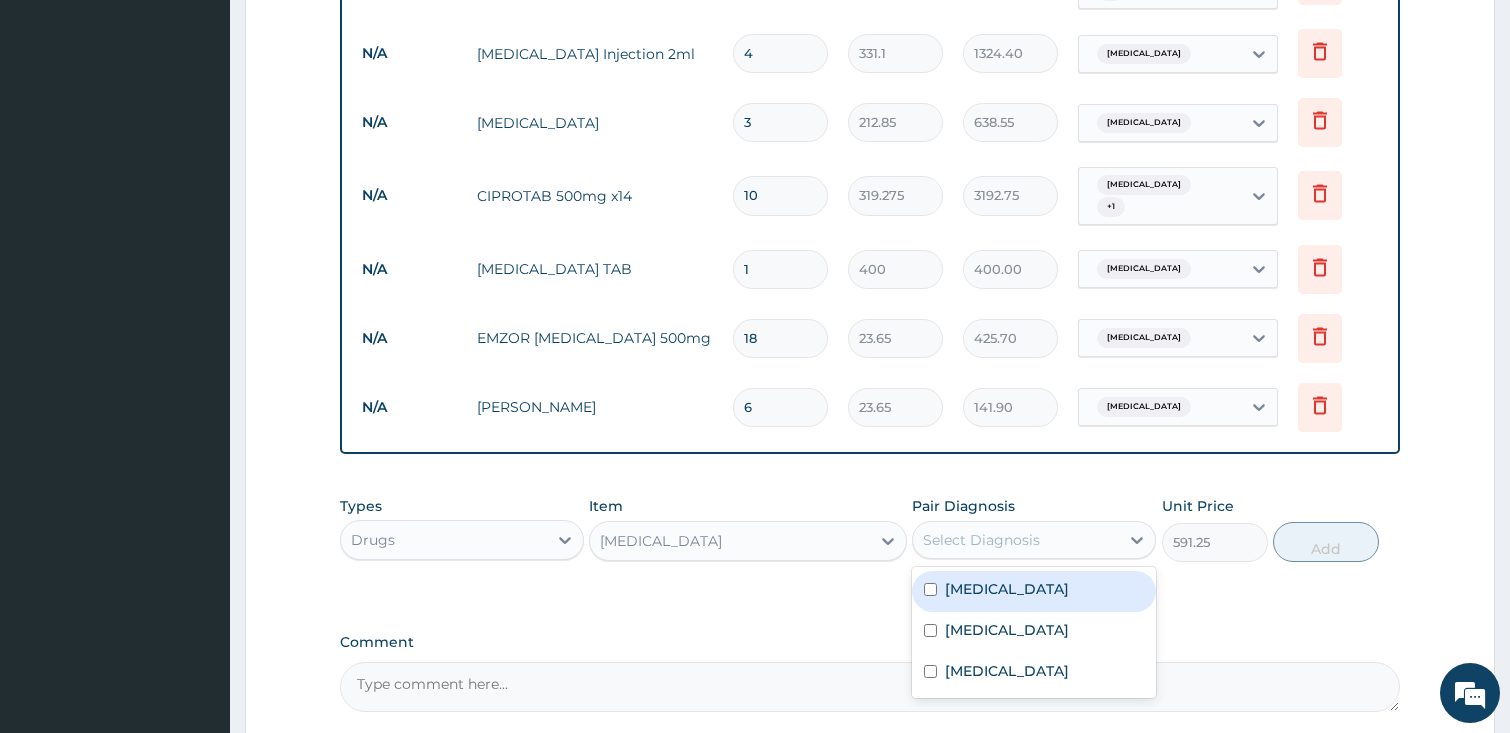 click on "Select Diagnosis" at bounding box center (981, 540) 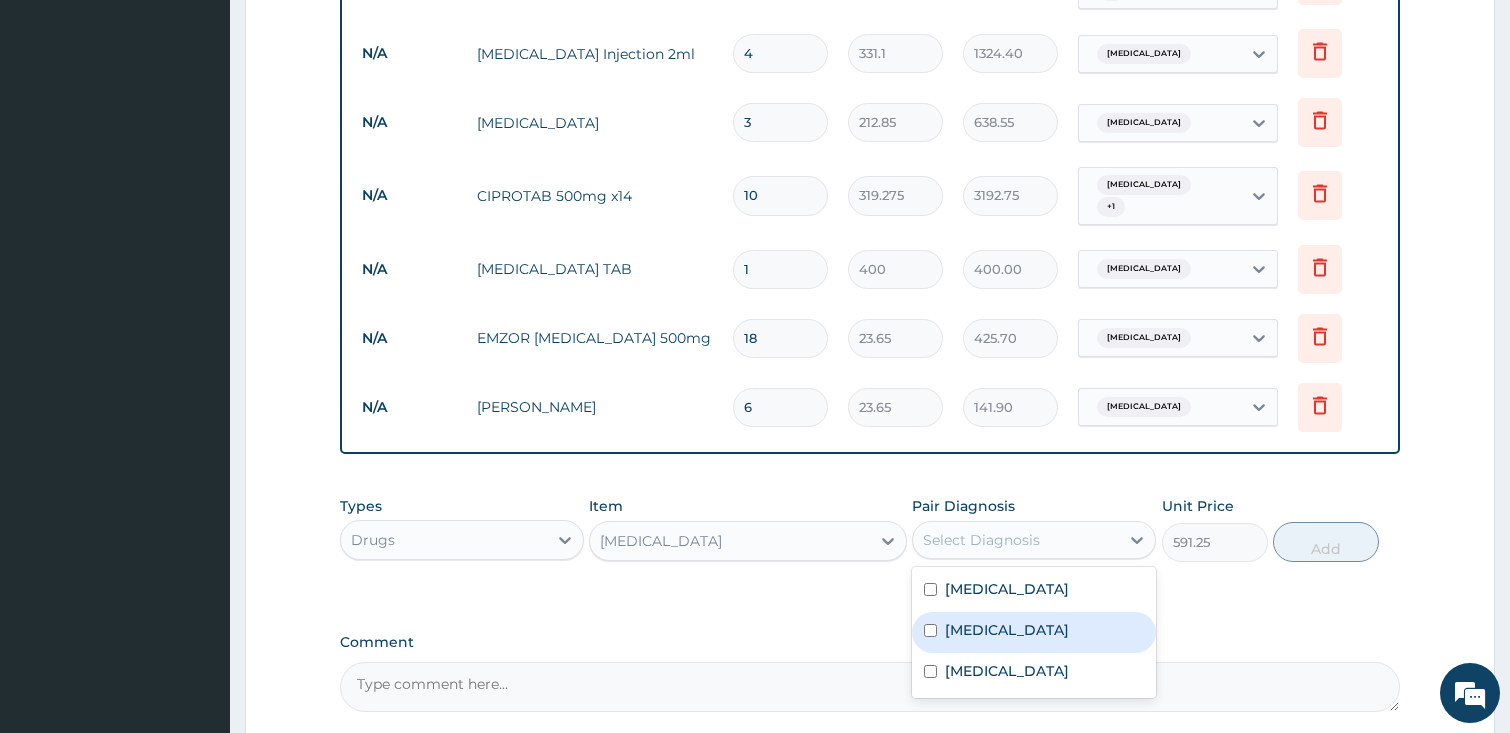 click on "Malaria" at bounding box center [1034, 632] 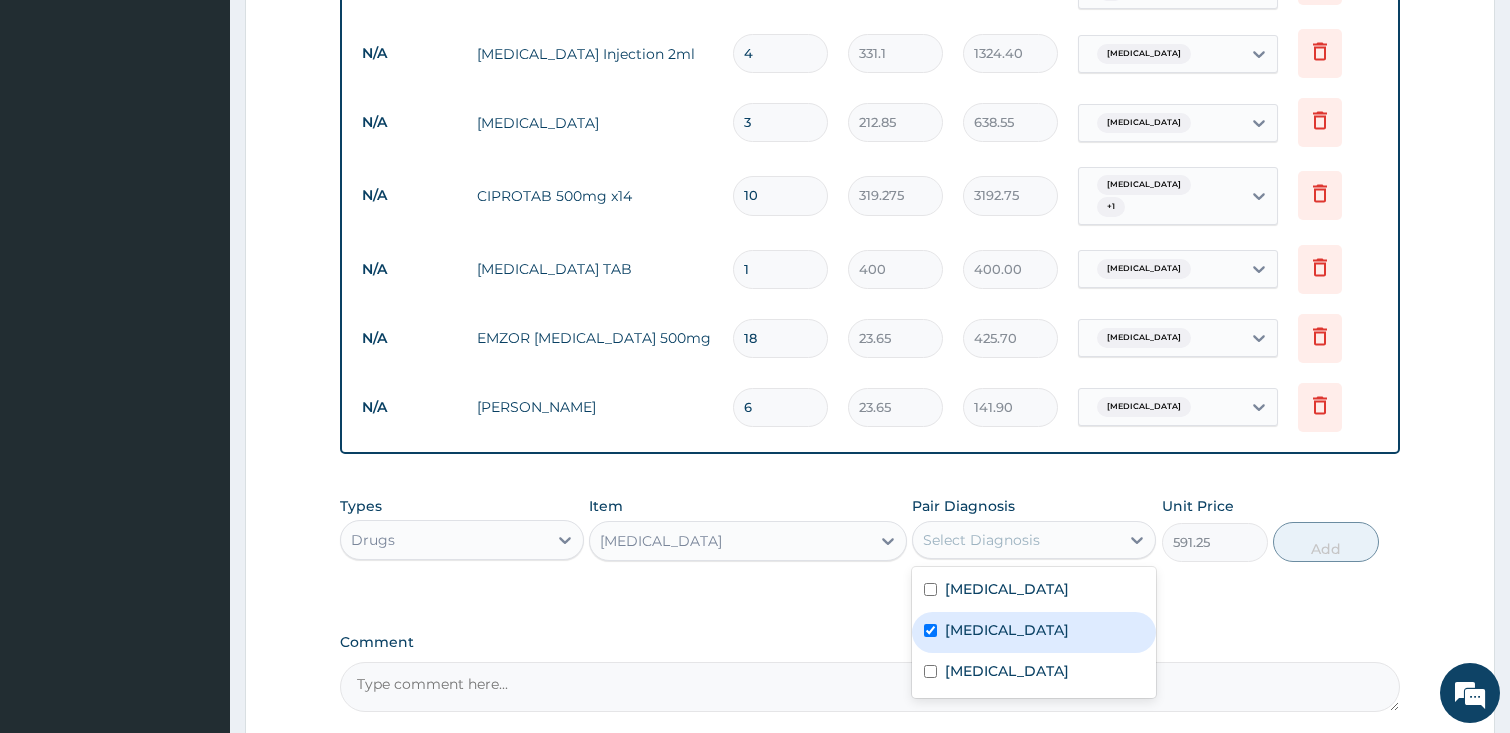 checkbox on "true" 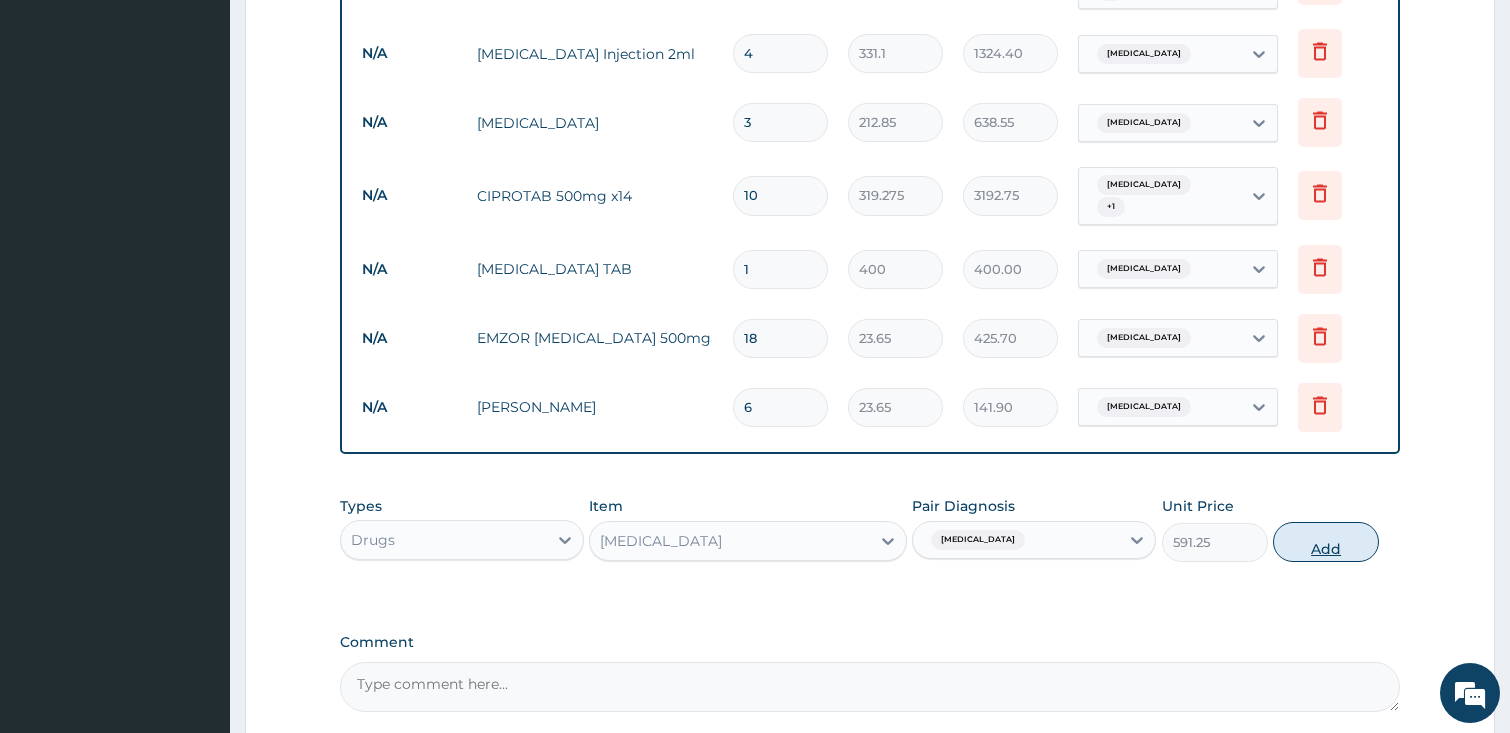 click on "Add" at bounding box center (1326, 542) 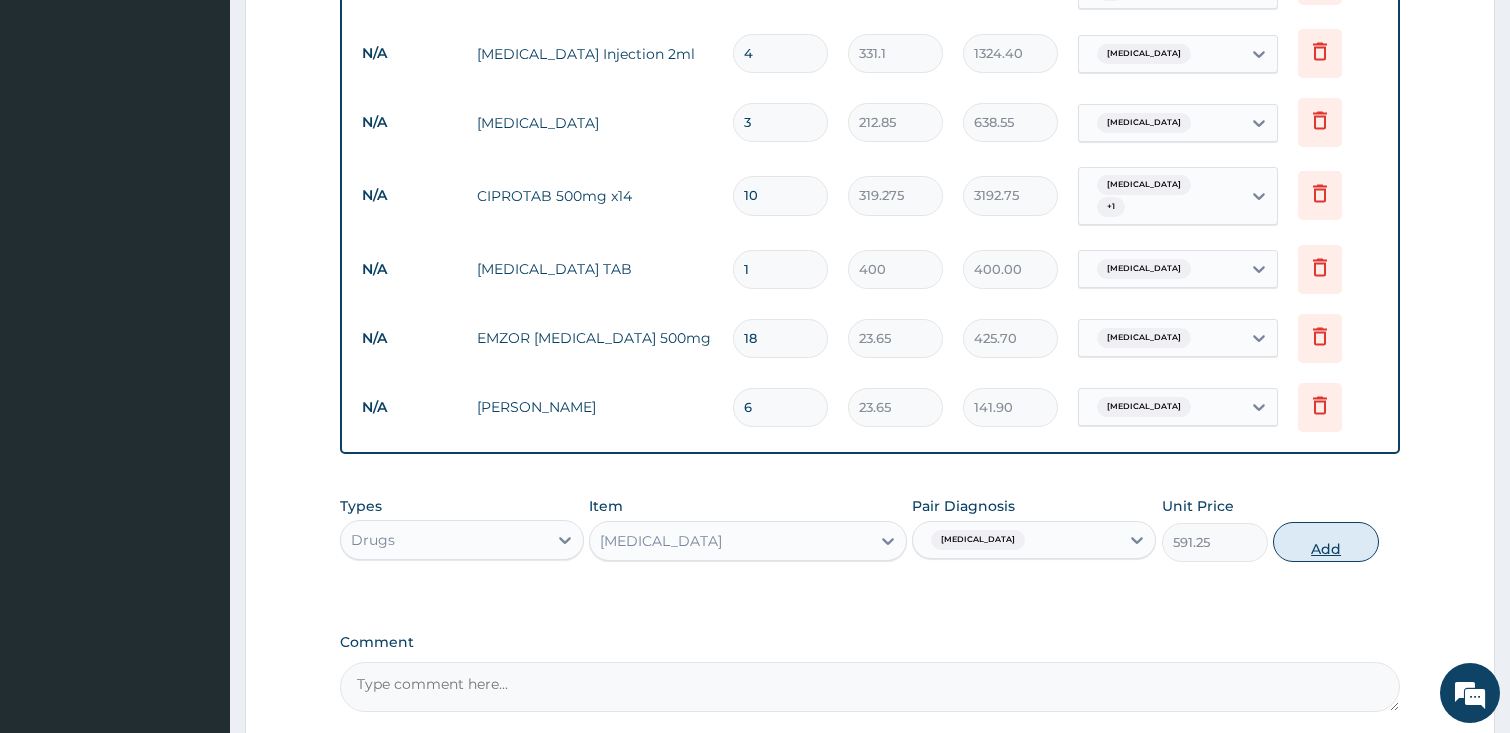 type on "0" 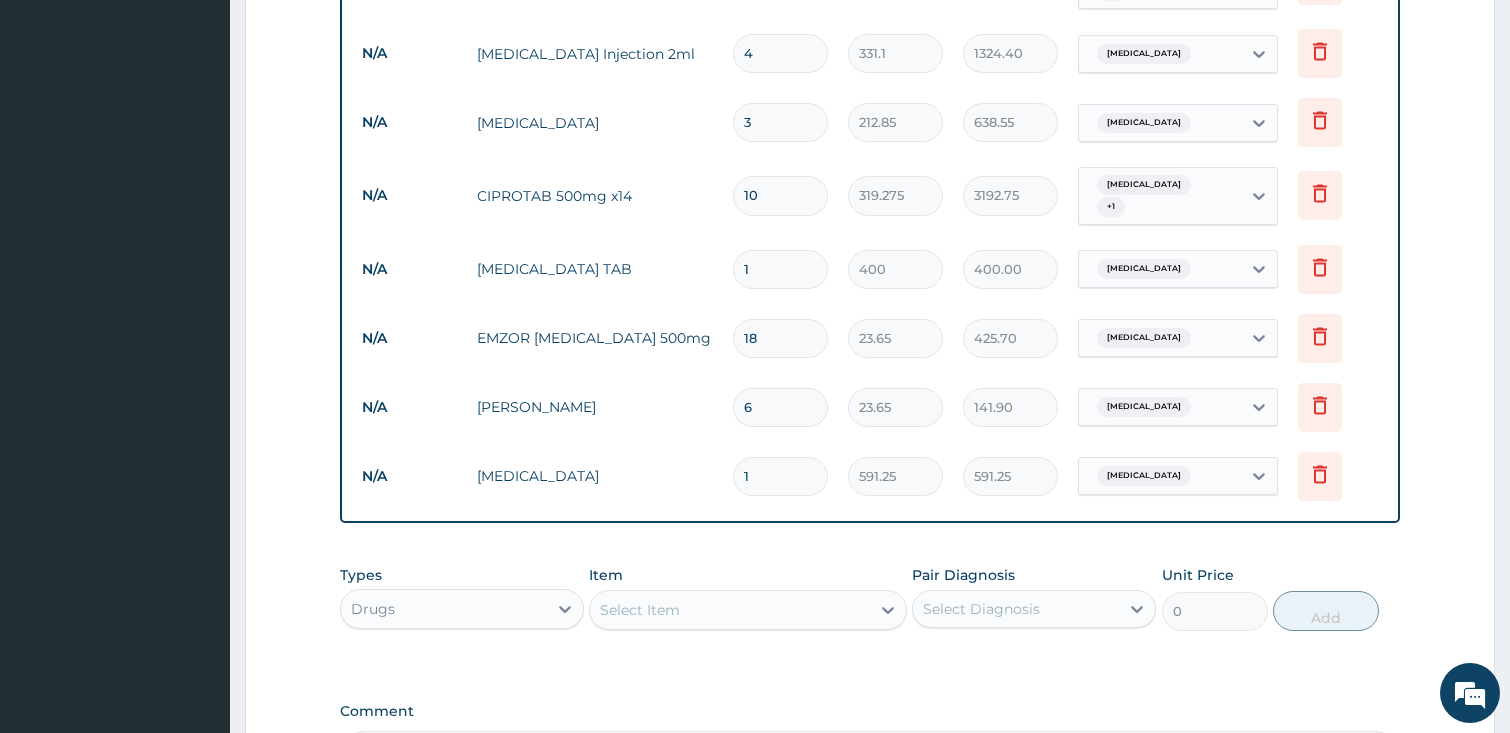 click on "1" at bounding box center [780, 269] 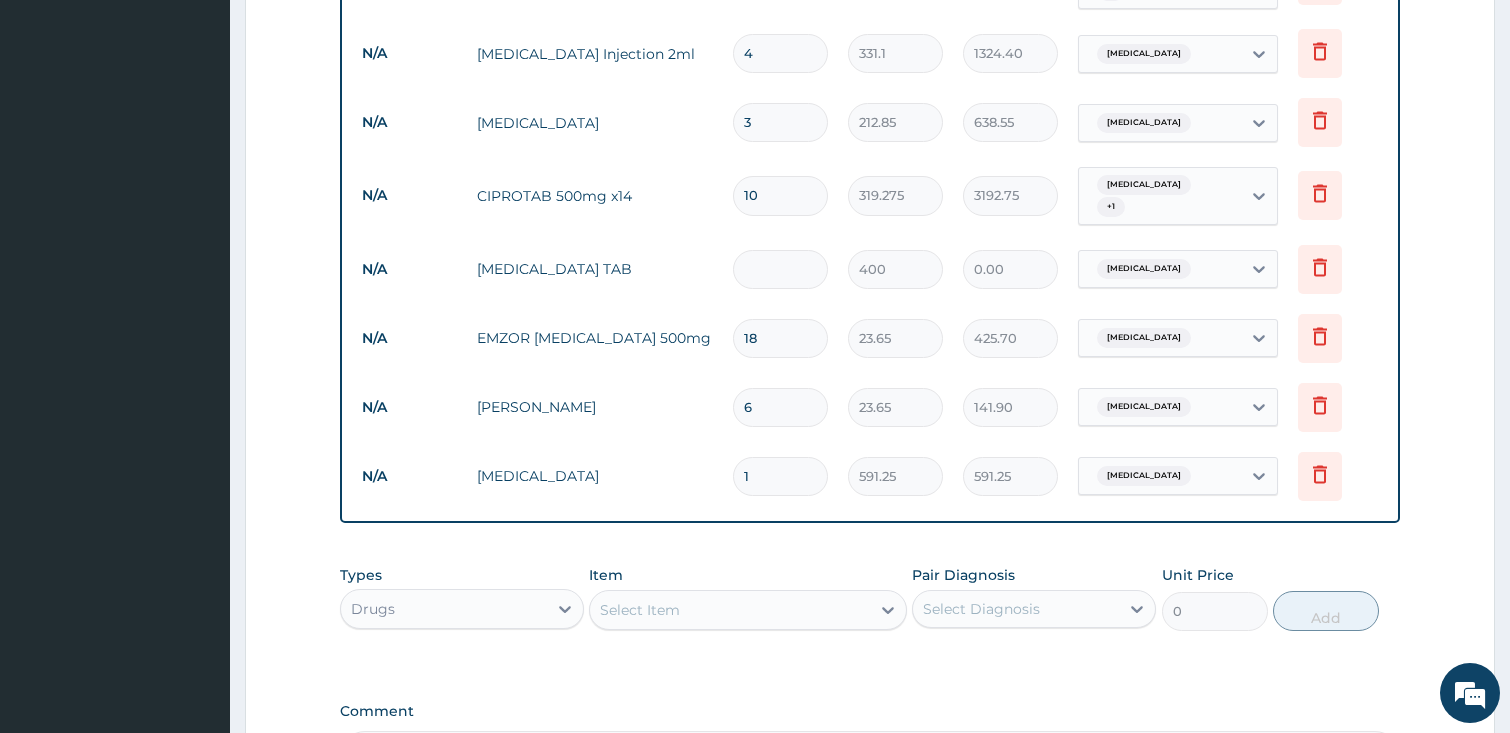 type on "3" 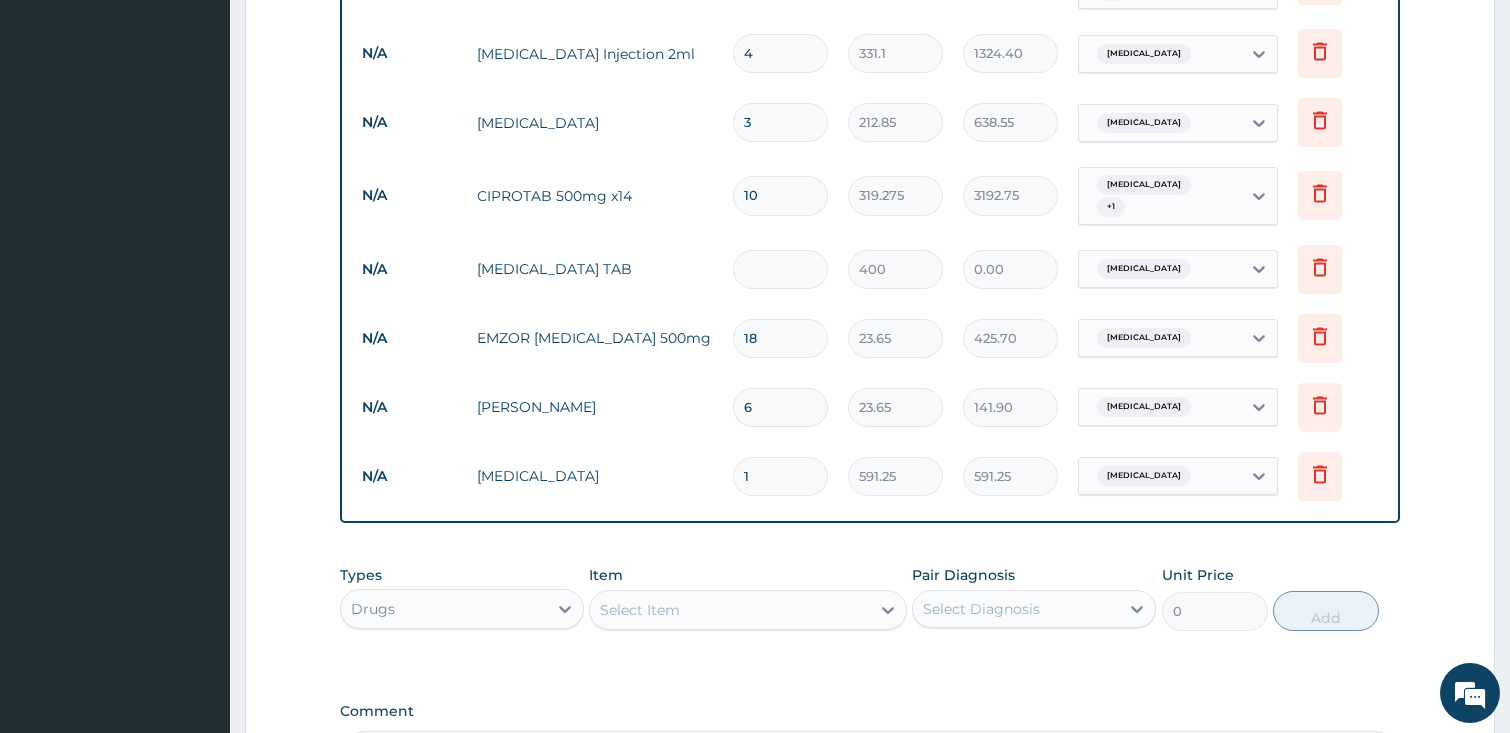 type on "1200.00" 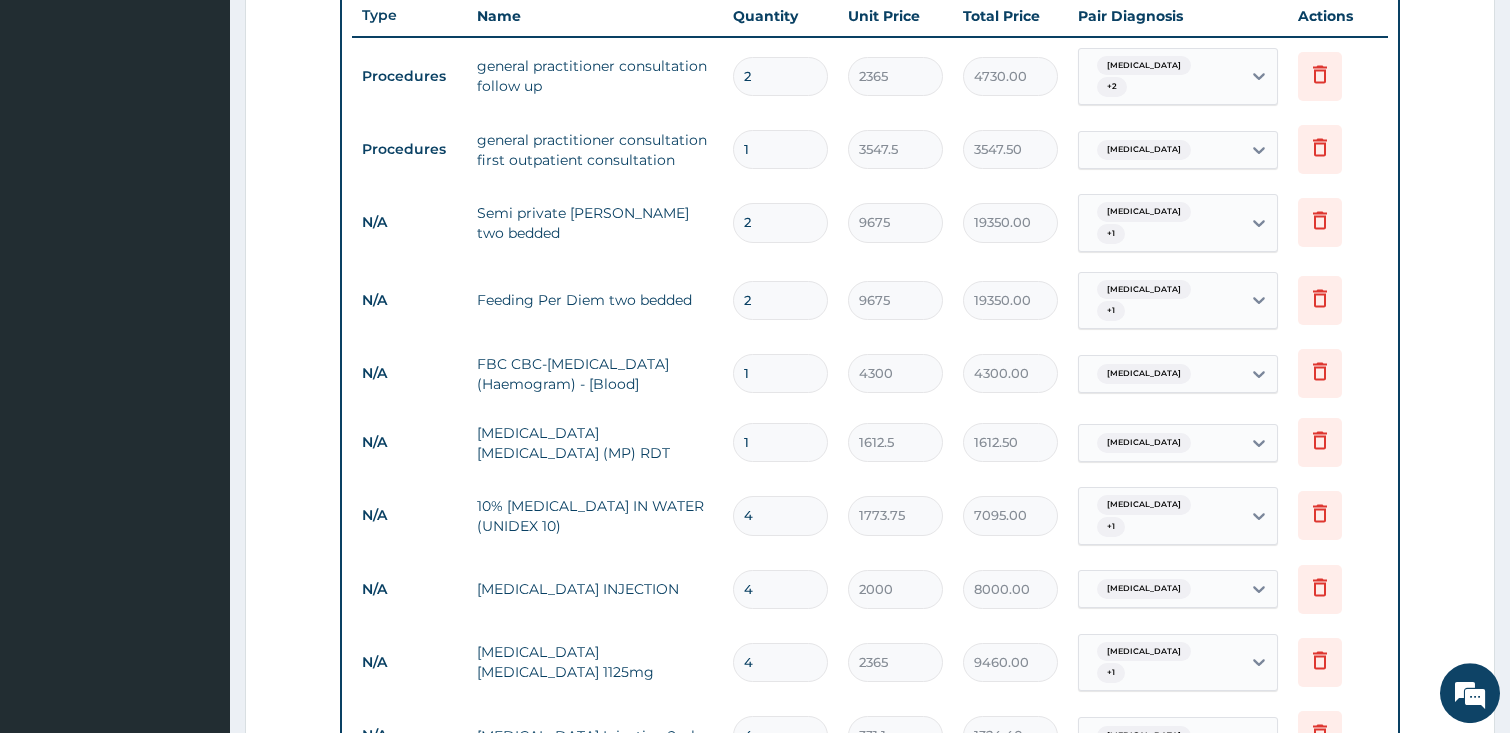 scroll, scrollTop: 743, scrollLeft: 0, axis: vertical 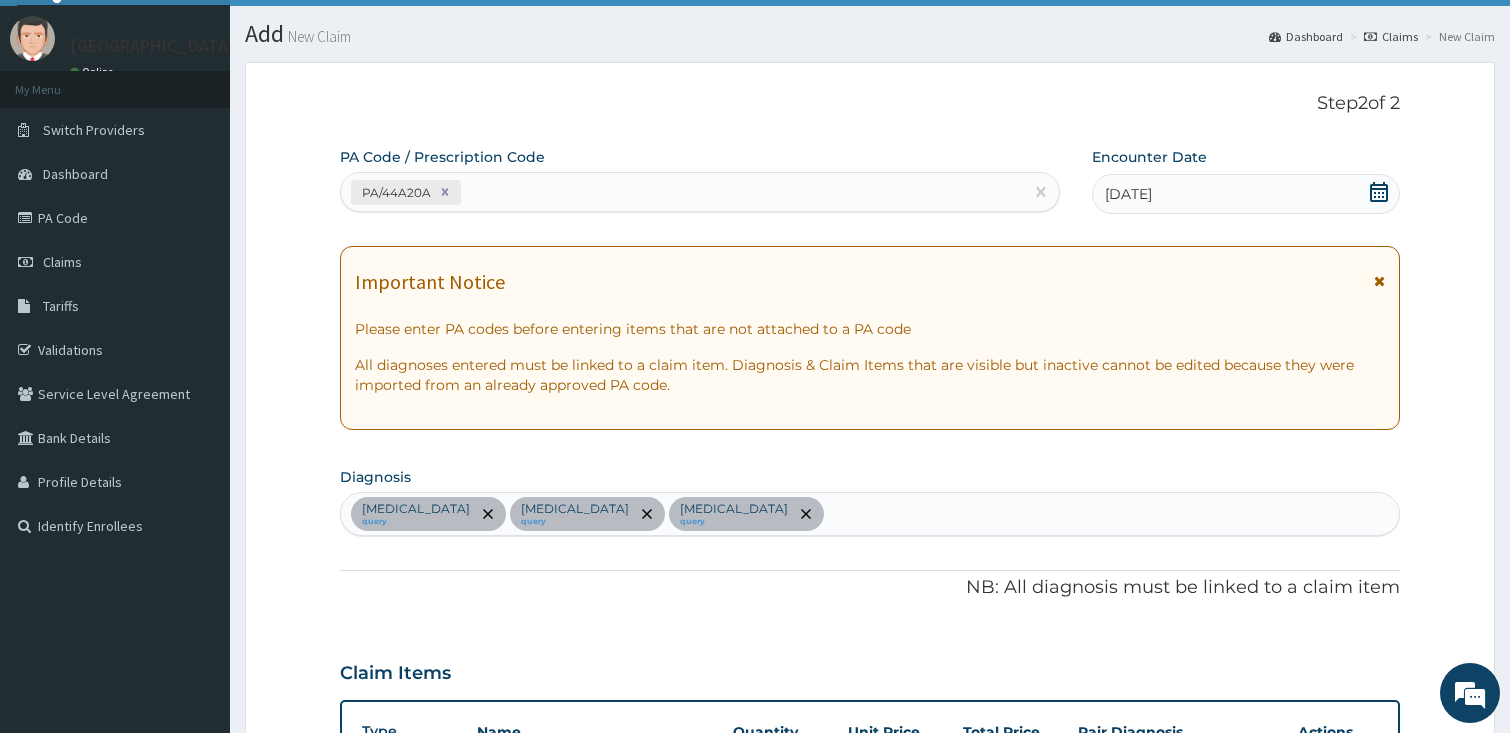 type on "3" 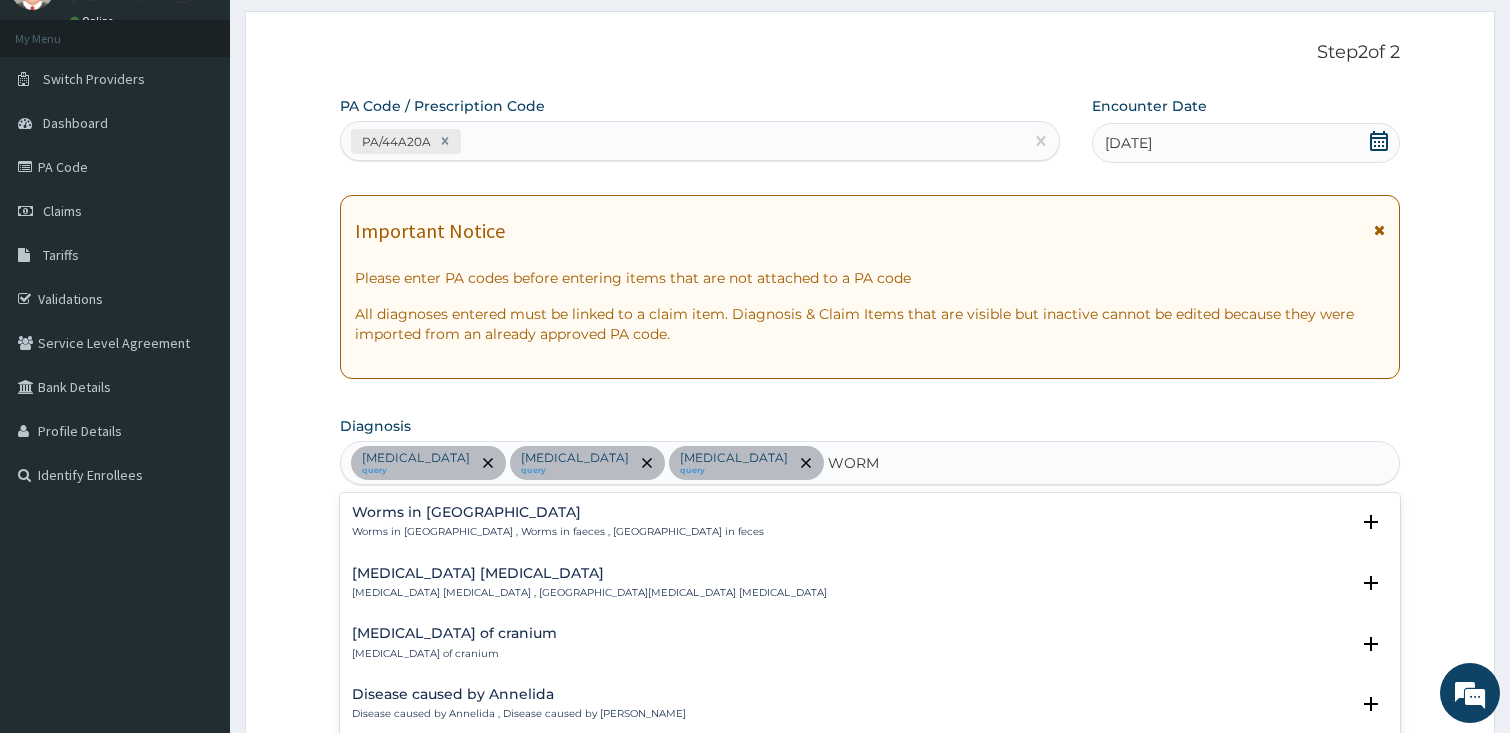 scroll, scrollTop: 146, scrollLeft: 0, axis: vertical 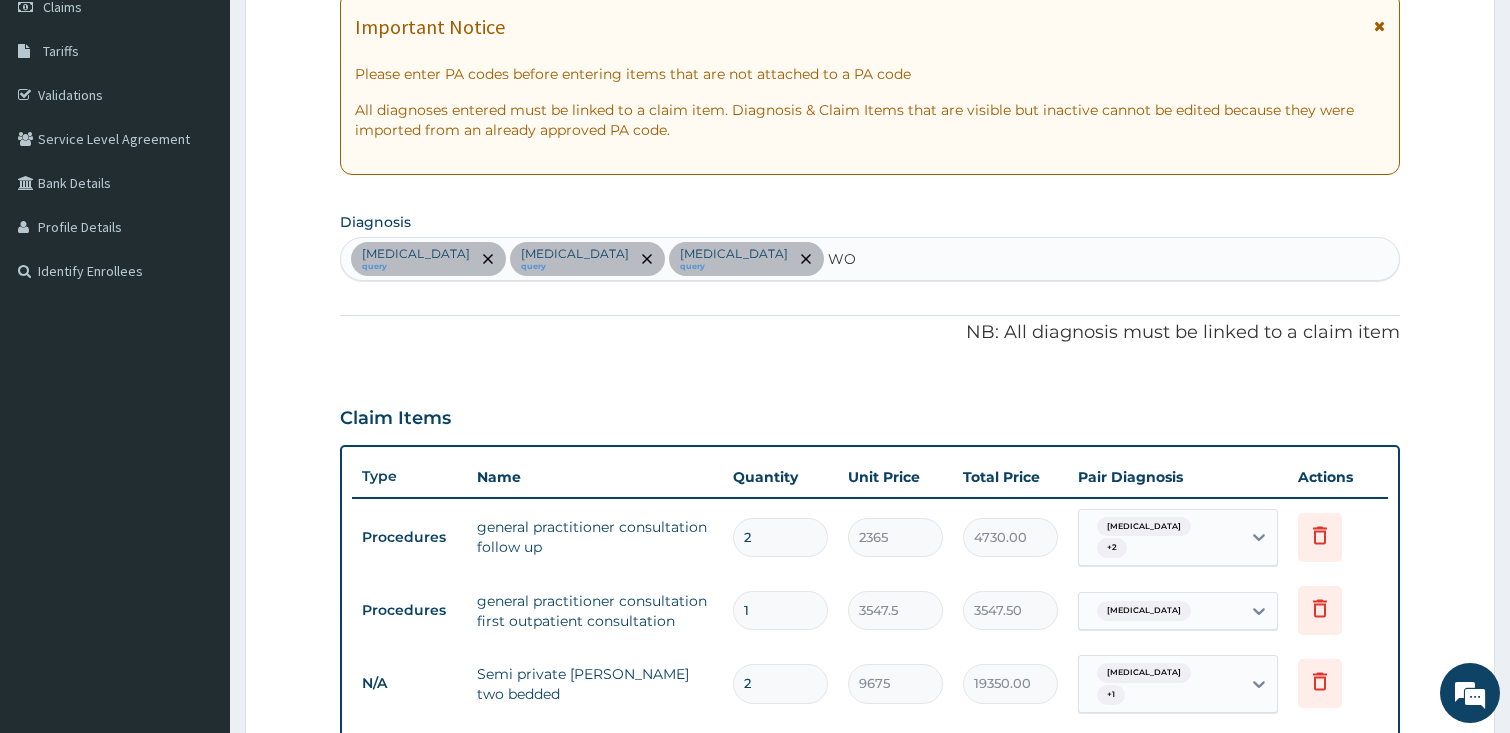 type on "W" 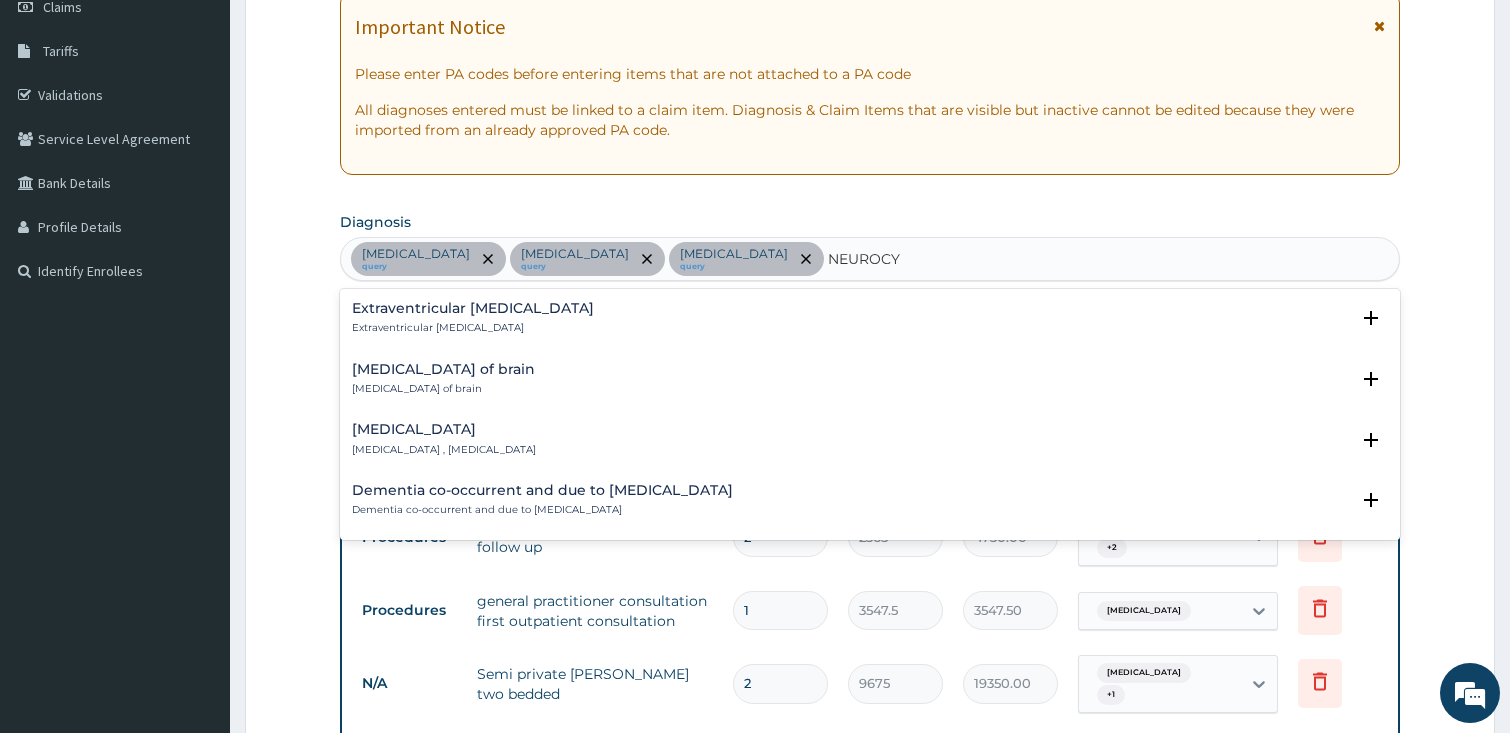 type on "NEUROCYS" 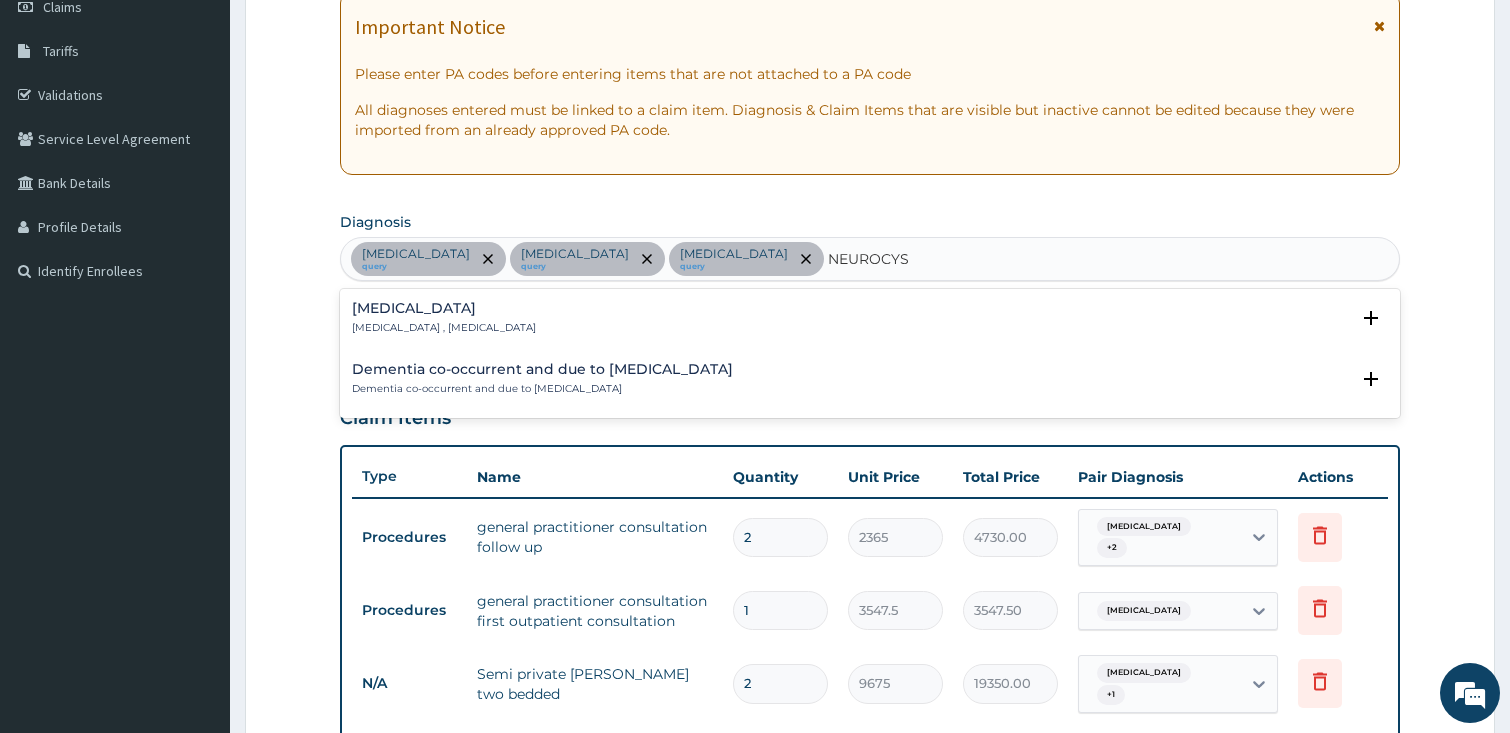 click on "Cysticercosis of central nervous system" at bounding box center (444, 308) 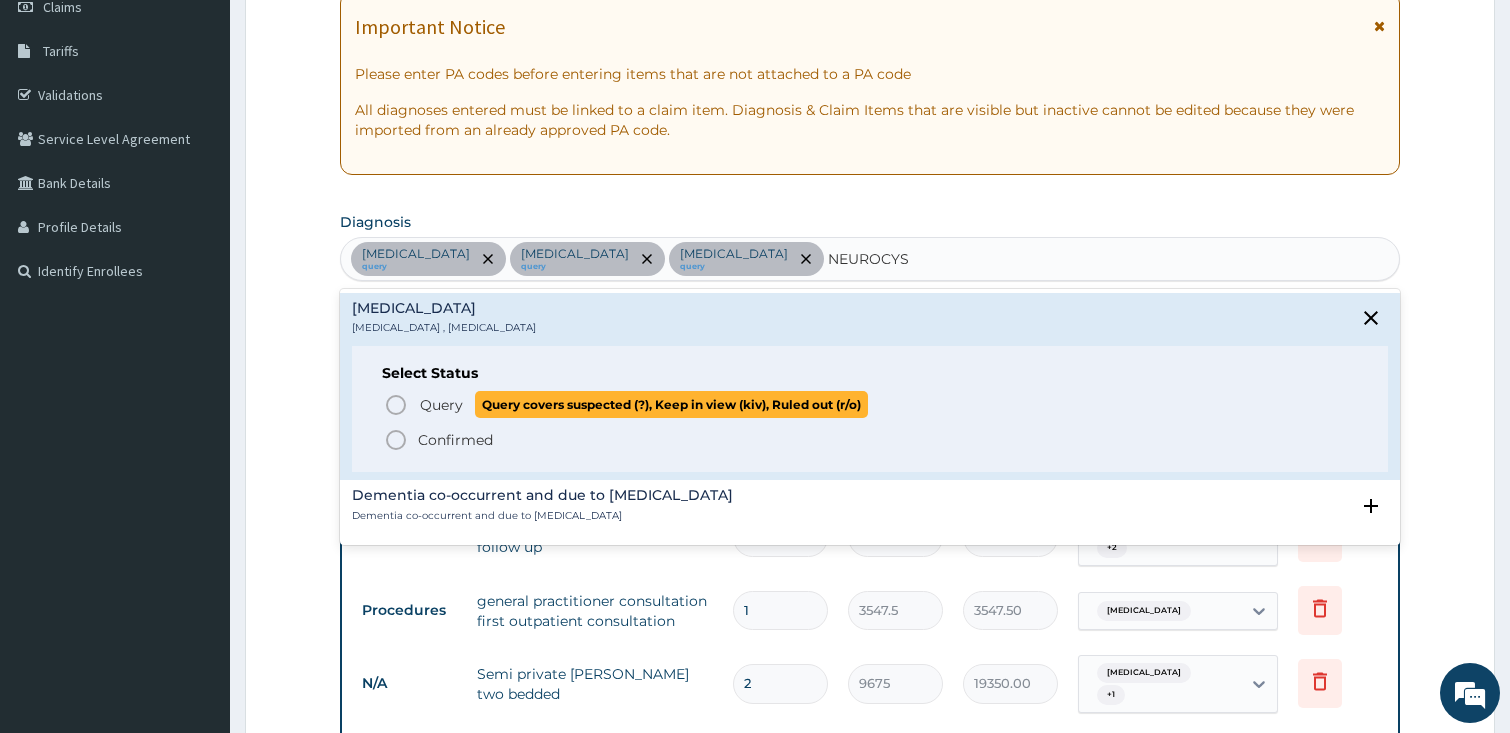 click on "Query Query covers suspected (?), Keep in view (kiv), Ruled out (r/o)" at bounding box center [871, 404] 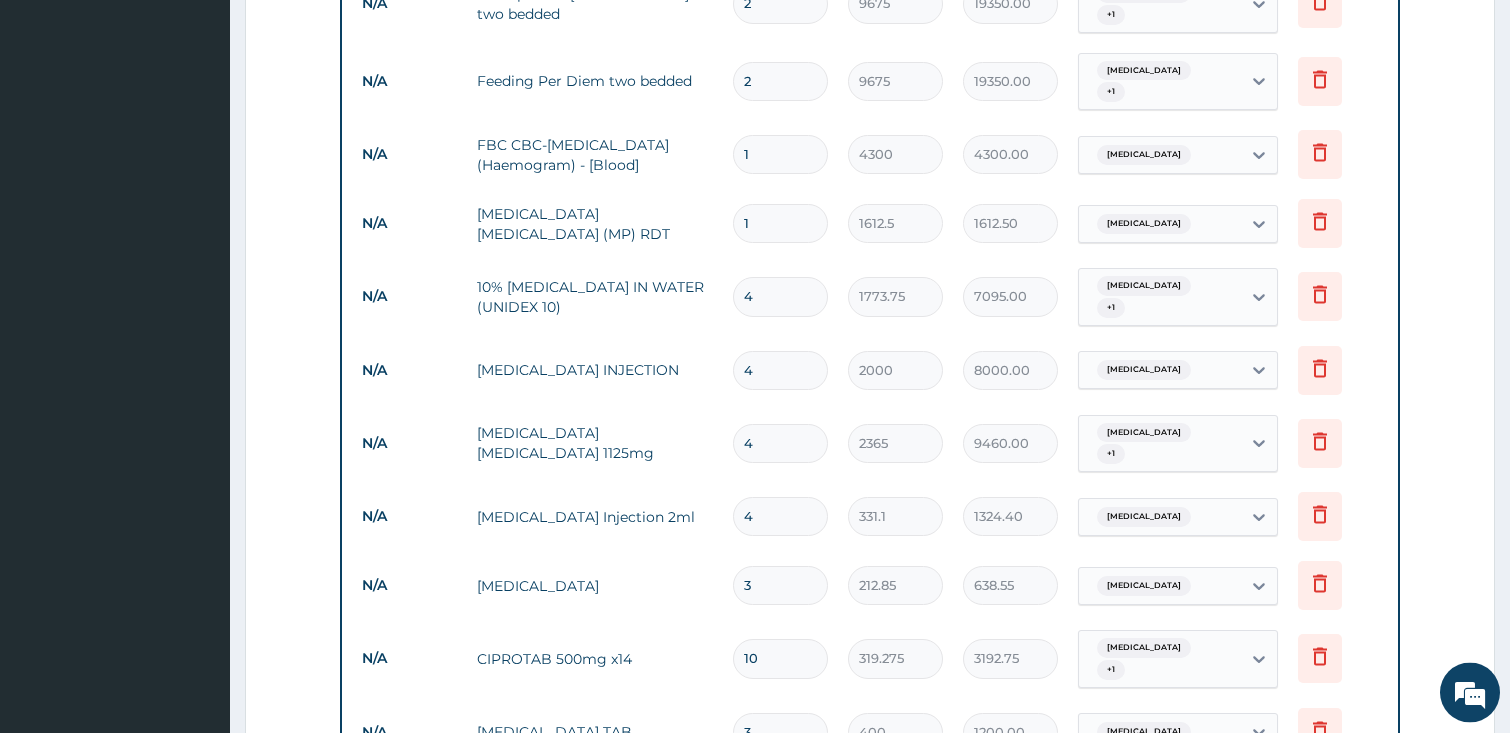 scroll, scrollTop: 998, scrollLeft: 0, axis: vertical 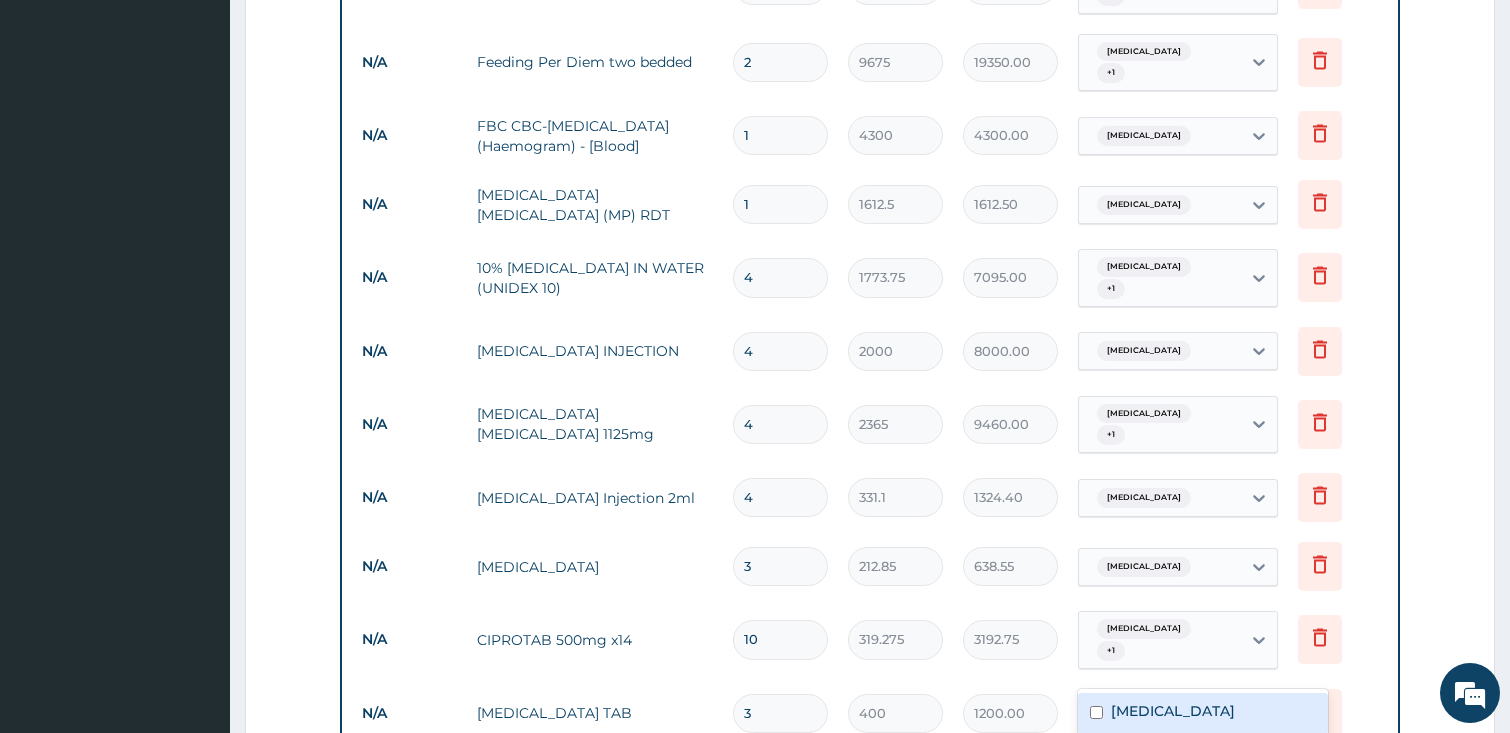 click on "Malaria" at bounding box center (1160, 713) 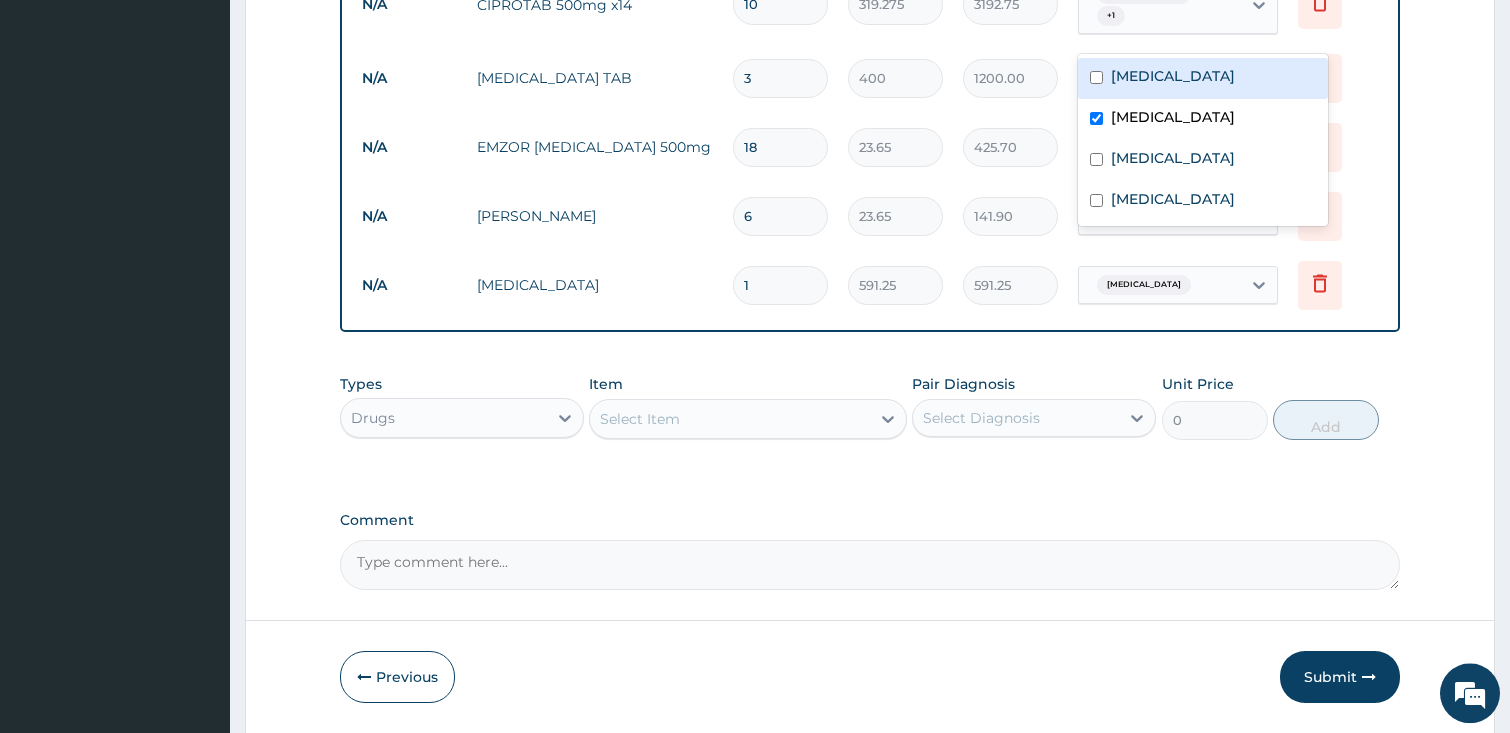 scroll, scrollTop: 1649, scrollLeft: 0, axis: vertical 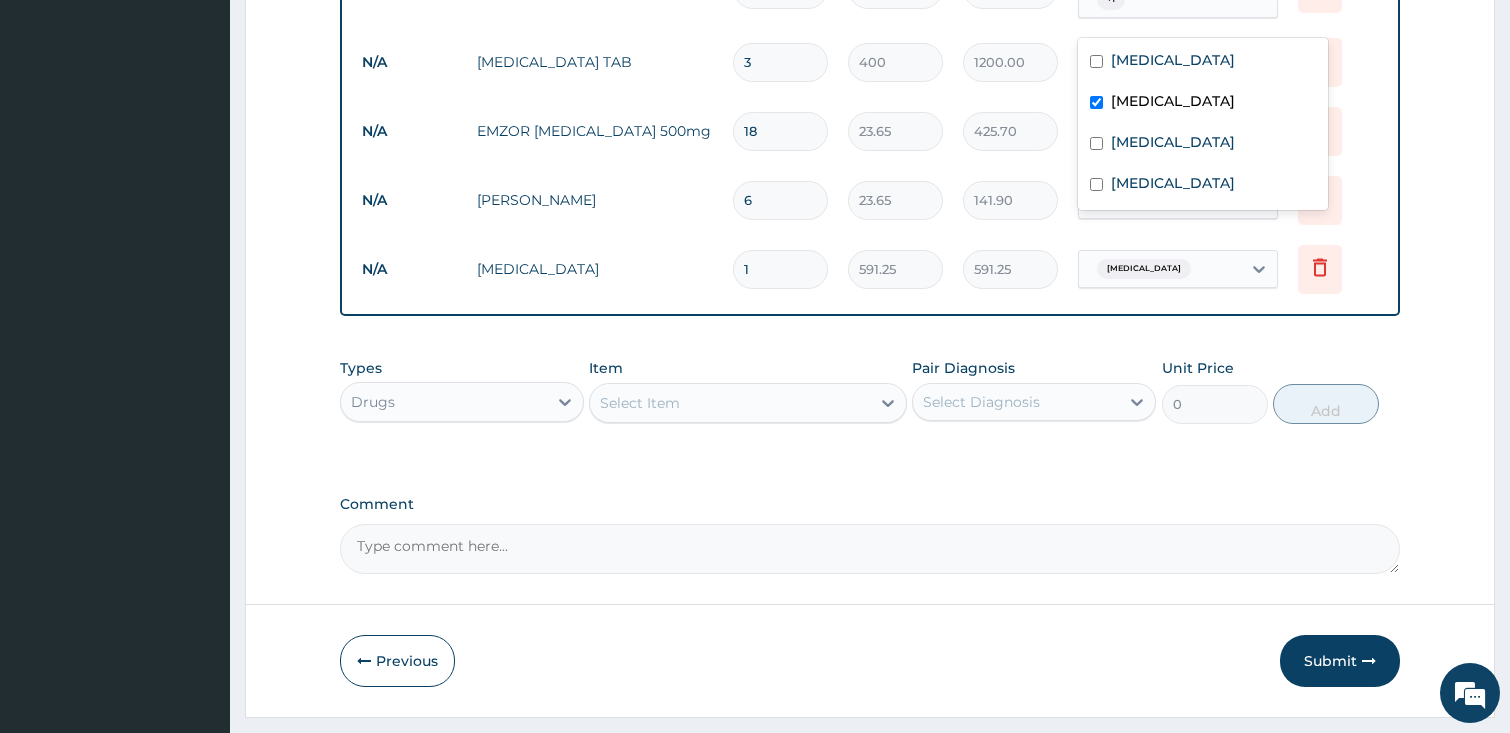 click at bounding box center (1096, 102) 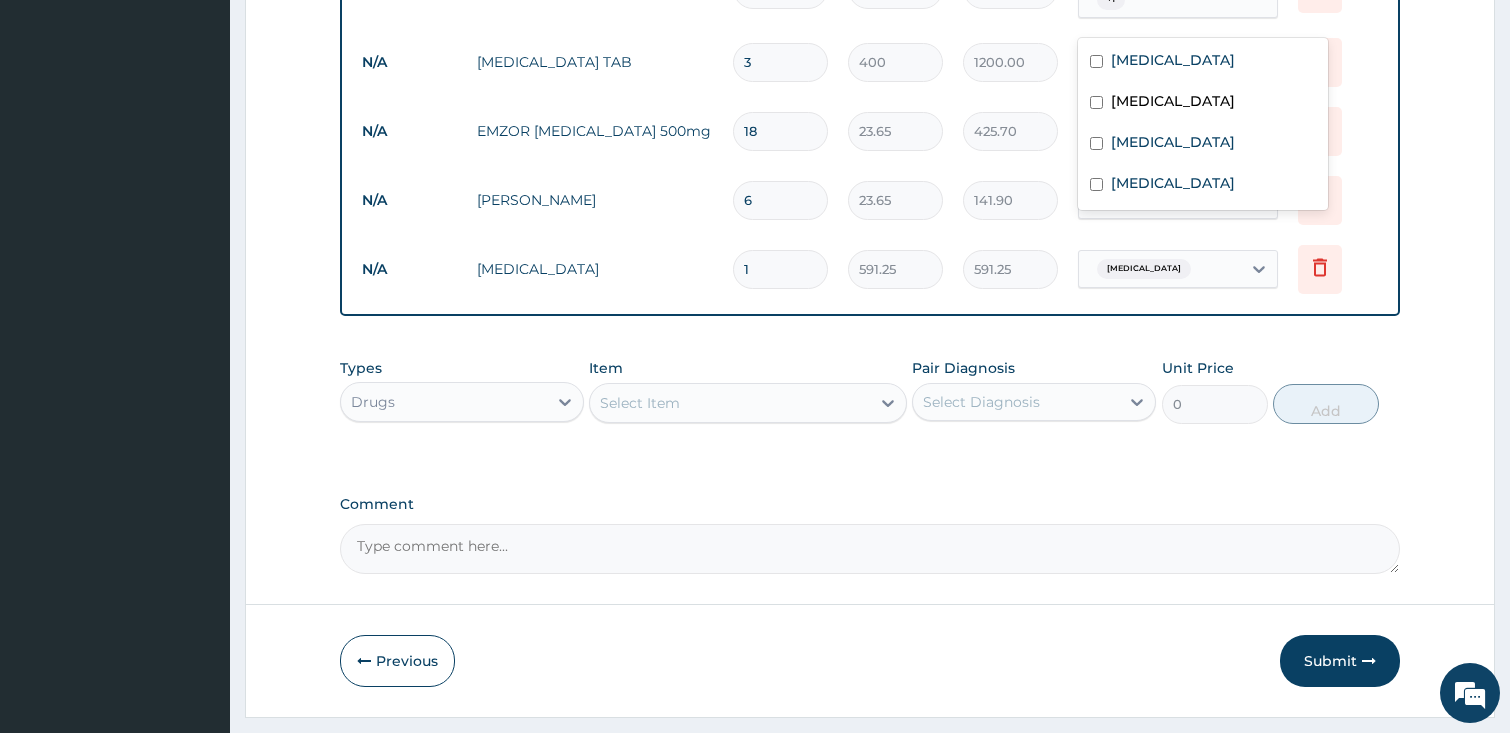 checkbox on "false" 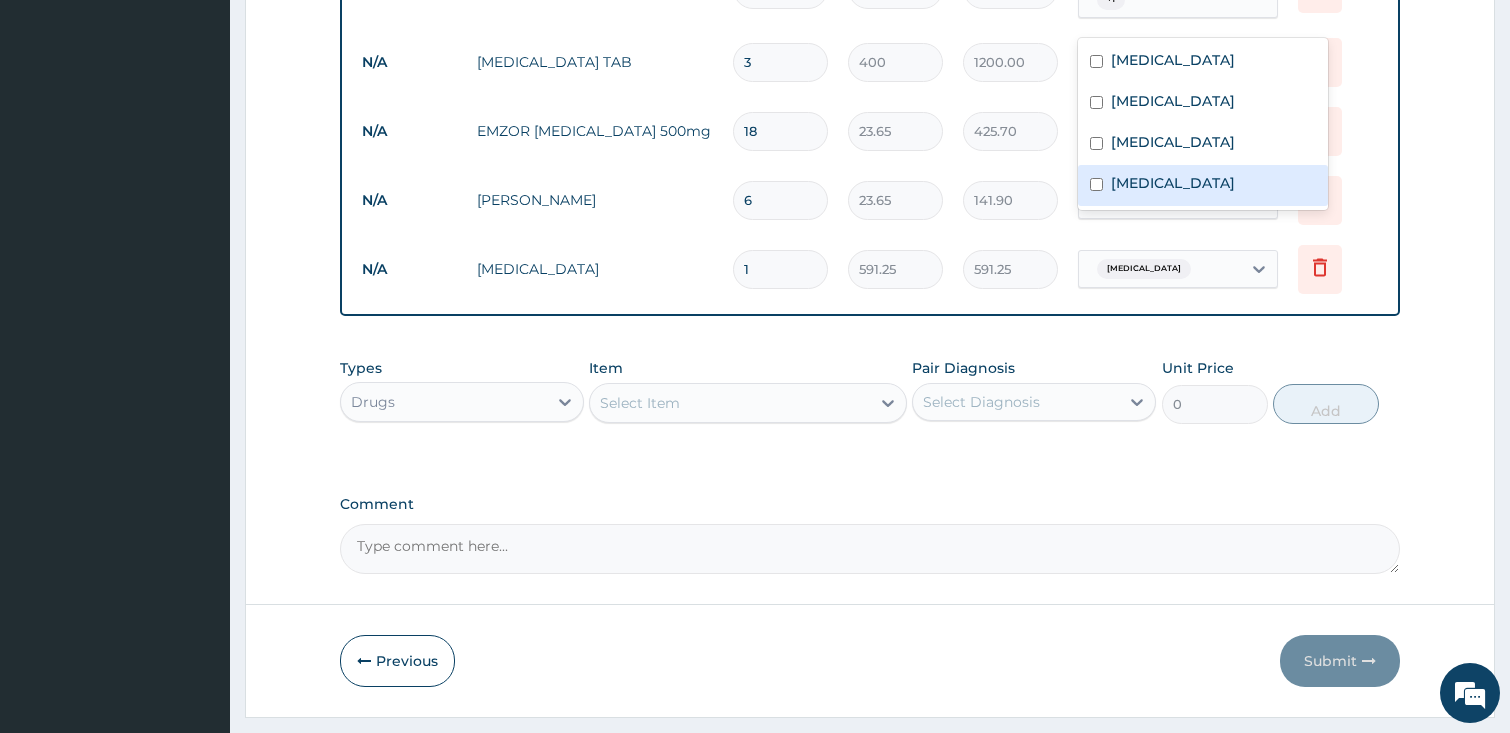 click at bounding box center [1096, 184] 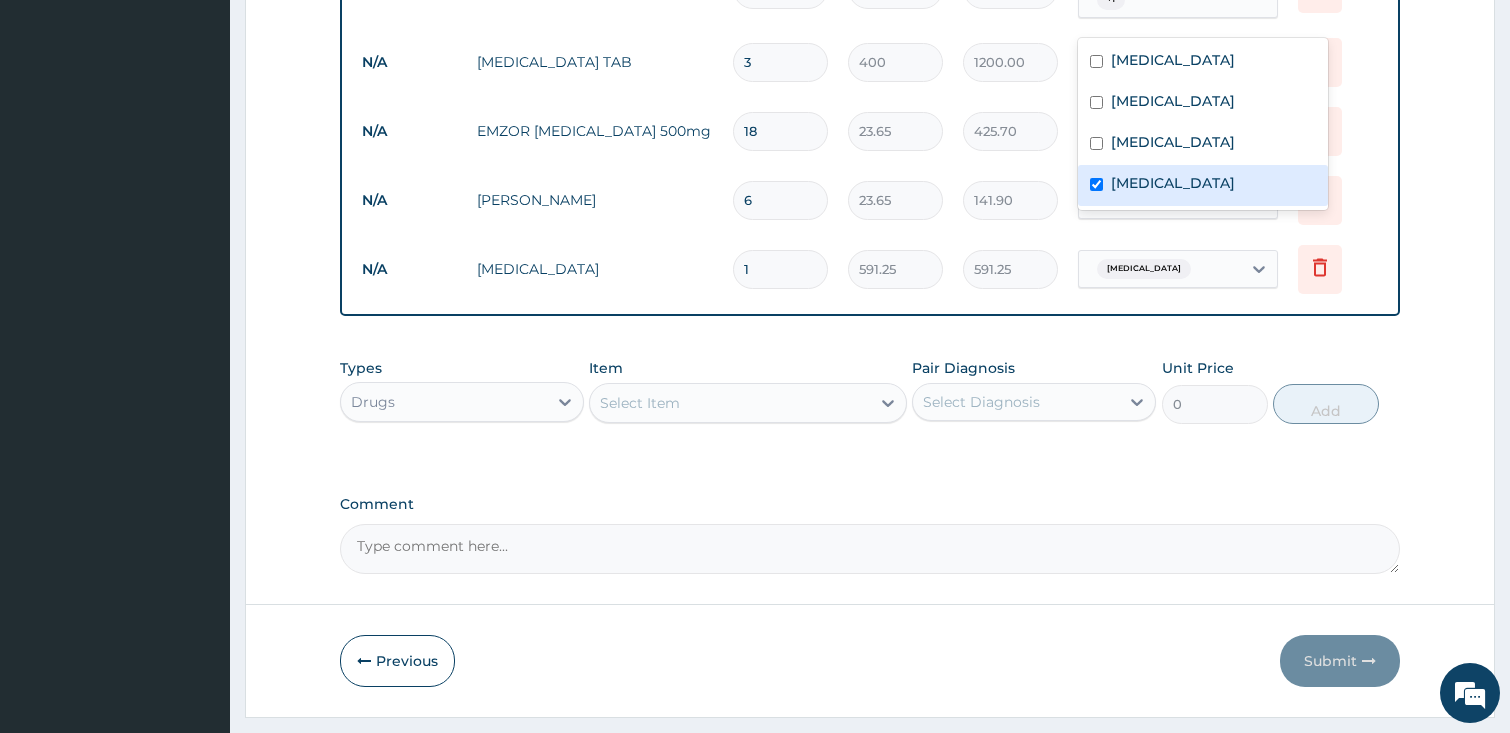 checkbox on "true" 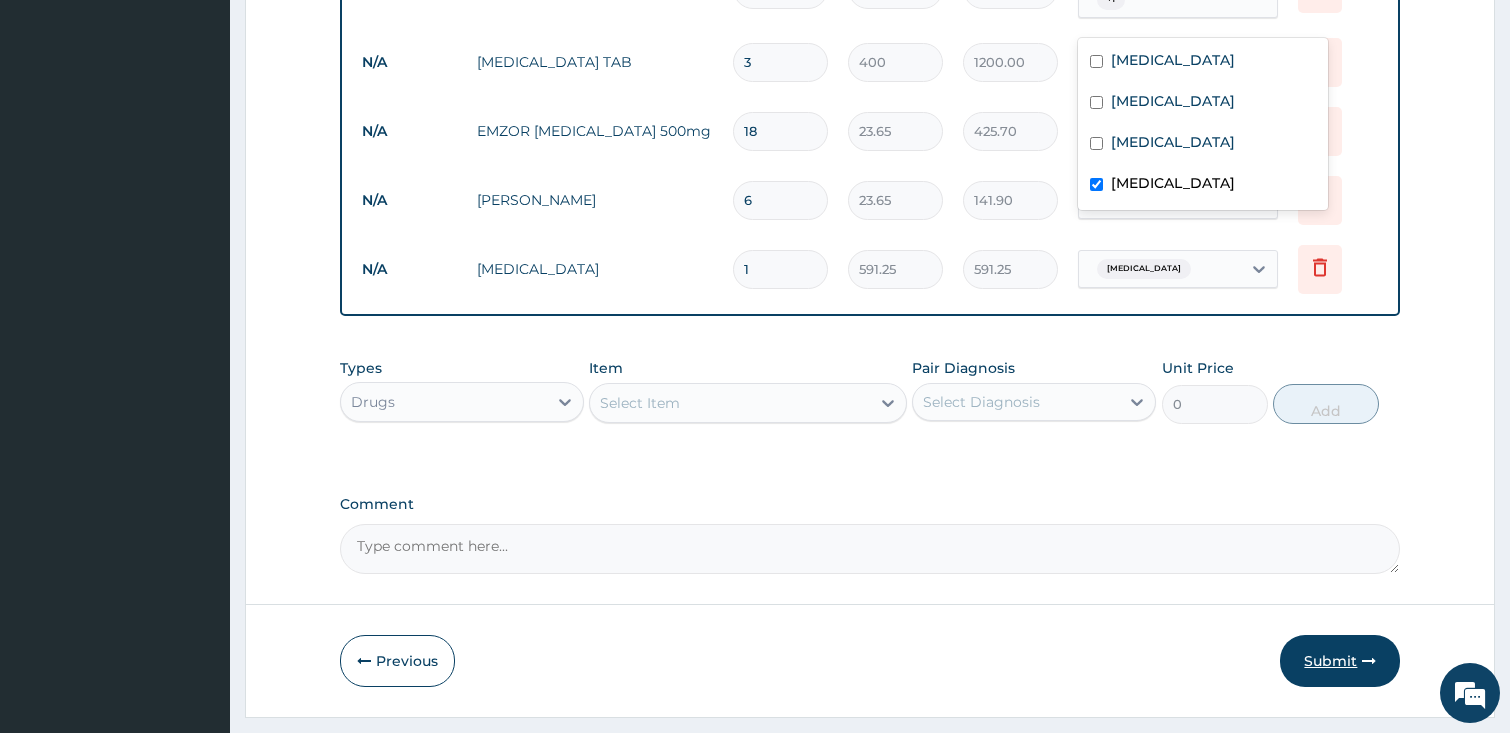 click on "Submit" at bounding box center (1340, 661) 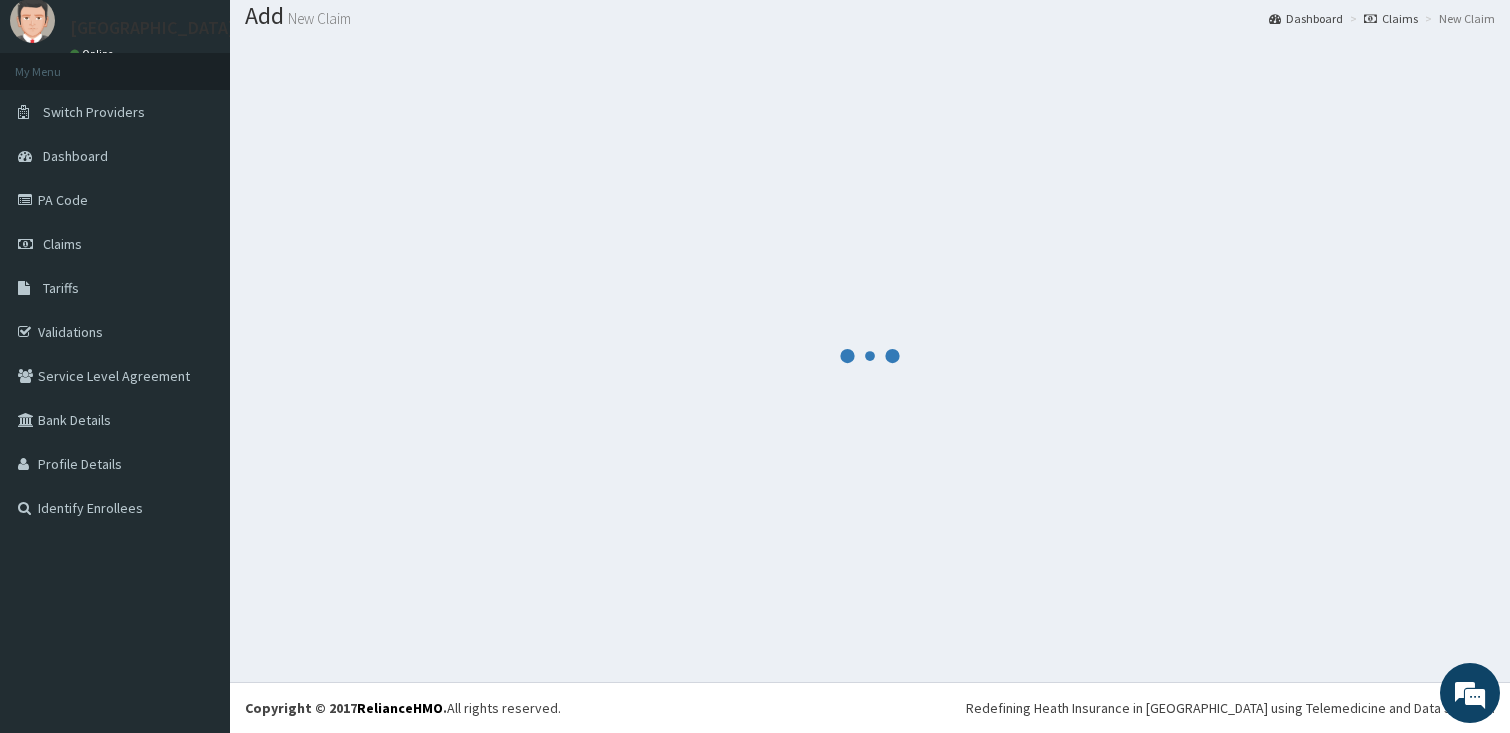 scroll, scrollTop: 62, scrollLeft: 0, axis: vertical 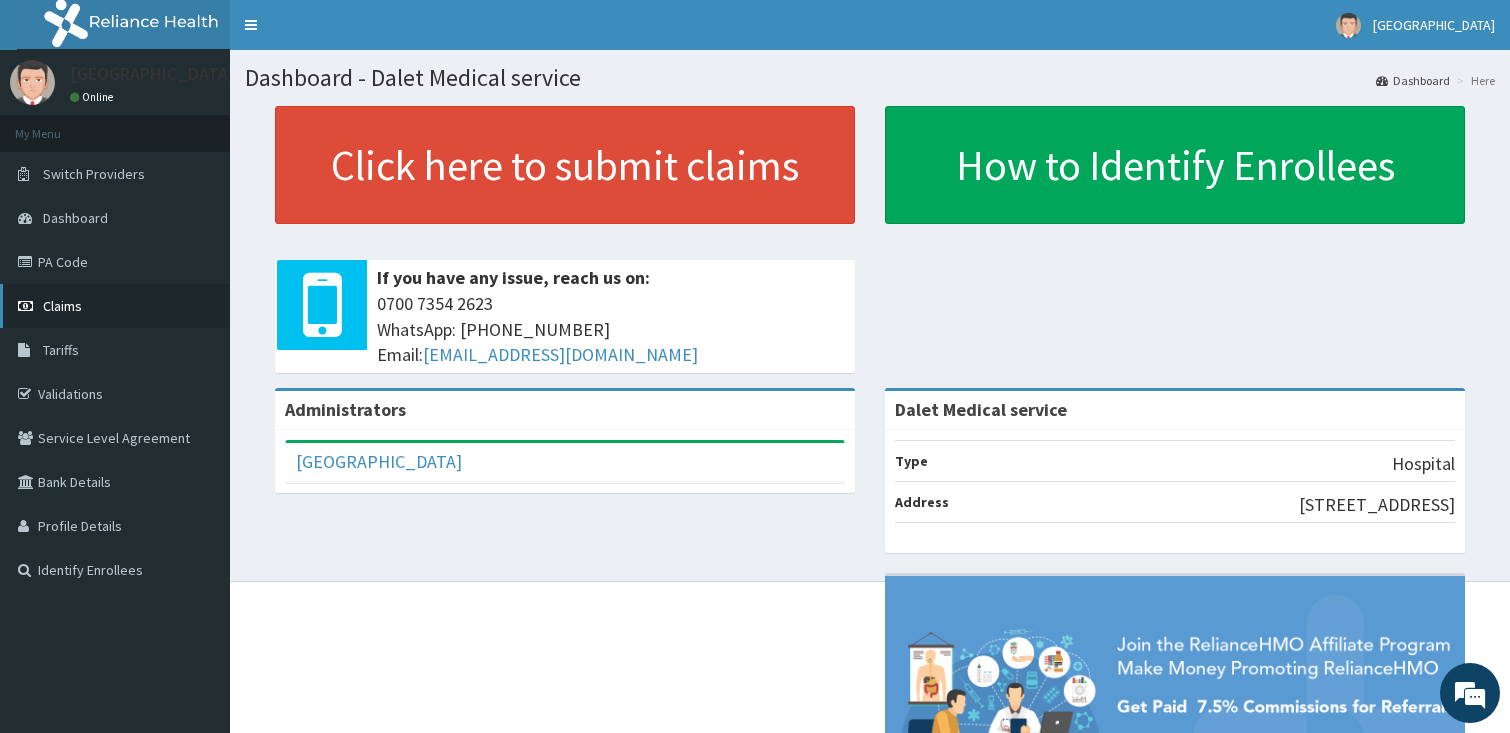 click on "Claims" at bounding box center [62, 306] 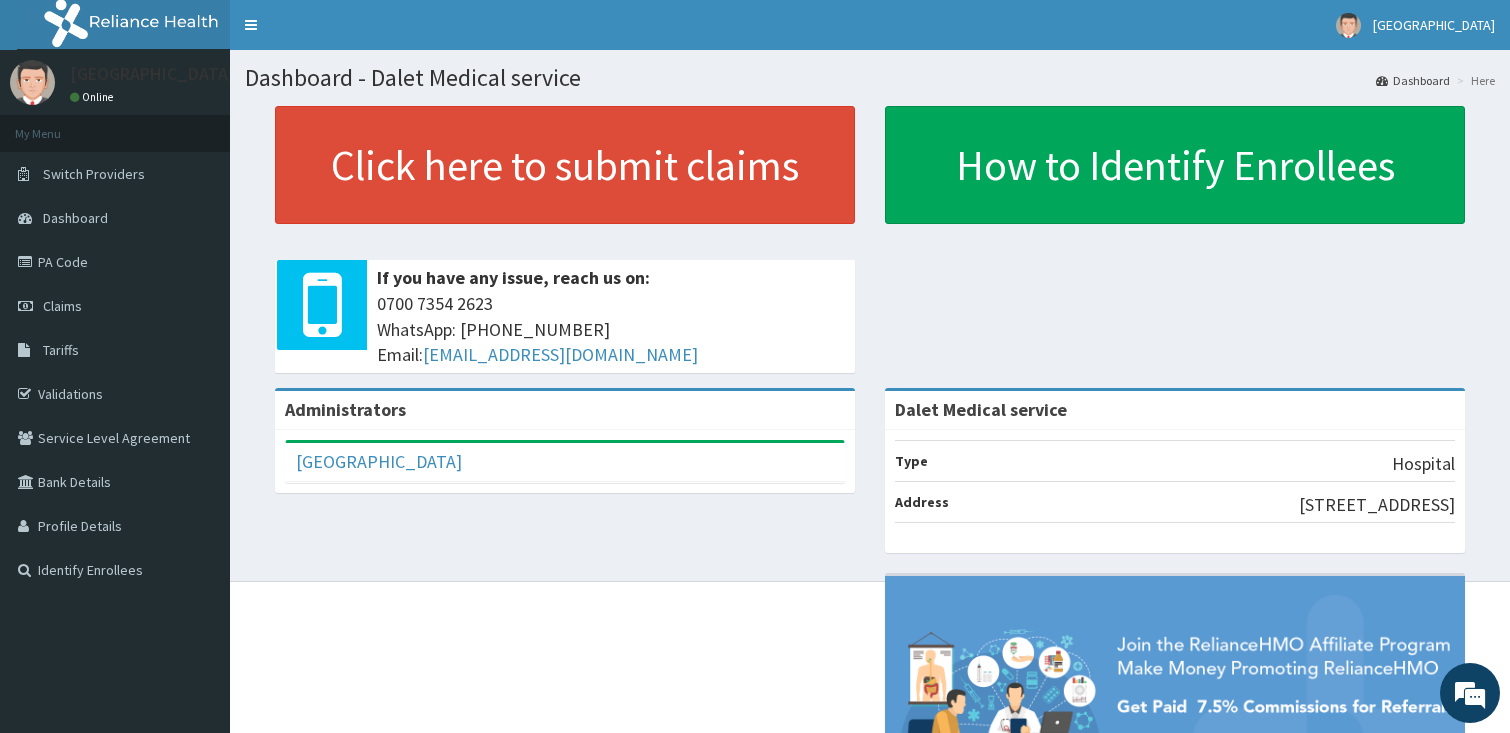 scroll, scrollTop: 0, scrollLeft: 0, axis: both 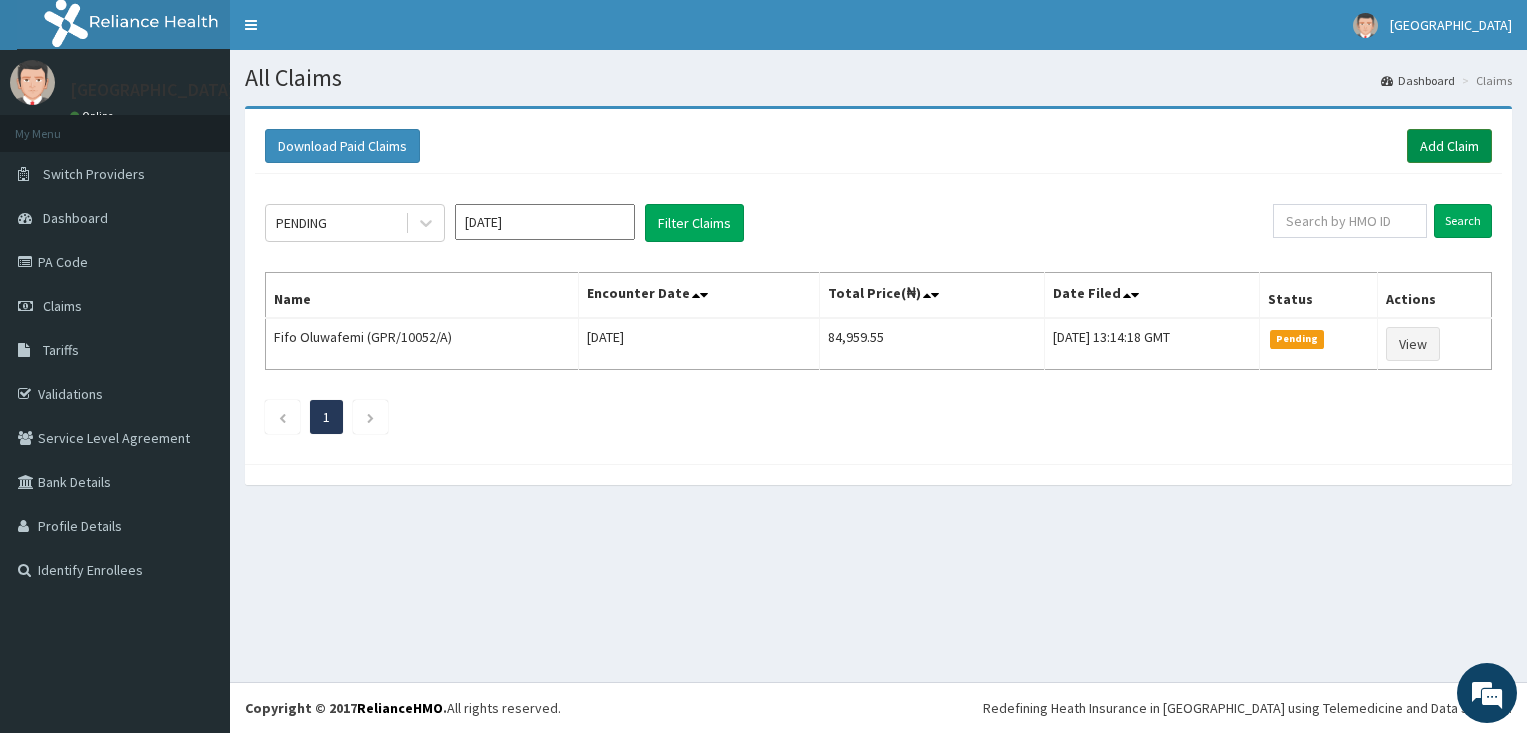 click on "Add Claim" at bounding box center (1449, 146) 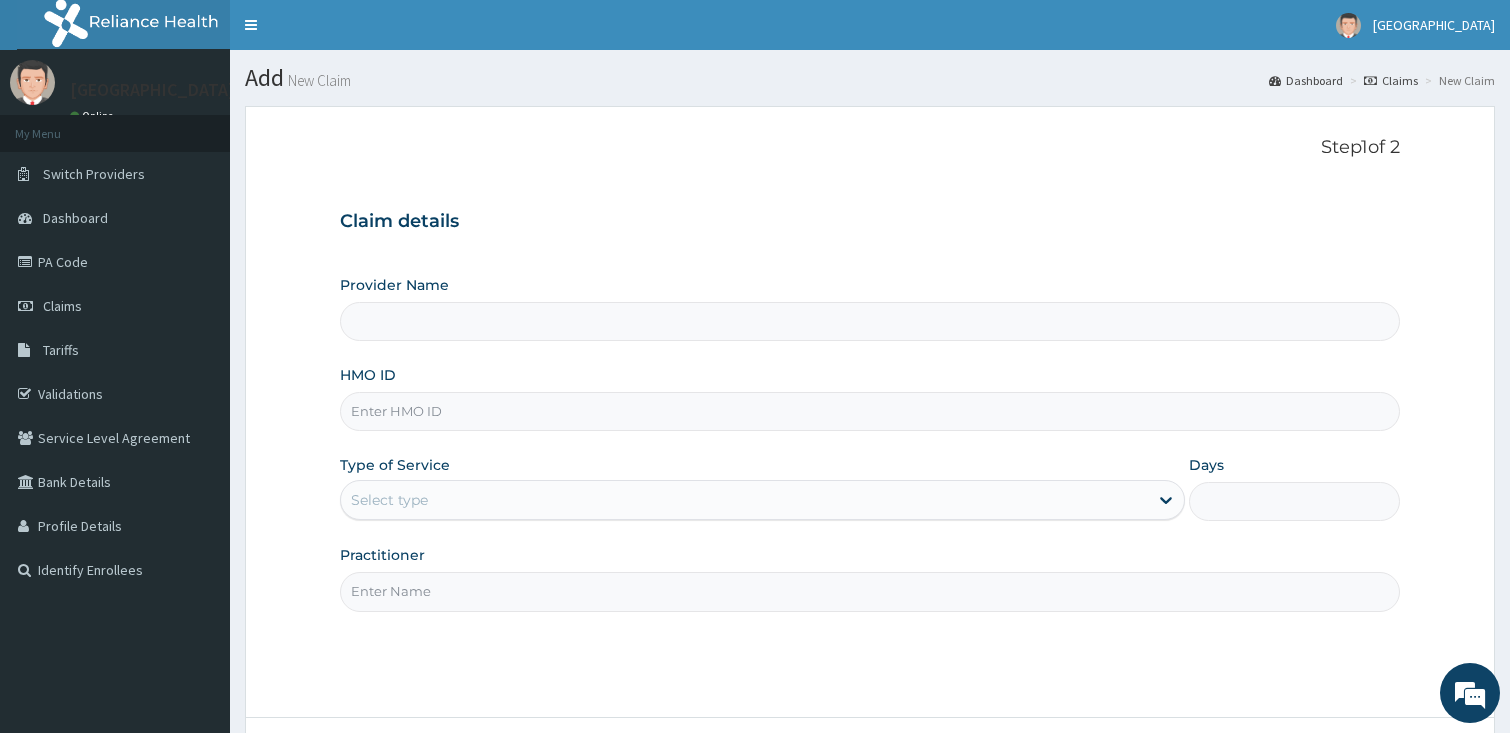 scroll, scrollTop: 0, scrollLeft: 0, axis: both 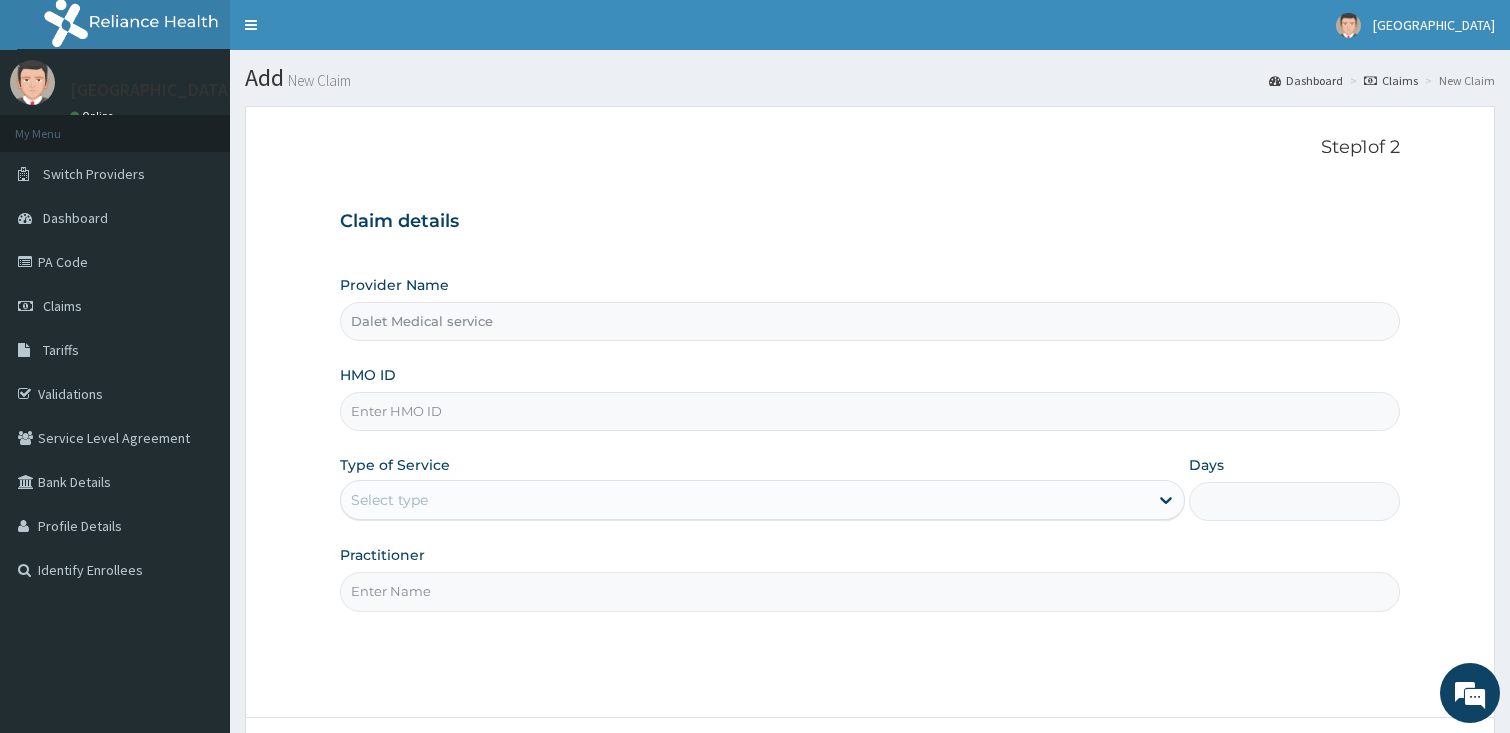 type on "Dalet Medical service" 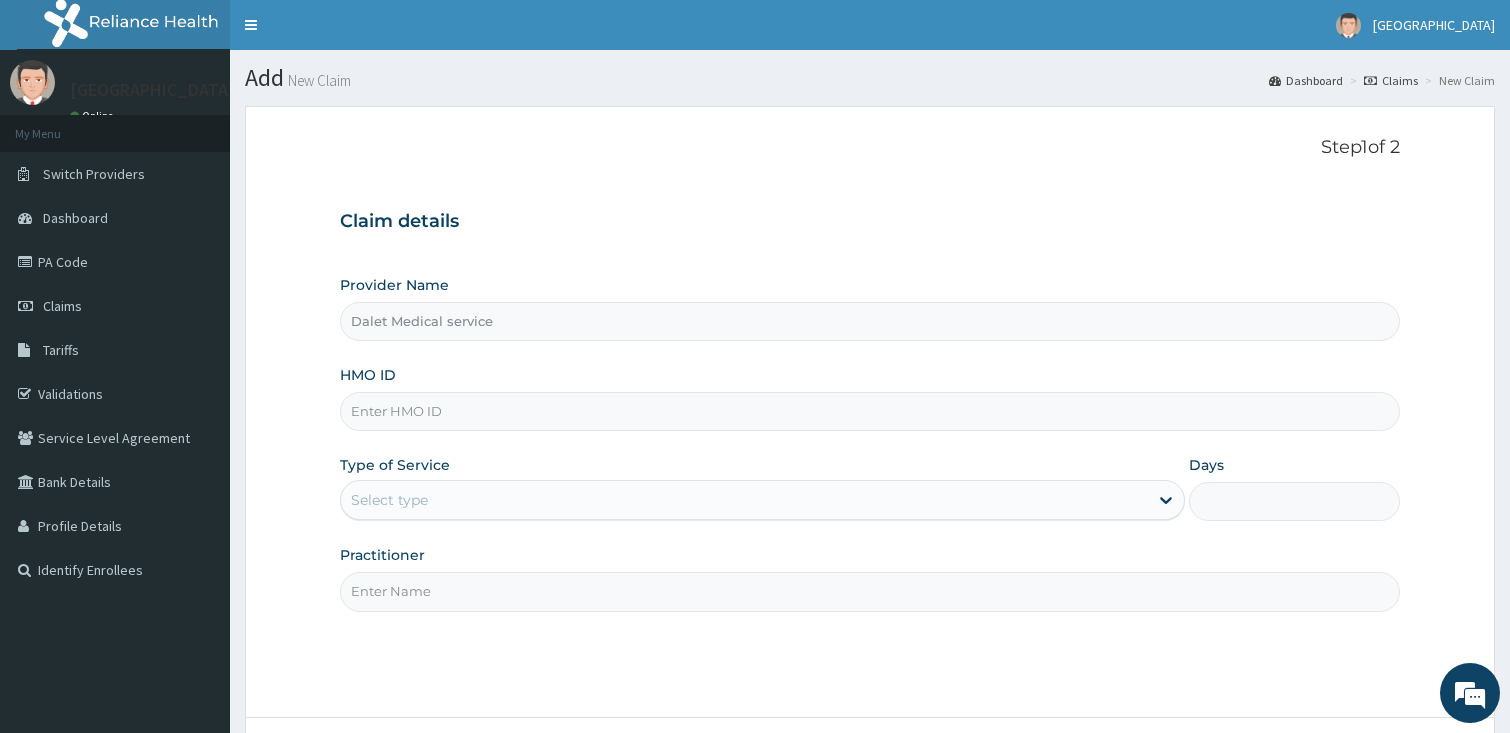 click on "Dalet Medical service" at bounding box center (870, 321) 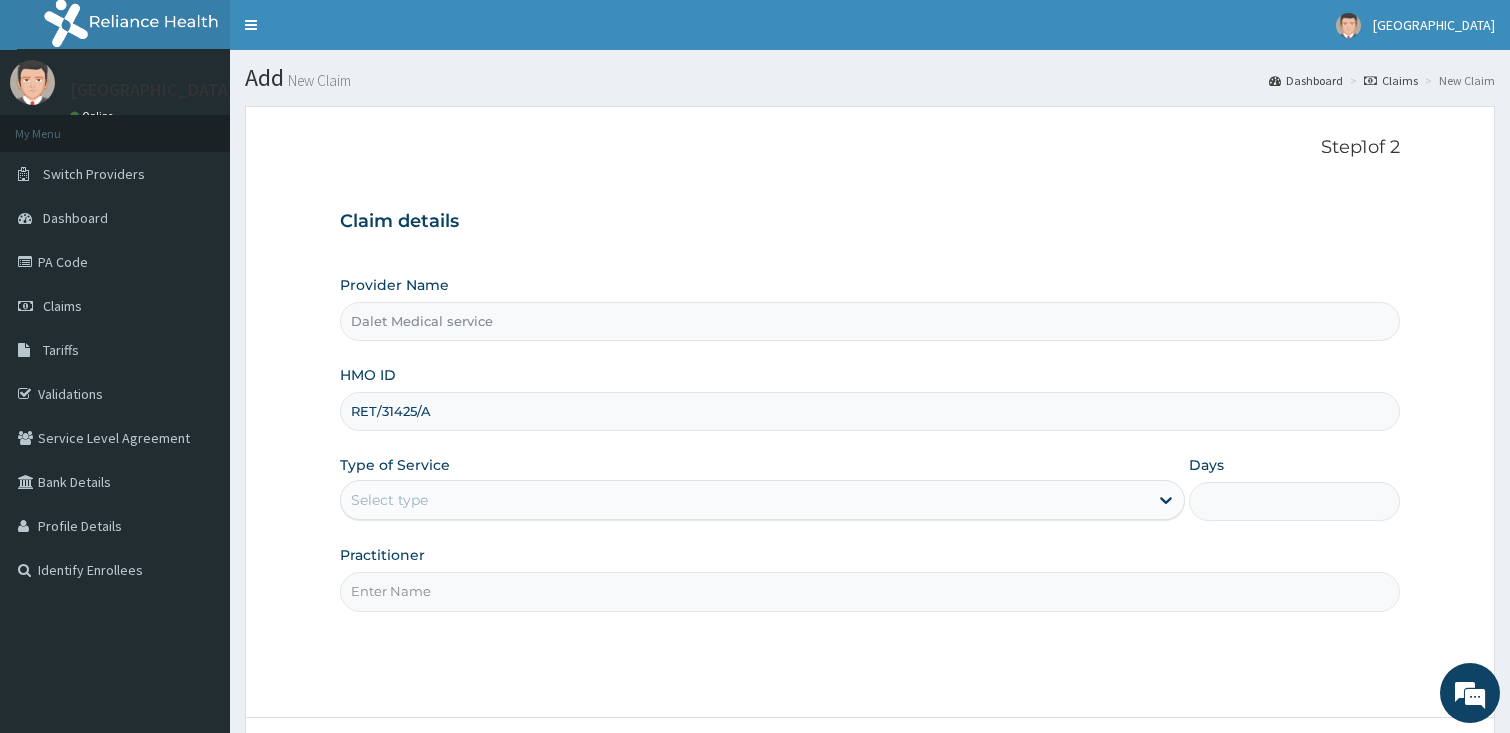 type on "RET/31425/A" 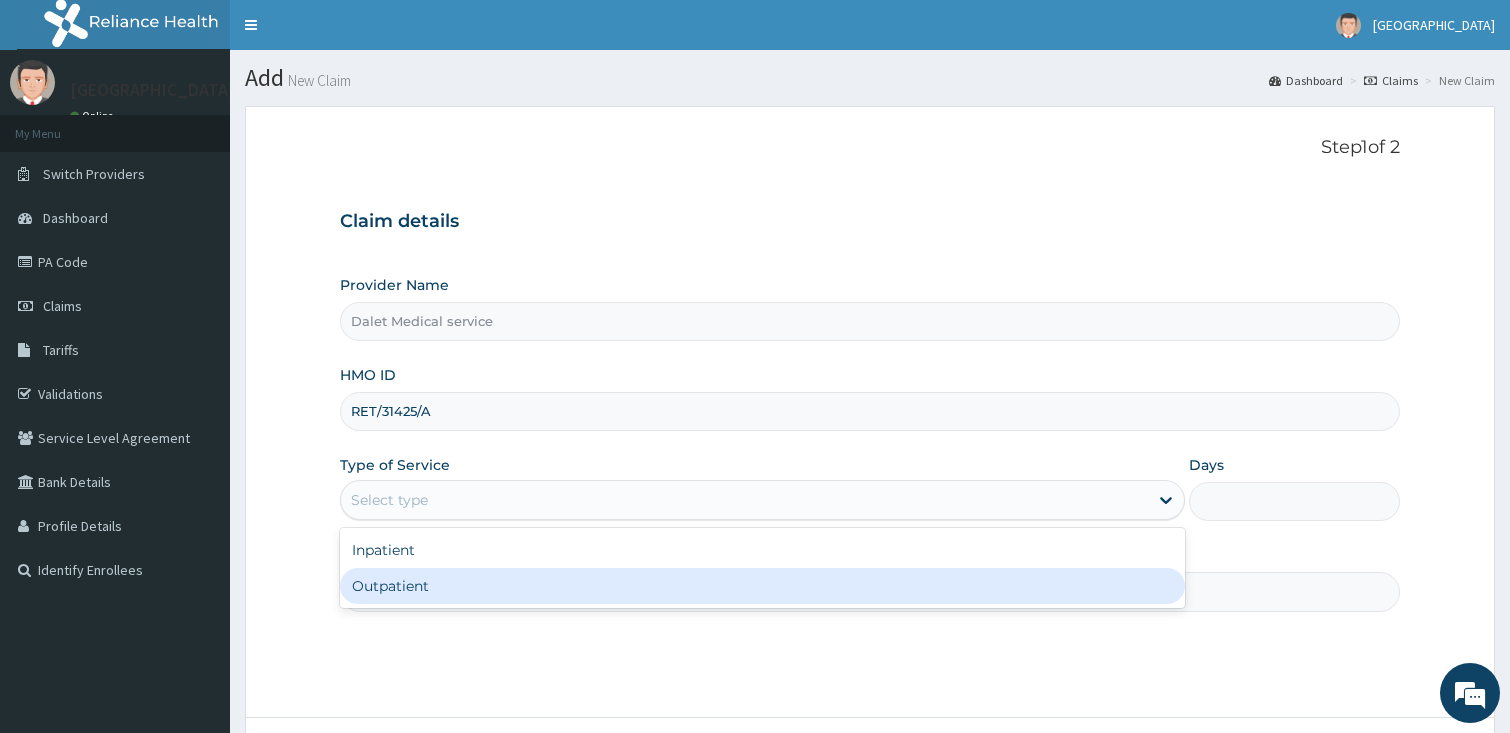 click on "Outpatient" at bounding box center (762, 586) 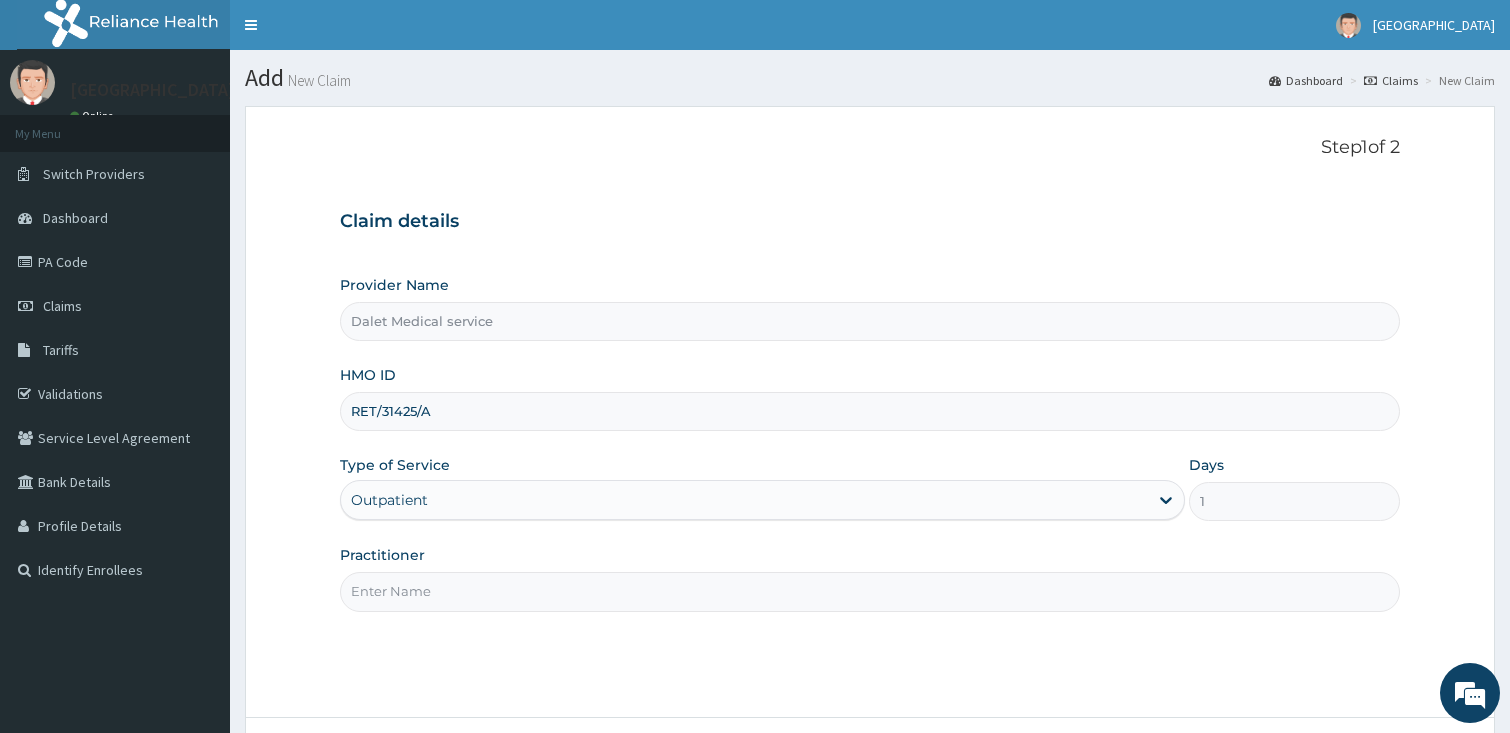 click on "Practitioner" at bounding box center [870, 591] 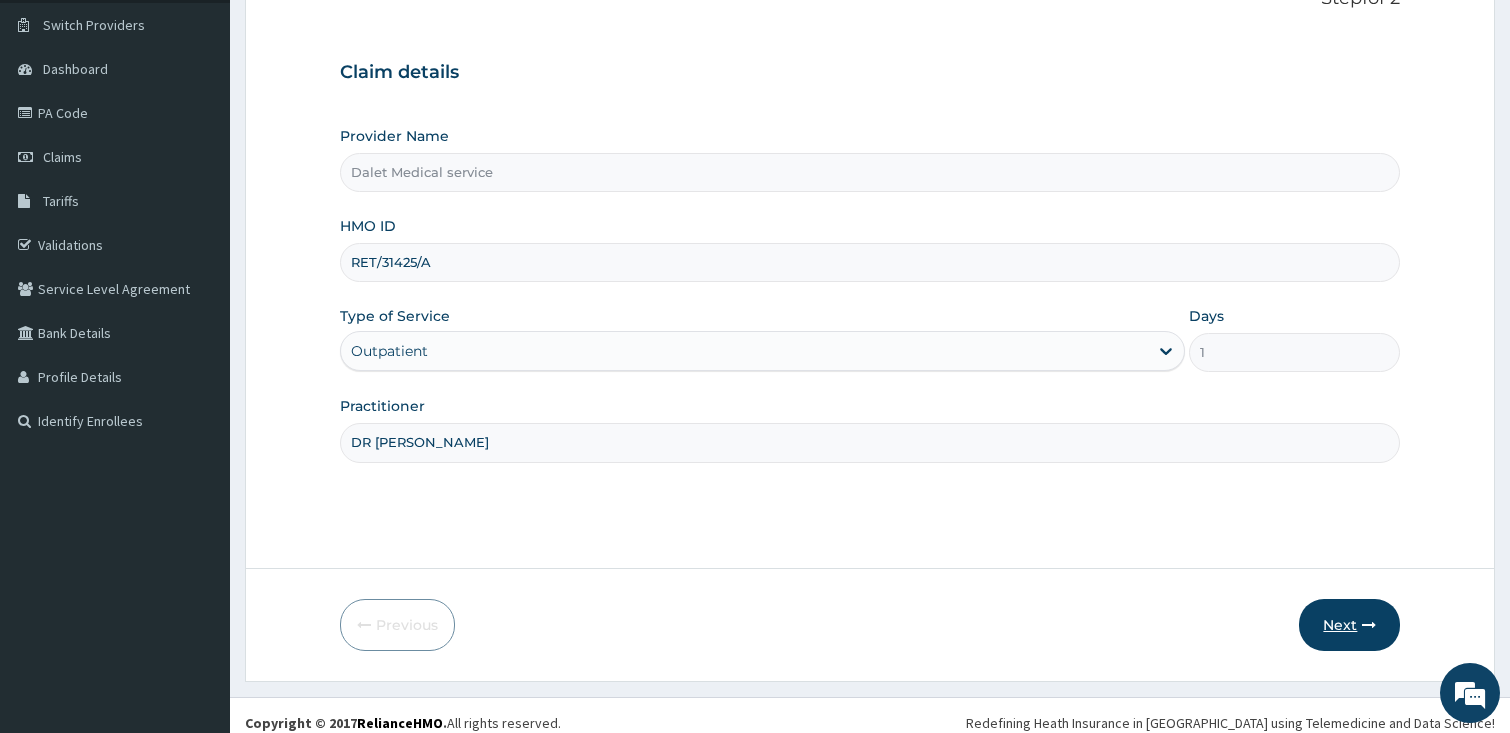 scroll, scrollTop: 164, scrollLeft: 0, axis: vertical 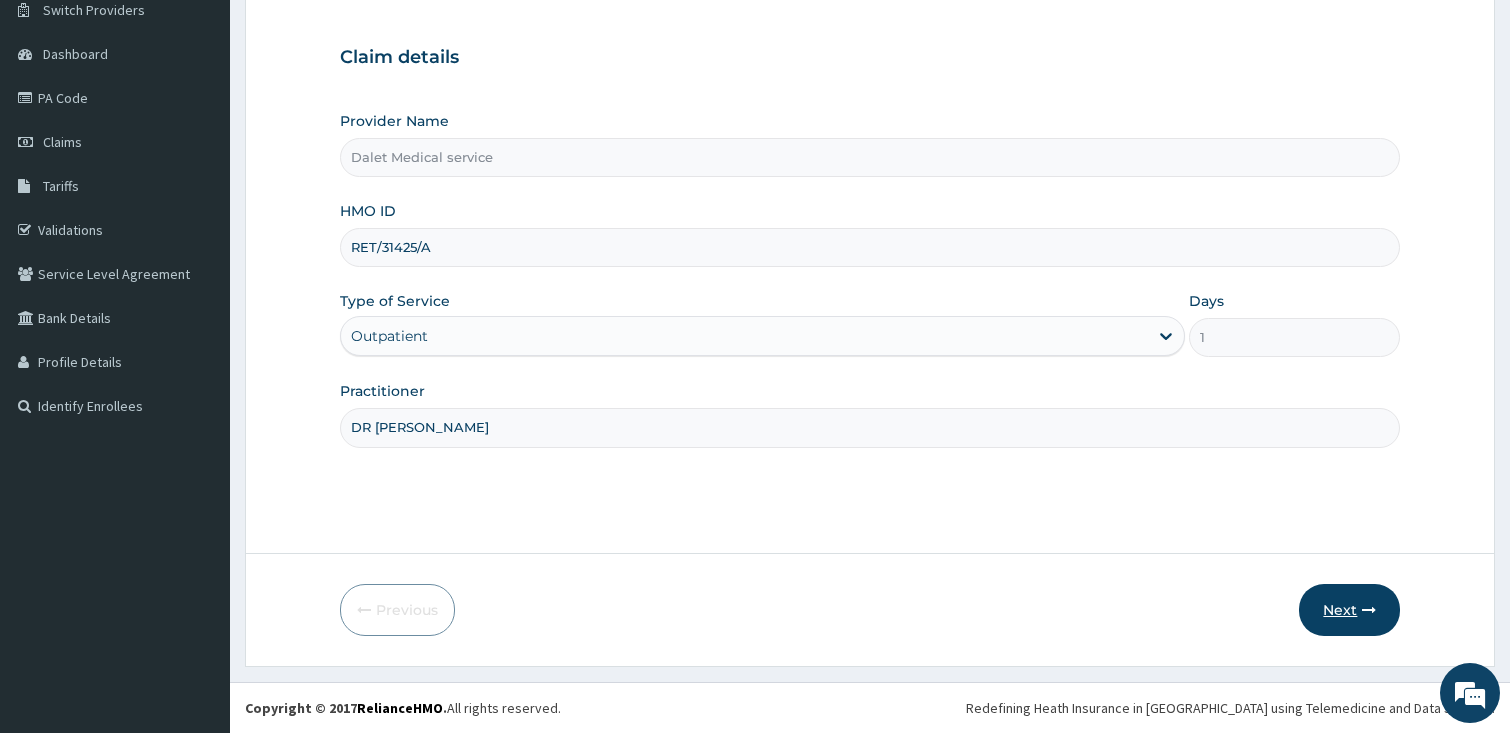 type on "DR KOKO" 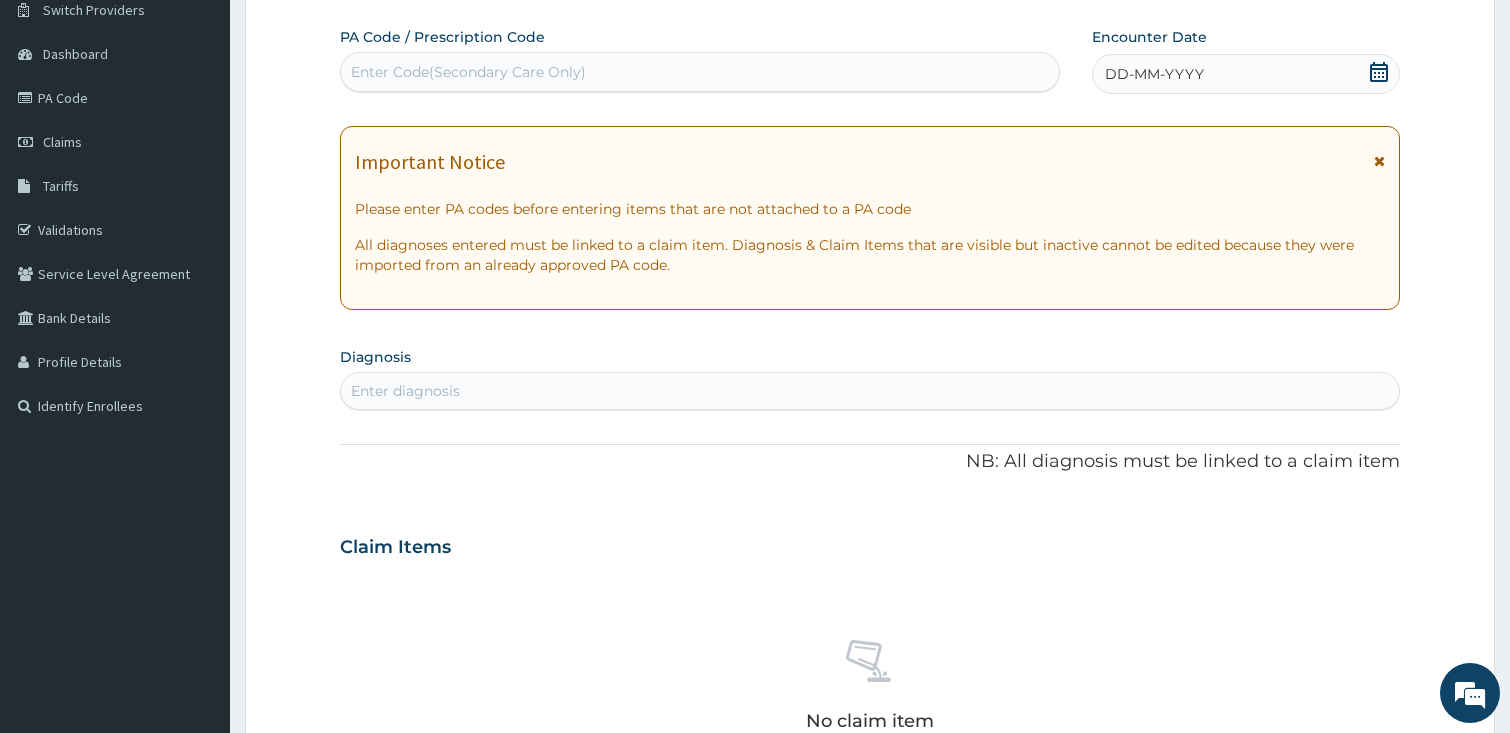 click 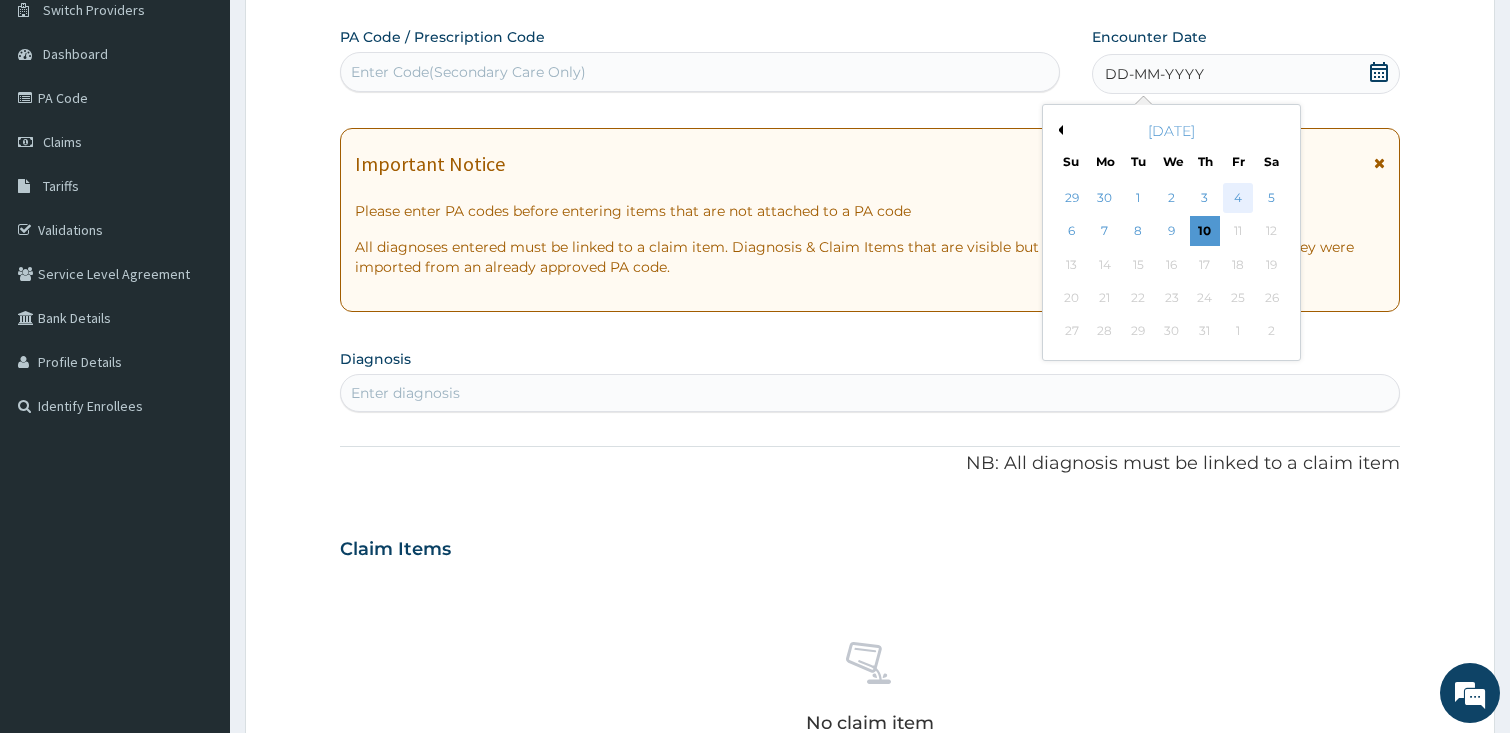 click on "4" at bounding box center [1238, 198] 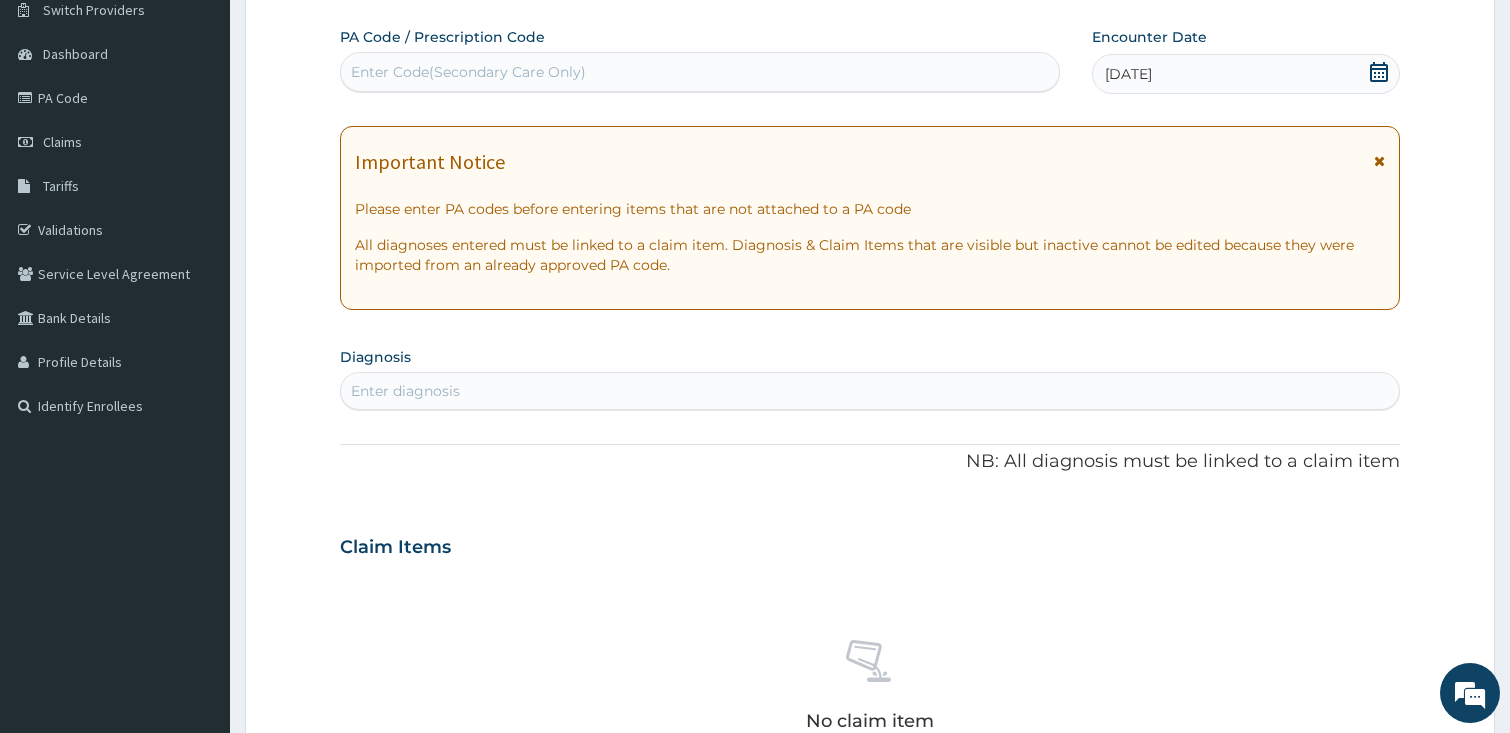 click on "Enter diagnosis" at bounding box center [870, 391] 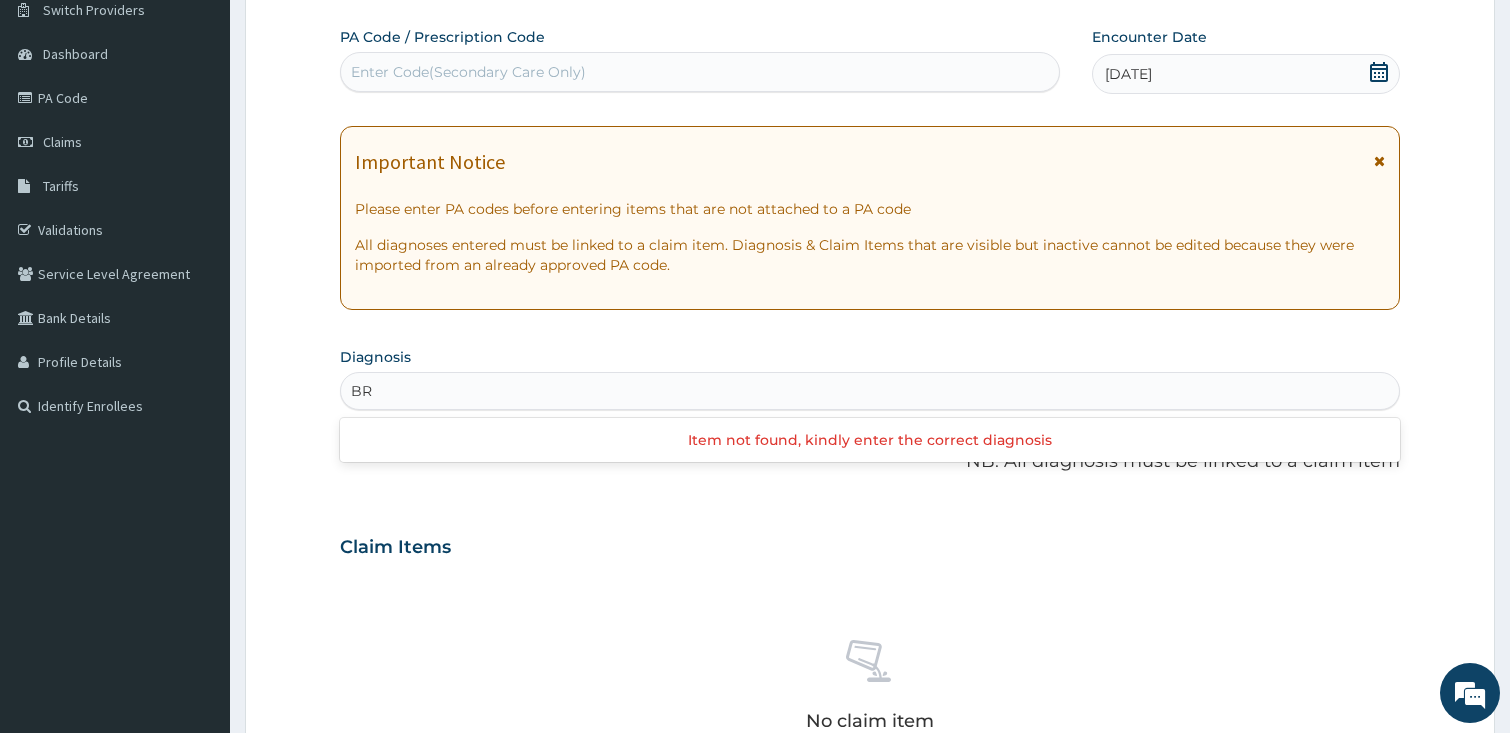 type on "B" 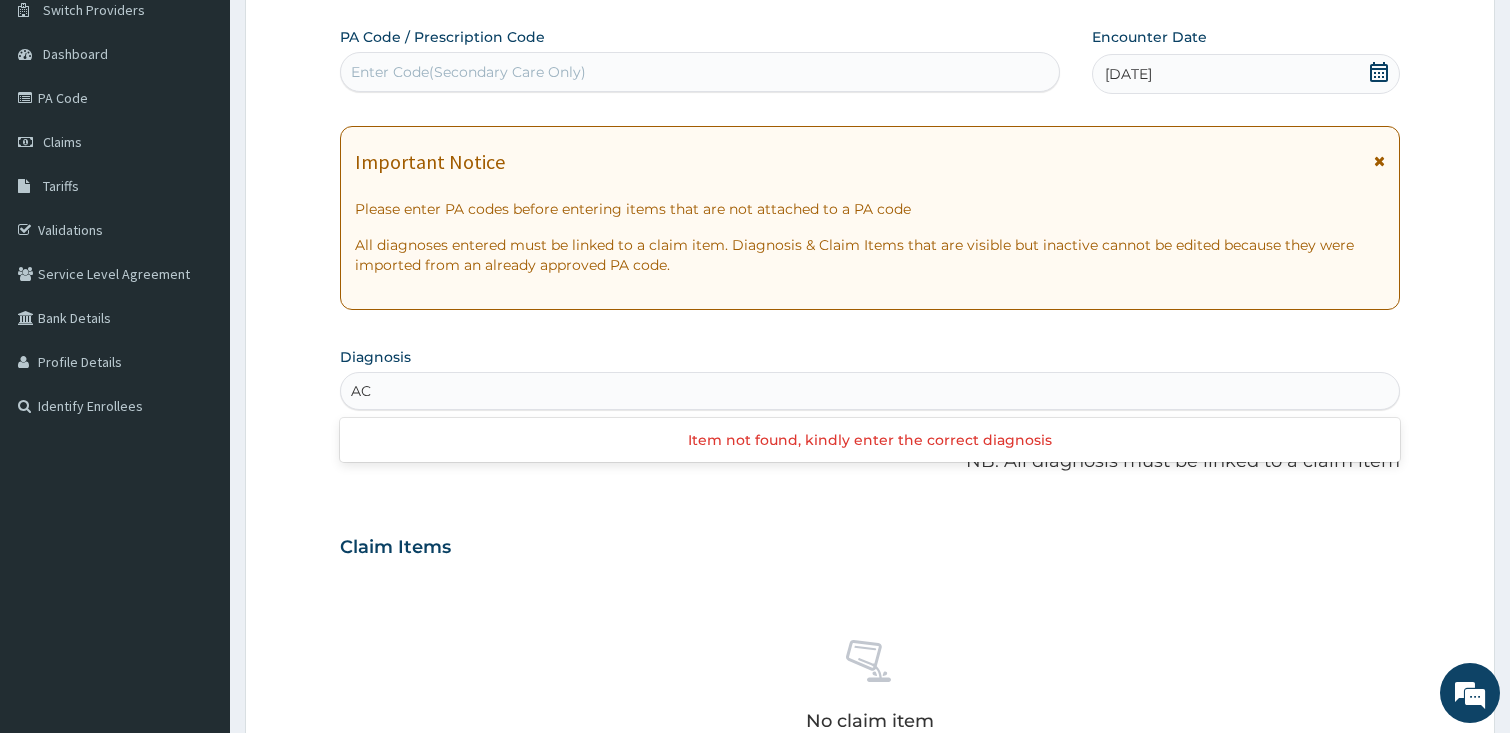 type on "A" 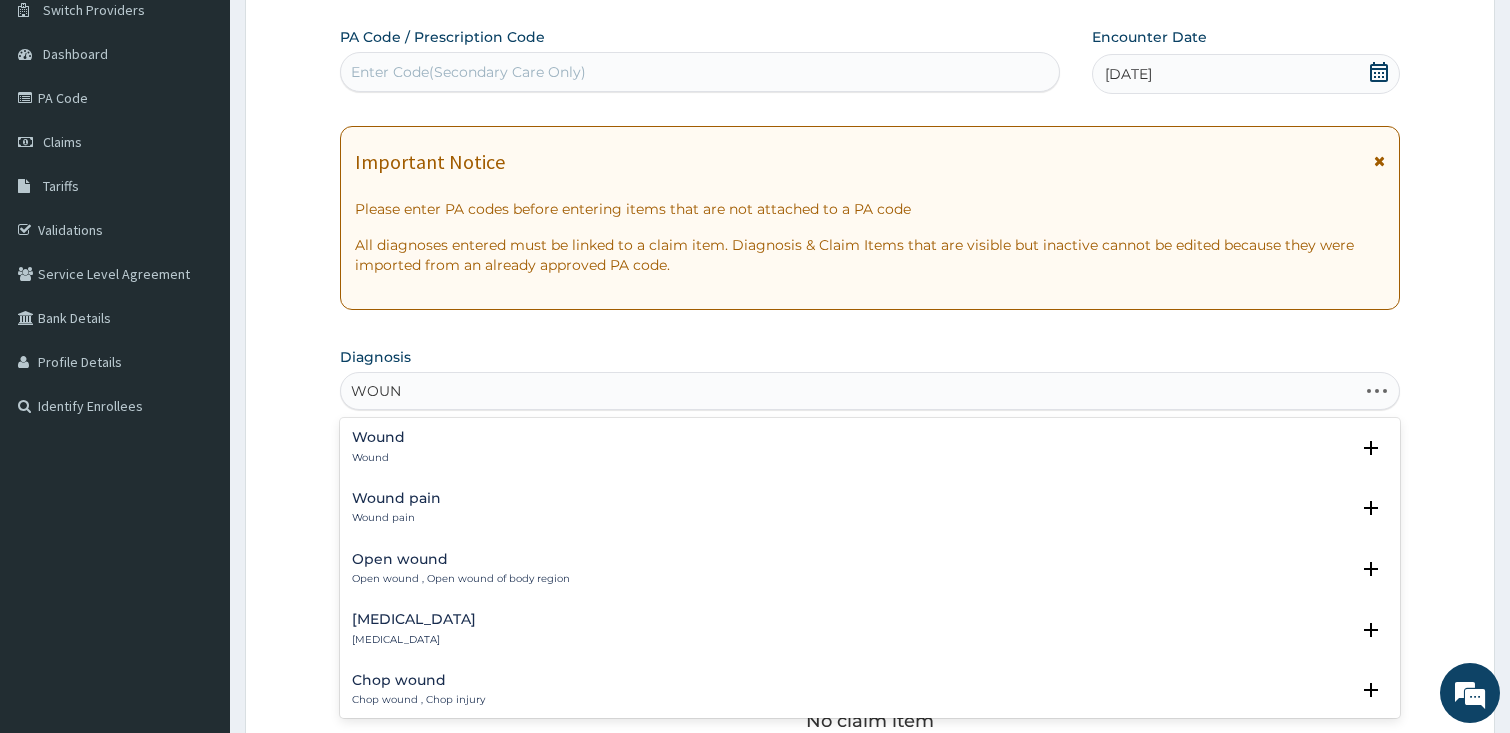 type on "WOUND" 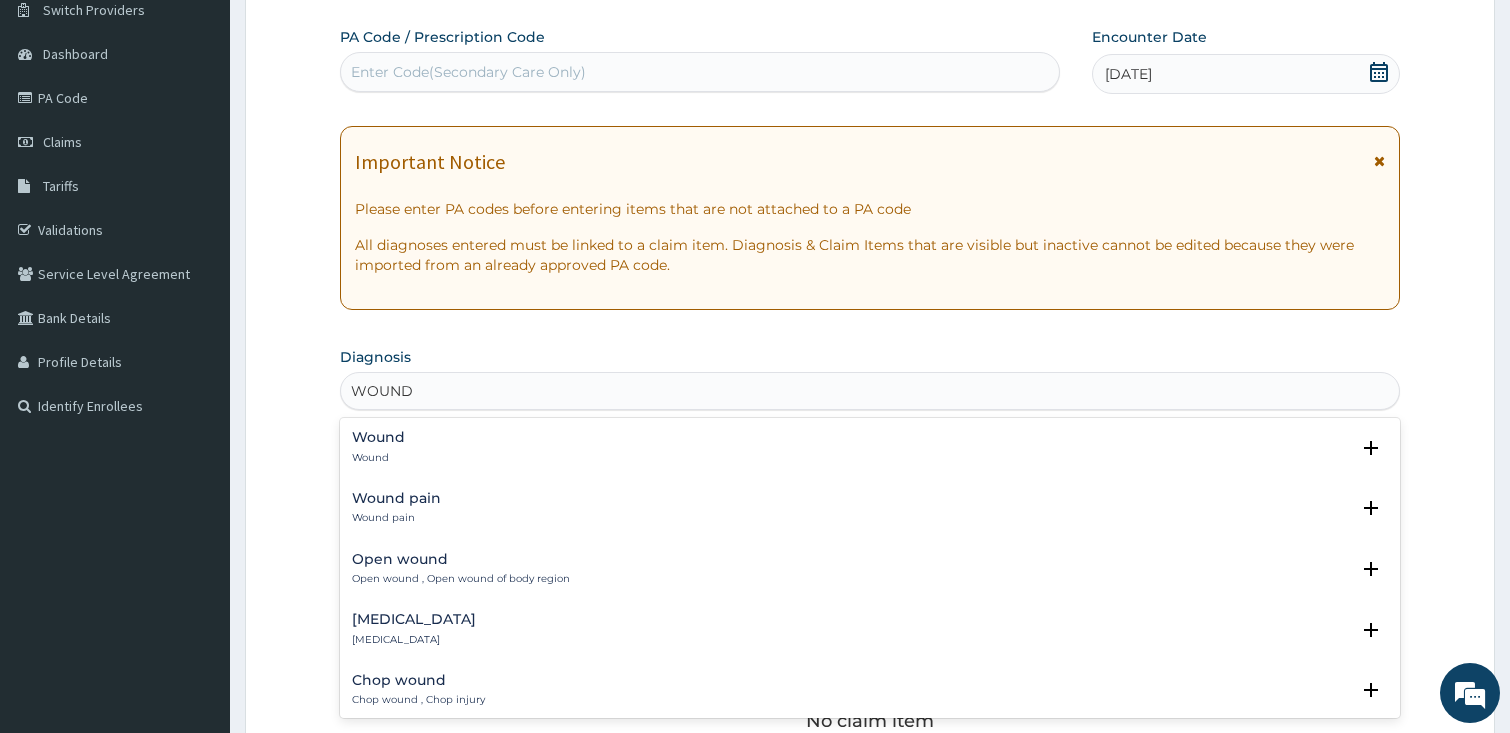 click on "Open wound , Open wound of body region" at bounding box center (461, 579) 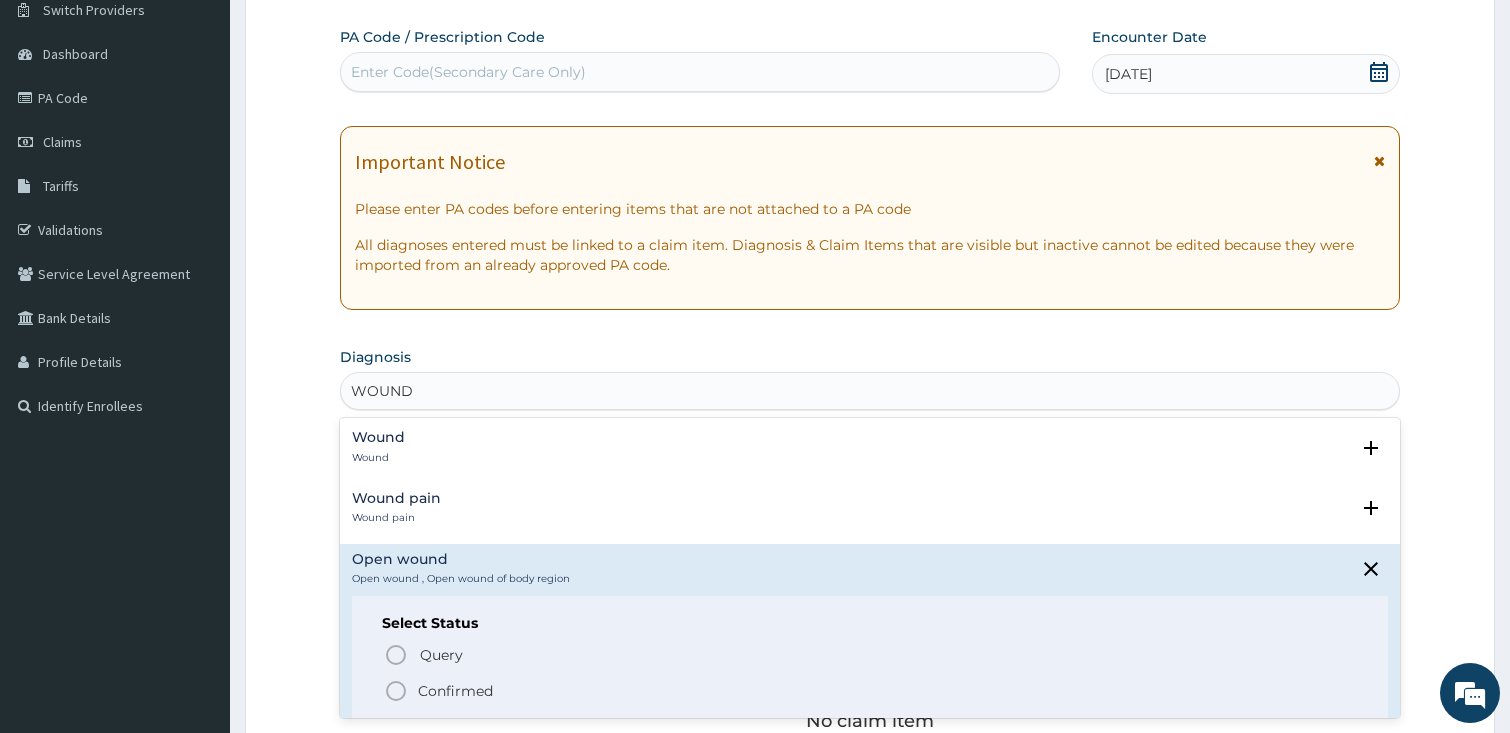 click on "Confirmed" at bounding box center (871, 691) 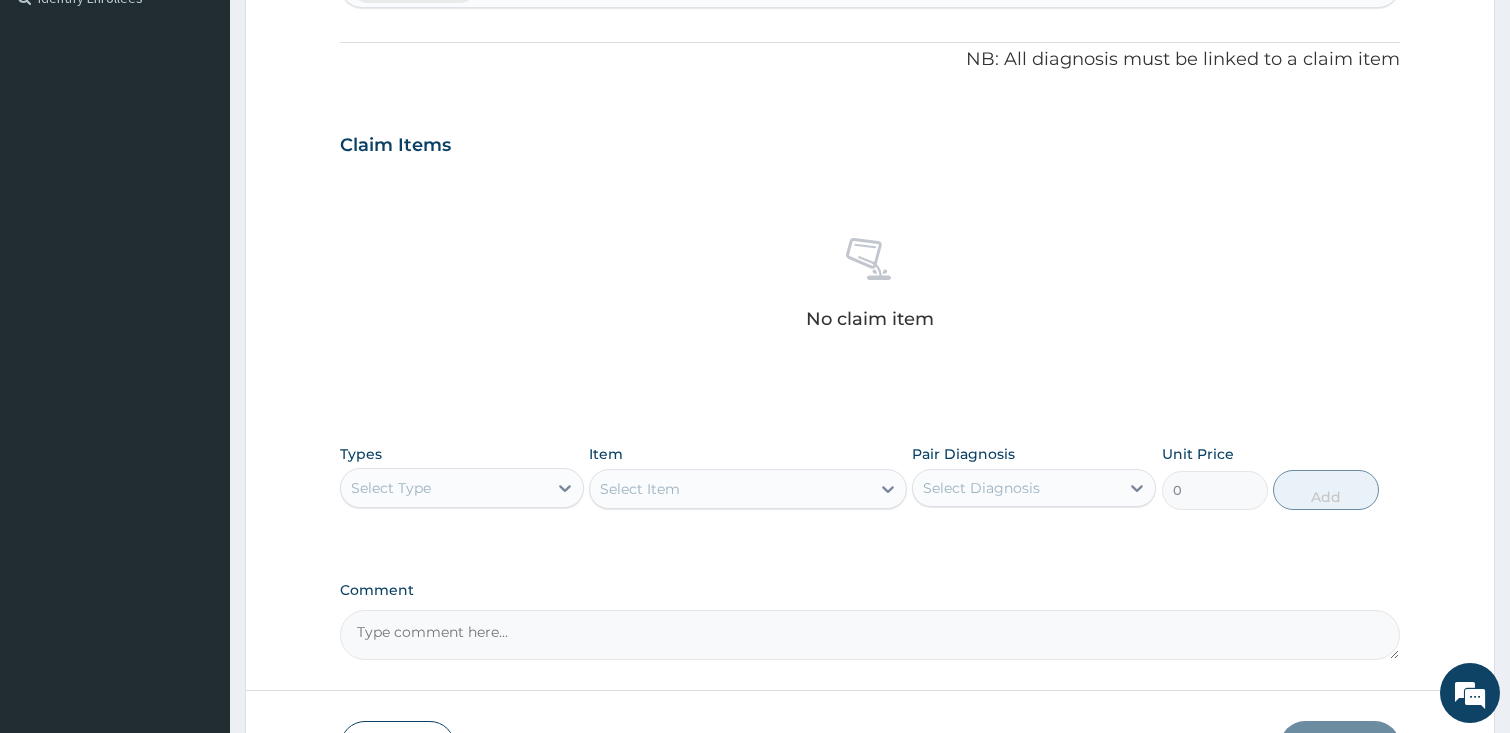 scroll, scrollTop: 623, scrollLeft: 0, axis: vertical 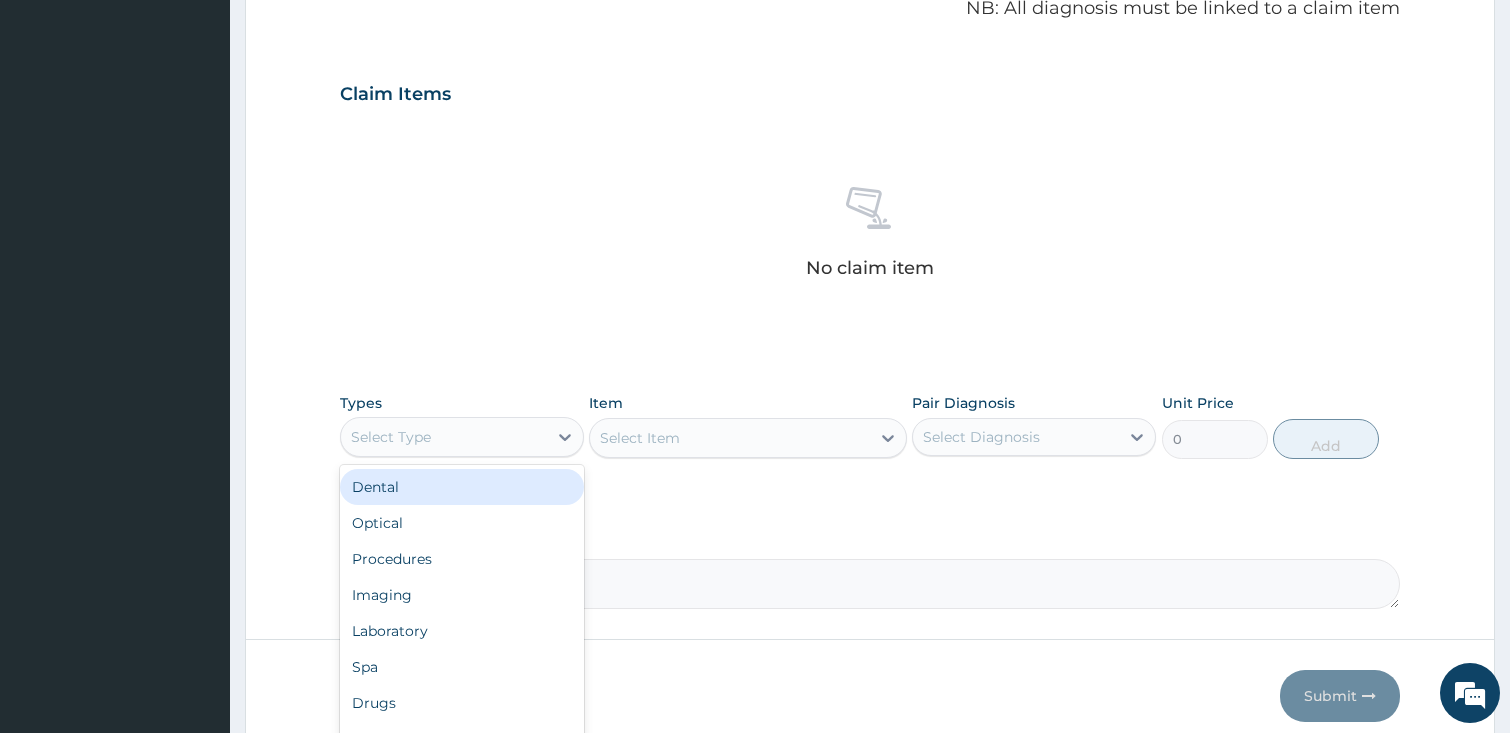 click on "Select Type" at bounding box center (444, 437) 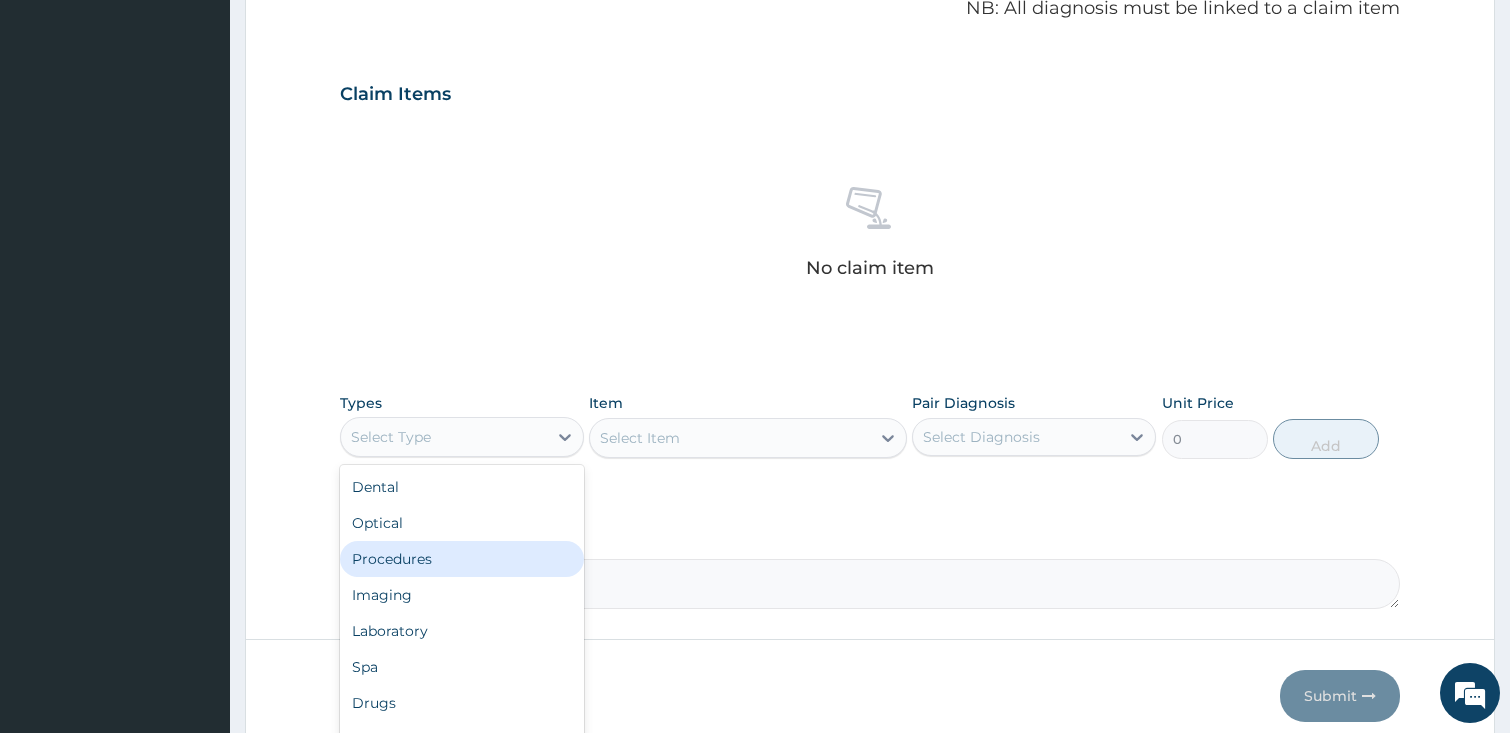 click on "Procedures" at bounding box center (462, 559) 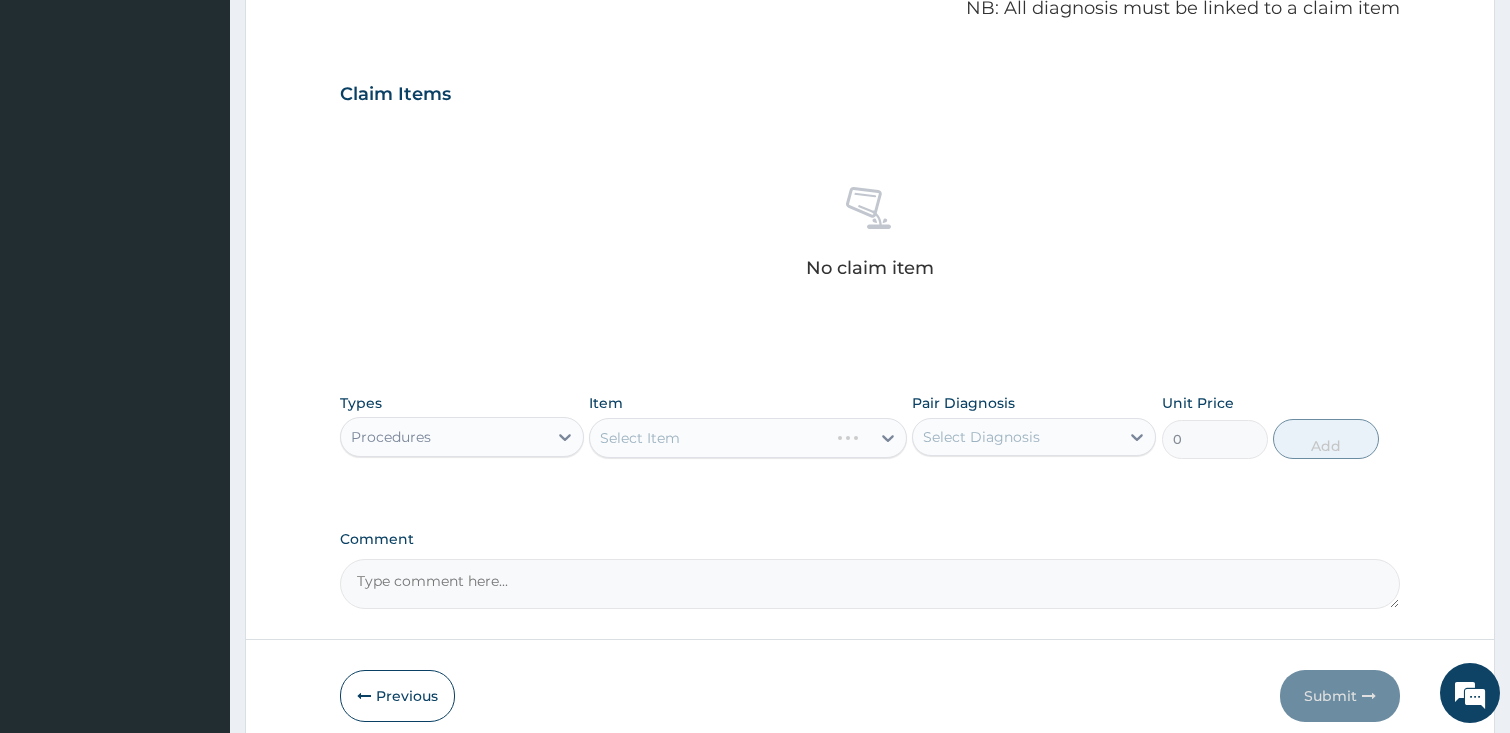 click on "Select Item" at bounding box center [748, 438] 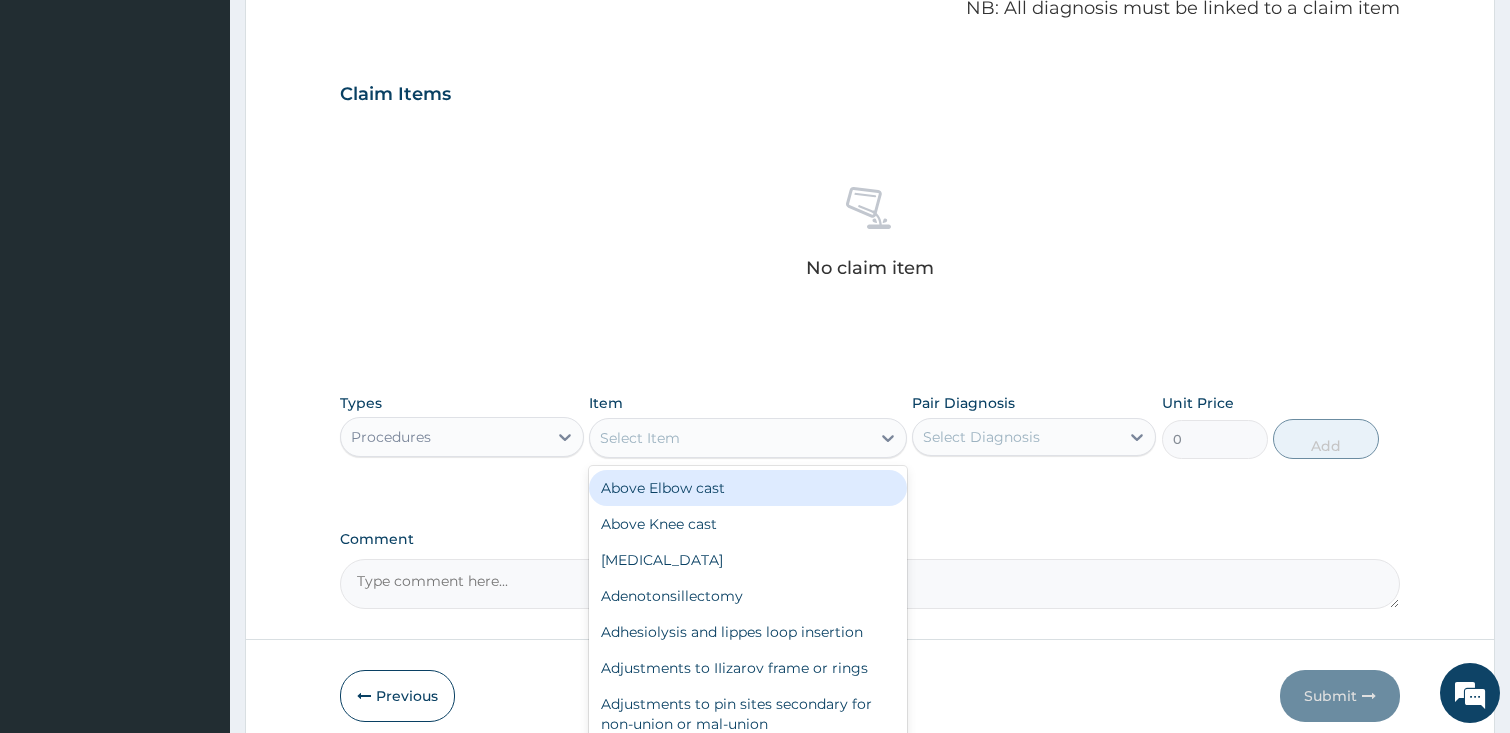 click on "Select Item" at bounding box center [640, 438] 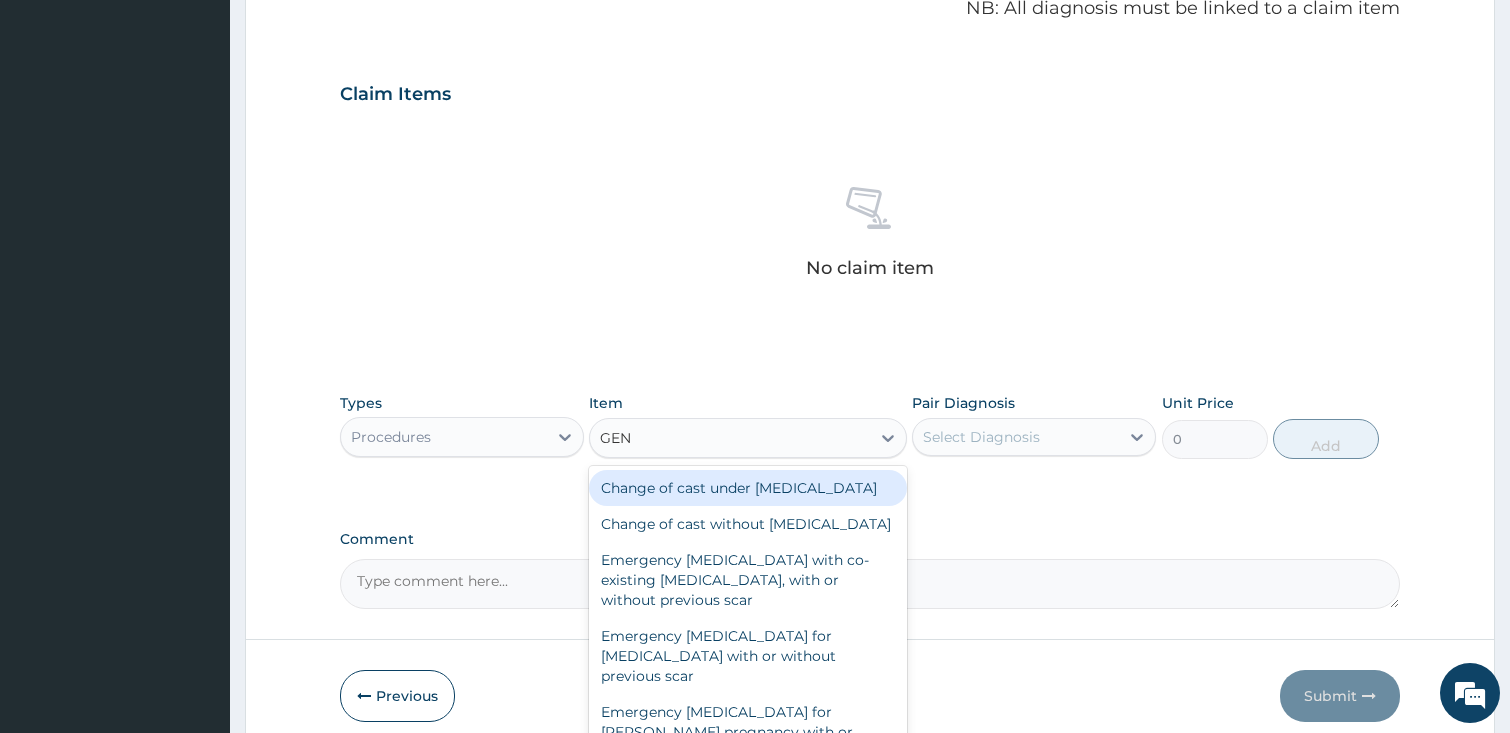 type on "GENE" 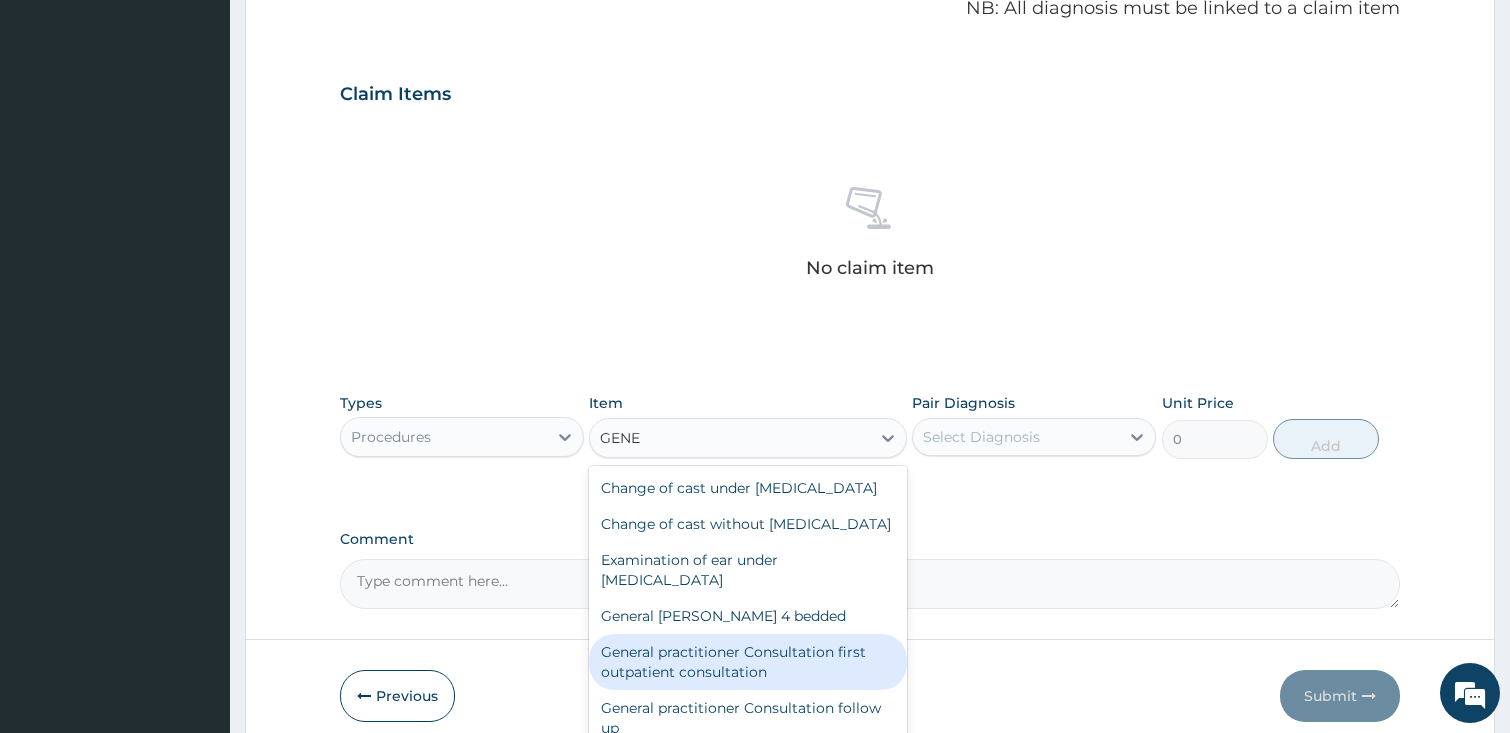 click on "General practitioner Consultation first outpatient consultation" at bounding box center (748, 662) 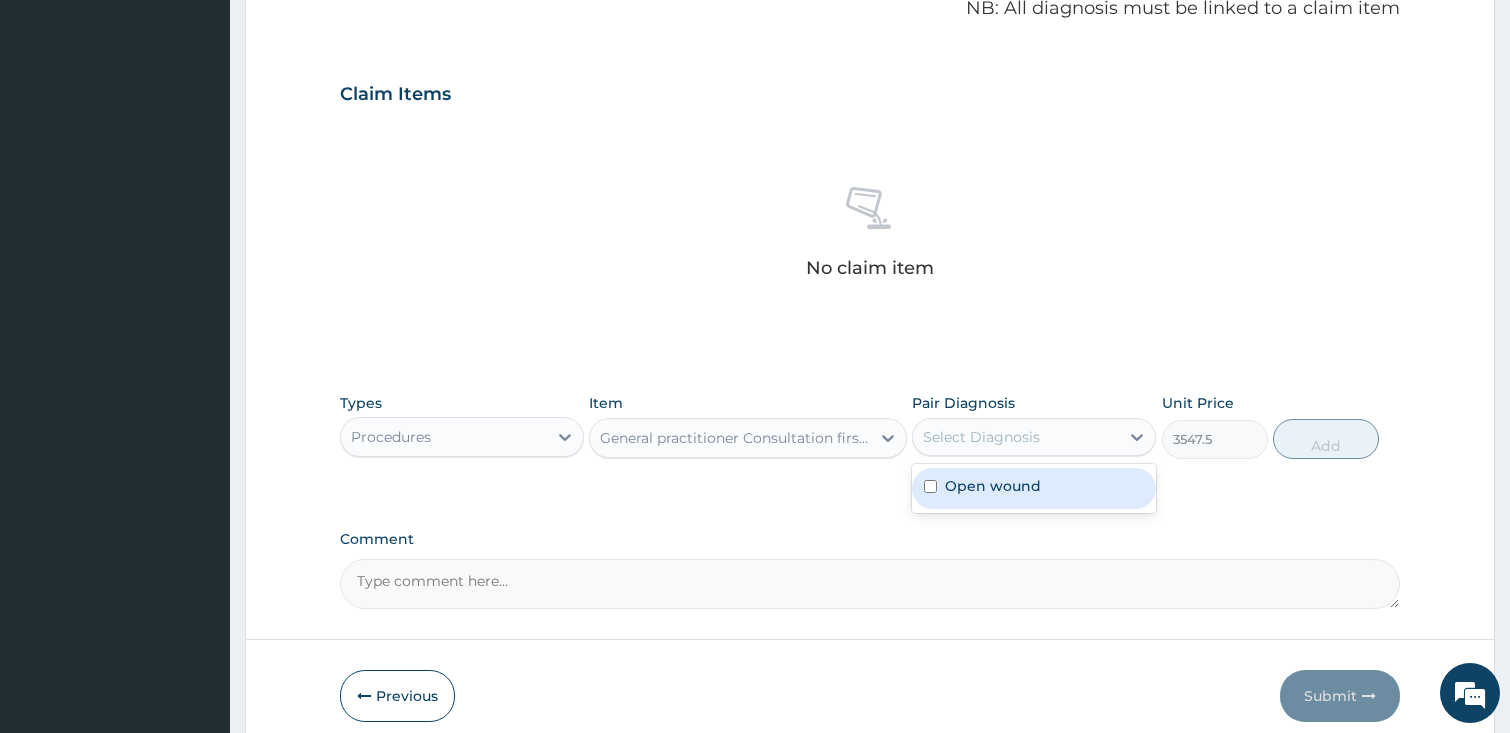 click on "Select Diagnosis" at bounding box center (981, 437) 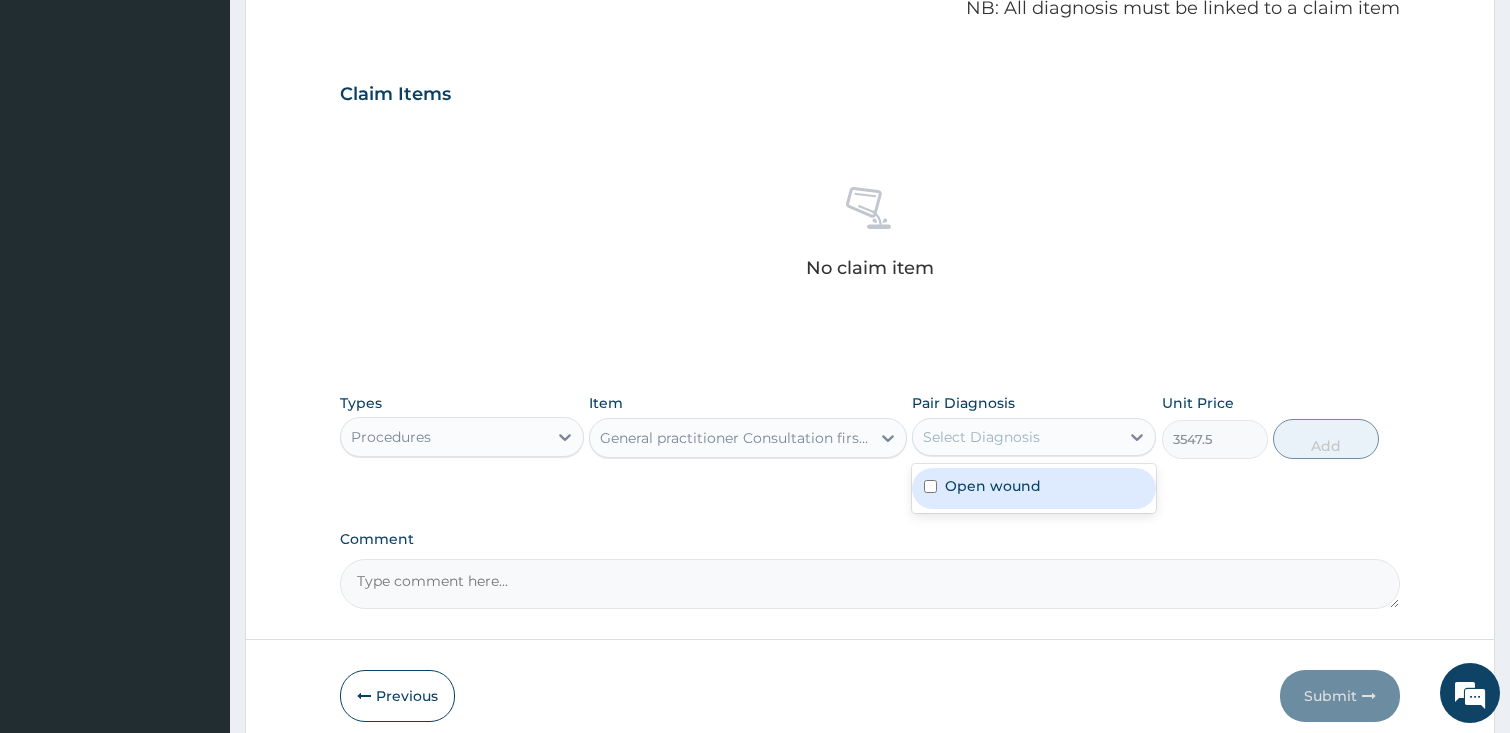 click on "Open wound" at bounding box center [1034, 488] 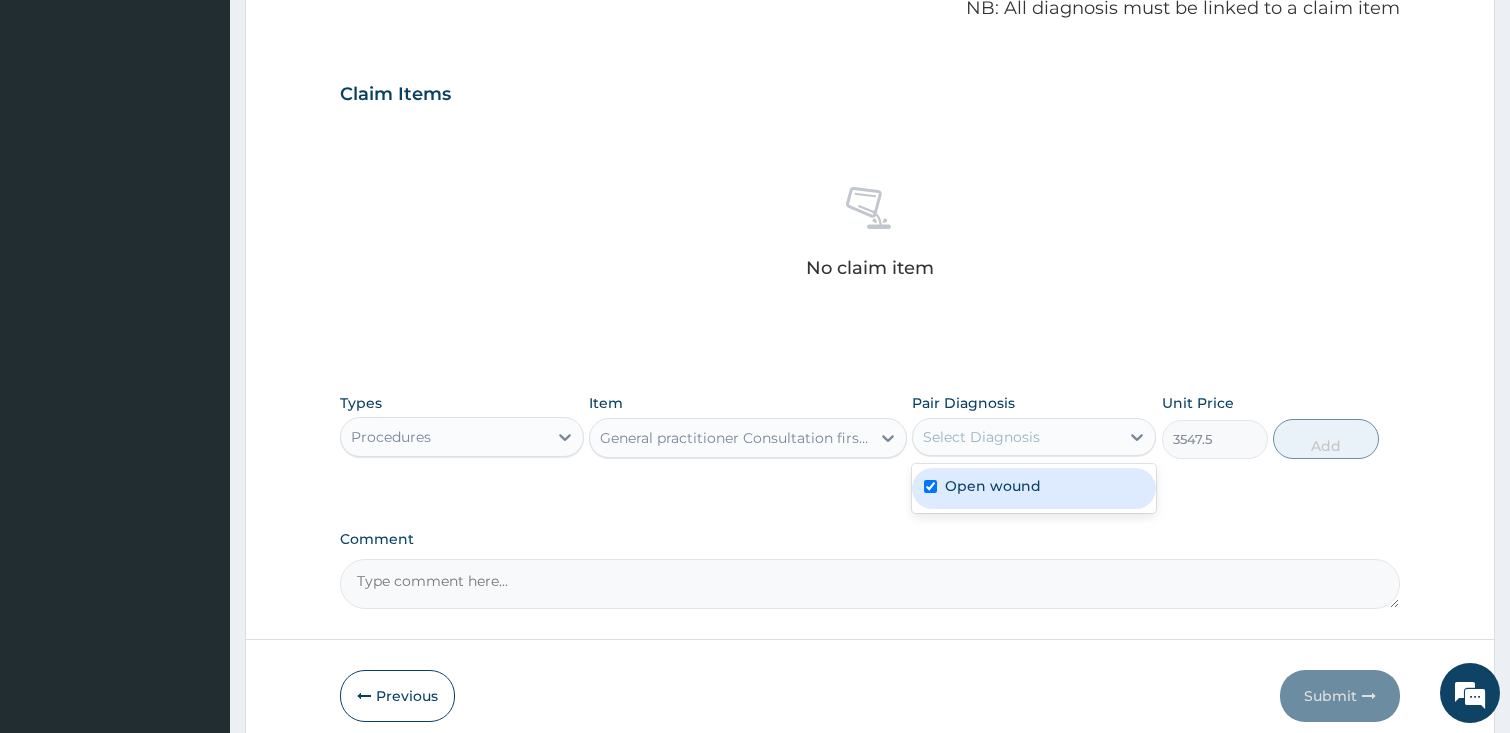 checkbox on "true" 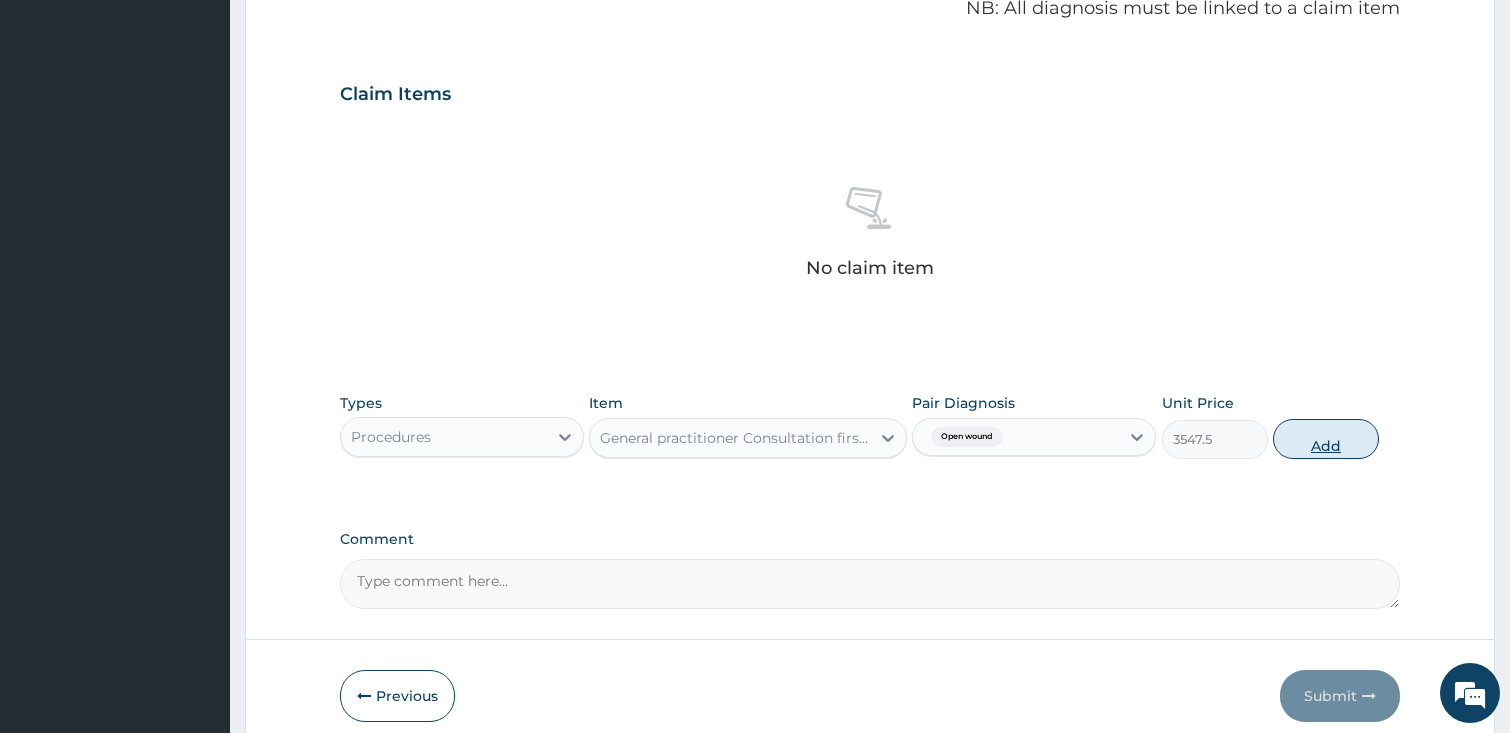 click on "Add" at bounding box center [1326, 439] 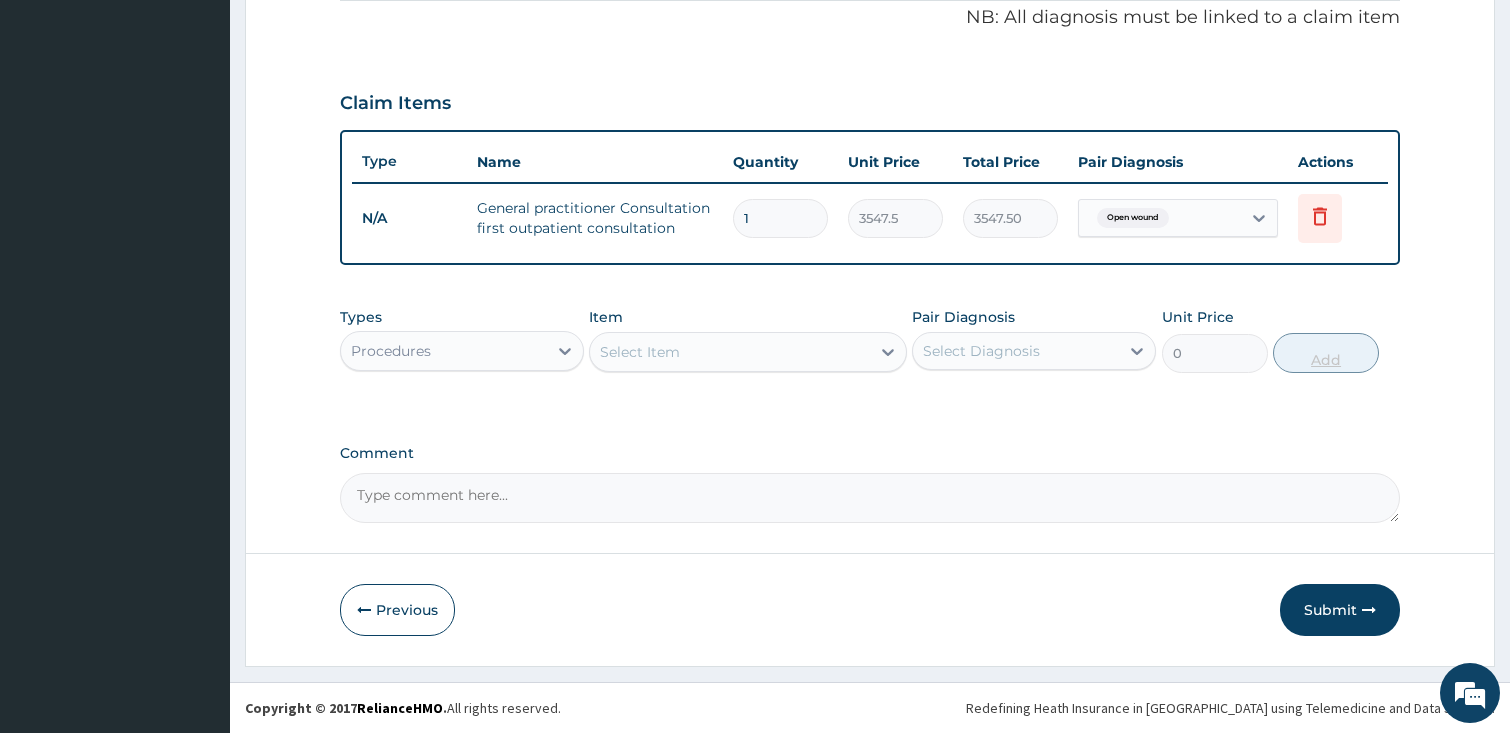 scroll, scrollTop: 614, scrollLeft: 0, axis: vertical 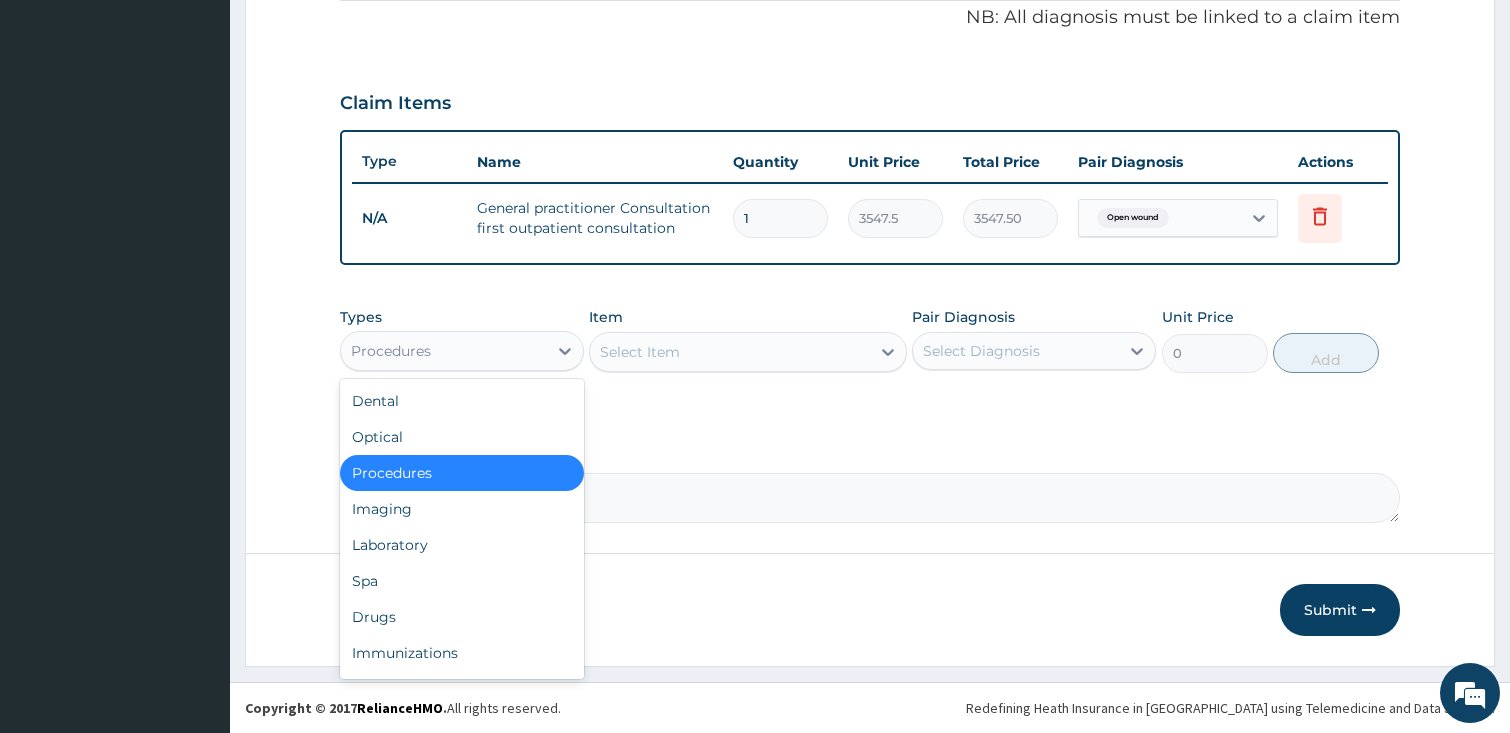 click on "Procedures" at bounding box center [444, 351] 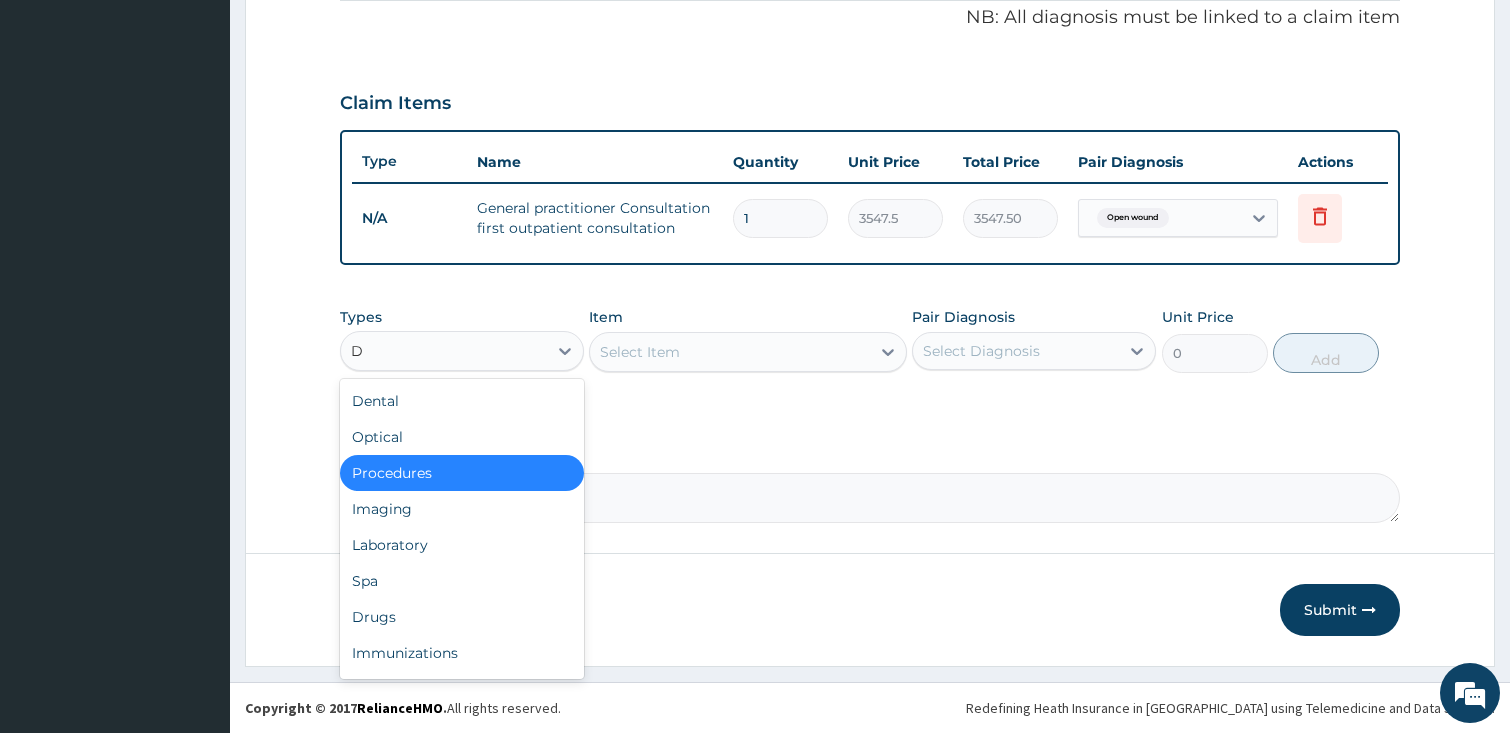 type on "DR" 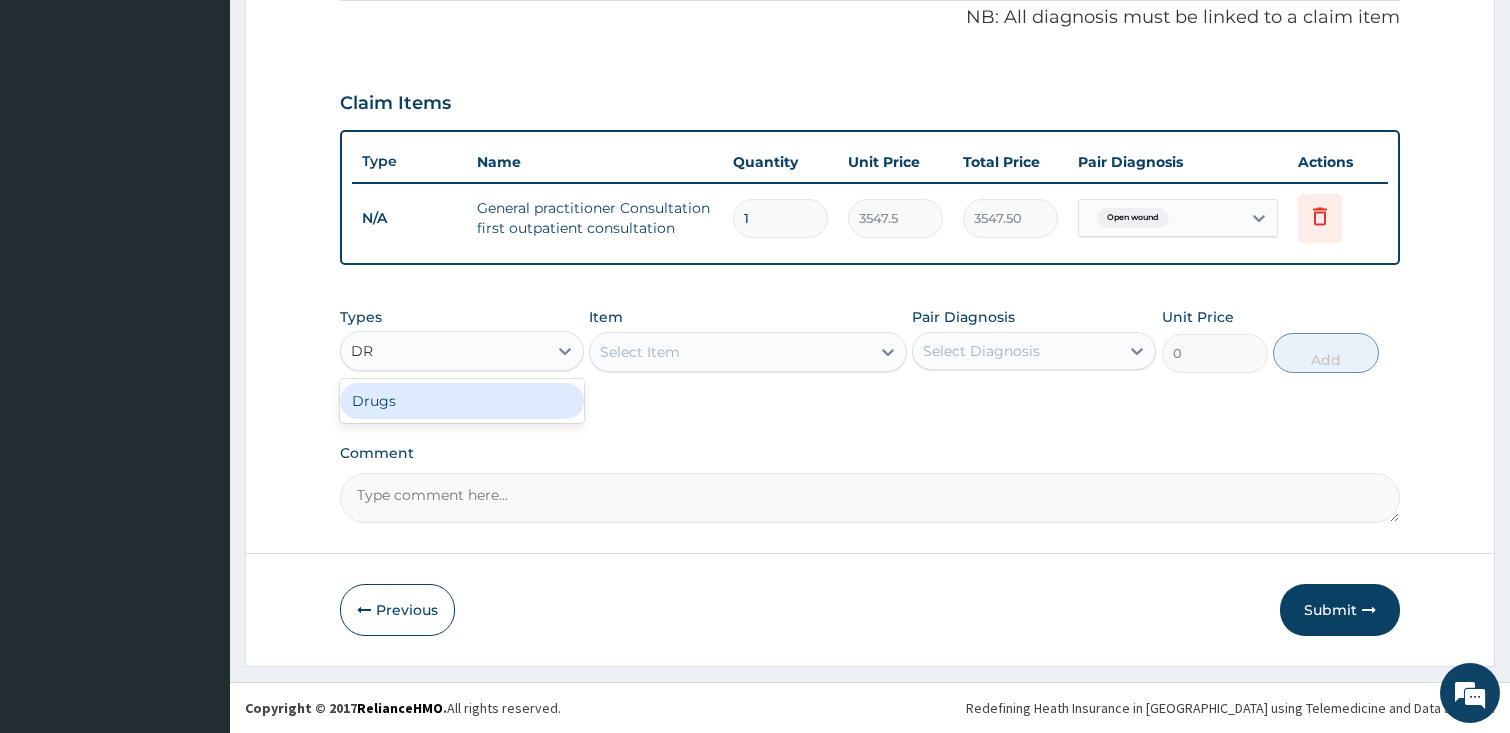 click on "Drugs" at bounding box center [462, 401] 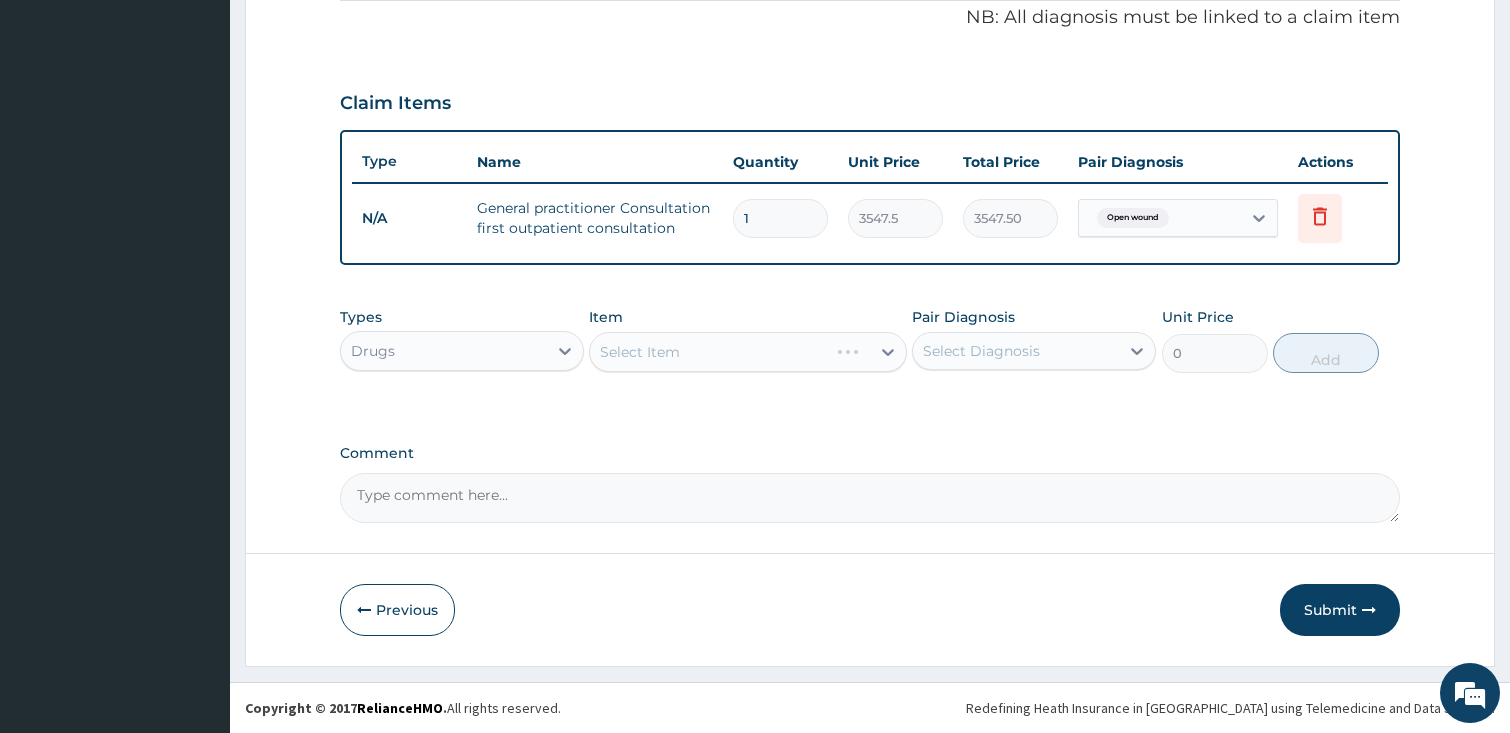 type 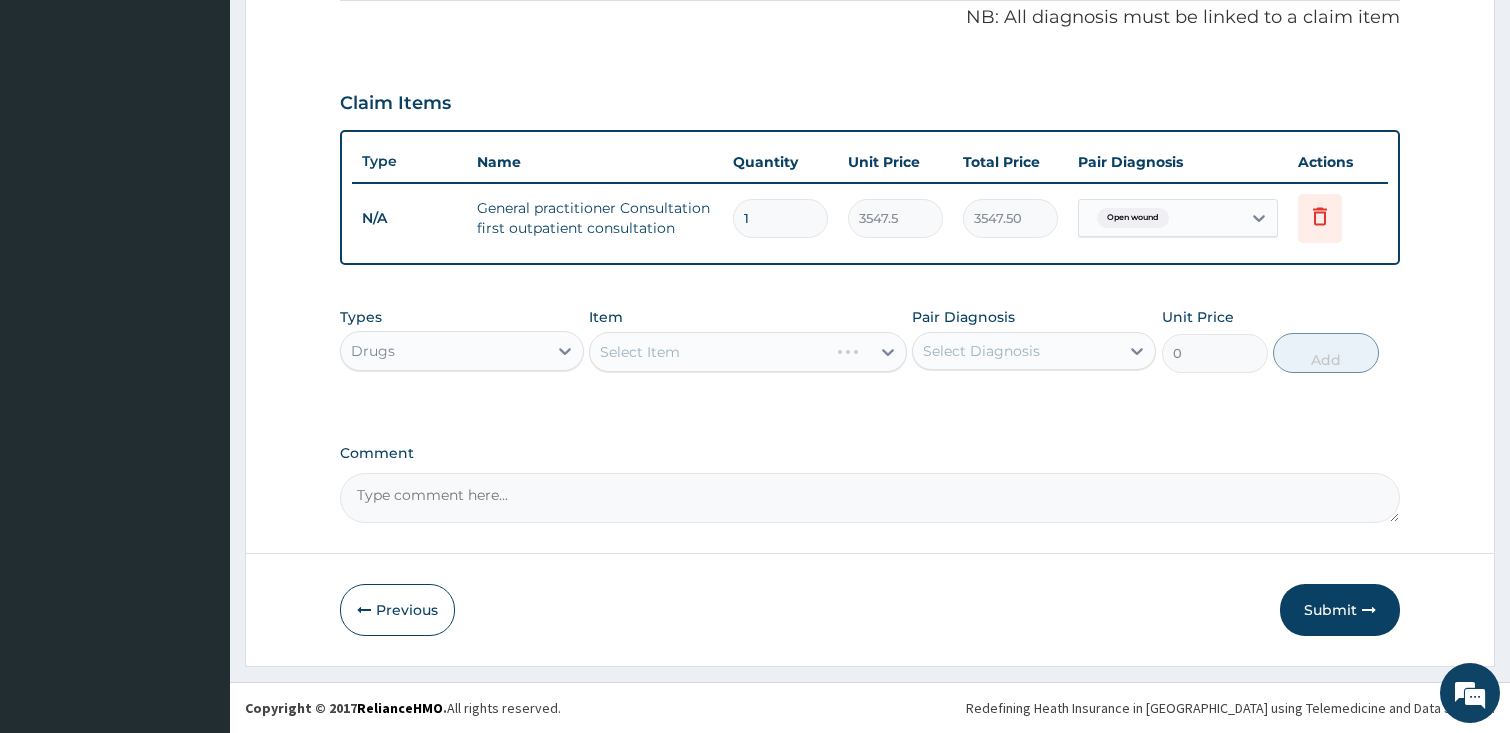 click on "Select Item" at bounding box center [748, 352] 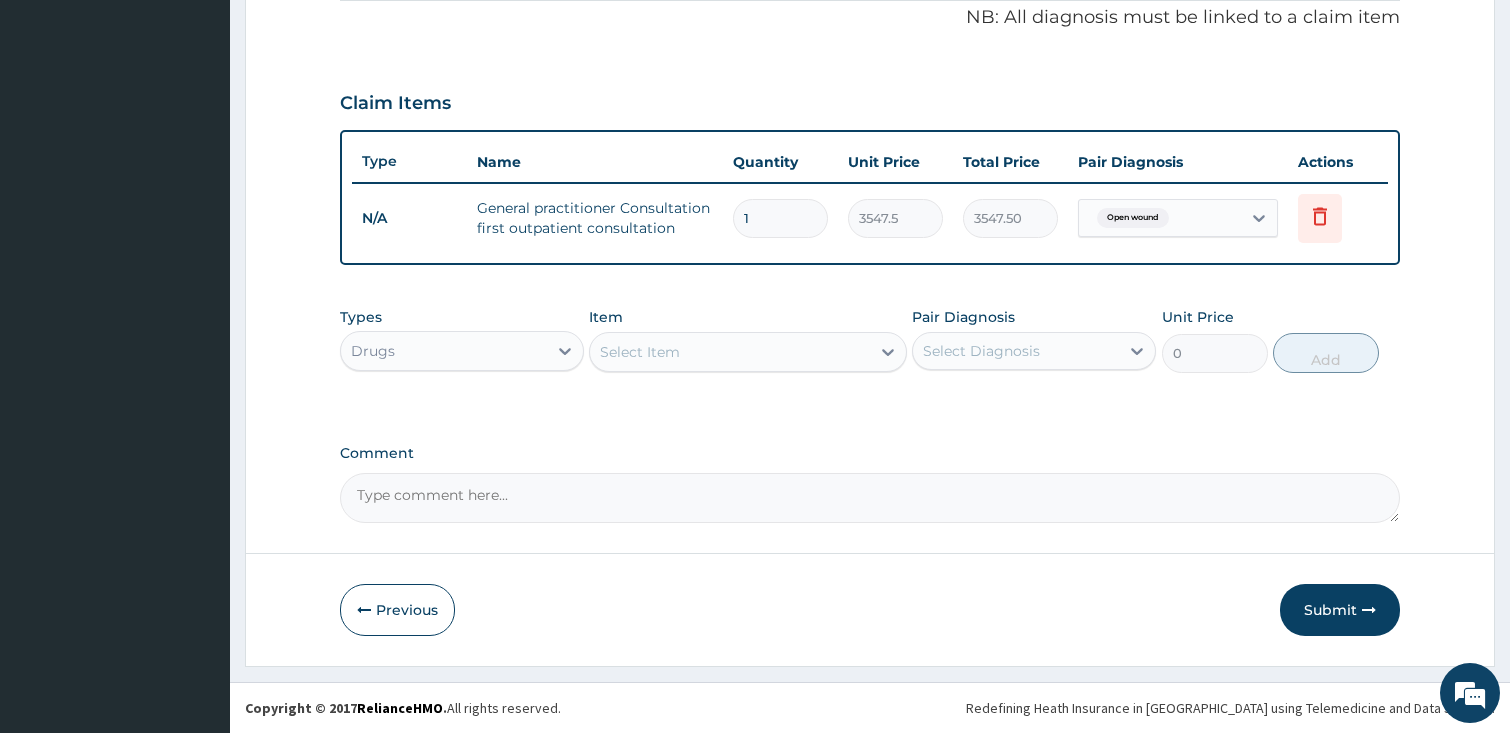 click on "Select Item" at bounding box center [730, 352] 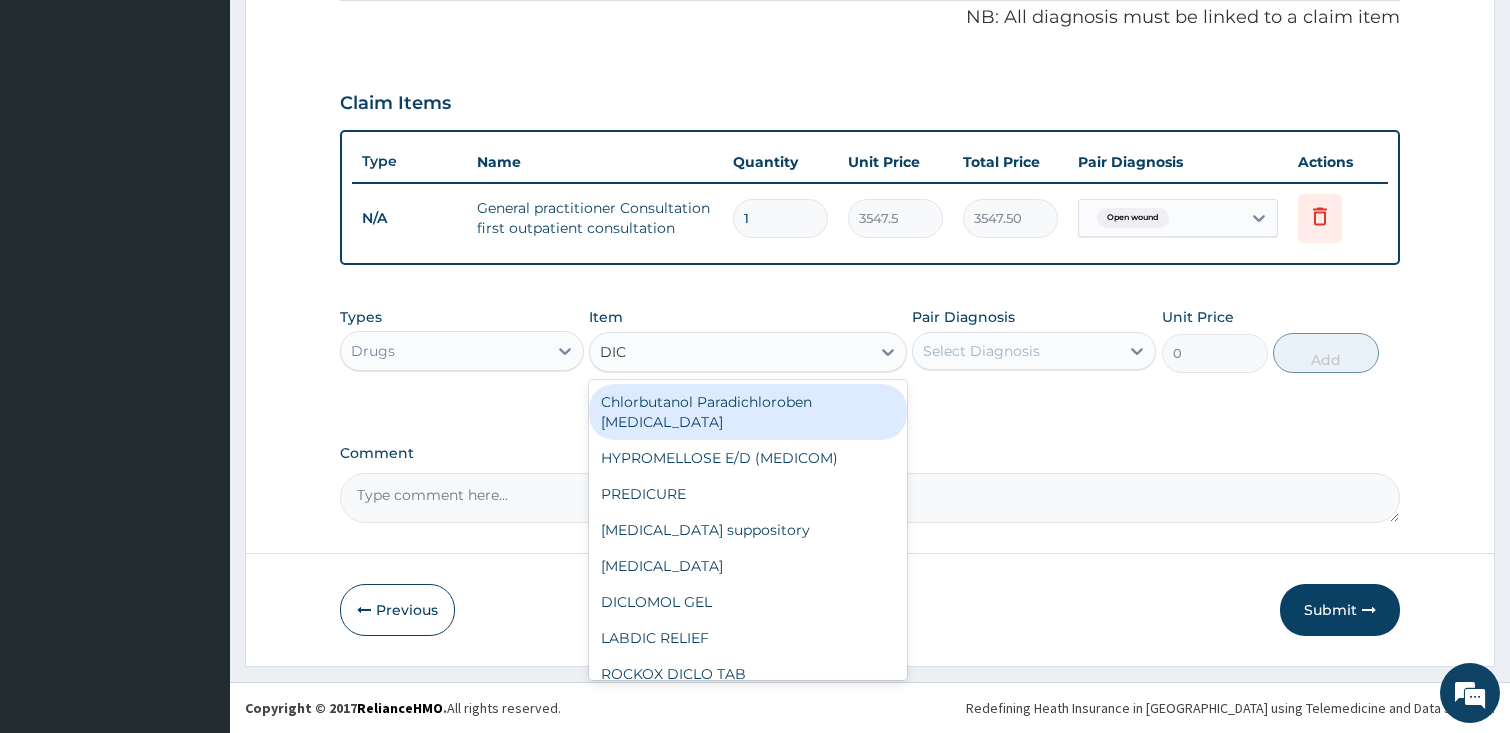 type on "DICL" 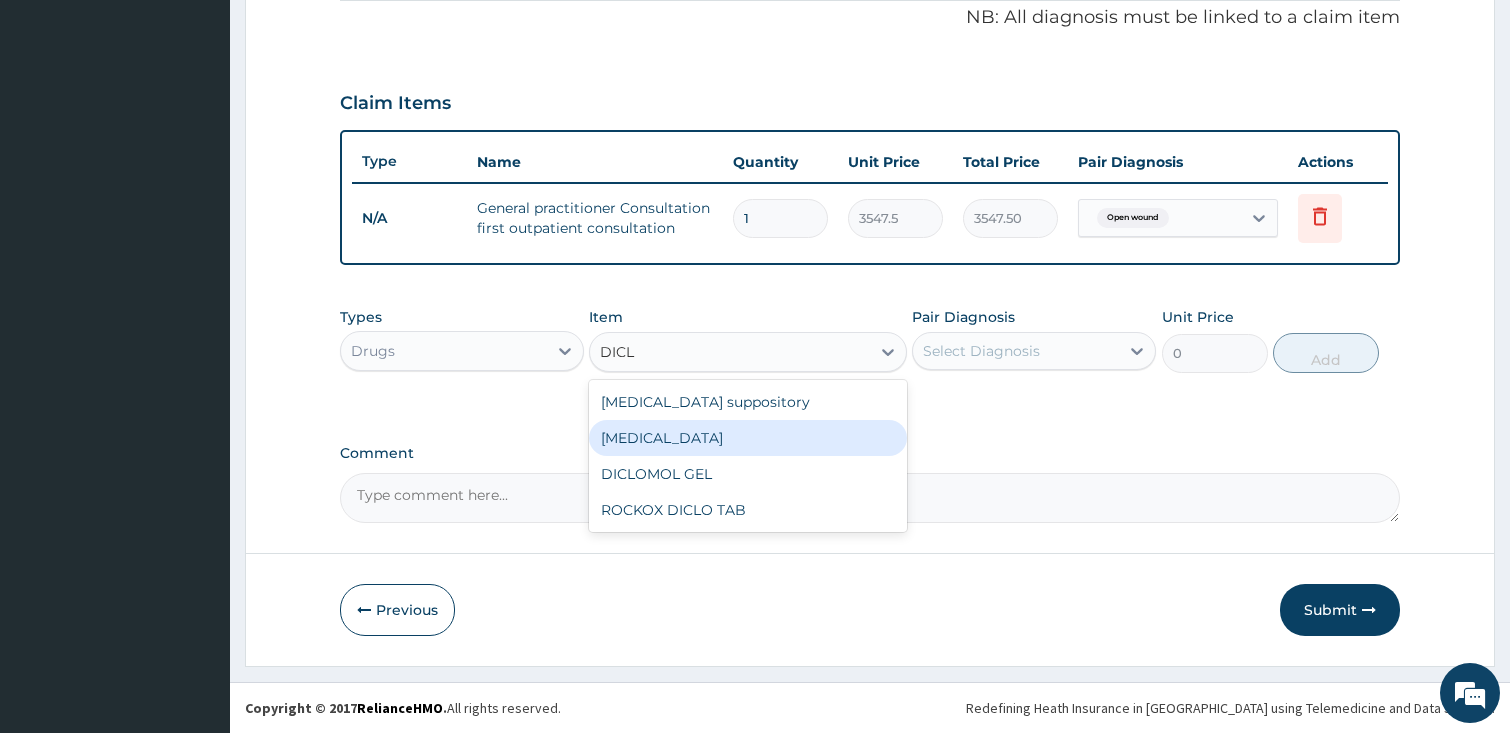 click on "Diclofenac" at bounding box center [748, 438] 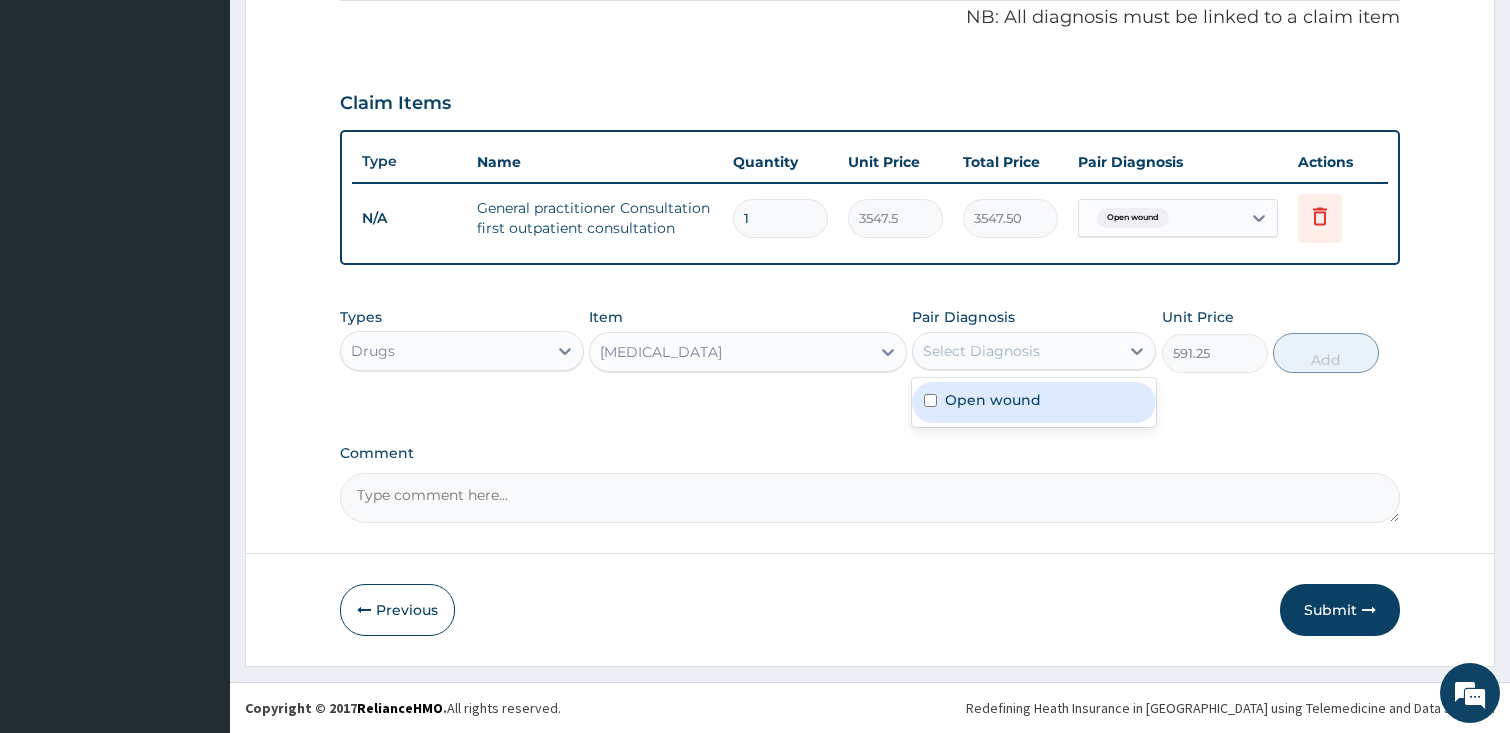 click on "Select Diagnosis" at bounding box center (1016, 351) 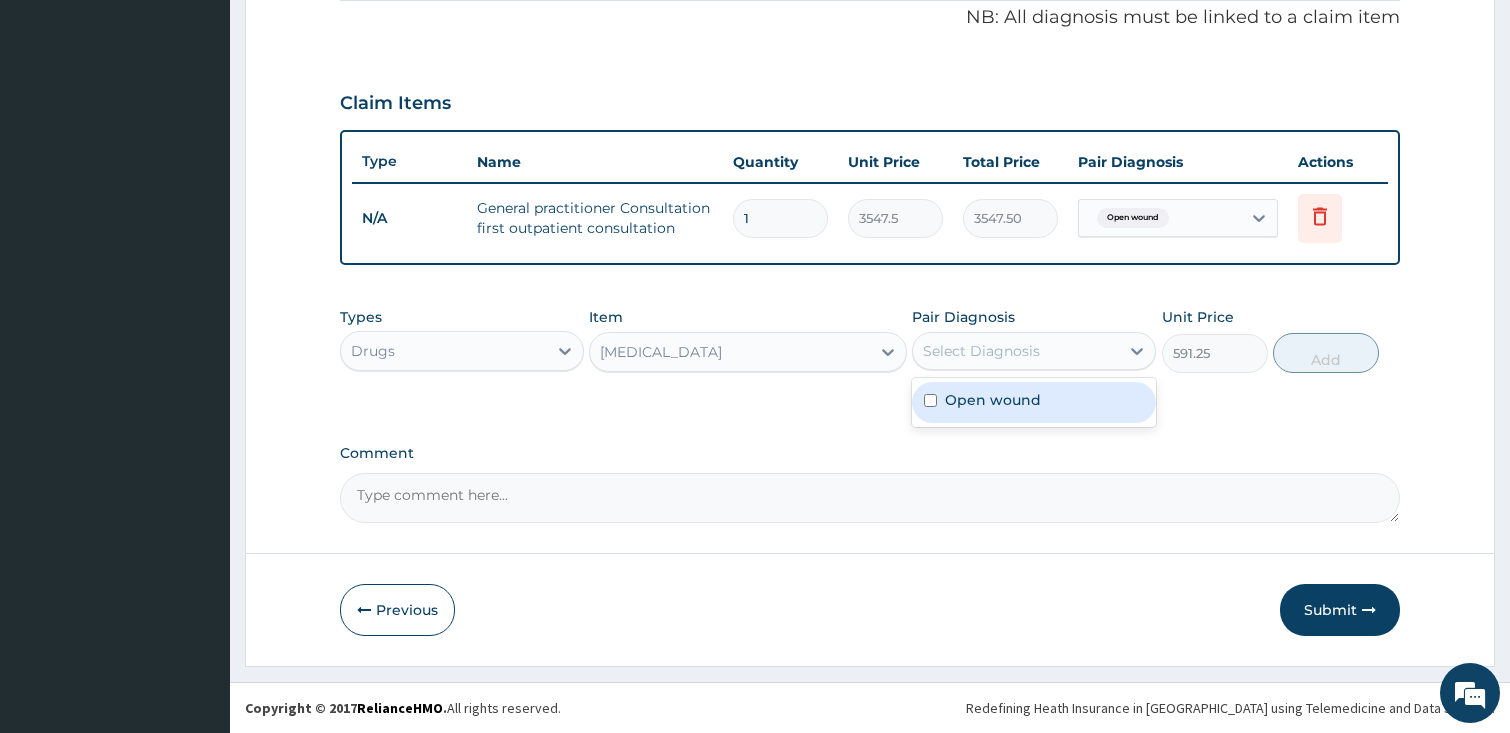 click on "Open wound" at bounding box center [1034, 402] 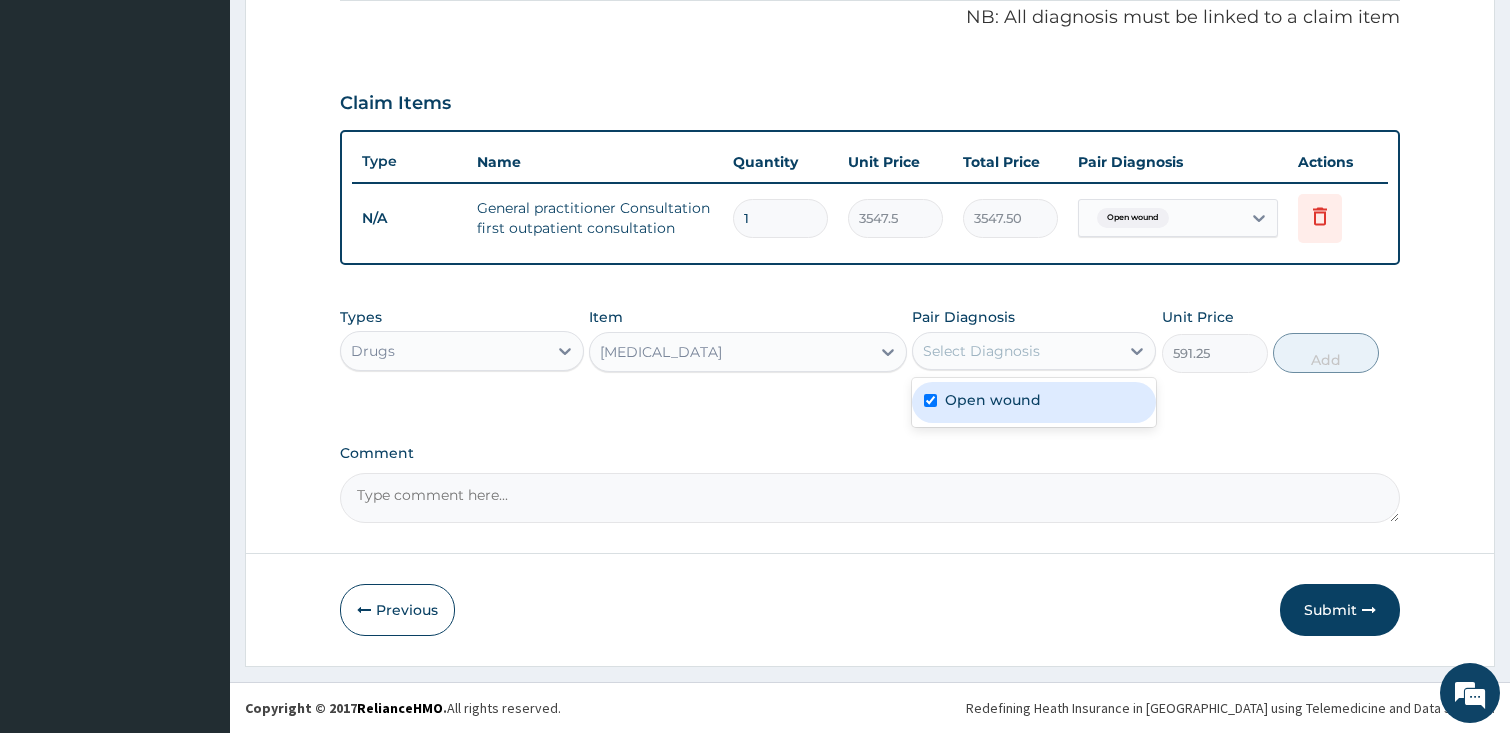 checkbox on "true" 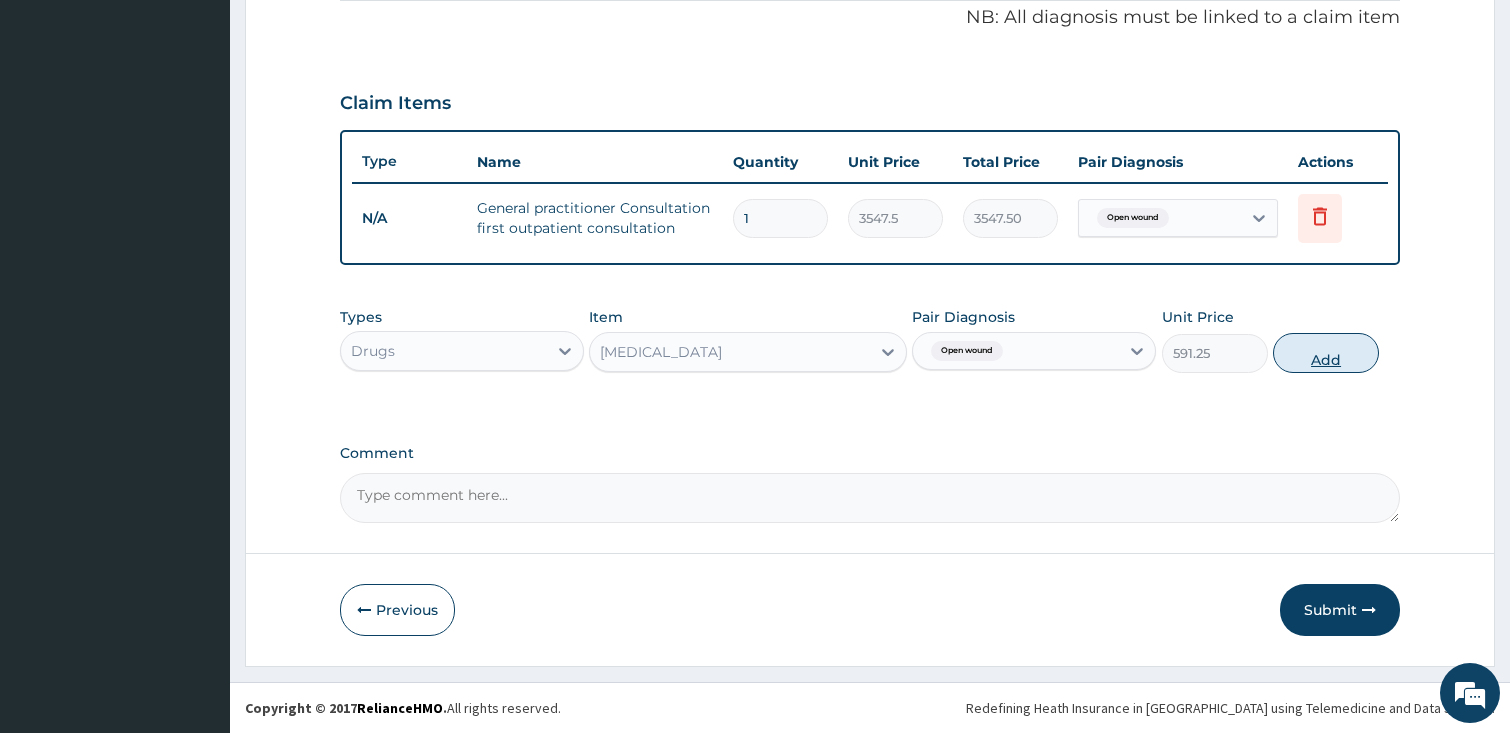 click on "Add" at bounding box center [1326, 353] 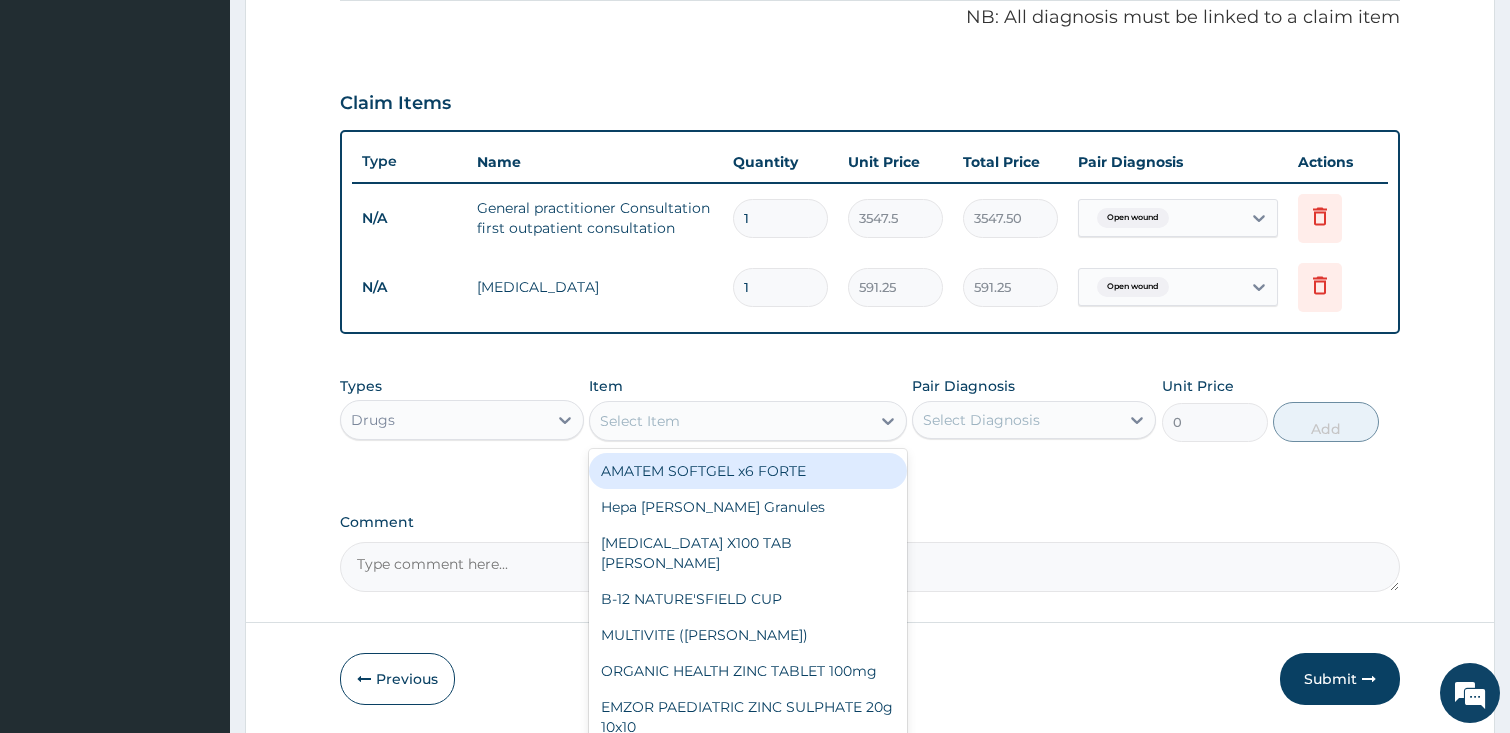 click on "Select Item" at bounding box center [730, 421] 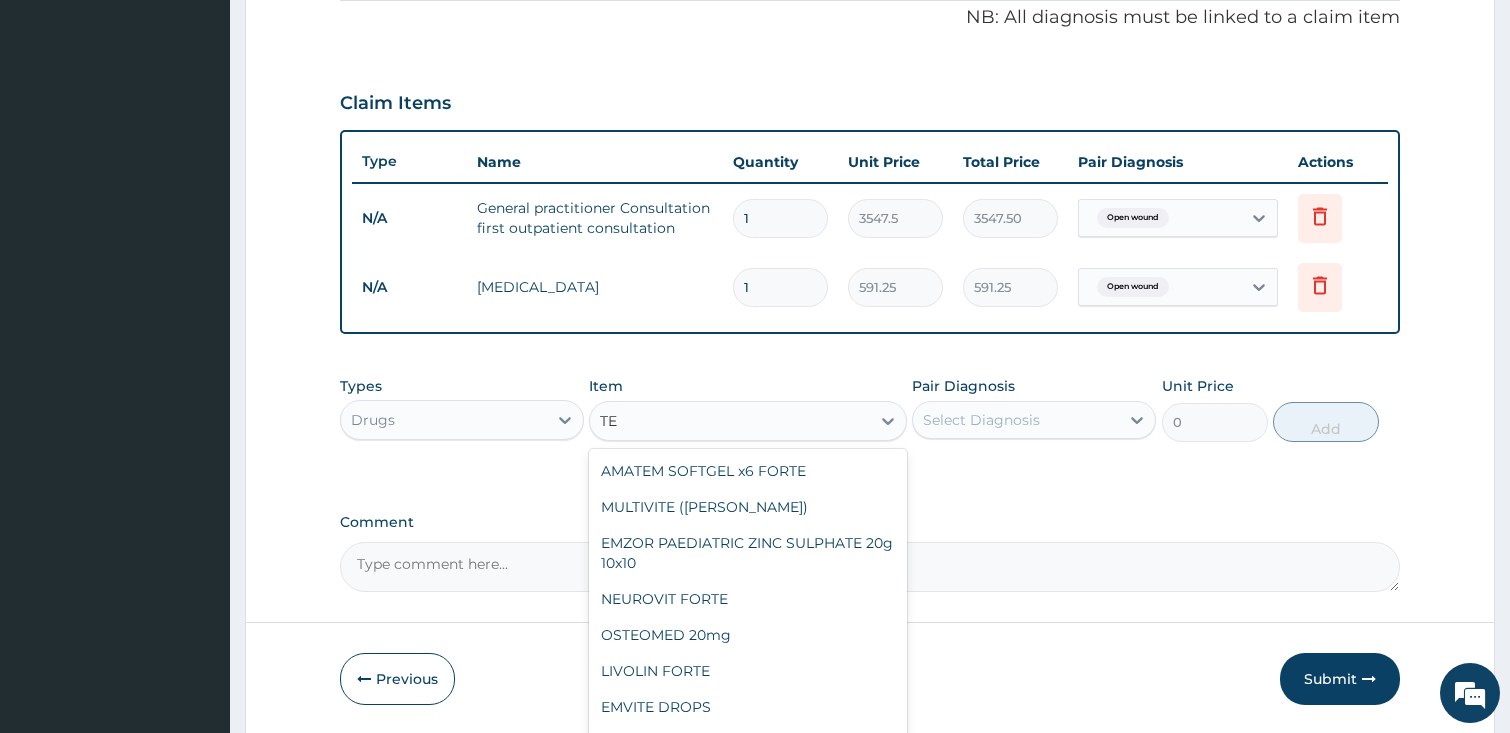 type on "TET" 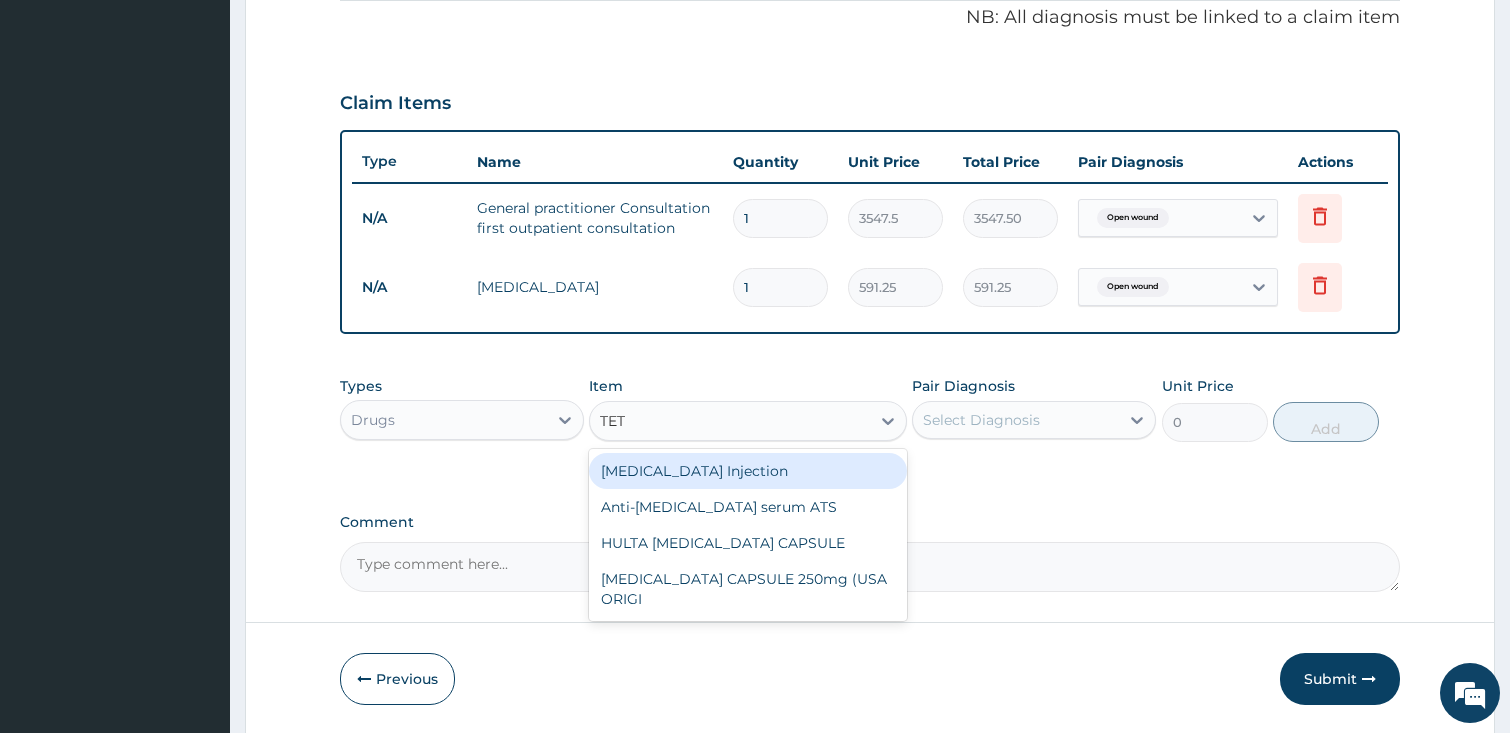 click on "[MEDICAL_DATA] Injection" at bounding box center (748, 471) 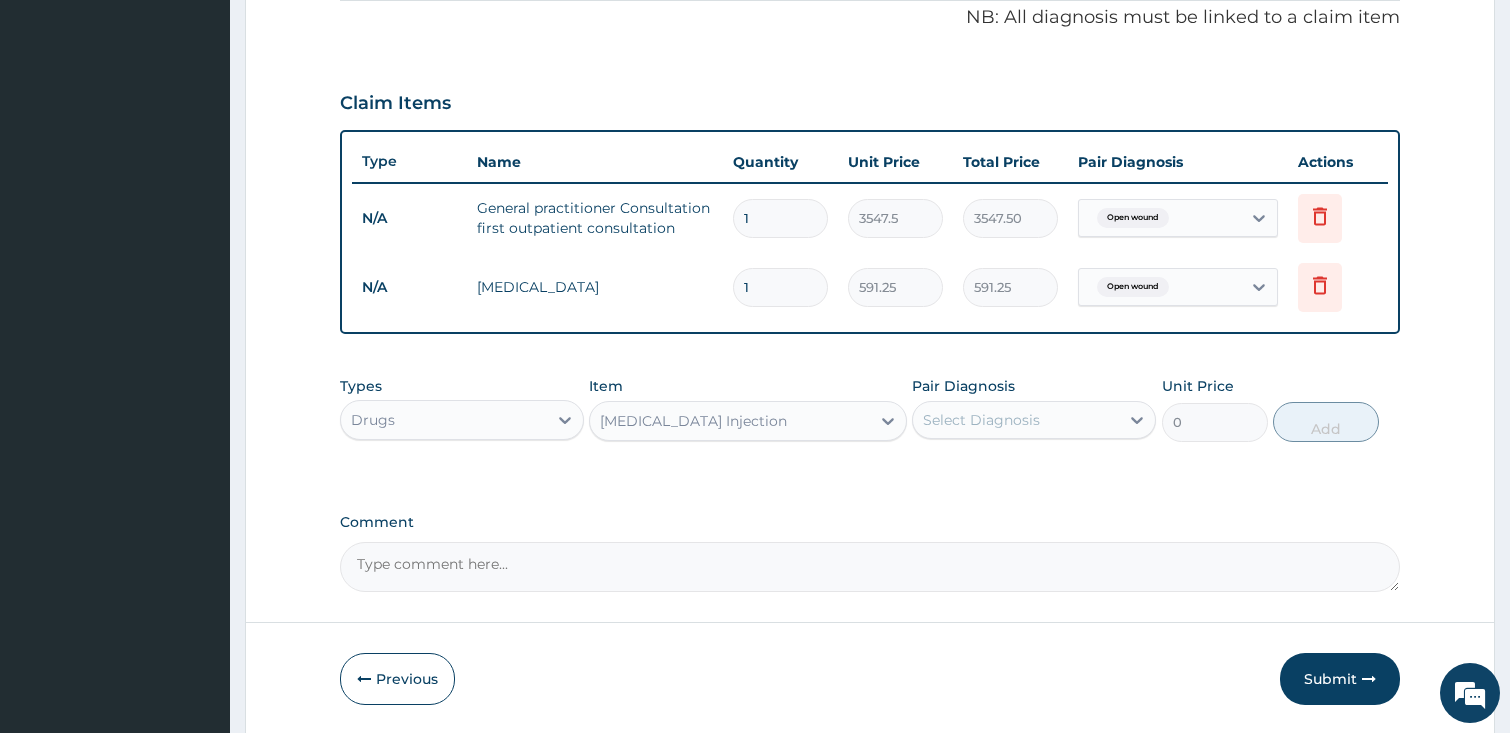 type 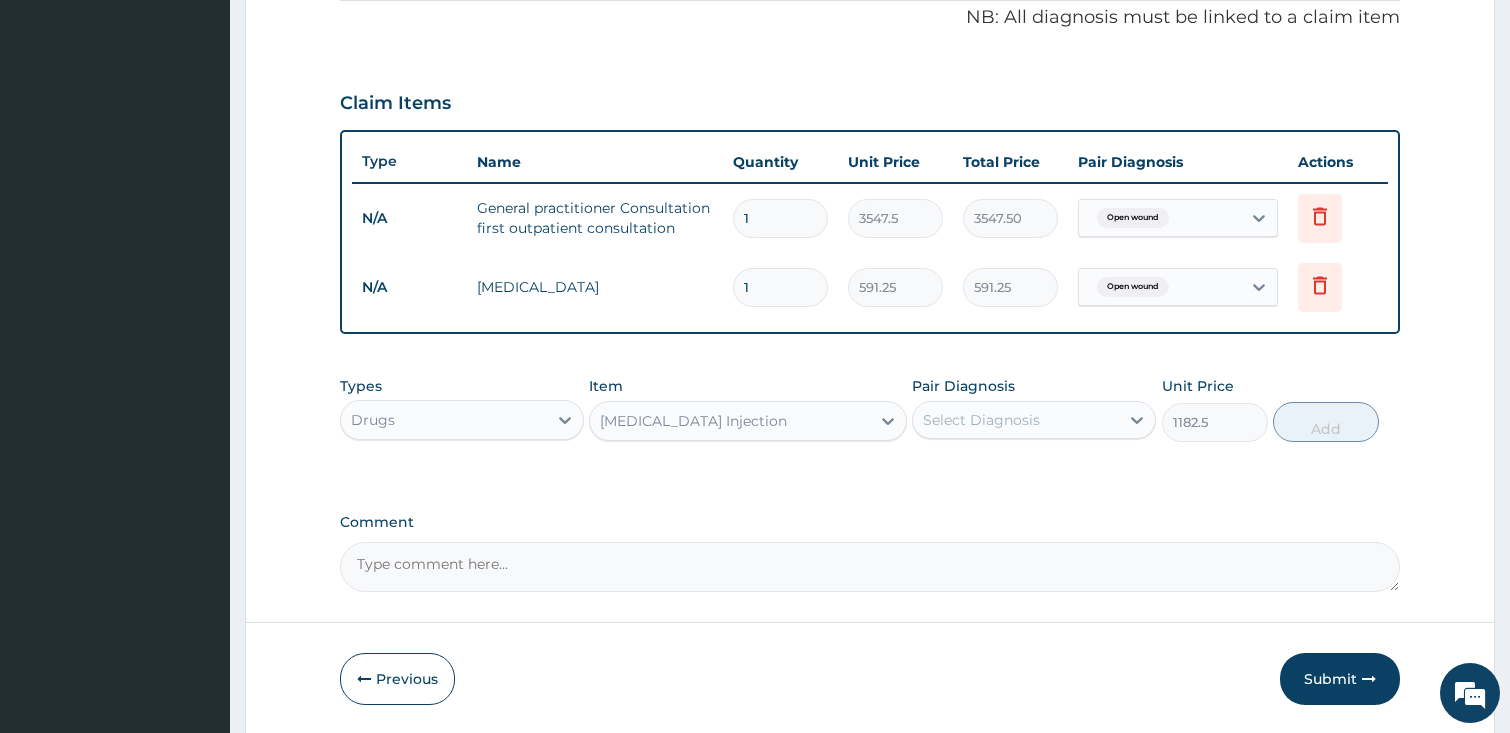 click on "Select Diagnosis" at bounding box center [981, 420] 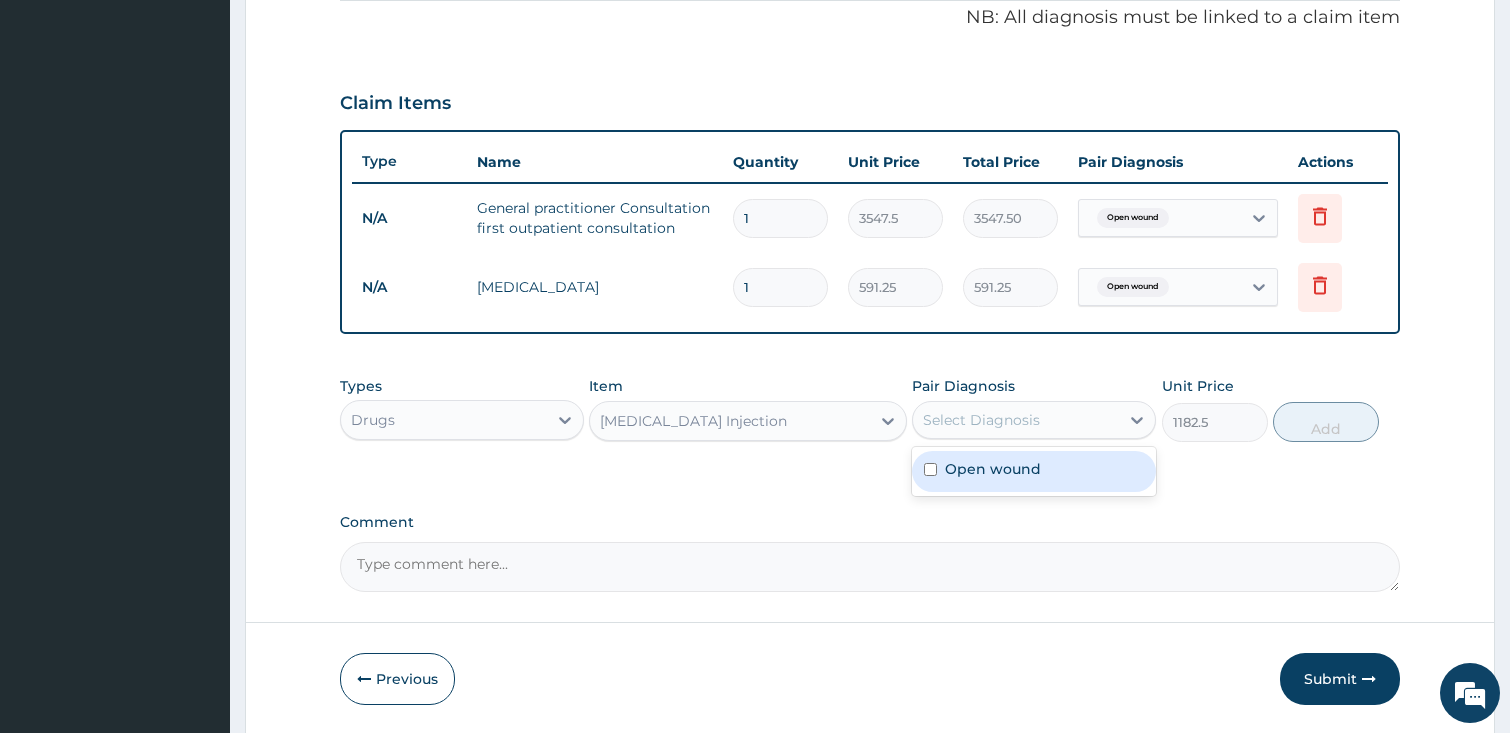 click on "Open wound" at bounding box center (993, 469) 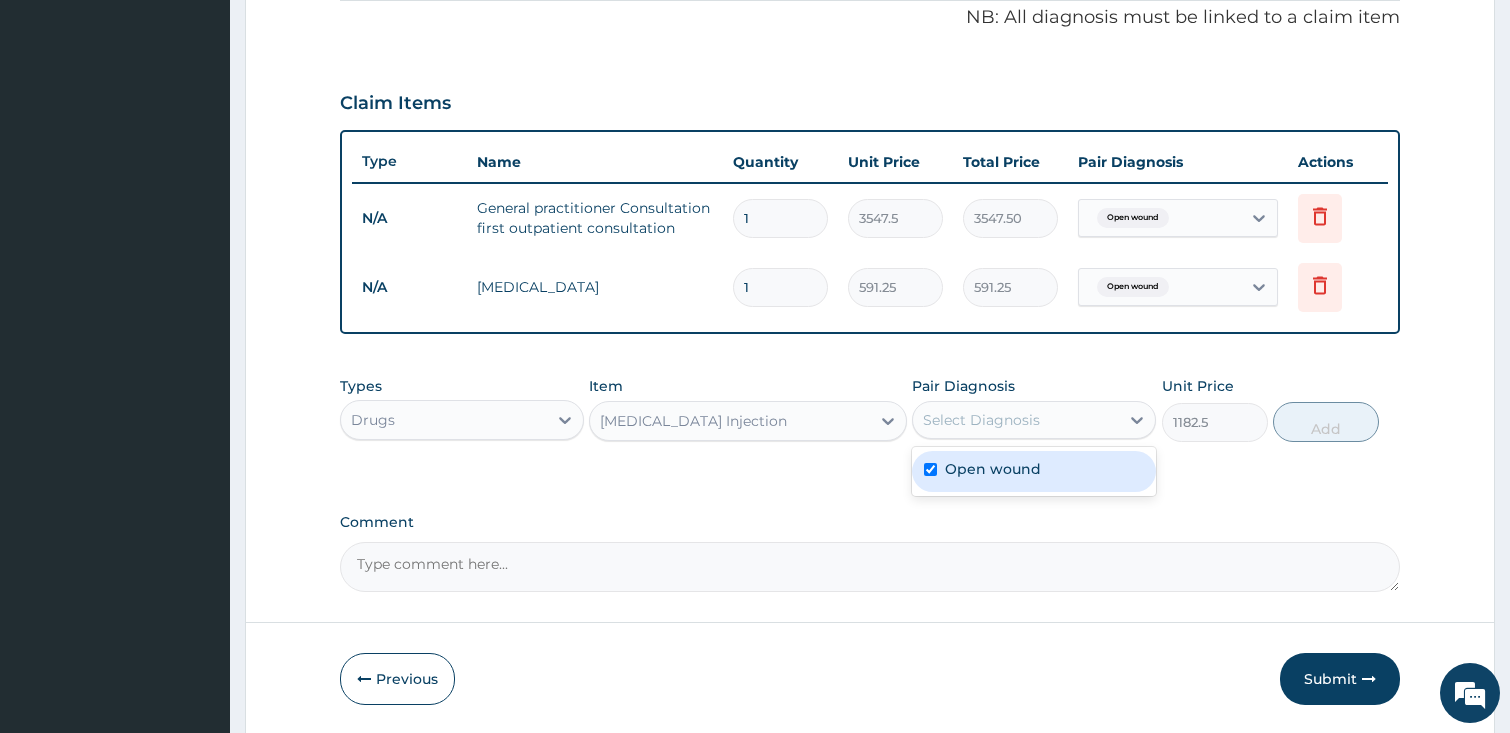 checkbox on "true" 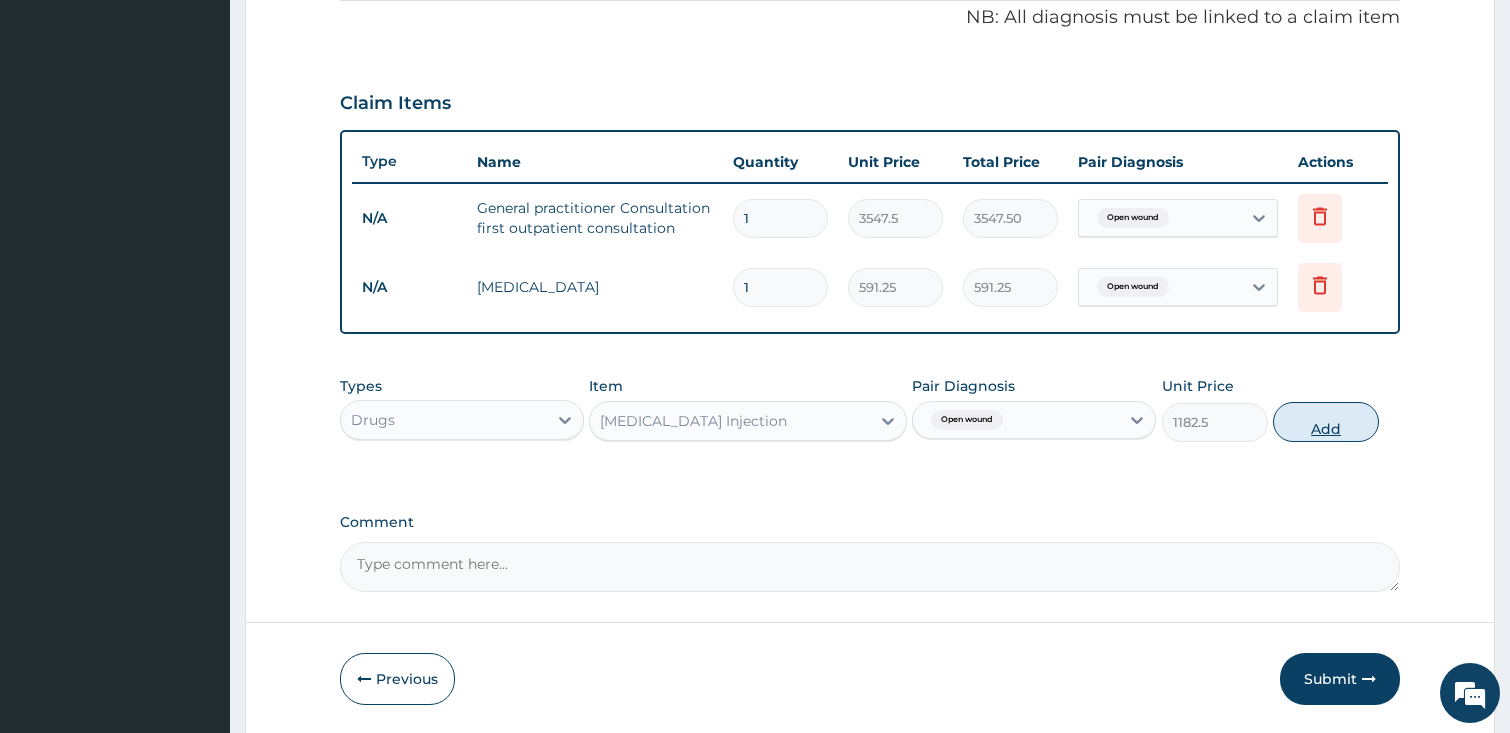 click on "Add" at bounding box center (1326, 422) 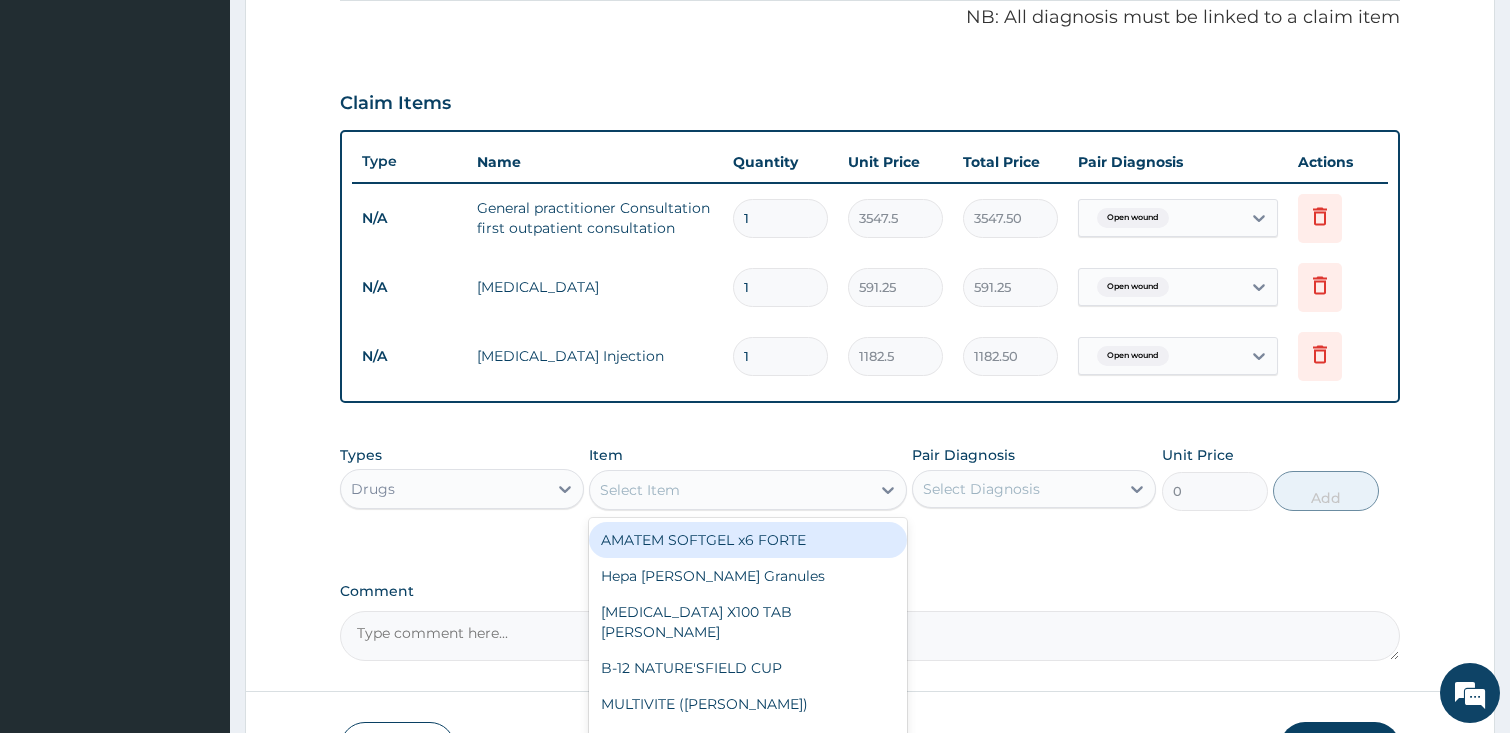 click on "Select Item" at bounding box center [730, 490] 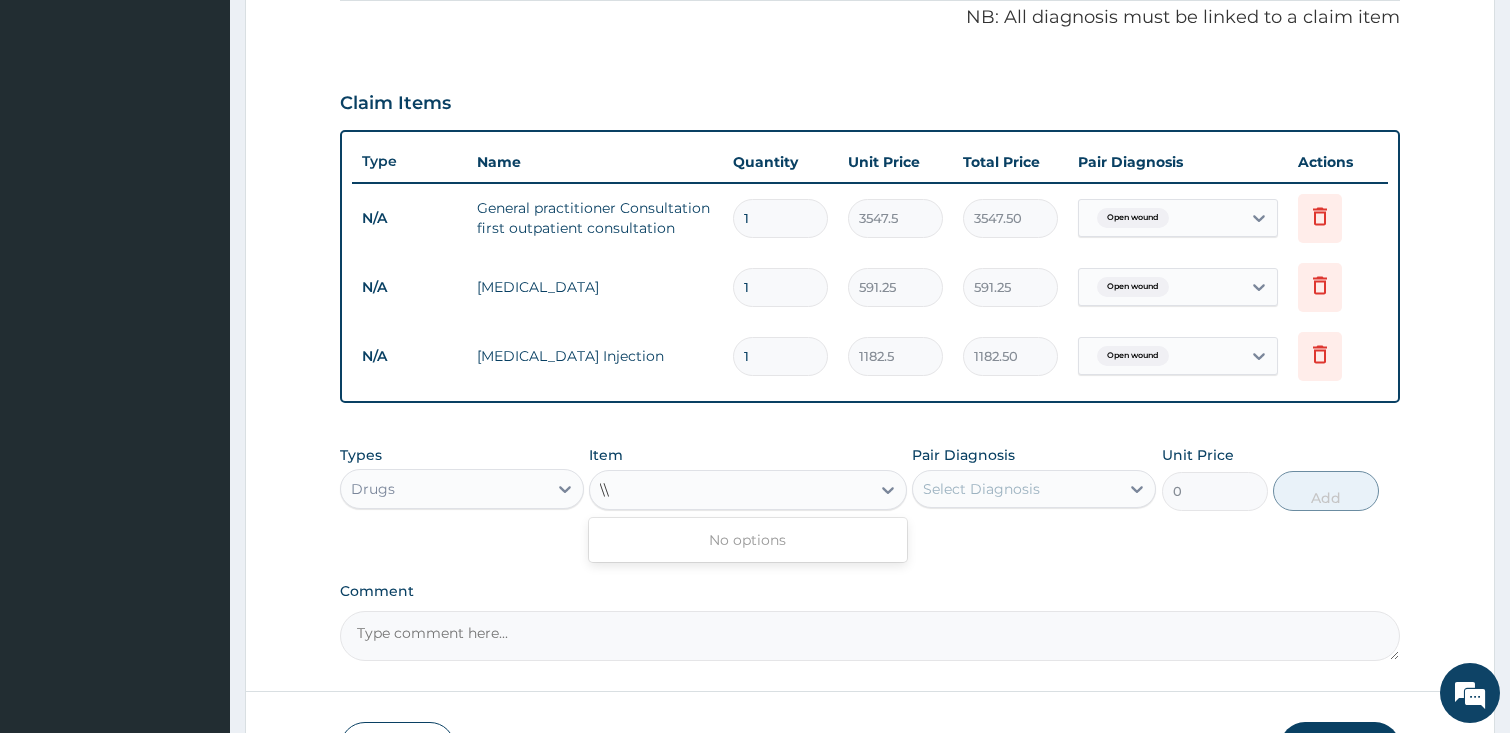 type on "\" 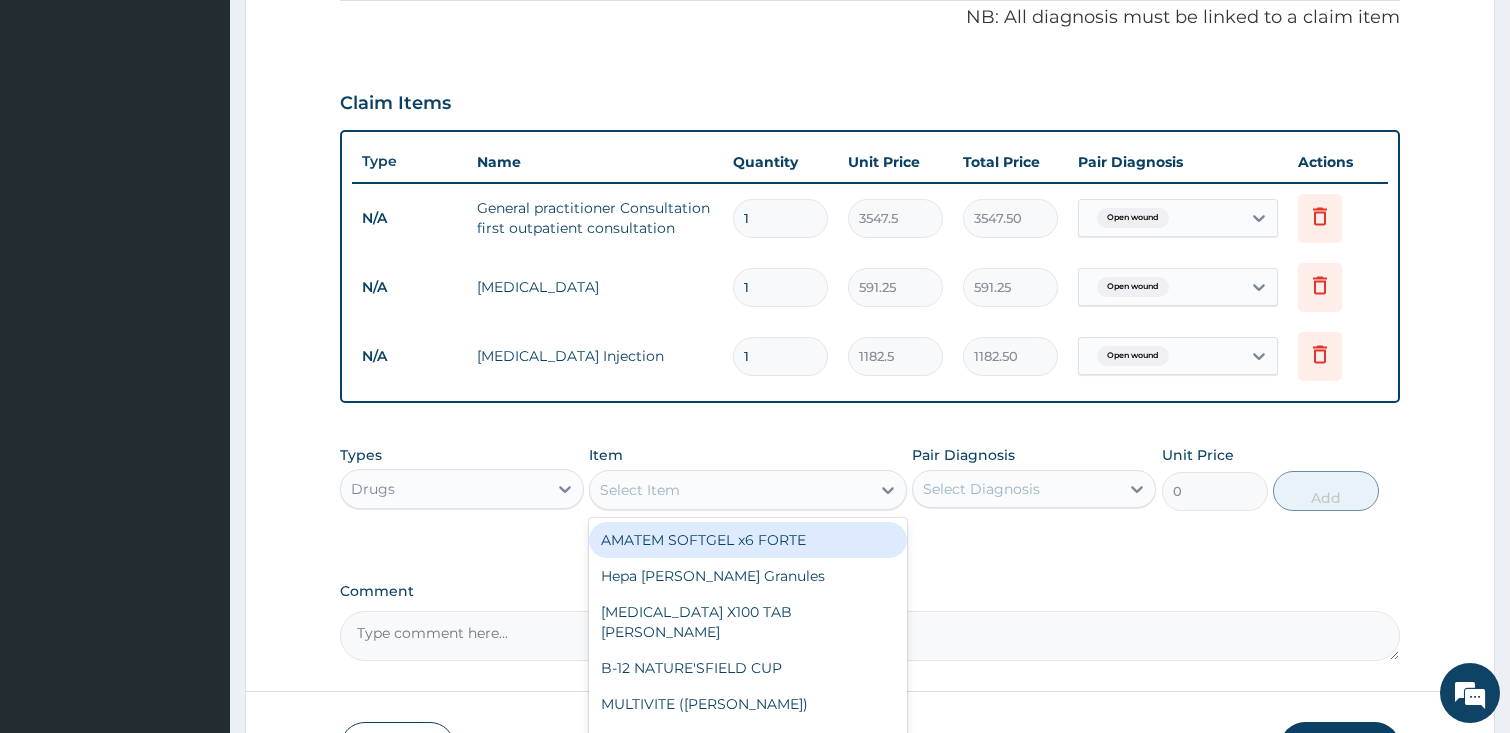 type on "\" 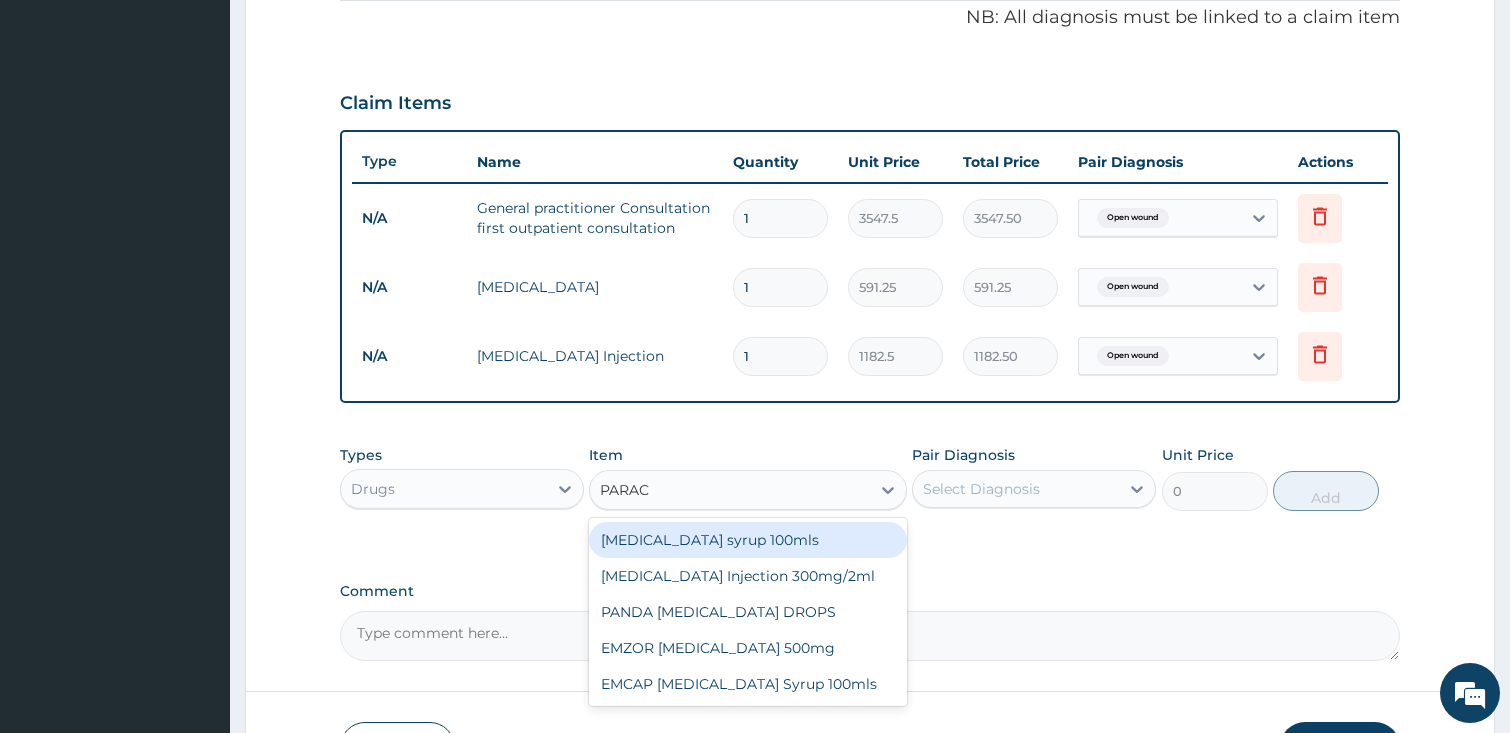 type on "PARACE" 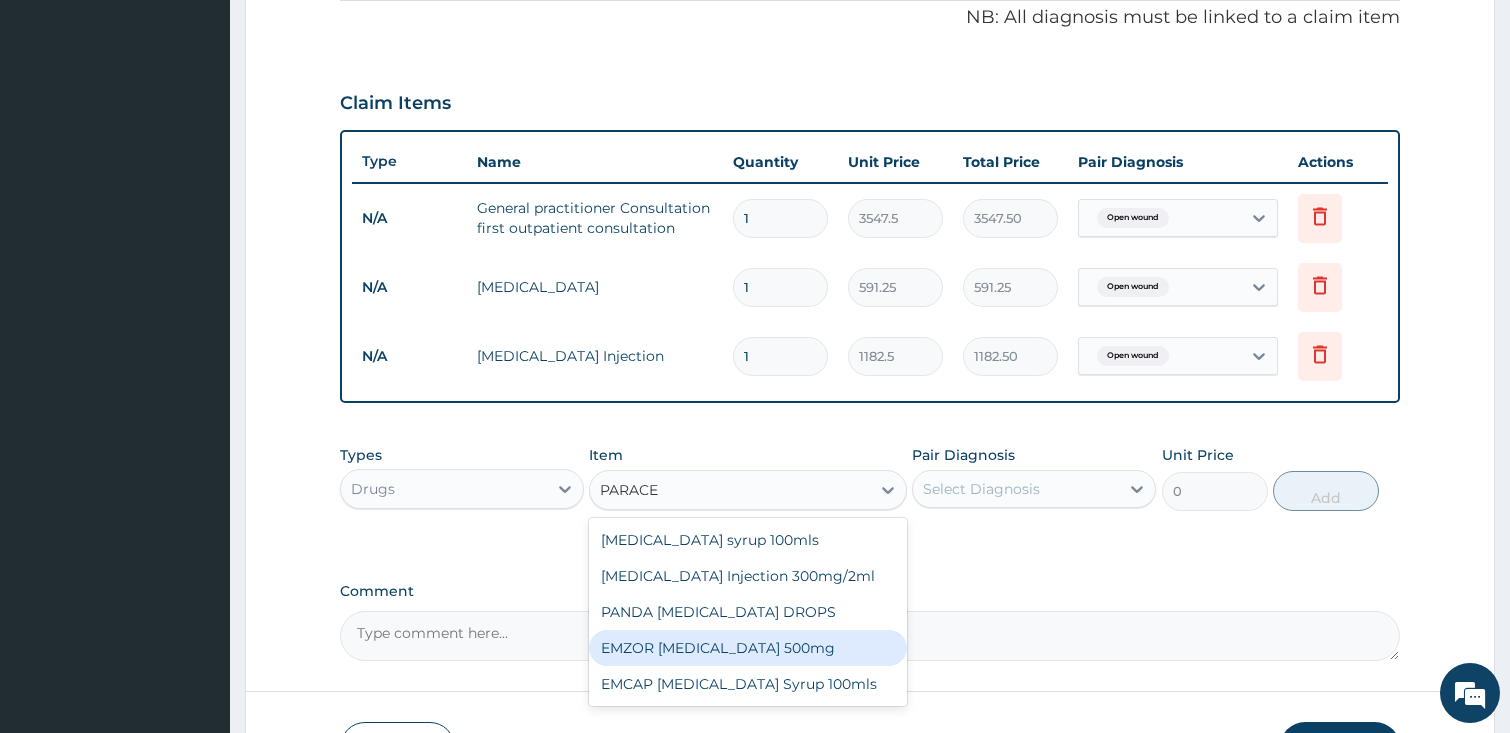 click on "EMZOR [MEDICAL_DATA] 500mg" at bounding box center [748, 648] 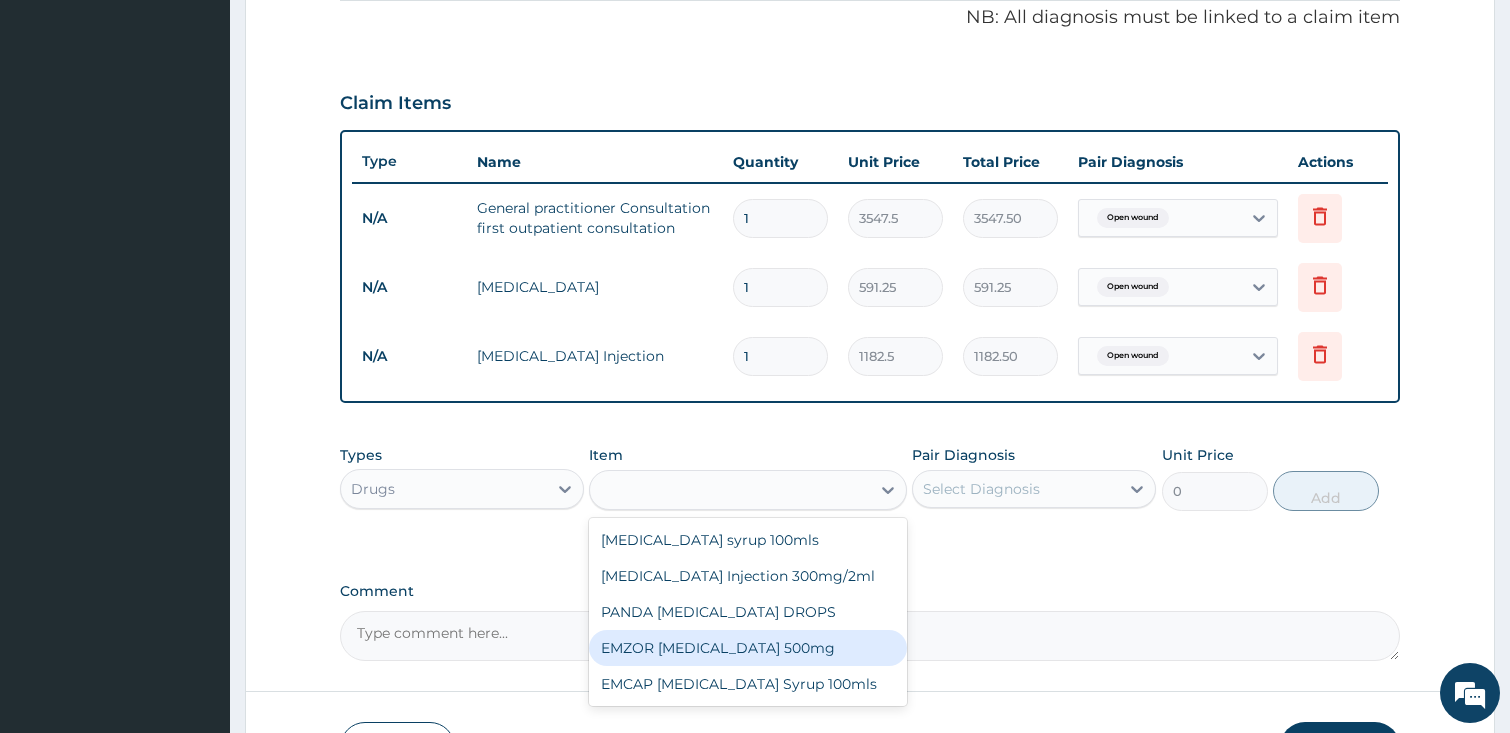 type on "23.65" 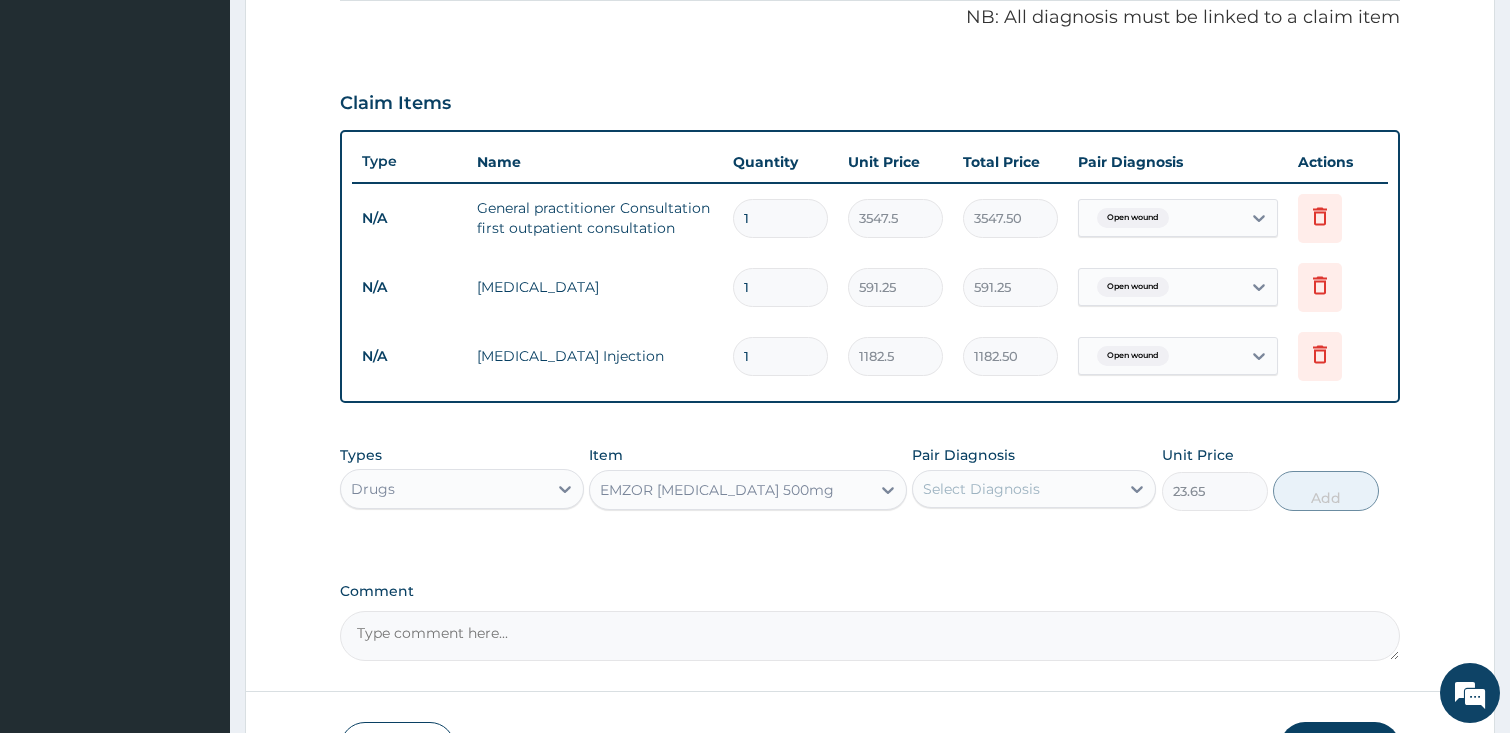click on "Select Diagnosis" at bounding box center (981, 489) 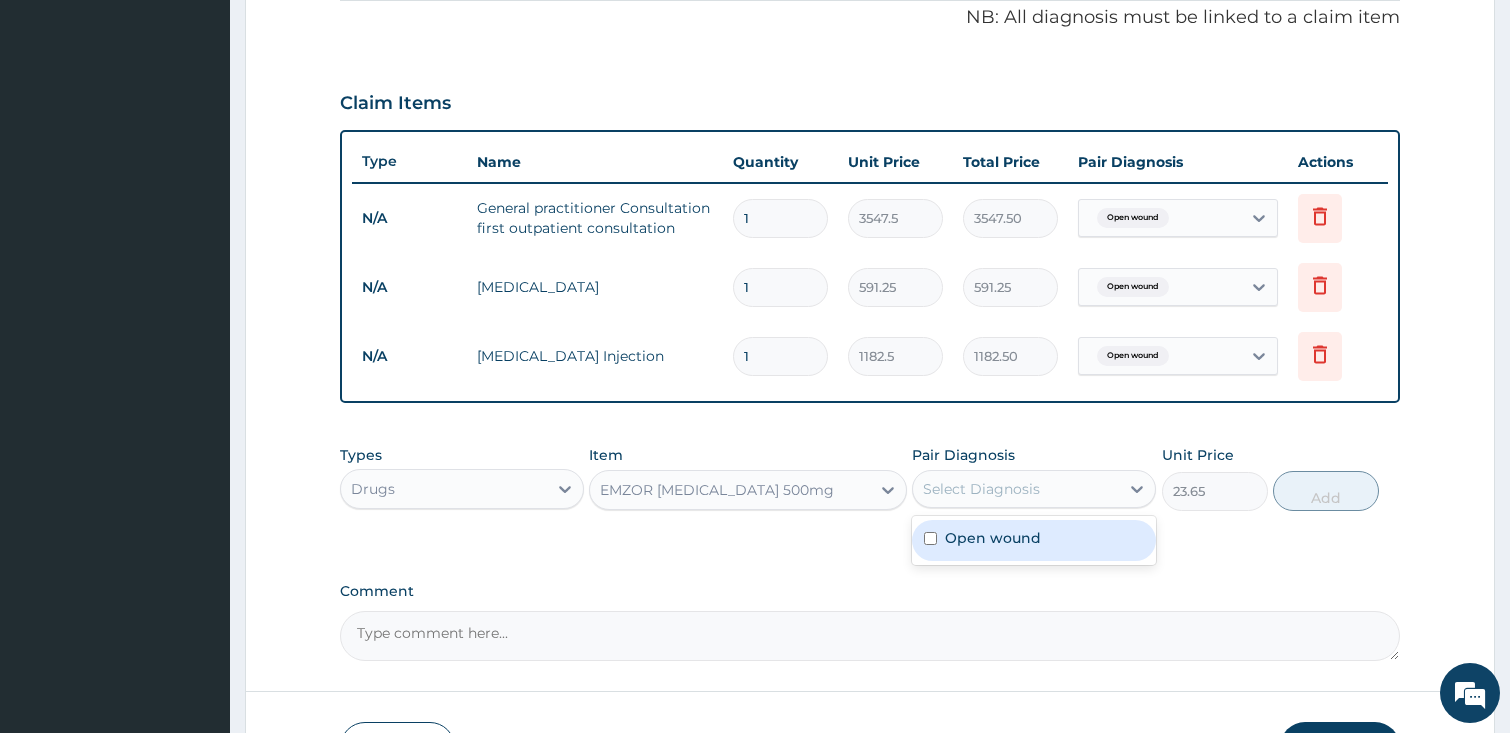 click on "Open wound" at bounding box center (993, 538) 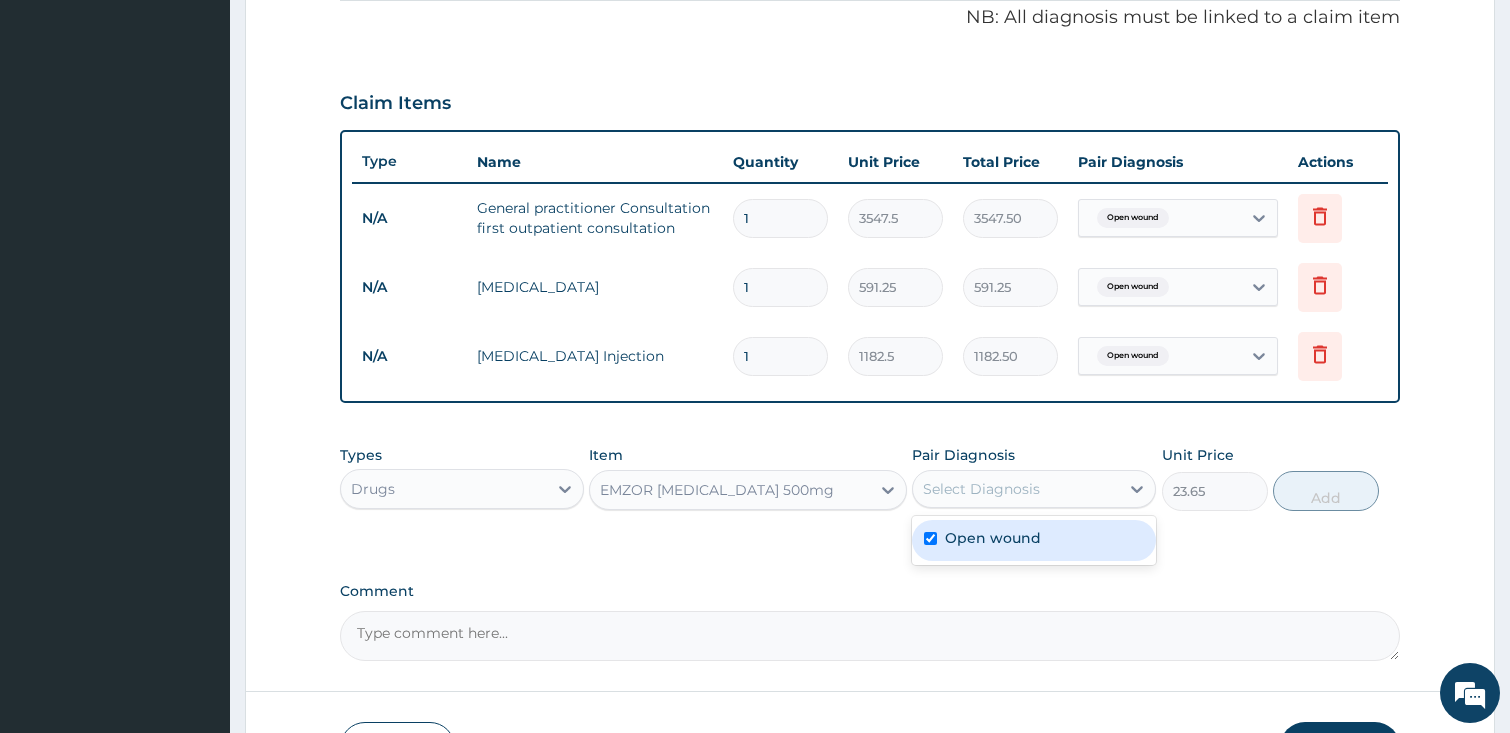 checkbox on "true" 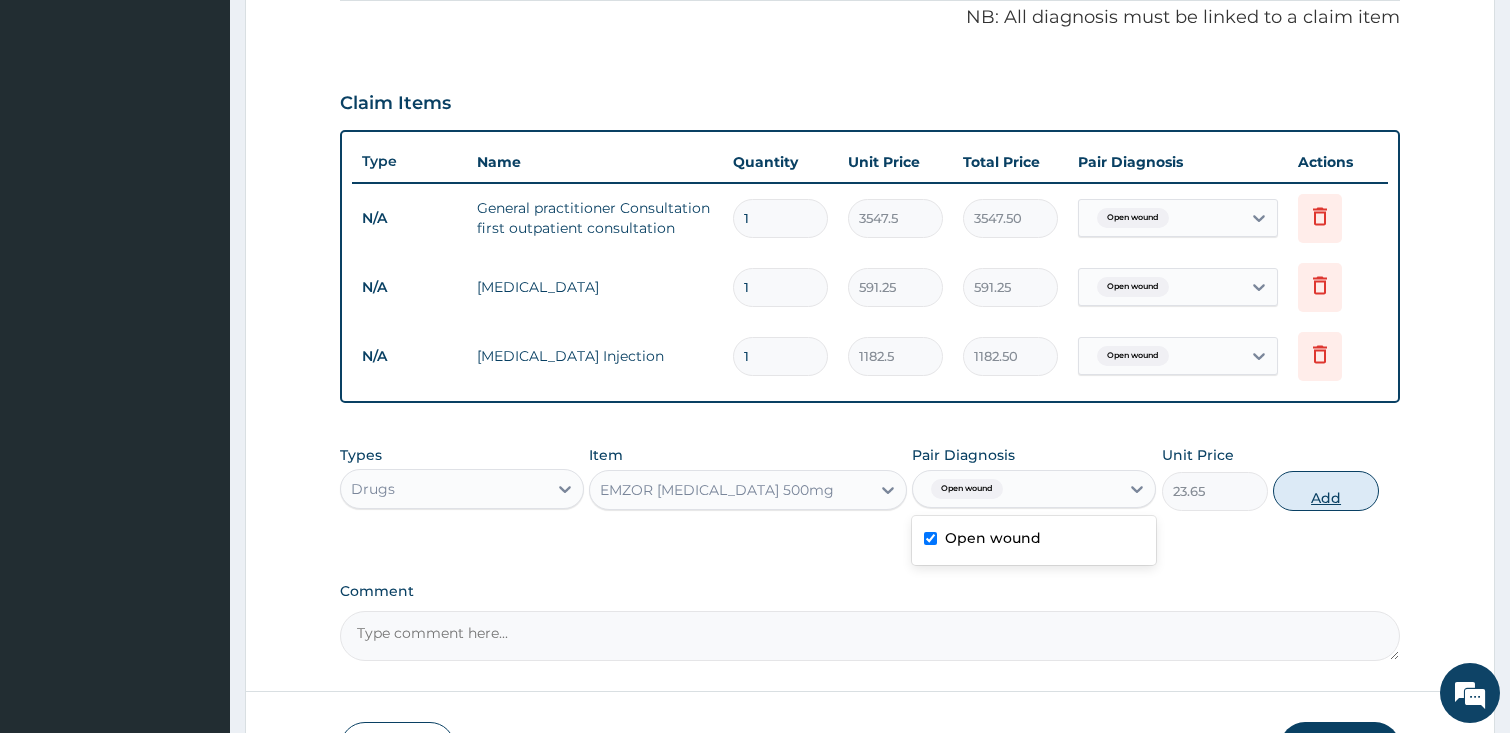 click on "Add" at bounding box center [1326, 491] 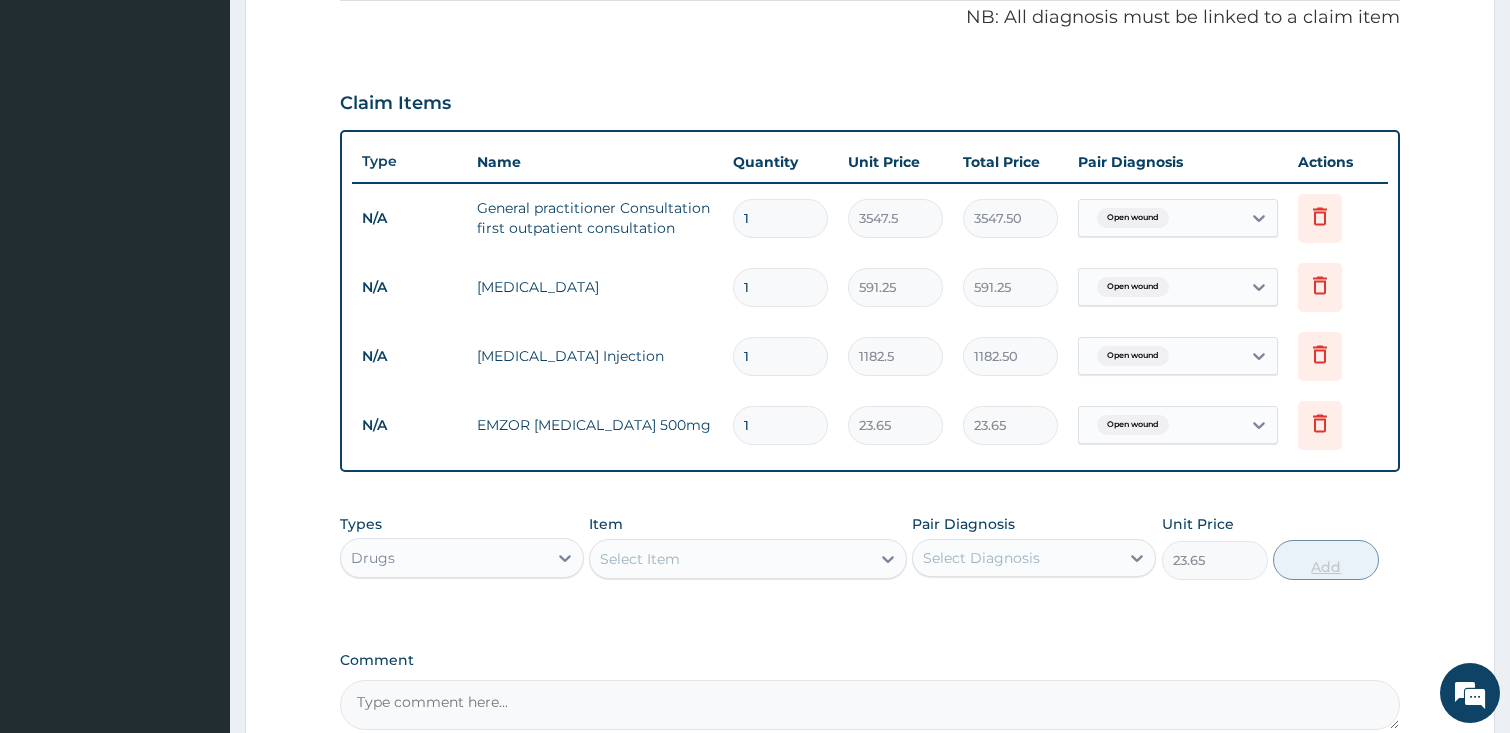 type on "0" 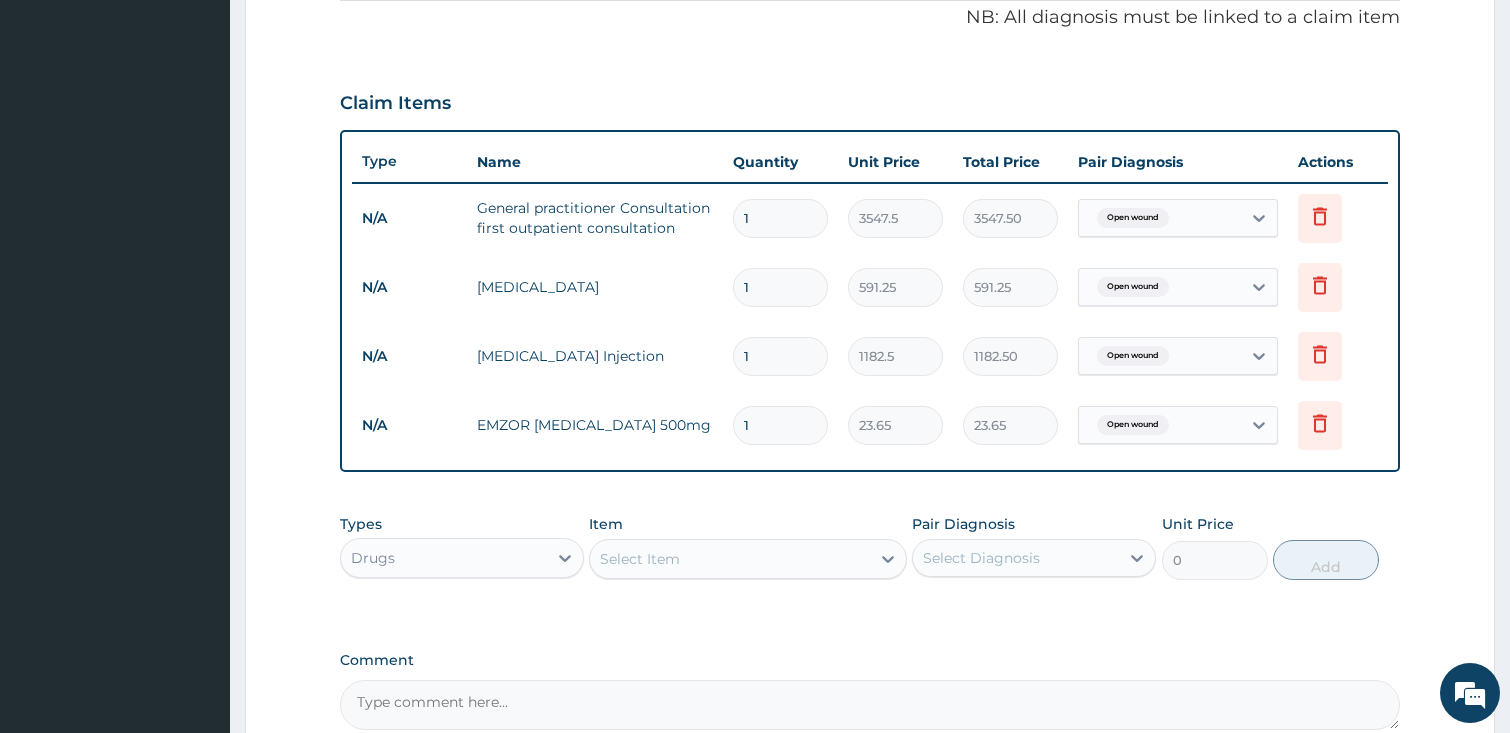 type on "18" 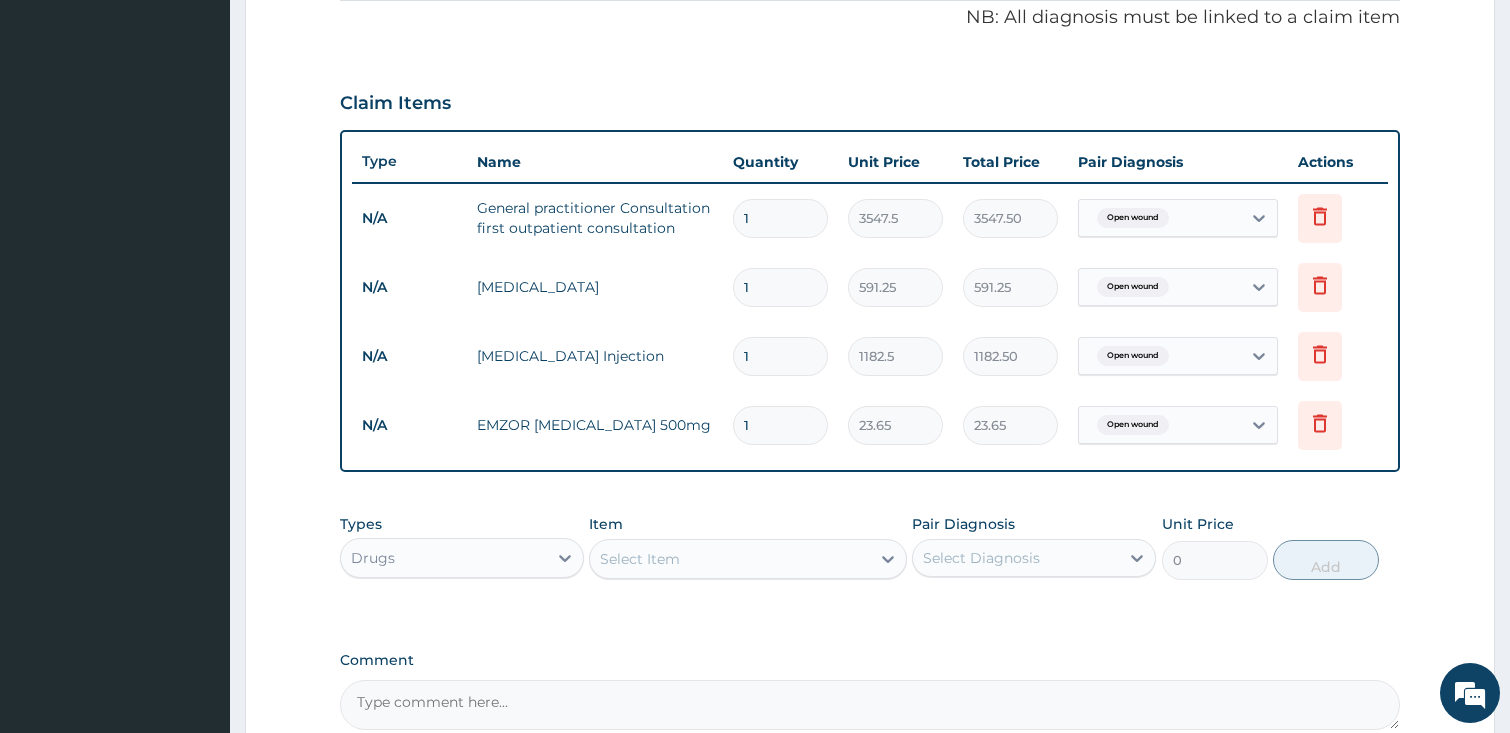 type on "425.70" 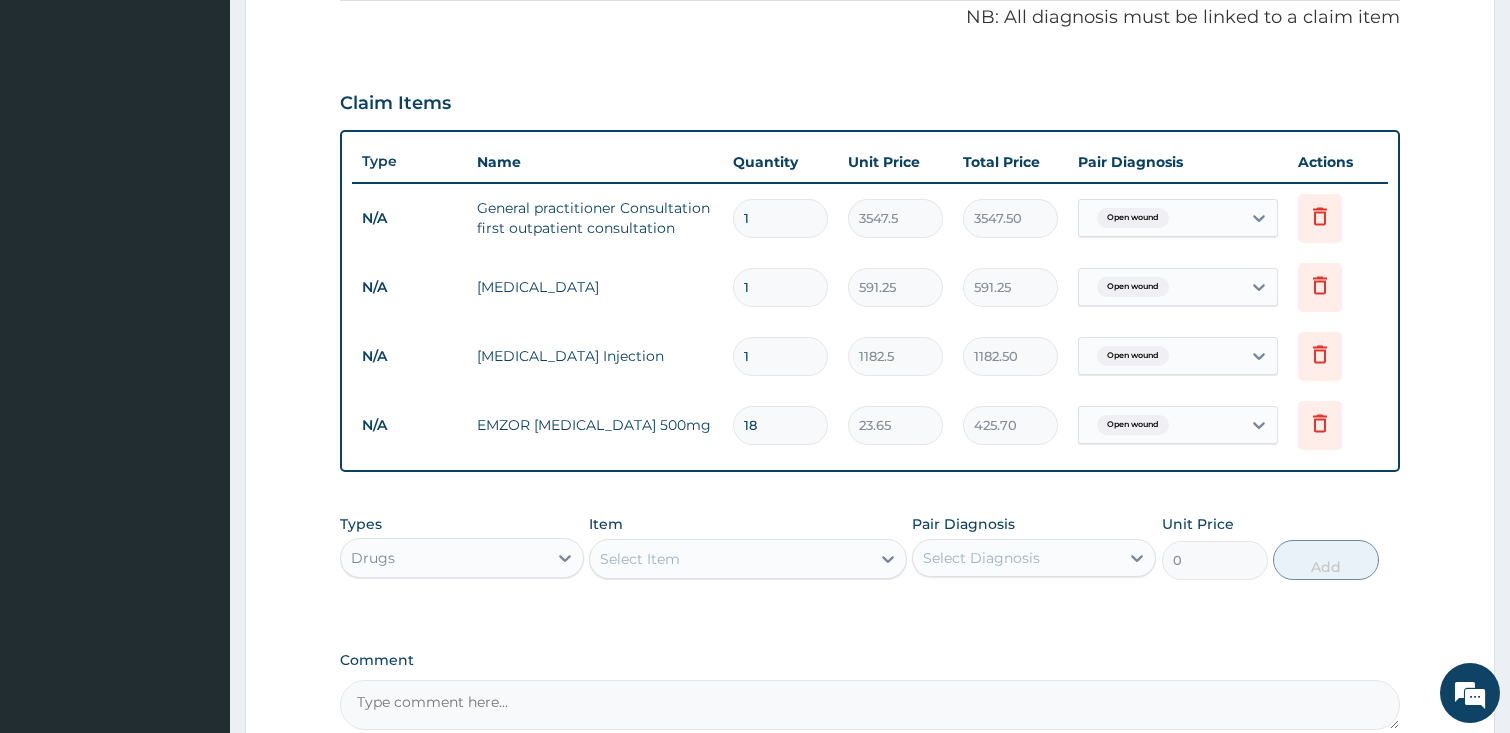 type on "18" 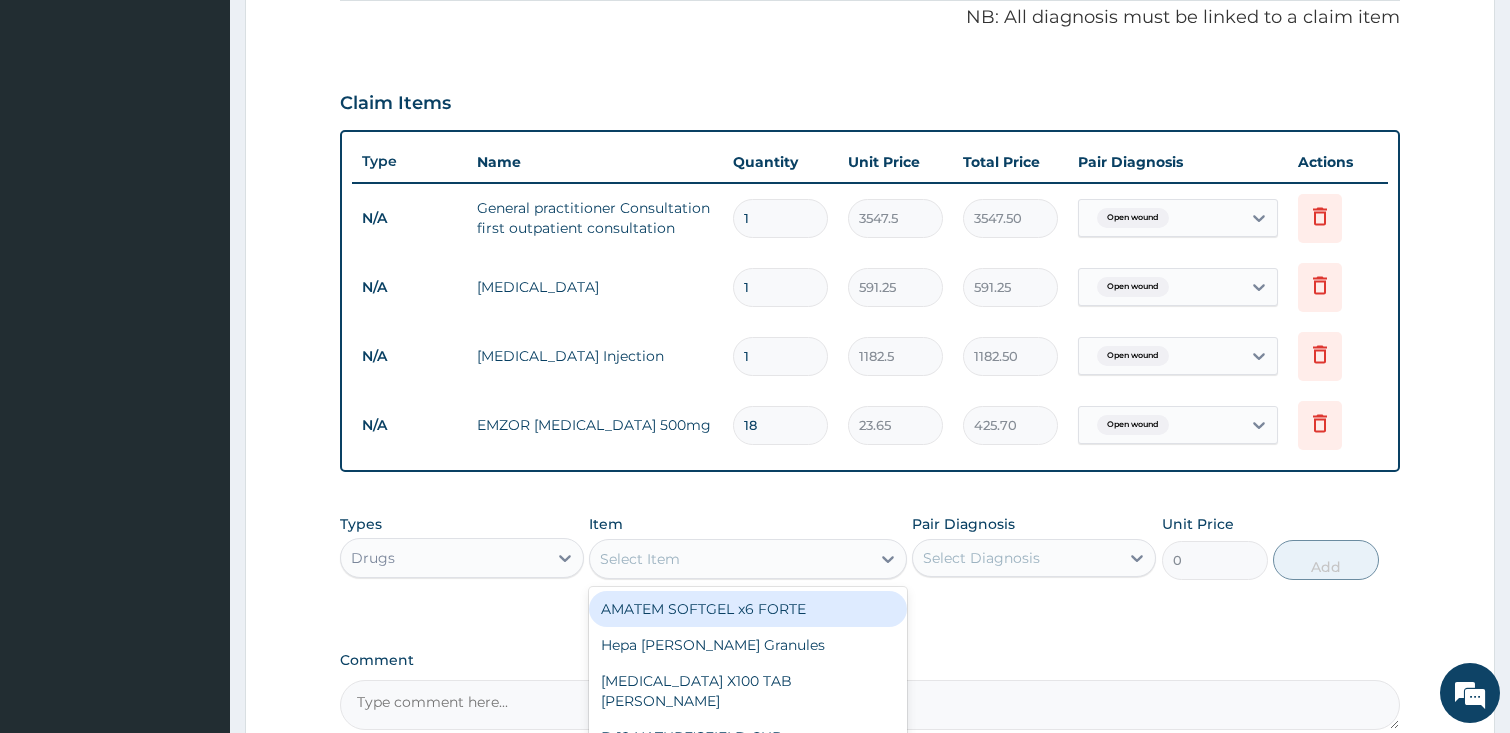 click on "Select Item" at bounding box center [730, 559] 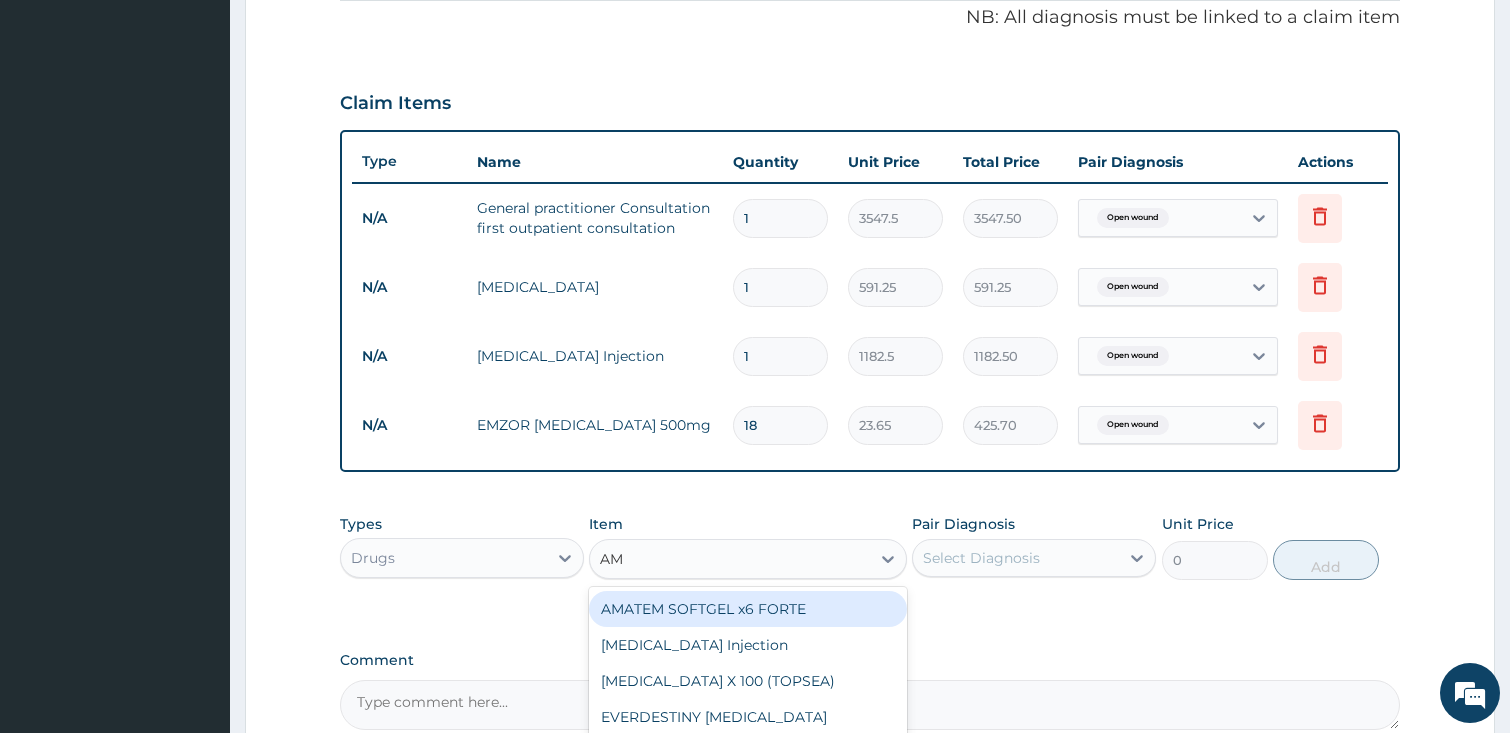 type on "AMP" 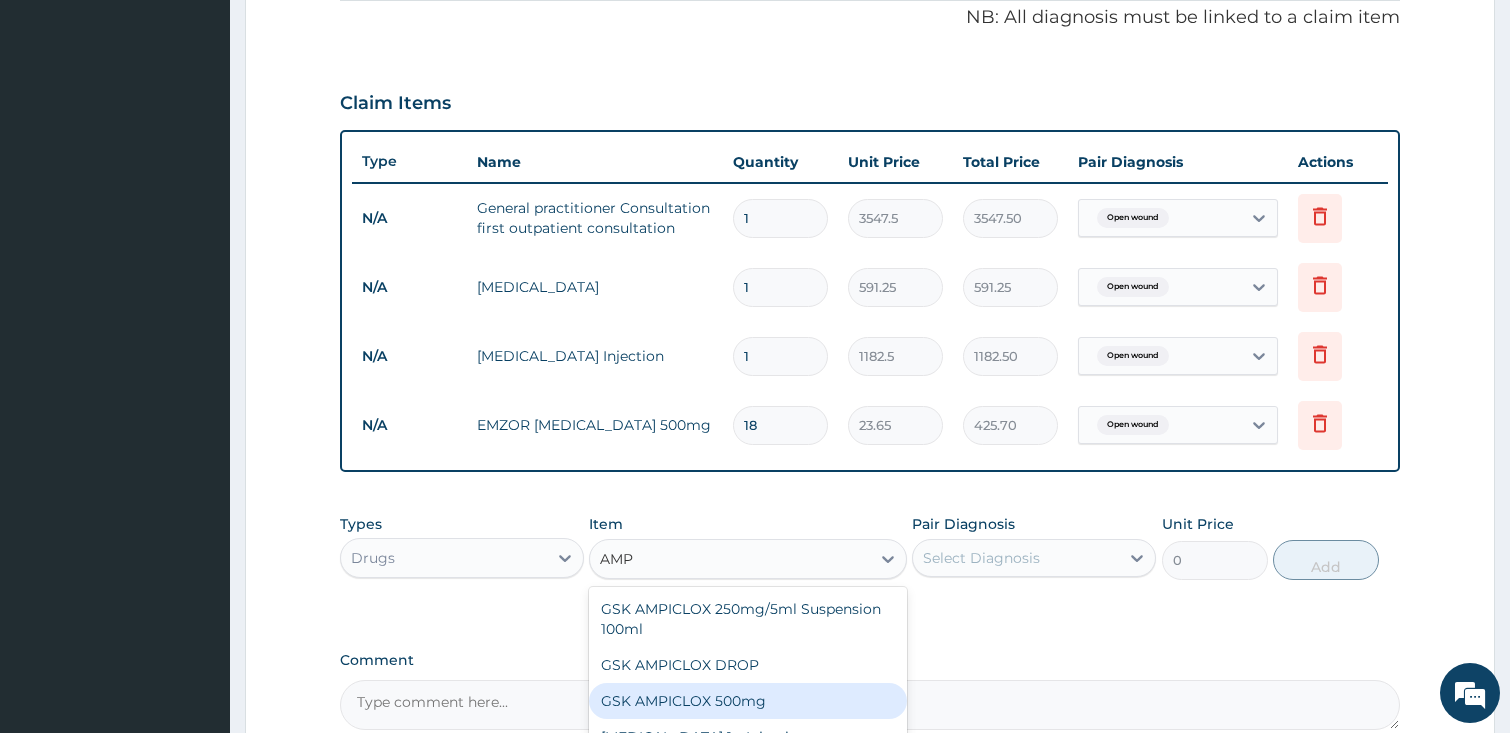 click on "GSK AMPICLOX 500mg" at bounding box center (748, 701) 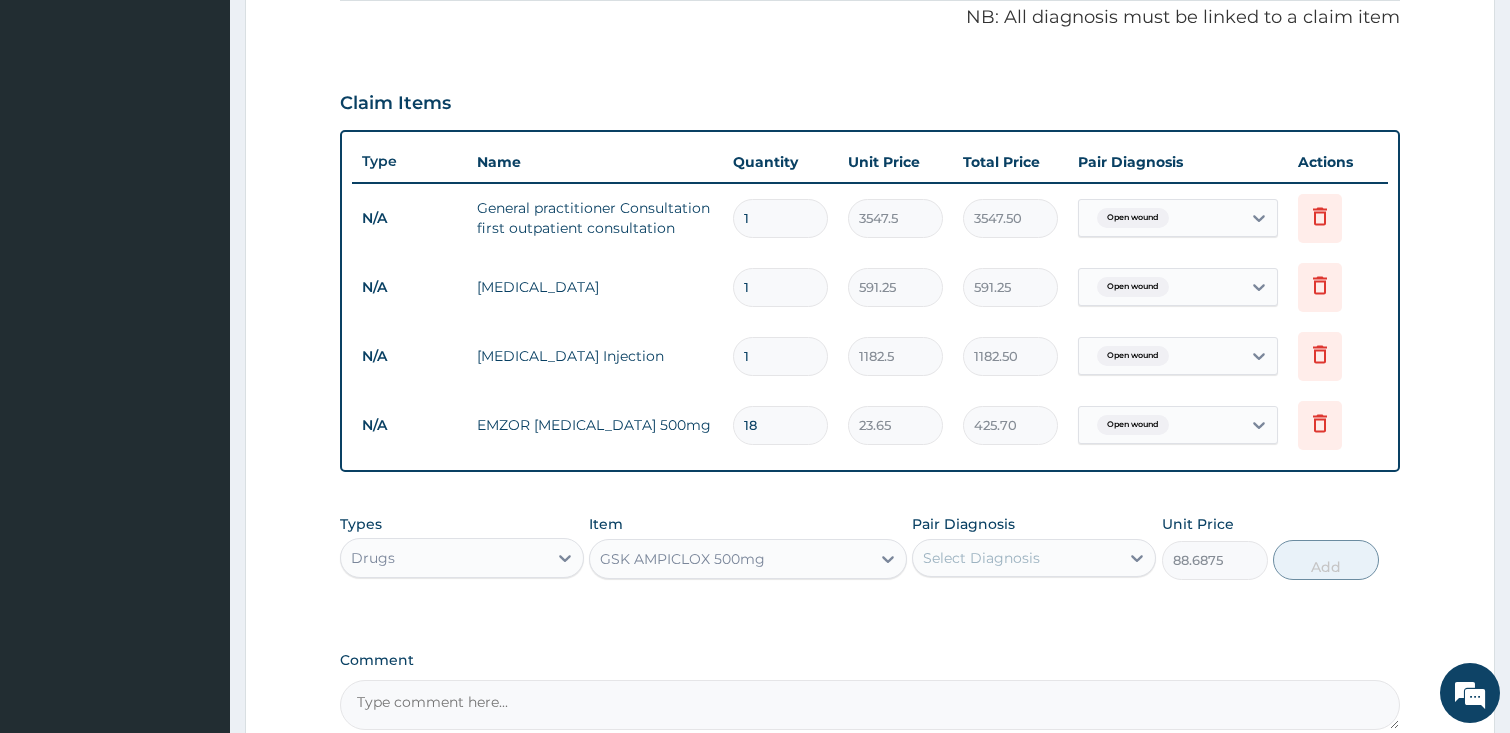 click on "Select Diagnosis" at bounding box center (981, 558) 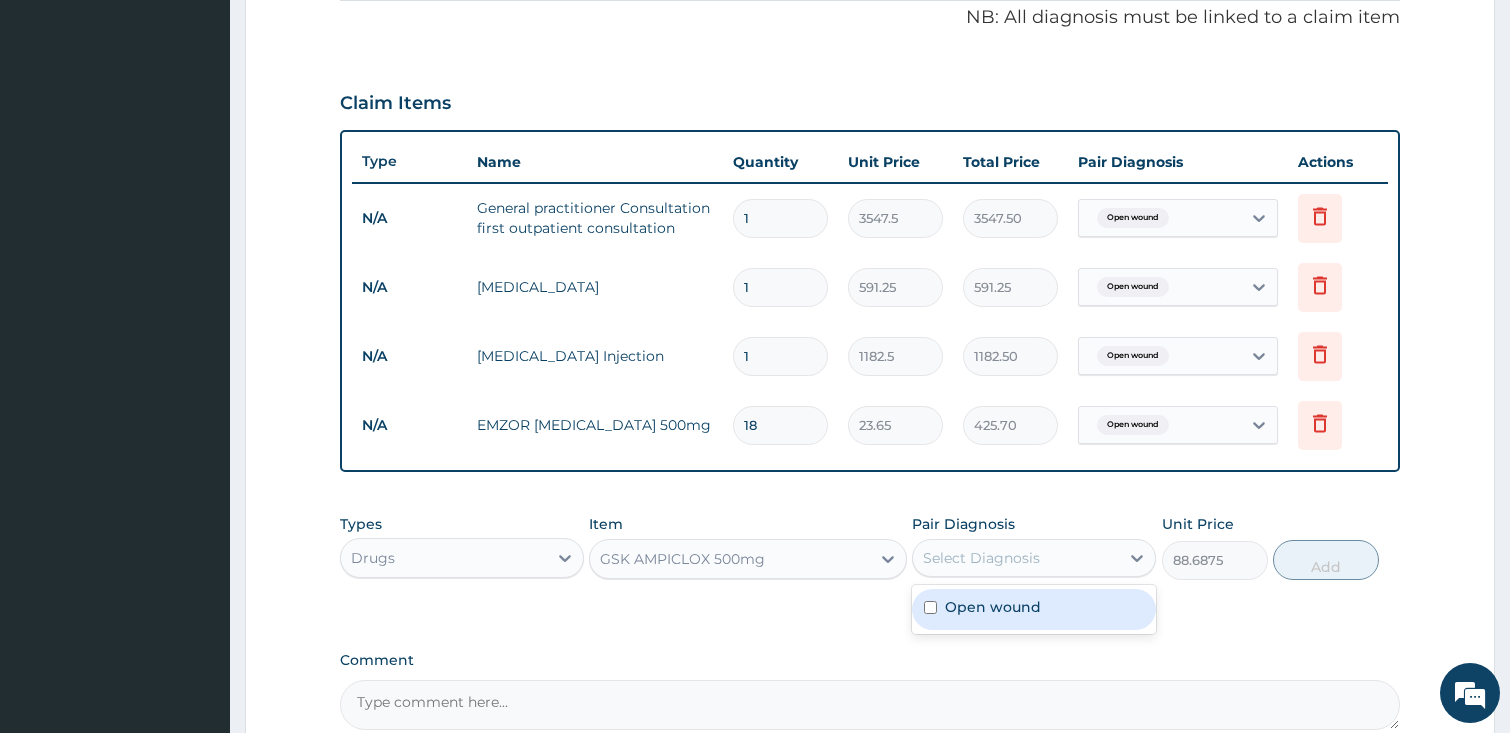 click on "Open wound" at bounding box center [1034, 609] 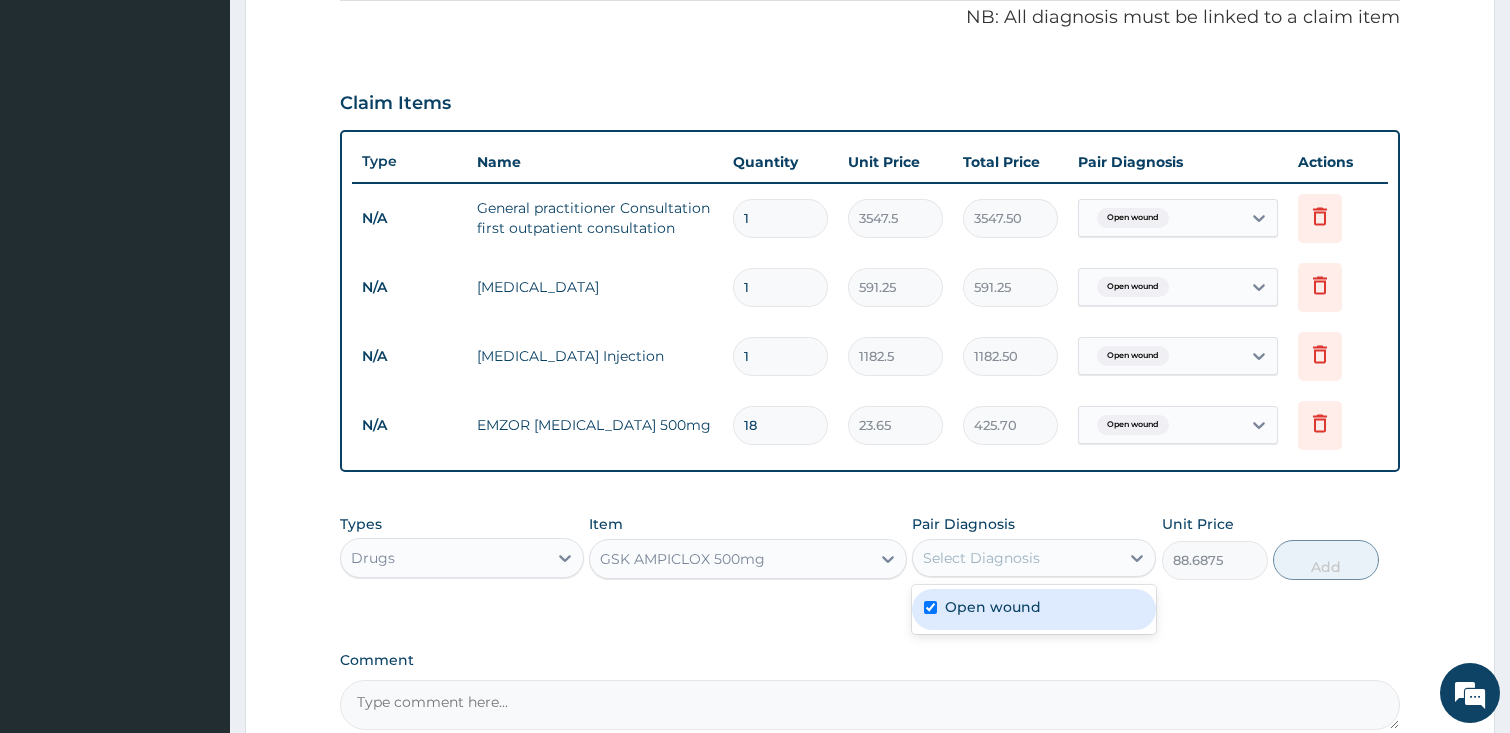 checkbox on "true" 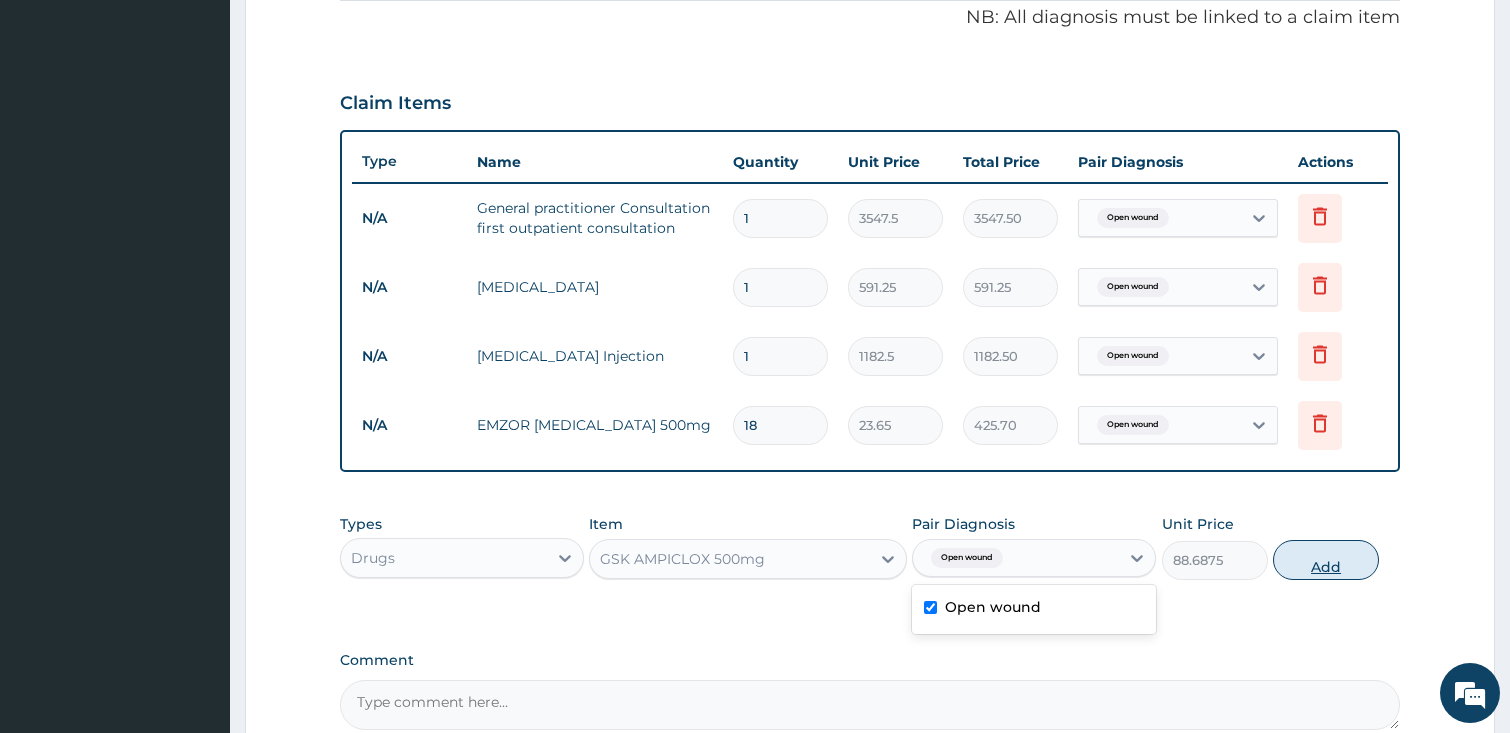 click on "Add" at bounding box center [1326, 560] 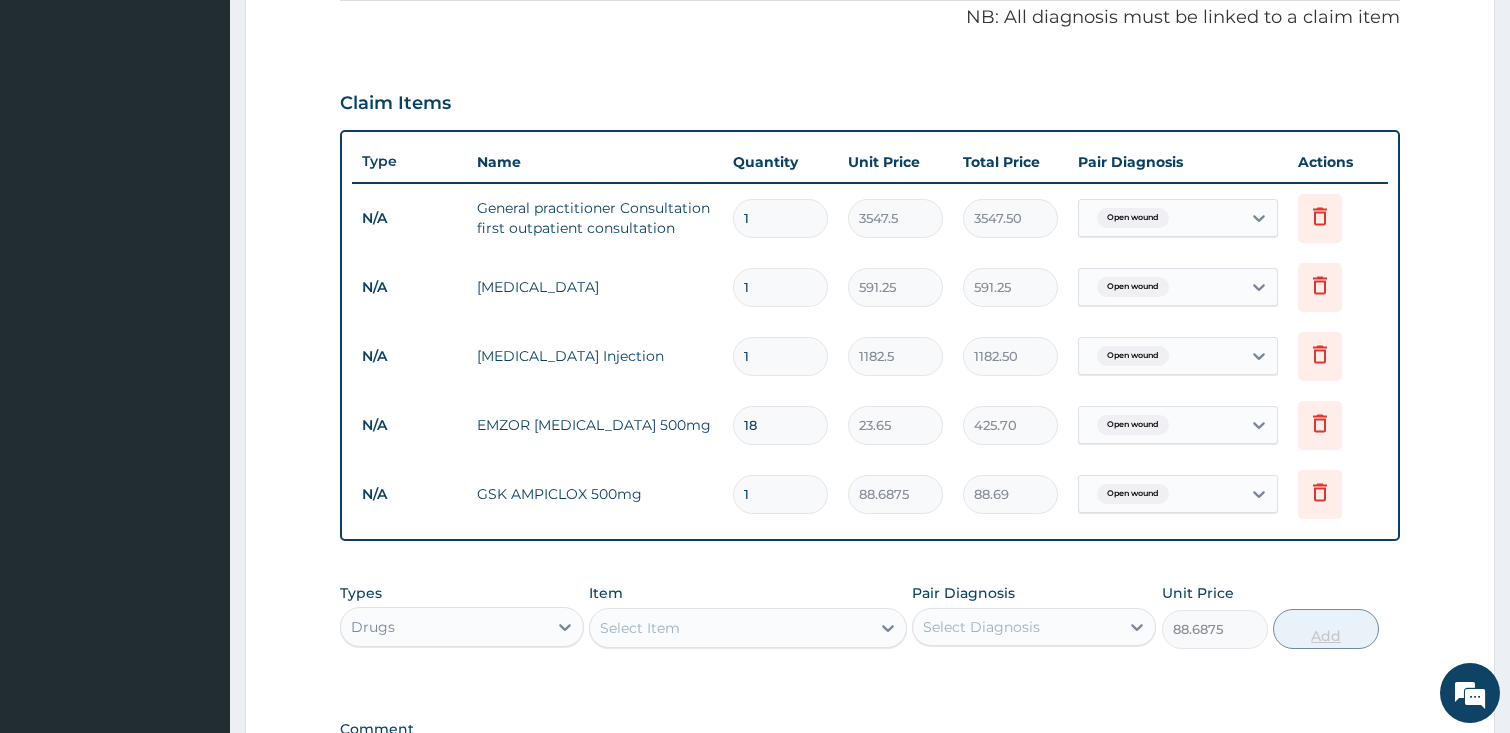 type on "0" 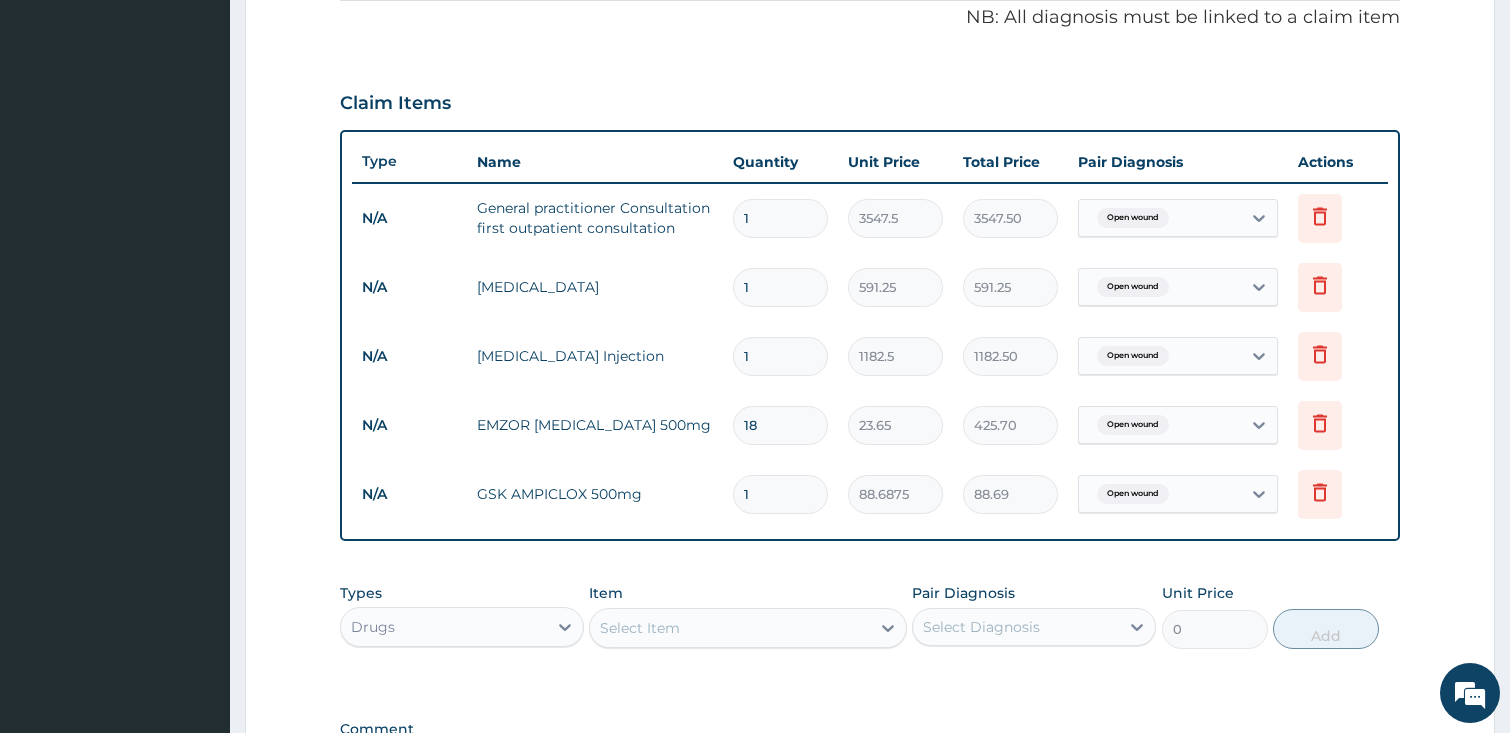 type 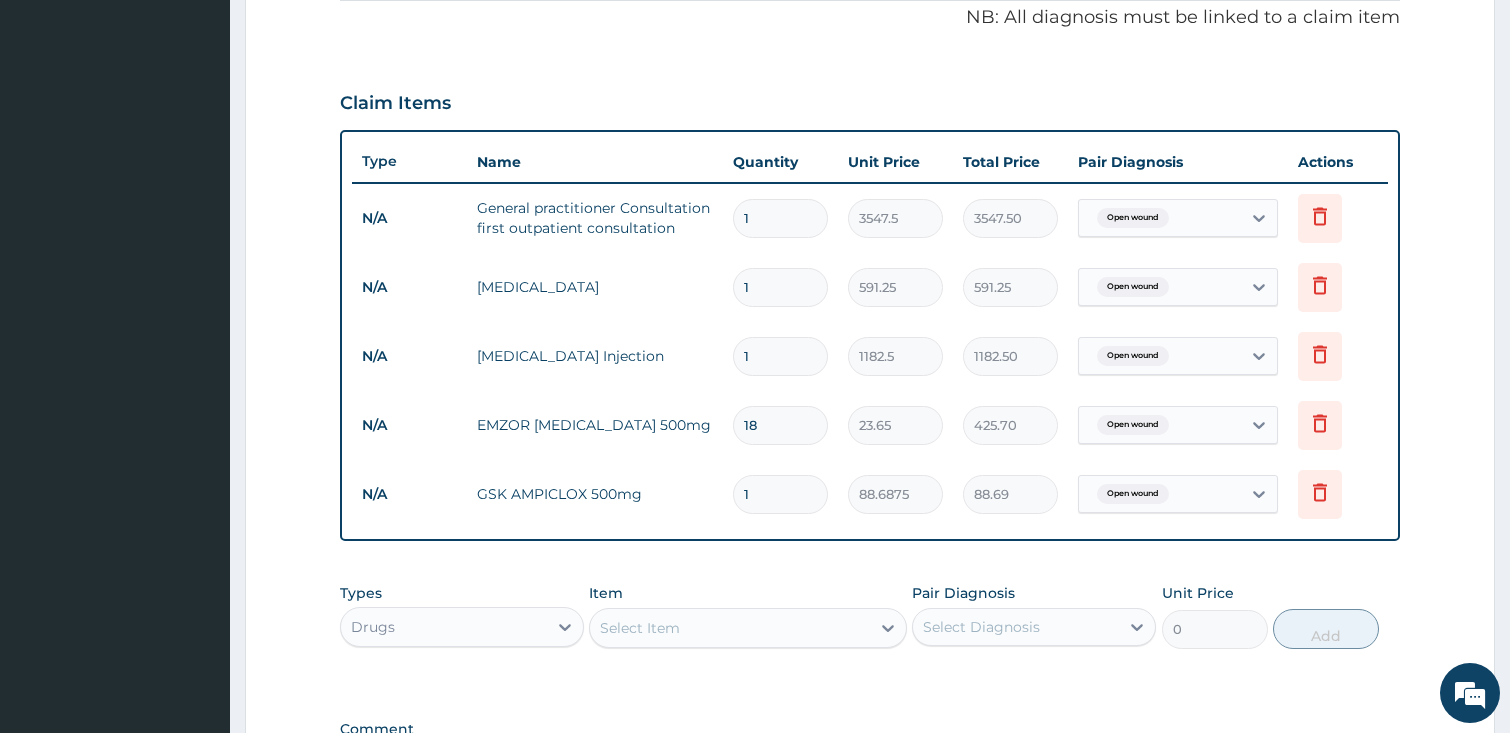 type on "0.00" 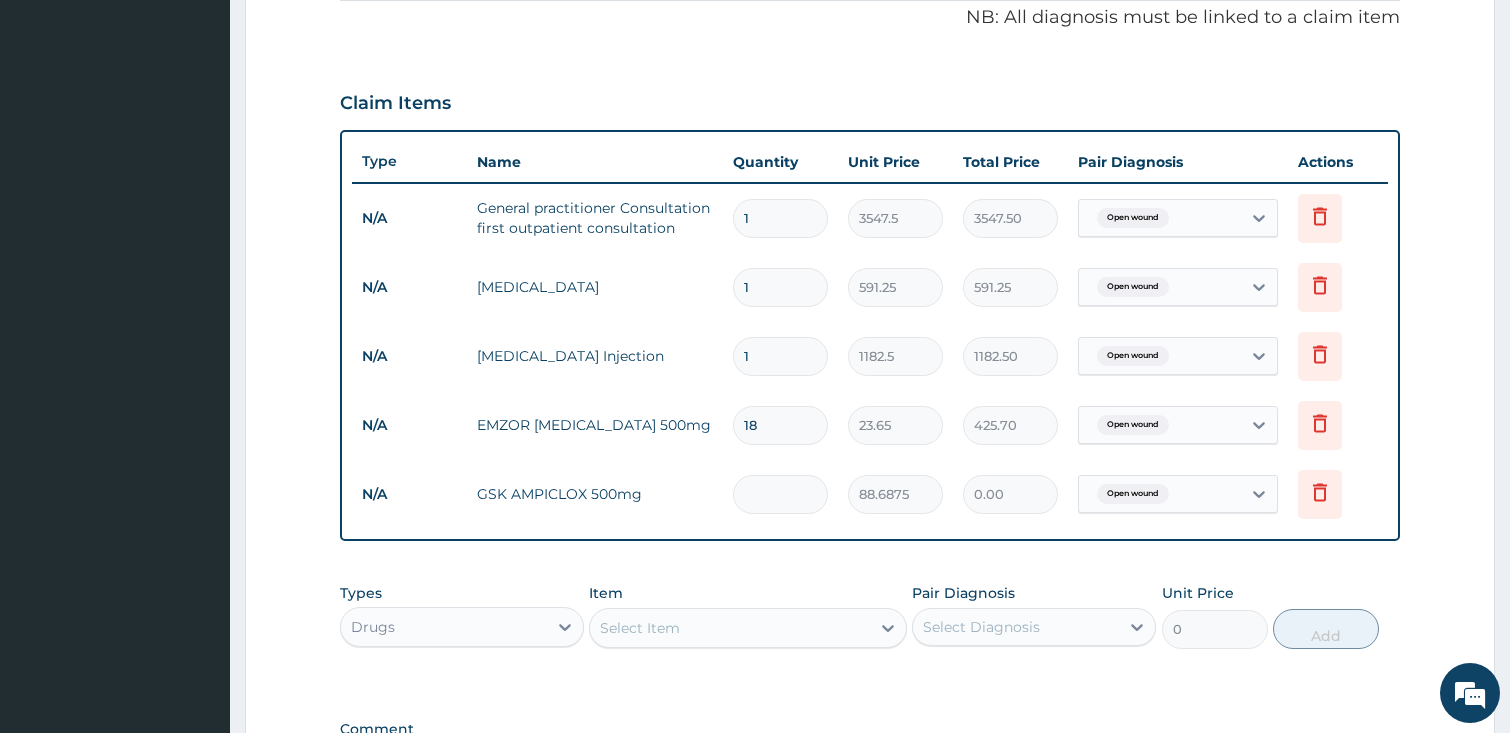 type on "2" 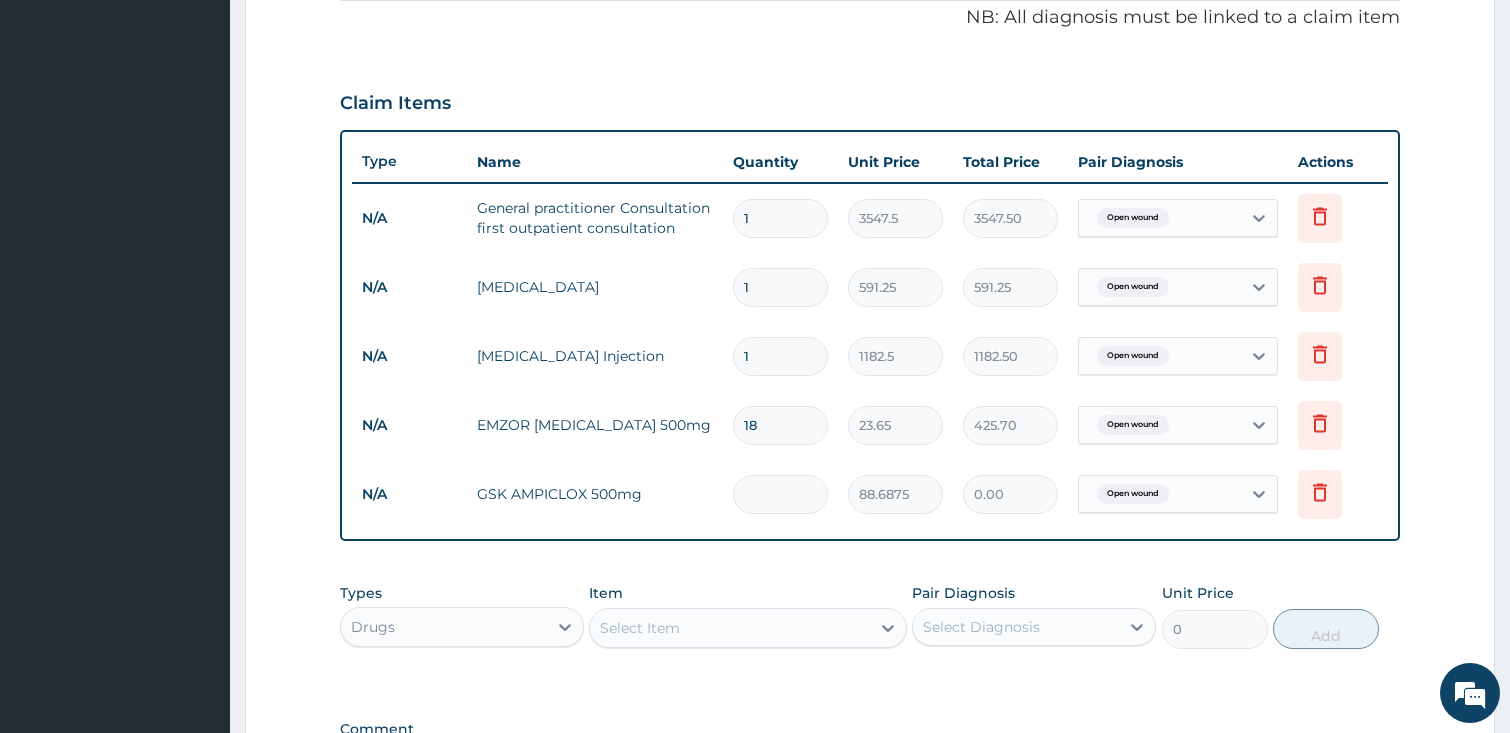 type on "177.38" 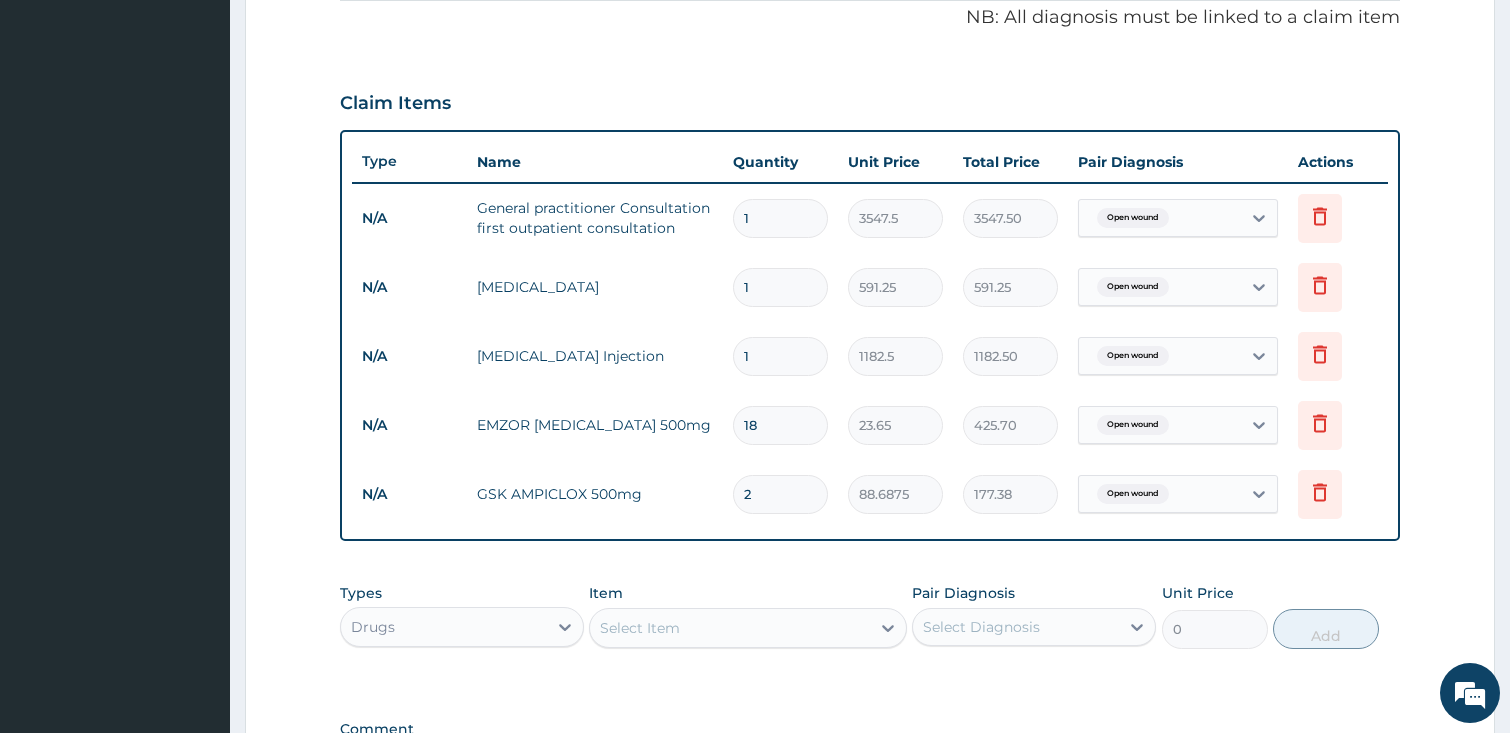 type on "20" 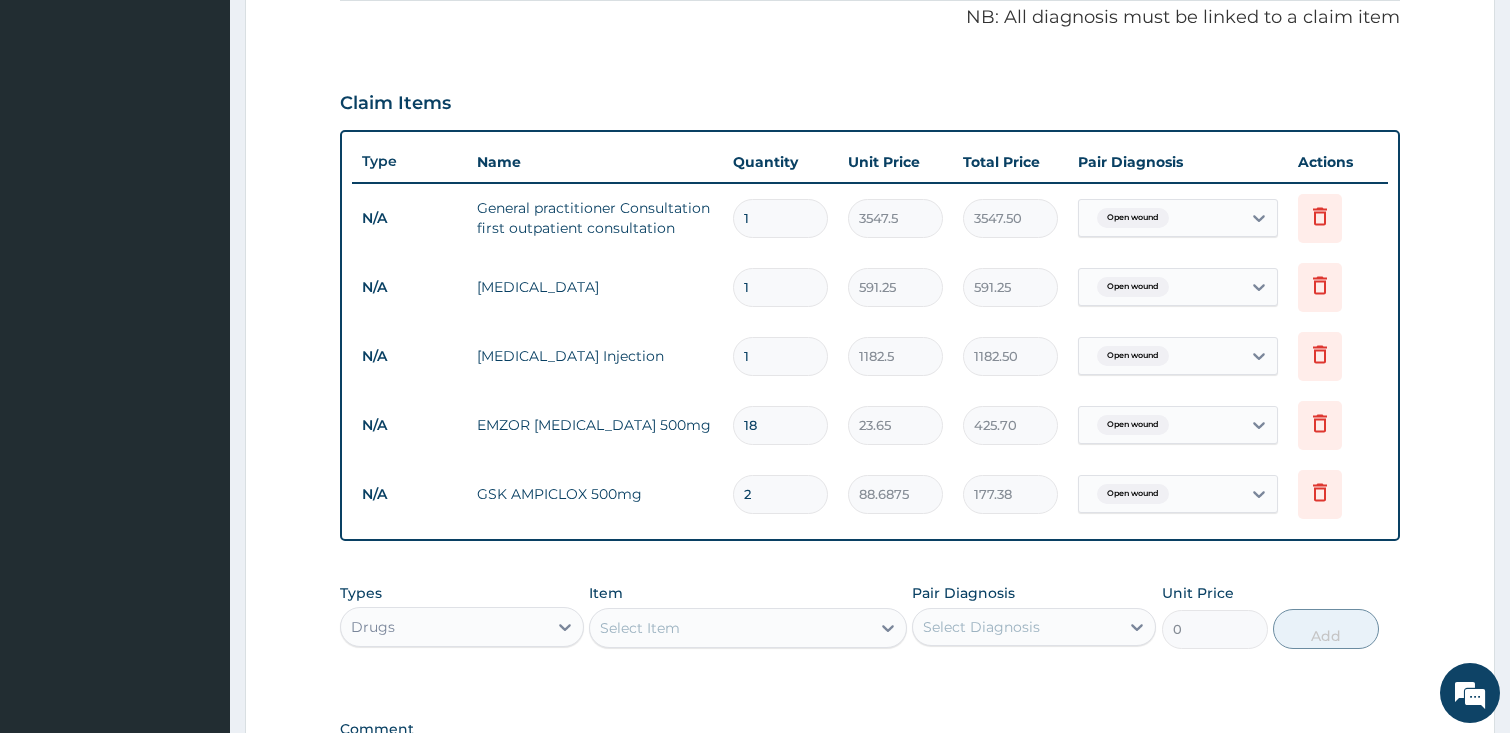 type on "1773.75" 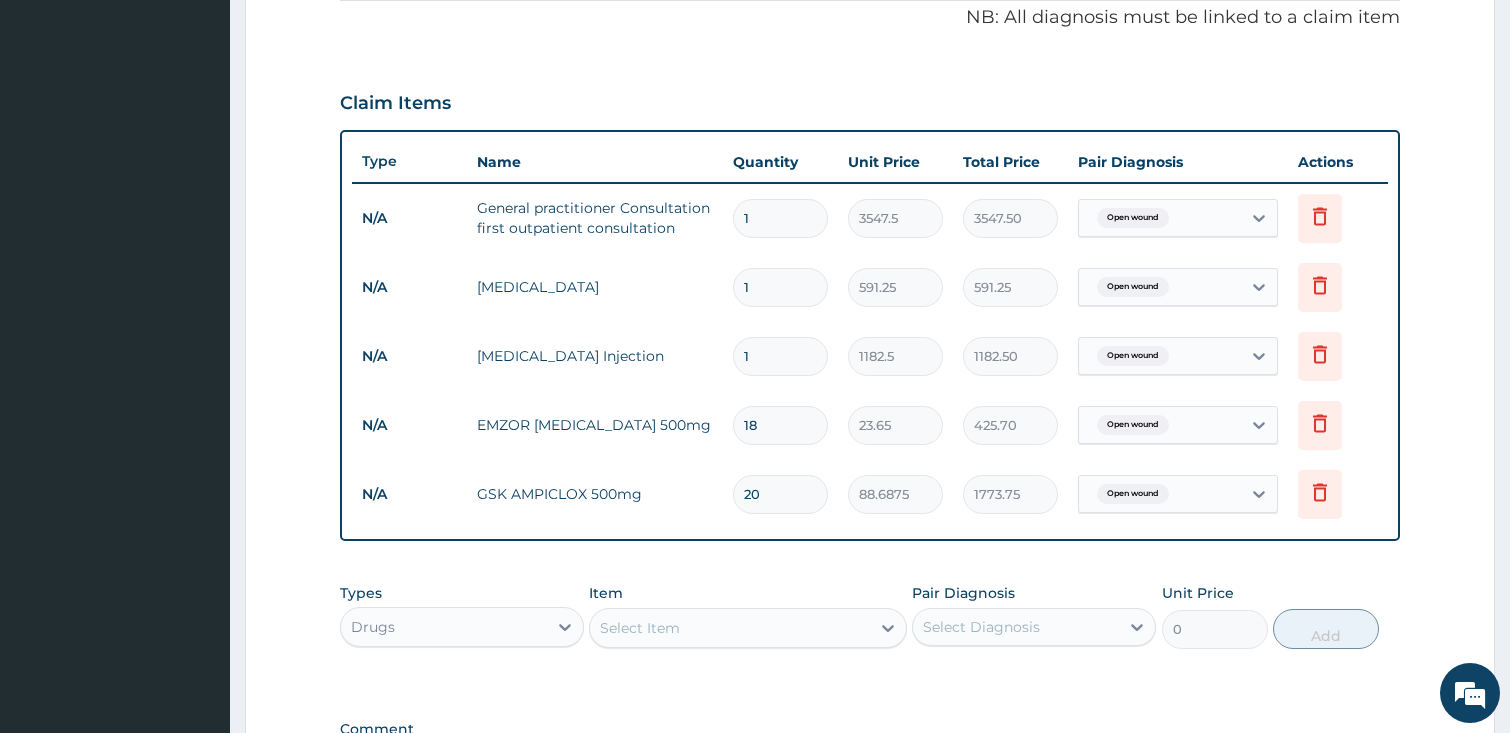 type on "20" 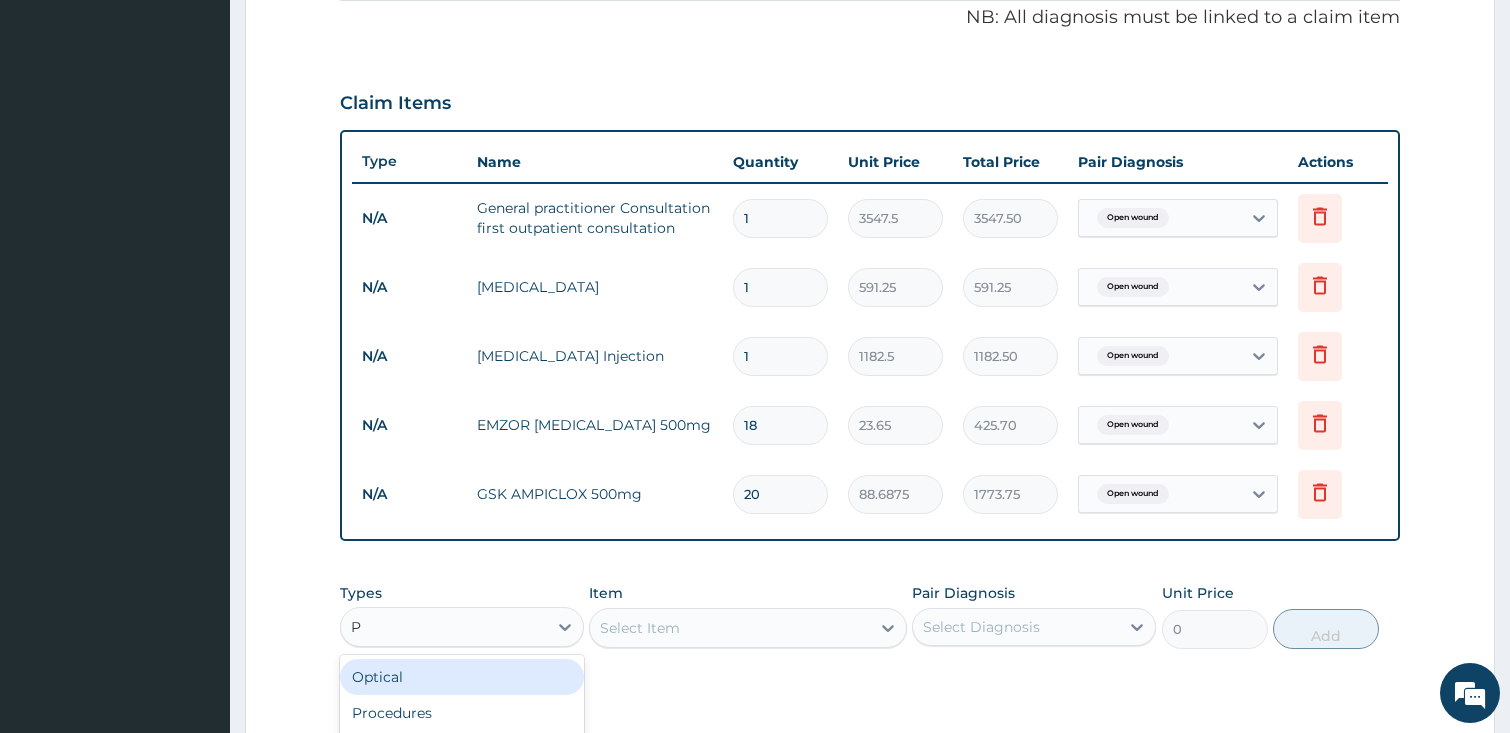 type on "PR" 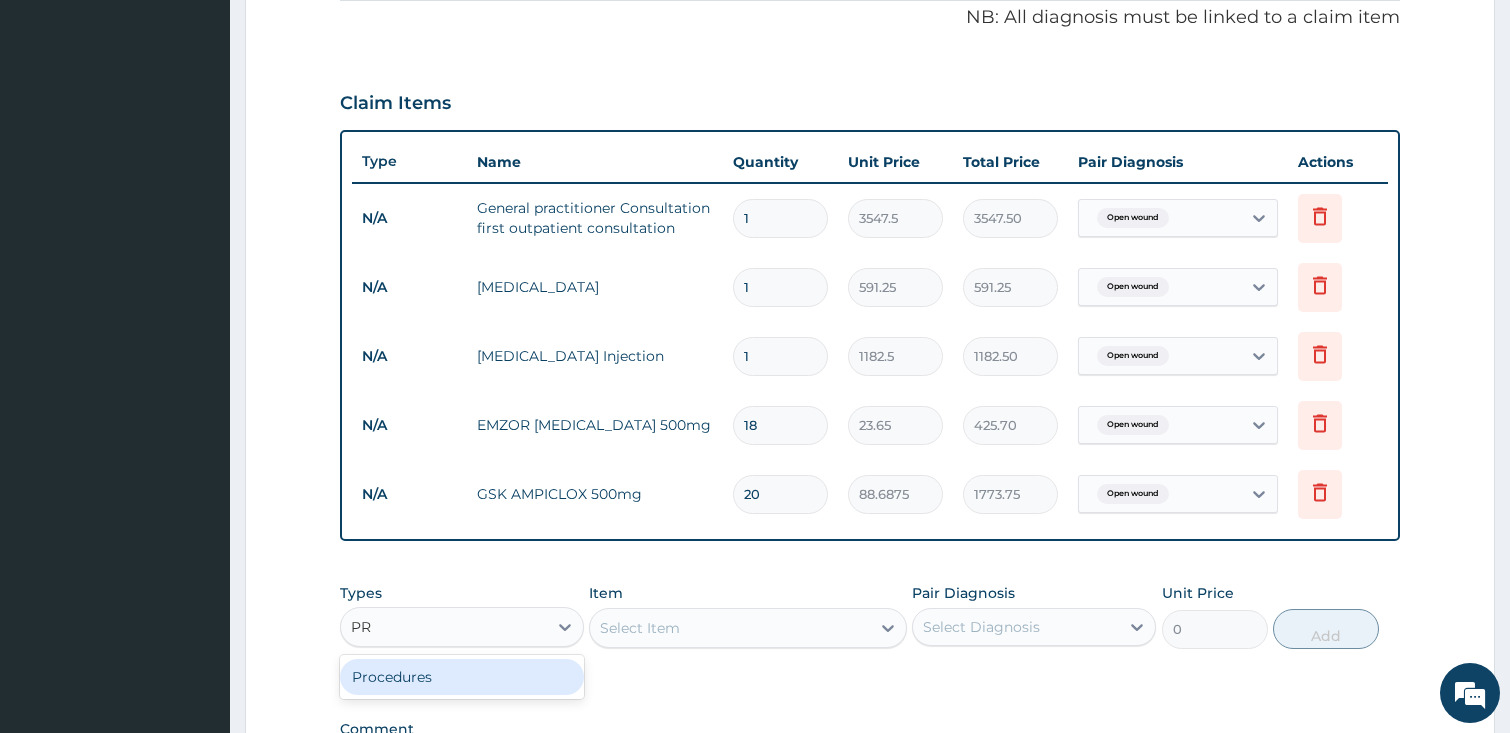 click on "Procedures" at bounding box center [462, 677] 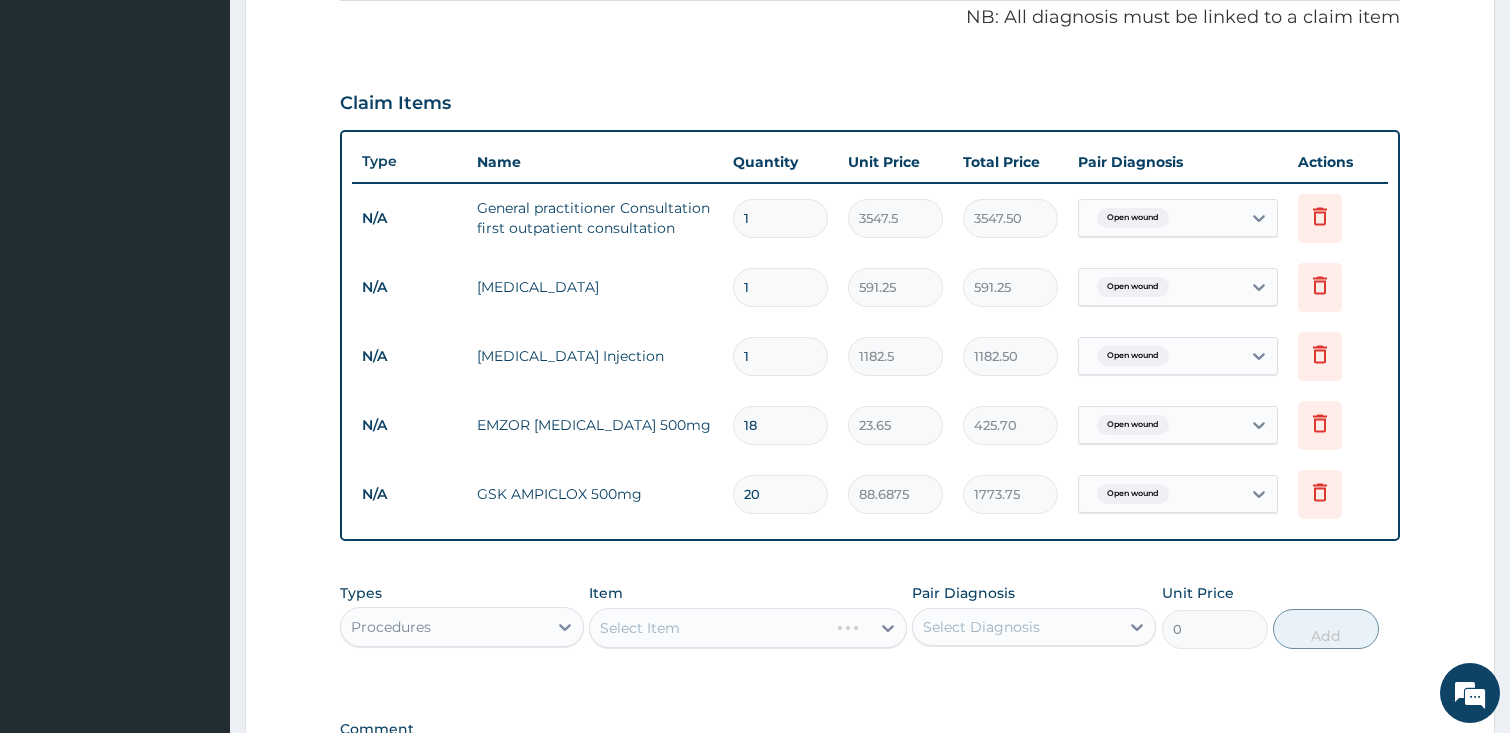 click on "Select Item" at bounding box center (748, 628) 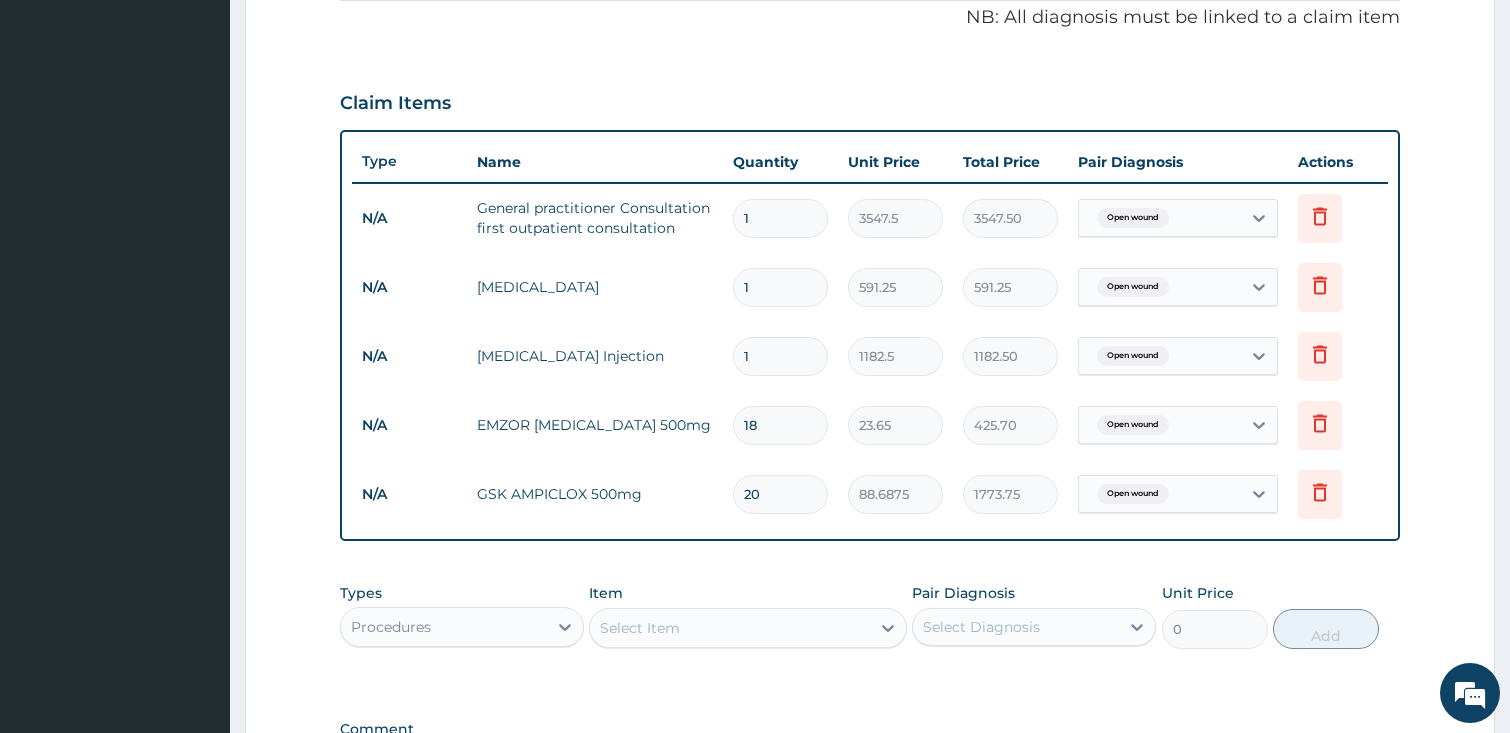 click on "Select Item" at bounding box center (730, 628) 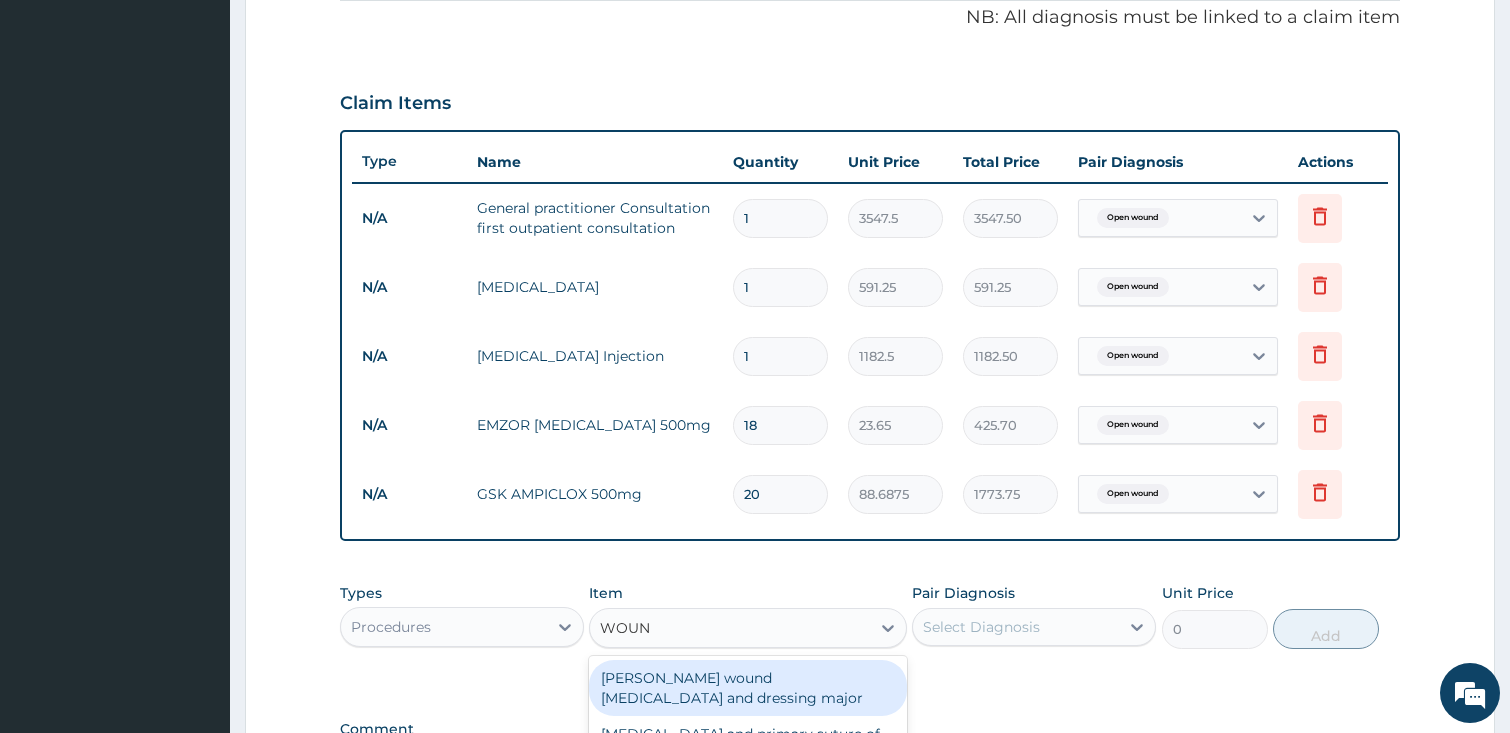 scroll, scrollTop: 890, scrollLeft: 0, axis: vertical 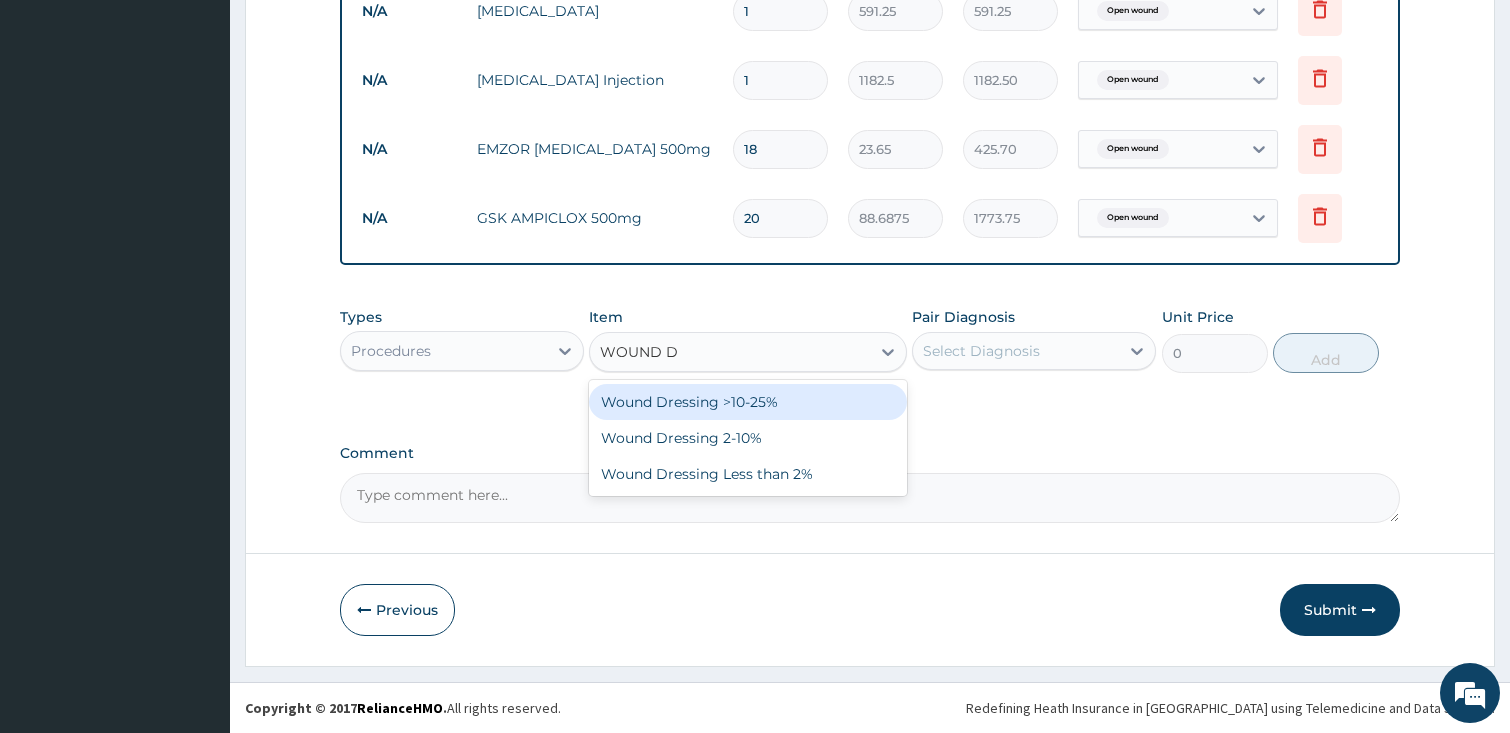 type on "WOUND DR" 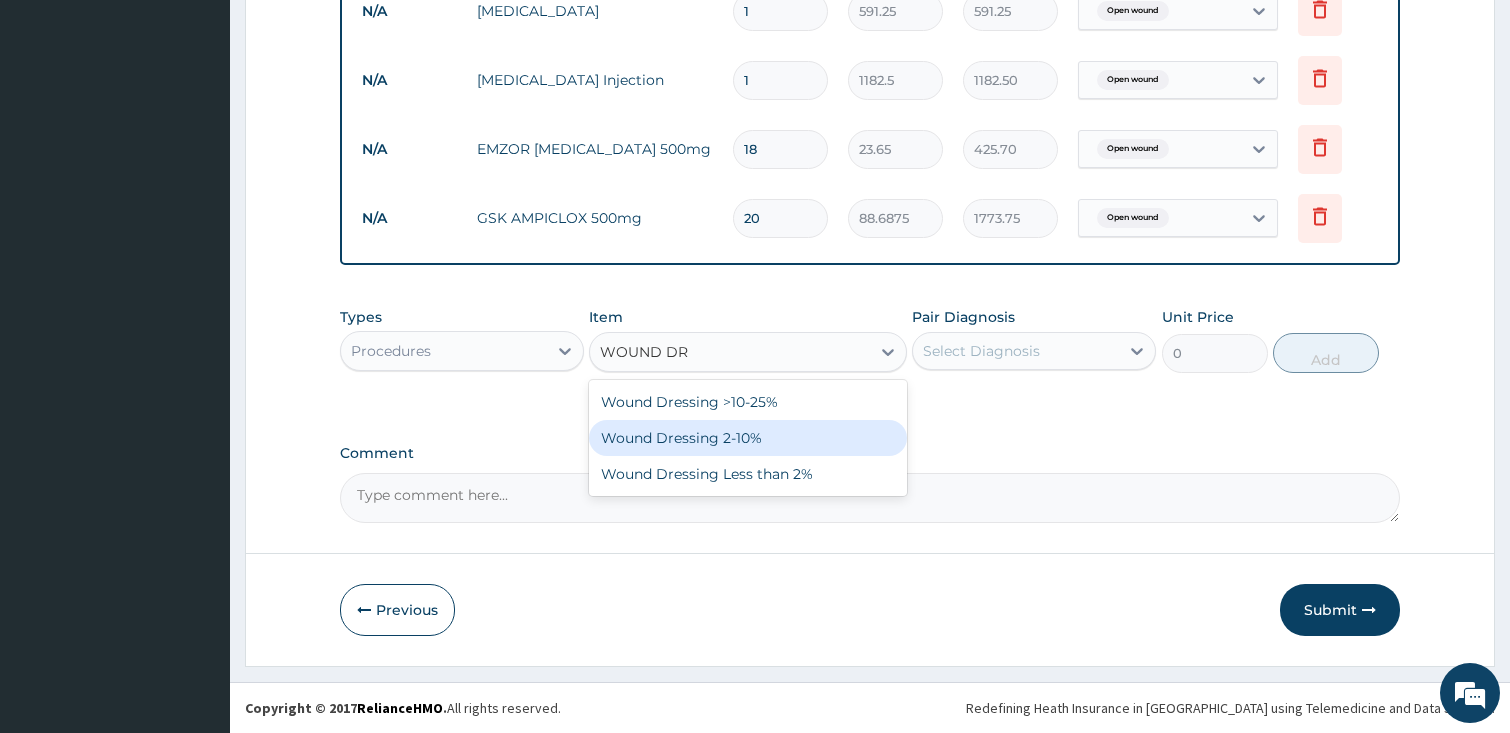 click on "Wound Dressing 2-10%" at bounding box center [748, 438] 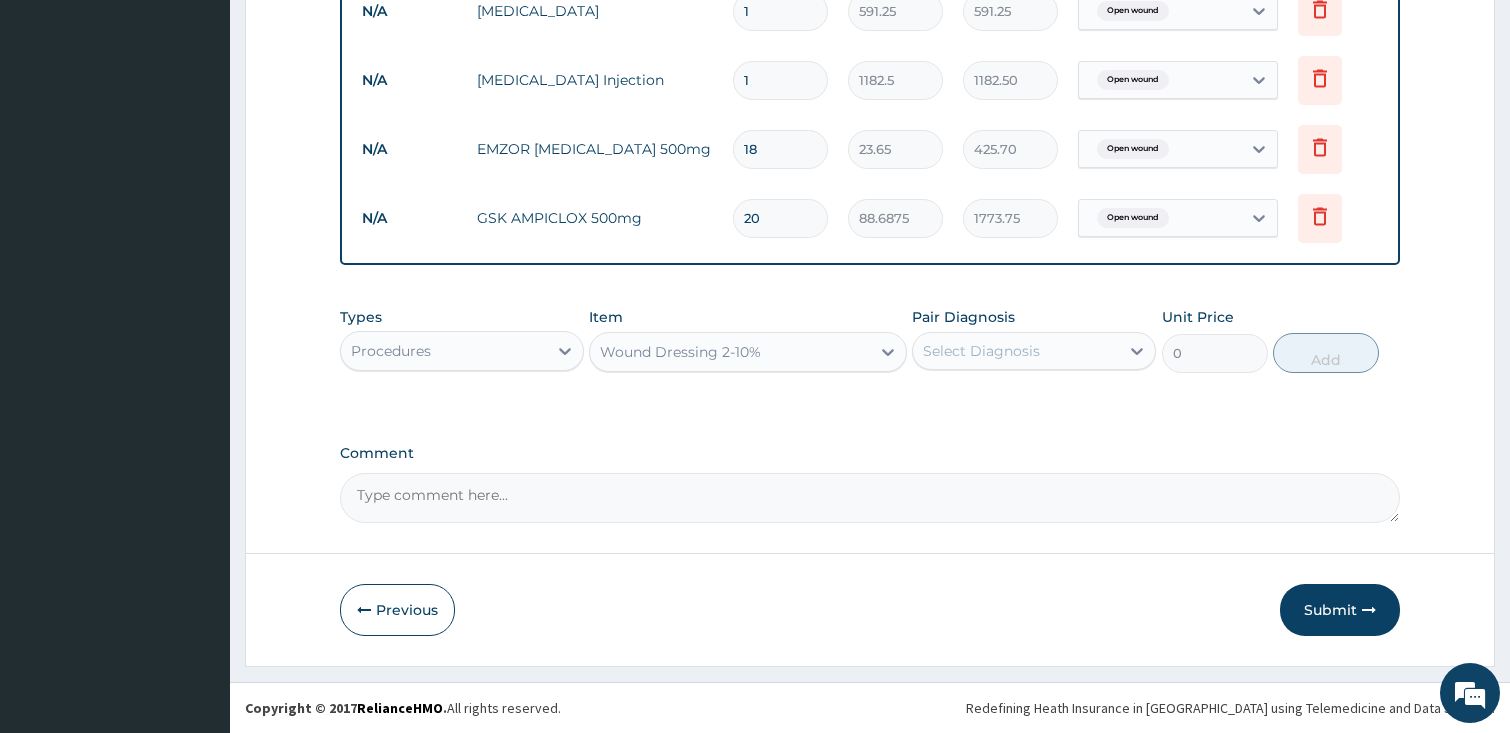 type 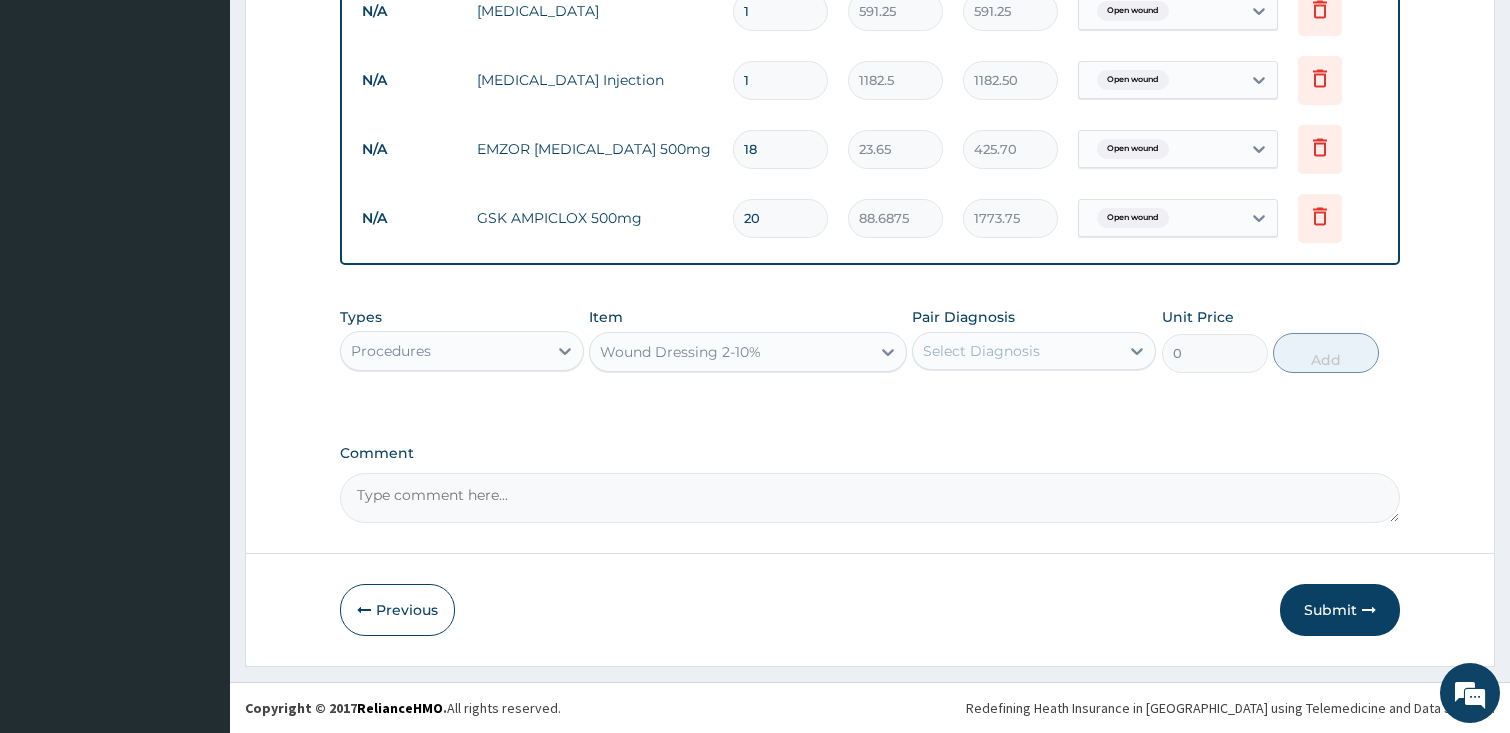 type on "3762.5" 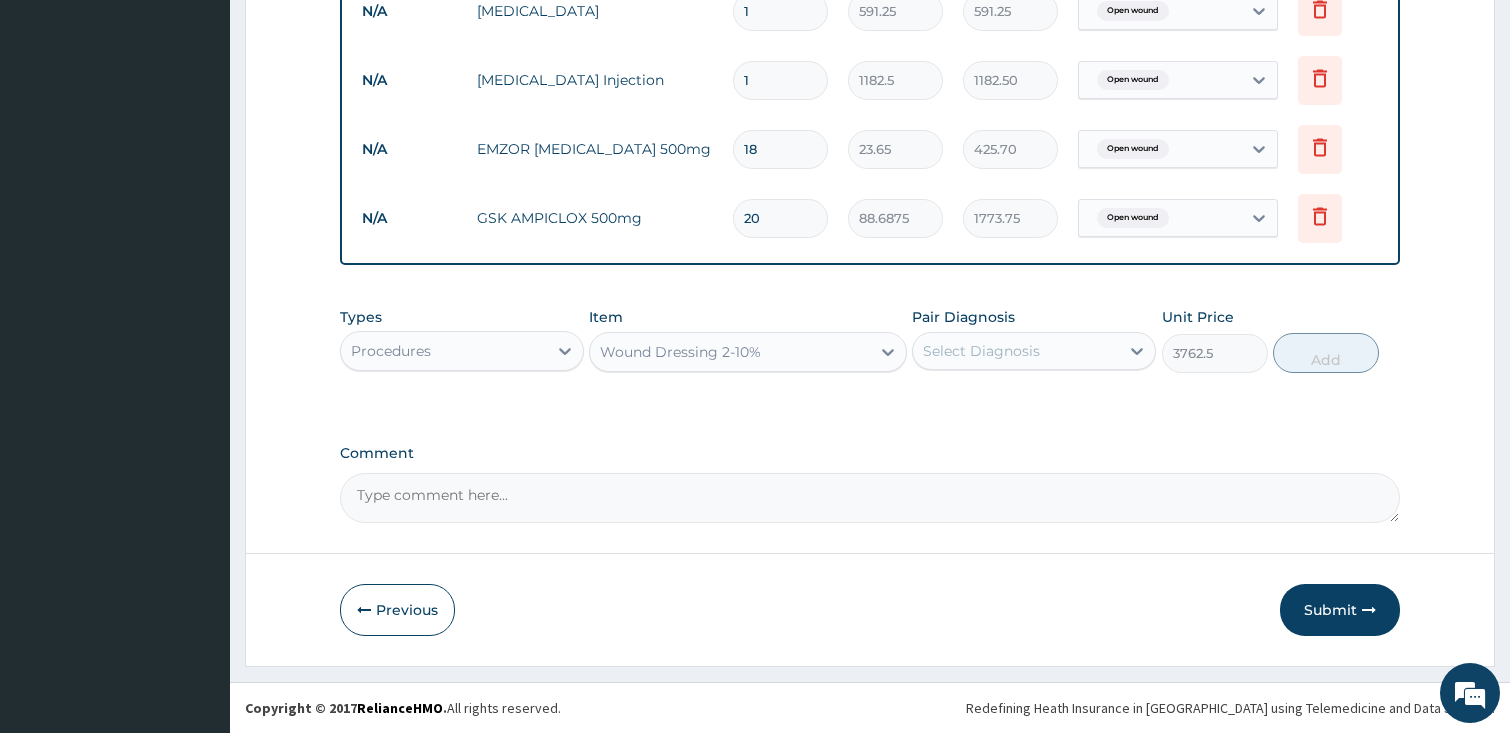 click on "Select Diagnosis" at bounding box center [1016, 351] 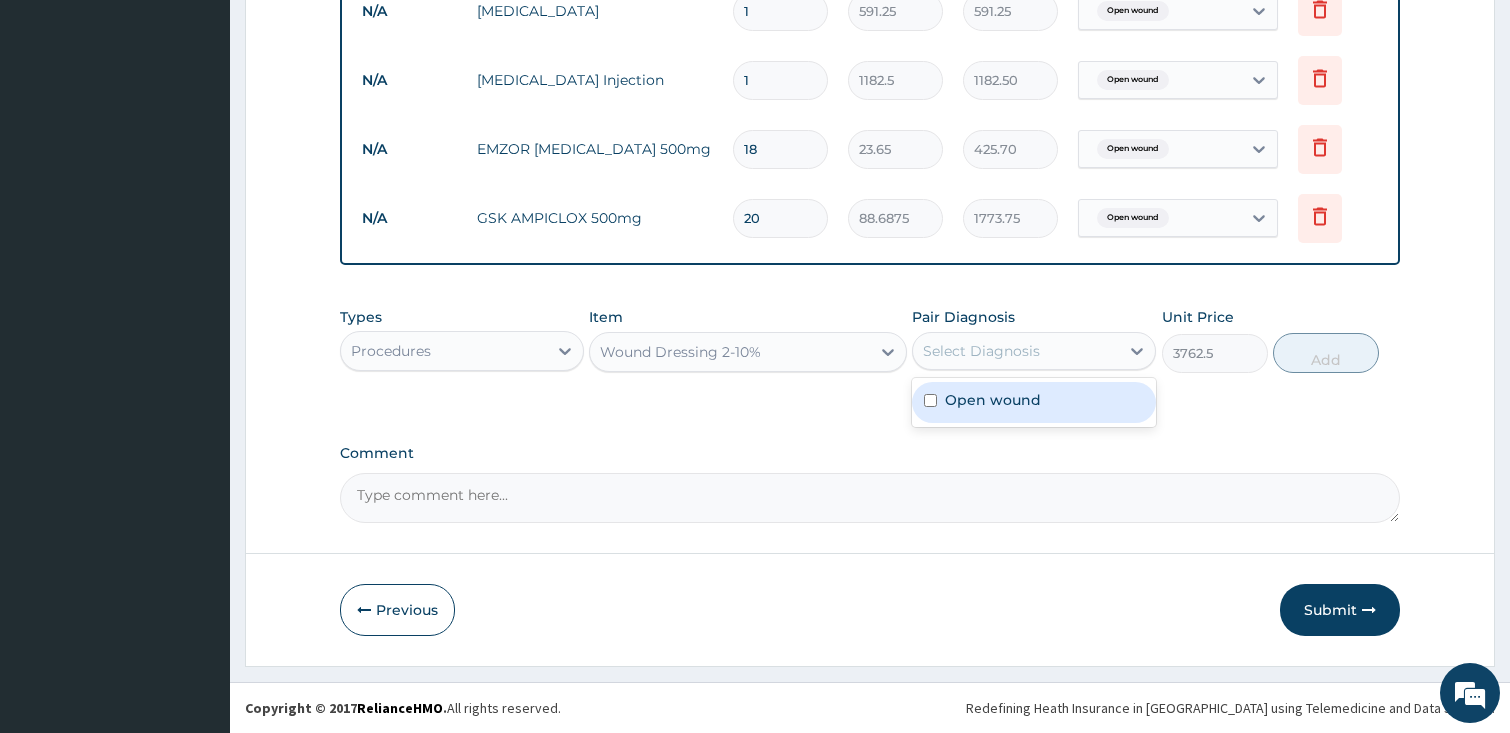 click on "Open wound" at bounding box center (993, 400) 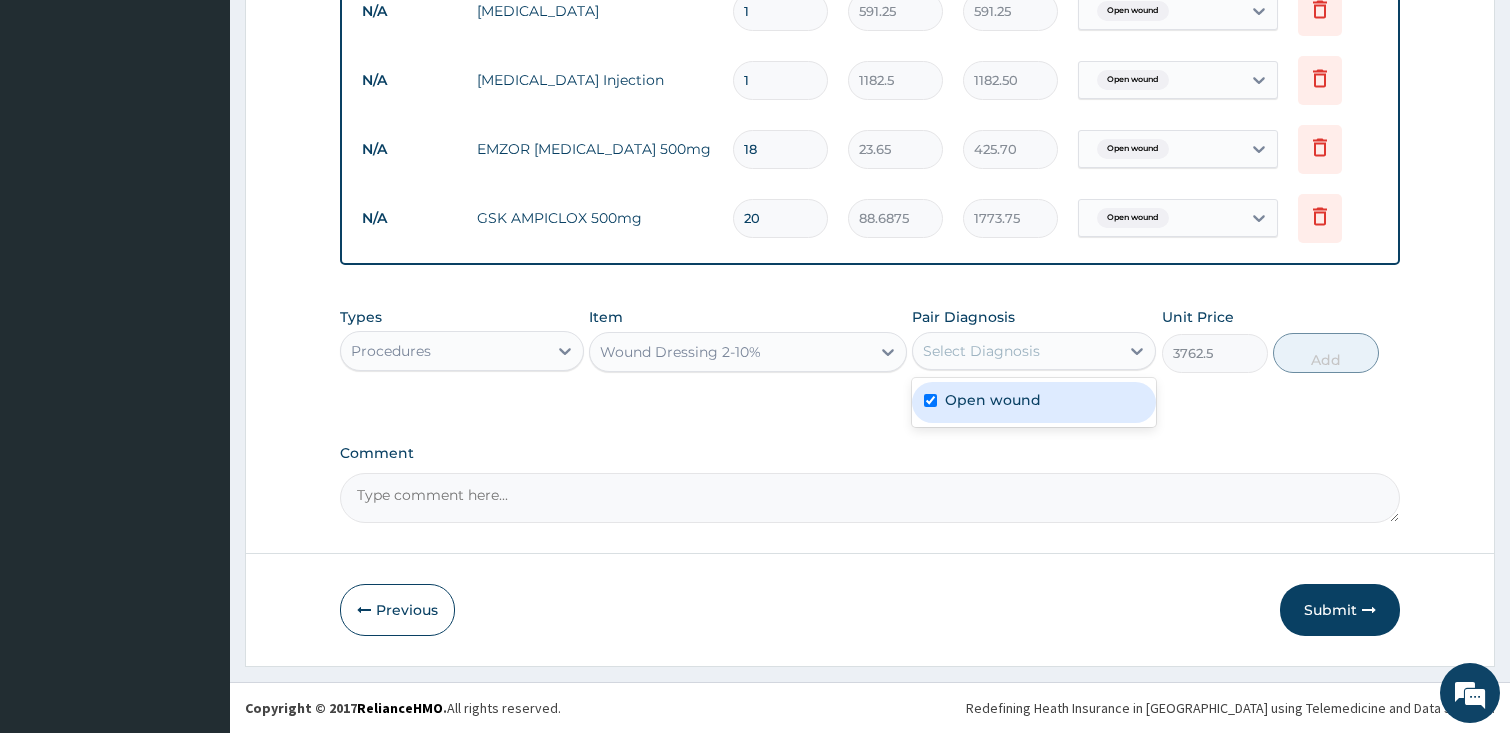 checkbox on "true" 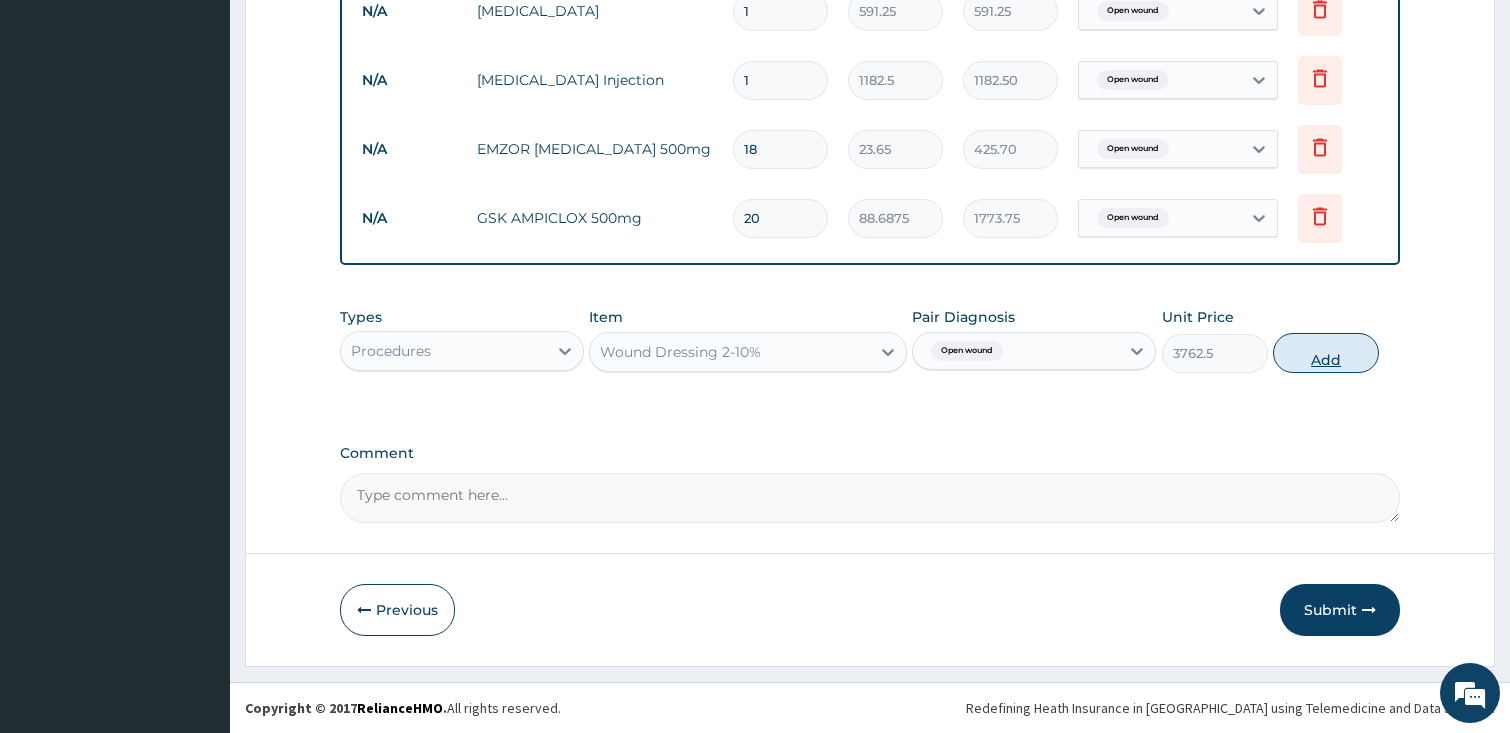 click on "Add" at bounding box center [1326, 353] 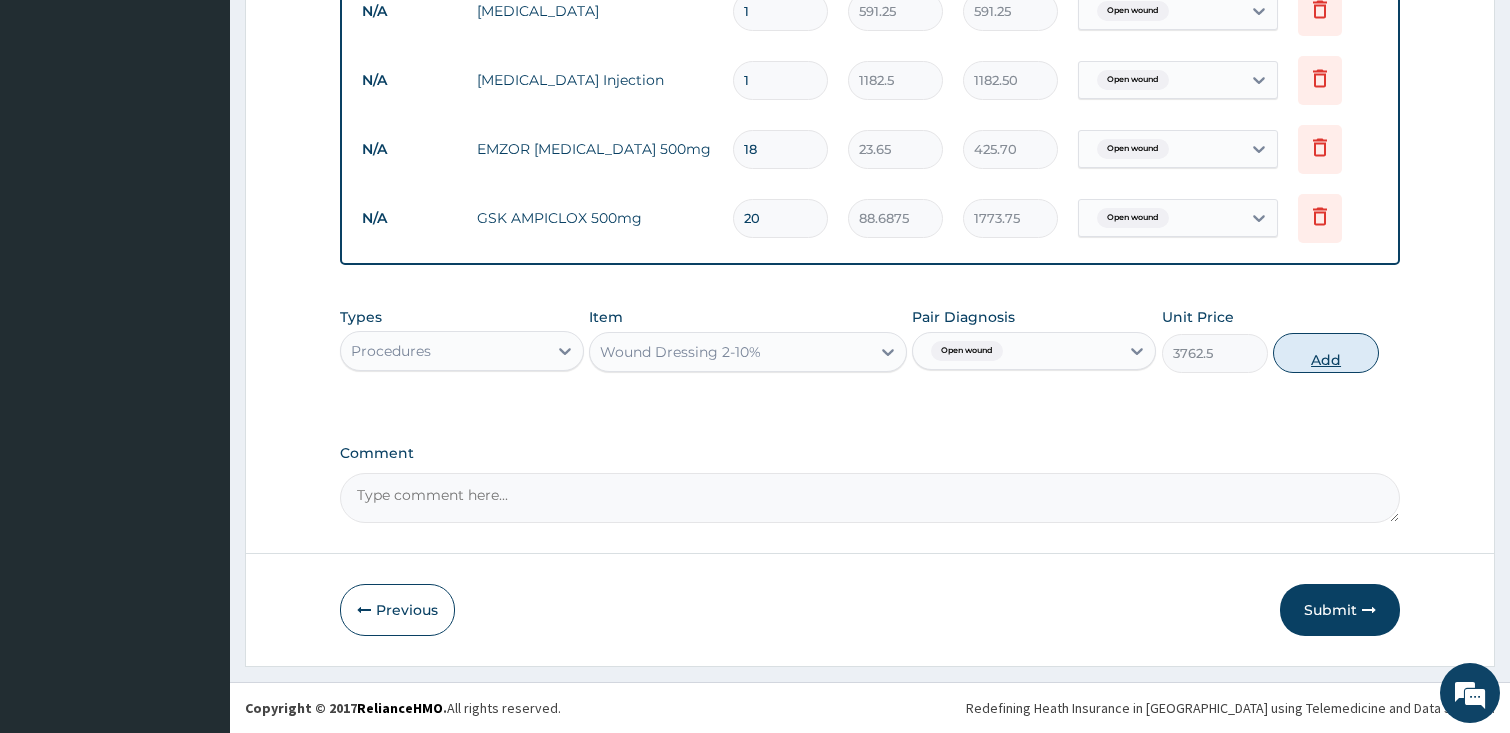 type on "0" 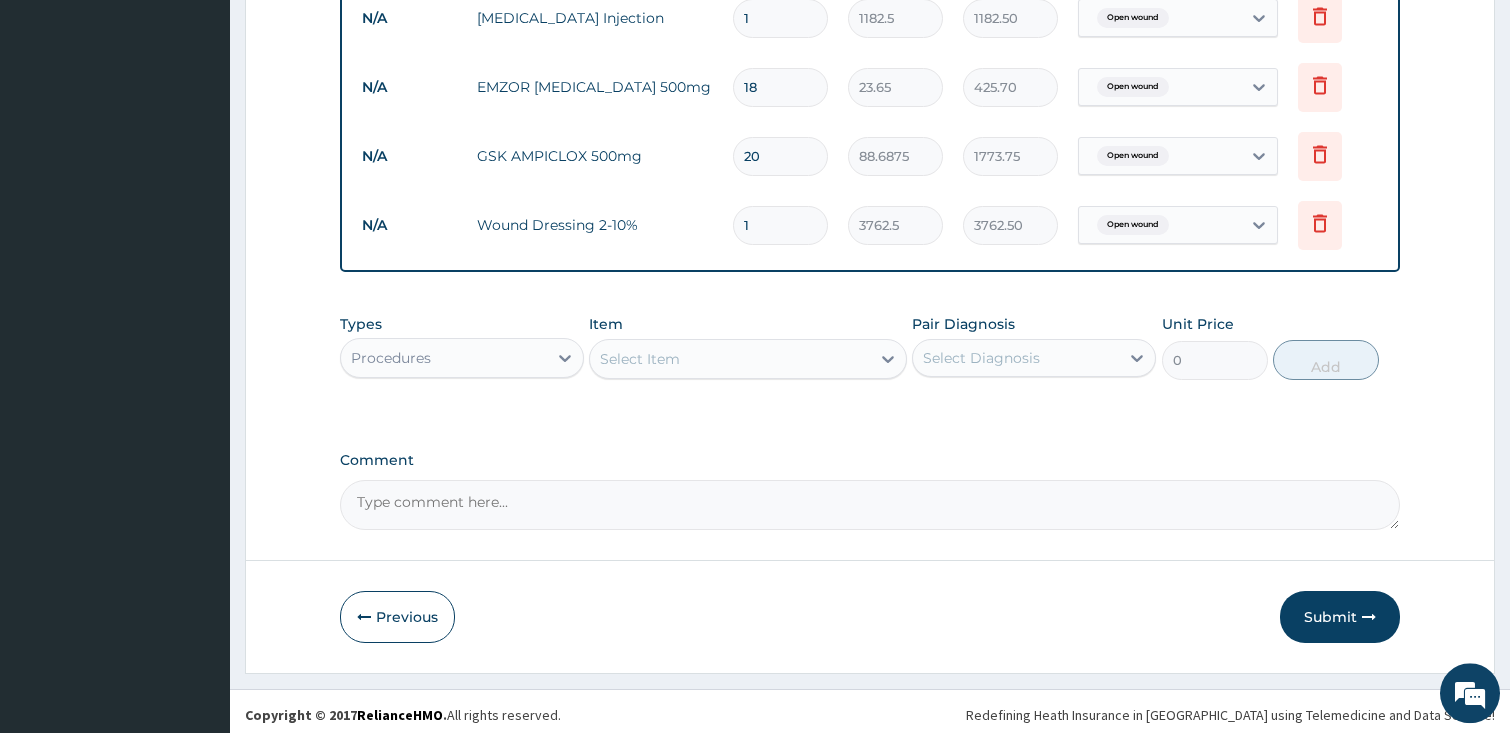 scroll, scrollTop: 959, scrollLeft: 0, axis: vertical 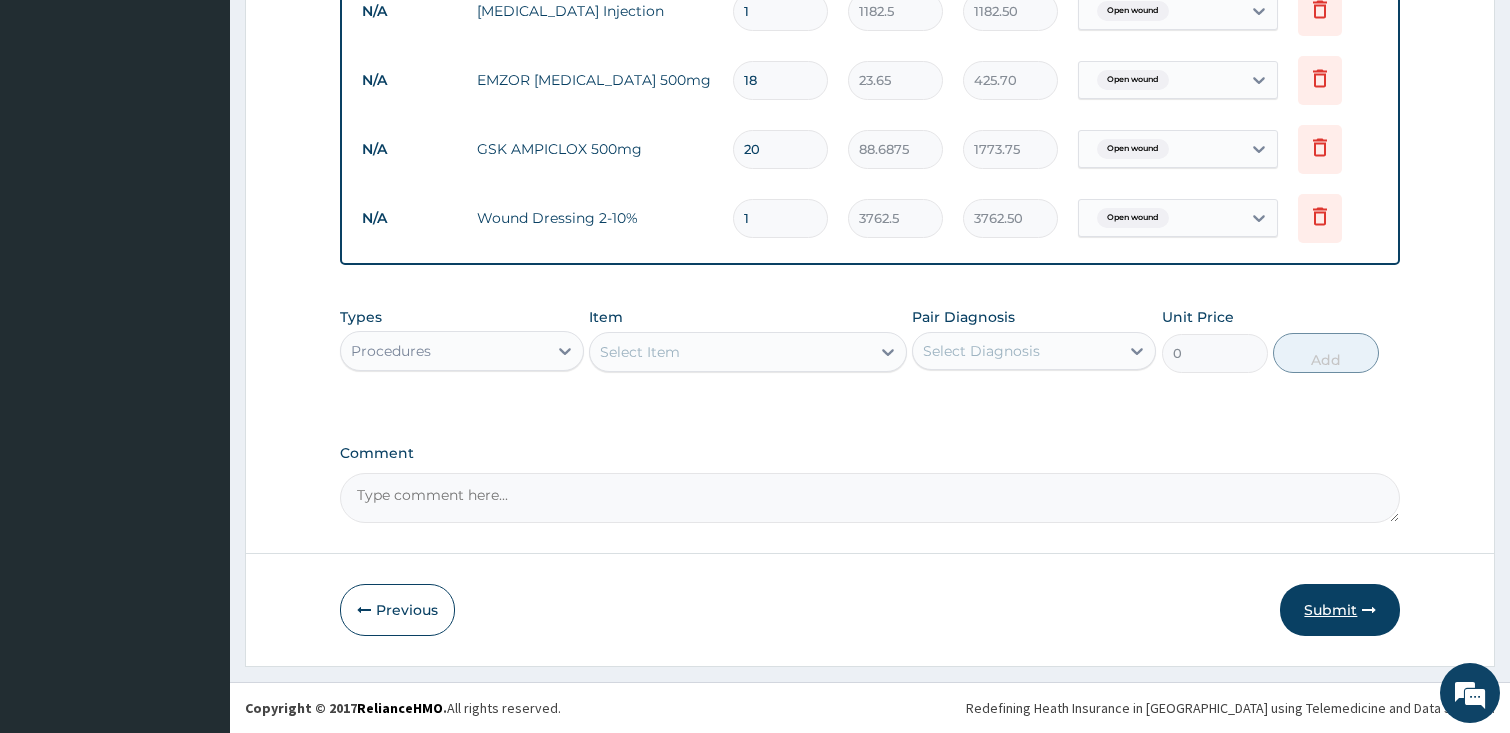 click on "Submit" at bounding box center (1340, 610) 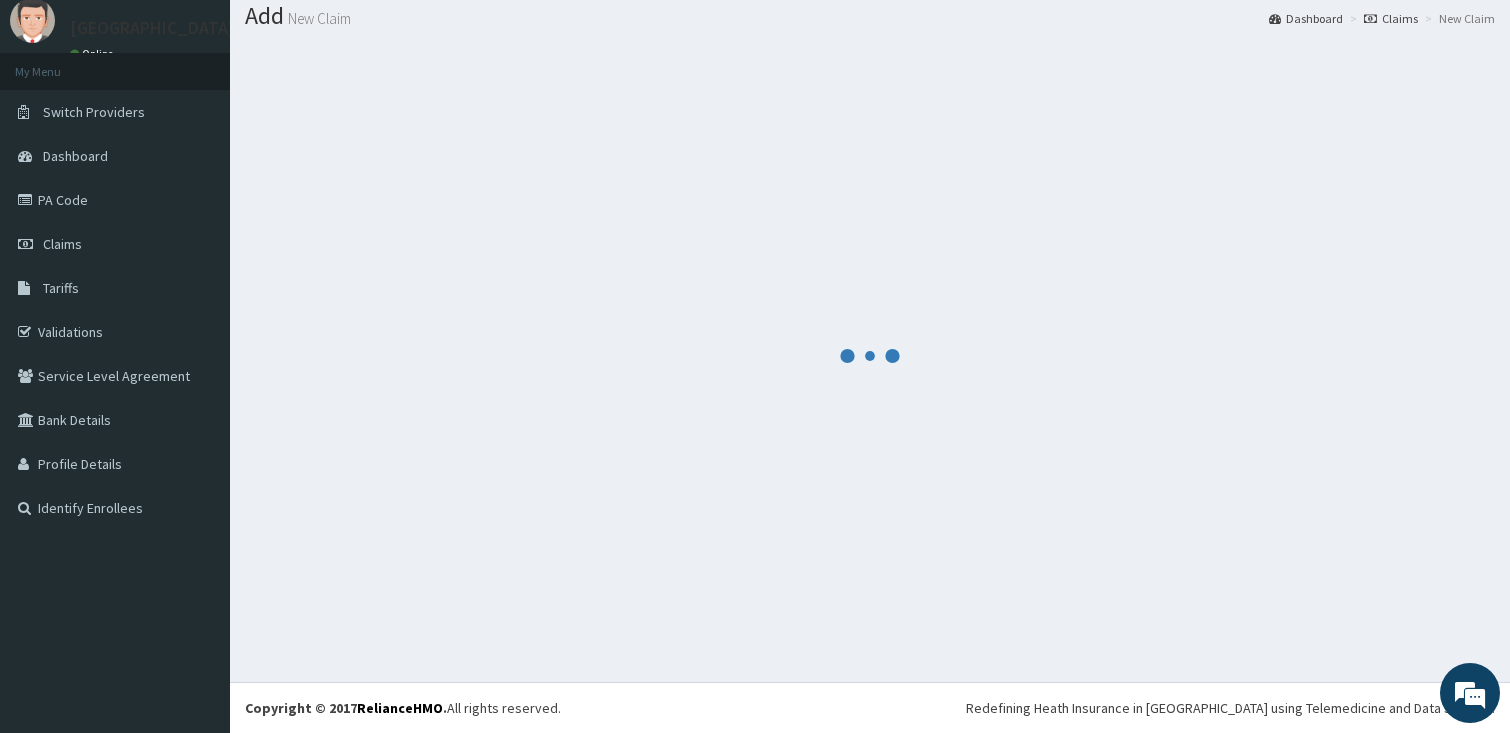 scroll, scrollTop: 62, scrollLeft: 0, axis: vertical 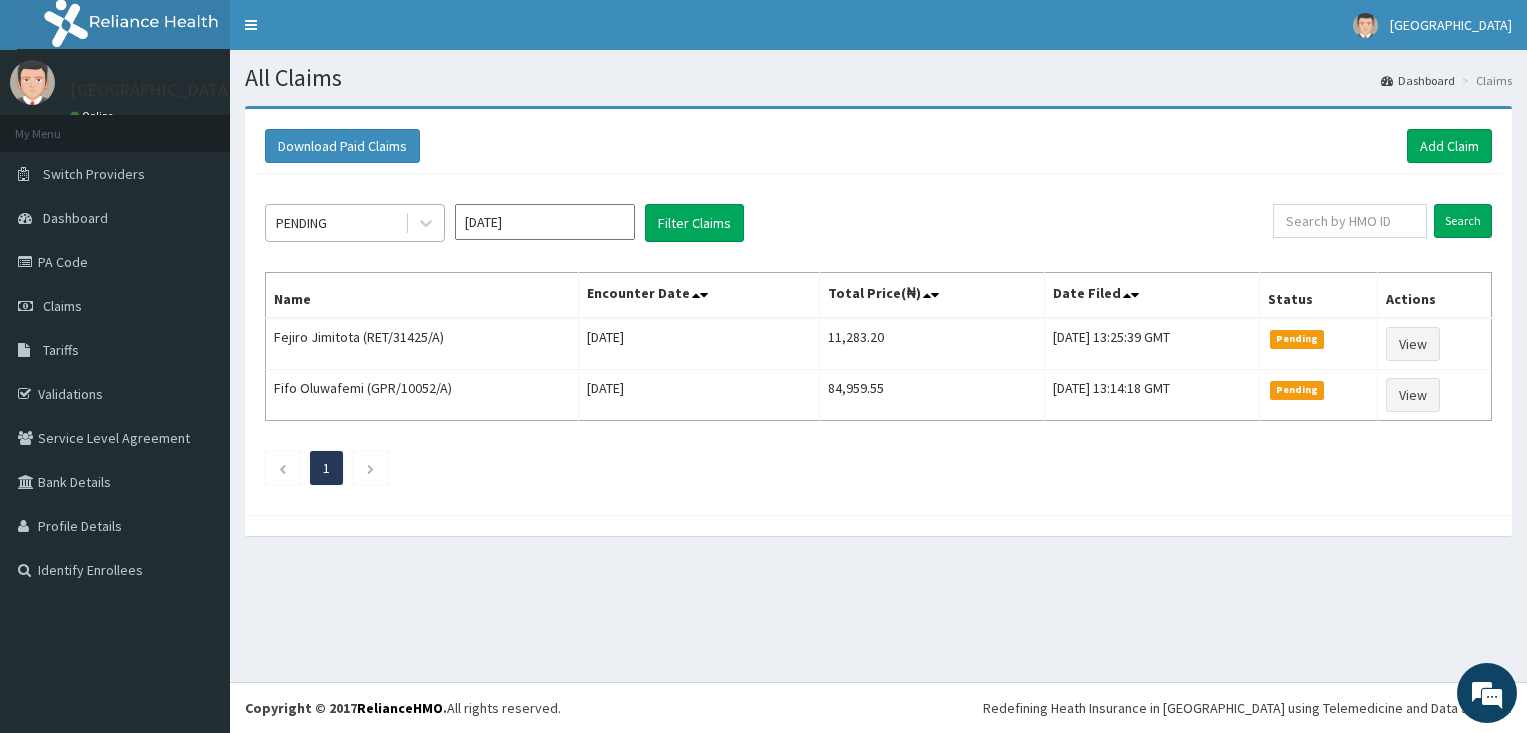 click on "PENDING" at bounding box center (335, 223) 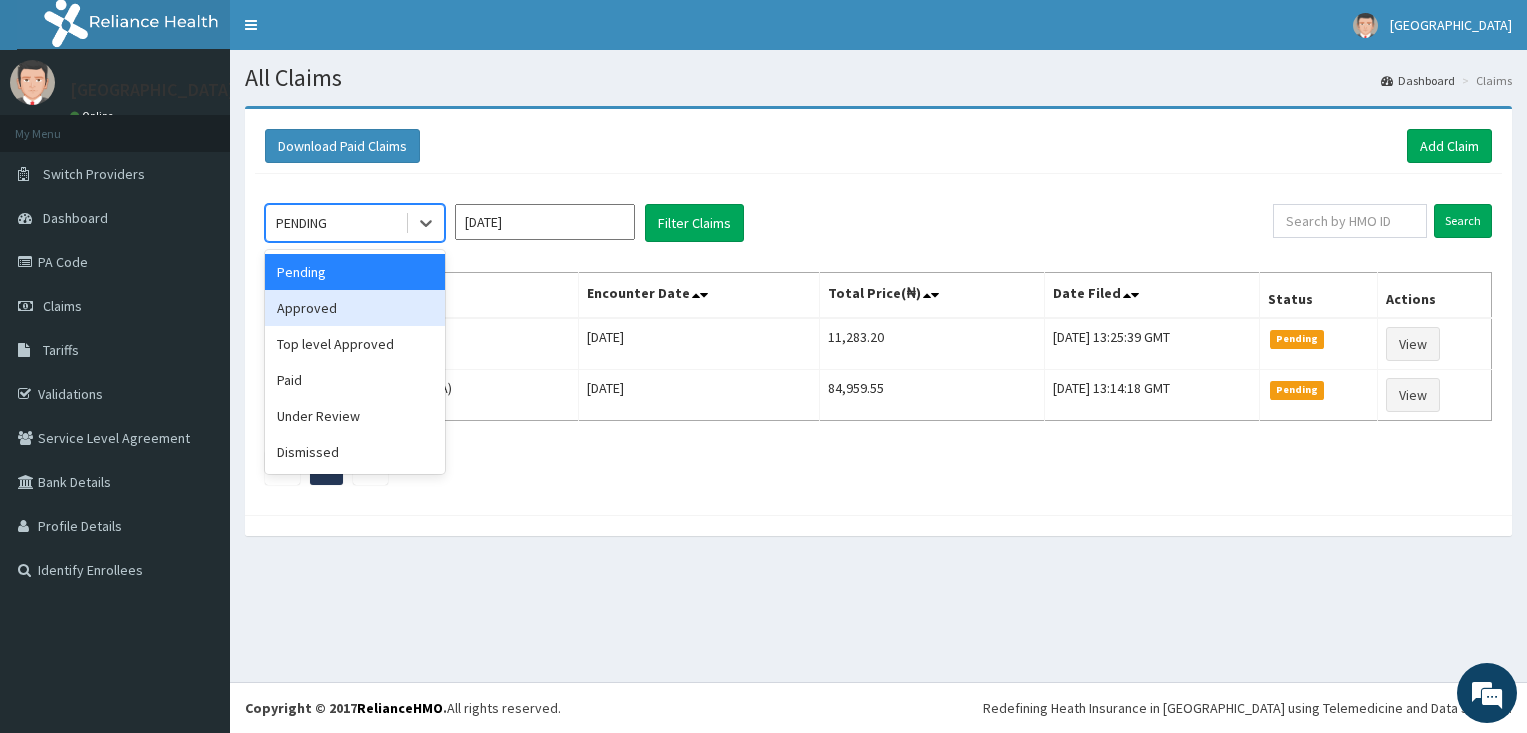 click on "Approved" at bounding box center (355, 308) 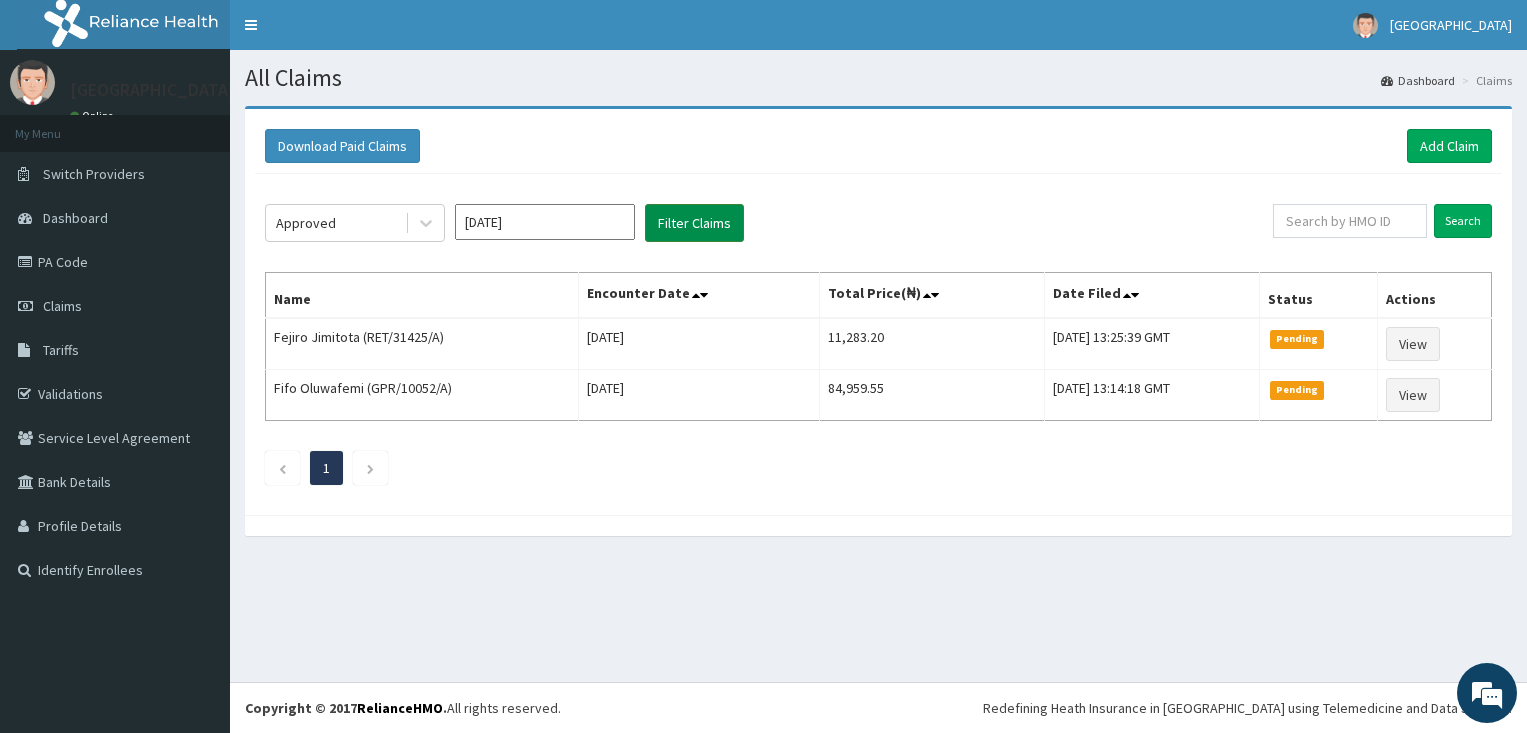 click on "Filter Claims" at bounding box center (694, 223) 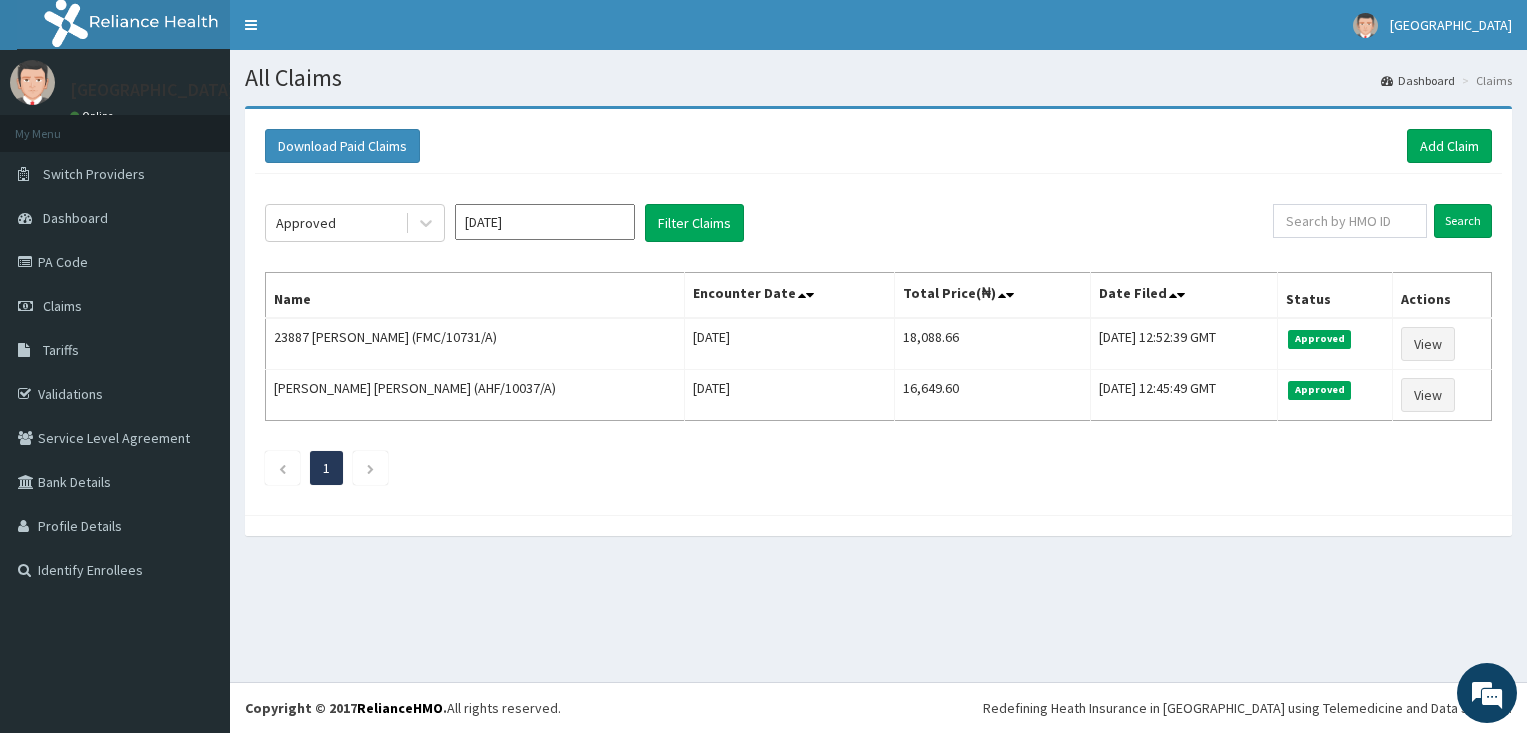 click on "[DATE]" at bounding box center [545, 222] 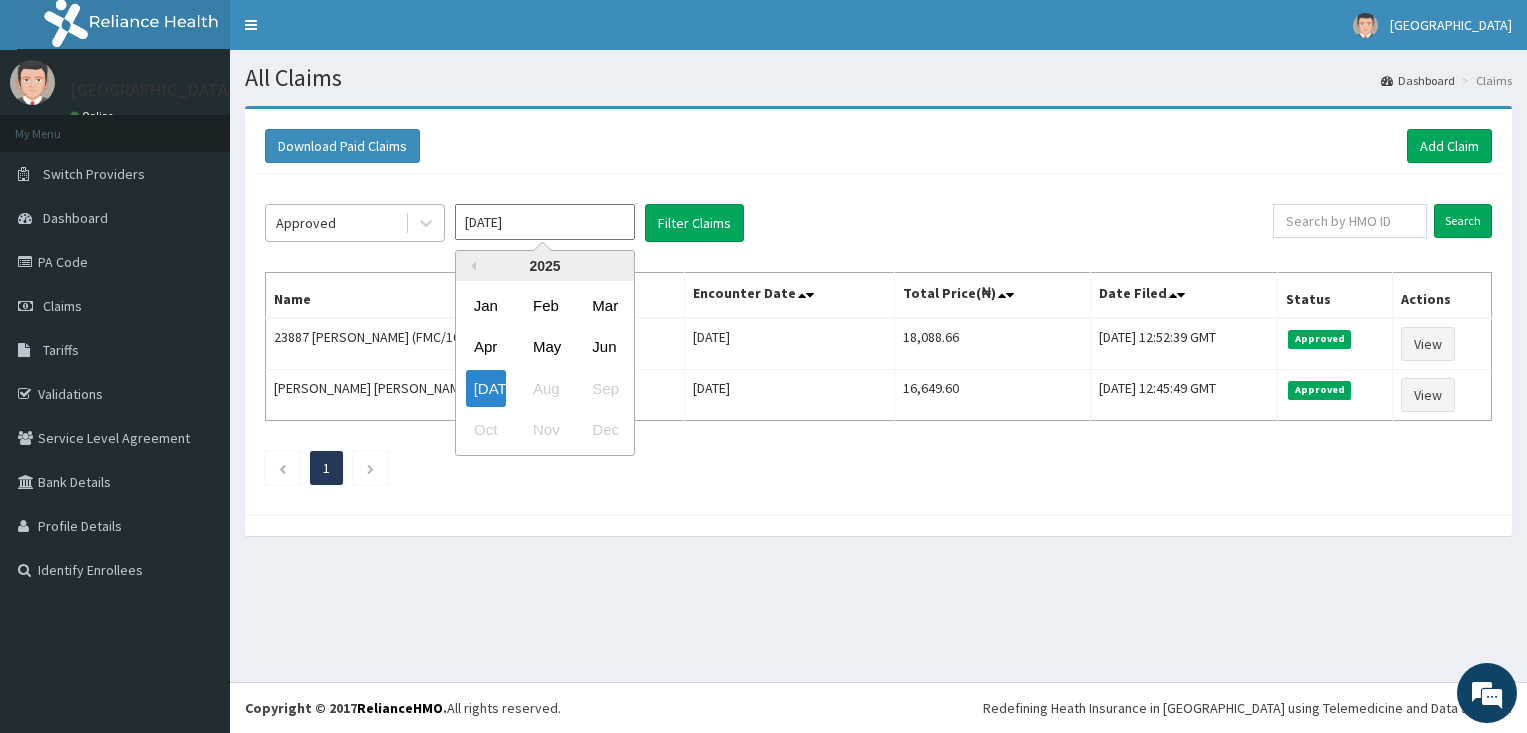 click on "Approved" at bounding box center (335, 223) 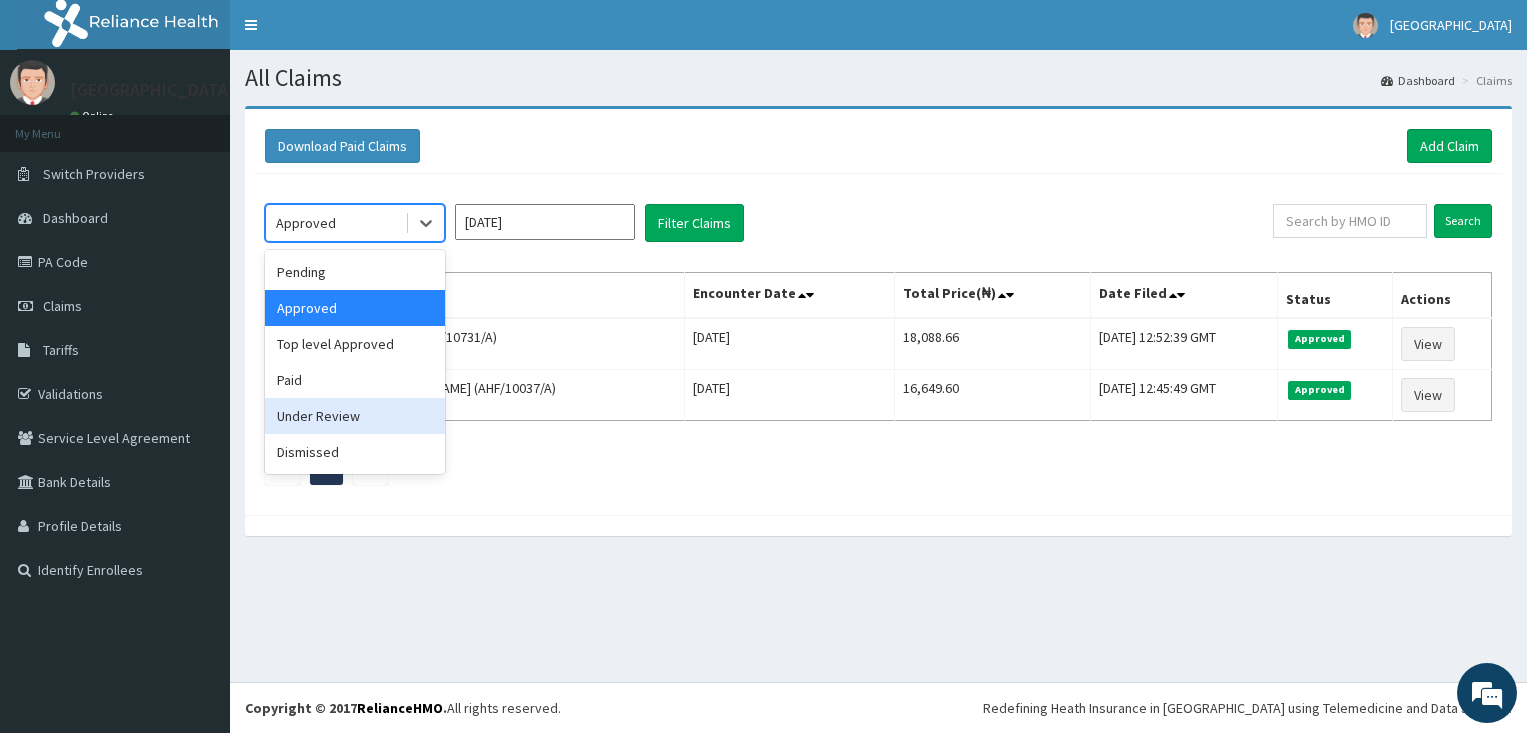 click on "Under Review" at bounding box center (355, 416) 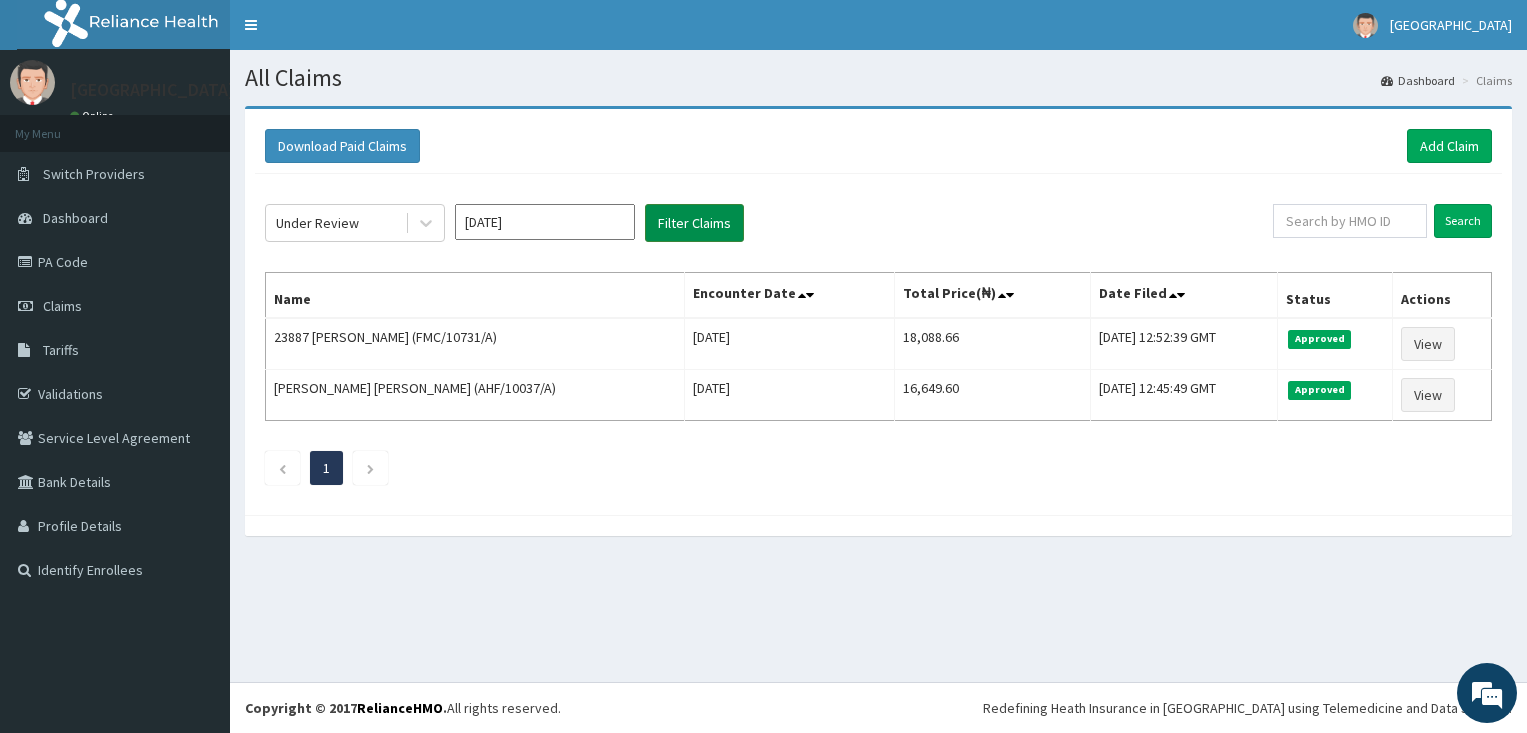 click on "Filter Claims" at bounding box center (694, 223) 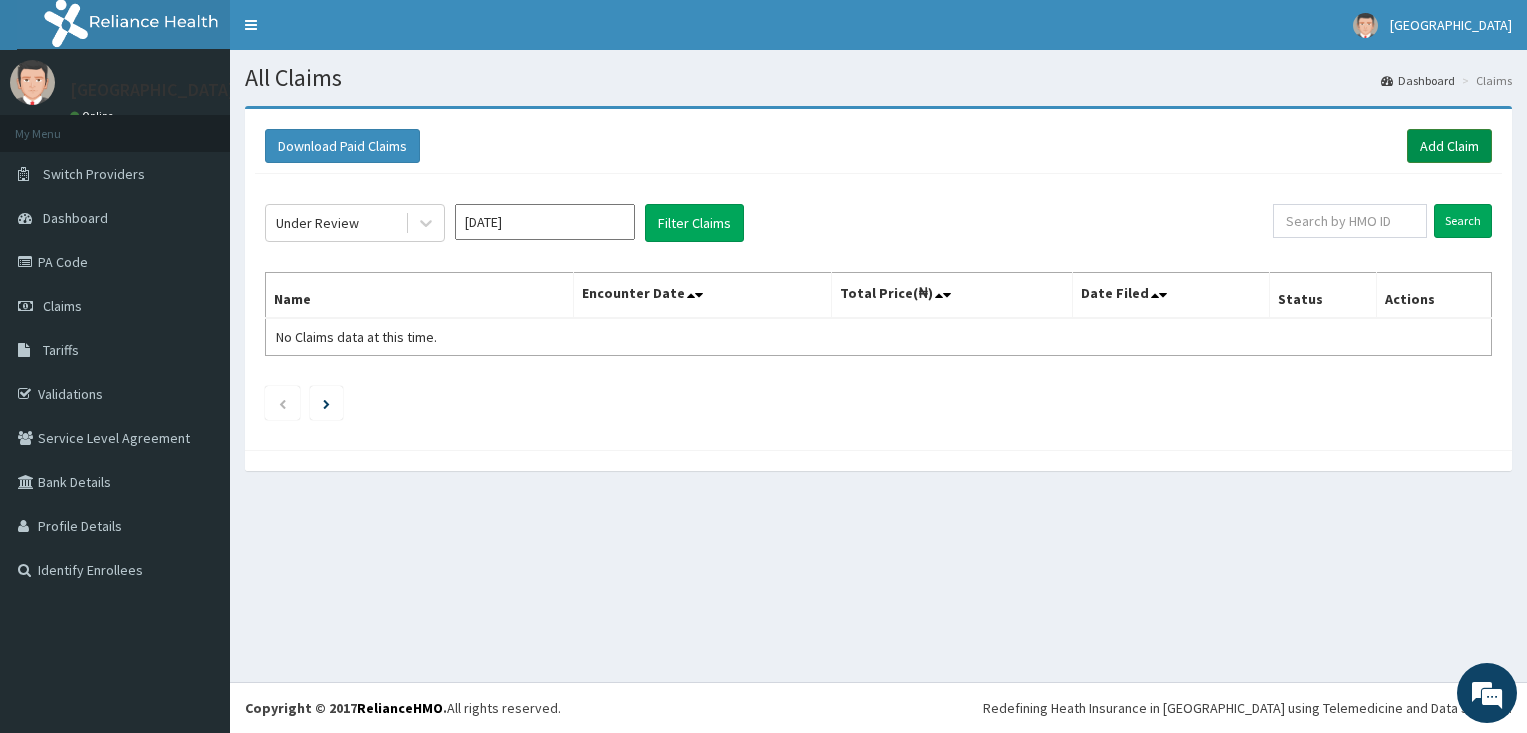 click on "Add Claim" at bounding box center (1449, 146) 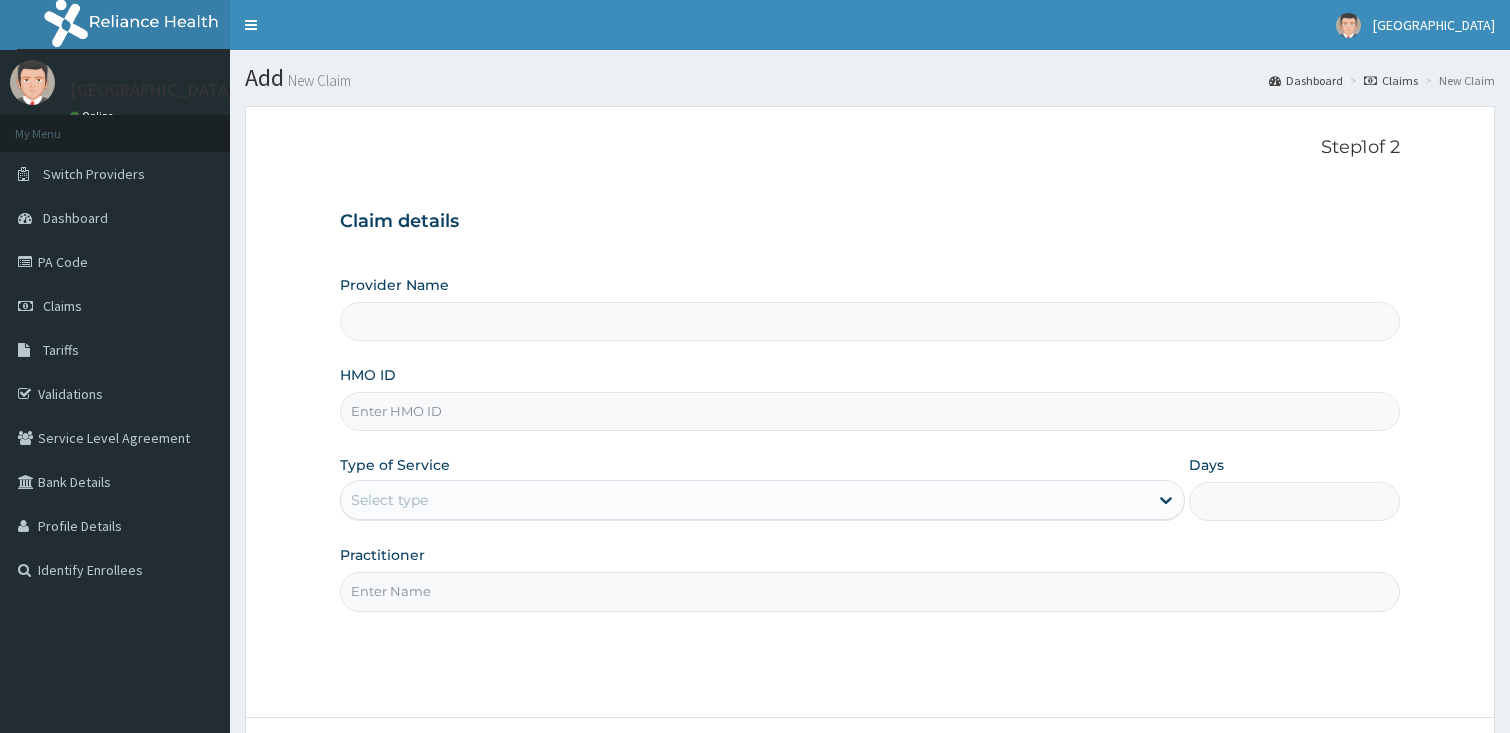 scroll, scrollTop: 0, scrollLeft: 0, axis: both 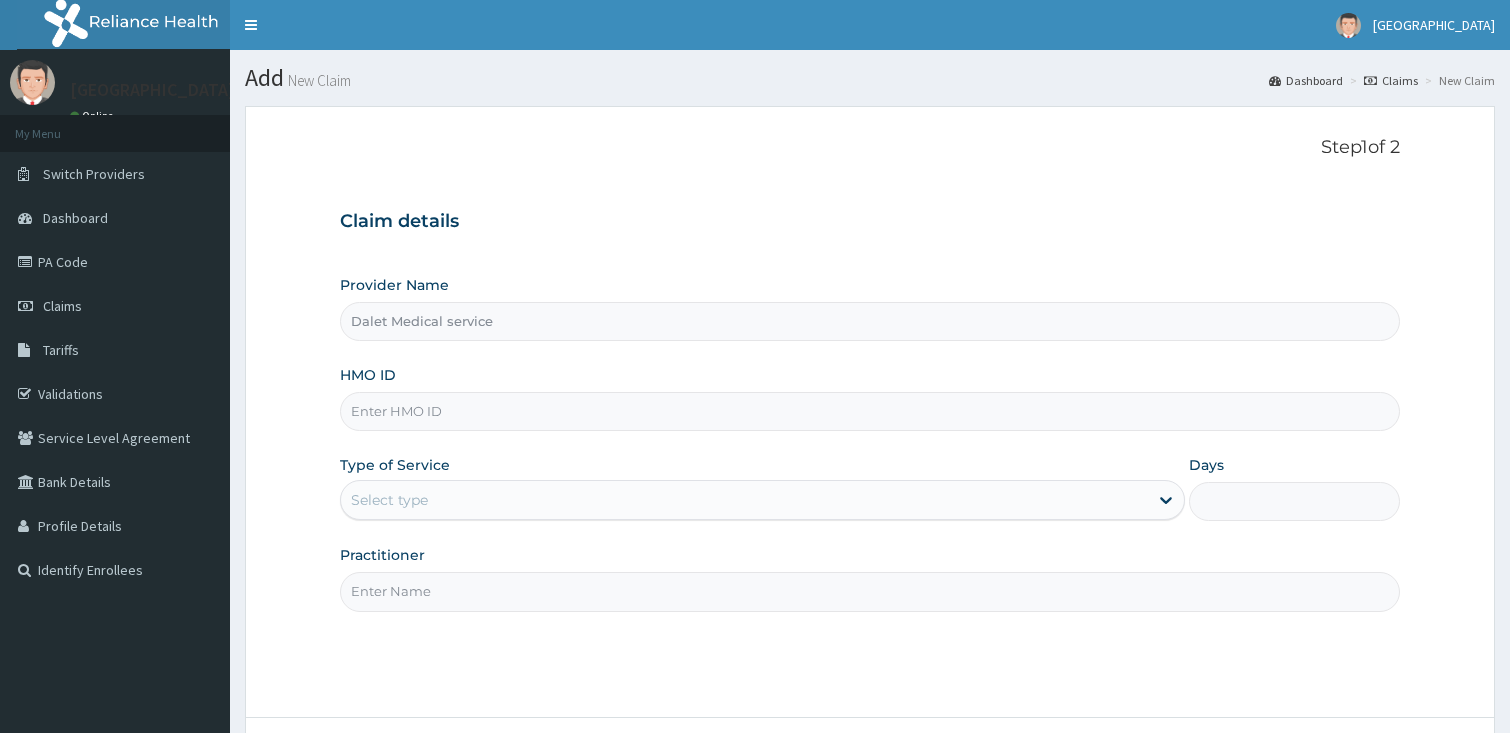 type on "Dalet Medical service" 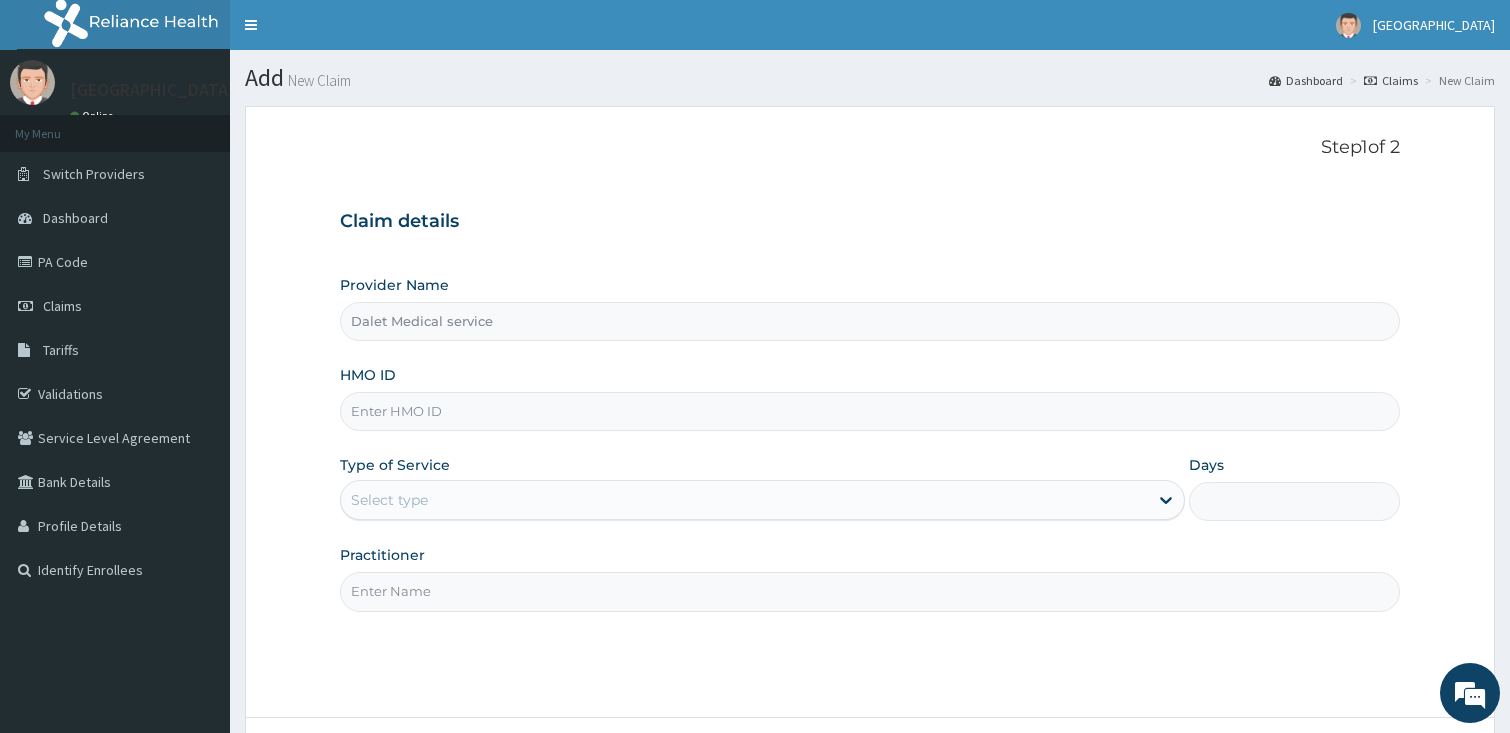 click on "HMO ID" at bounding box center (870, 411) 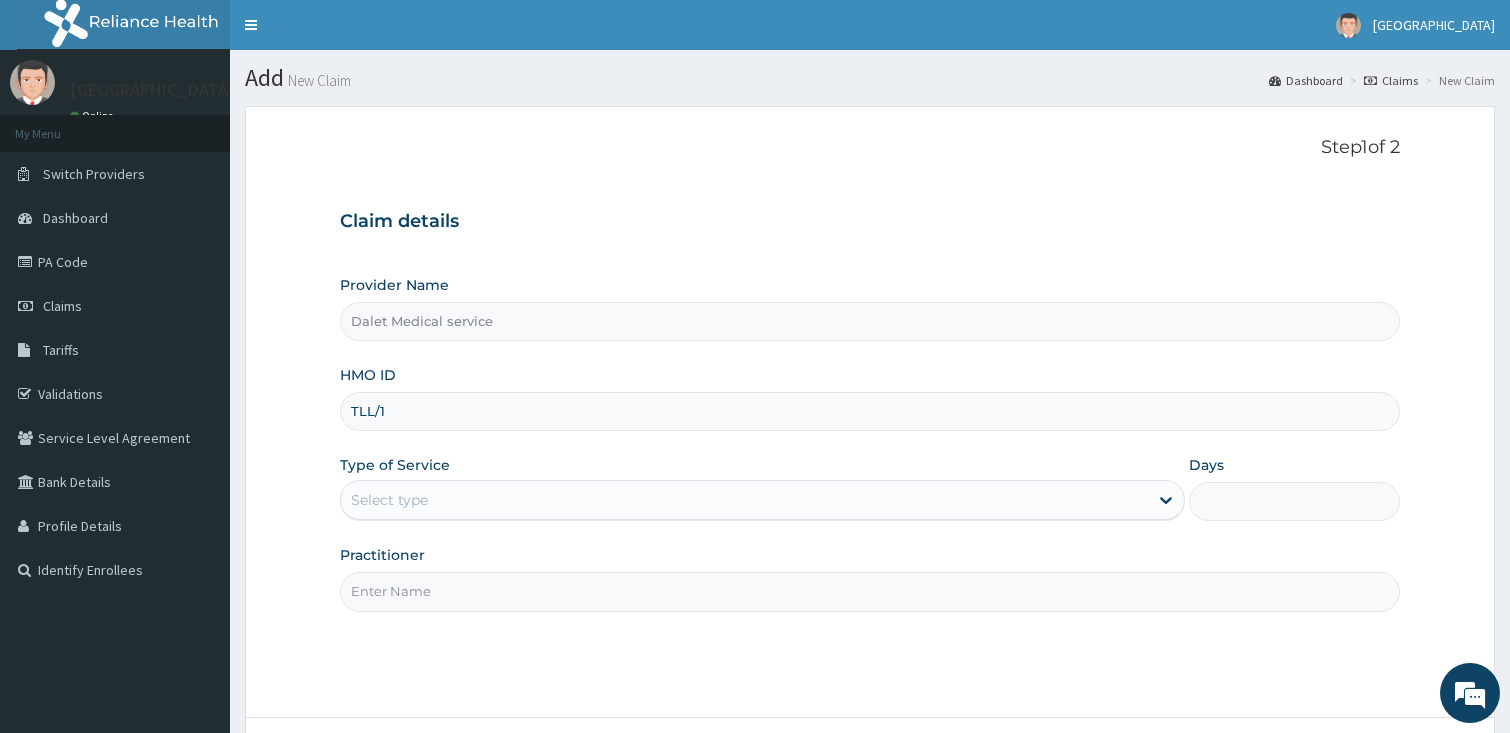 scroll, scrollTop: 0, scrollLeft: 0, axis: both 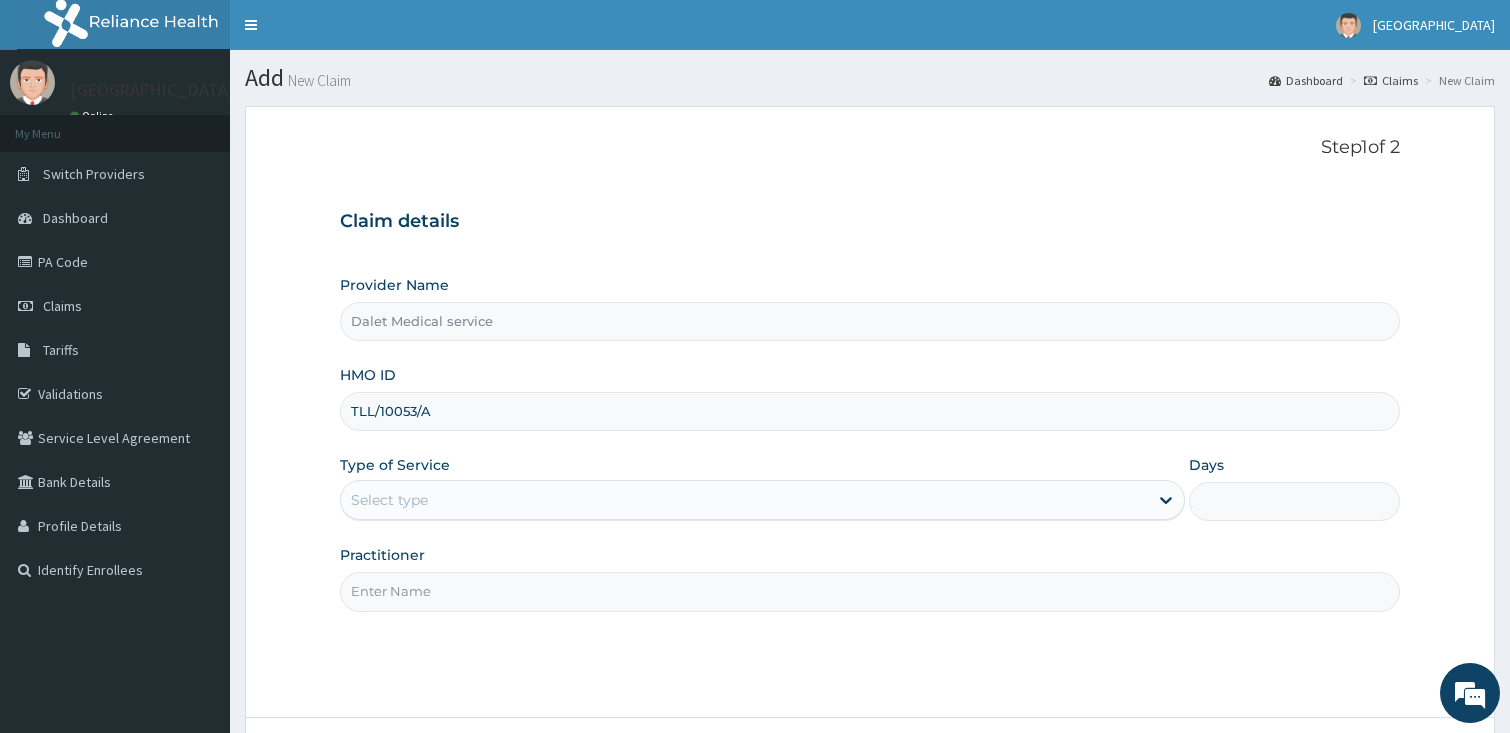 type on "TLL/10053/A" 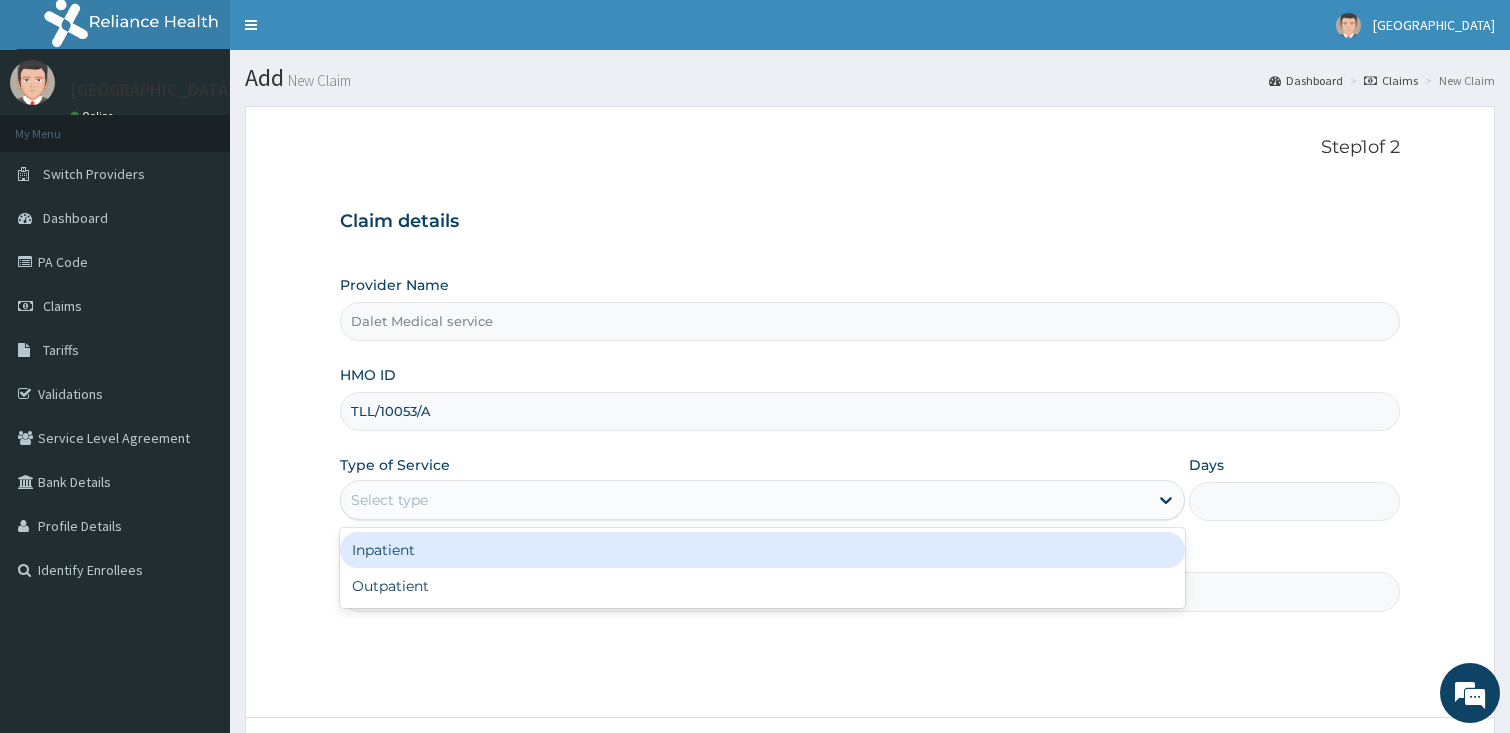 click on "Select type" at bounding box center [744, 500] 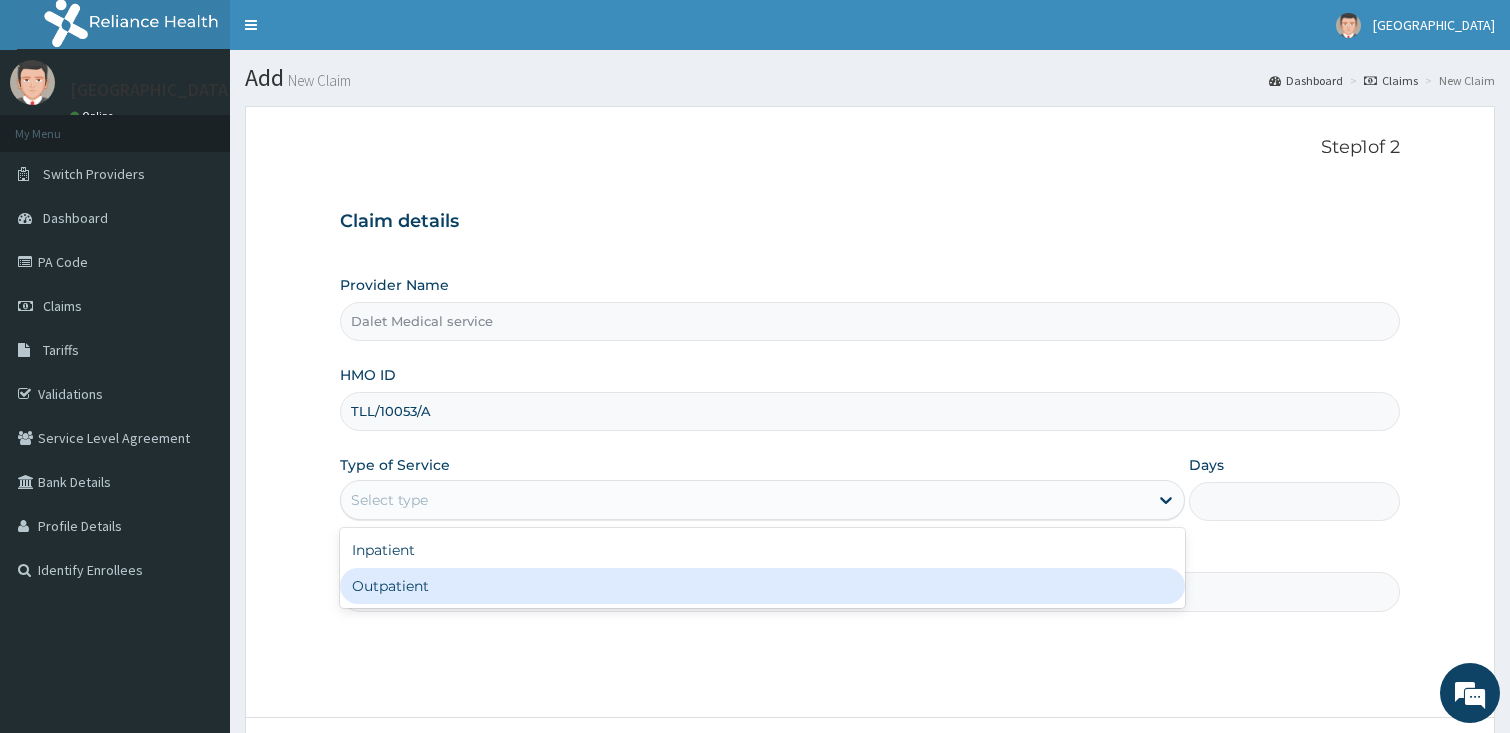 click on "Outpatient" at bounding box center (762, 586) 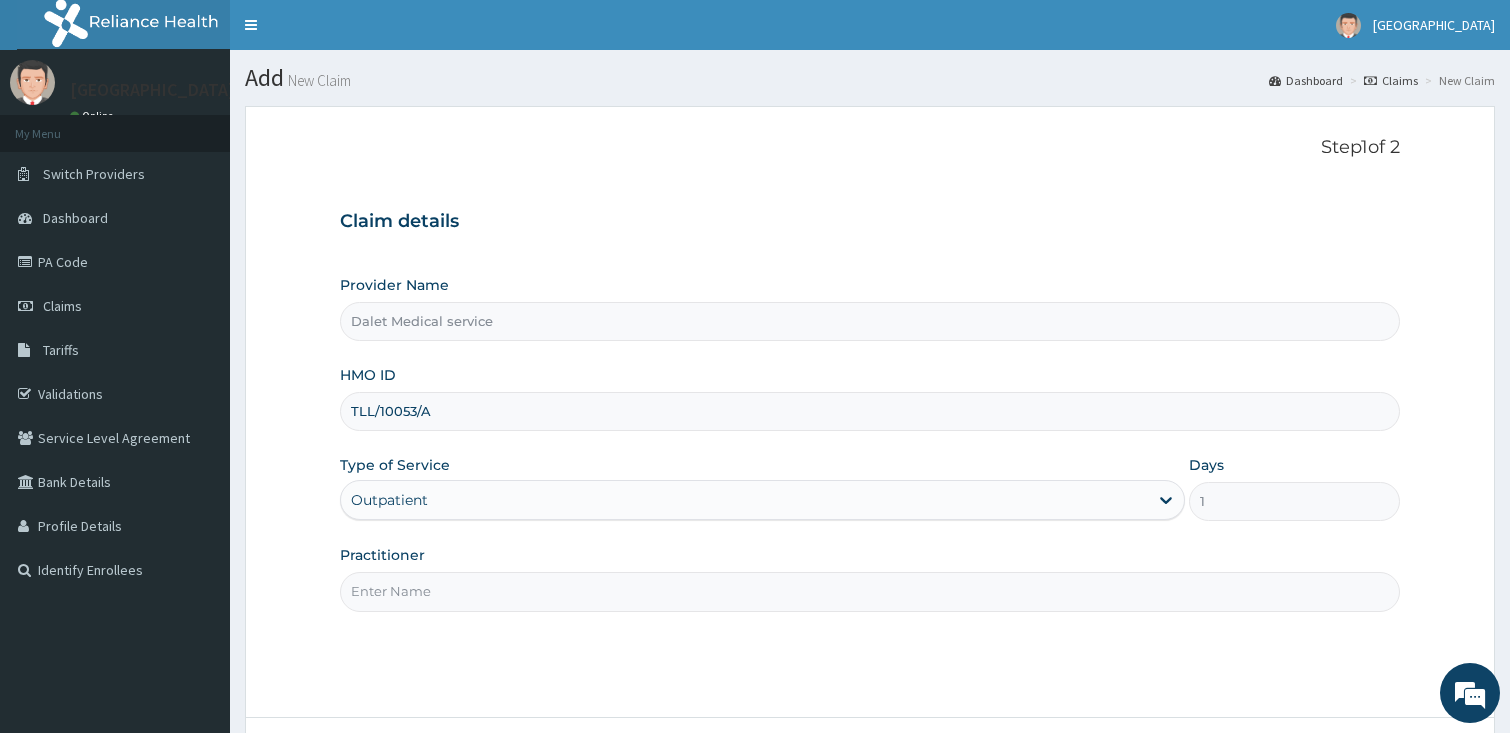 click on "Practitioner" at bounding box center (870, 591) 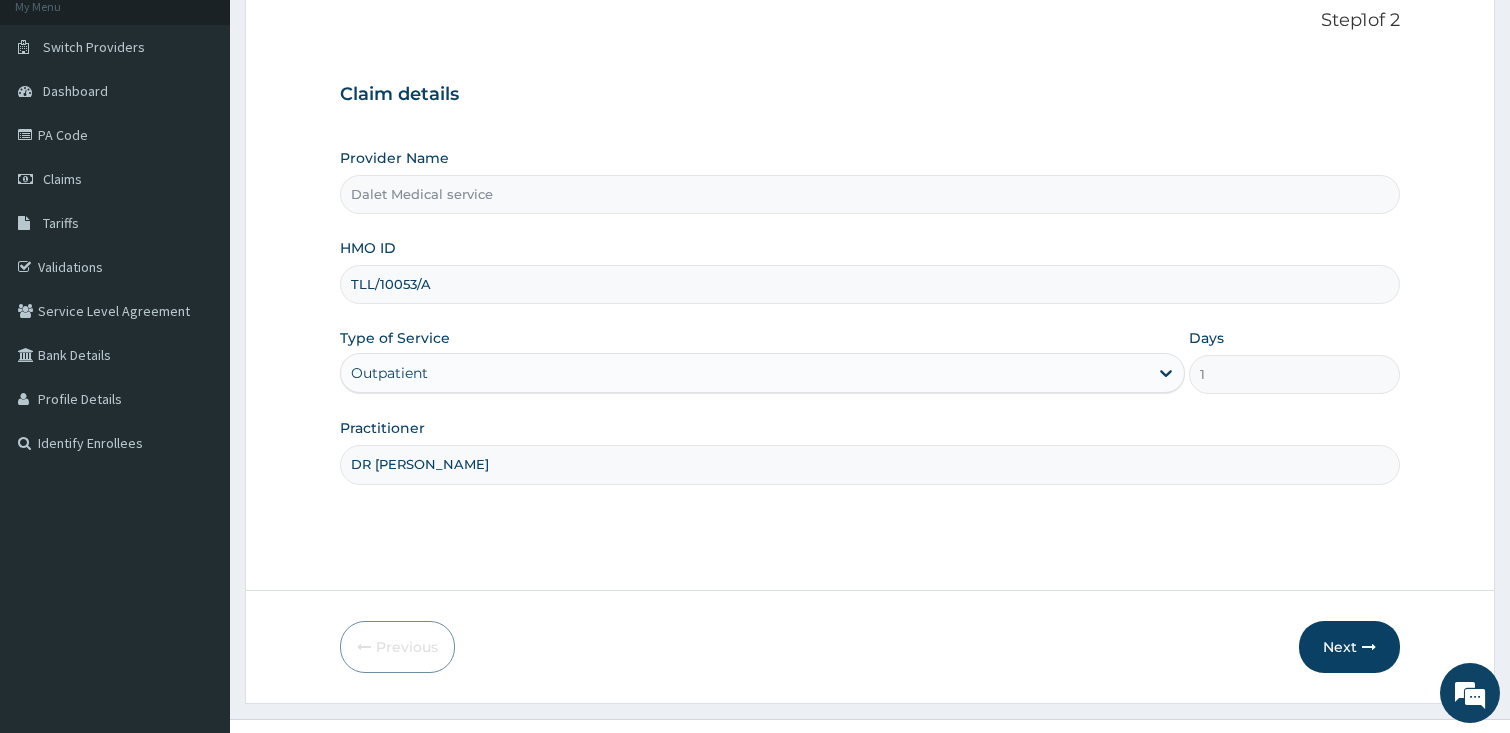 scroll, scrollTop: 164, scrollLeft: 0, axis: vertical 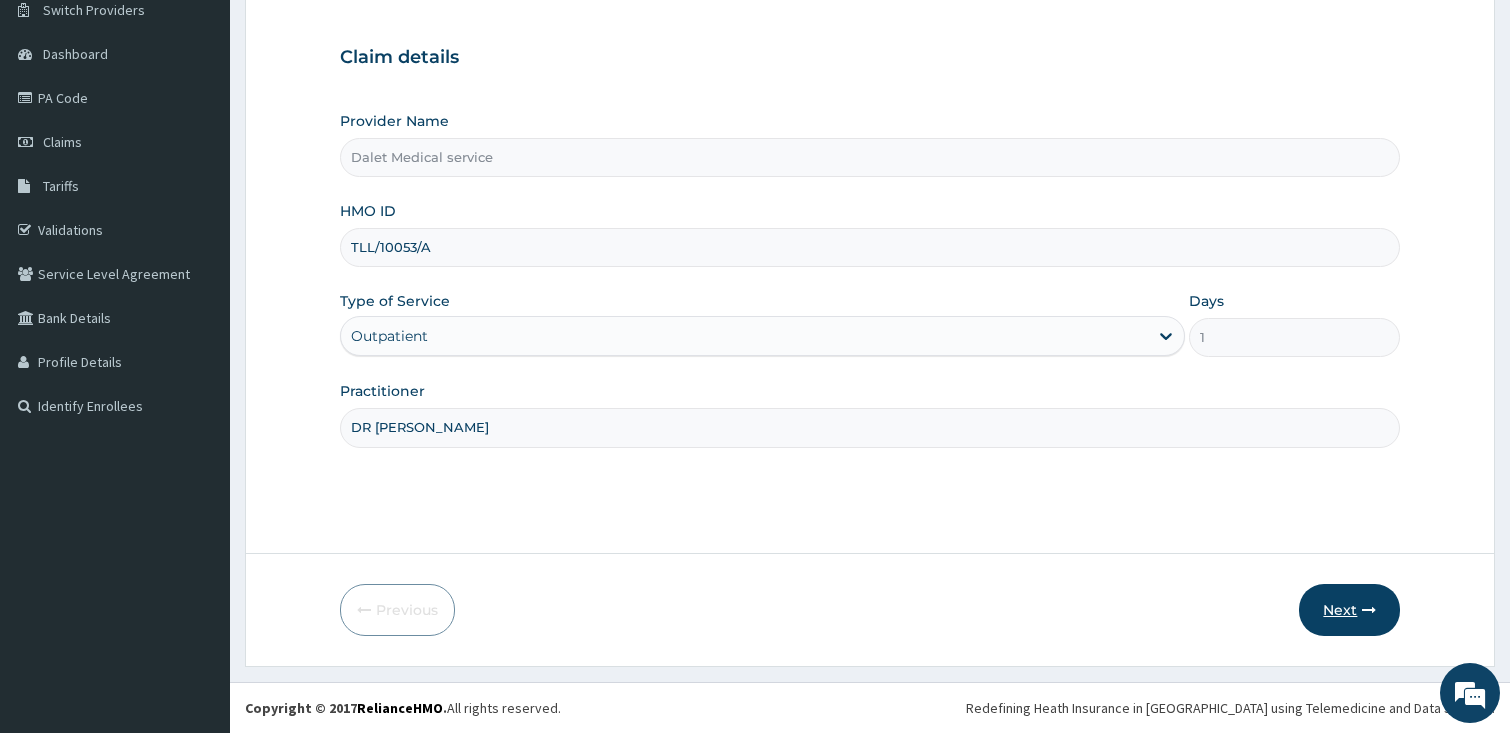 type on "DR [PERSON_NAME]" 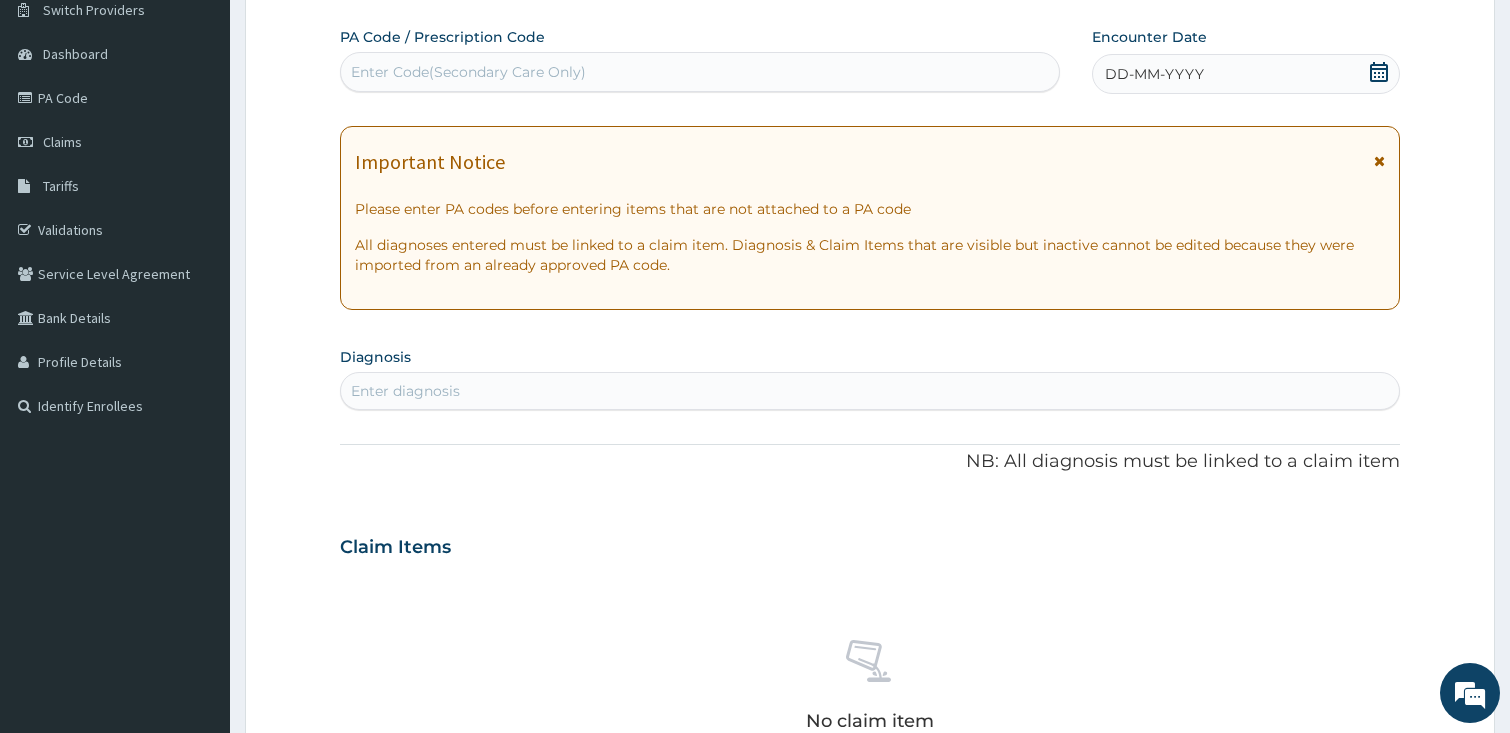 click on "Enter Code(Secondary Care Only)" at bounding box center (700, 72) 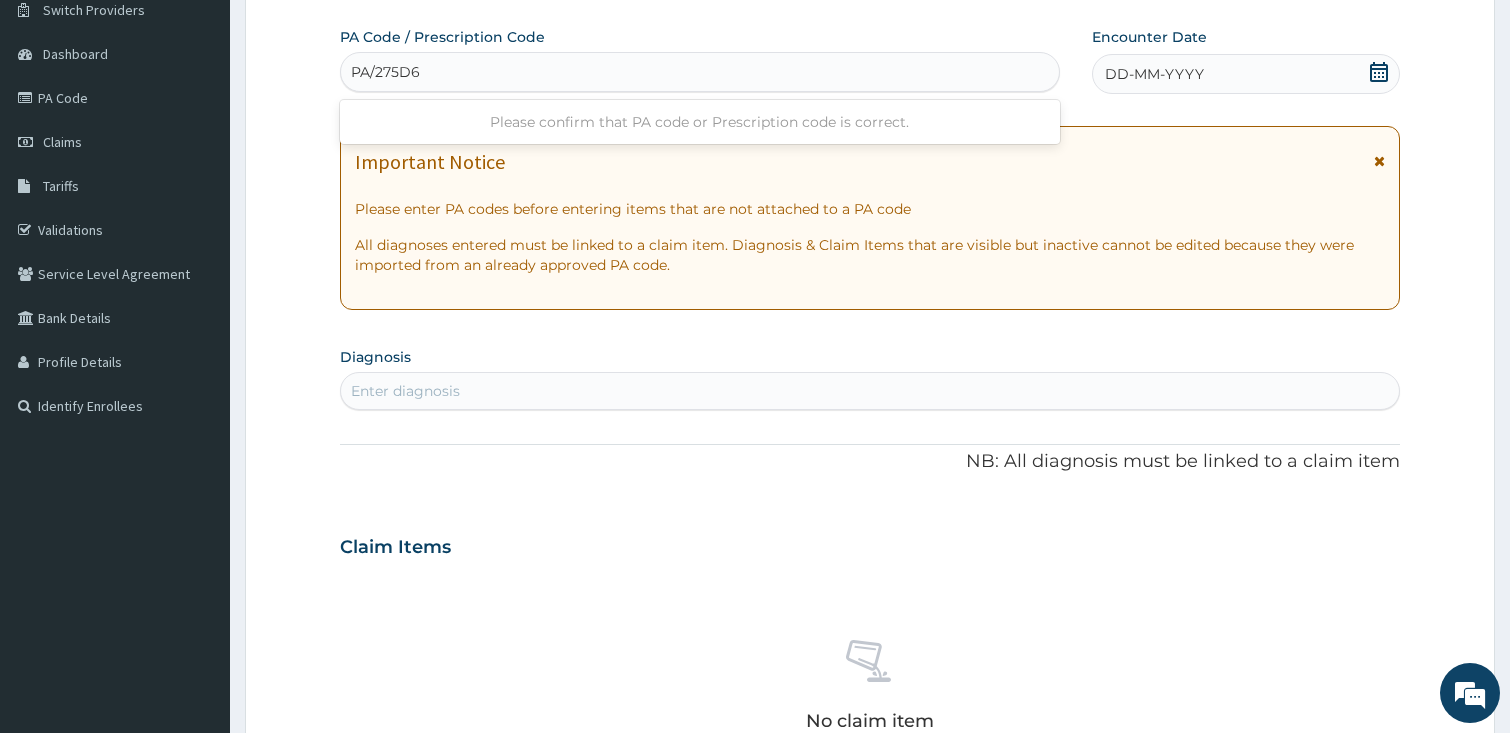 type on "PA/275D69" 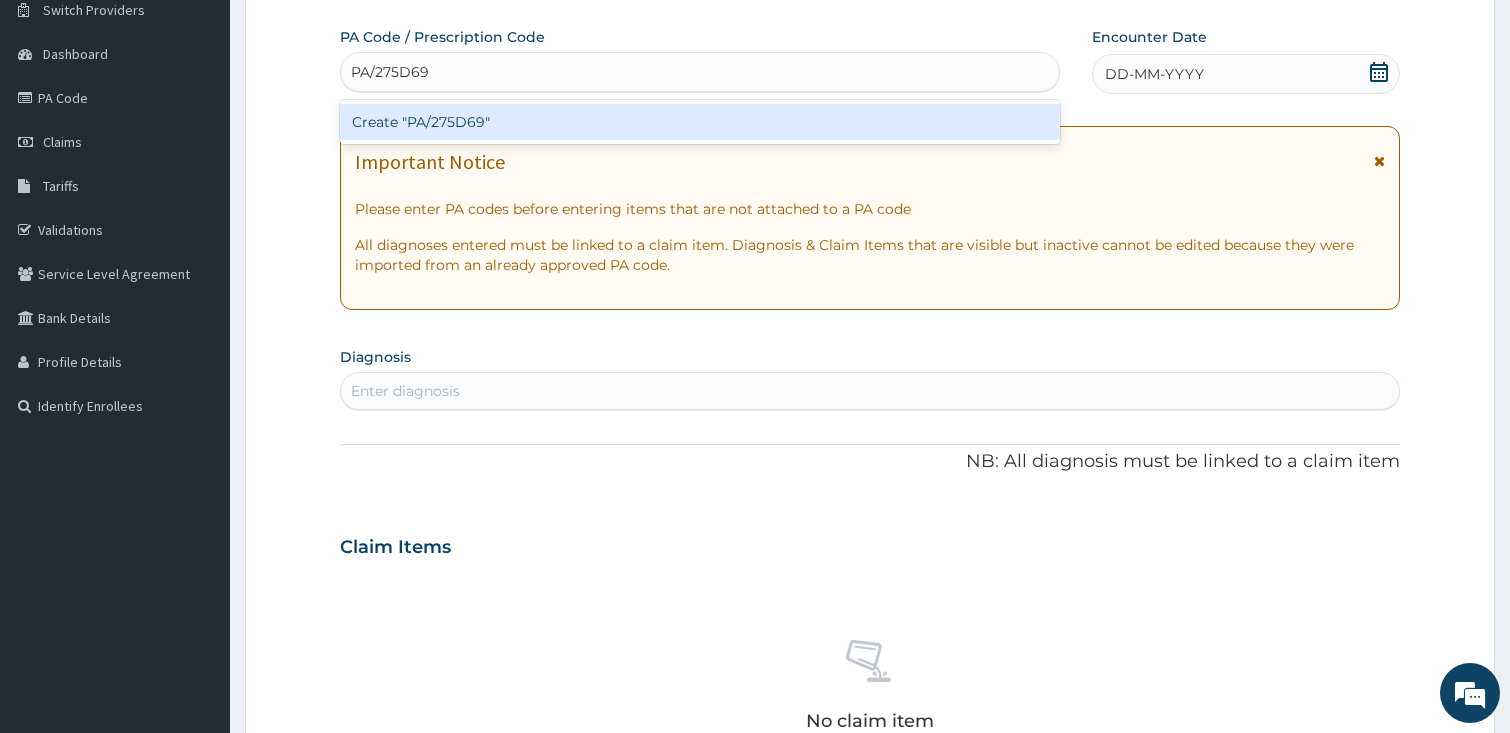 click on "Create "PA/275D69"" at bounding box center [700, 122] 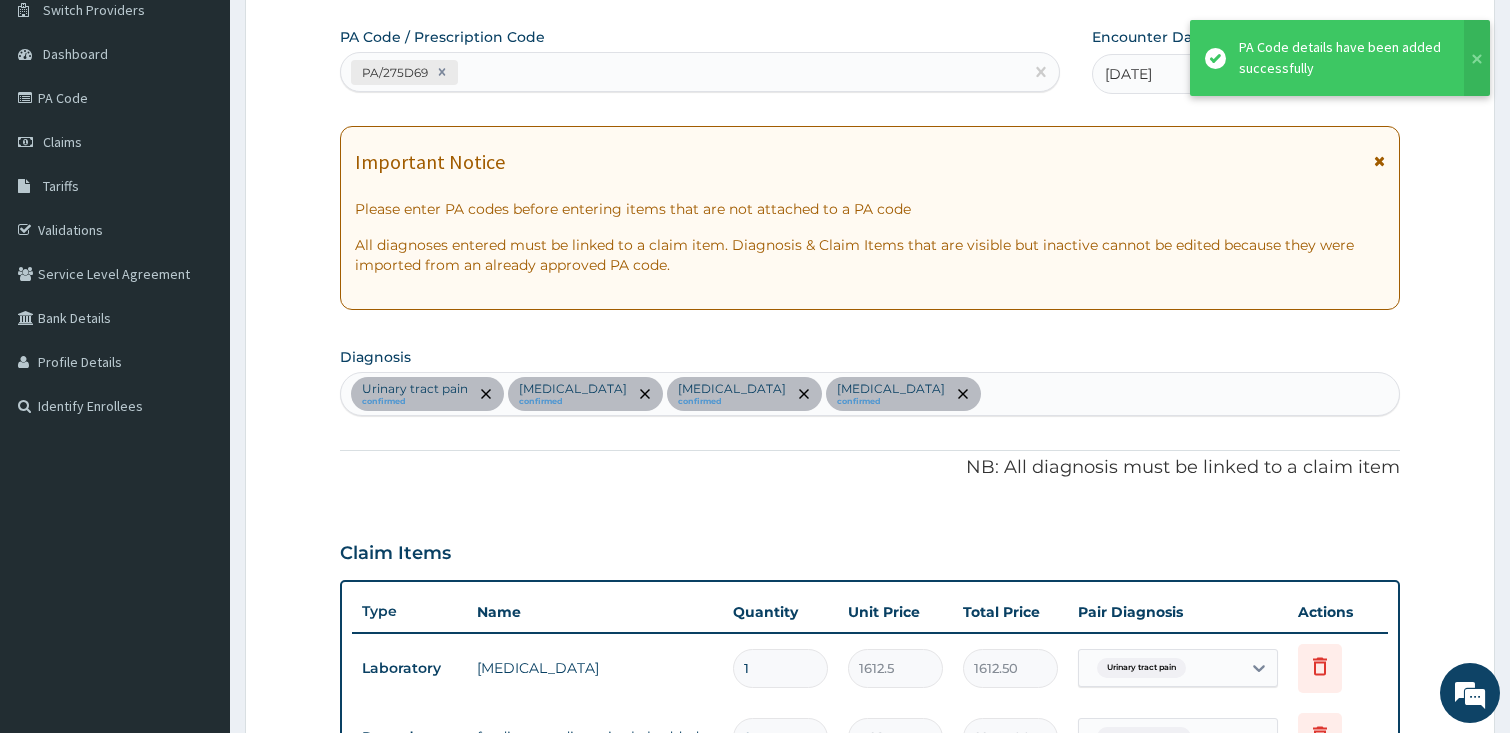 scroll, scrollTop: 811, scrollLeft: 0, axis: vertical 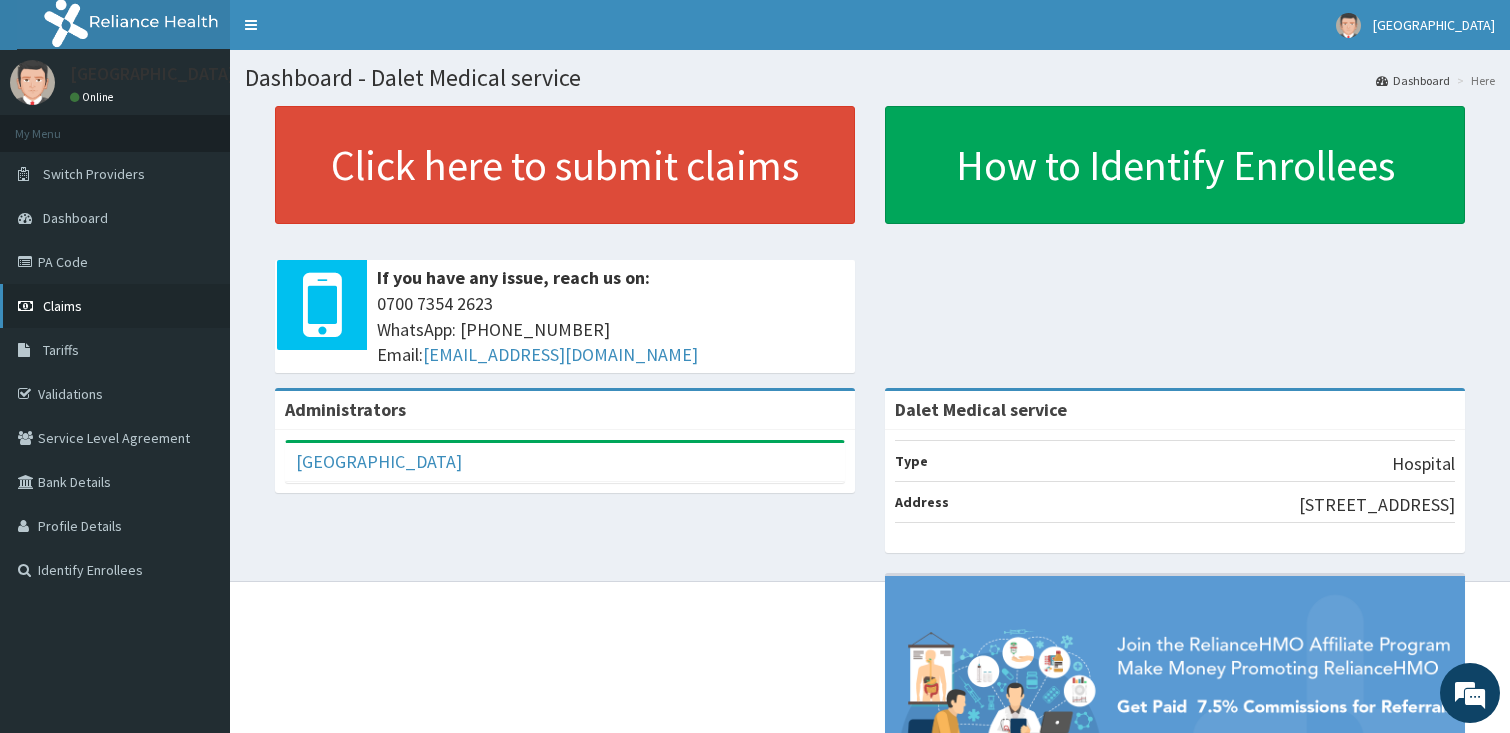 click on "Claims" at bounding box center [62, 306] 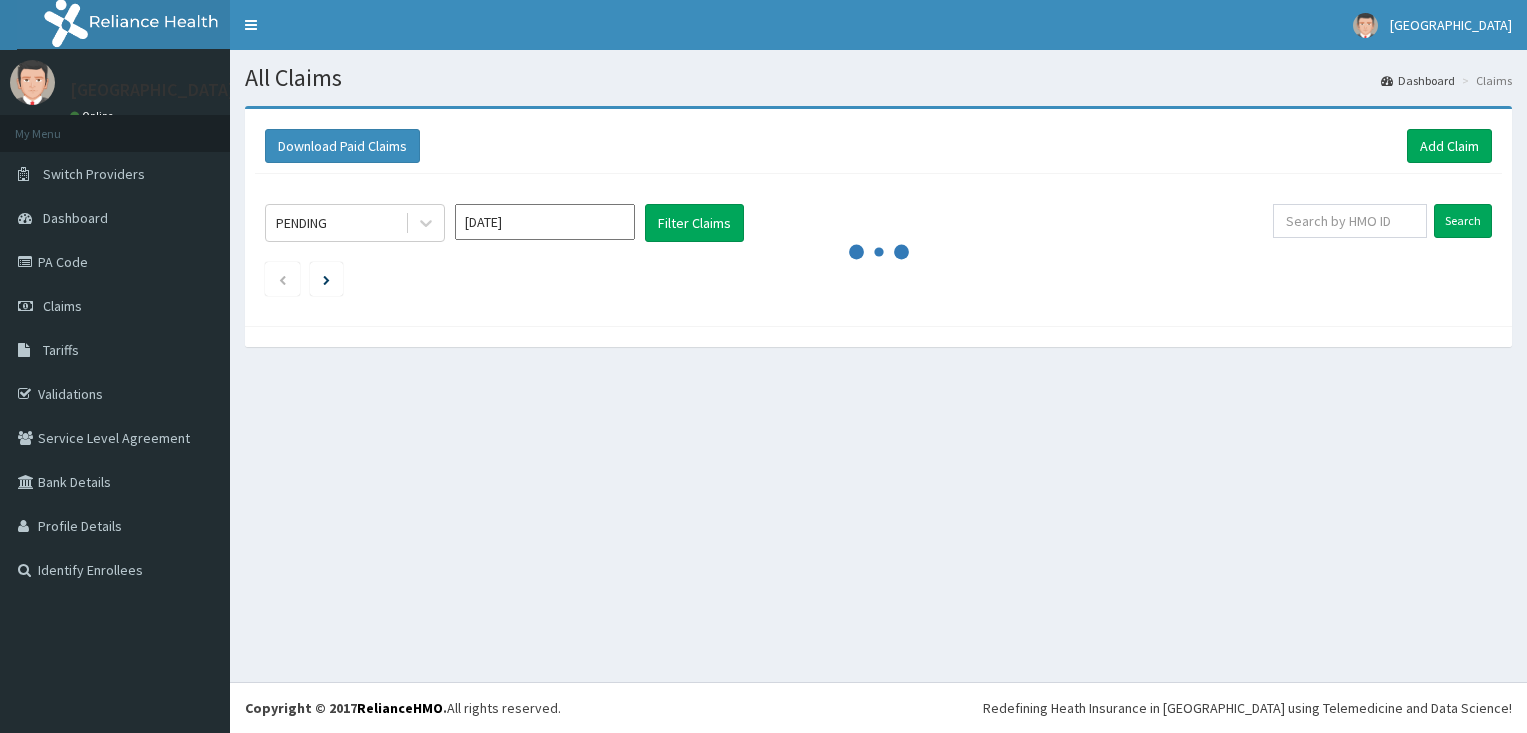 scroll, scrollTop: 0, scrollLeft: 0, axis: both 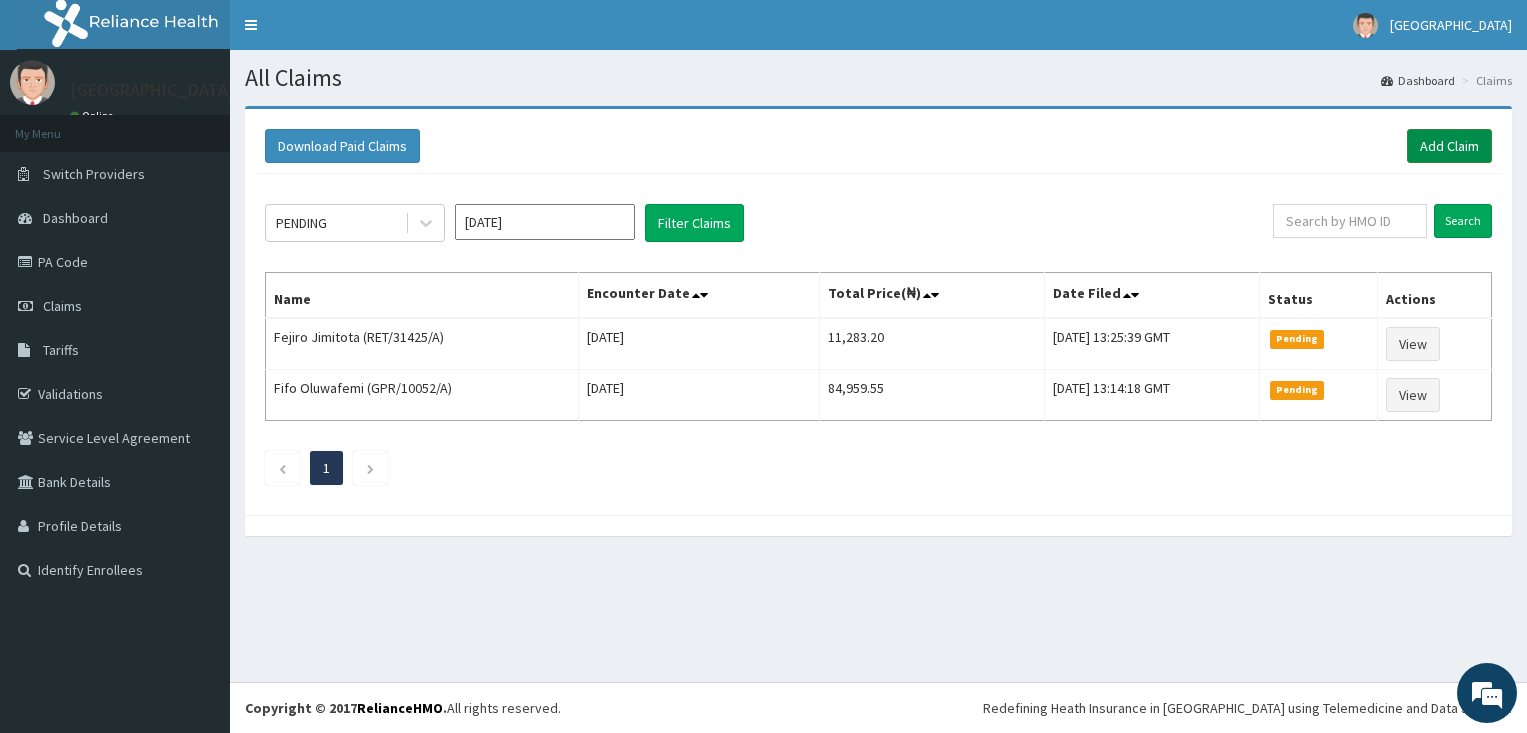 click on "Add Claim" at bounding box center [1449, 146] 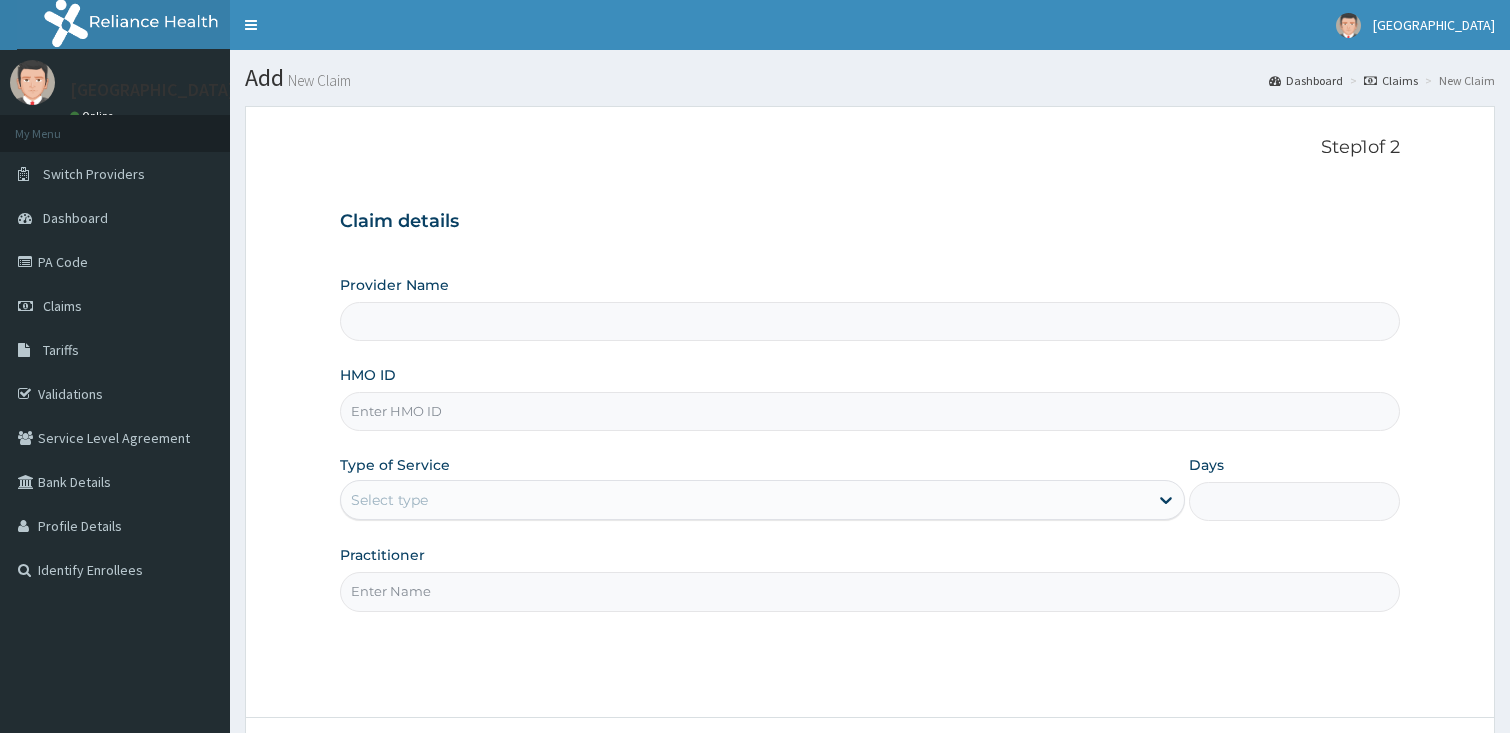 scroll, scrollTop: 0, scrollLeft: 0, axis: both 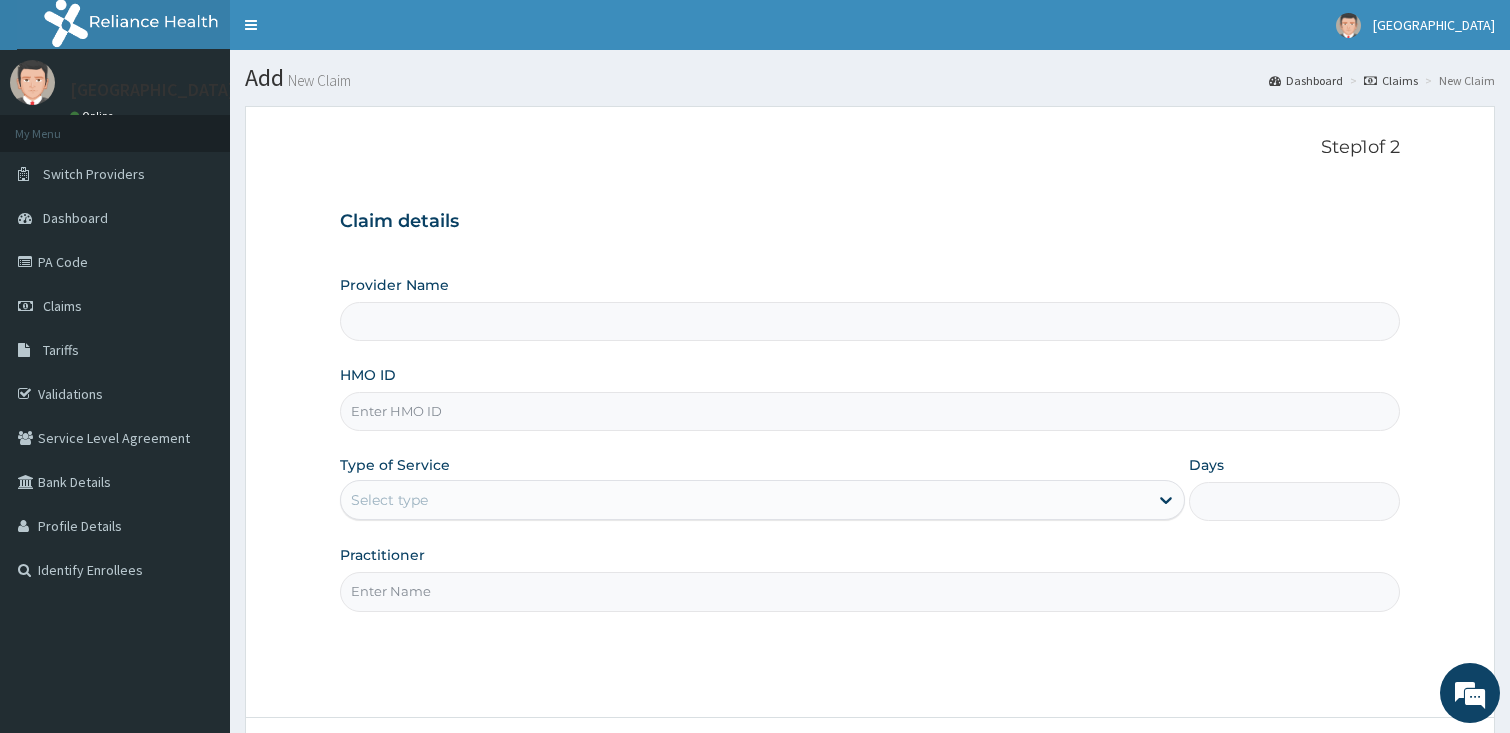 type on "Dalet Medical service" 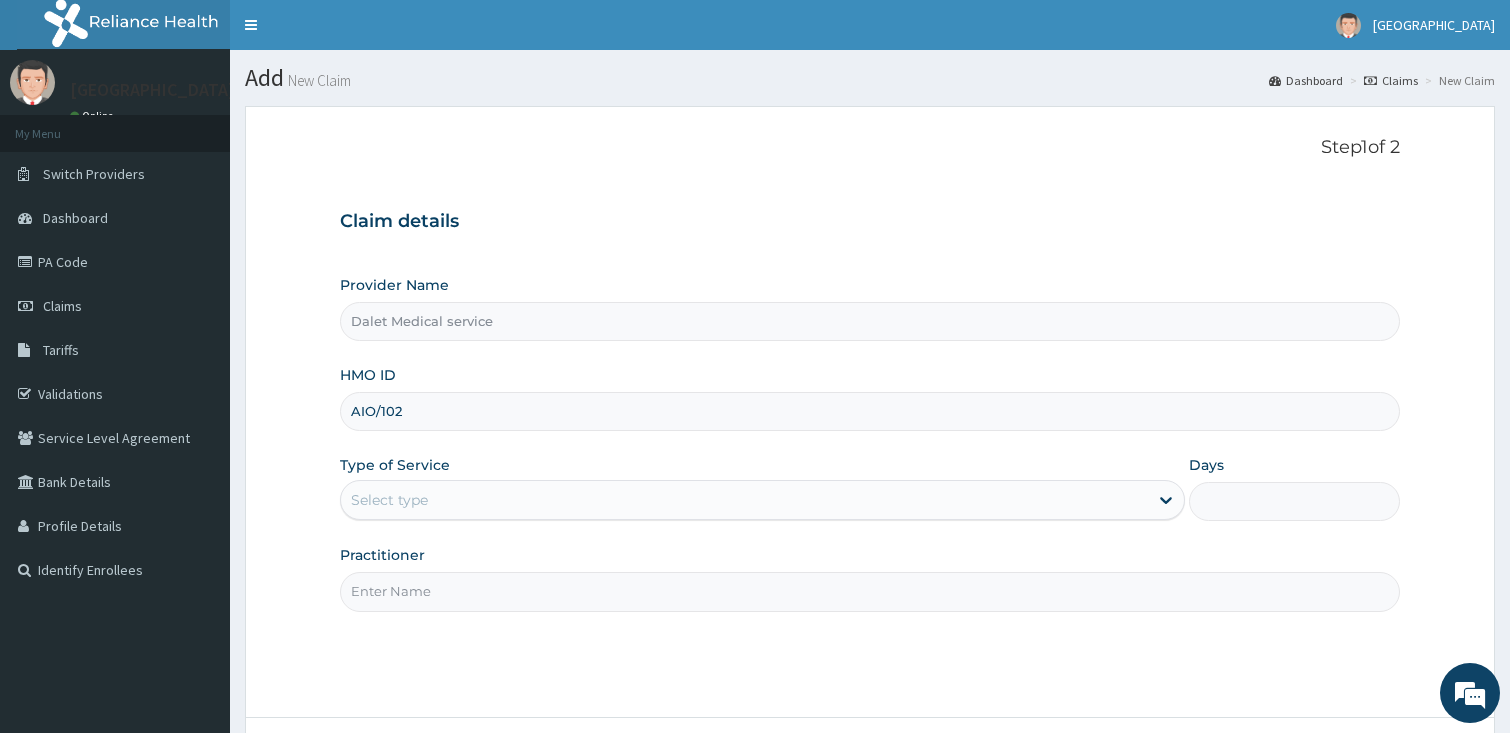 scroll, scrollTop: 0, scrollLeft: 0, axis: both 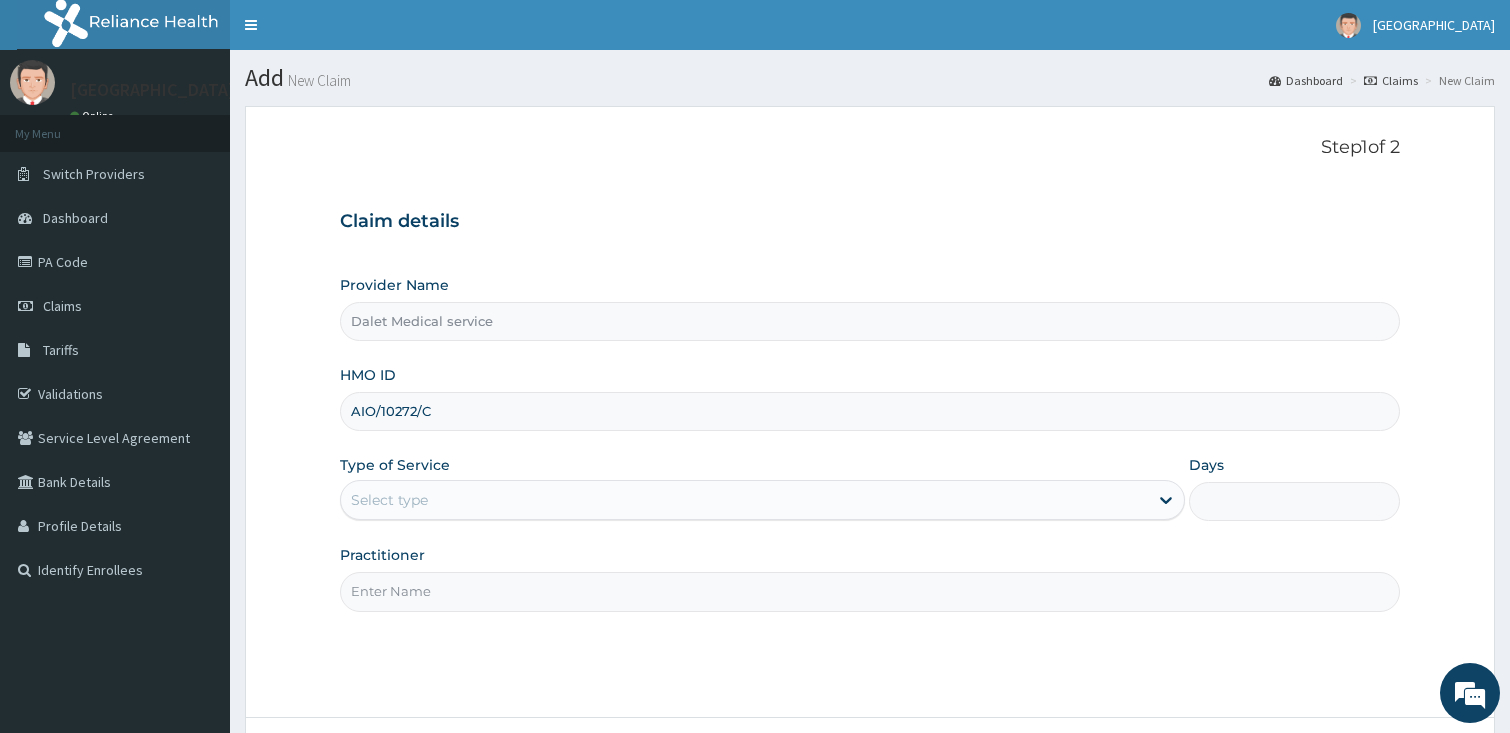 type on "AIO/10272/C" 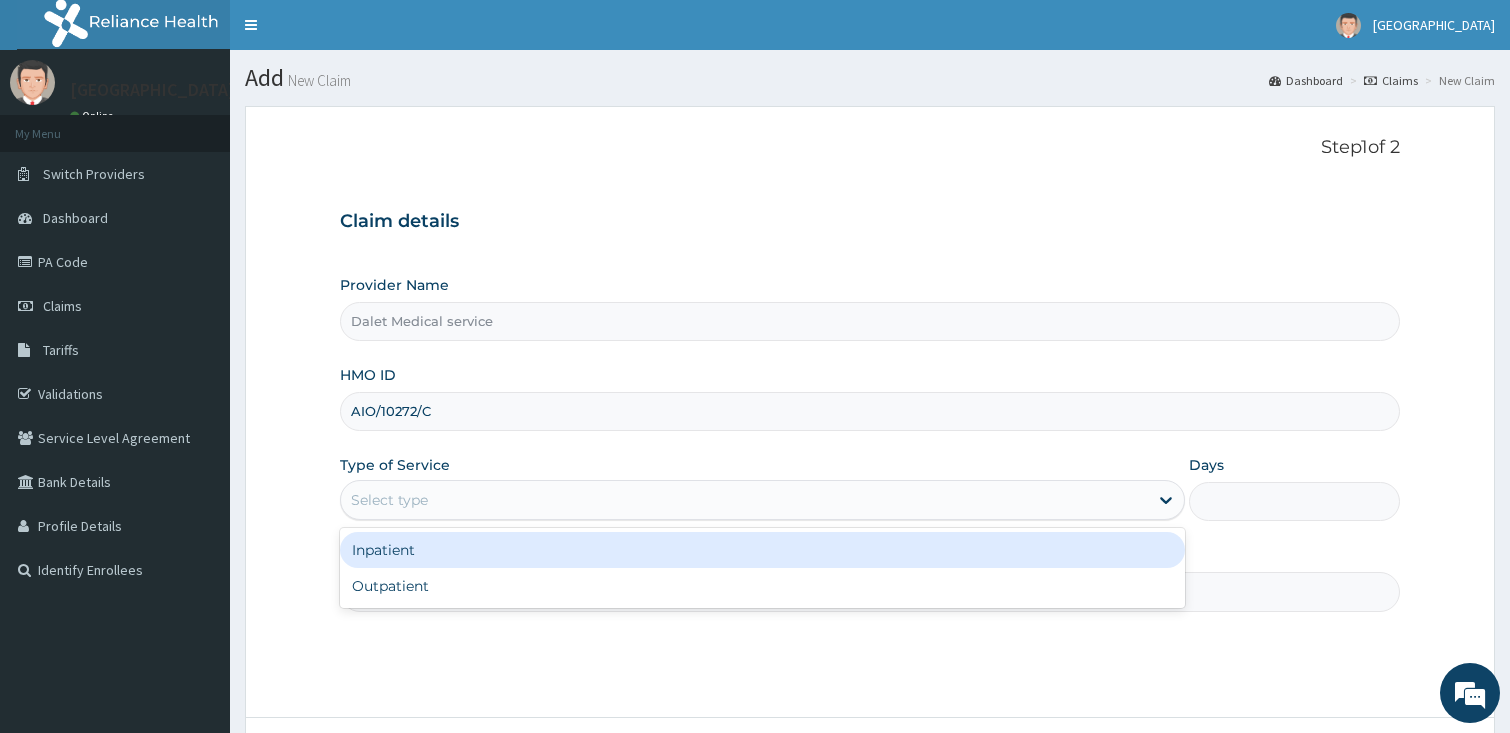 click on "Select type" at bounding box center (744, 500) 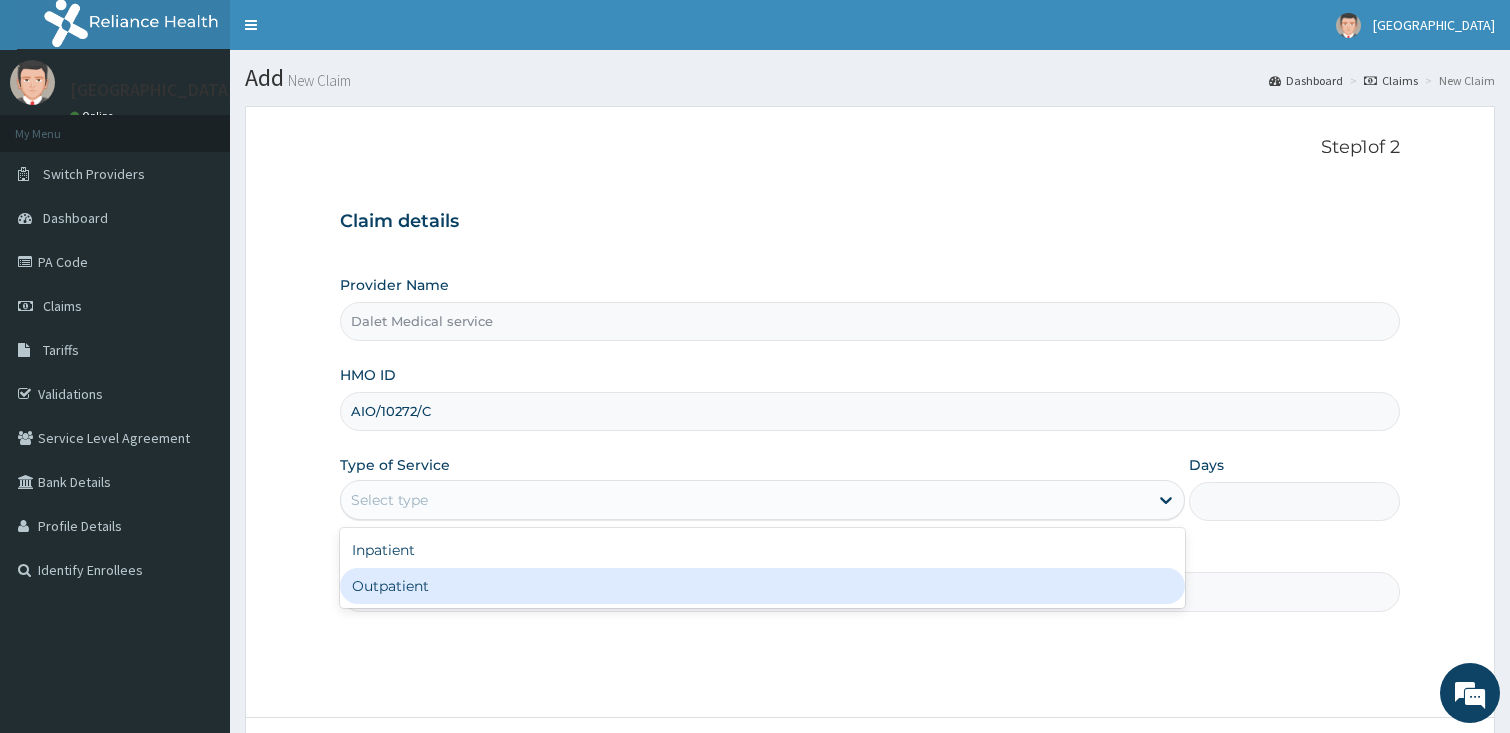 click on "Outpatient" at bounding box center (762, 586) 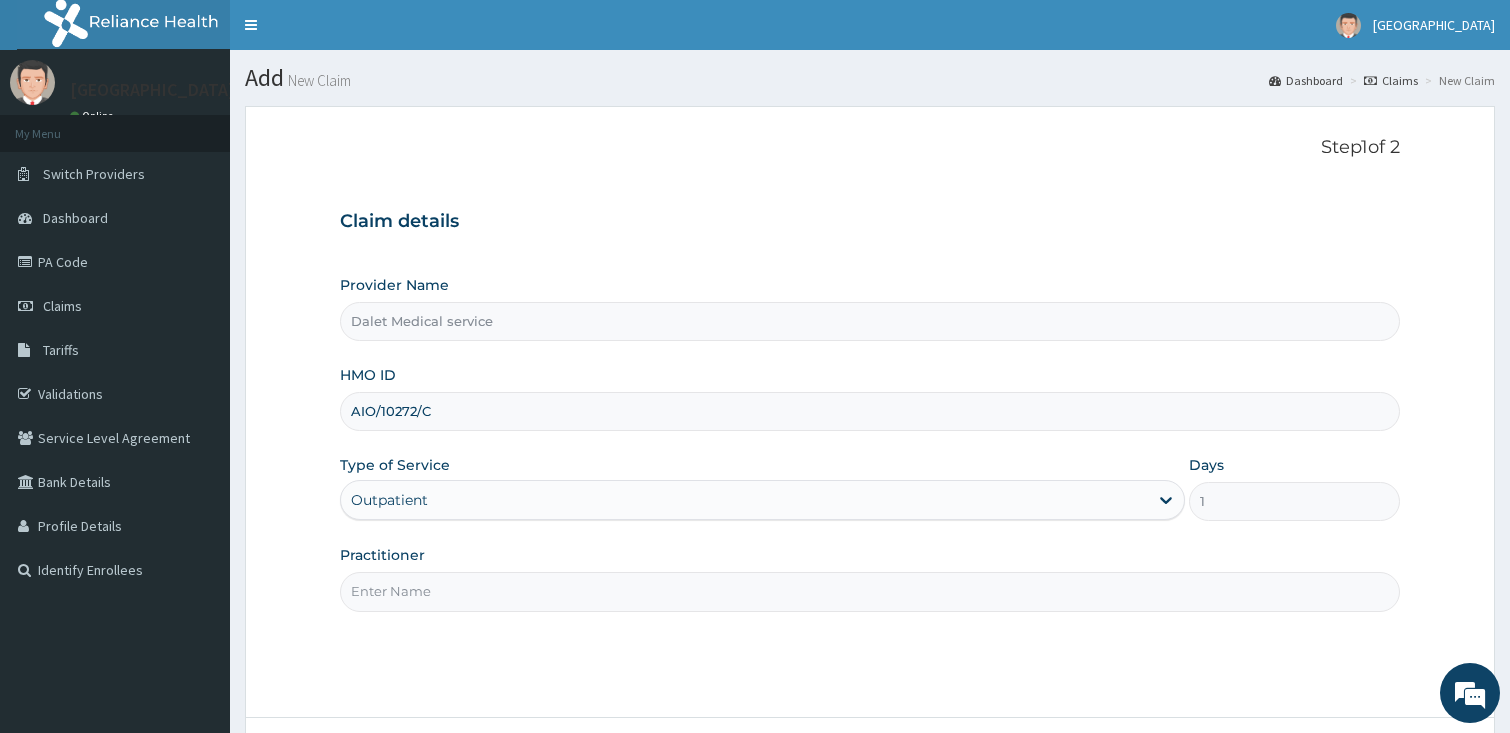 click on "Practitioner" at bounding box center (870, 591) 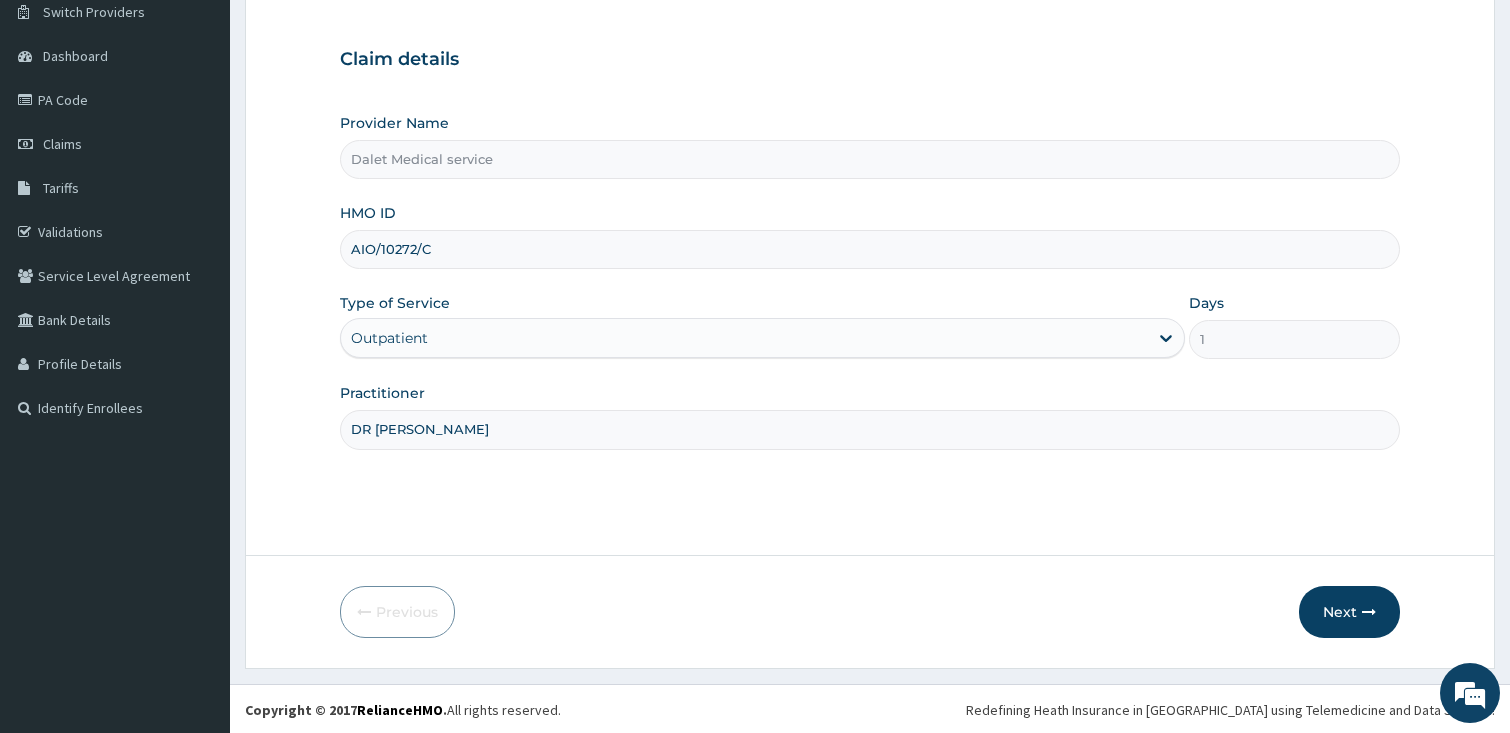 scroll, scrollTop: 164, scrollLeft: 0, axis: vertical 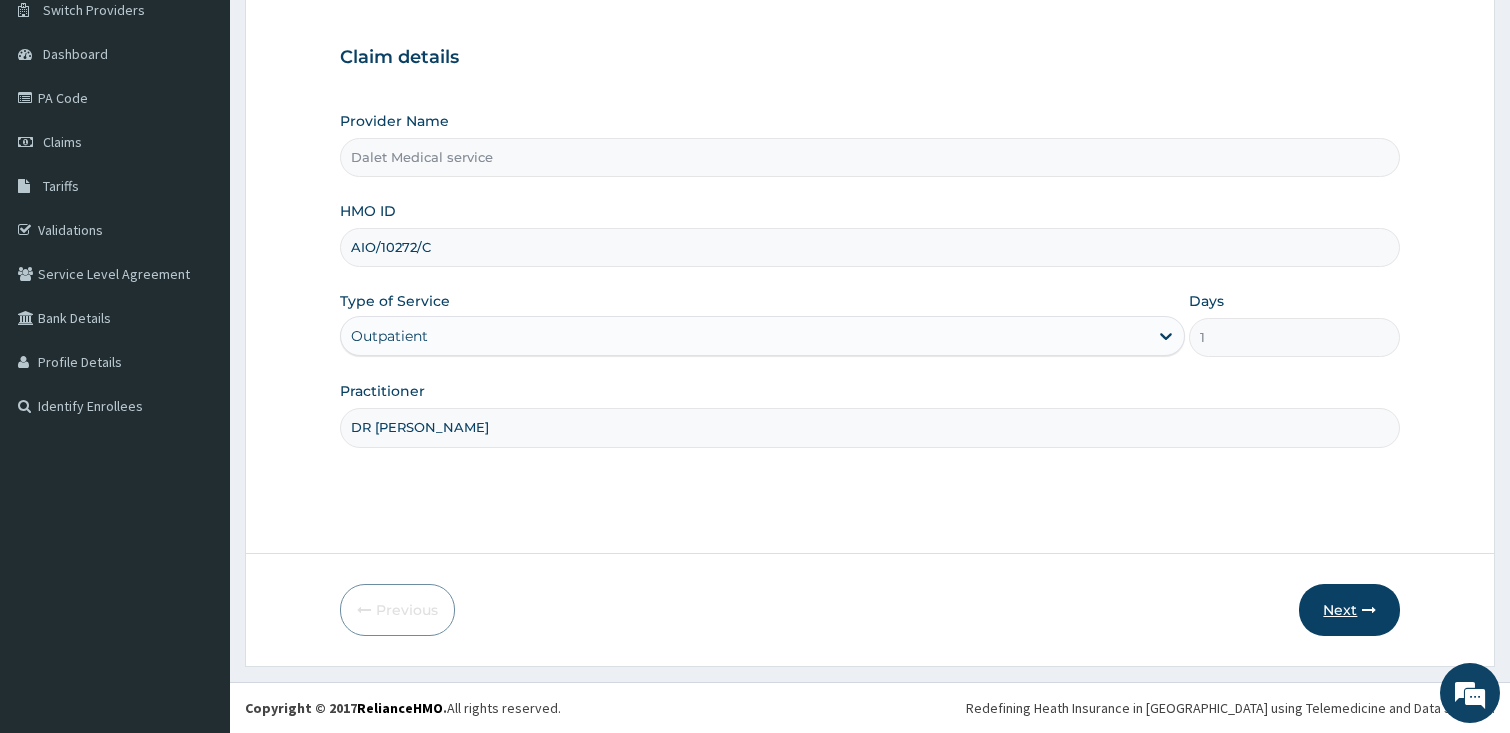 type on "DR [PERSON_NAME]" 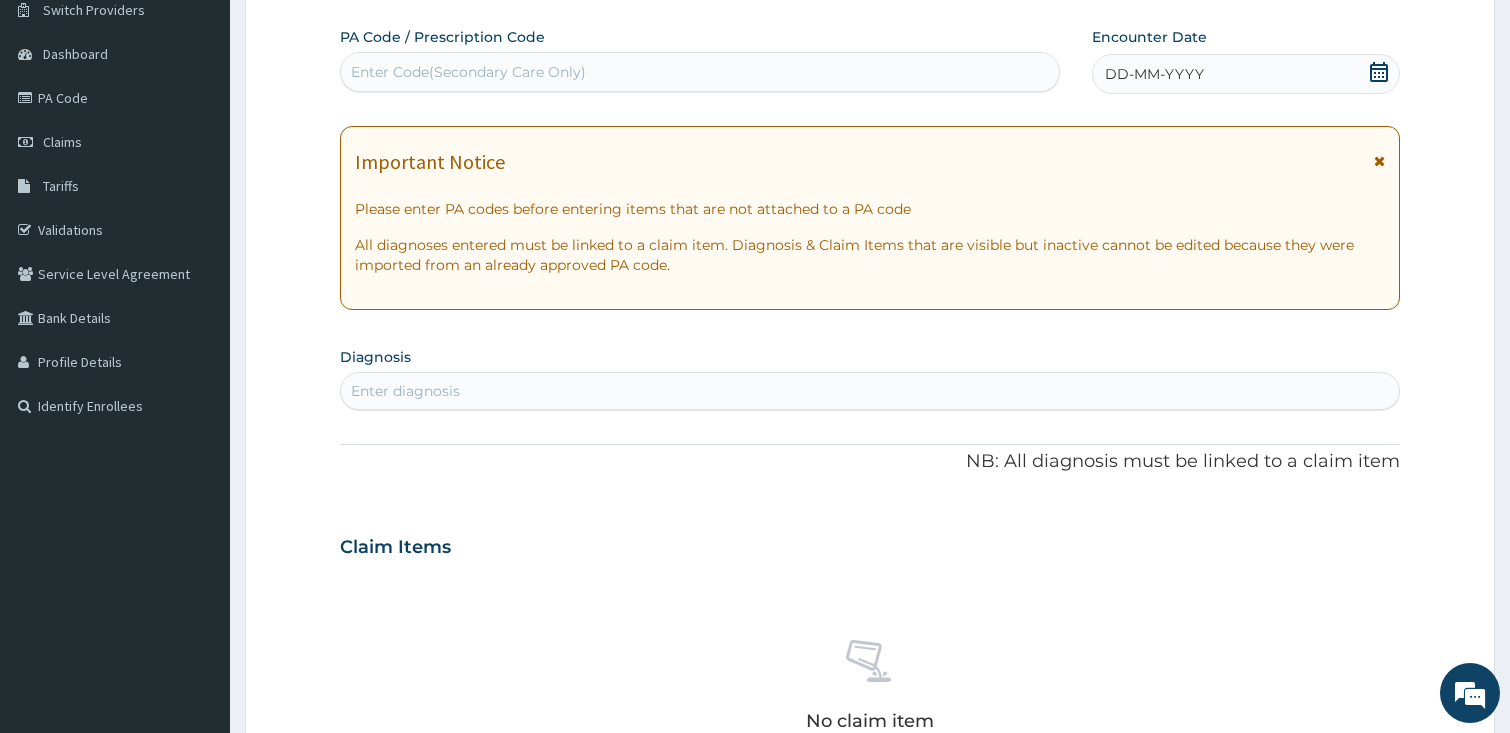 click 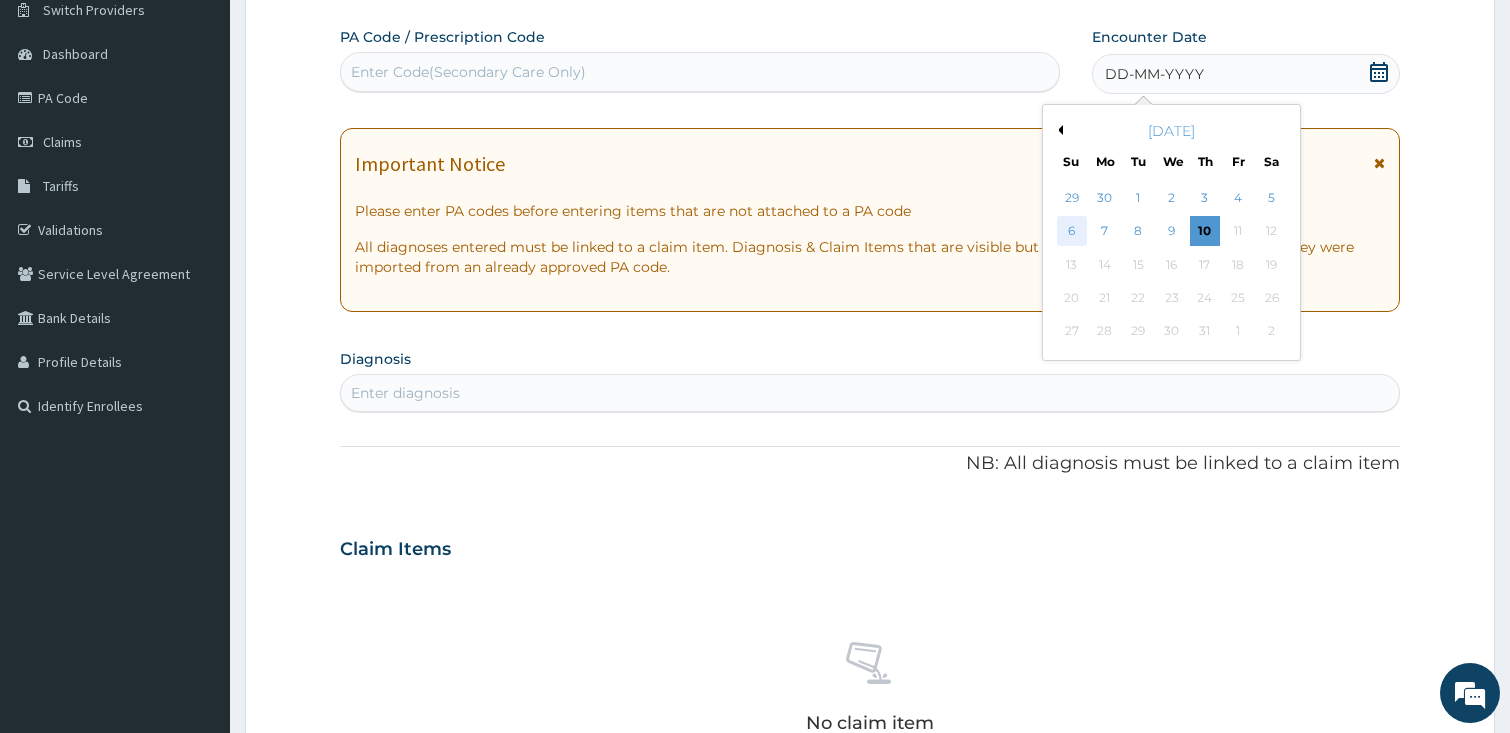 click on "6" at bounding box center (1071, 232) 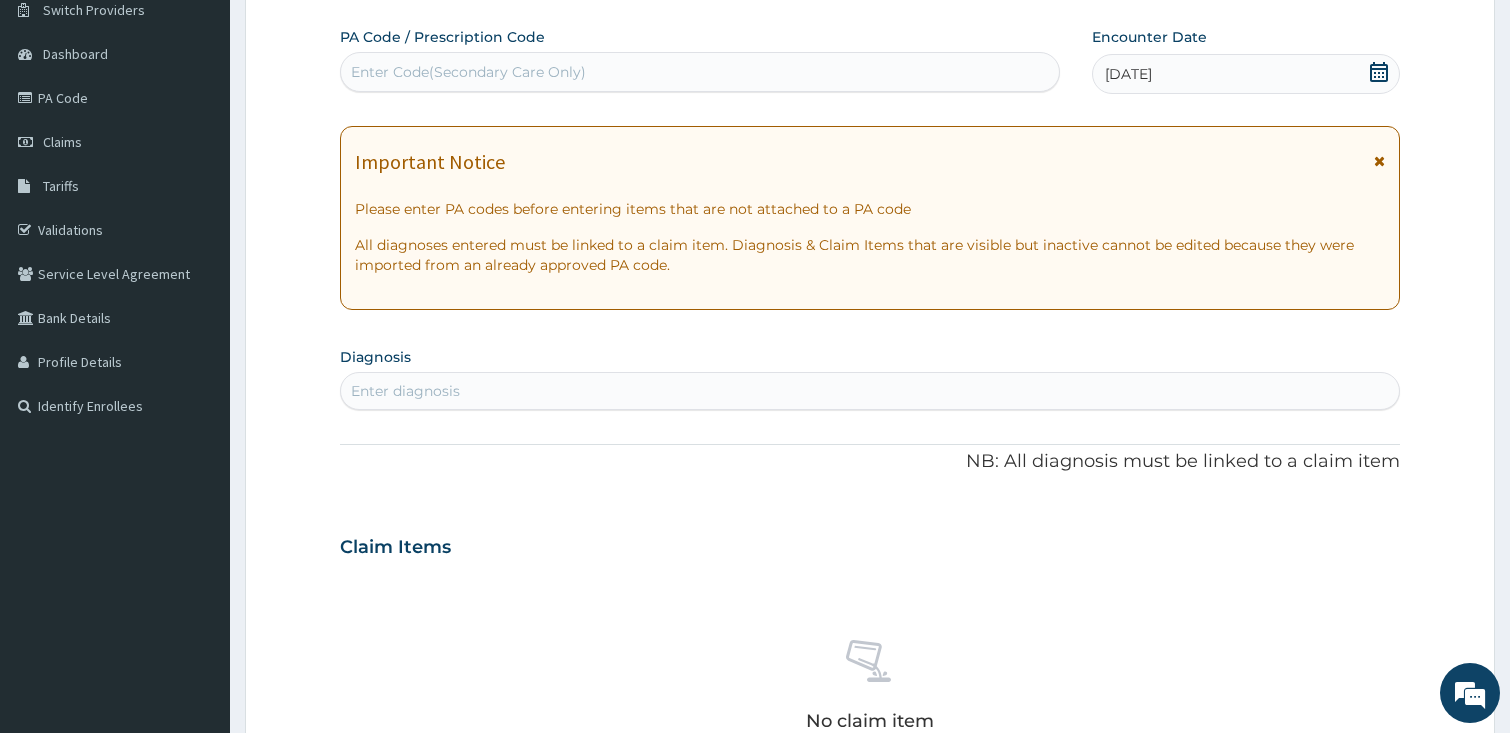 click on "Enter diagnosis" at bounding box center [870, 391] 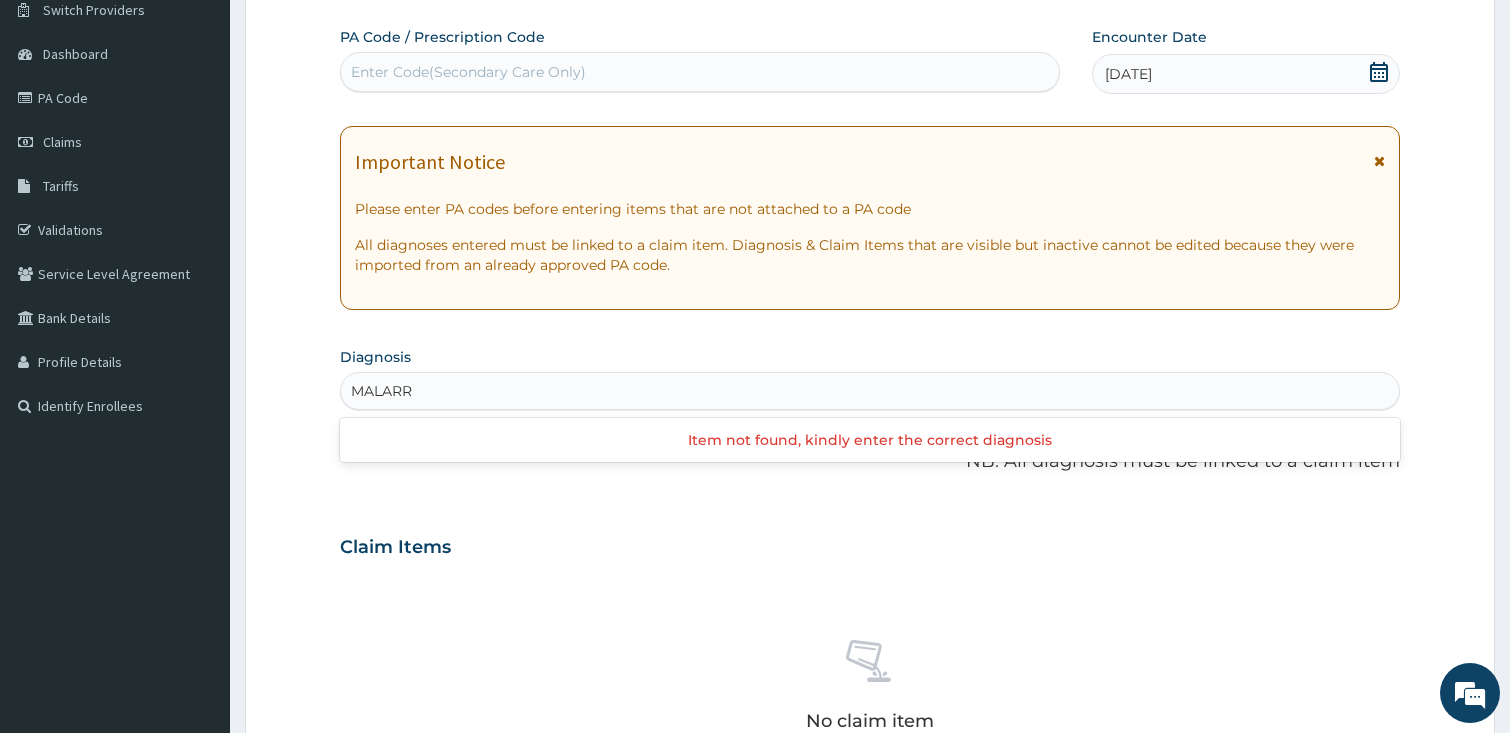 type on "MALAR" 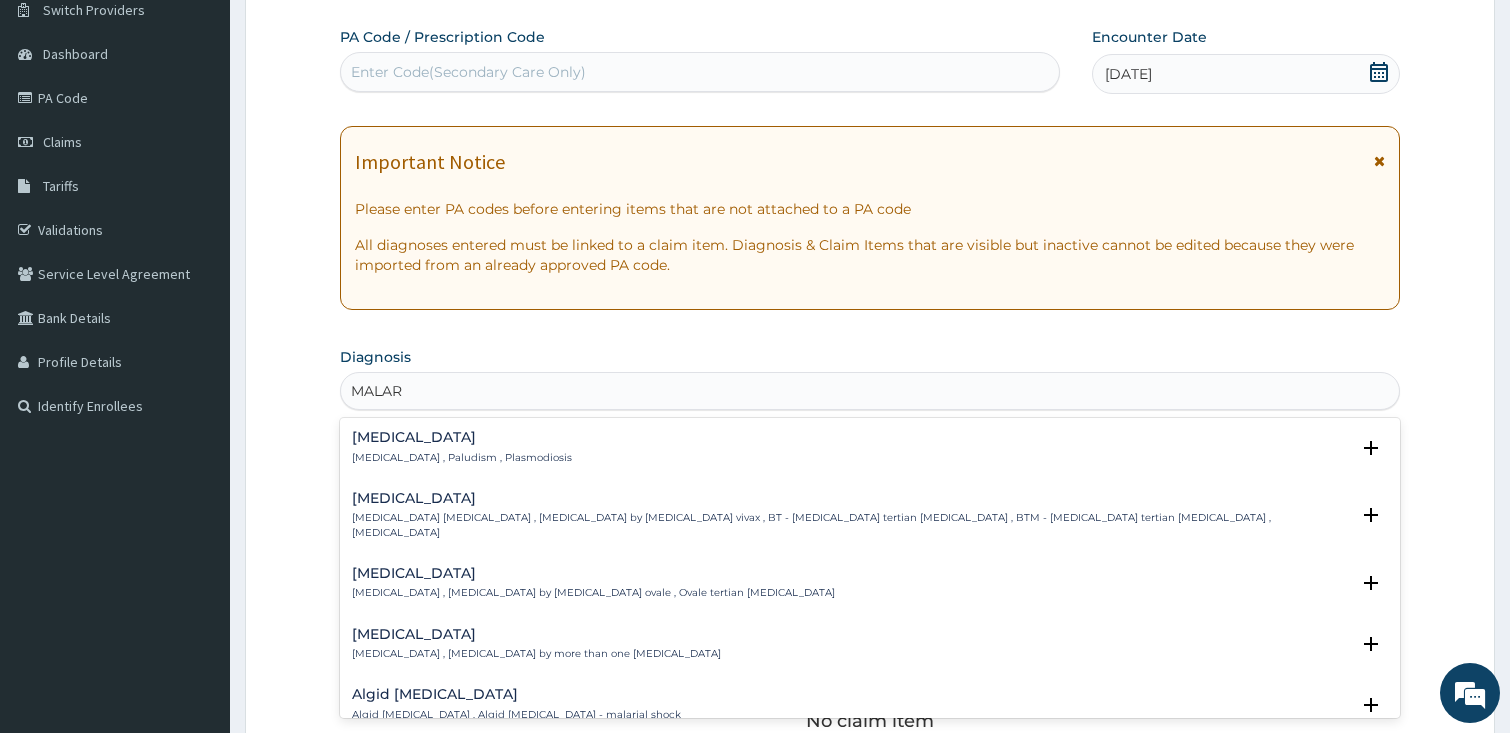 click on "[MEDICAL_DATA] [MEDICAL_DATA] , Paludism , Plasmodiosis" at bounding box center [870, 447] 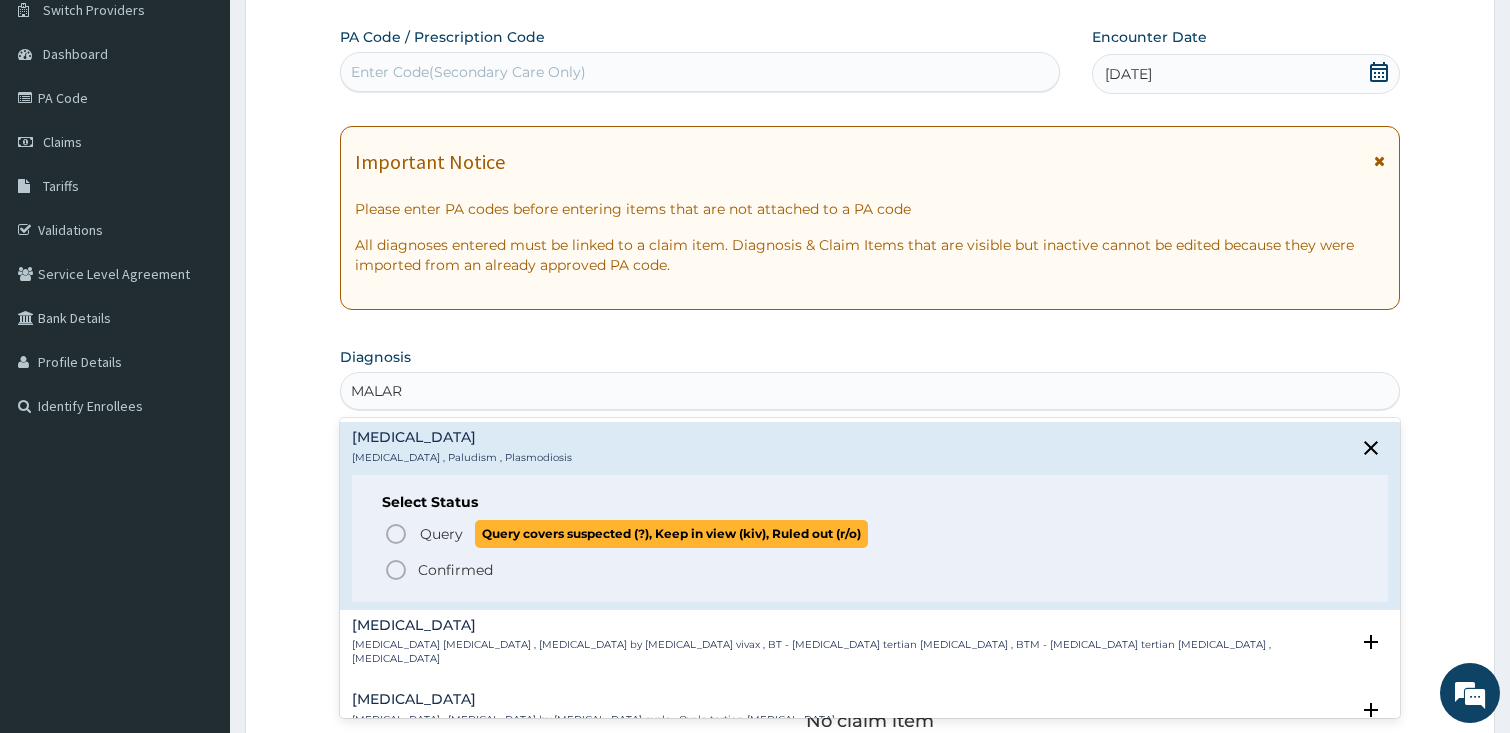 click on "Query" at bounding box center [441, 534] 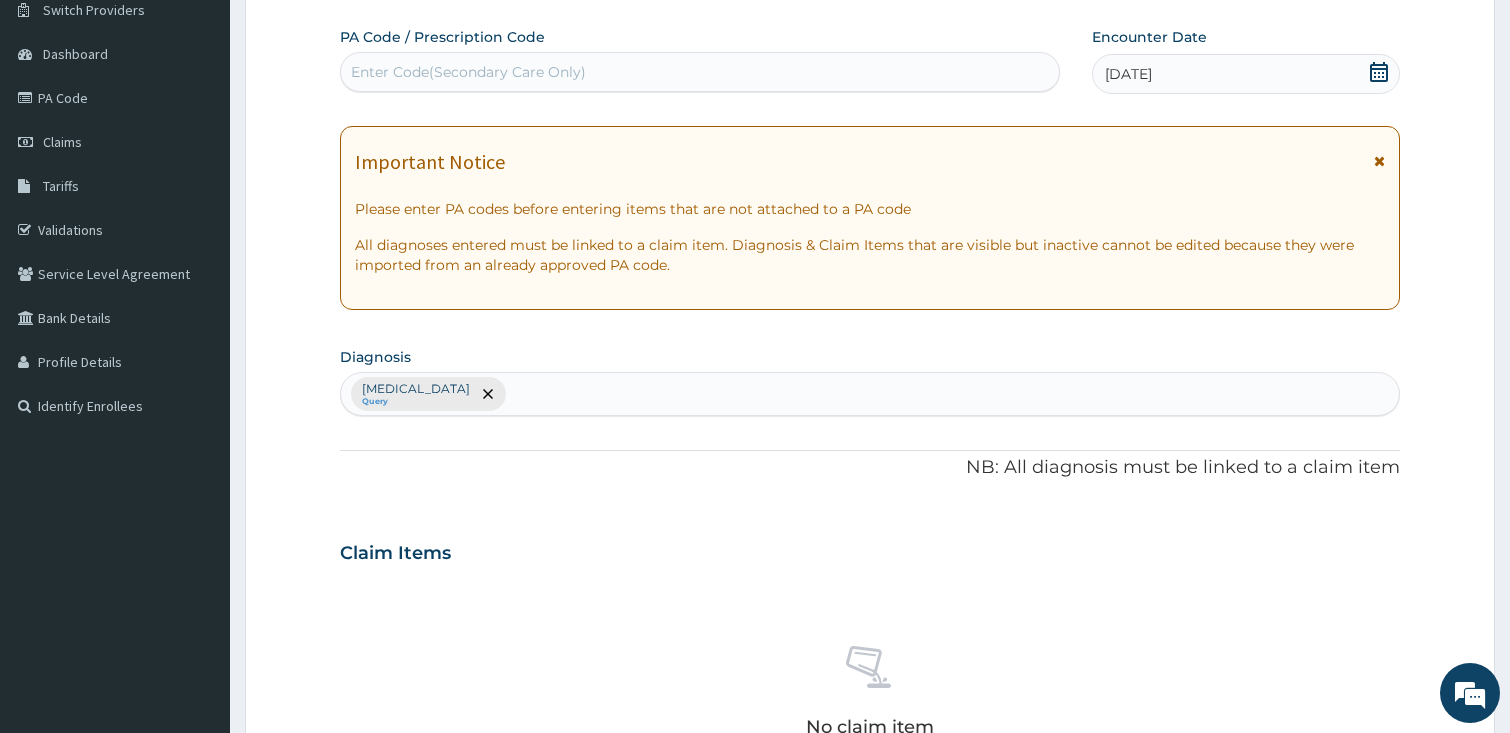 click on "[MEDICAL_DATA] Query" at bounding box center [870, 394] 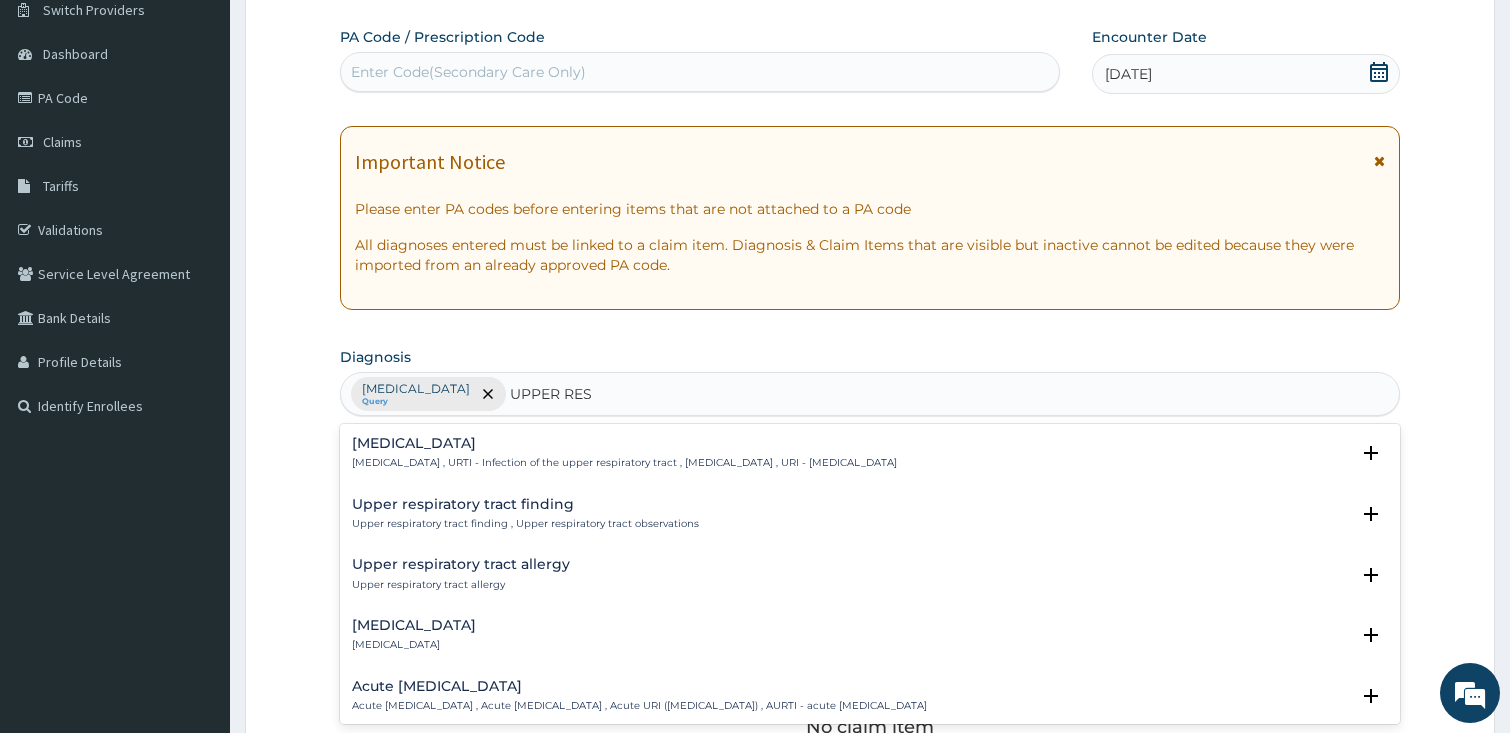 type on "UPPER RESP" 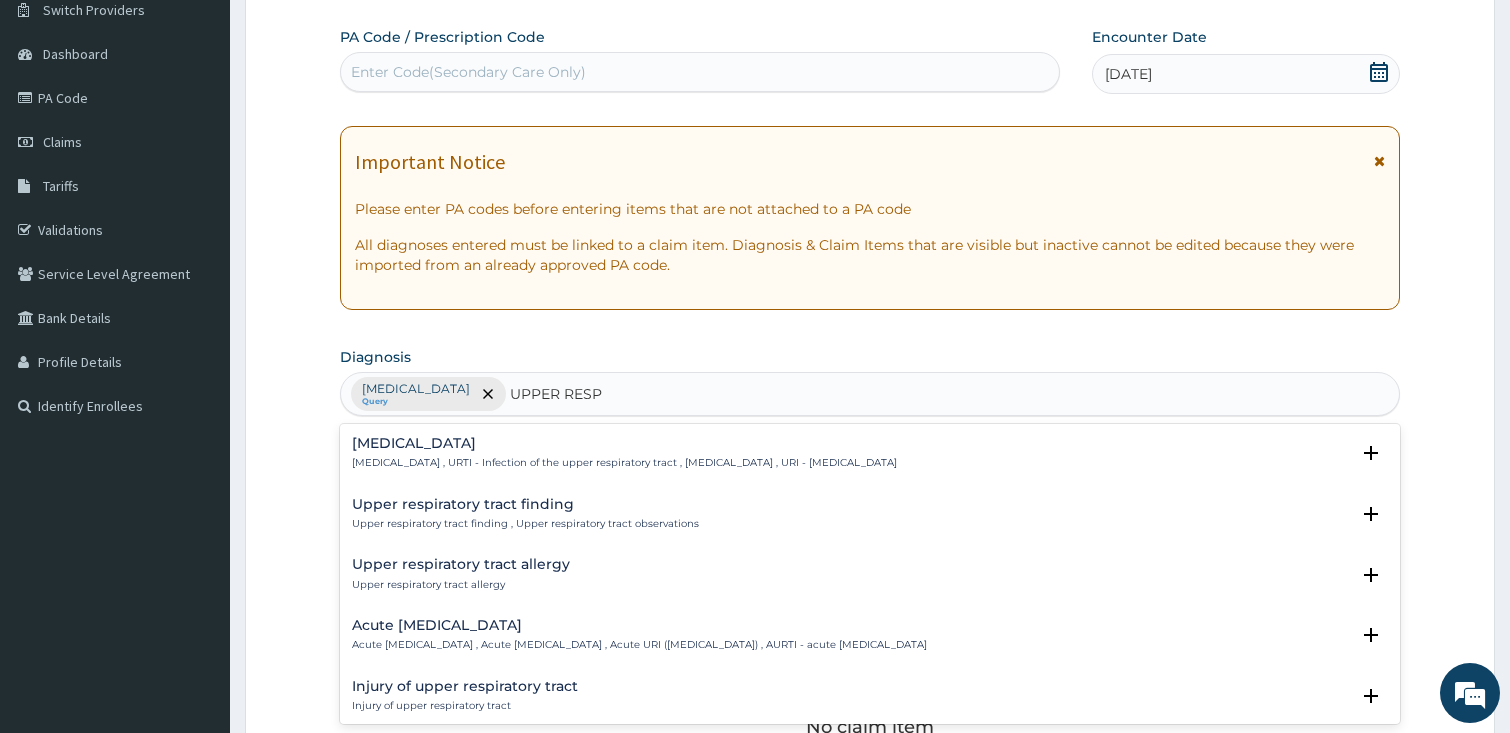 click on "[MEDICAL_DATA]" at bounding box center (624, 443) 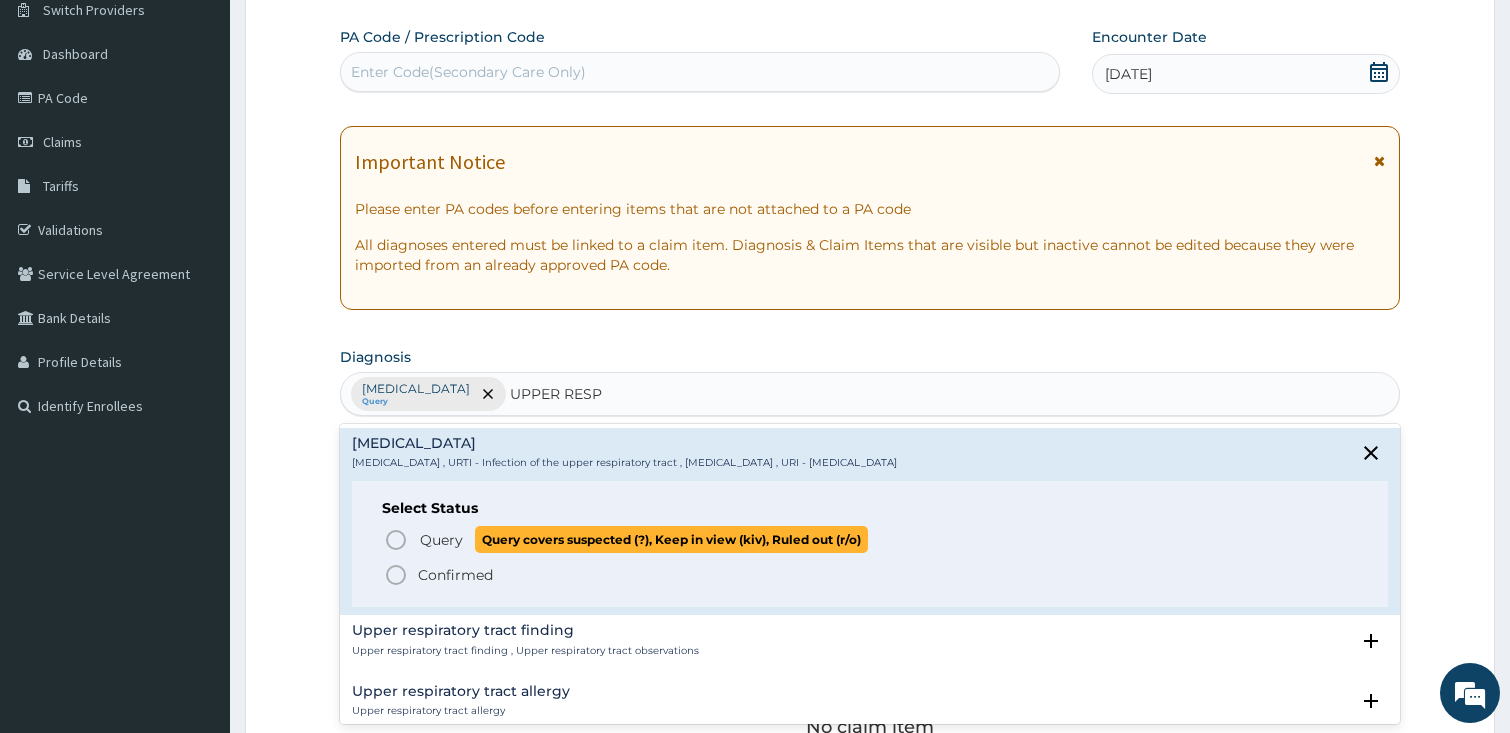 click on "Query" at bounding box center [441, 540] 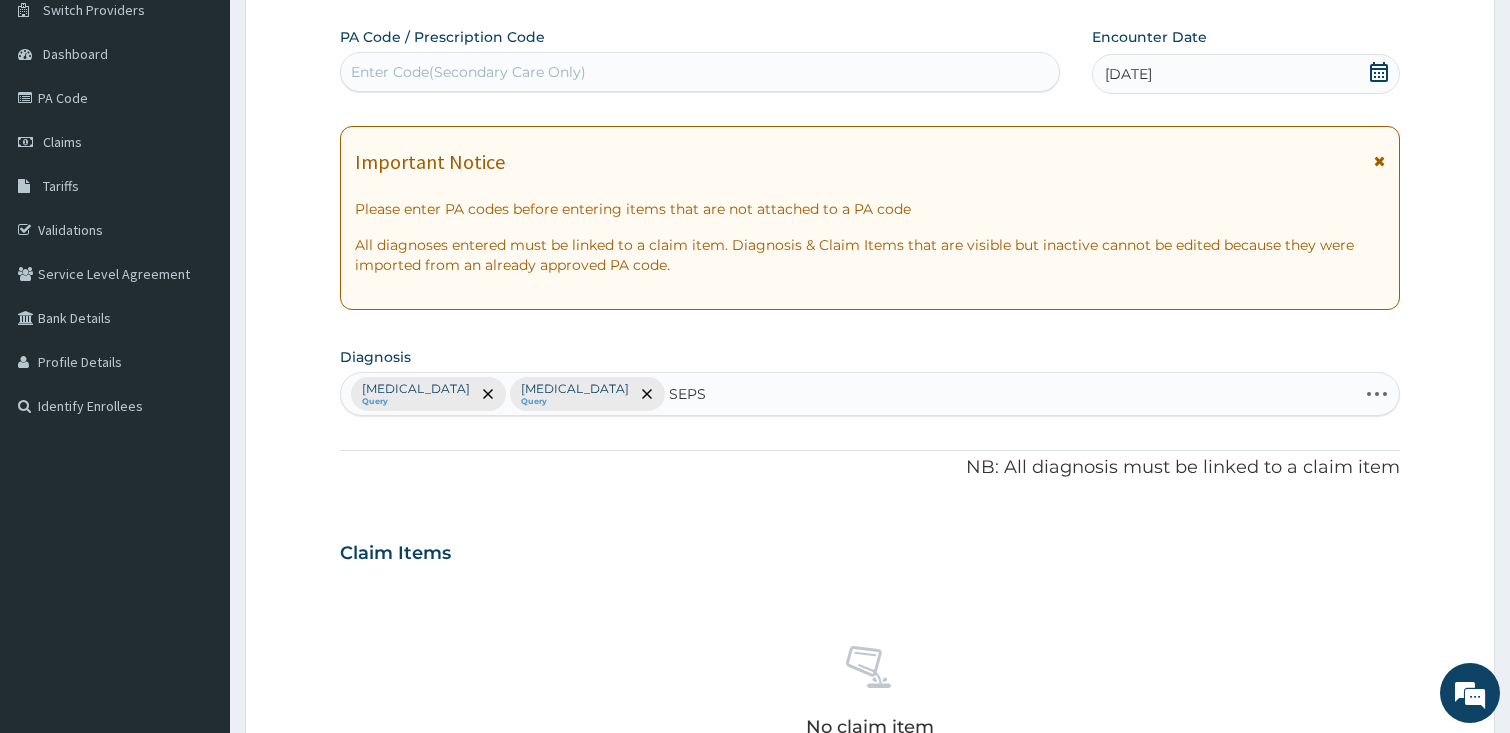 type on "SEPSI" 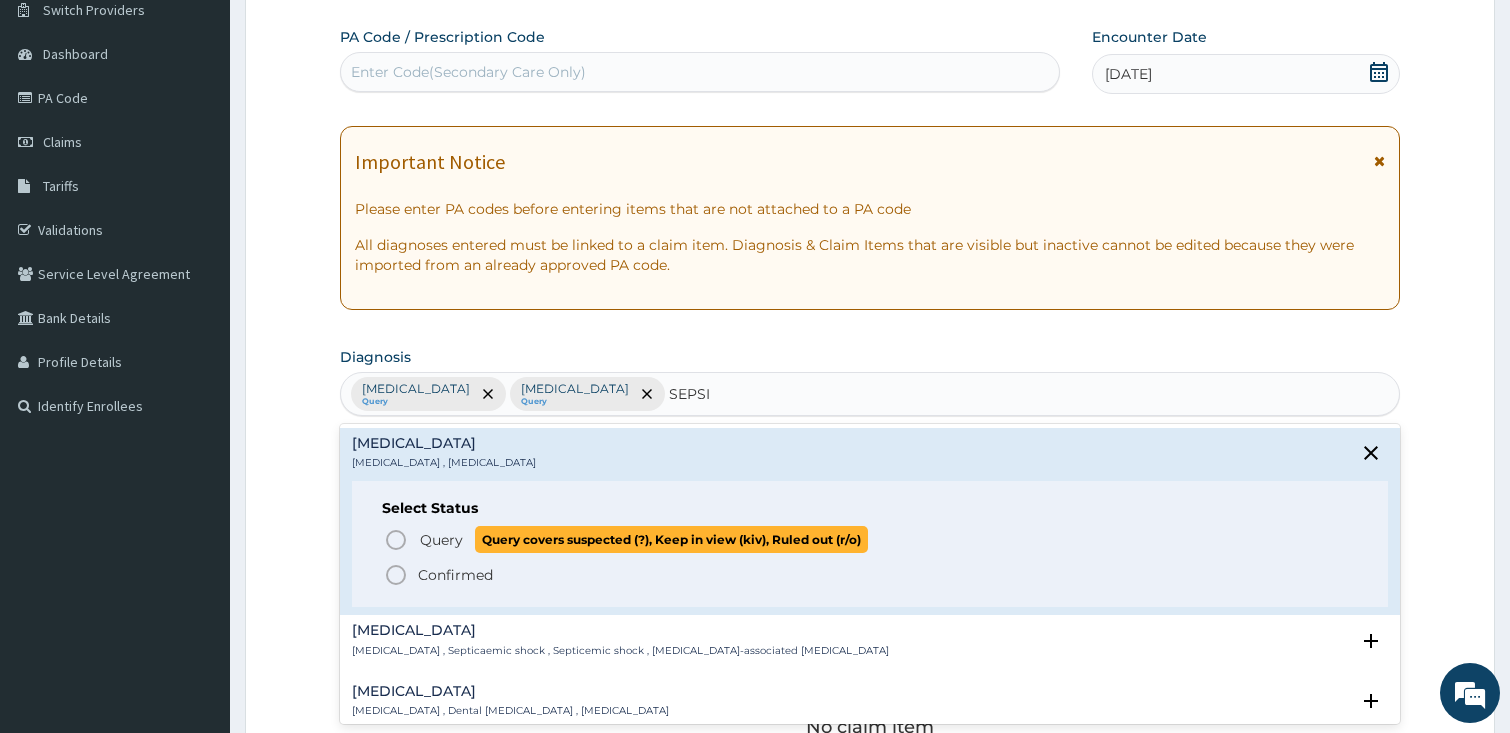 click on "Query" at bounding box center (441, 540) 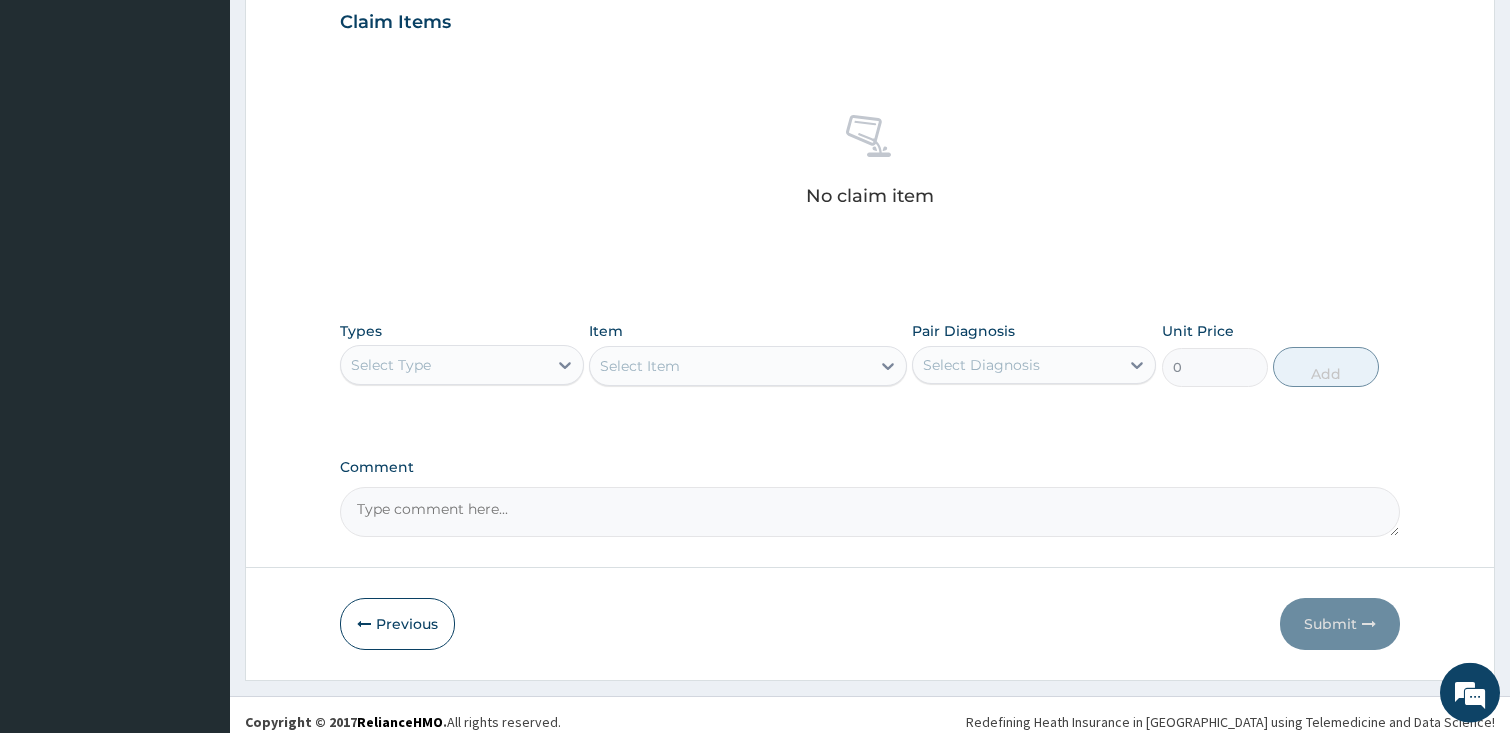 scroll, scrollTop: 709, scrollLeft: 0, axis: vertical 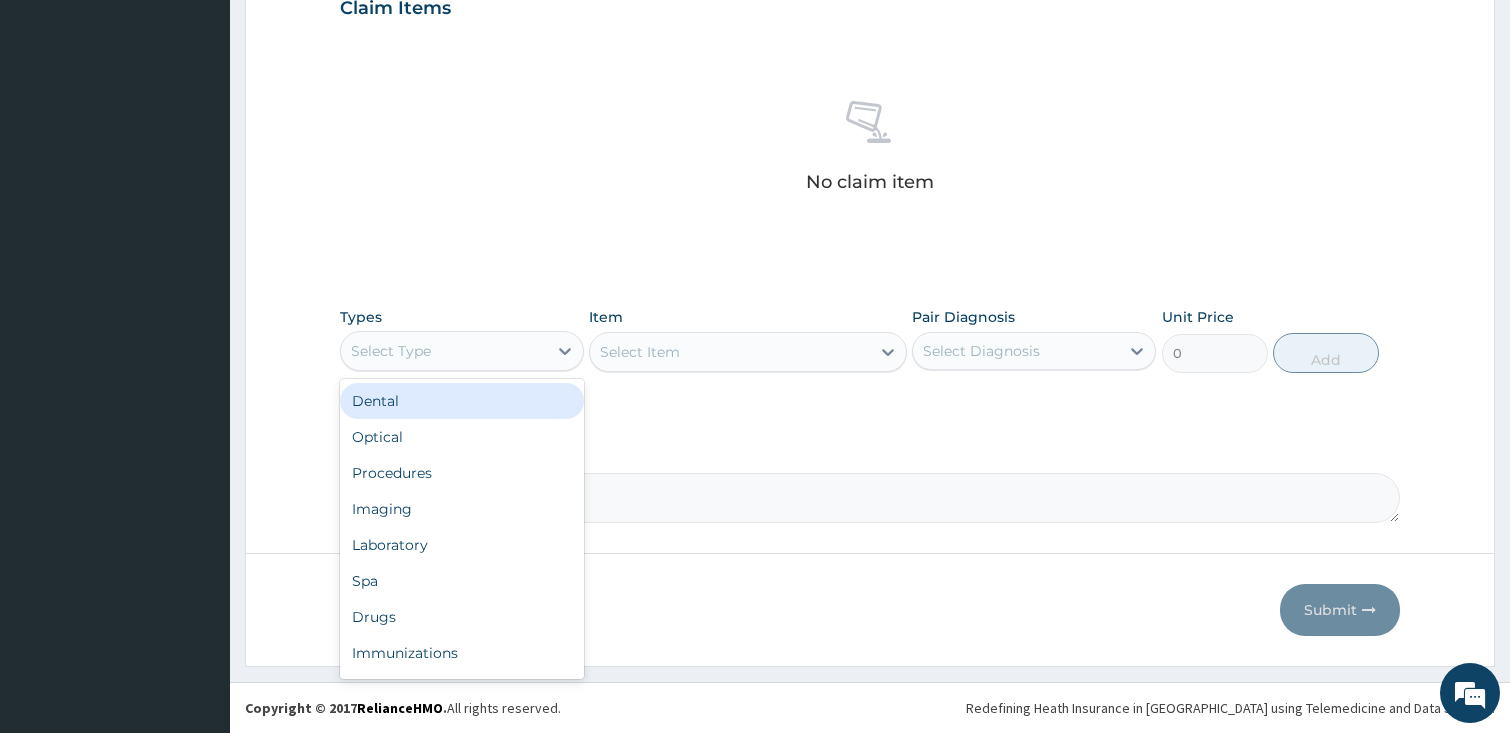 click on "Select Type" at bounding box center [444, 351] 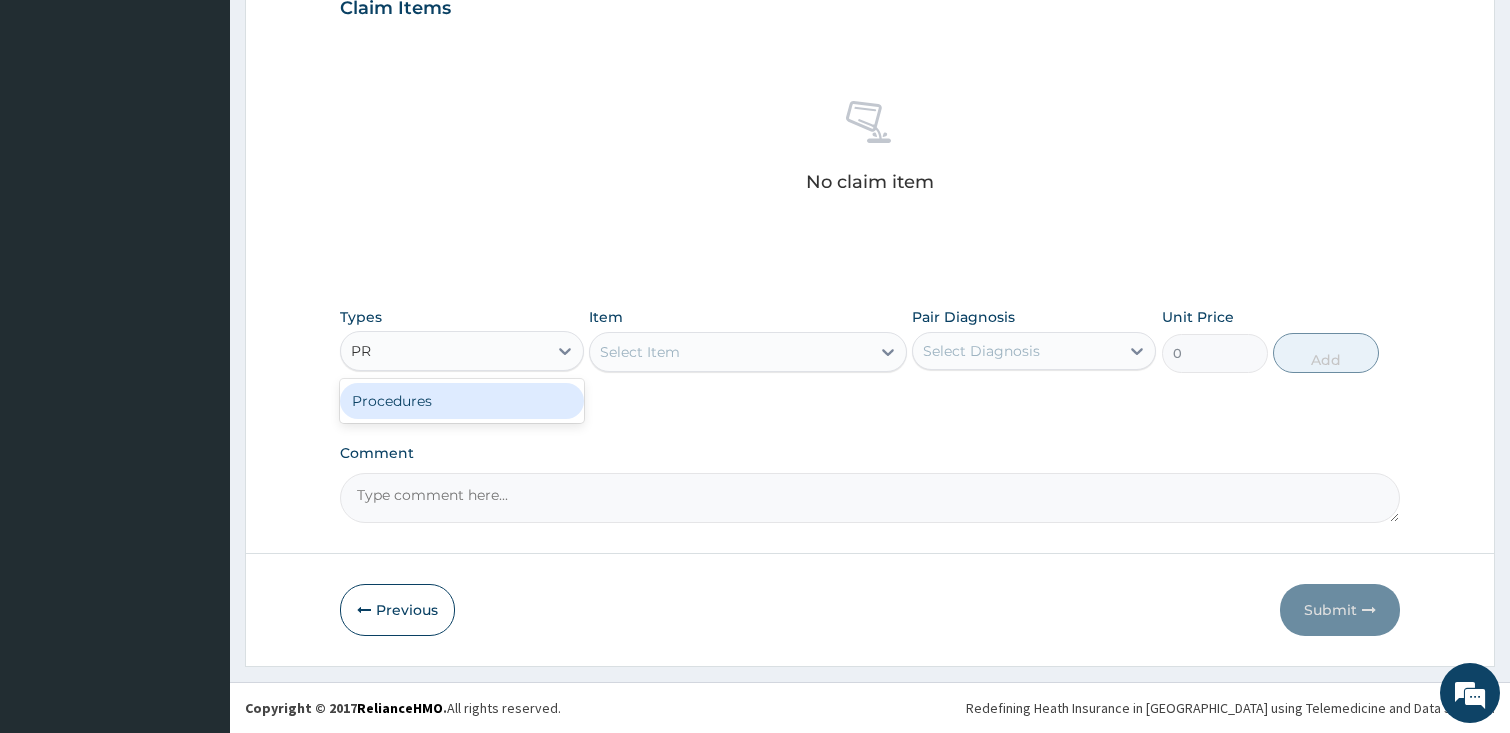 type on "PRO" 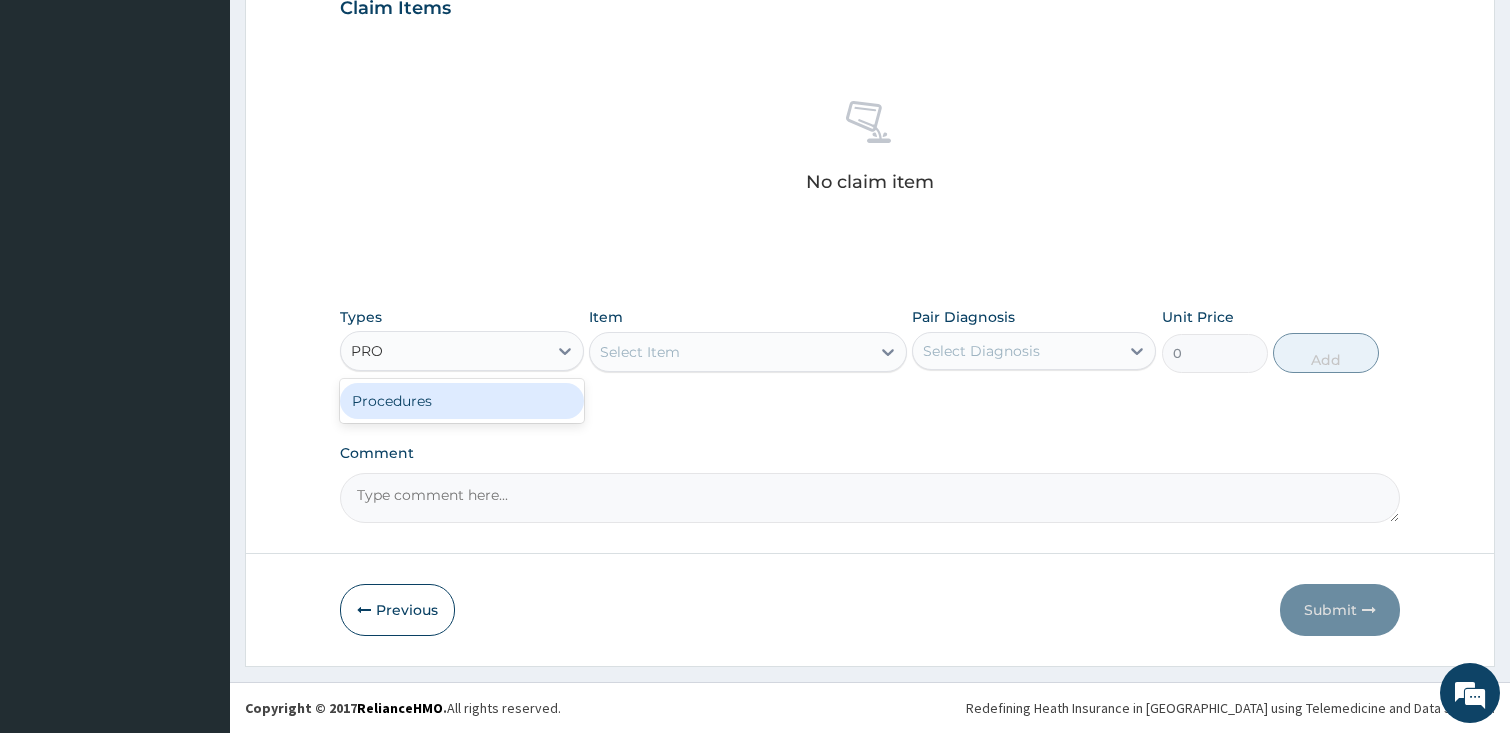 click on "Procedures" at bounding box center (462, 401) 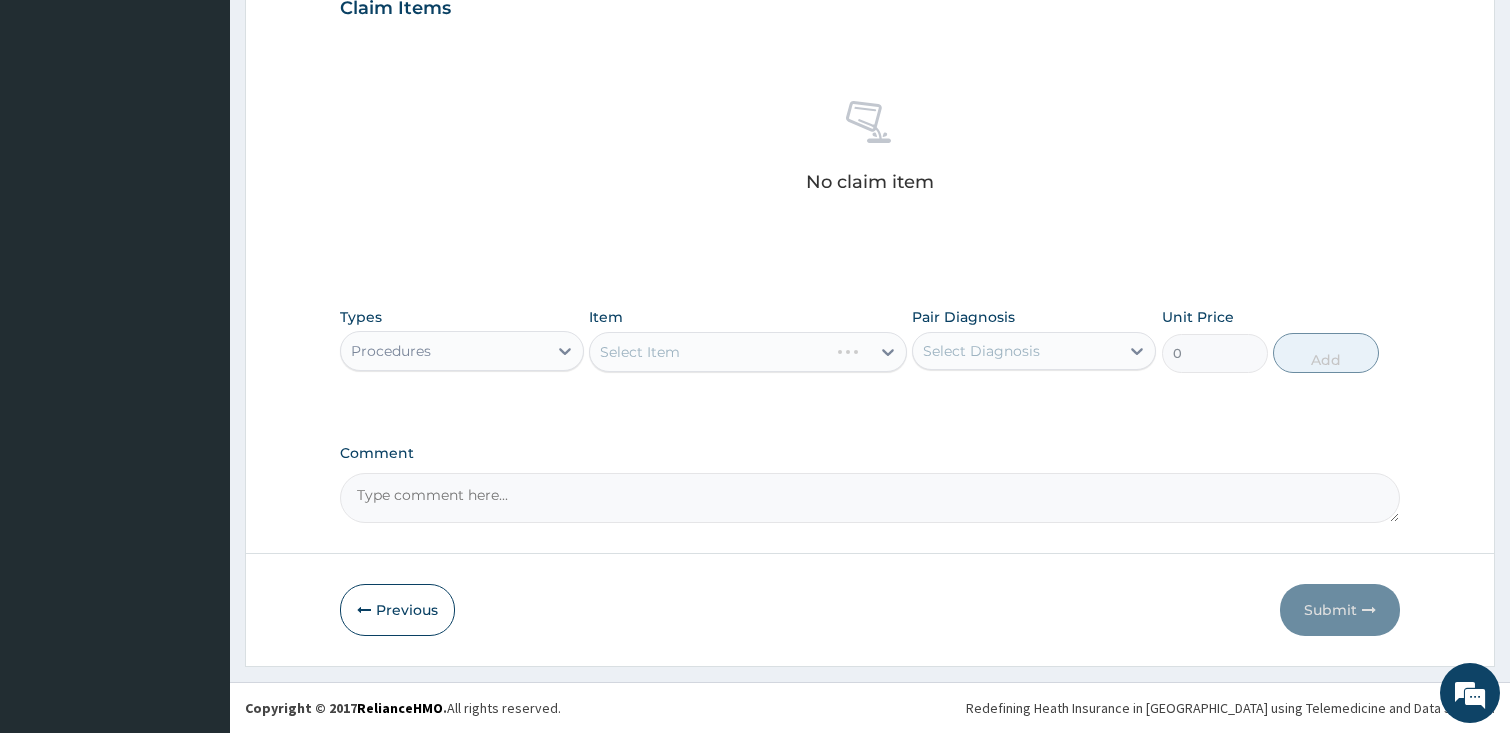 click on "Select Item" at bounding box center [748, 352] 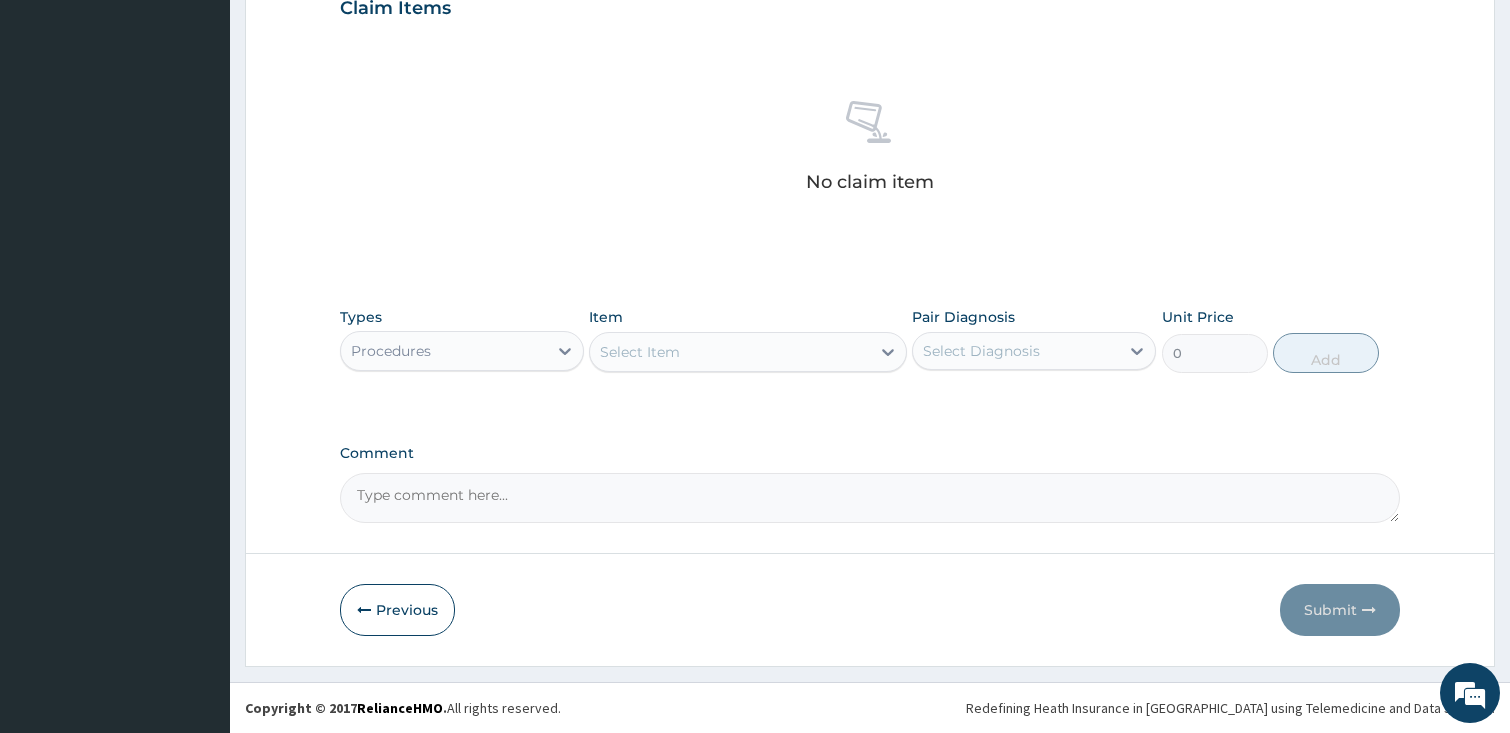 click on "Select Item" at bounding box center [730, 352] 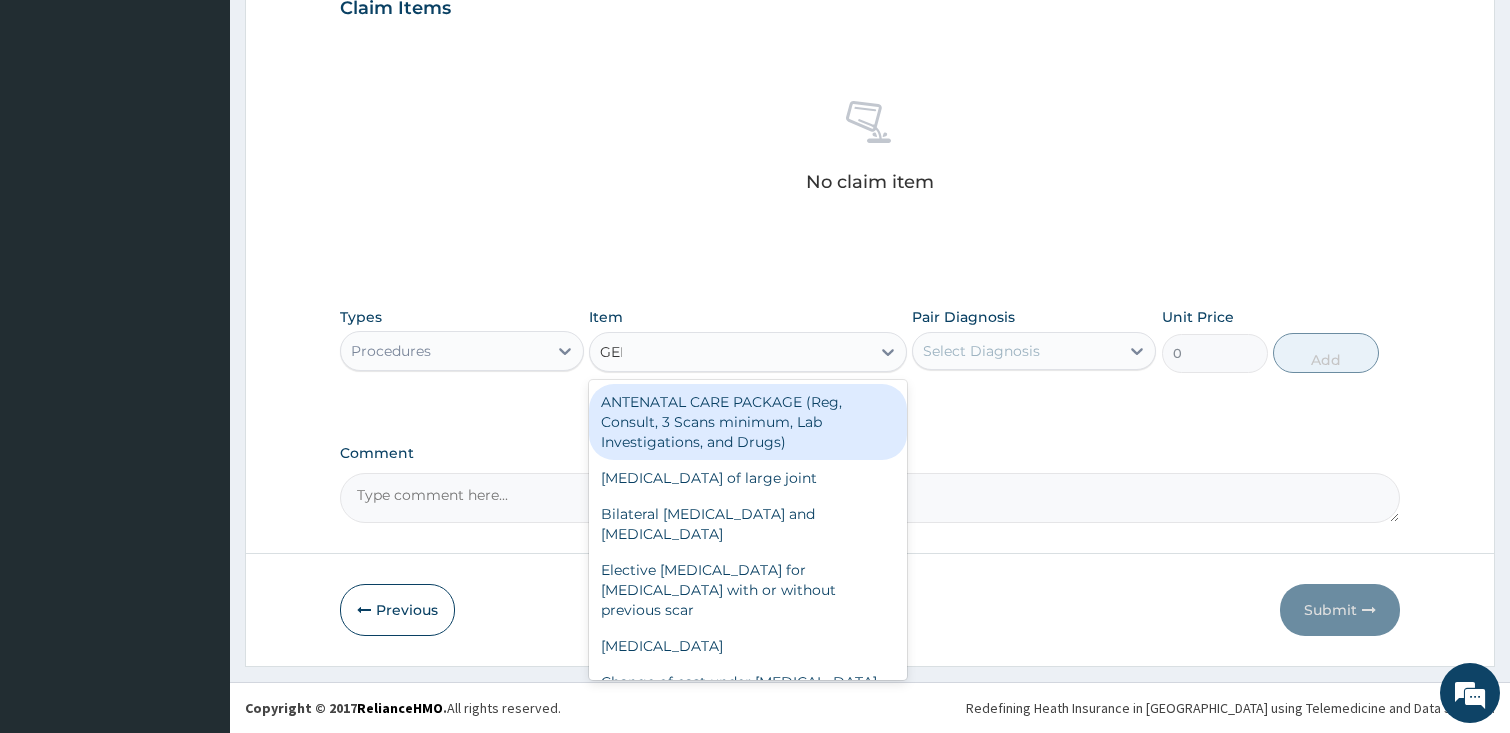 type on "GENE" 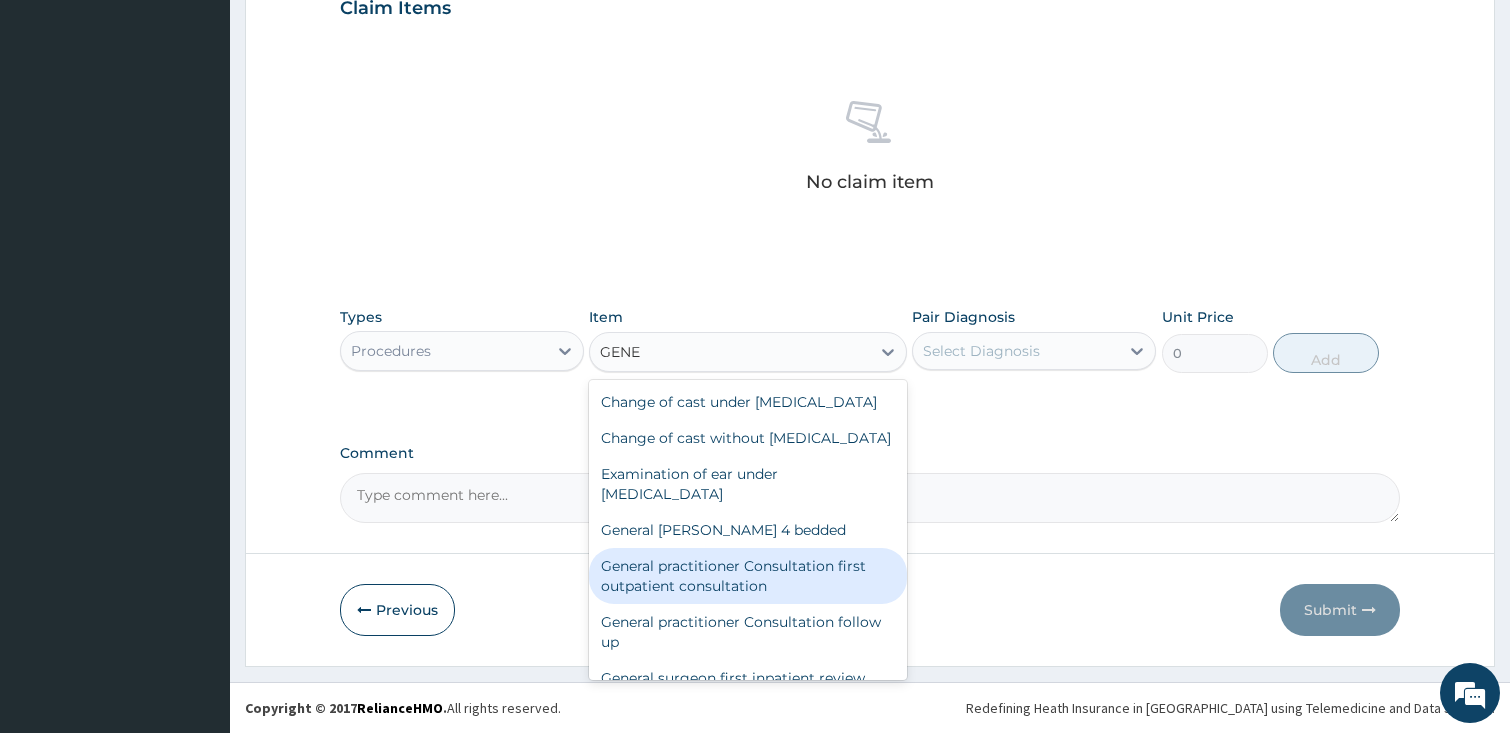 click on "General practitioner Consultation first outpatient consultation" at bounding box center (748, 576) 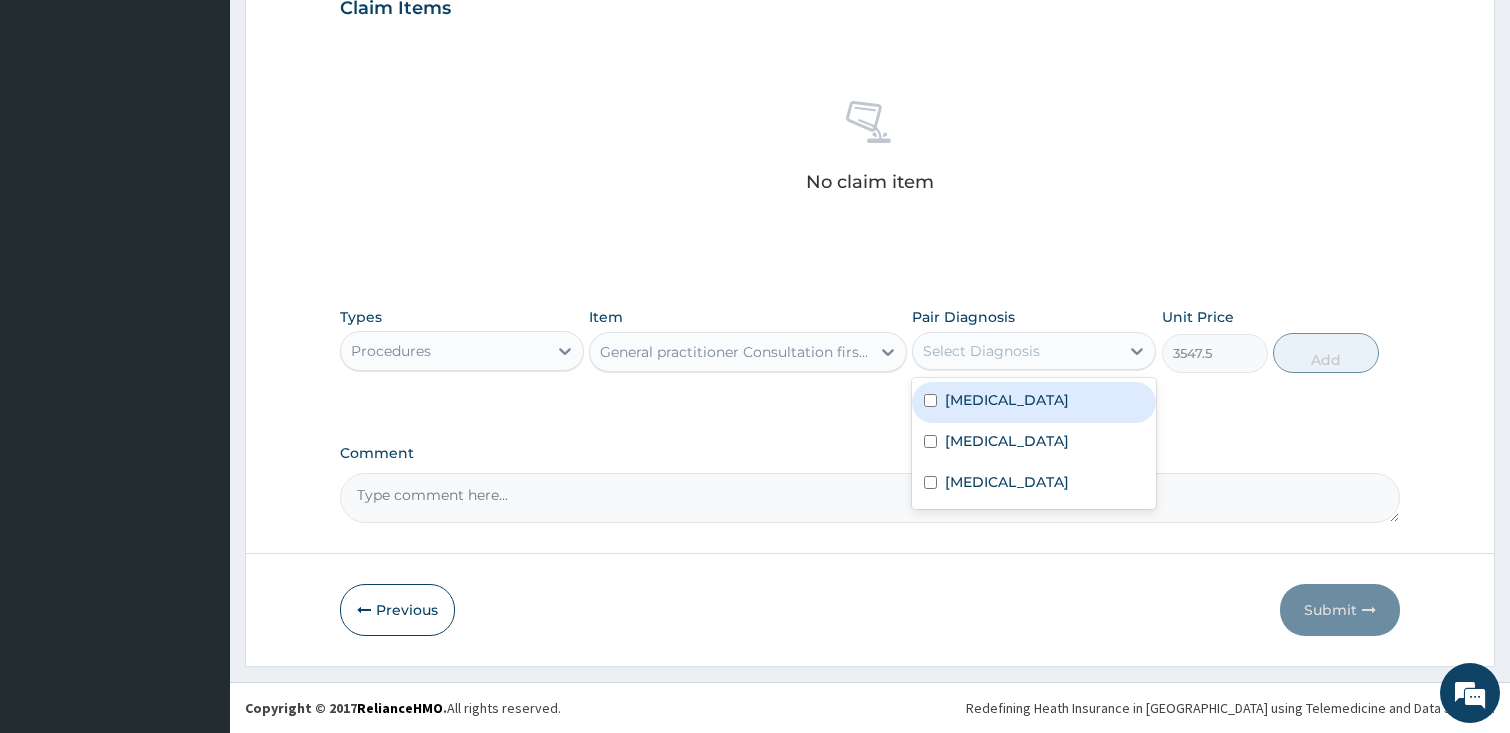 click on "Select Diagnosis" at bounding box center [981, 351] 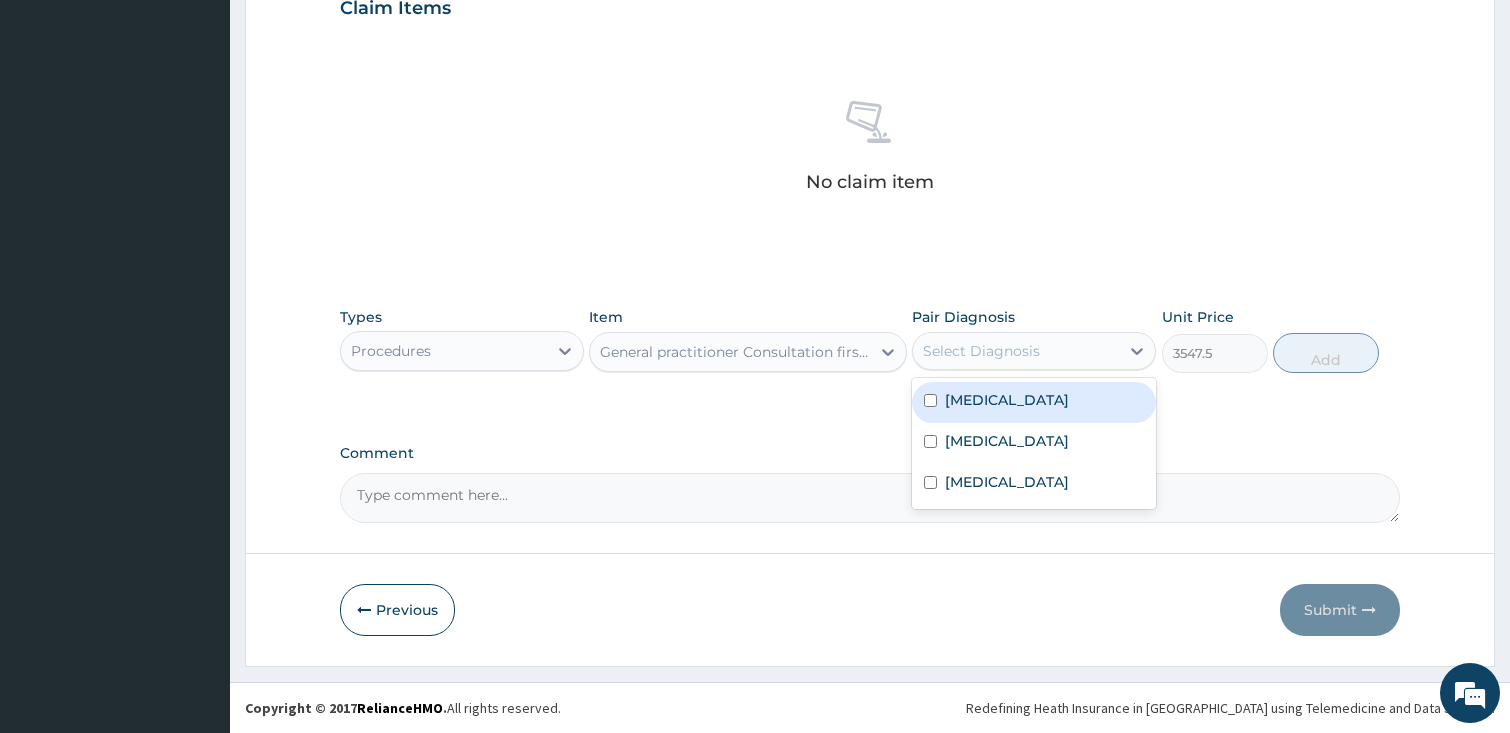 click on "Malaria" at bounding box center (1034, 402) 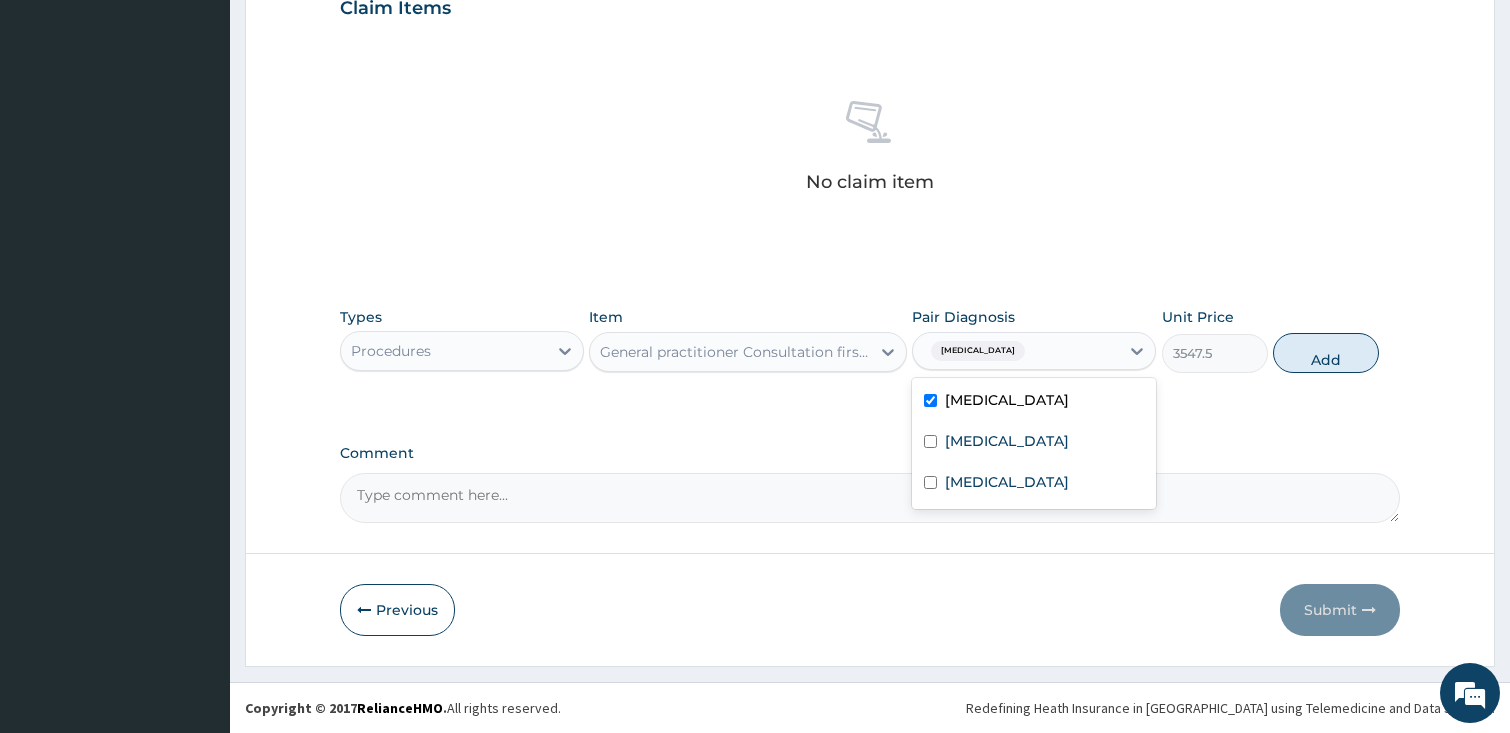 checkbox on "true" 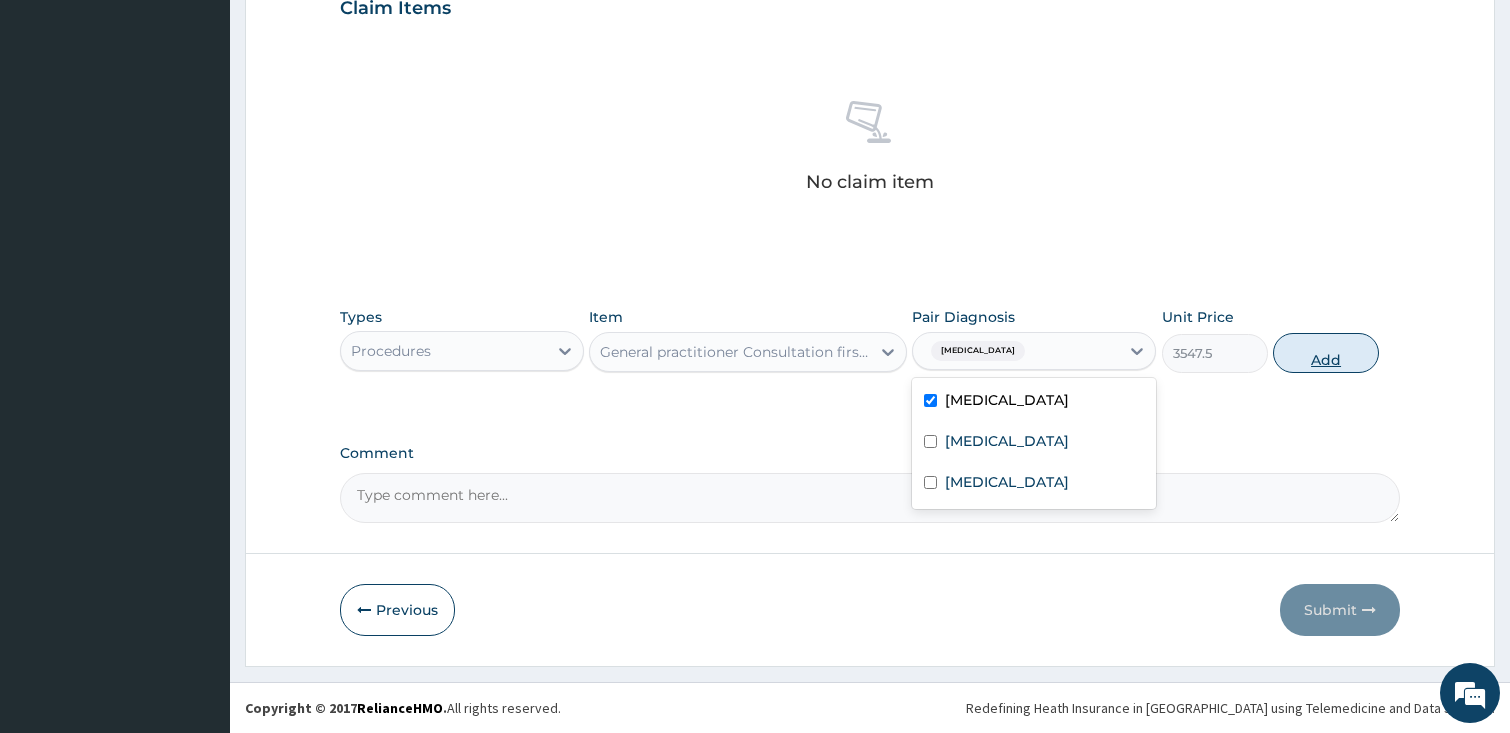 click on "Add" at bounding box center (1326, 353) 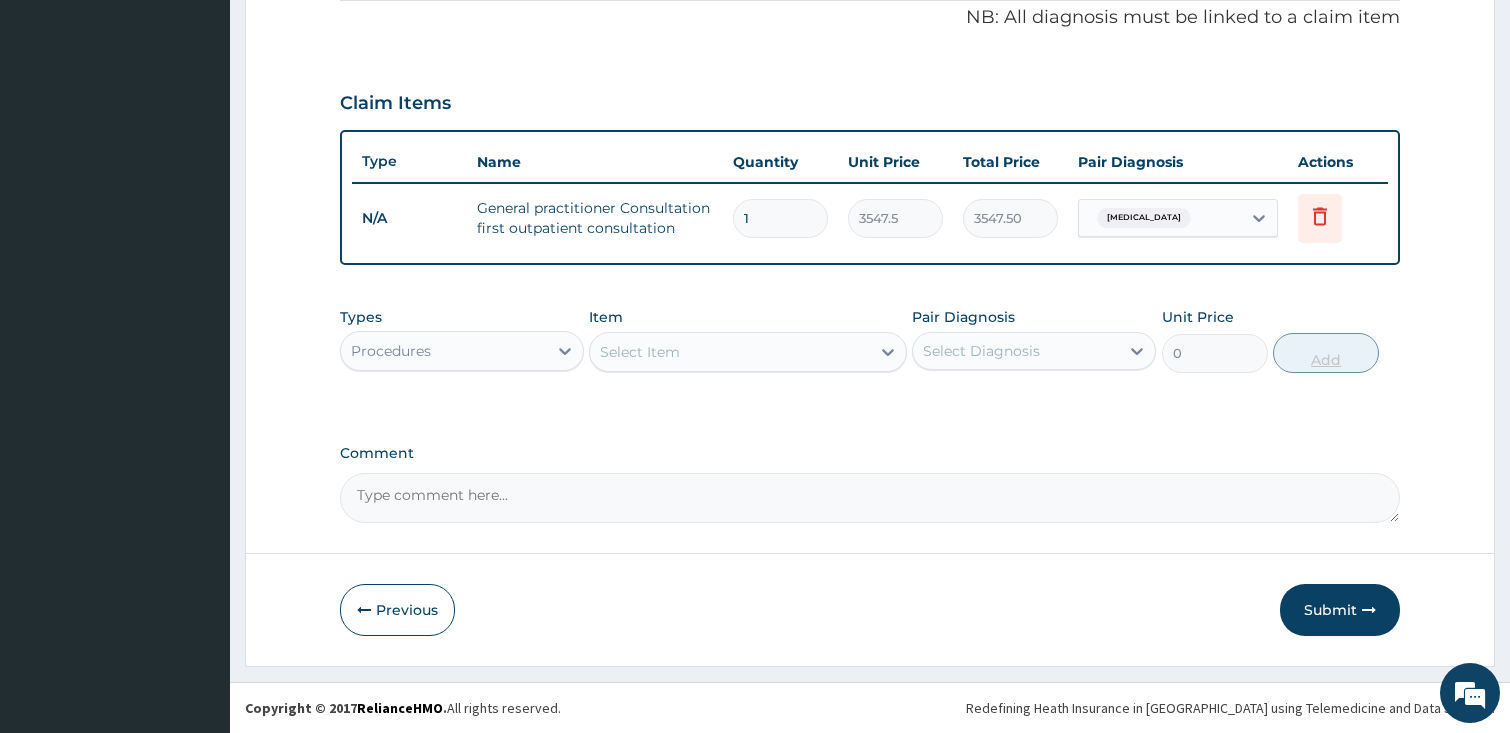 scroll, scrollTop: 614, scrollLeft: 0, axis: vertical 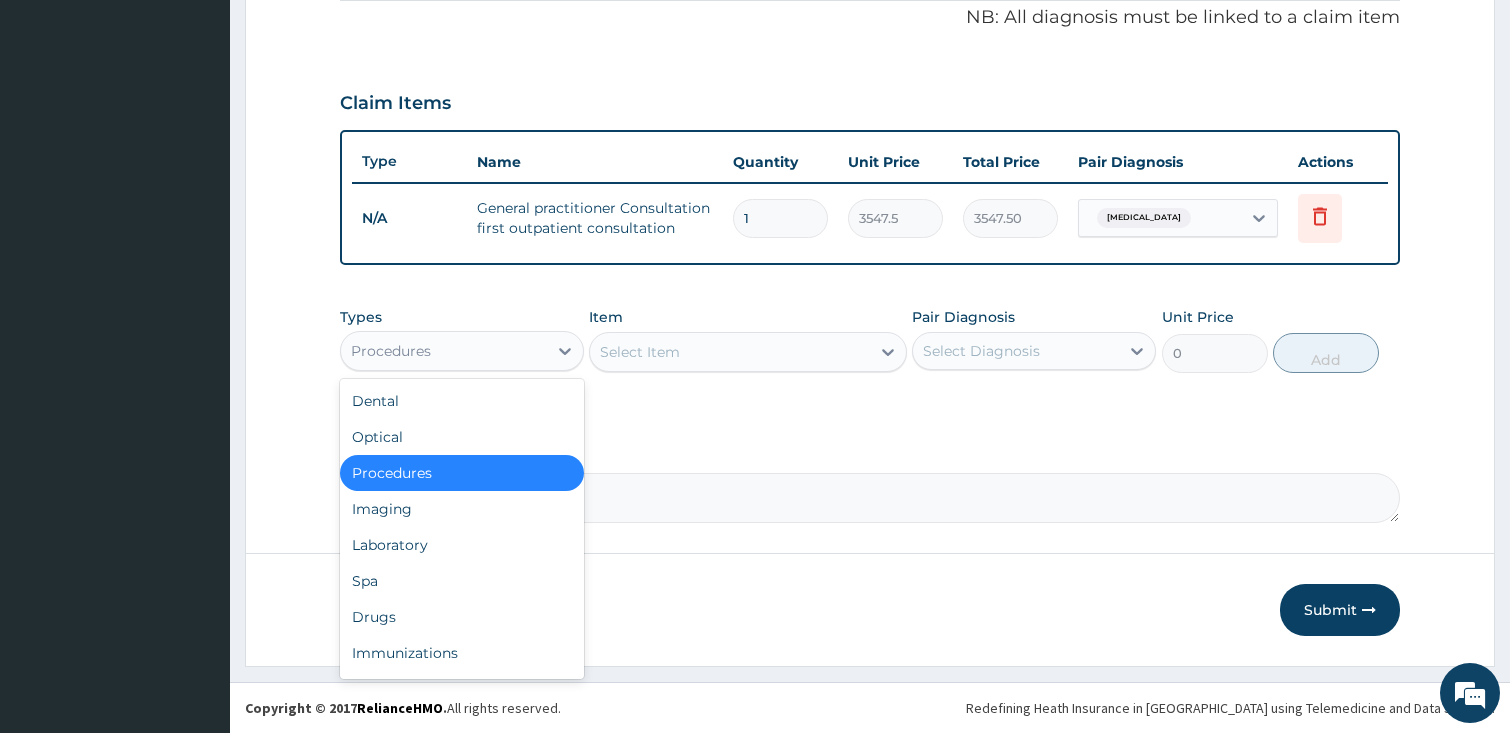 click on "Procedures" at bounding box center (444, 351) 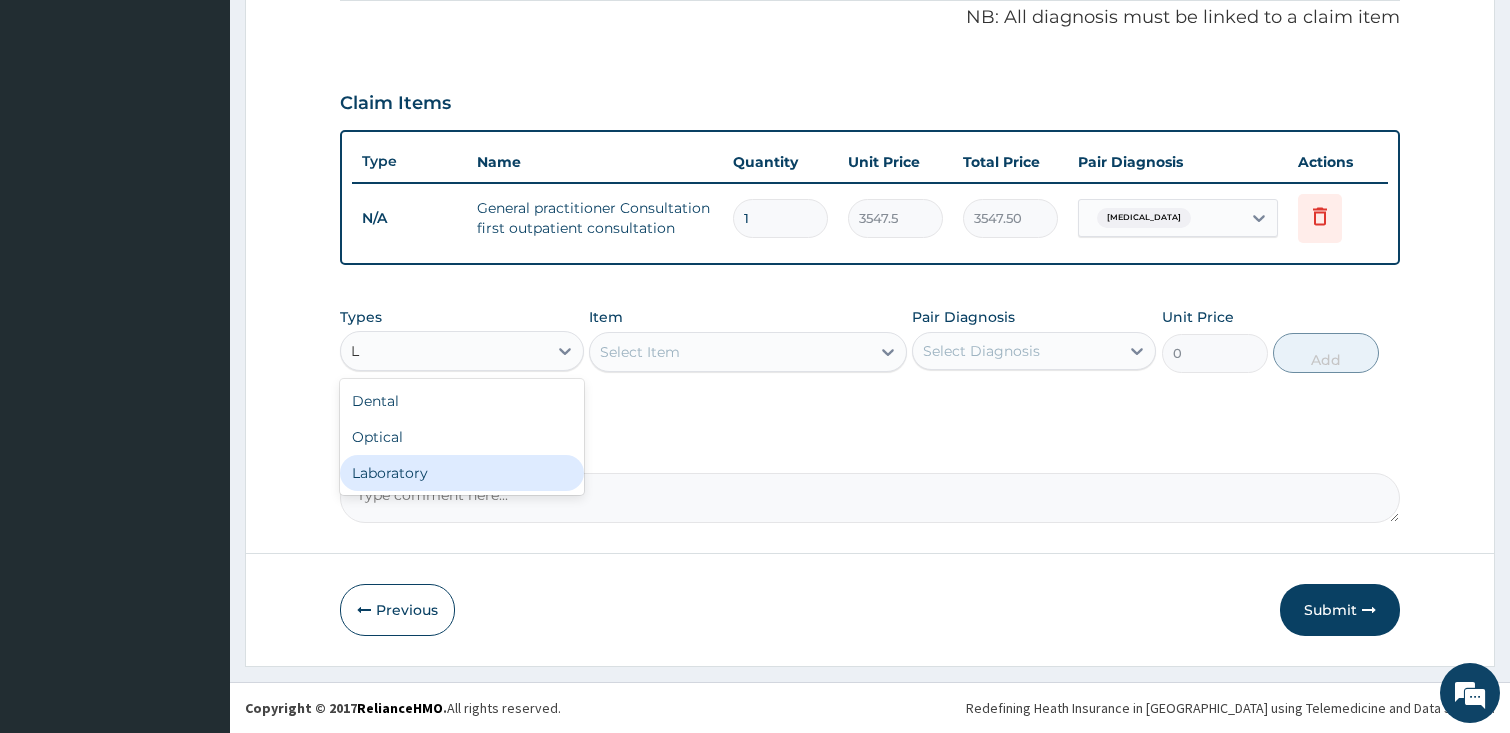 click on "Laboratory" at bounding box center [462, 473] 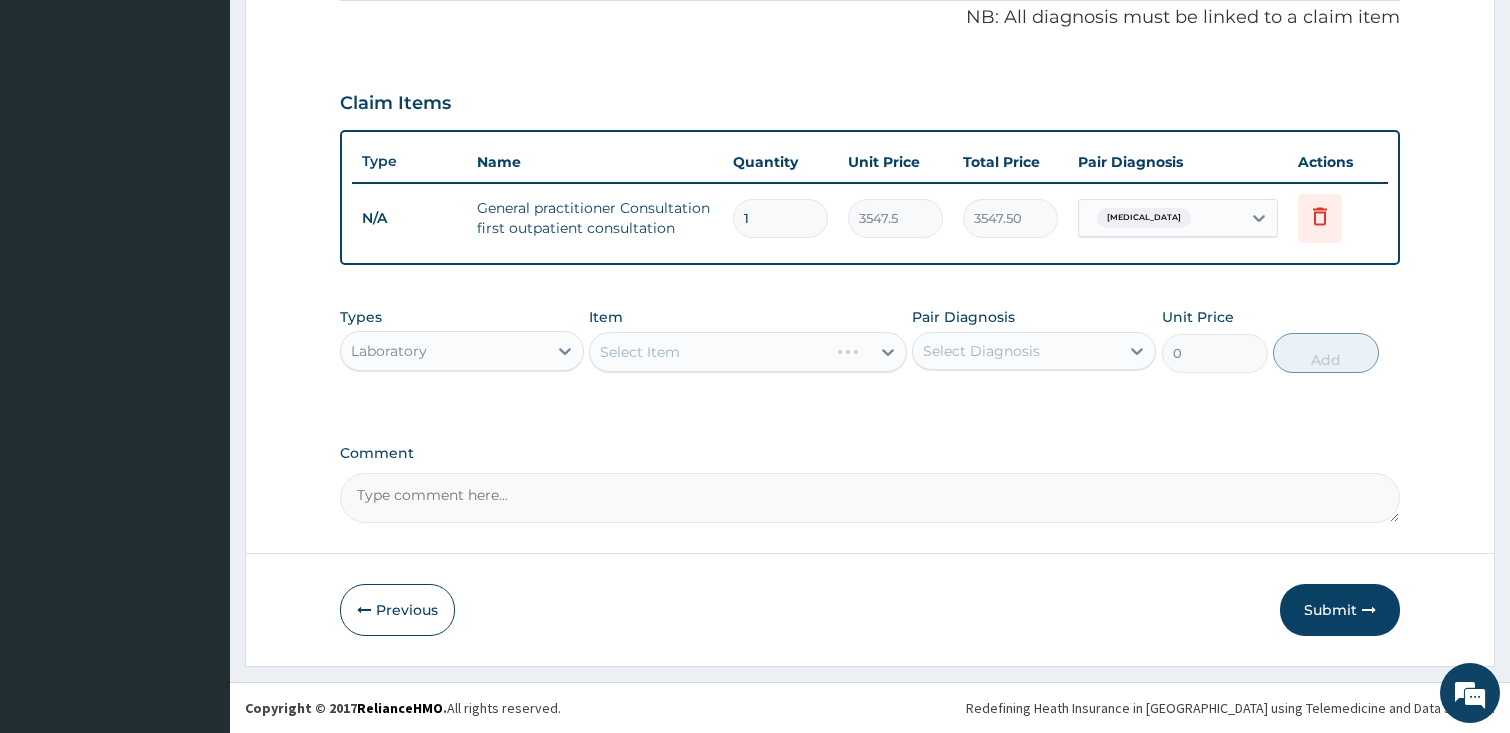 type 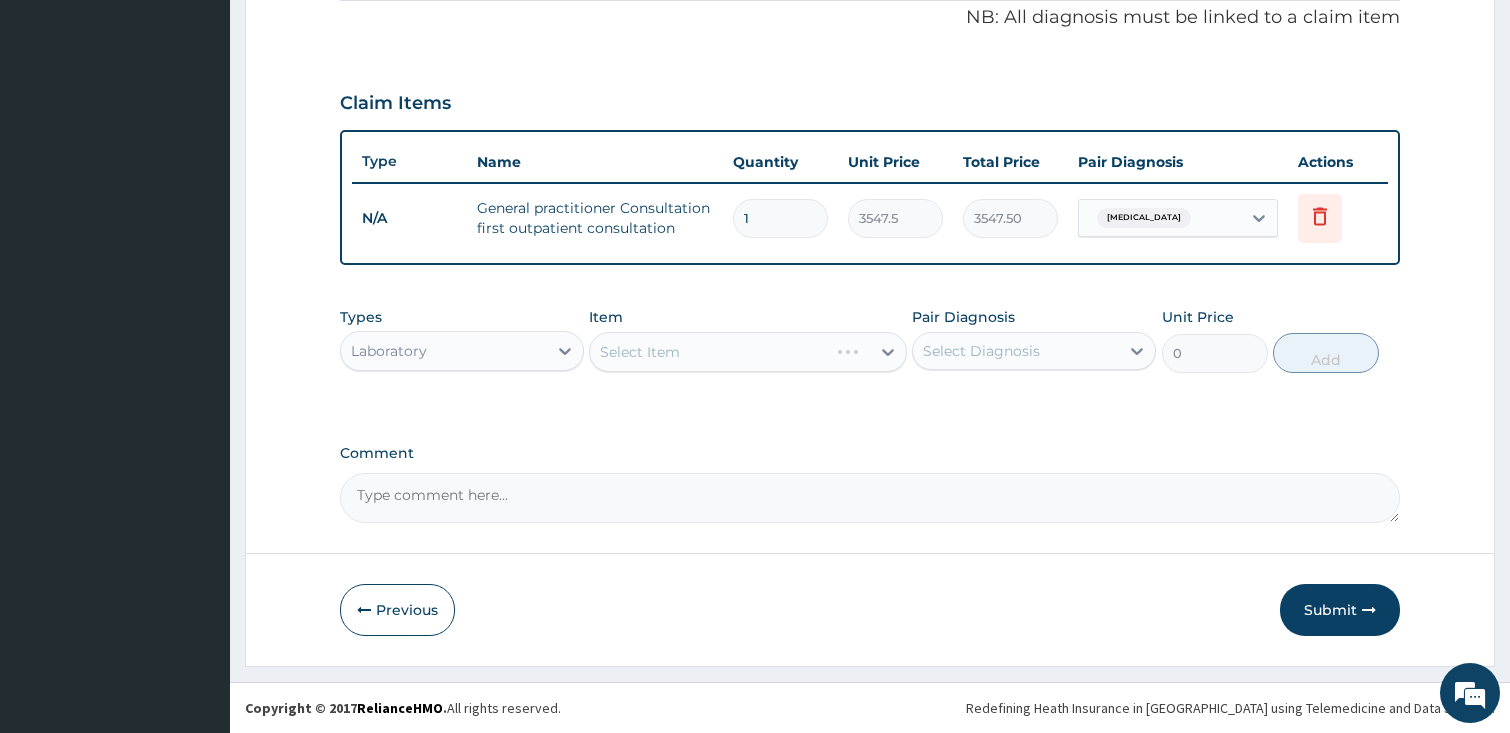 click on "Select Item" at bounding box center [748, 352] 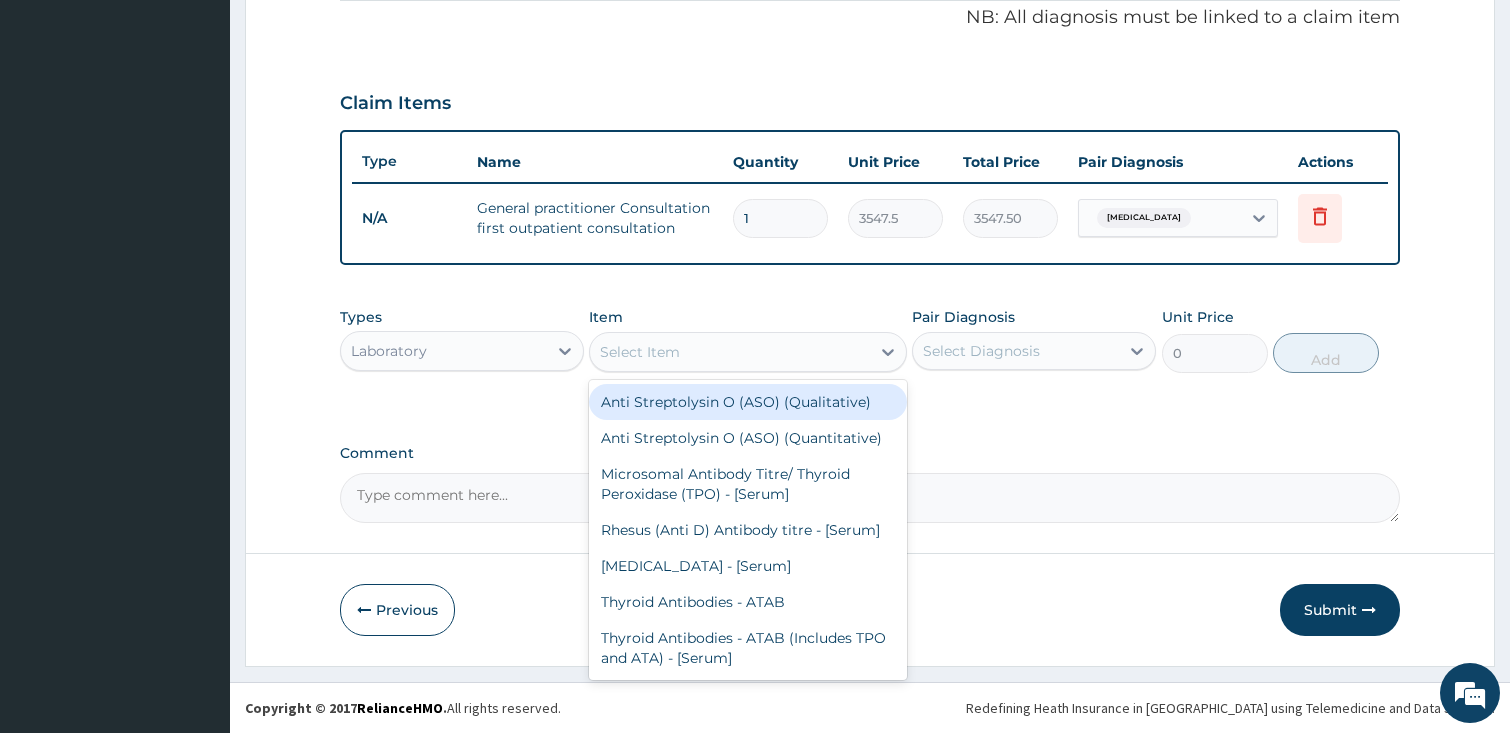 click on "Select Item" at bounding box center [640, 352] 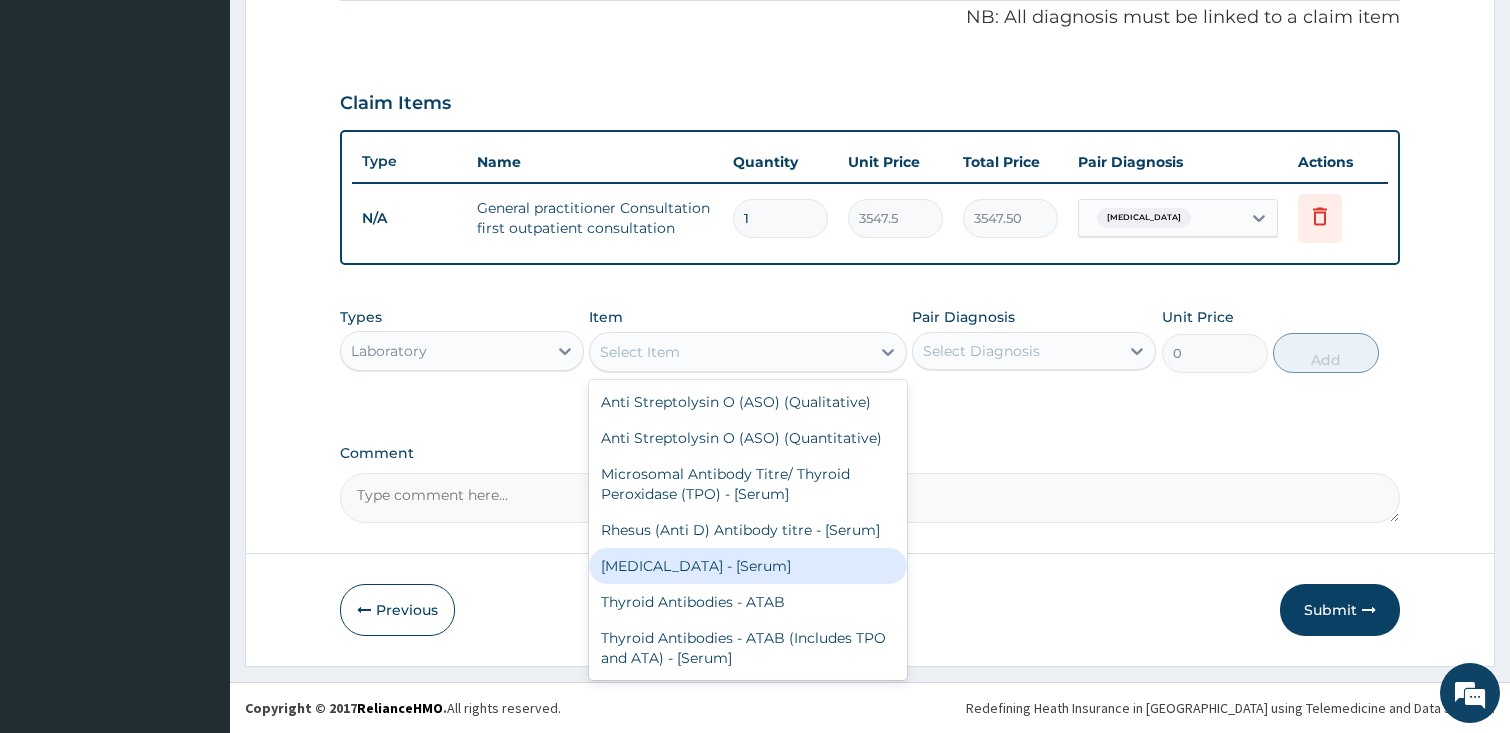 type on "G" 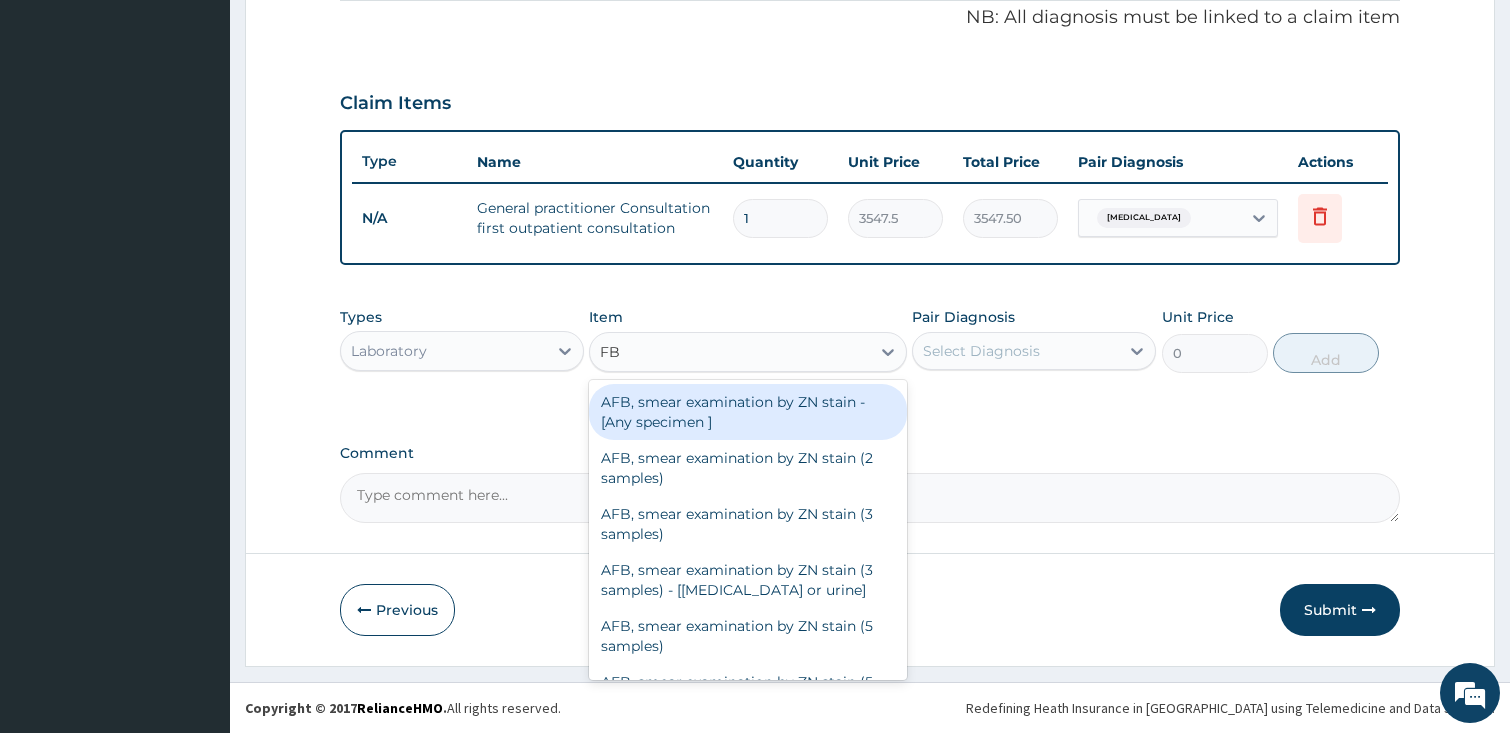 type on "FBC" 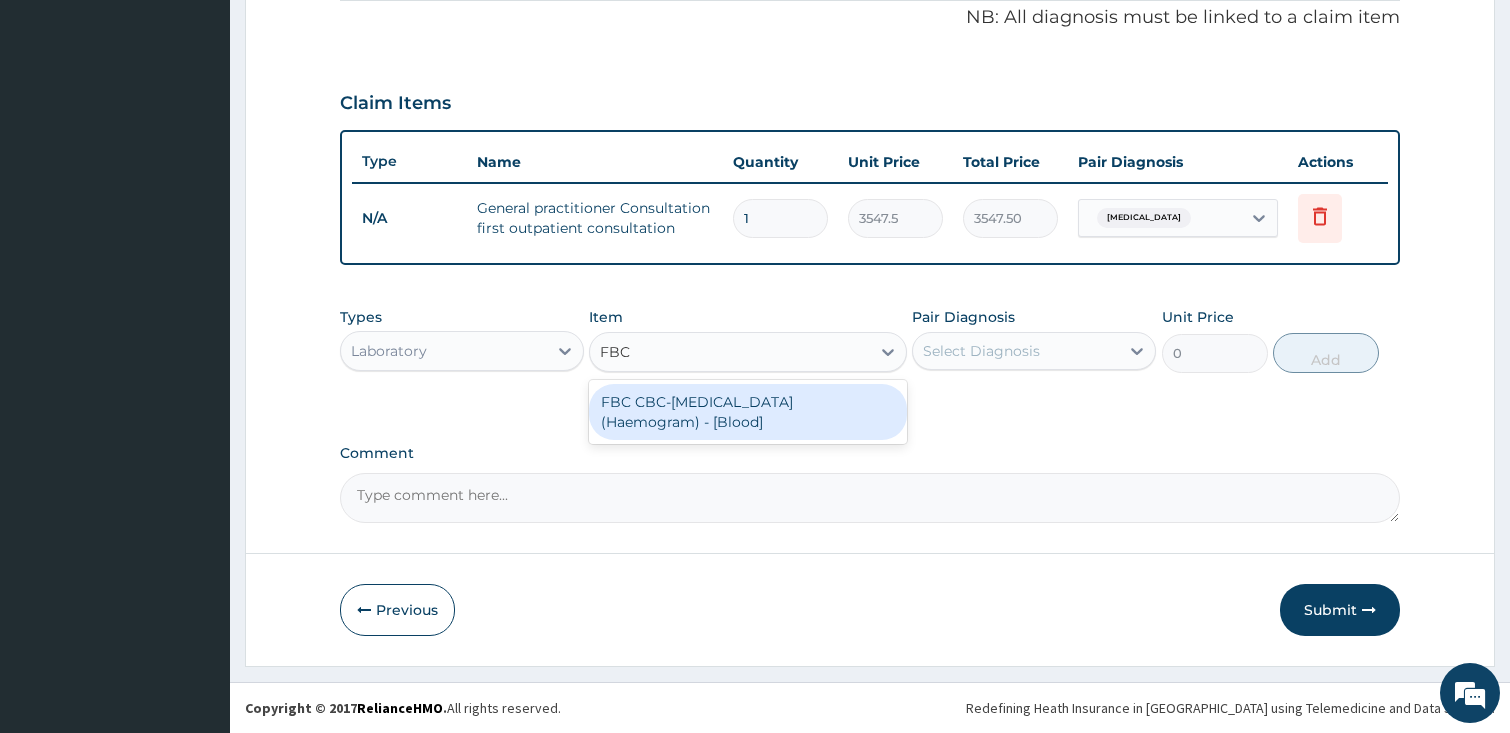 click on "FBC CBC-Complete Blood Count (Haemogram) - [Blood]" at bounding box center (748, 412) 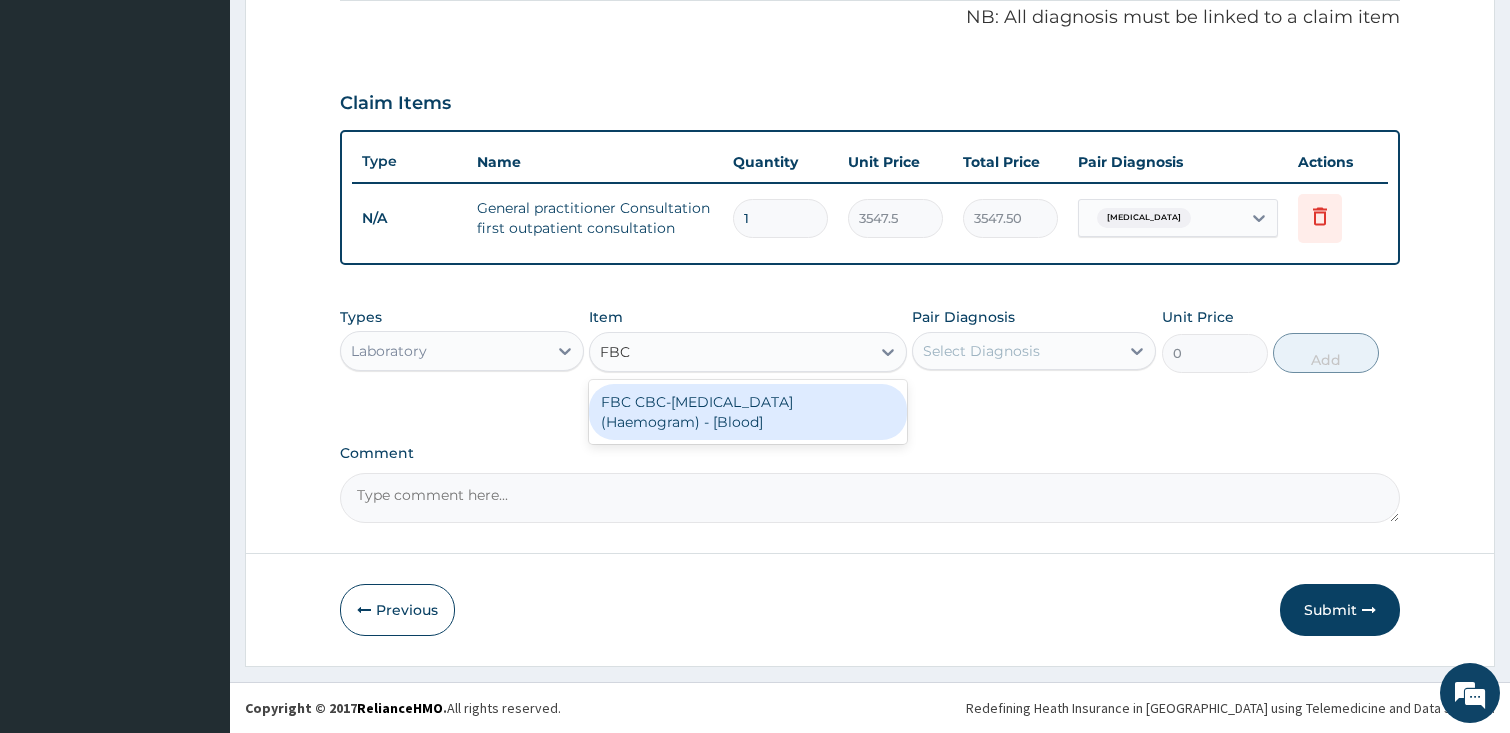type 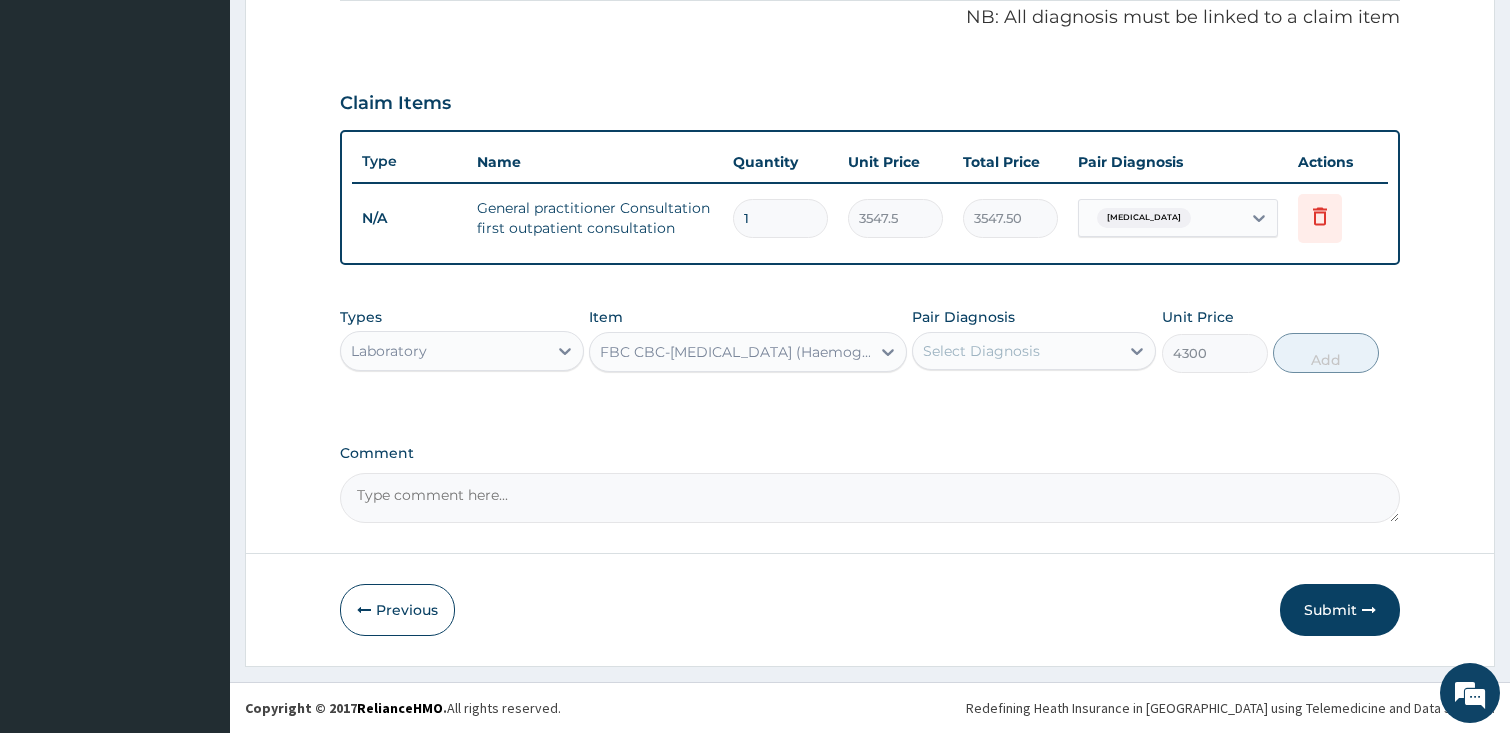 click on "Select Diagnosis" at bounding box center [1016, 351] 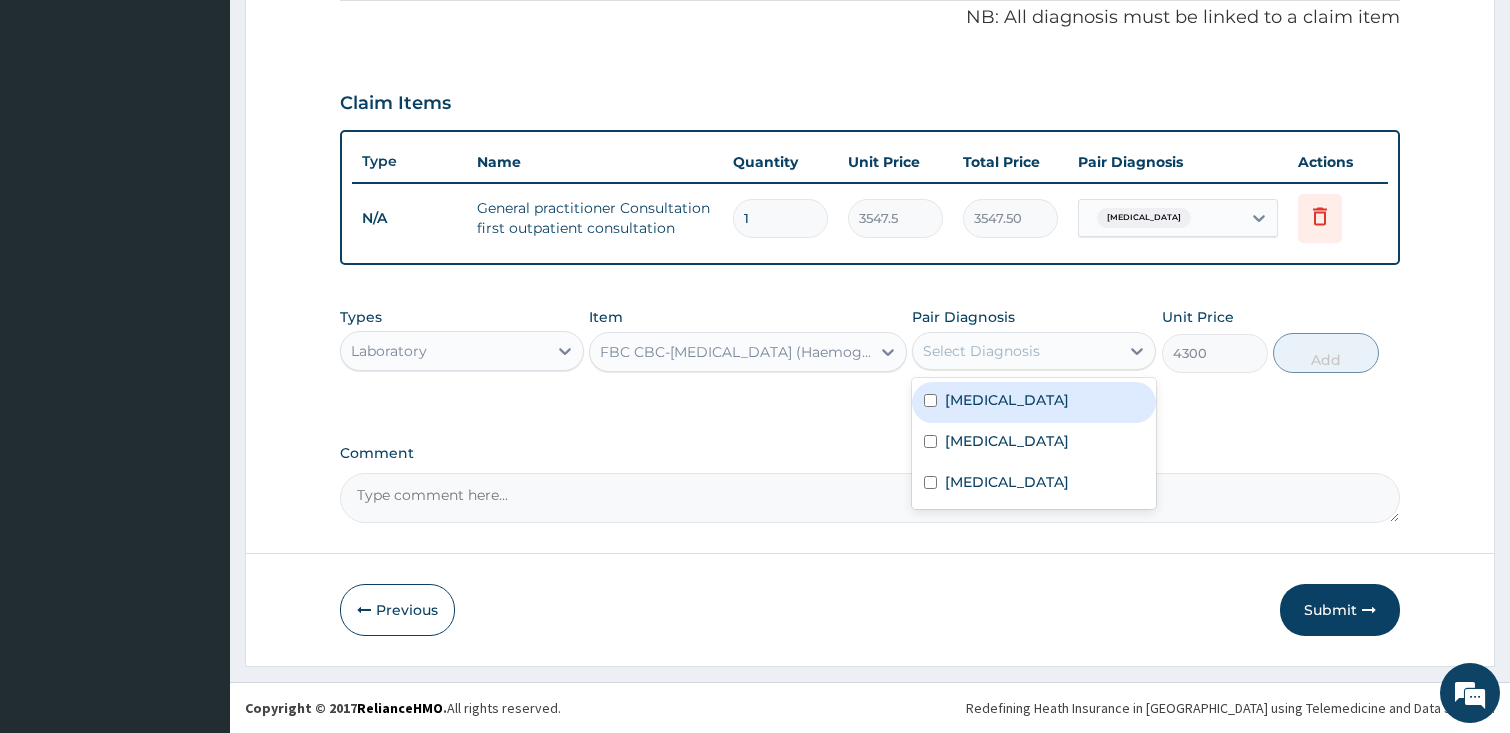 click on "Malaria" at bounding box center [1034, 402] 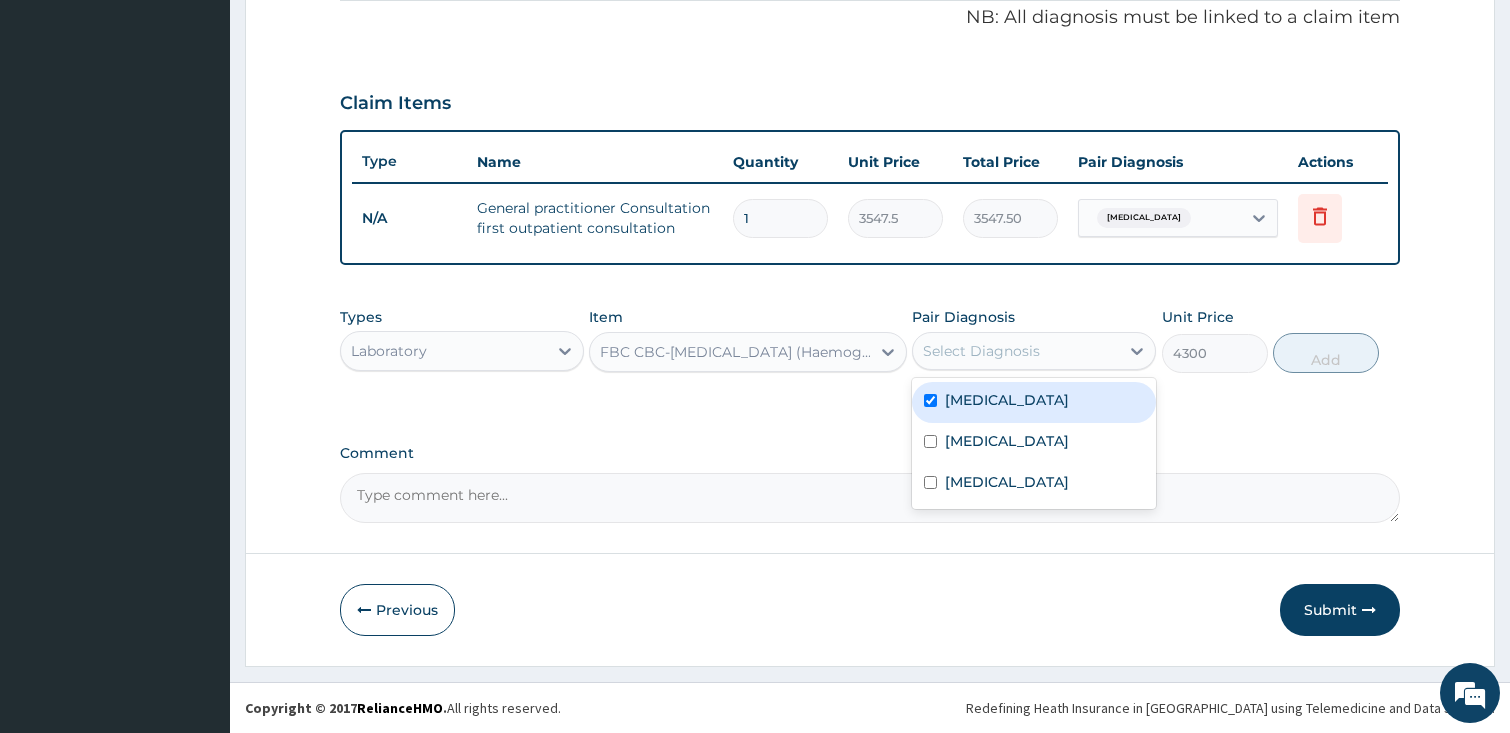 checkbox on "true" 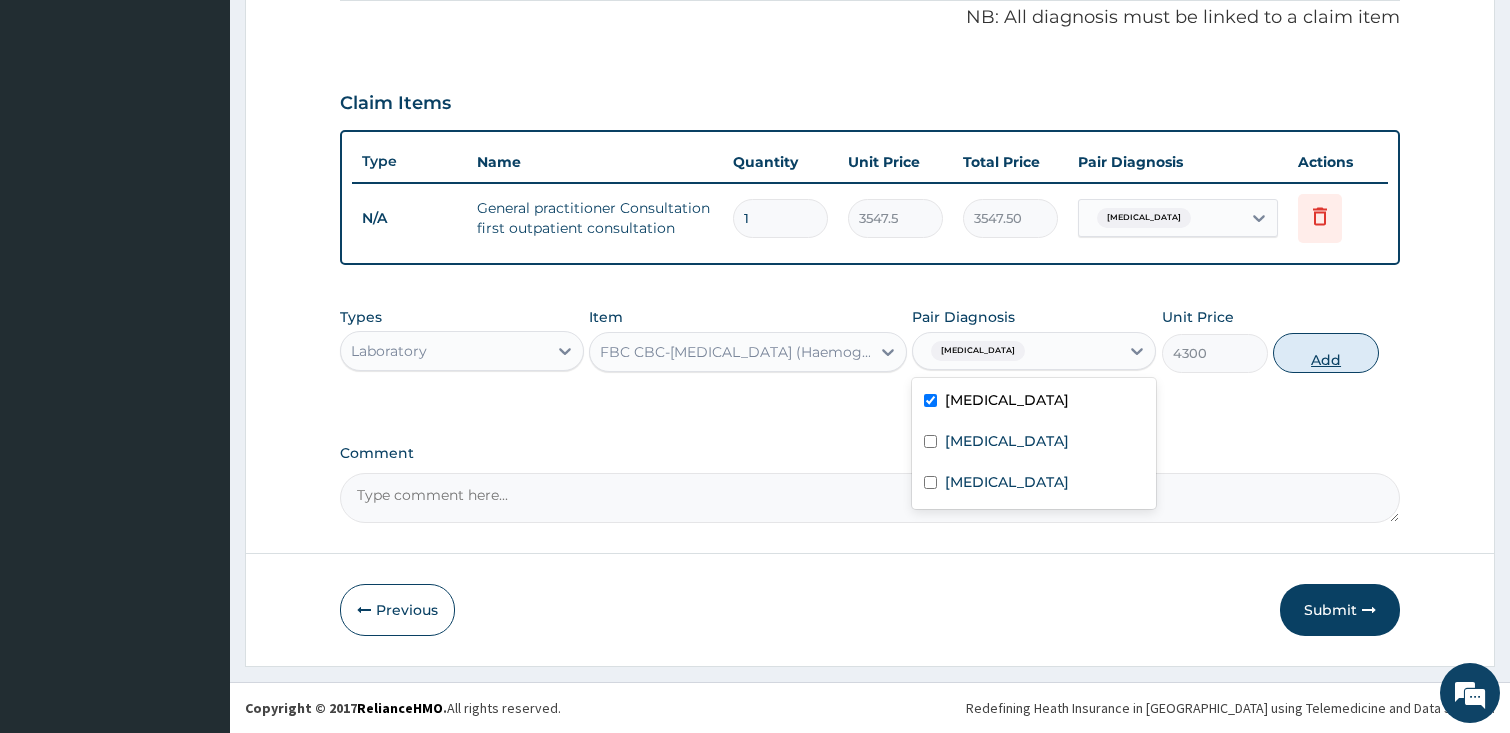 click on "Add" at bounding box center (1326, 353) 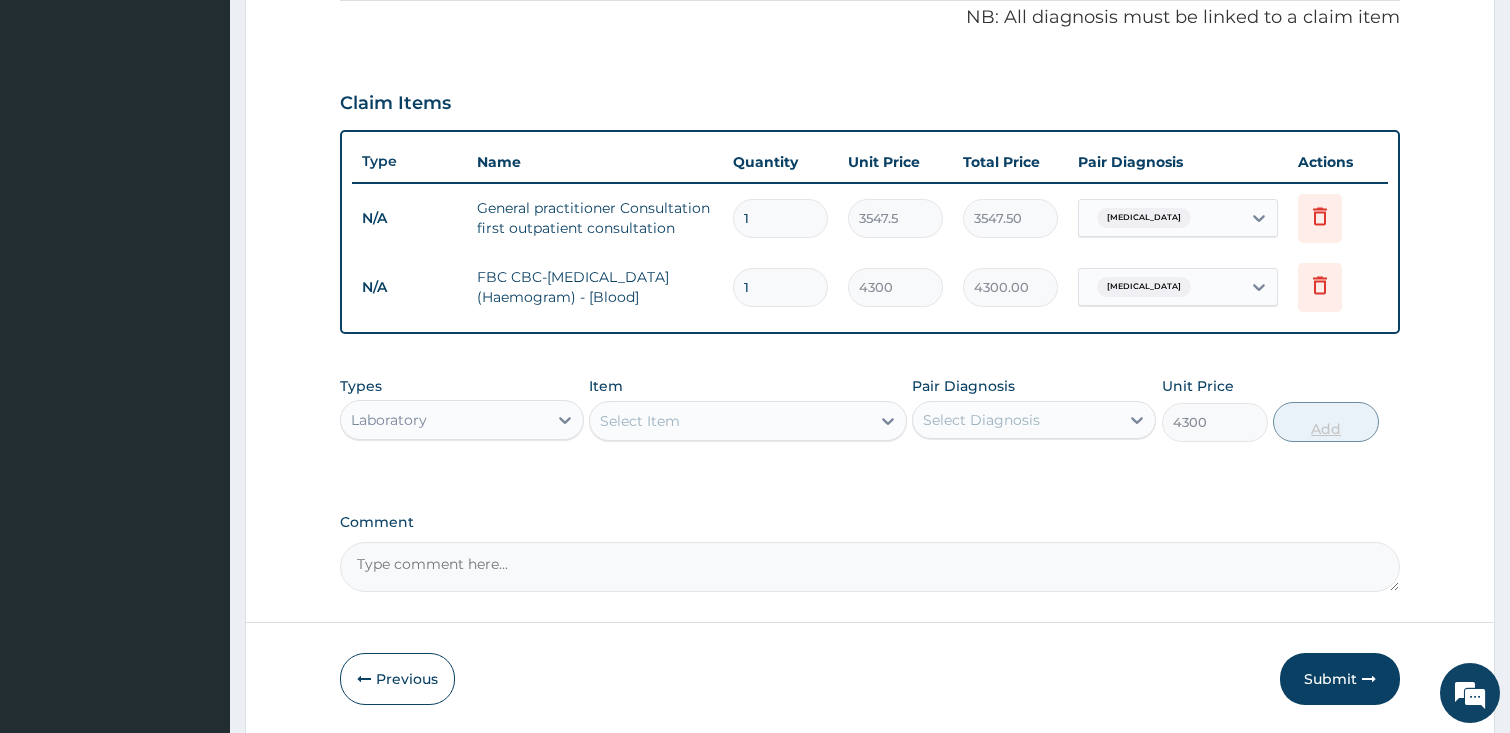 type on "0" 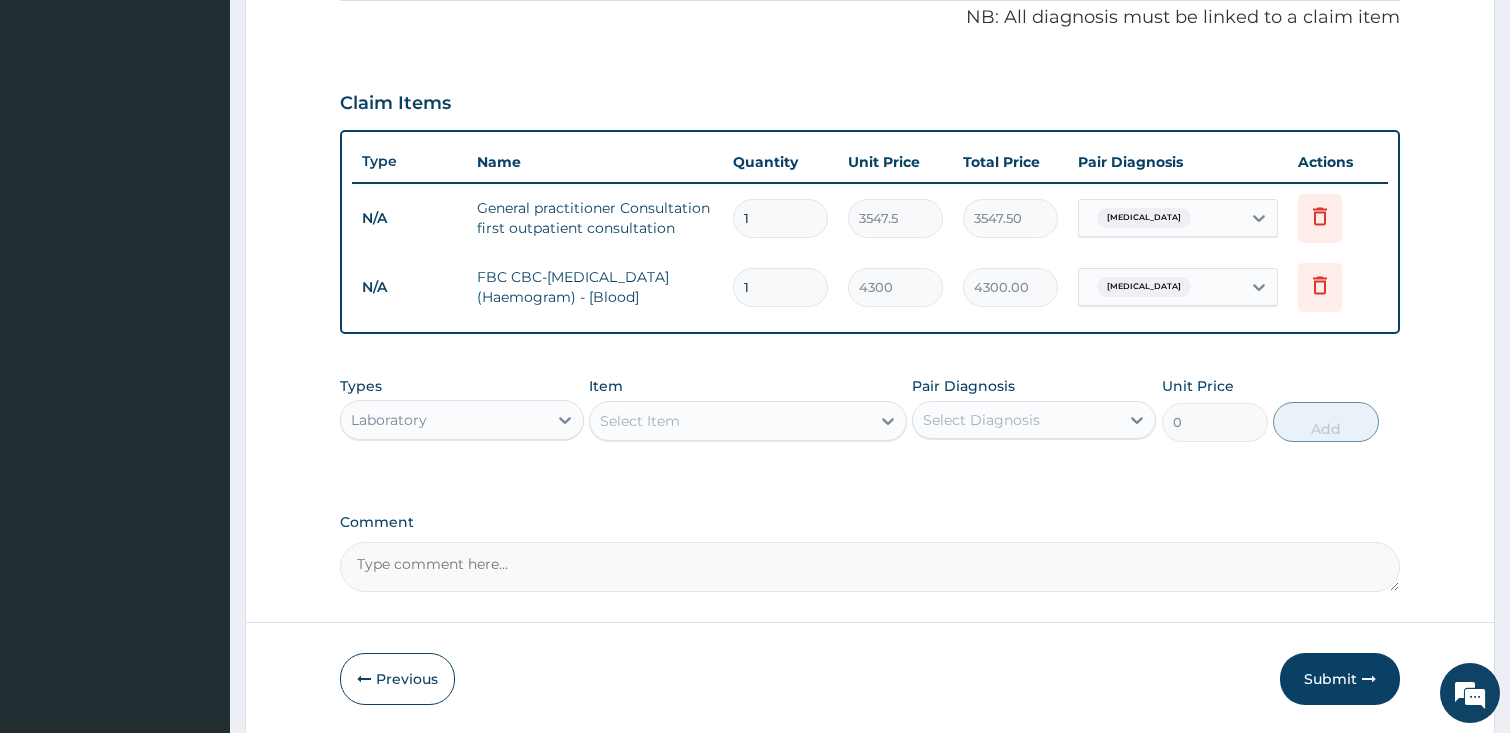 click on "Select Item" at bounding box center (730, 421) 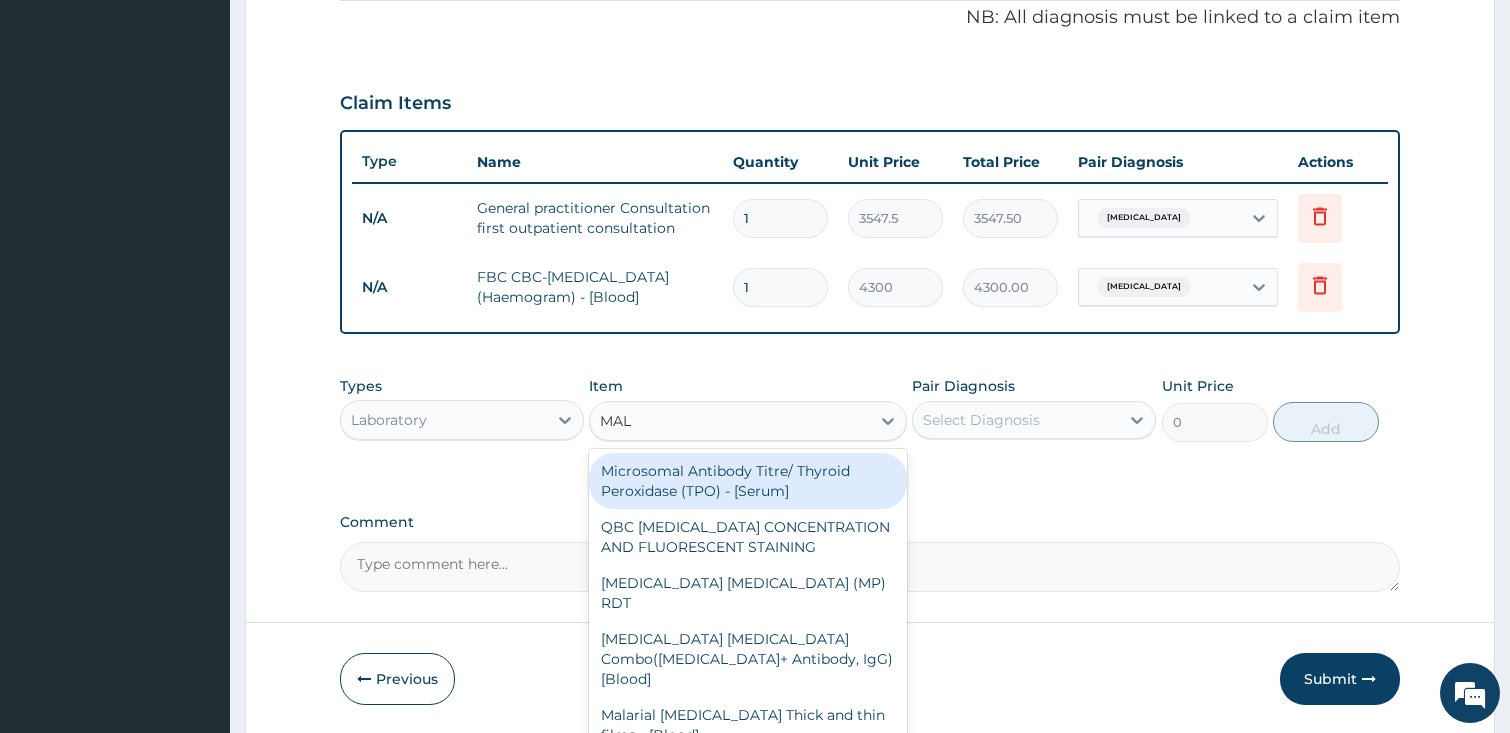 type on "MALA" 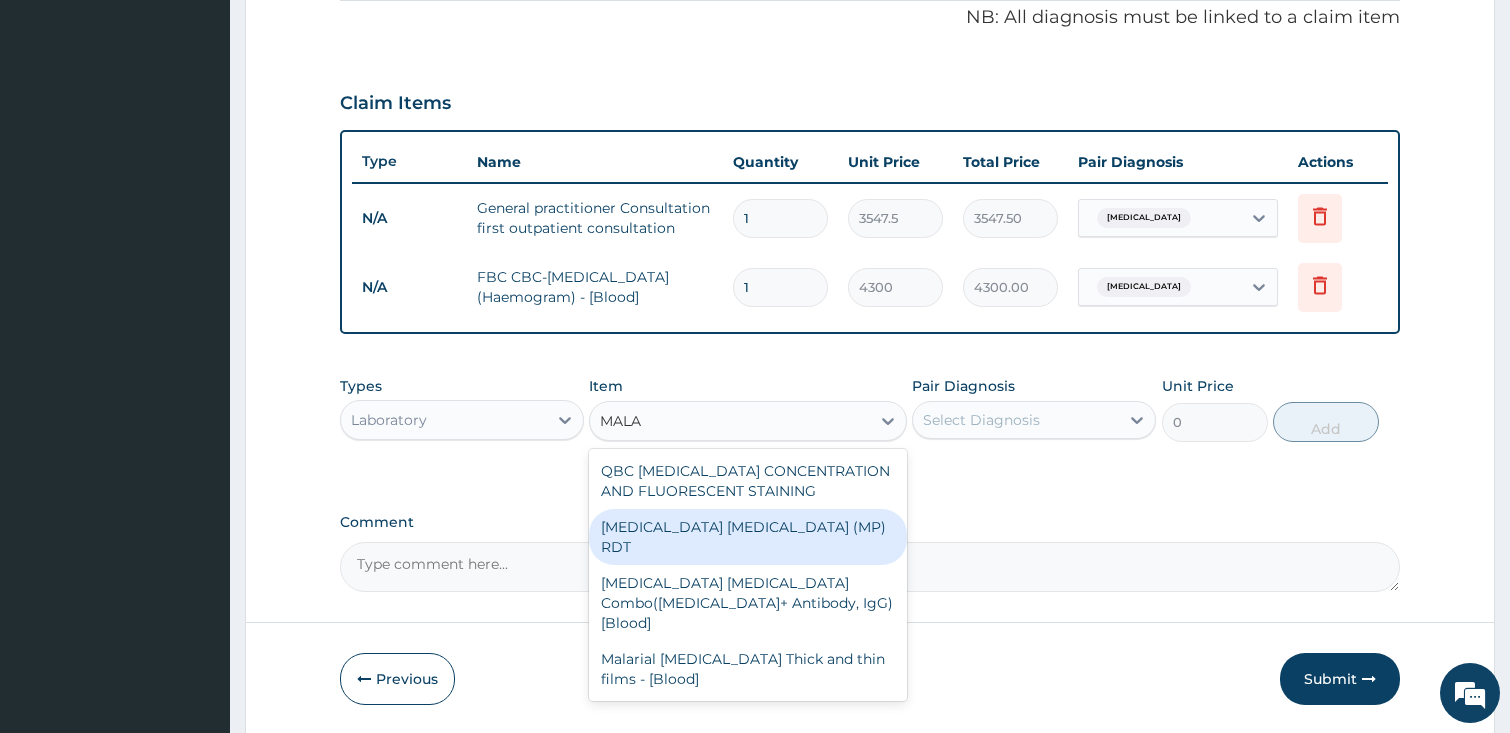 click on "MALARIA PARASITE (MP) RDT" at bounding box center (748, 537) 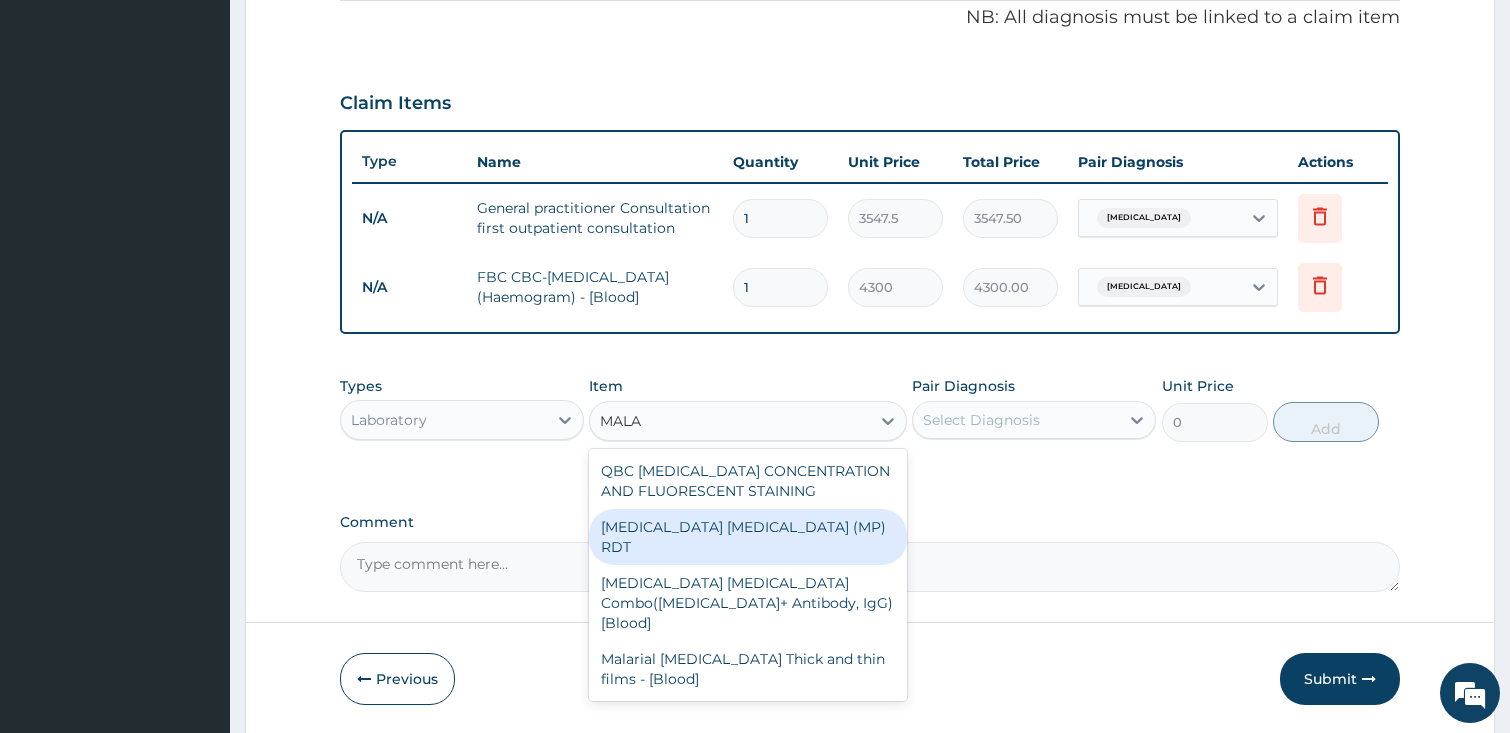type 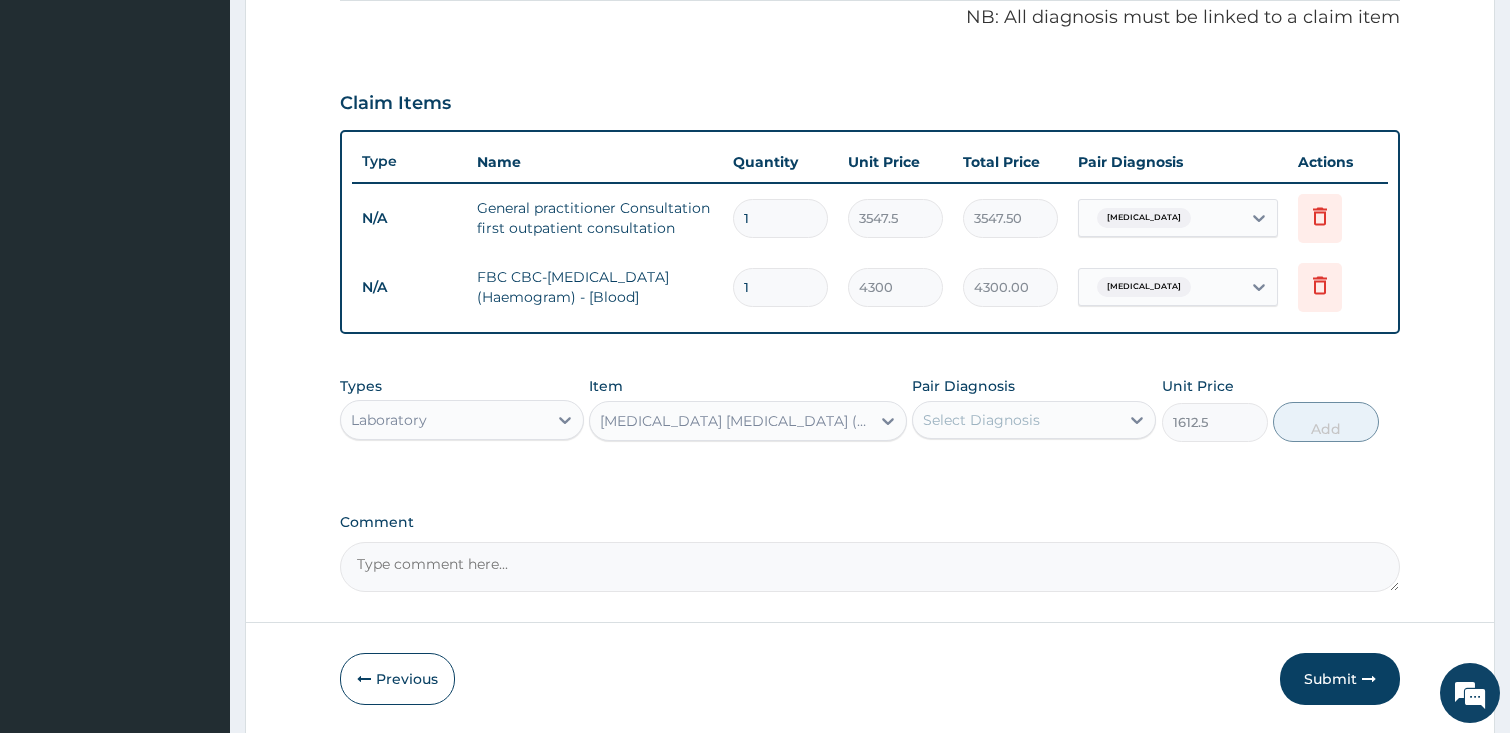 click on "Select Diagnosis" at bounding box center [981, 420] 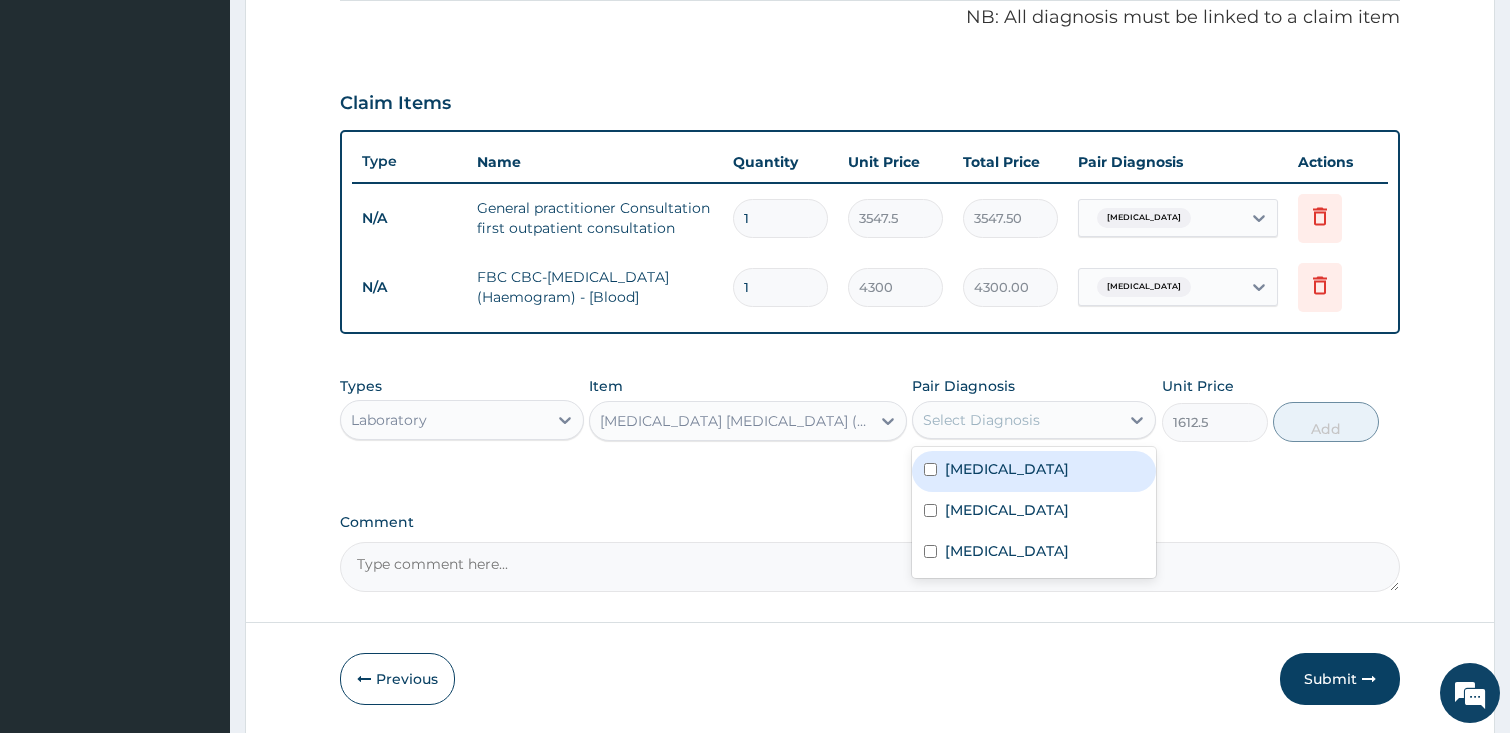 click on "Malaria" at bounding box center [1007, 469] 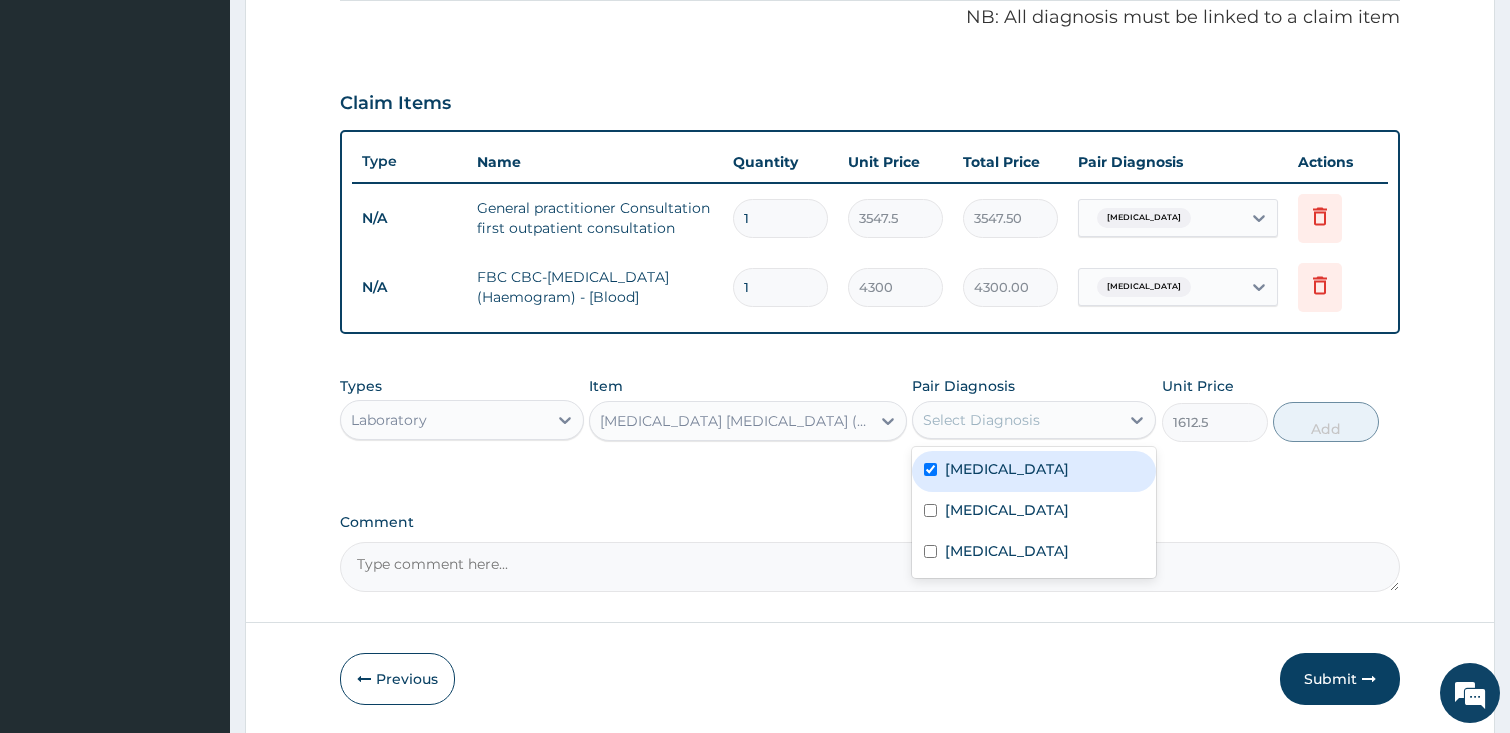 checkbox on "true" 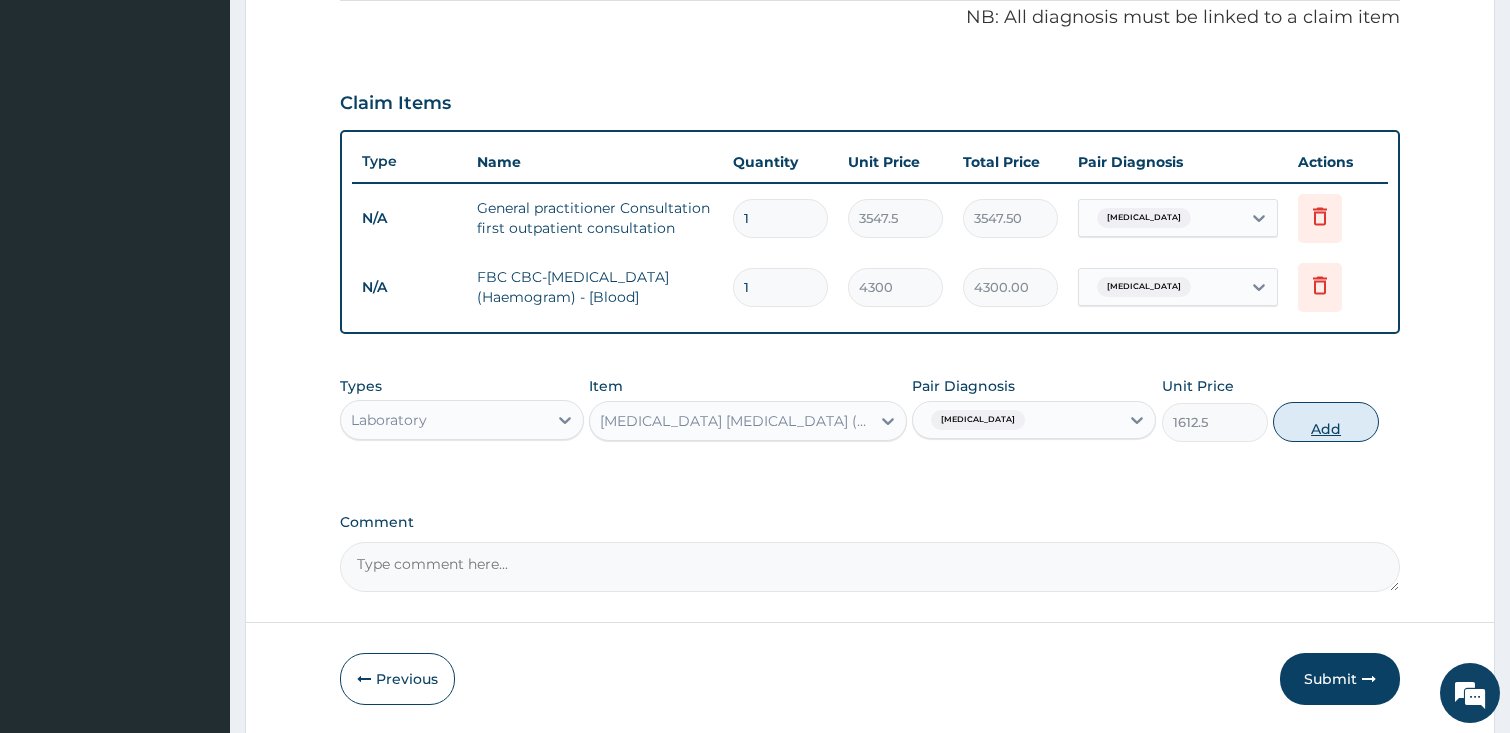 click on "Add" at bounding box center [1326, 422] 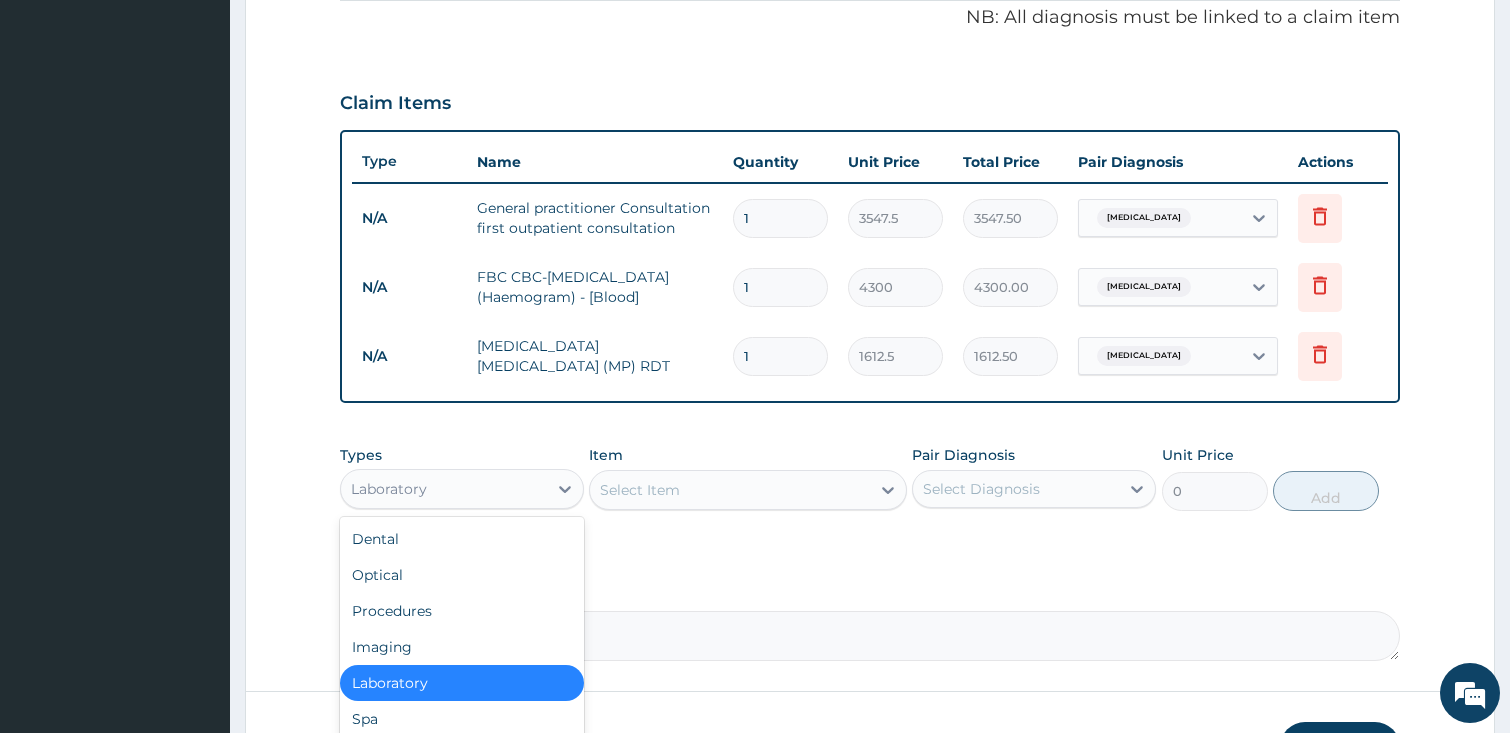 click on "Laboratory" at bounding box center (444, 489) 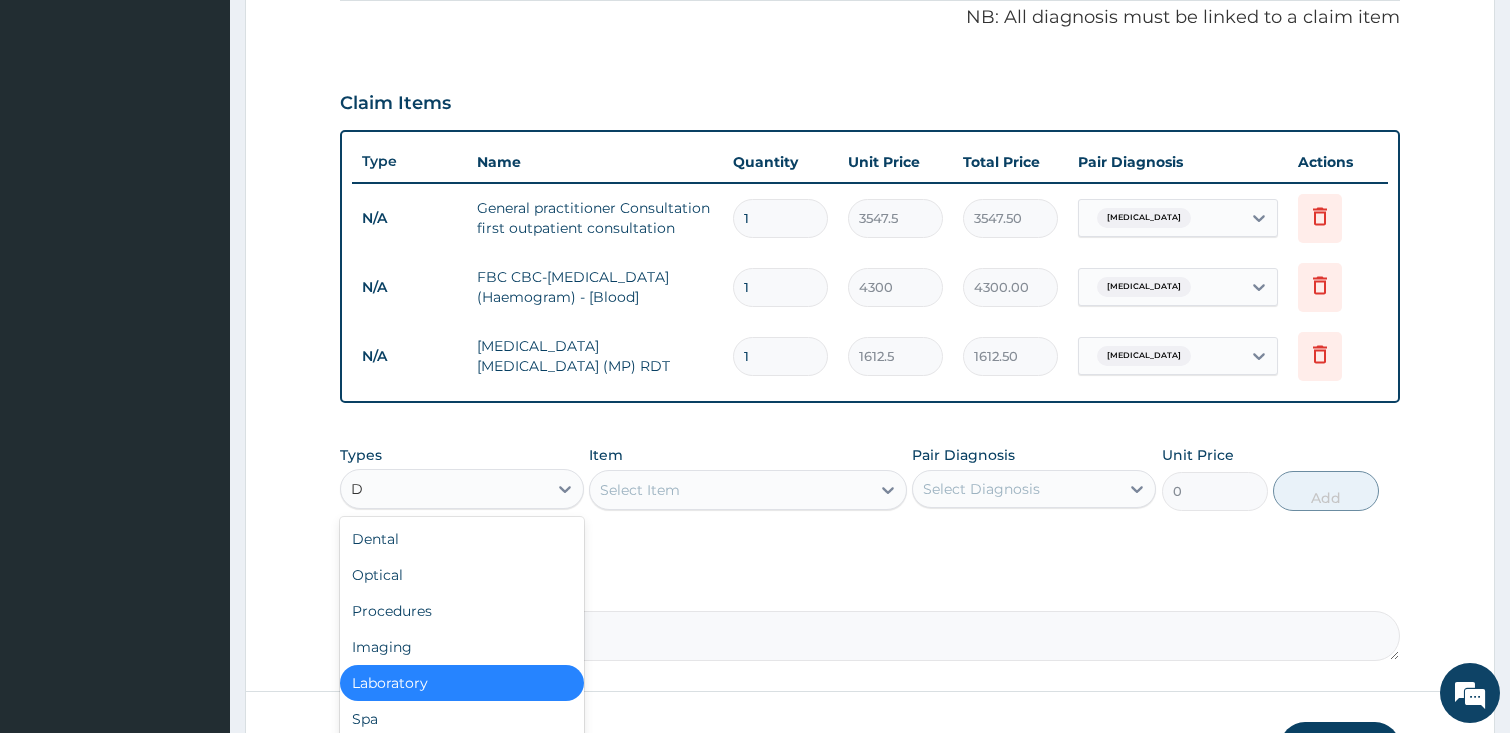 type on "DR" 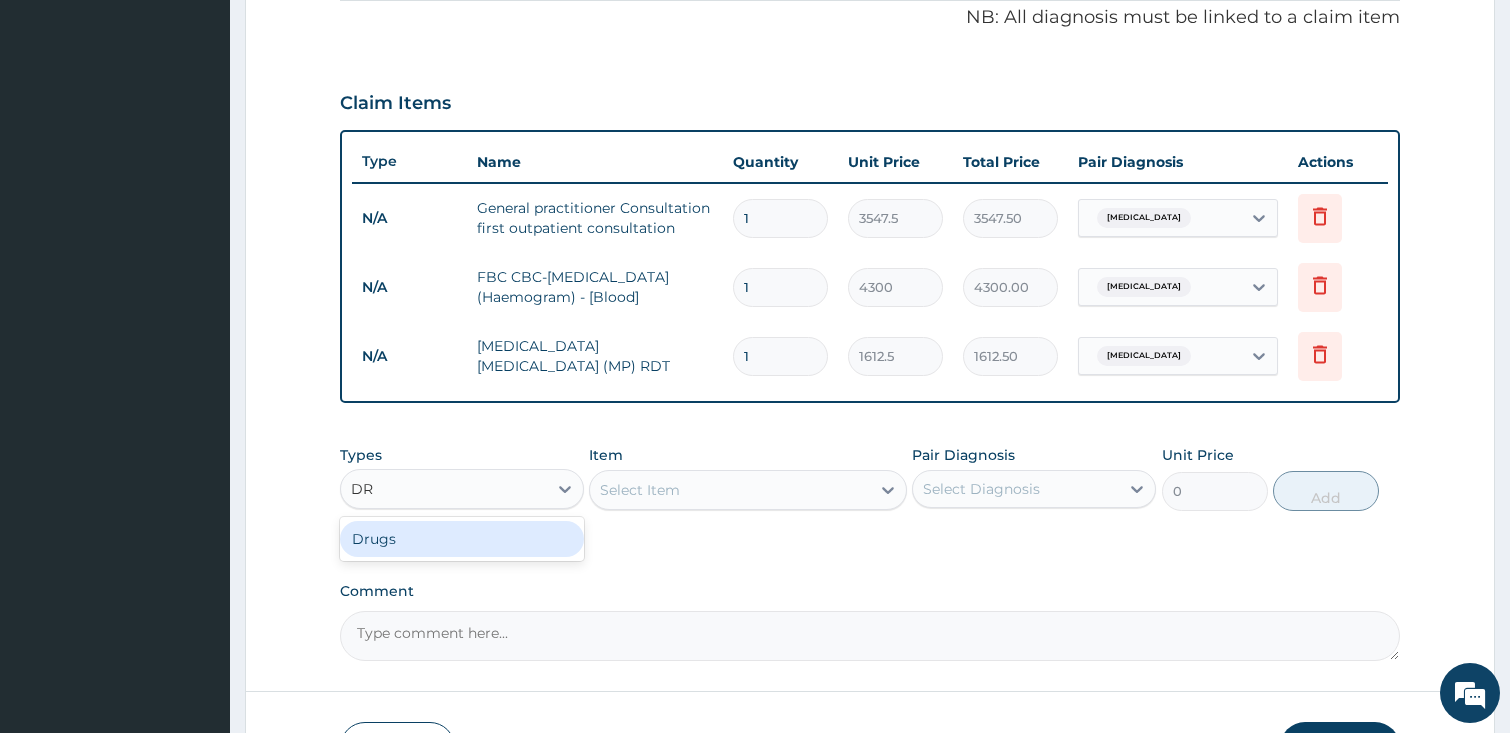 click on "Drugs" at bounding box center [462, 539] 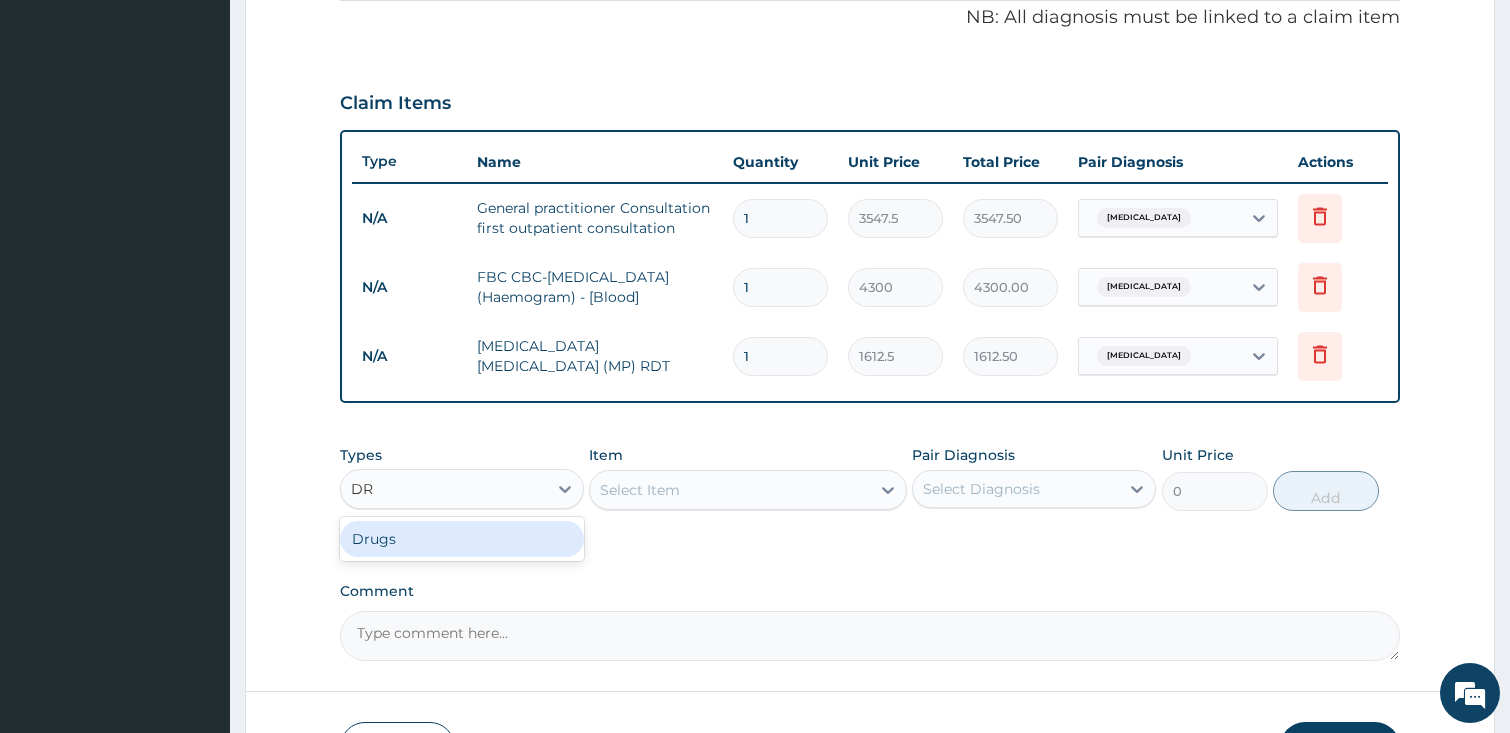 type 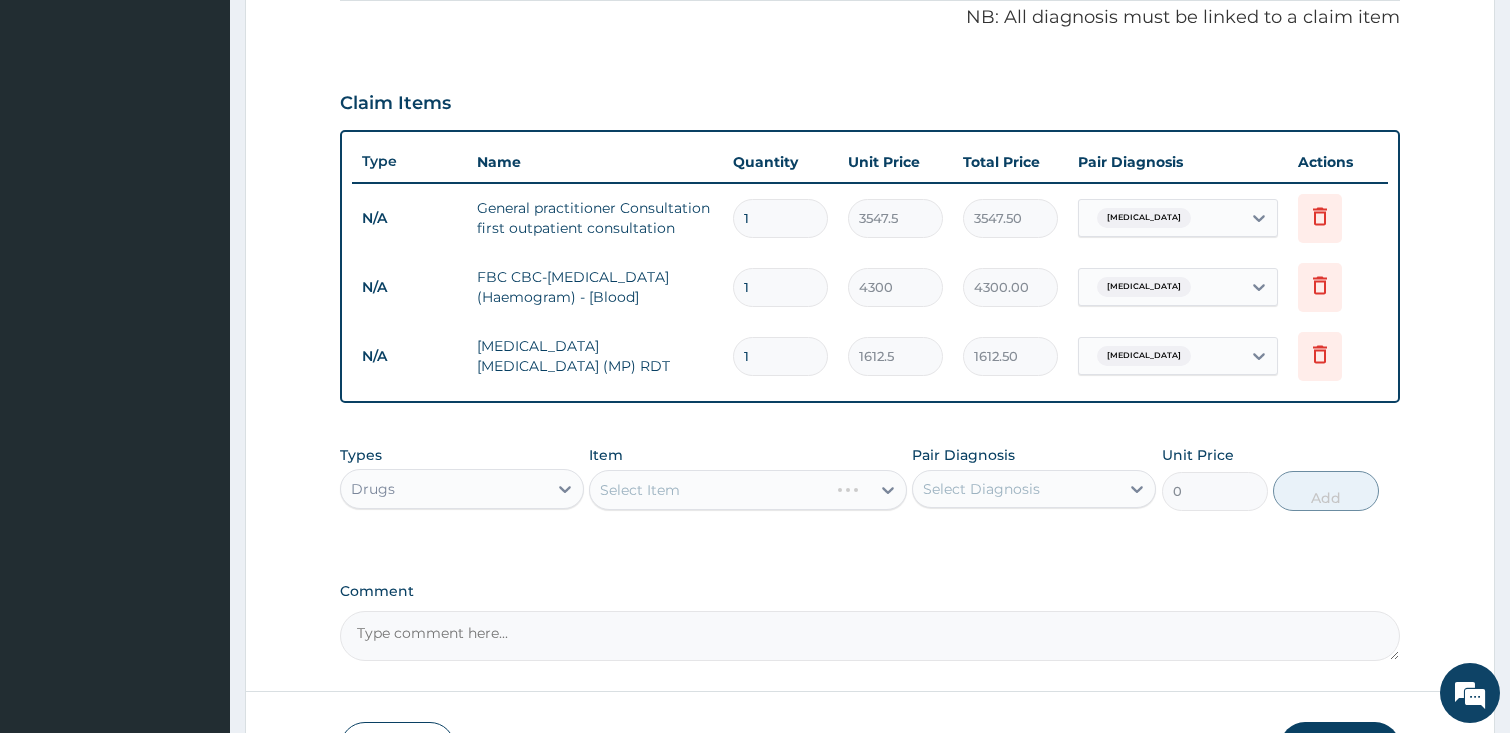 click on "Select Item" at bounding box center [748, 490] 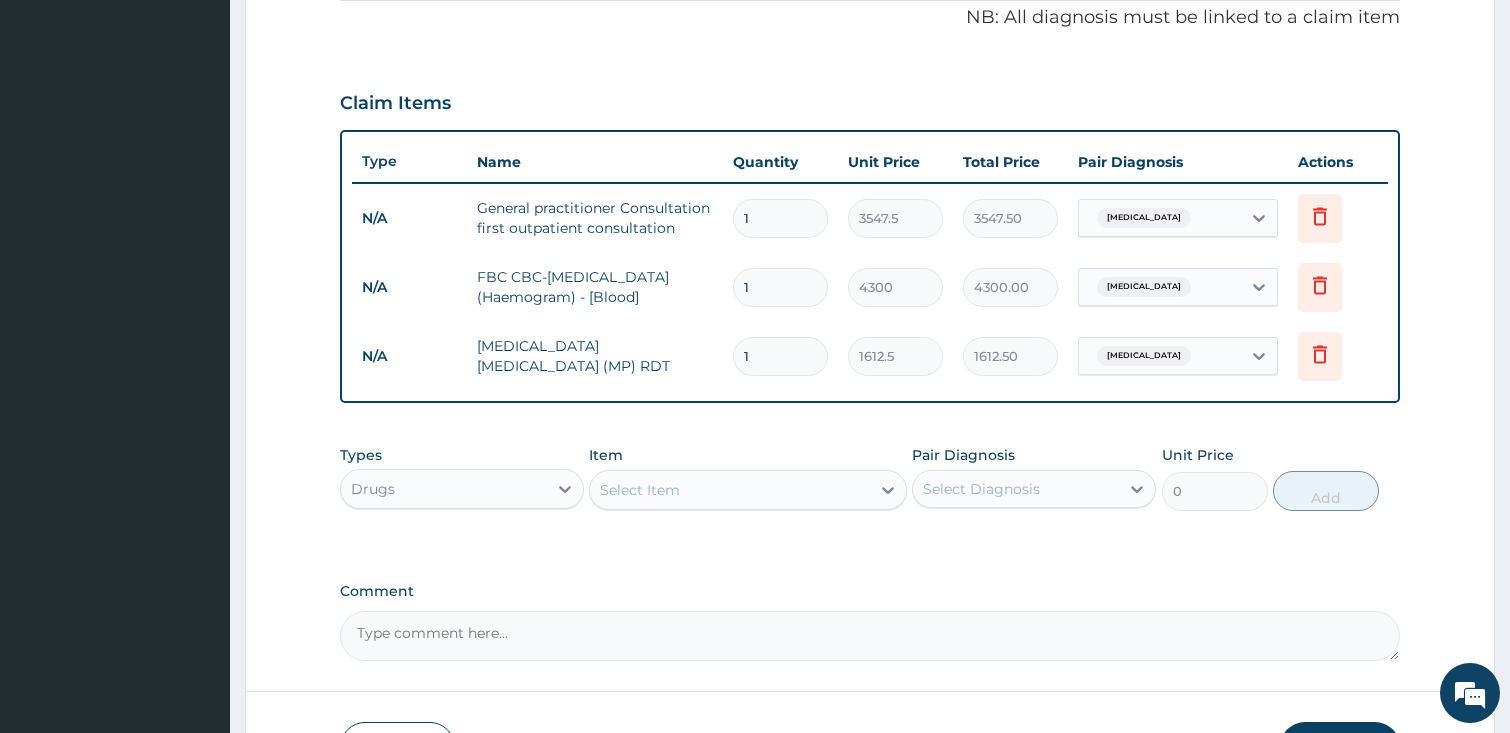 click on "Select Item" at bounding box center [748, 490] 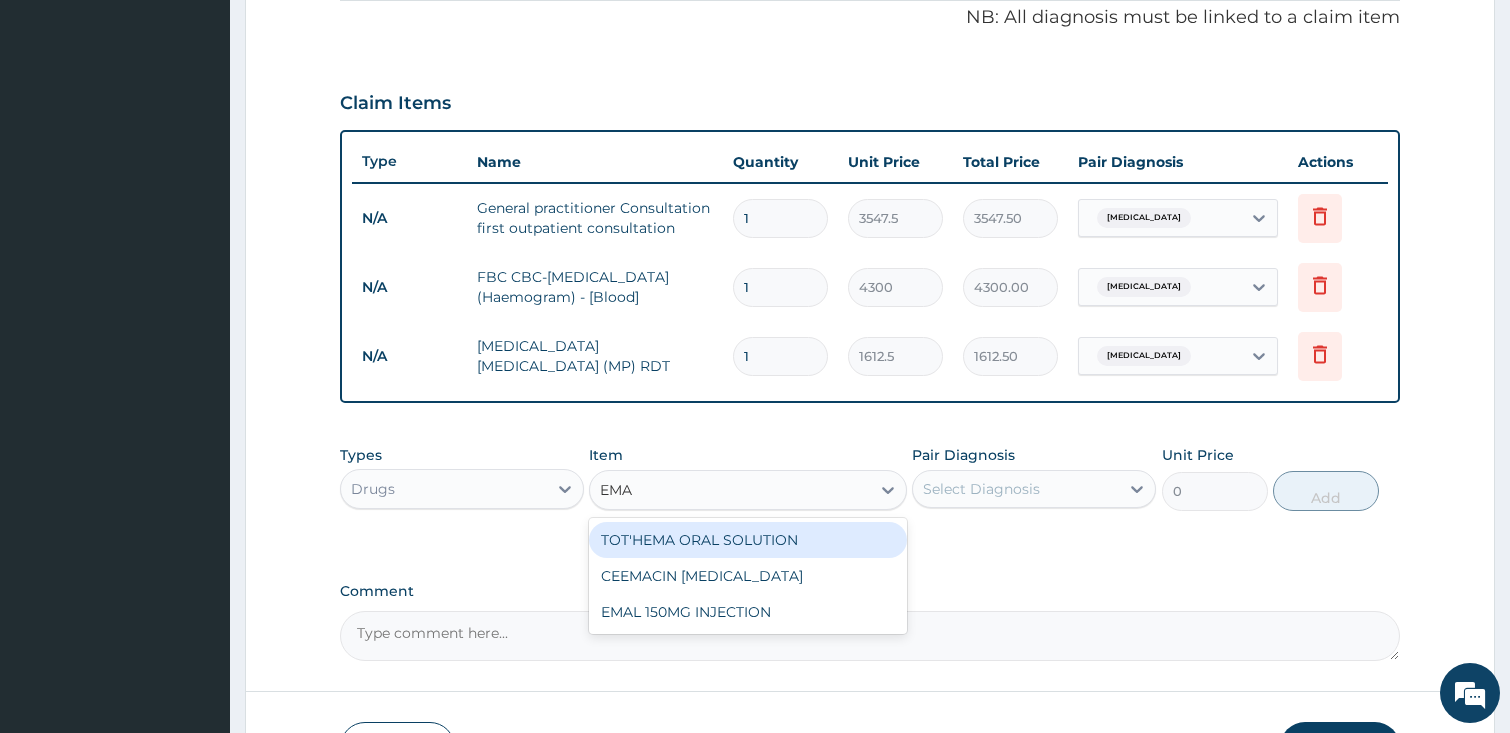 type on "EMAL" 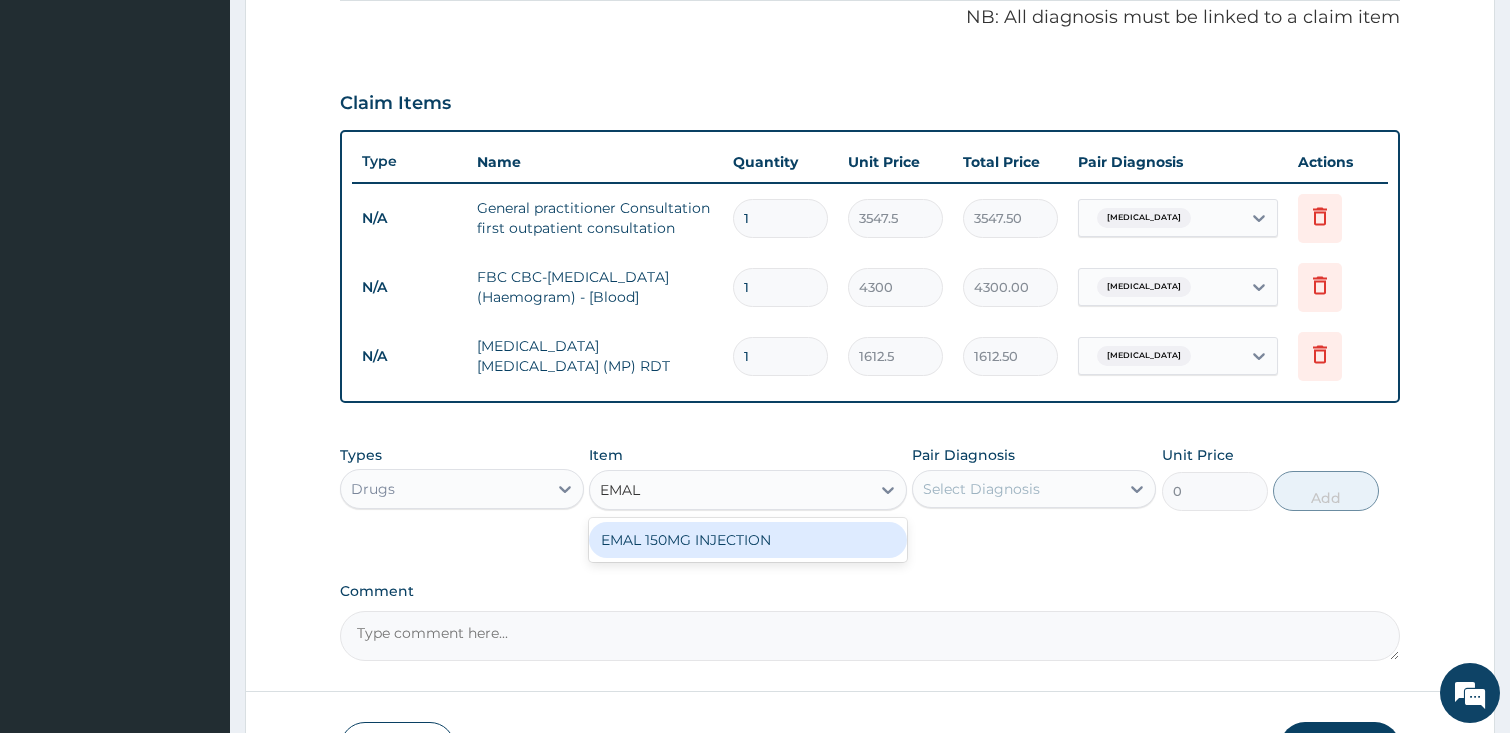 click on "EMAL 150MG INJECTION" at bounding box center (748, 540) 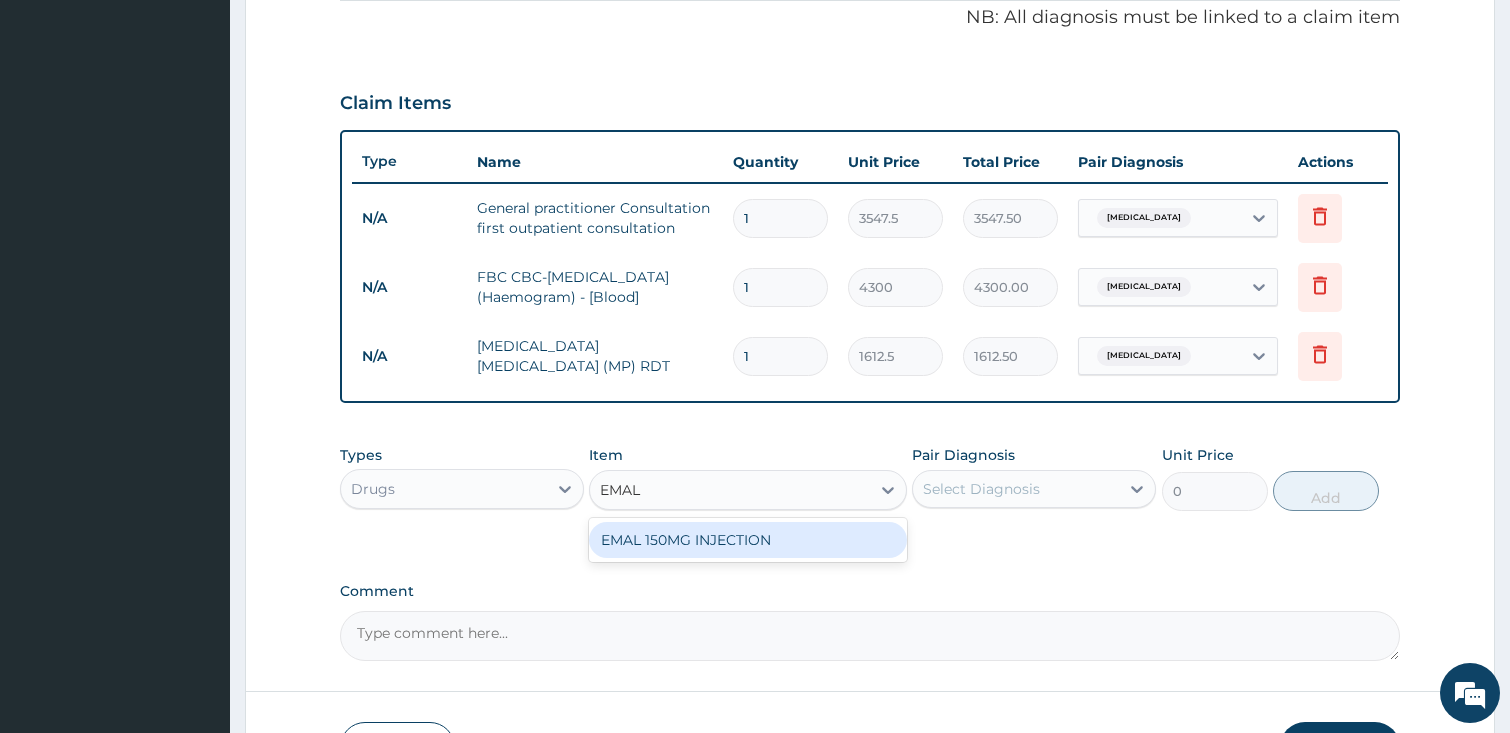 type 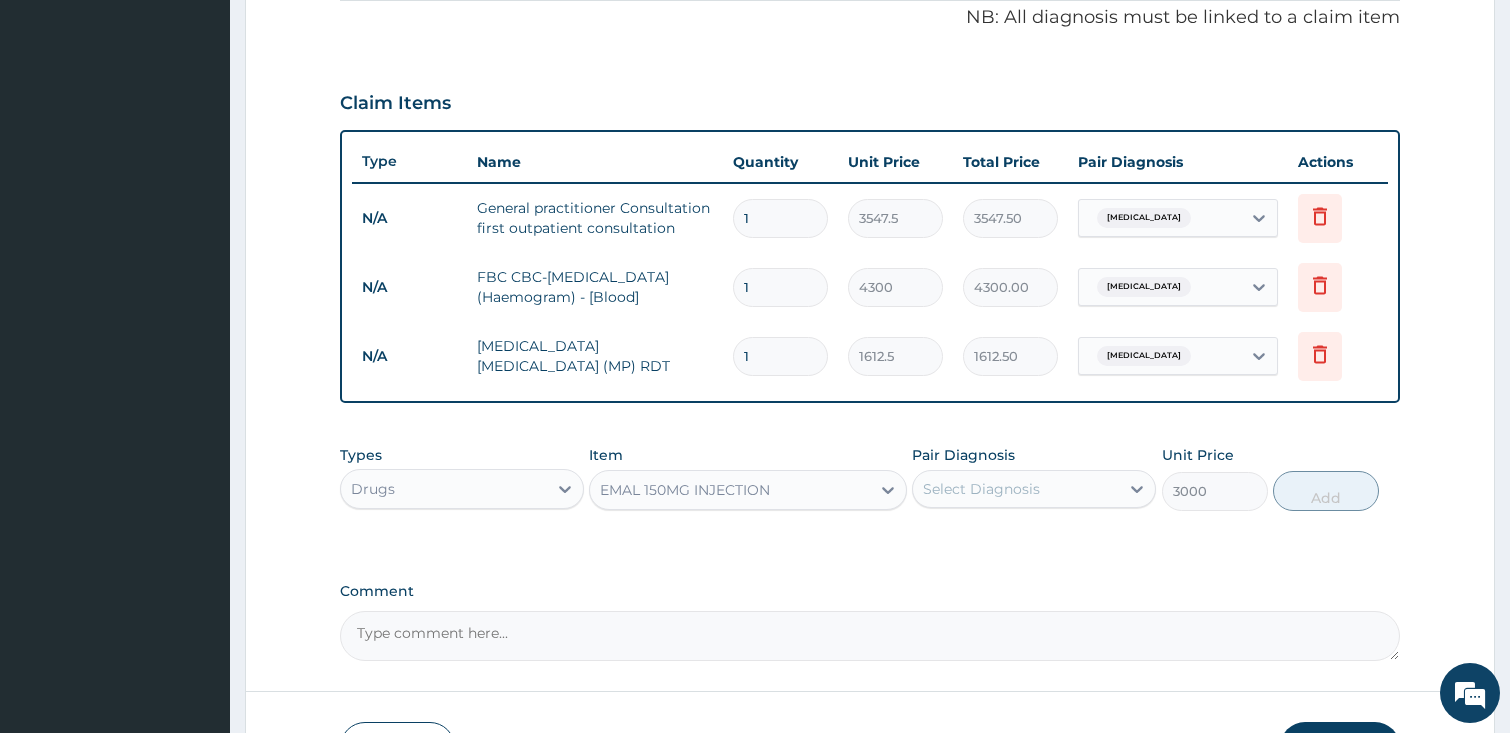 click on "Select Diagnosis" at bounding box center (1016, 489) 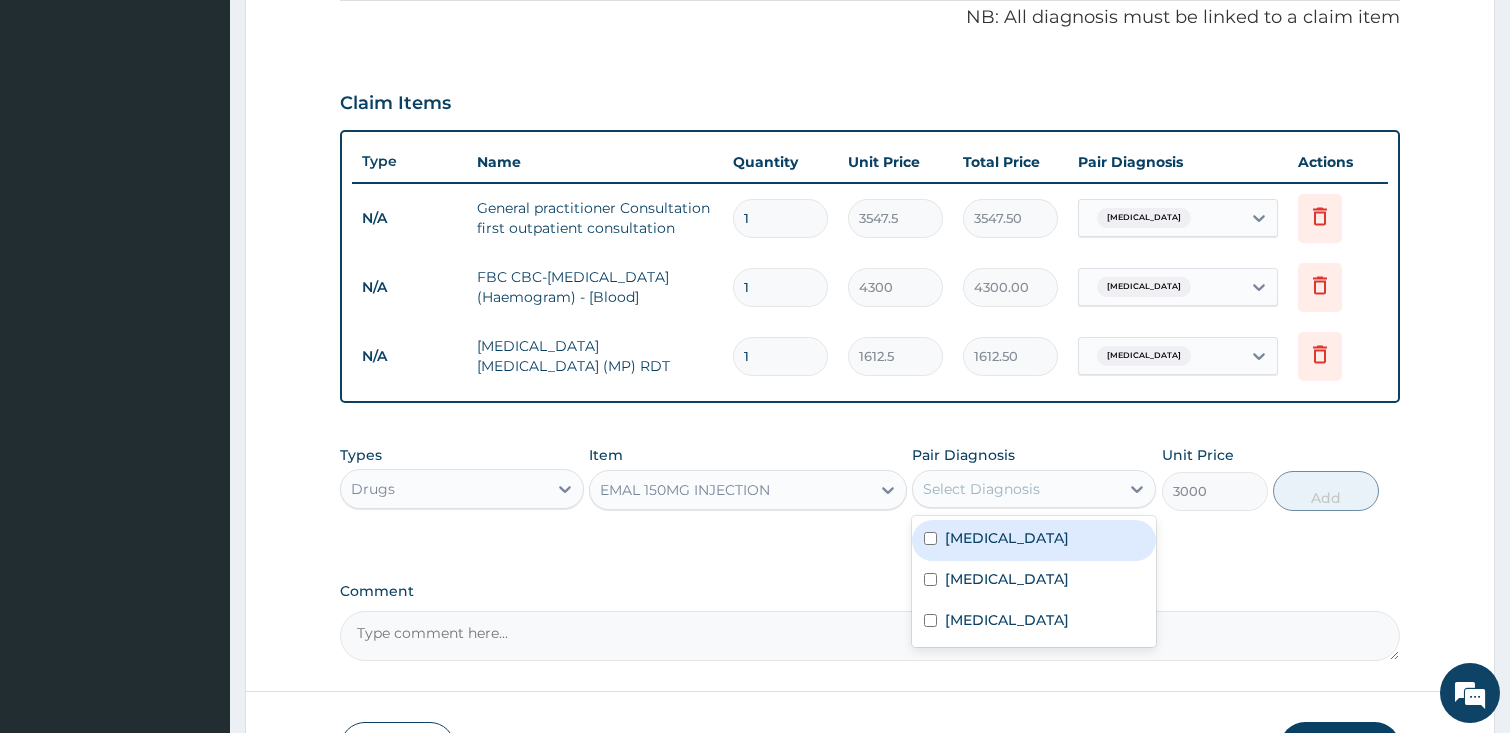 click on "Malaria" at bounding box center (1034, 540) 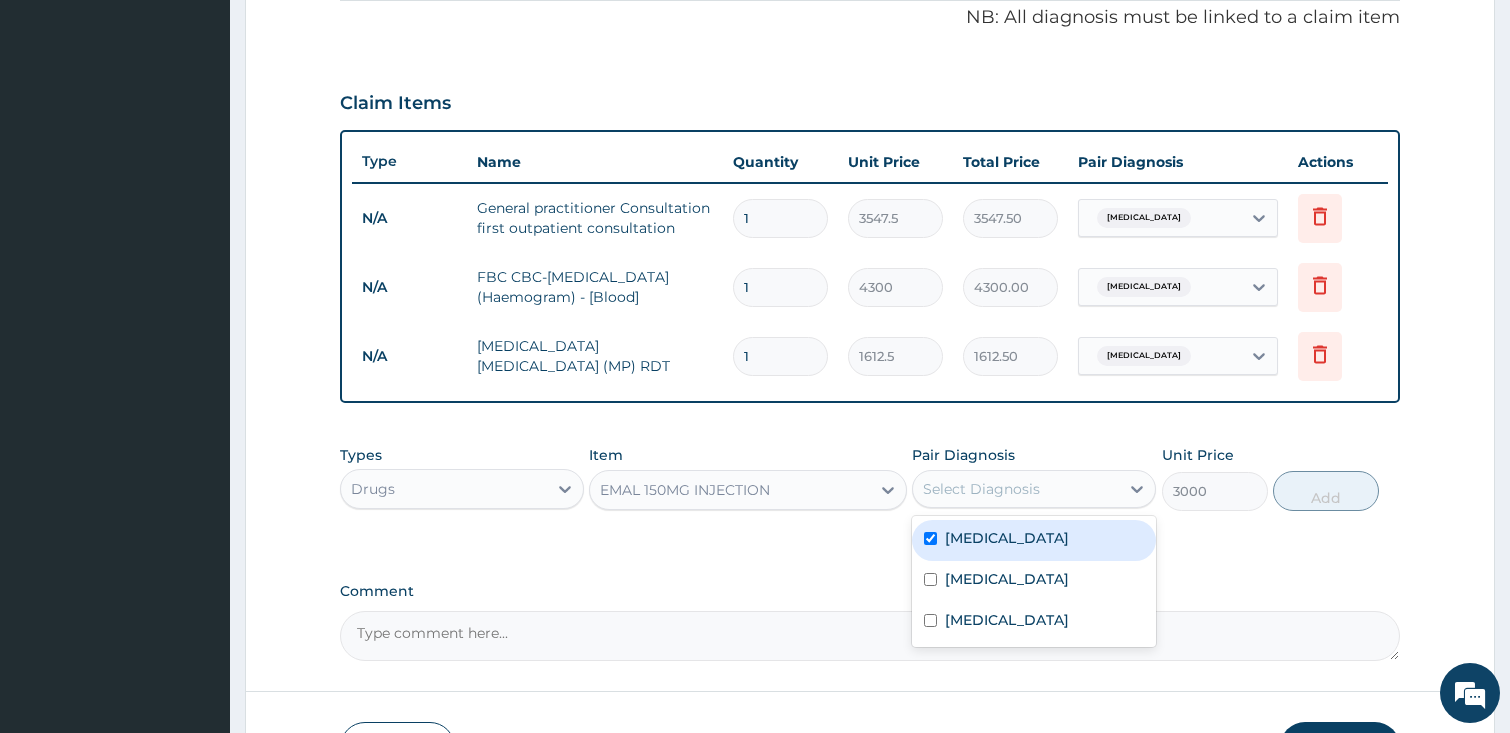 checkbox on "true" 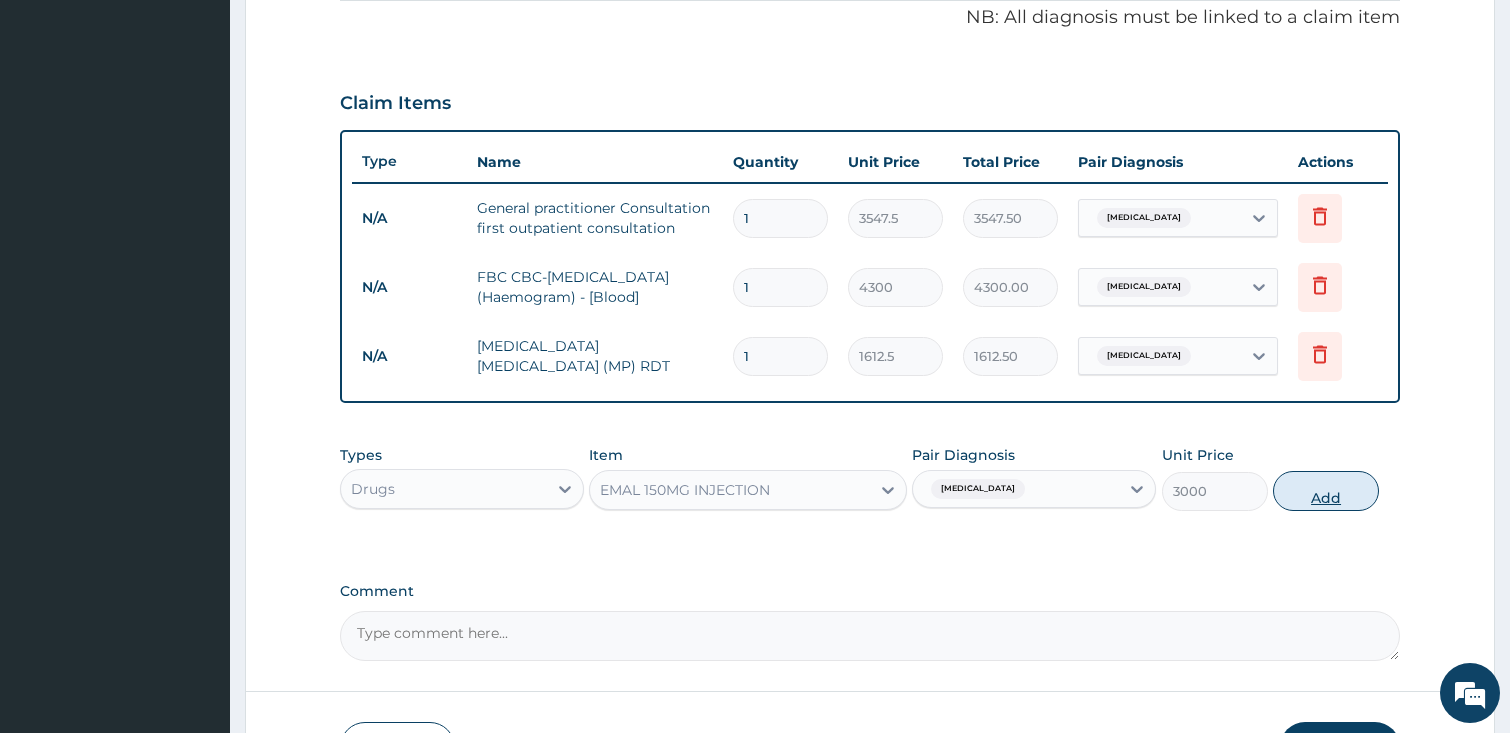 click on "Add" at bounding box center (1326, 491) 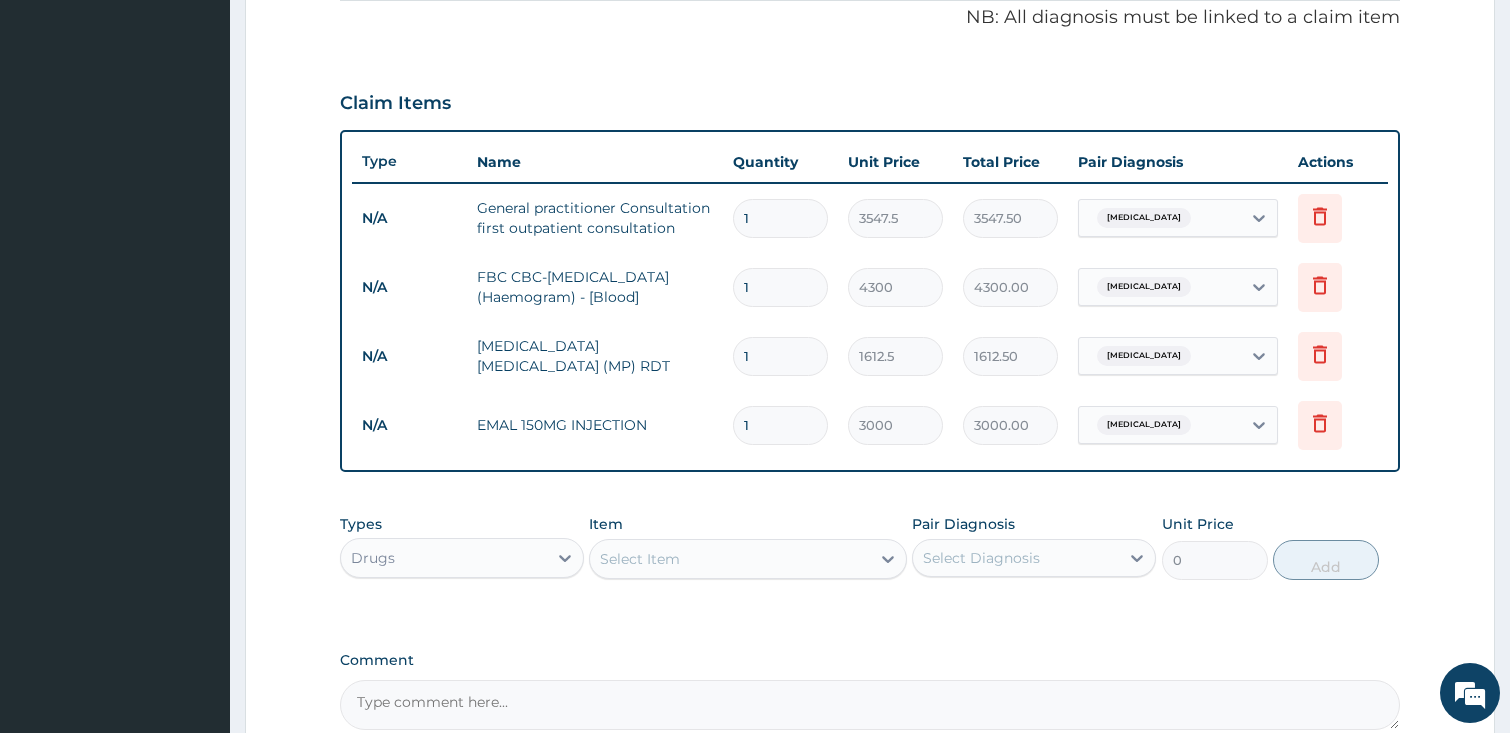 type 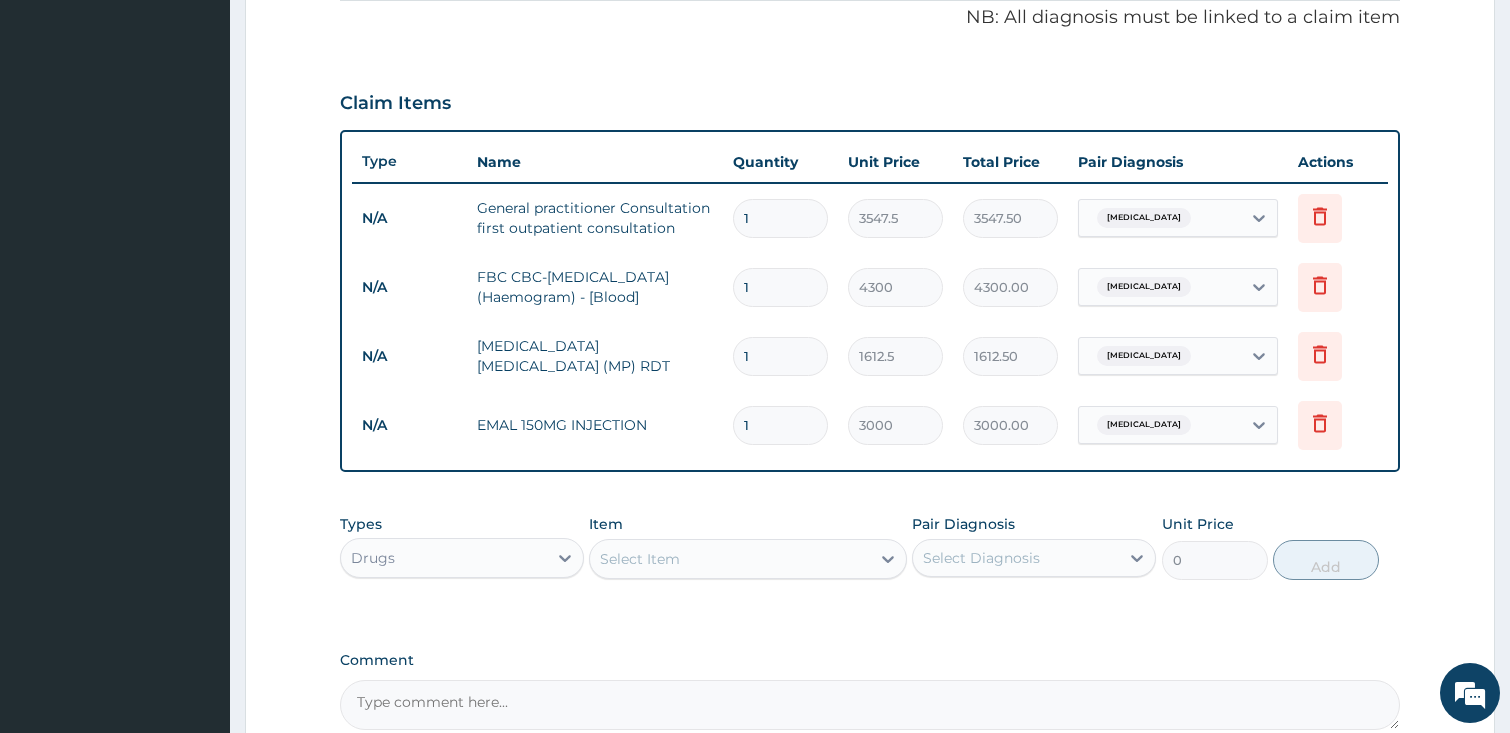 type on "0.00" 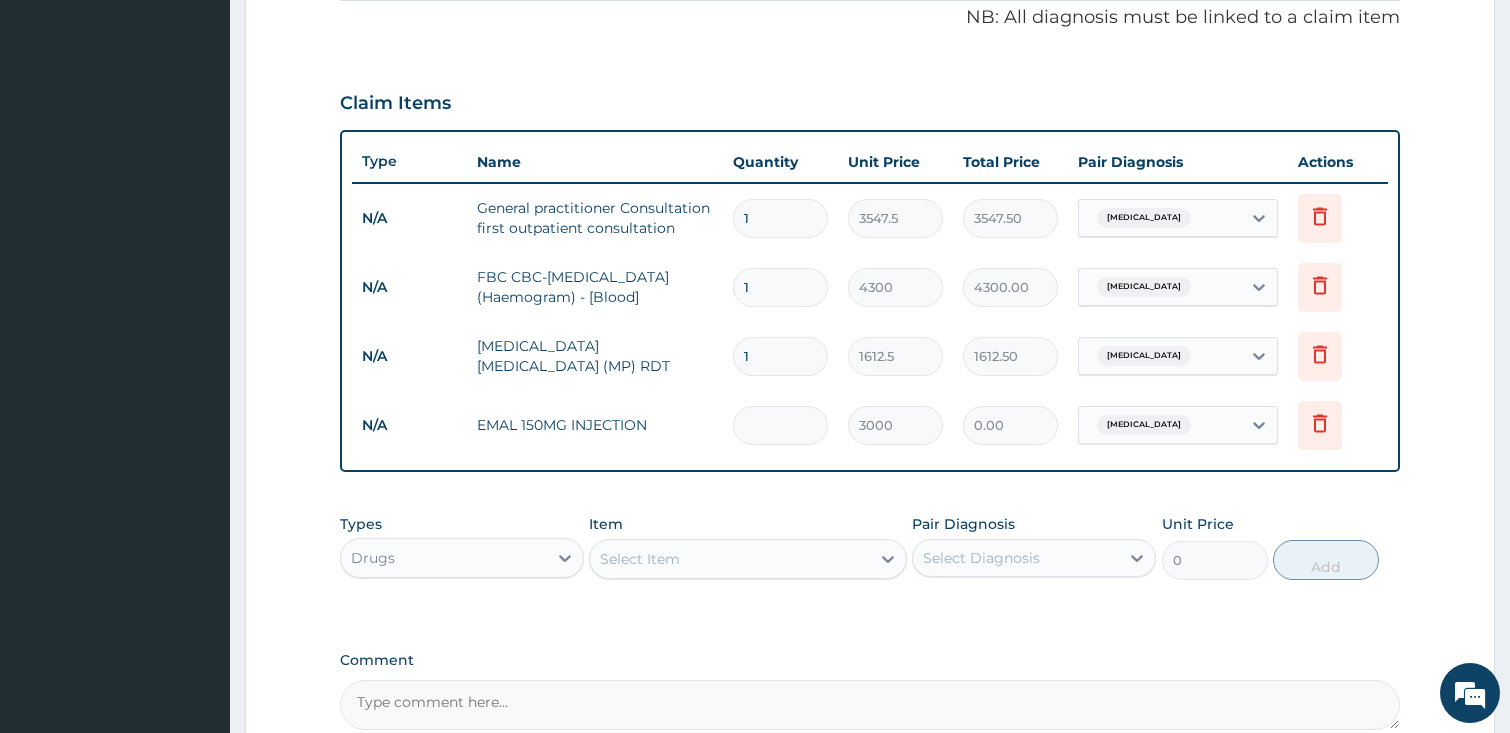 type on "3" 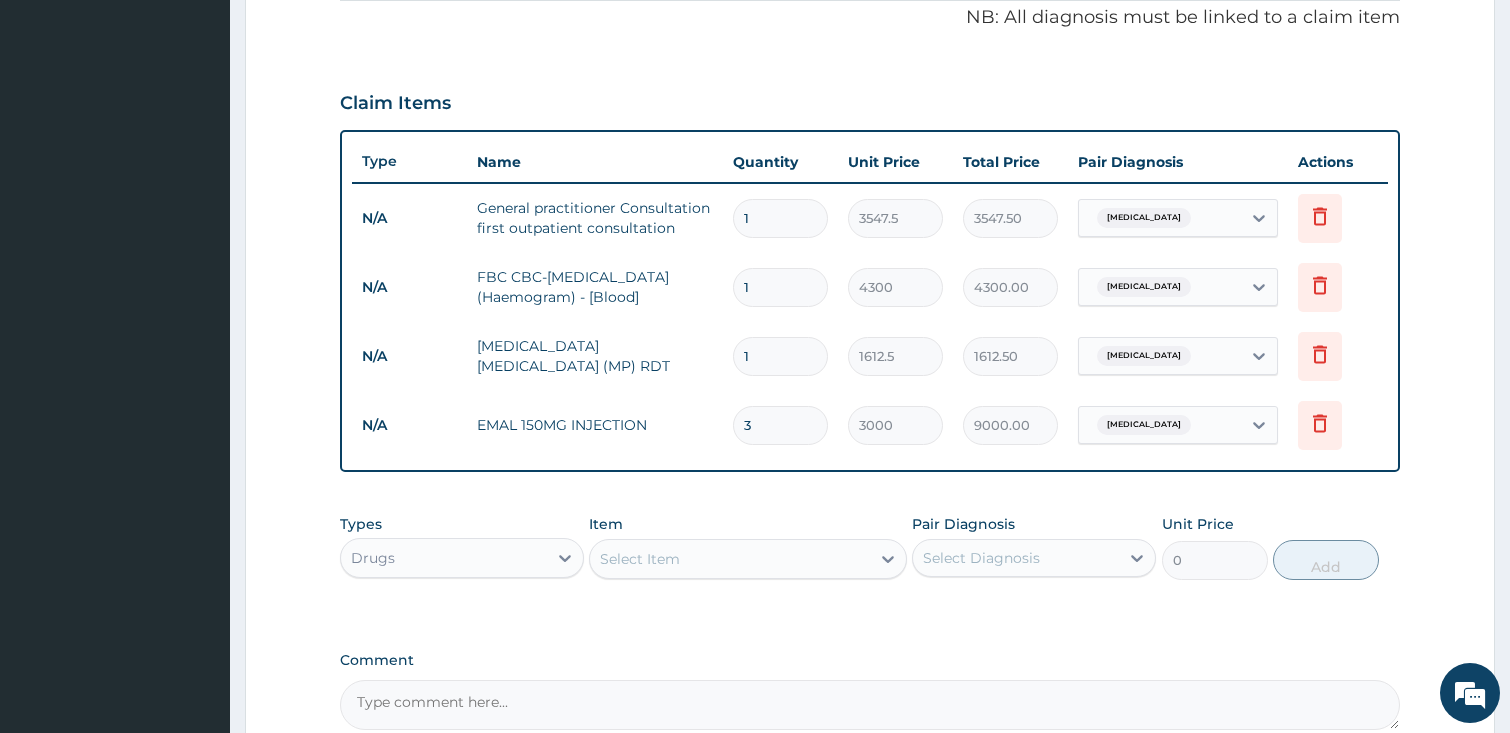 type on "3" 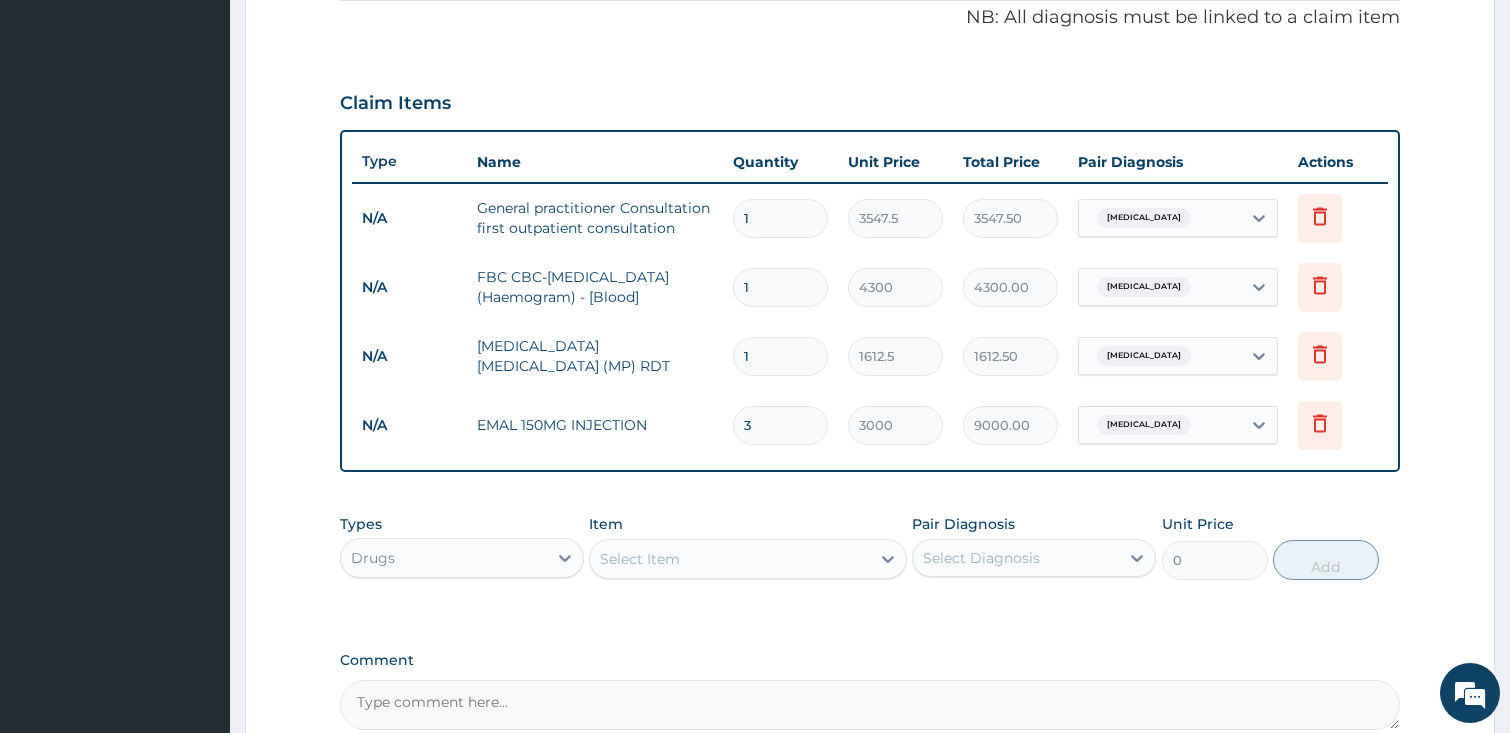 click on "Select Item" at bounding box center [730, 559] 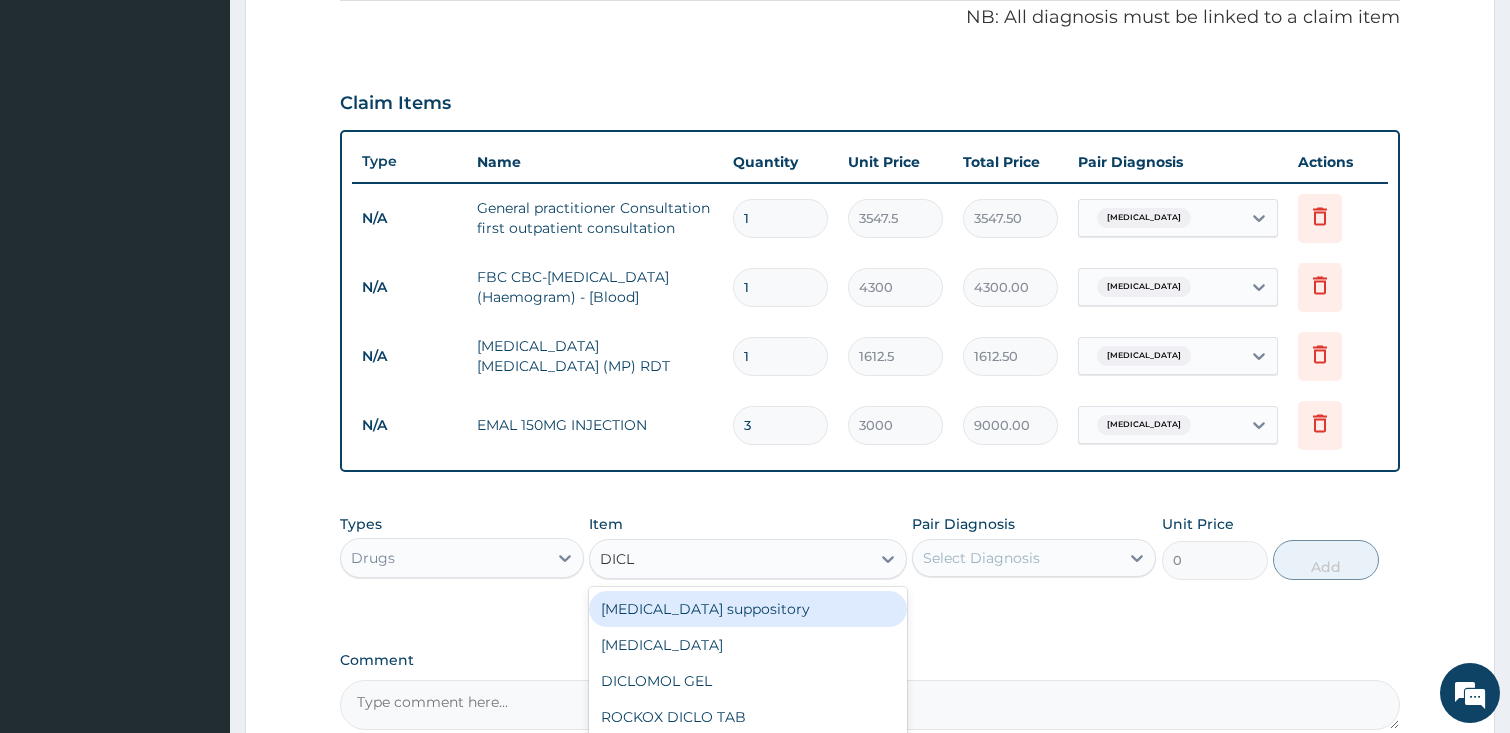 type on "DICLO" 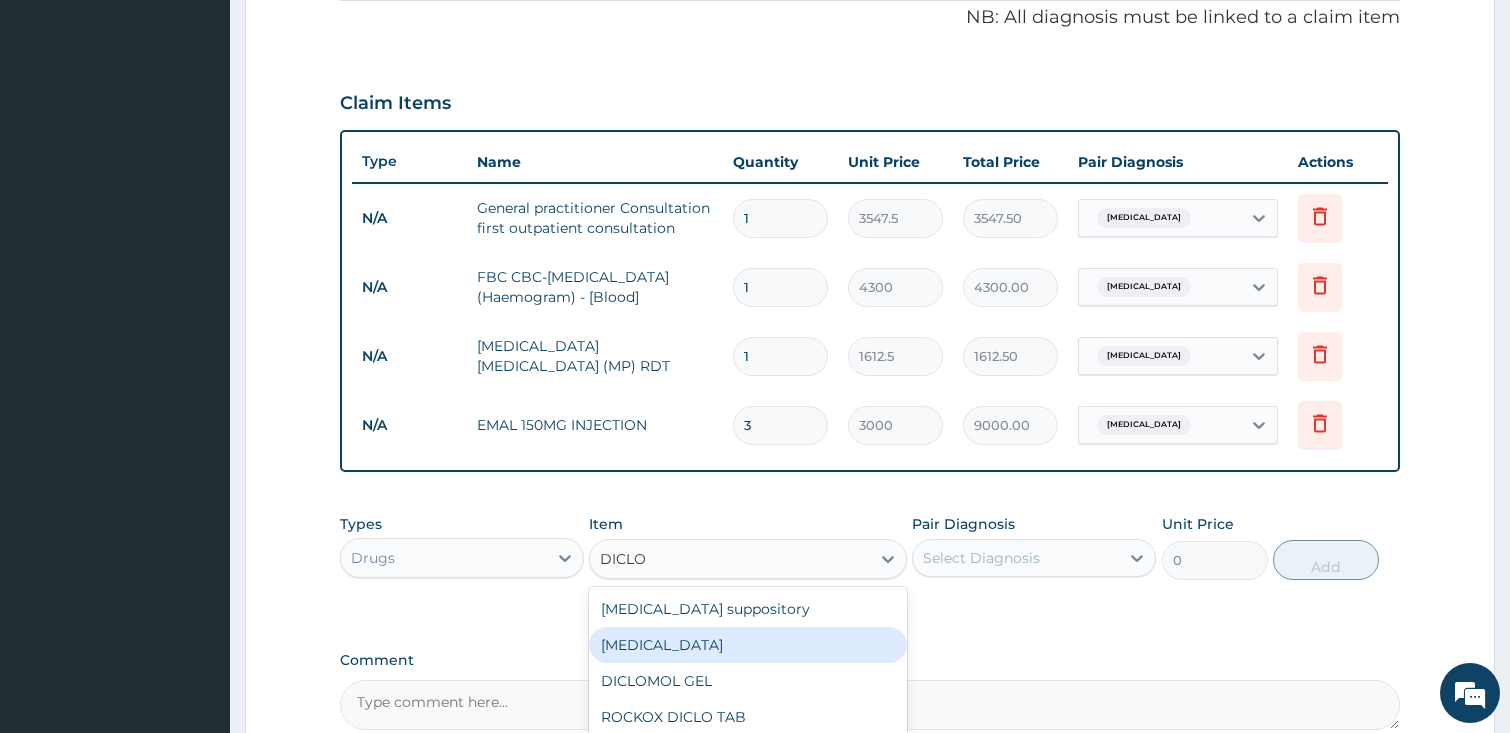 click on "Diclofenac" at bounding box center (748, 645) 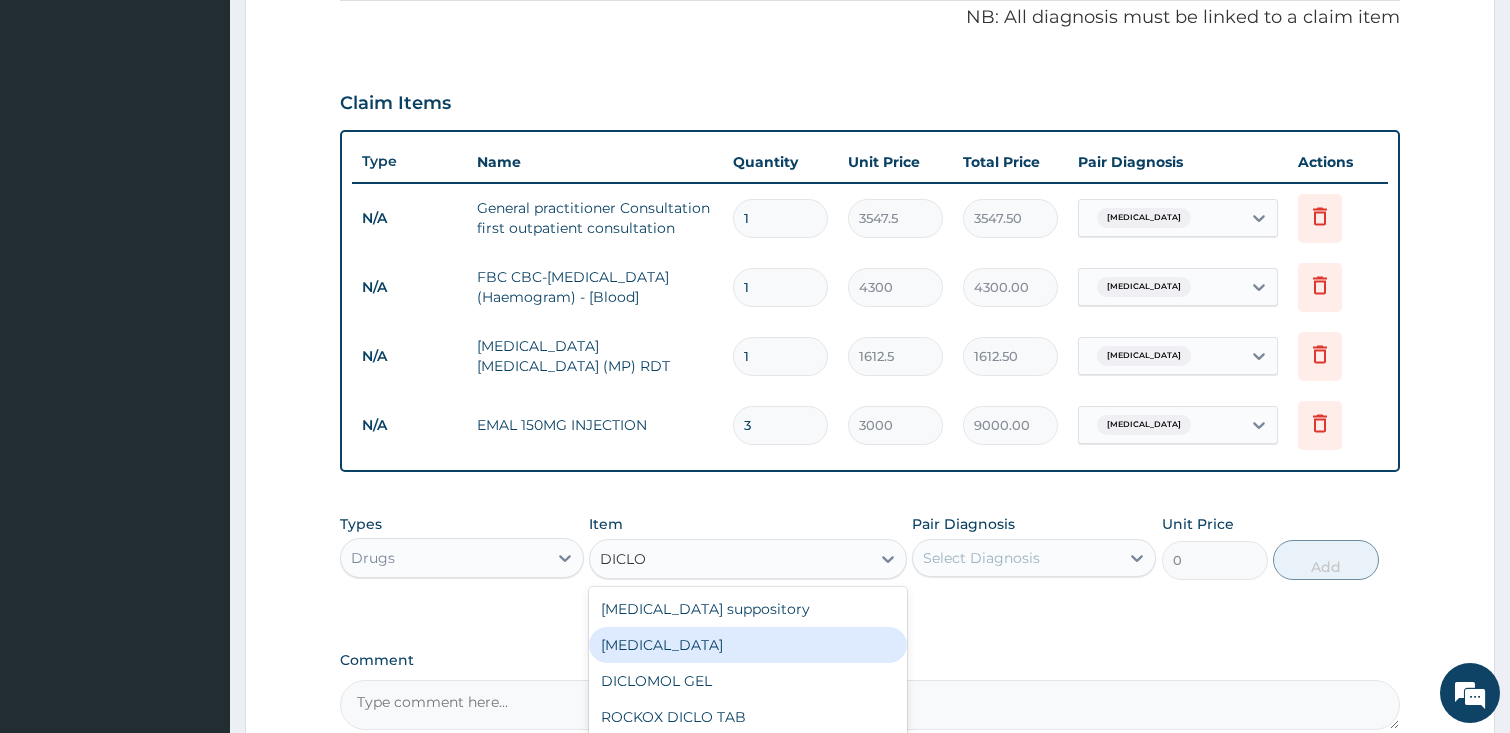 type 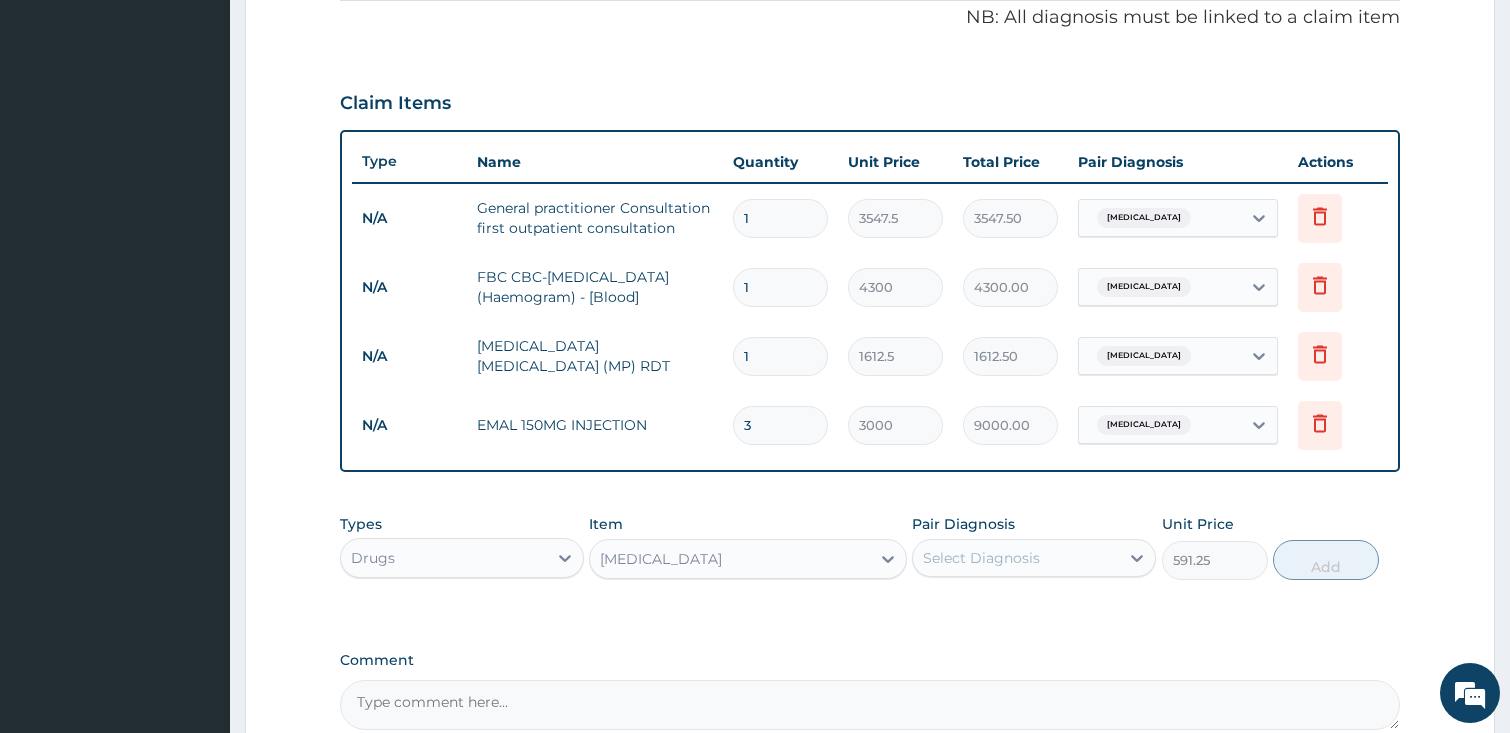click on "Select Diagnosis" at bounding box center [981, 558] 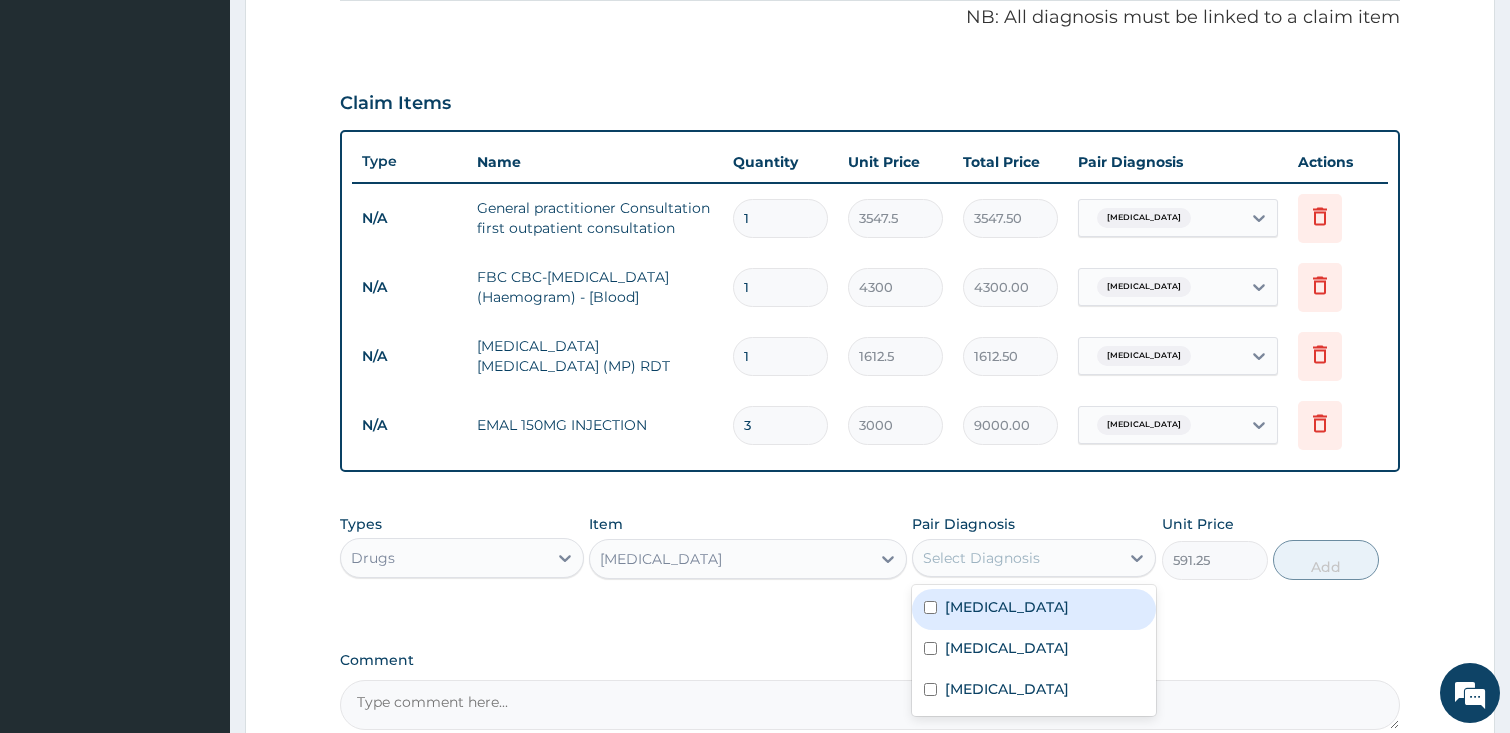 click on "Malaria" at bounding box center [1034, 609] 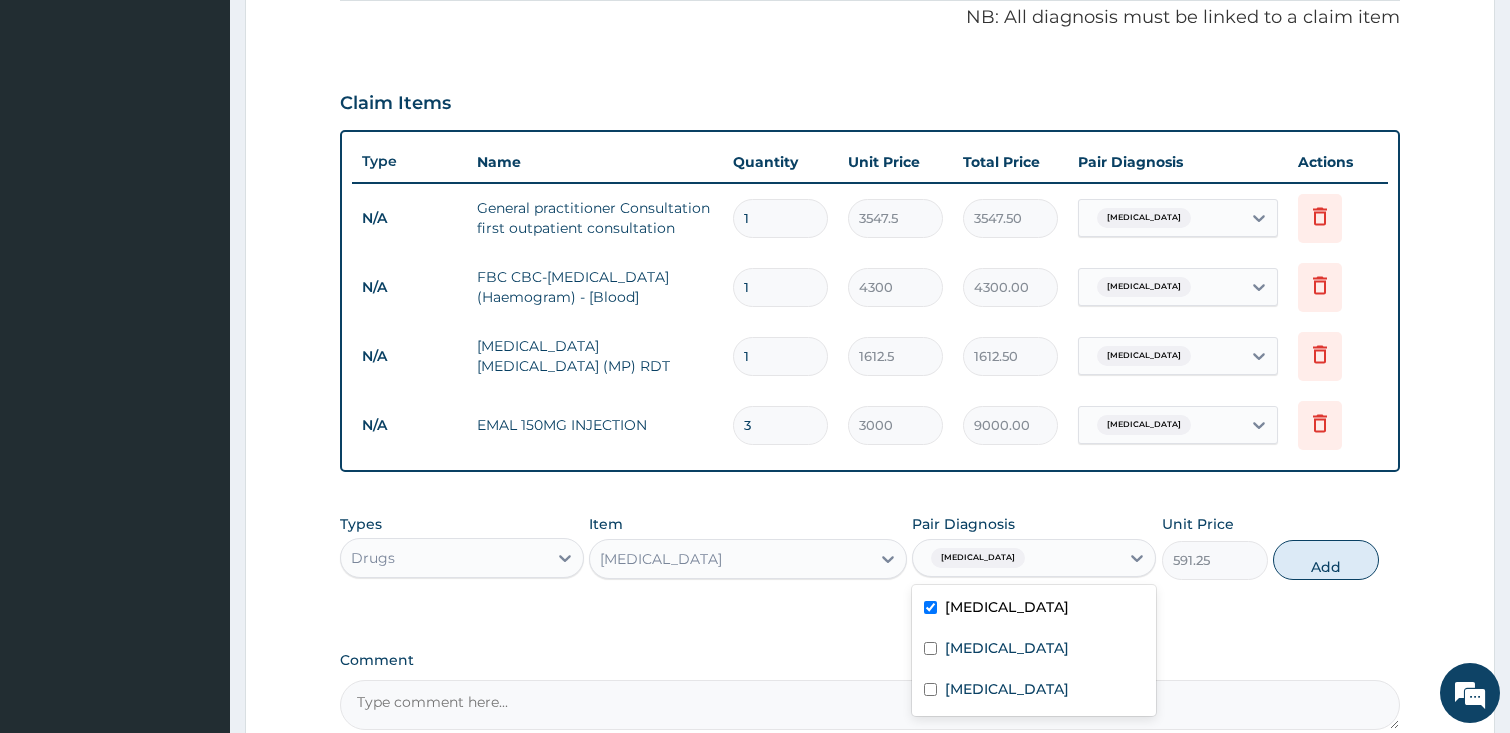 checkbox on "true" 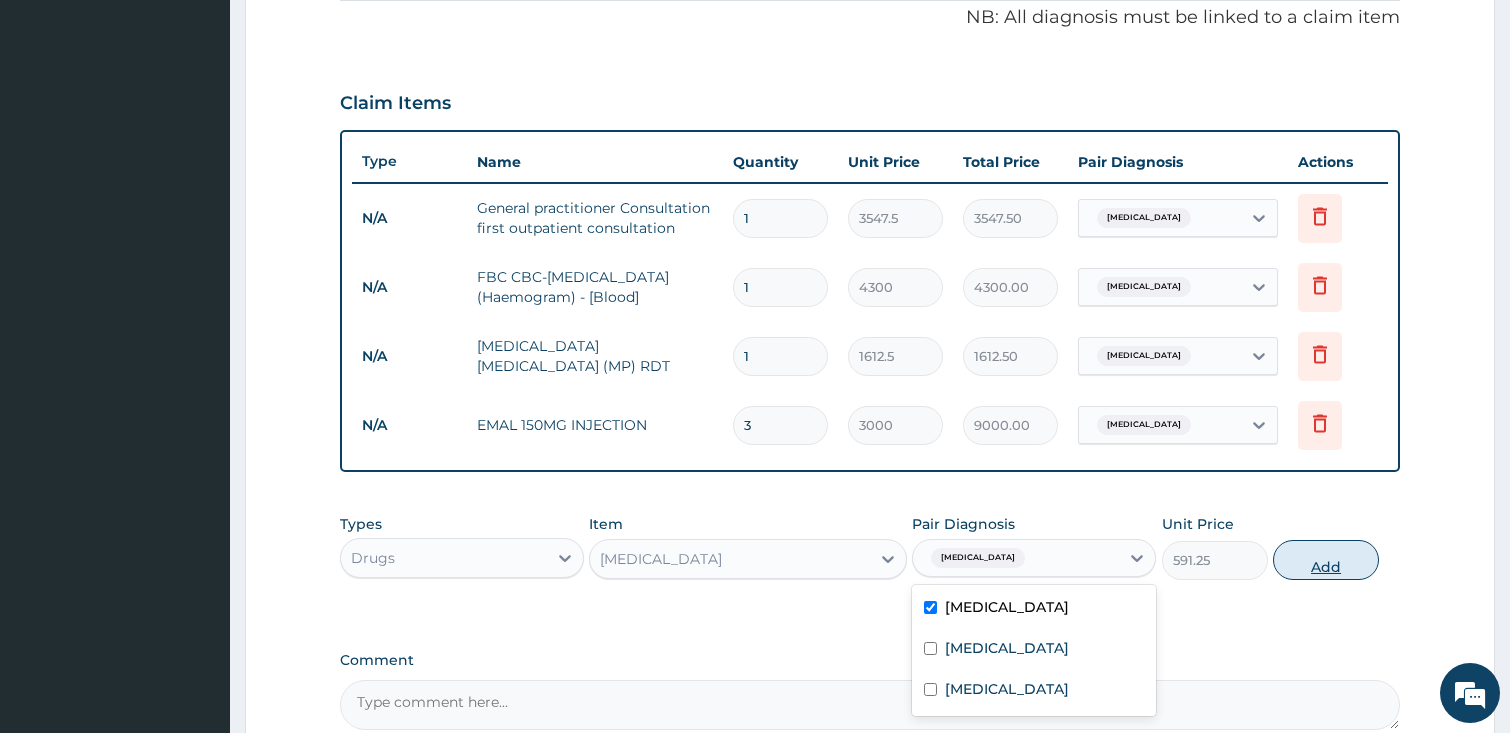 click on "Add" at bounding box center [1326, 560] 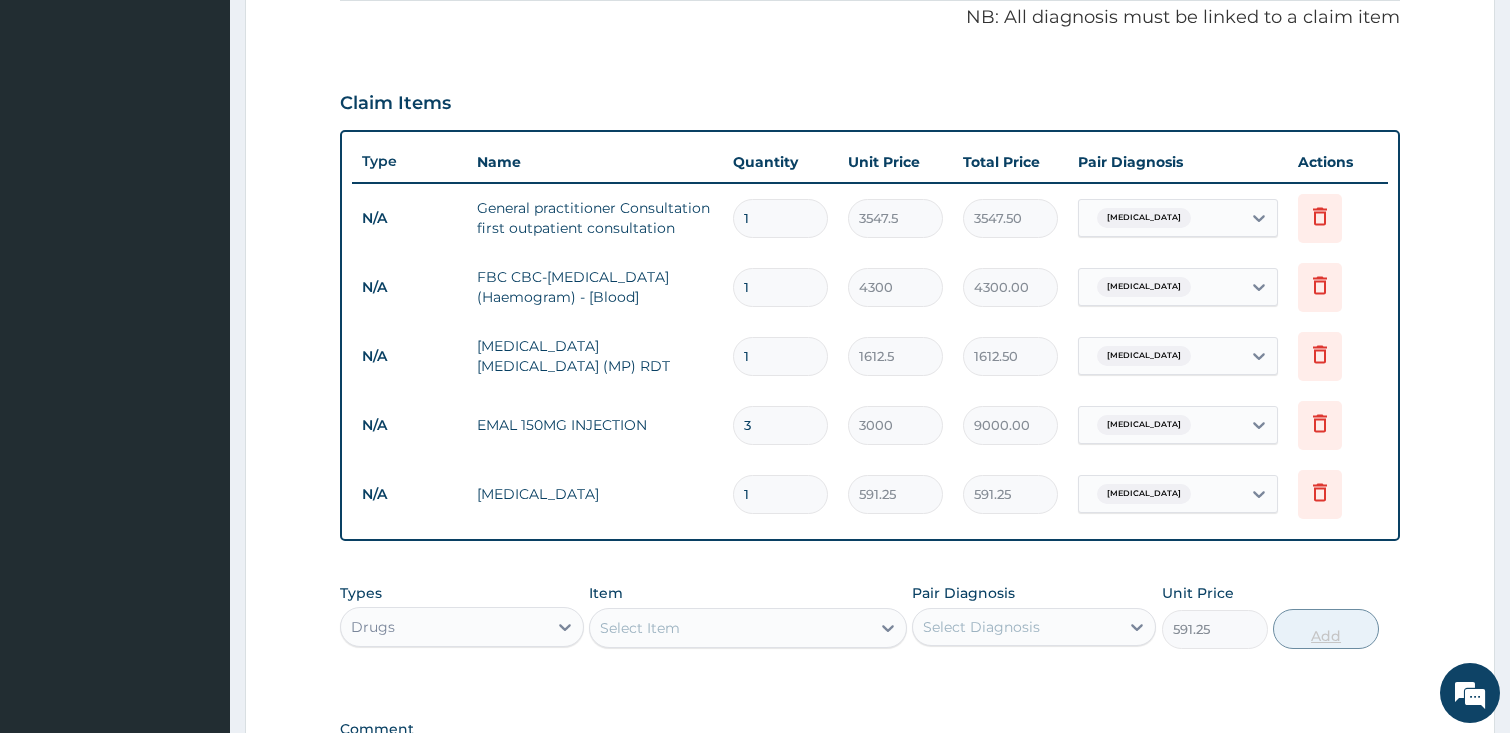 type on "0" 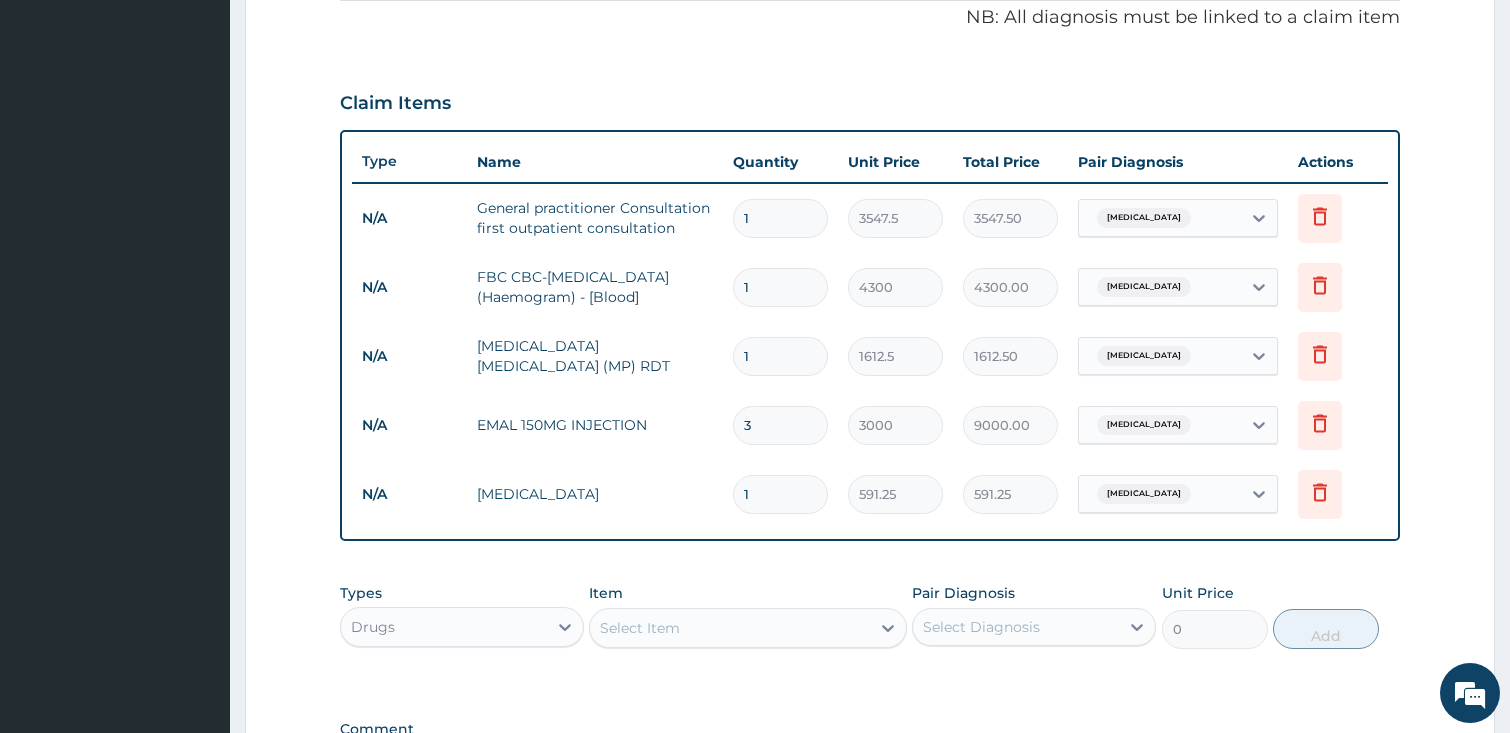click on "Select Item" at bounding box center [730, 628] 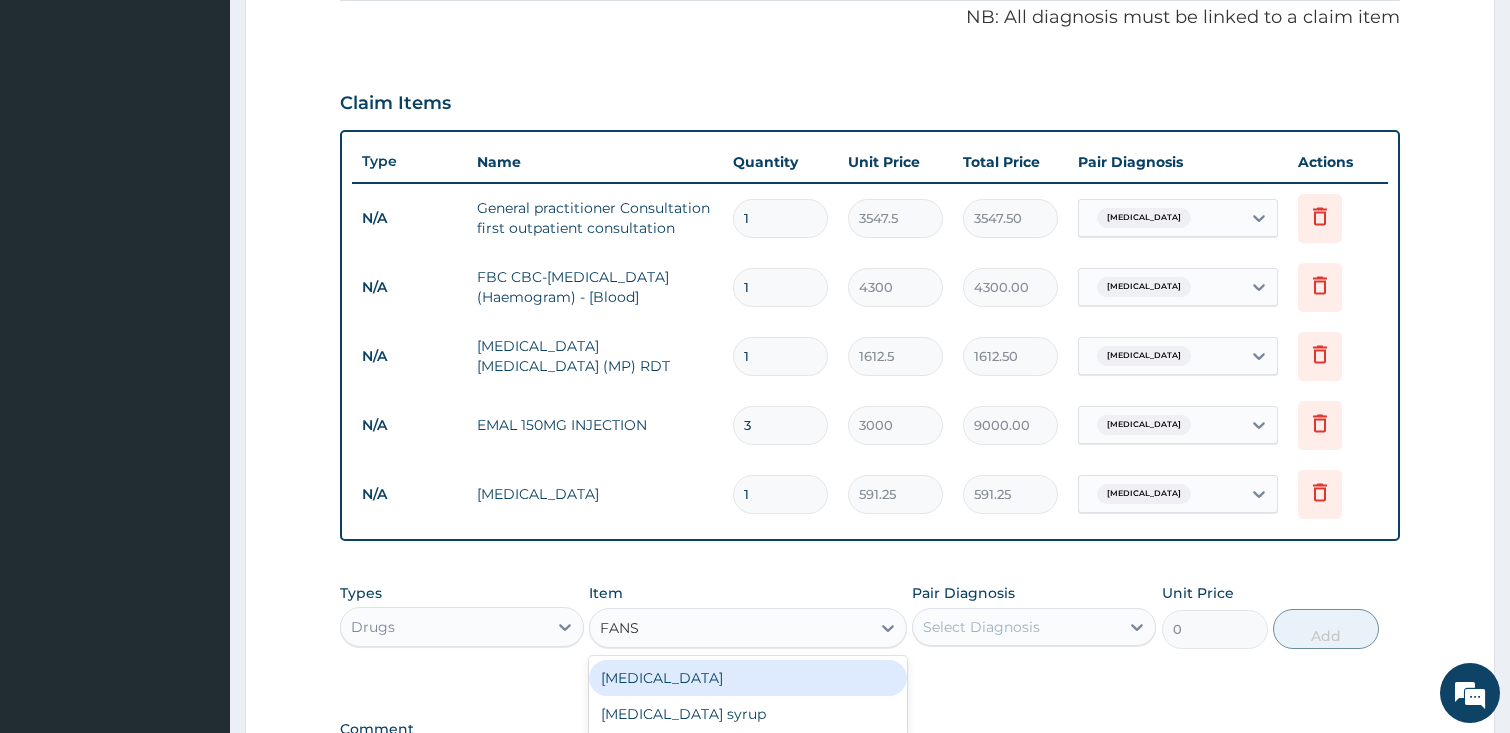type on "FANSI" 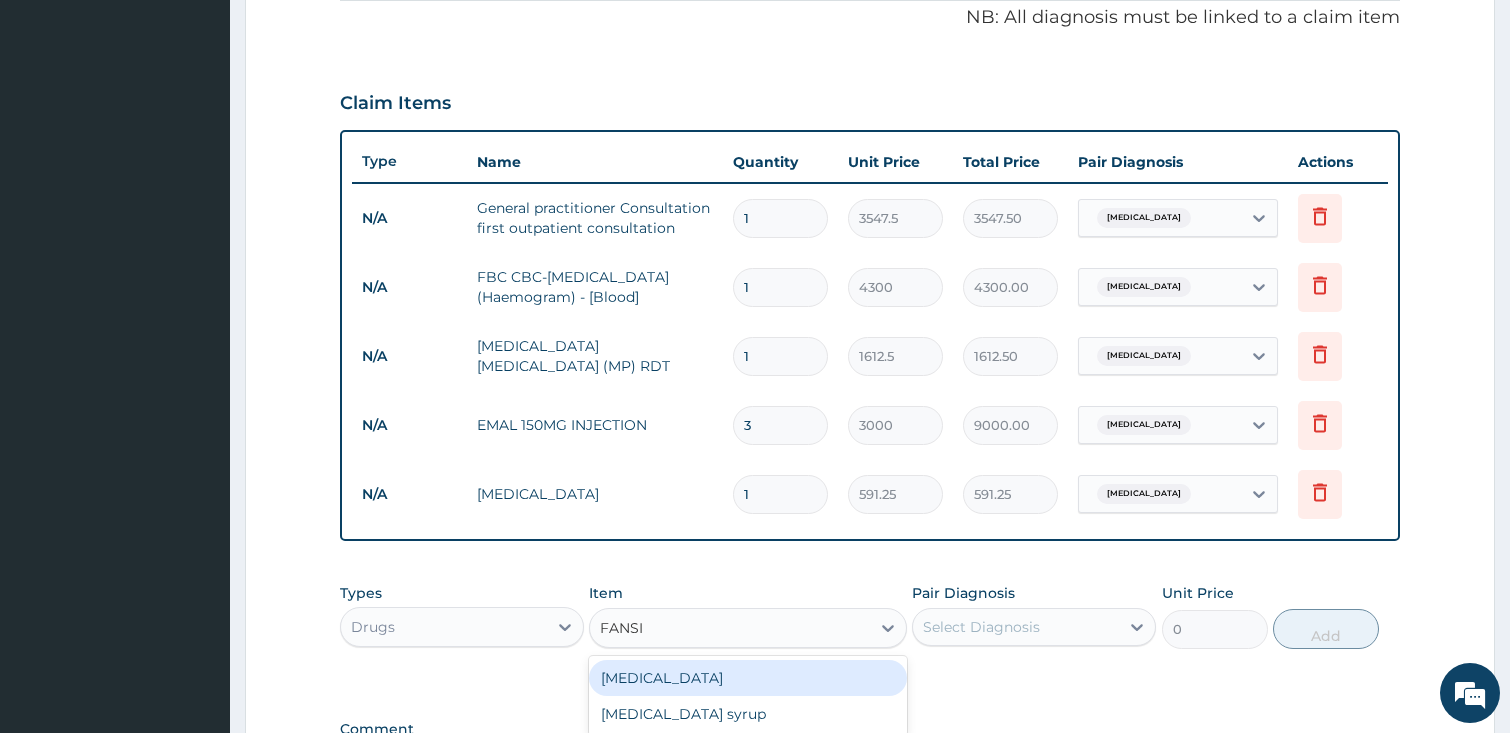 click on "[MEDICAL_DATA]" at bounding box center (748, 678) 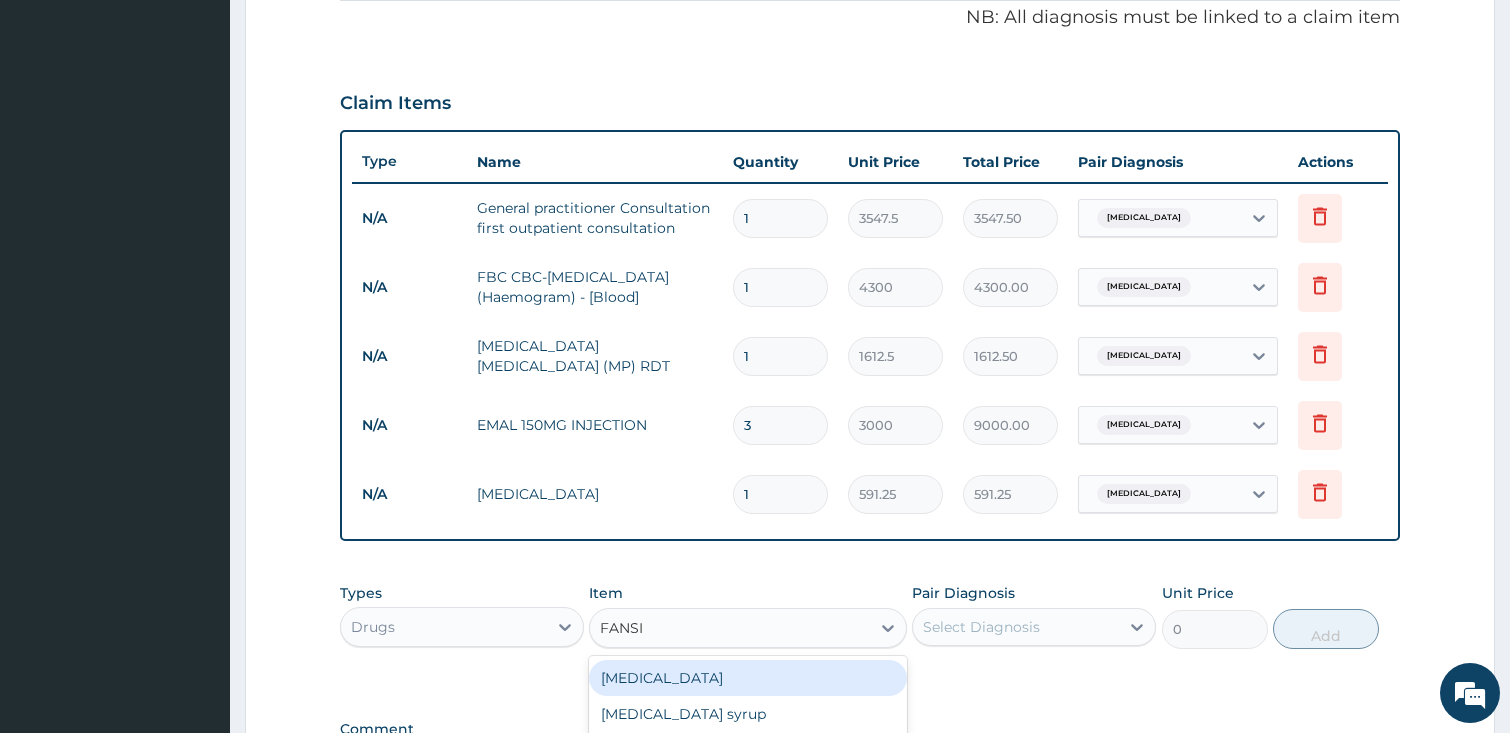 type 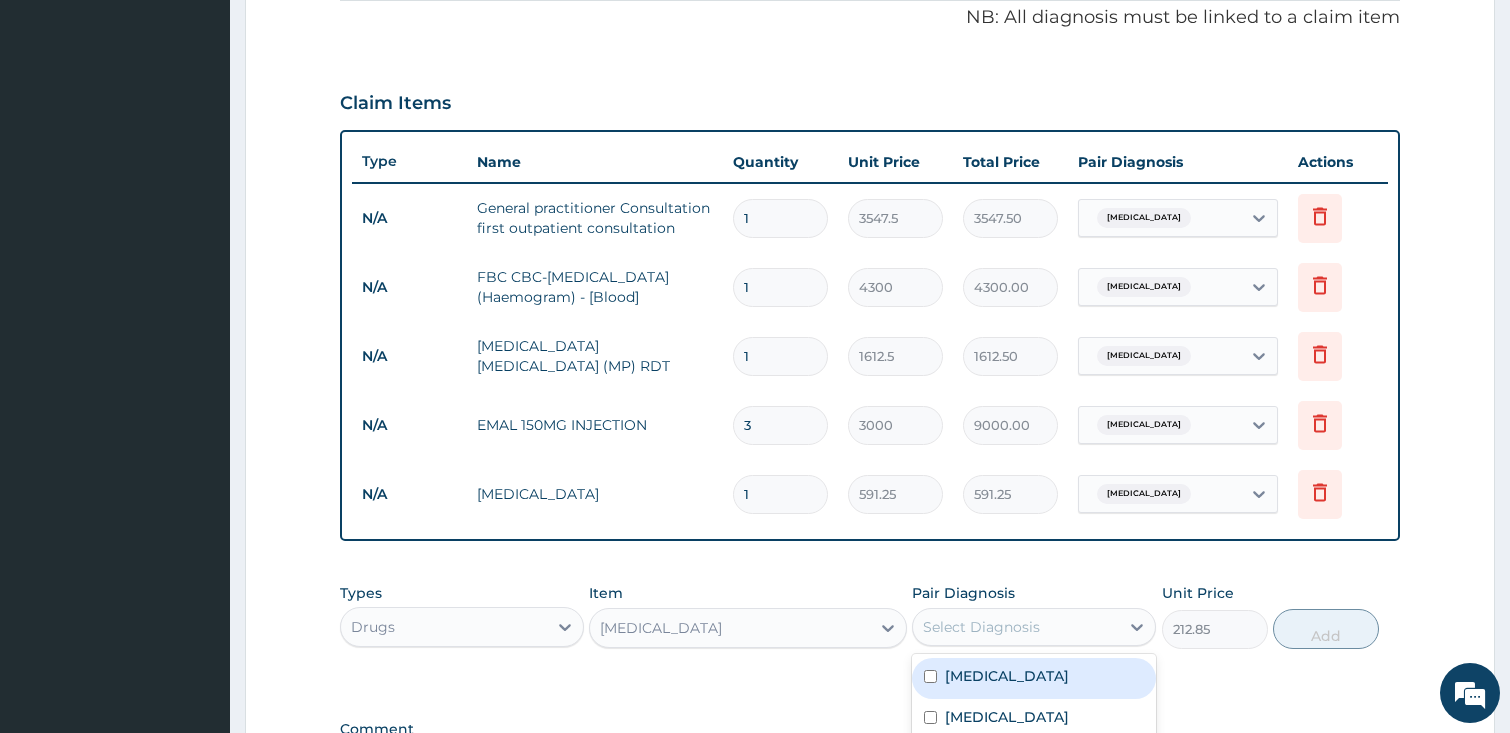 click on "Select Diagnosis" at bounding box center [1016, 627] 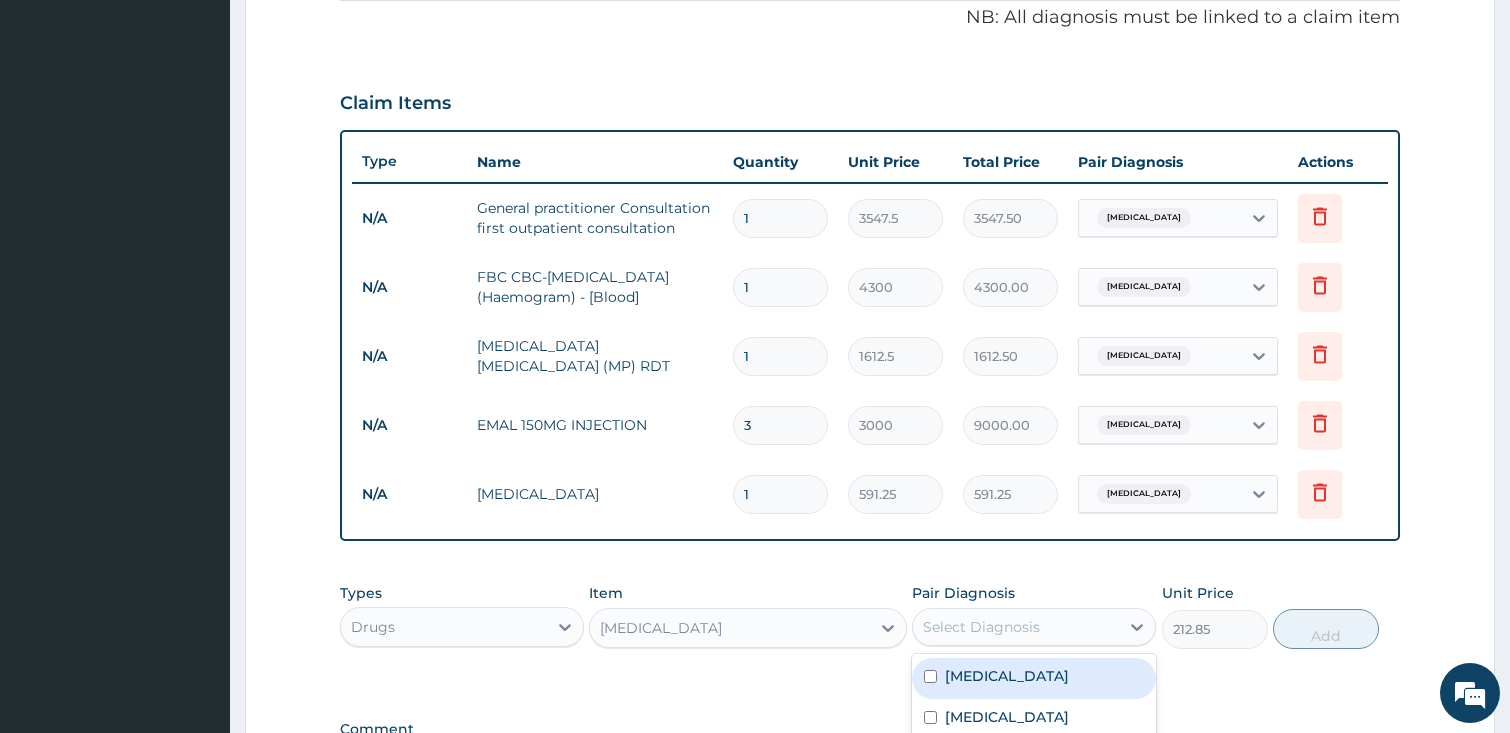 click on "[MEDICAL_DATA]" at bounding box center [1034, 678] 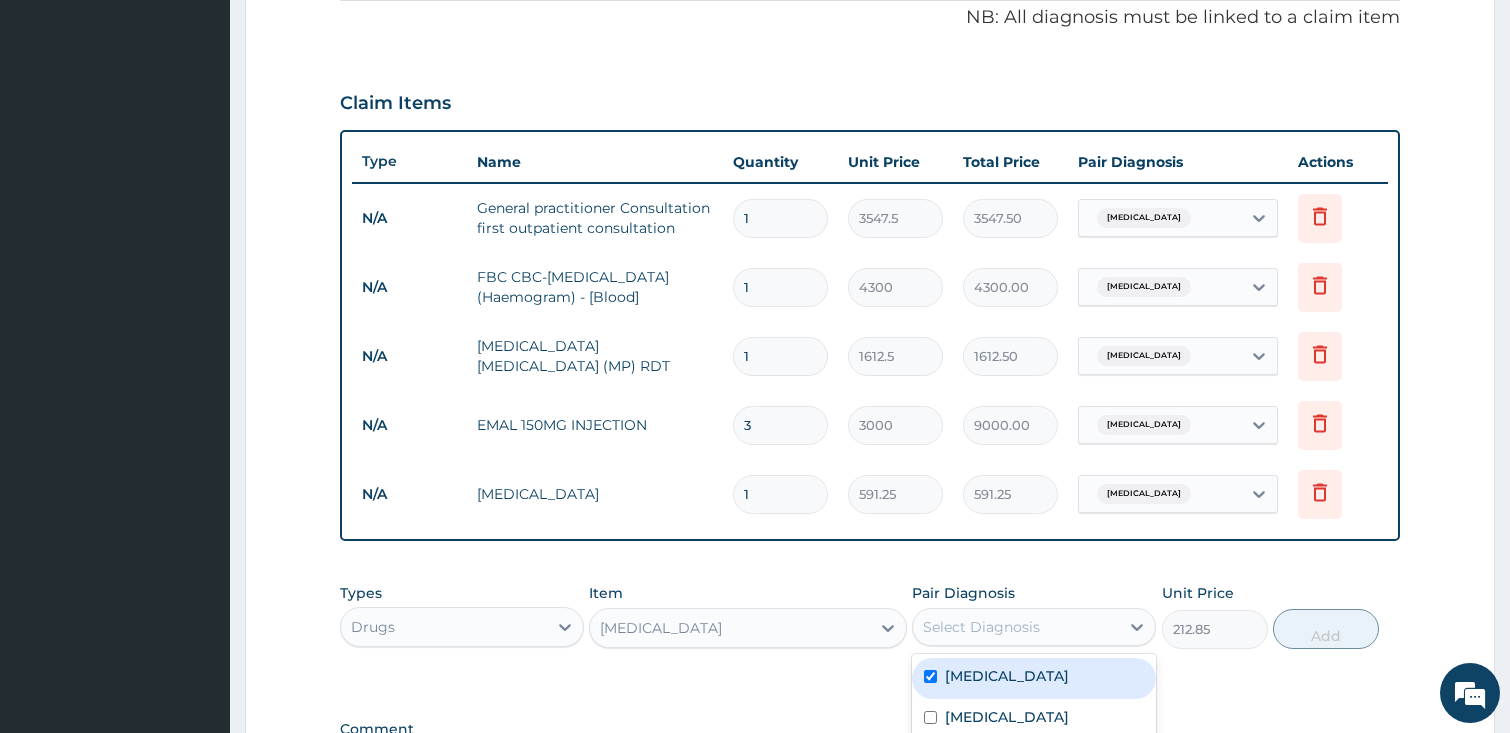 checkbox on "true" 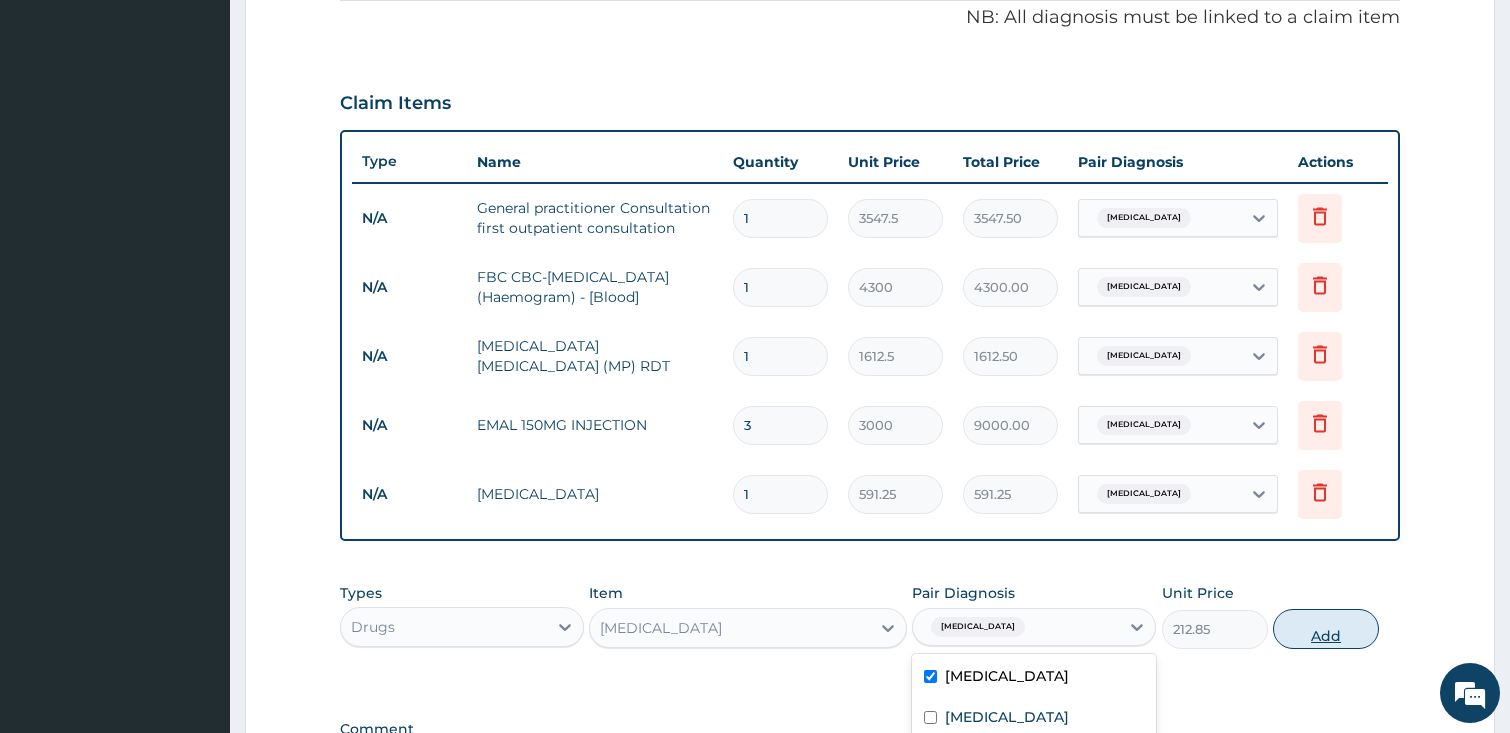 click on "Add" at bounding box center [1326, 629] 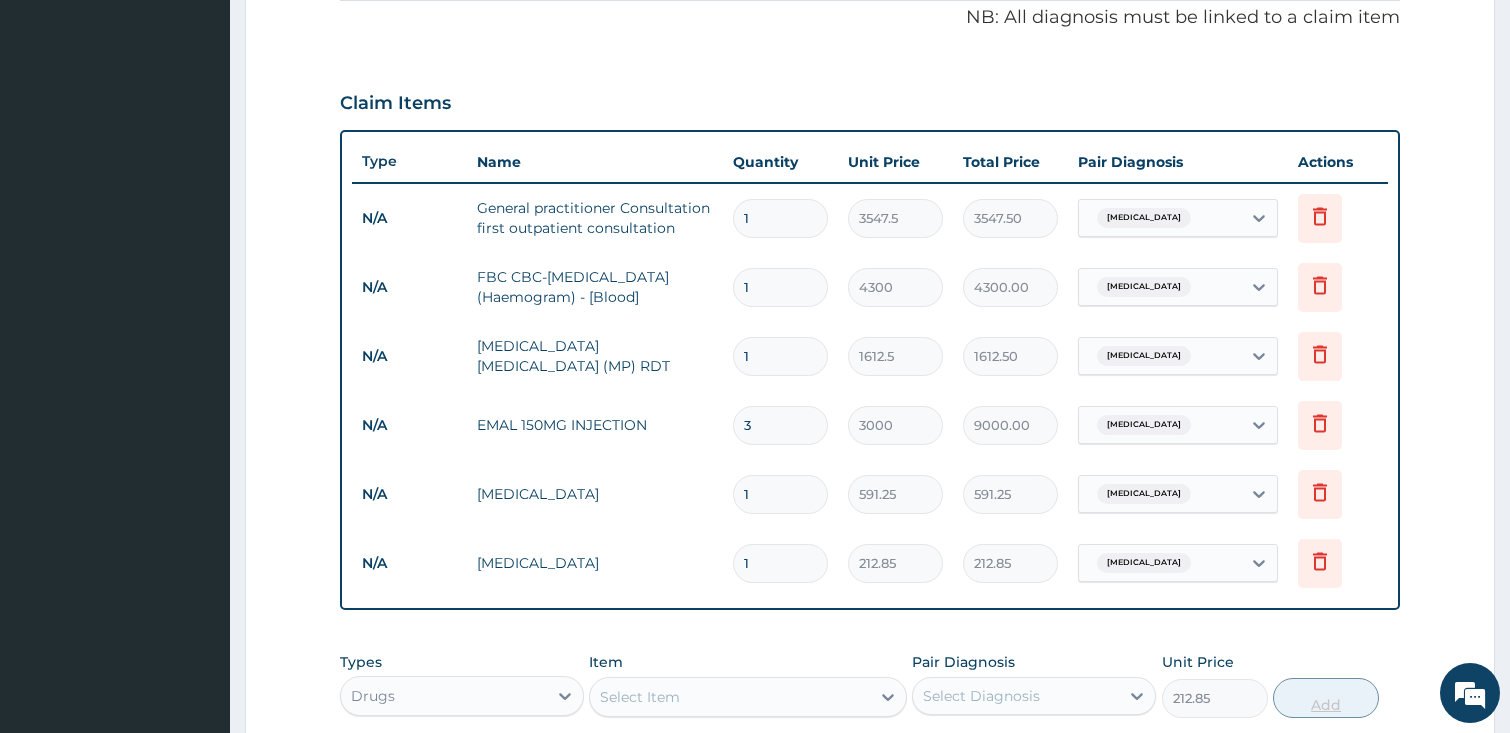 type on "0" 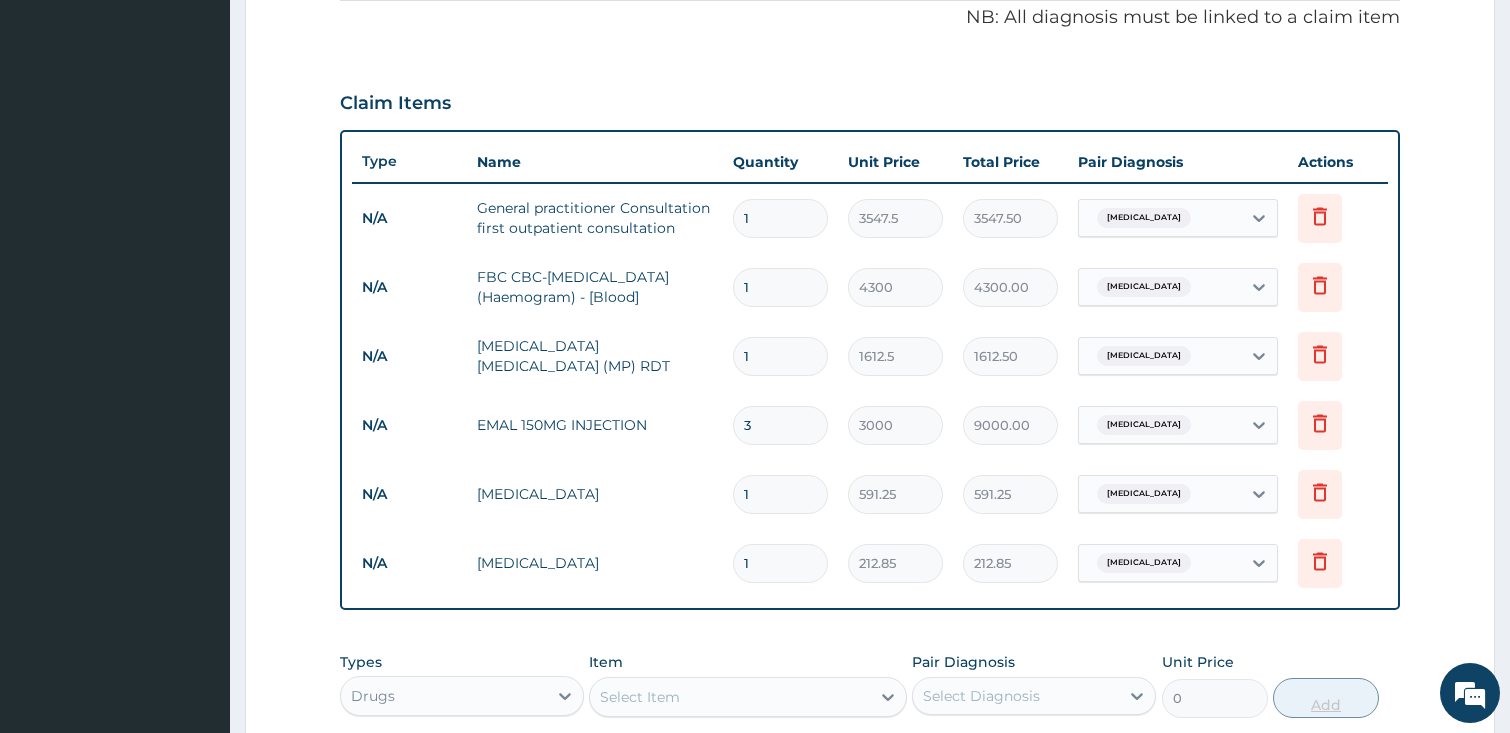 type 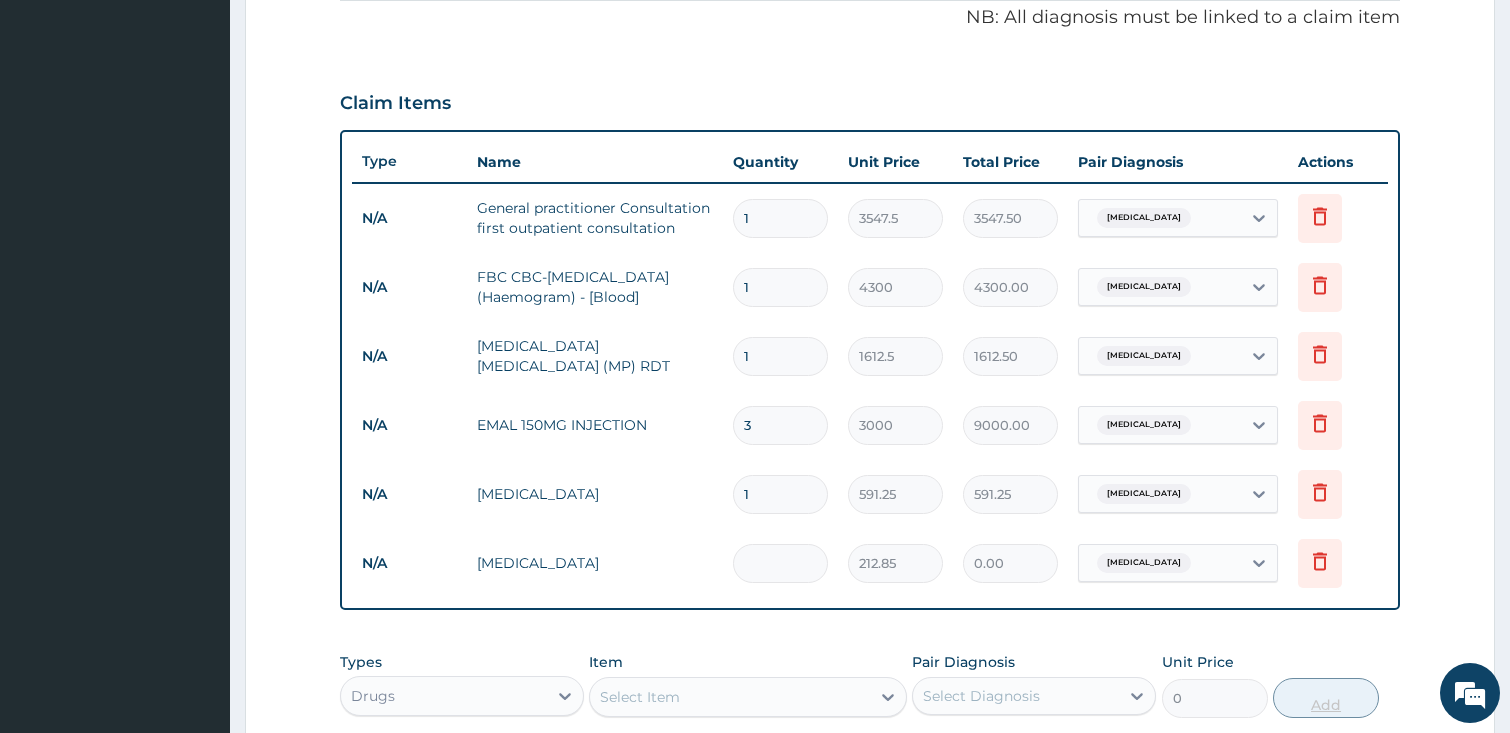 type on "3" 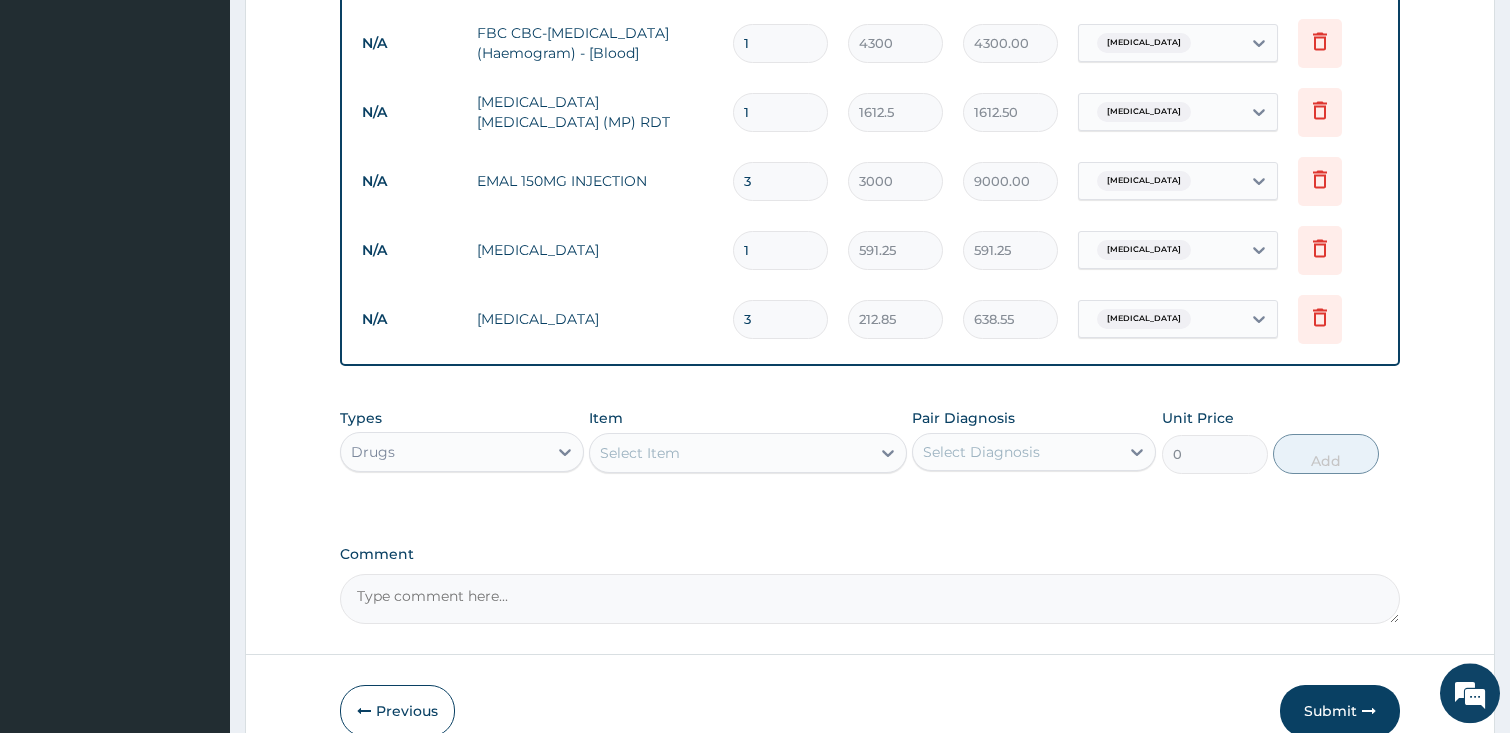 scroll, scrollTop: 959, scrollLeft: 0, axis: vertical 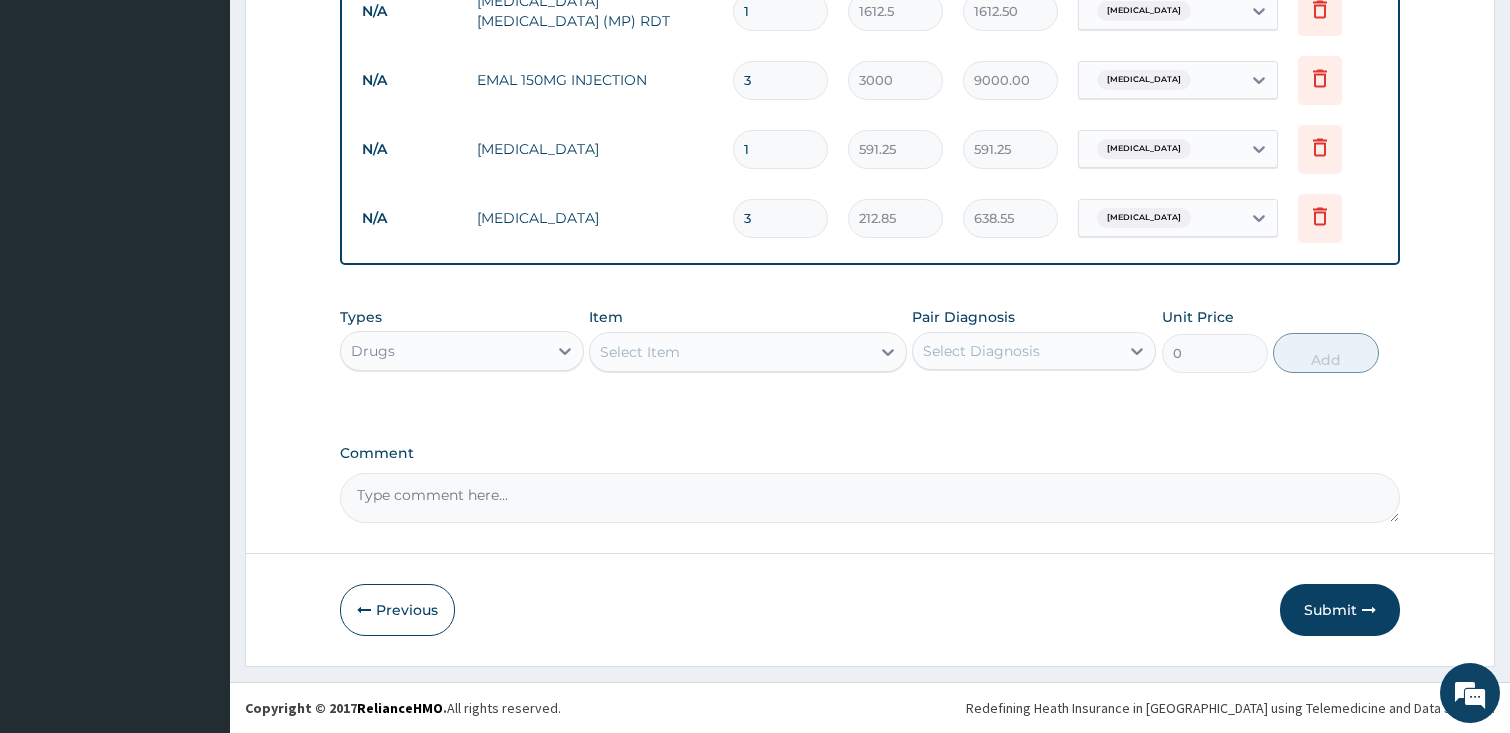 type on "3" 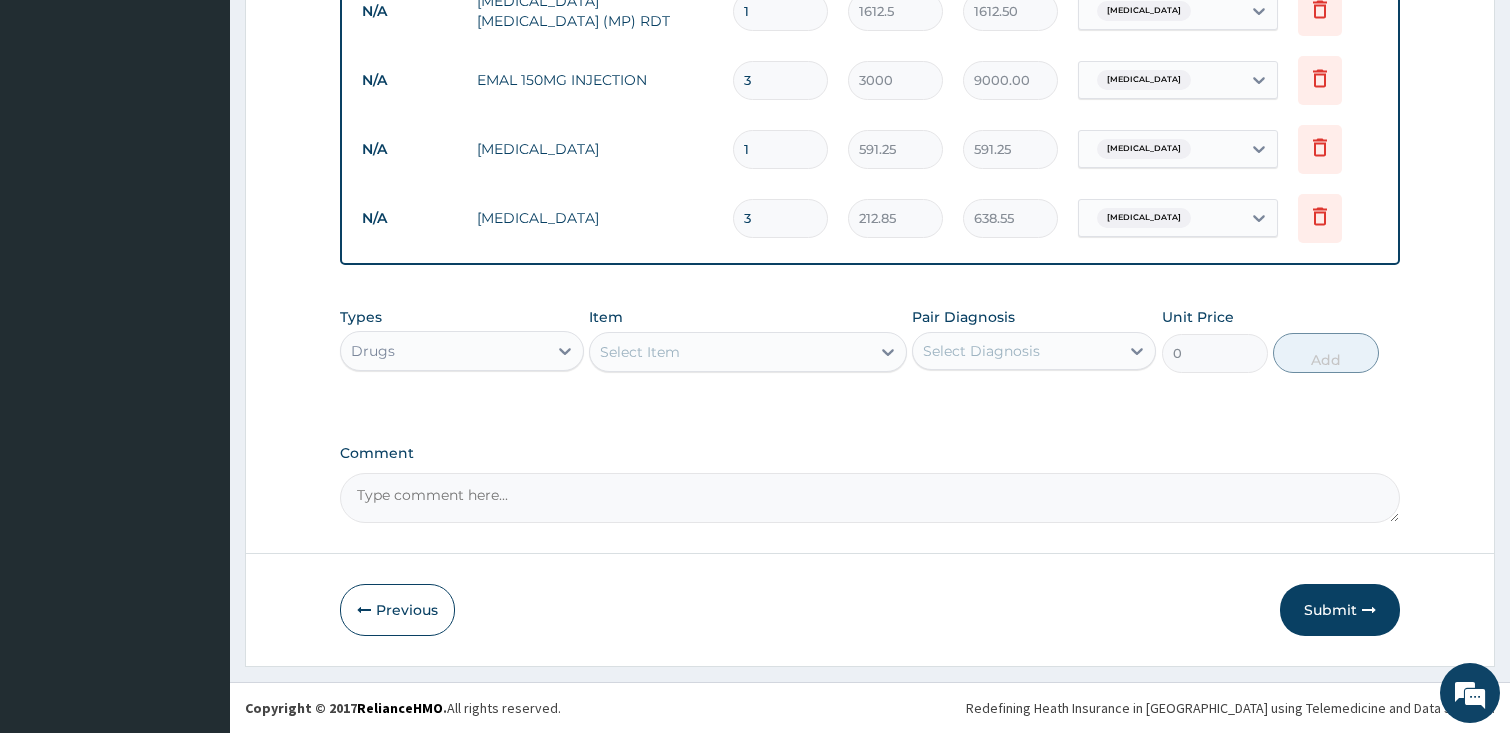 click on "Select Item" at bounding box center [730, 352] 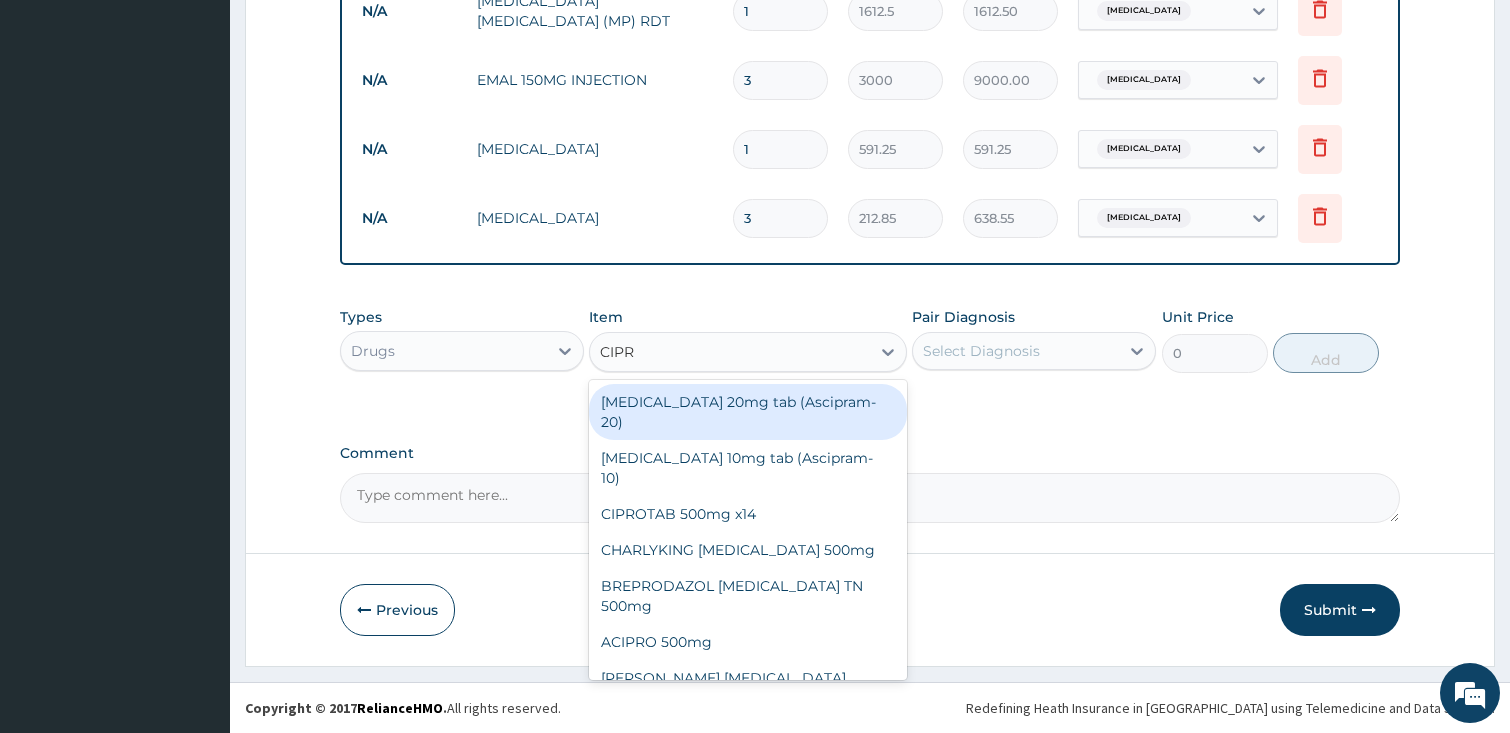 type on "CIPRO" 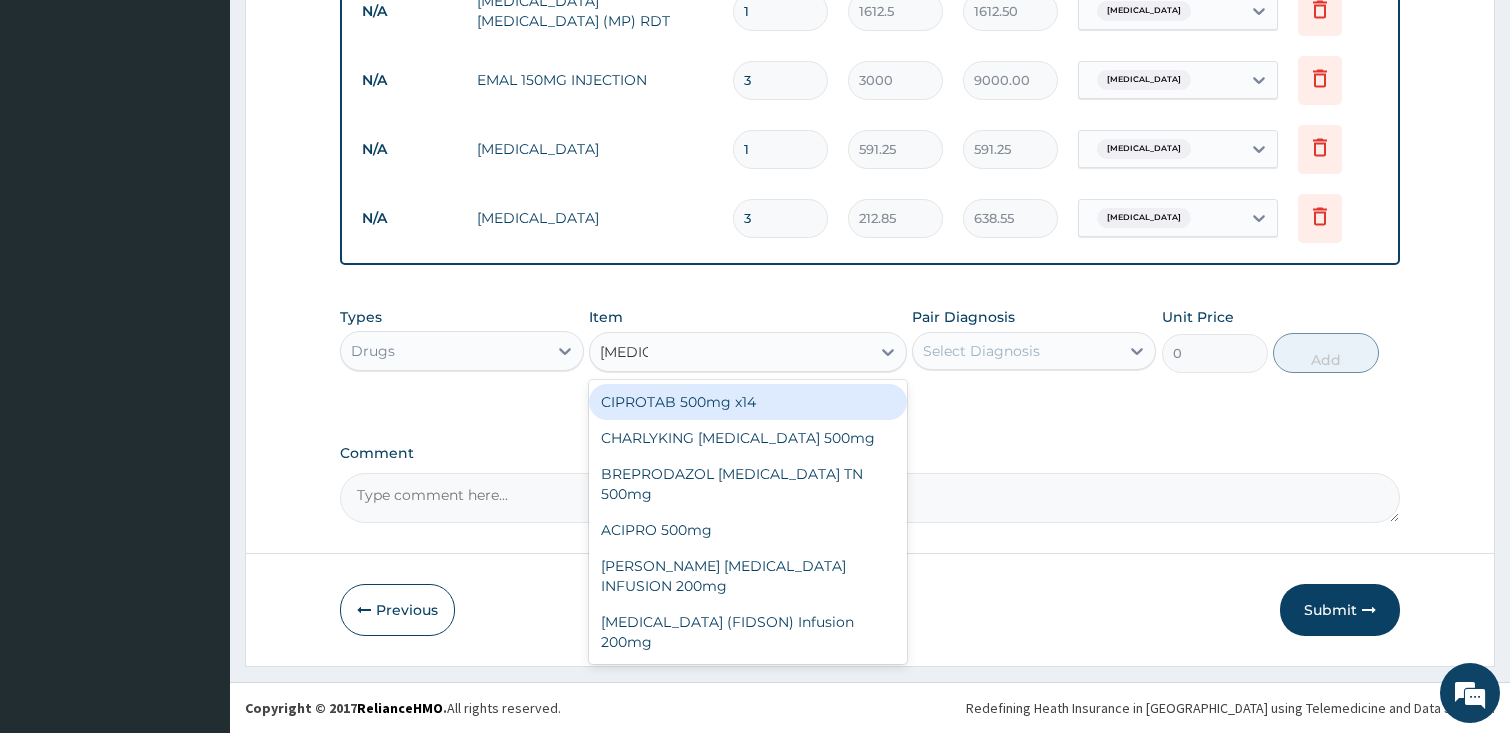 click on "CIPROTAB 500mg x14" at bounding box center [748, 402] 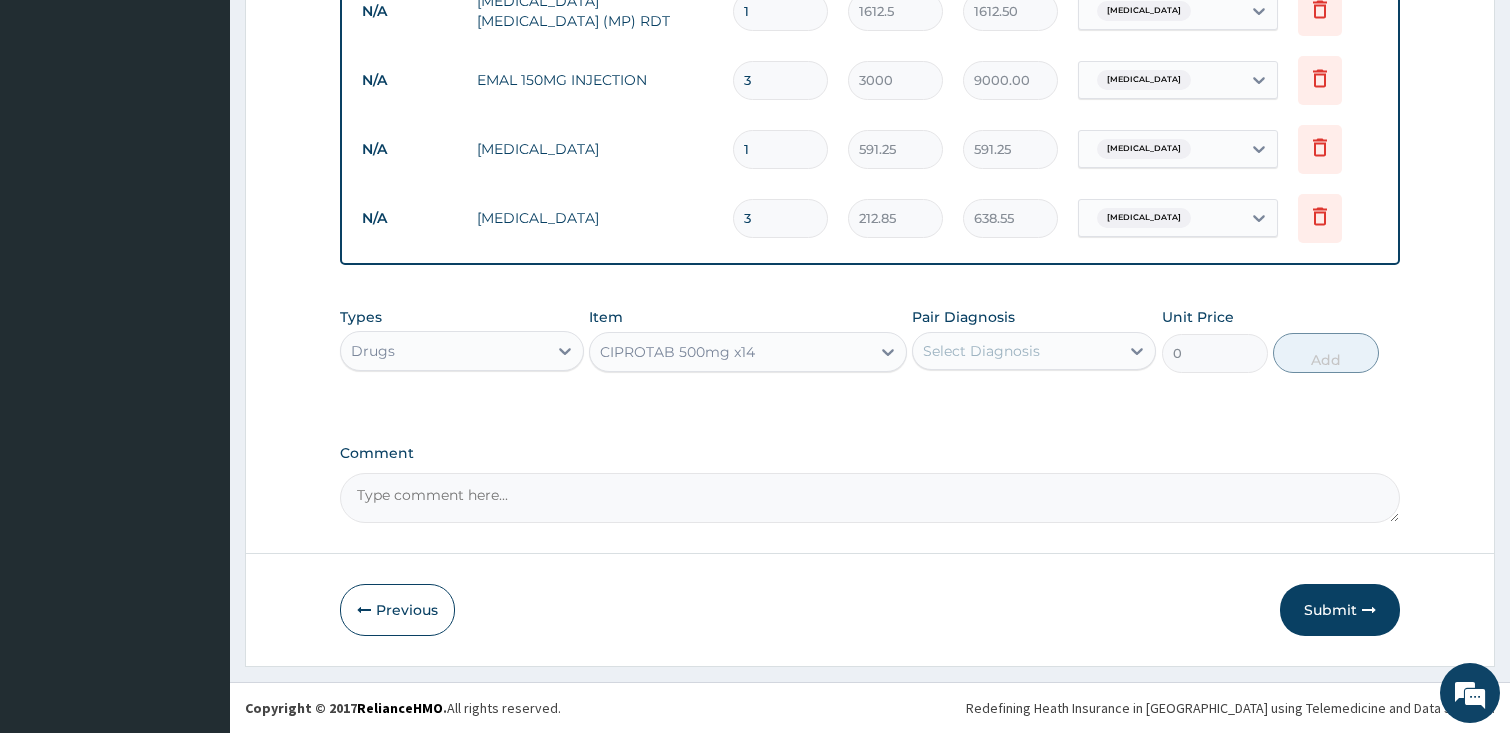 type 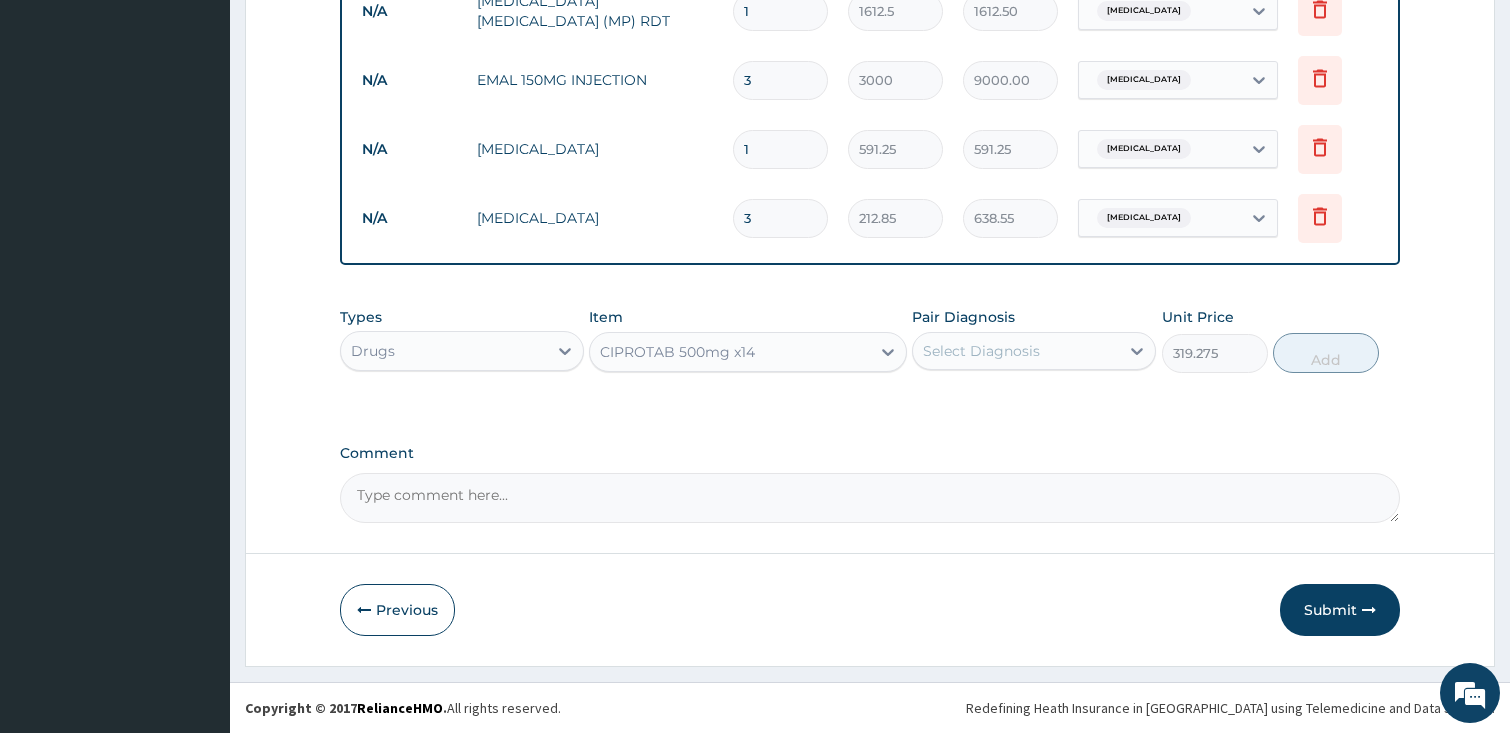 click on "Select Diagnosis" at bounding box center (981, 351) 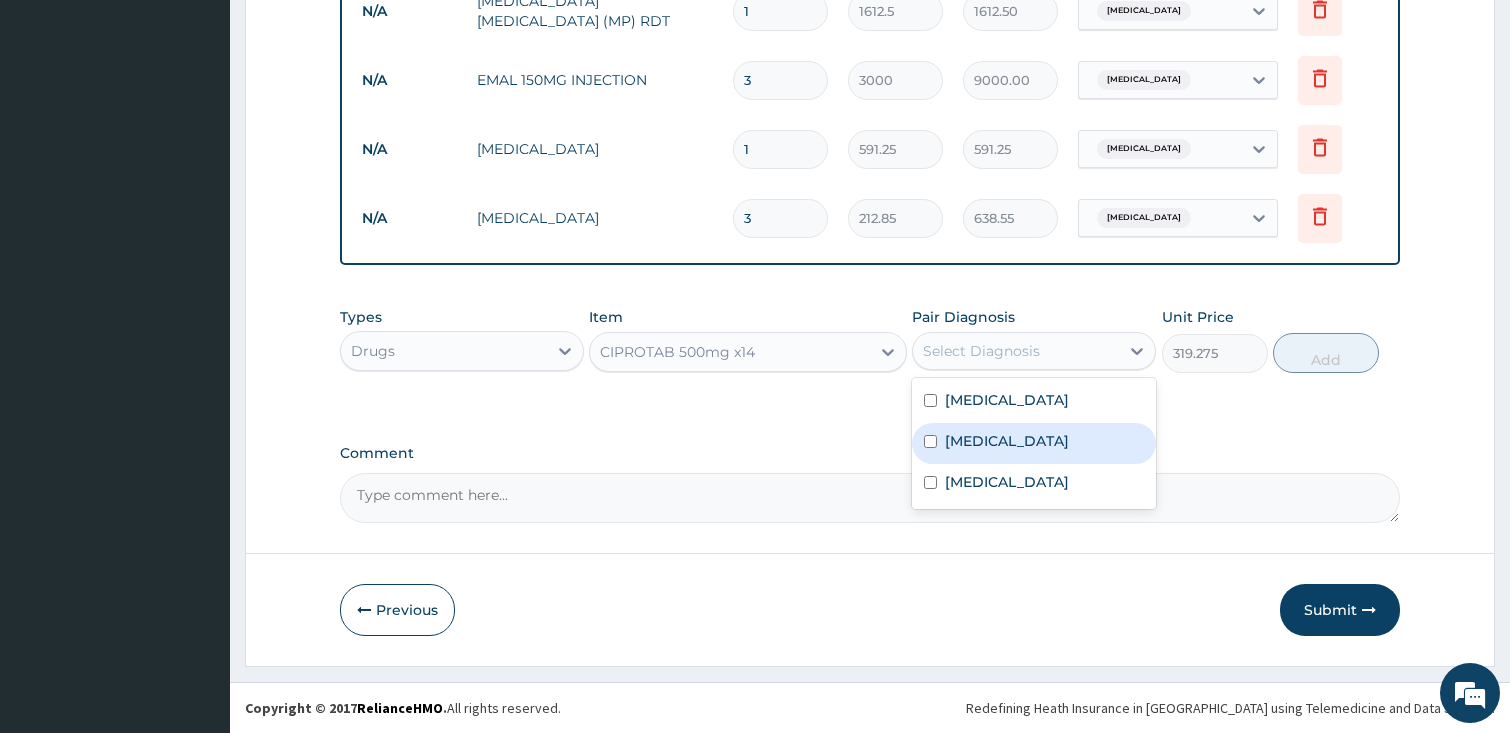 click on "Upper respiratory infection" at bounding box center [1007, 441] 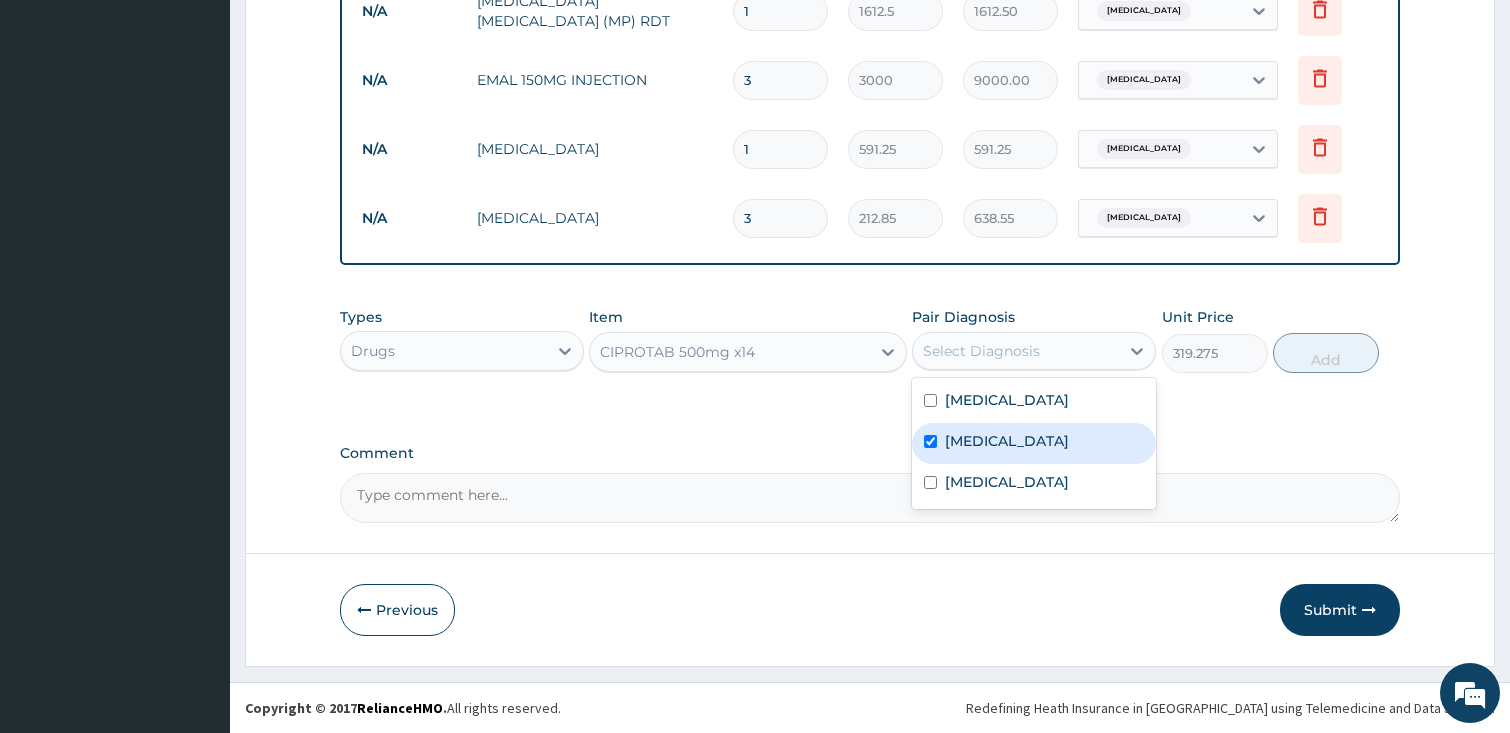 checkbox on "true" 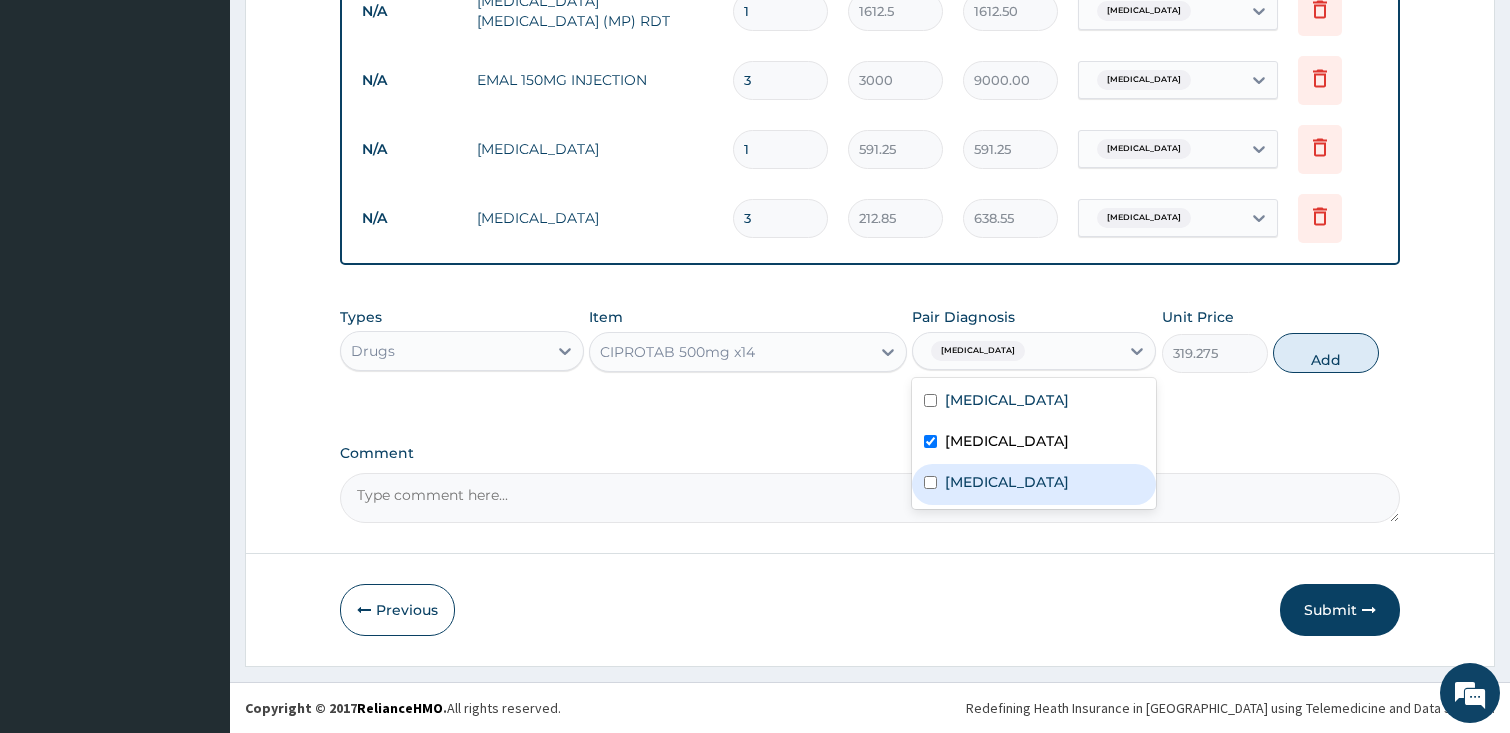 click on "Sepsis" at bounding box center (1034, 484) 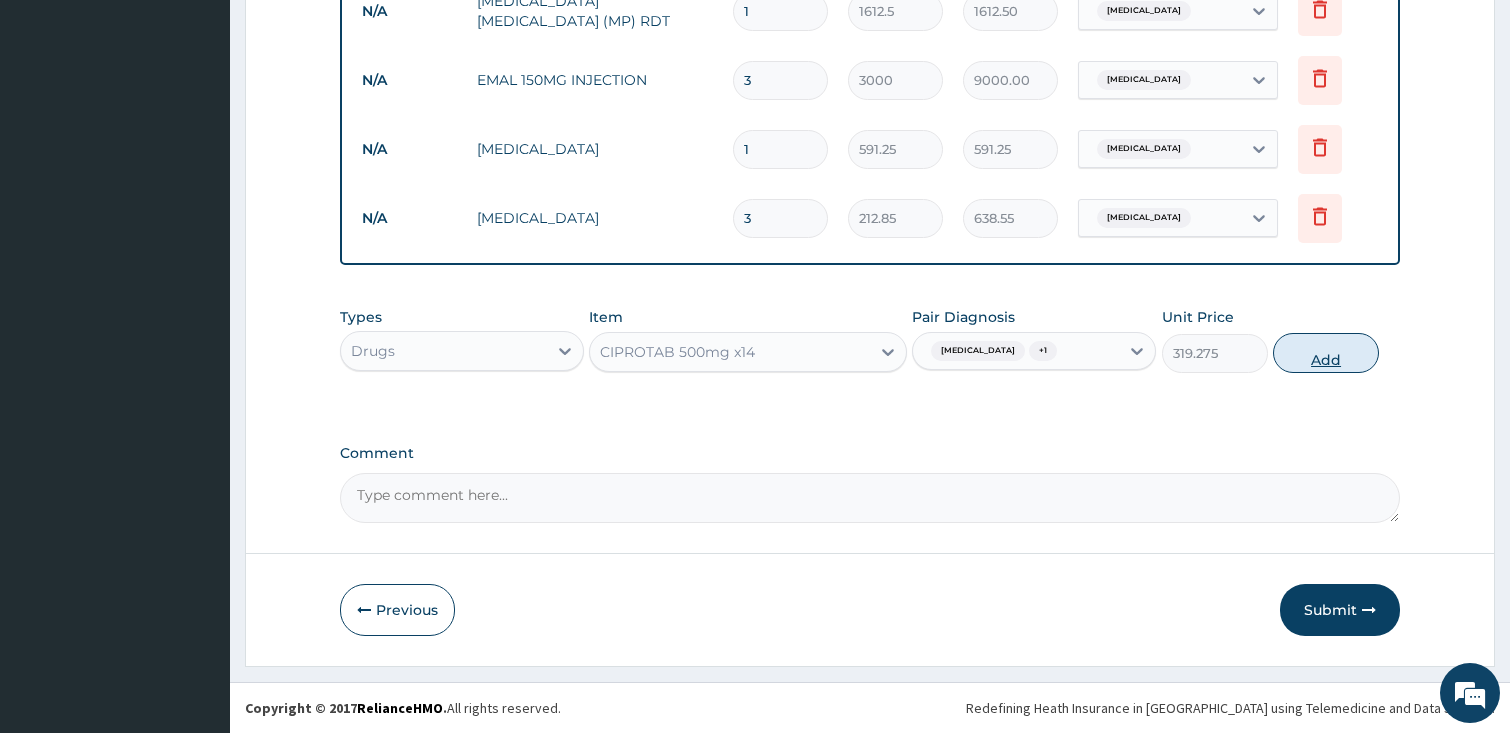 click on "Add" at bounding box center [1326, 353] 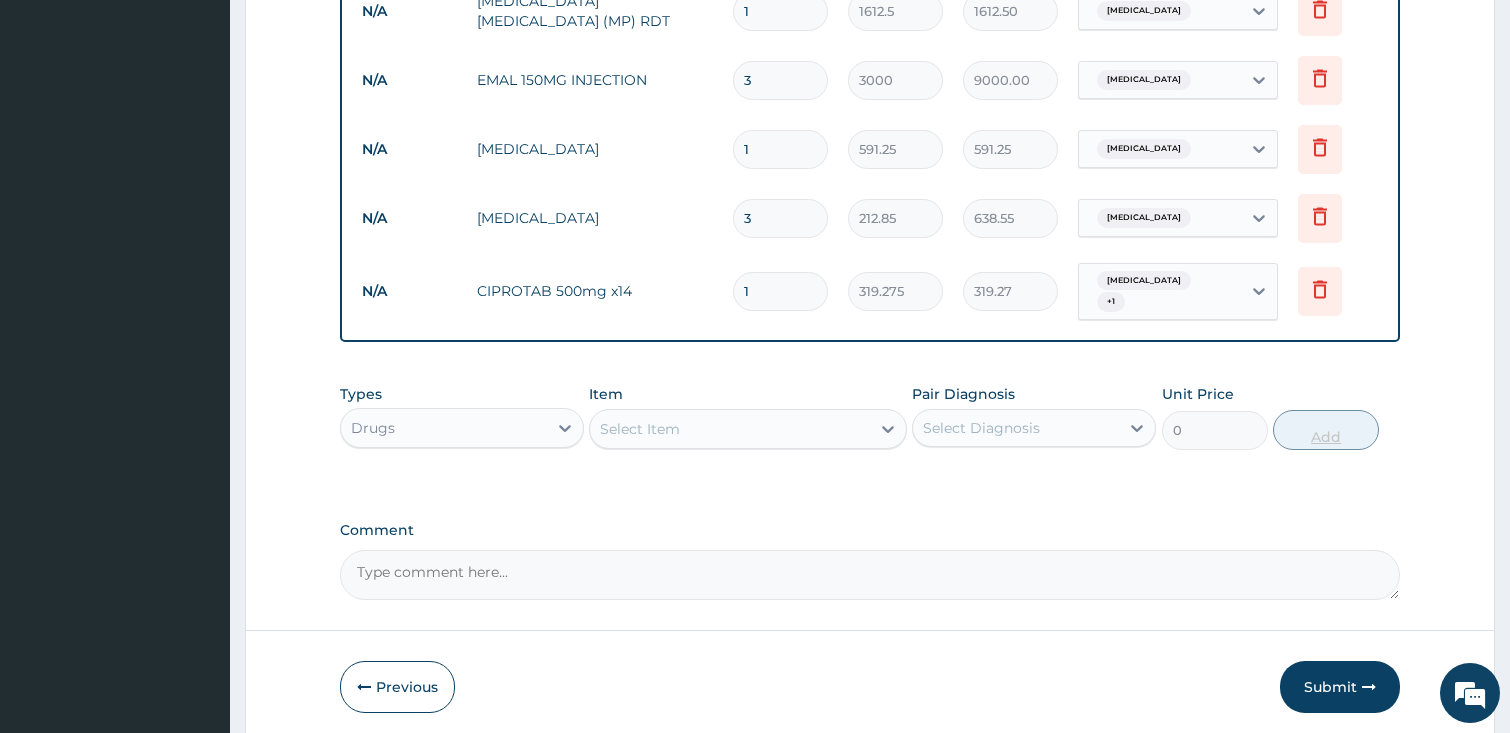 type on "10" 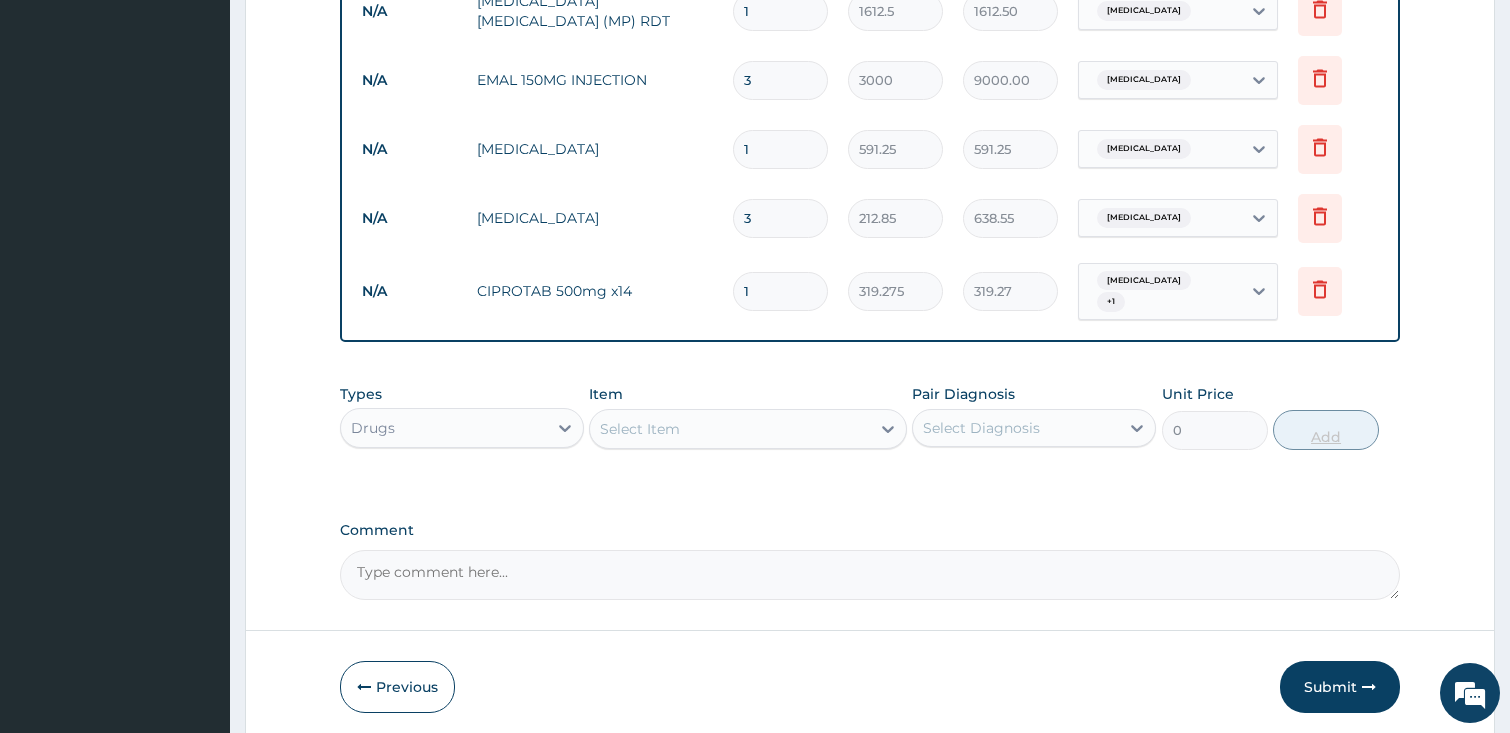 type on "3192.75" 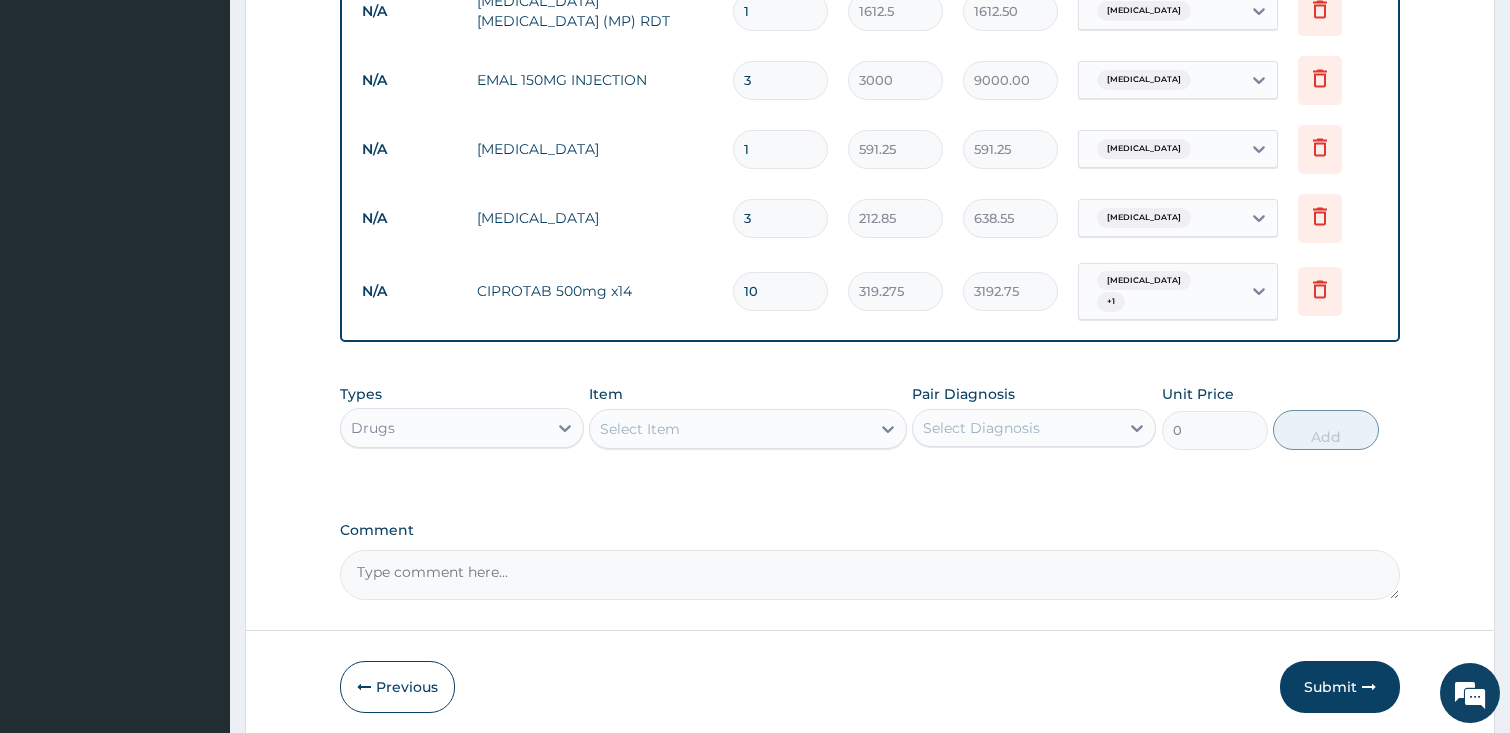 type on "10" 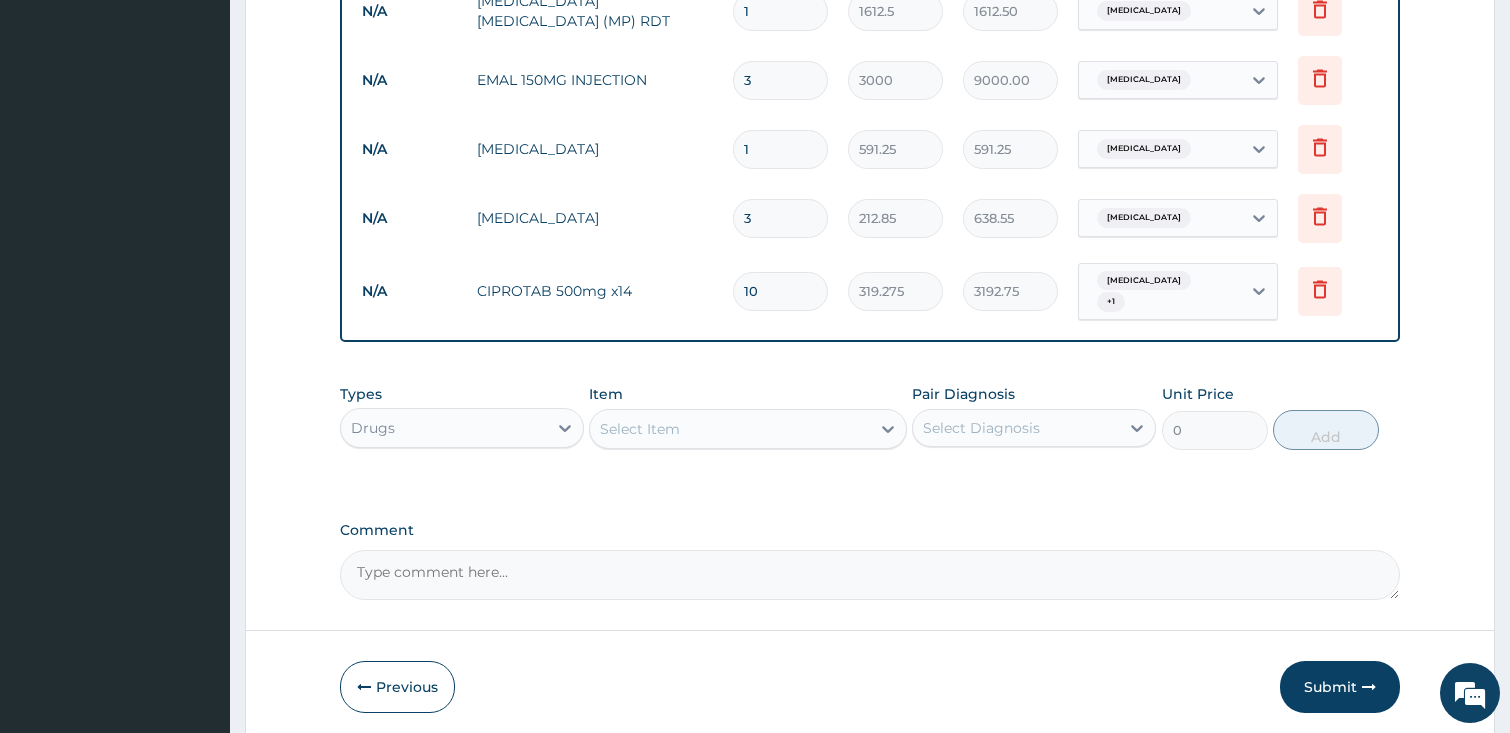 click on "Select Item" at bounding box center (730, 429) 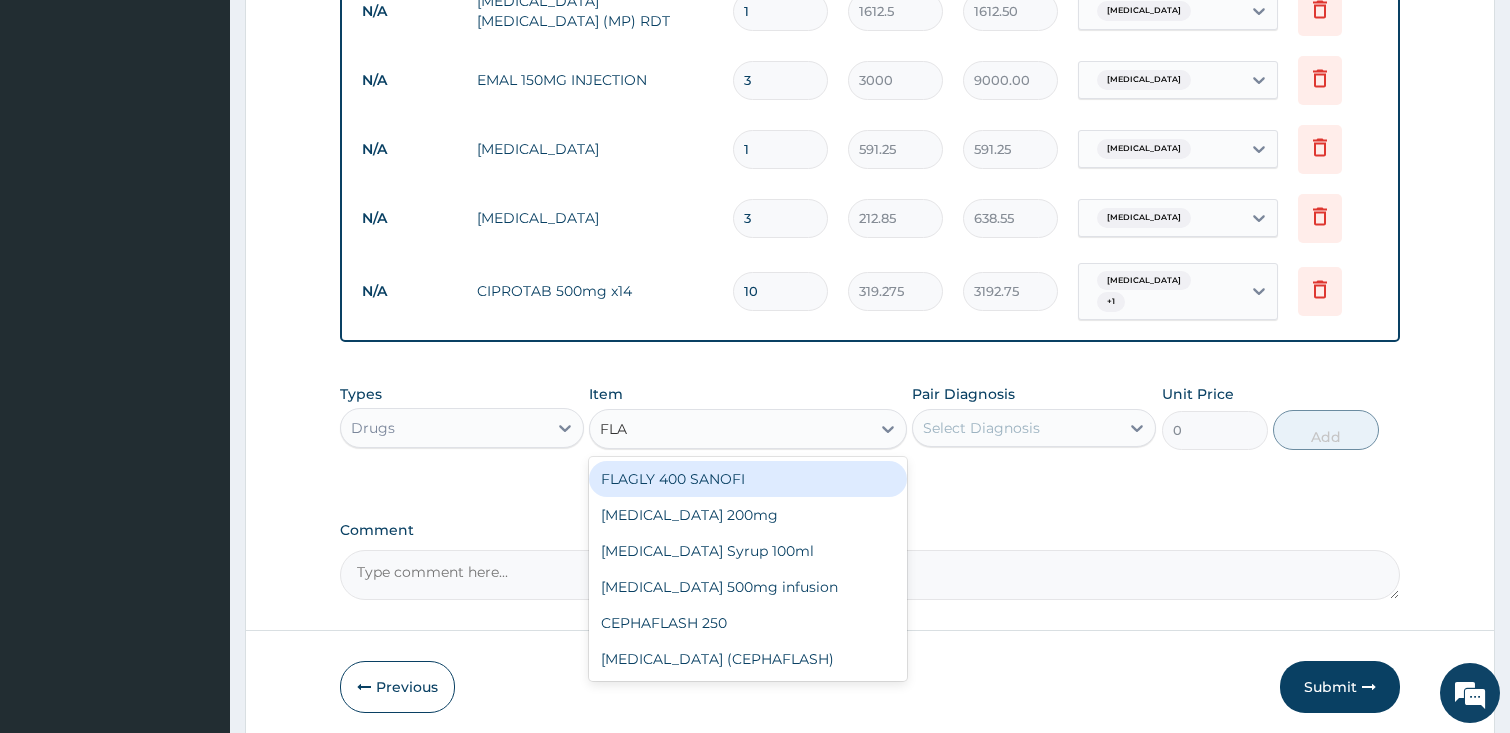 type on "FLAG" 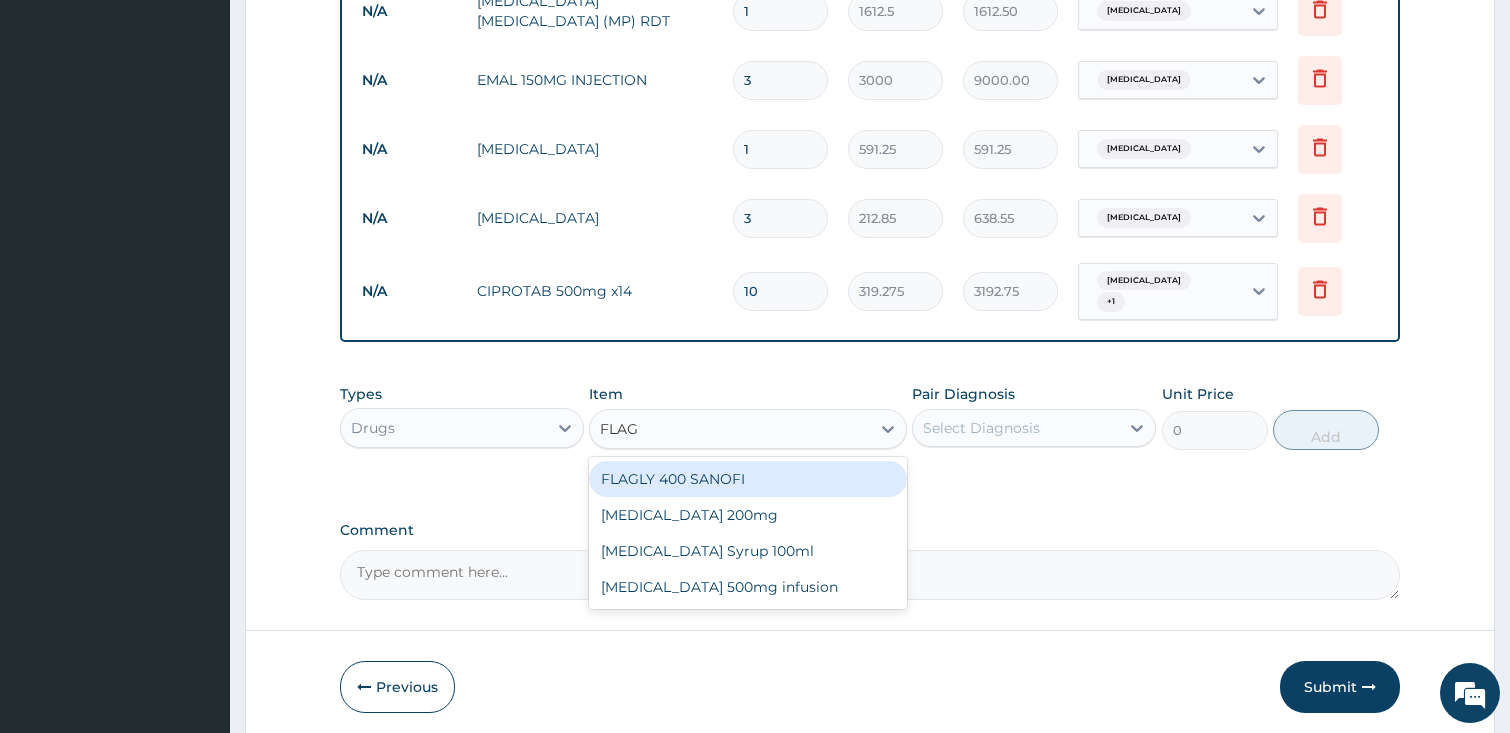 click on "FLAGLY 400 SANOFI" at bounding box center [748, 479] 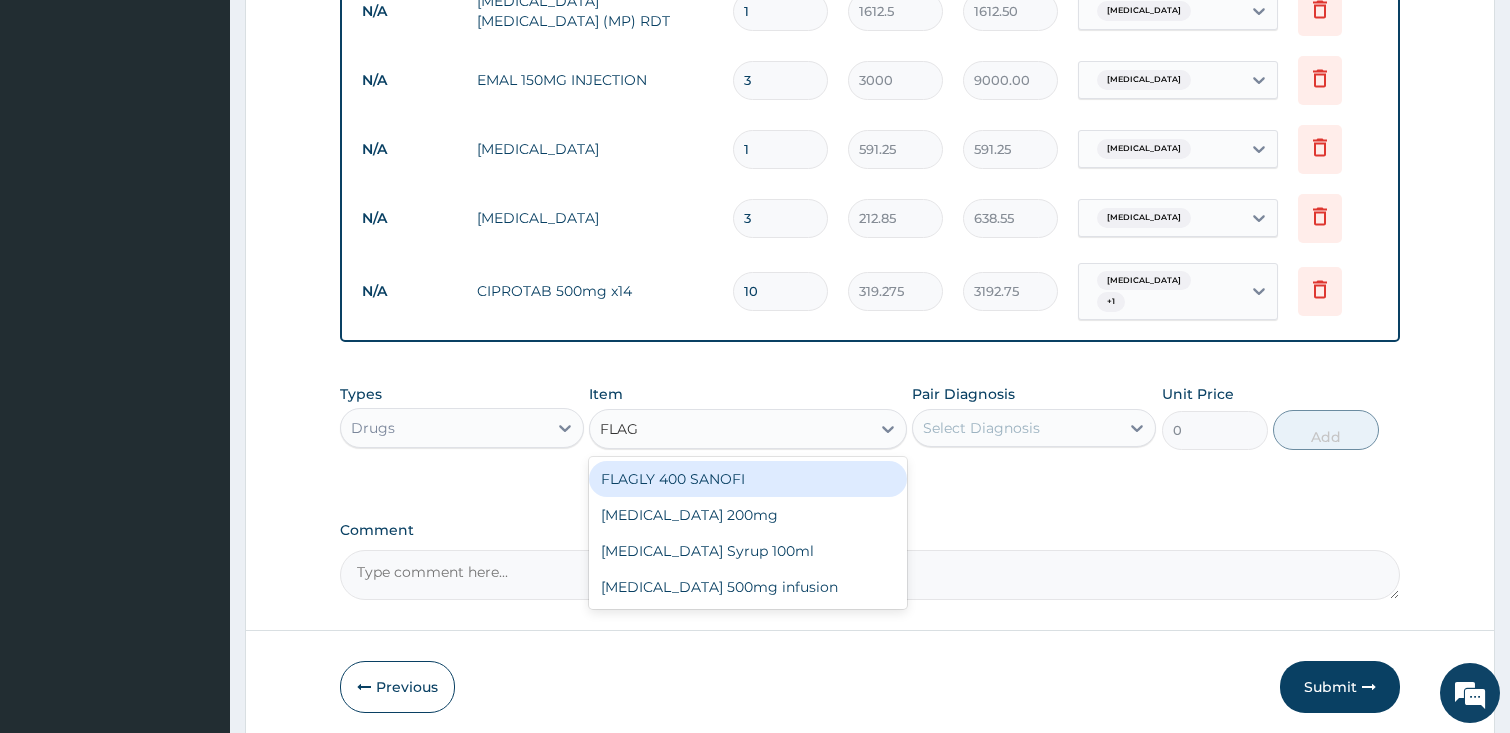 type 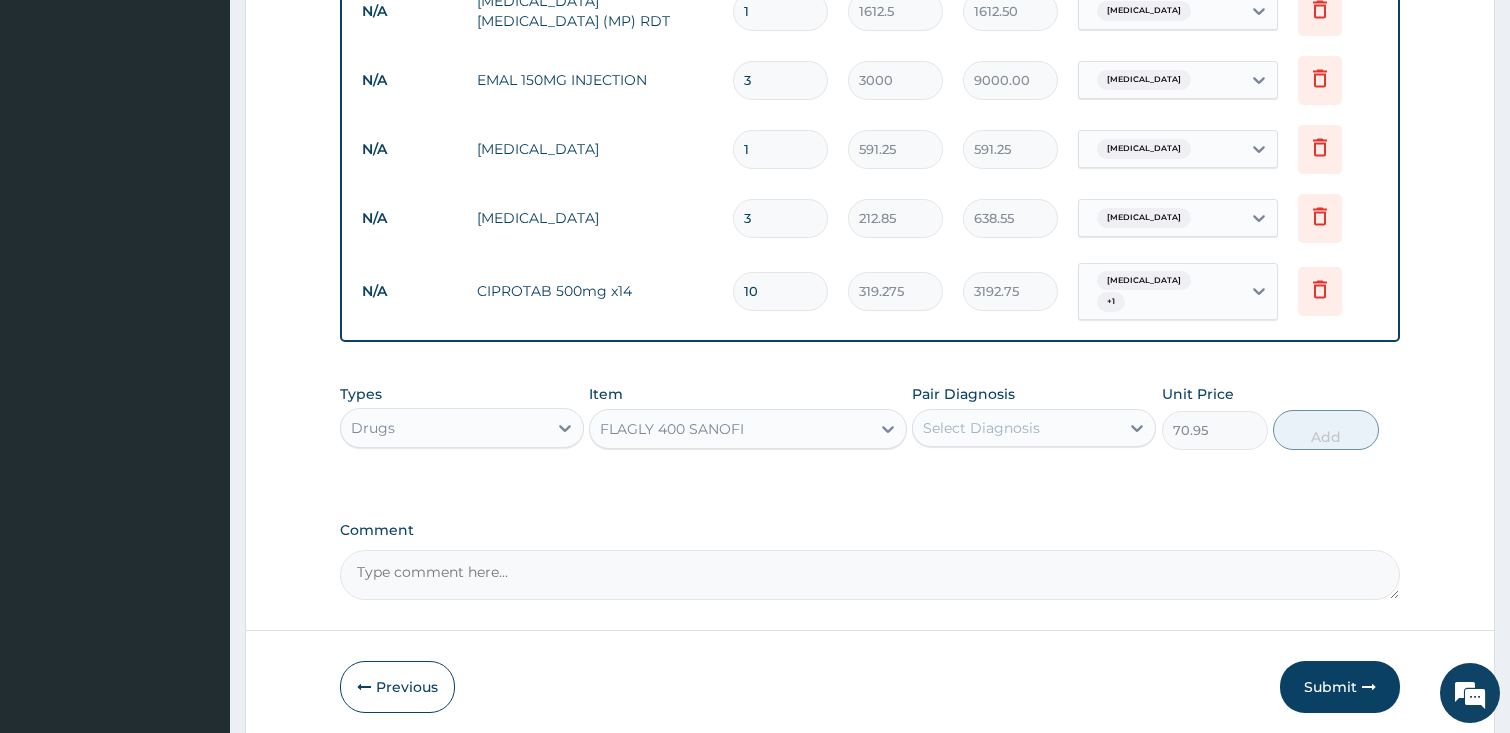 click on "Select Diagnosis" at bounding box center [1016, 428] 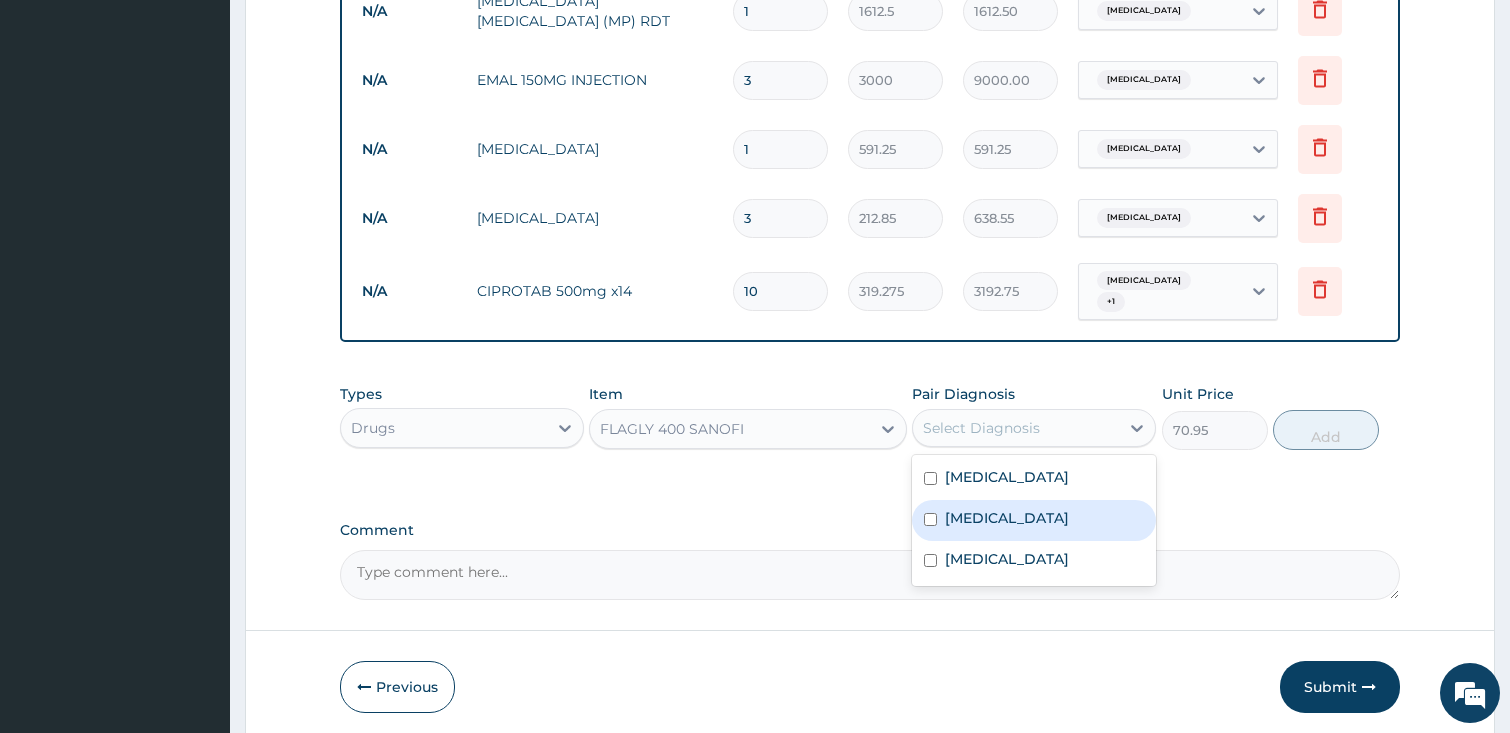 drag, startPoint x: 1021, startPoint y: 491, endPoint x: 1031, endPoint y: 518, distance: 28.79236 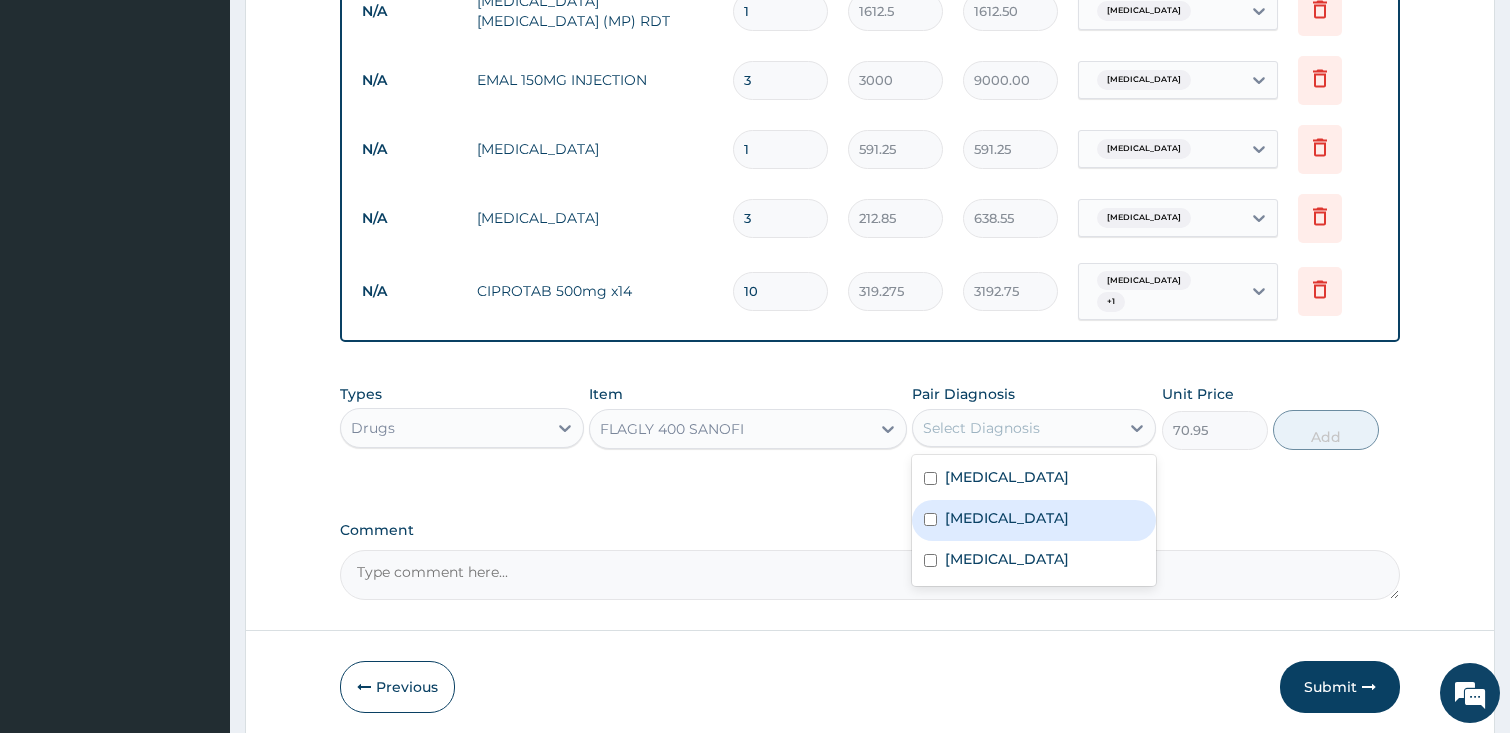 click on "Malaria Upper respiratory infection Sepsis" at bounding box center [1034, 520] 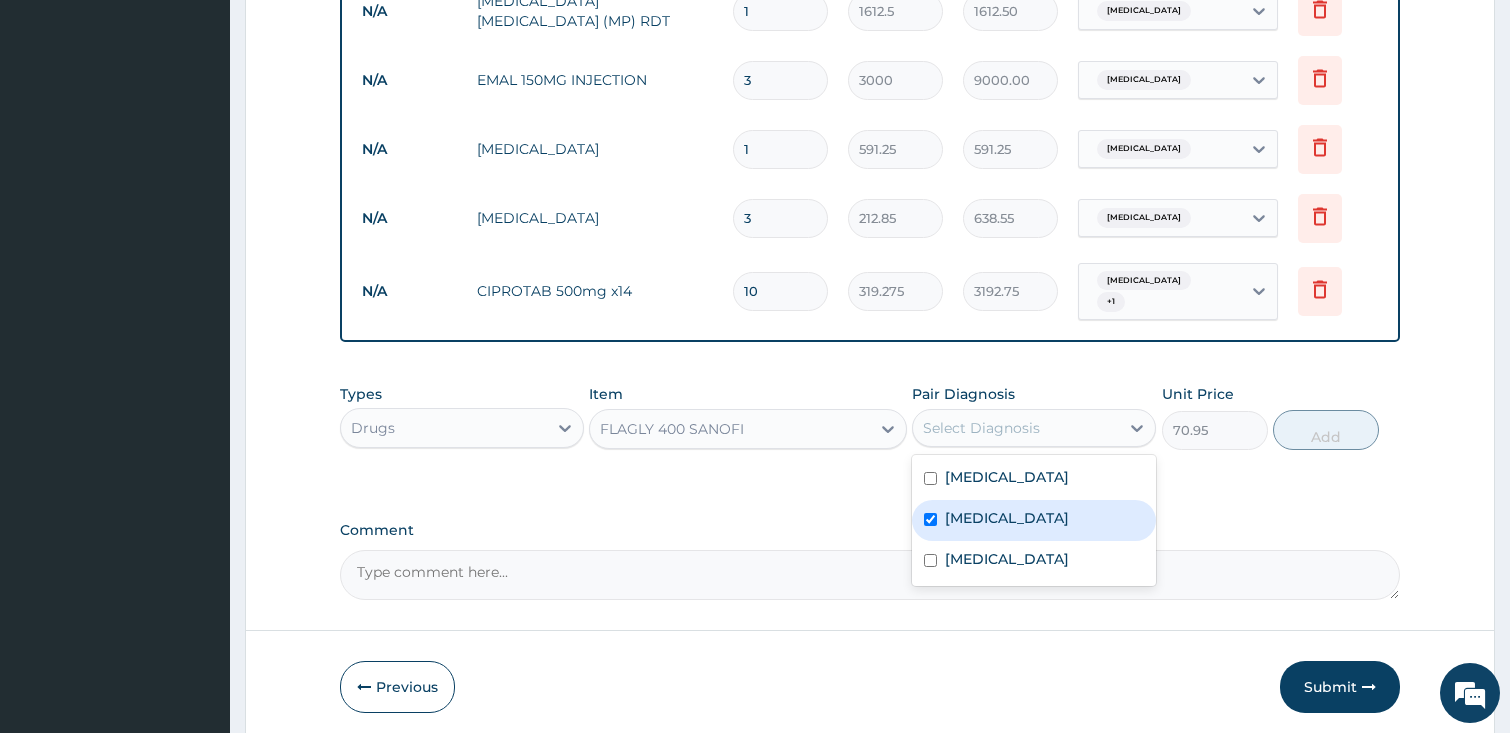 checkbox on "true" 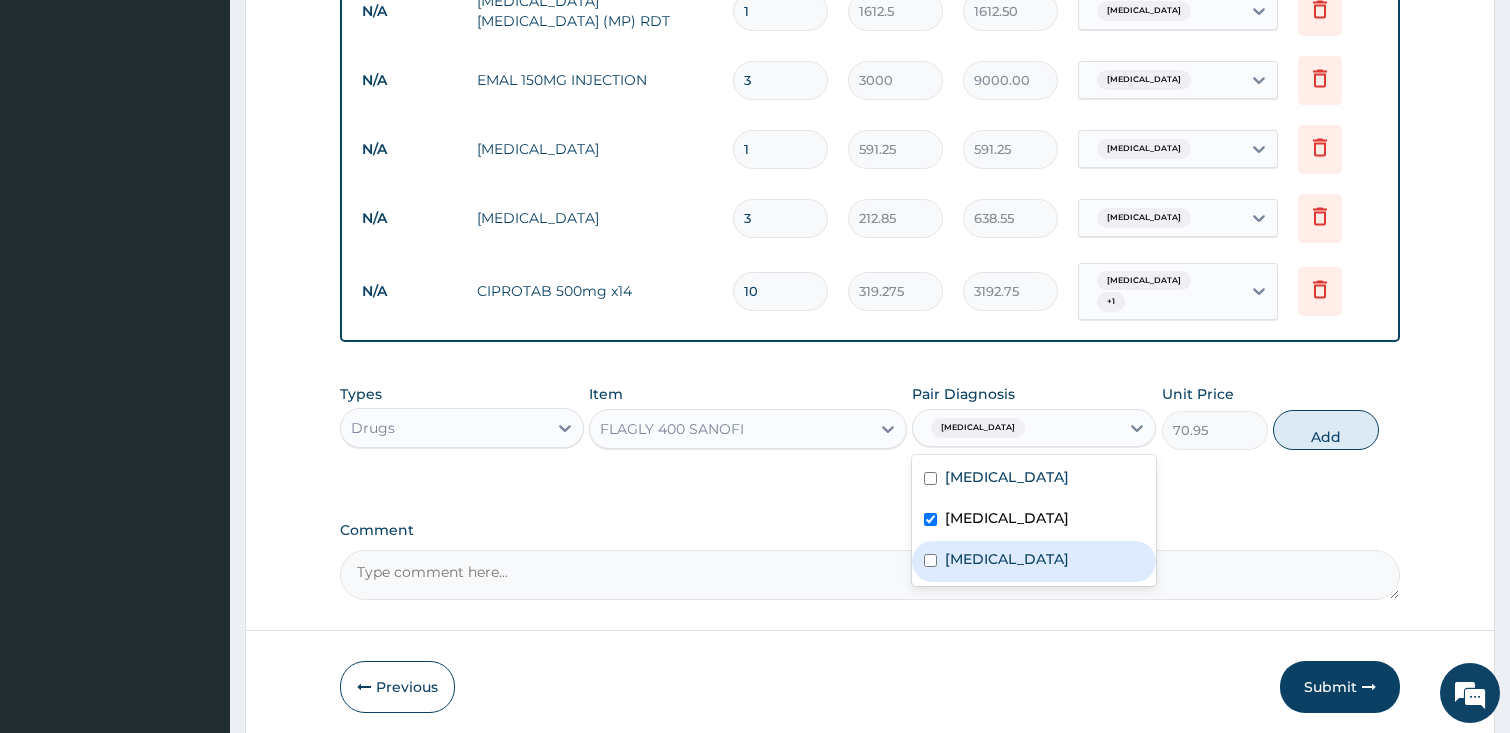 click on "Sepsis" at bounding box center [1034, 561] 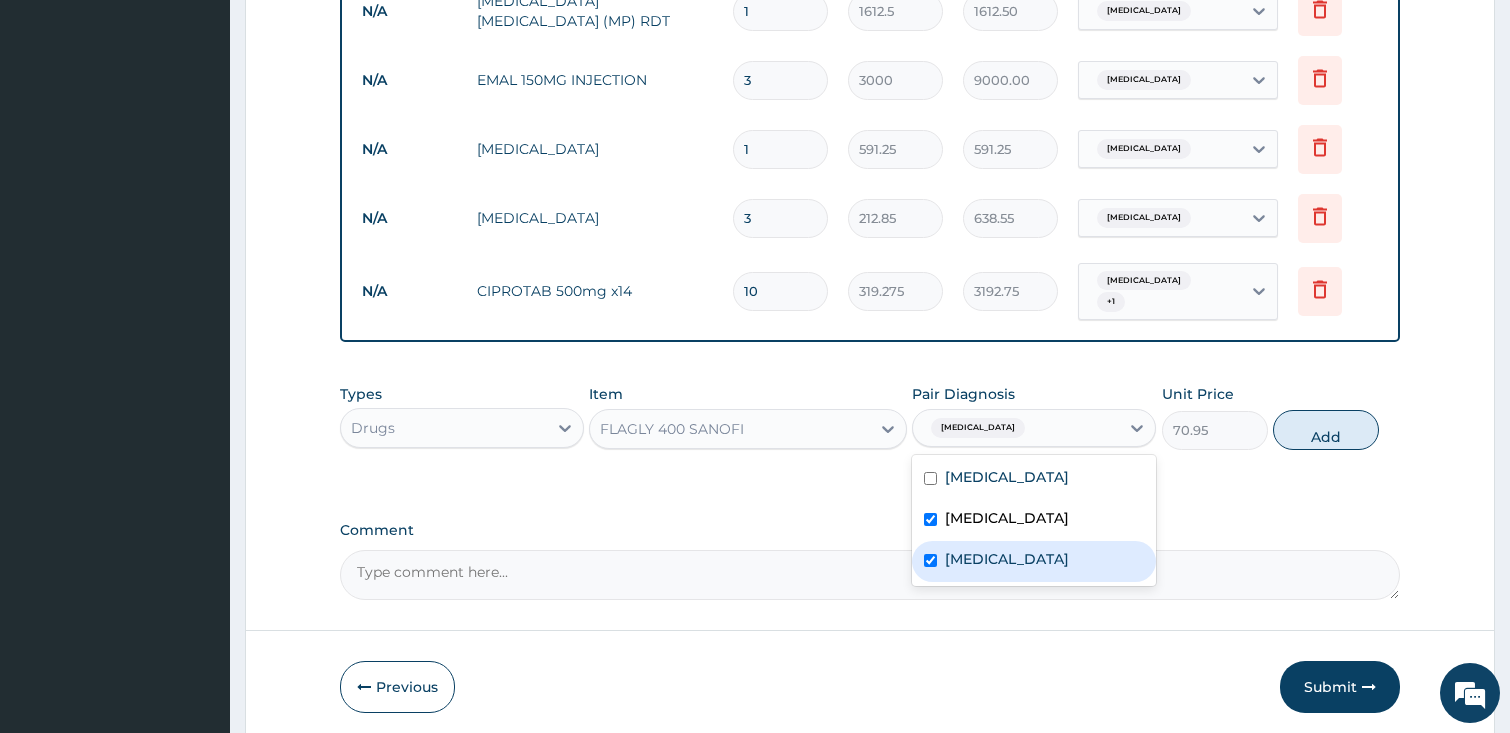 checkbox on "true" 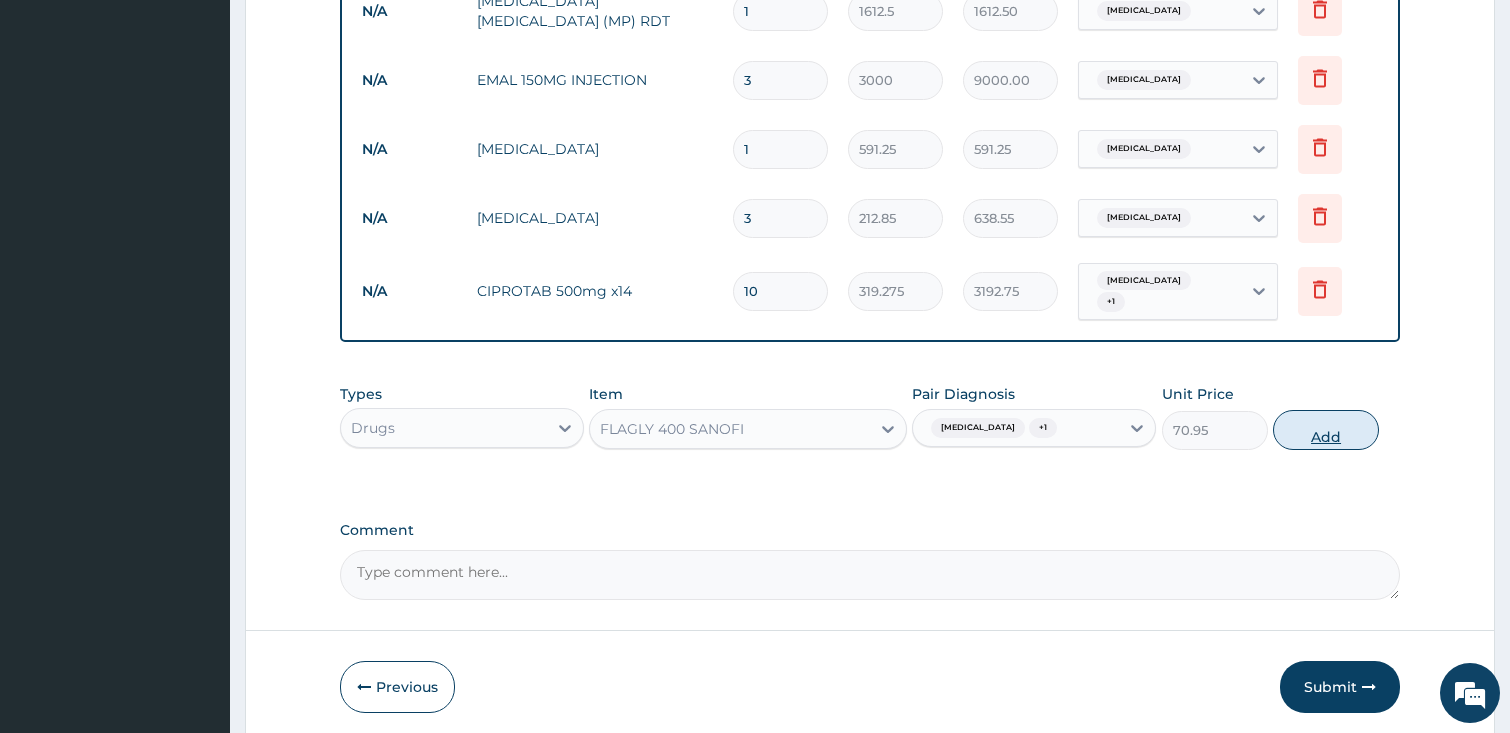 click on "Add" at bounding box center [1326, 430] 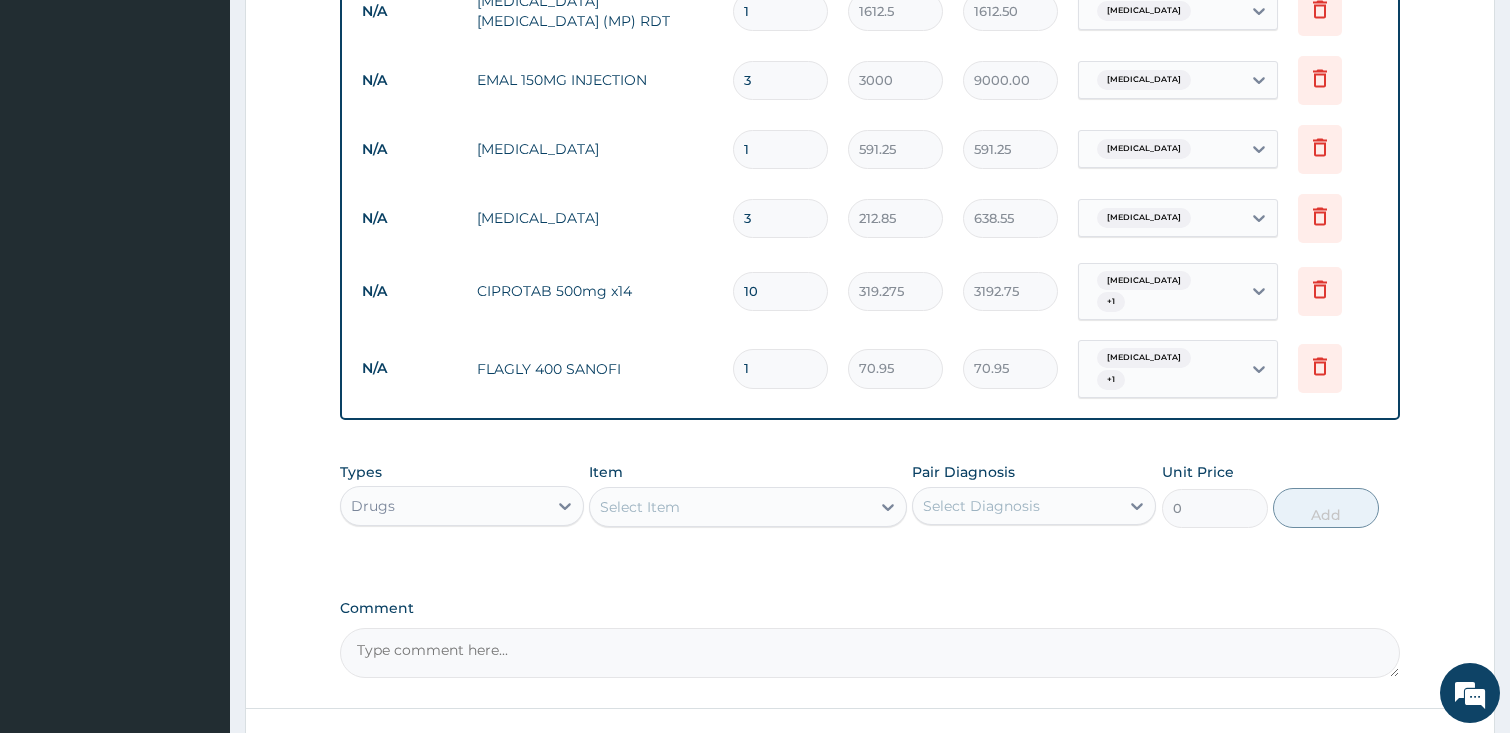type on "15" 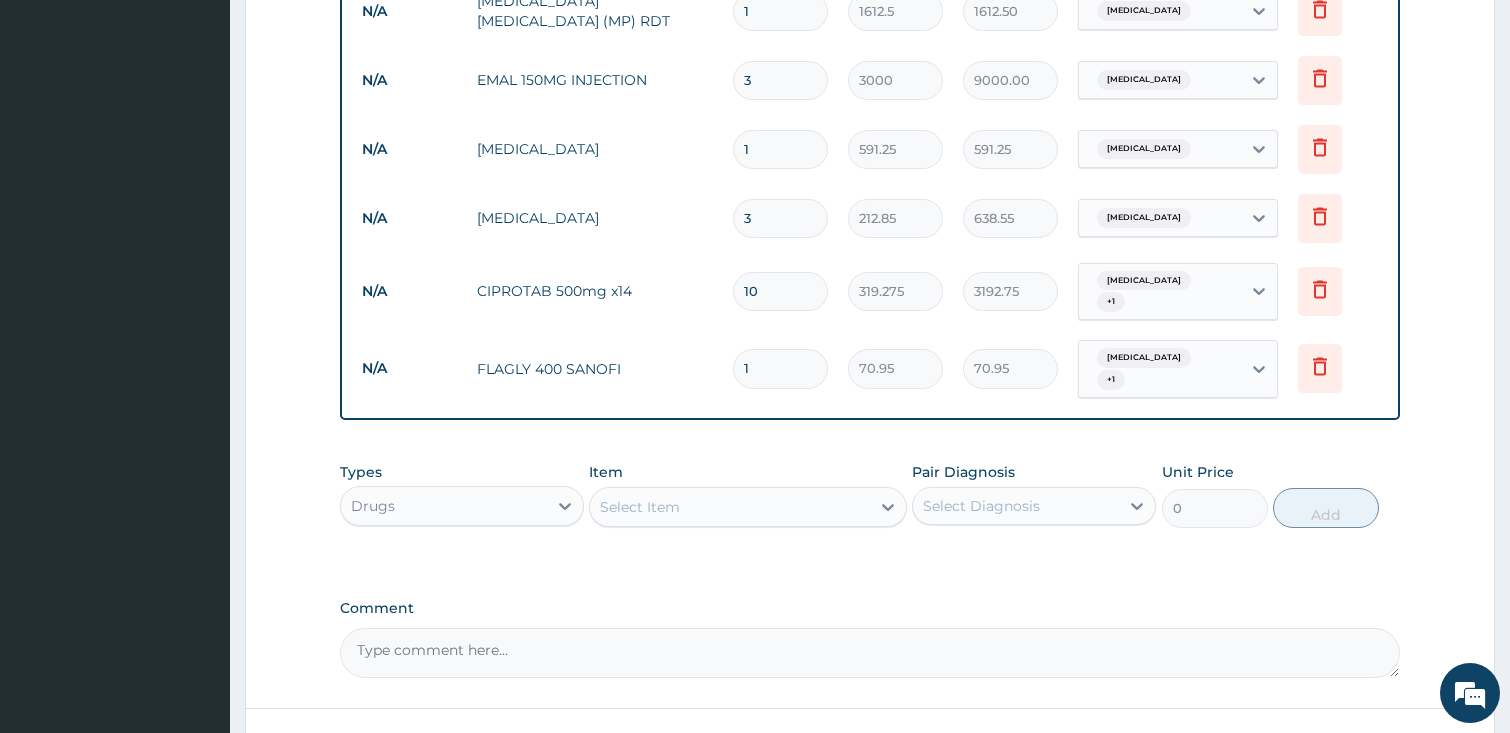 type on "1064.25" 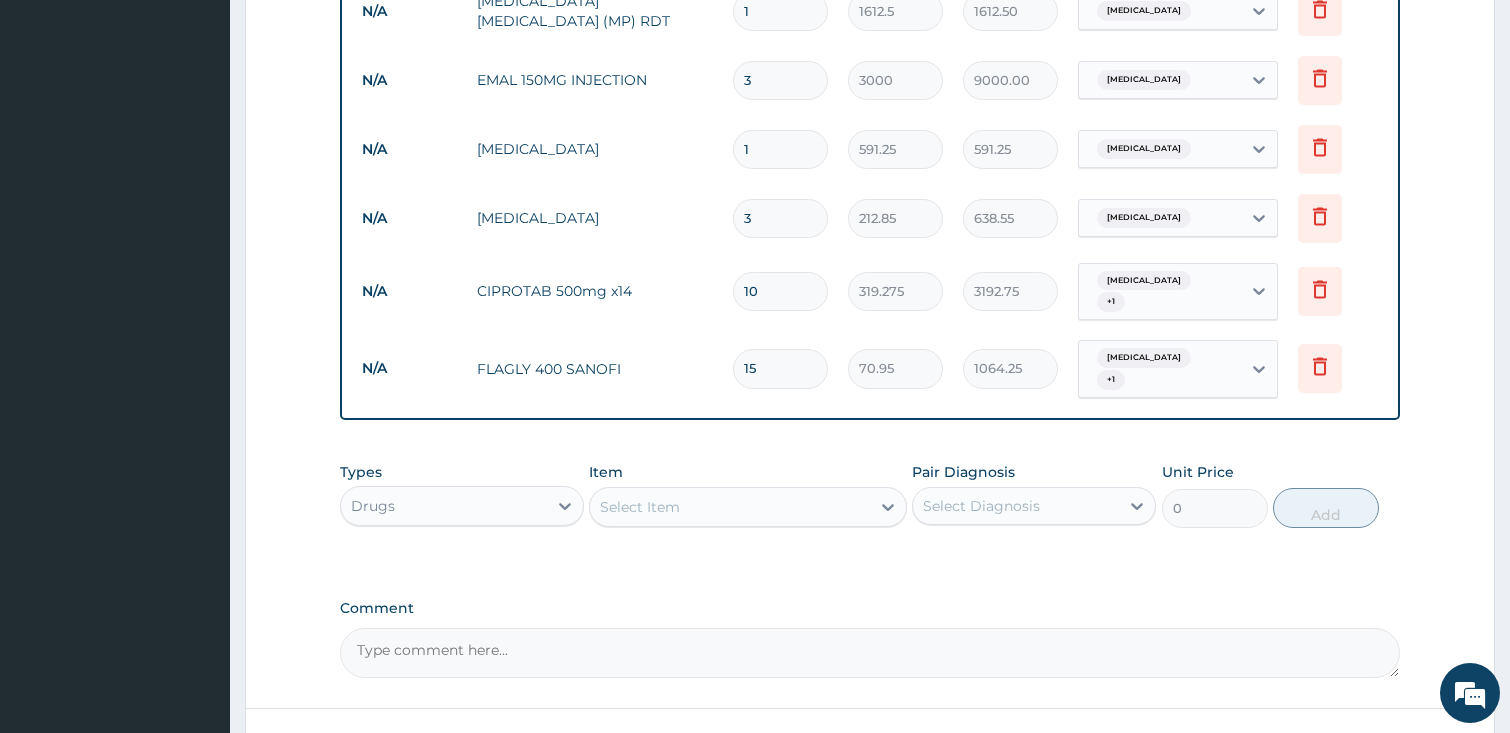 type on "15" 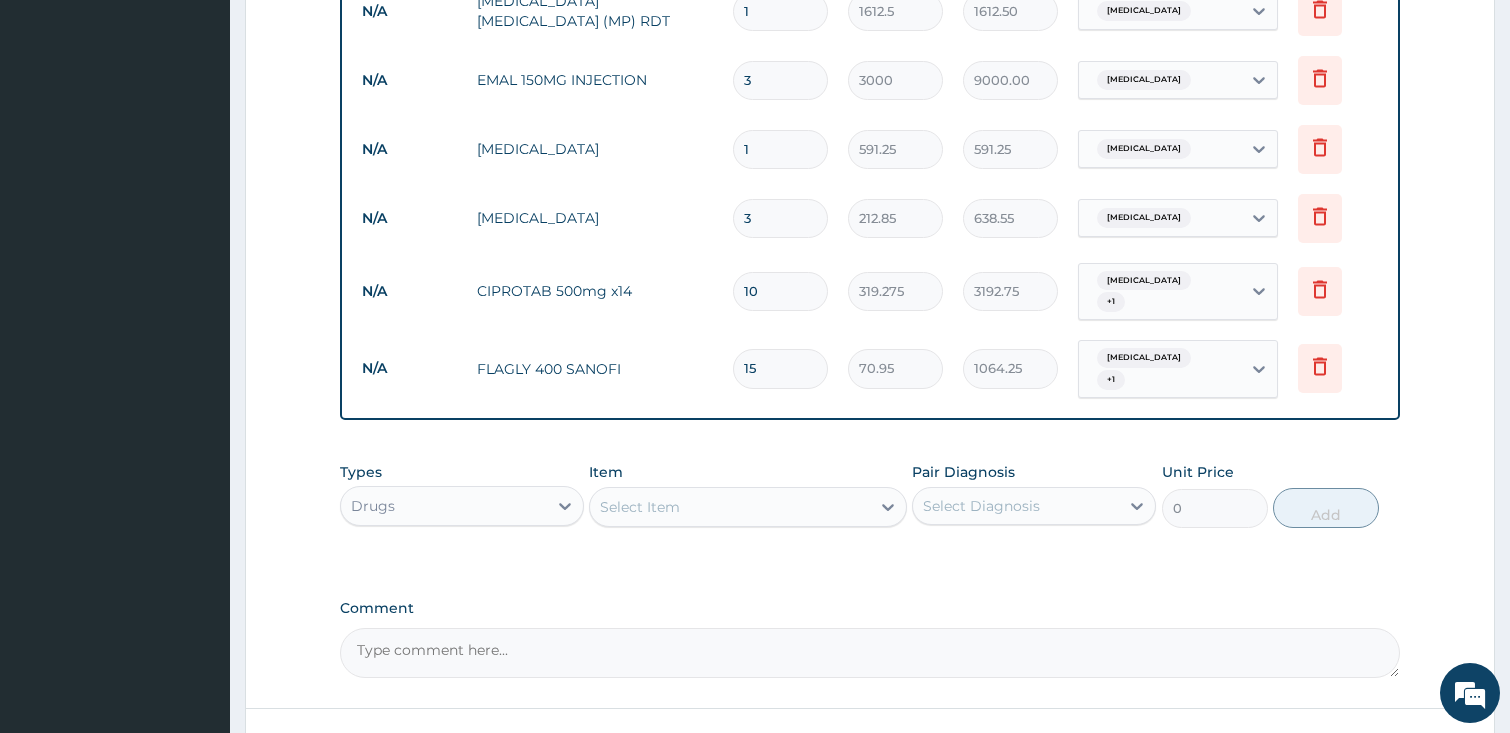 click on "Select Item" at bounding box center (730, 507) 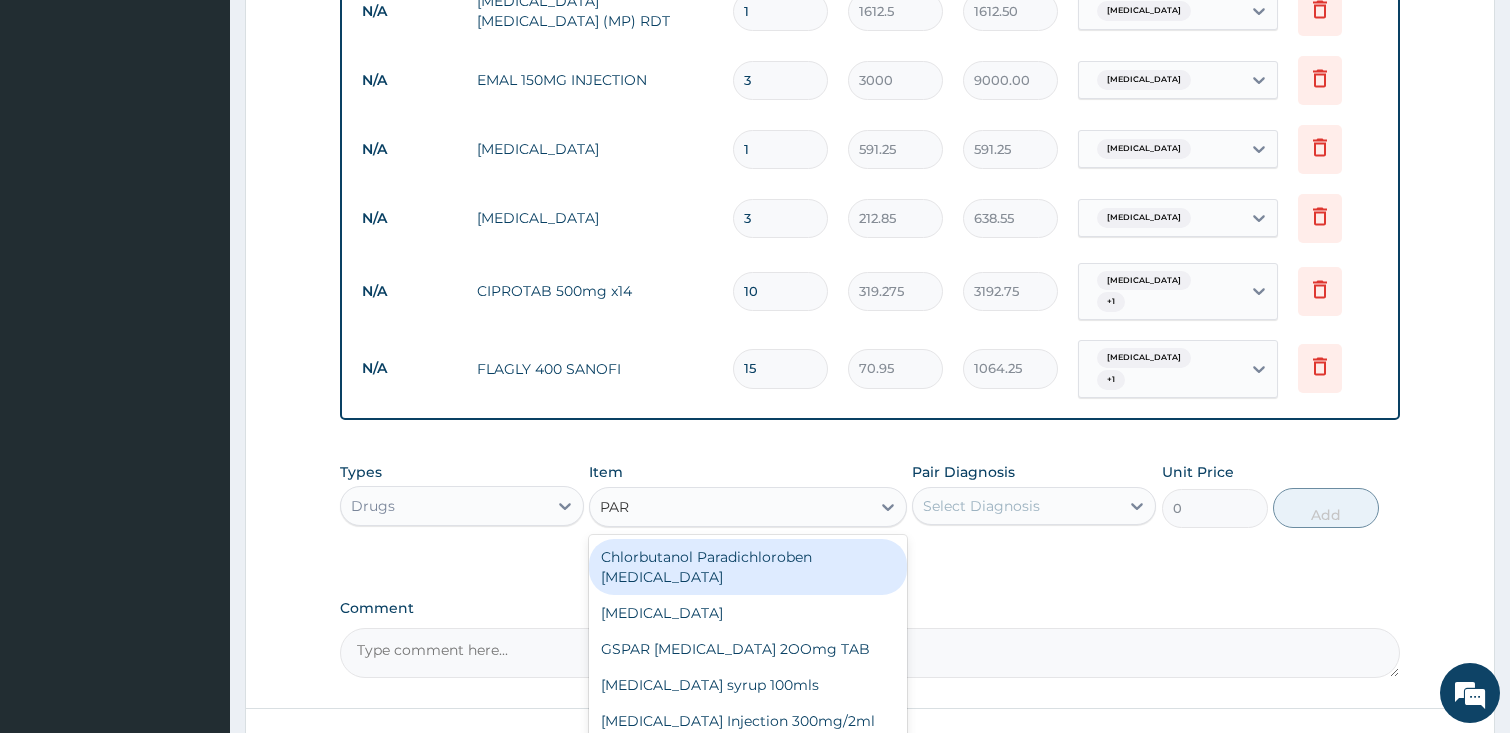 type on "PARA" 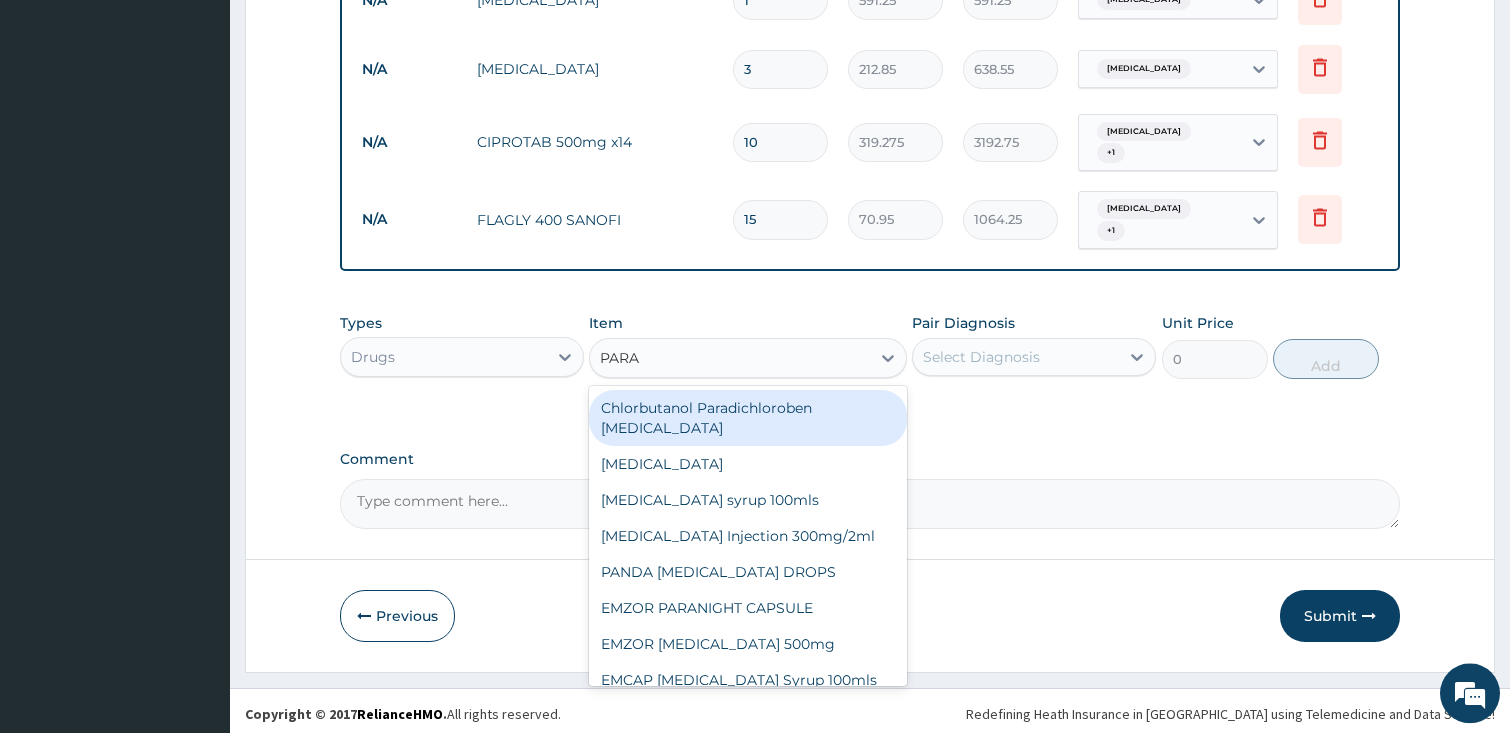 scroll, scrollTop: 1114, scrollLeft: 0, axis: vertical 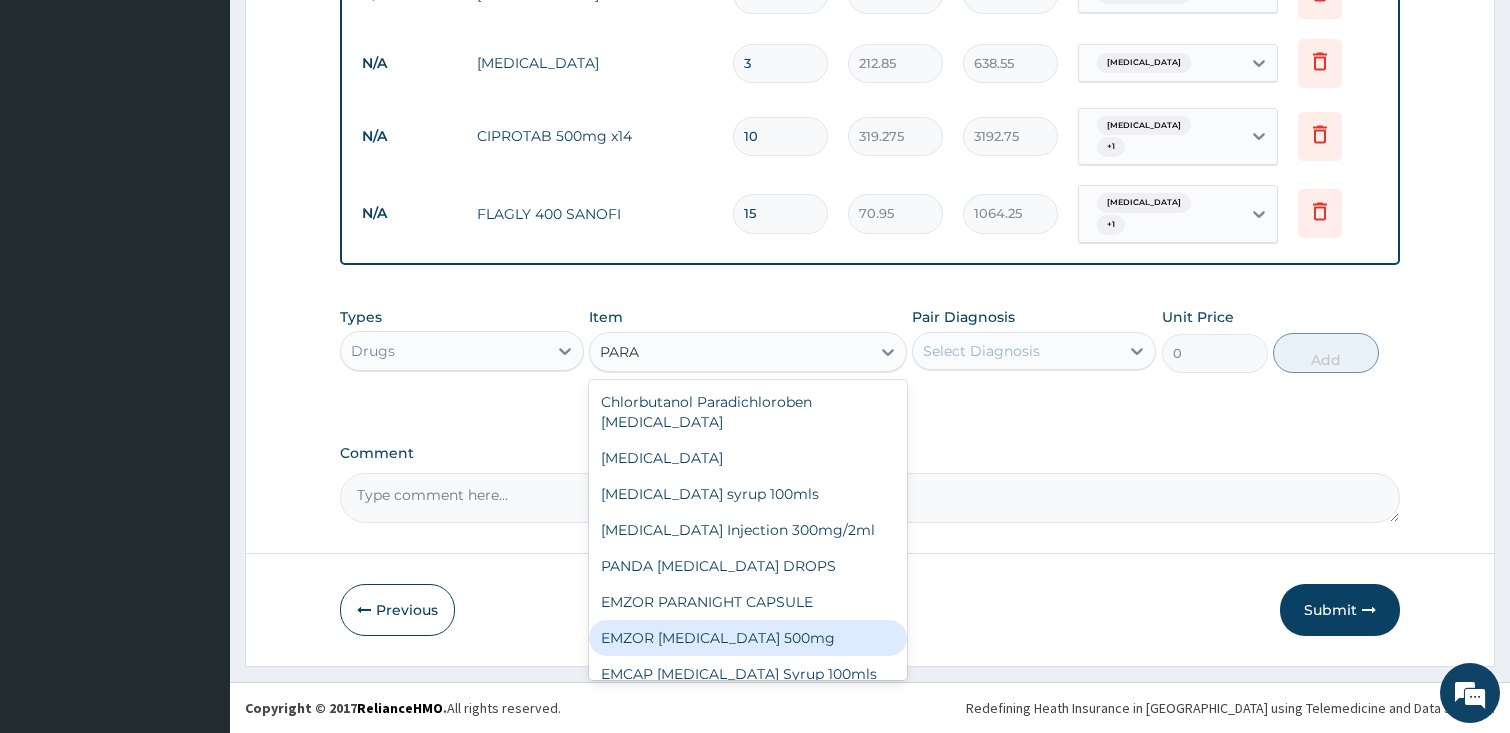 click on "EMZOR PARACETAMOL 500mg" at bounding box center [748, 638] 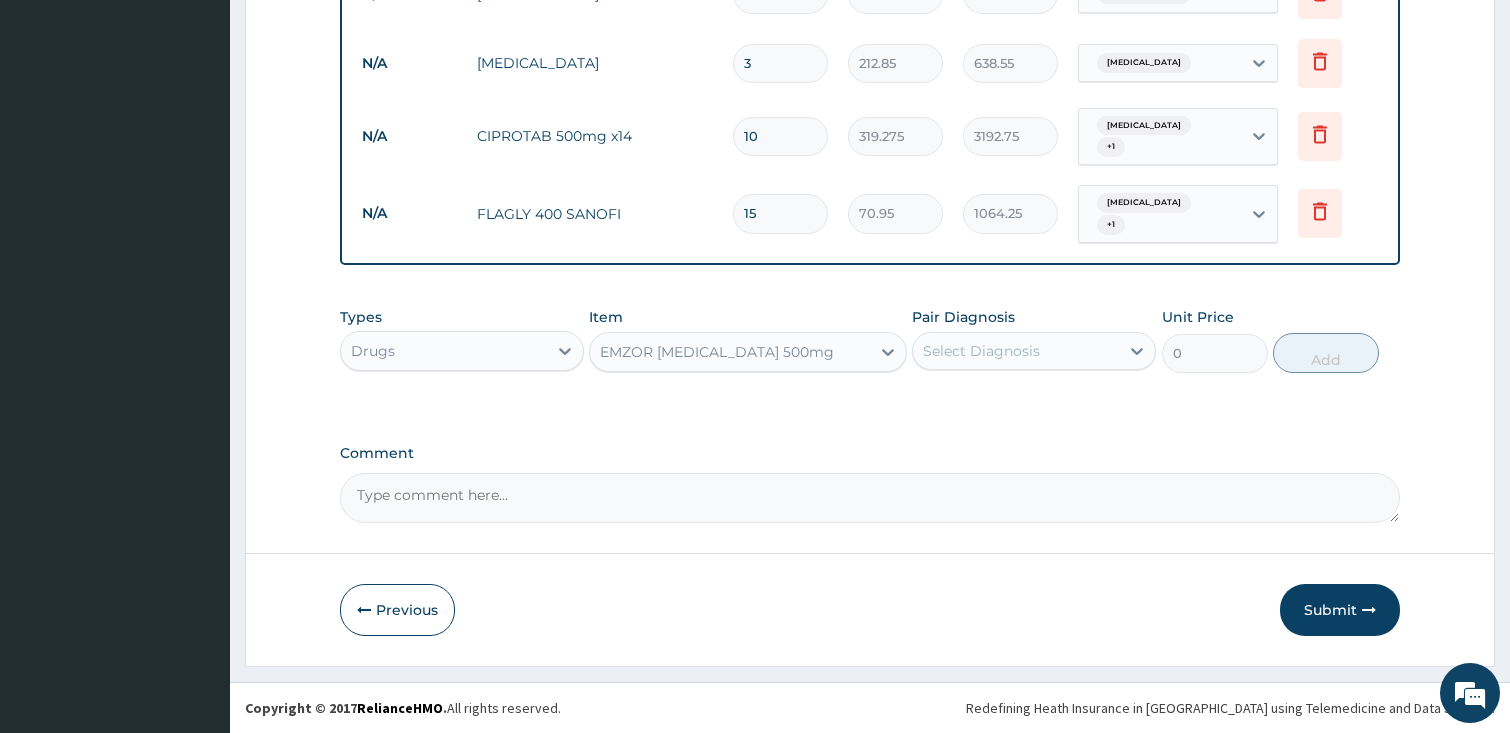 type 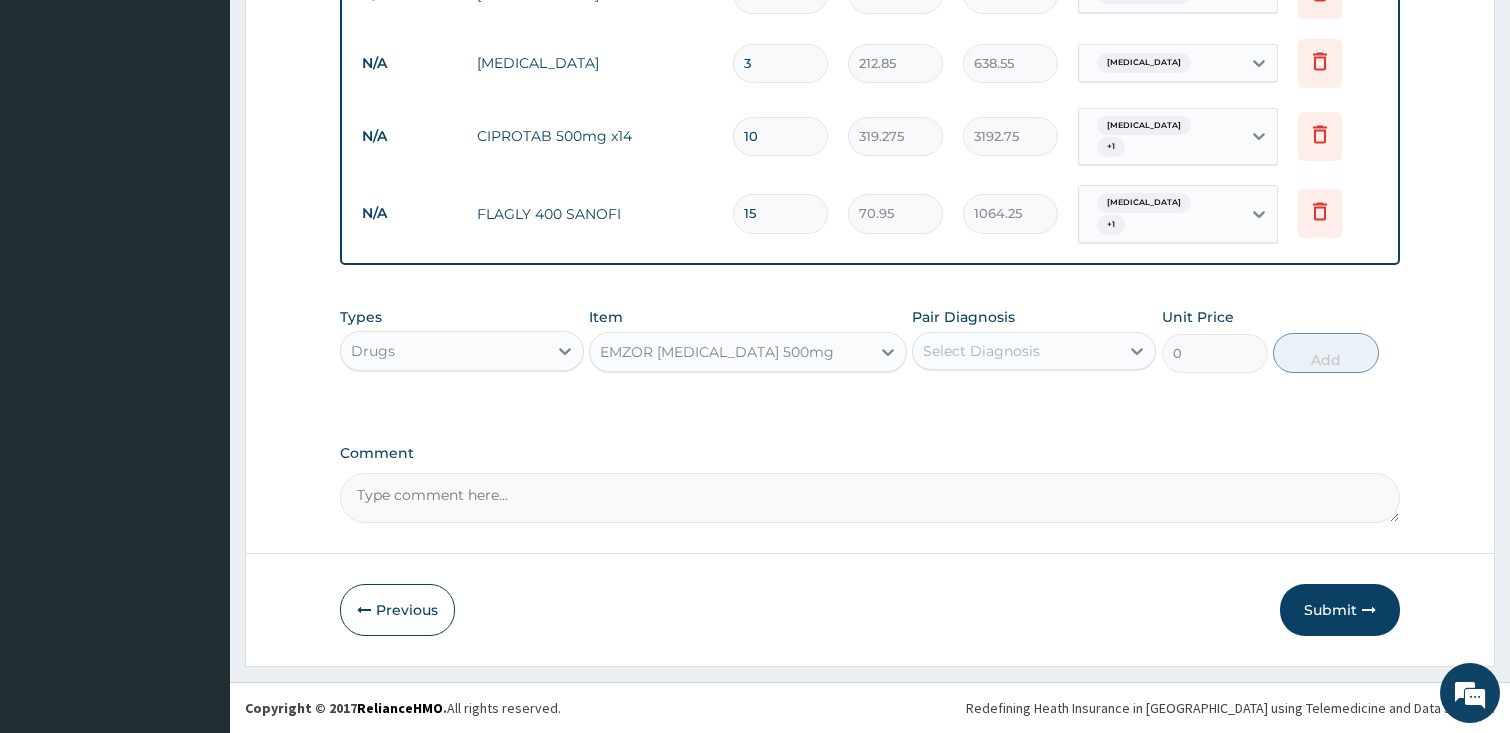 type on "23.65" 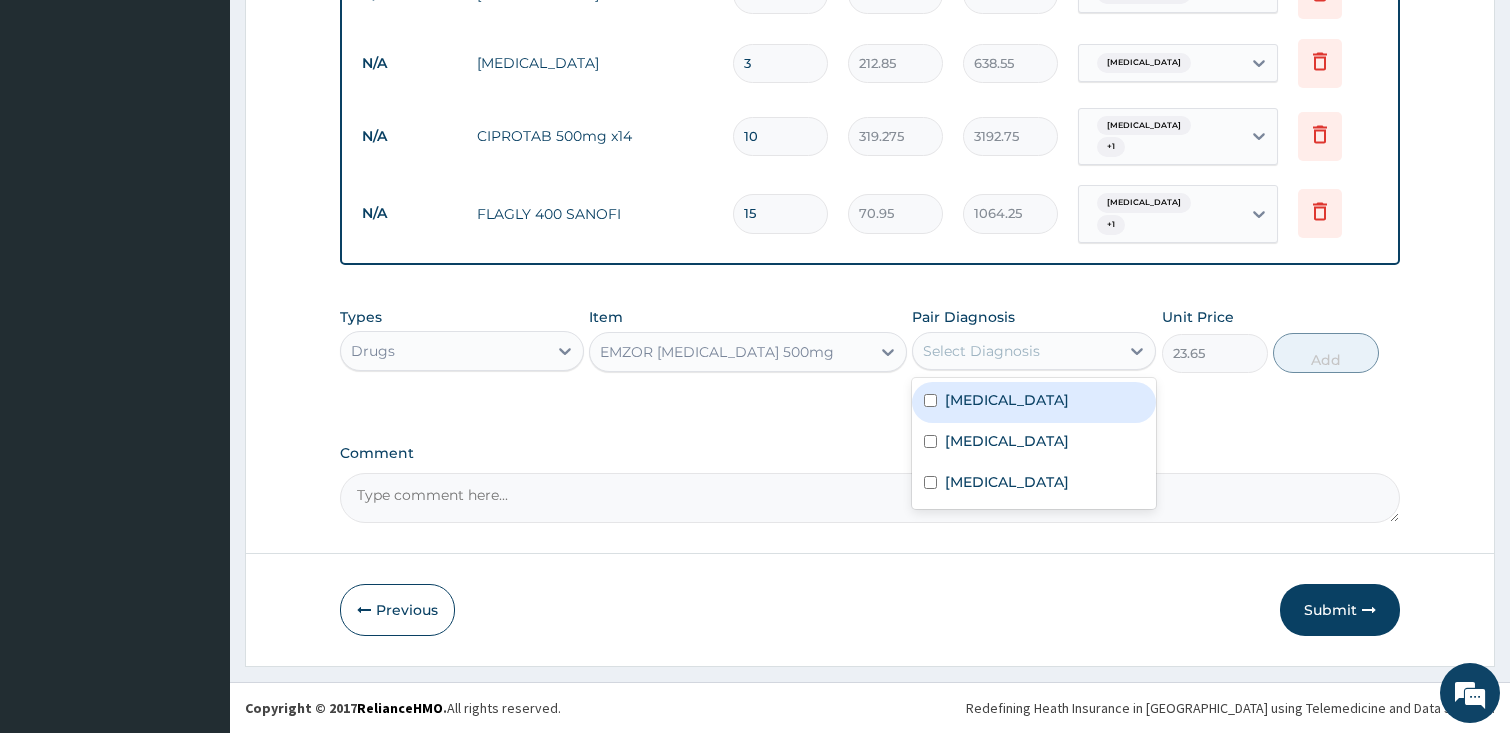 click on "Select Diagnosis" at bounding box center [1016, 351] 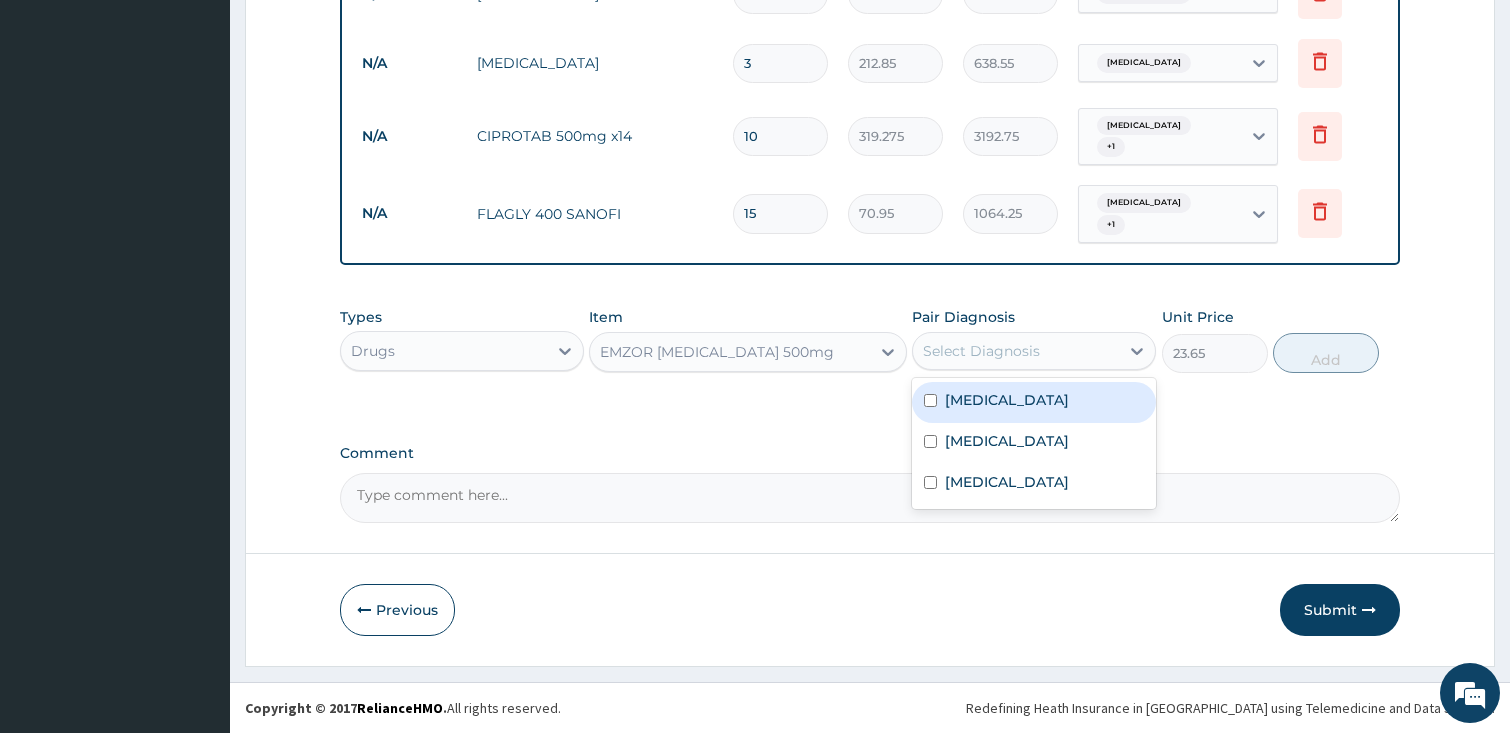 click on "Malaria" at bounding box center (1007, 400) 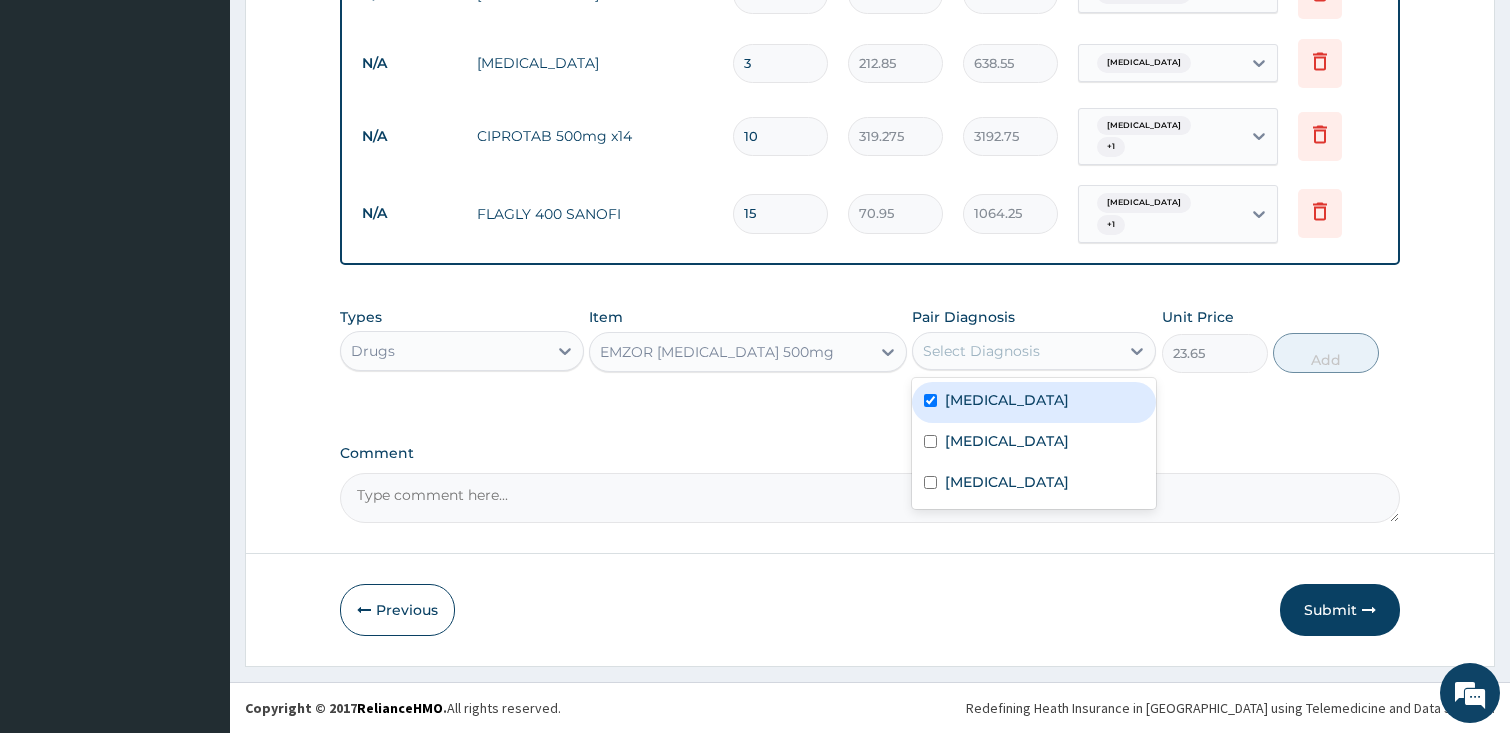 checkbox on "true" 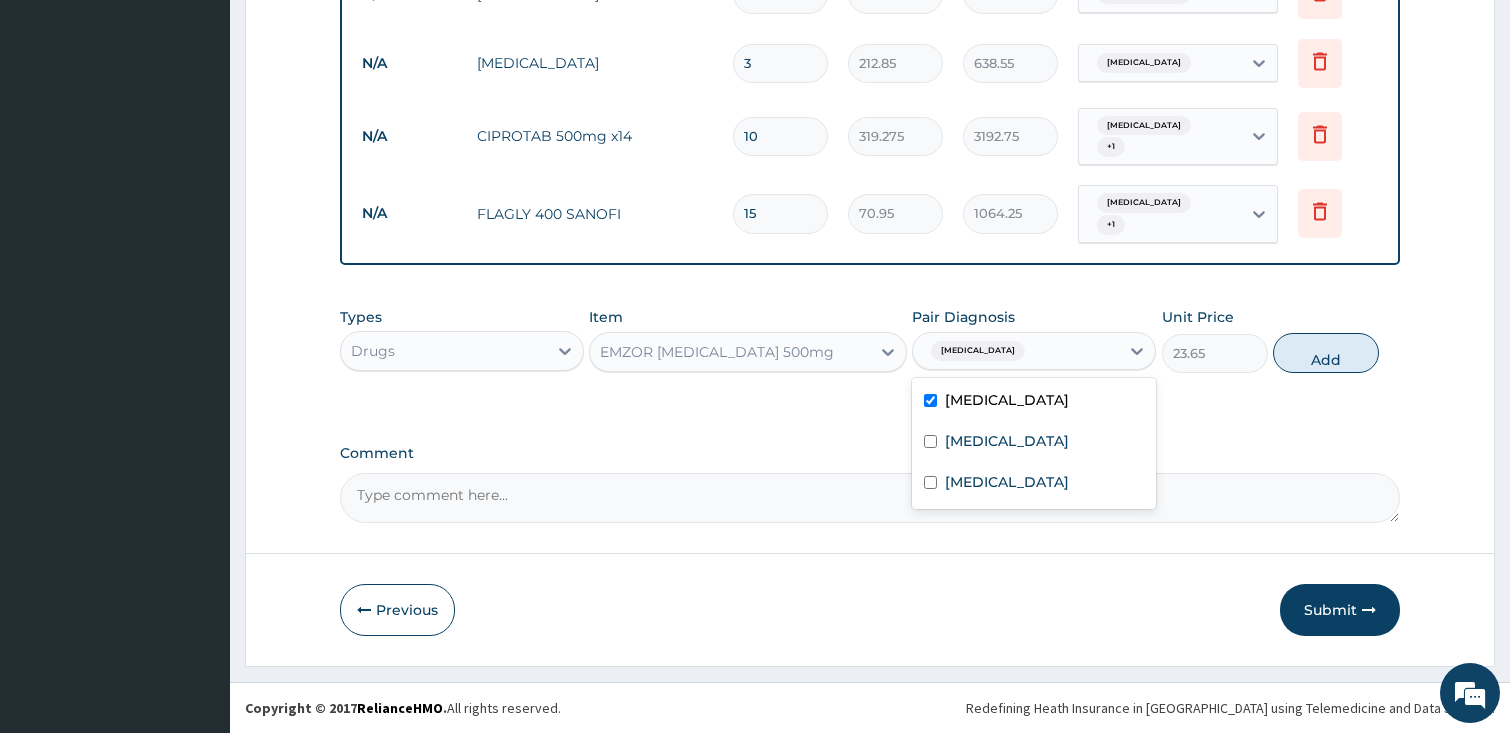 drag, startPoint x: 998, startPoint y: 403, endPoint x: 1342, endPoint y: 278, distance: 366.00684 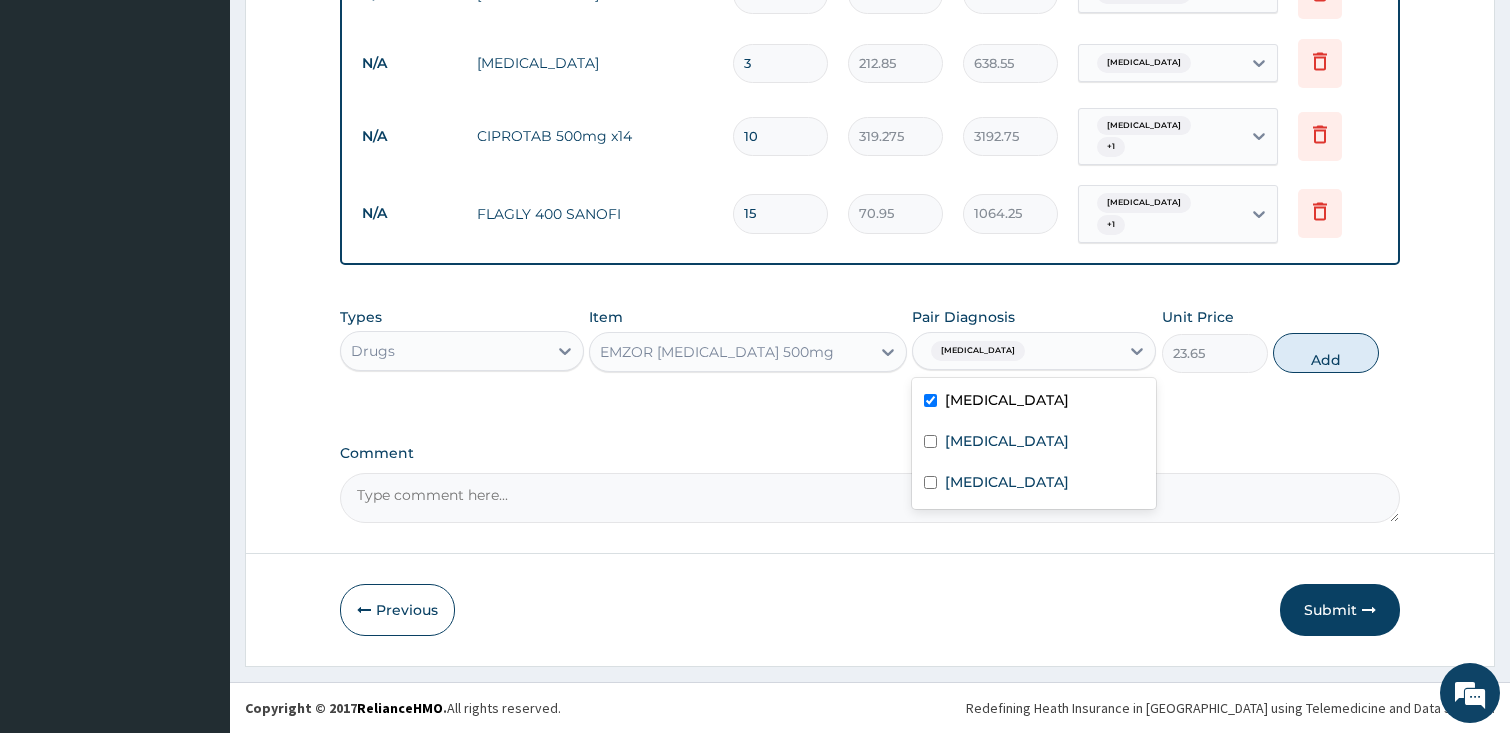 click on "PA Code / Prescription Code Enter Code(Secondary Care Only) Encounter Date 06-07-2025 Important Notice Please enter PA codes before entering items that are not attached to a PA code   All diagnoses entered must be linked to a claim item. Diagnosis & Claim Items that are visible but inactive cannot be edited because they were imported from an already approved PA code. Diagnosis Malaria Query Upper respiratory infection Query Sepsis Query NB: All diagnosis must be linked to a claim item Claim Items Type Name Quantity Unit Price Total Price Pair Diagnosis Actions N/A General practitioner Consultation first outpatient consultation 1 3547.5 3547.50 Malaria Delete N/A FBC CBC-Complete Blood Count (Haemogram) - [Blood] 1 4300 4300.00 Malaria Delete N/A MALARIA PARASITE (MP) RDT 1 1612.5 1612.50 Malaria Delete N/A EMAL 150MG INJECTION 3 3000 9000.00 Malaria Delete N/A Diclofenac 1 591.25 591.25 Malaria Delete N/A Fansidar 3 212.85 638.55 Malaria Delete N/A CIPROTAB 500mg x14 10 319.275 3192.75  + 1 Delete N/A 15  + 1" at bounding box center (870, -200) 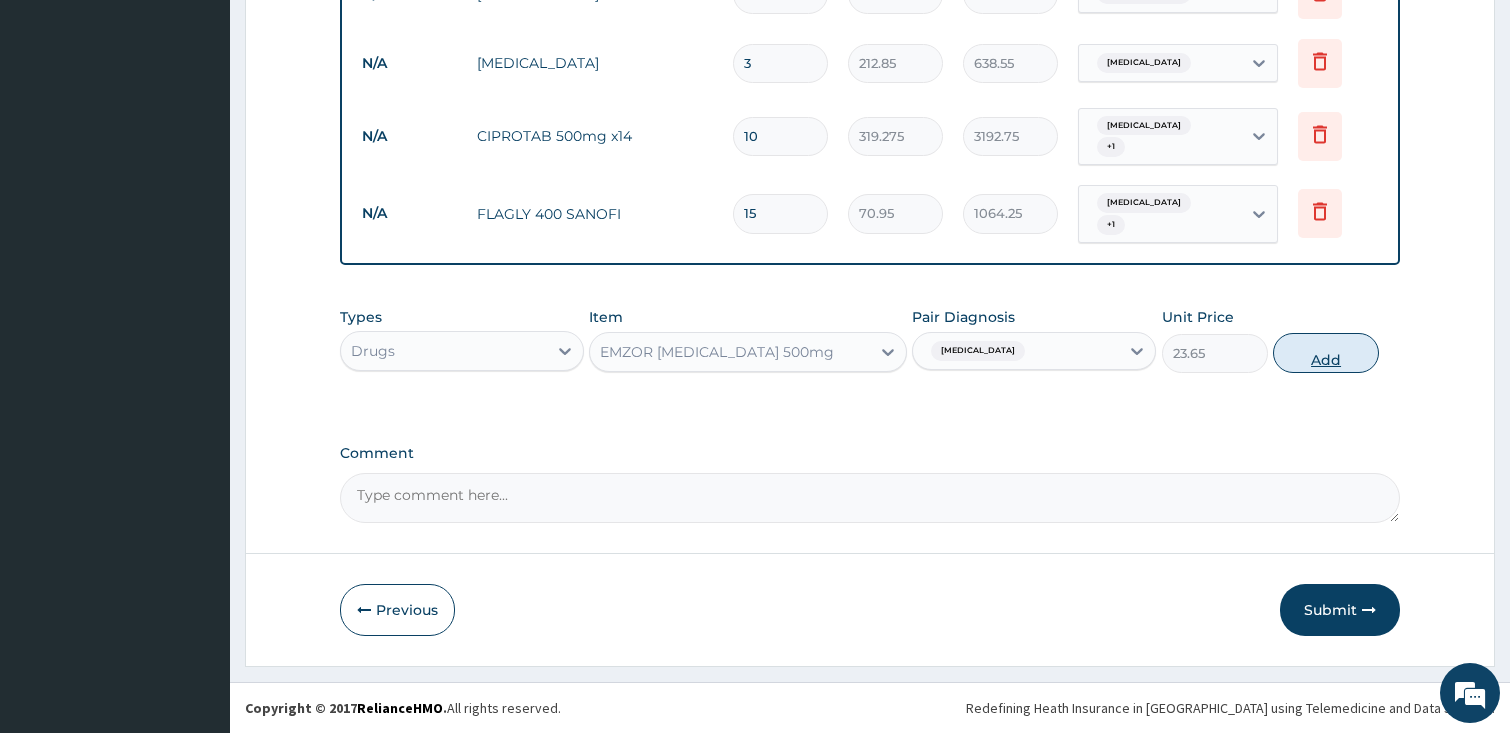 click on "Add" at bounding box center (1326, 353) 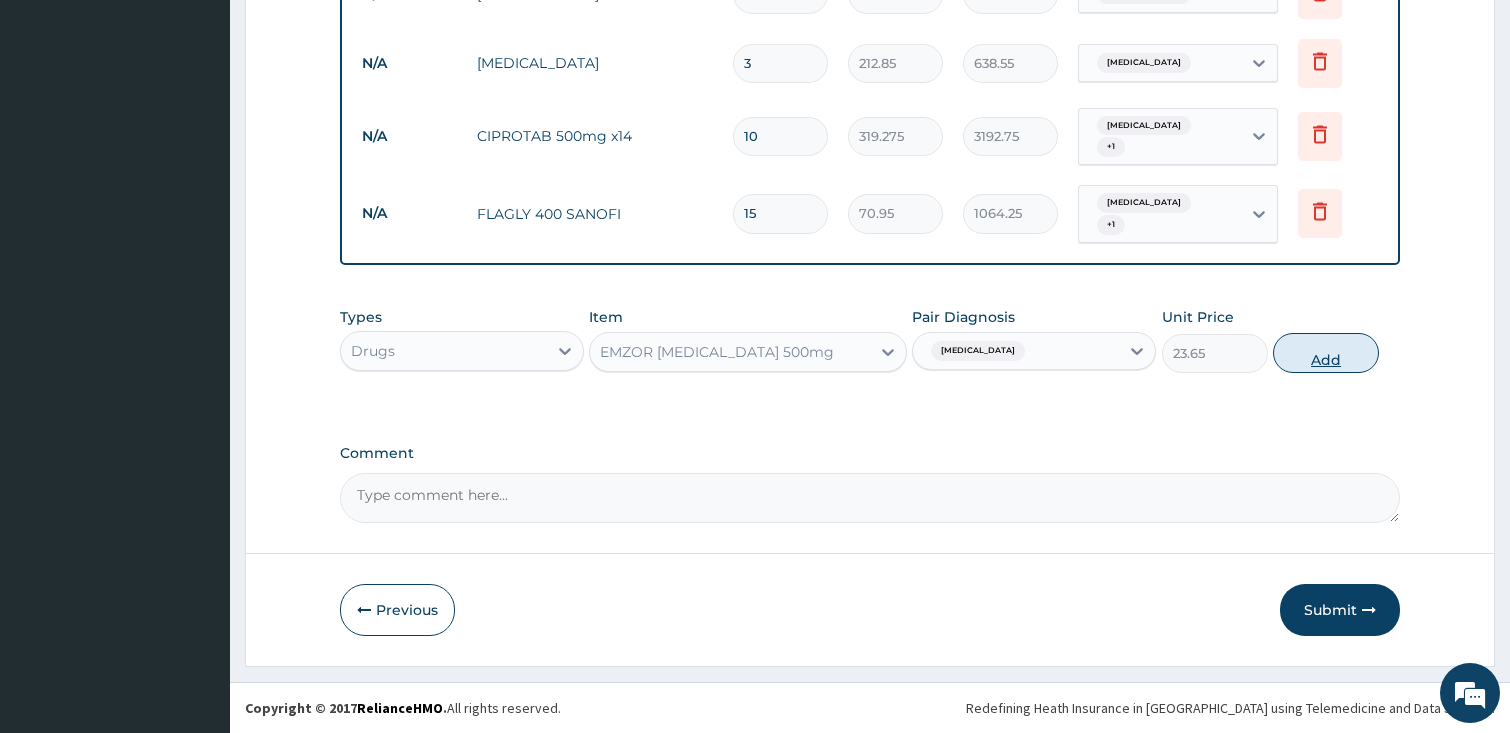type on "0" 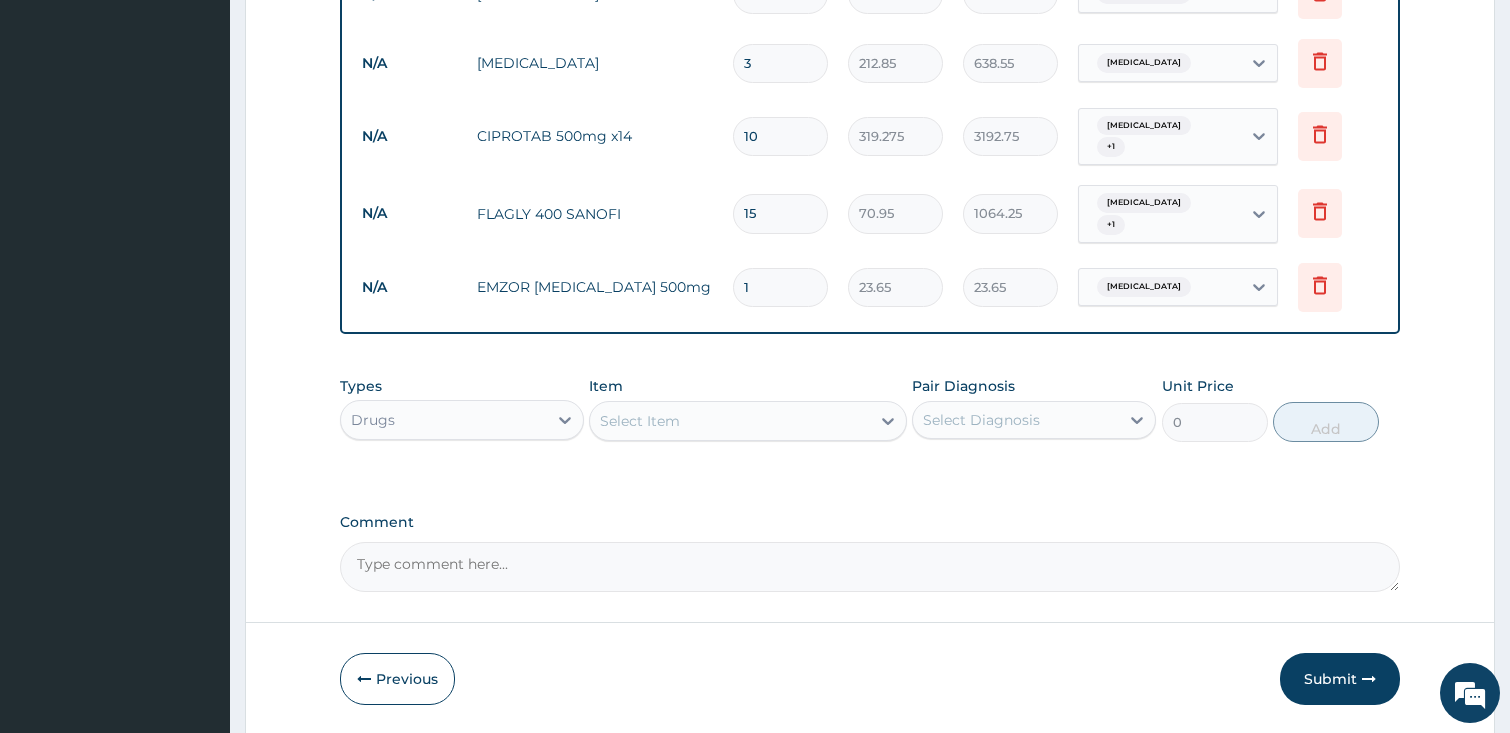 type on "18" 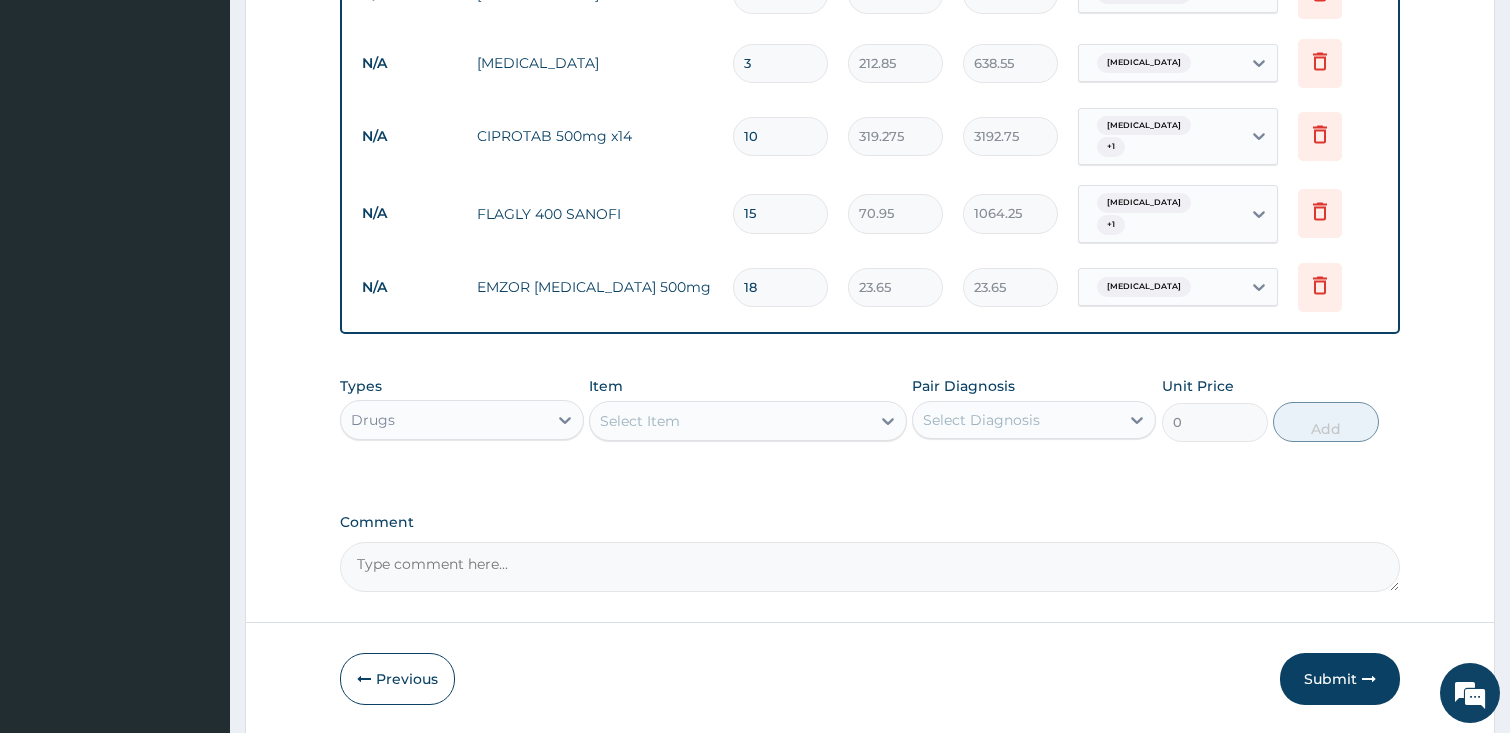 type on "425.70" 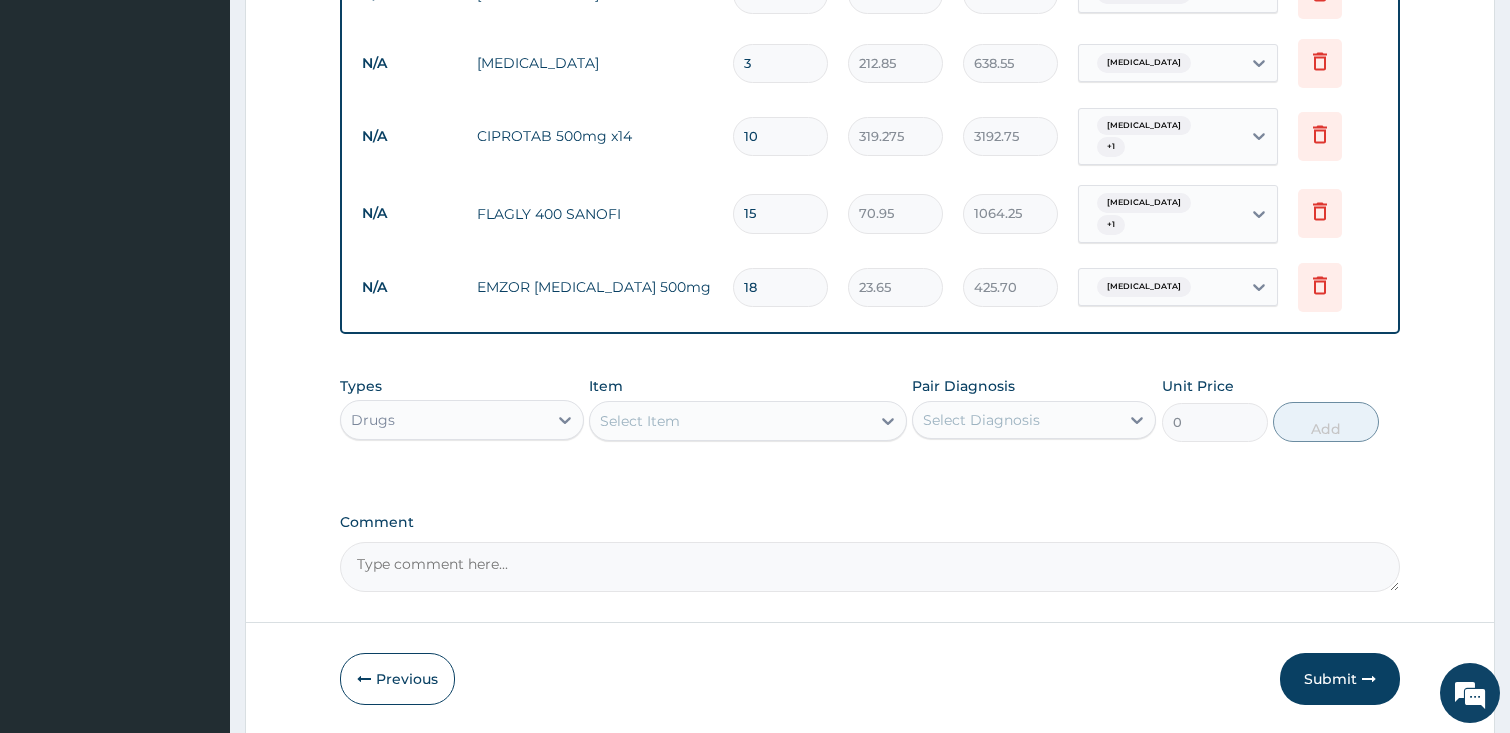 type on "18" 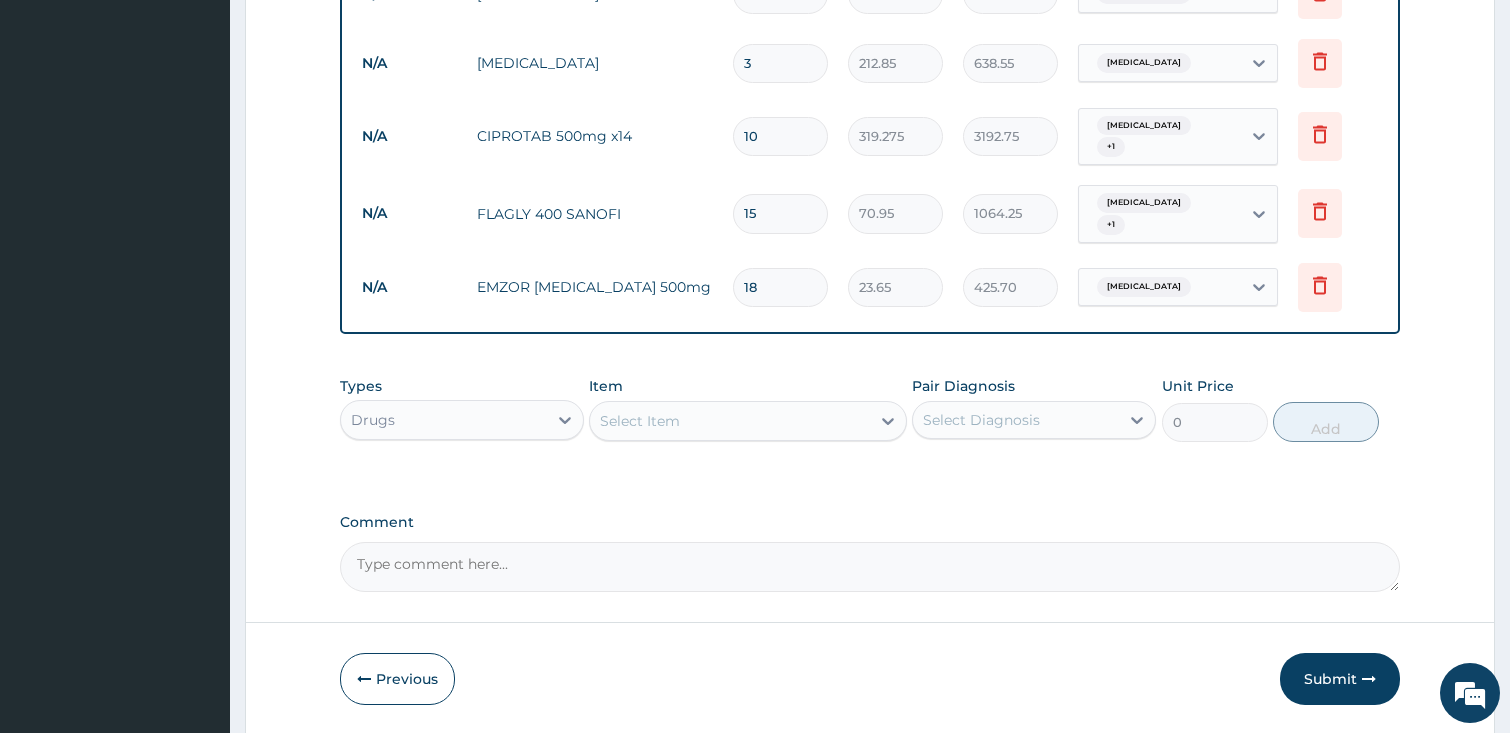 click on "Select Item" at bounding box center (730, 421) 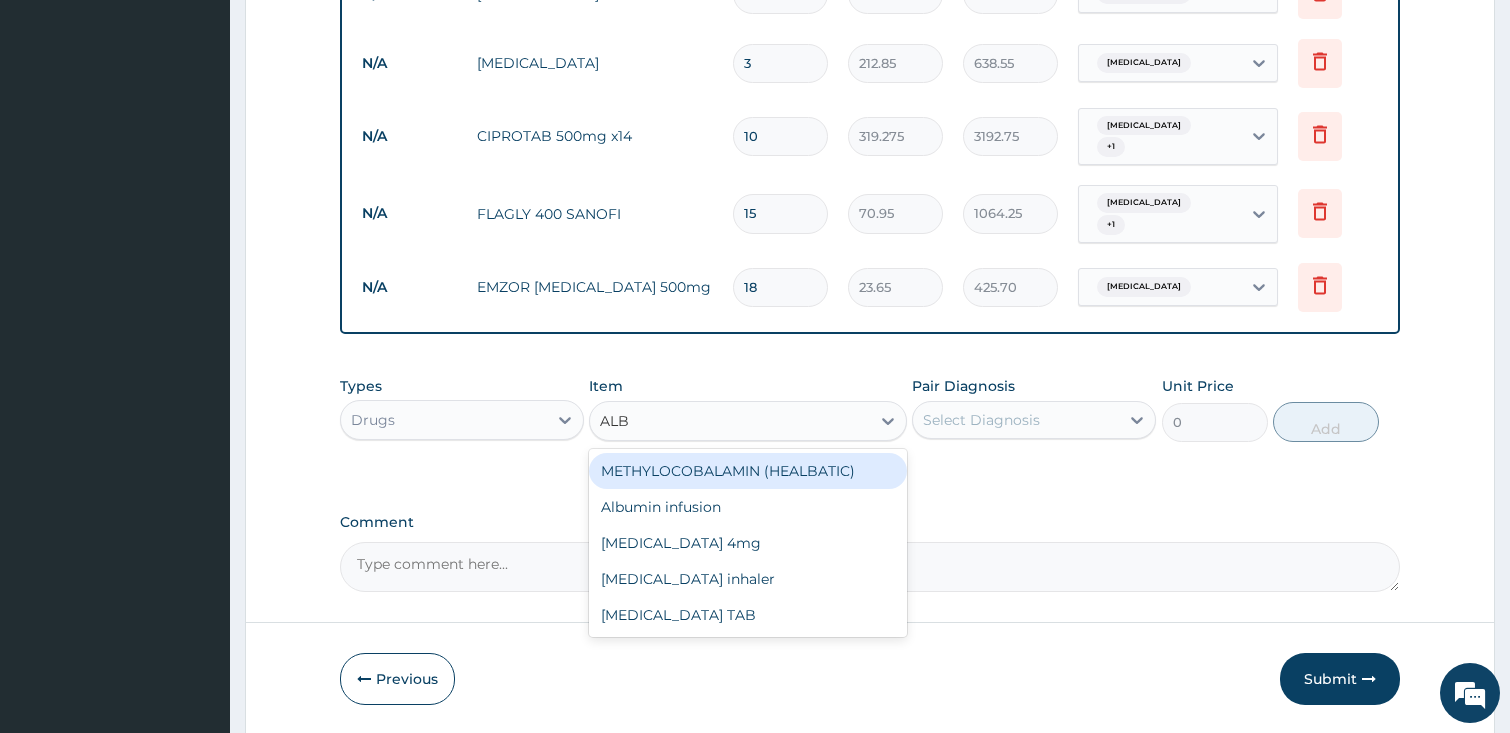 type on "ALBE" 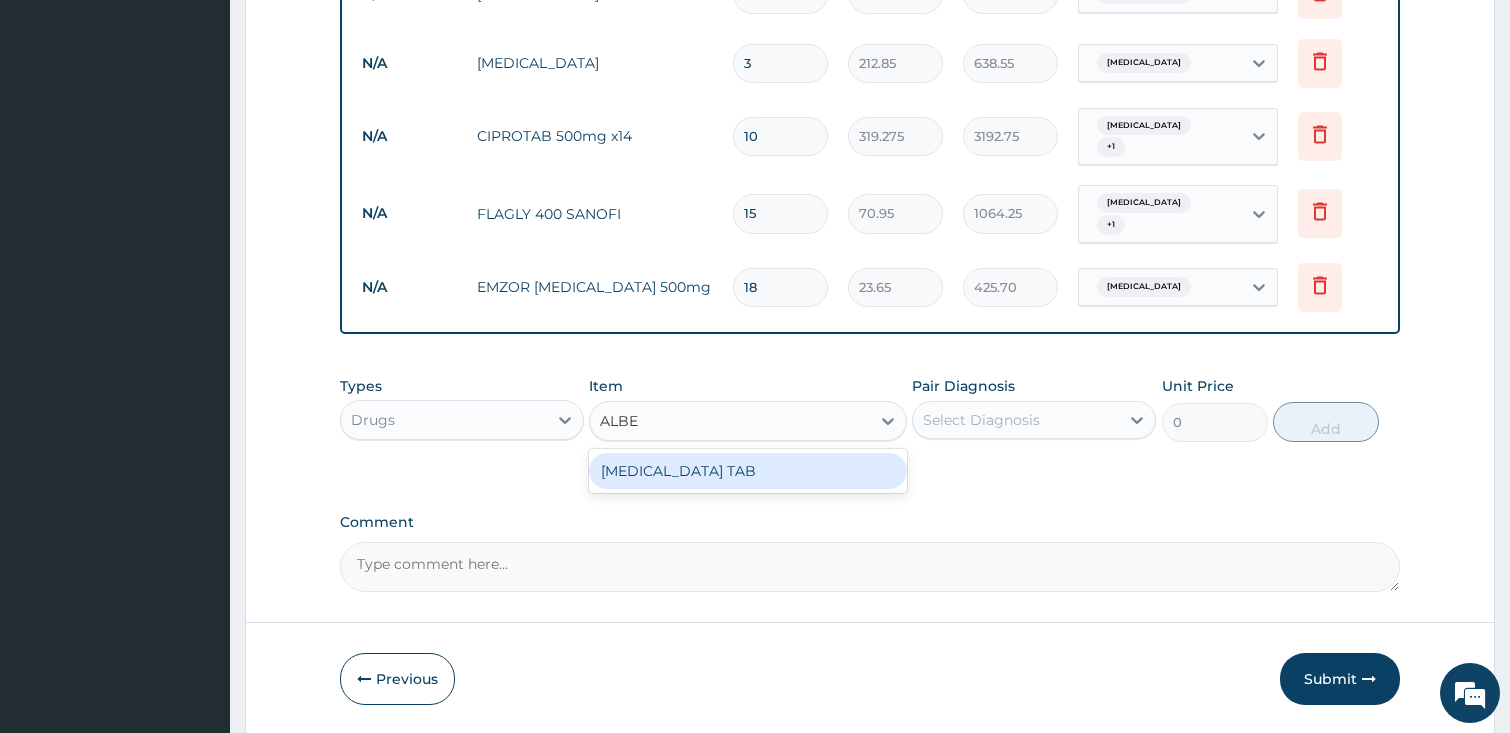 click on "ALBENDAZOLE TAB" at bounding box center (748, 471) 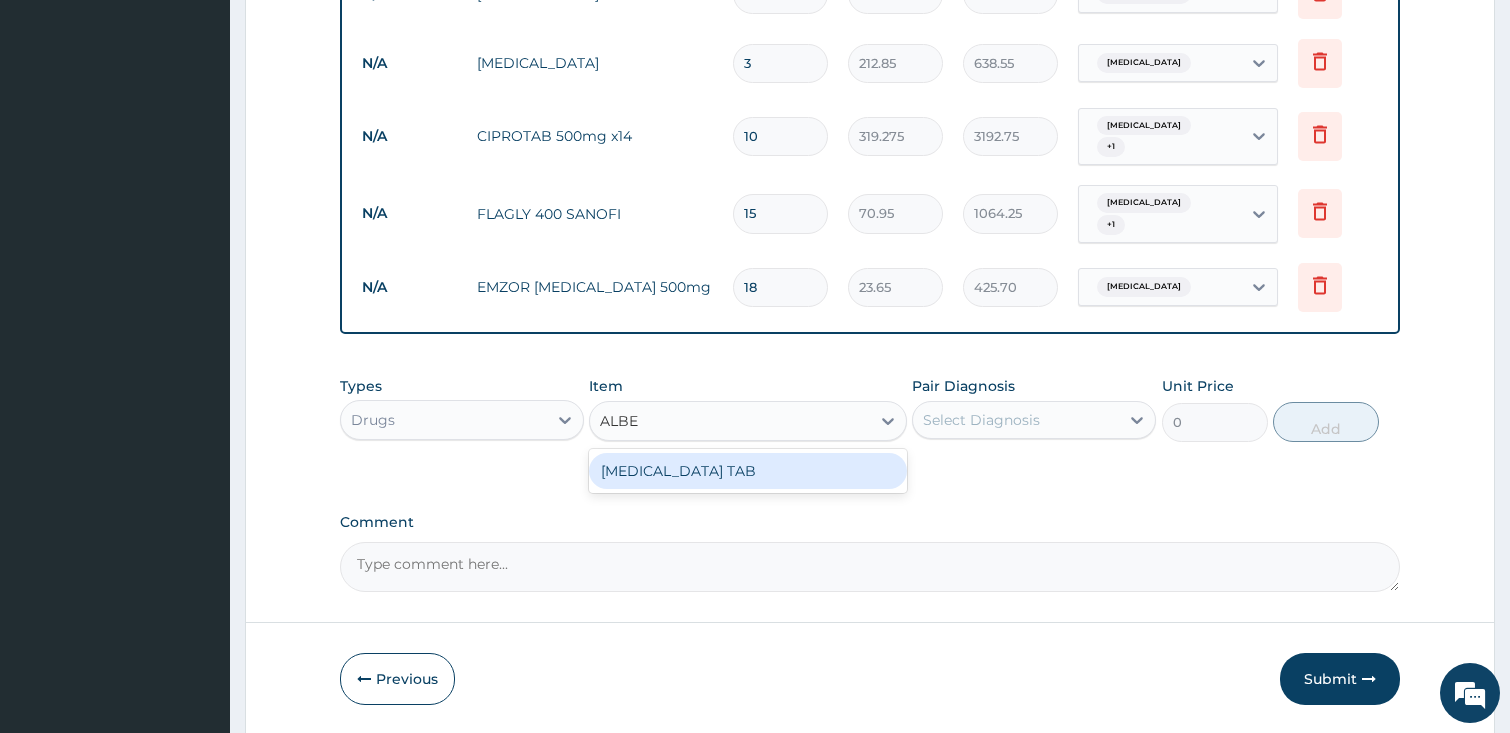 type 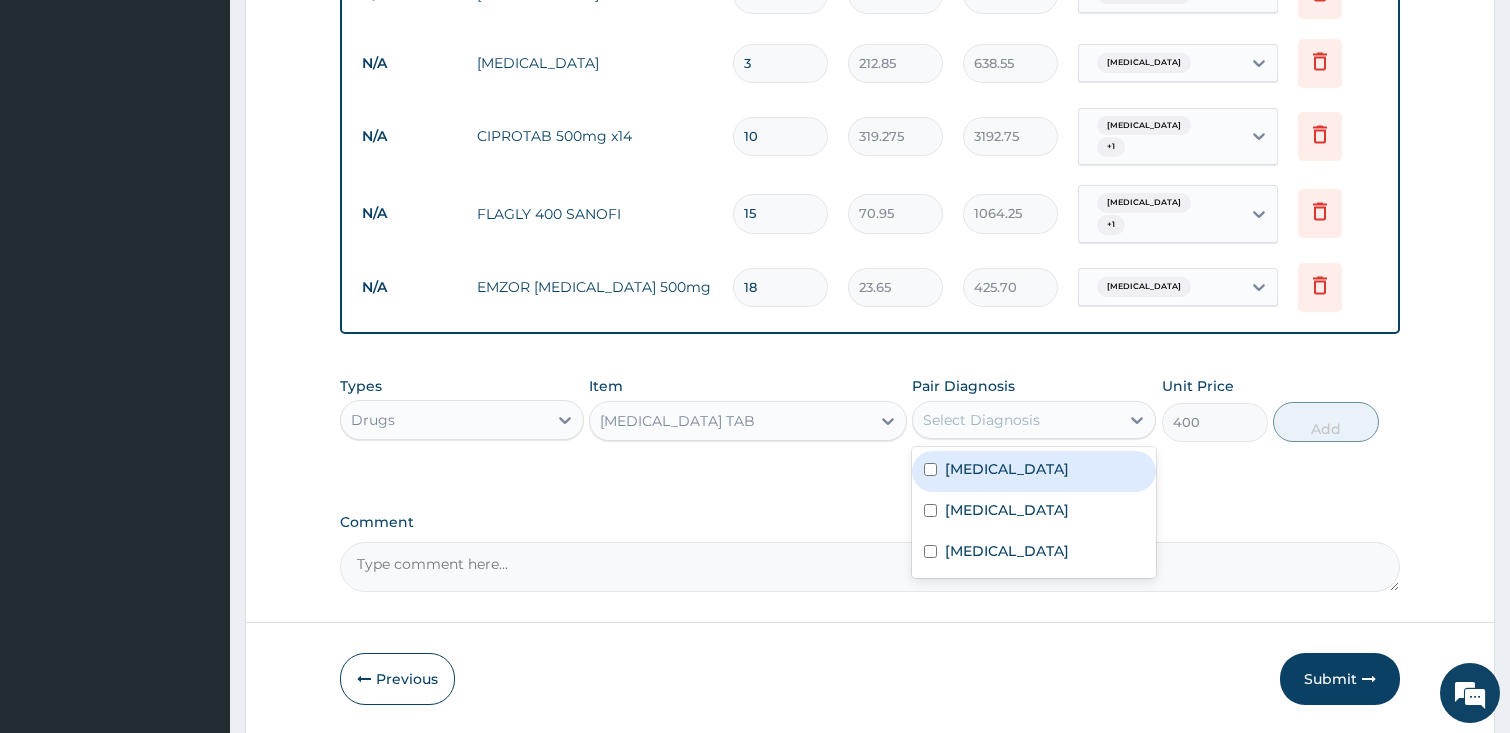 click on "Select Diagnosis" at bounding box center [981, 420] 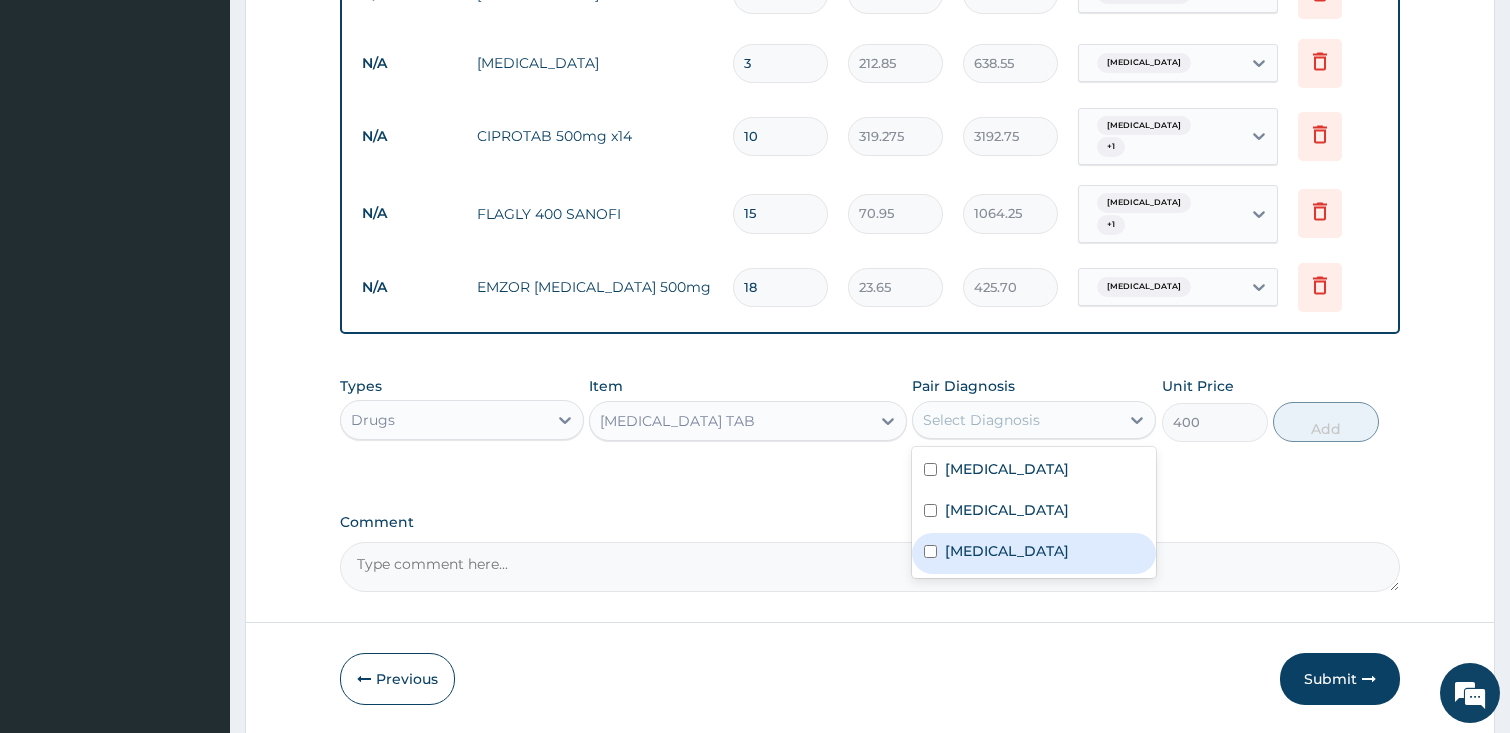 click on "Sepsis" at bounding box center (1034, 553) 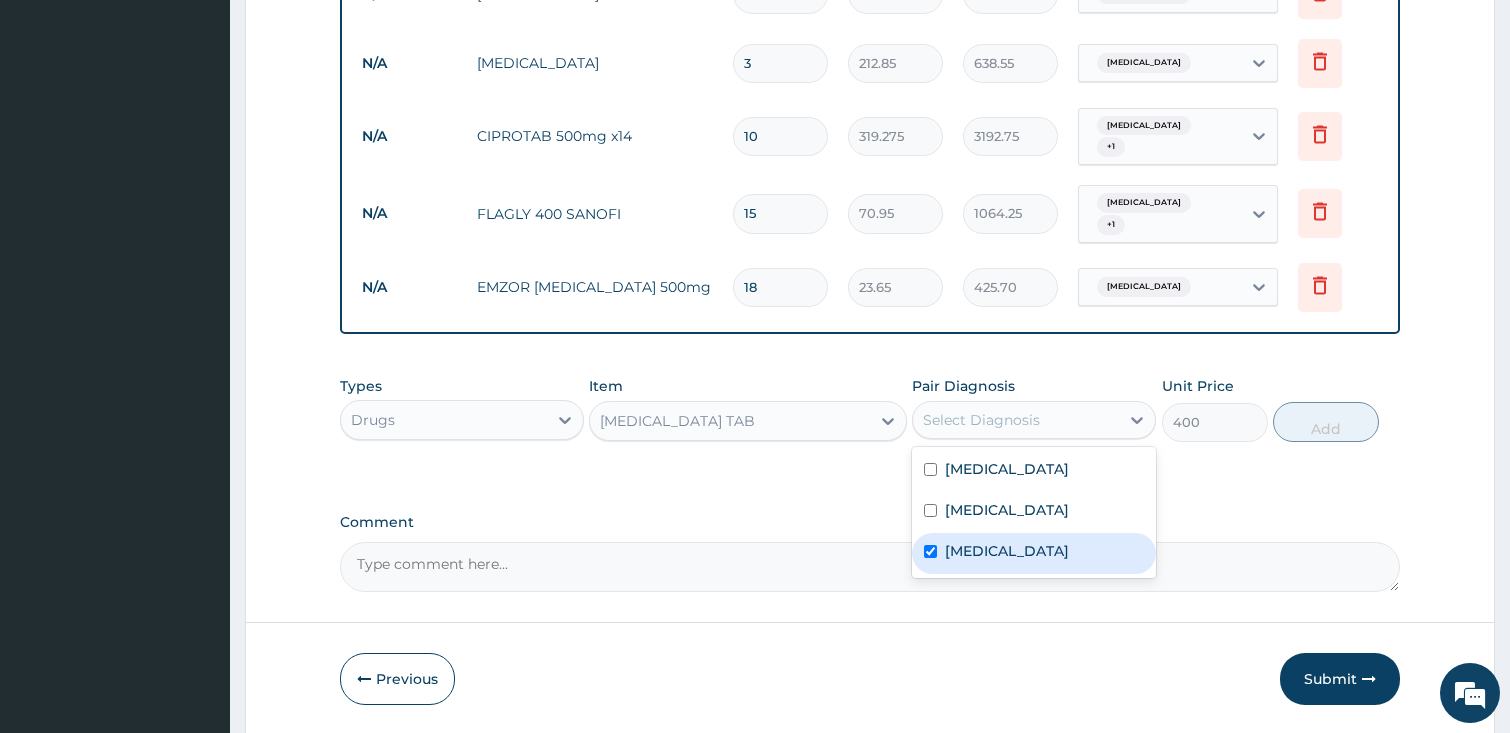 checkbox on "true" 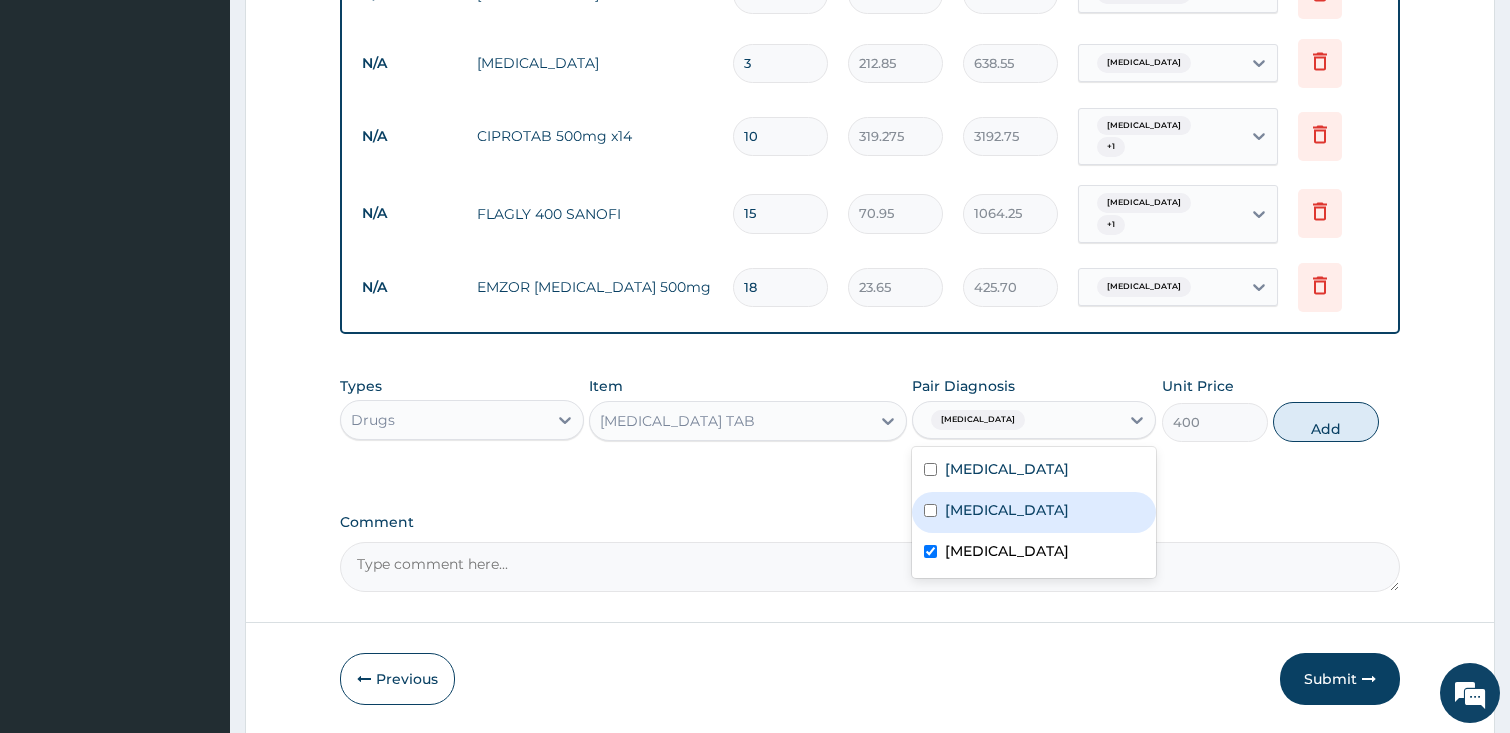 click on "Upper respiratory infection" at bounding box center (1034, 512) 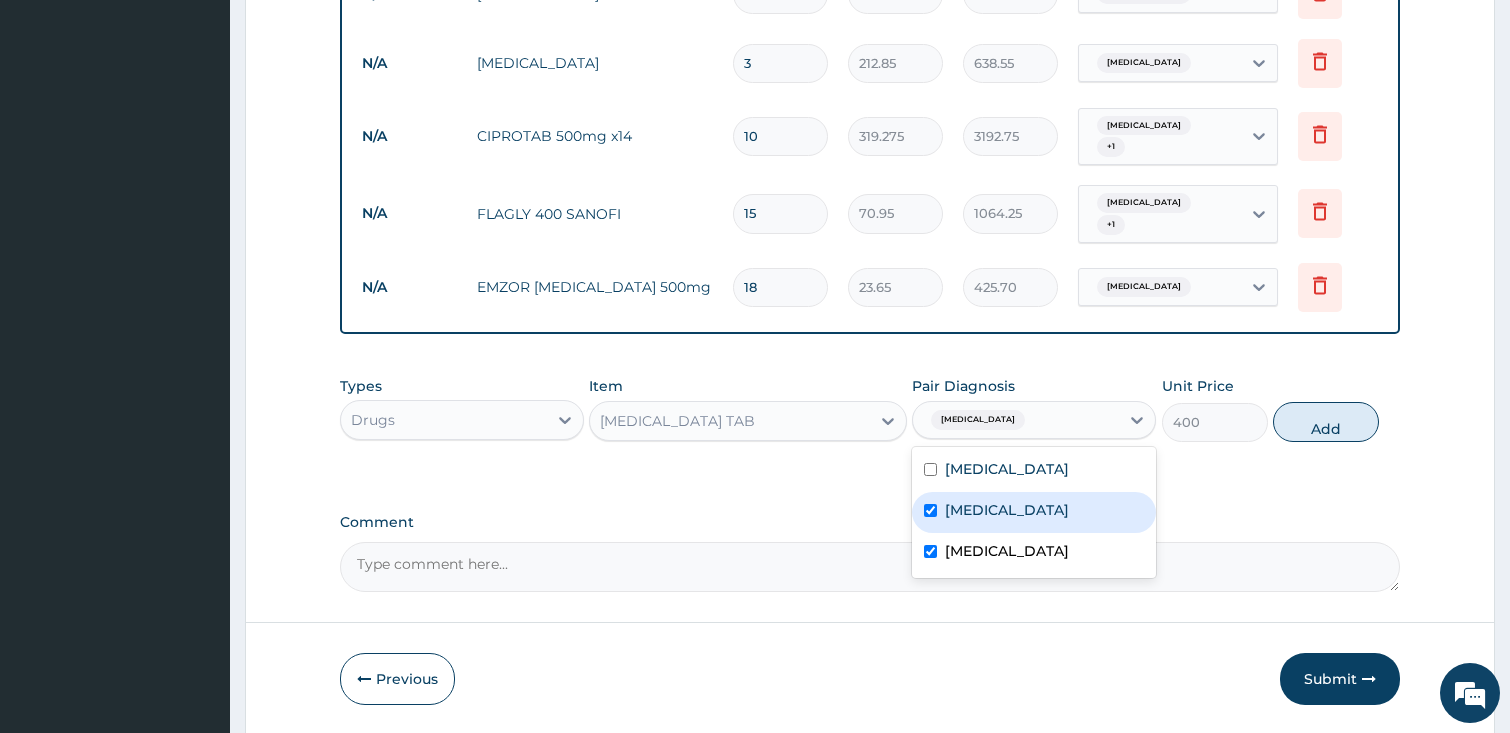 checkbox on "true" 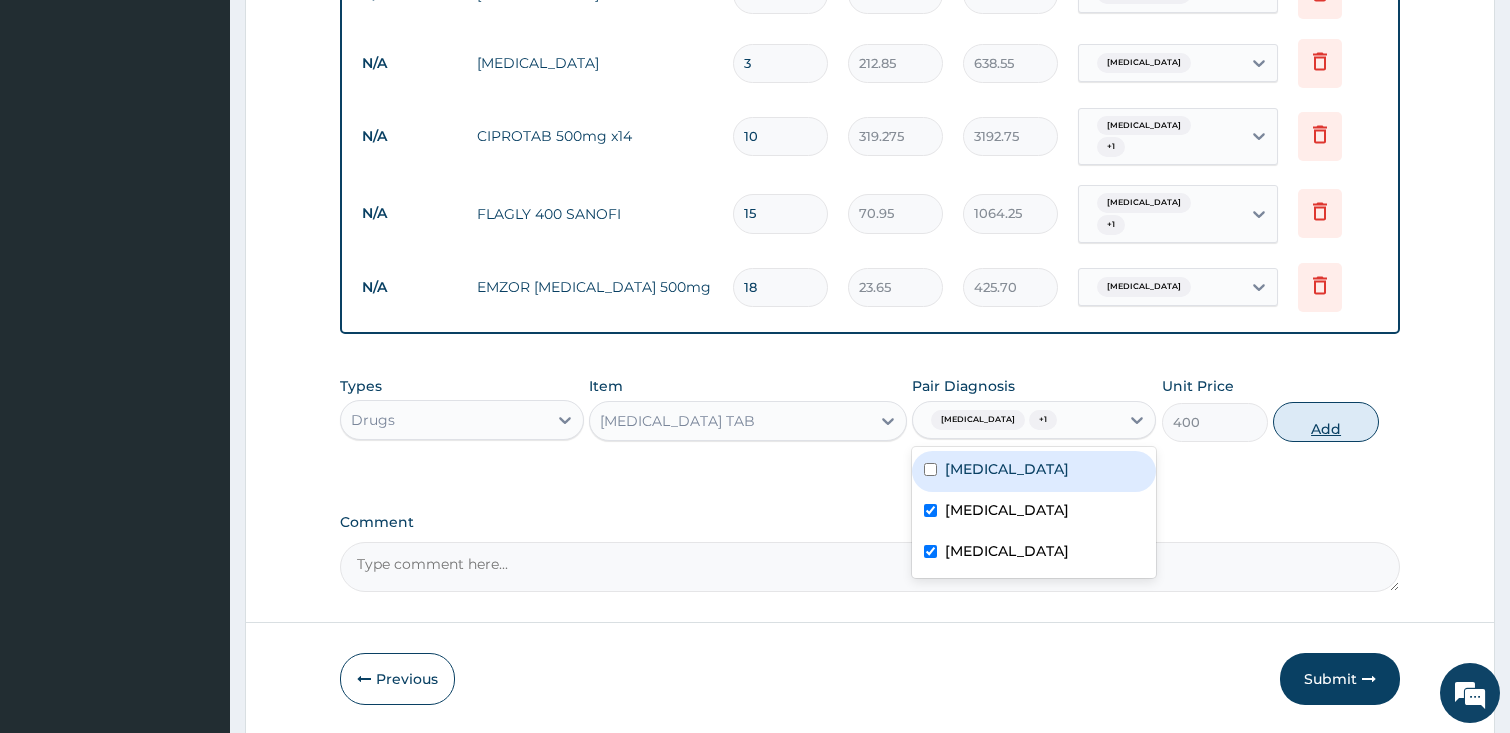 click on "Add" at bounding box center [1326, 422] 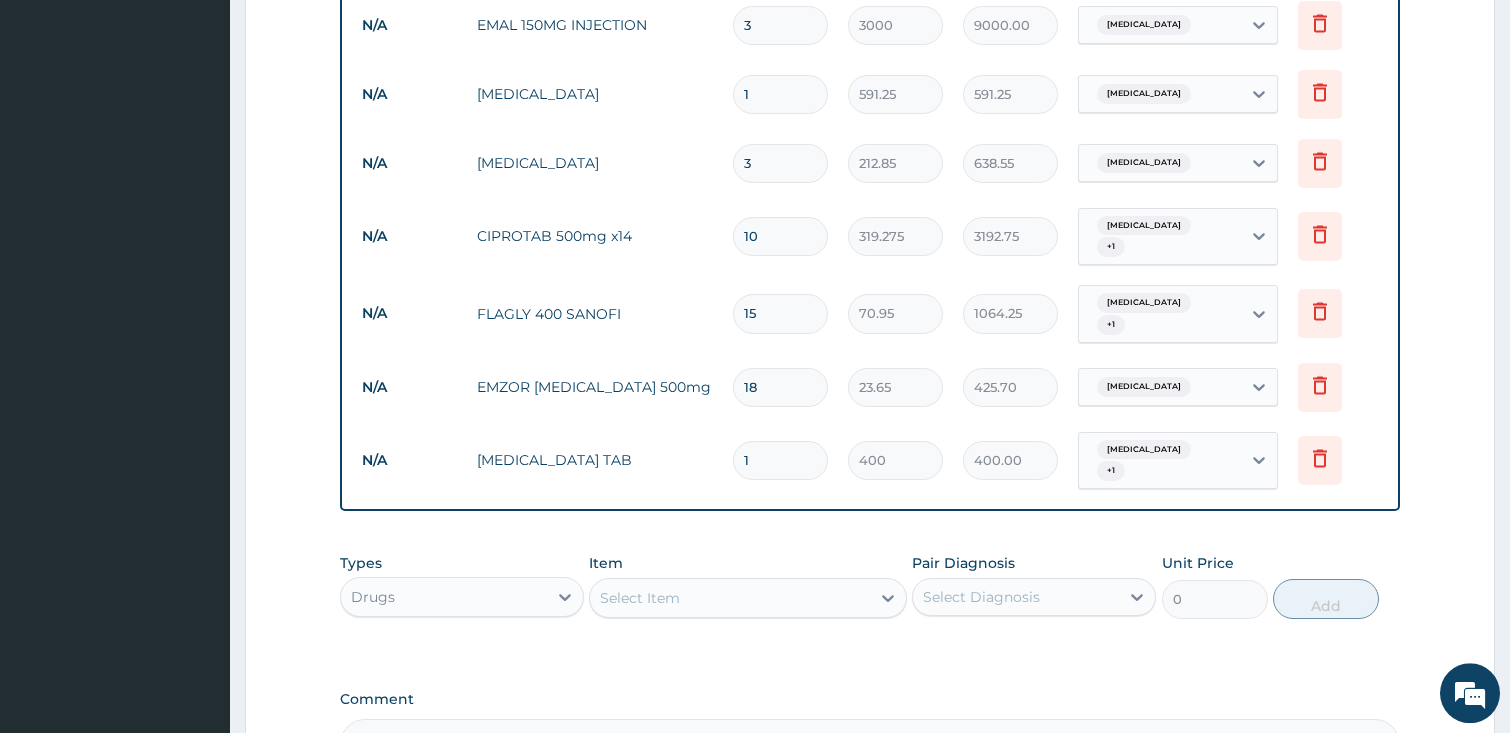 scroll, scrollTop: 961, scrollLeft: 0, axis: vertical 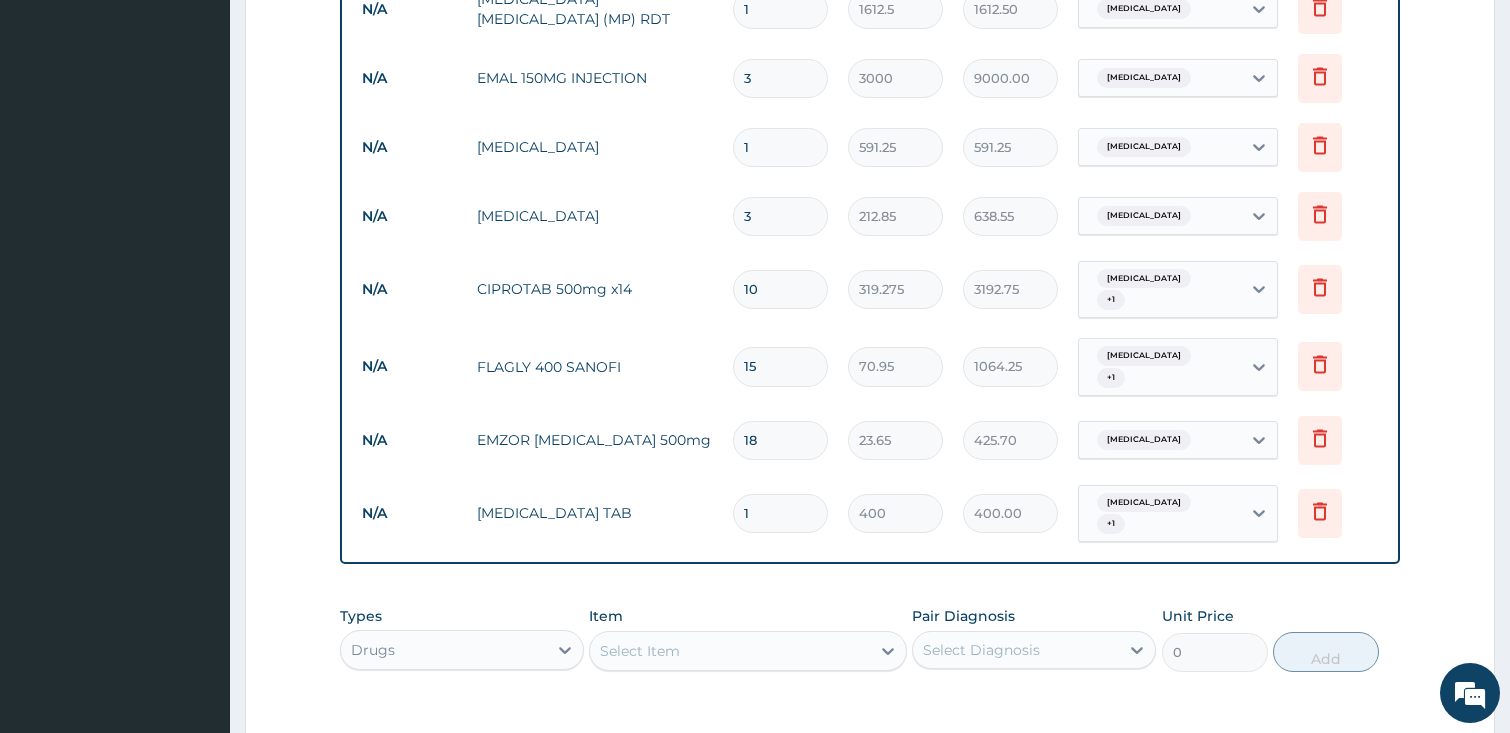 type 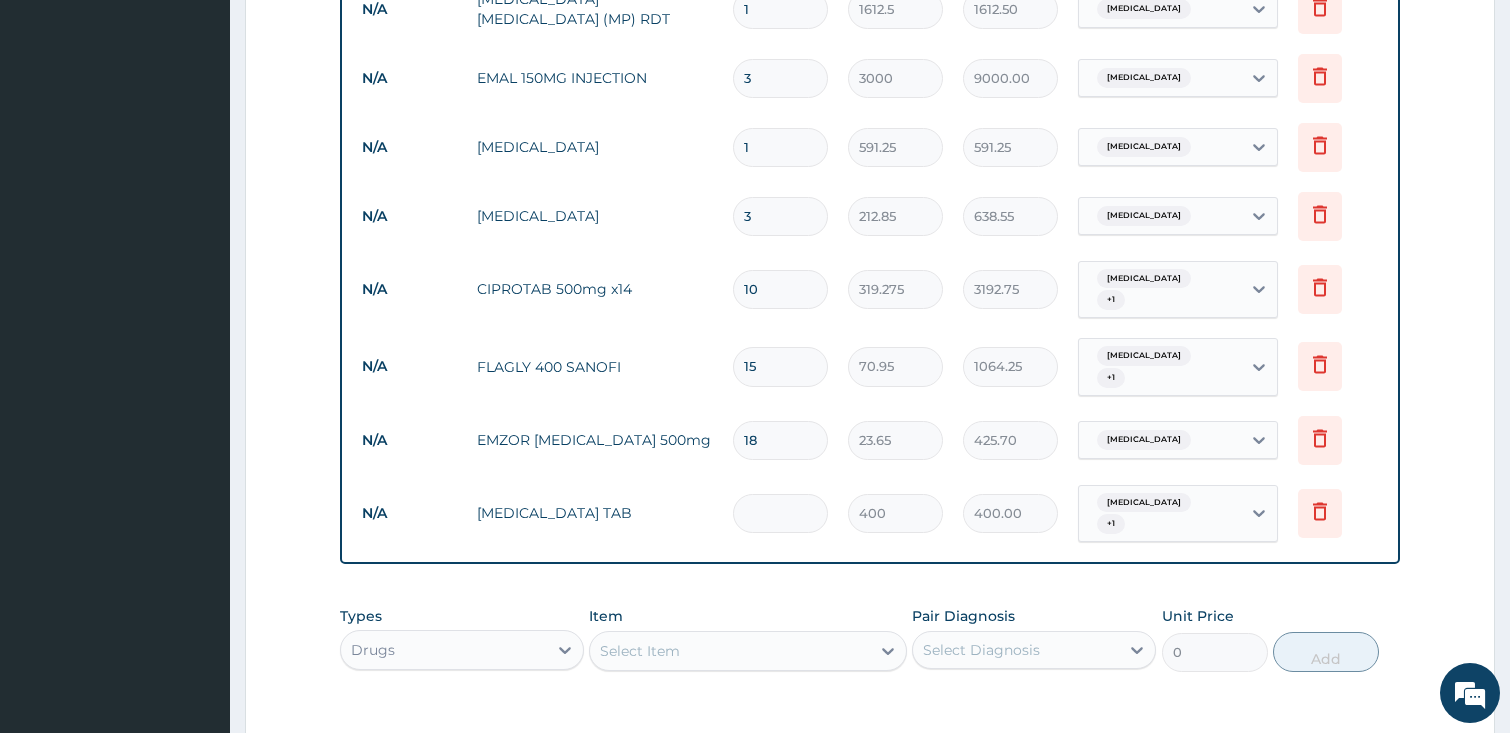 type on "0.00" 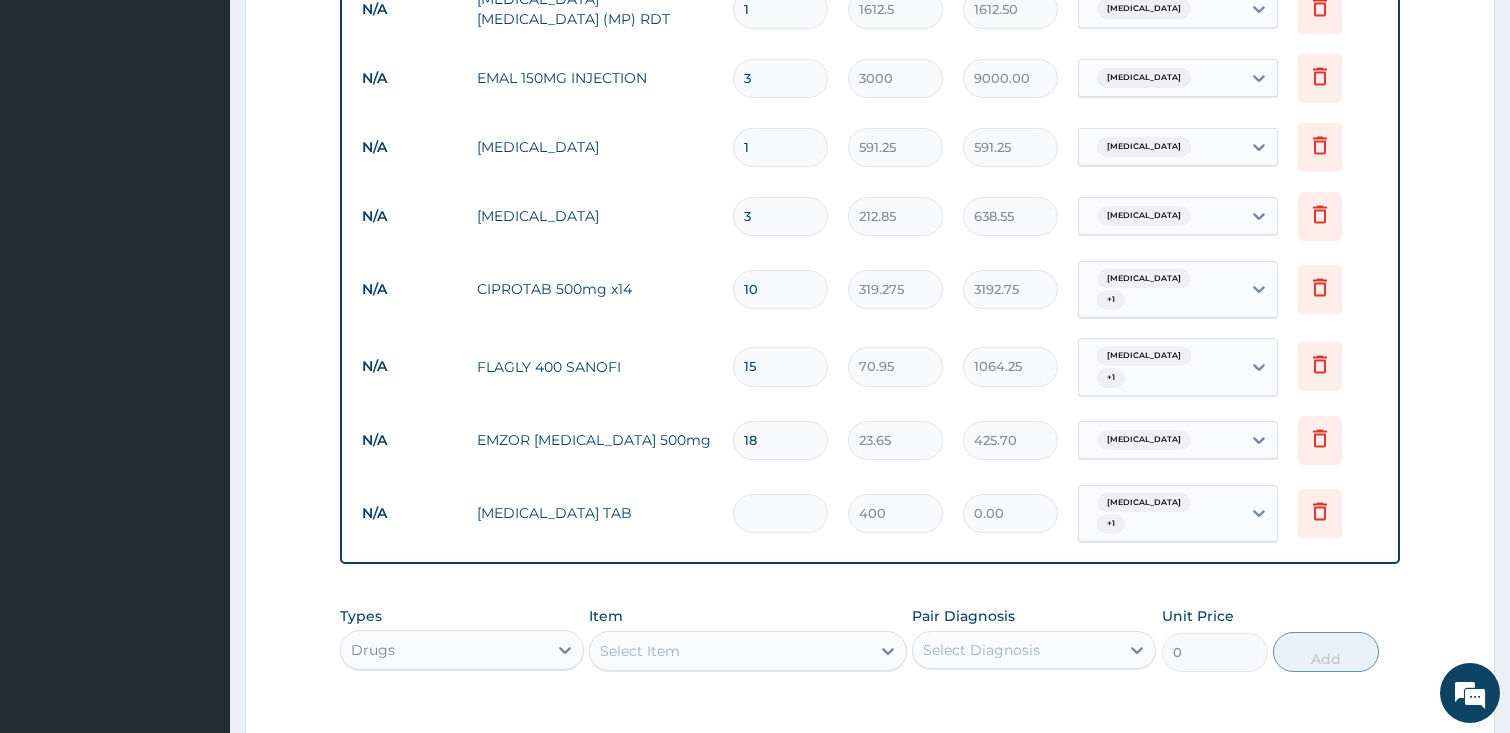type on "3" 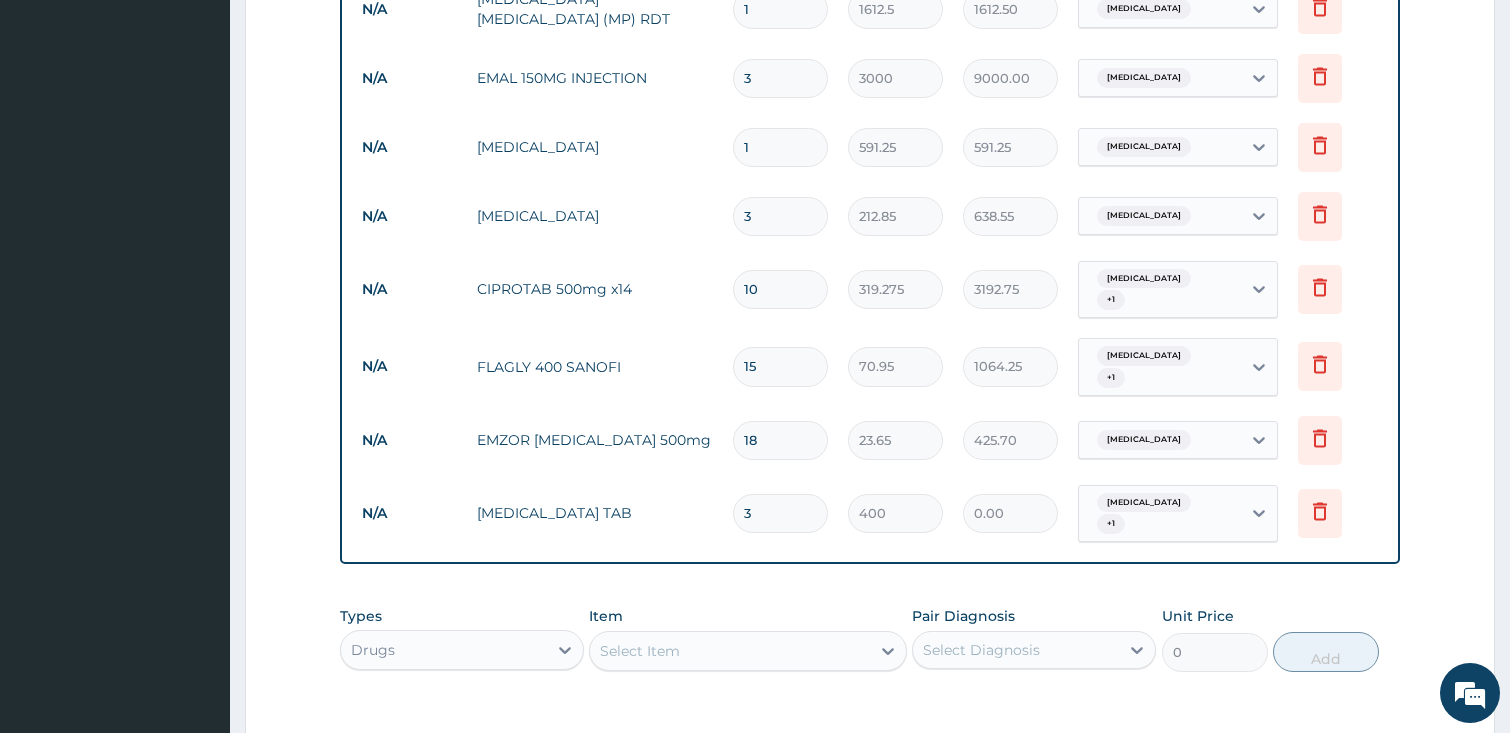type on "1200.00" 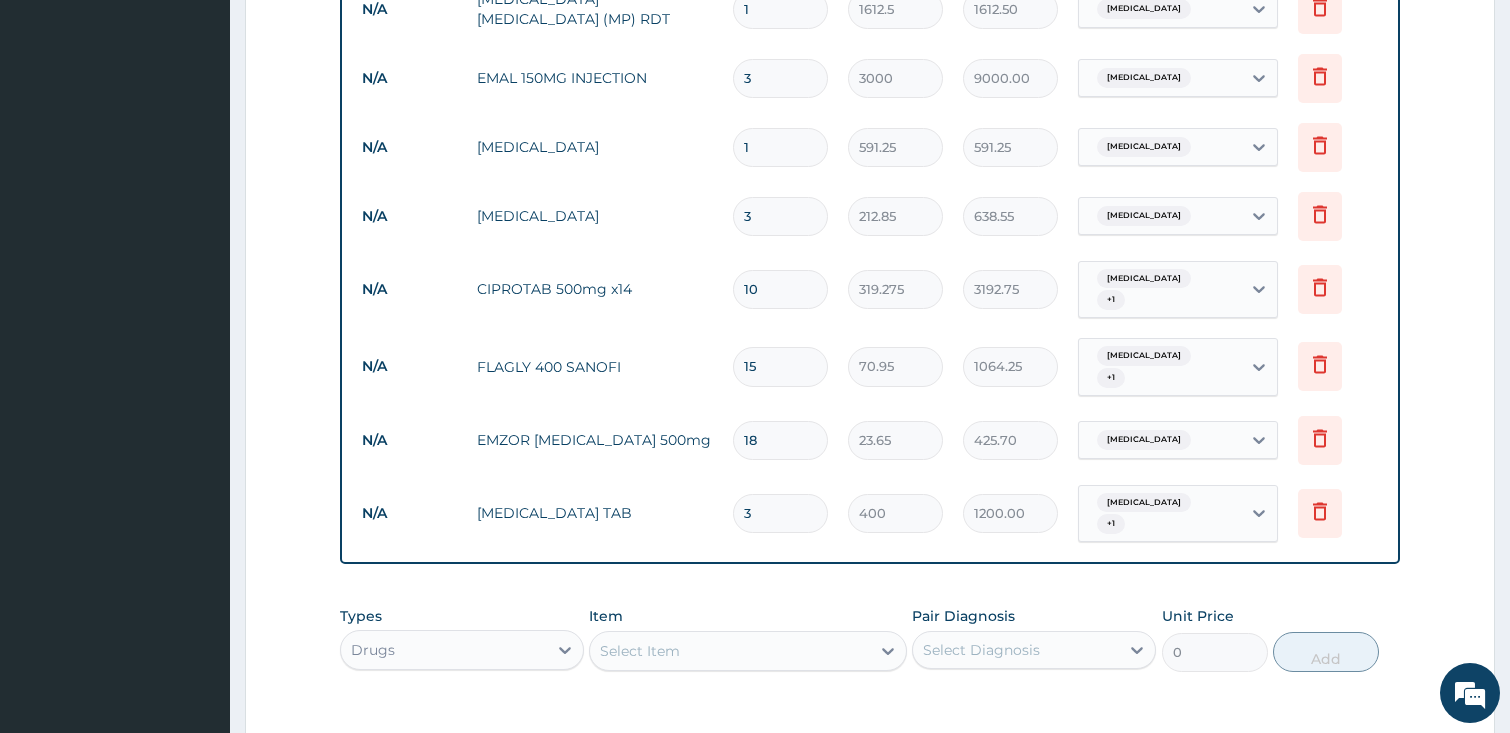 type 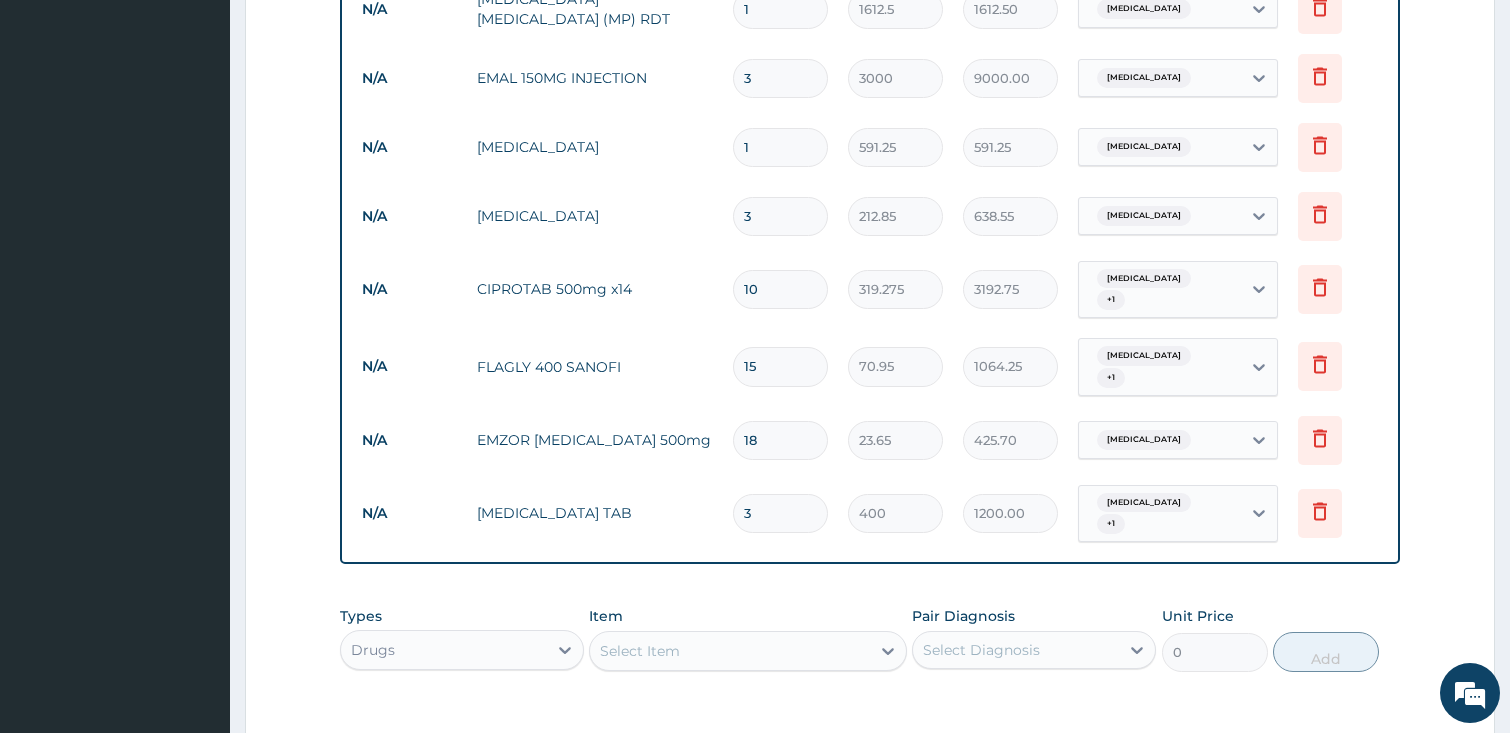 type on "0.00" 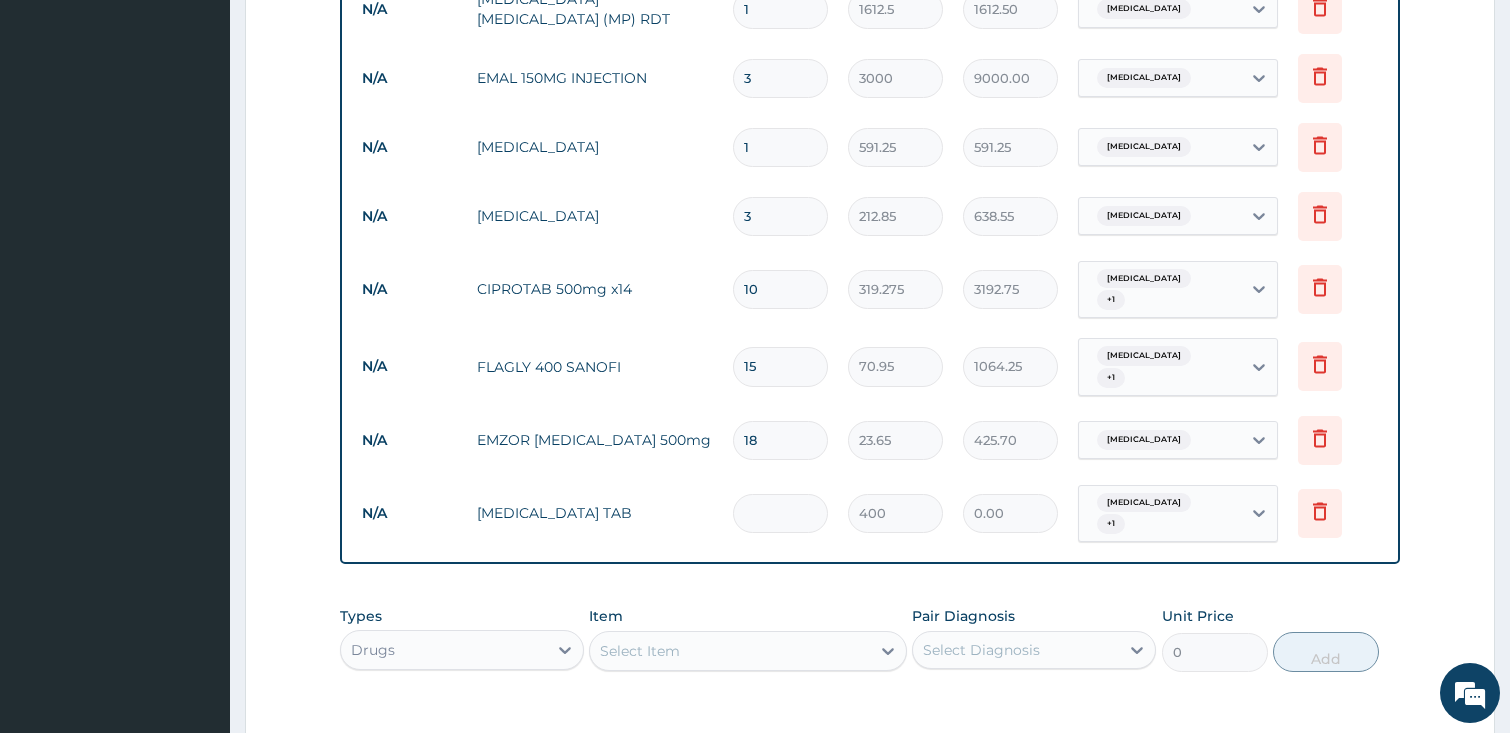 type on "4" 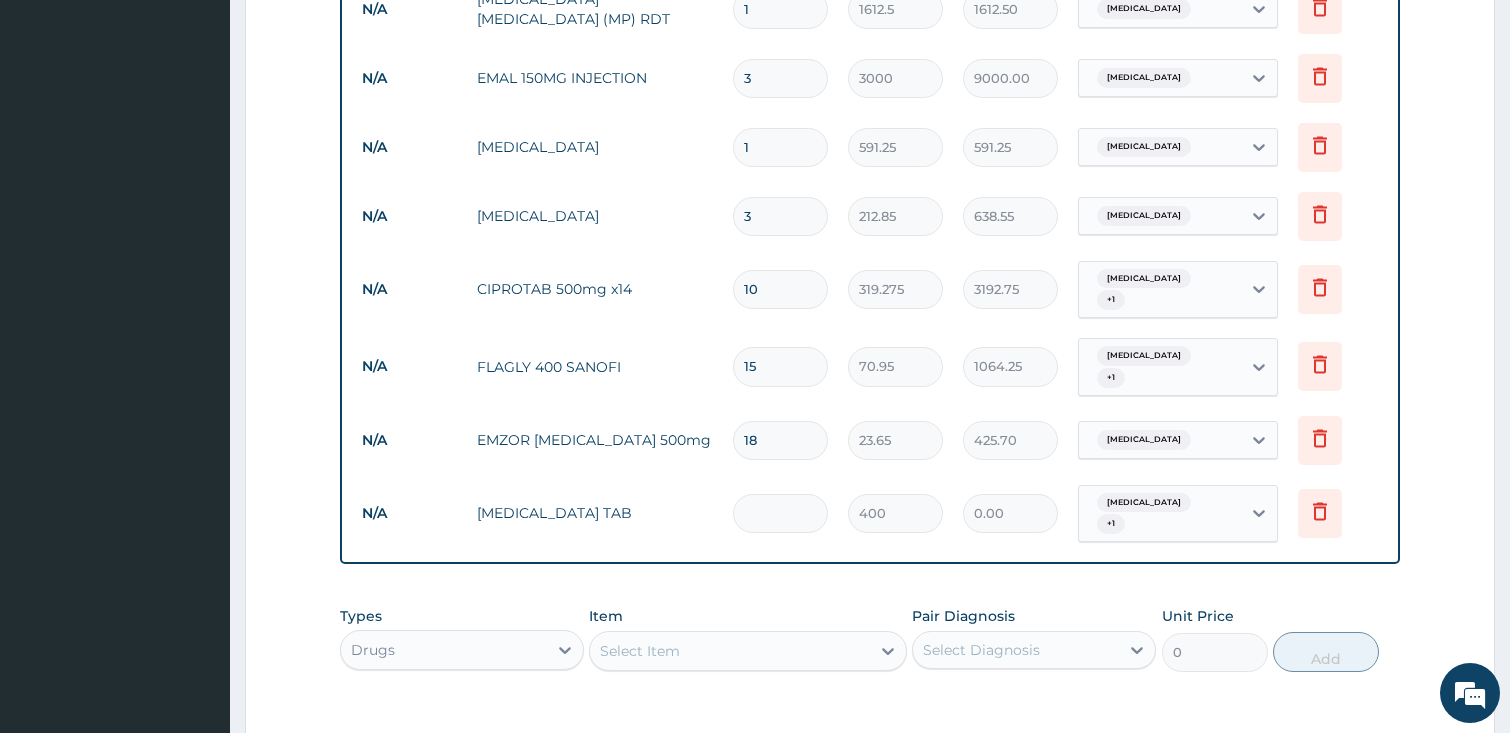 type on "1600.00" 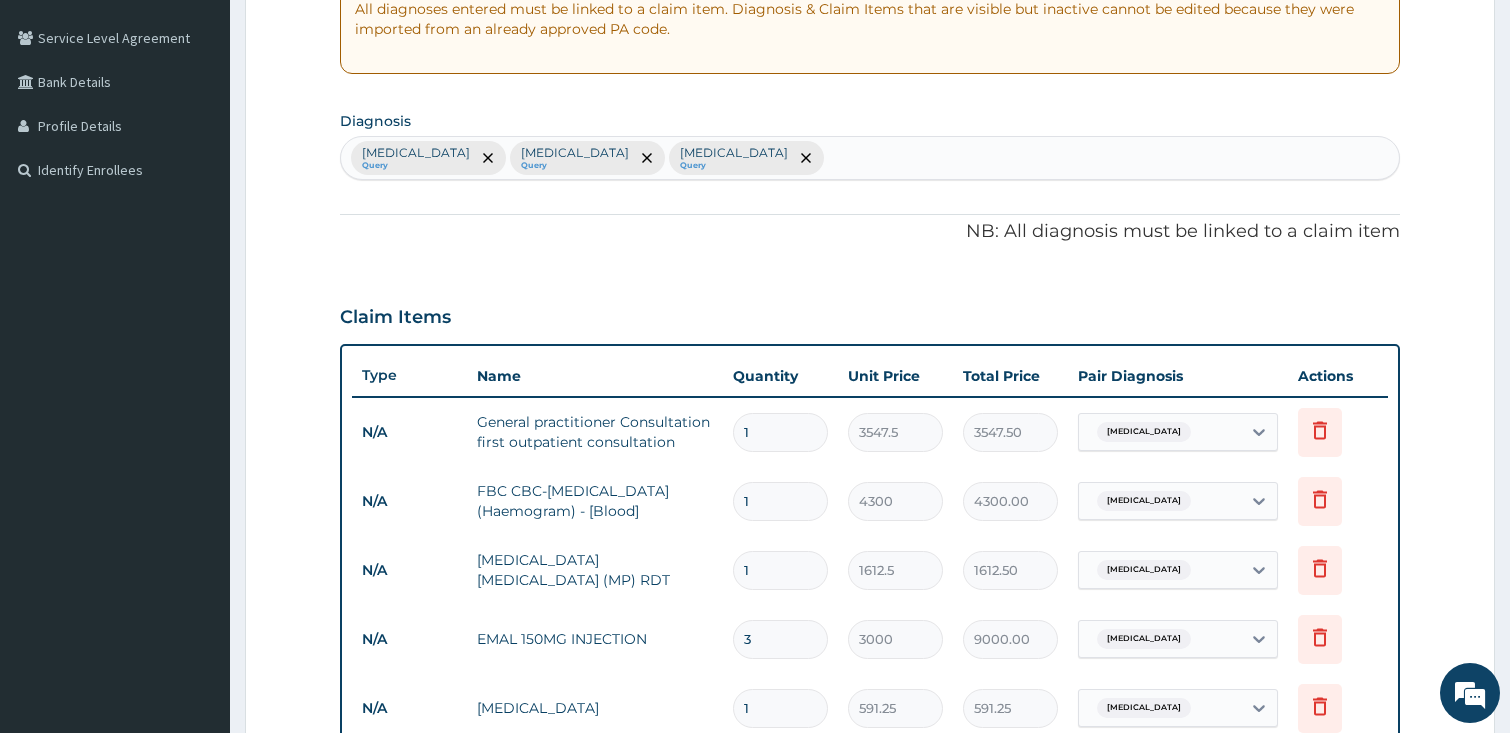 scroll, scrollTop: 349, scrollLeft: 0, axis: vertical 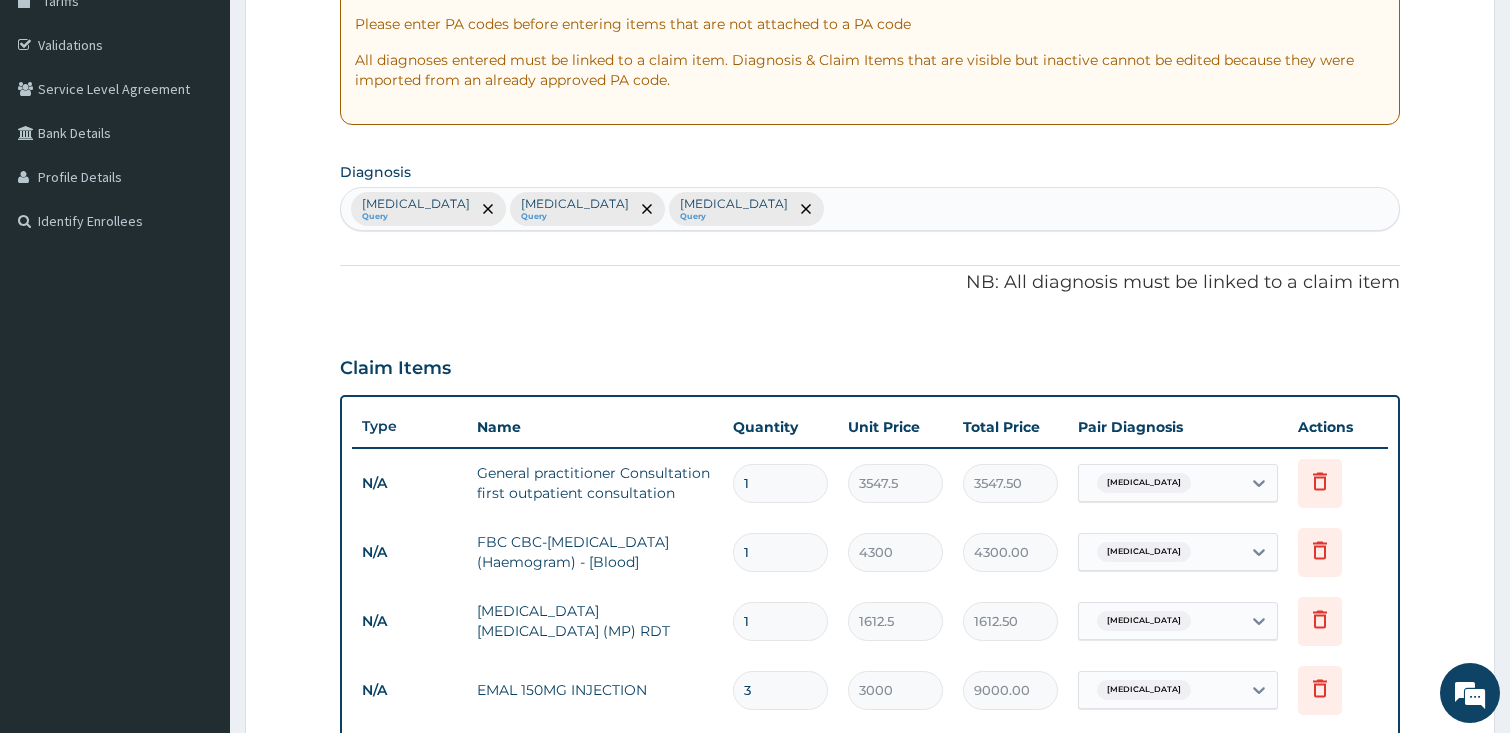 type on "4" 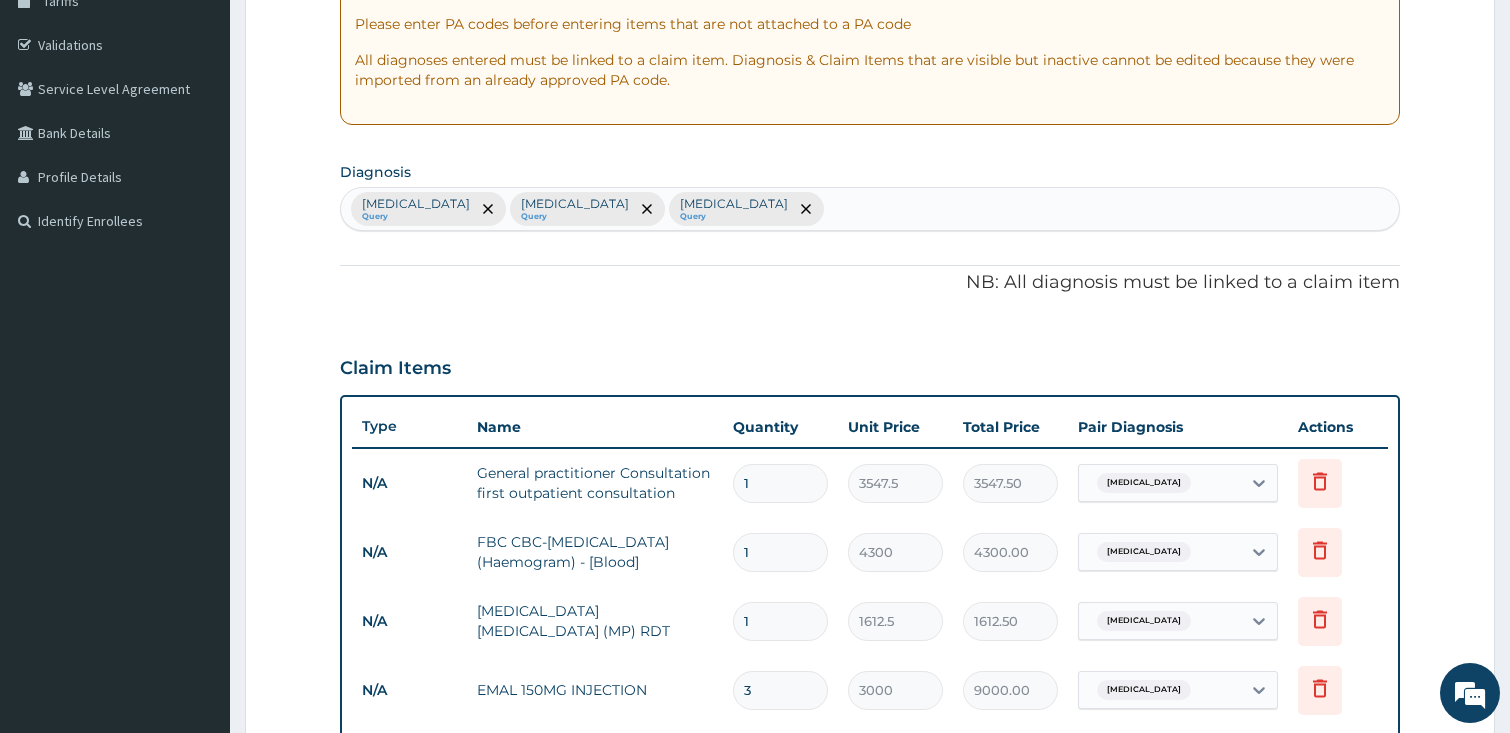 click on "Malaria Query Upper respiratory infection Query Sepsis Query" at bounding box center (870, 209) 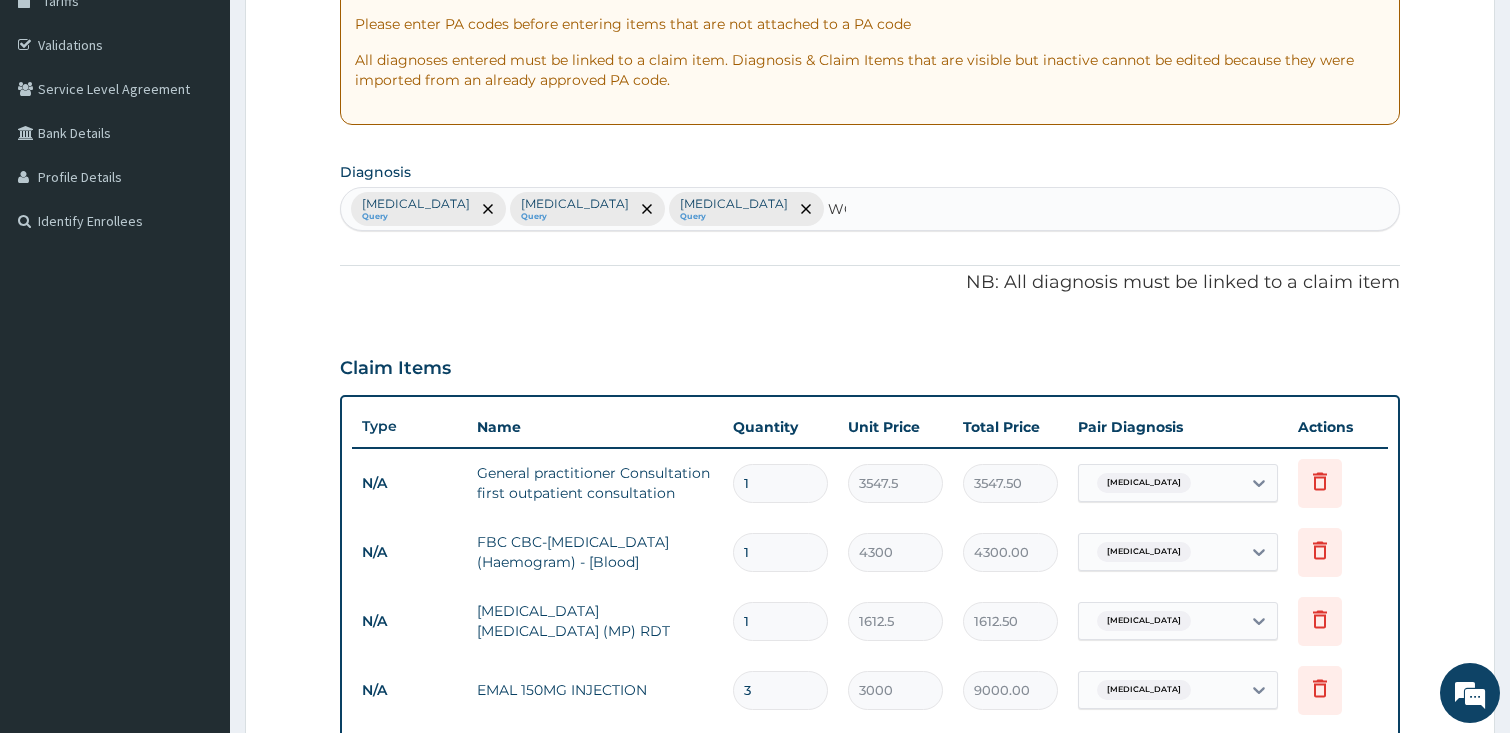type on "W" 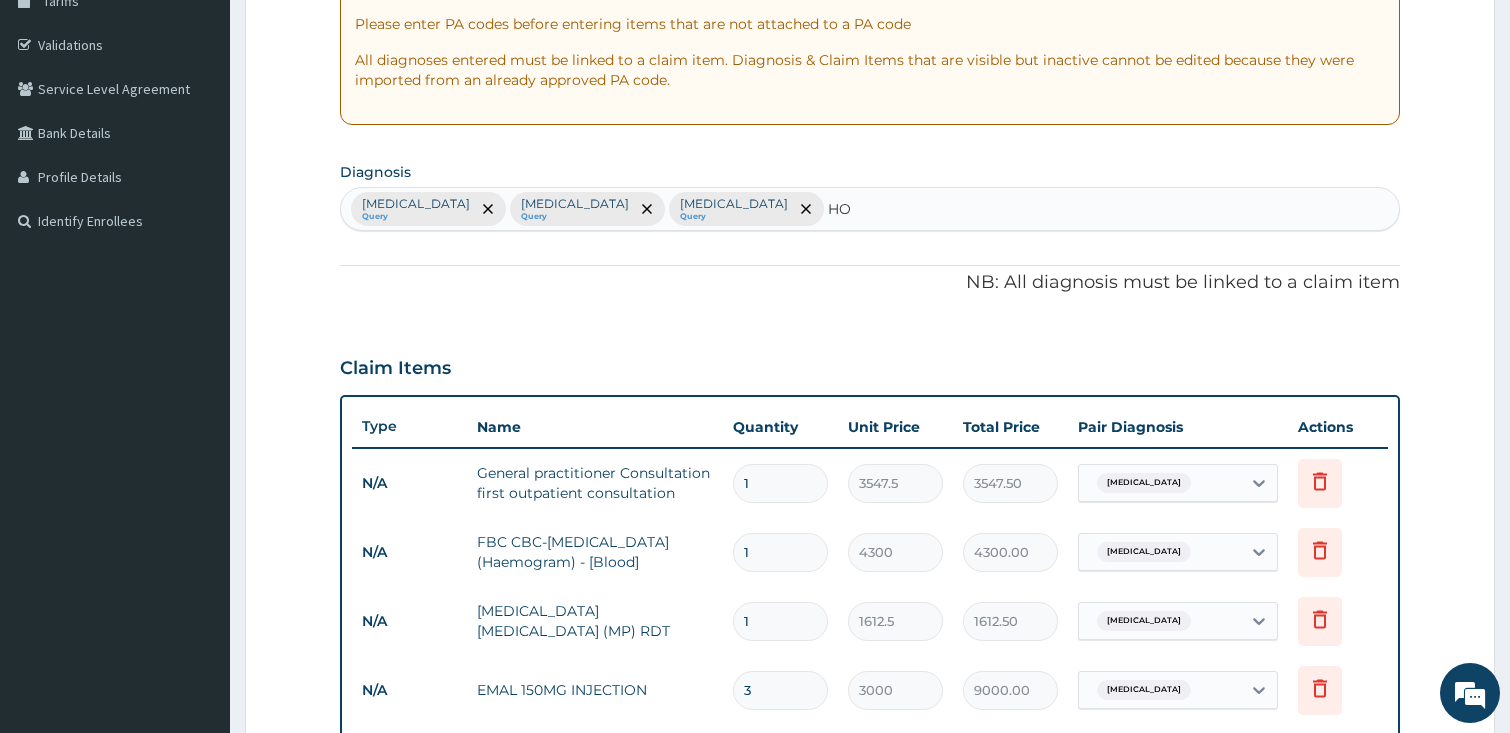 type on "H" 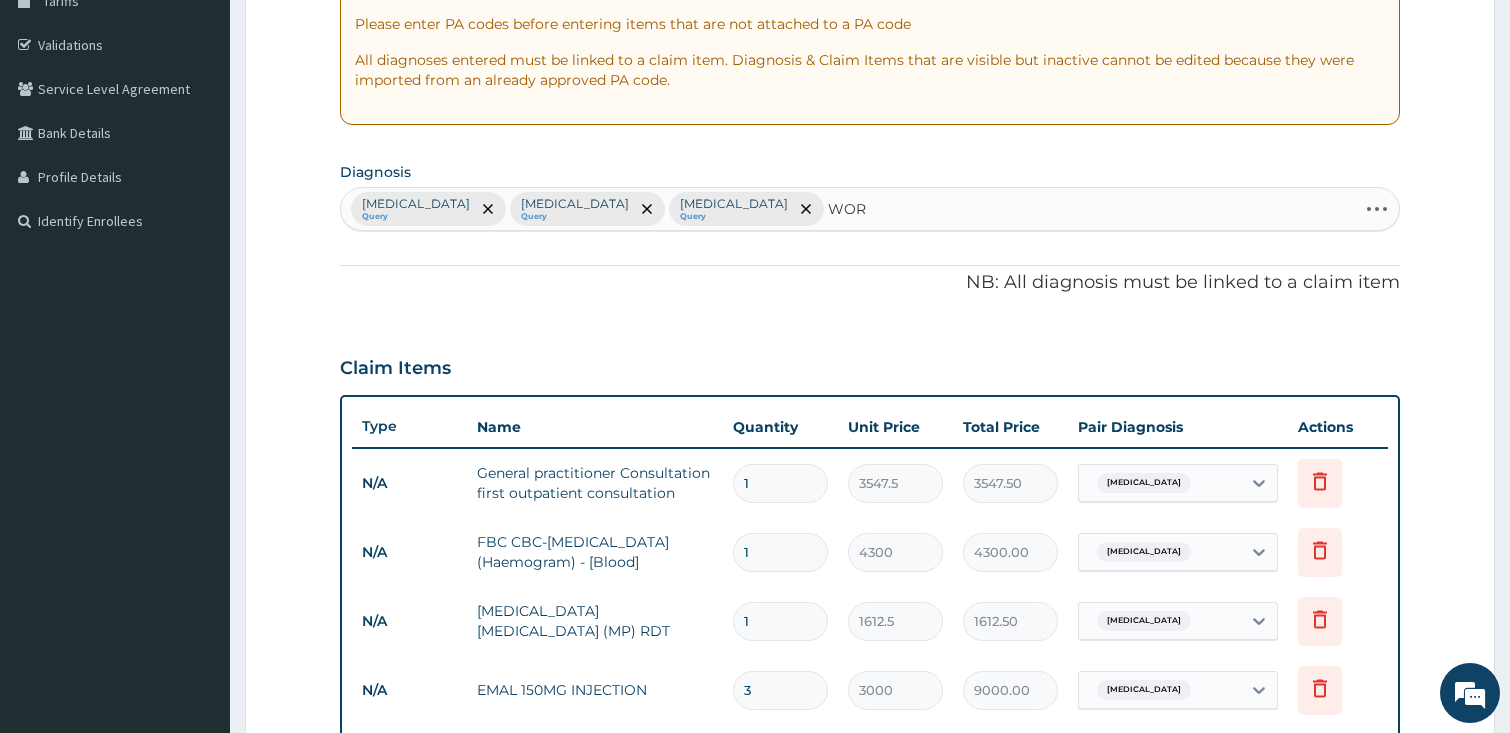 type on "WORM" 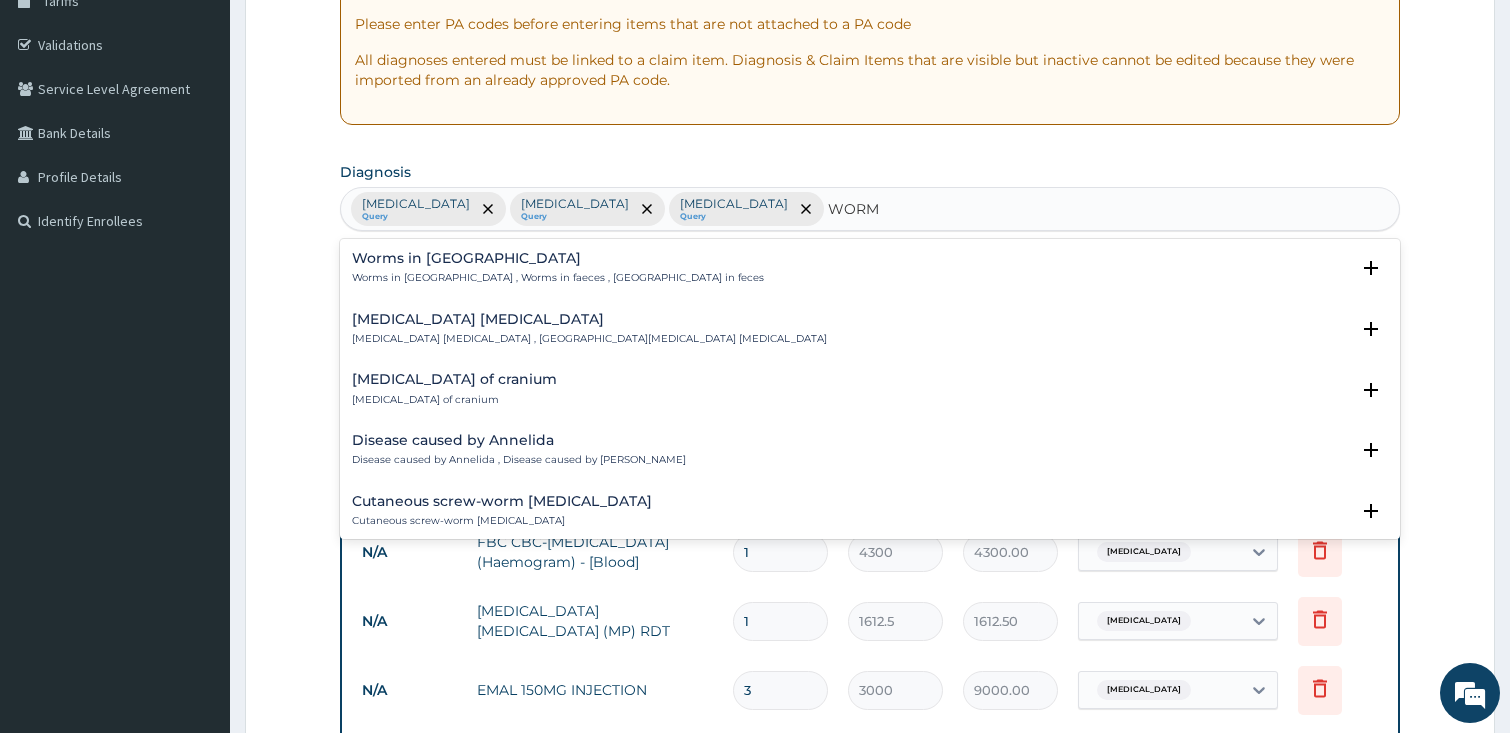click on "Worms in stool" at bounding box center (558, 258) 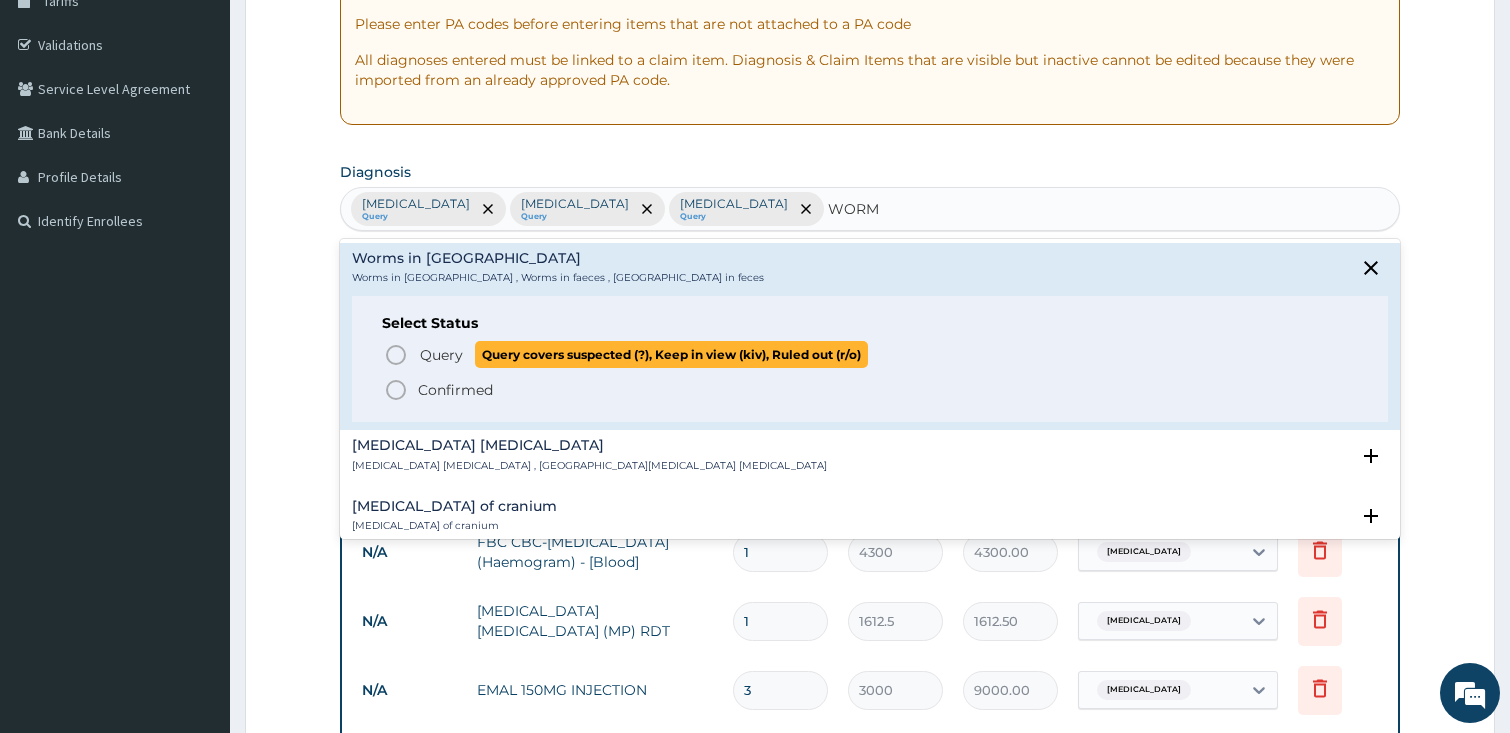 click on "Query" at bounding box center [441, 355] 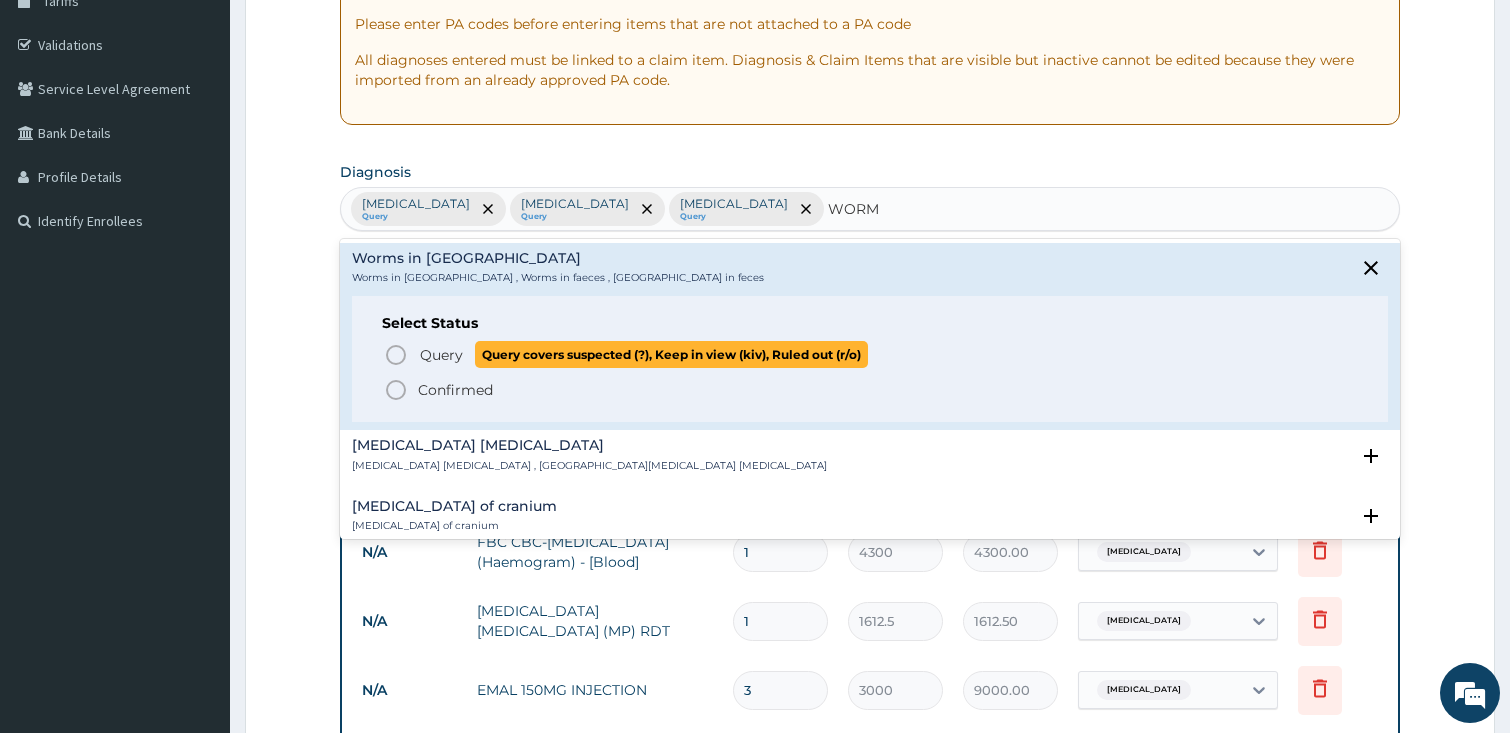 type 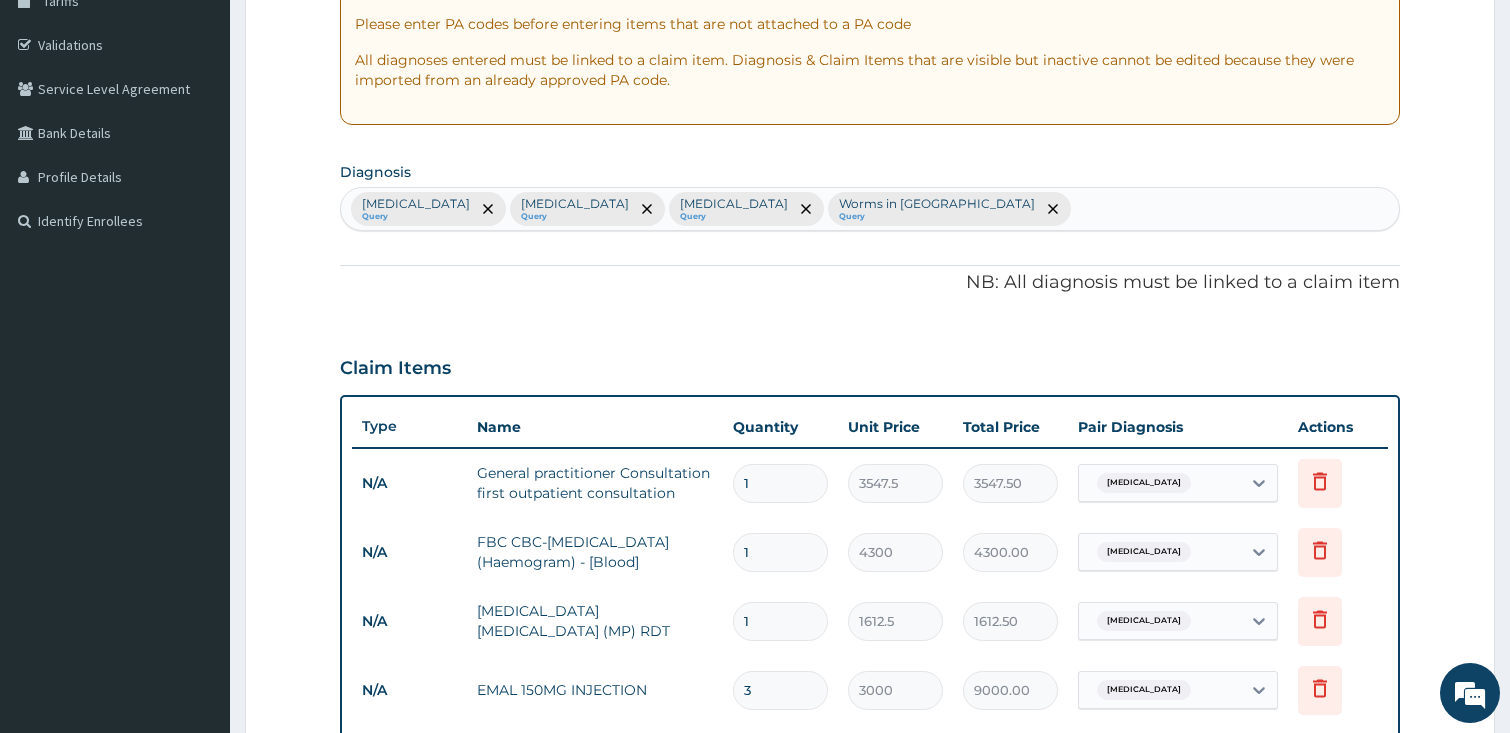 click on "Step  2  of 2 PA Code / Prescription Code Enter Code(Secondary Care Only) Encounter Date 06-07-2025 Important Notice Please enter PA codes before entering items that are not attached to a PA code   All diagnoses entered must be linked to a claim item. Diagnosis & Claim Items that are visible but inactive cannot be edited because they were imported from an already approved PA code. Diagnosis option Worms in stool, selected.   Select is focused ,type to refine list, press Down to open the menu,  press left to focus selected values Malaria Query Upper respiratory infection Query Sepsis Query Worms in stool Query NB: All diagnosis must be linked to a claim item Claim Items Type Name Quantity Unit Price Total Price Pair Diagnosis Actions N/A General practitioner Consultation first outpatient consultation 1 3547.5 3547.50 Malaria Delete N/A FBC CBC-Complete Blood Count (Haemogram) - [Blood] 1 4300 4300.00 Malaria Delete N/A MALARIA PARASITE (MP) RDT 1 1612.5 1612.50 Malaria 3" at bounding box center [870, 667] 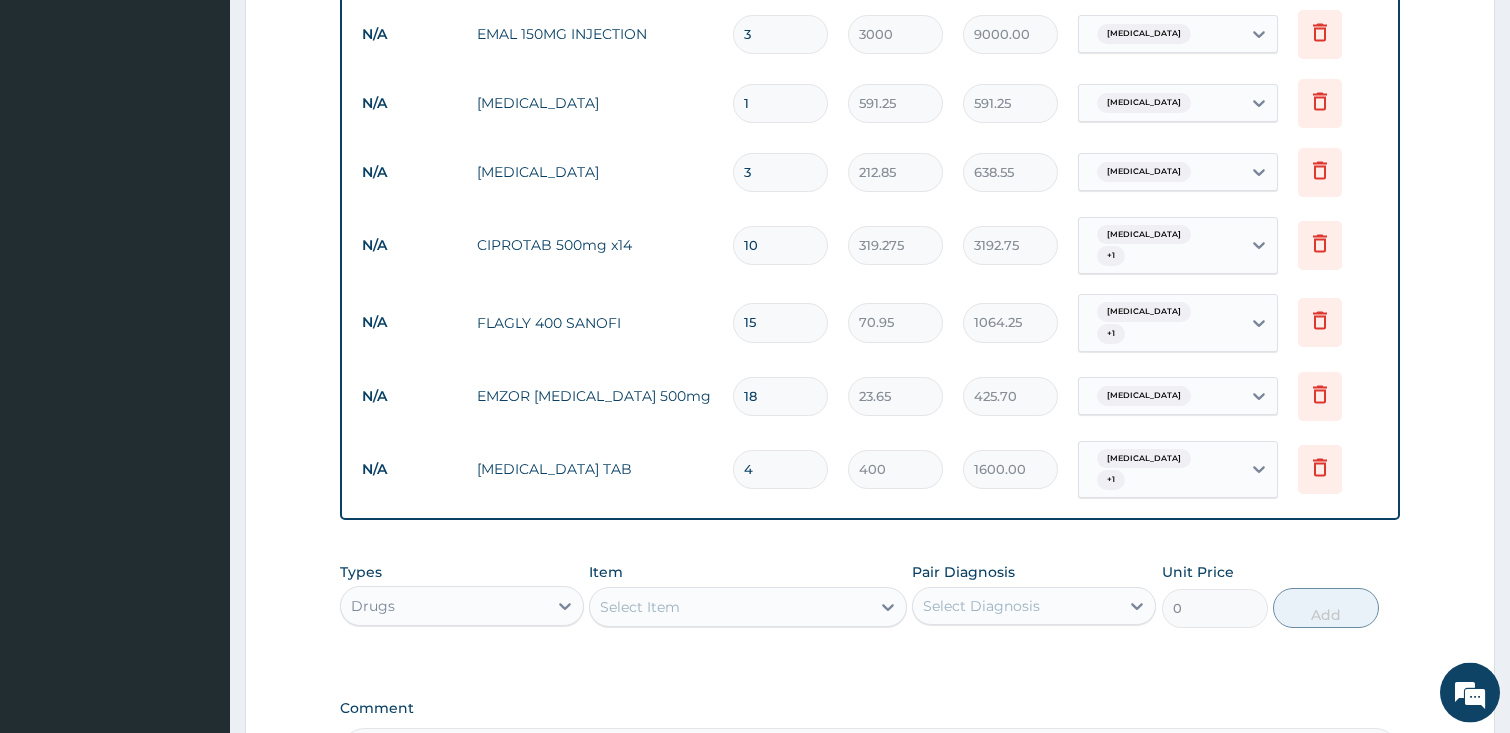 scroll, scrollTop: 1012, scrollLeft: 0, axis: vertical 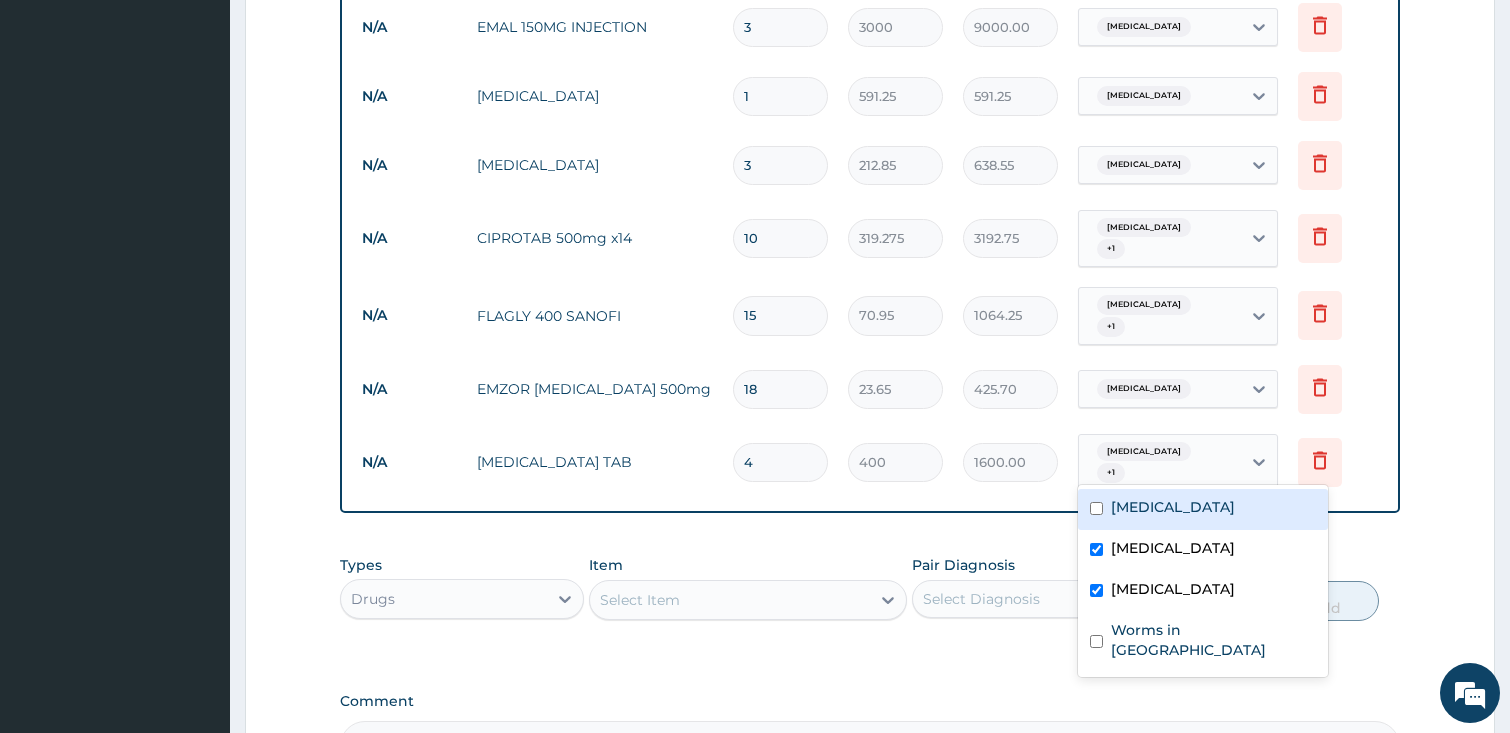 click on "Sepsis  + 1" at bounding box center (1157, 463) 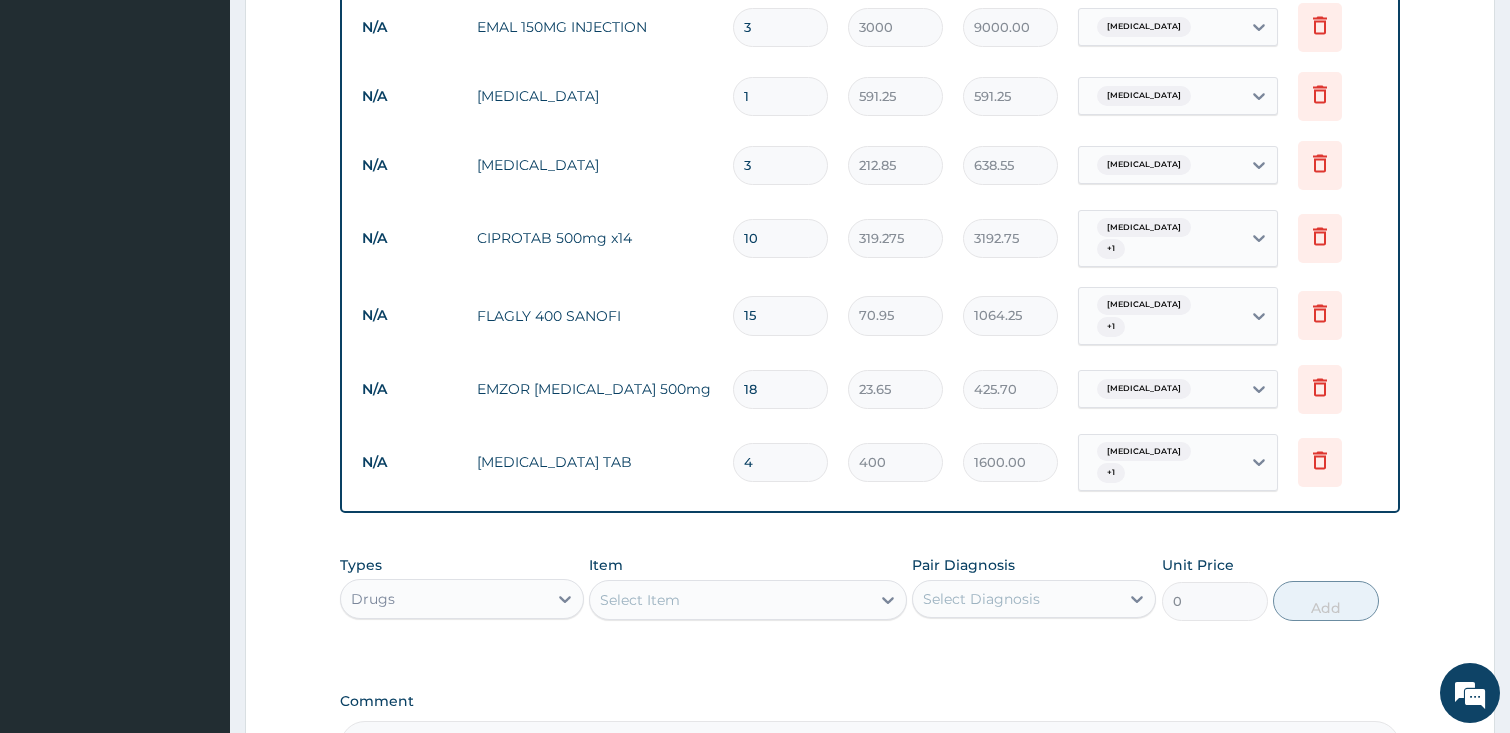click on "Sepsis  + 1" at bounding box center [1157, 463] 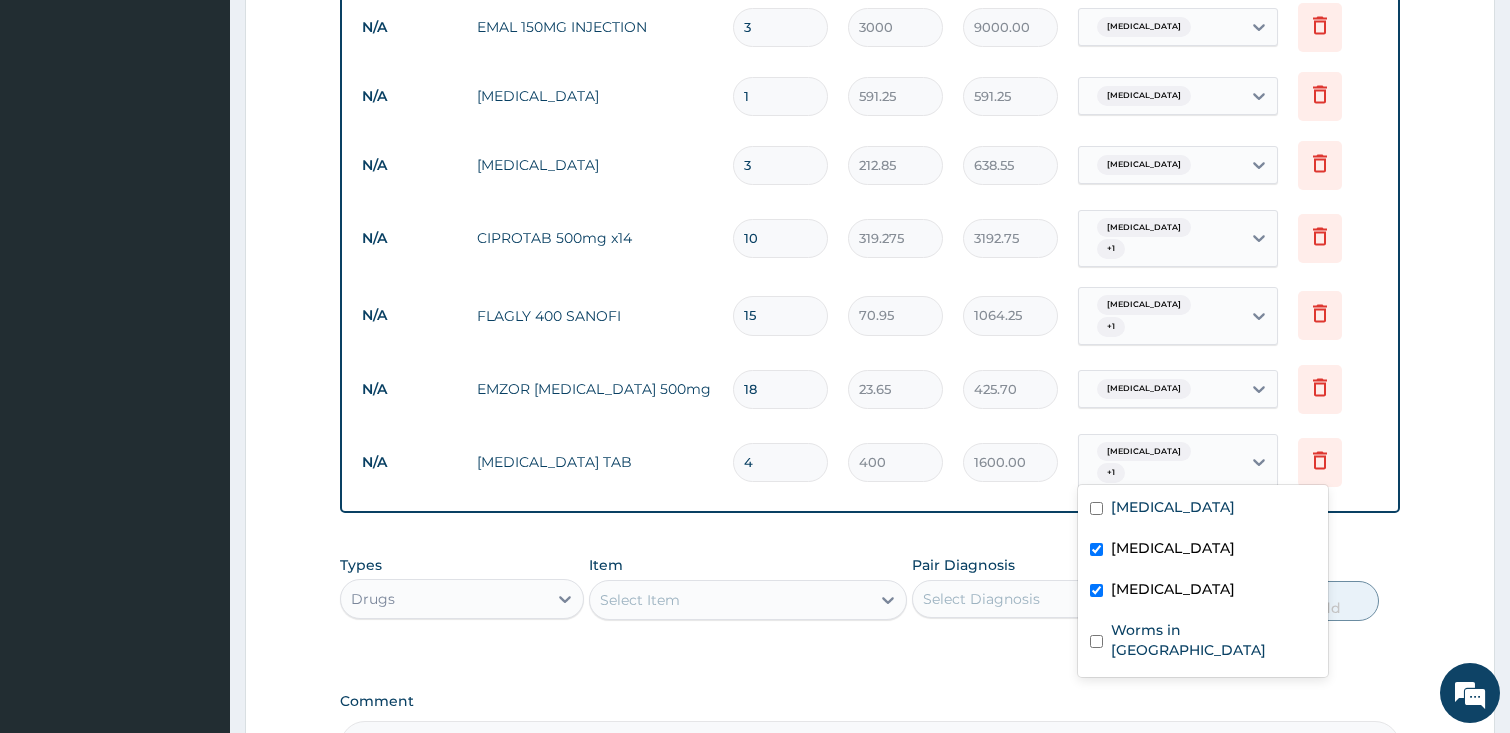 click at bounding box center (1096, 549) 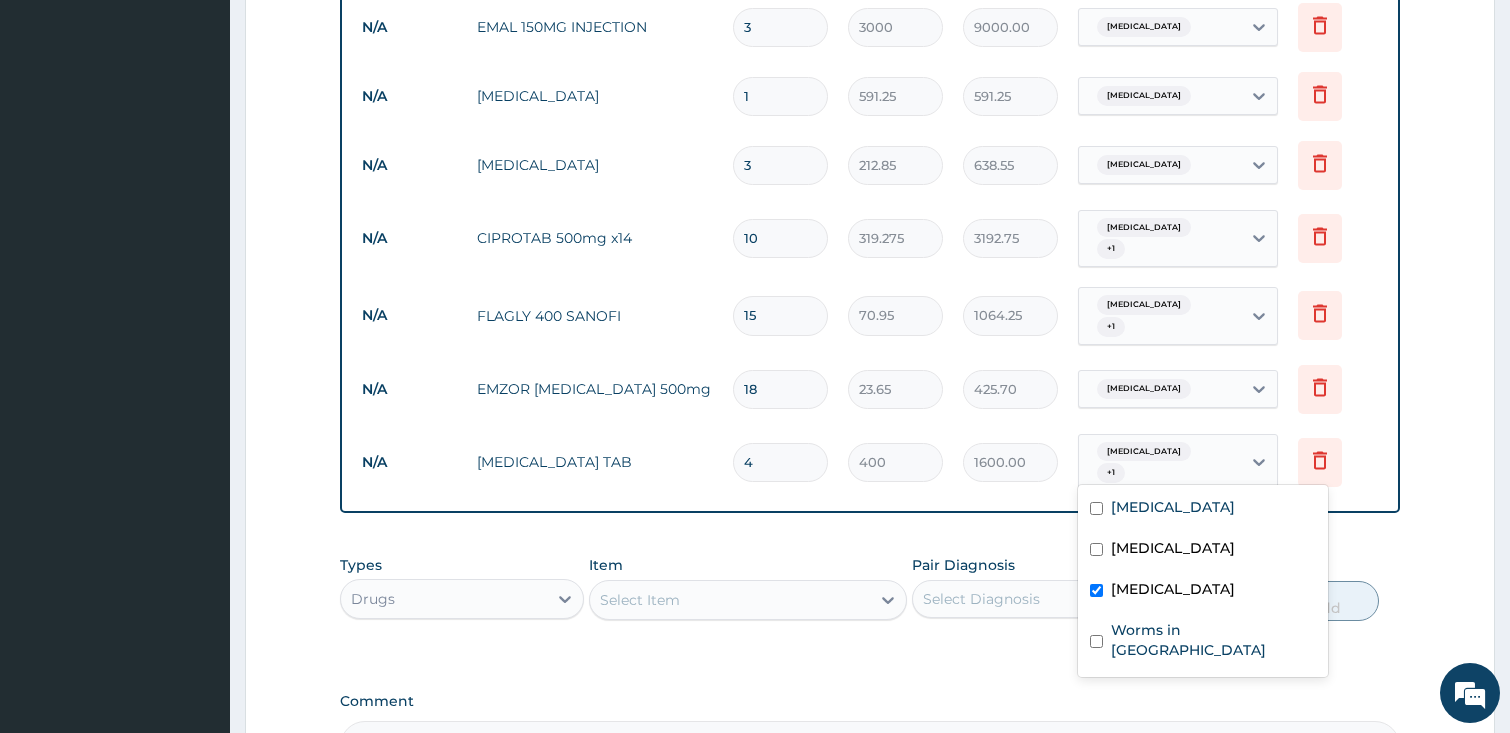 checkbox on "false" 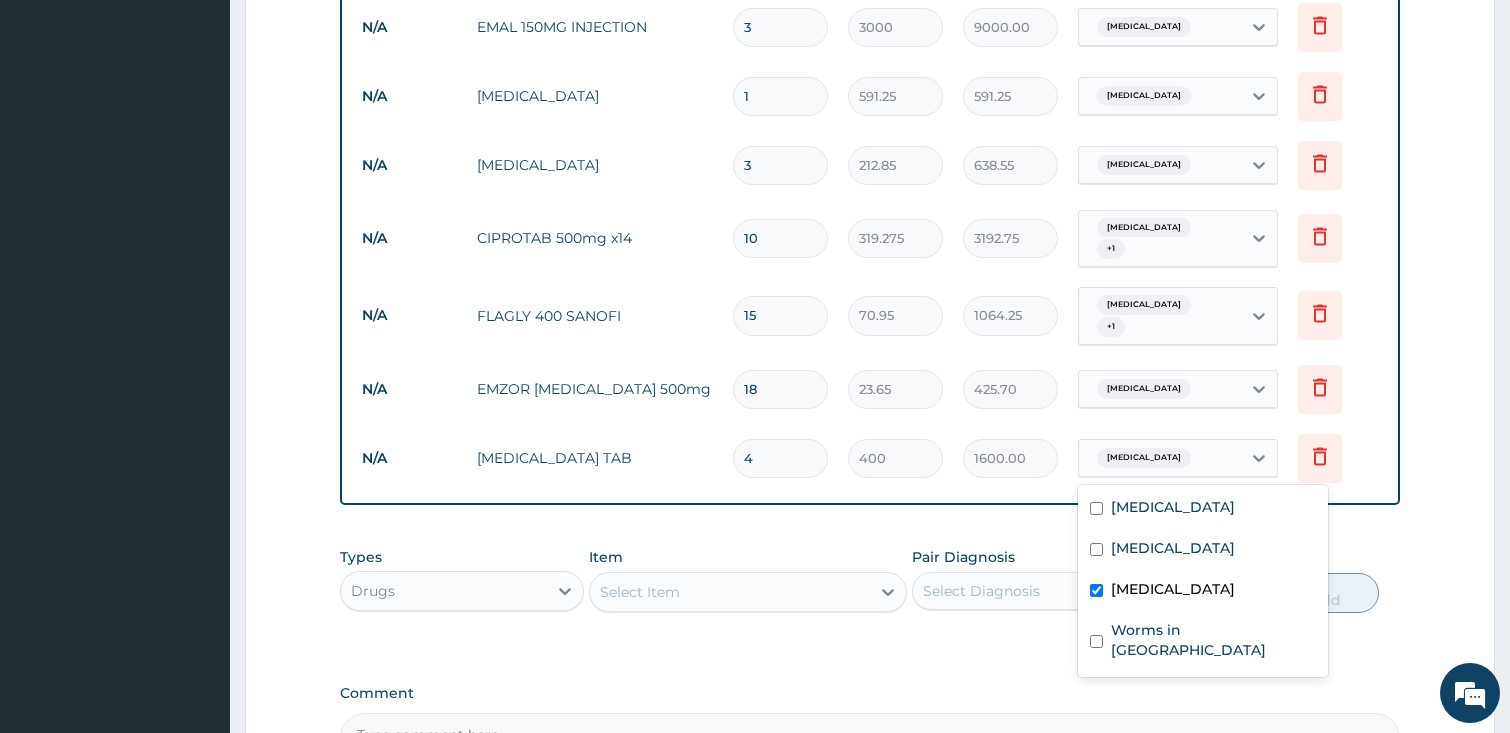 click on "Sepsis" at bounding box center [1203, 591] 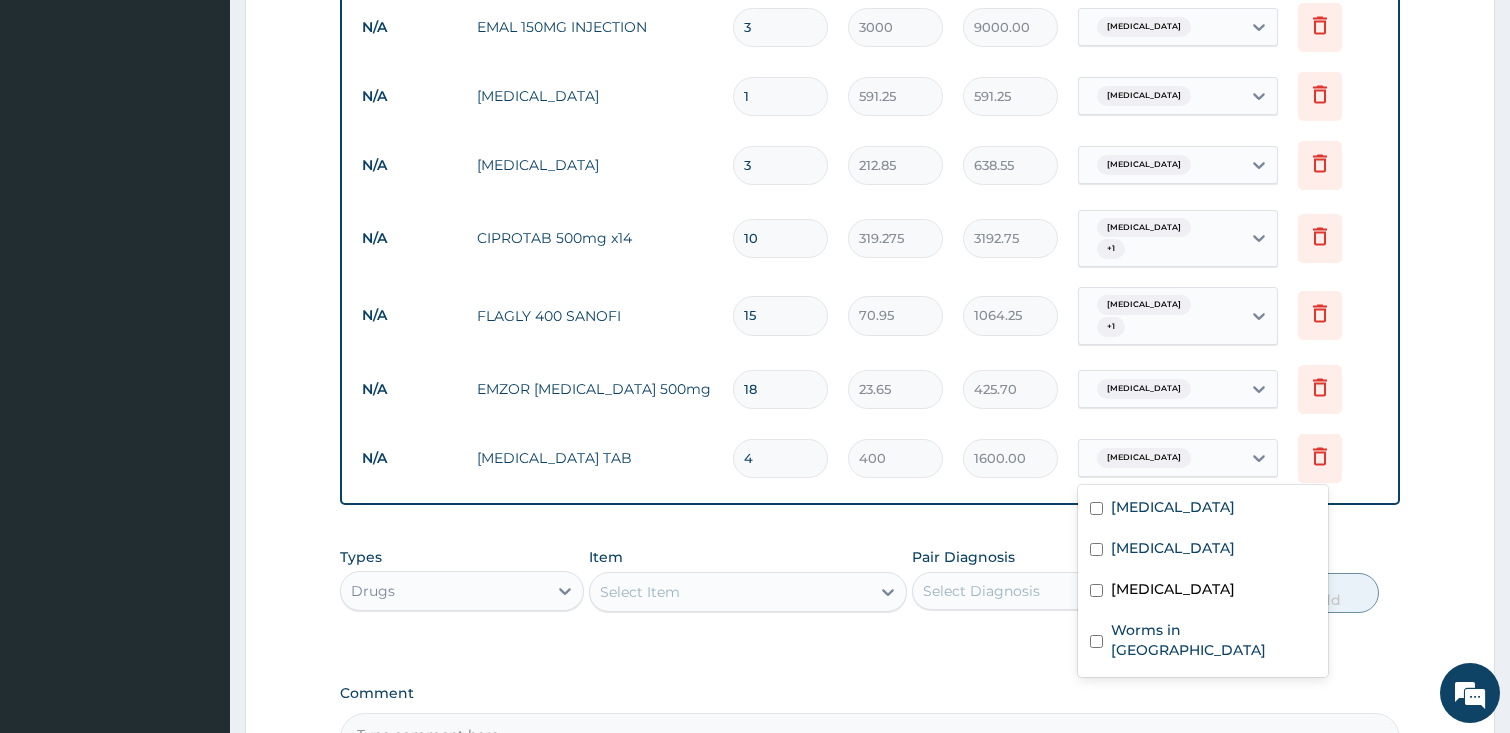 checkbox on "false" 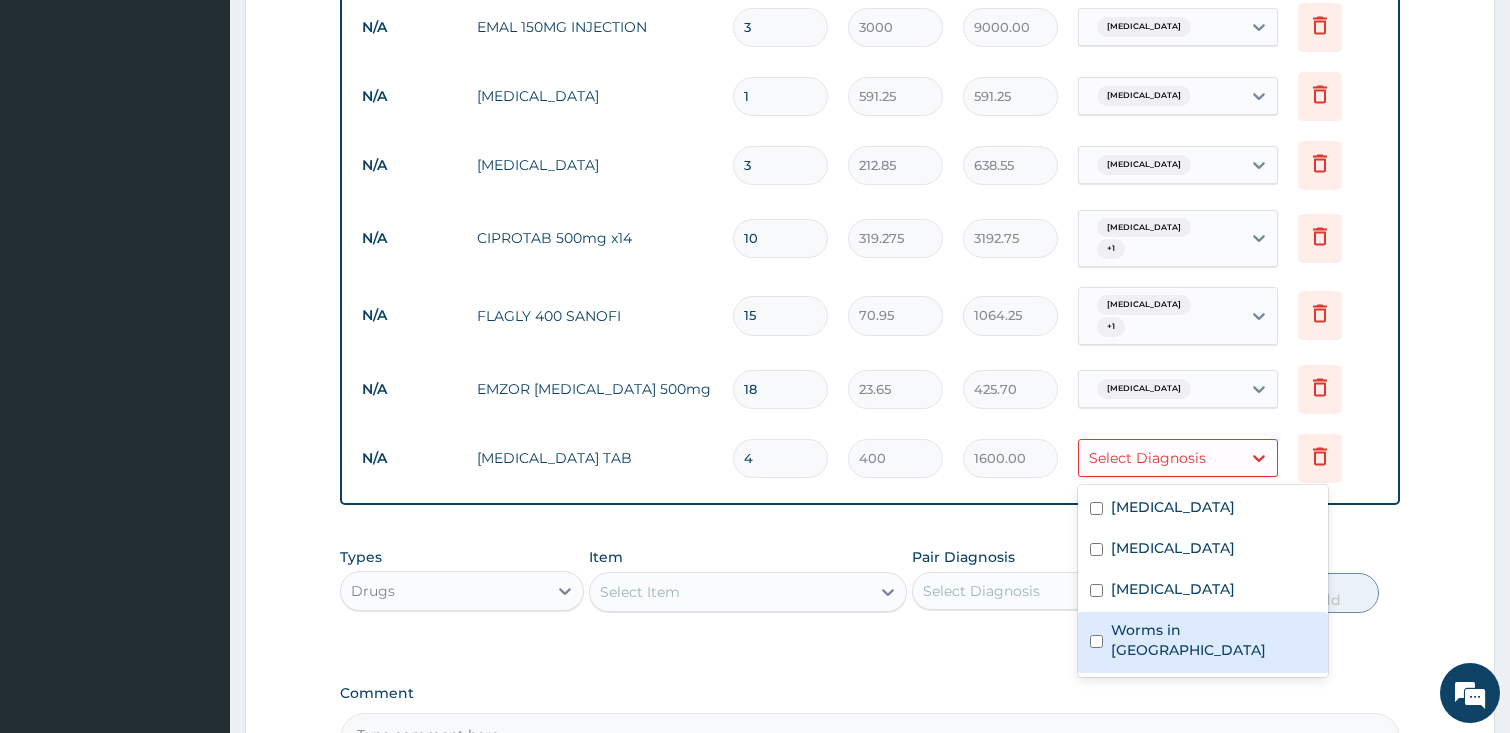 click on "Worms in stool" at bounding box center [1203, 642] 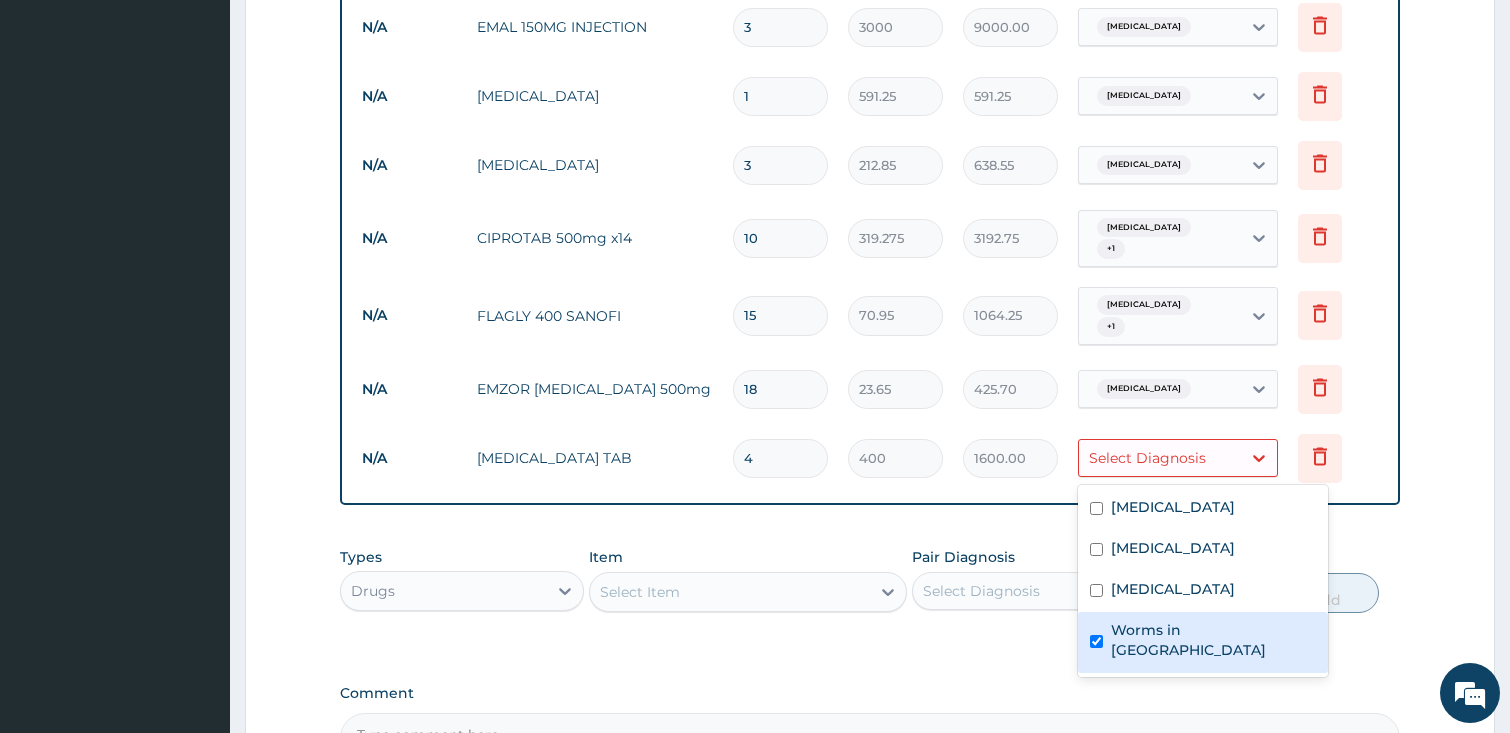 checkbox on "true" 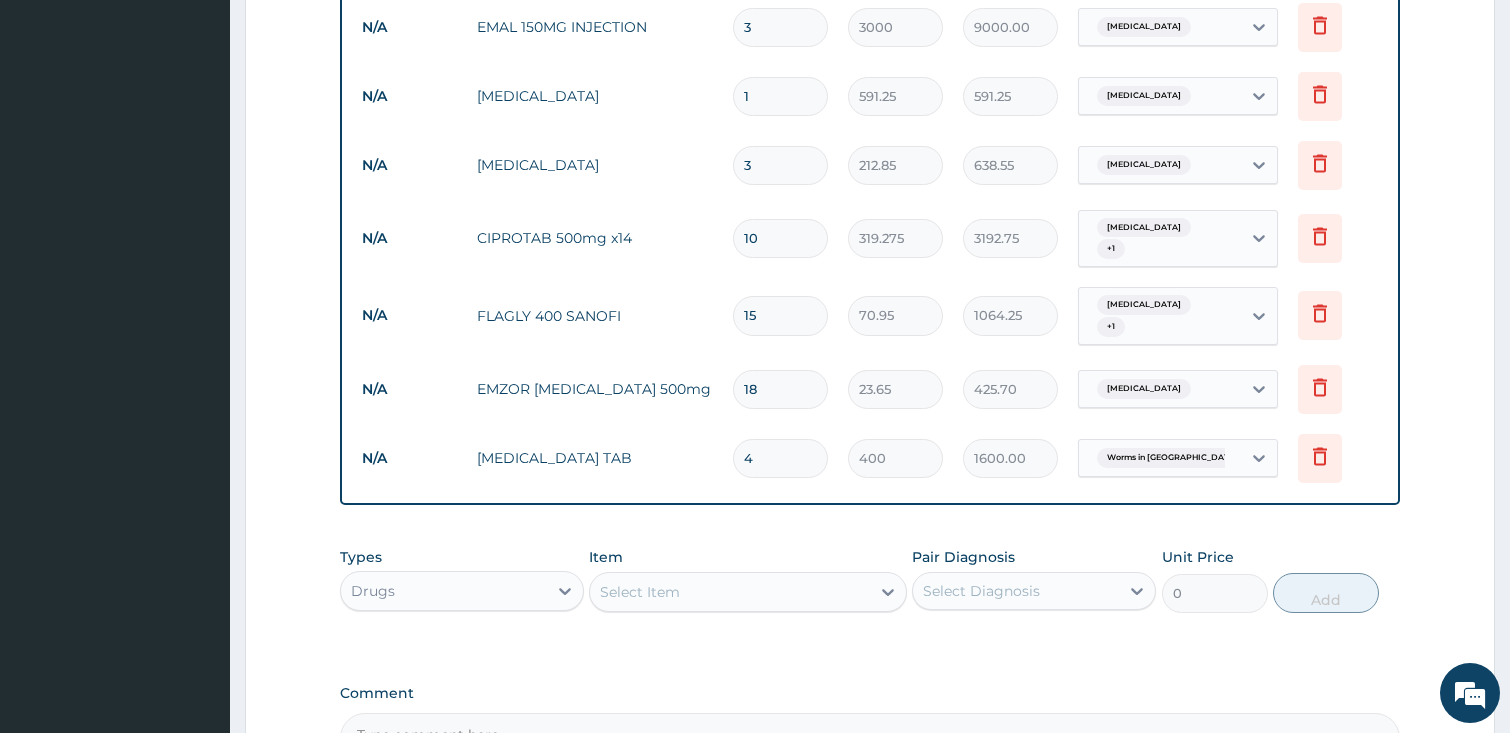 click on "PA Code / Prescription Code Enter Code(Secondary Care Only) Encounter Date 06-07-2025 Important Notice Please enter PA codes before entering items that are not attached to a PA code   All diagnoses entered must be linked to a claim item. Diagnosis & Claim Items that are visible but inactive cannot be edited because they were imported from an already approved PA code. Diagnosis Malaria Query Upper respiratory infection Query Sepsis Query Worms in stool Query NB: All diagnosis must be linked to a claim item Claim Items Type Name Quantity Unit Price Total Price Pair Diagnosis Actions N/A General practitioner Consultation first outpatient consultation 1 3547.5 3547.50 Malaria Delete N/A FBC CBC-Complete Blood Count (Haemogram) - [Blood] 1 4300 4300.00 Malaria Delete N/A MALARIA PARASITE (MP) RDT 1 1612.5 1612.50 Malaria Delete N/A EMAL 150MG INJECTION 3 3000 9000.00 Malaria Delete N/A Diclofenac 1 591.25 591.25 Malaria Delete N/A Fansidar 3 212.85 638.55 Malaria Delete N/A CIPROTAB 500mg x14 10 319.275 3192.75  +" at bounding box center (870, -29) 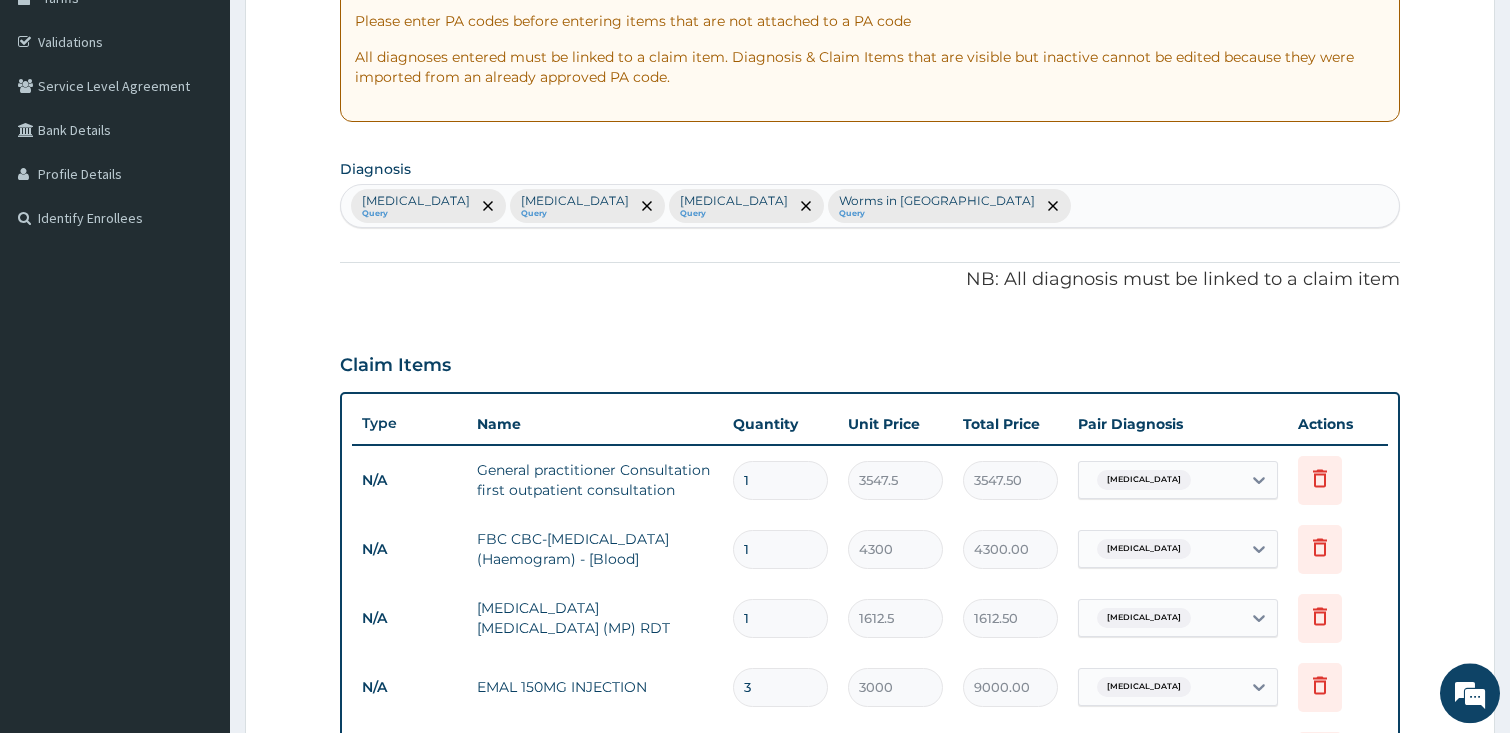 scroll, scrollTop: 313, scrollLeft: 0, axis: vertical 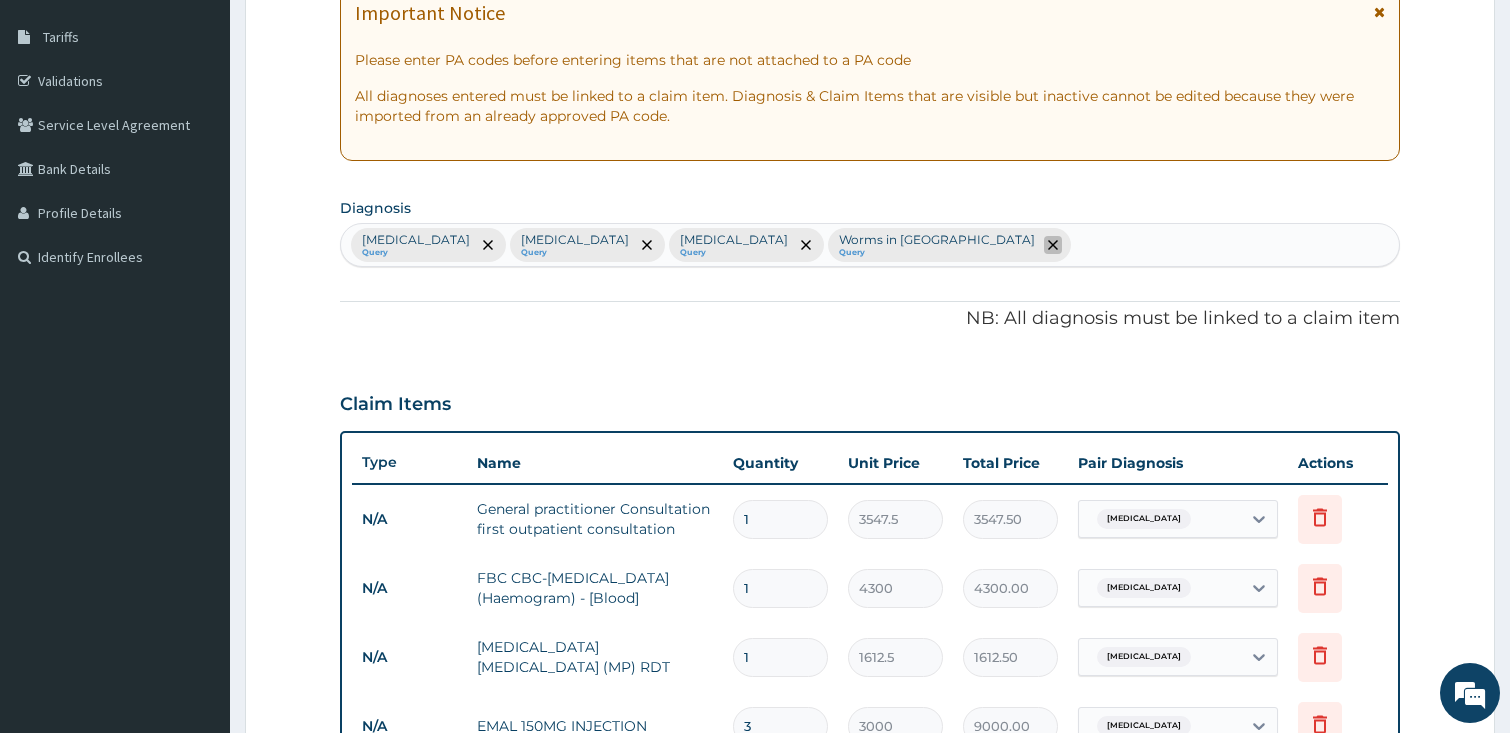 click 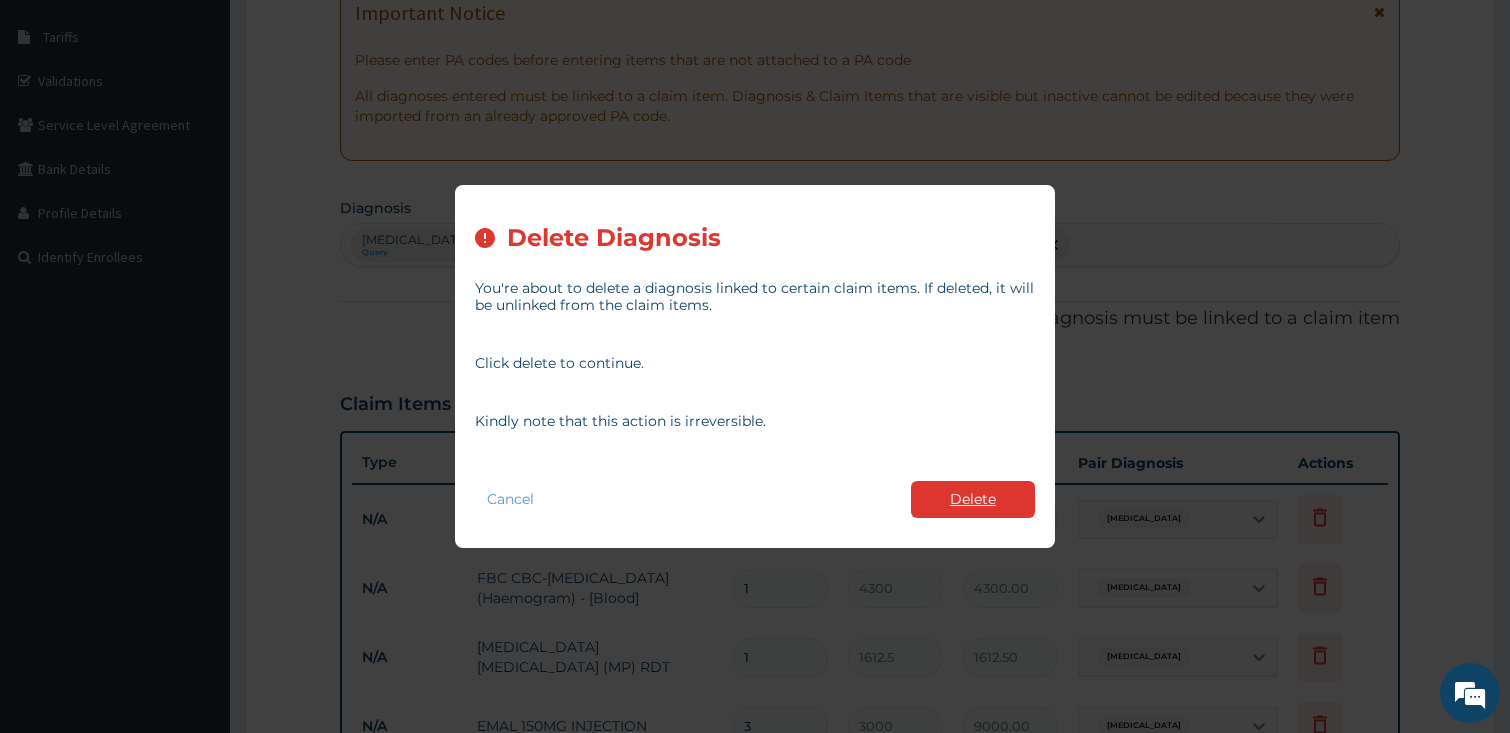 click on "Delete" at bounding box center [973, 499] 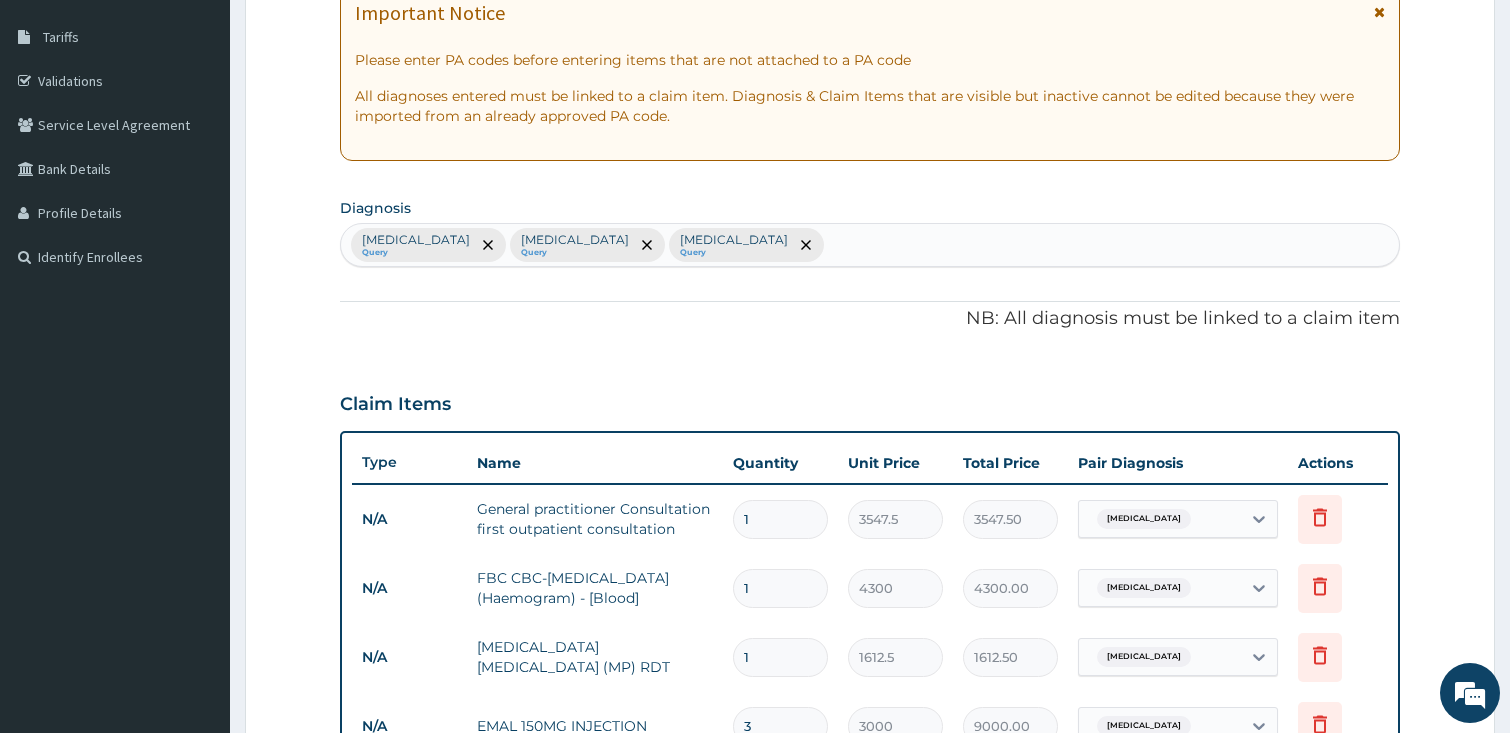 click on "Malaria Query Upper respiratory infection Query Sepsis Query" at bounding box center [870, 245] 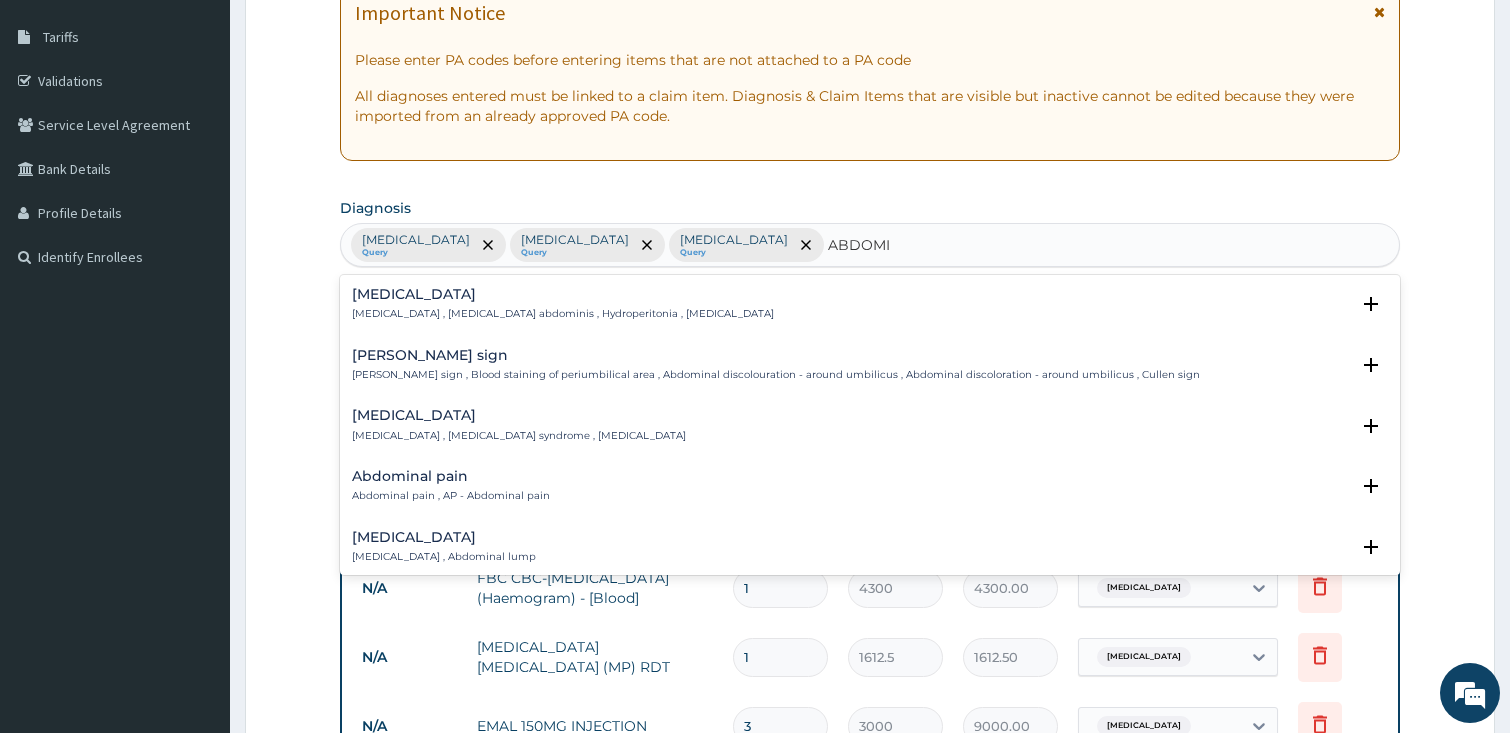 type on "ABDOMIN" 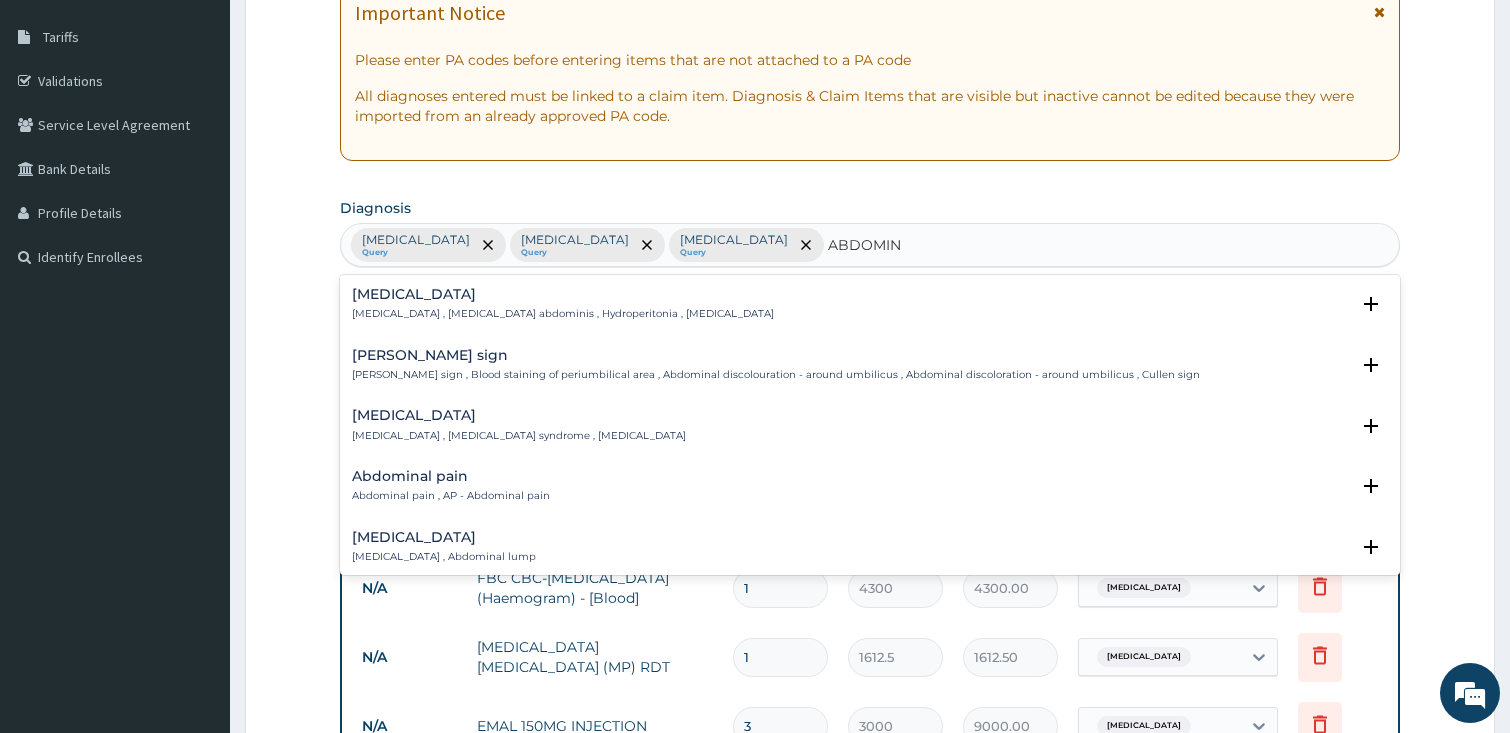 click on "Abdominal pain Abdominal pain , AP - Abdominal pain" at bounding box center (451, 486) 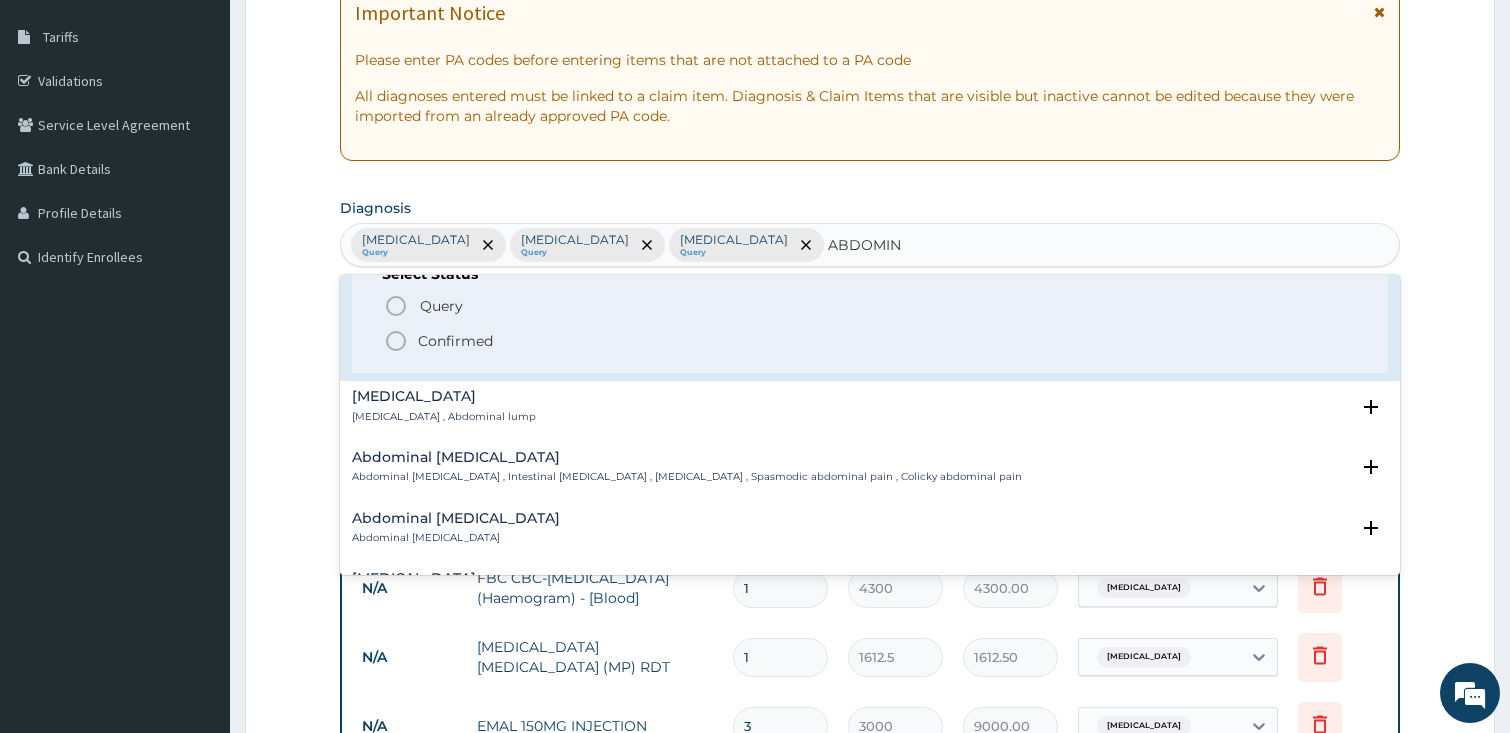 scroll, scrollTop: 270, scrollLeft: 0, axis: vertical 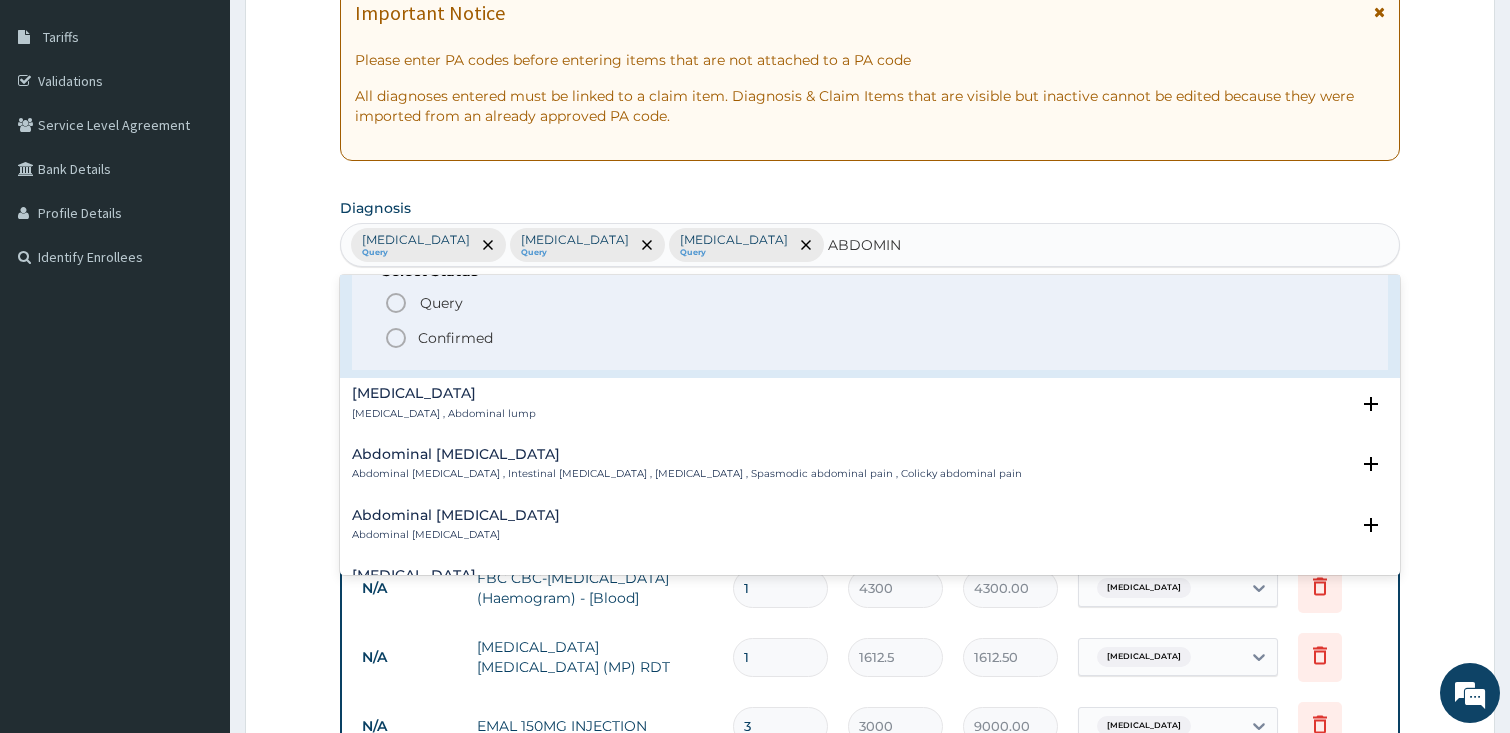 click 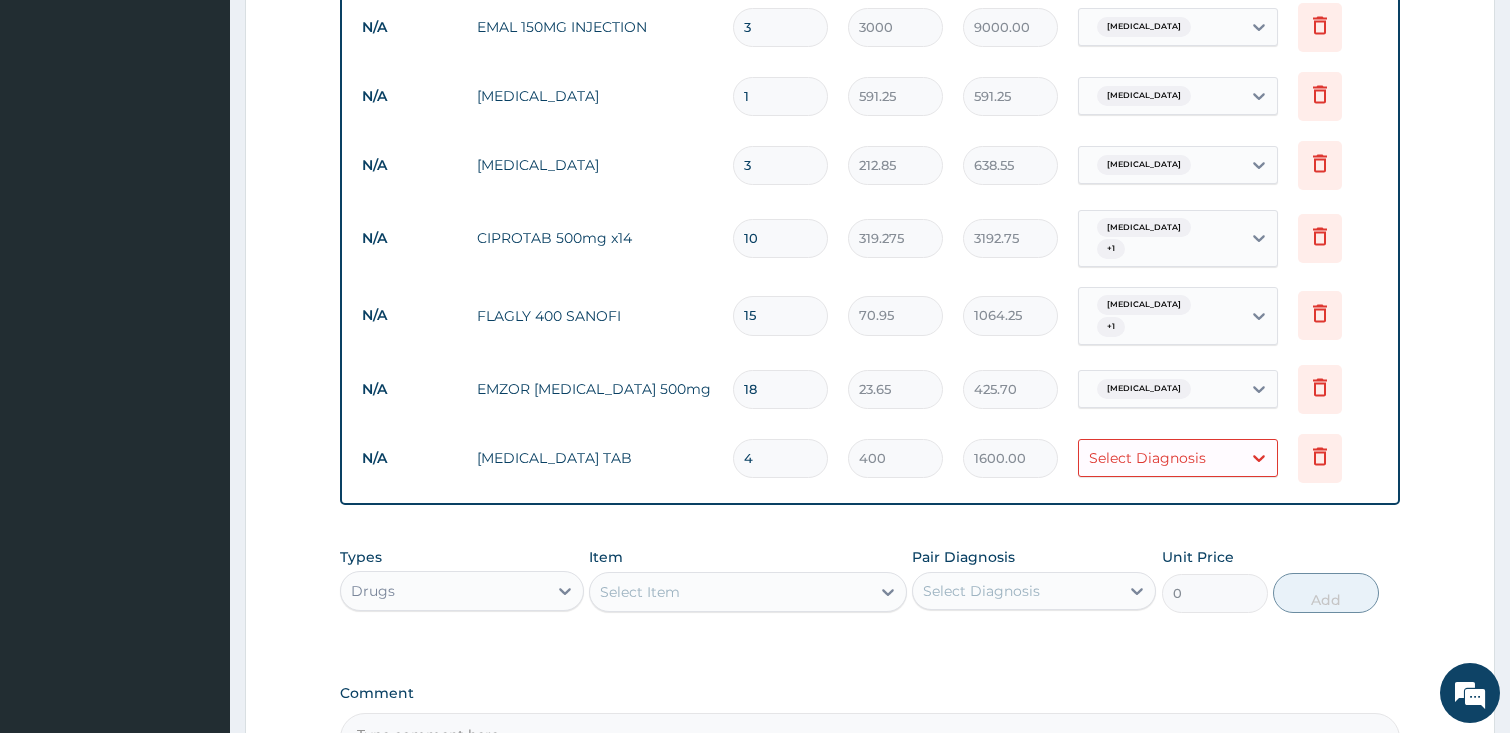 scroll, scrollTop: 1252, scrollLeft: 0, axis: vertical 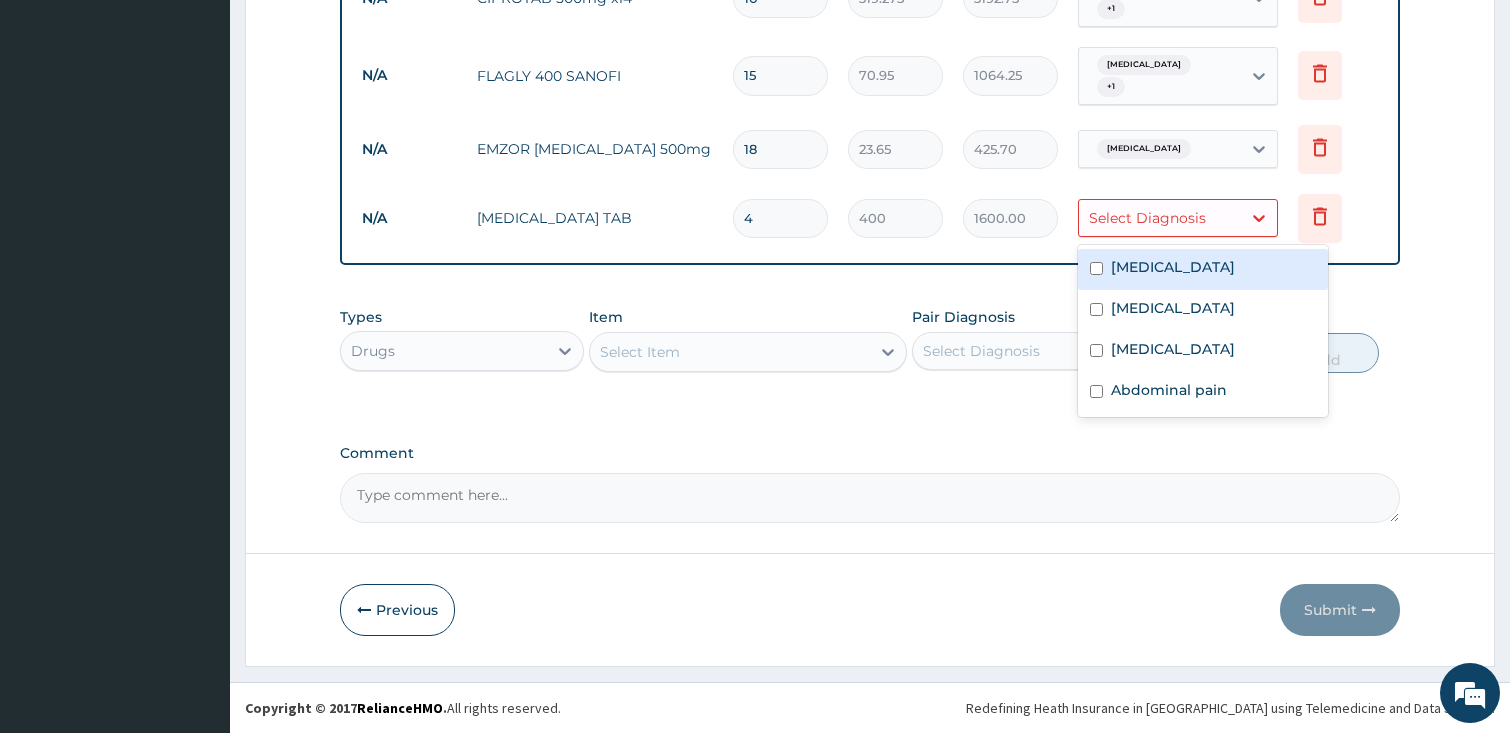 click on "Select Diagnosis" at bounding box center [1147, 218] 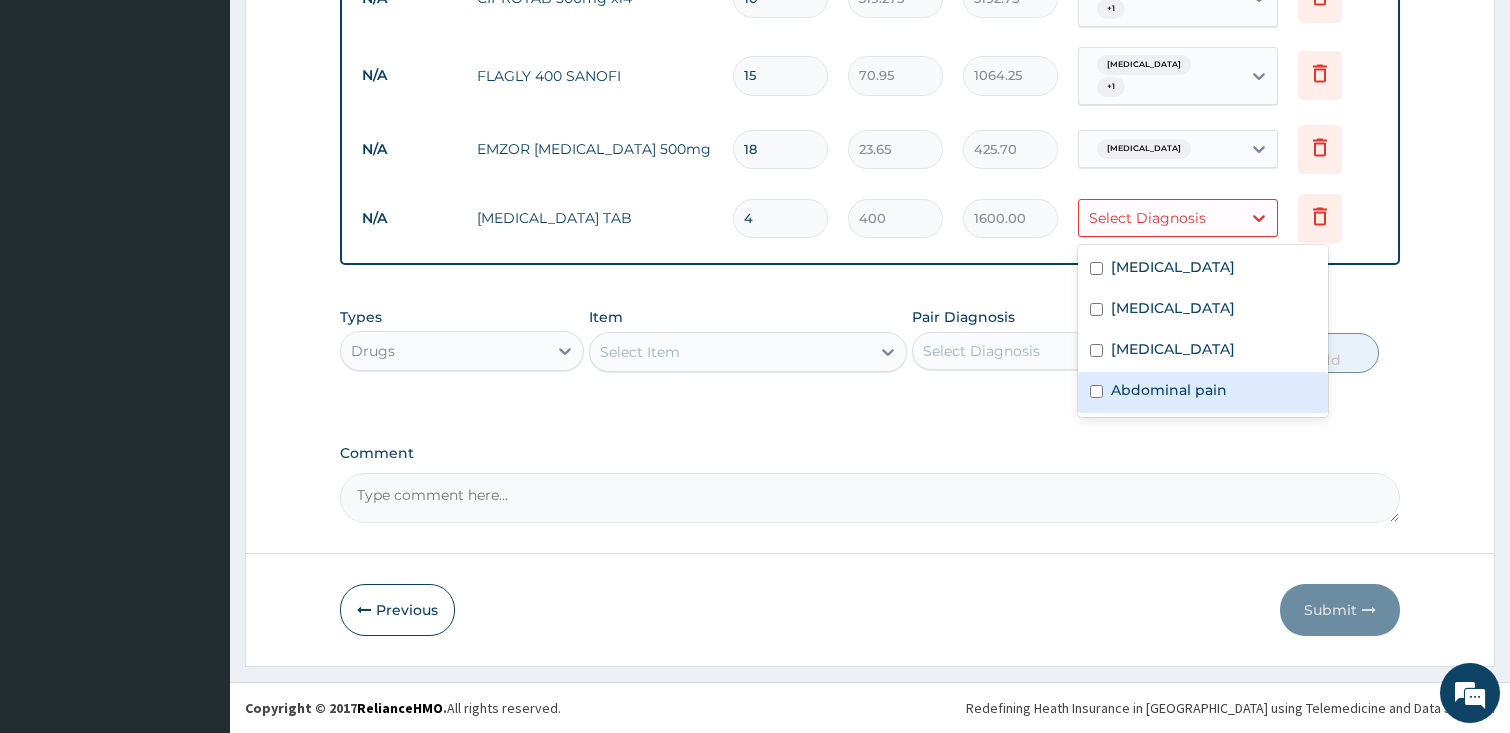 click on "Abdominal pain" at bounding box center [1169, 390] 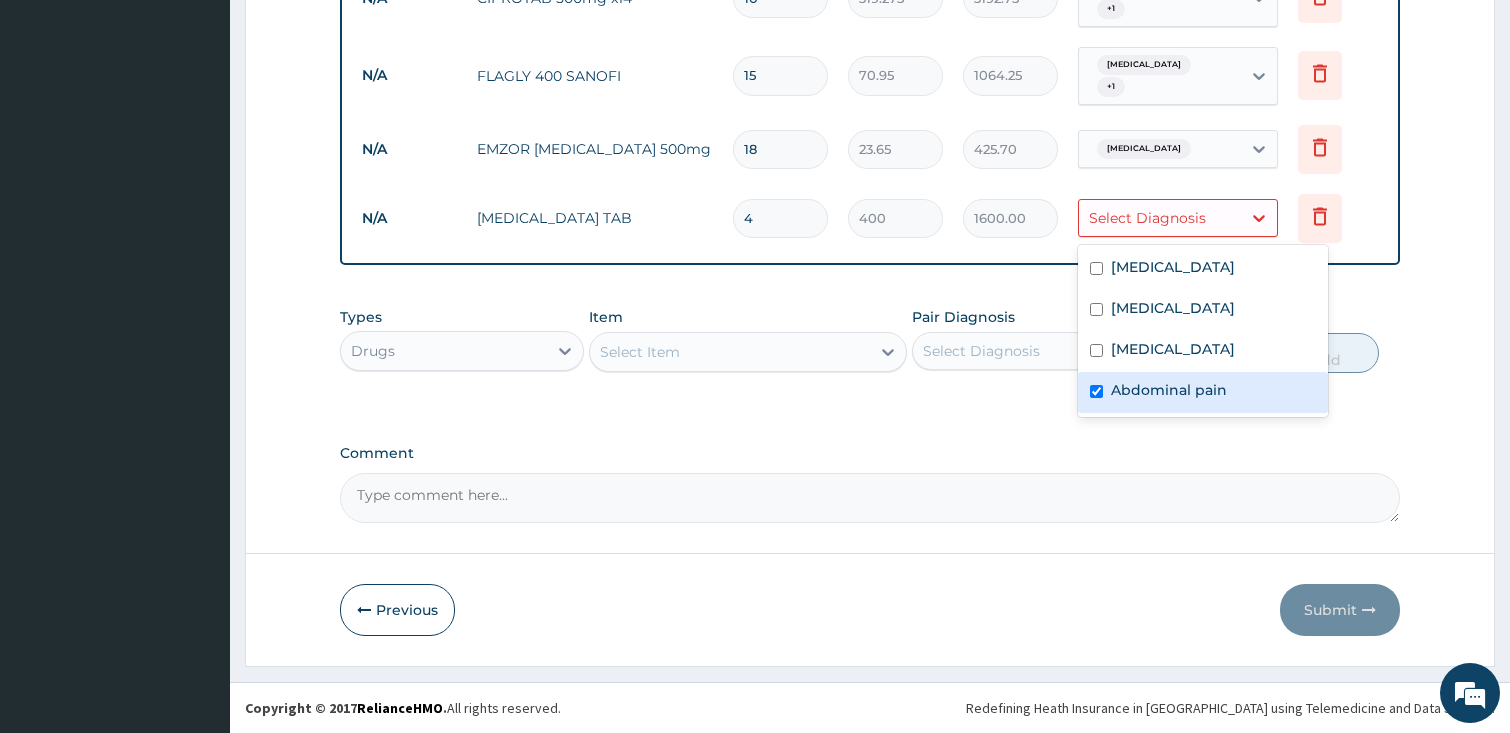 checkbox on "true" 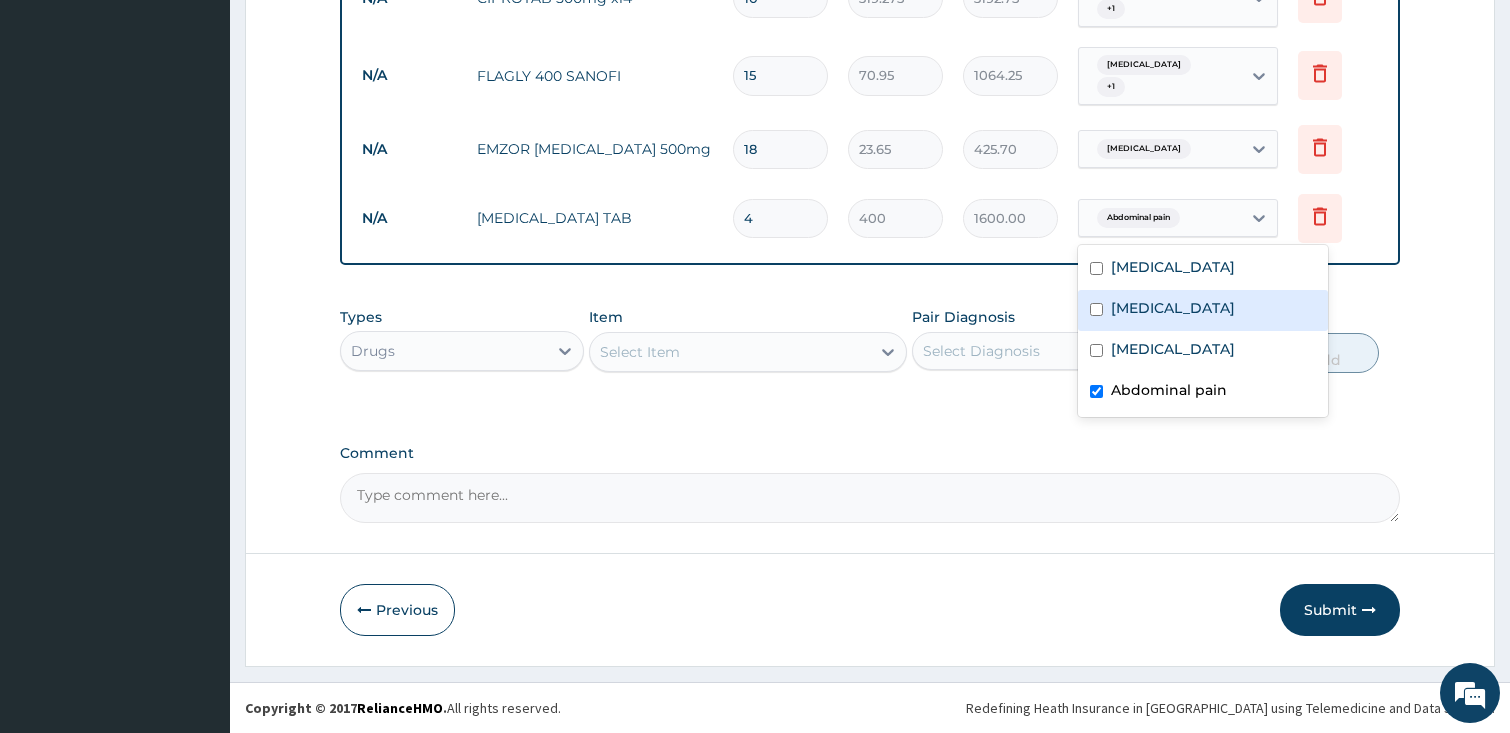 click on "Upper respiratory infection  + 1" at bounding box center [1157, 76] 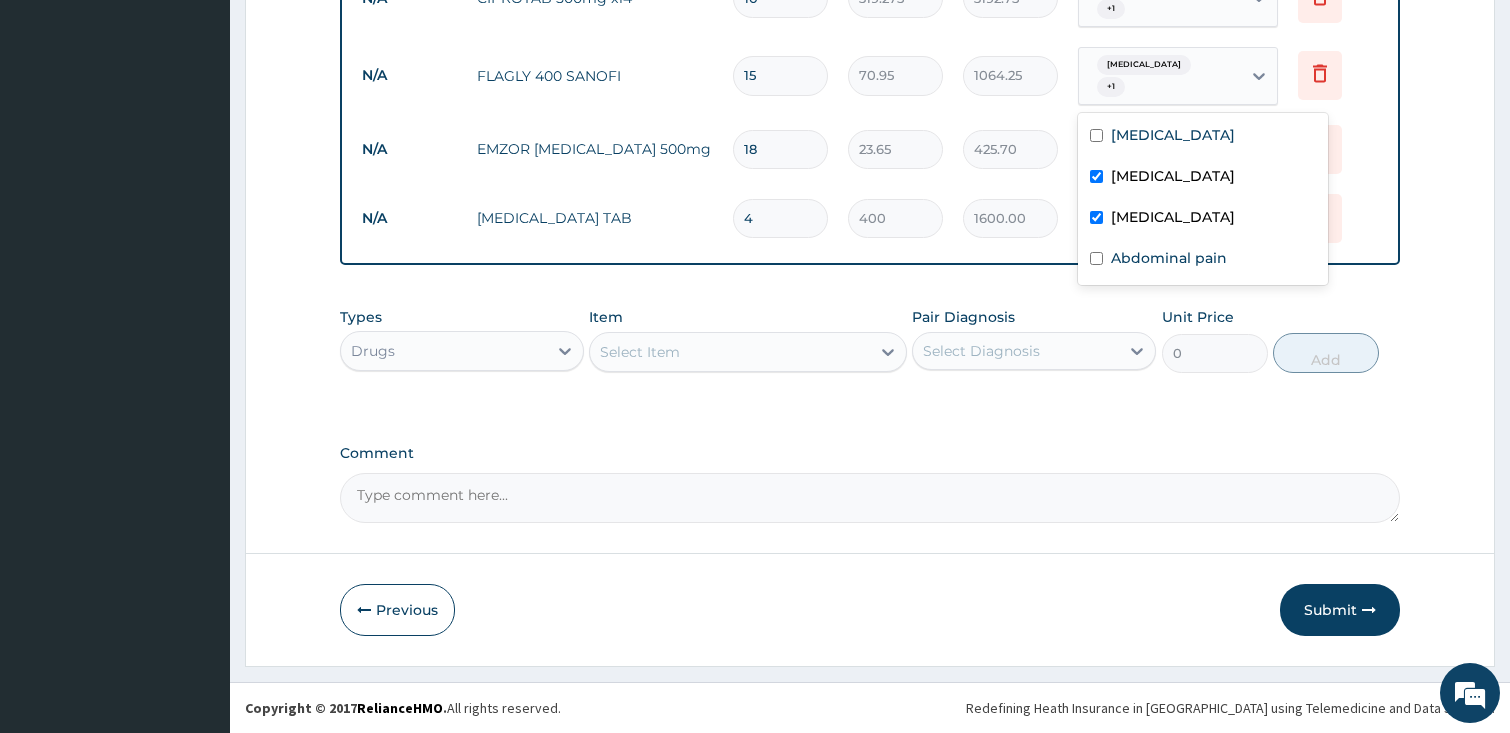 click at bounding box center [1096, 176] 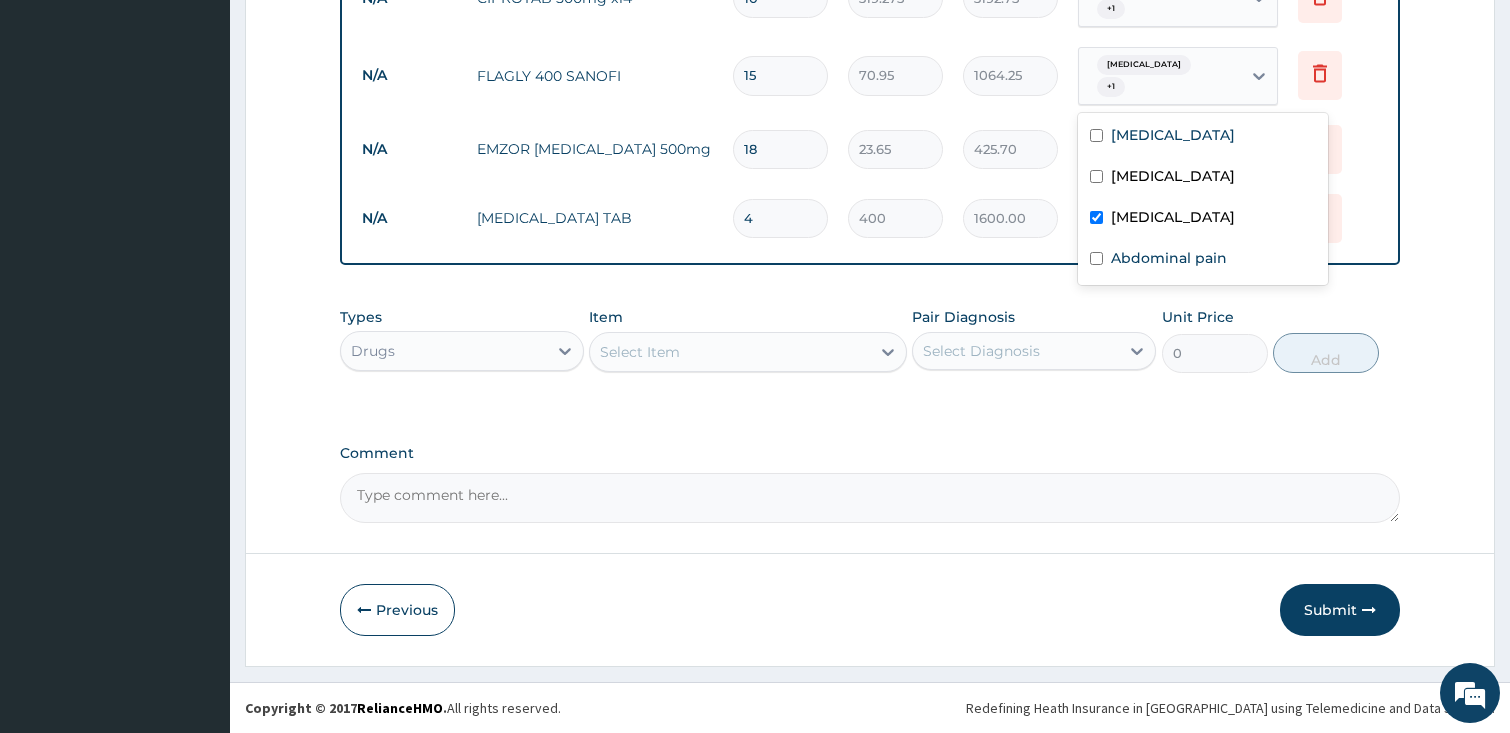 checkbox on "false" 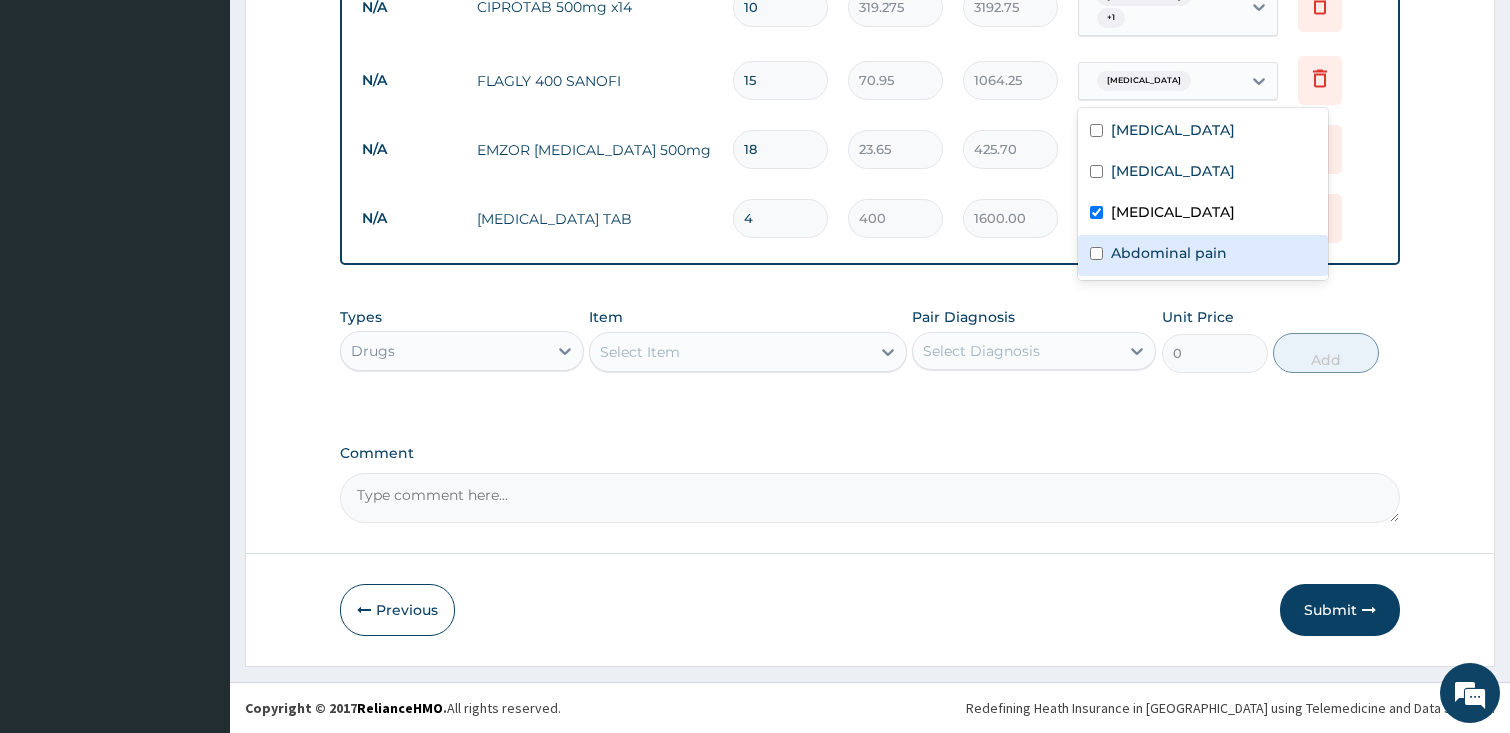 click on "Abdominal pain" at bounding box center [1203, 255] 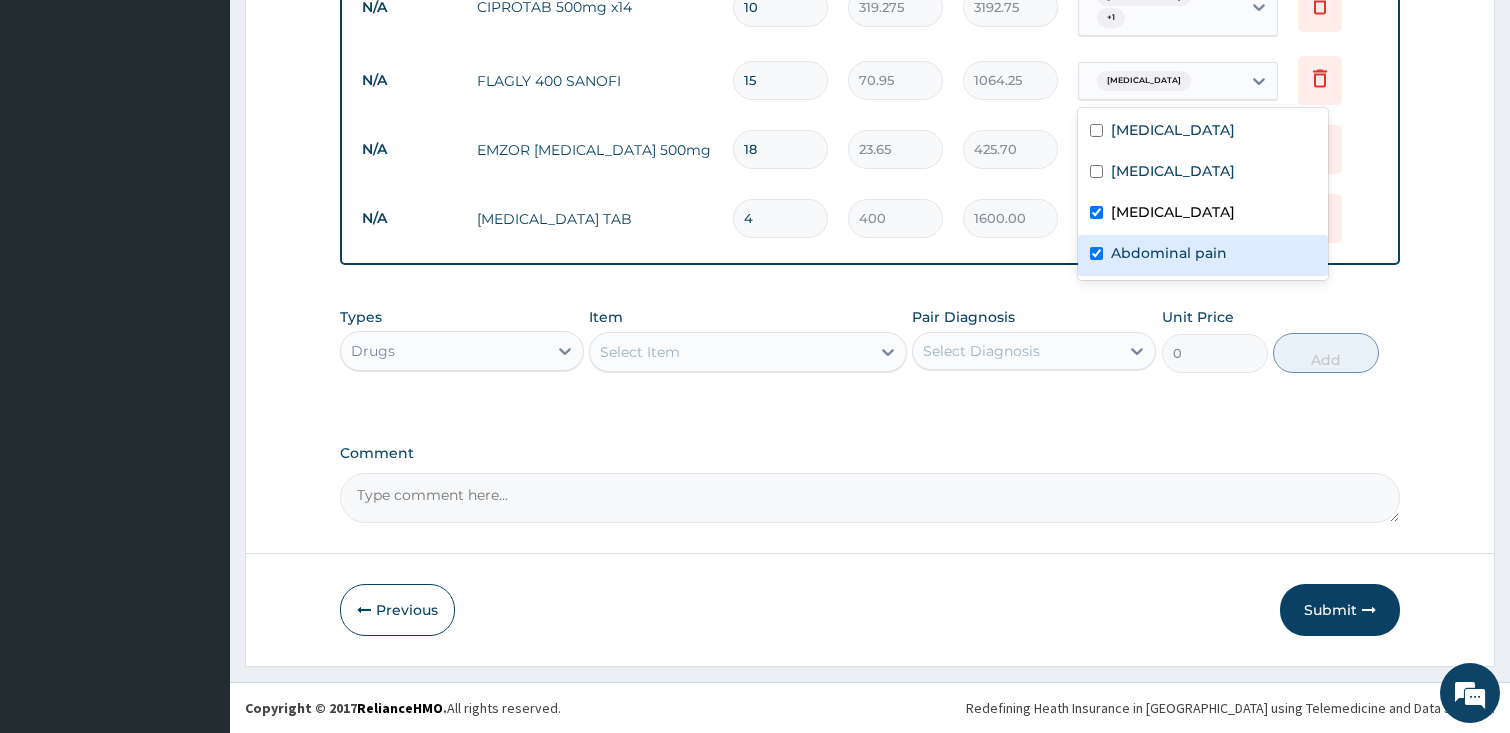 checkbox on "true" 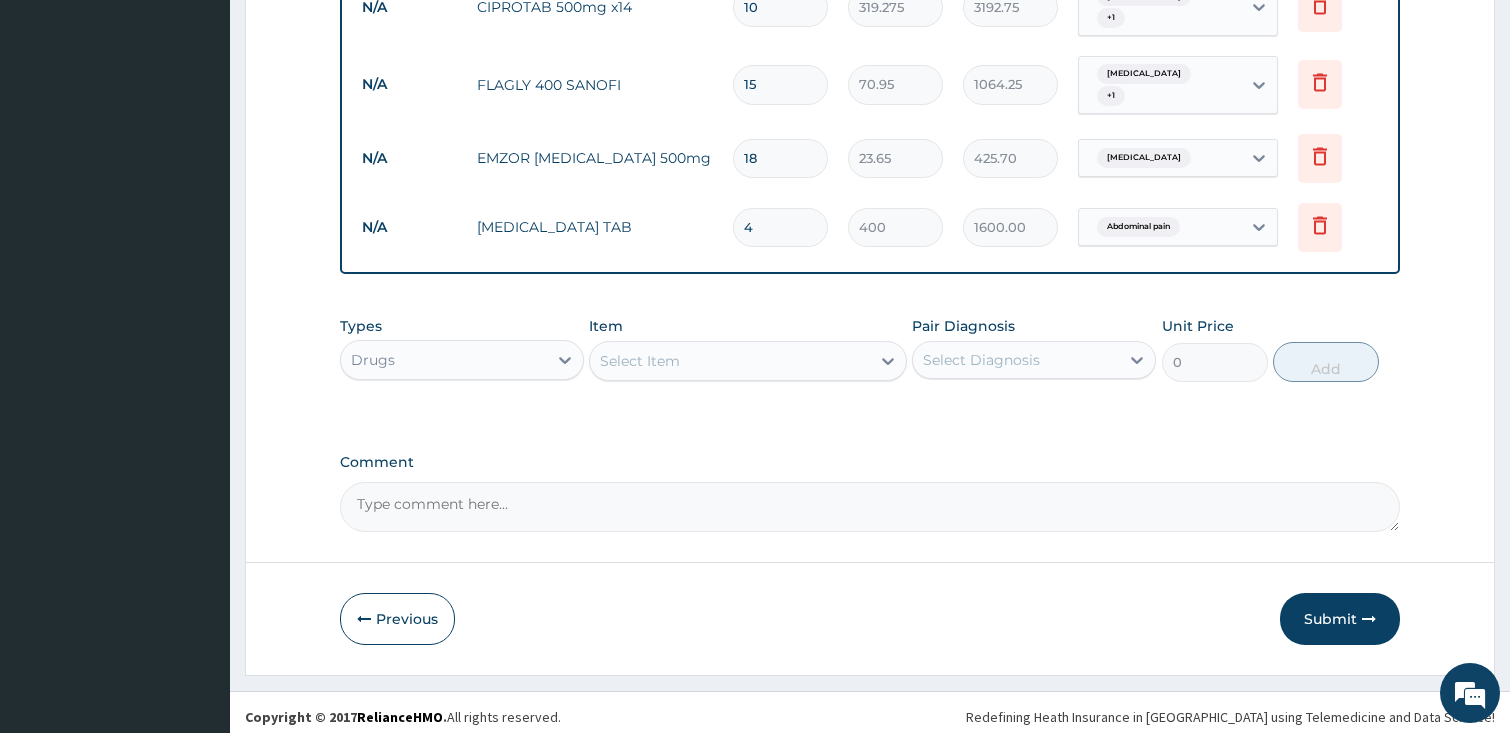 click on "PA Code / Prescription Code Enter Code(Secondary Care Only) Encounter Date 06-07-2025 Important Notice Please enter PA codes before entering items that are not attached to a PA code   All diagnoses entered must be linked to a claim item. Diagnosis & Claim Items that are visible but inactive cannot be edited because they were imported from an already approved PA code. Diagnosis Malaria Query Upper respiratory infection Query Sepsis Query Abdominal pain Confirmed NB: All diagnosis must be linked to a claim item Claim Items Type Name Quantity Unit Price Total Price Pair Diagnosis Actions N/A General practitioner Consultation first outpatient consultation 1 3547.5 3547.50 Malaria Delete N/A FBC CBC-Complete Blood Count (Haemogram) - [Blood] 1 4300 4300.00 Malaria Delete N/A MALARIA PARASITE (MP) RDT 1 1612.5 1612.50 Malaria Delete N/A EMAL 150MG INJECTION 3 3000 9000.00 Malaria Delete N/A Diclofenac 1 591.25 591.25 Malaria Delete N/A Fansidar 3 212.85 638.55 Malaria Delete N/A CIPROTAB 500mg x14 10 319.275  + 1 1" at bounding box center [870, -260] 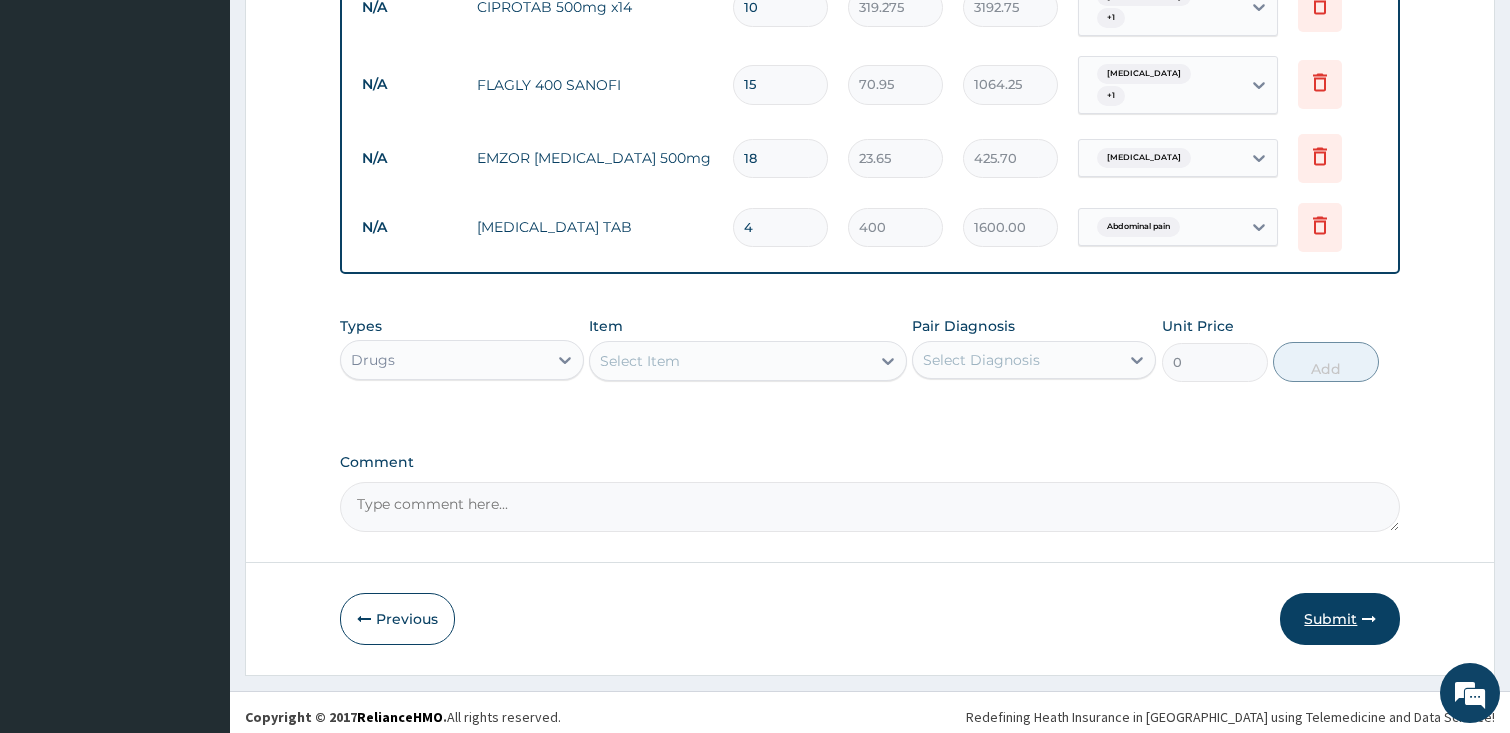 click on "Submit" at bounding box center (1340, 619) 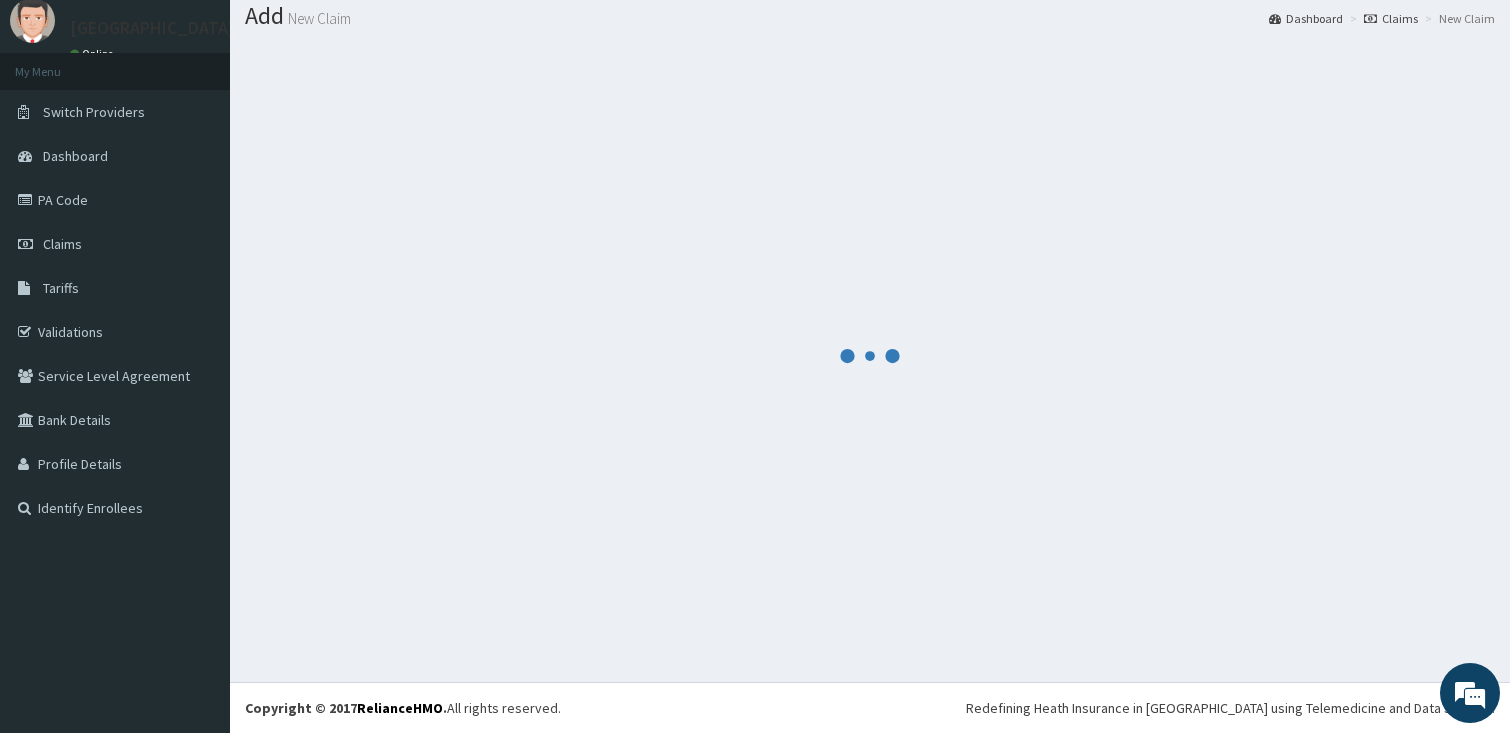 scroll, scrollTop: 62, scrollLeft: 0, axis: vertical 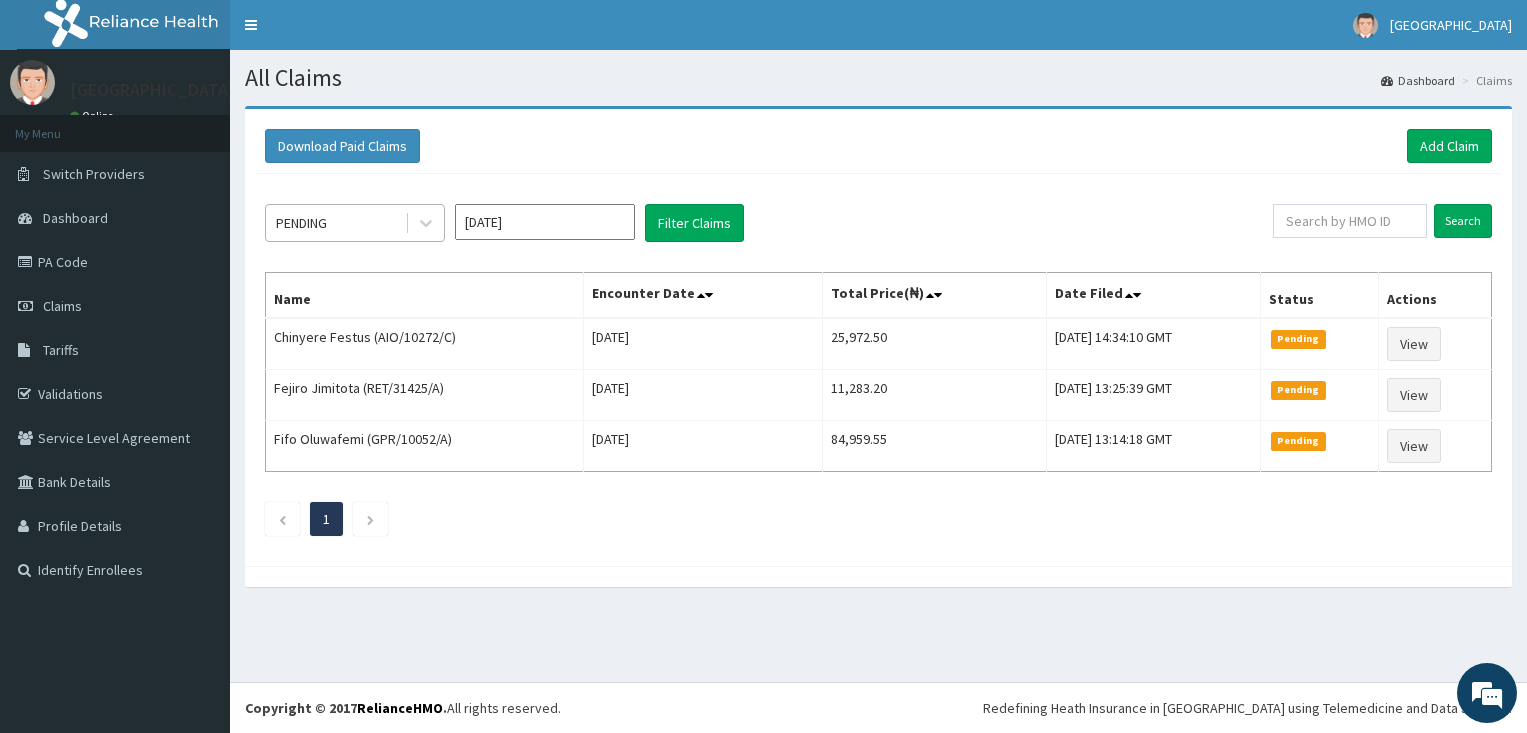 click on "PENDING" at bounding box center (335, 223) 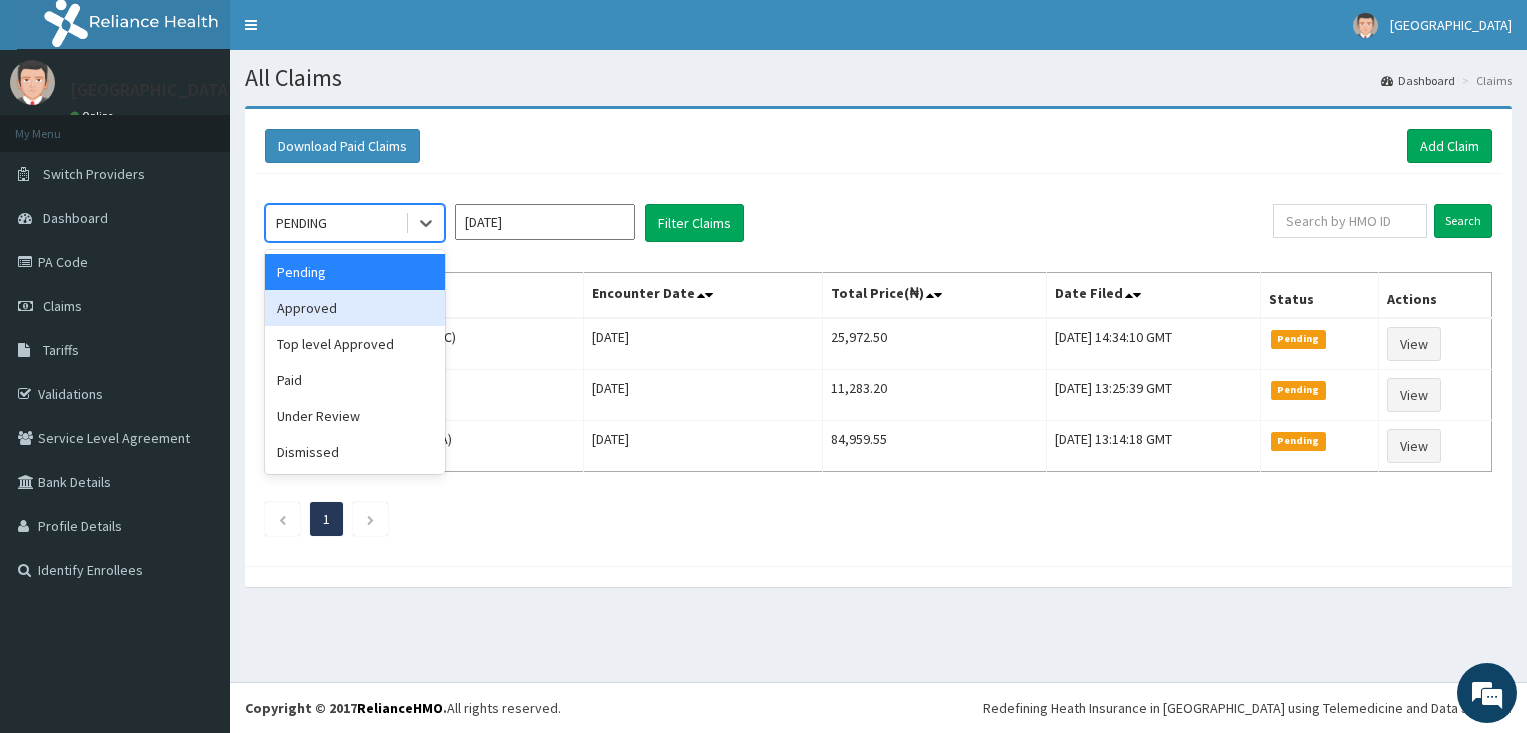 click on "Approved" at bounding box center (355, 308) 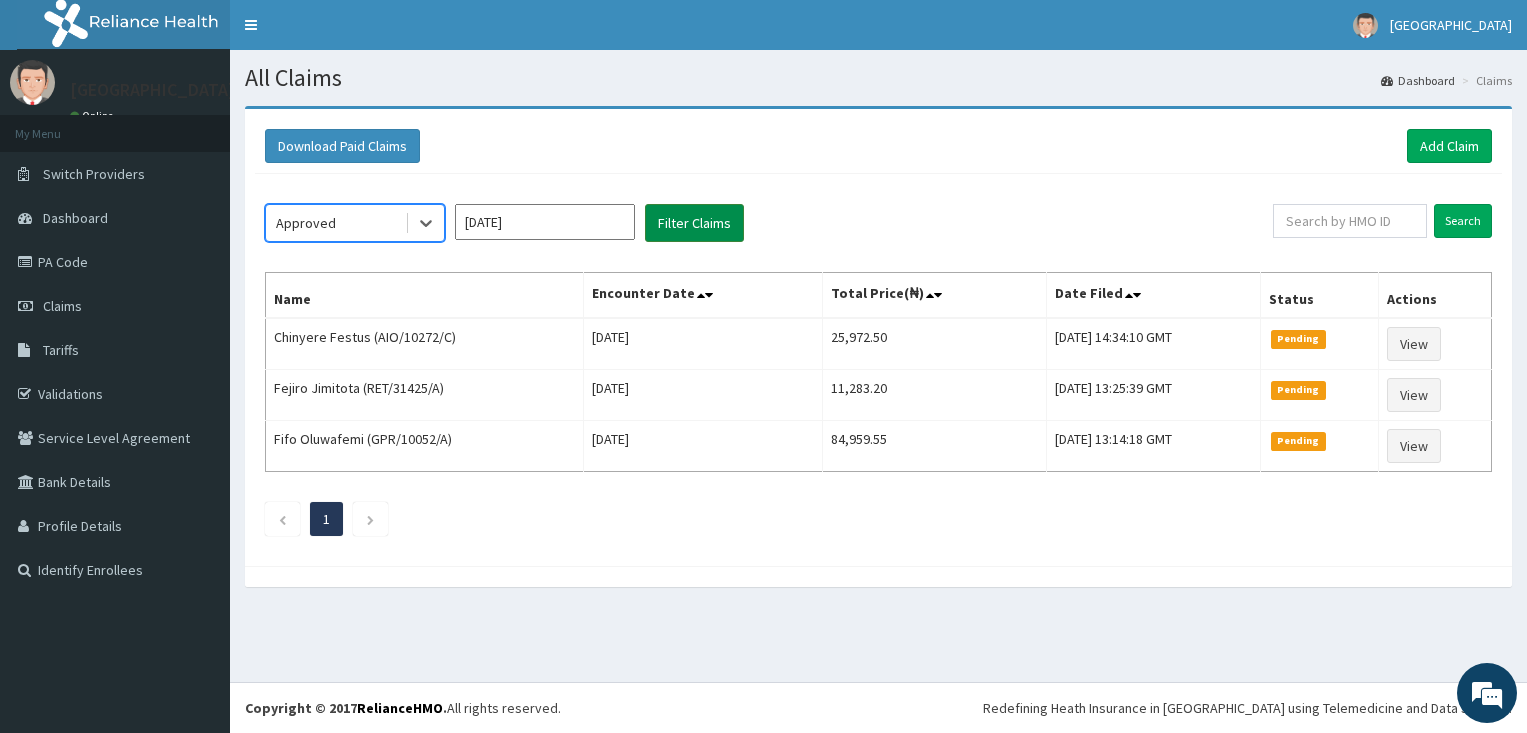 click on "Filter Claims" at bounding box center [694, 223] 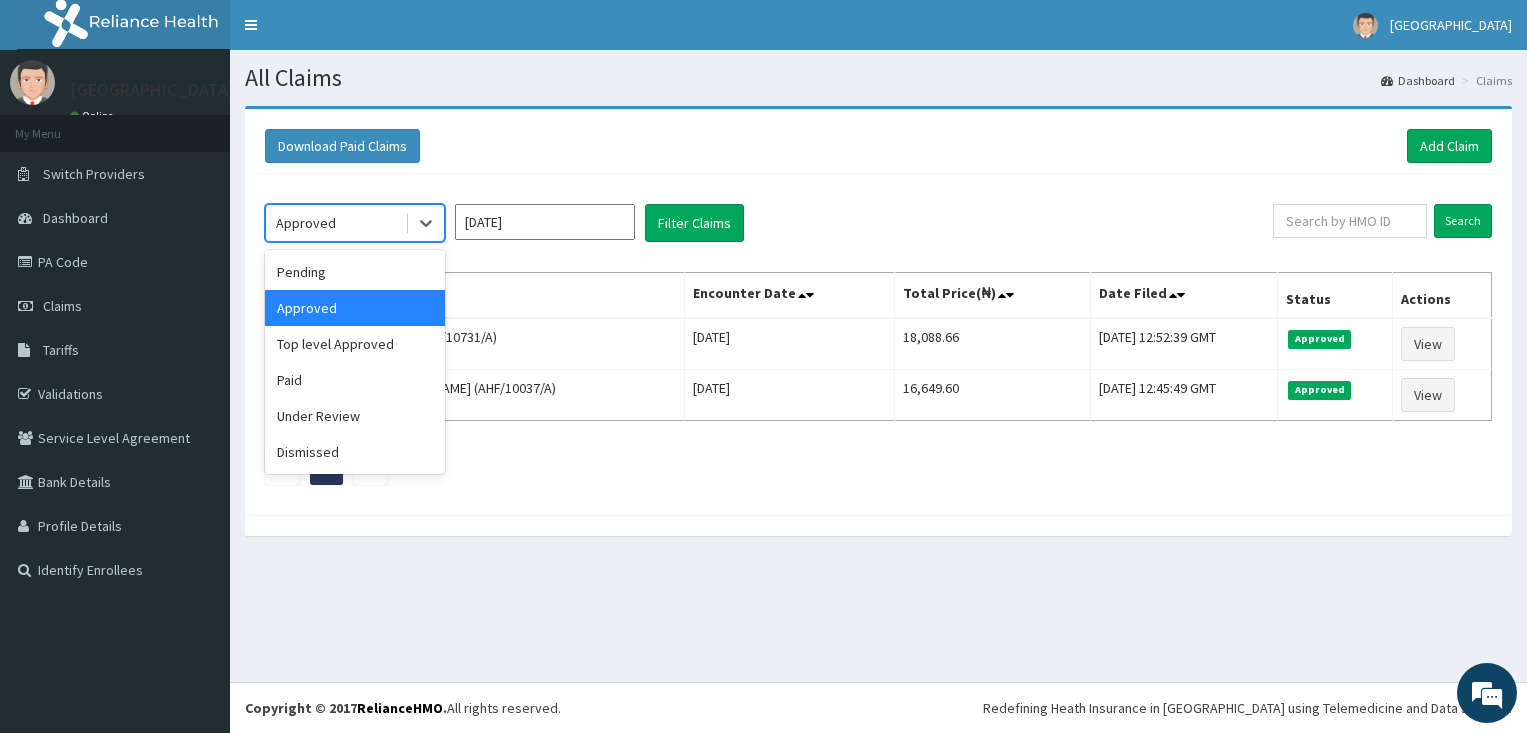 click on "Approved" at bounding box center [335, 223] 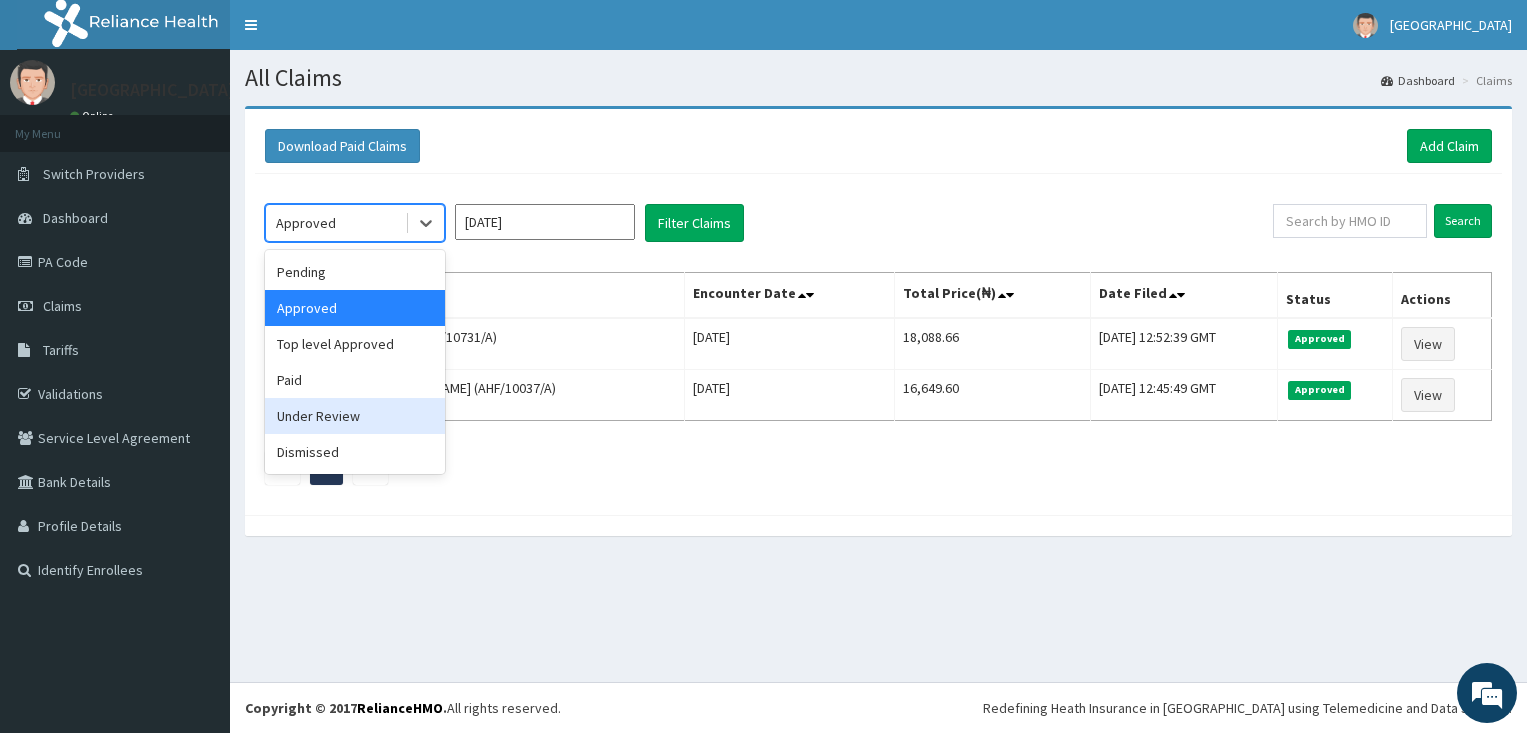 click on "Under Review" at bounding box center [355, 416] 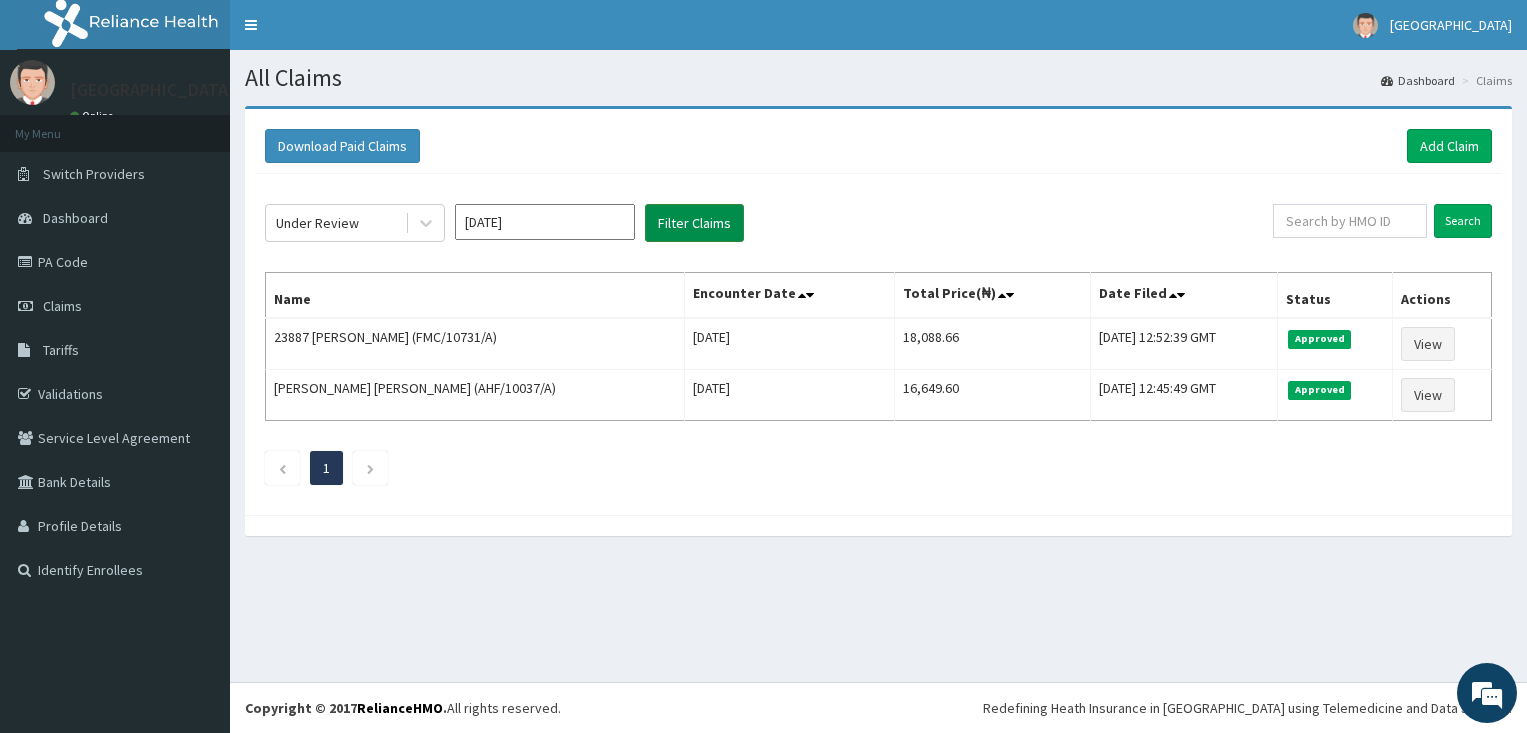 click on "Filter Claims" at bounding box center [694, 223] 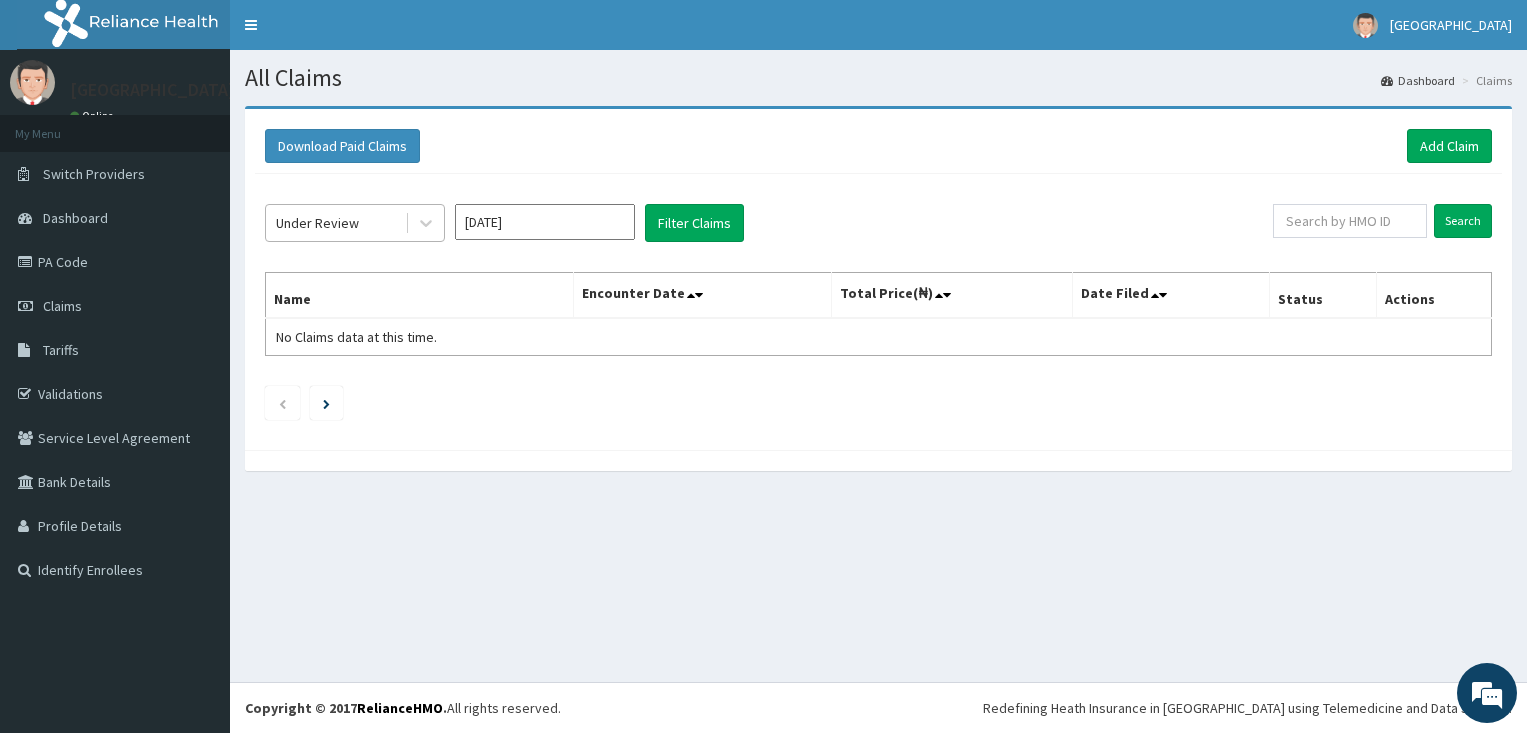 click on "Under Review" at bounding box center [335, 223] 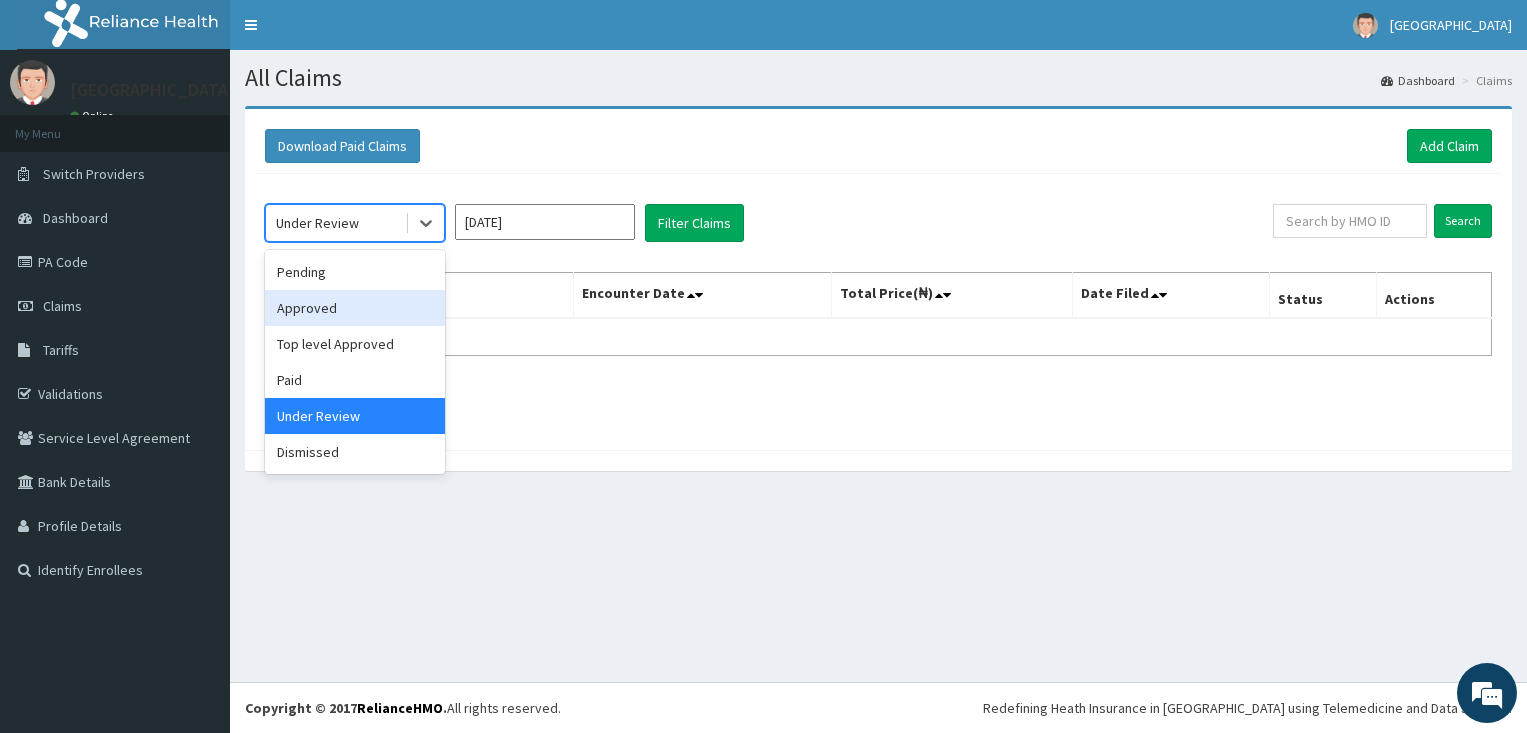 click on "Approved" at bounding box center [355, 308] 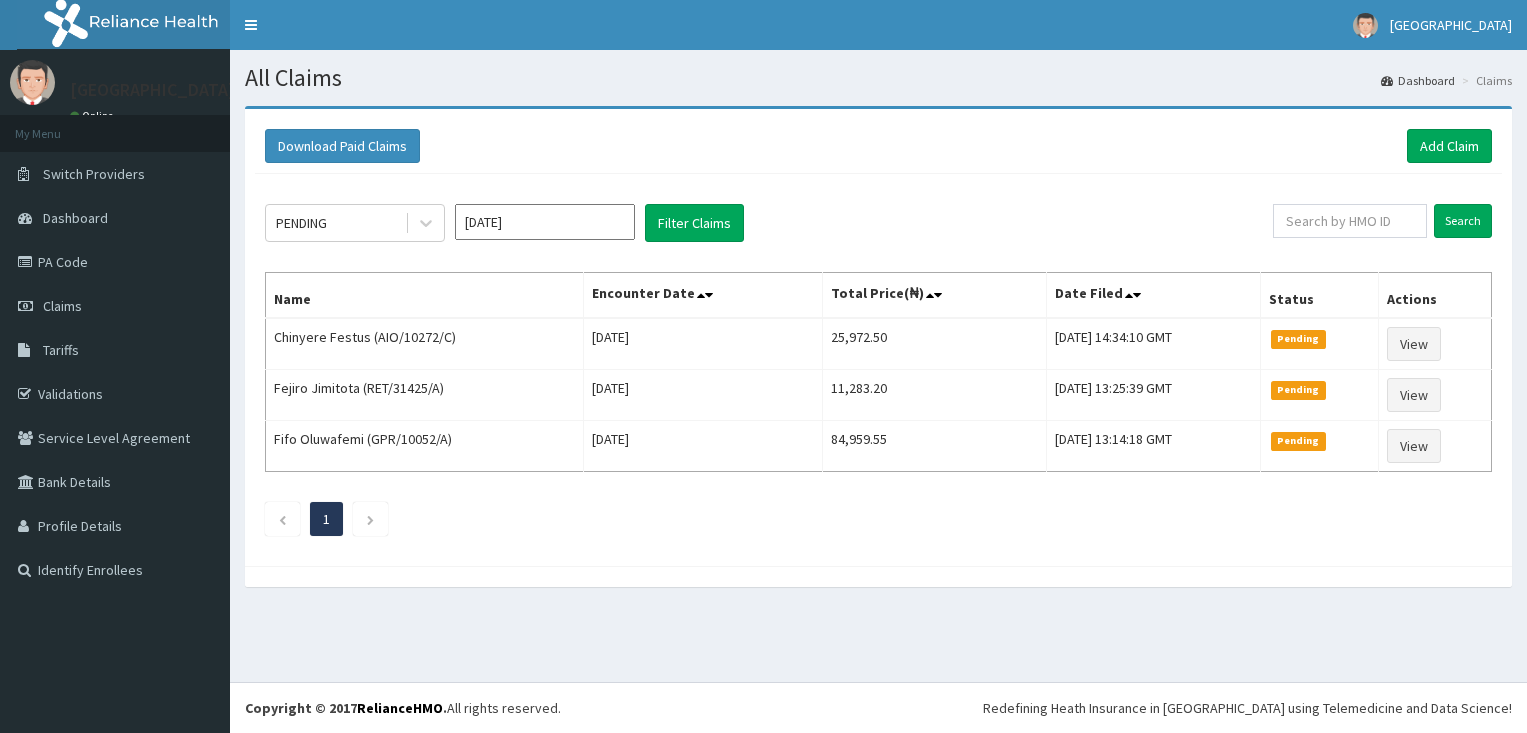 scroll, scrollTop: 0, scrollLeft: 0, axis: both 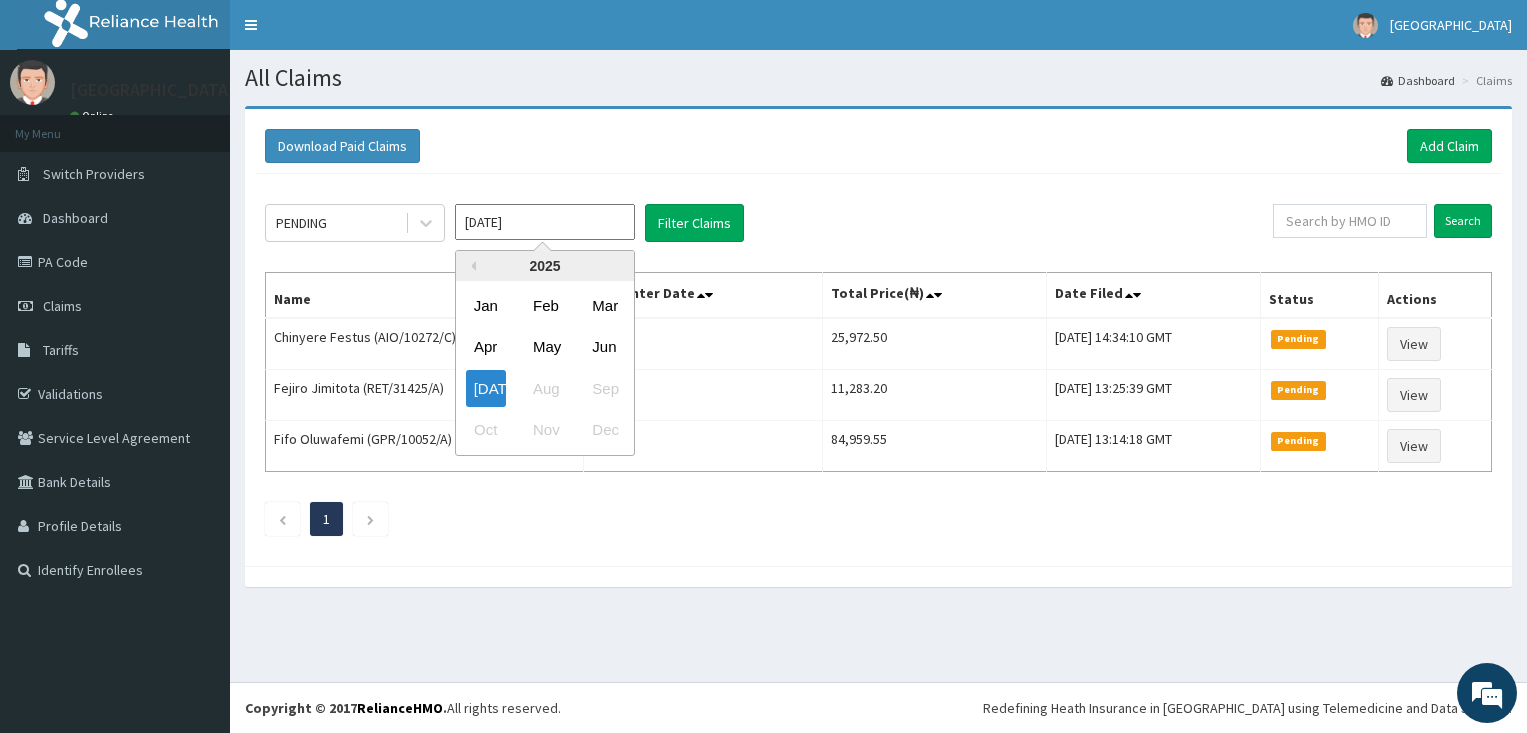 click on "[DATE]" at bounding box center [545, 222] 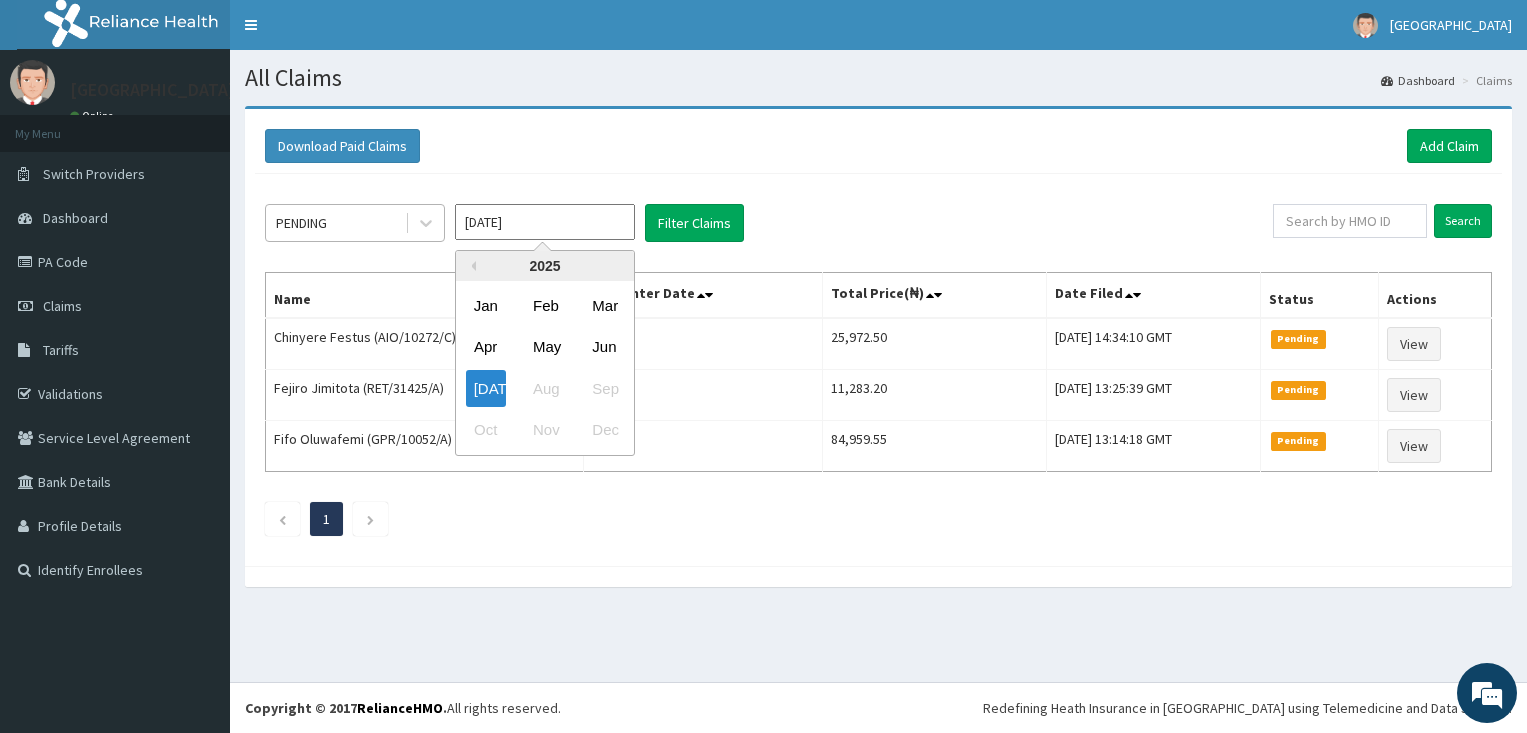 click on "PENDING" at bounding box center [301, 223] 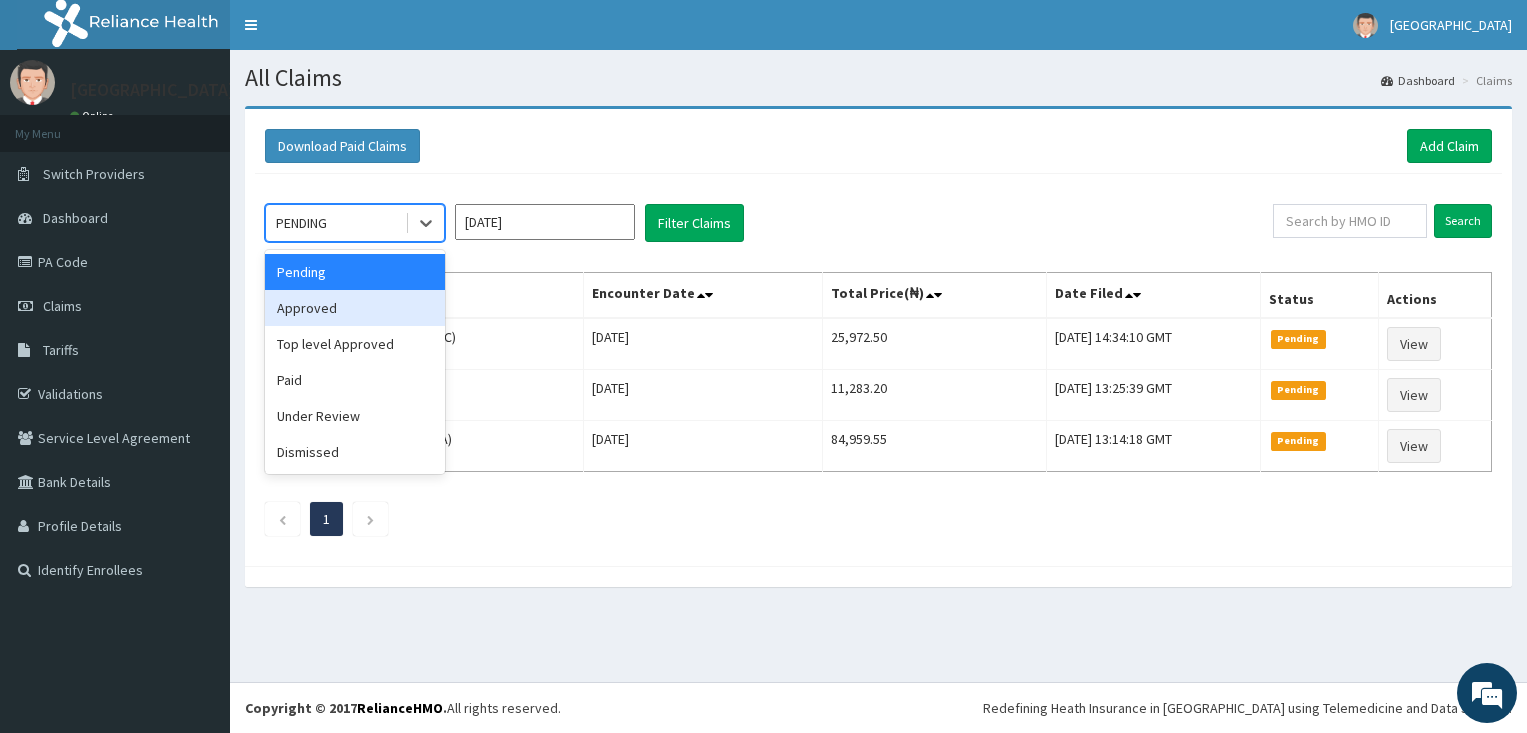 click on "Approved" at bounding box center [355, 308] 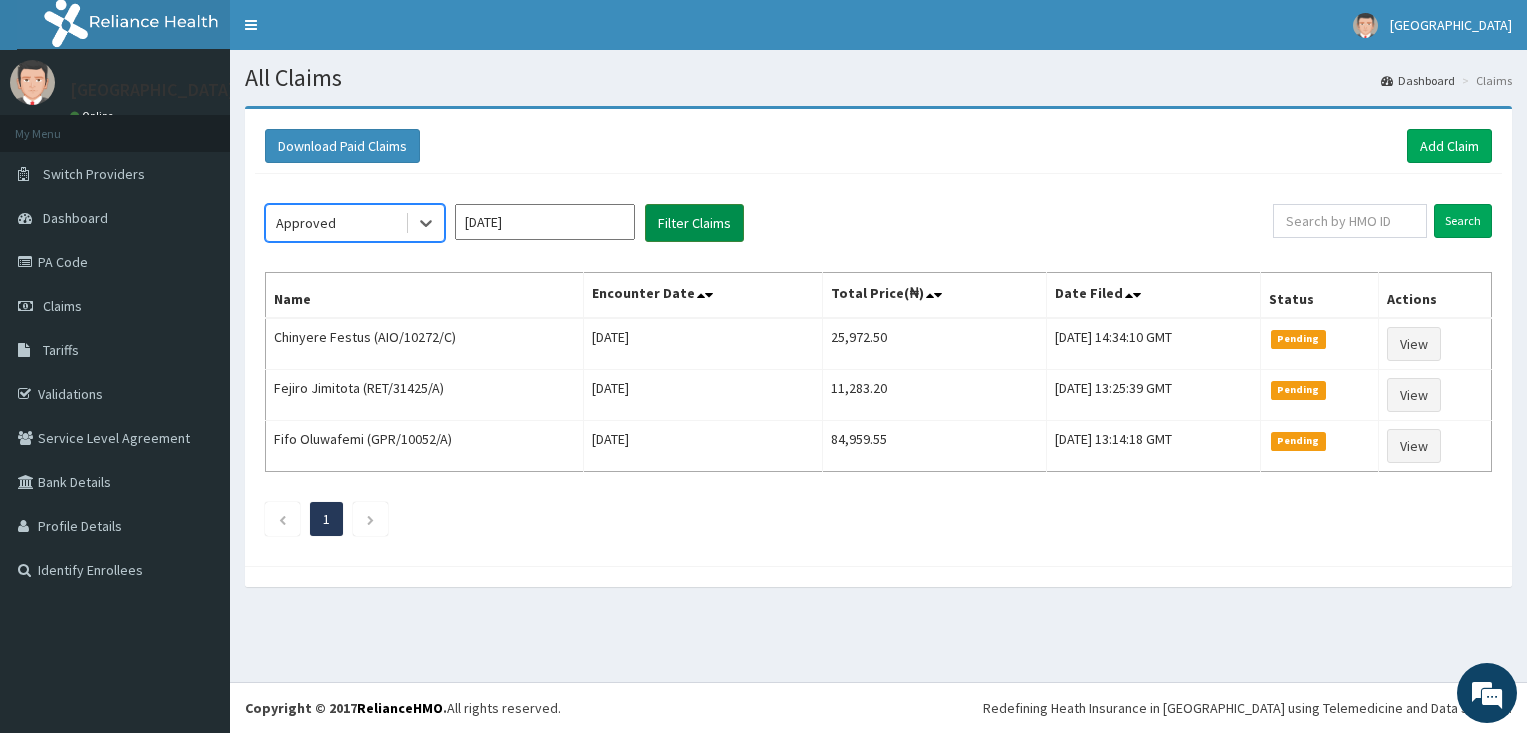 click on "Filter Claims" at bounding box center (694, 223) 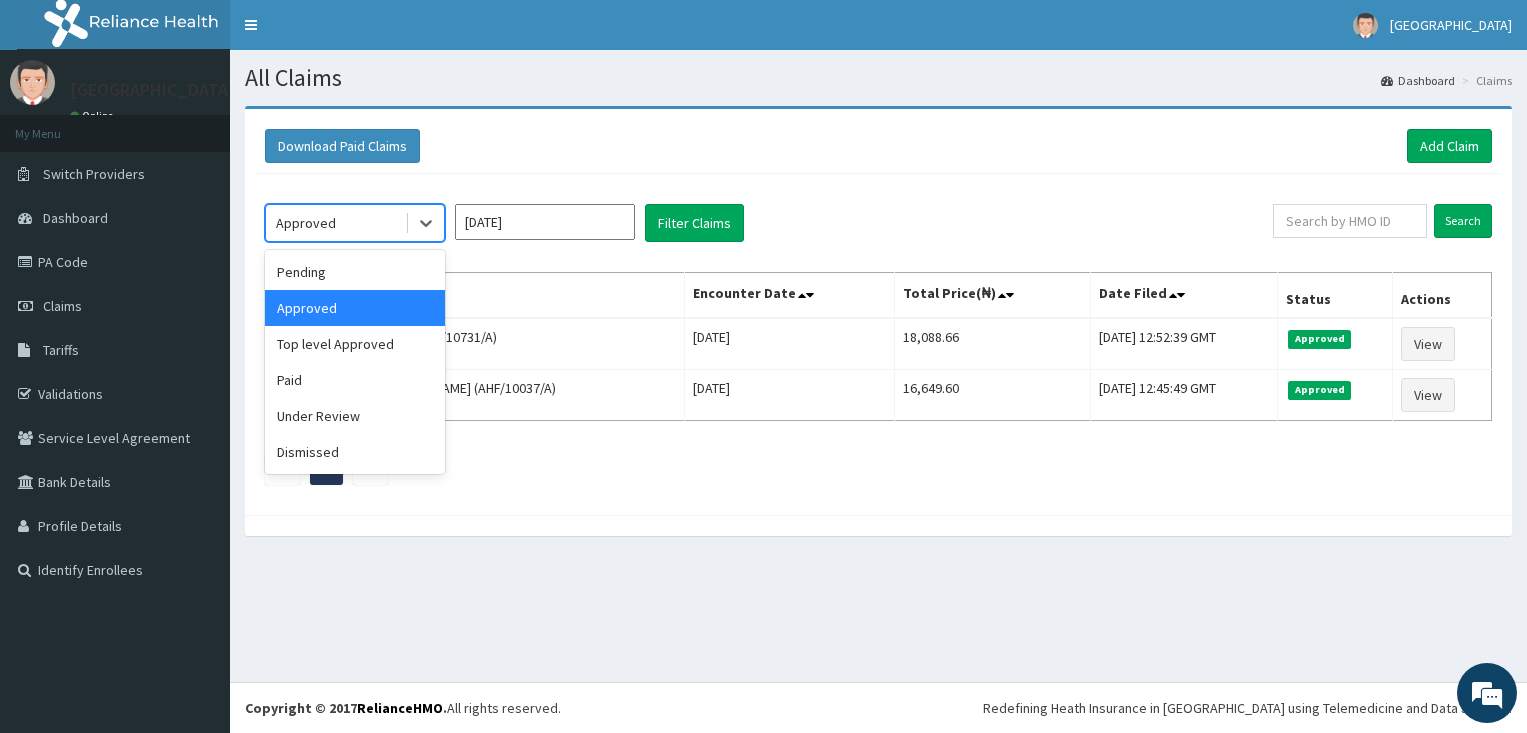 click on "Approved" at bounding box center [335, 223] 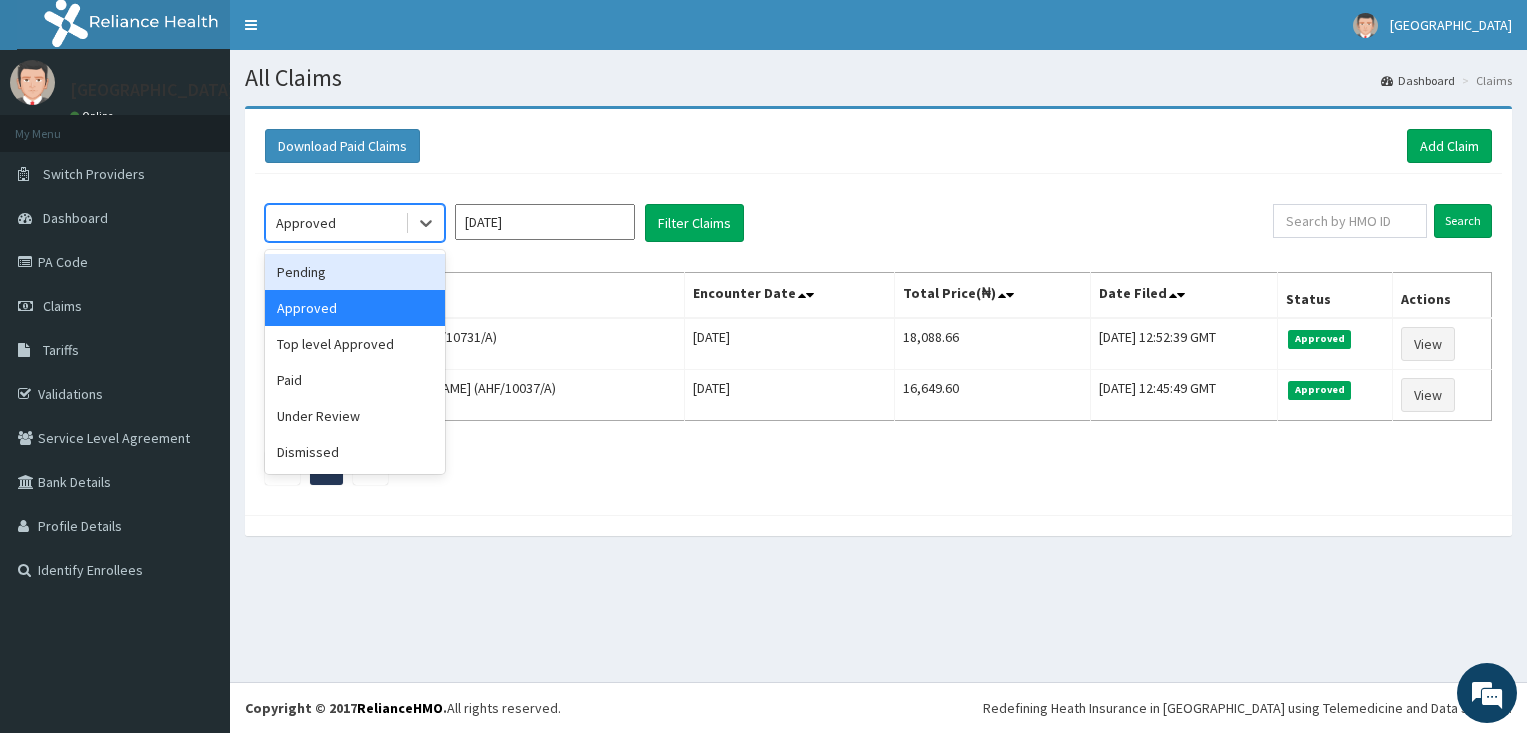 click on "Pending" at bounding box center [355, 272] 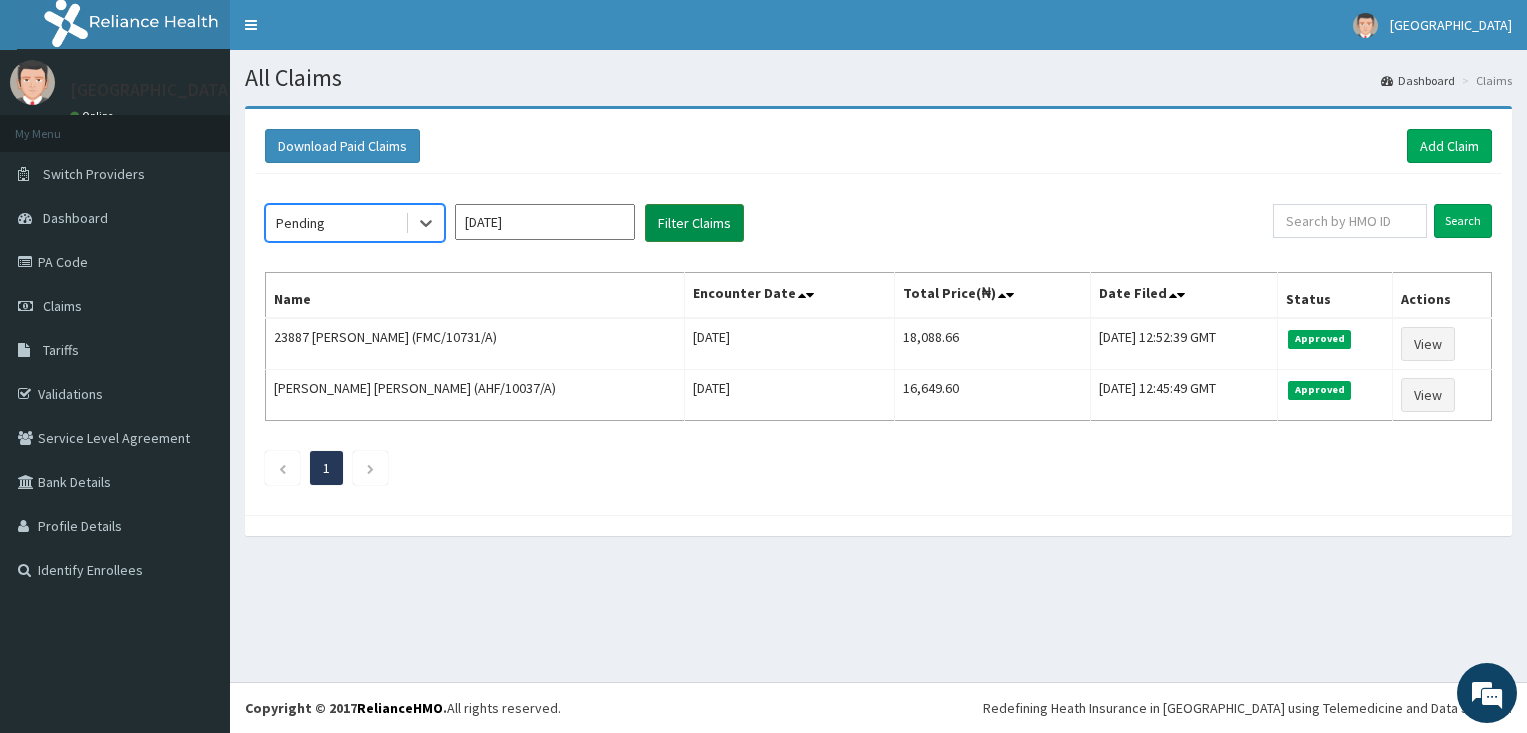 click on "Filter Claims" at bounding box center [694, 223] 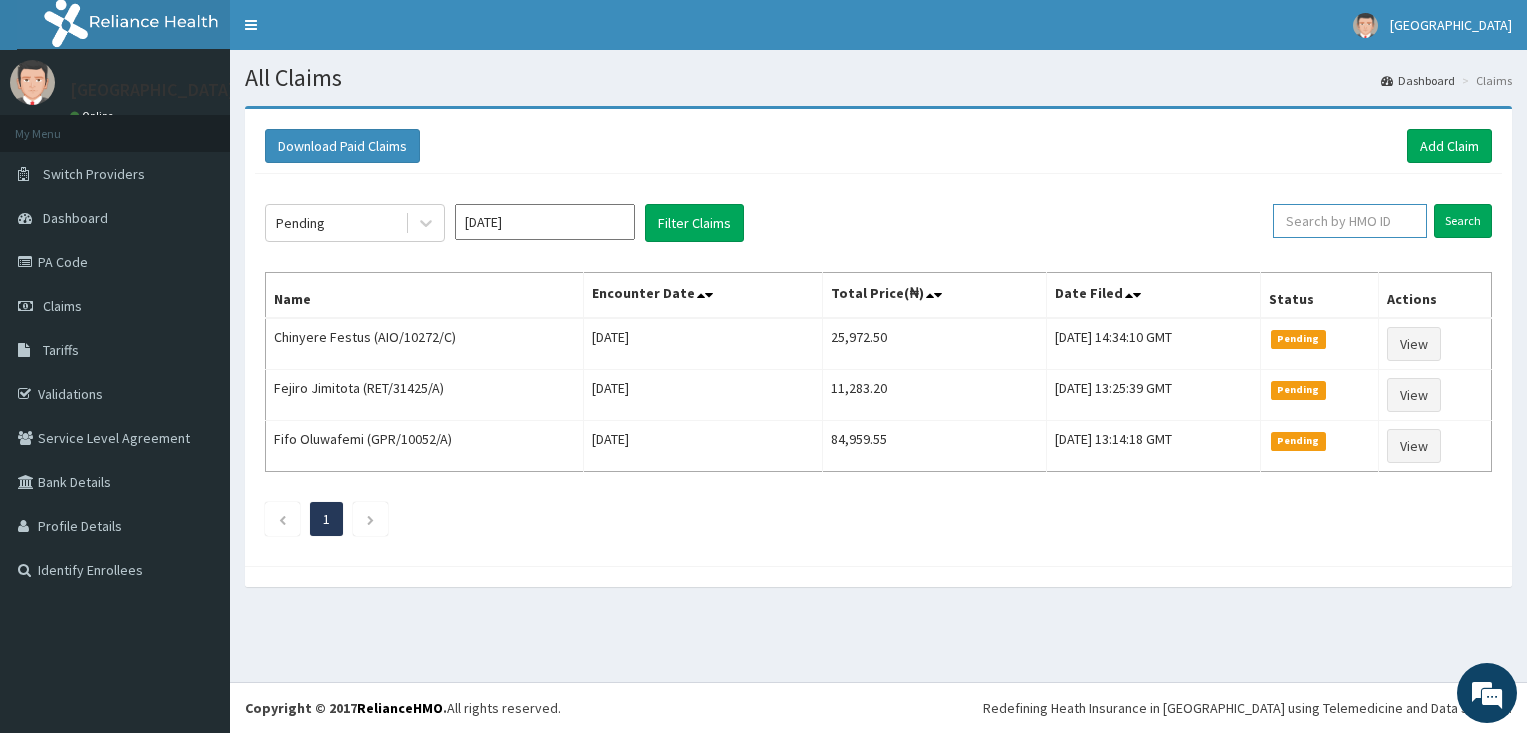 click at bounding box center [1350, 221] 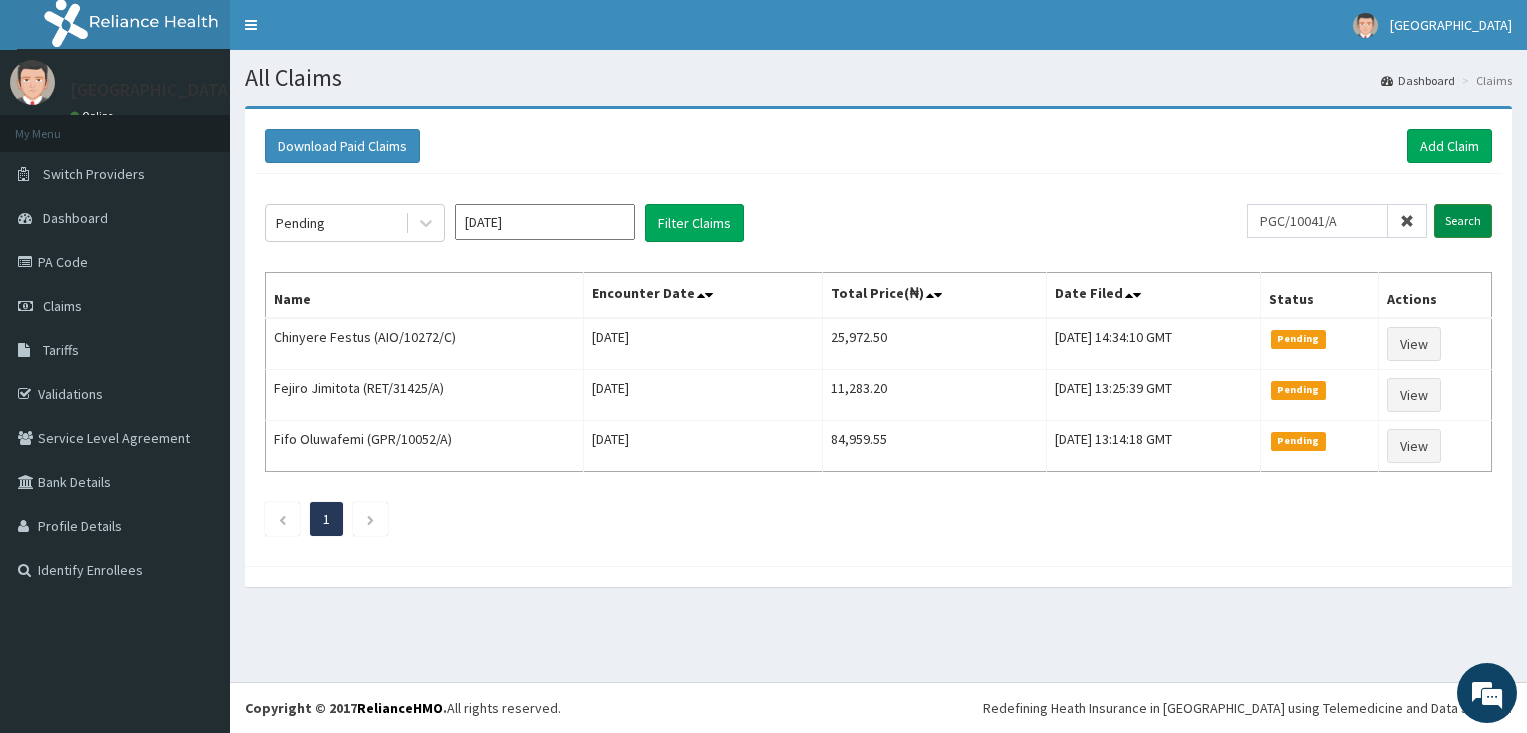 click on "Search" at bounding box center [1463, 221] 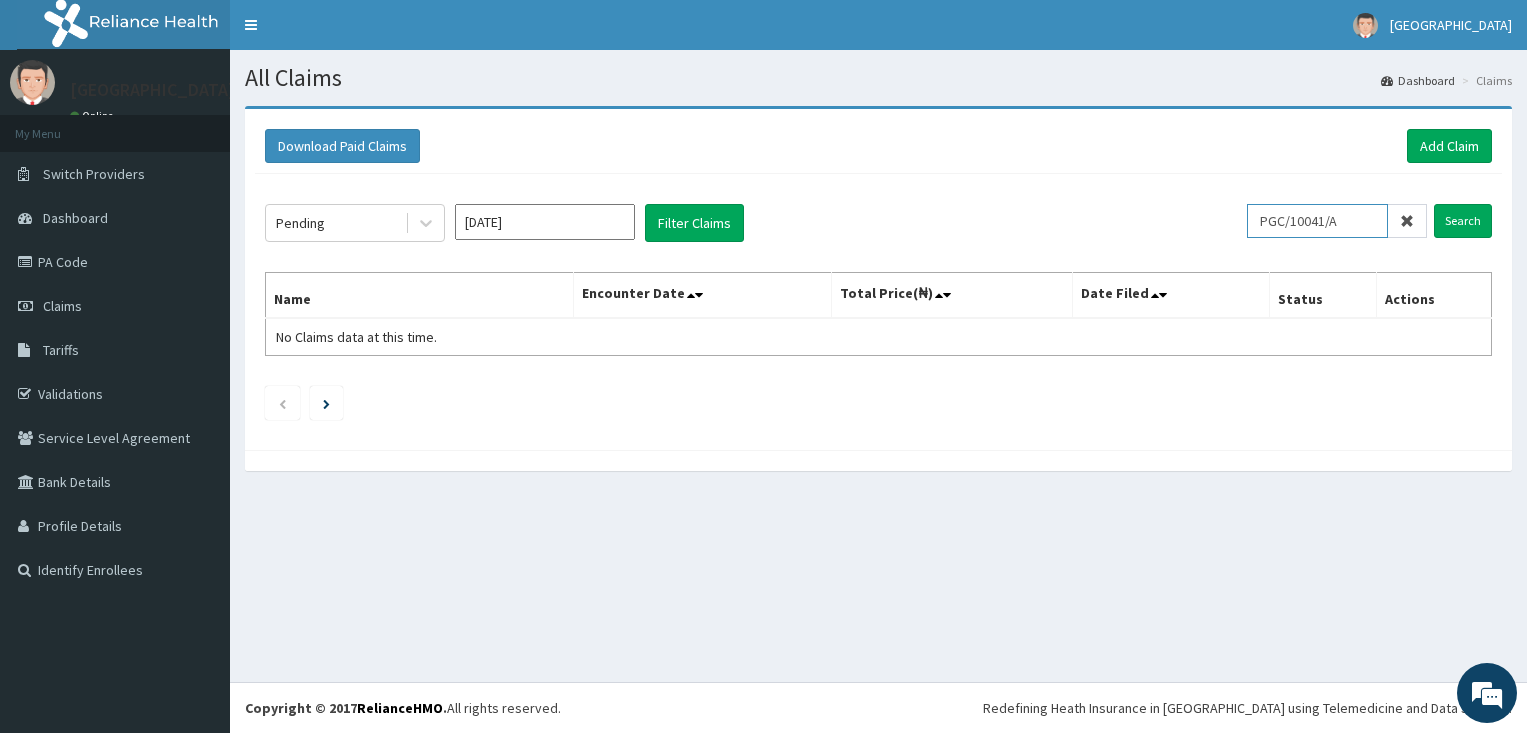 click on "PGC/10041/A" at bounding box center (1317, 221) 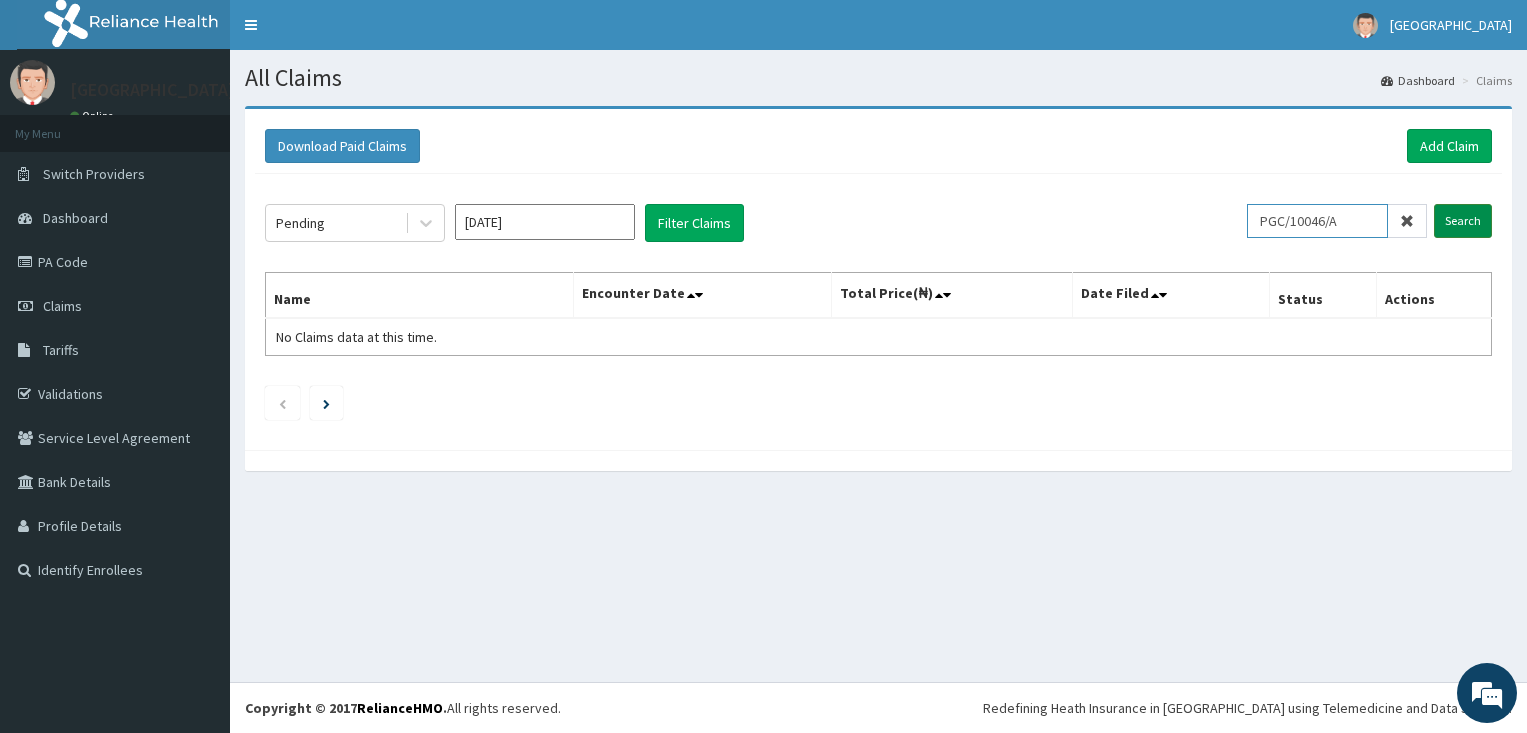 type on "PGC/10046/A" 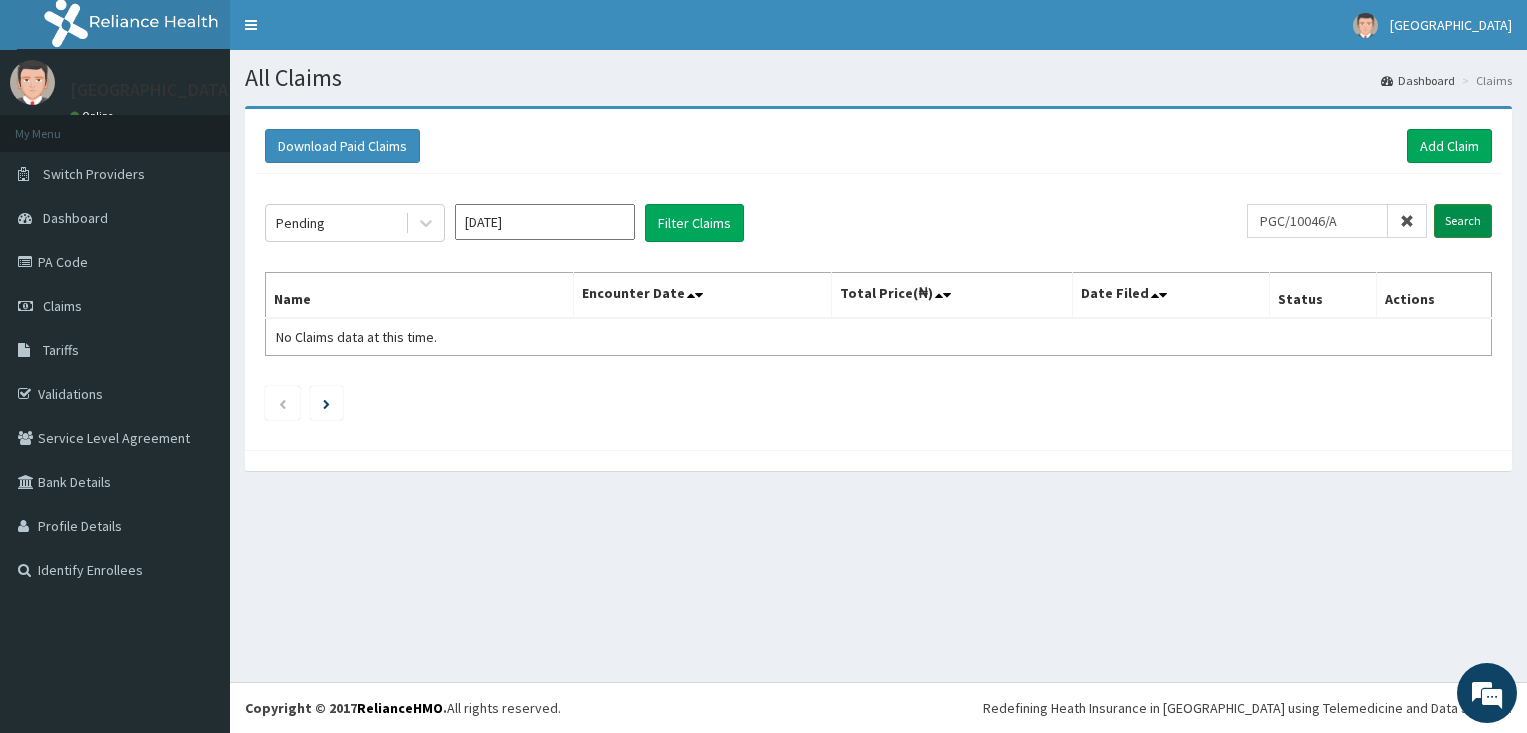 click on "Search" at bounding box center [1463, 221] 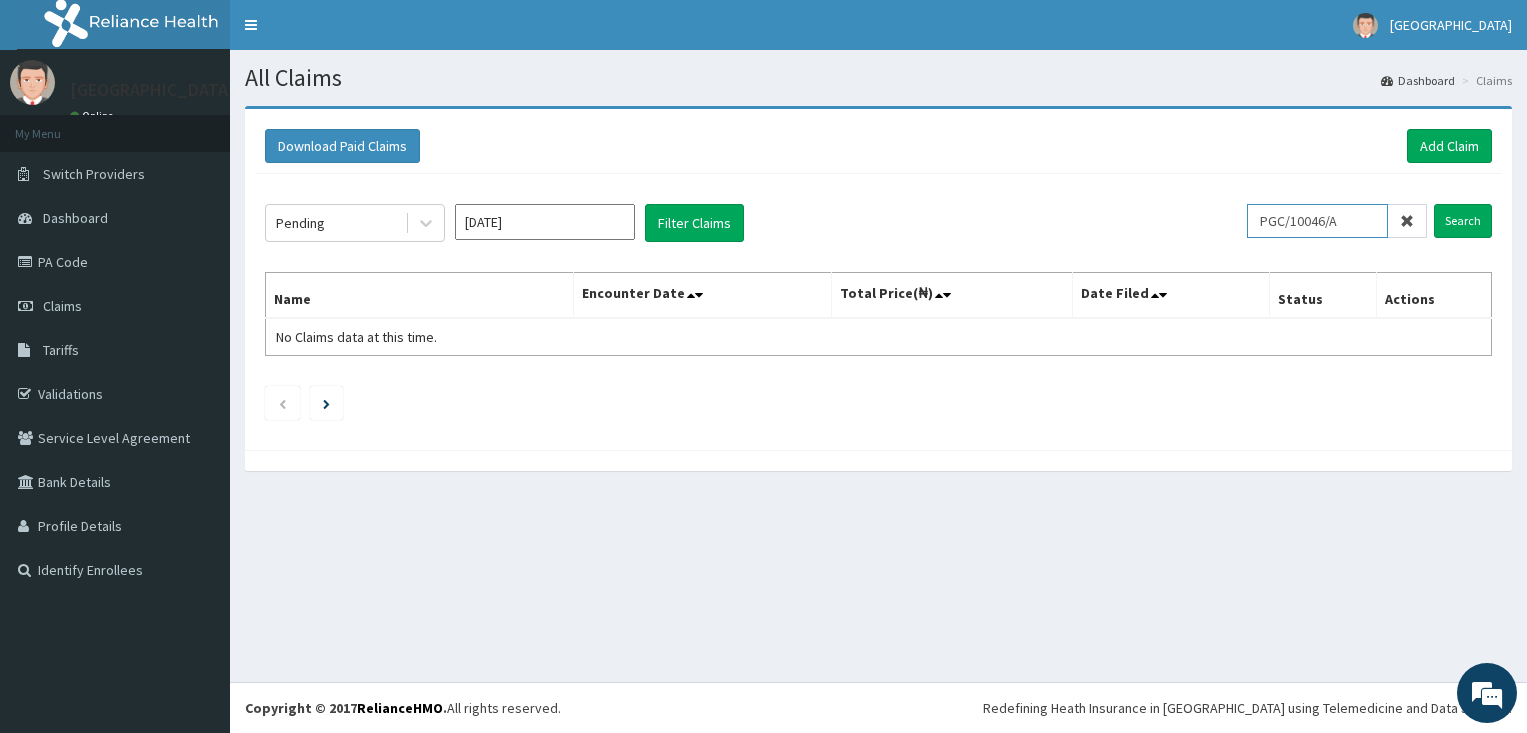 click on "PGC/10046/A" at bounding box center (1317, 221) 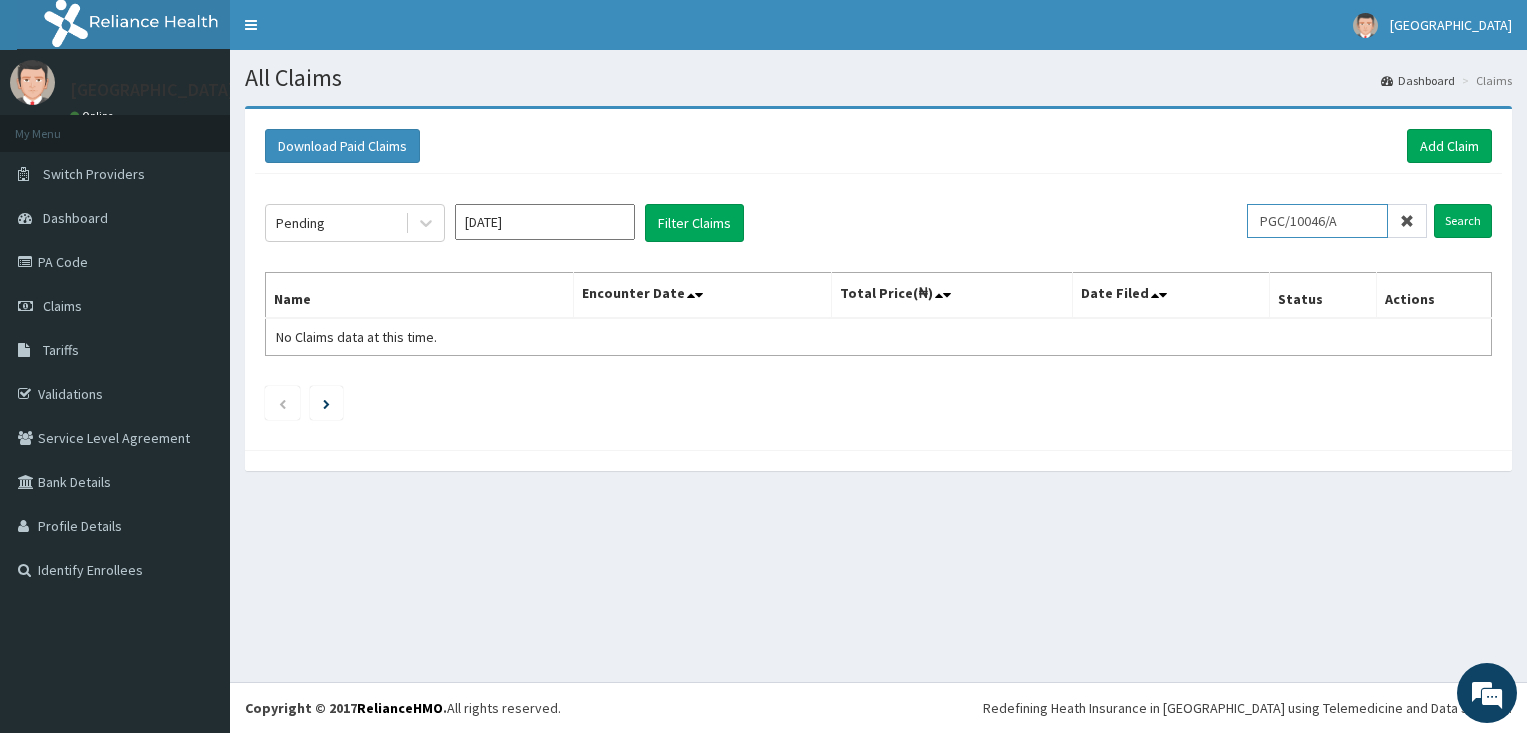 drag, startPoint x: 1358, startPoint y: 218, endPoint x: 1261, endPoint y: 224, distance: 97.18539 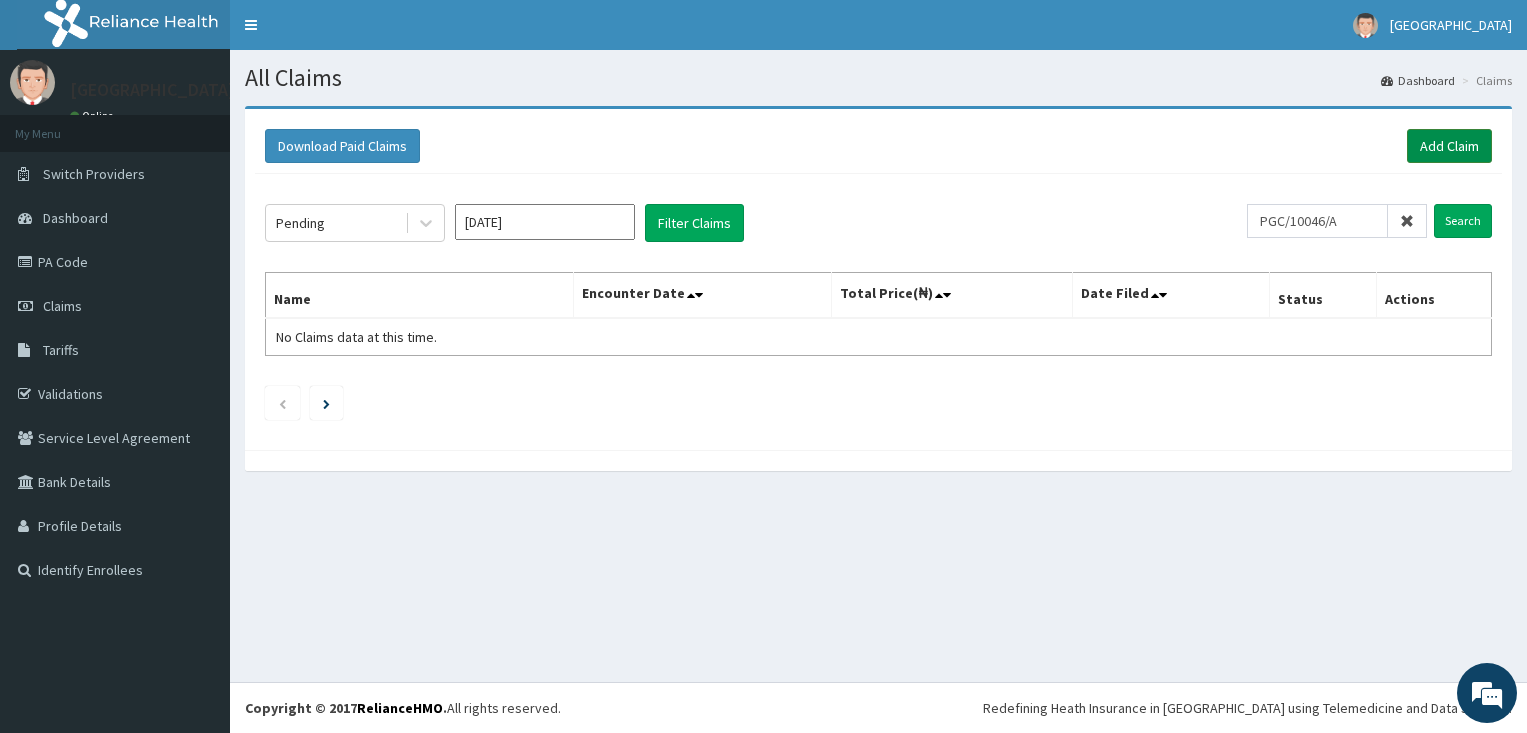 click on "Add Claim" at bounding box center [1449, 146] 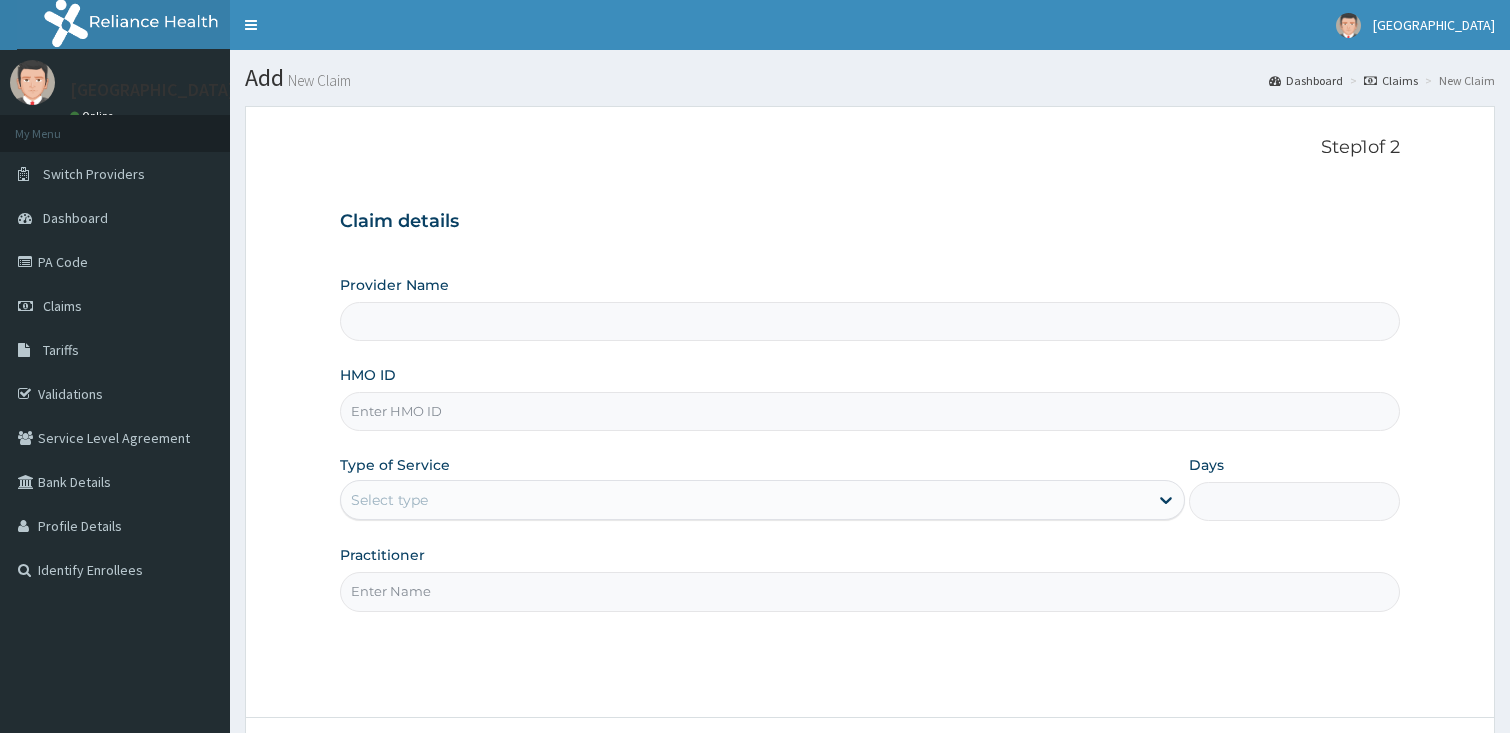 scroll, scrollTop: 0, scrollLeft: 0, axis: both 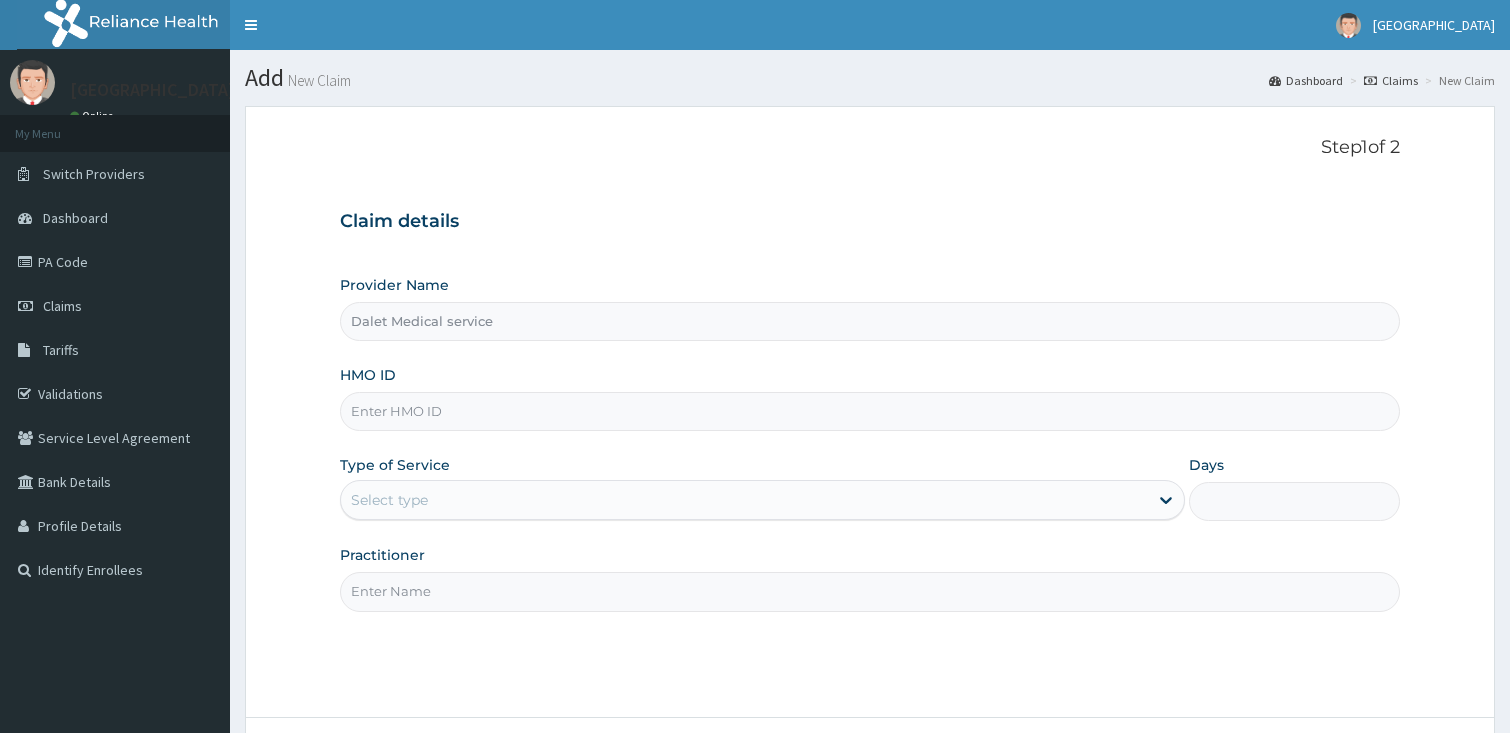 click on "HMO ID" at bounding box center (870, 411) 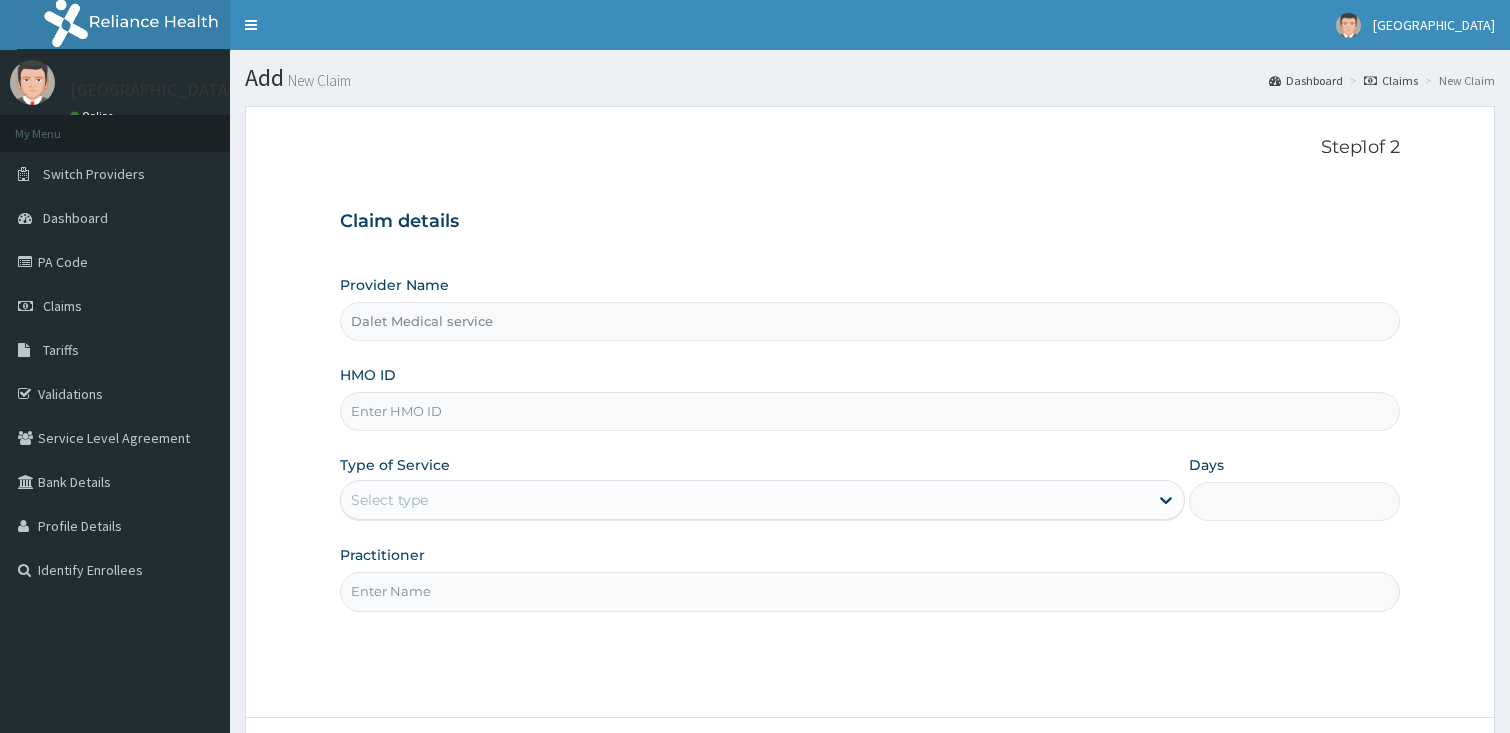 paste on "PGC/10046/A" 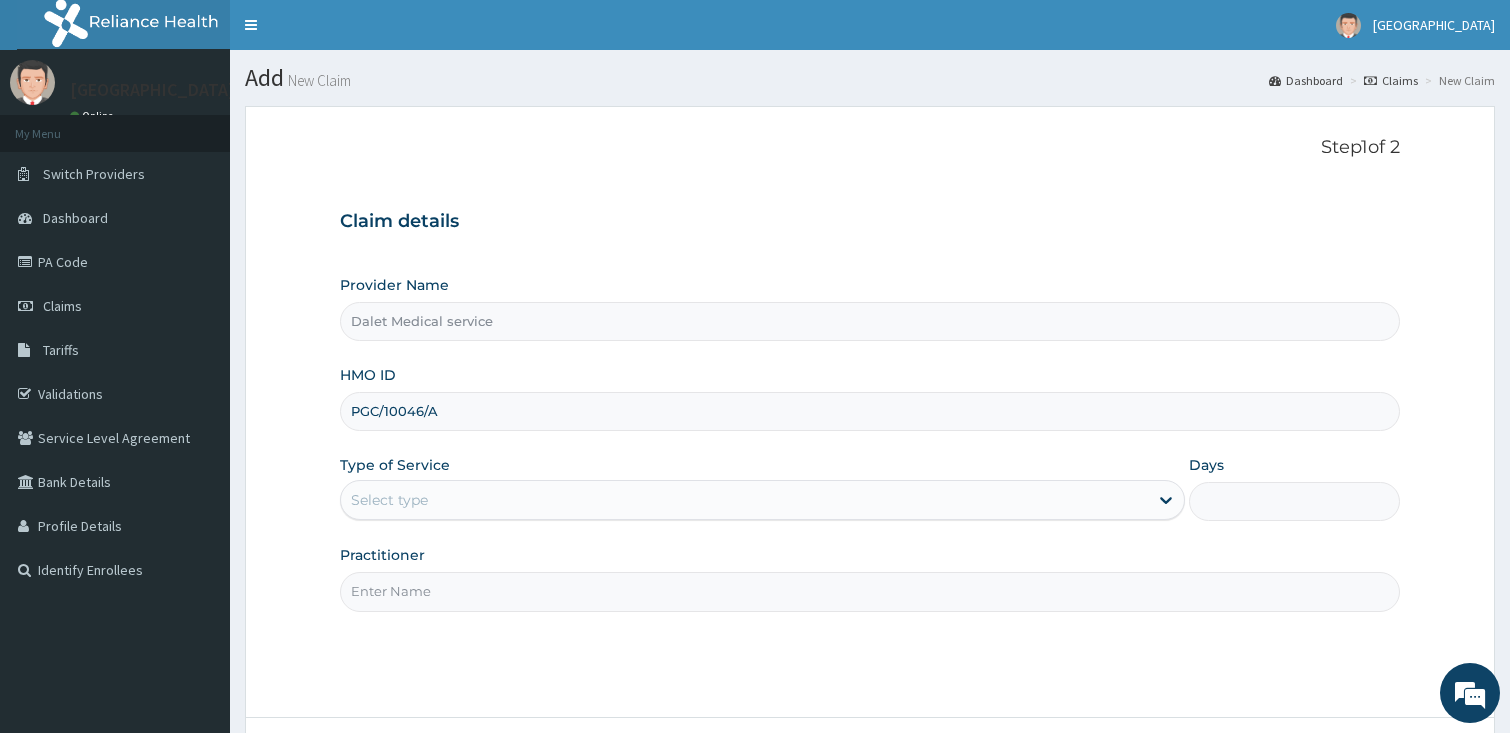 scroll, scrollTop: 0, scrollLeft: 0, axis: both 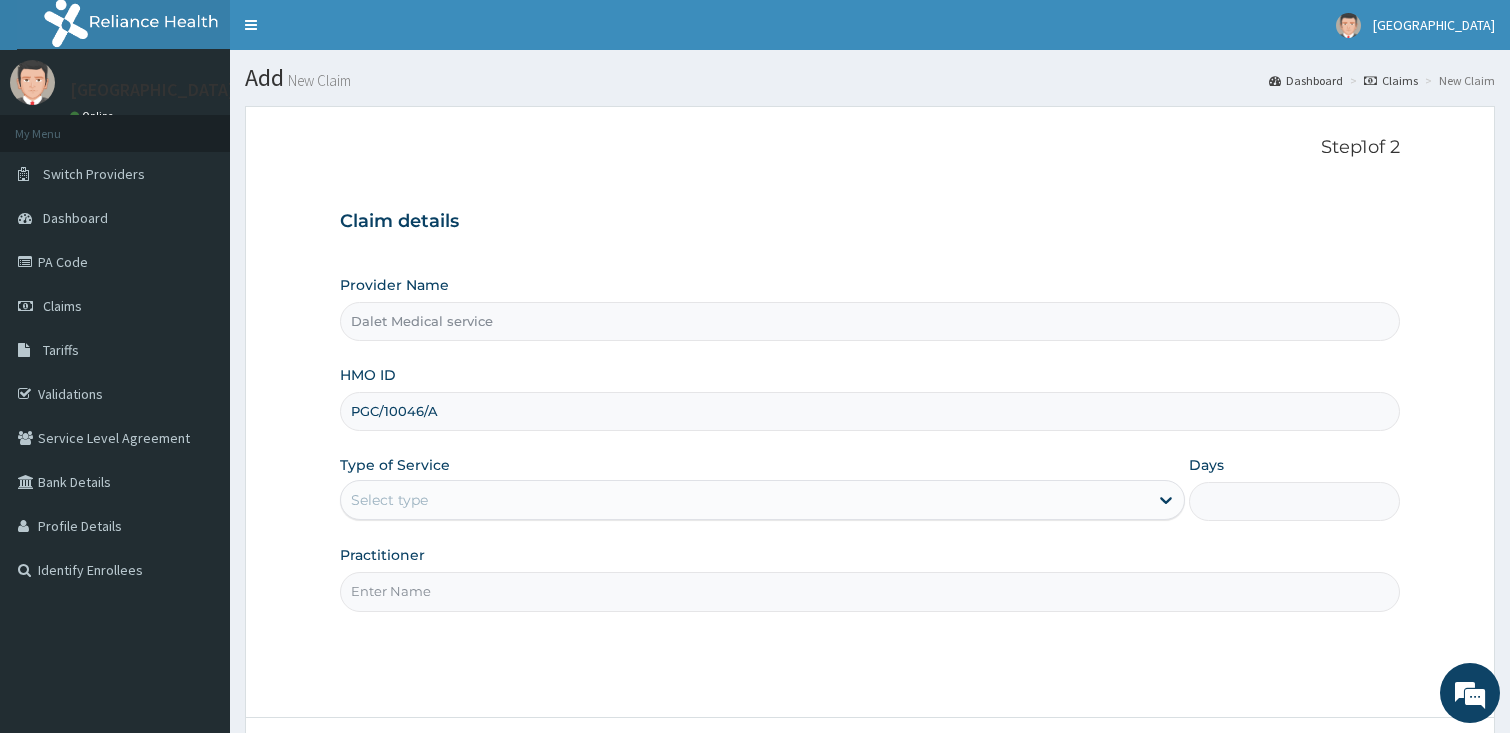 type on "PGC/10046/A" 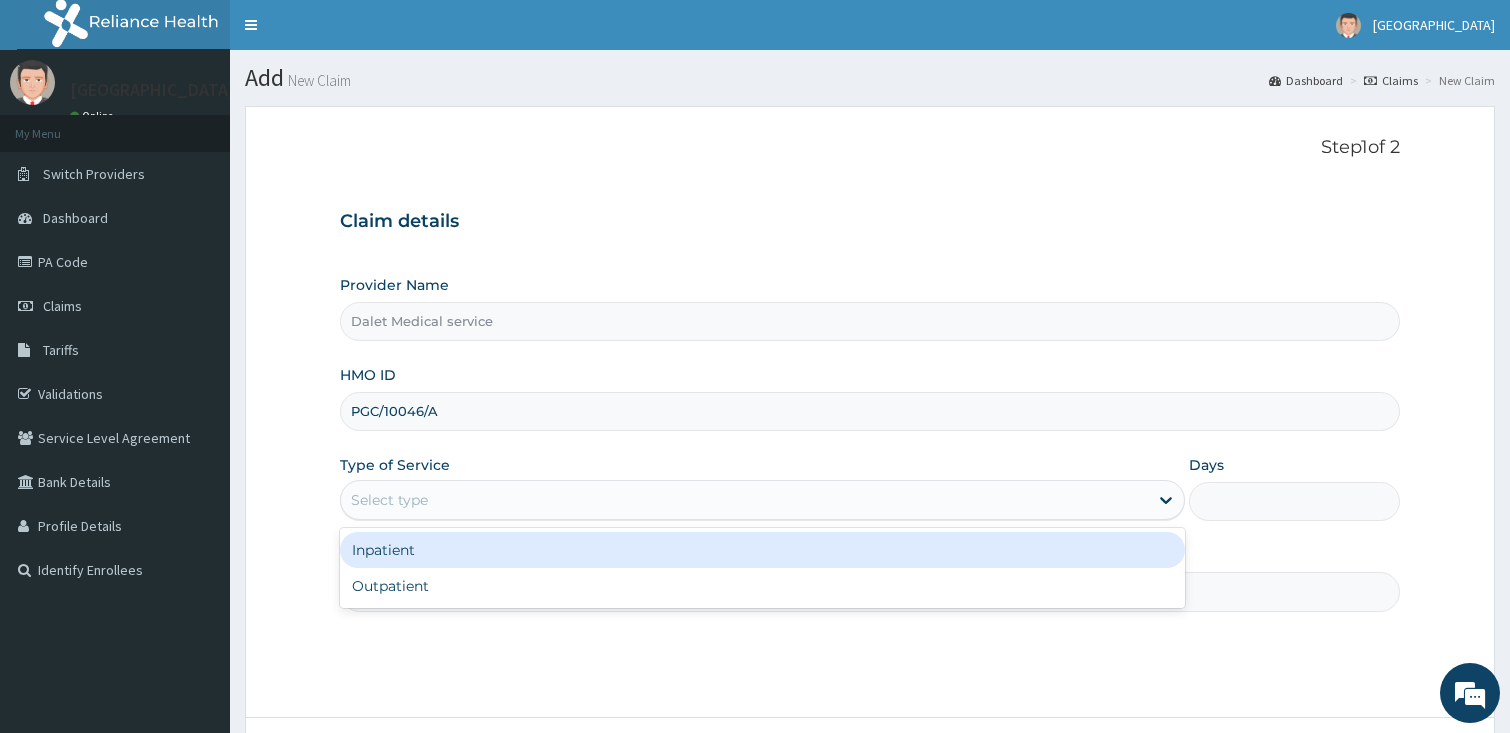 click on "Select type" at bounding box center (389, 500) 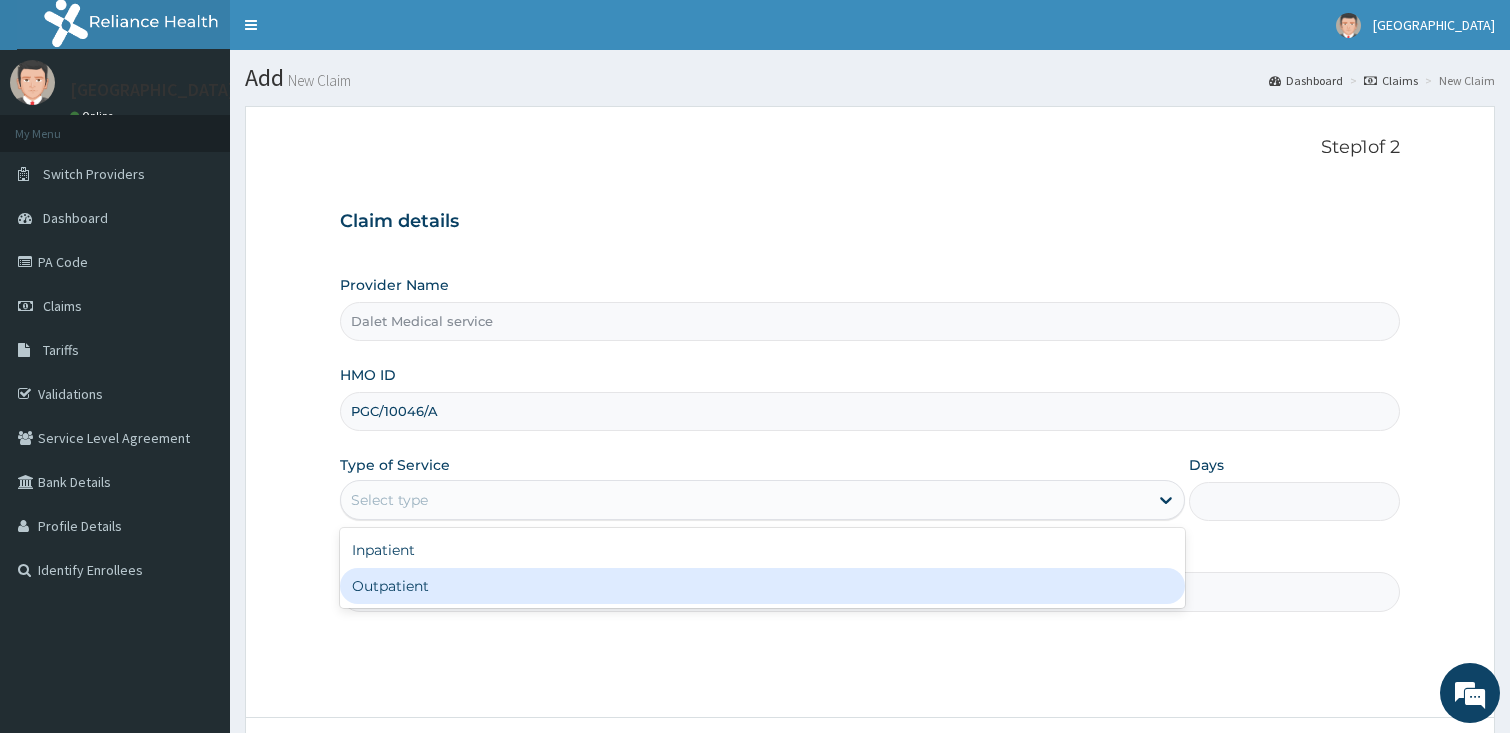 click on "Outpatient" at bounding box center [762, 586] 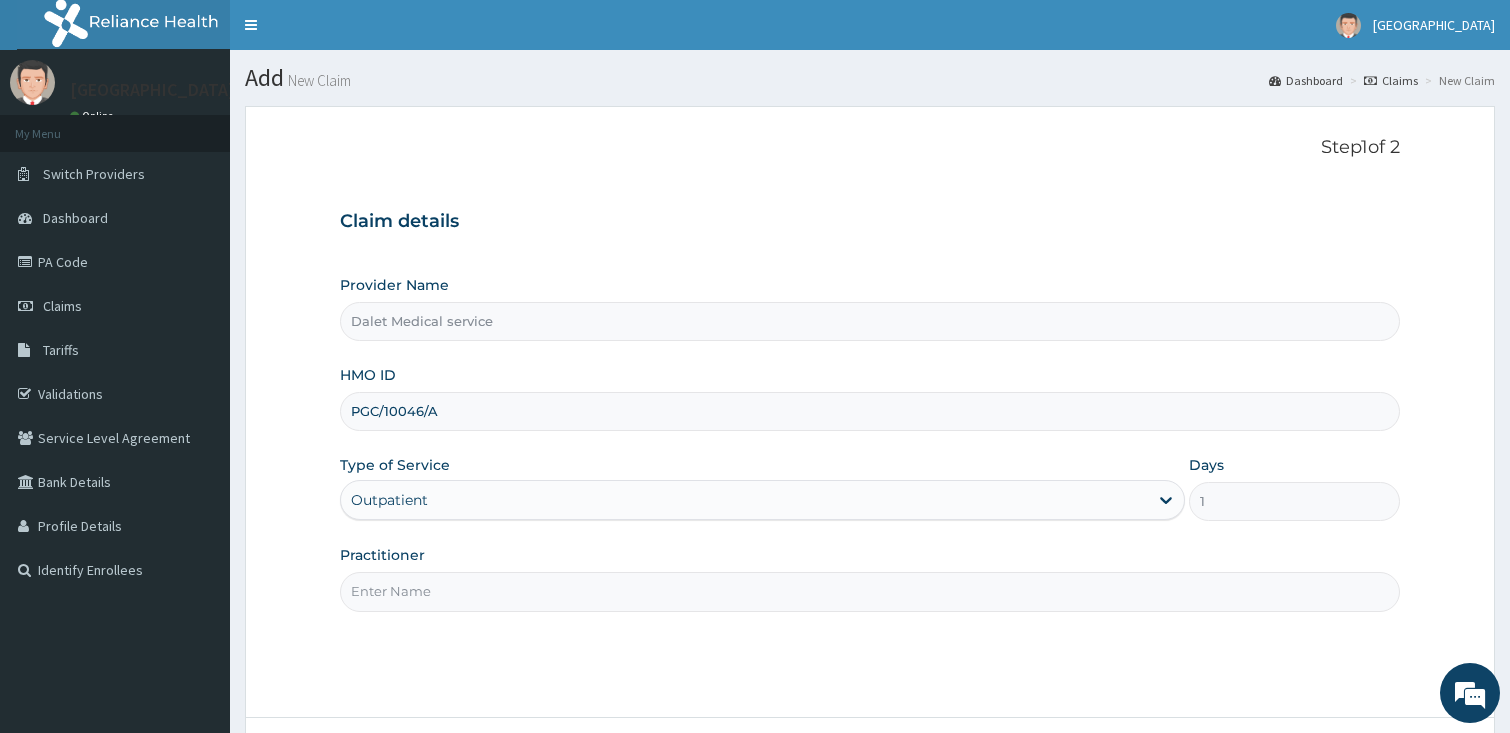 click on "Practitioner" at bounding box center [870, 591] 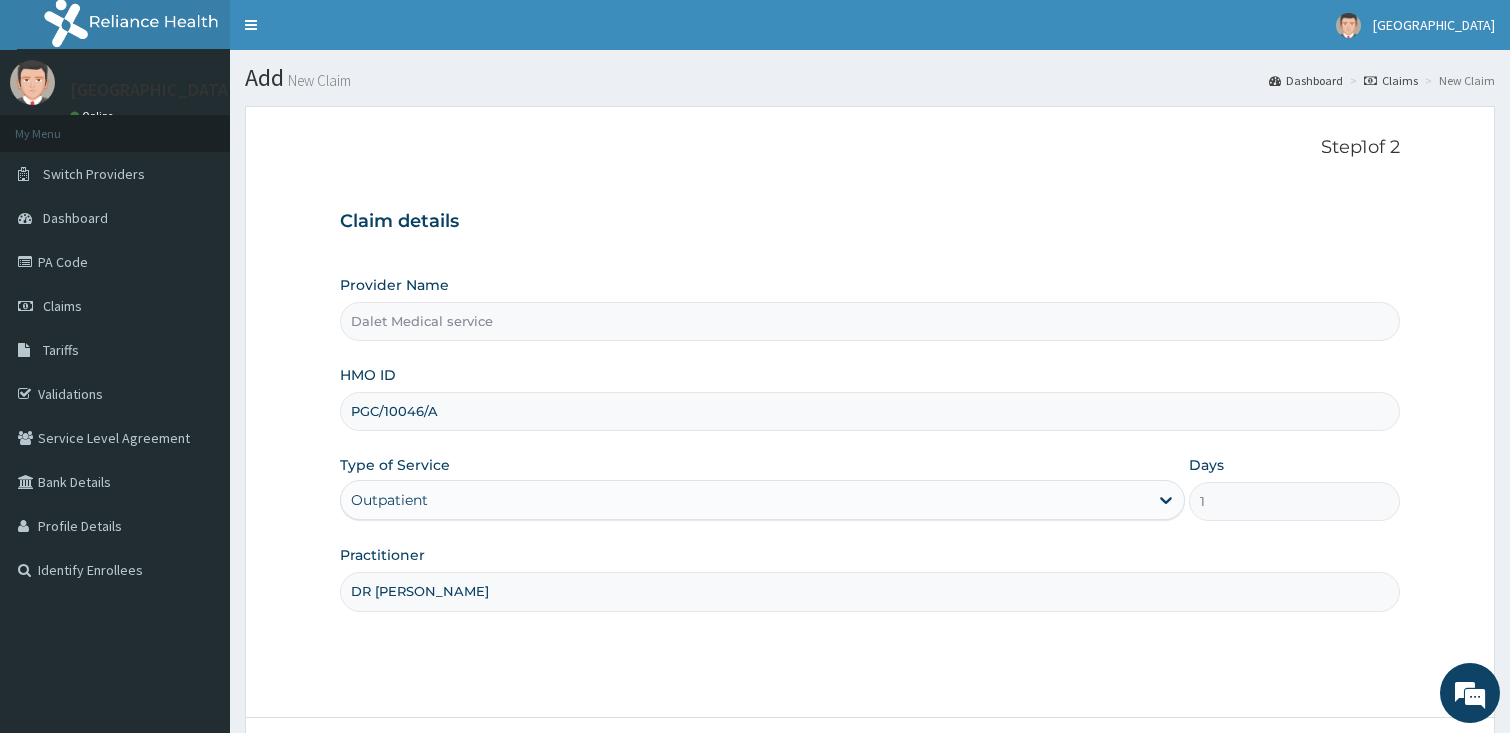 type on "DR KOKO" 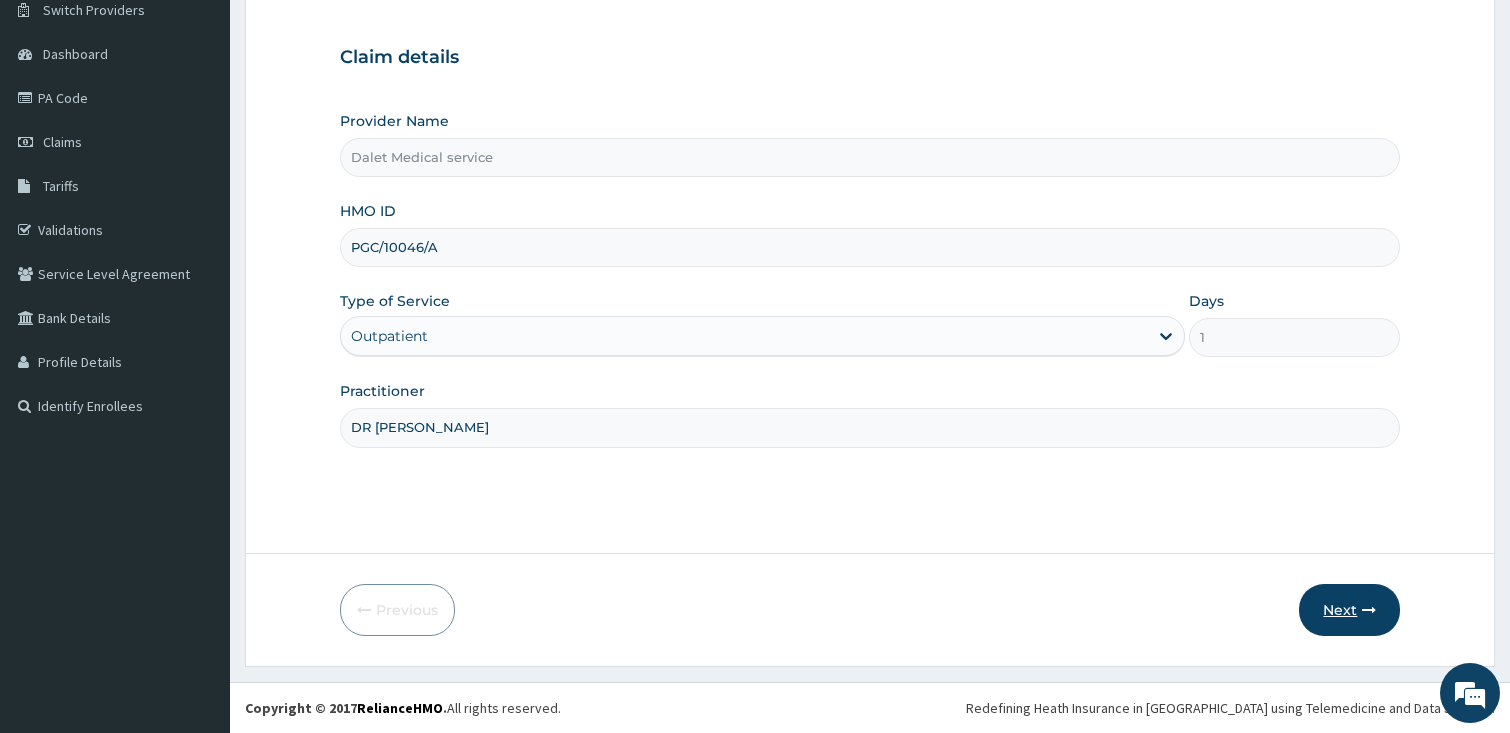 click on "Next" at bounding box center (1349, 610) 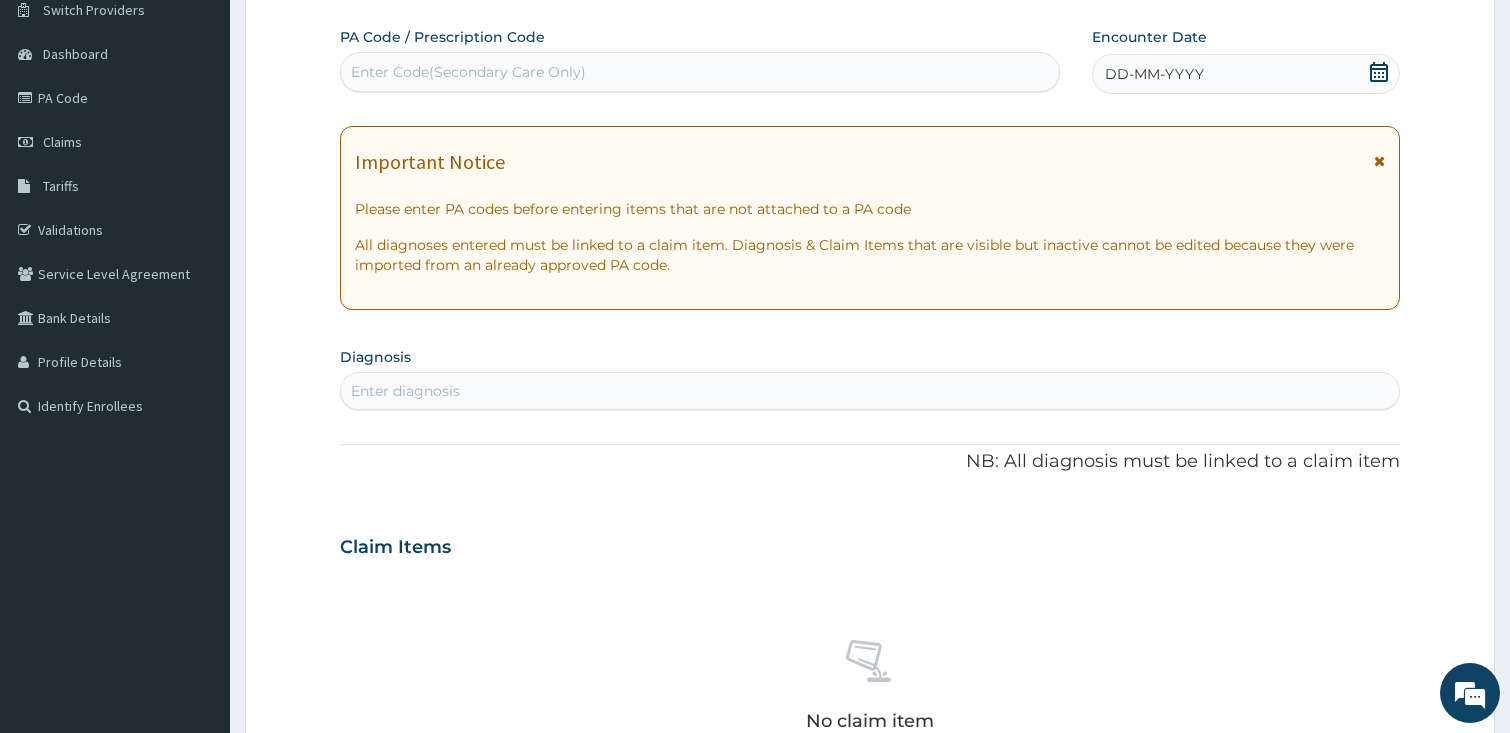 click 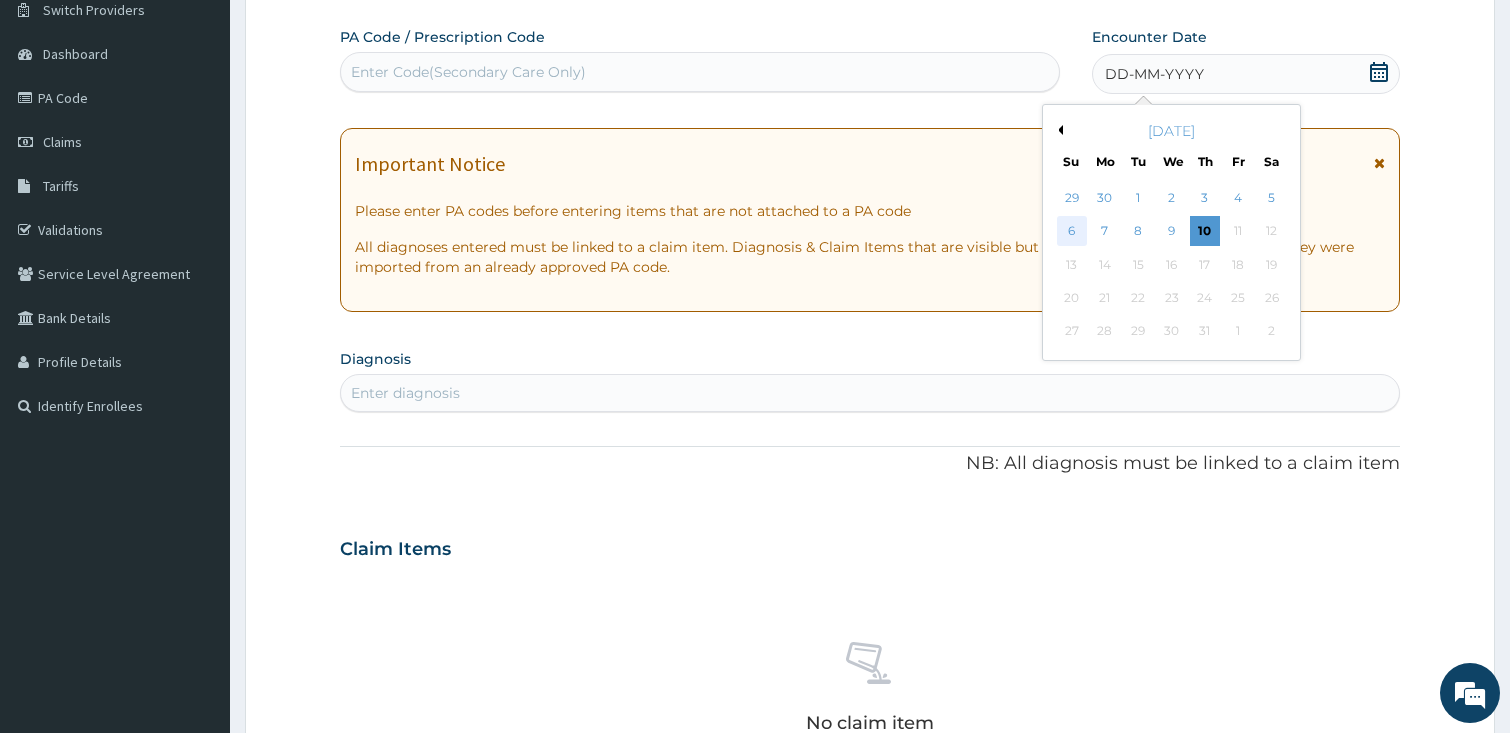 click on "6" at bounding box center (1071, 232) 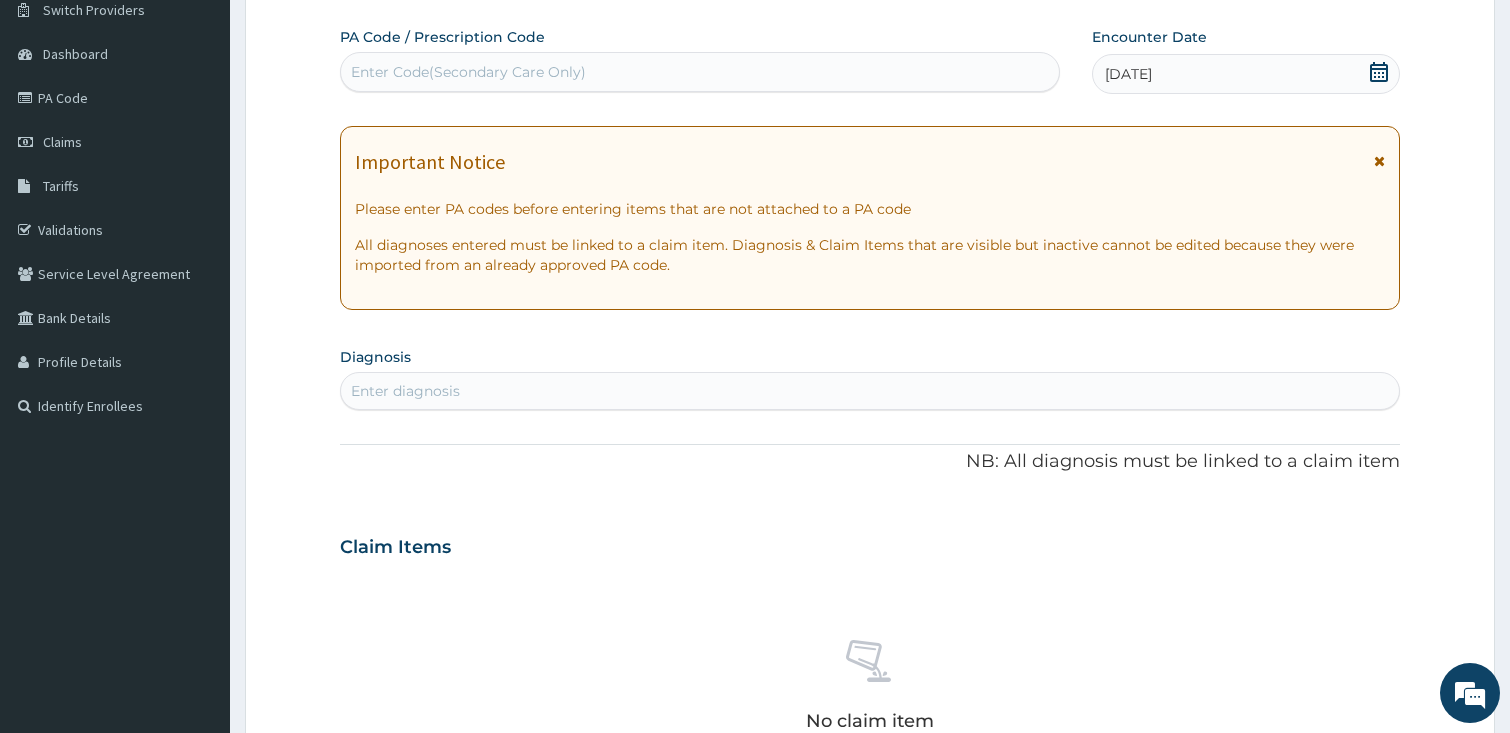 click on "Enter diagnosis" at bounding box center (870, 391) 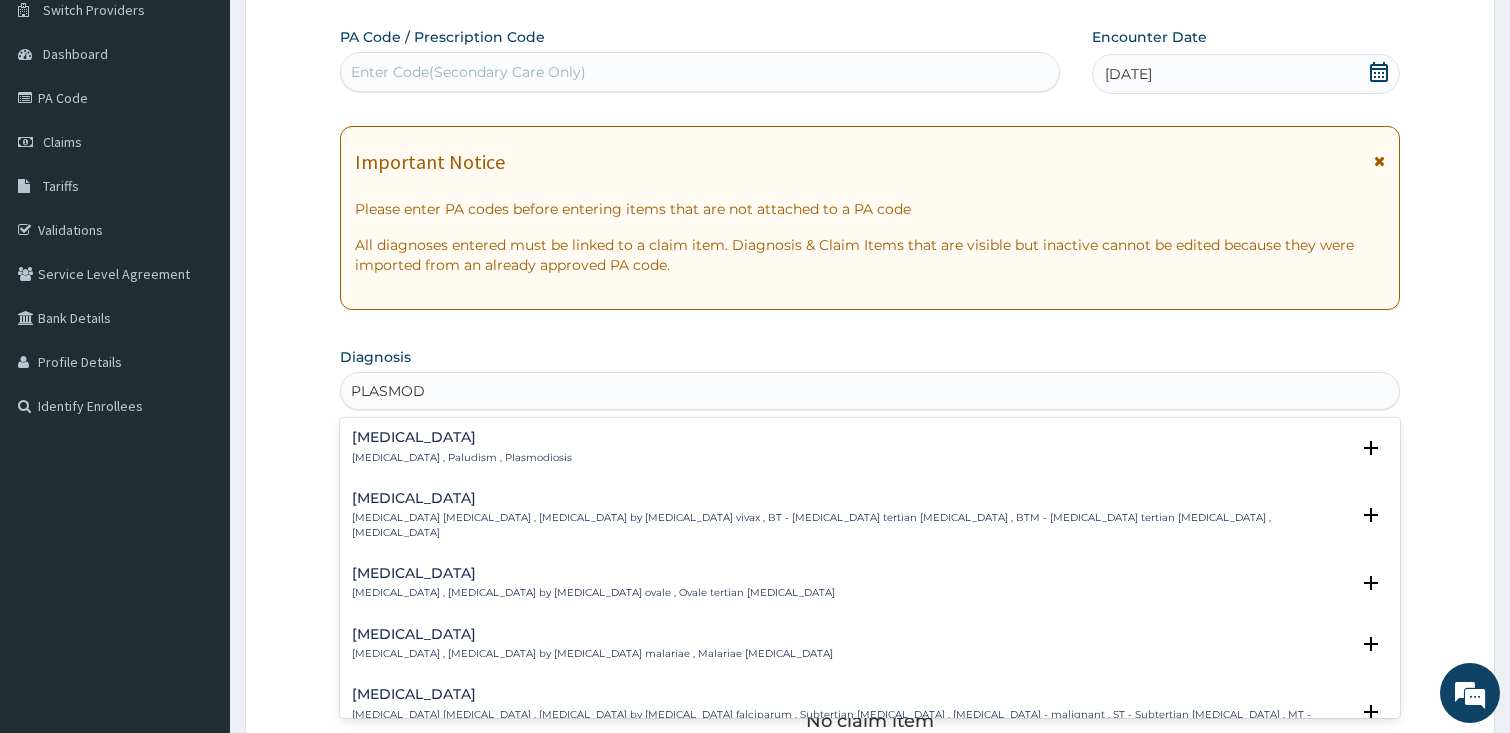 type on "PLASMODI" 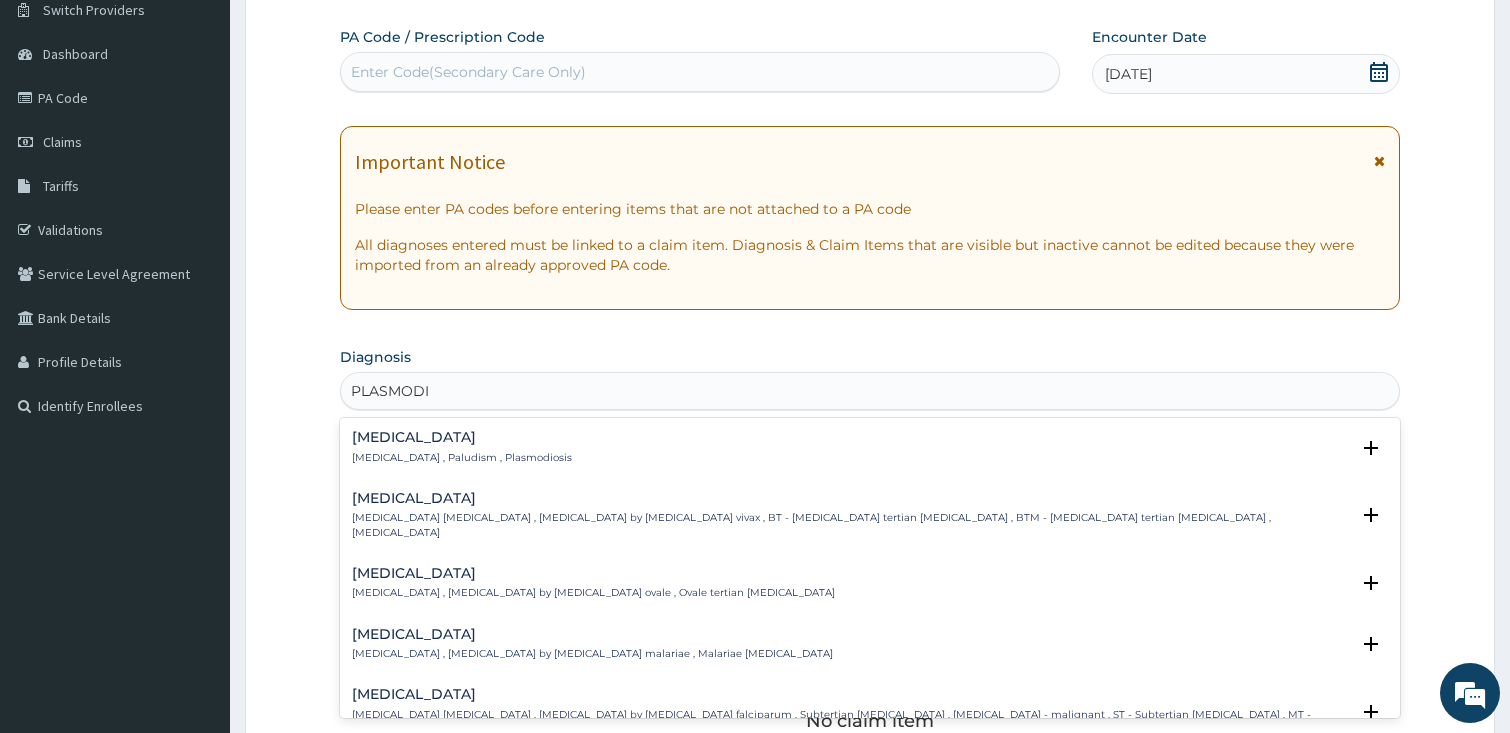 click on "Malaria Malaria , Paludism , Plasmodiosis" at bounding box center [462, 447] 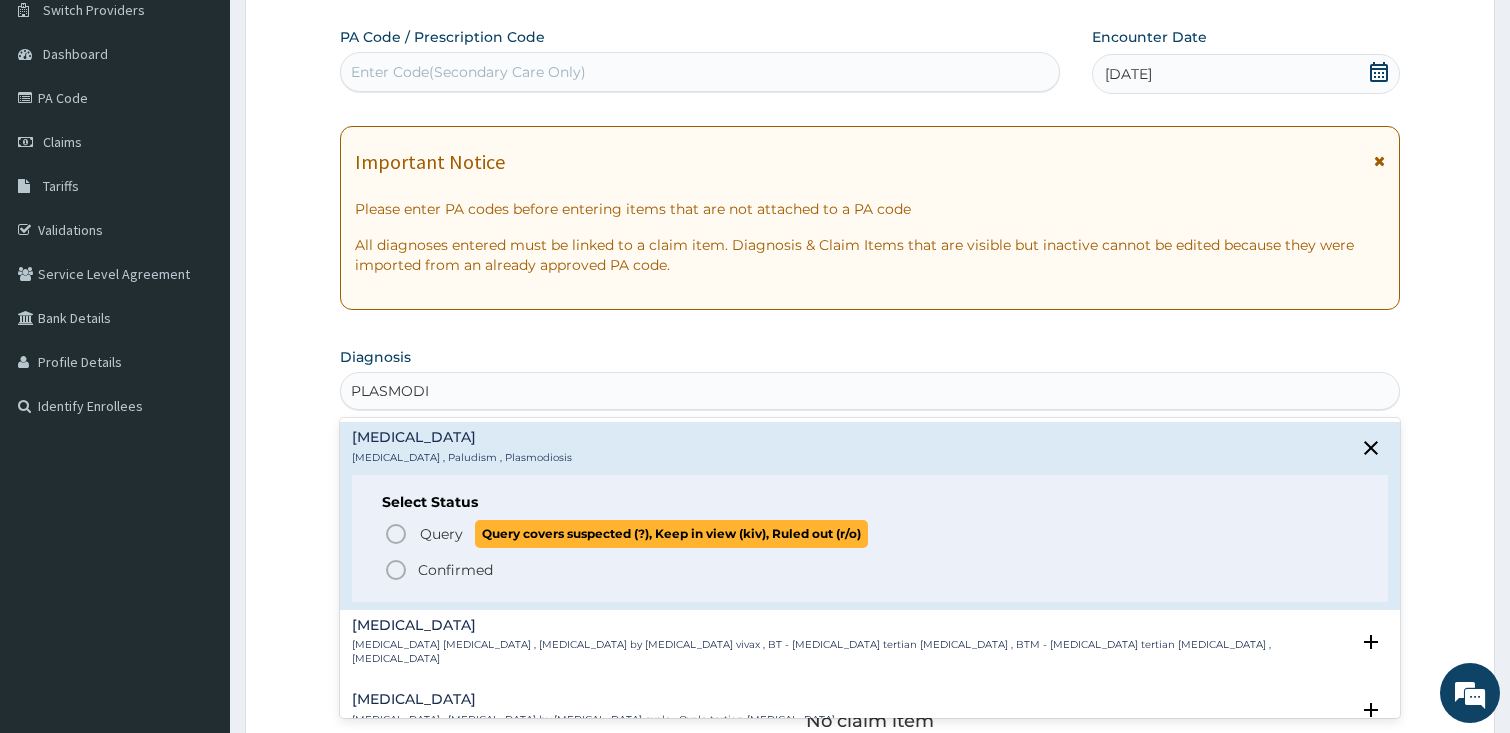 click on "Query" at bounding box center (441, 534) 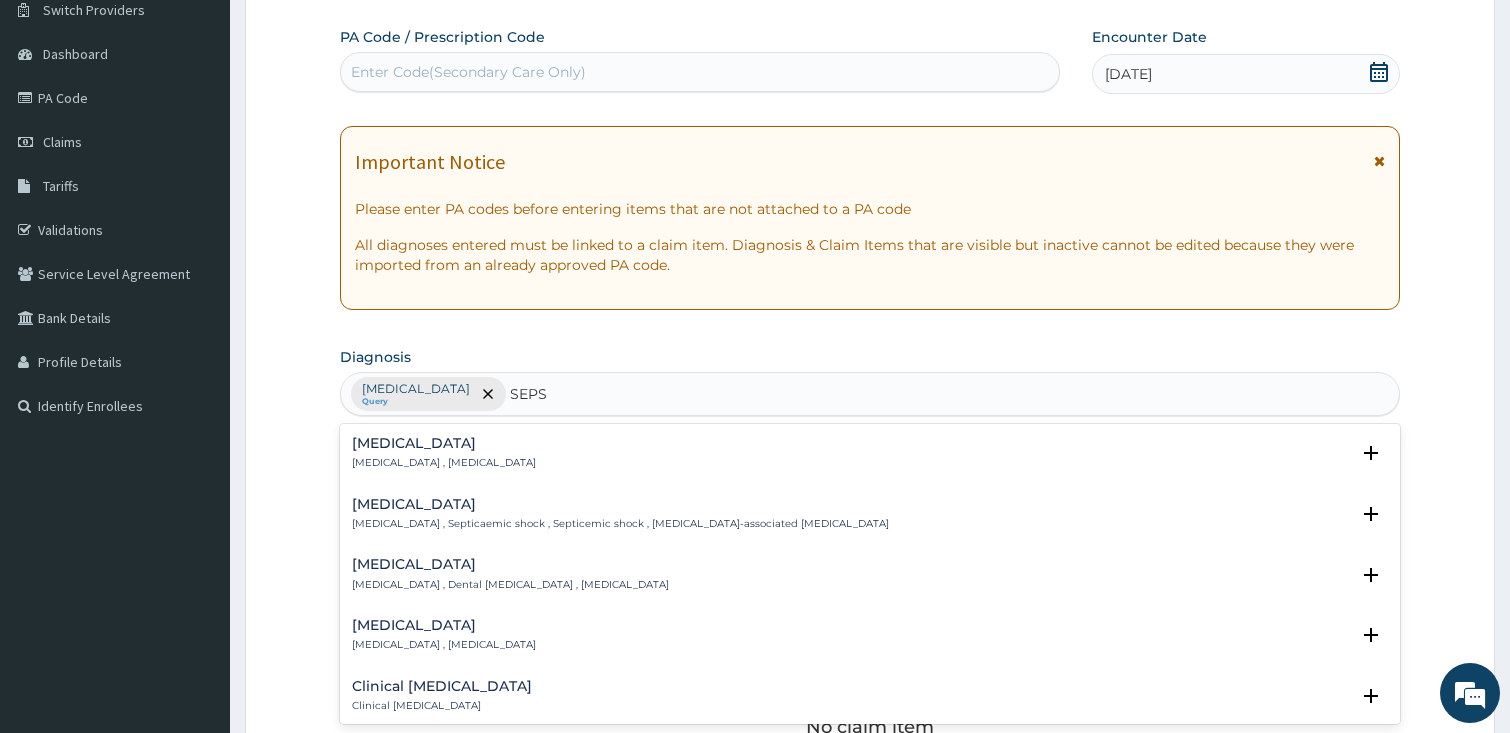 type on "SEPSI" 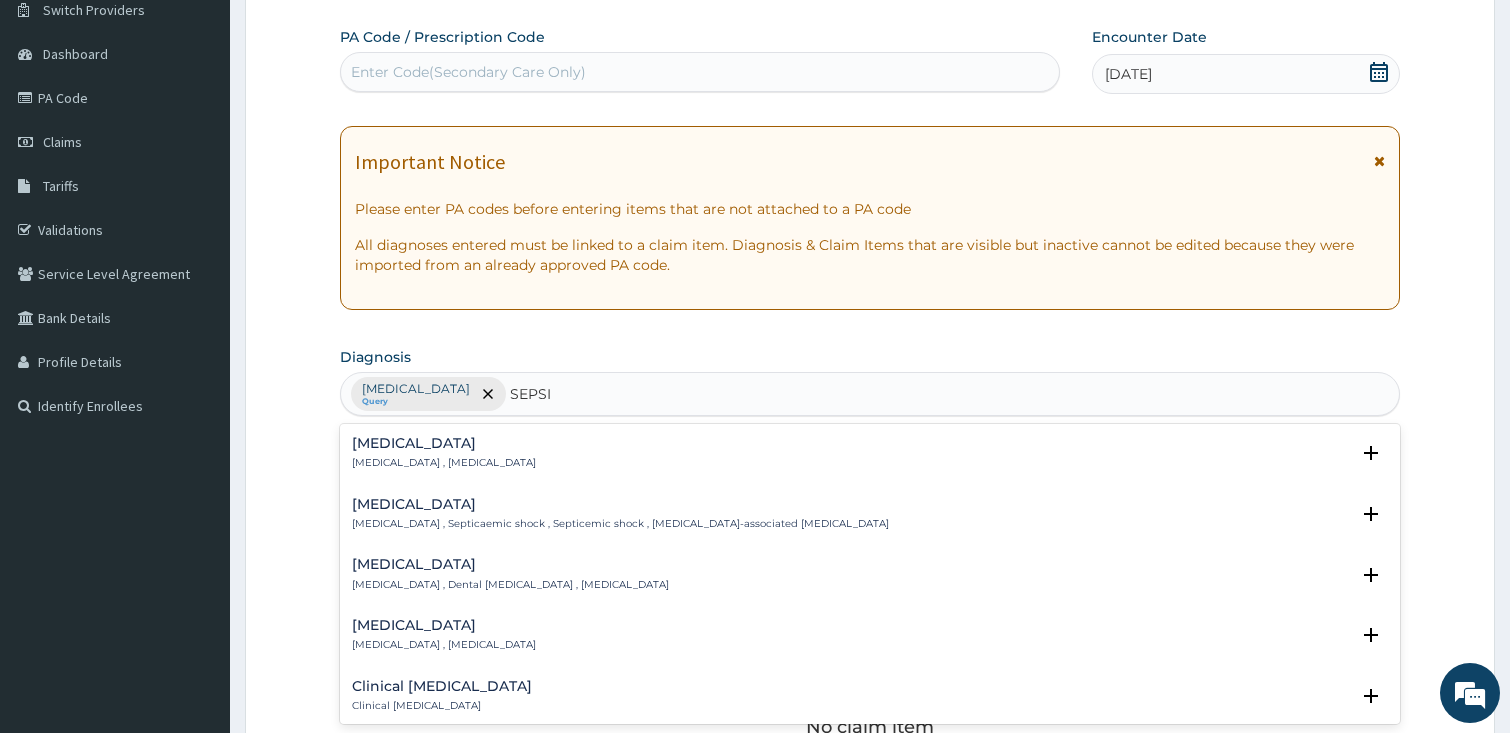 click on "Sepsis" at bounding box center (444, 443) 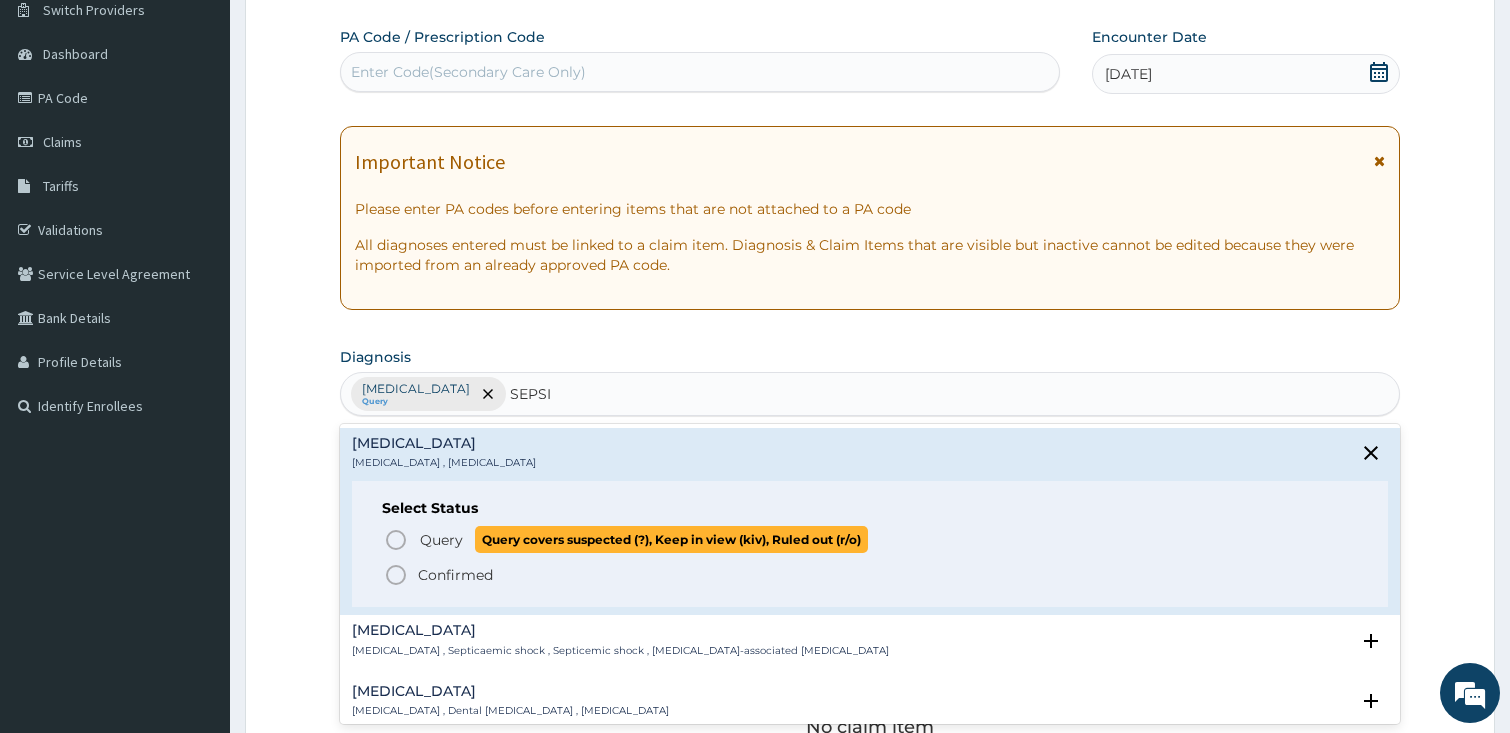 click on "Query" at bounding box center [441, 540] 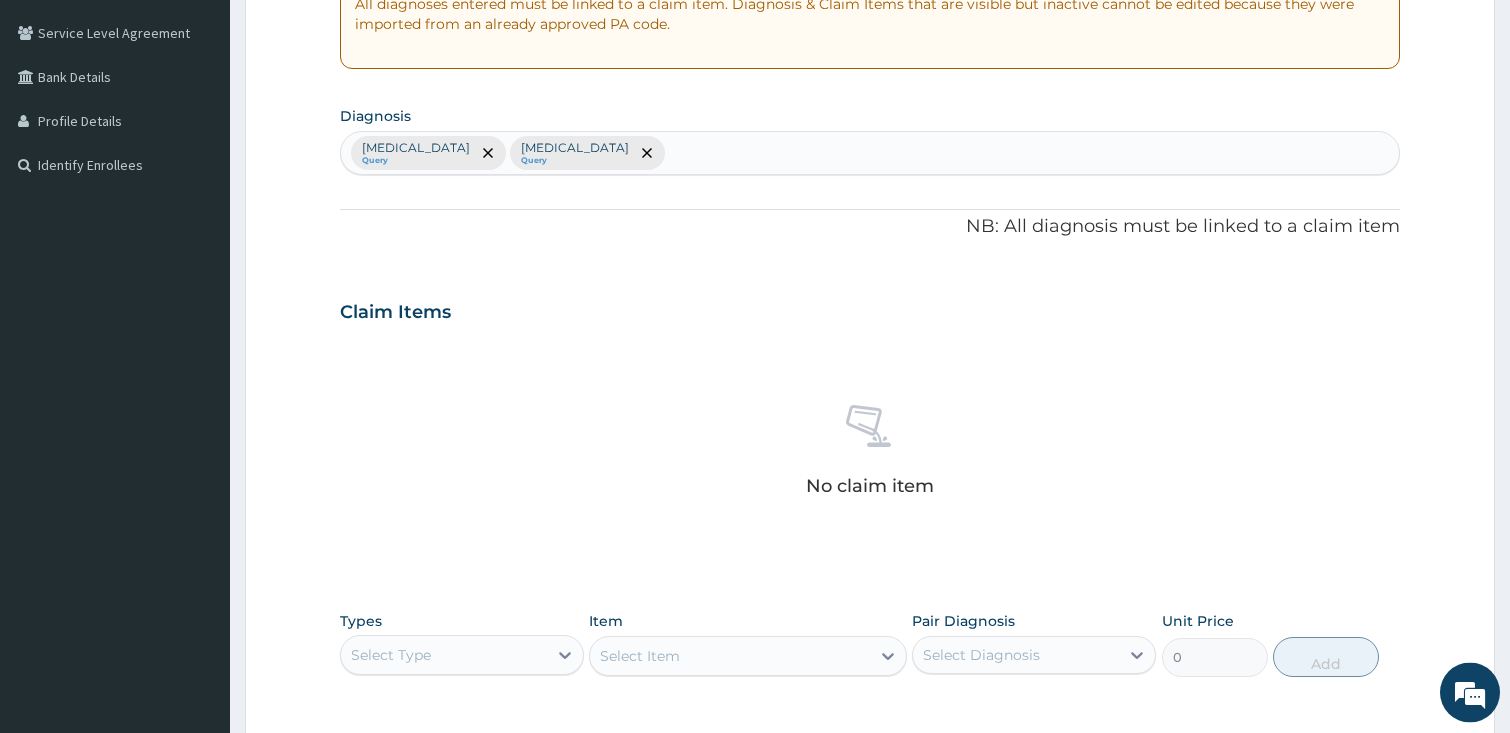 scroll, scrollTop: 419, scrollLeft: 0, axis: vertical 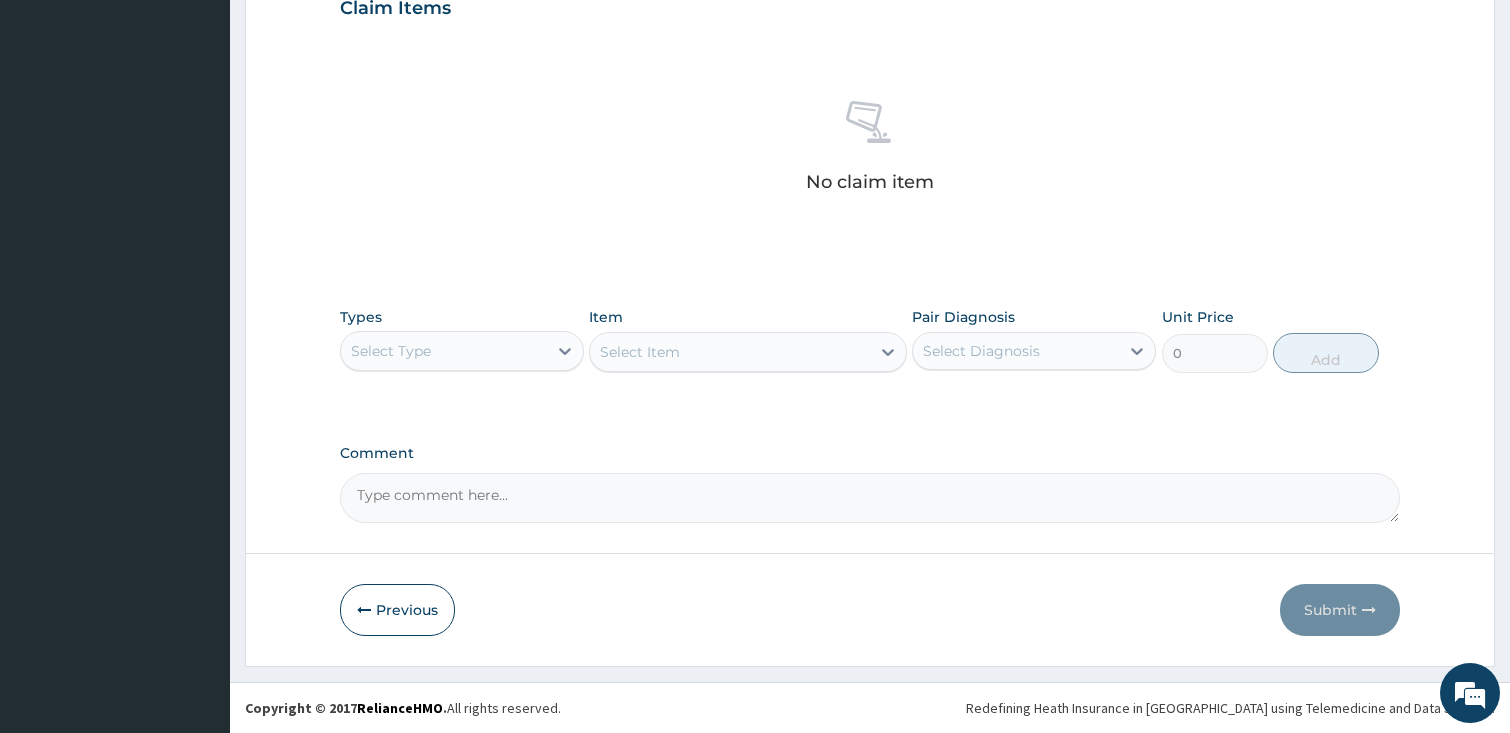 click on "Select Type" at bounding box center (444, 351) 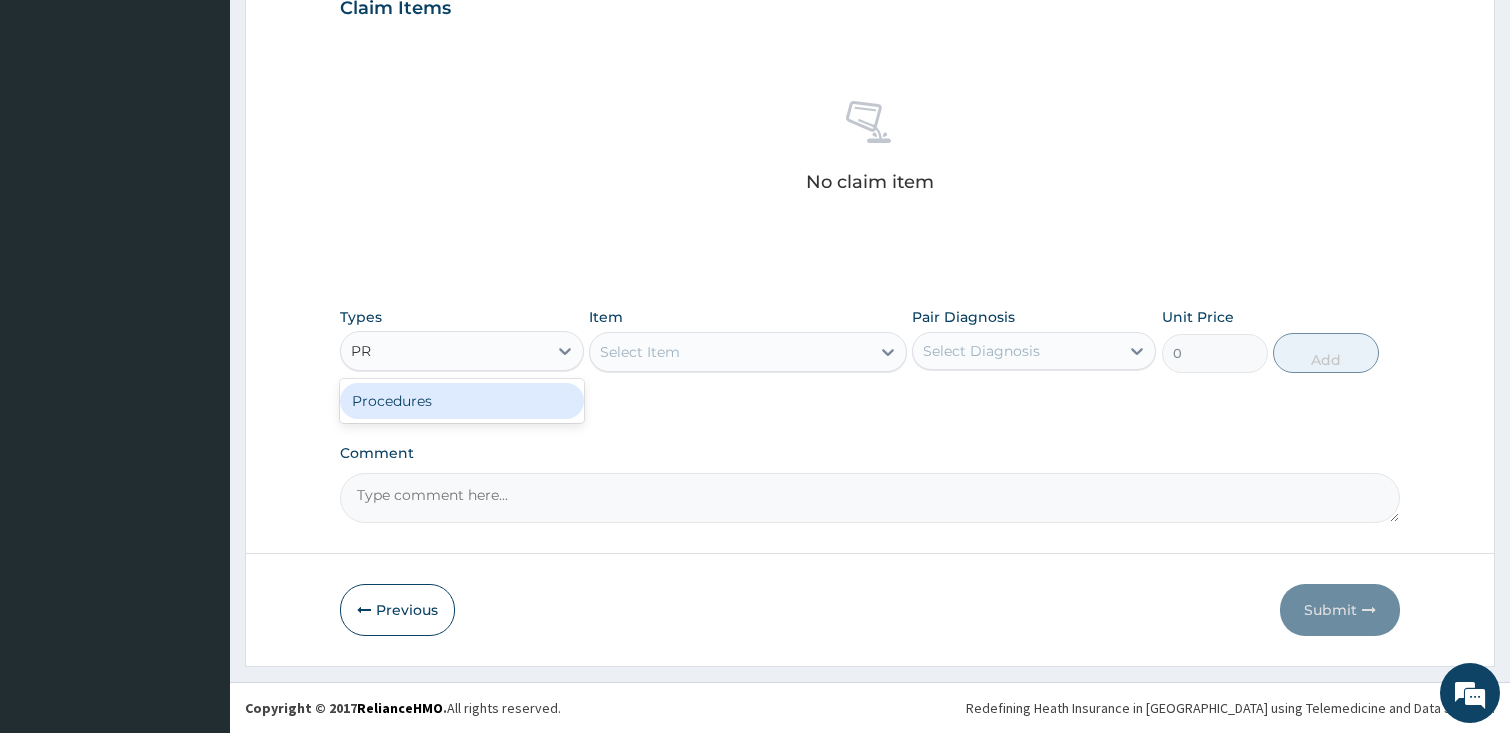 type on "PRO" 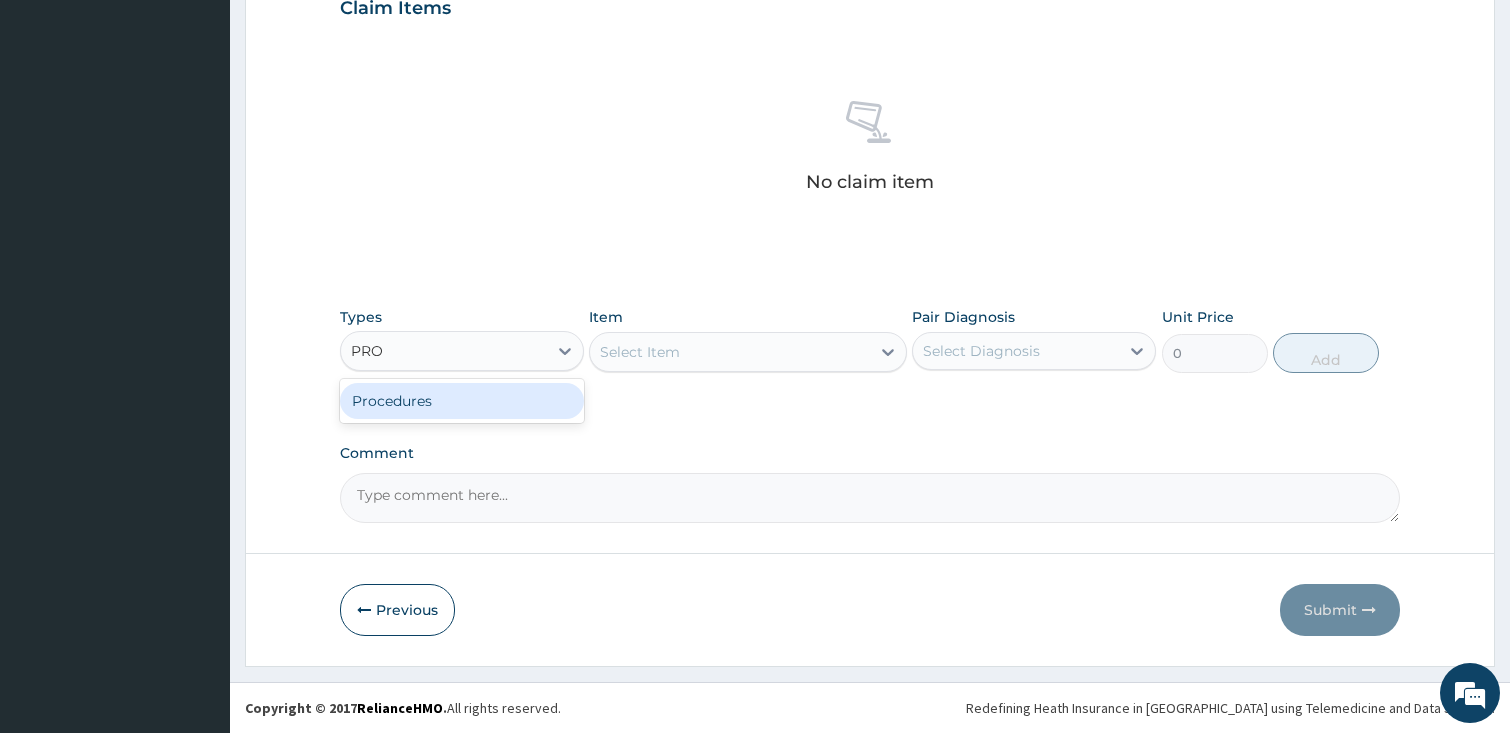 click on "Procedures" at bounding box center [462, 401] 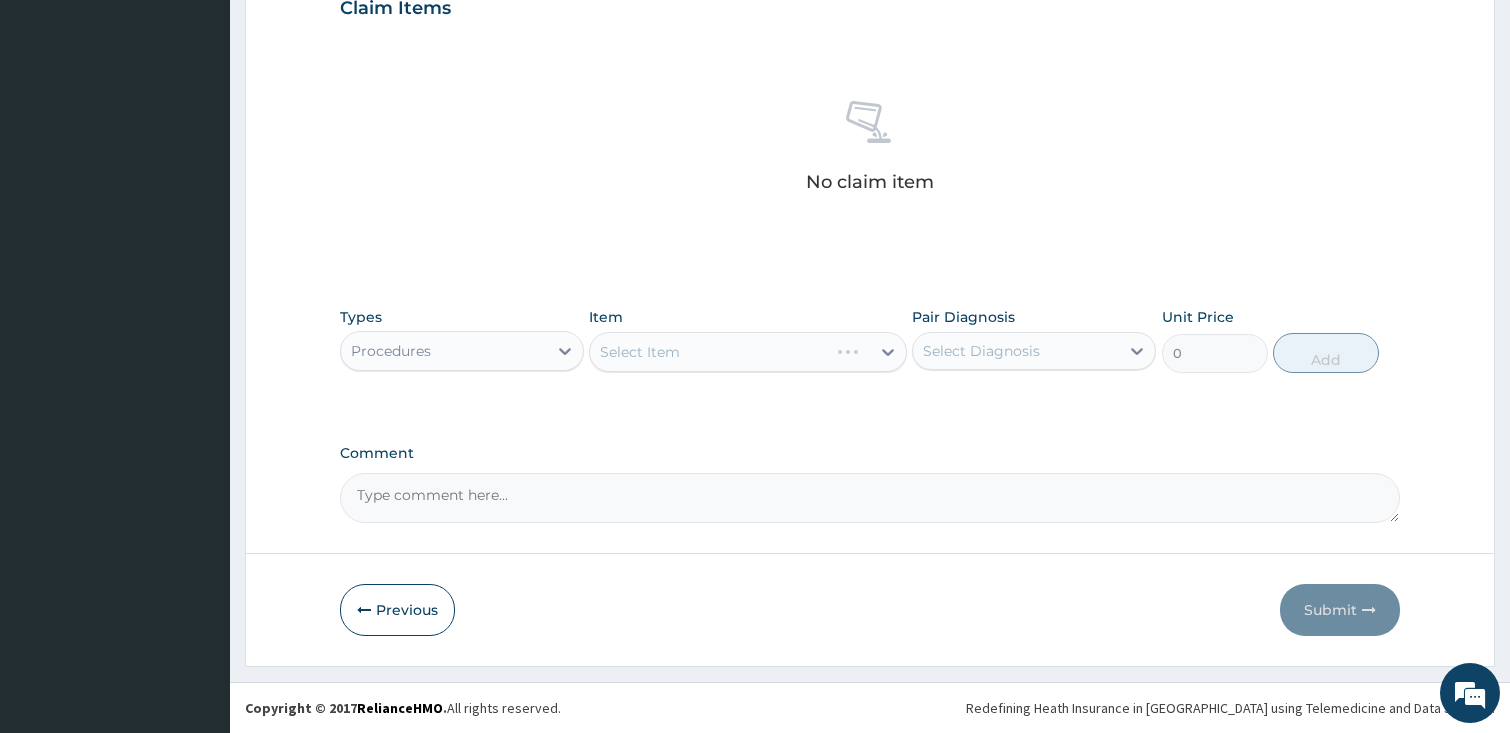 click on "Select Item" at bounding box center (748, 352) 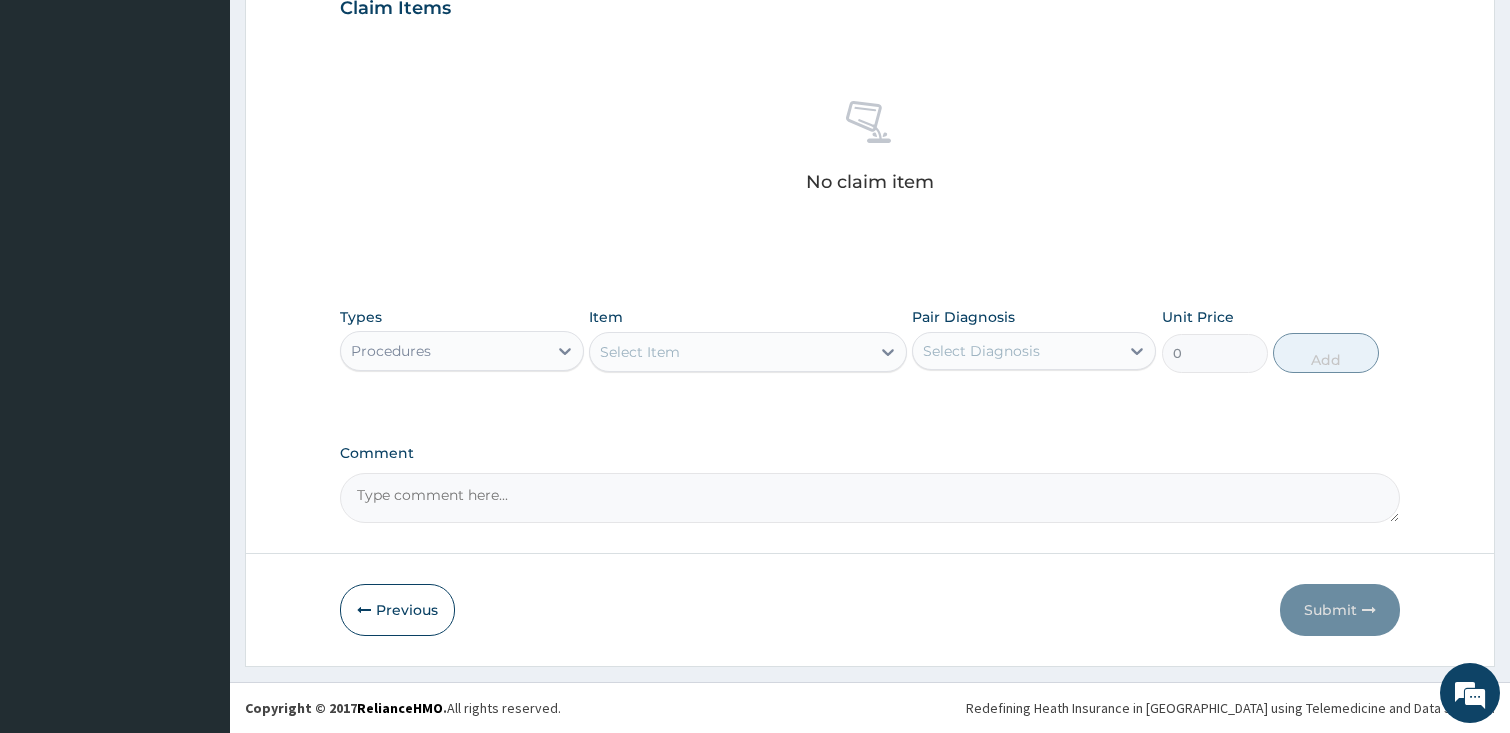 click on "Select Item" at bounding box center [640, 352] 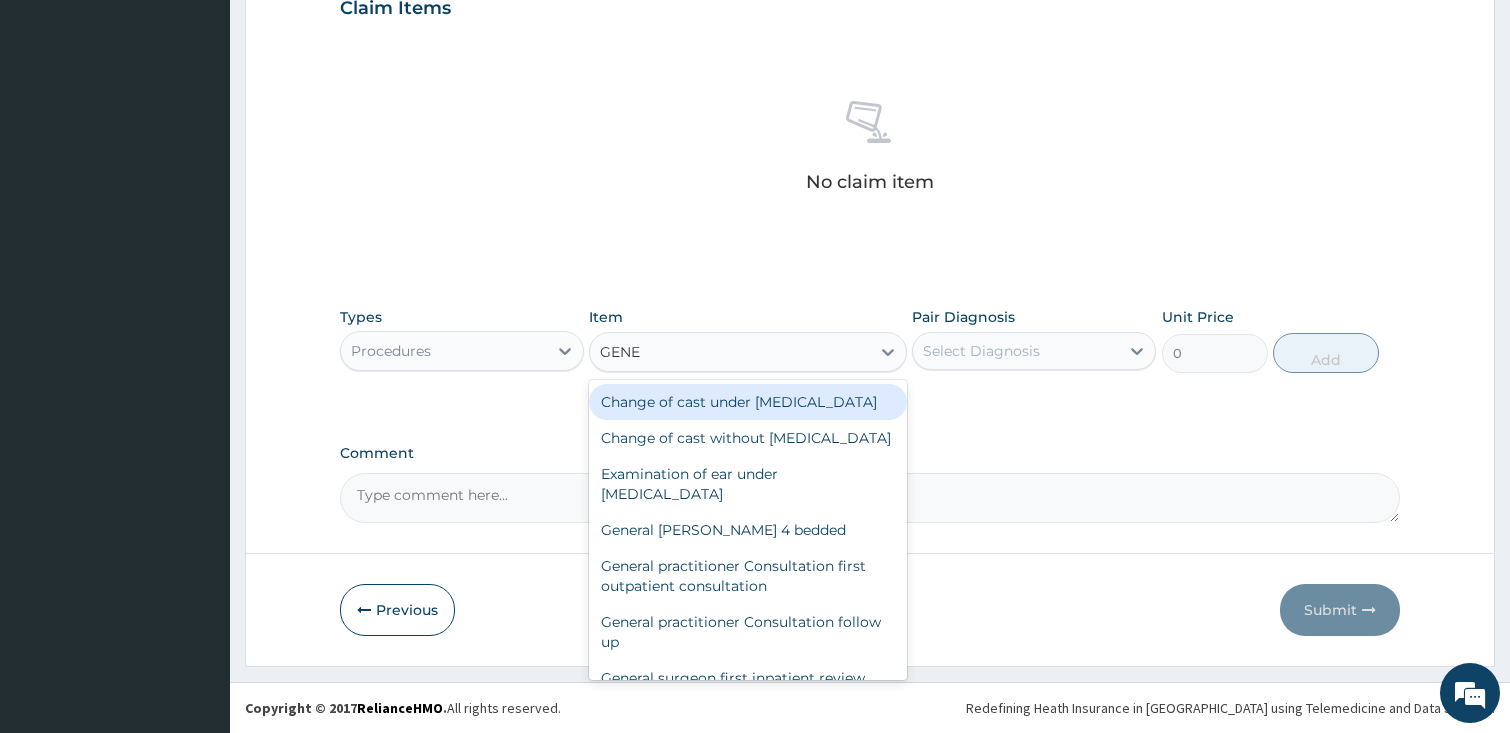 type on "GENER" 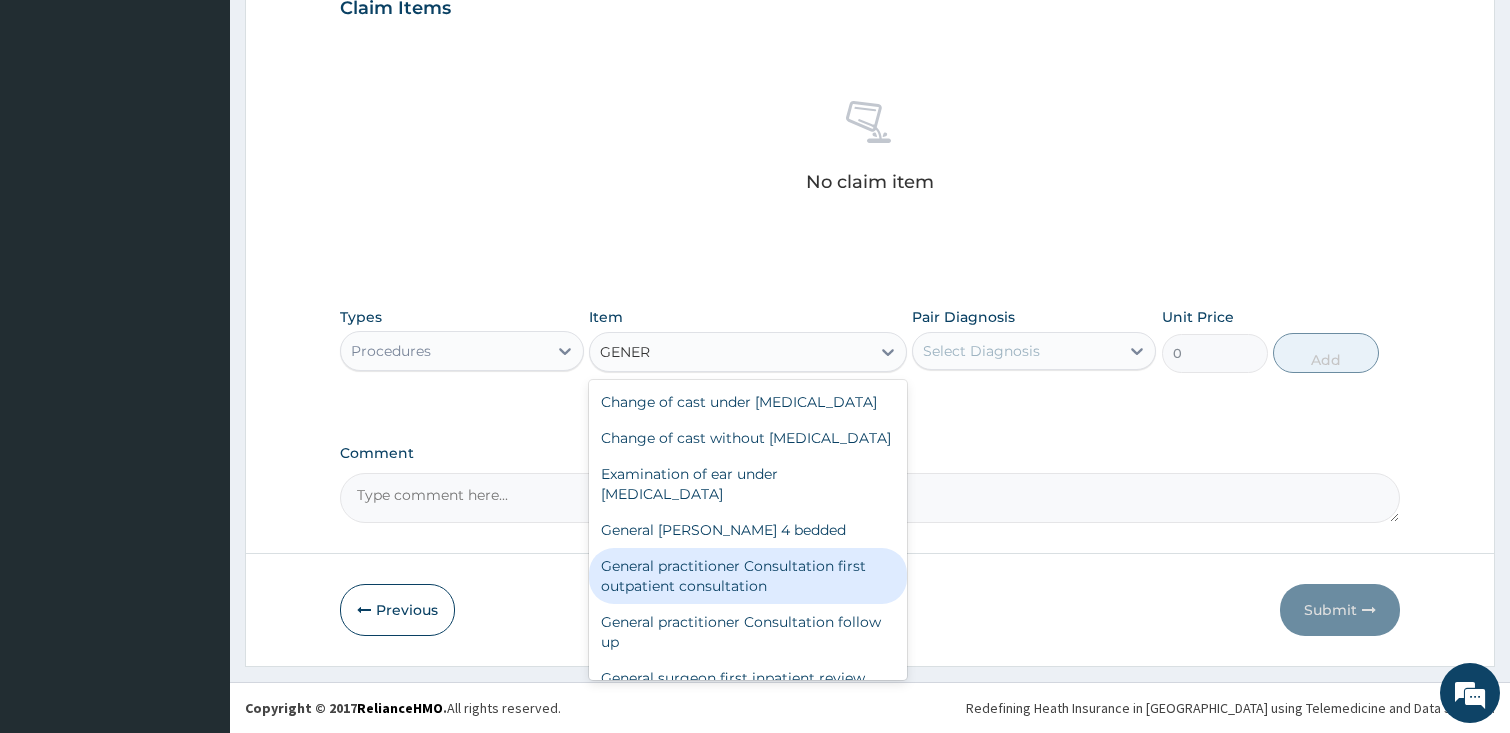 click on "General practitioner Consultation first outpatient consultation" at bounding box center [748, 576] 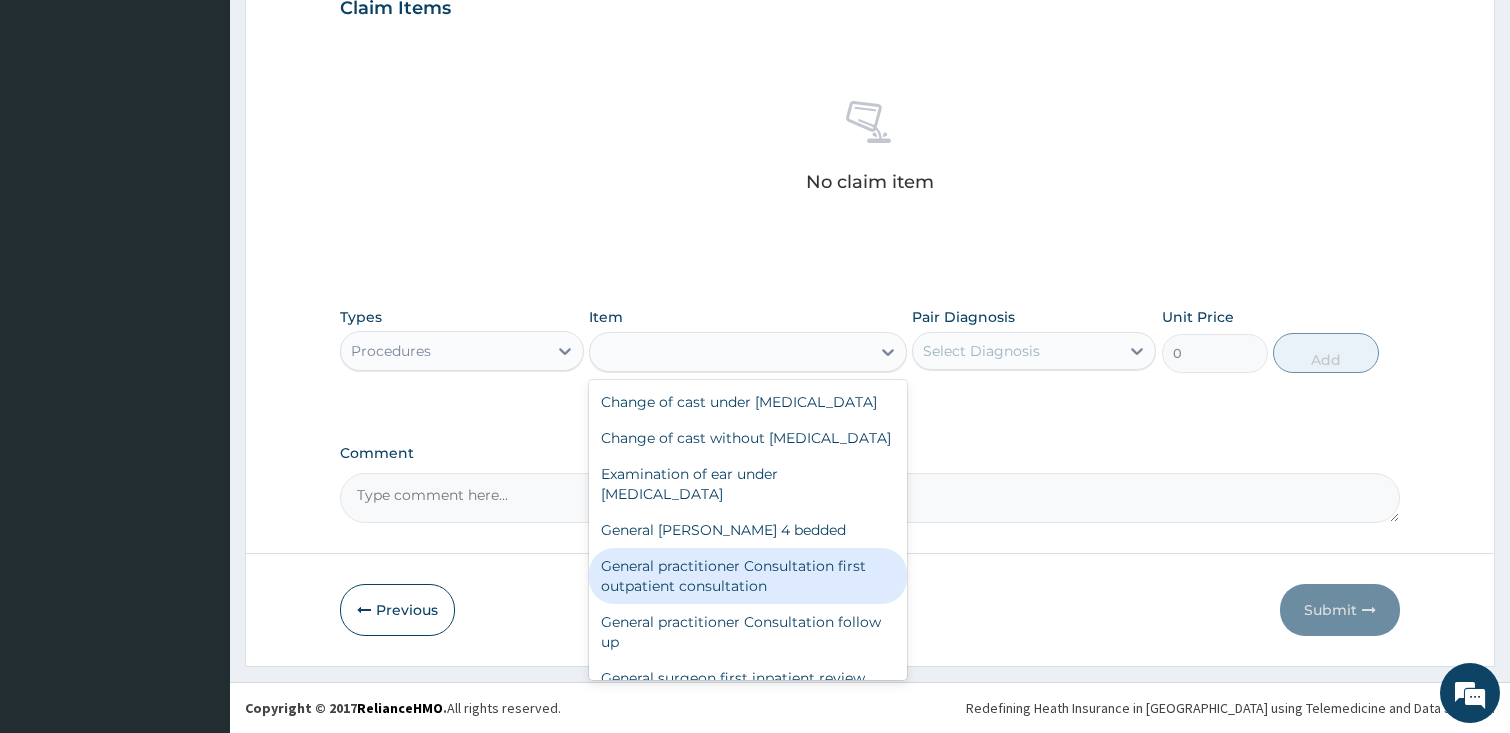 type on "3547.5" 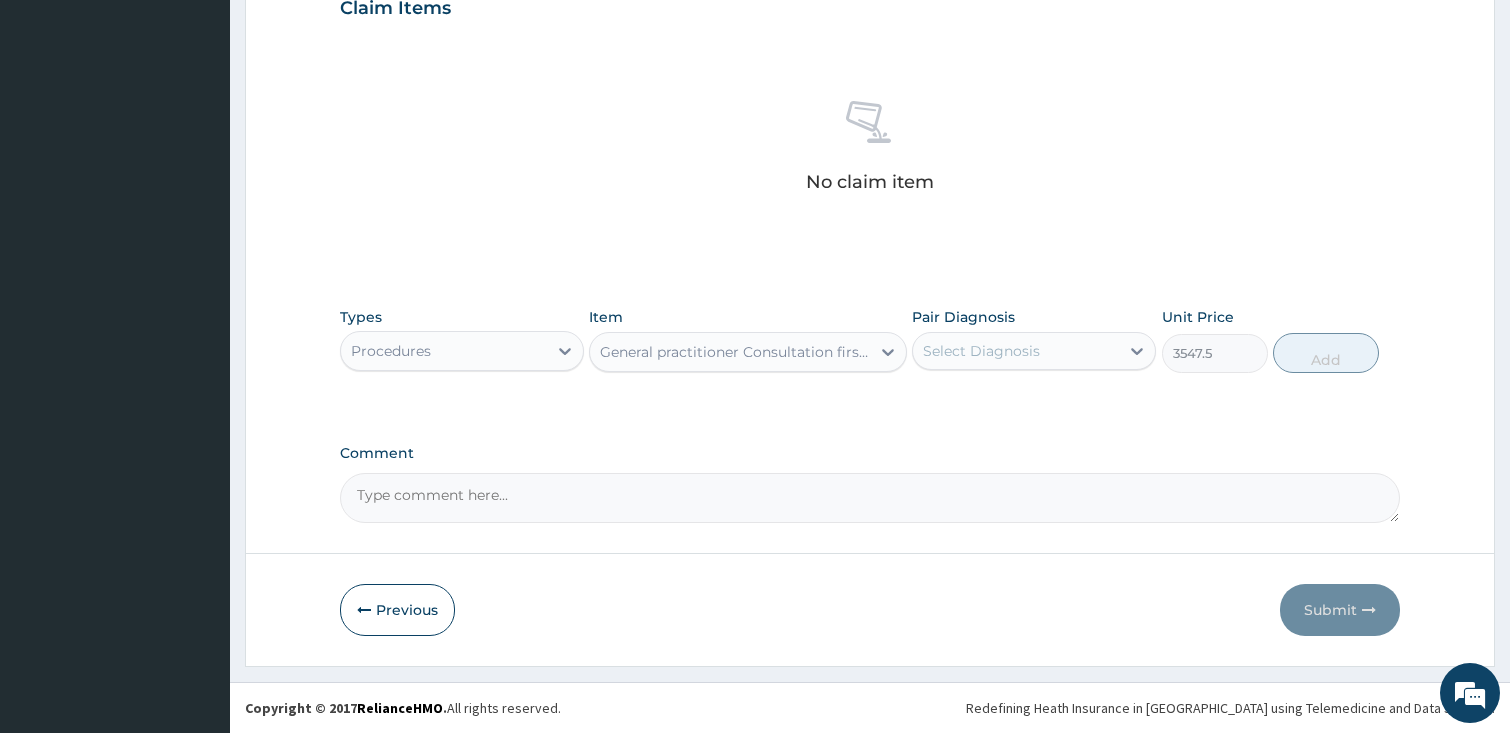 click on "Select Diagnosis" at bounding box center (981, 351) 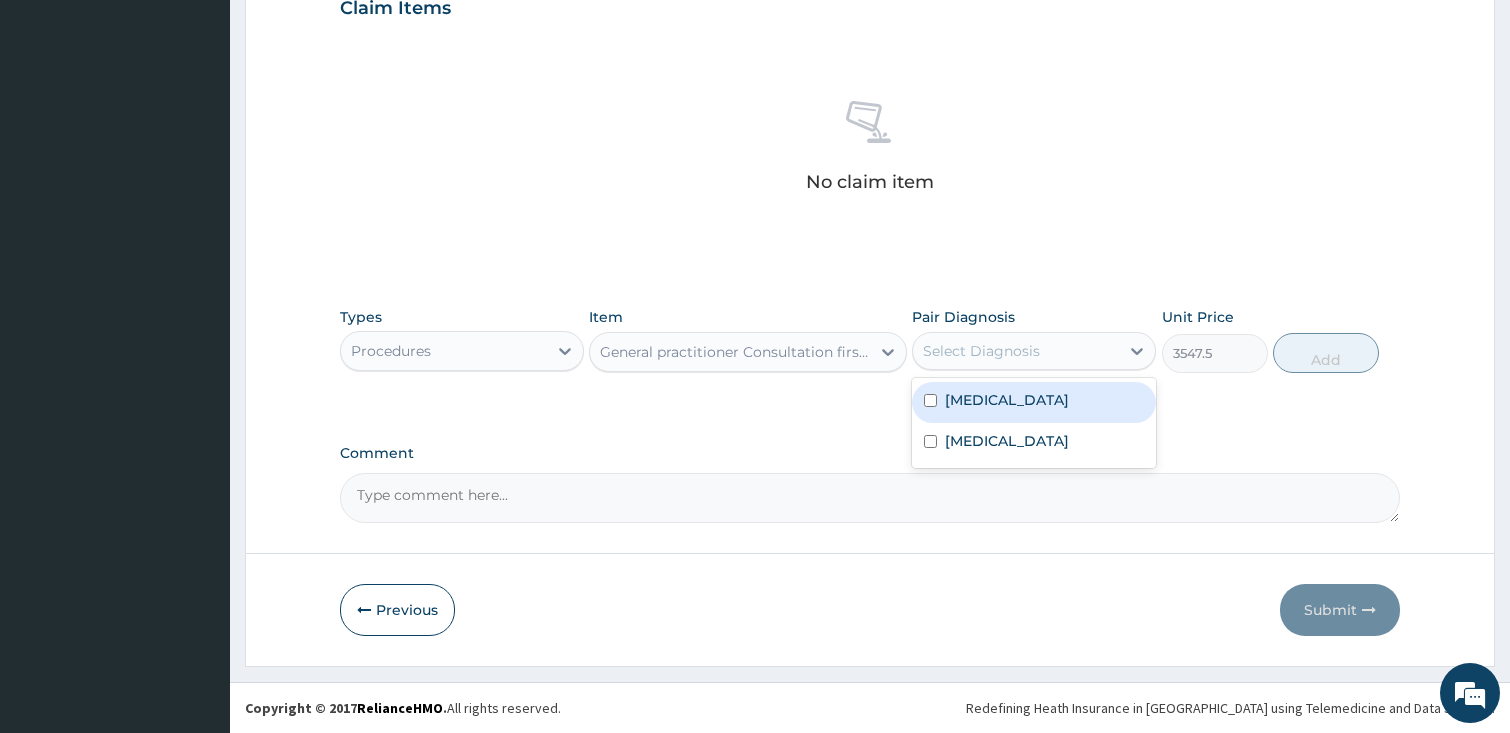 click on "Malaria" at bounding box center [1007, 400] 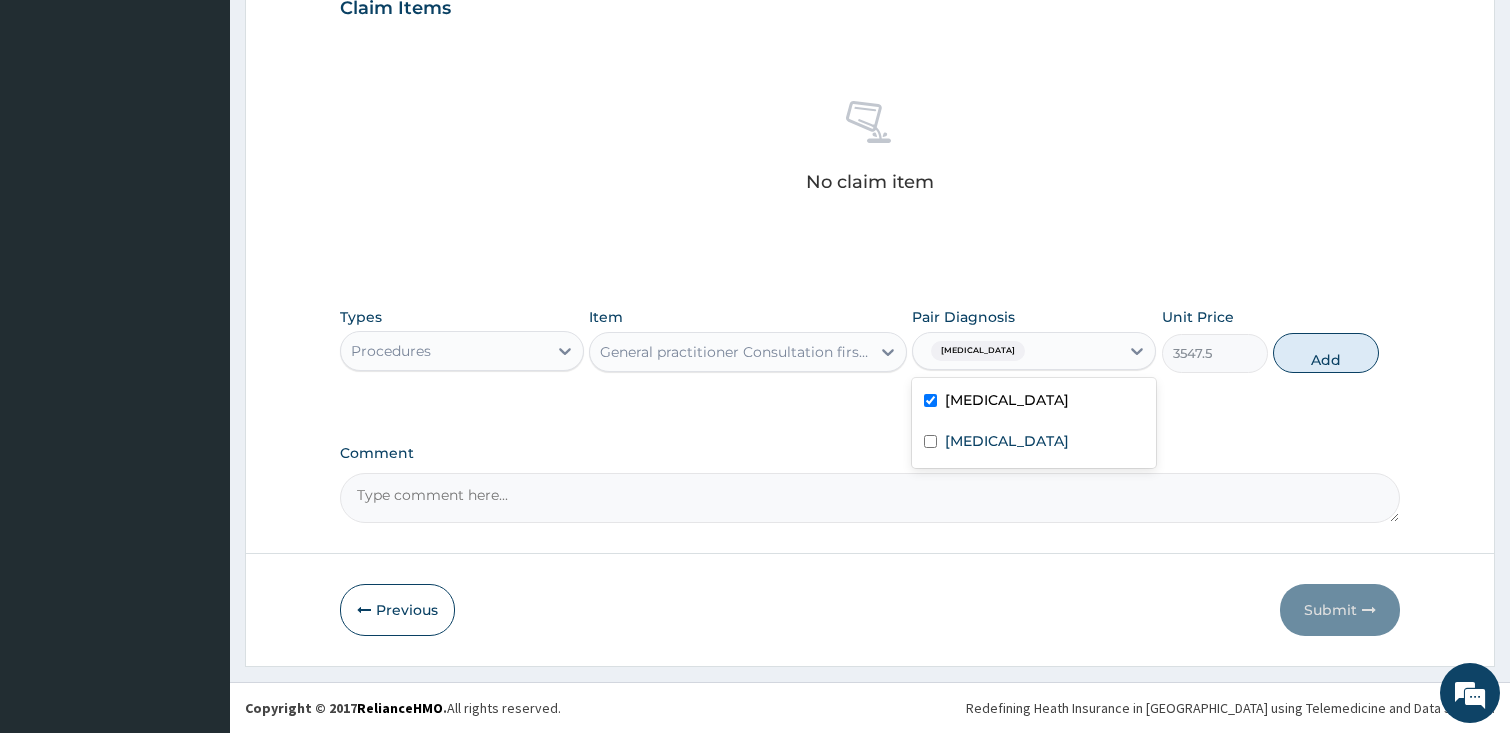checkbox on "true" 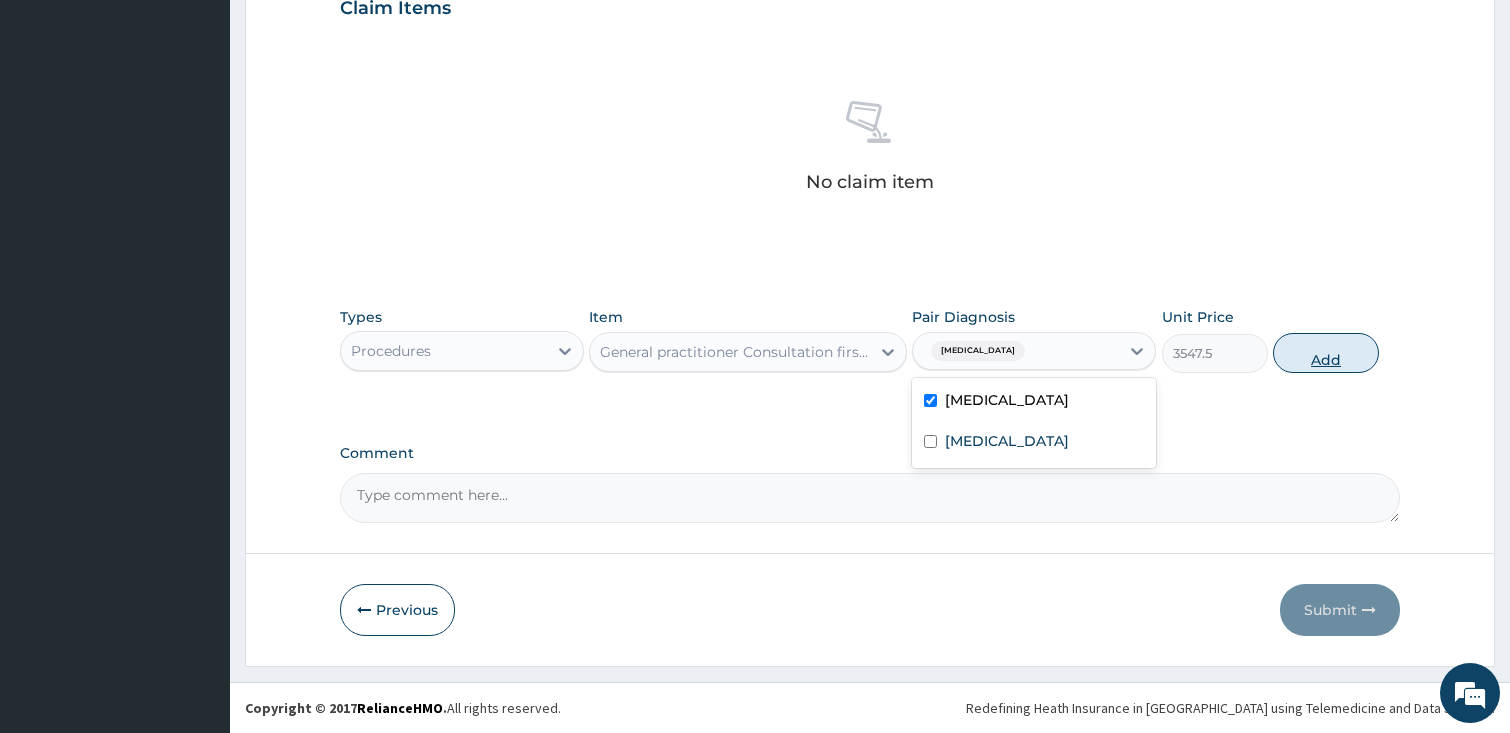 click on "Add" at bounding box center [1326, 353] 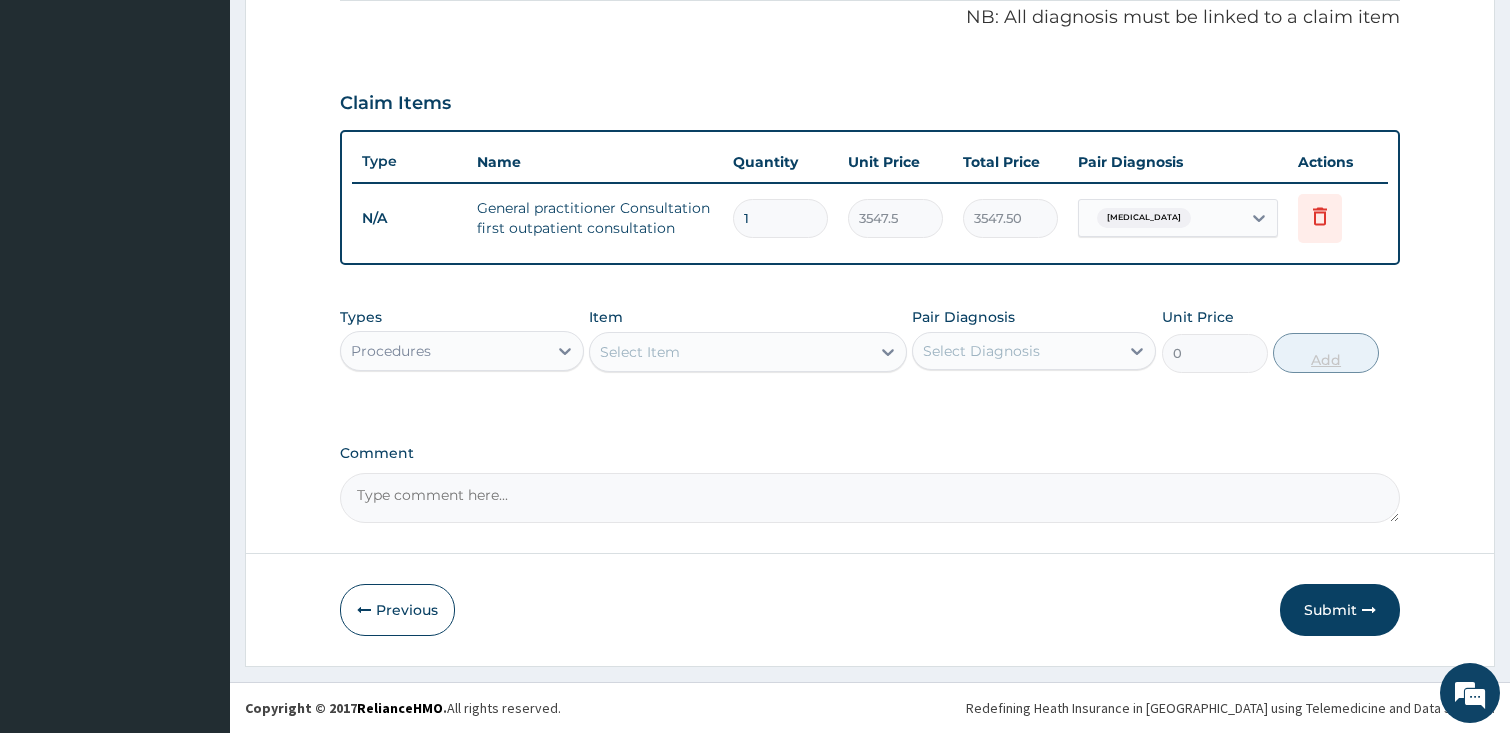 scroll, scrollTop: 614, scrollLeft: 0, axis: vertical 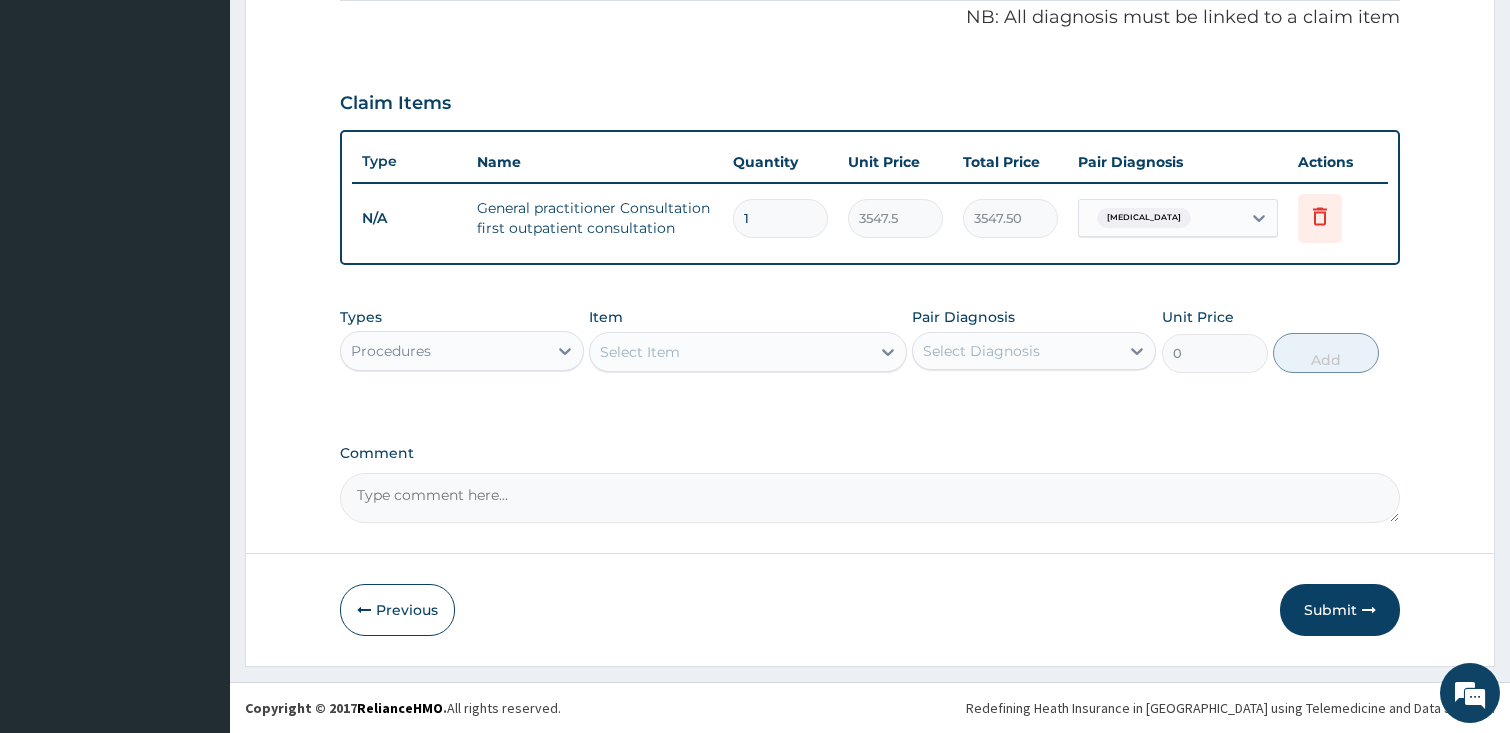 click on "Procedures" at bounding box center [444, 351] 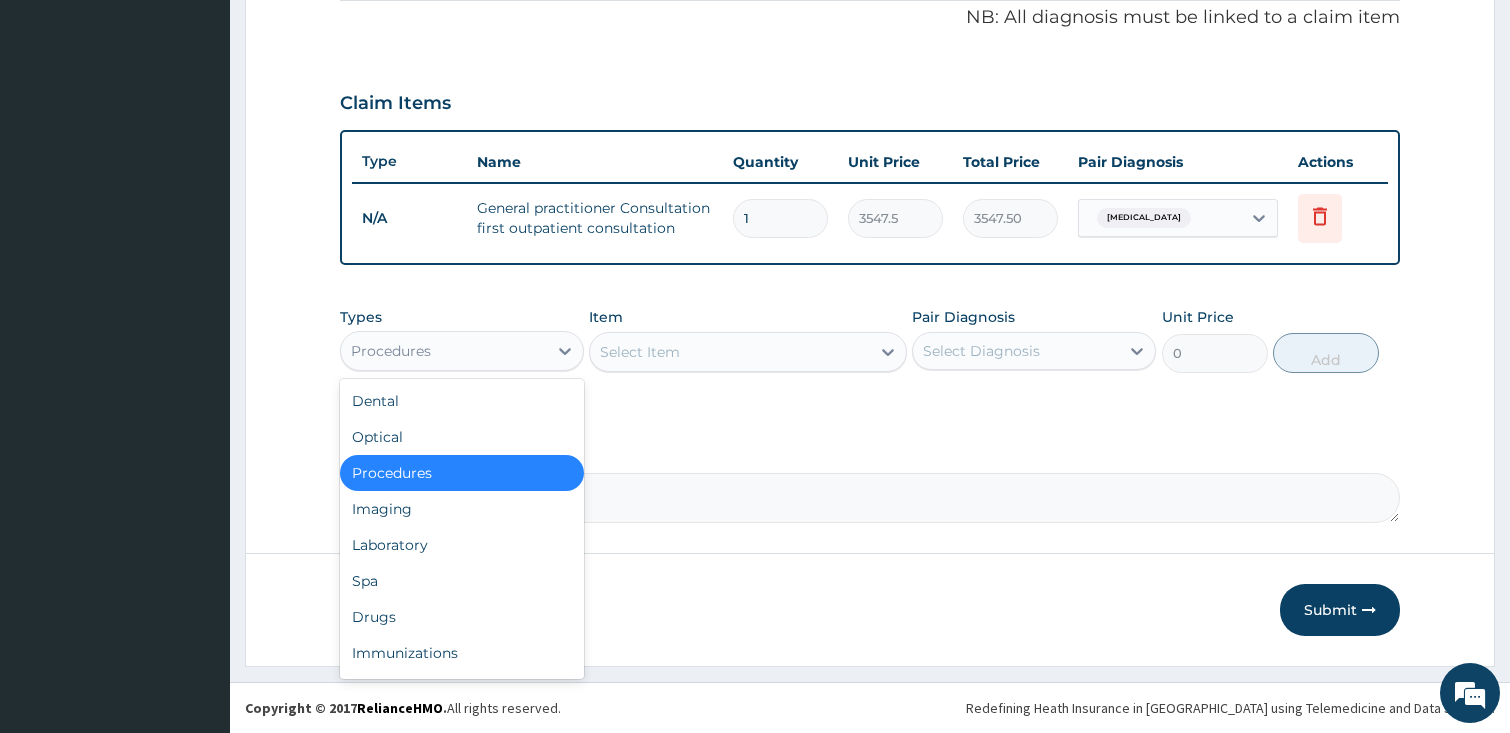 type on "L" 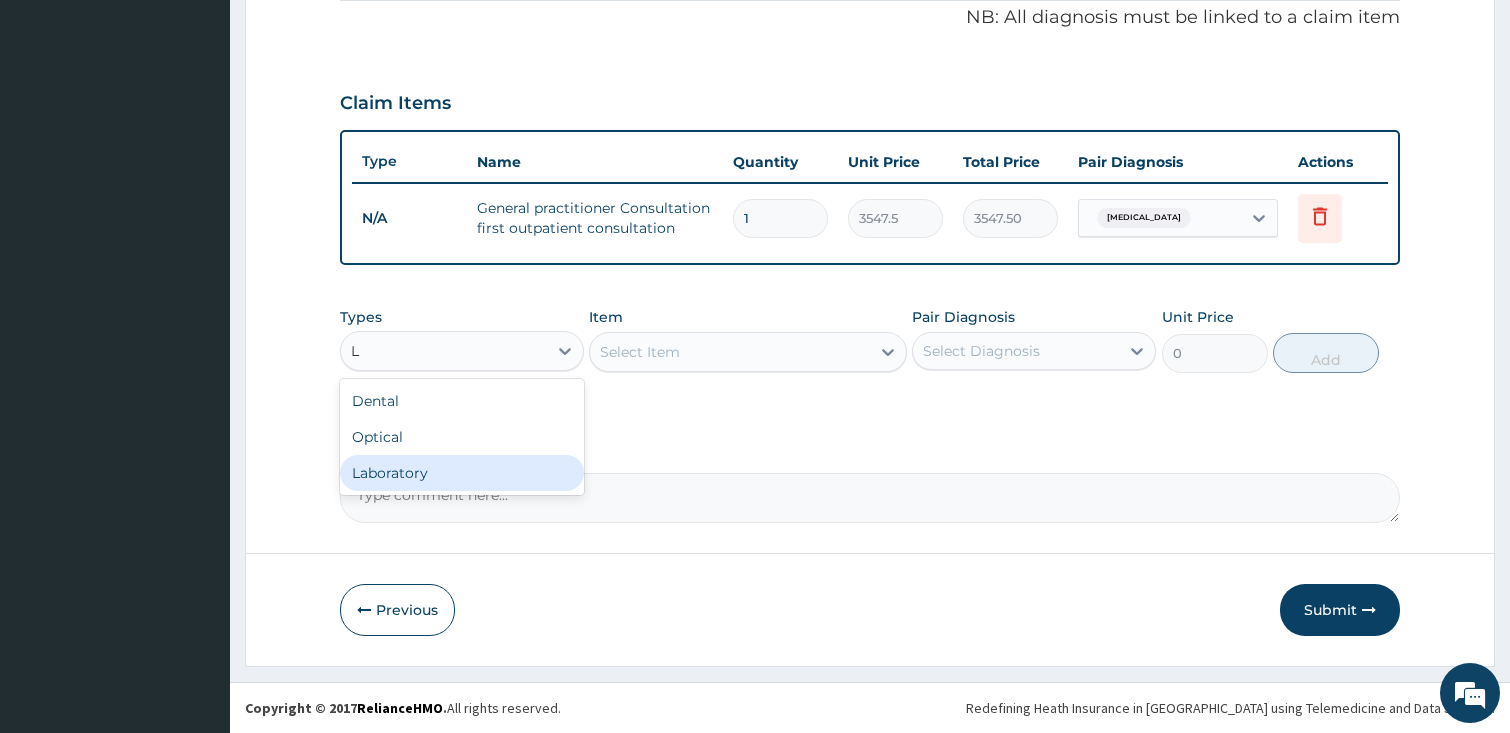 click on "Laboratory" at bounding box center (462, 473) 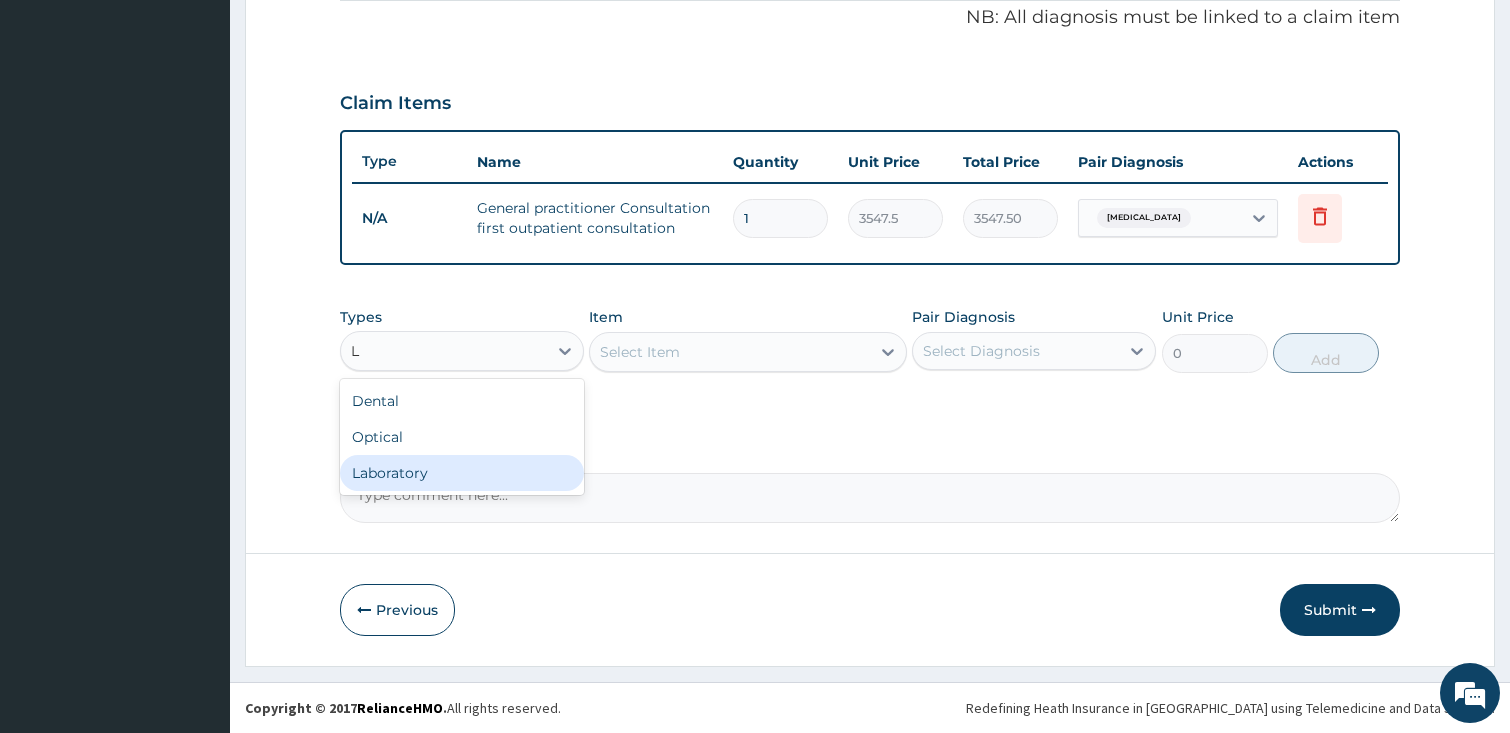 type 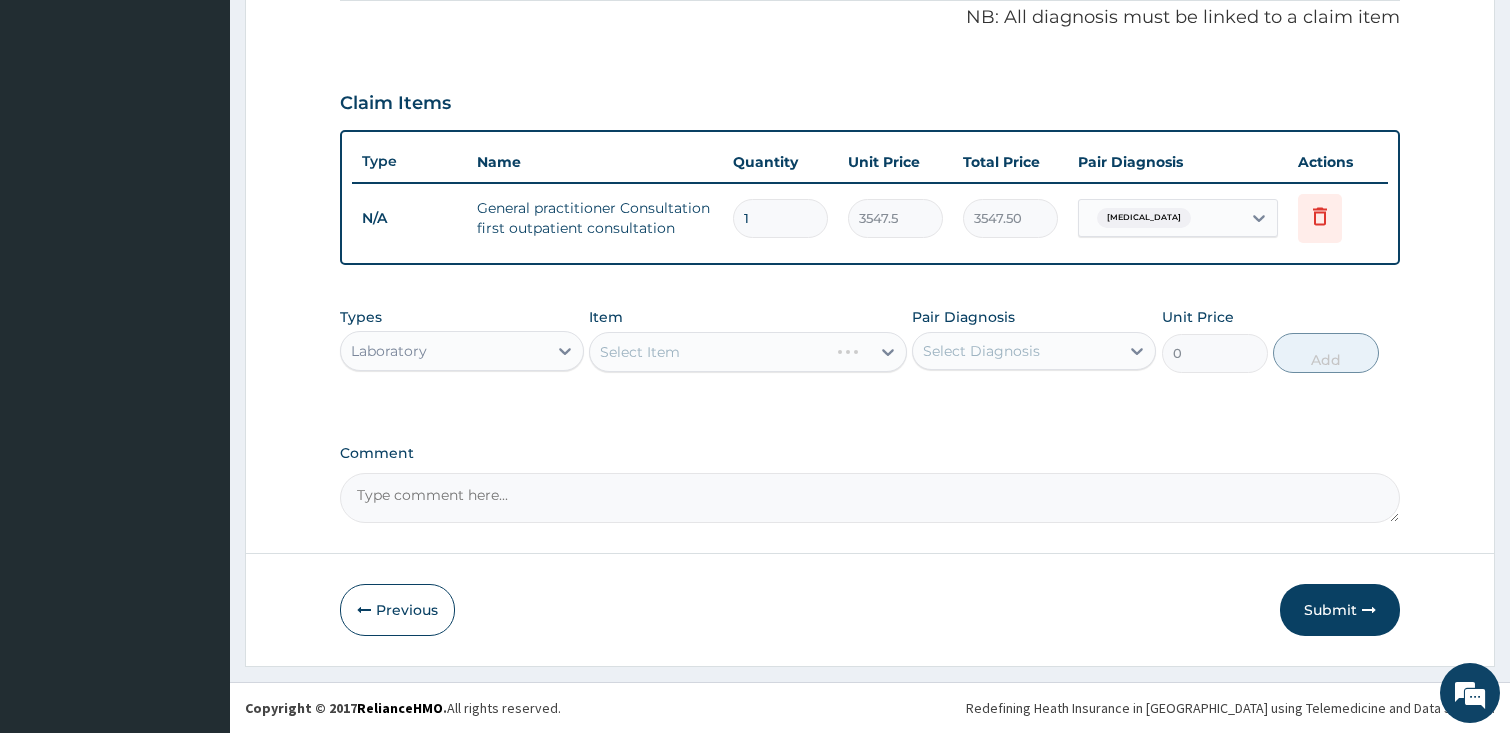 click on "Select Item" at bounding box center [748, 352] 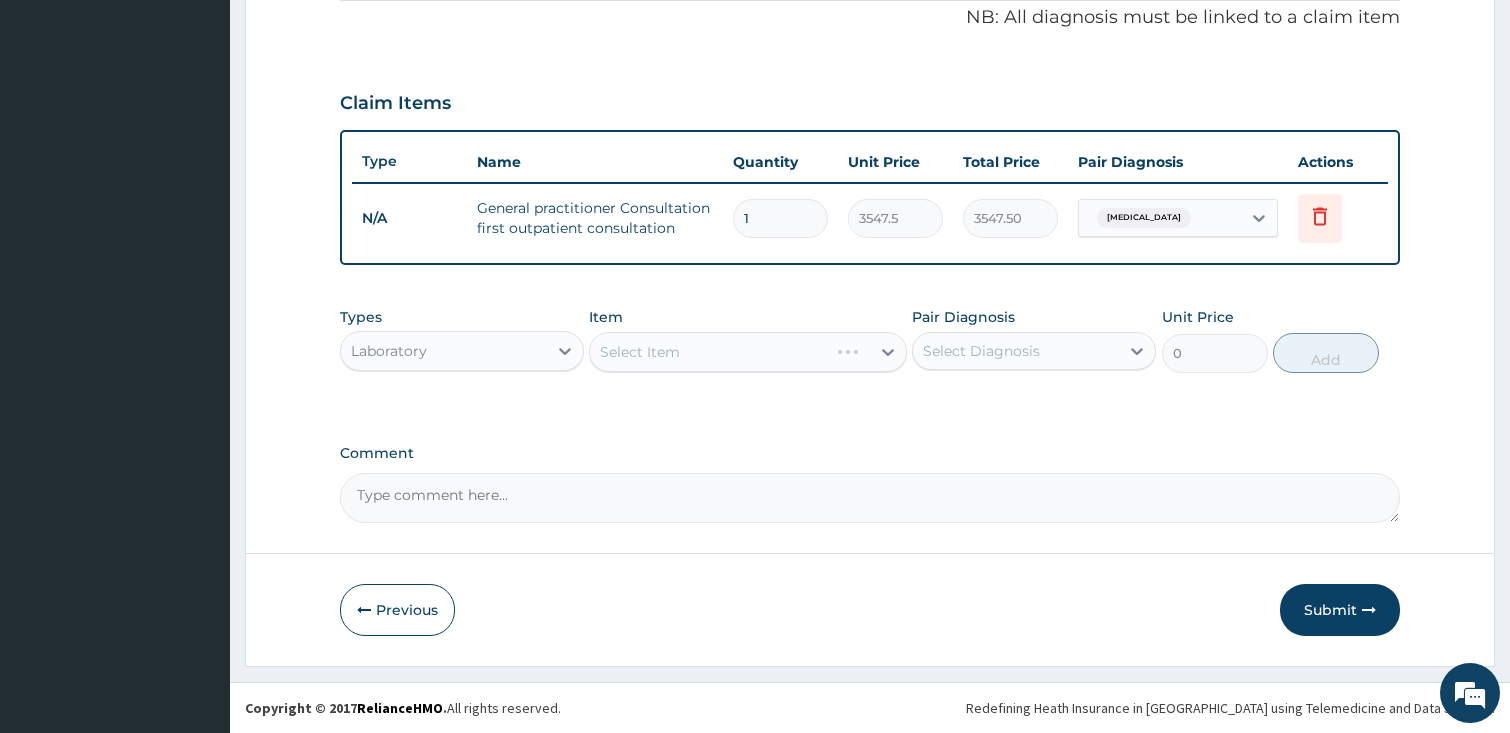 click on "Select Item" at bounding box center [748, 352] 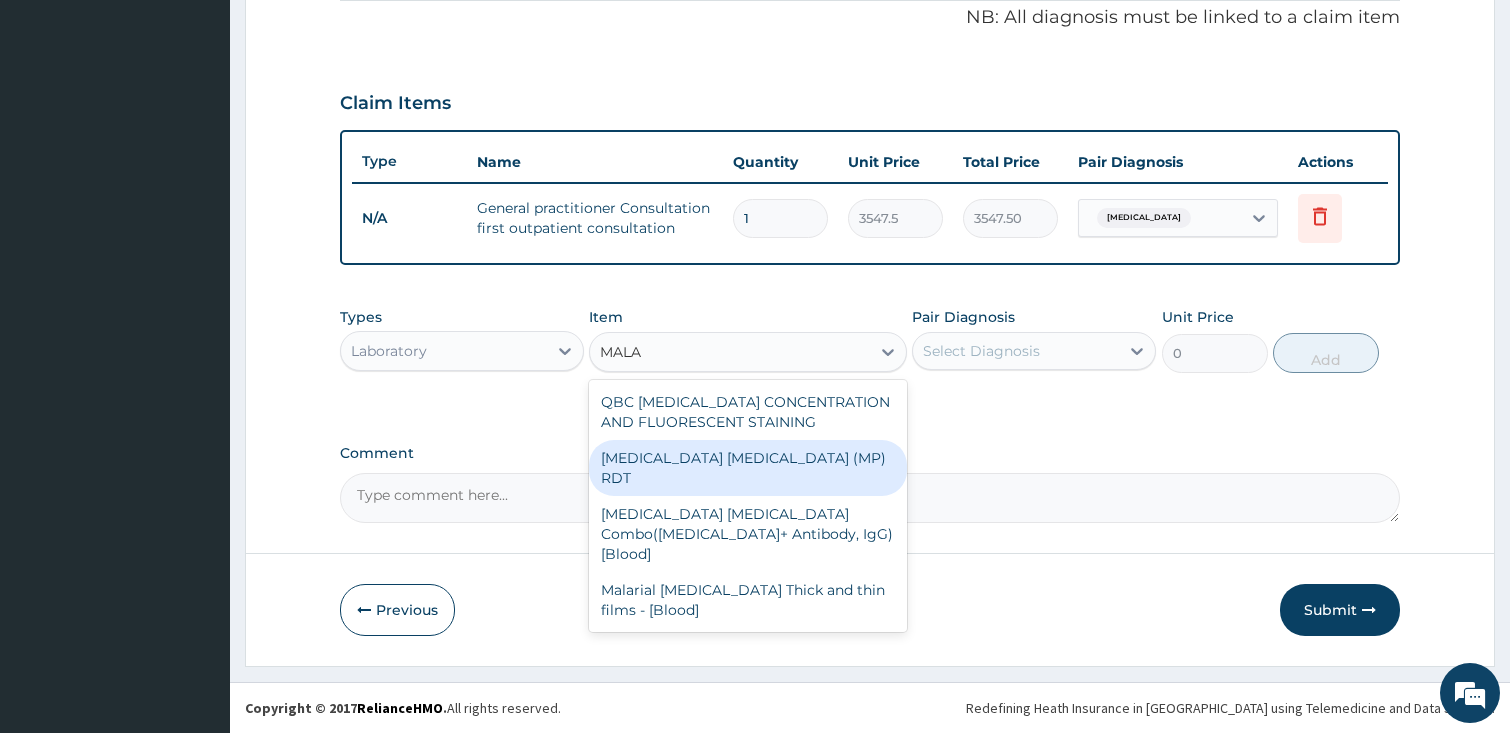 click on "MALARIA PARASITE (MP) RDT" at bounding box center [748, 468] 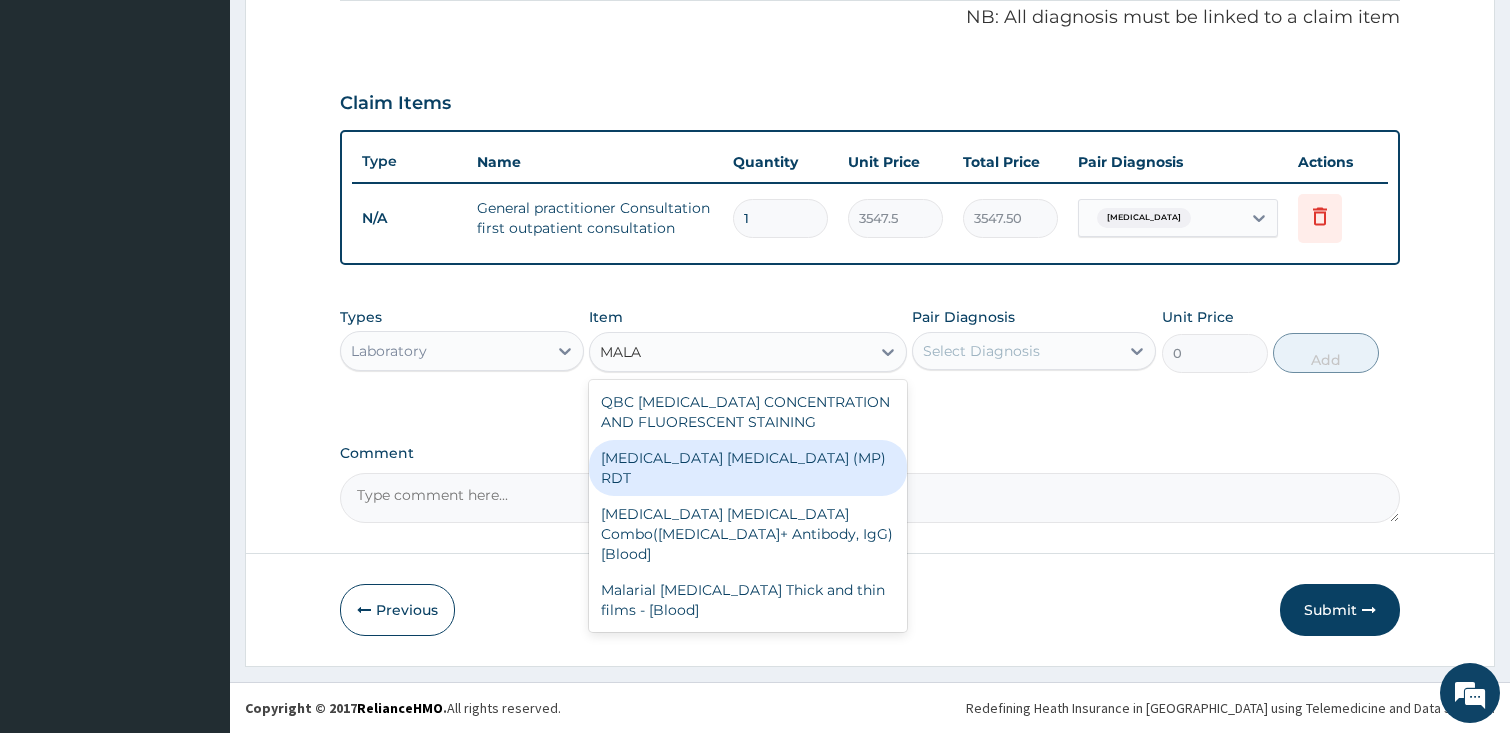 type 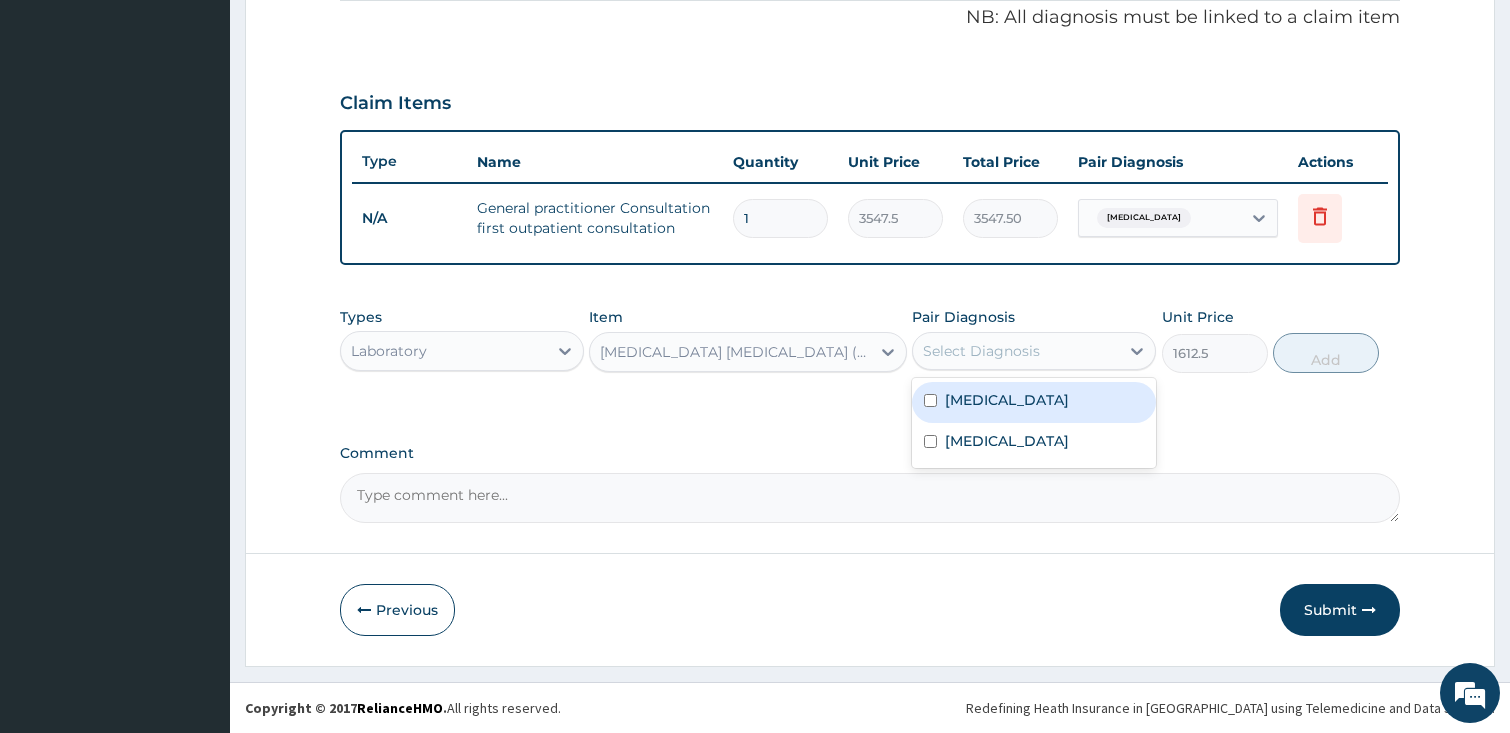 click on "Select Diagnosis" at bounding box center (981, 351) 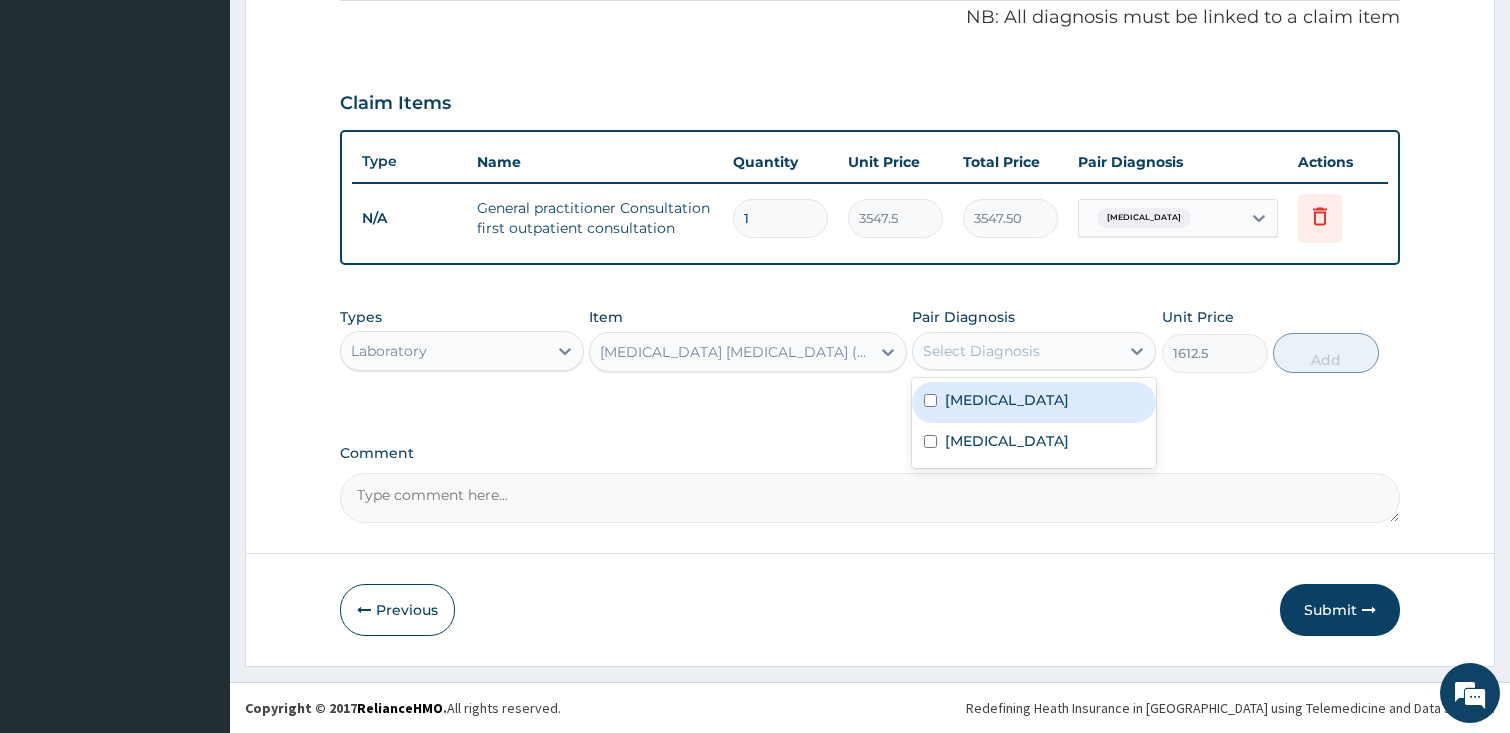 click on "Malaria" at bounding box center [1007, 400] 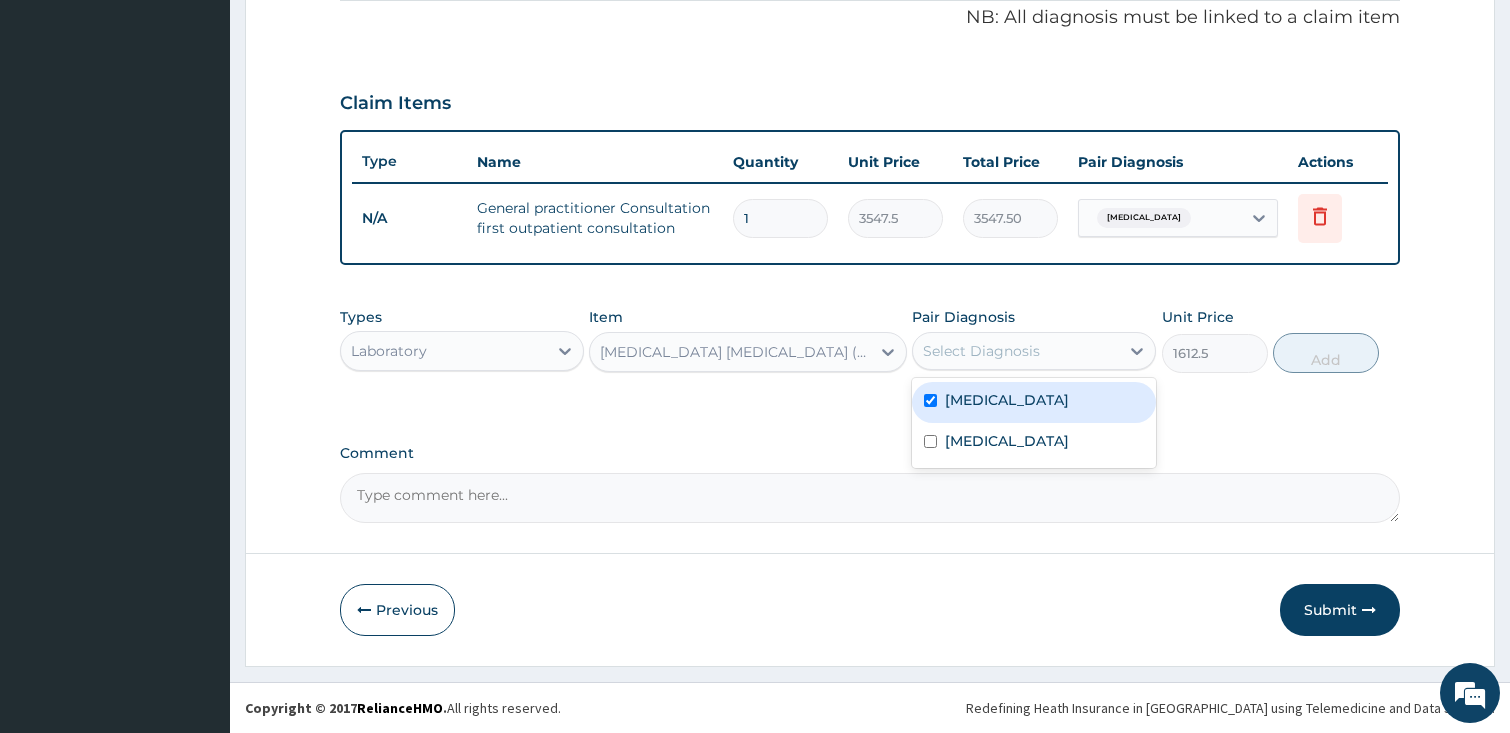 checkbox on "true" 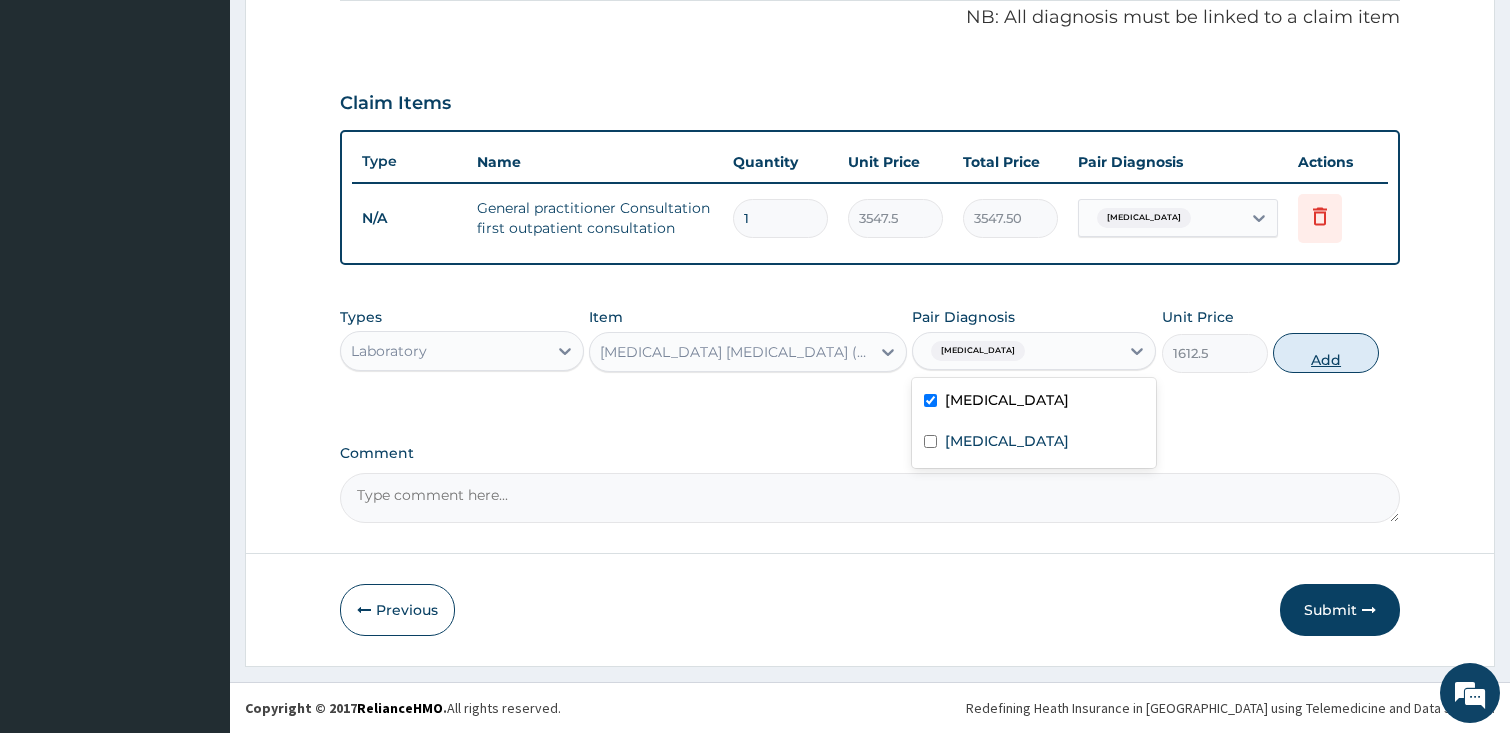 click on "Add" at bounding box center (1326, 353) 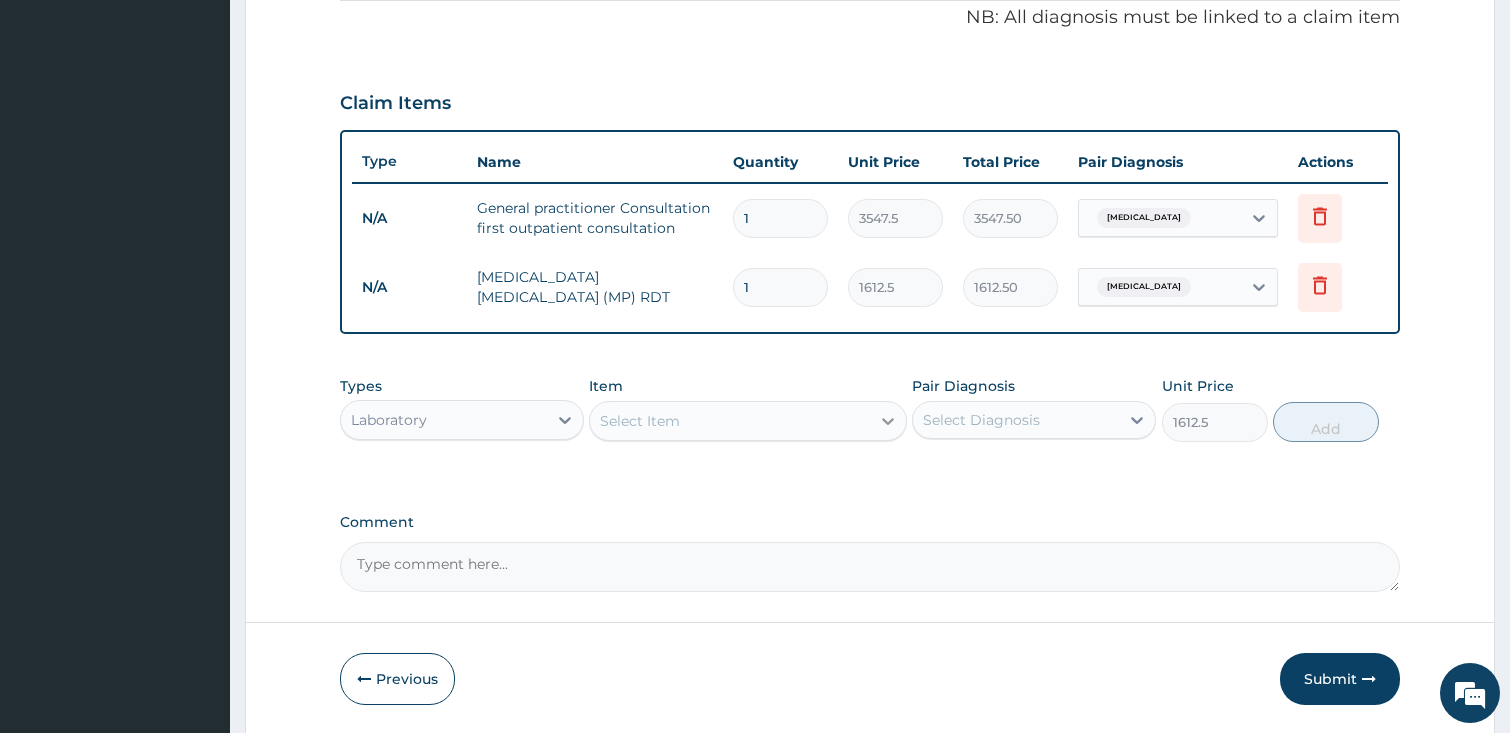 type on "0" 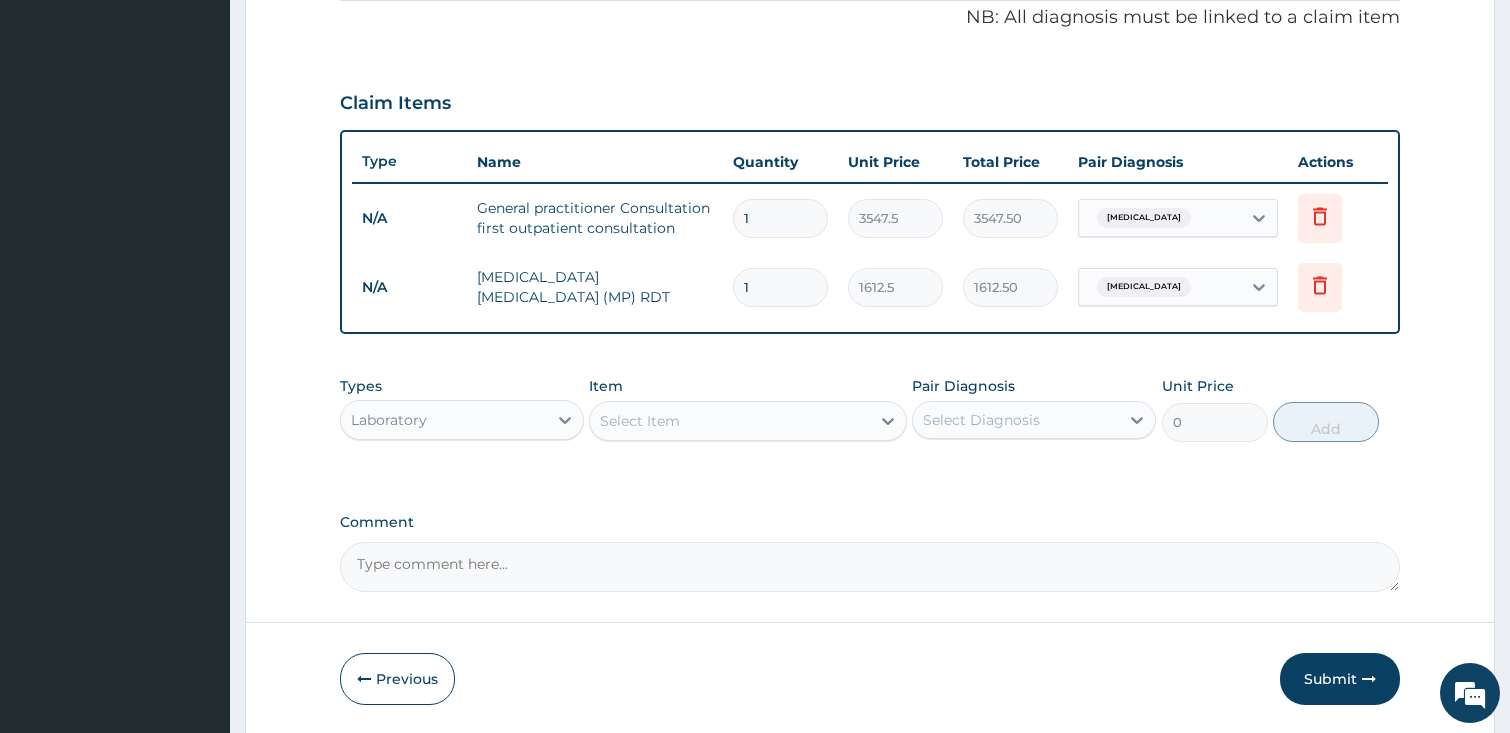 click on "Select Item" at bounding box center [730, 421] 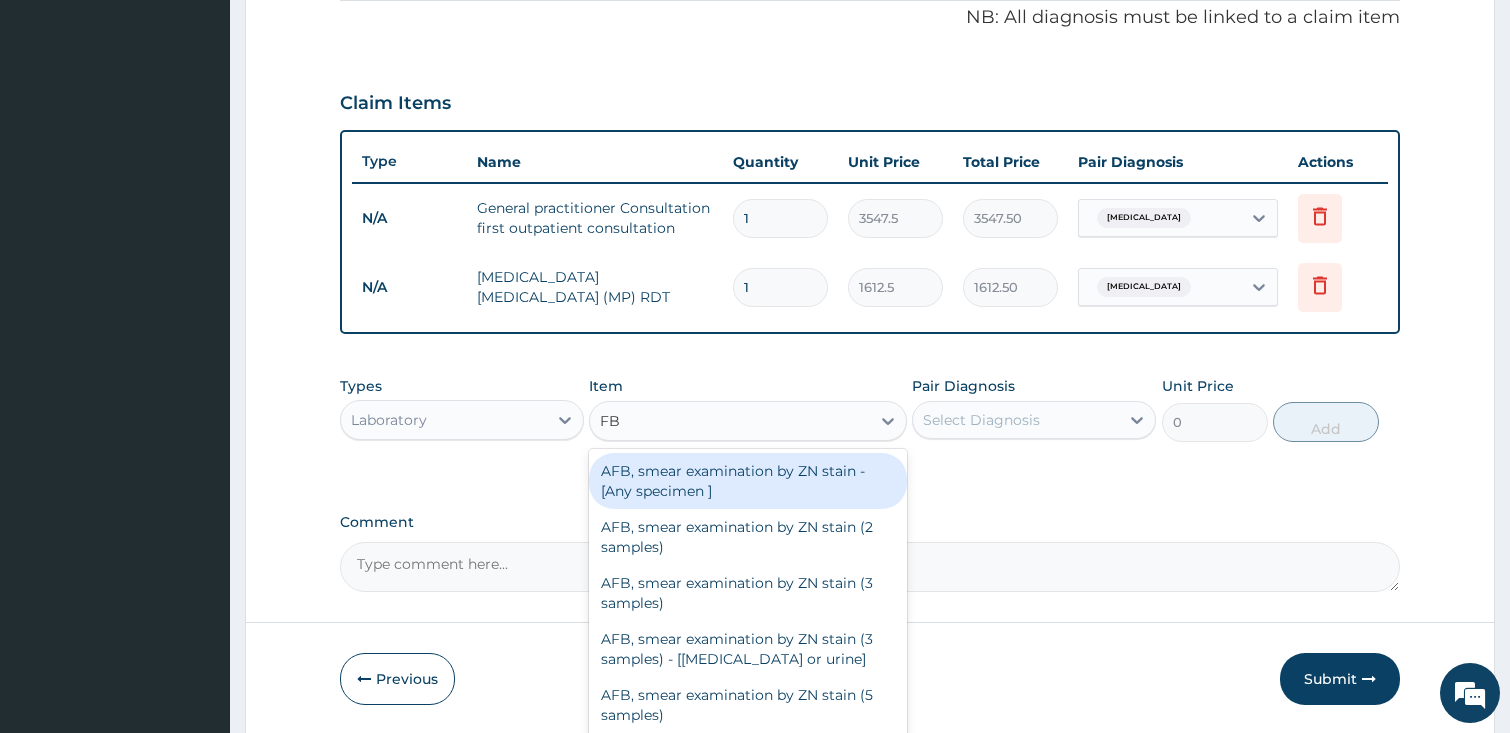 type on "FBC" 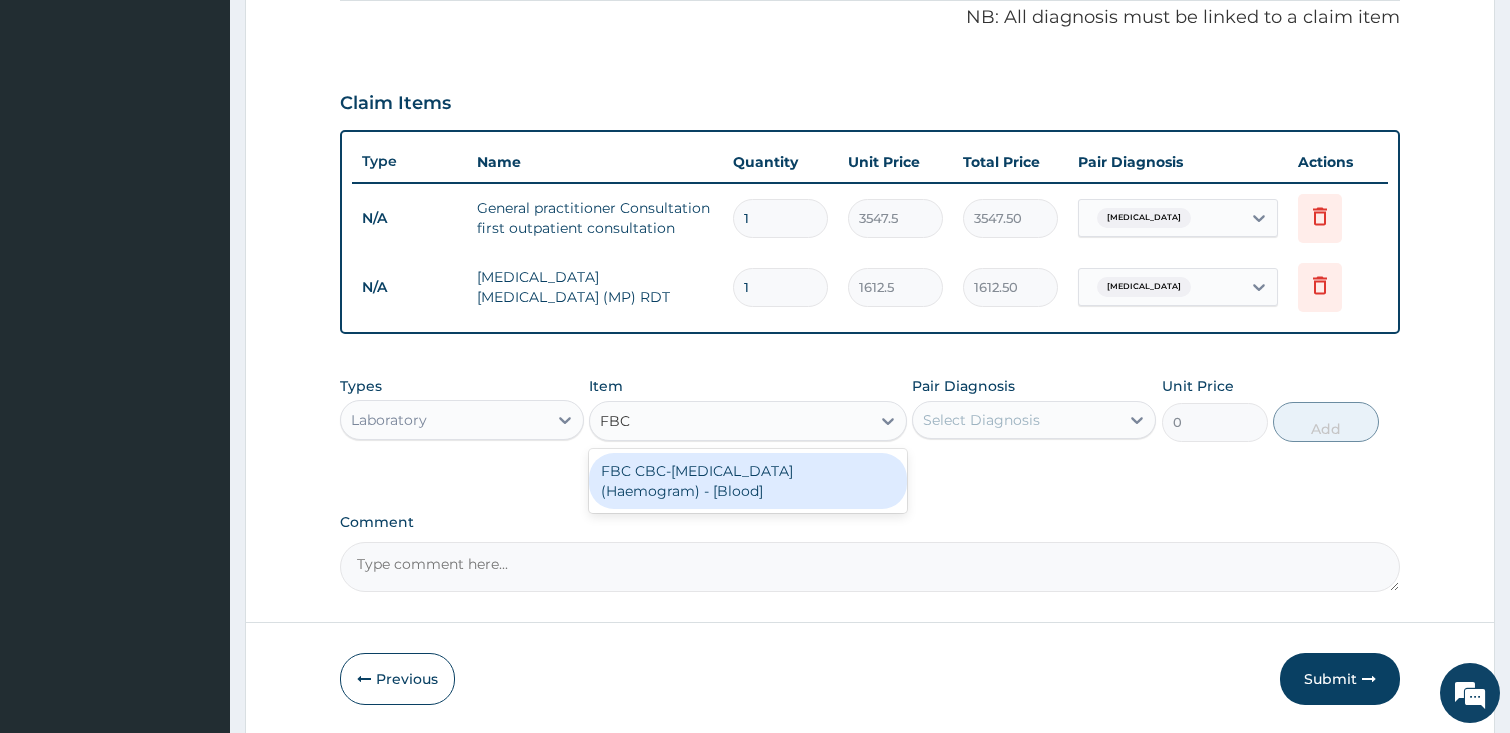 click on "FBC CBC-Complete Blood Count (Haemogram) - [Blood]" at bounding box center (748, 481) 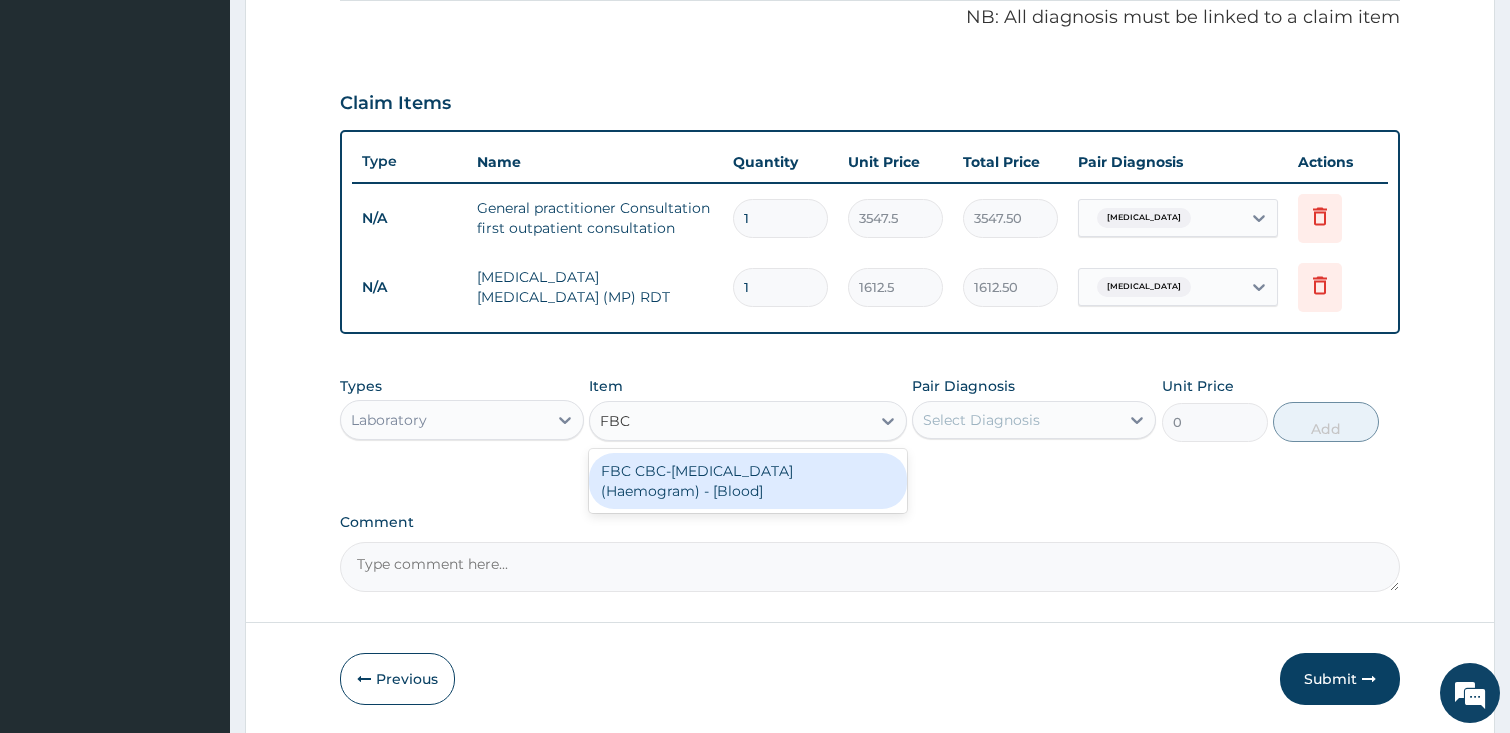 type 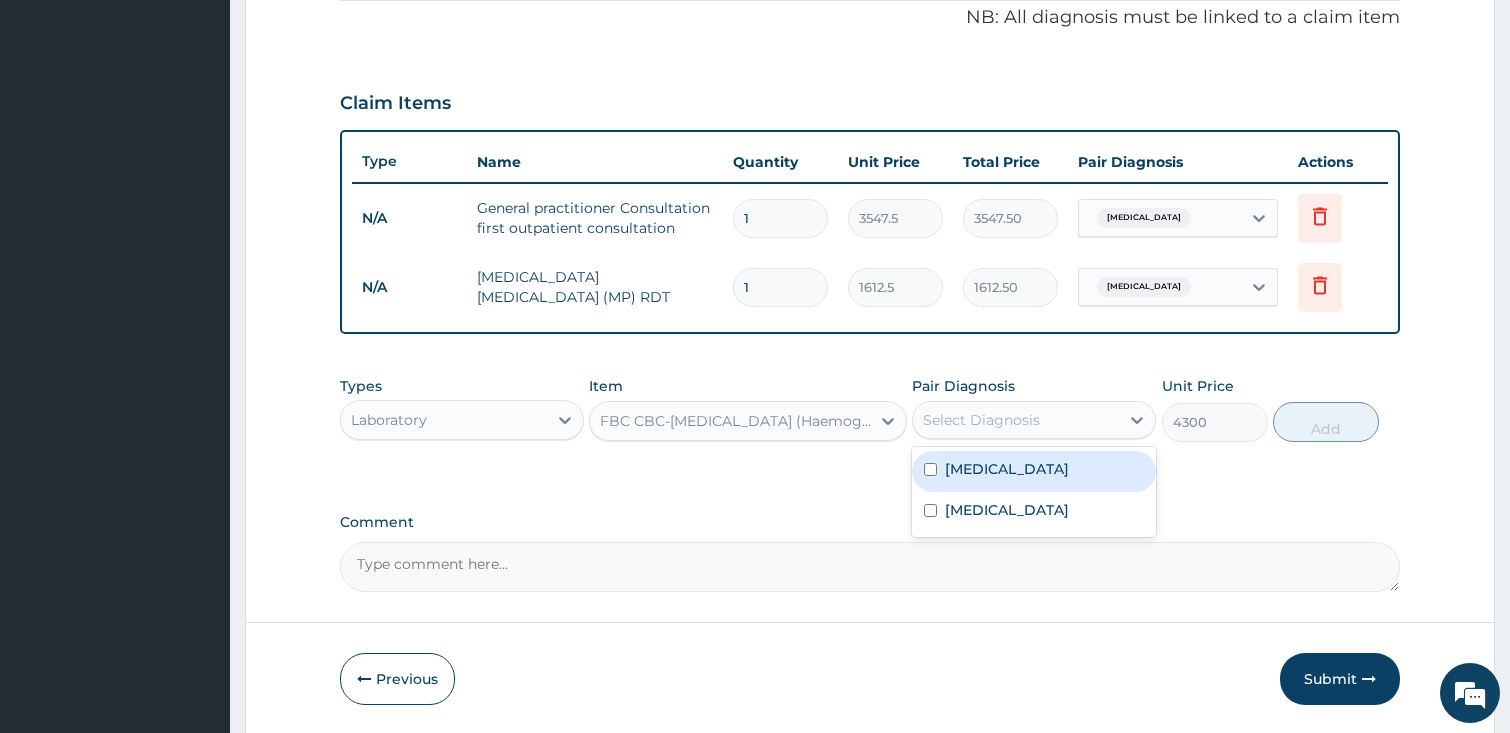 click on "Select Diagnosis" at bounding box center [981, 420] 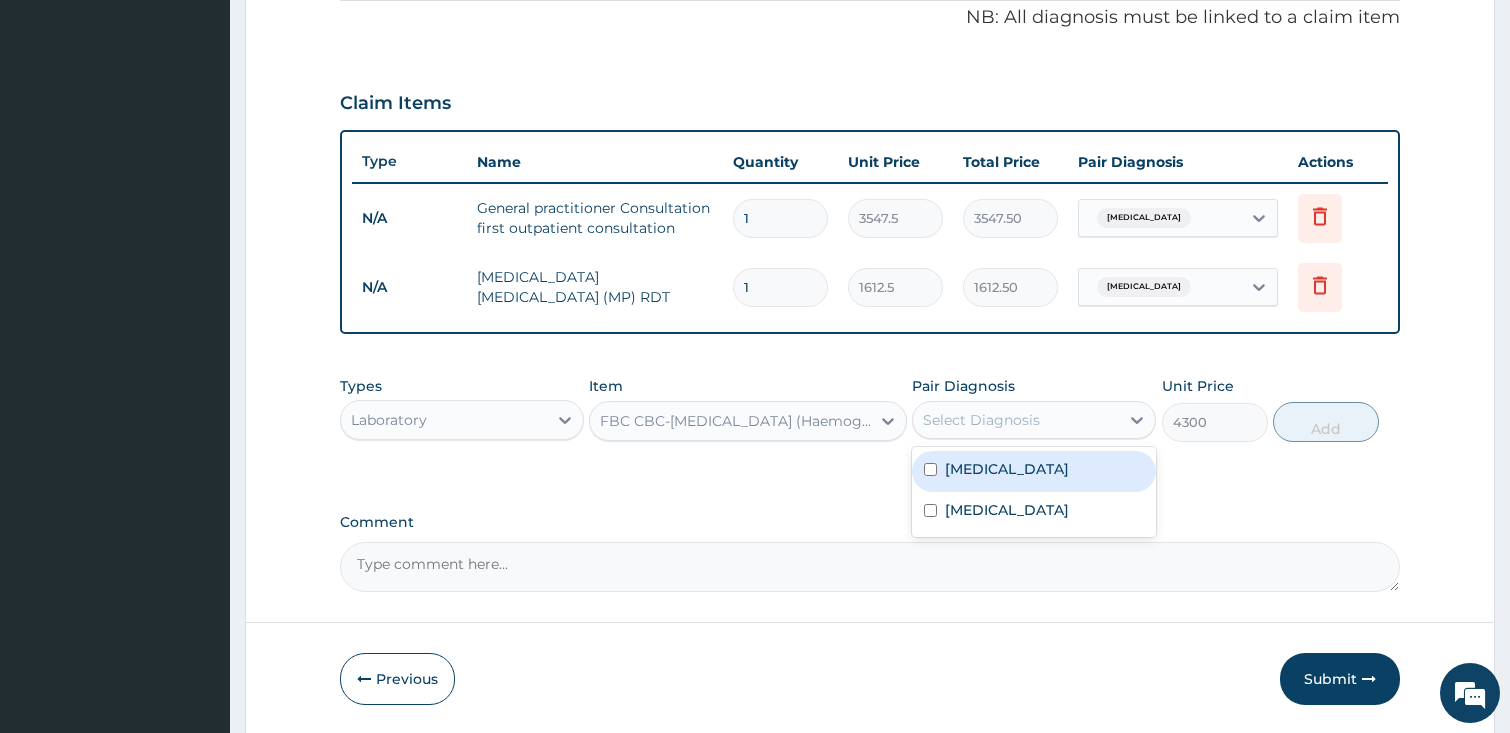 click on "Malaria" at bounding box center [1034, 471] 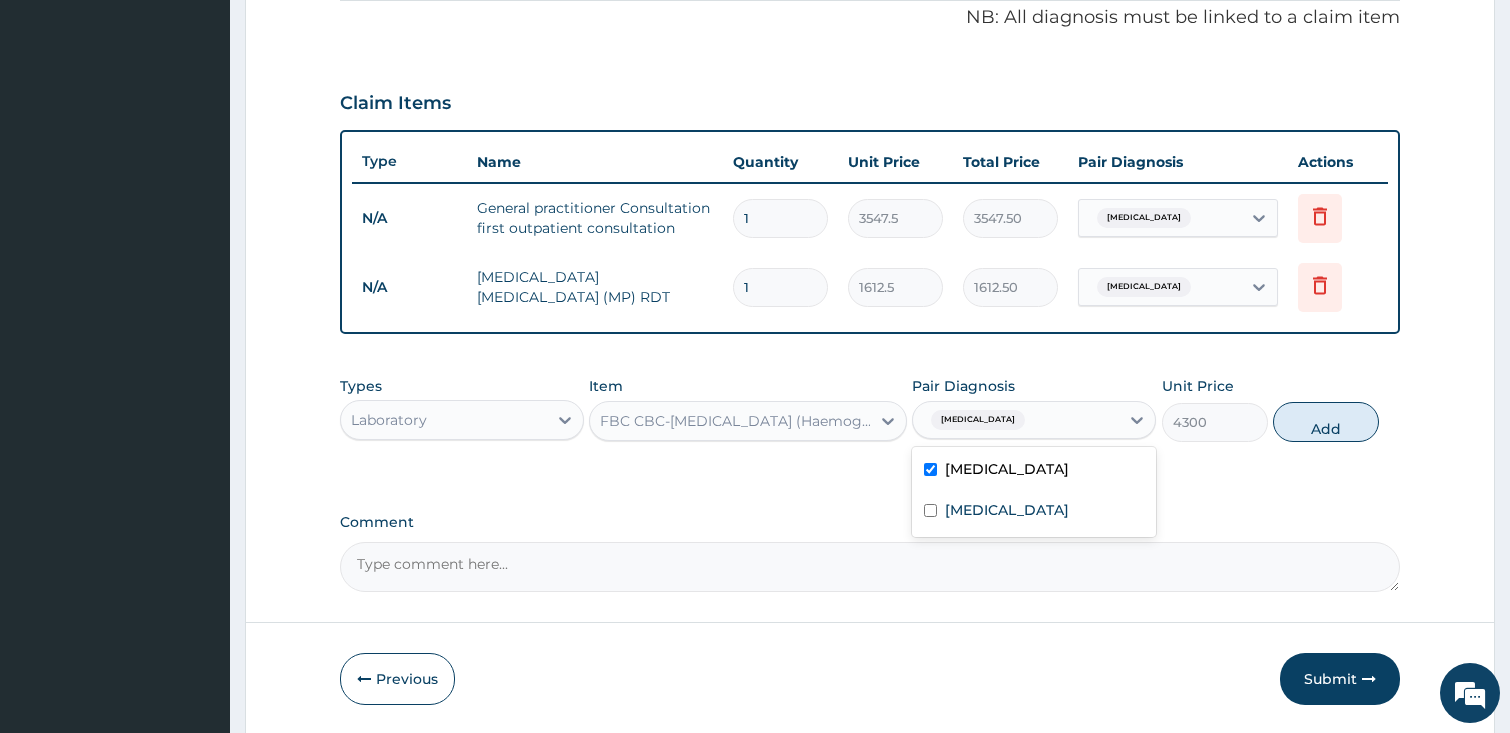 checkbox on "true" 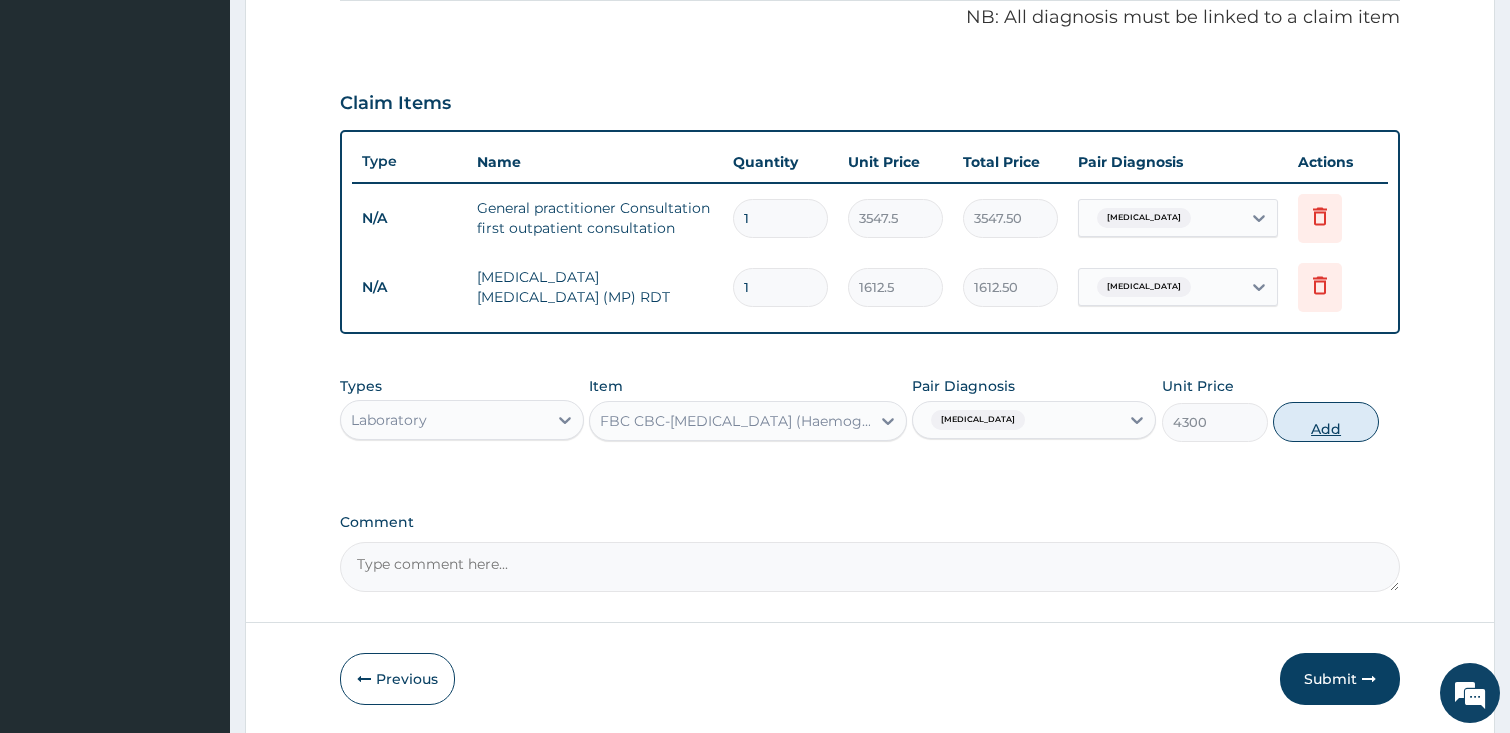 click on "Add" at bounding box center [1326, 422] 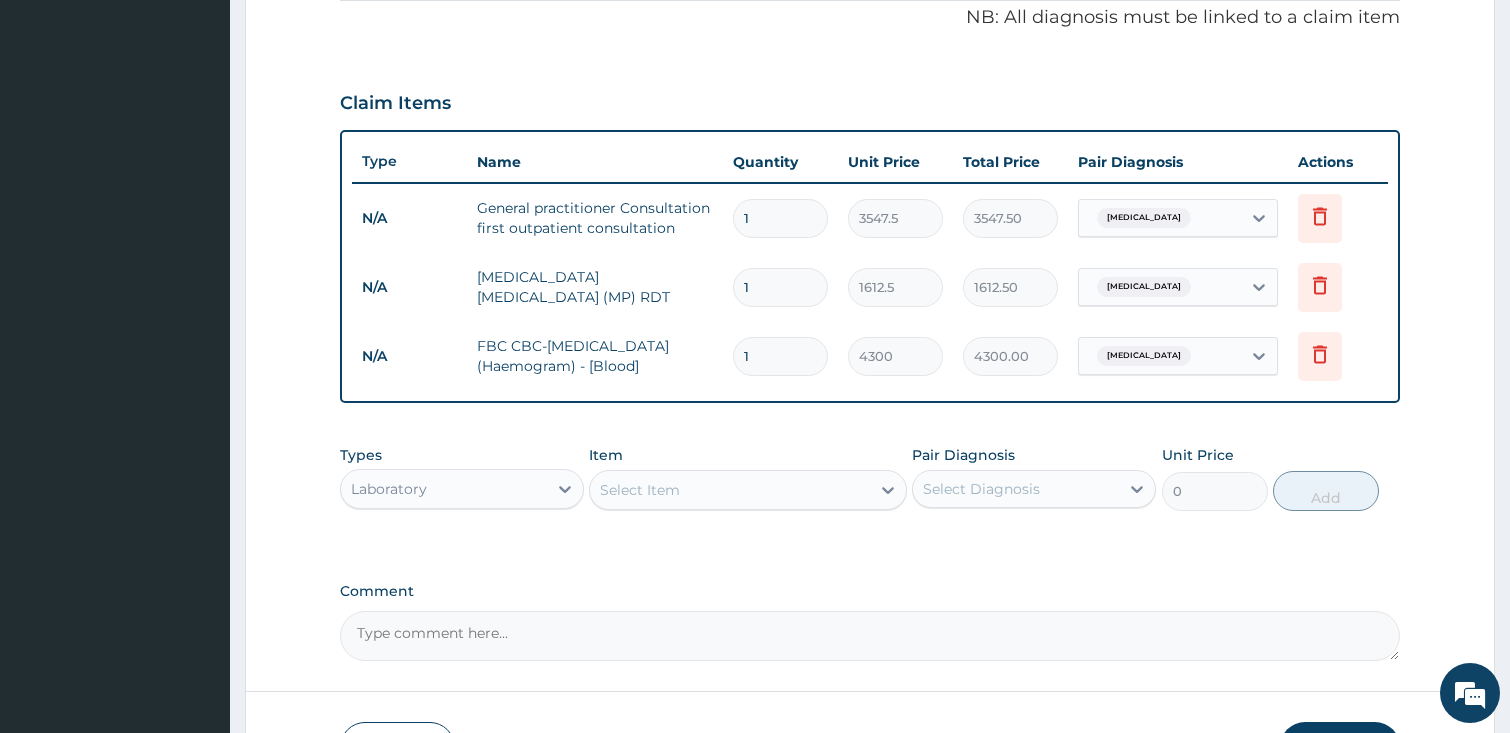 click on "Laboratory" at bounding box center [444, 489] 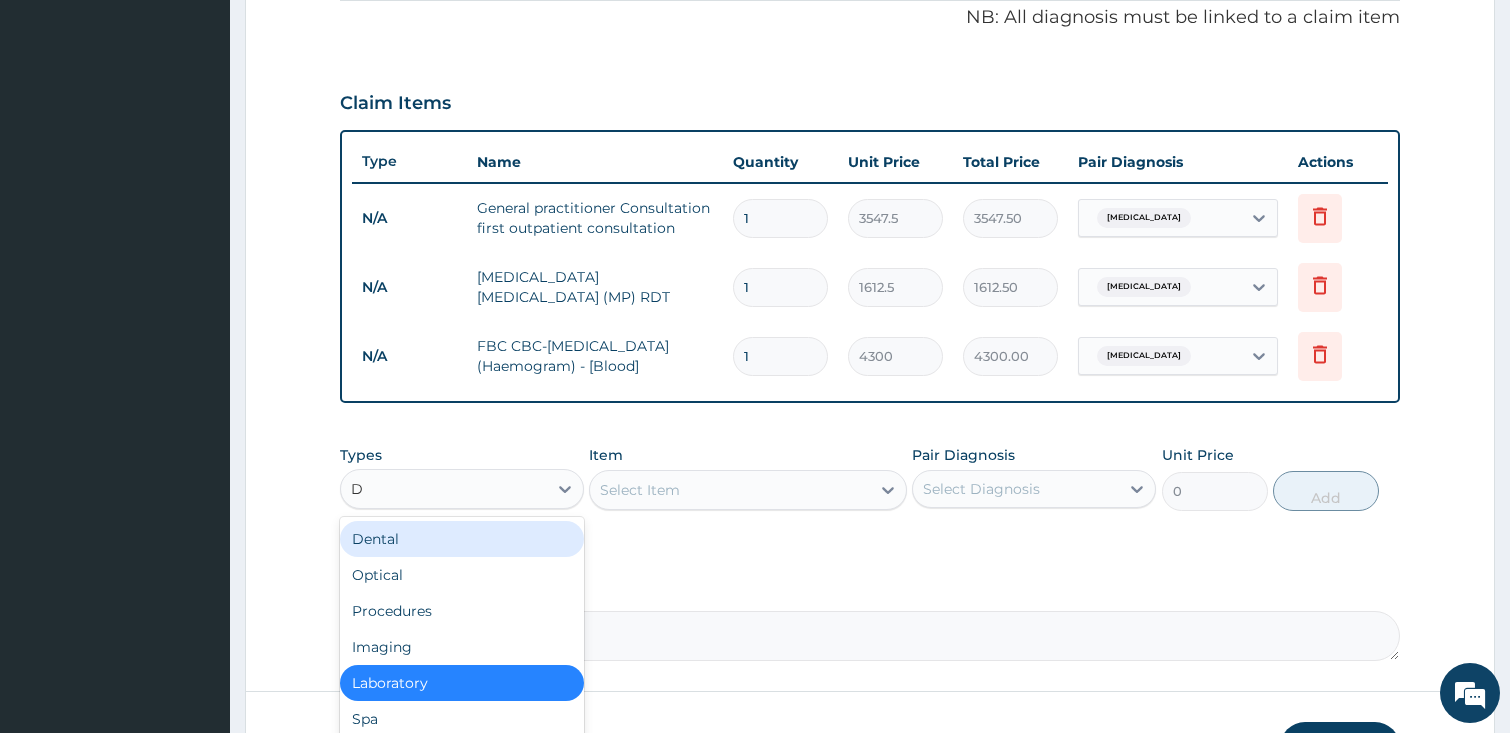 type on "DR" 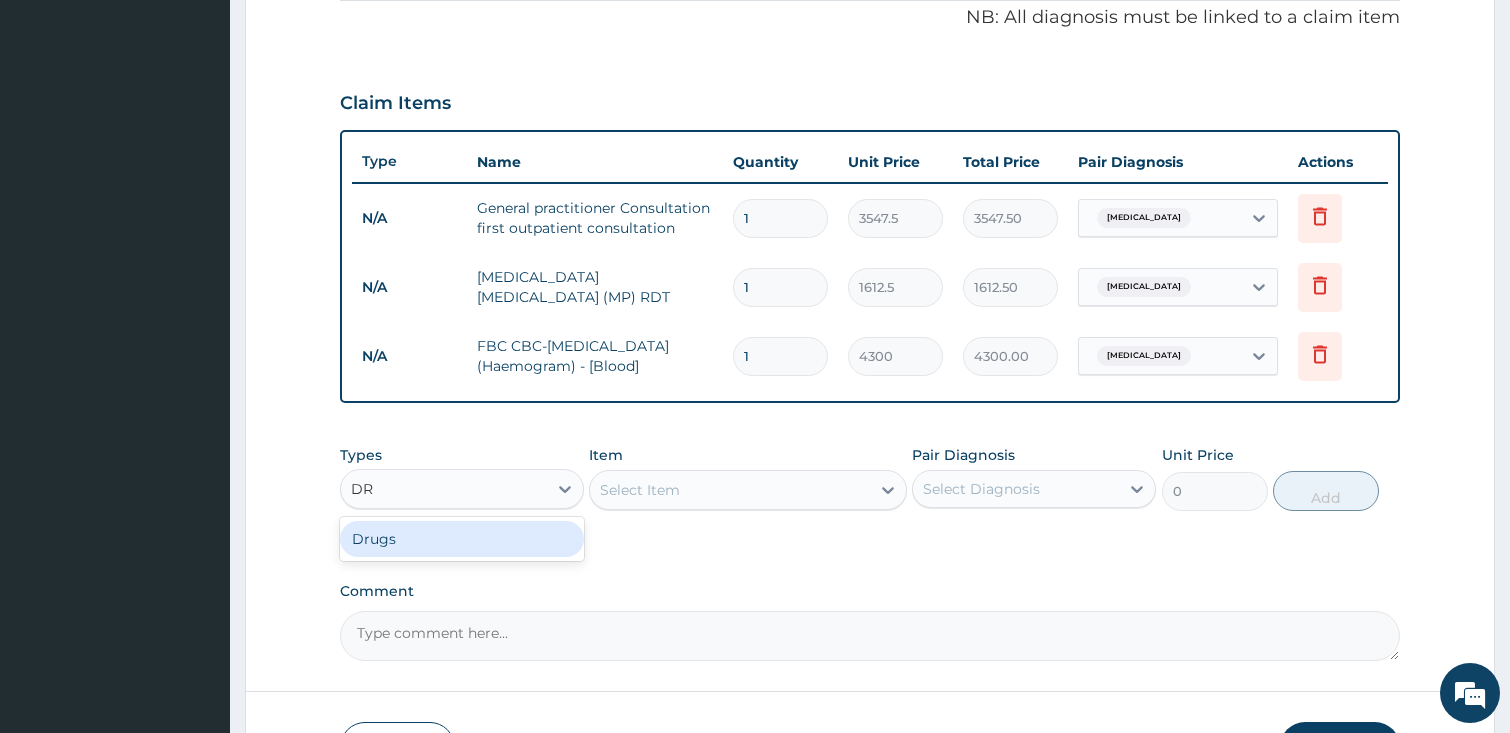 click on "Drugs" at bounding box center (462, 539) 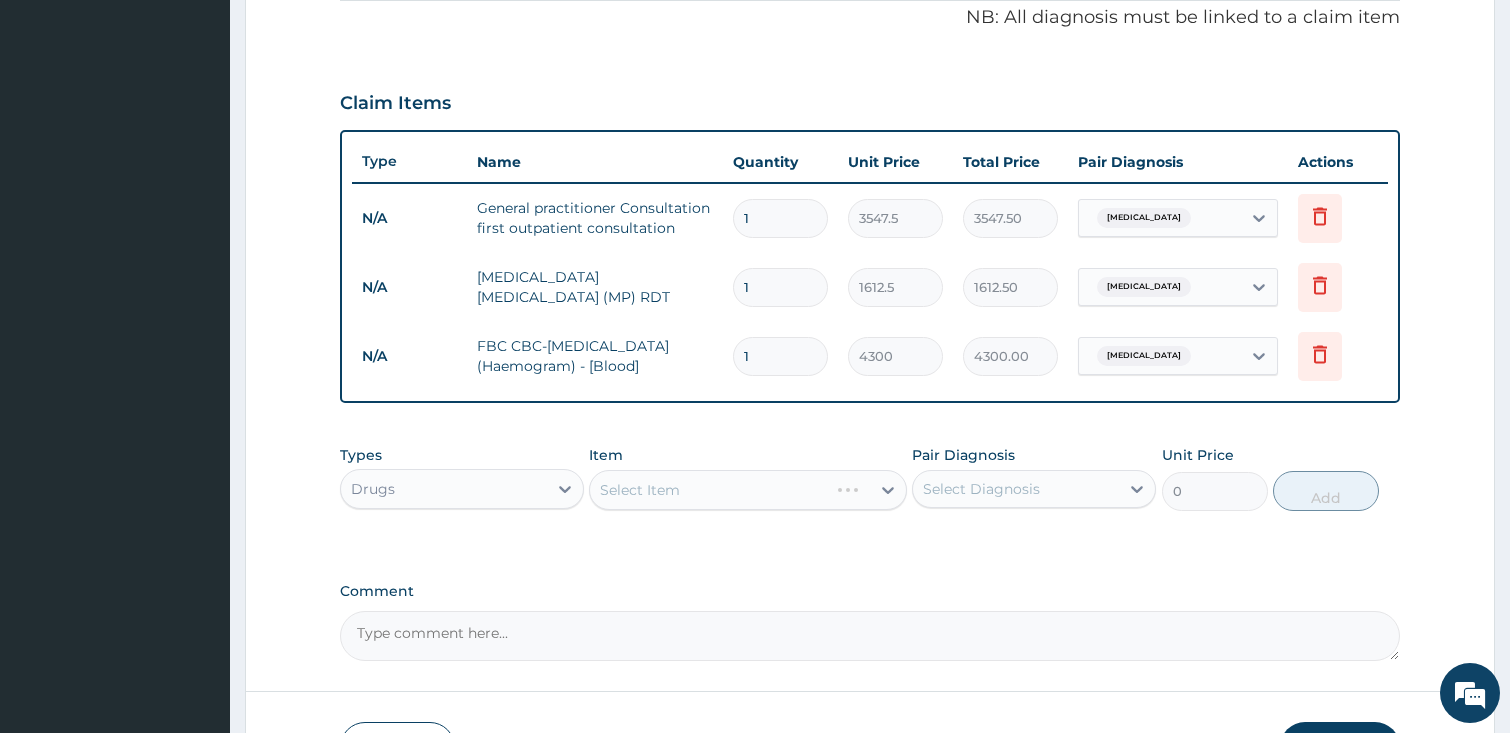 type 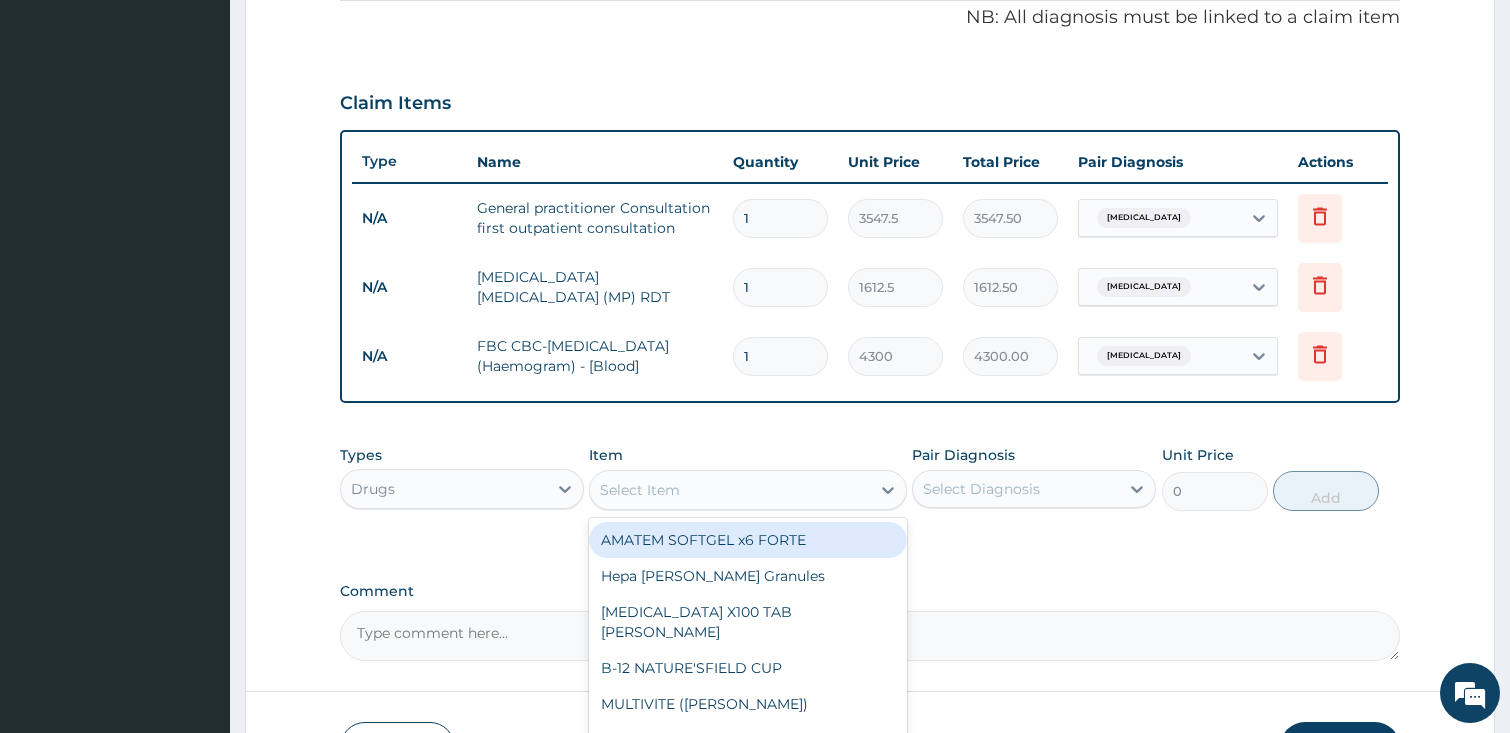 click on "Select Item" at bounding box center [730, 490] 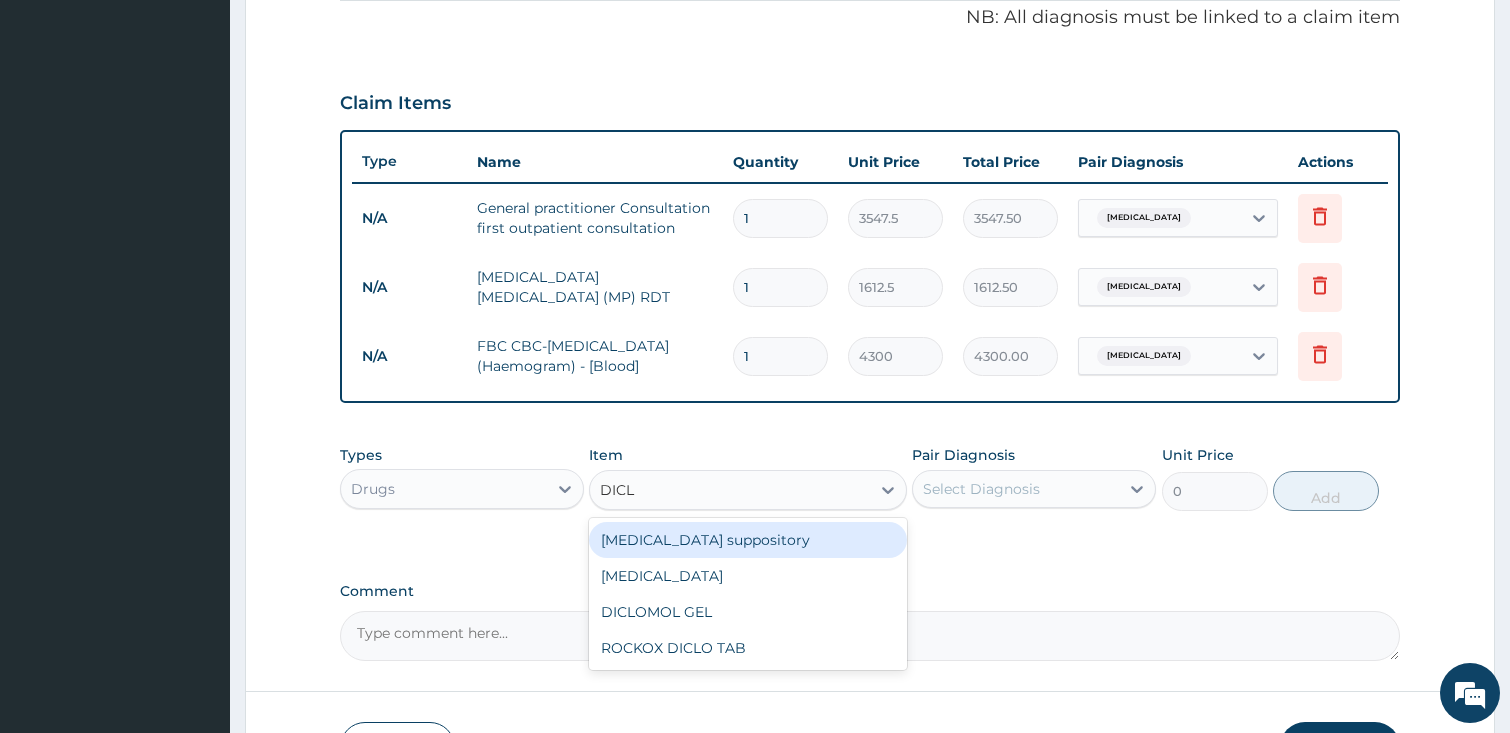 type on "DICLO" 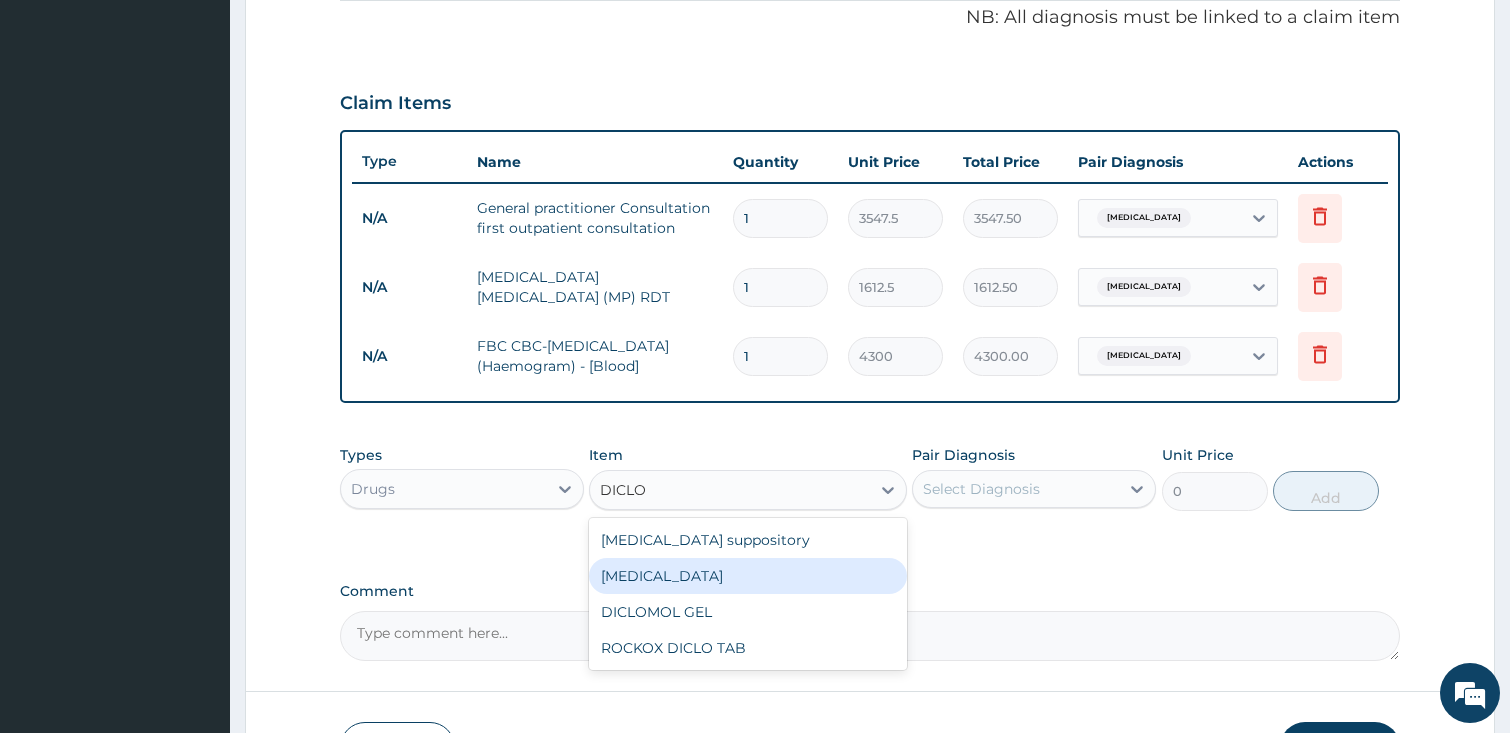 click on "Diclofenac" at bounding box center (748, 576) 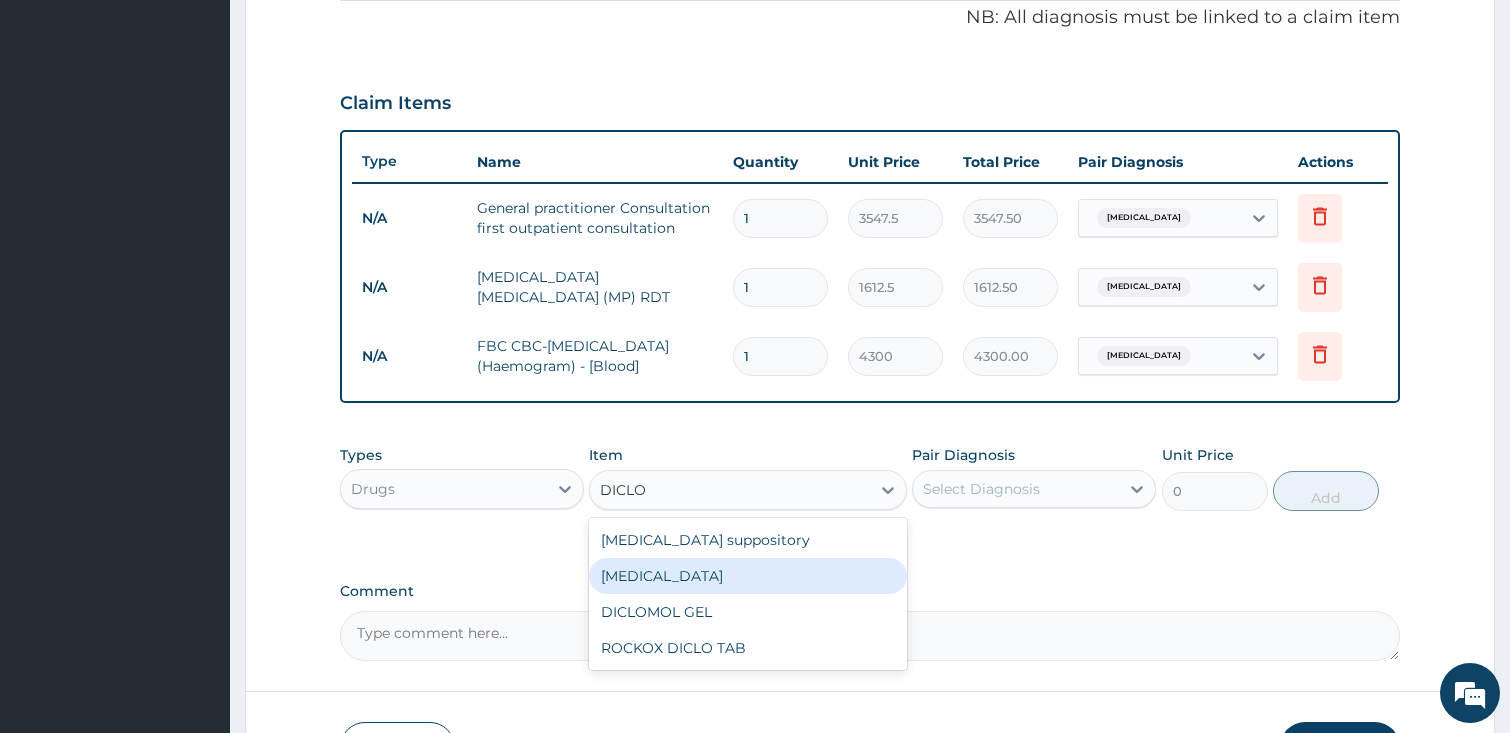 type 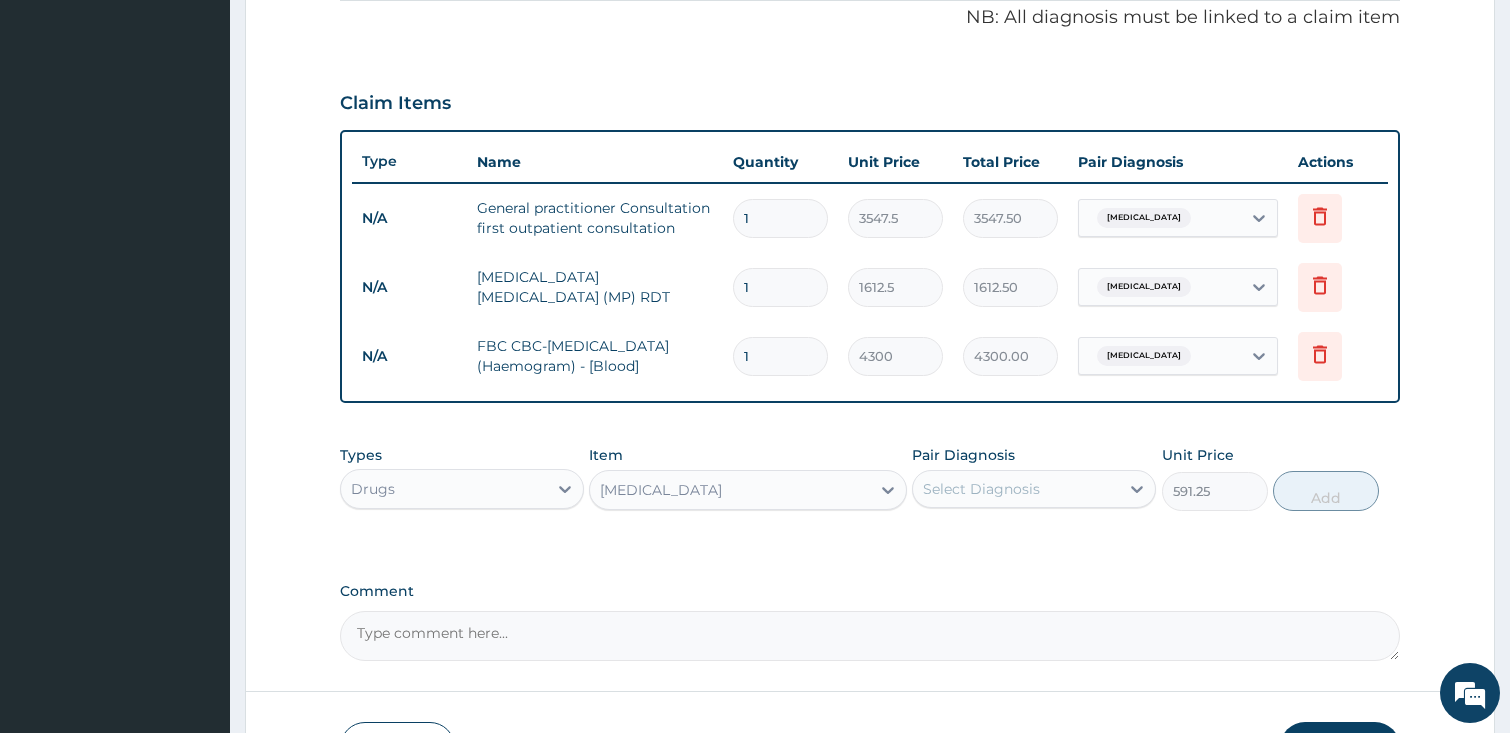 click on "Select Diagnosis" at bounding box center [1016, 489] 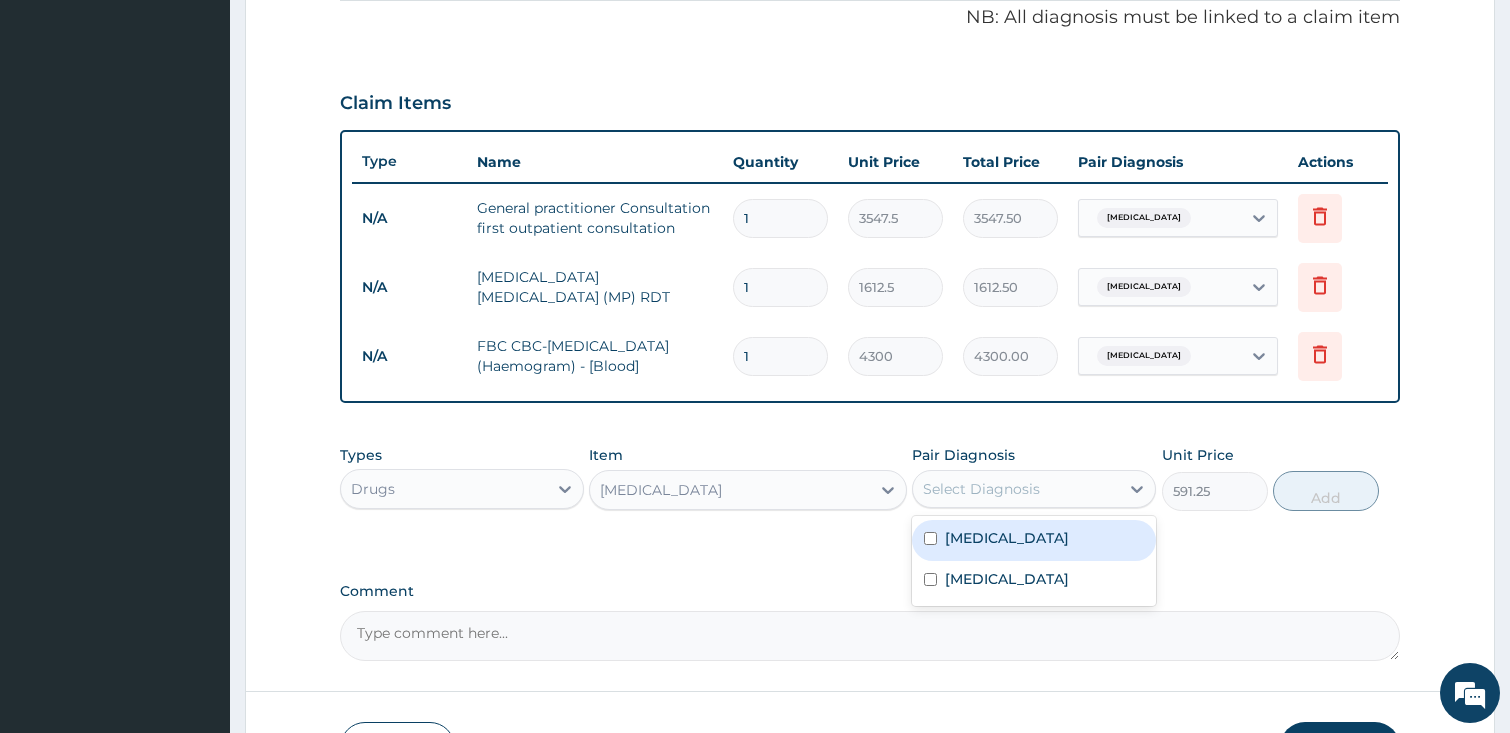click on "Malaria" at bounding box center [1007, 538] 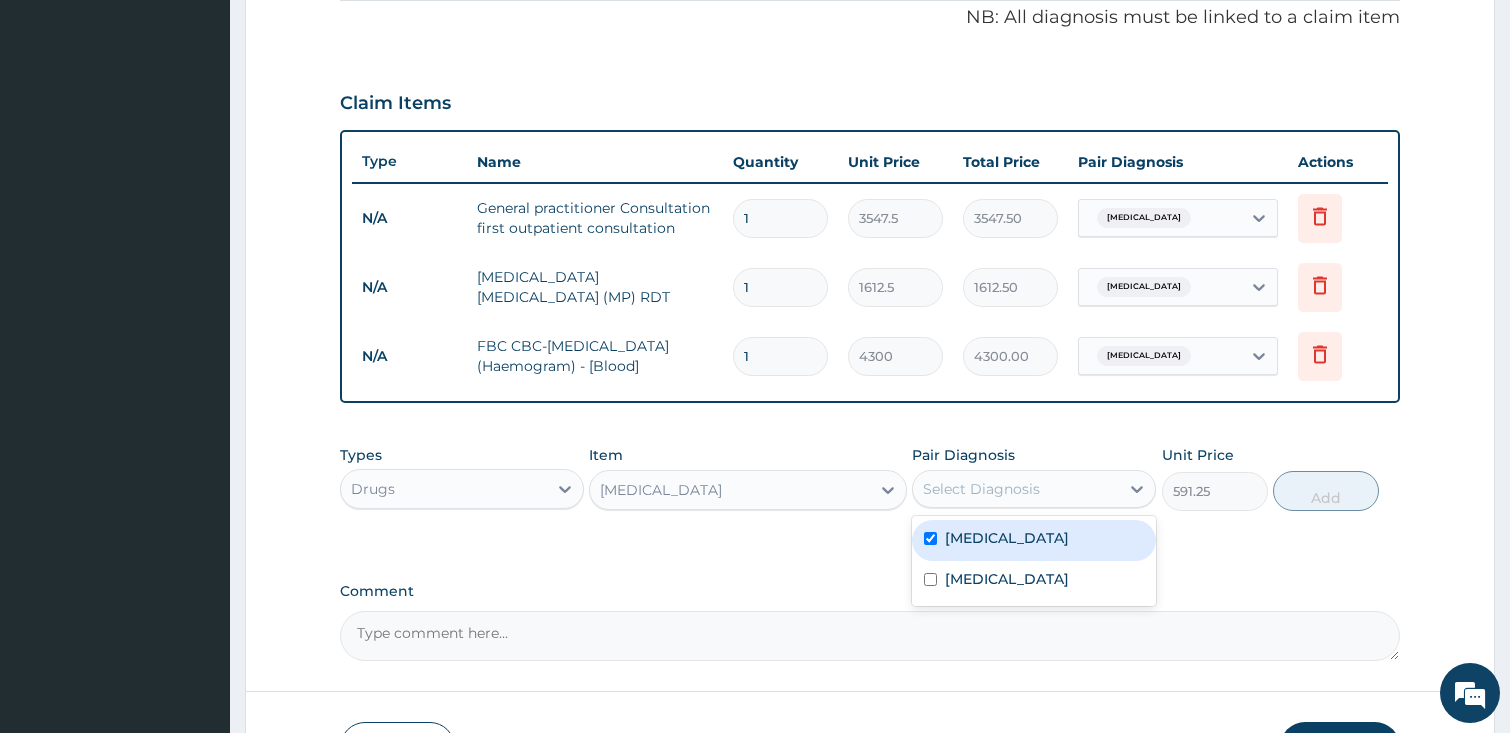 checkbox on "true" 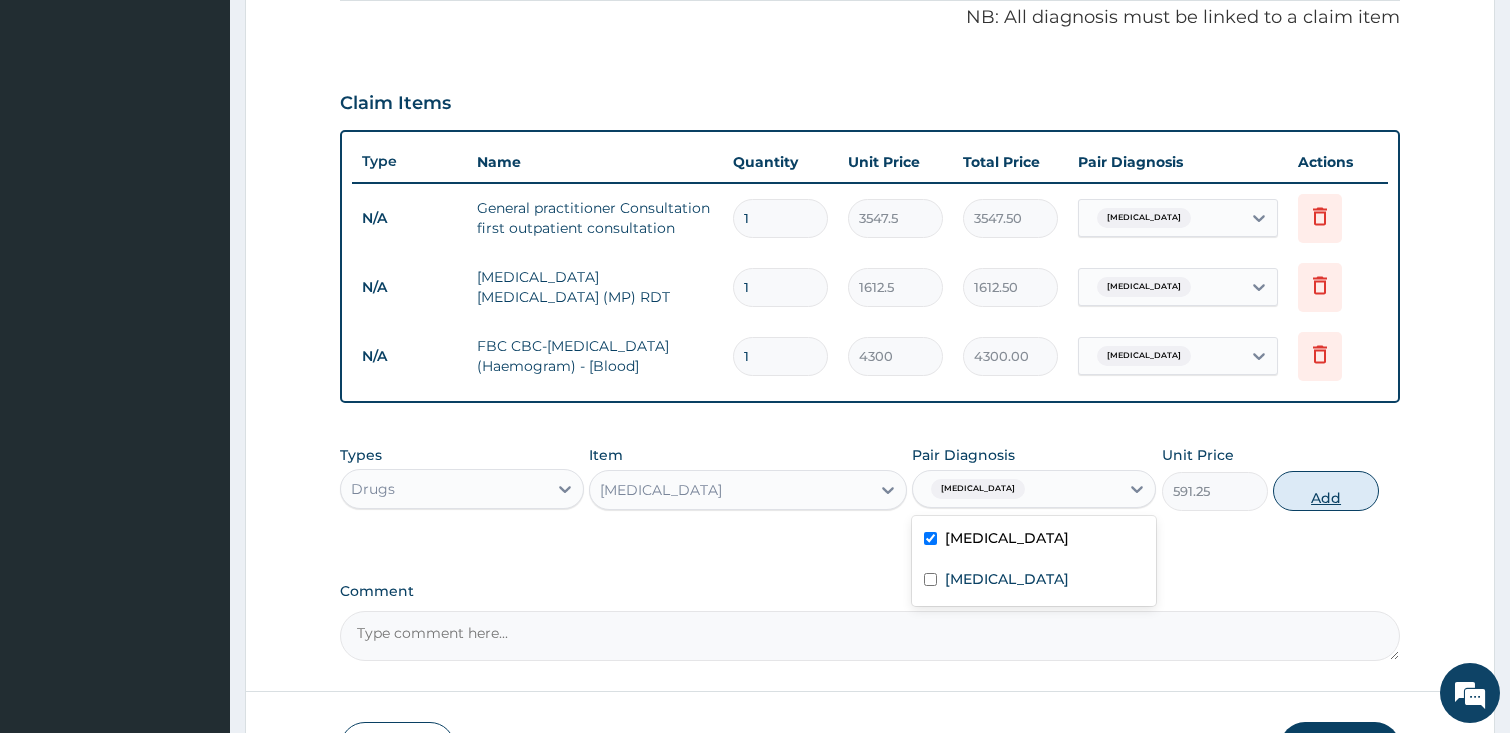 click on "Add" at bounding box center (1326, 491) 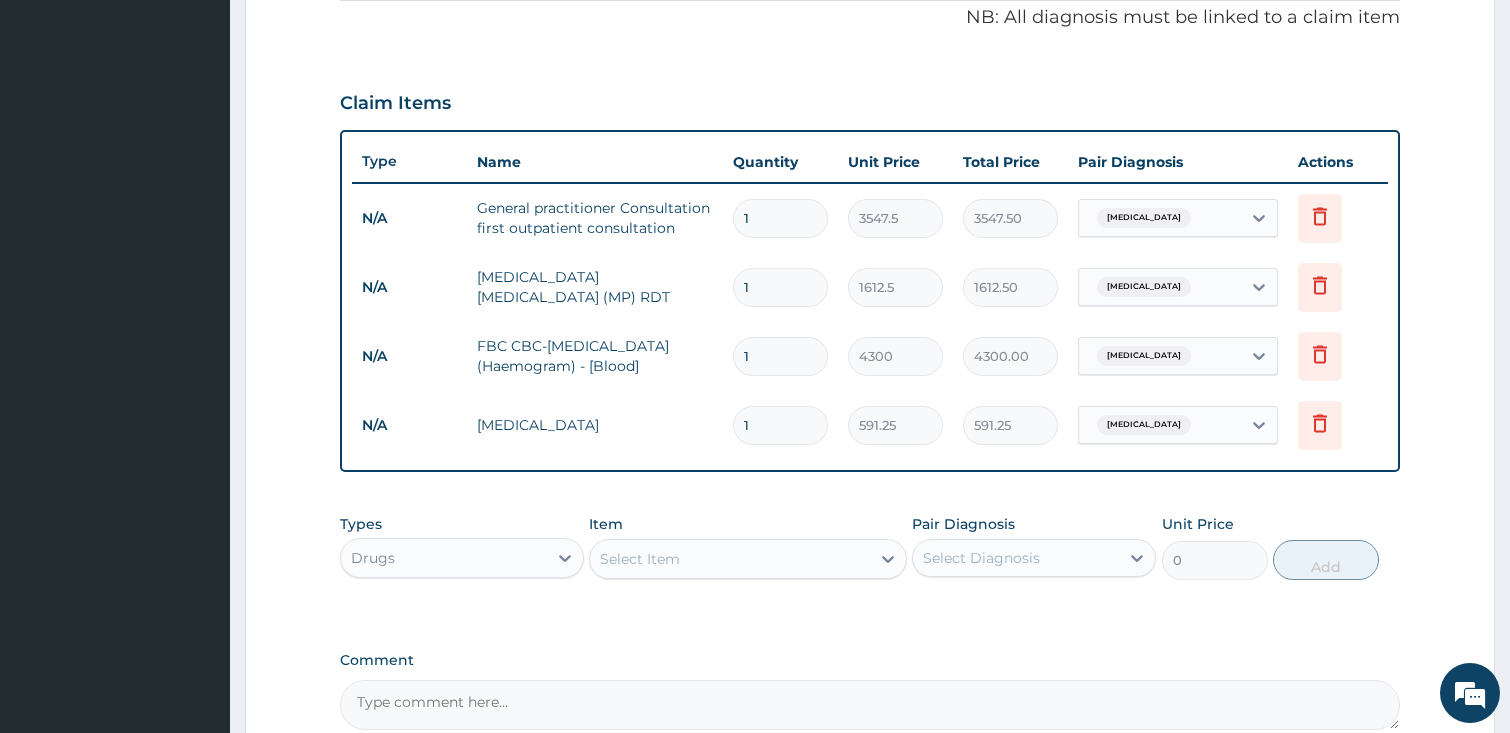 click on "Select Item" at bounding box center [730, 559] 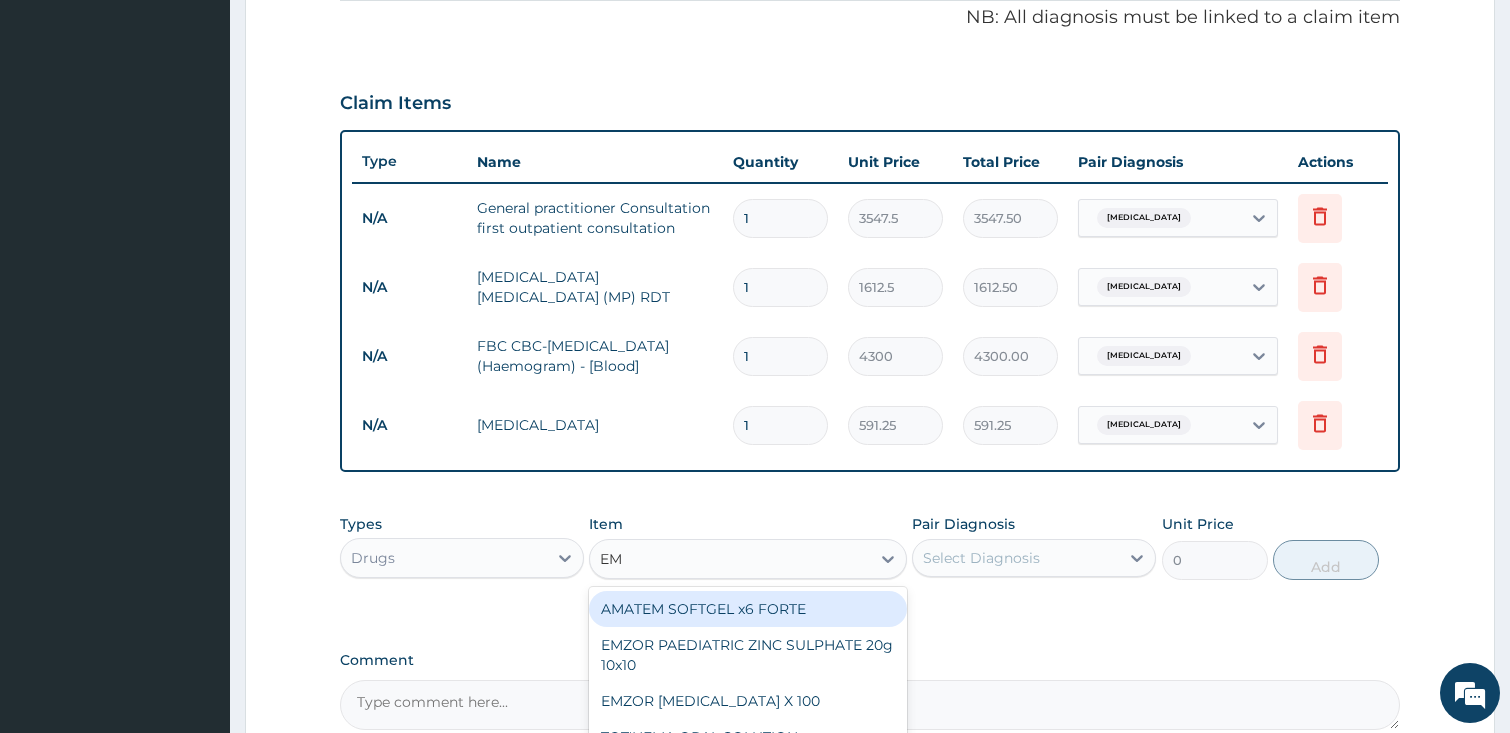 type on "EMA" 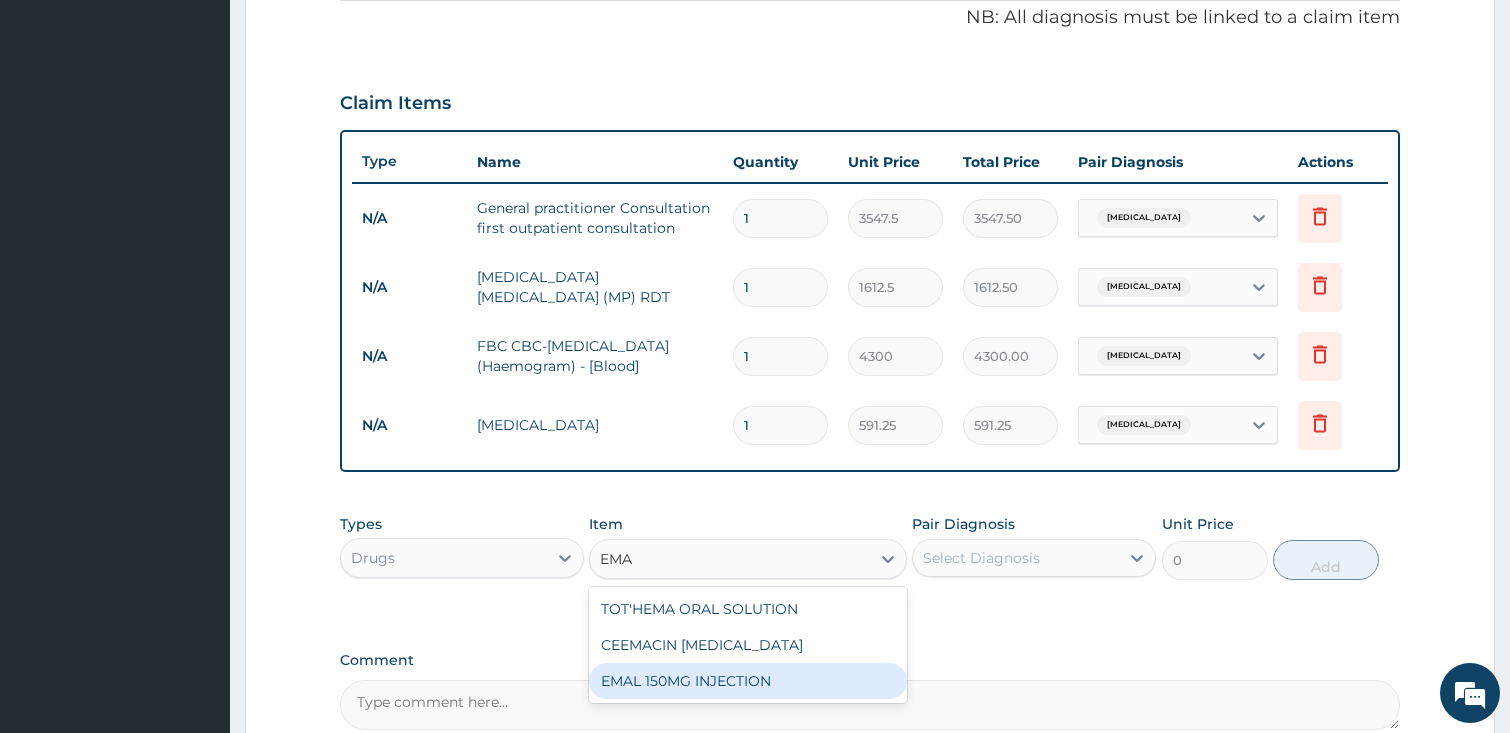 click on "EMAL 150MG INJECTION" at bounding box center (748, 681) 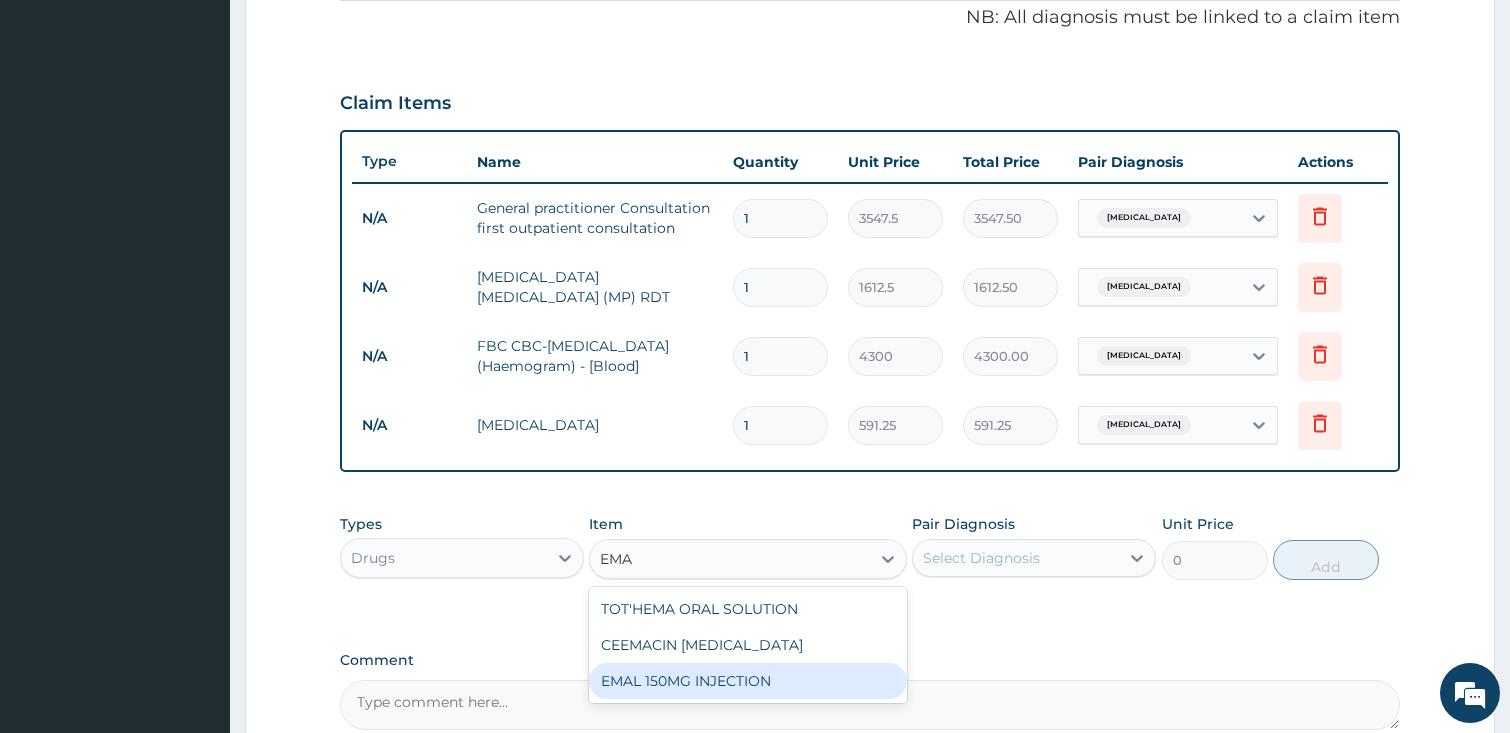 type 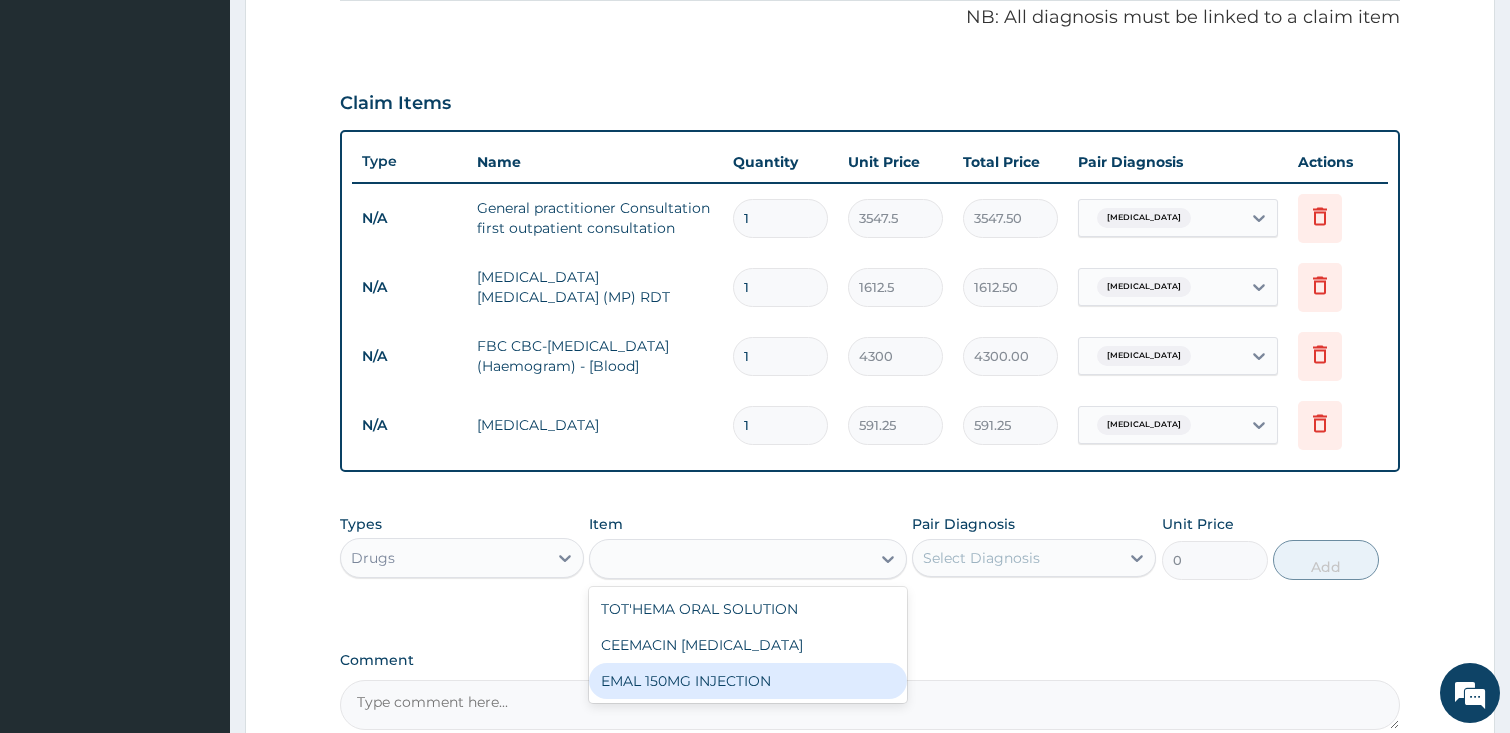 type on "3000" 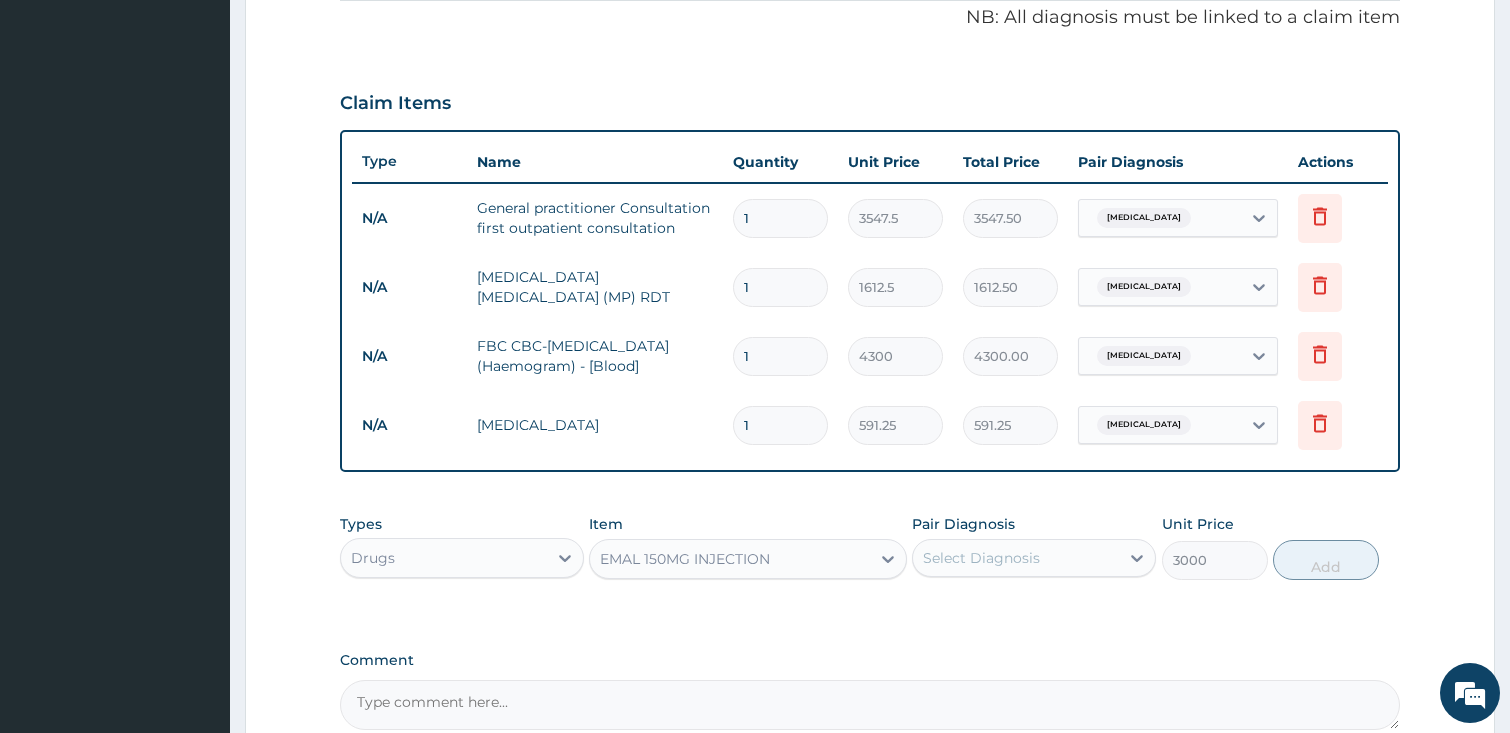 click on "Select Diagnosis" at bounding box center (981, 558) 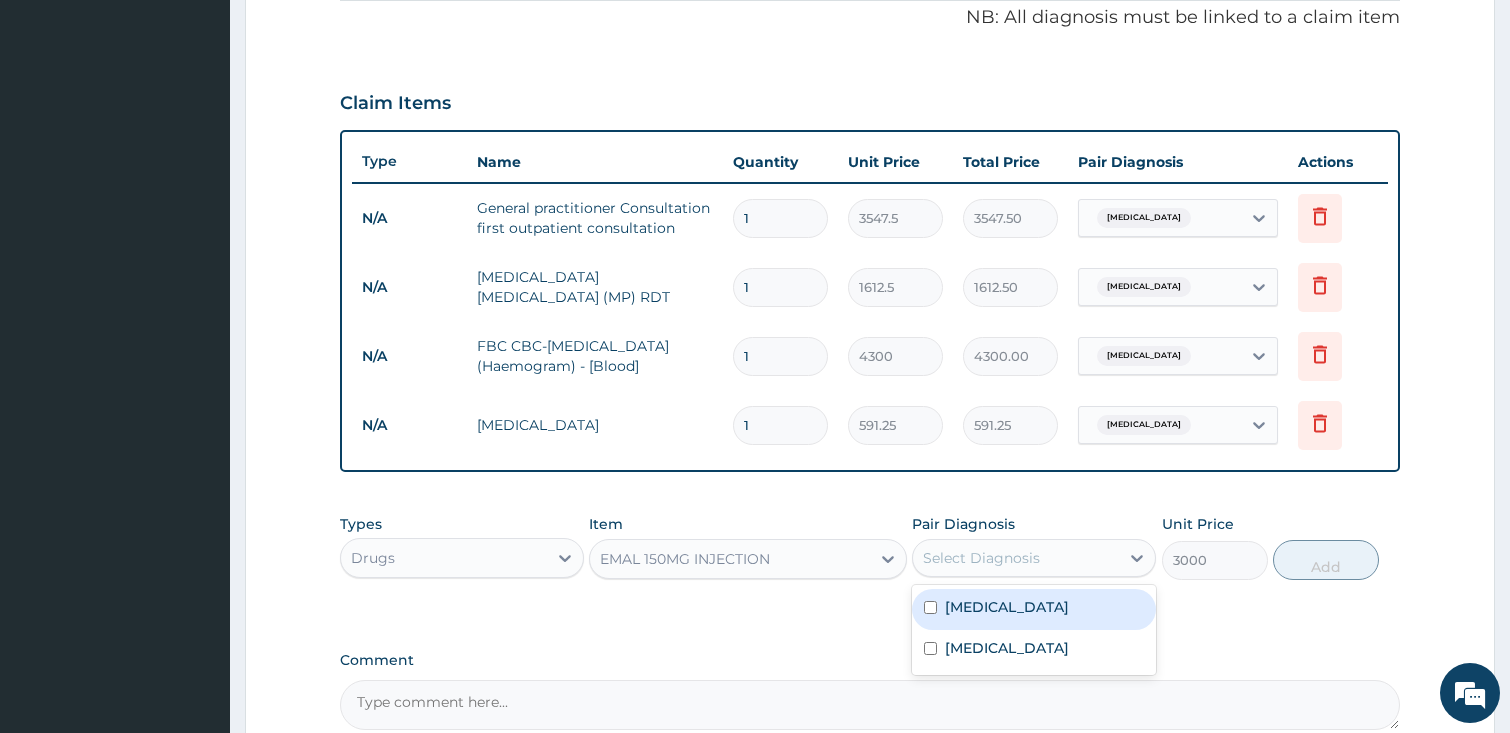 click on "Malaria" at bounding box center [1034, 609] 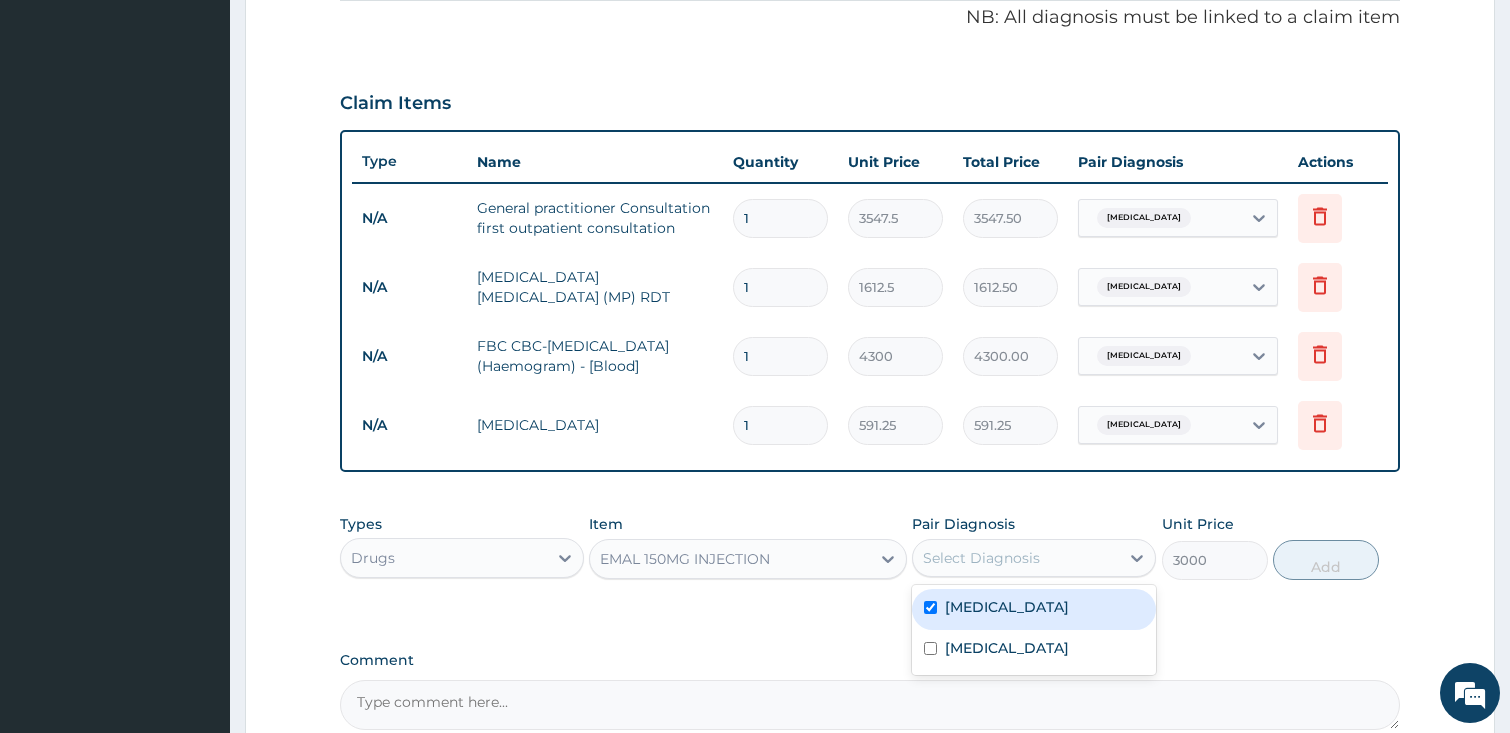 checkbox on "true" 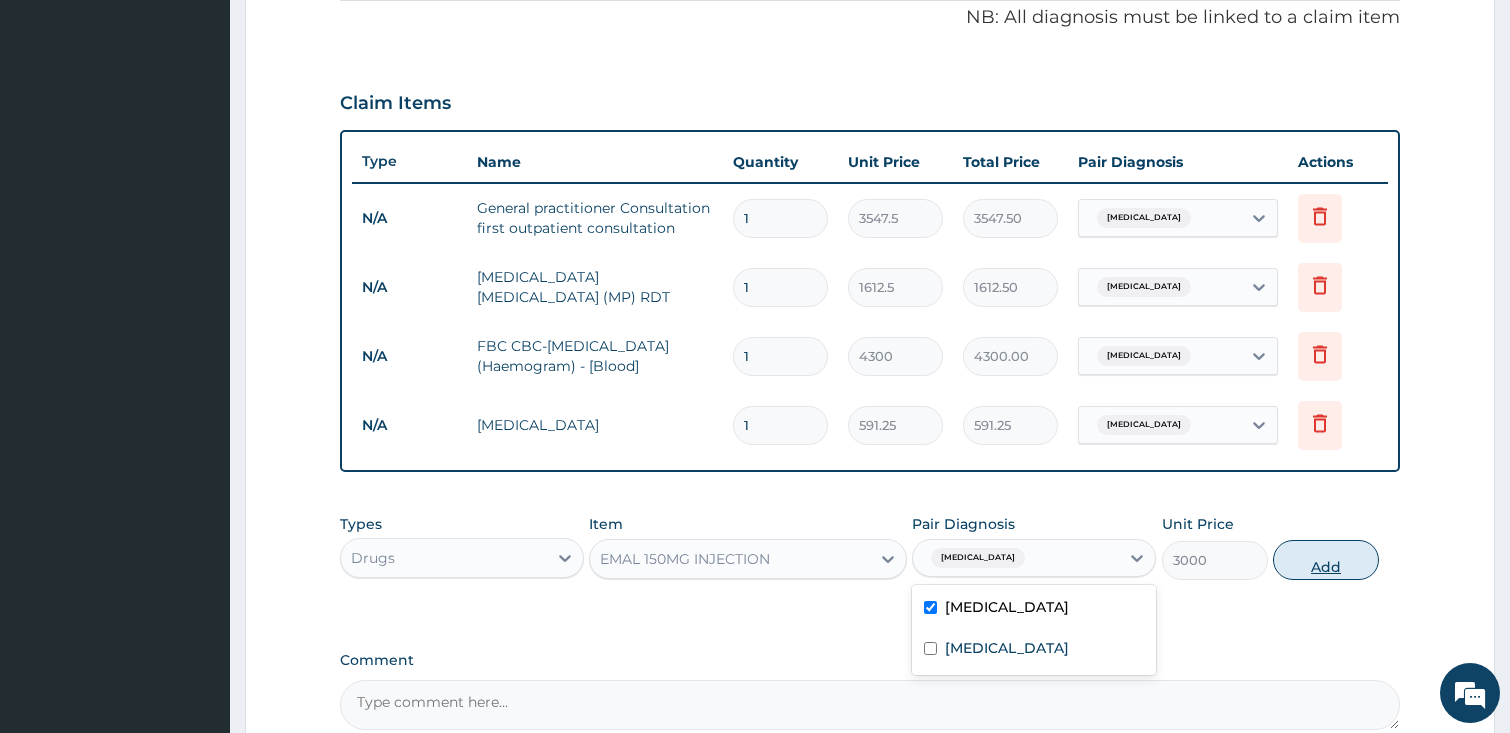 click on "Add" at bounding box center [1326, 560] 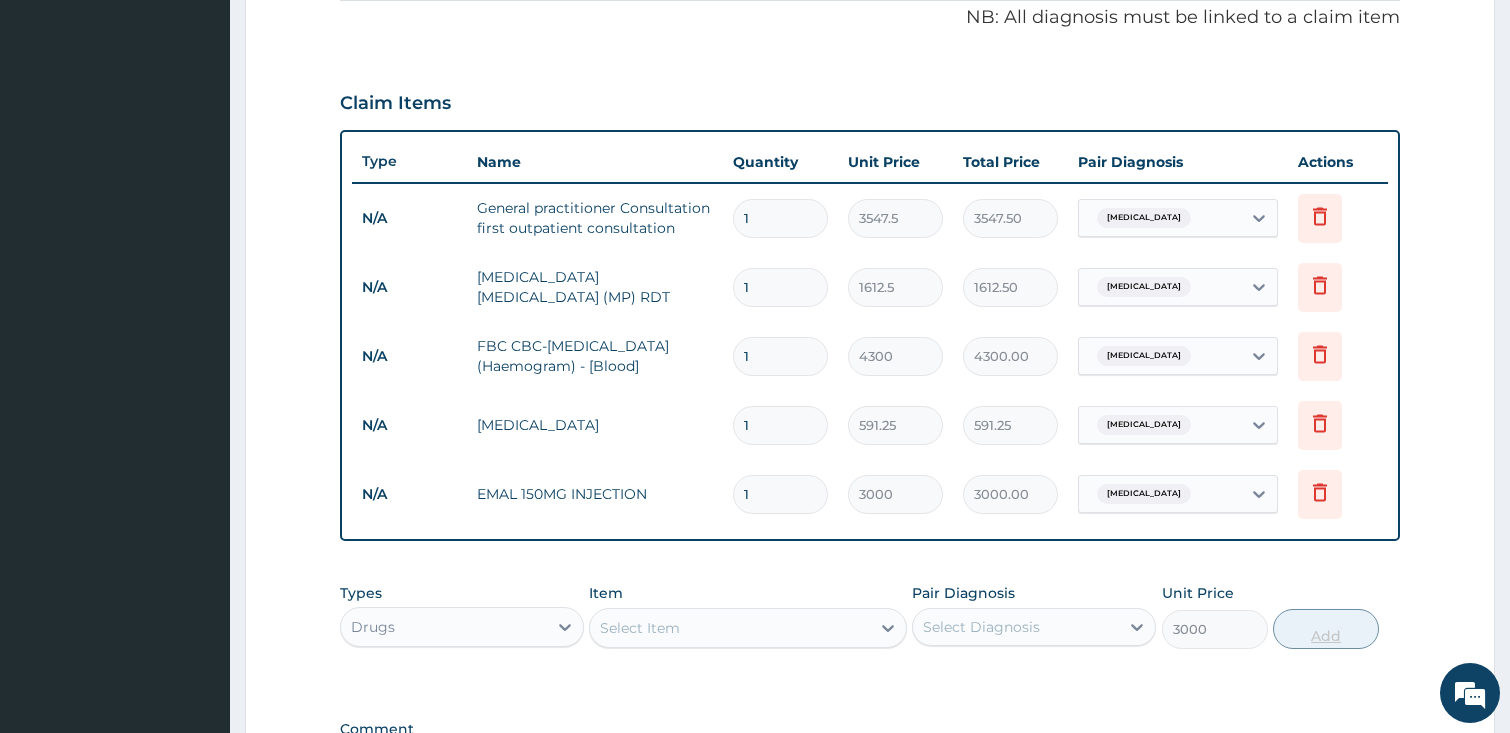 type on "0" 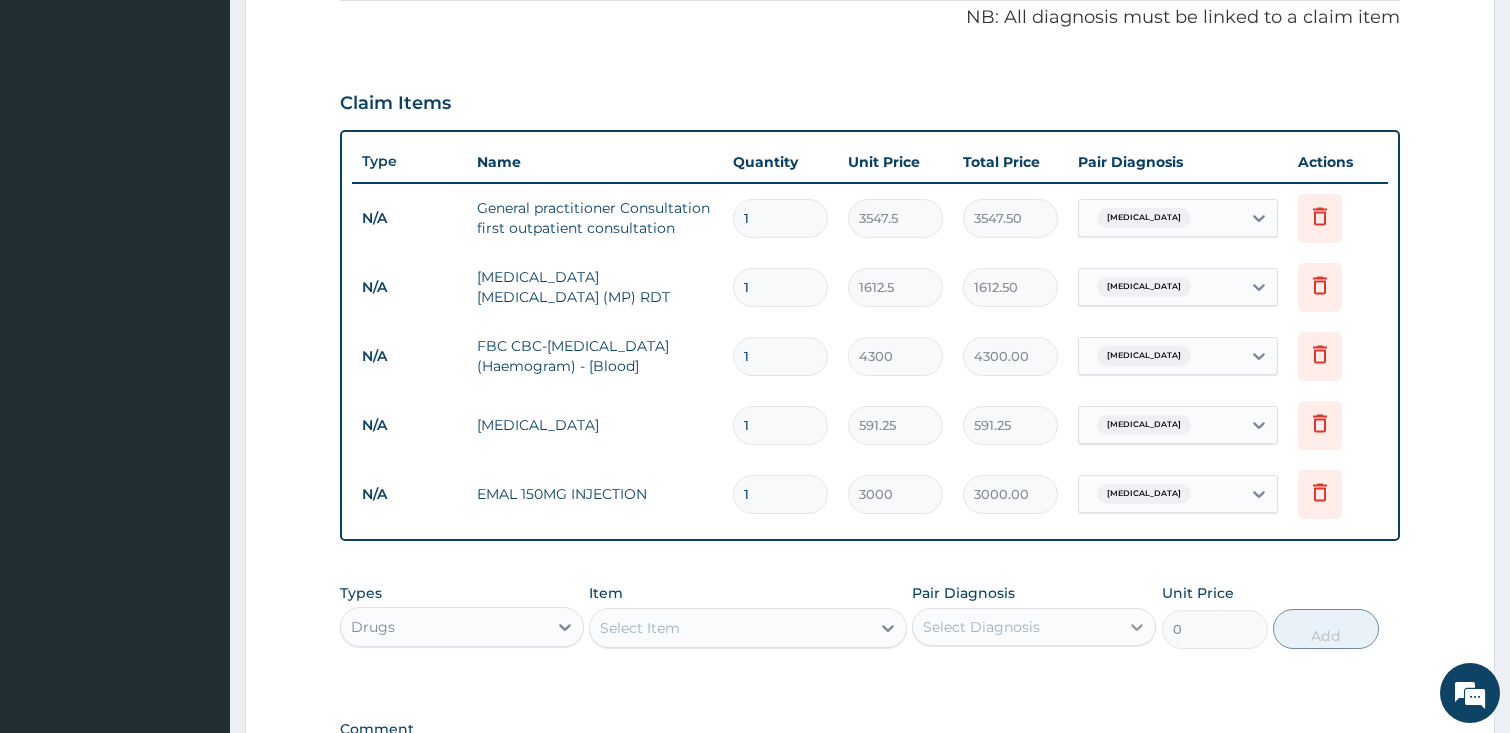type 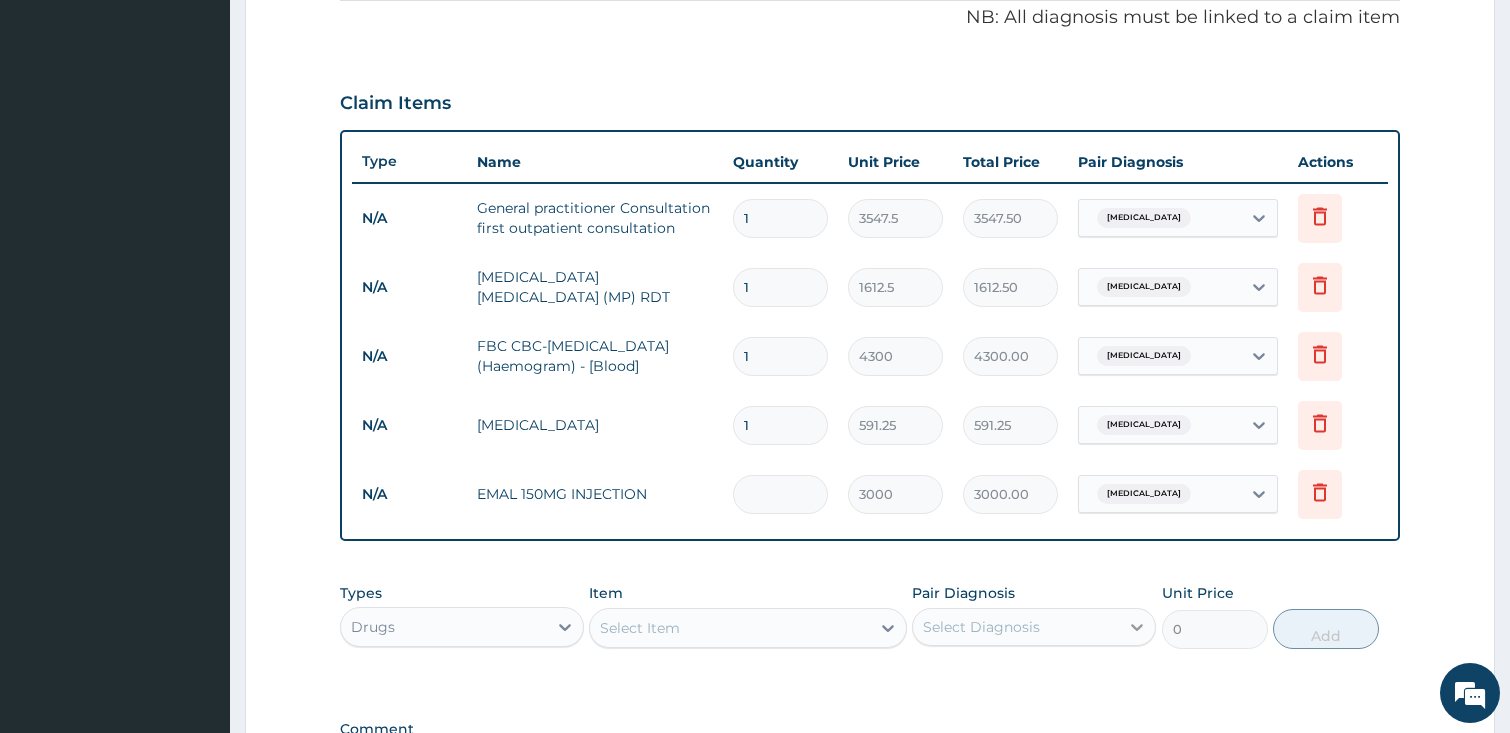 type on "0.00" 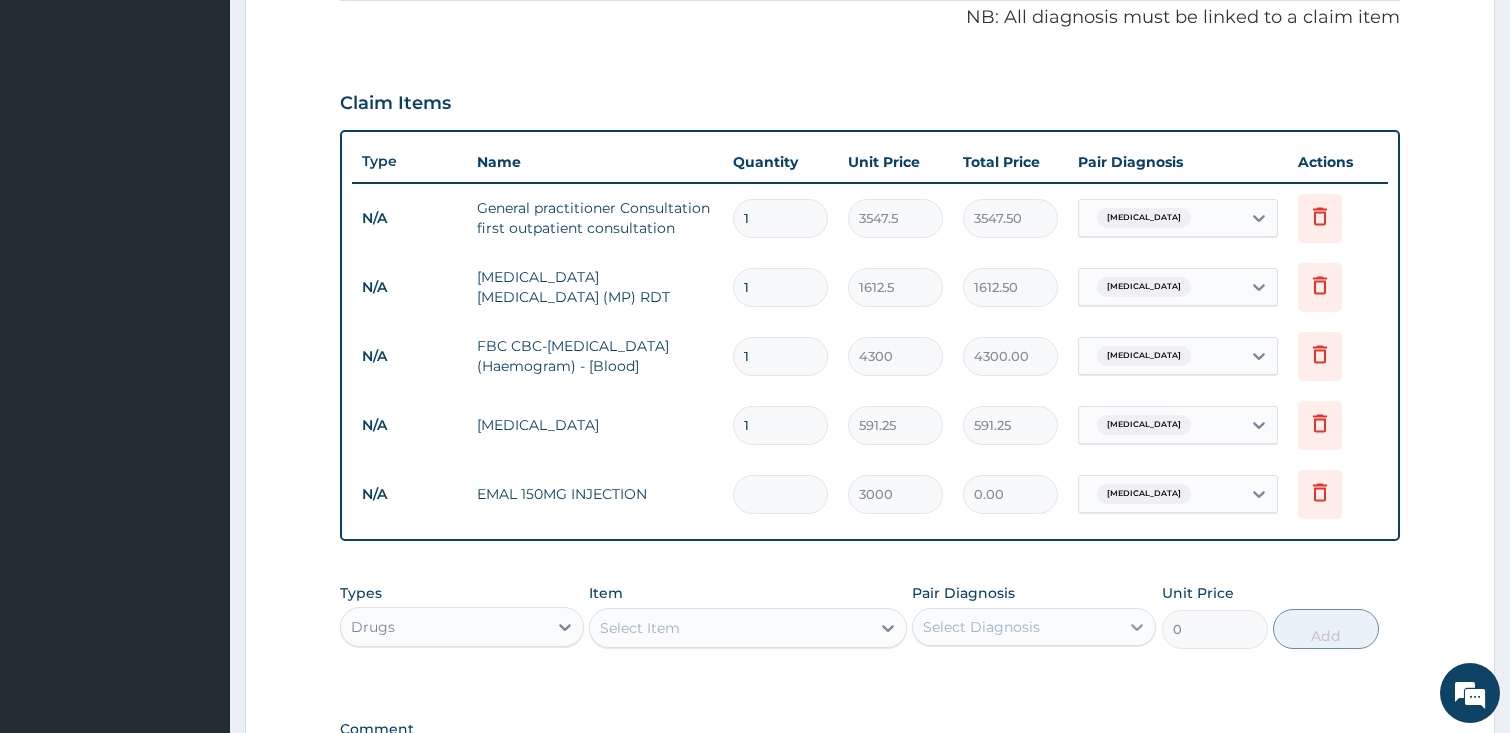 type on "3" 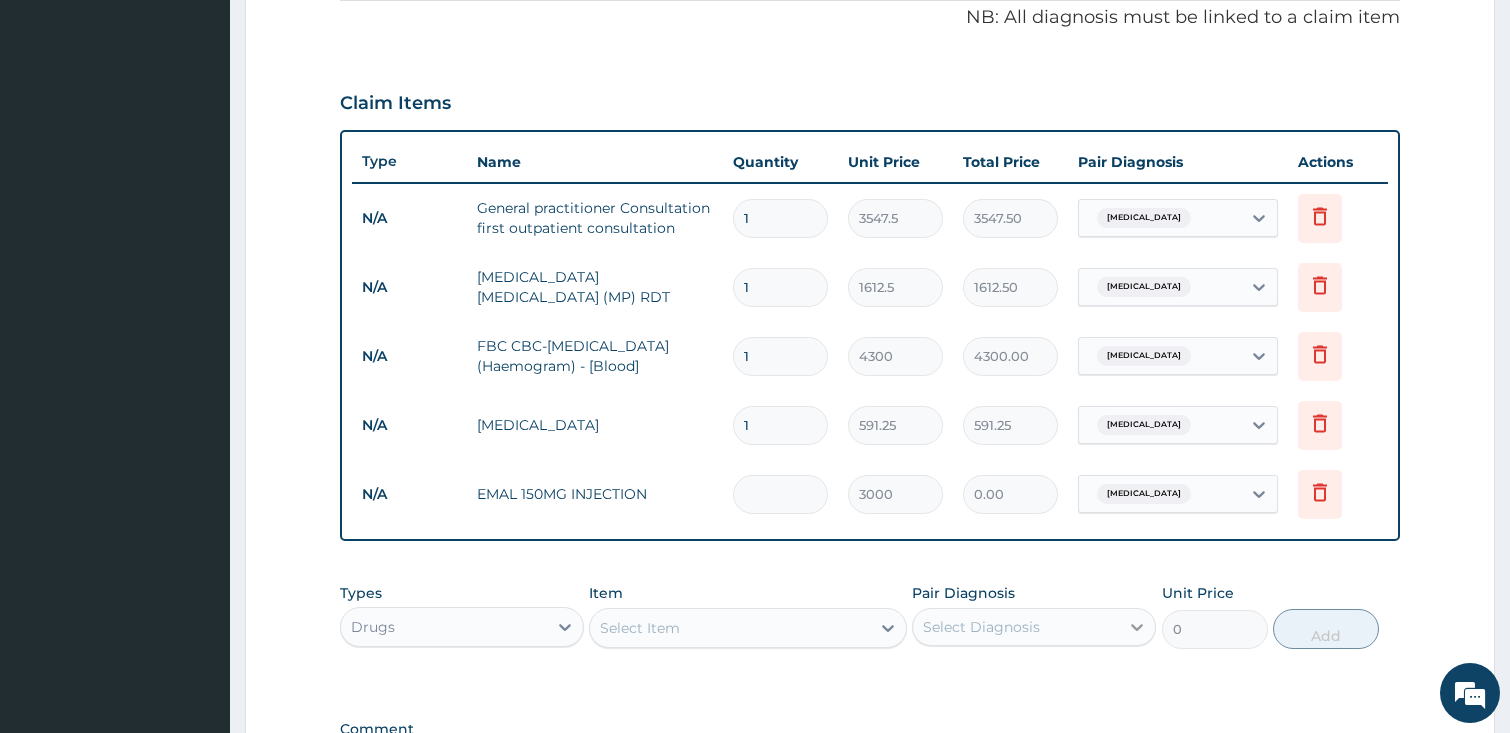 type on "9000.00" 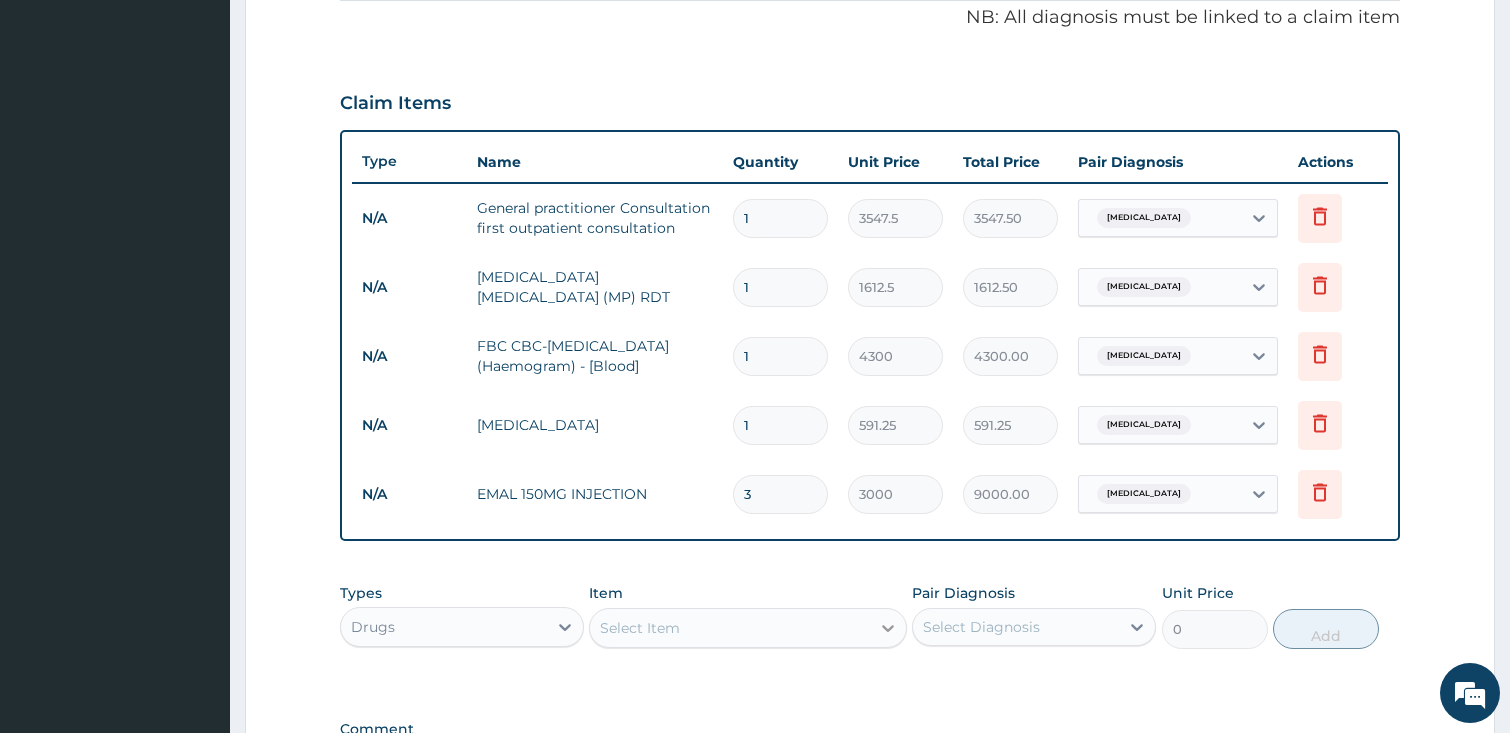 type on "3" 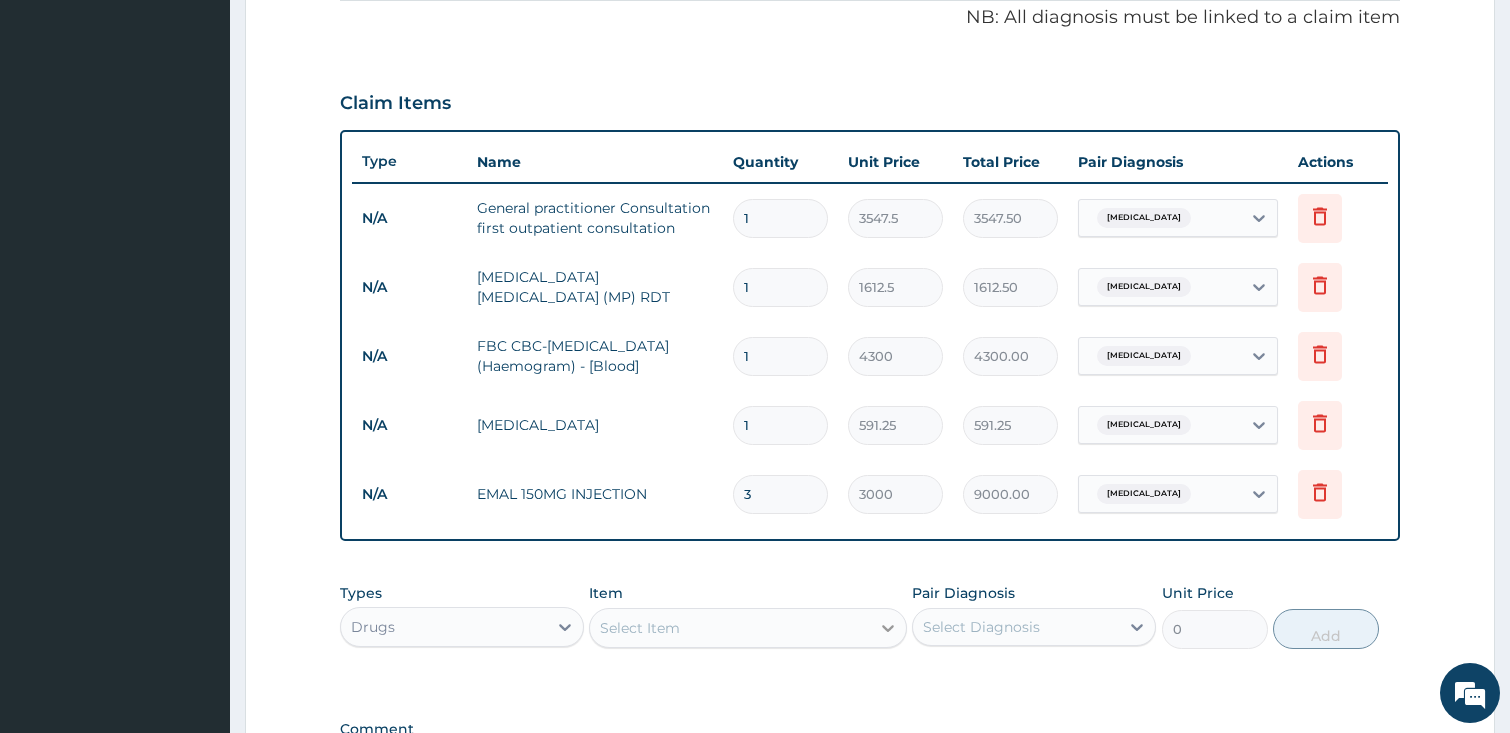 click at bounding box center [888, 628] 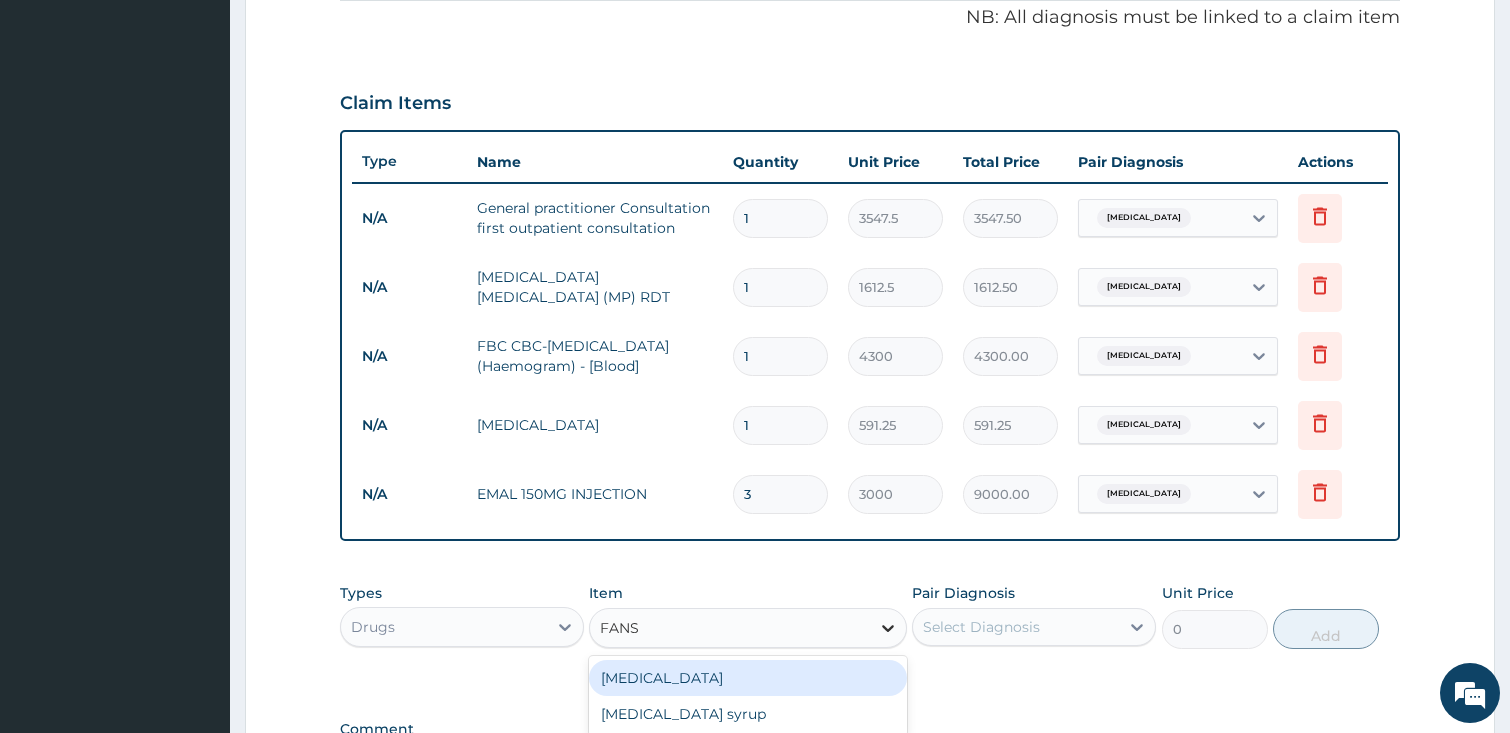 type on "FANSI" 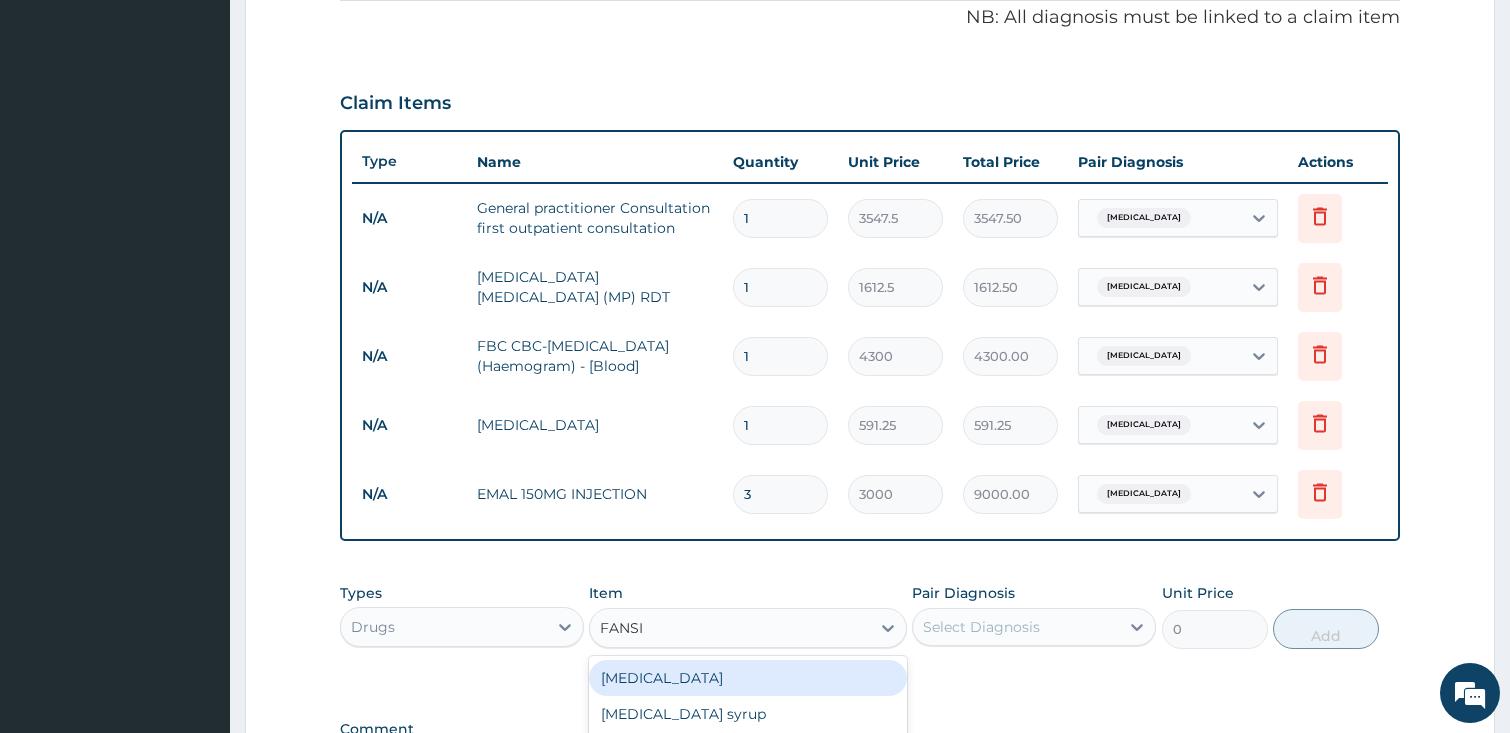 click on "Fansidar" at bounding box center [748, 678] 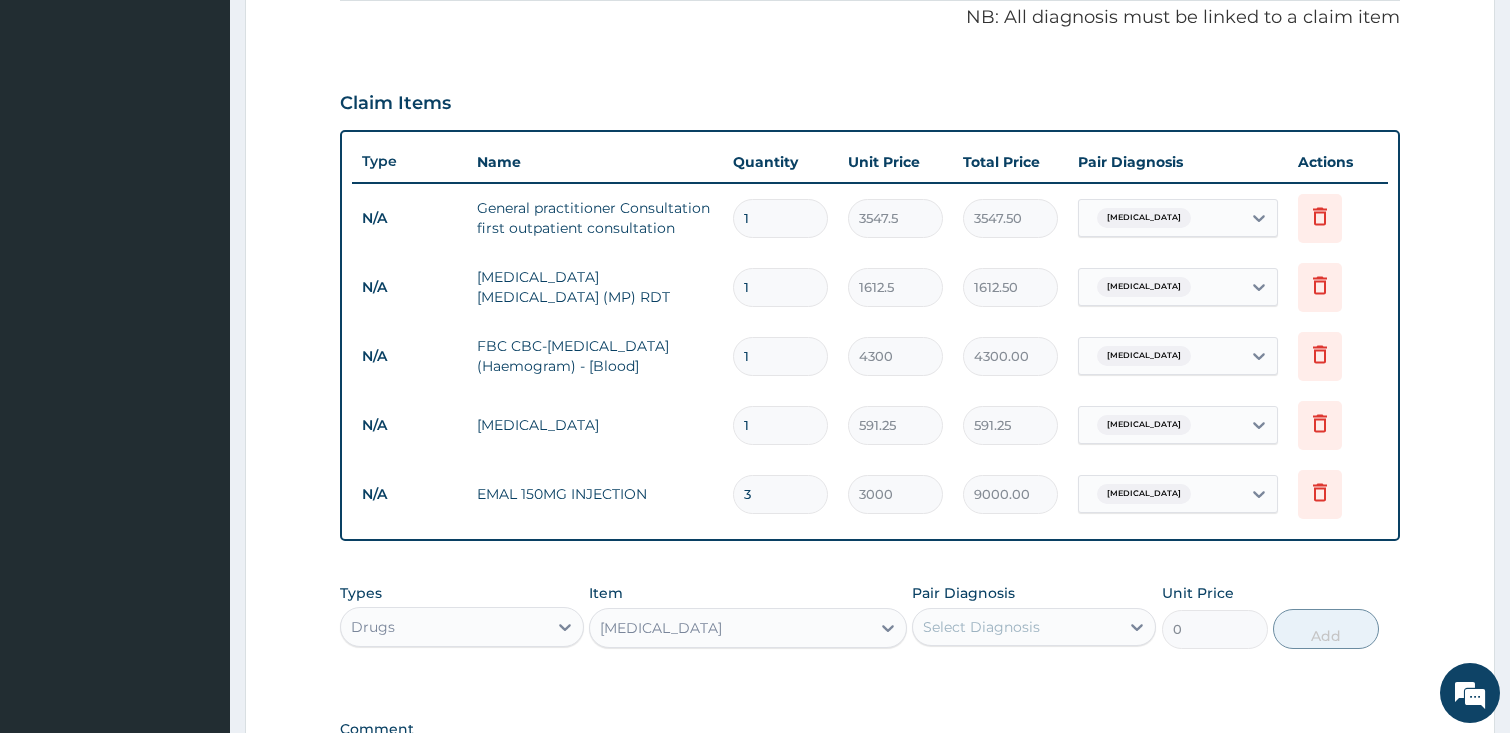 type 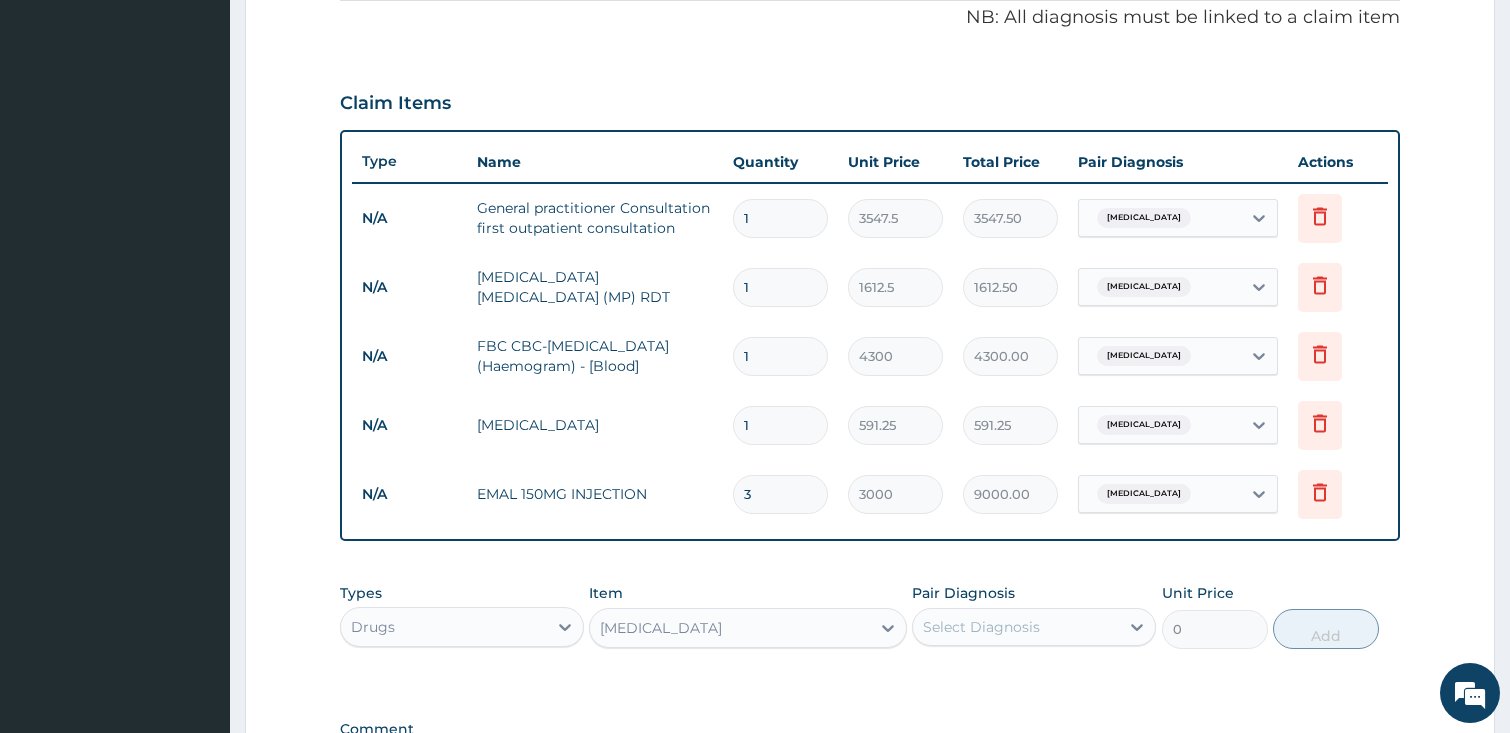 type on "212.85" 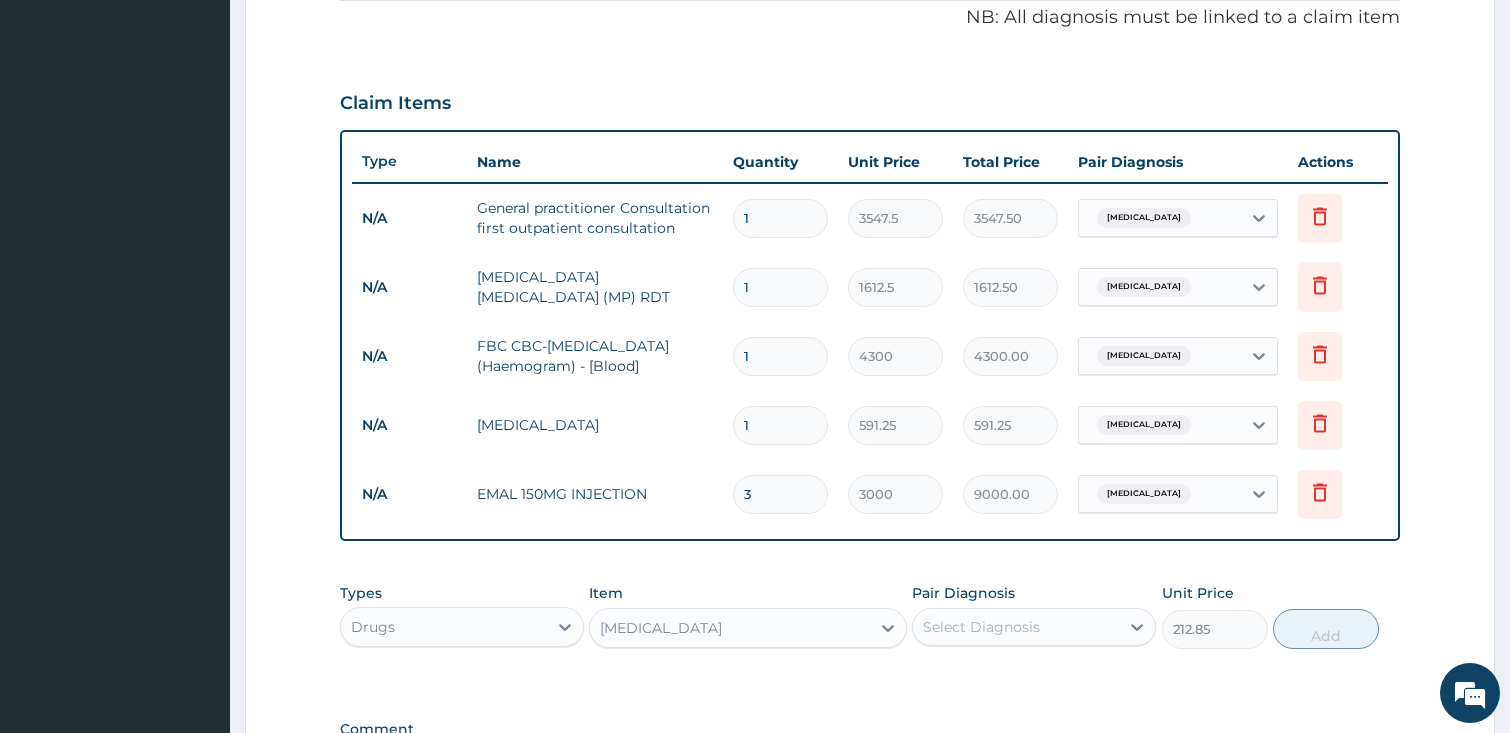 click on "Select Diagnosis" at bounding box center (981, 627) 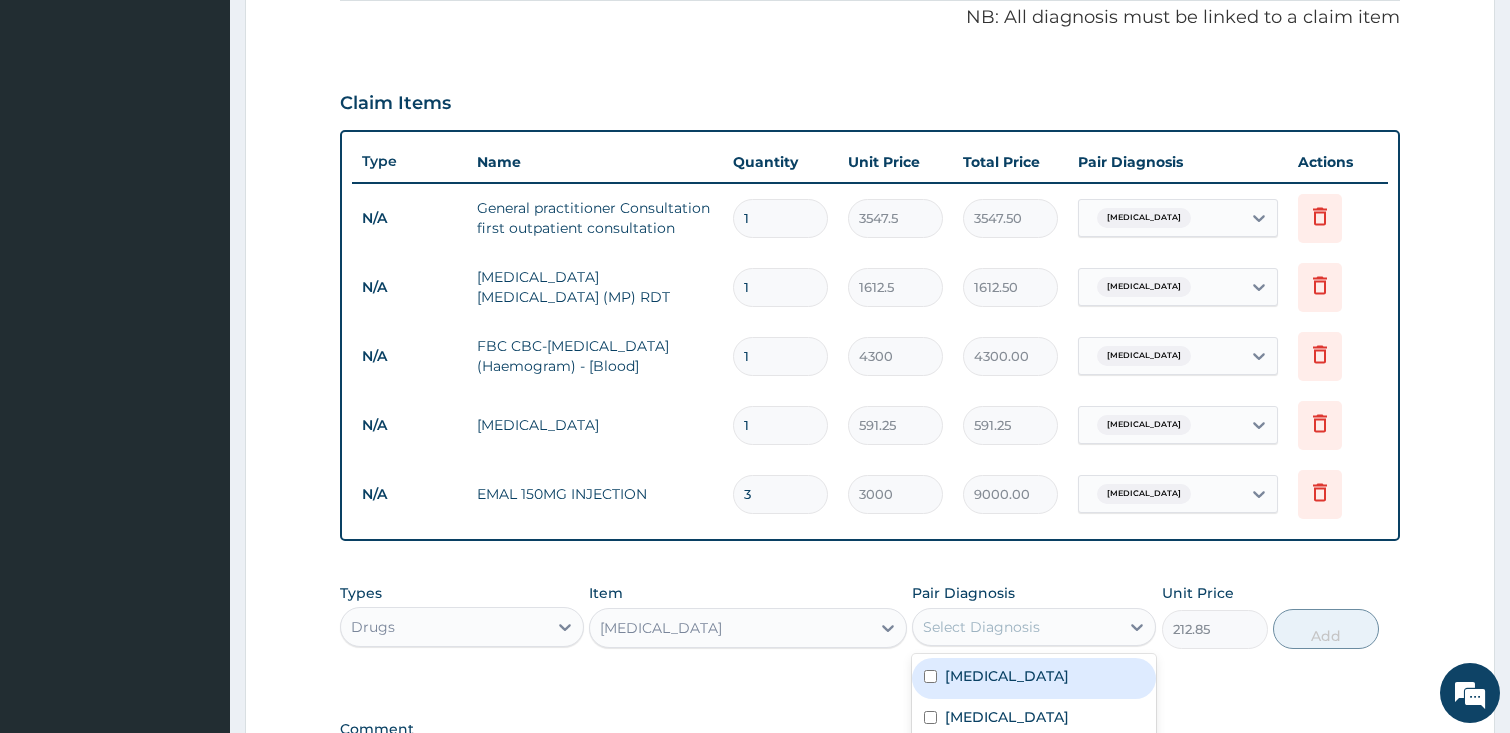 click on "Malaria" at bounding box center [1034, 678] 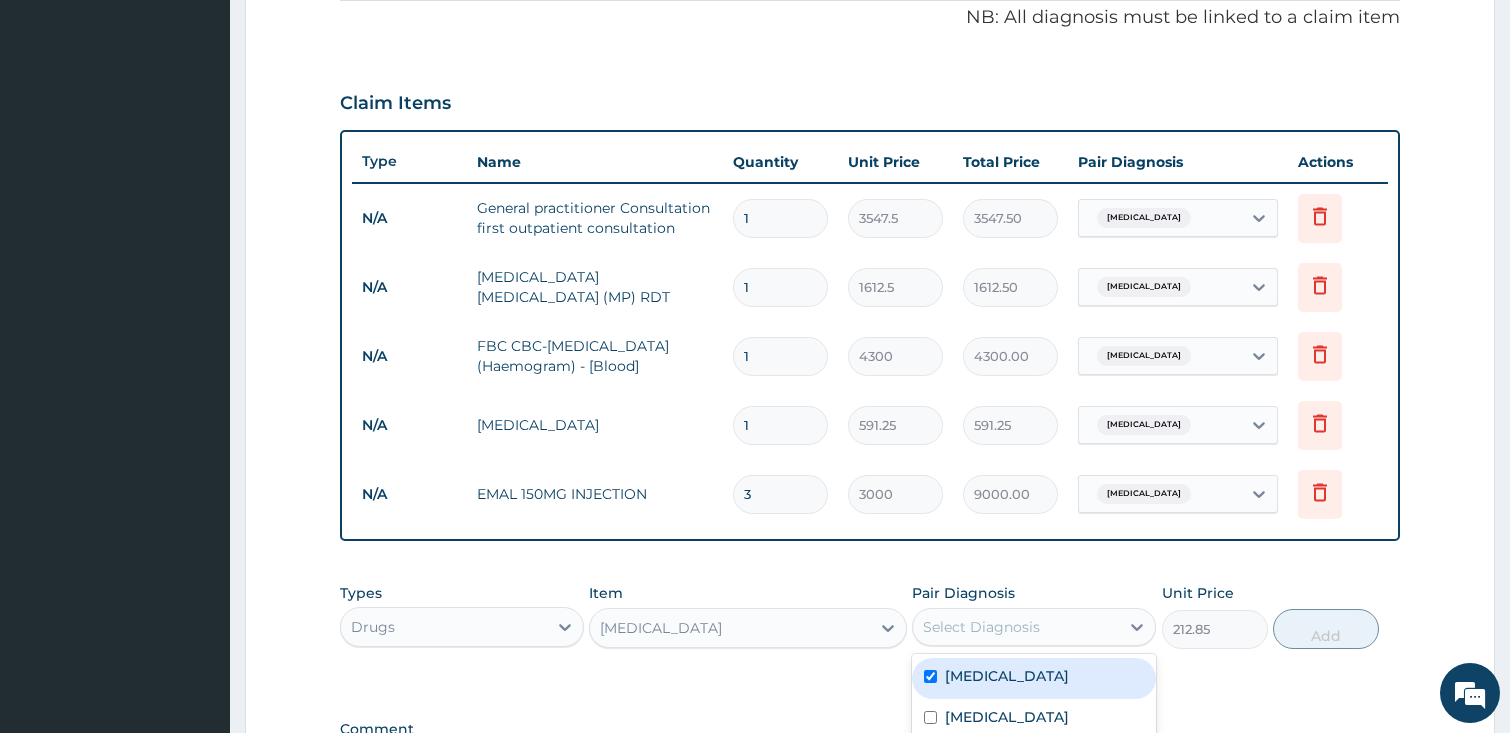 checkbox on "true" 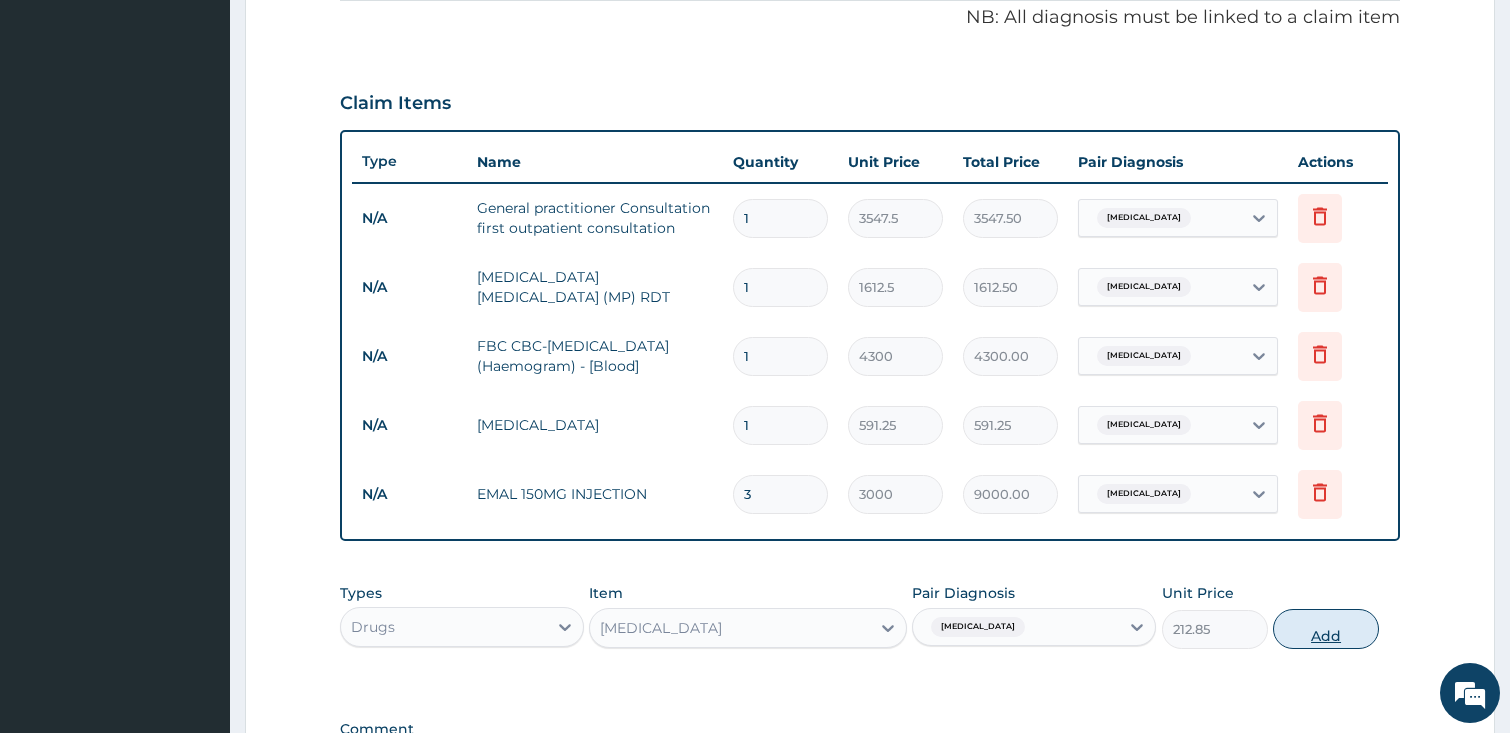 click on "Add" at bounding box center [1326, 629] 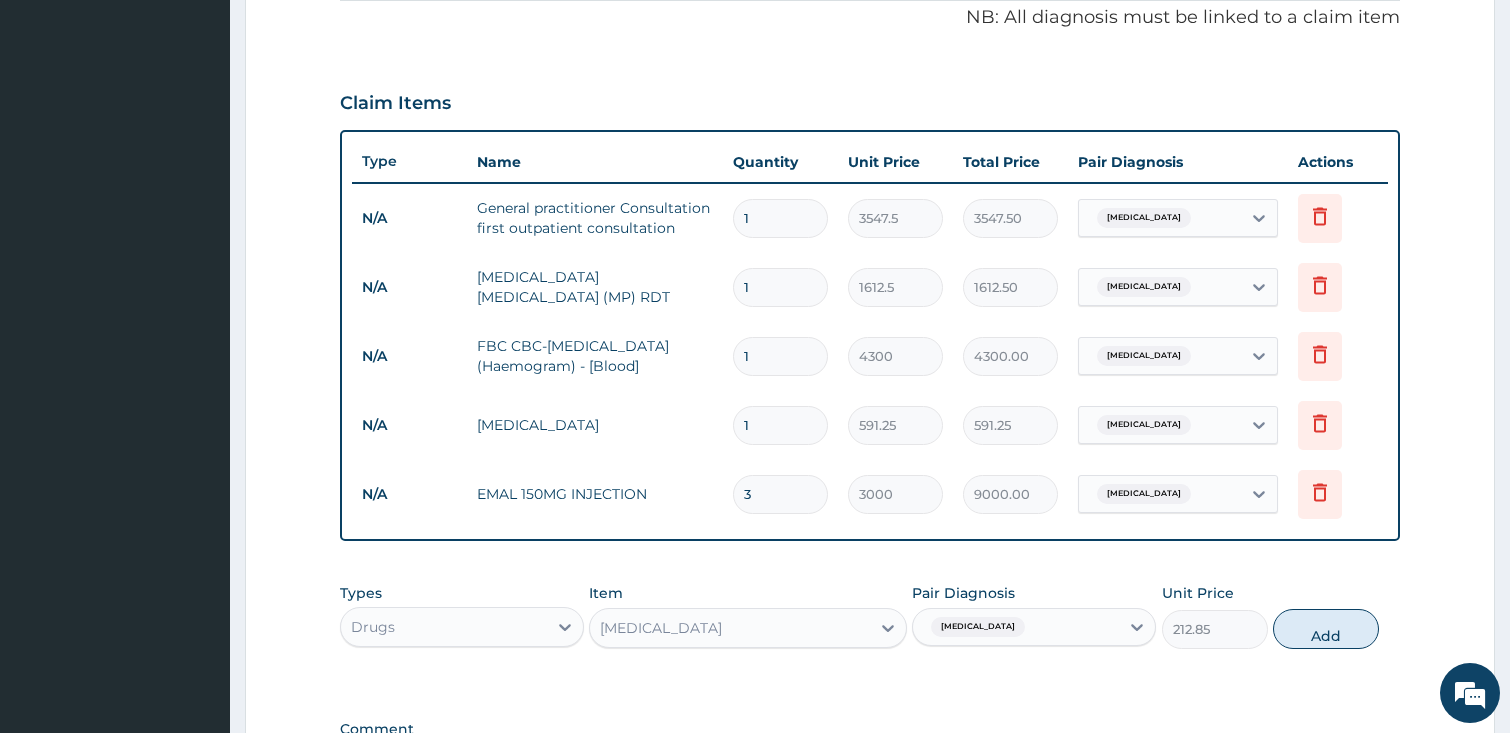 type on "0" 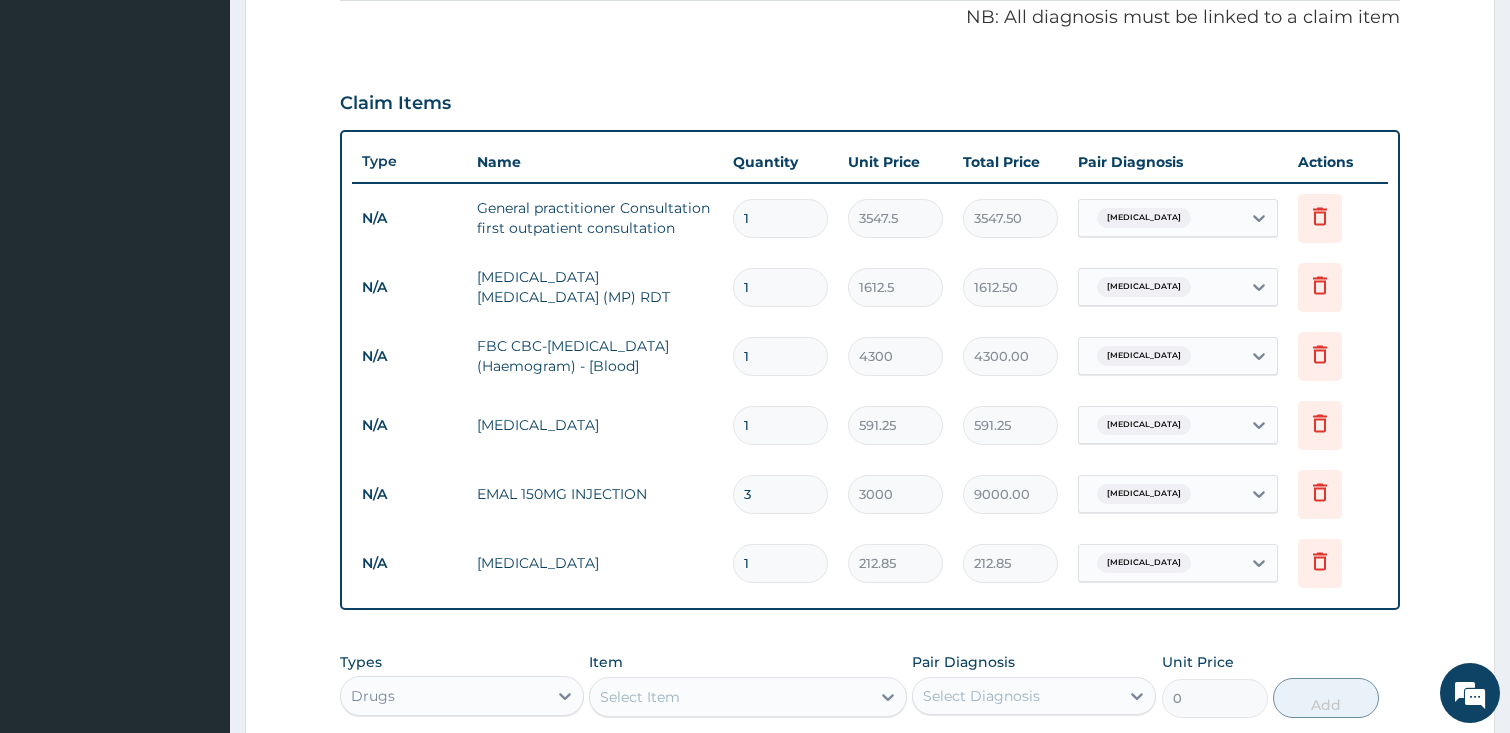 type 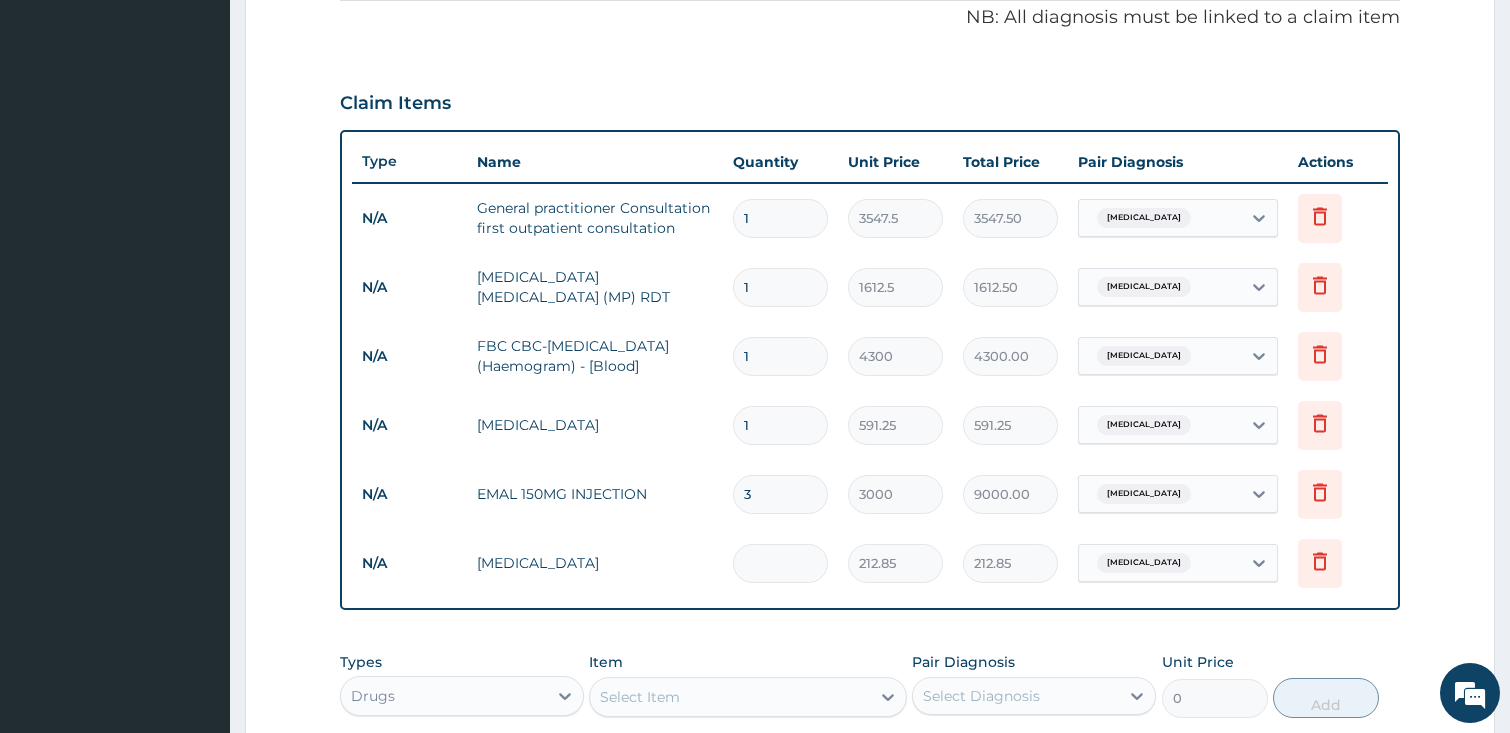 type on "0.00" 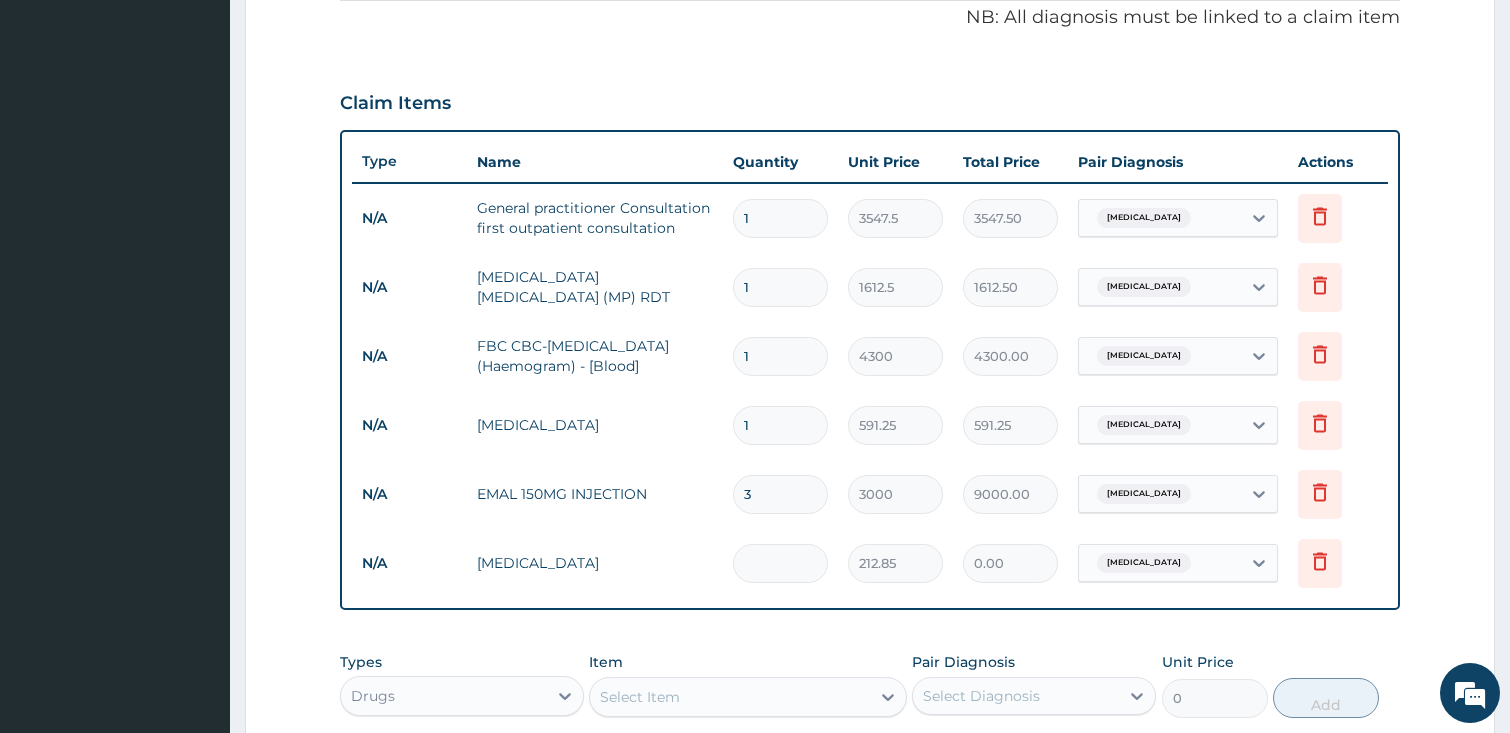 type on "3" 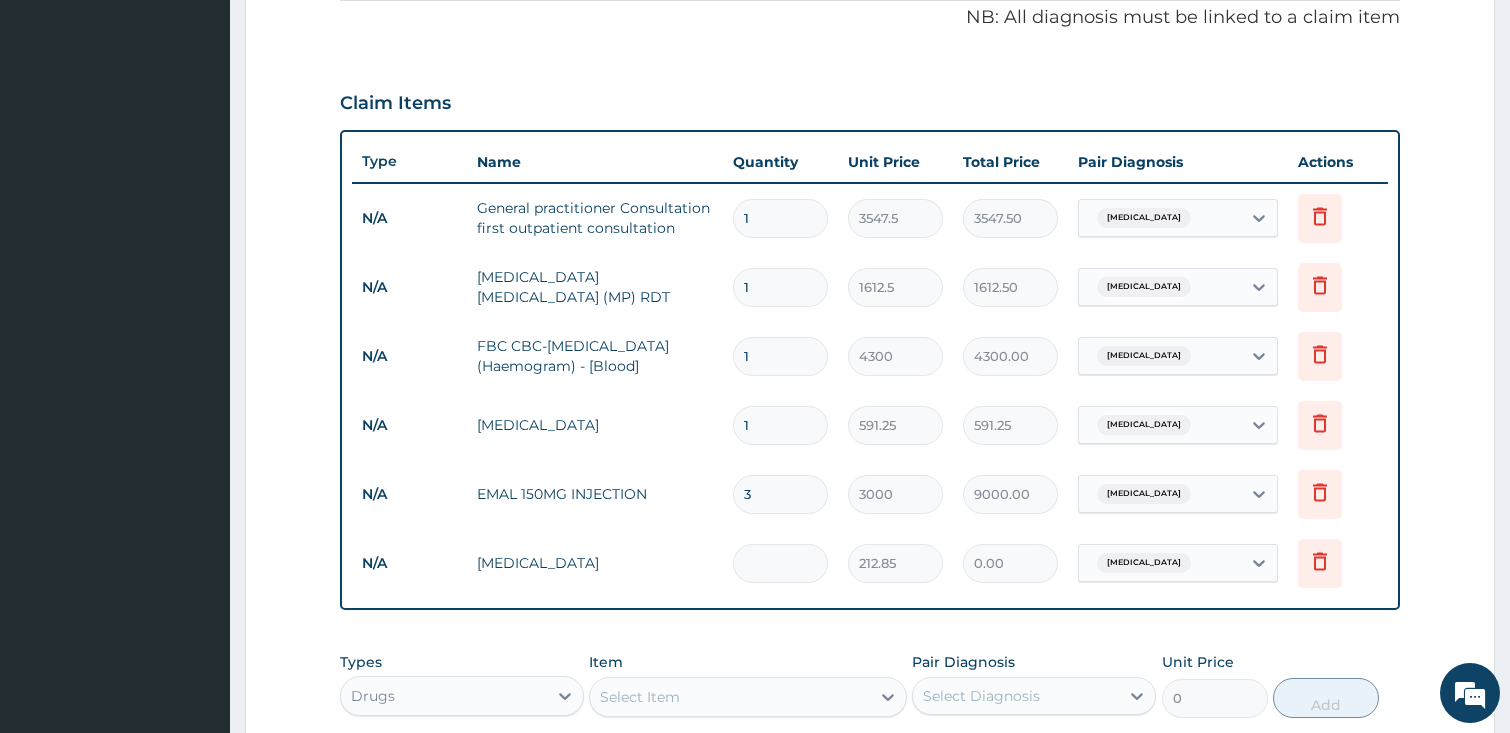 type on "638.55" 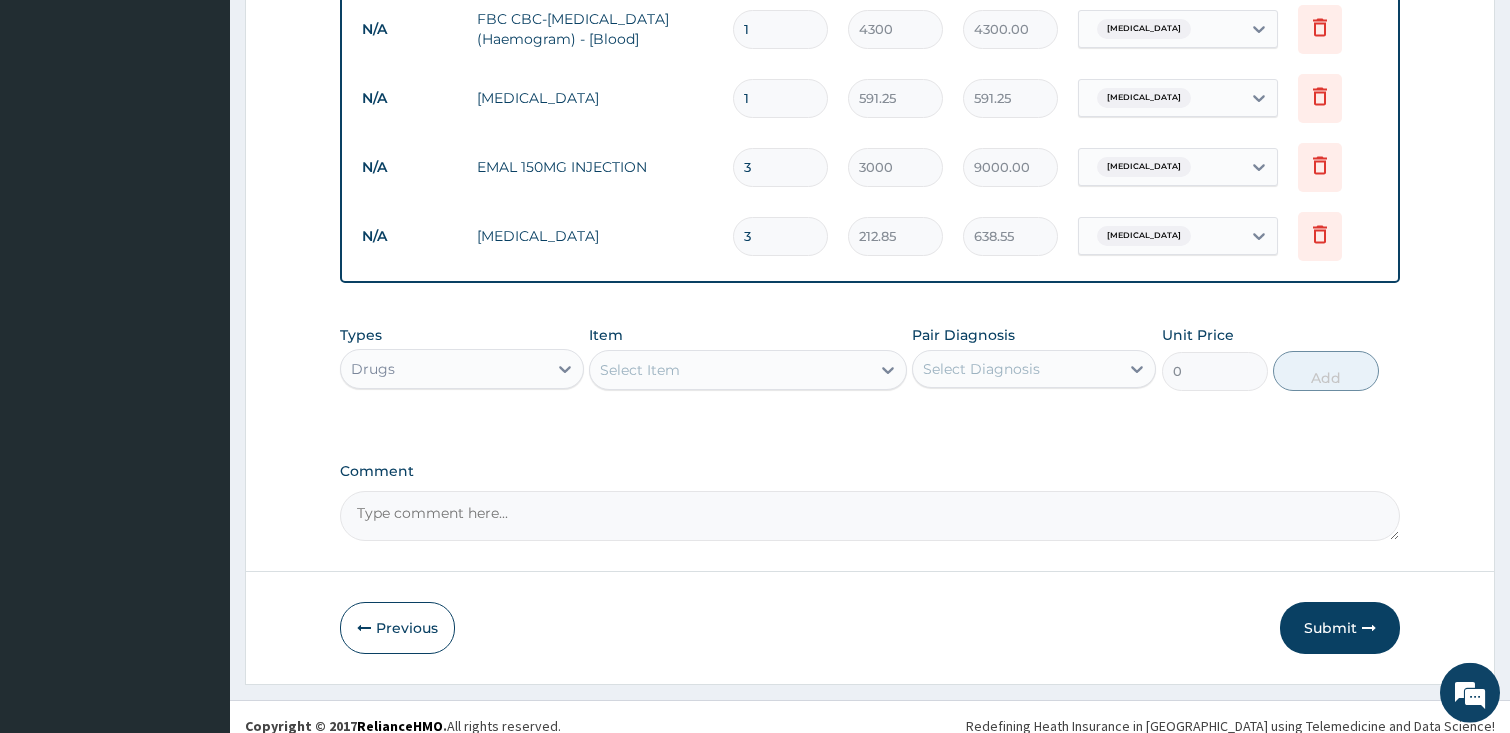 scroll, scrollTop: 959, scrollLeft: 0, axis: vertical 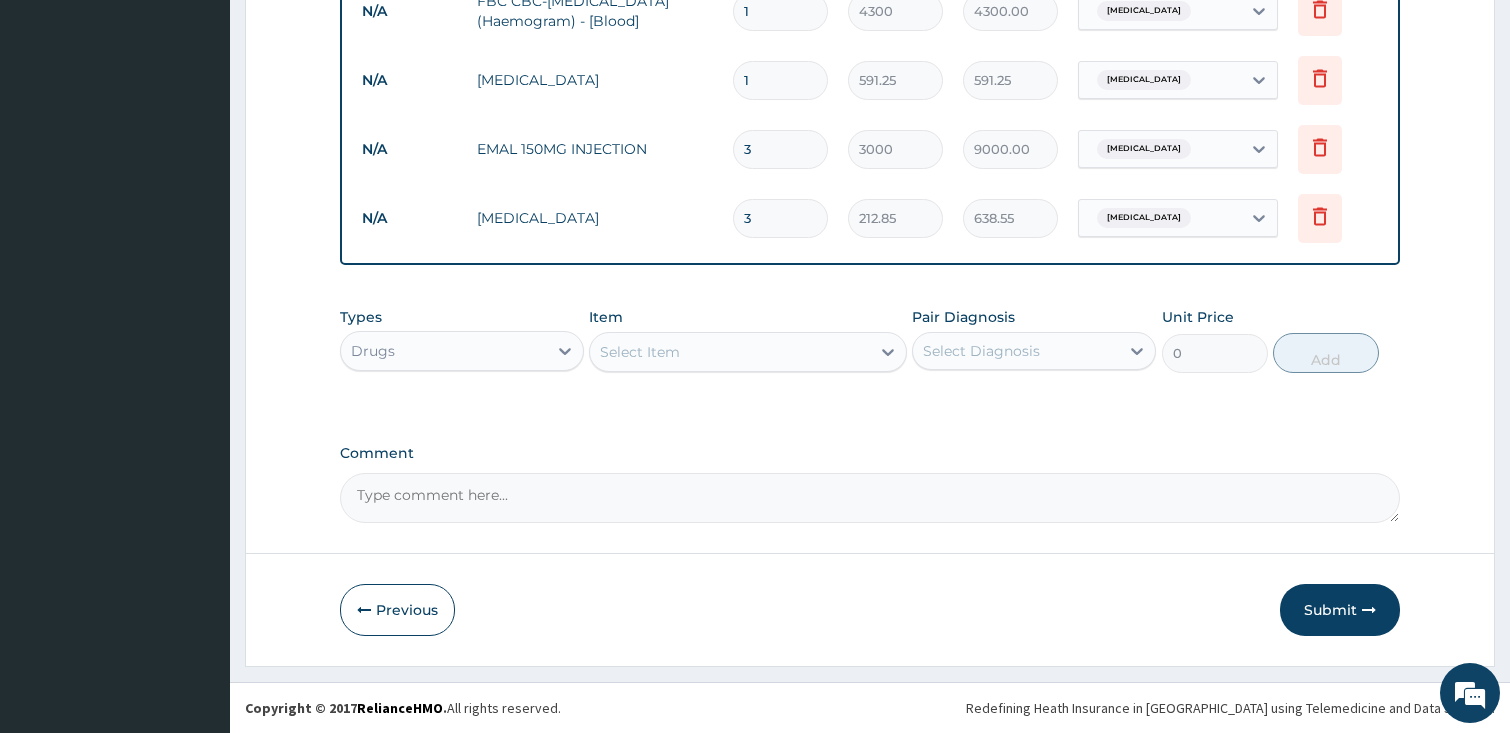 type on "3" 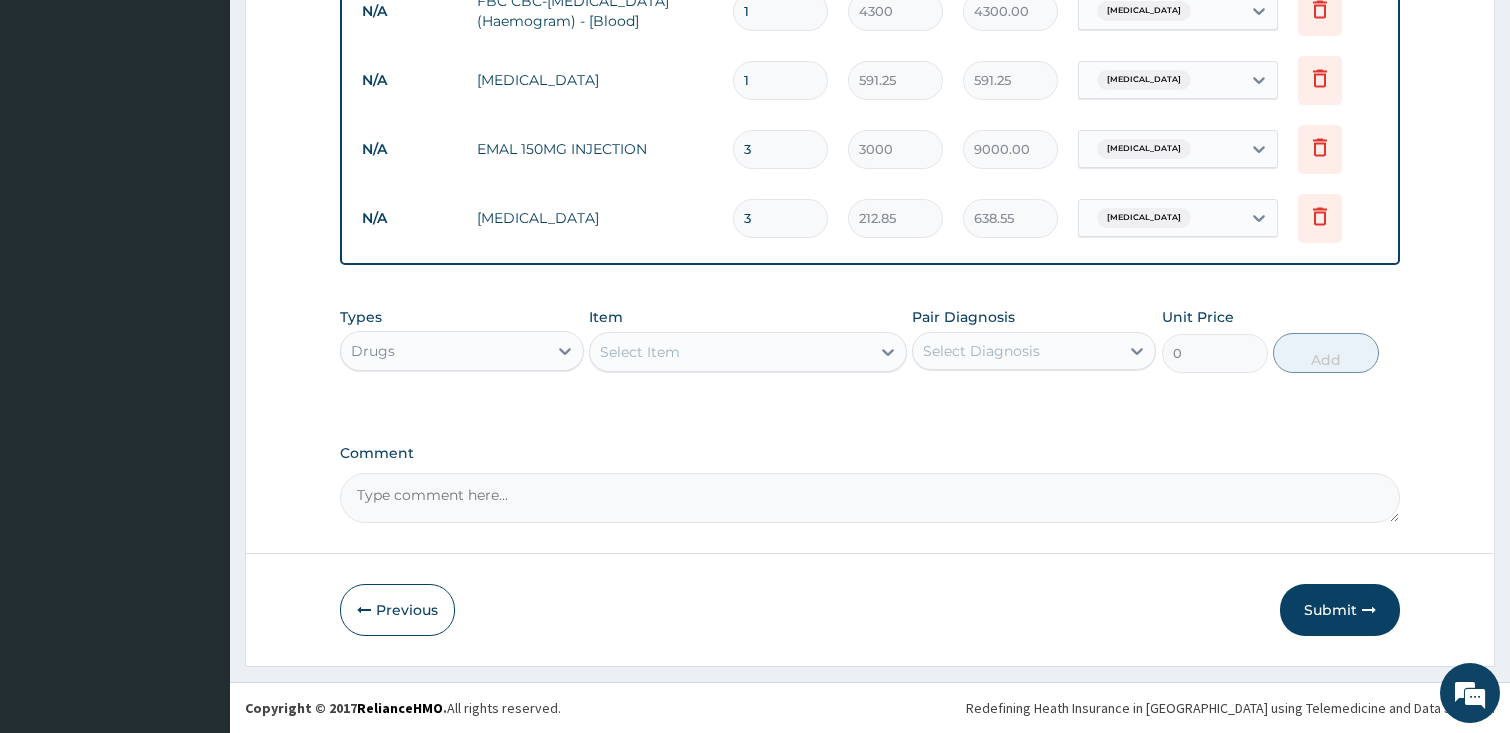 click on "Select Item" at bounding box center (748, 352) 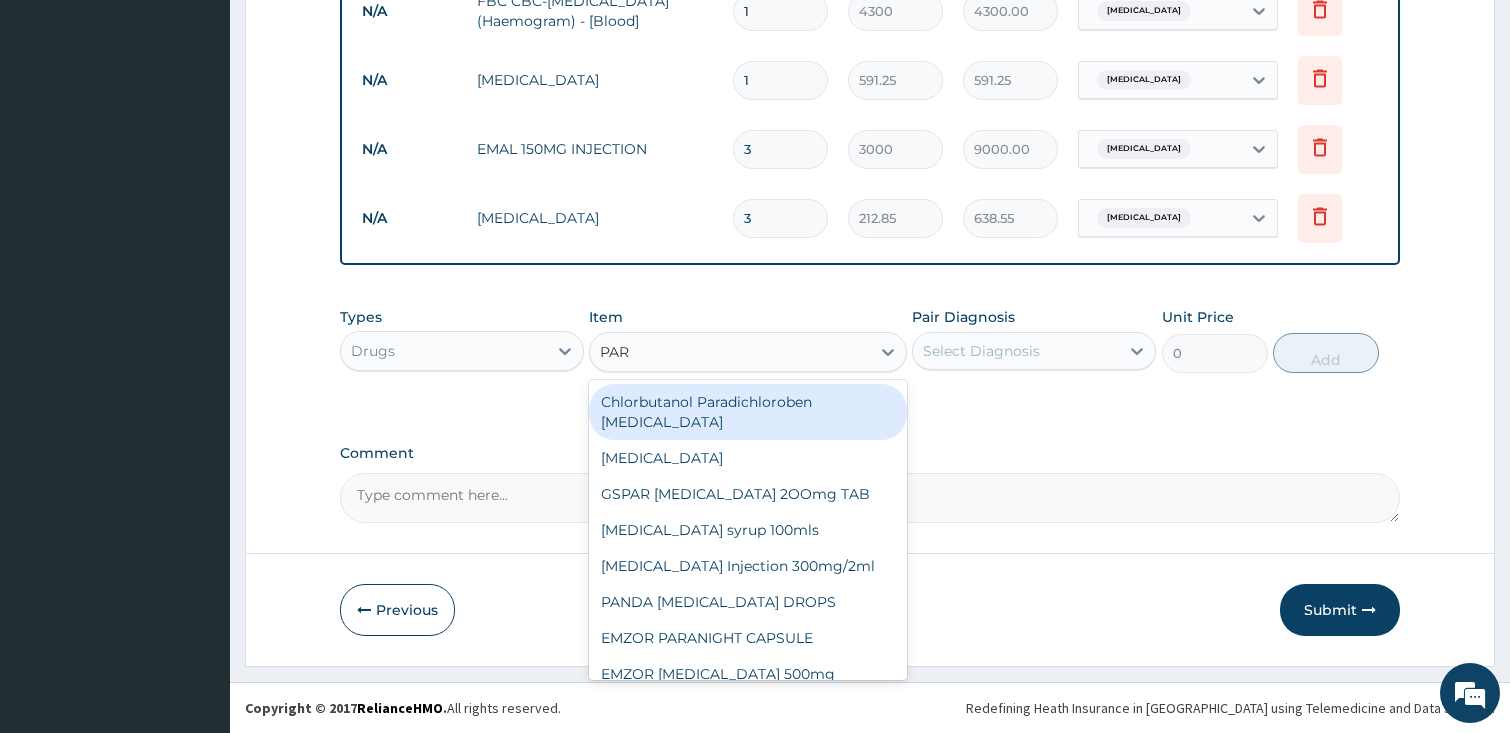 type on "PARA" 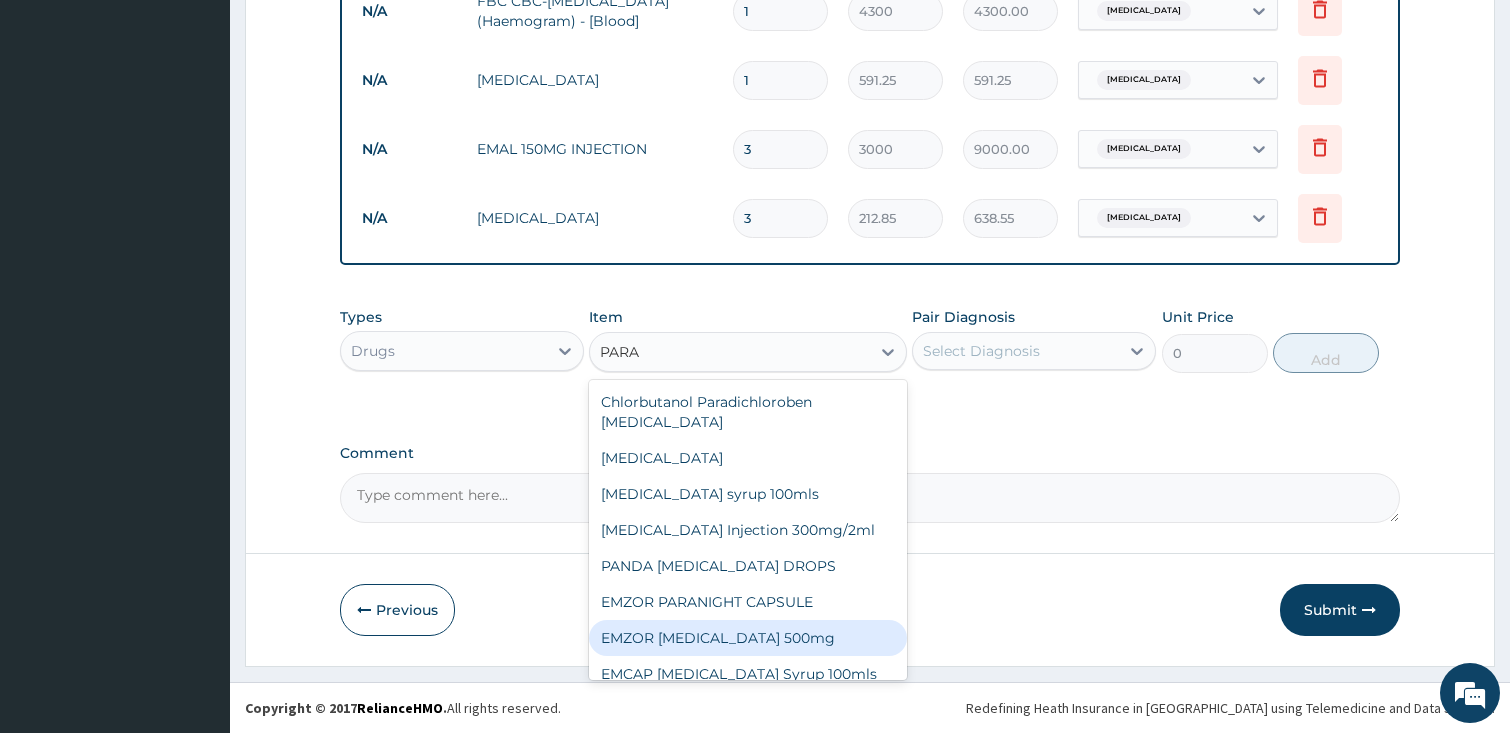 click on "EMZOR PARACETAMOL 500mg" at bounding box center [748, 638] 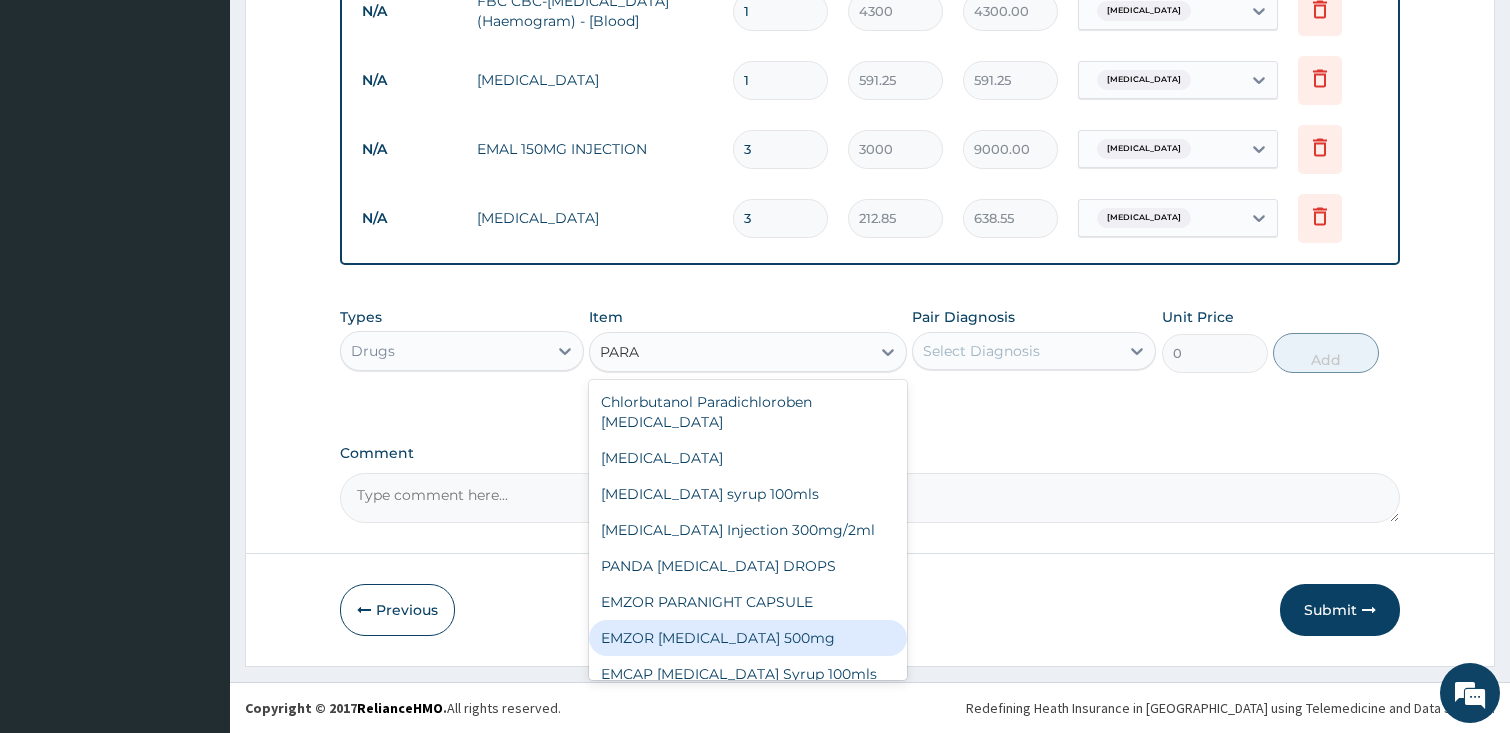 type 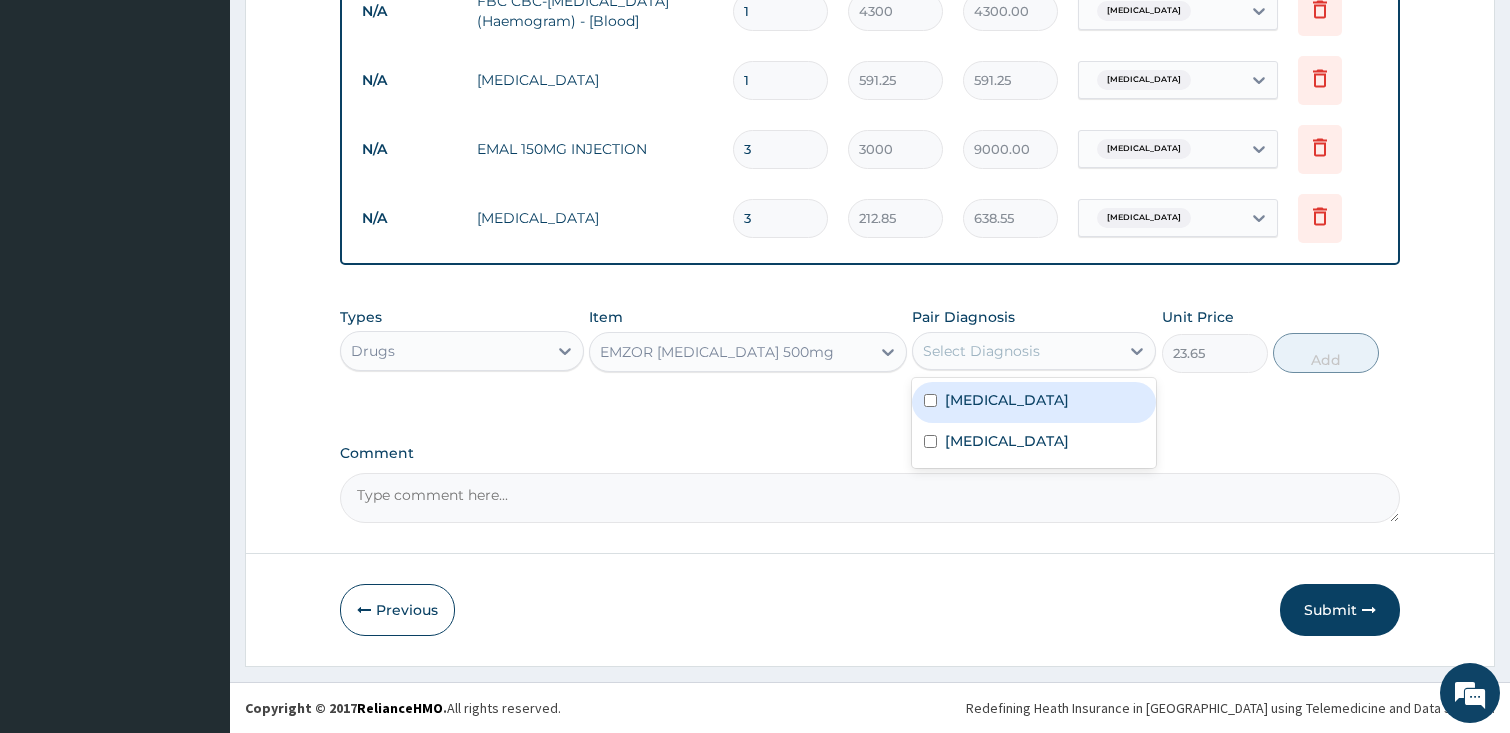 click on "Select Diagnosis" at bounding box center (981, 351) 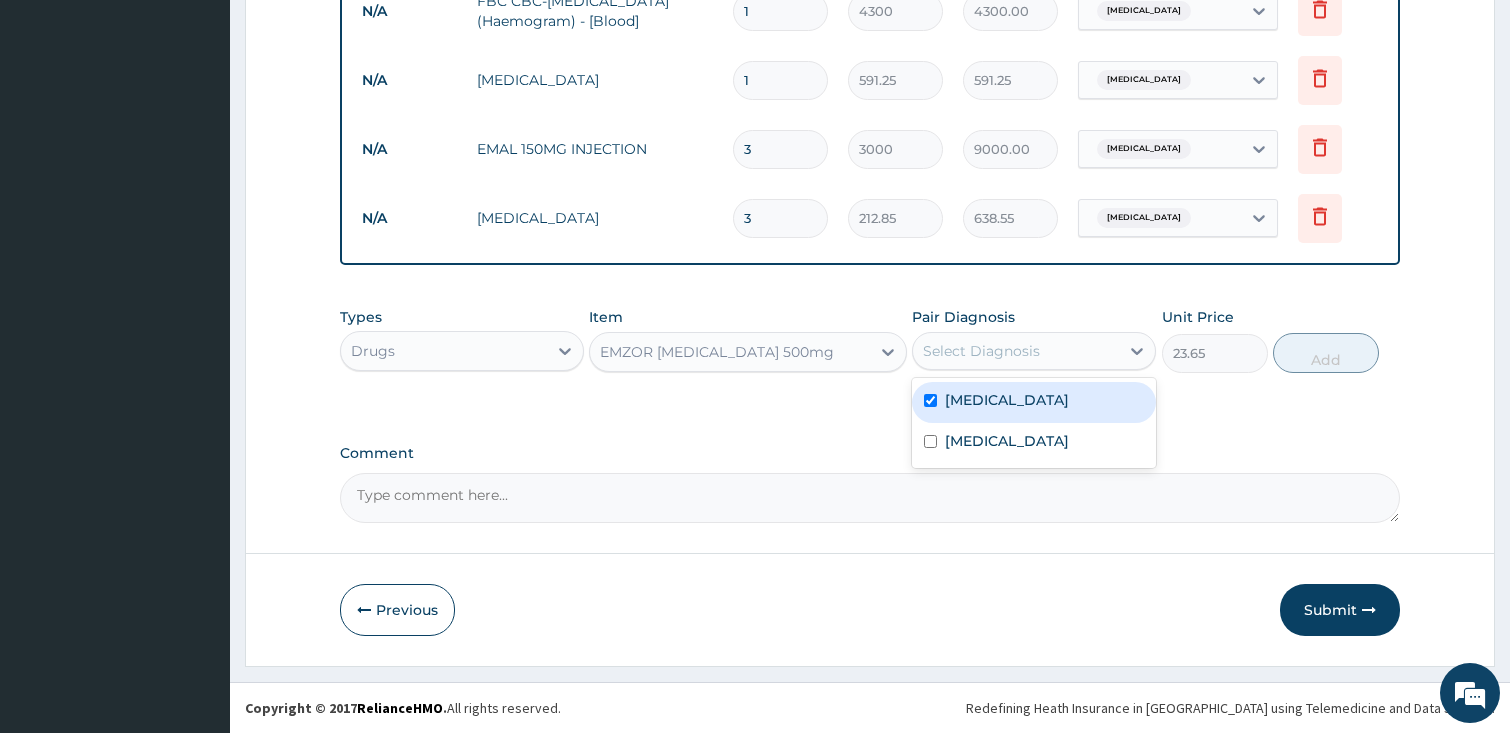 checkbox on "true" 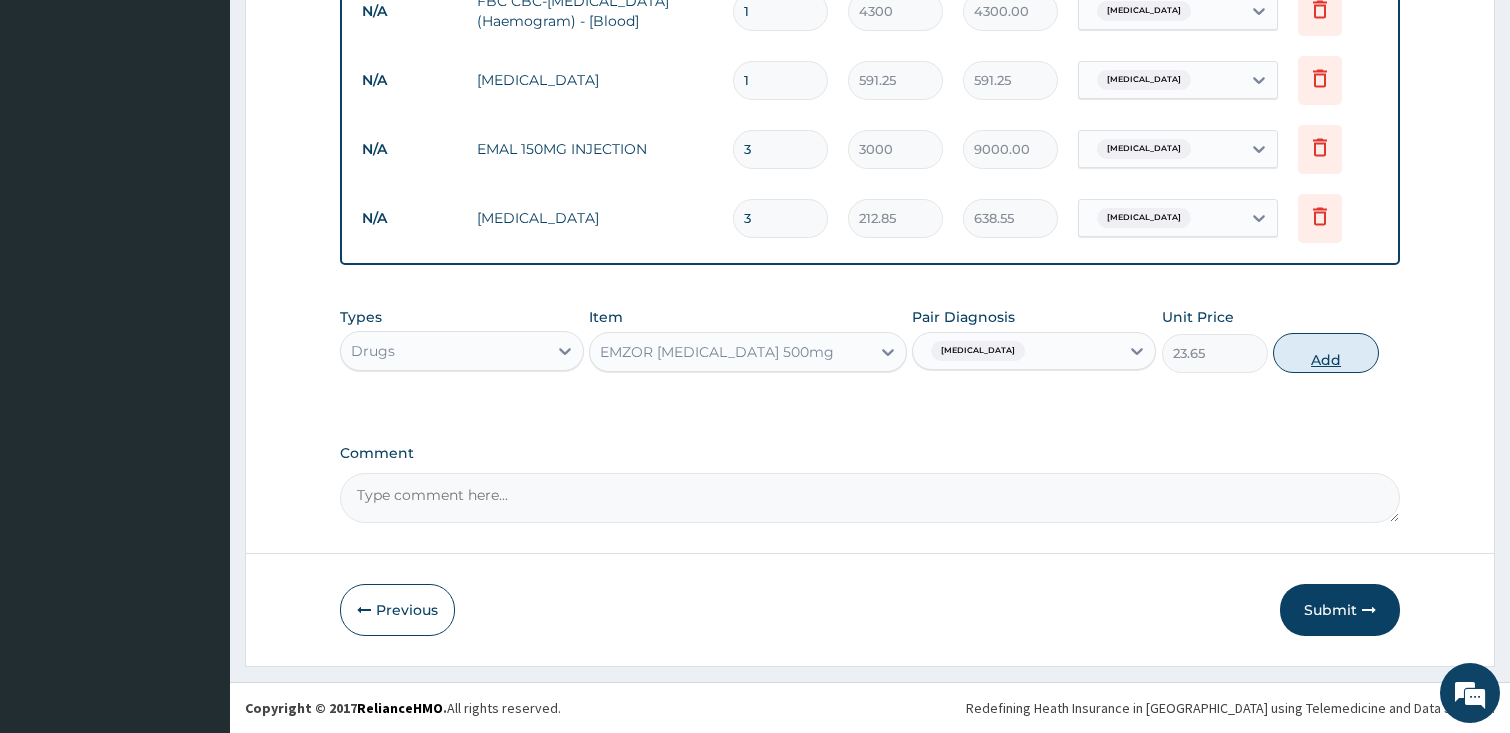 click on "Add" at bounding box center [1326, 353] 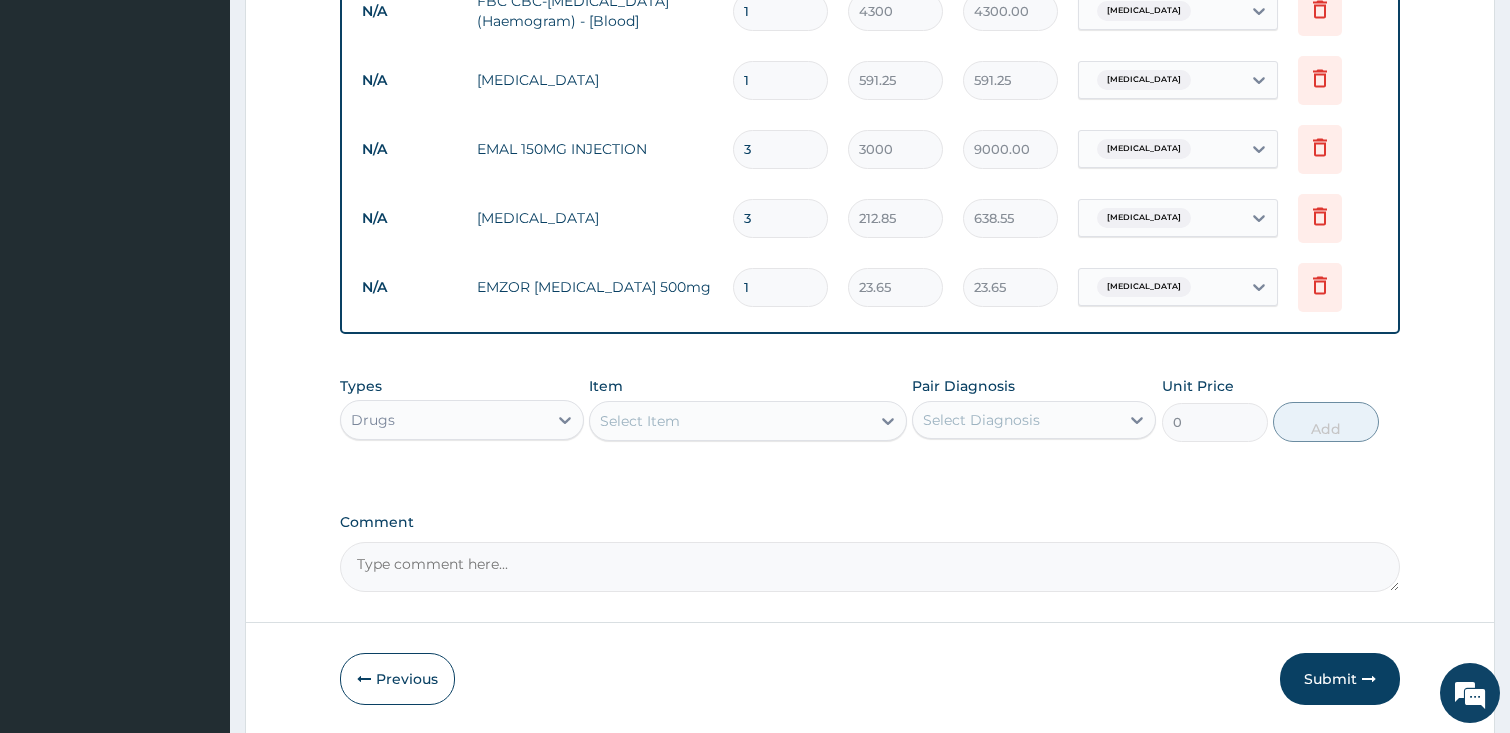 type on "18" 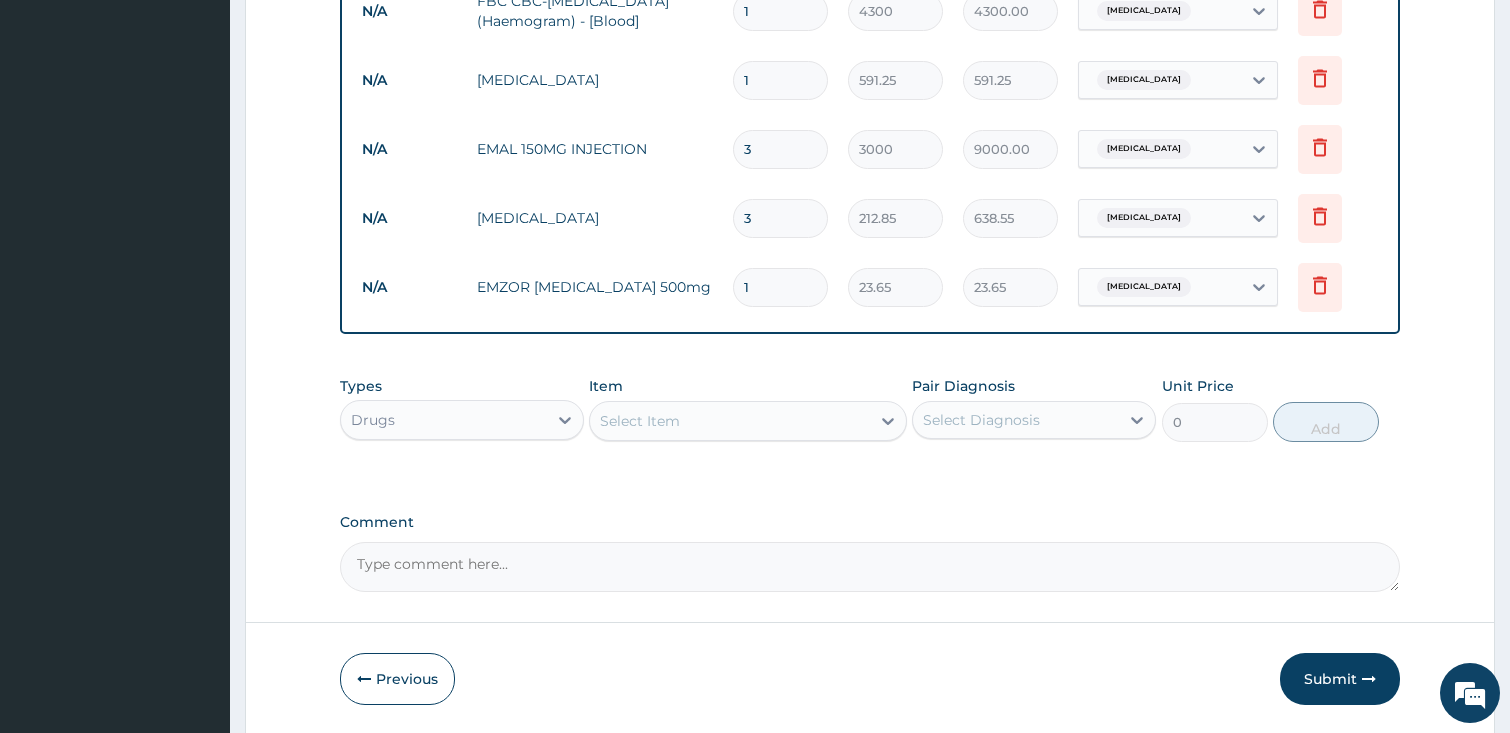 type on "425.70" 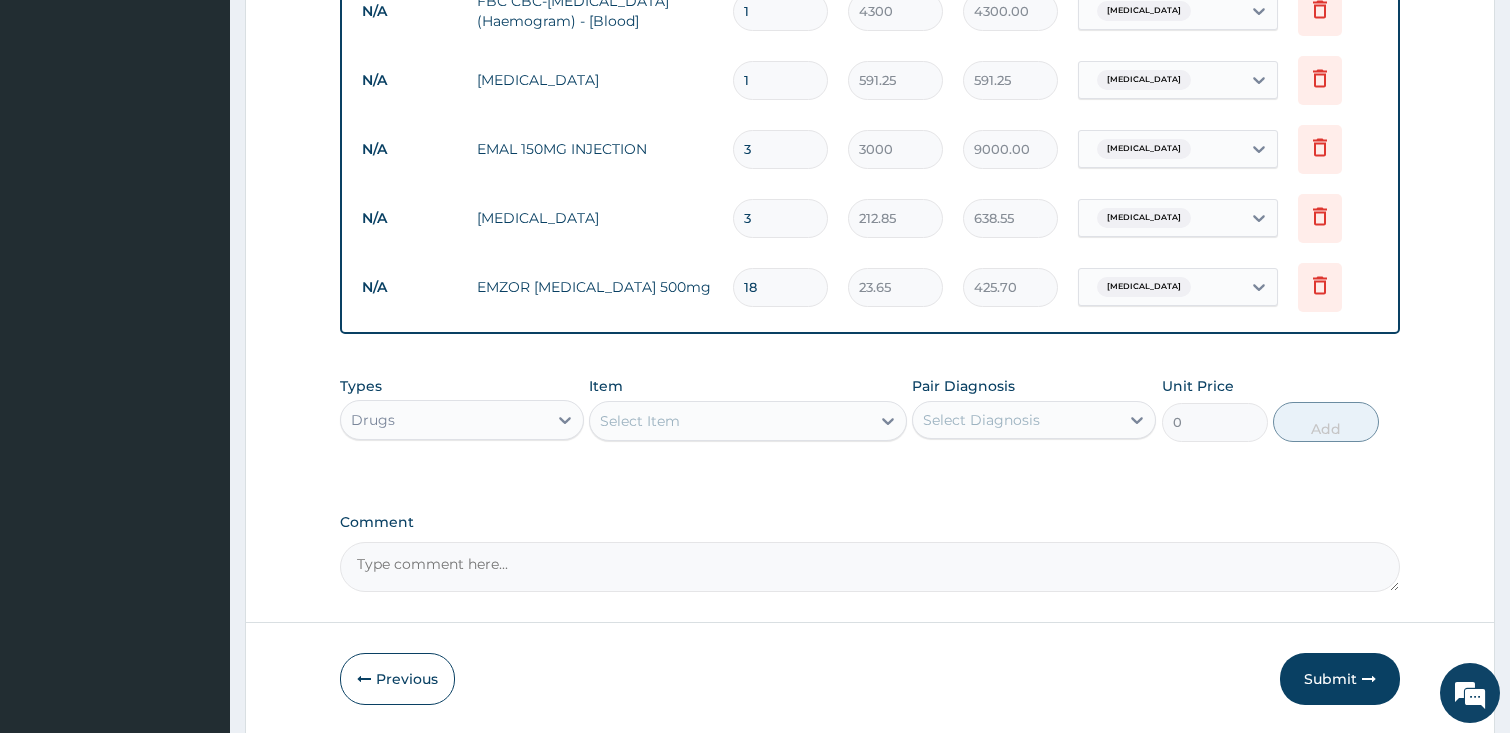 type 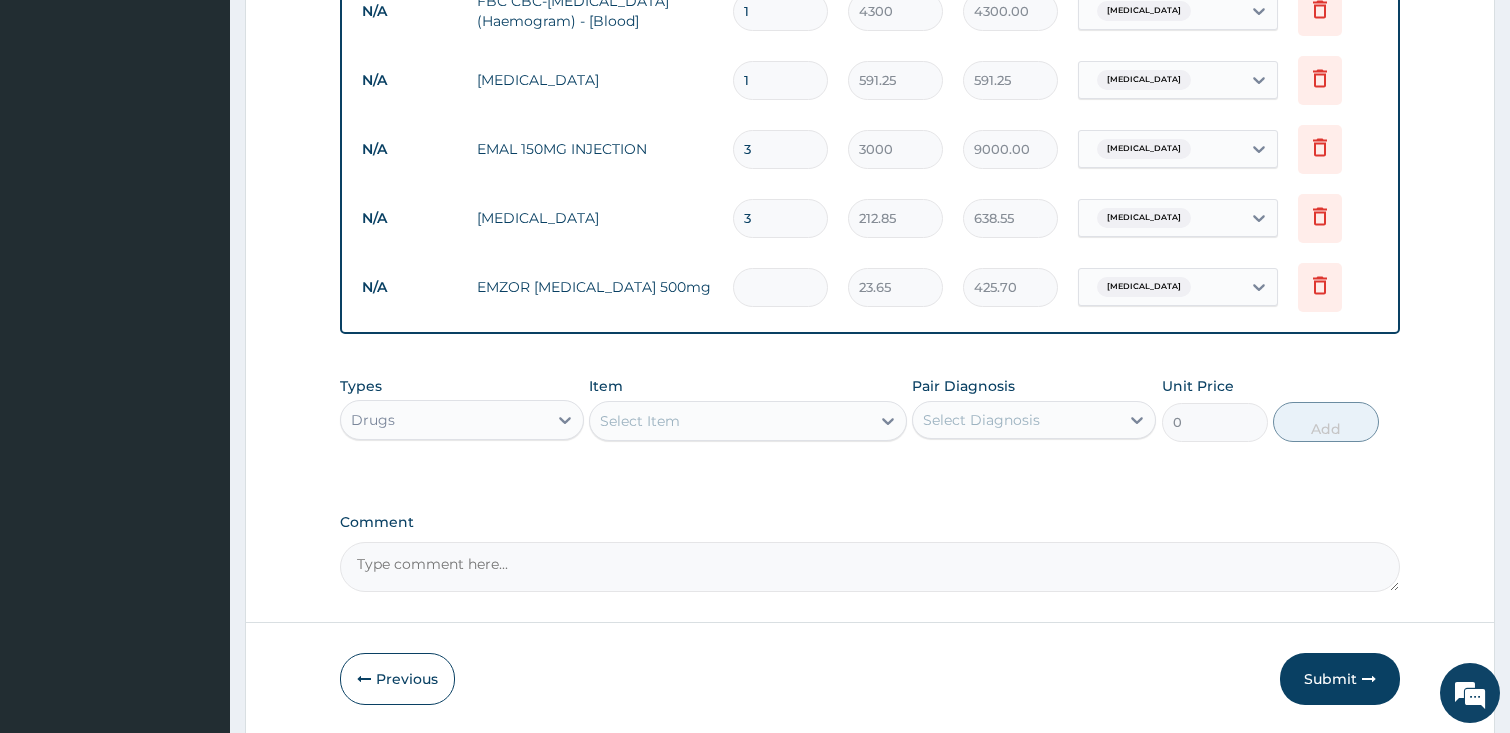 type on "0.00" 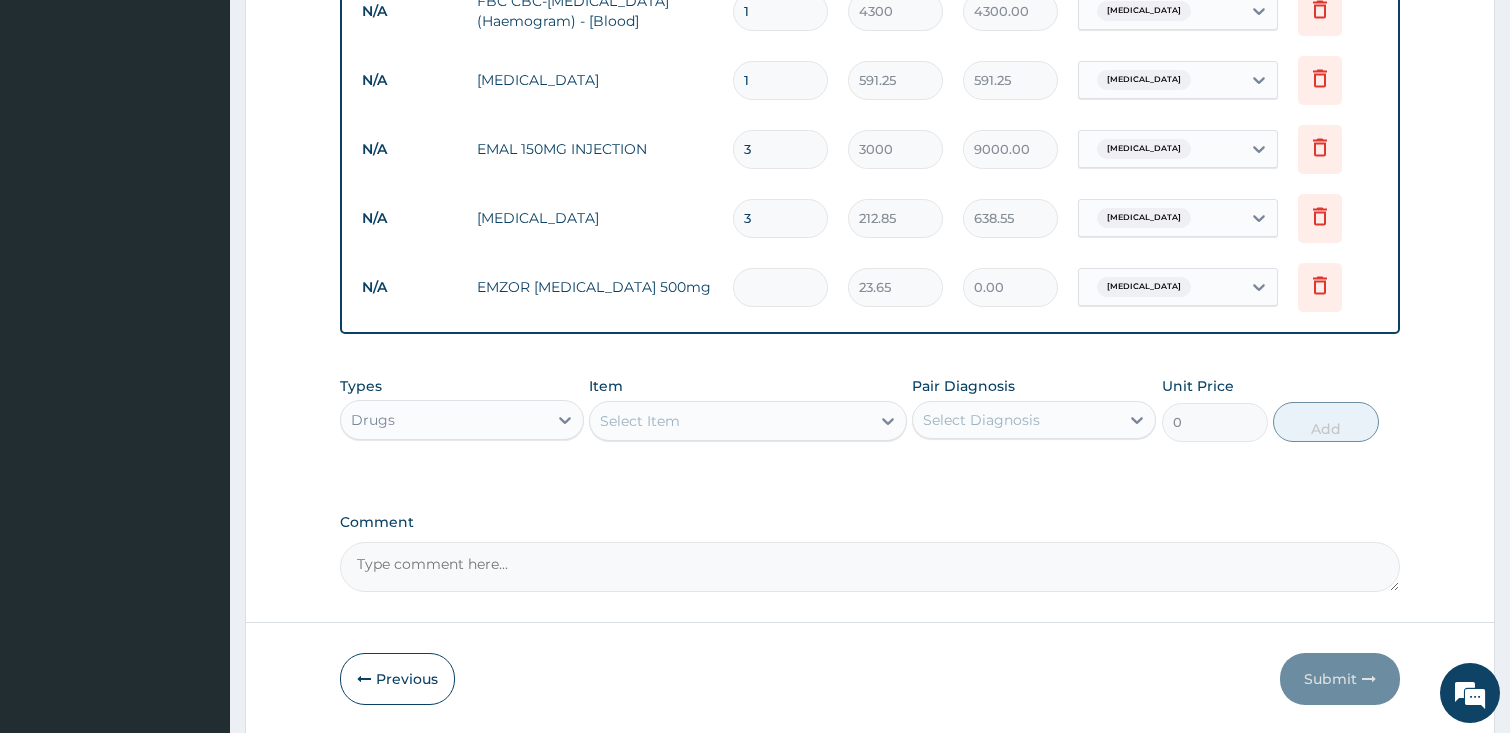 type 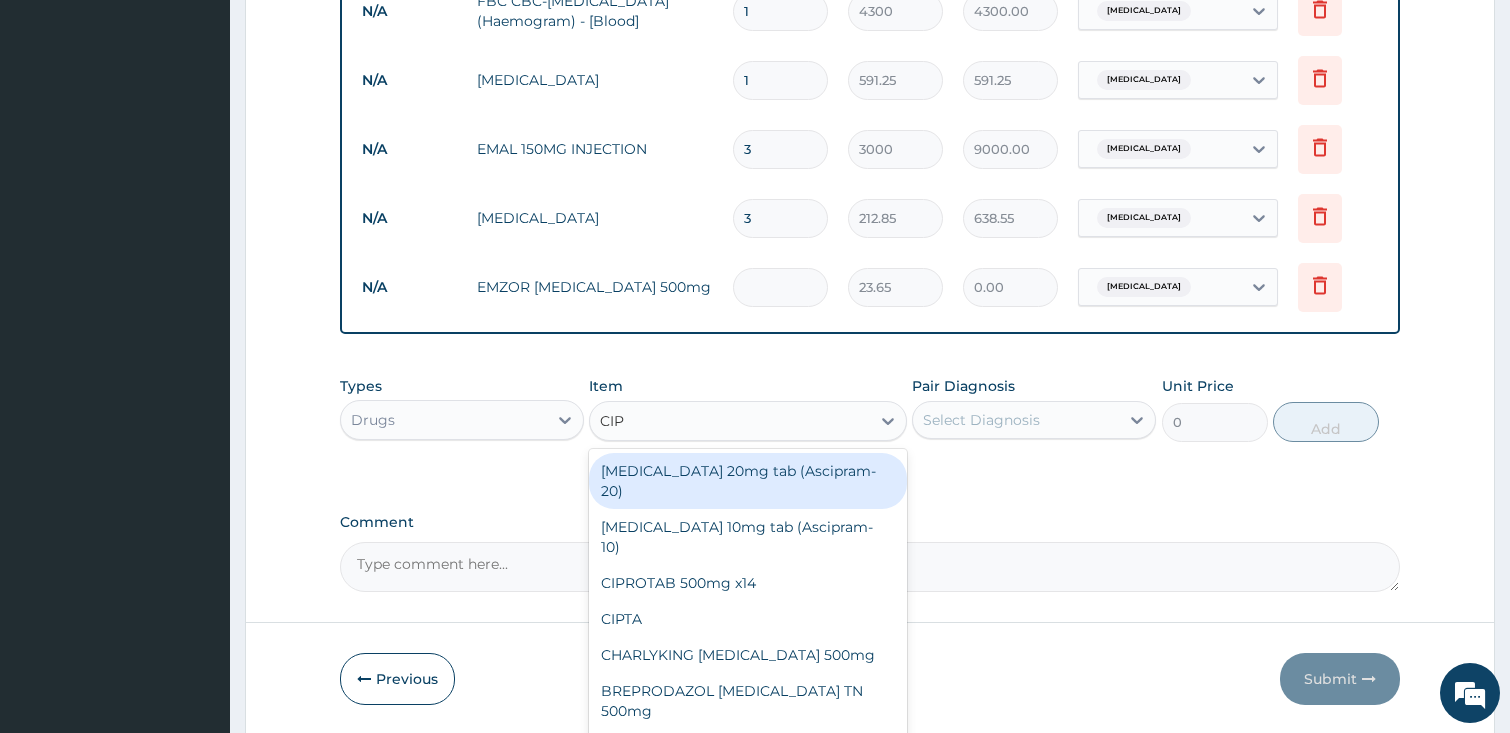 type on "CIPR" 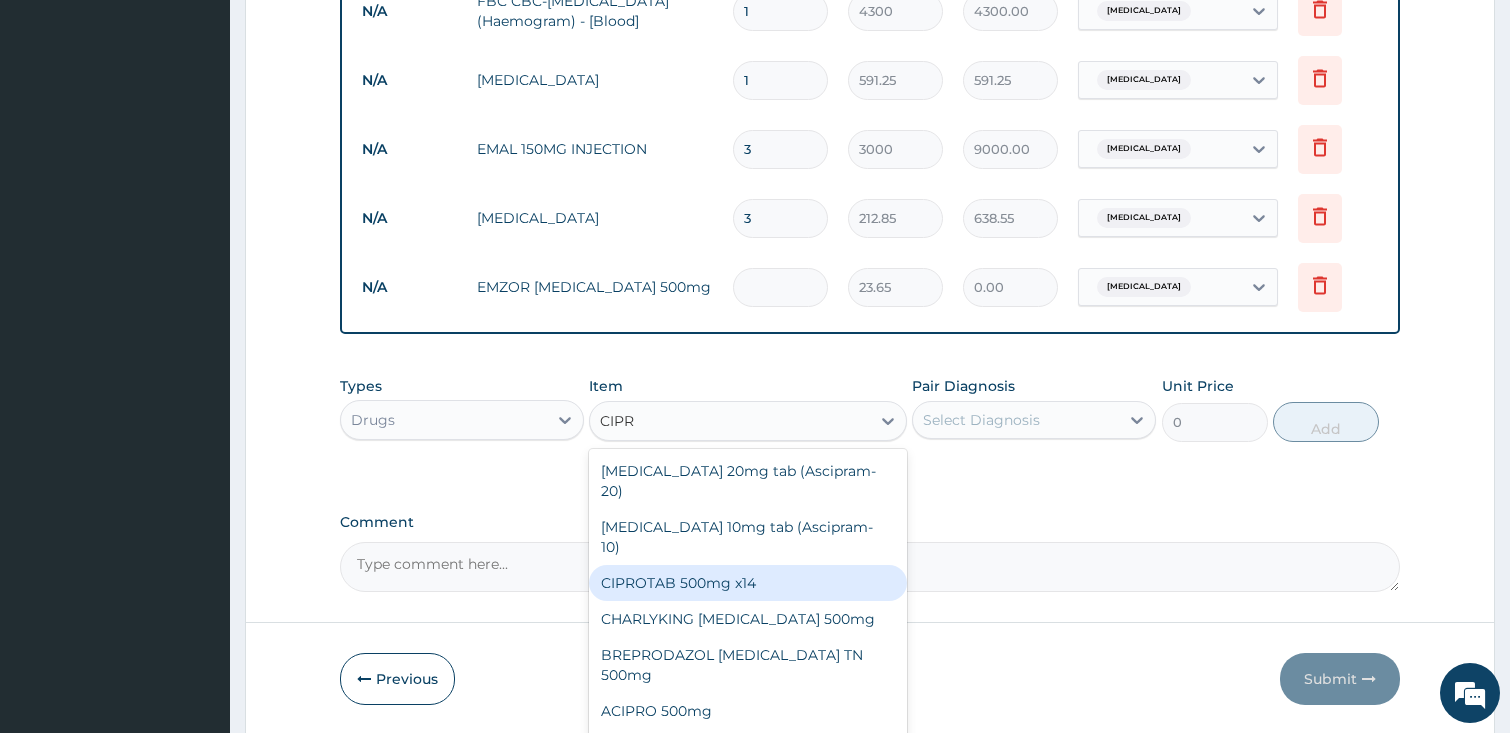 click on "CIPROTAB 500mg x14" at bounding box center [748, 583] 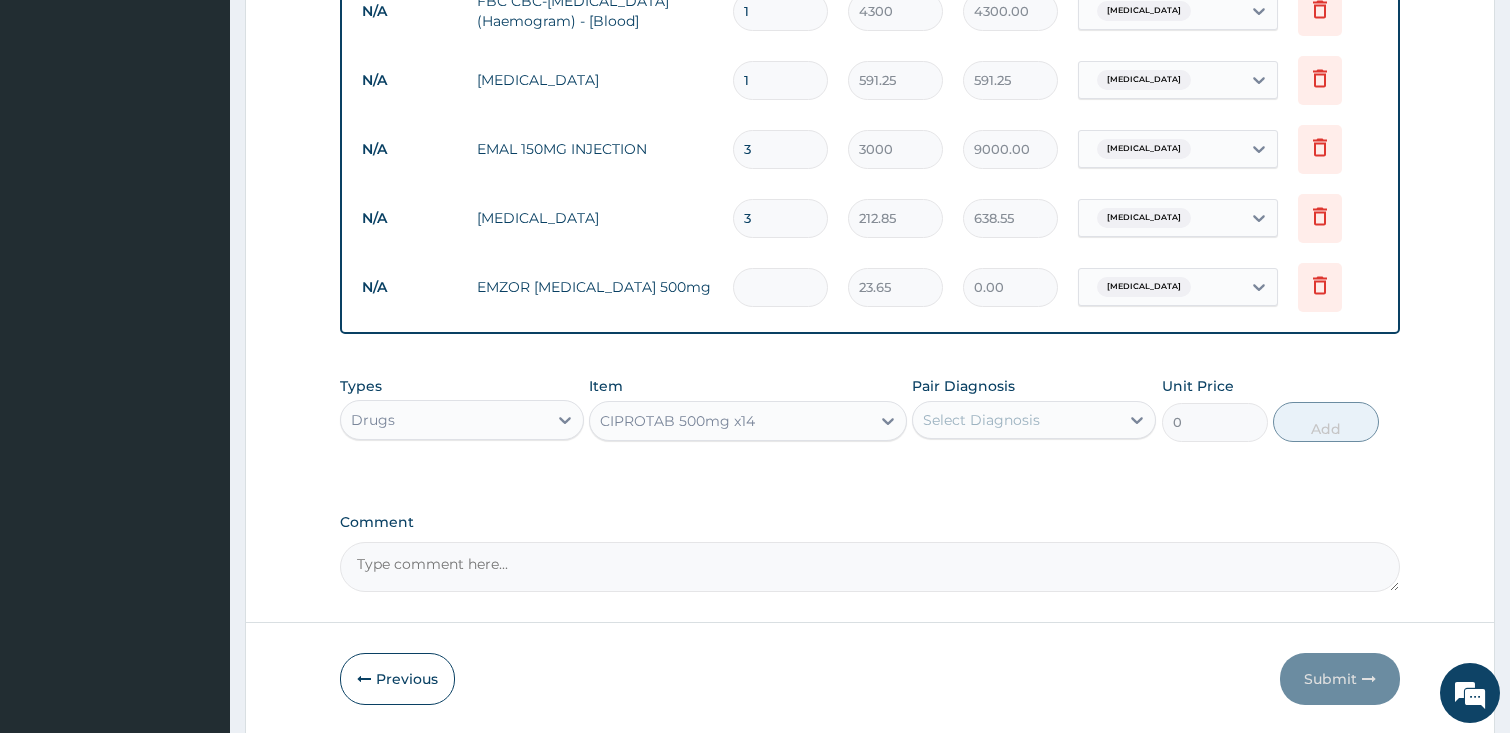 type 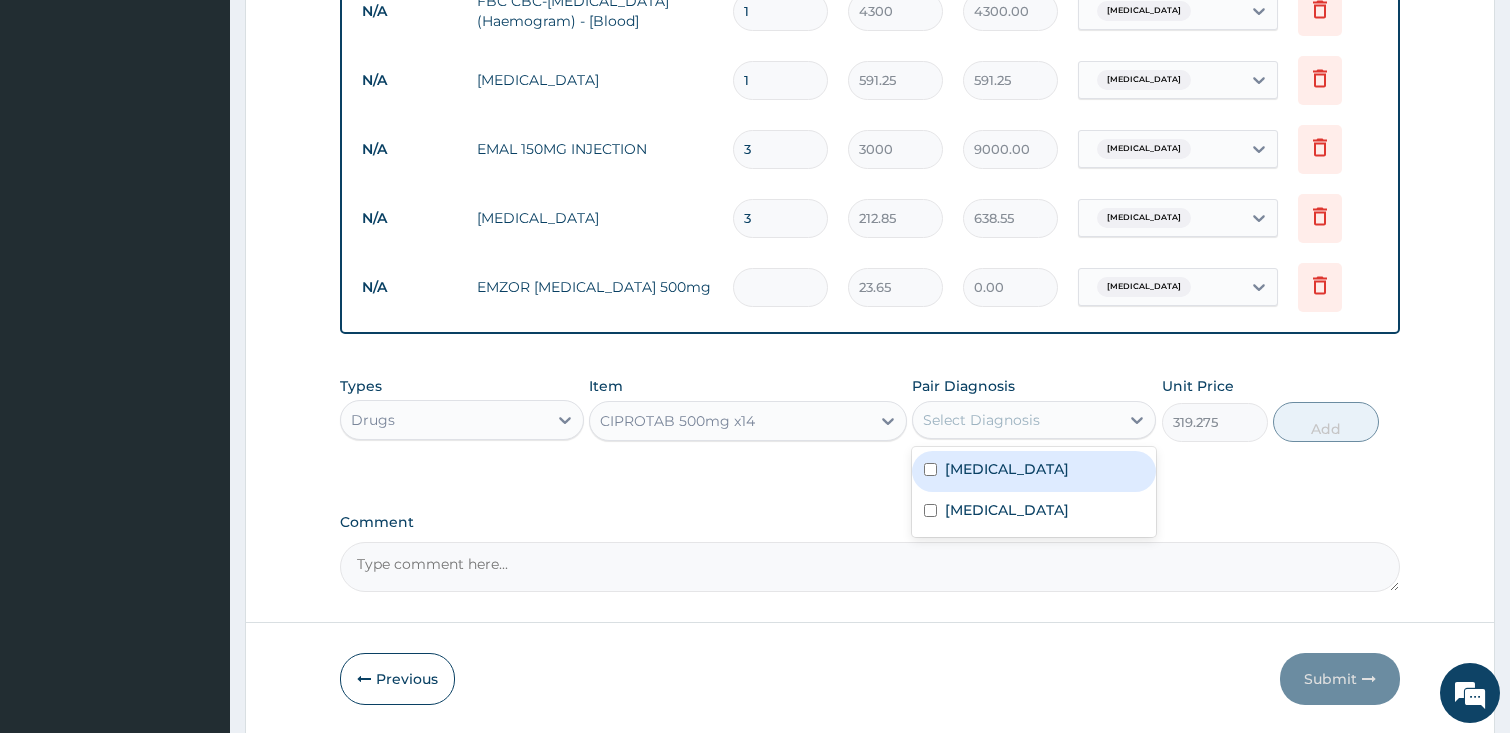 click on "Select Diagnosis" at bounding box center [981, 420] 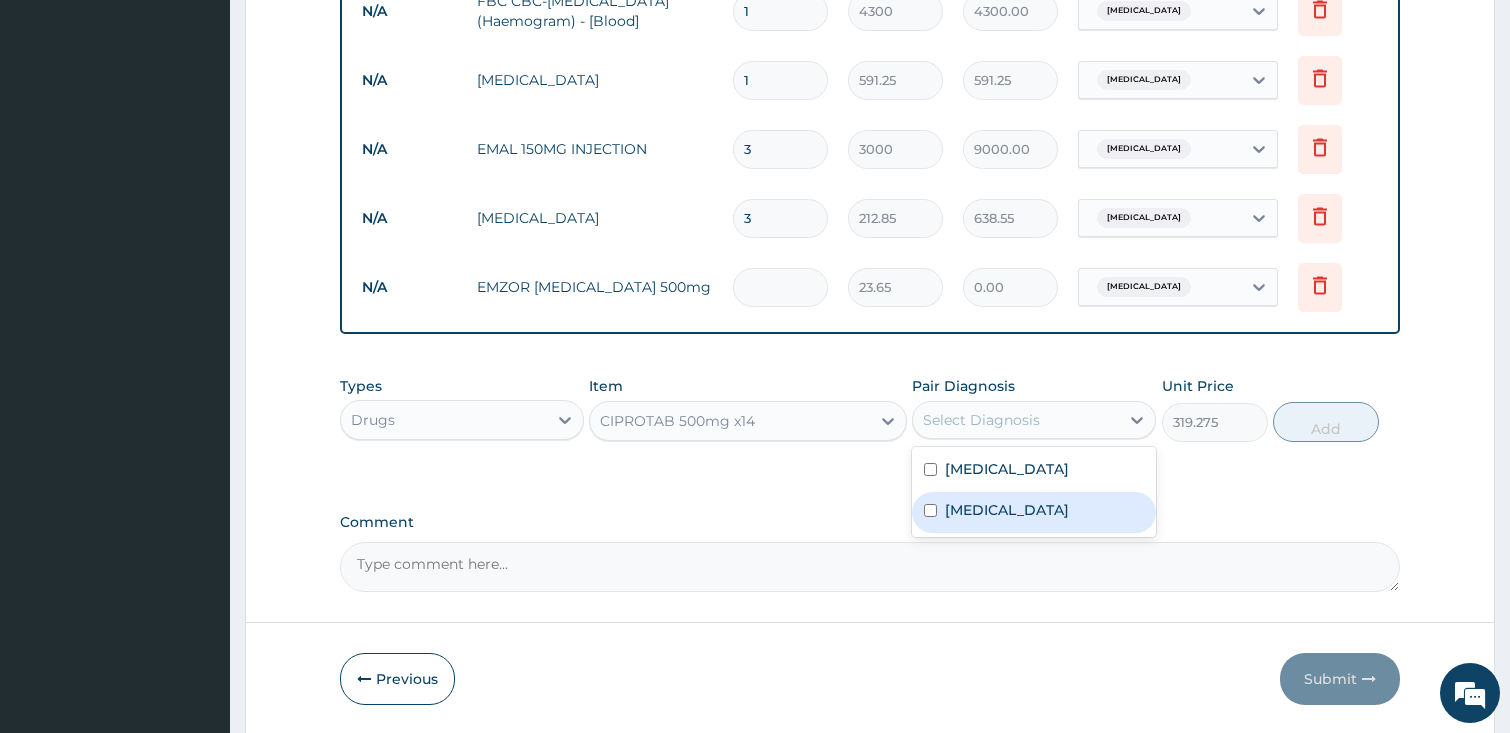 click on "Sepsis" at bounding box center (1034, 512) 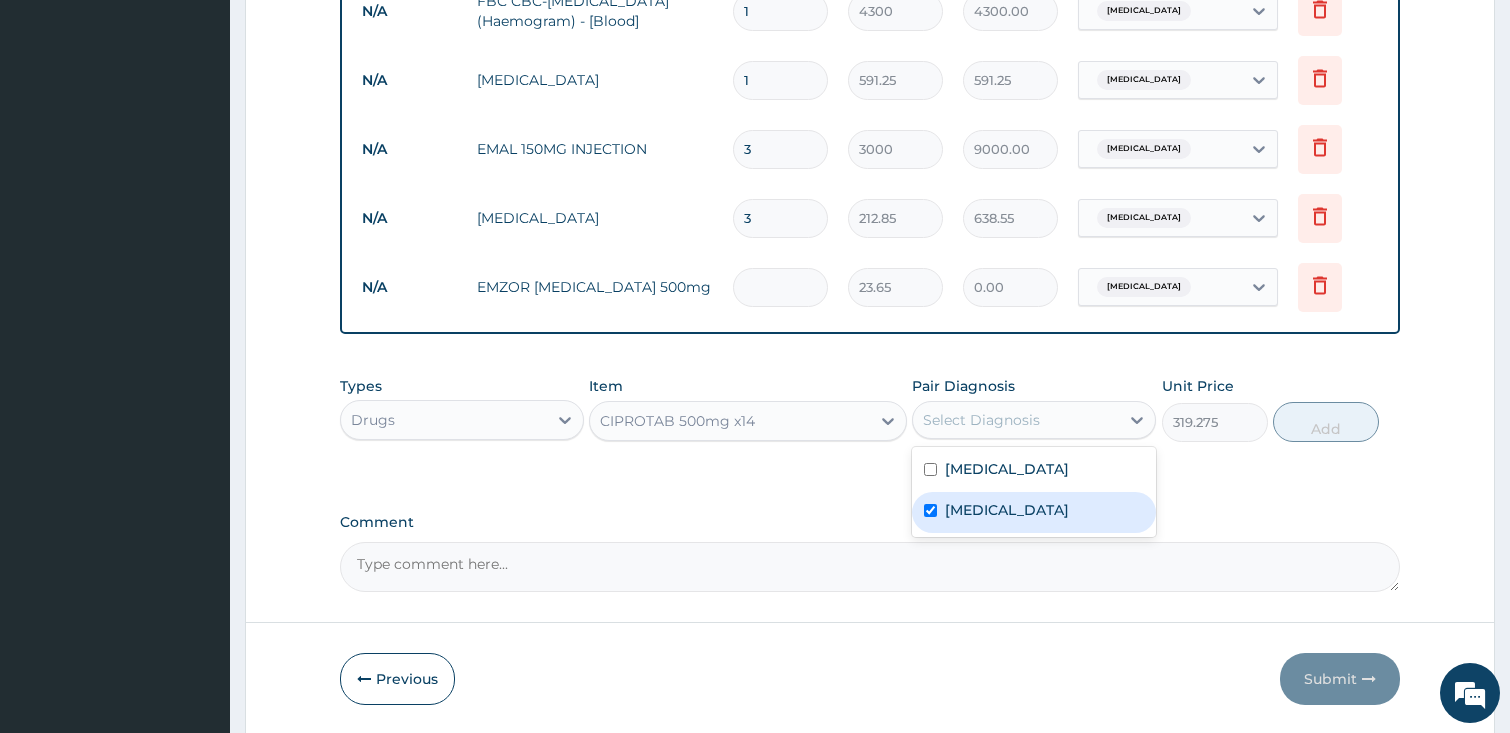 checkbox on "true" 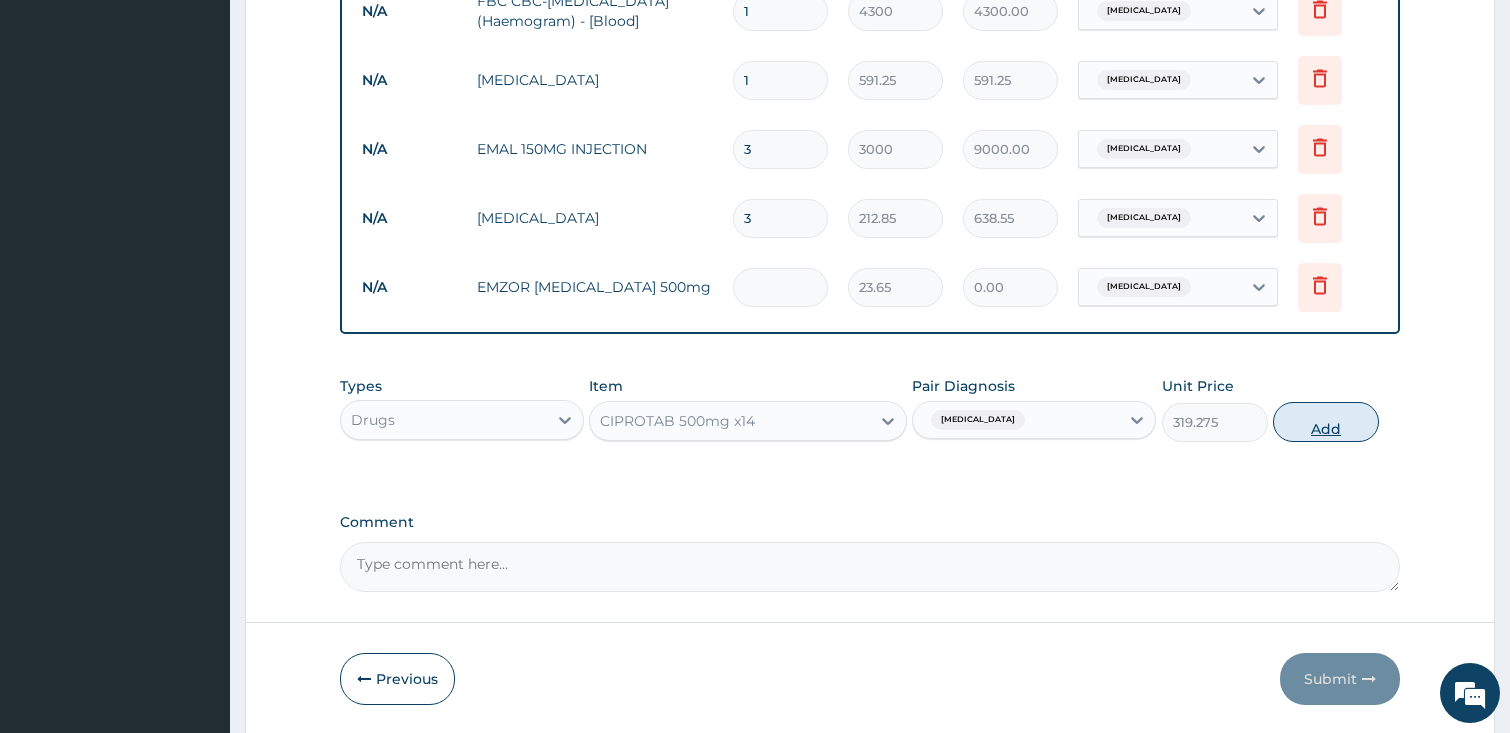 click on "Add" at bounding box center [1326, 422] 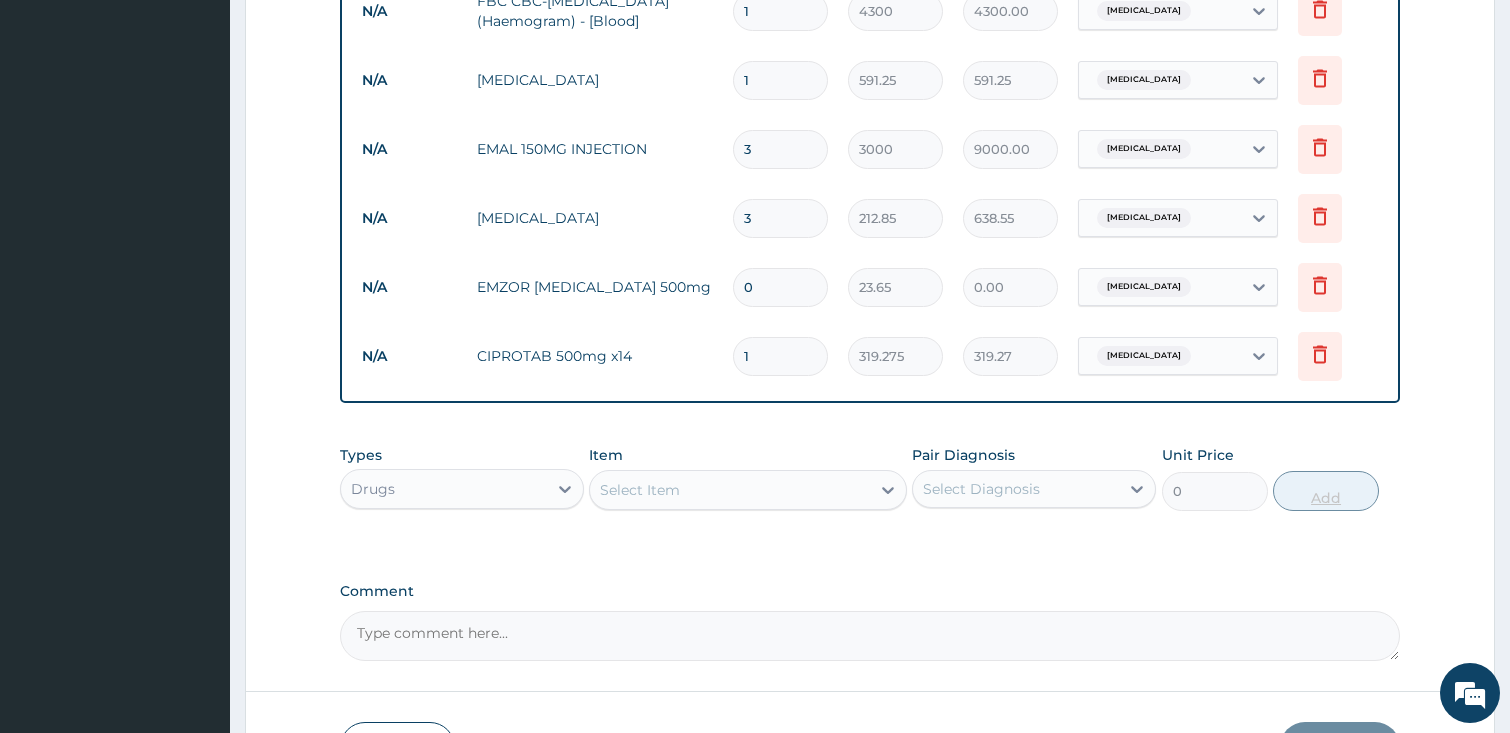type on "10" 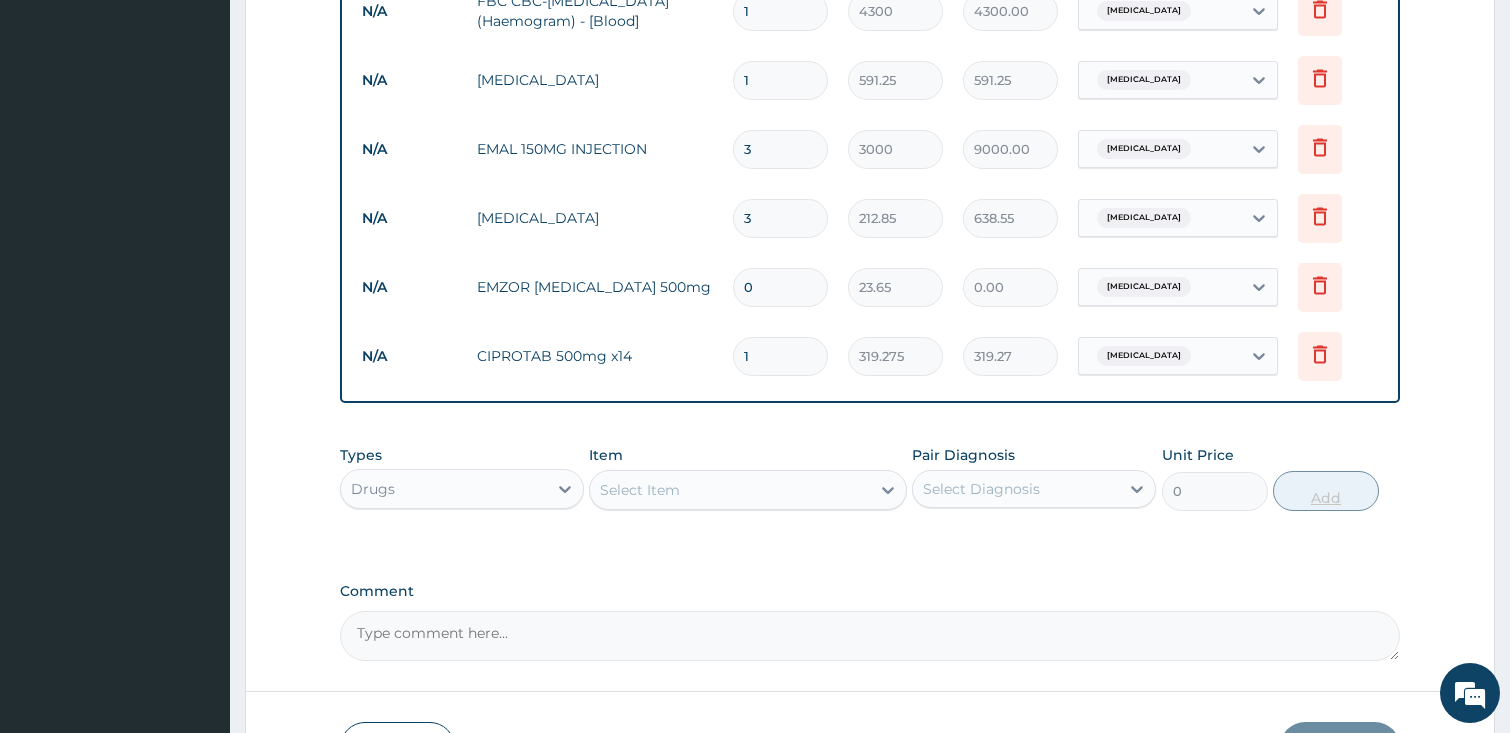 type on "3192.75" 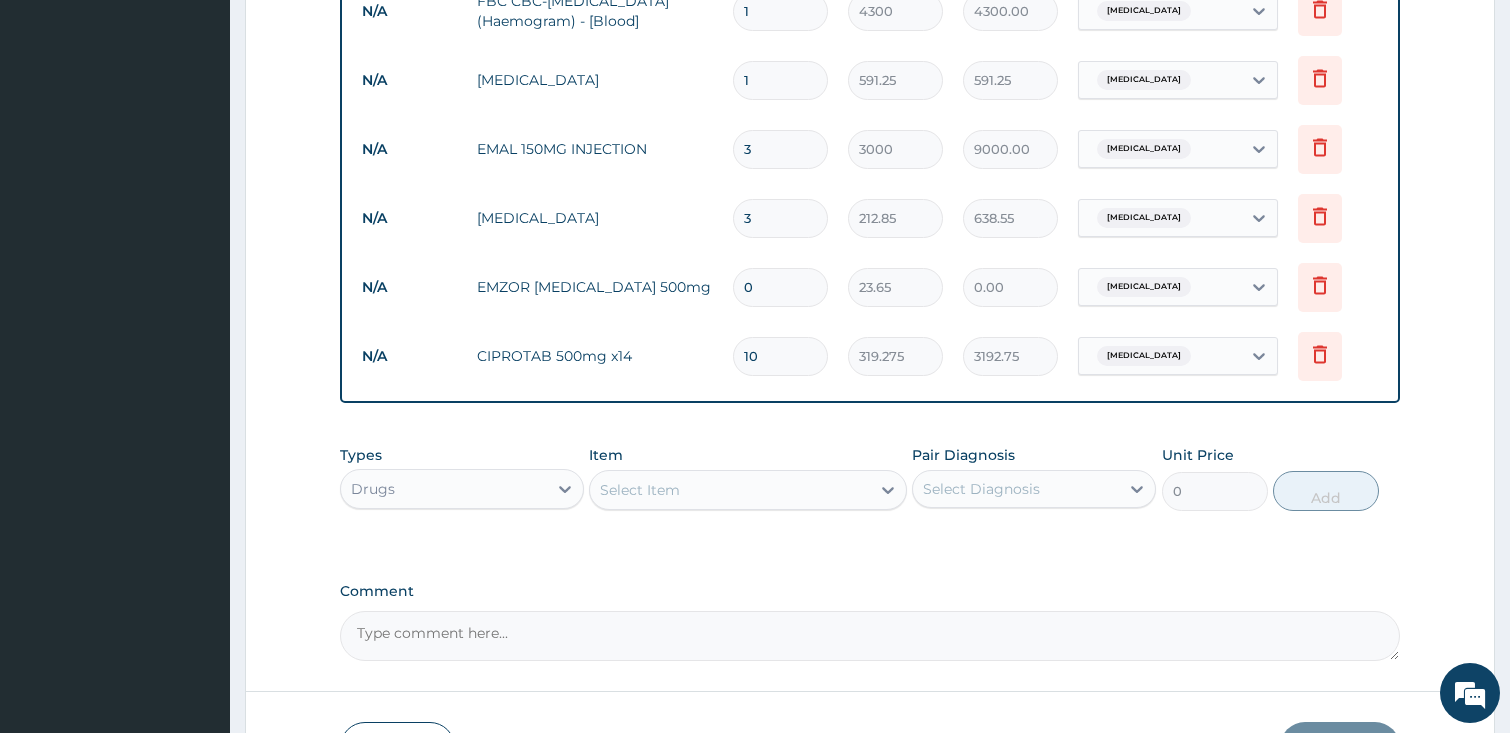 type on "10" 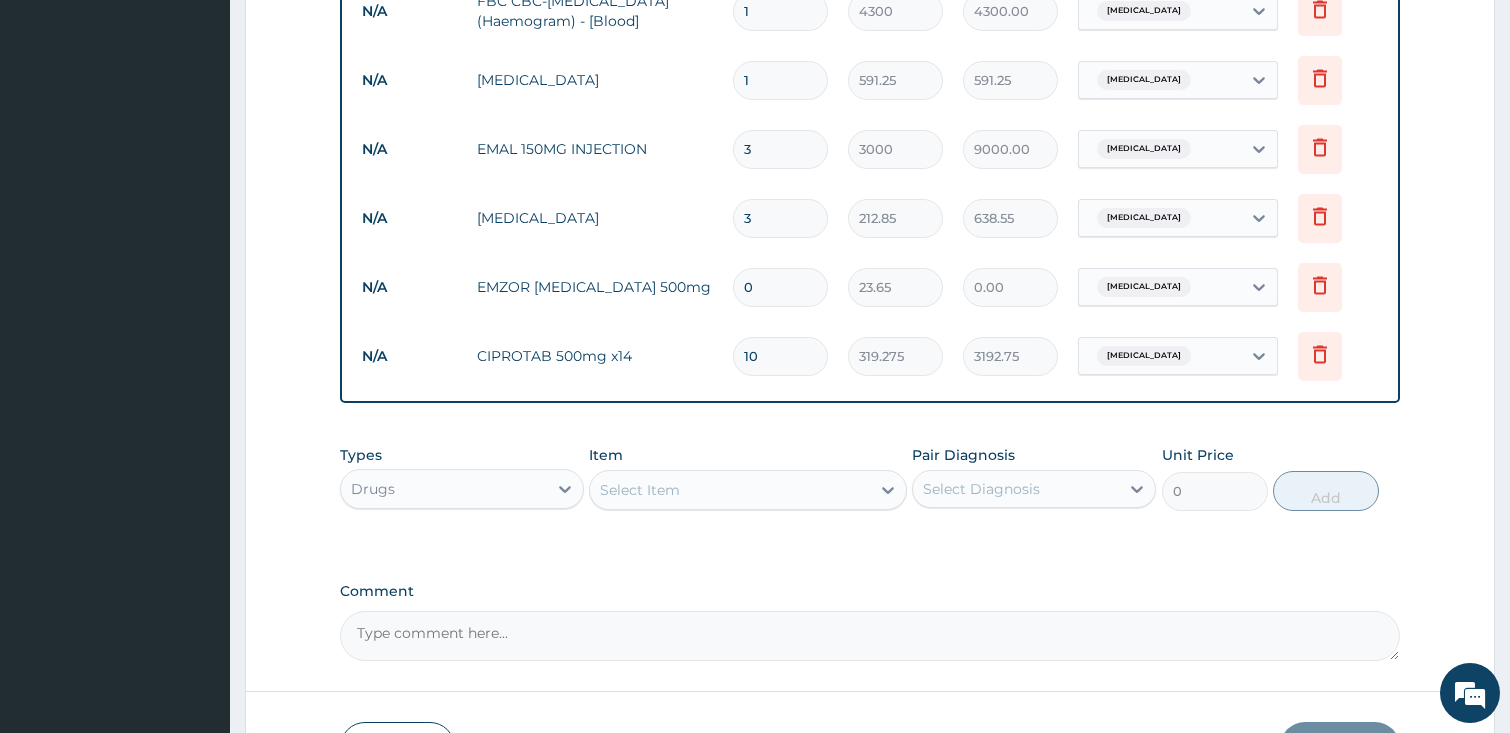 click on "0" at bounding box center (780, 287) 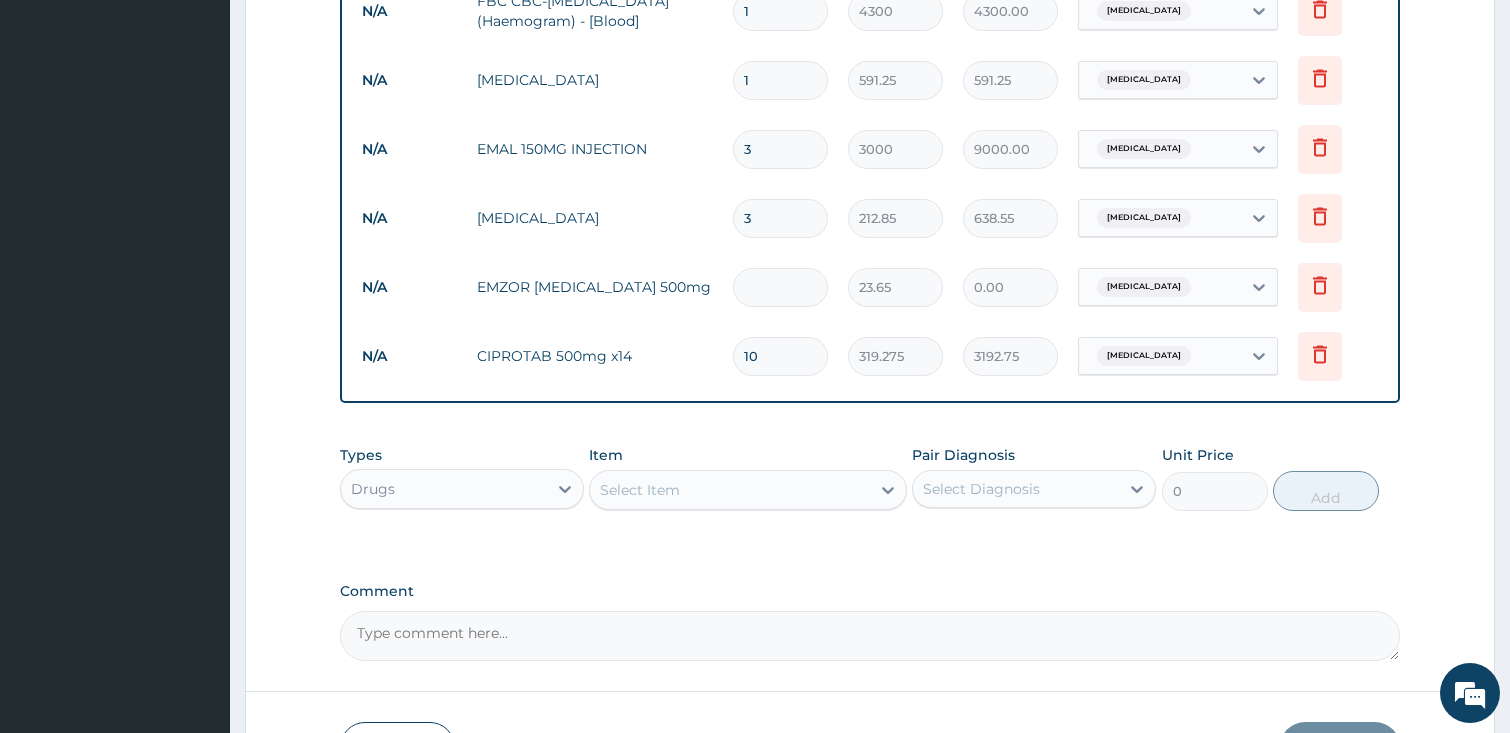 type on "1" 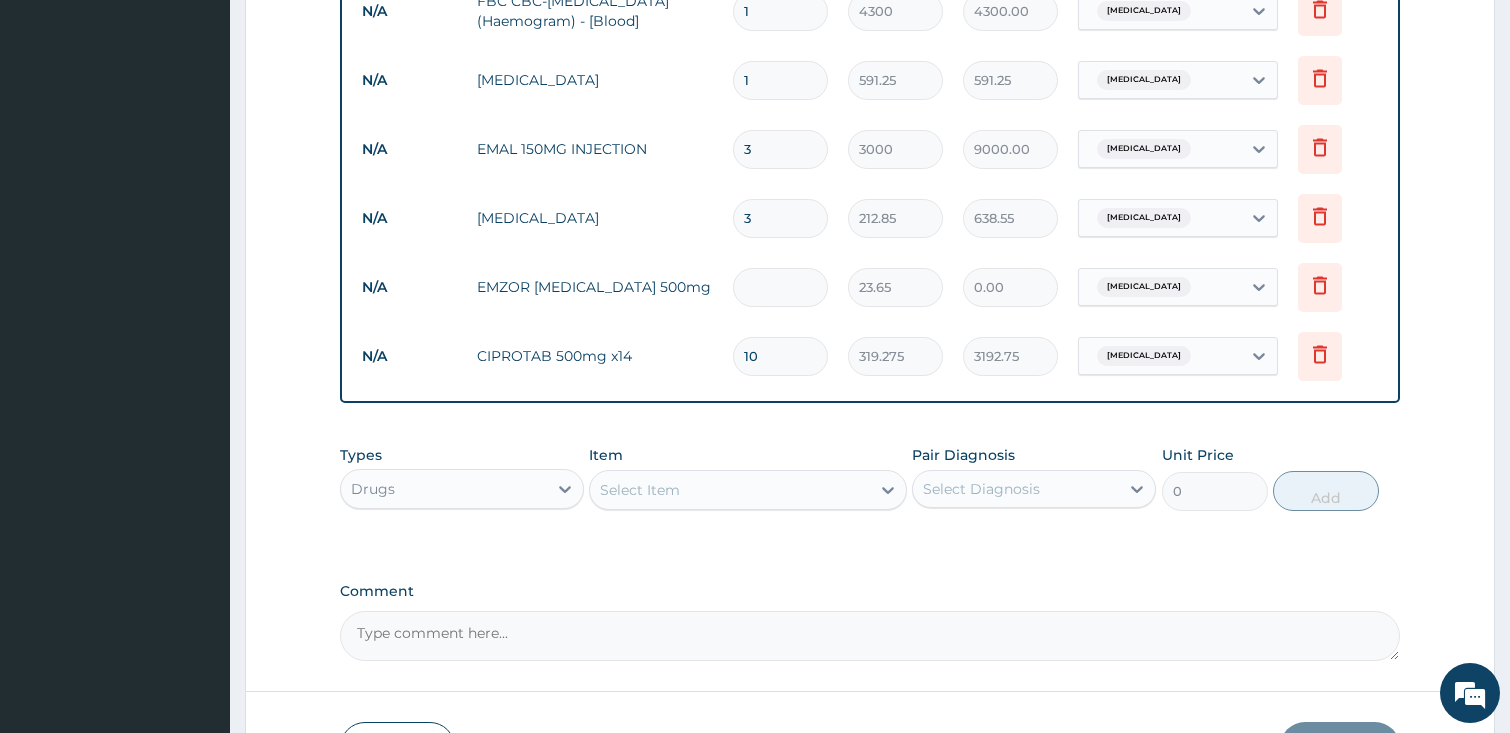 type on "23.65" 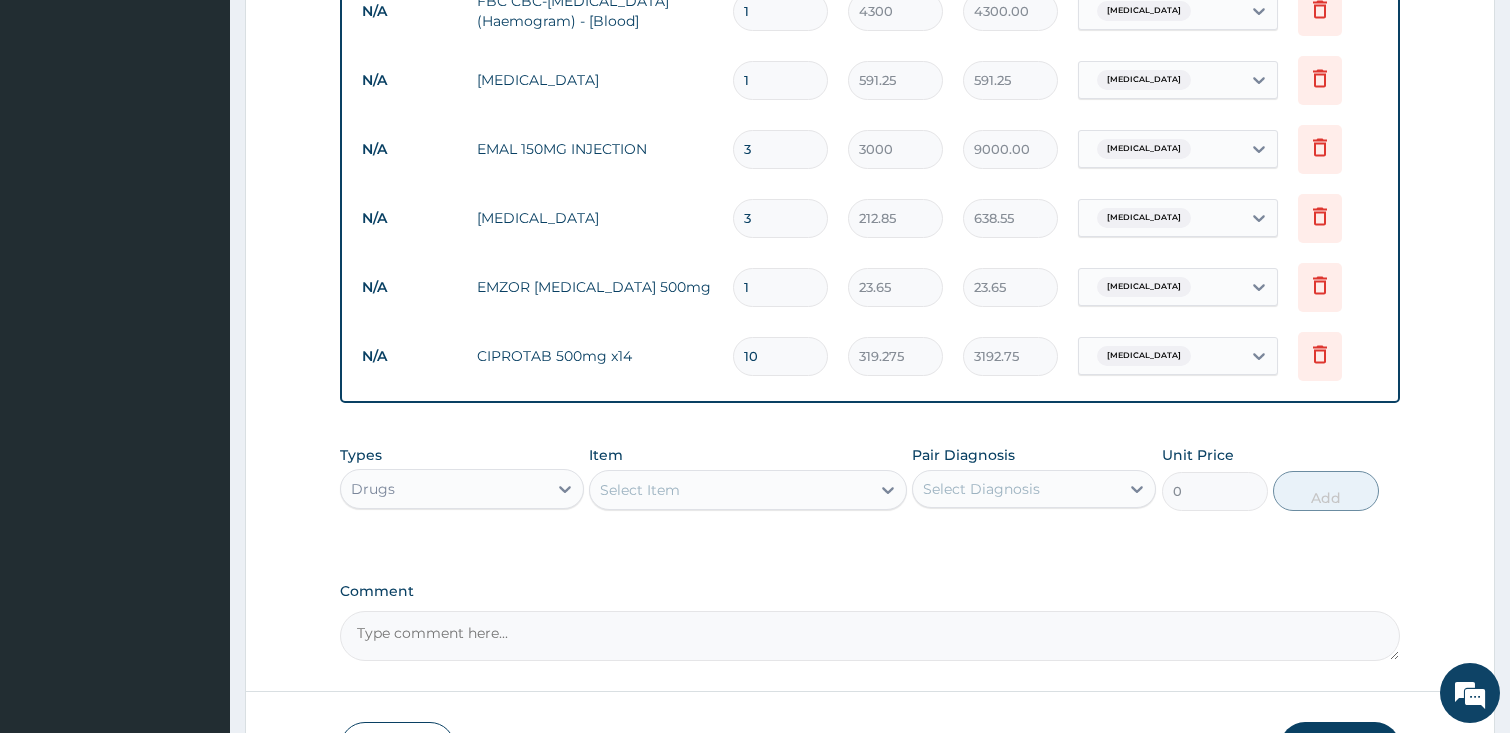 type on "18" 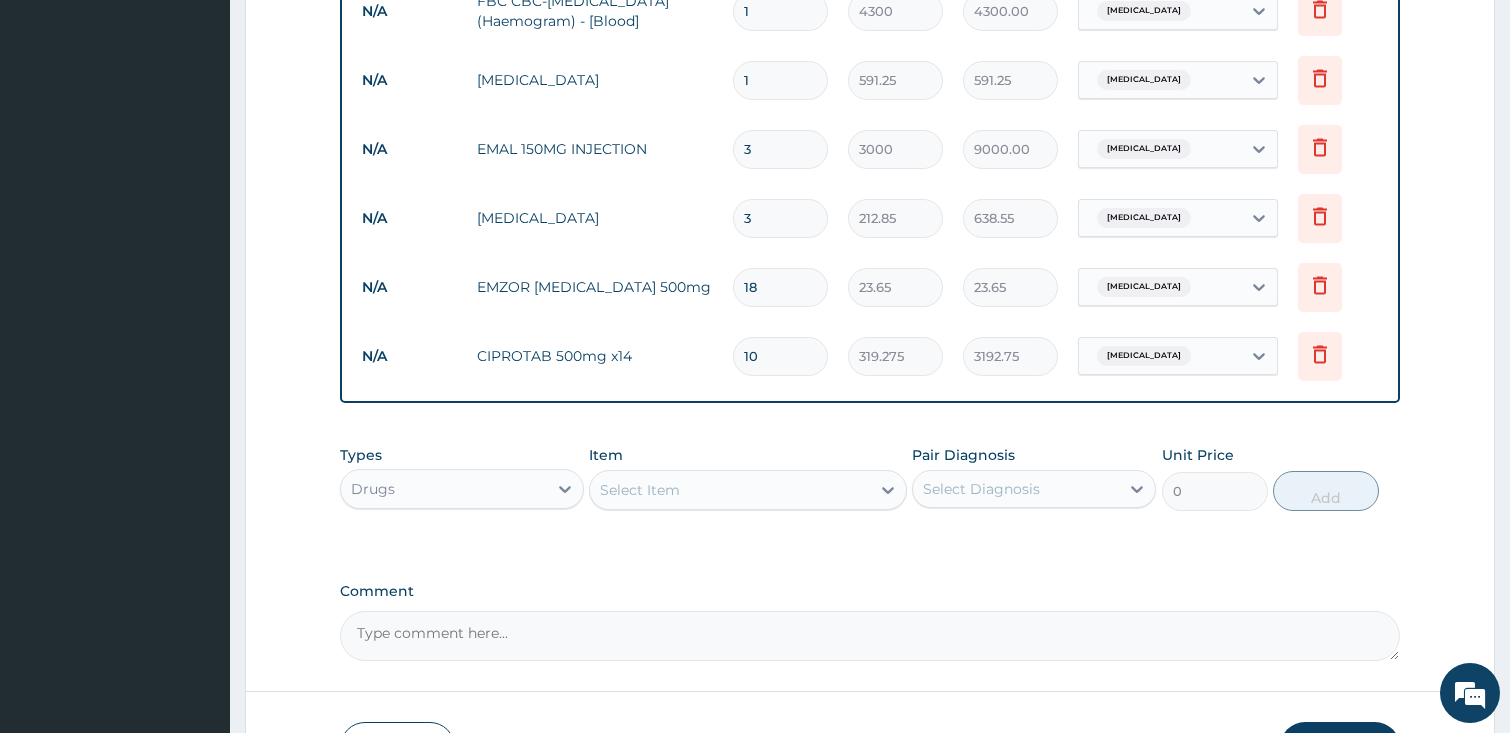 type on "425.70" 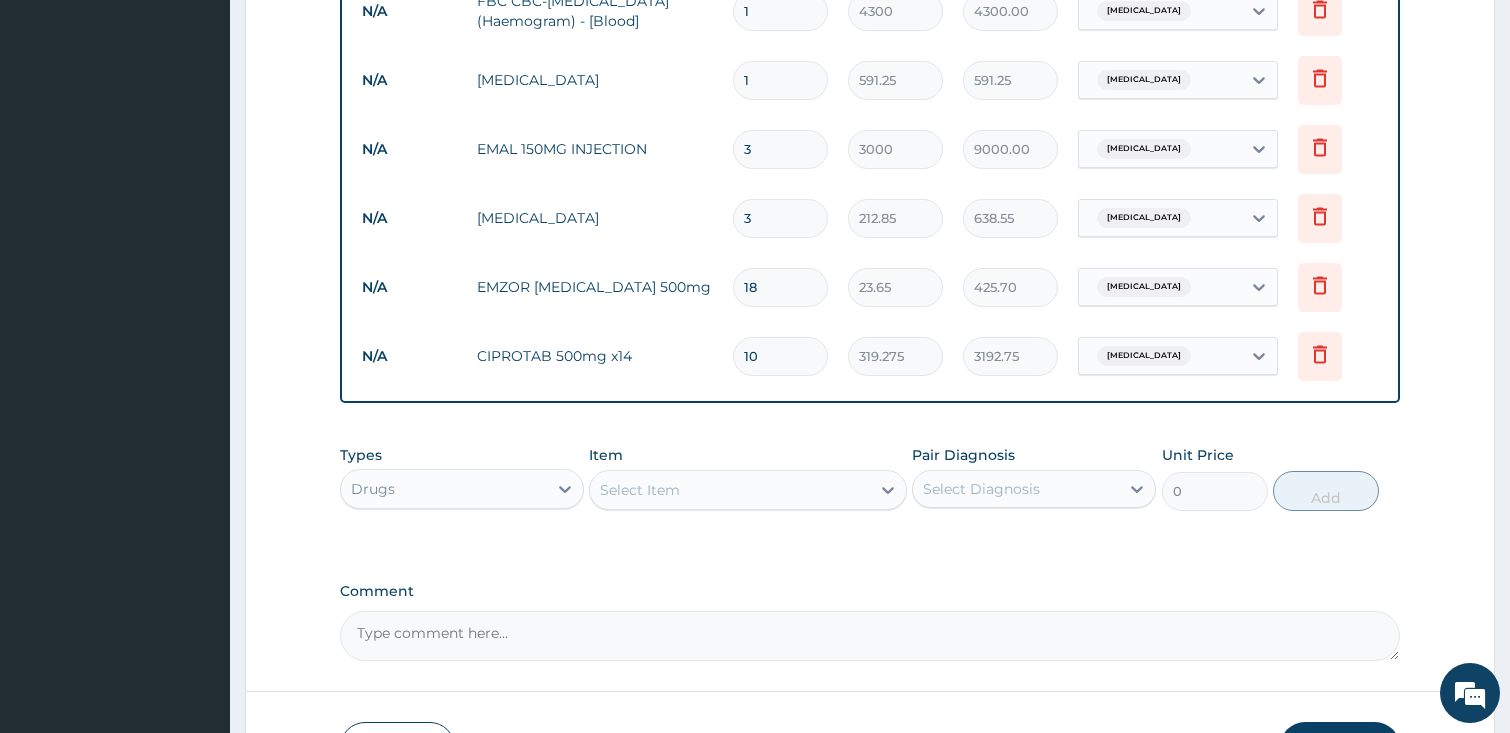 type on "18" 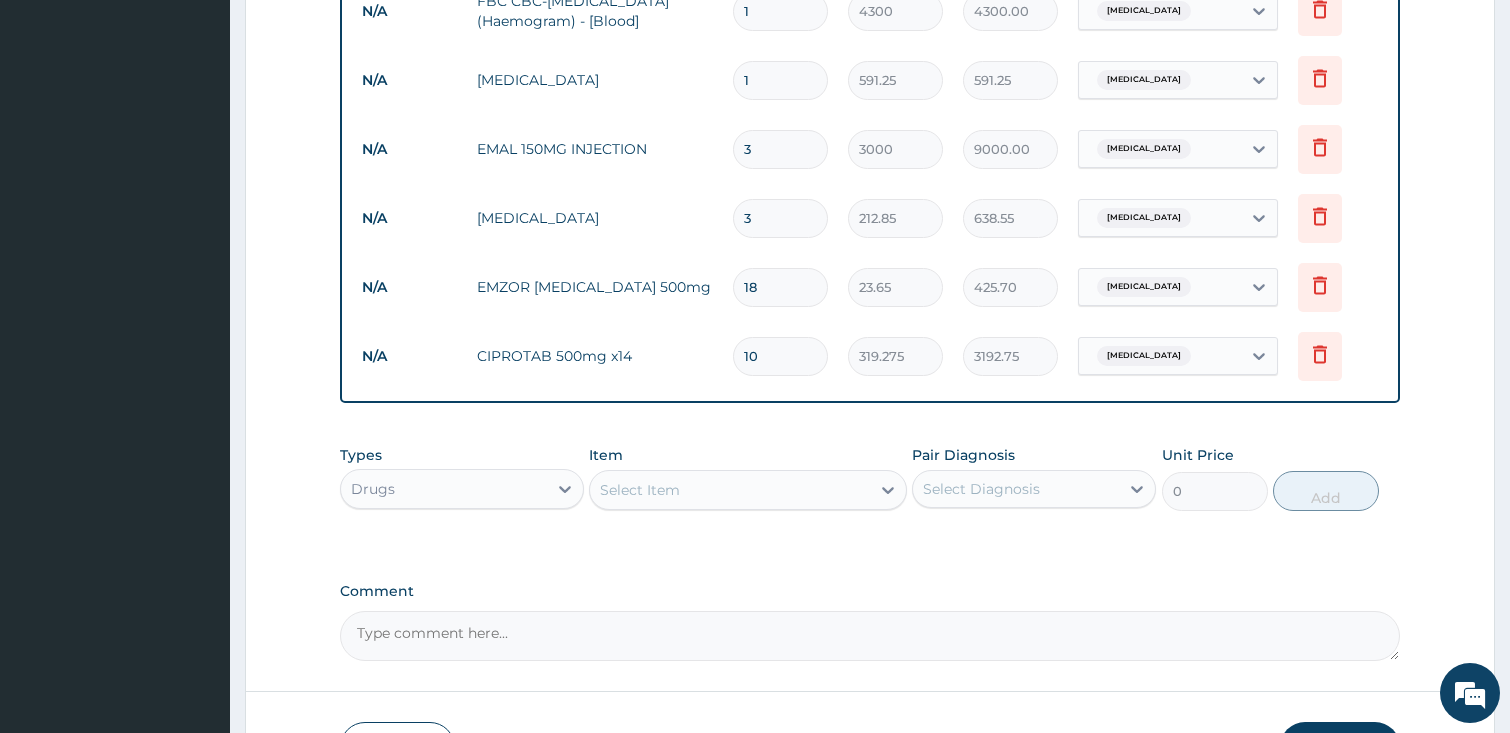 click on "Select Item" at bounding box center (730, 490) 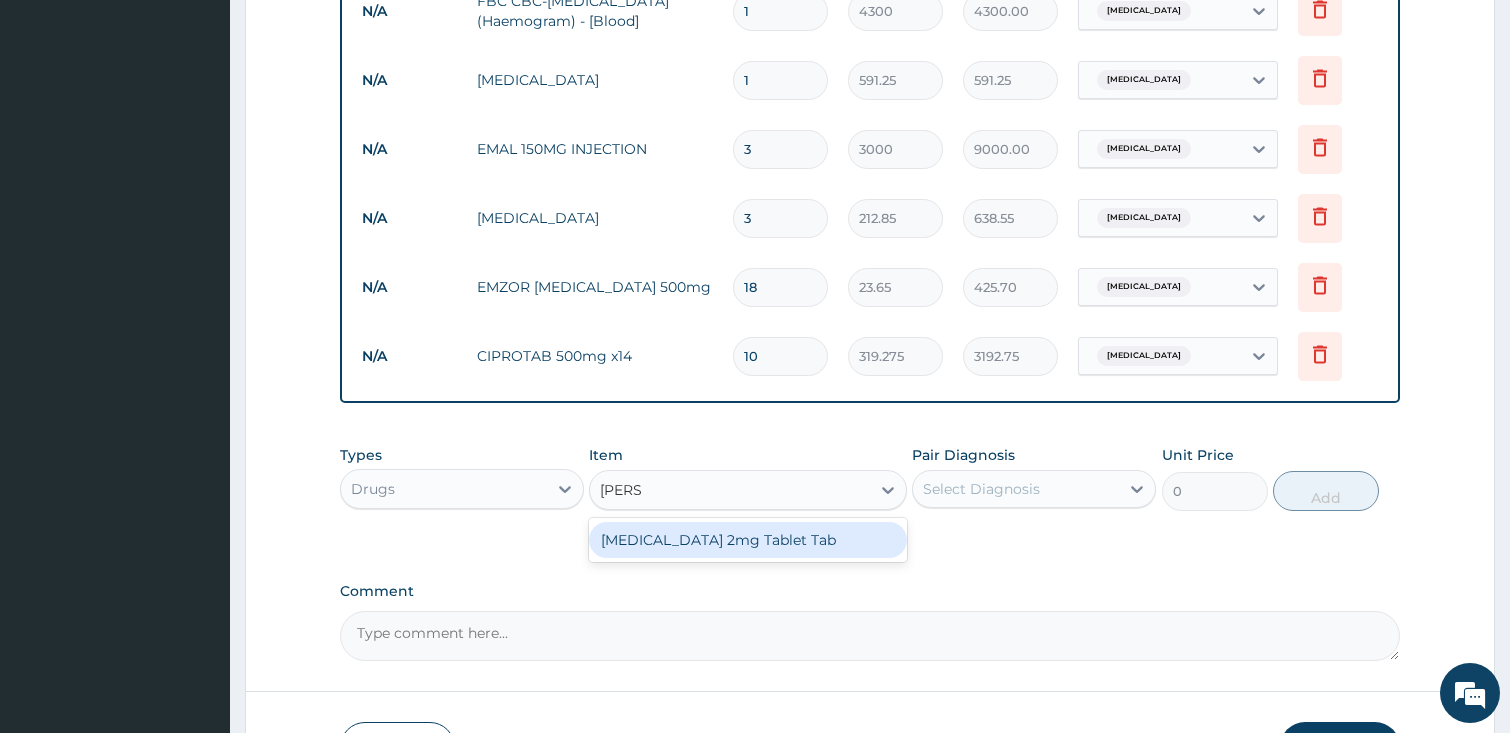 type on "LOPER" 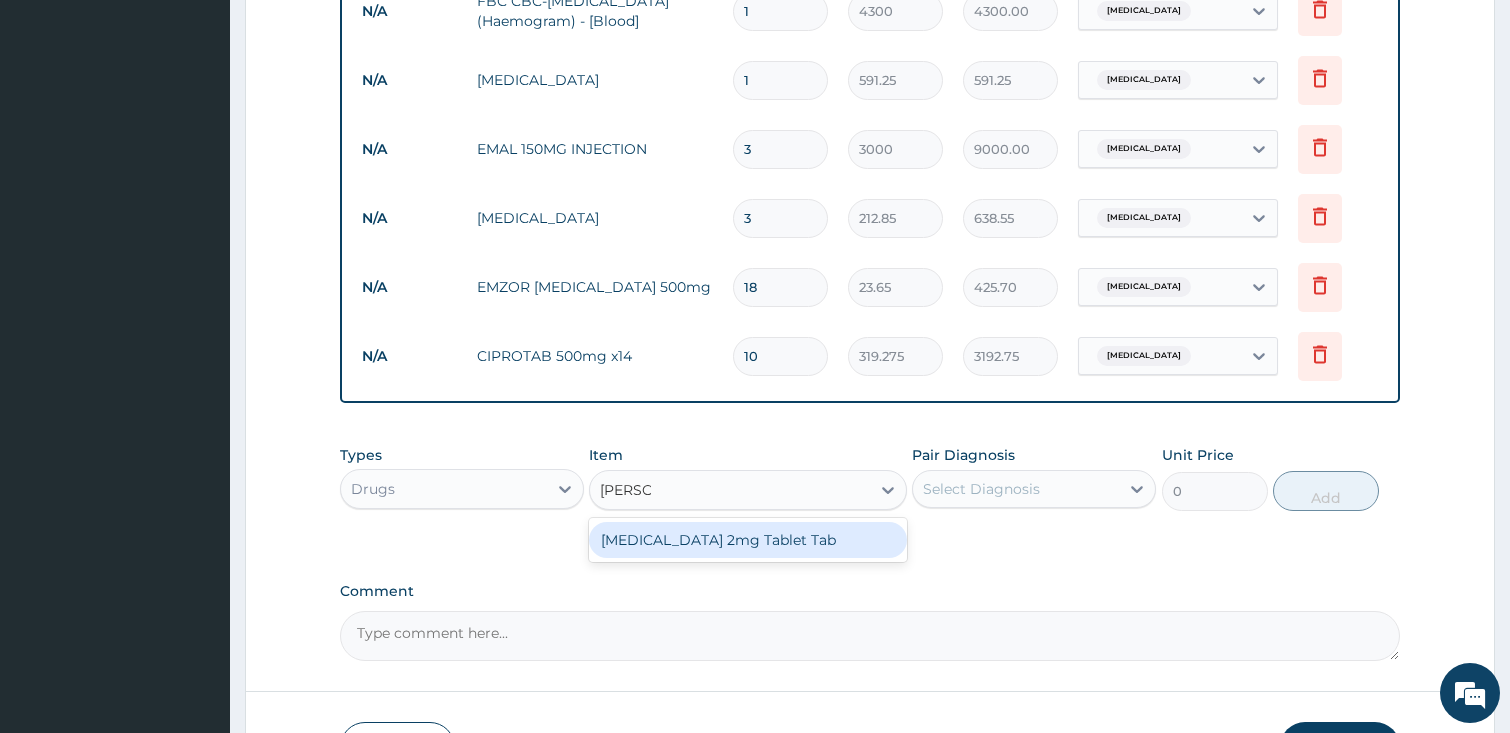 click on "Loperamide 2mg Tablet Tab" at bounding box center [748, 540] 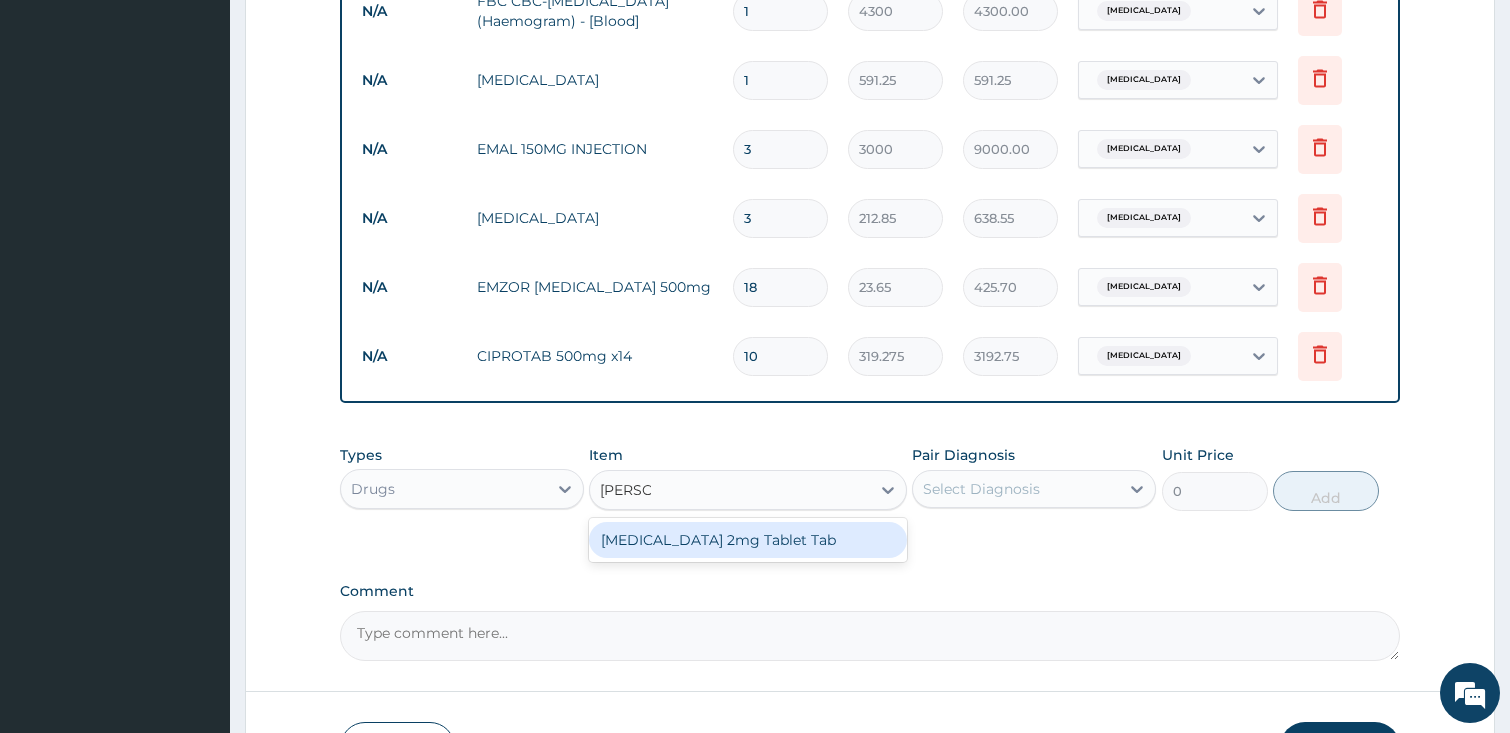 type 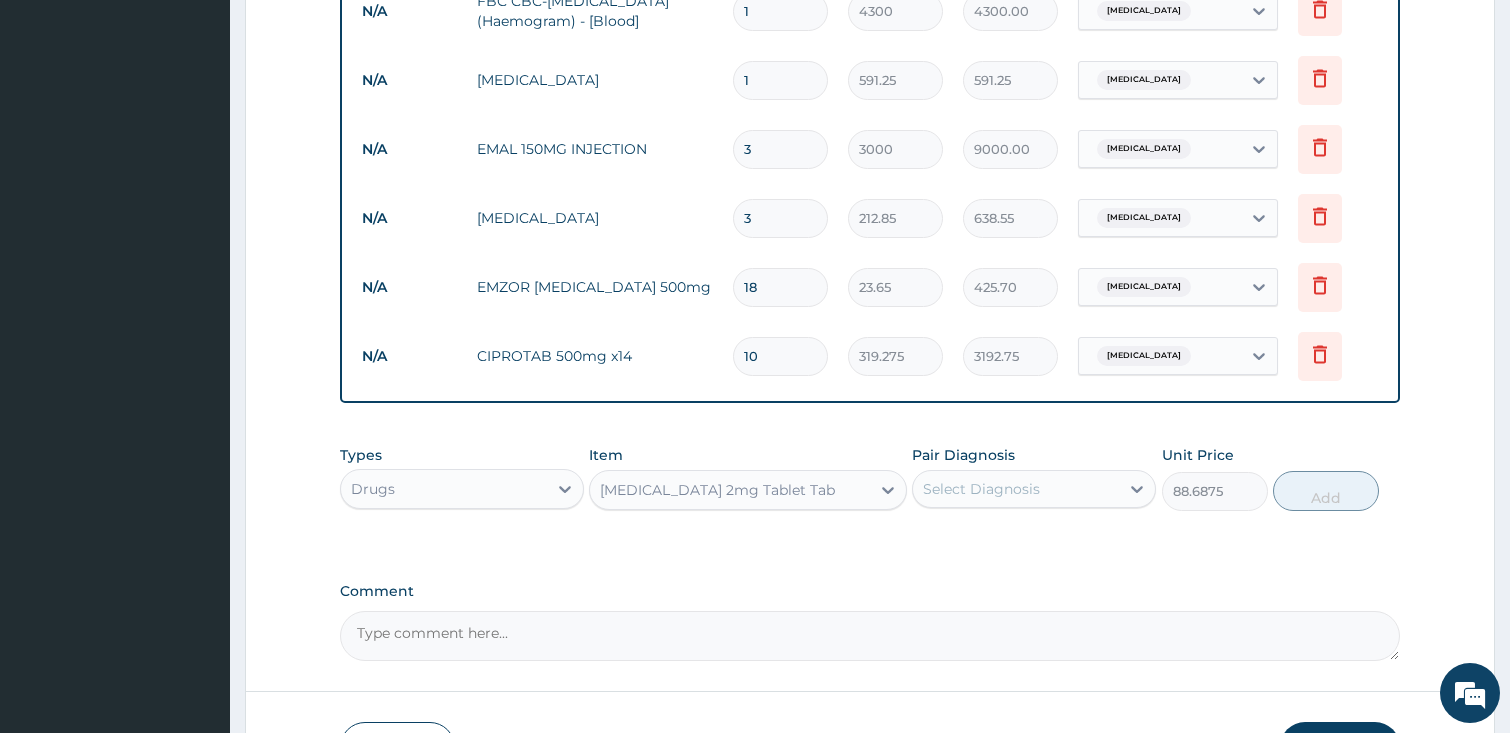 click on "Select Diagnosis" at bounding box center (981, 489) 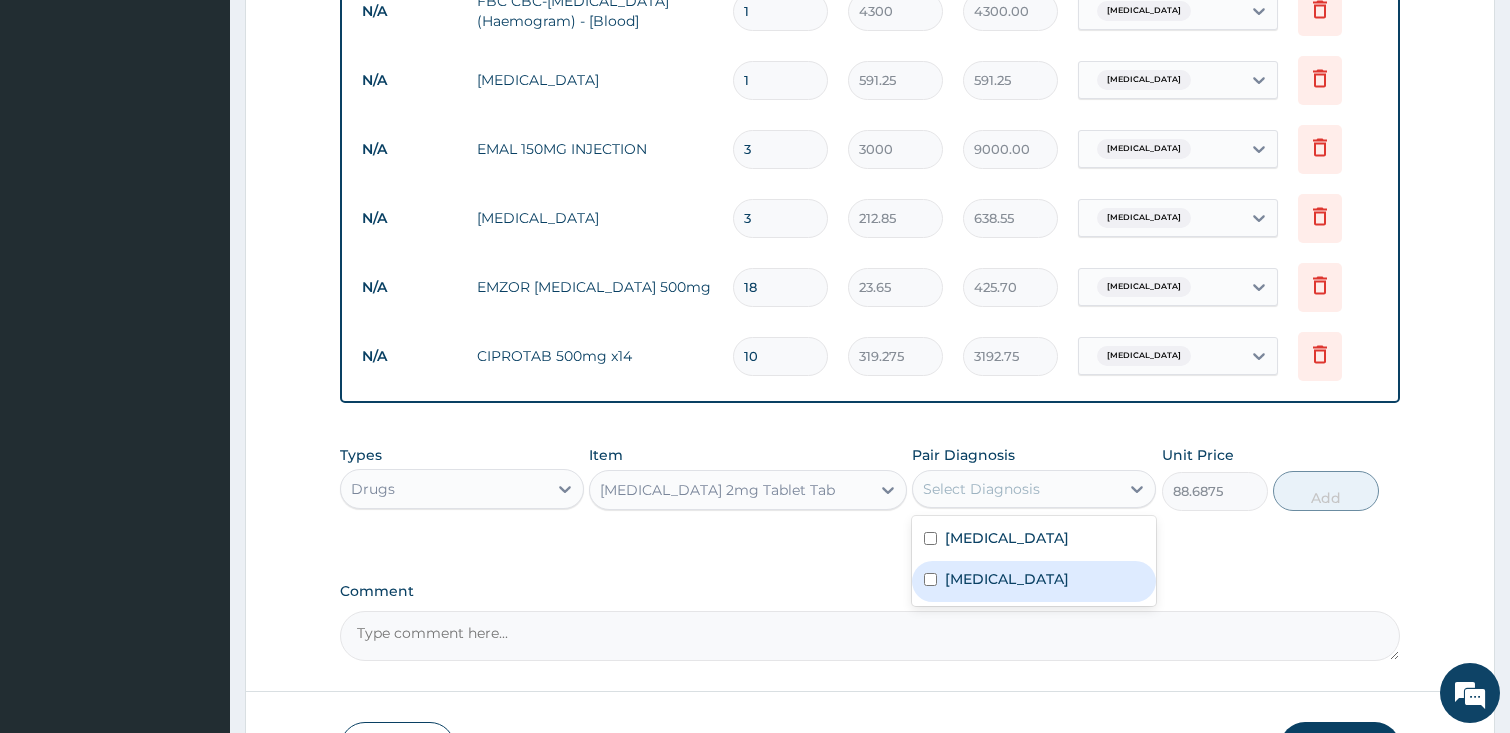 click on "Sepsis" at bounding box center [1034, 581] 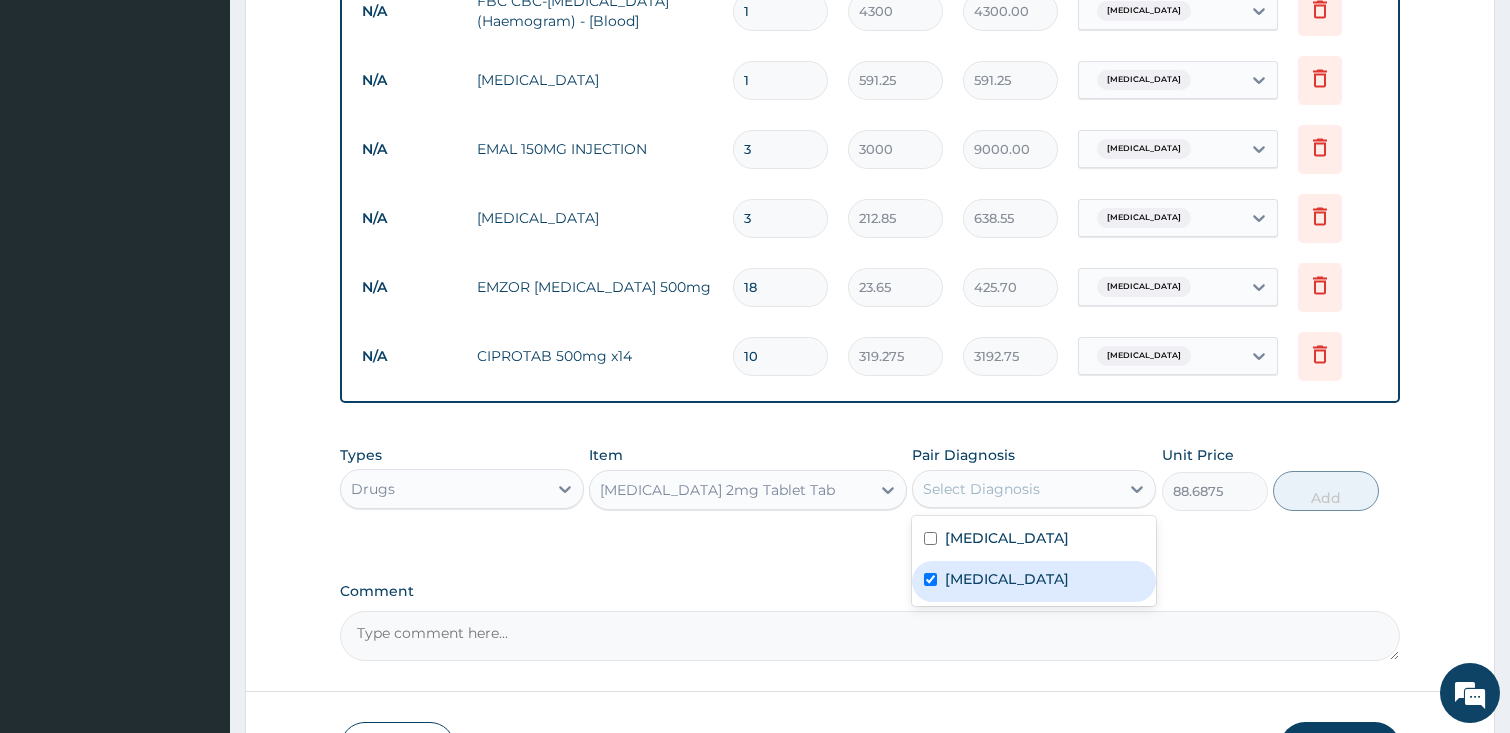 checkbox on "true" 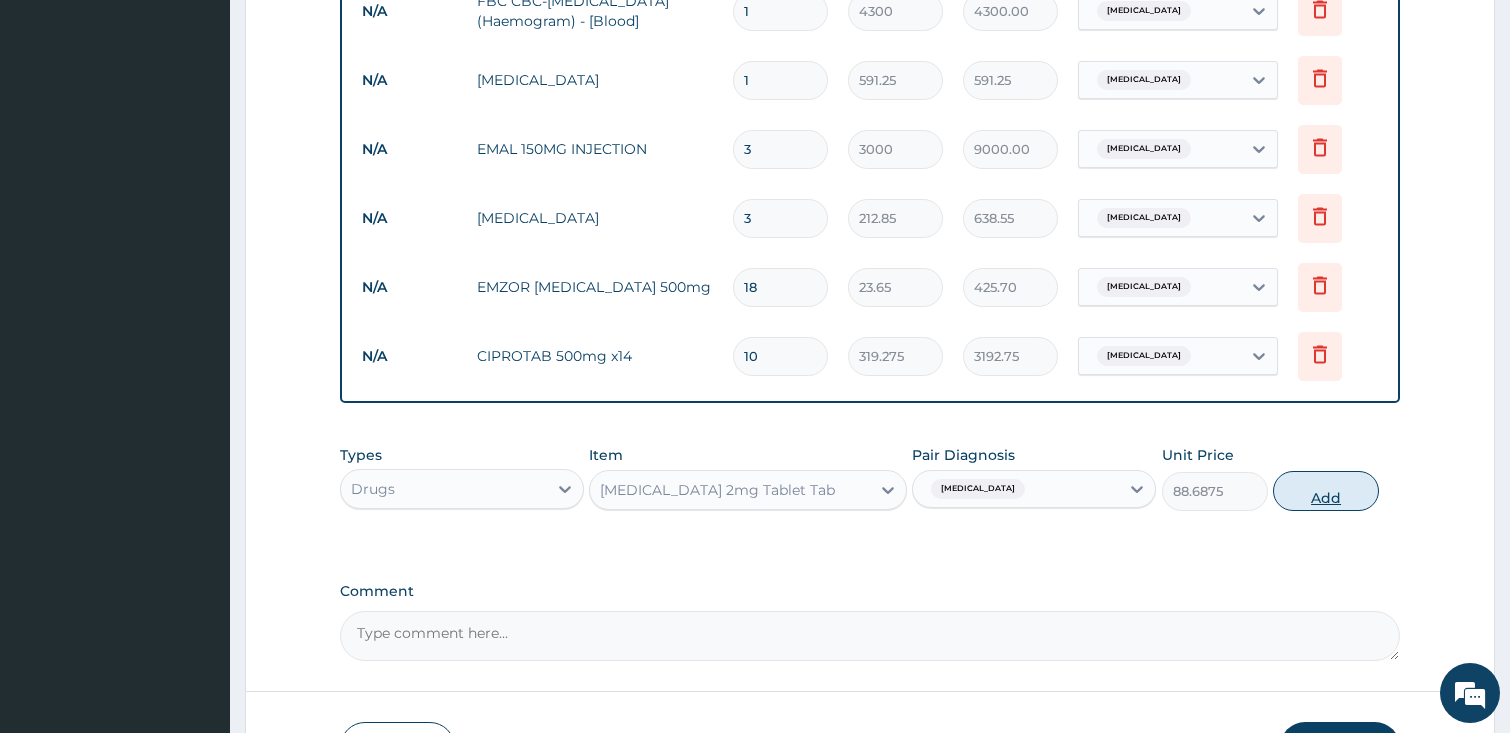 click on "Add" at bounding box center (1326, 491) 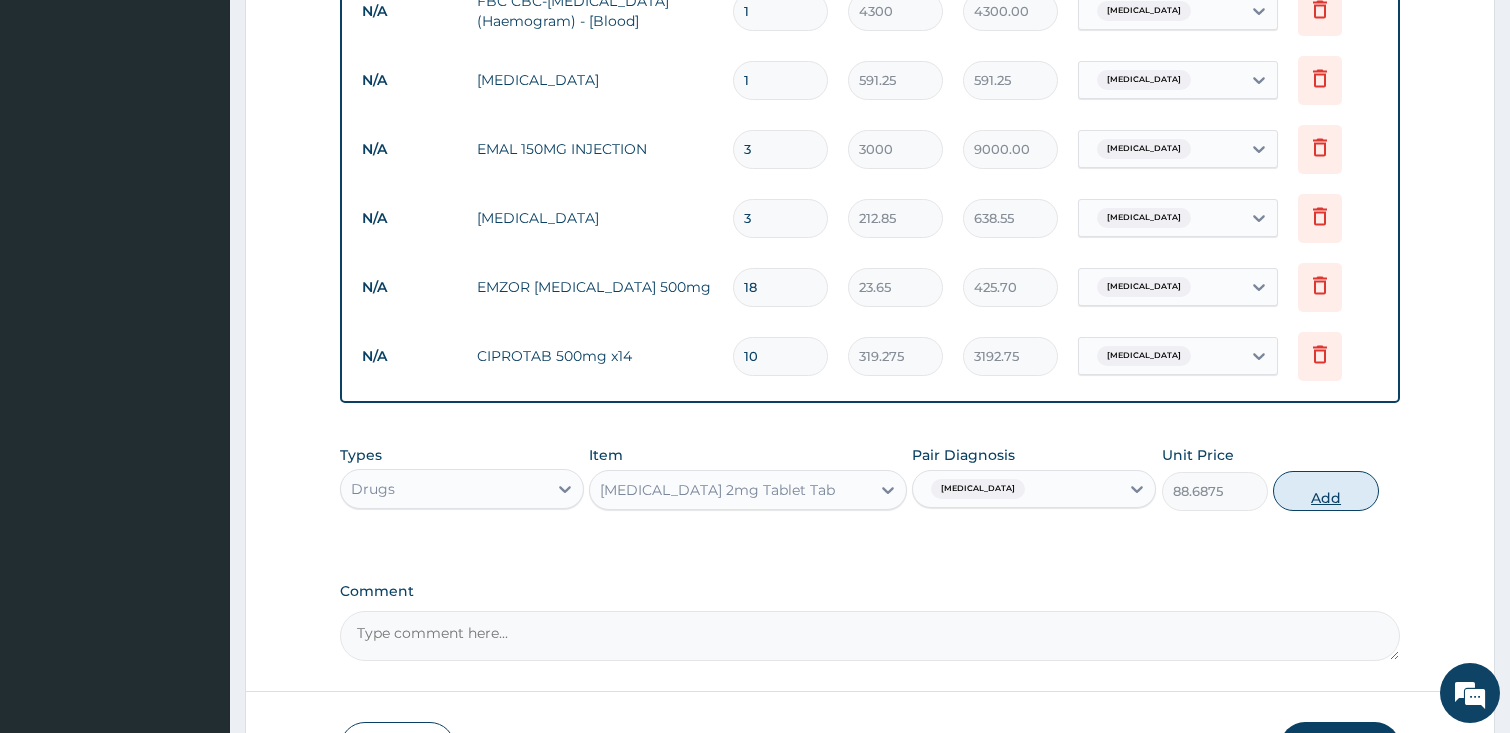 type on "0" 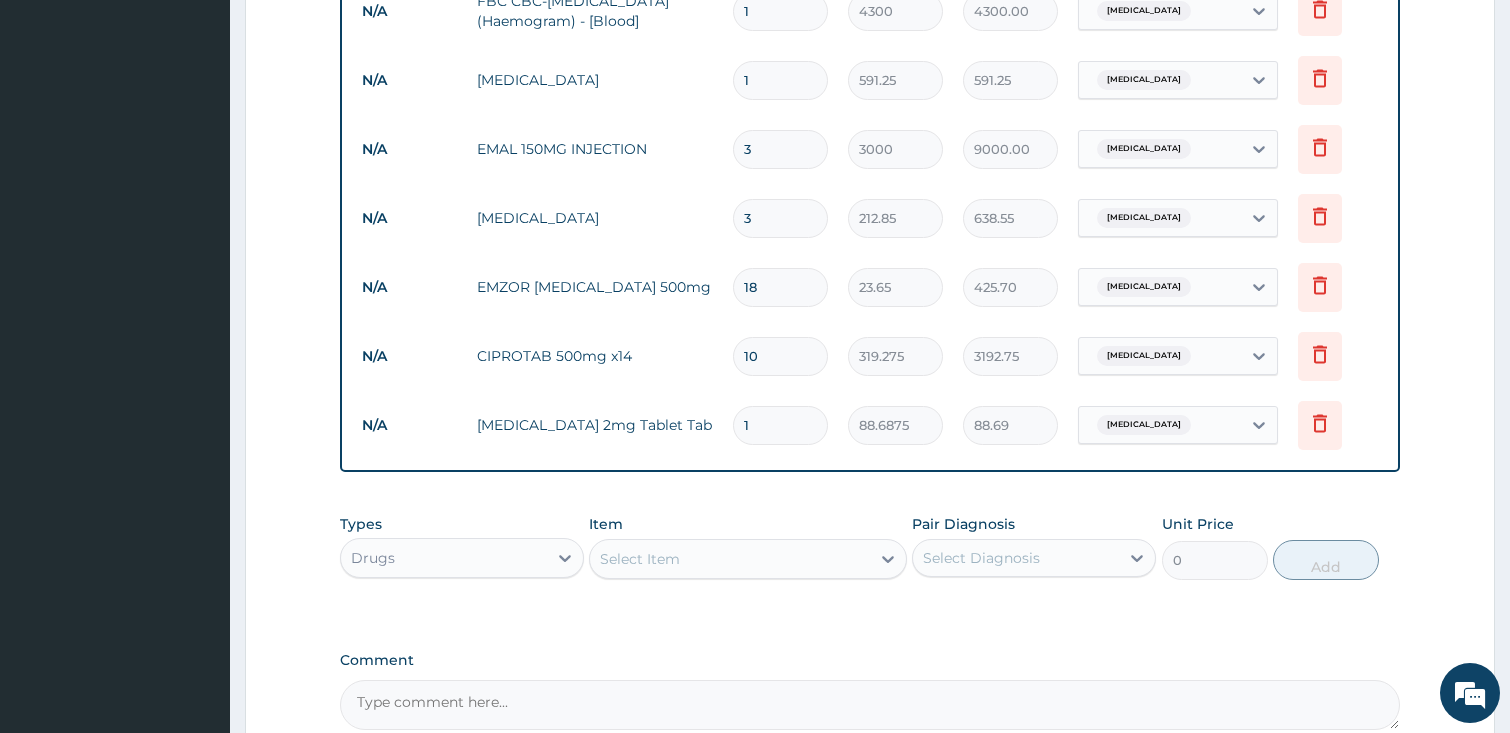 type 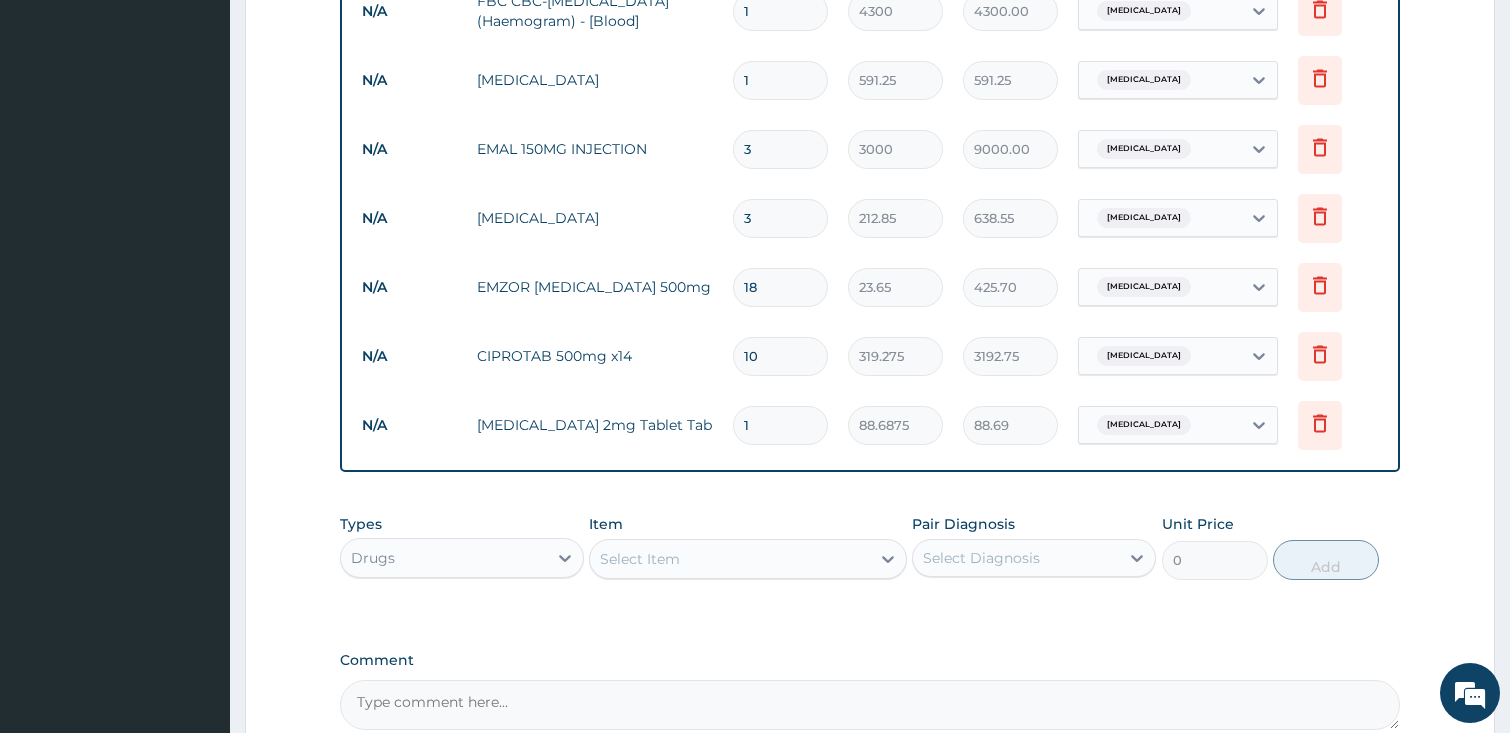type on "0.00" 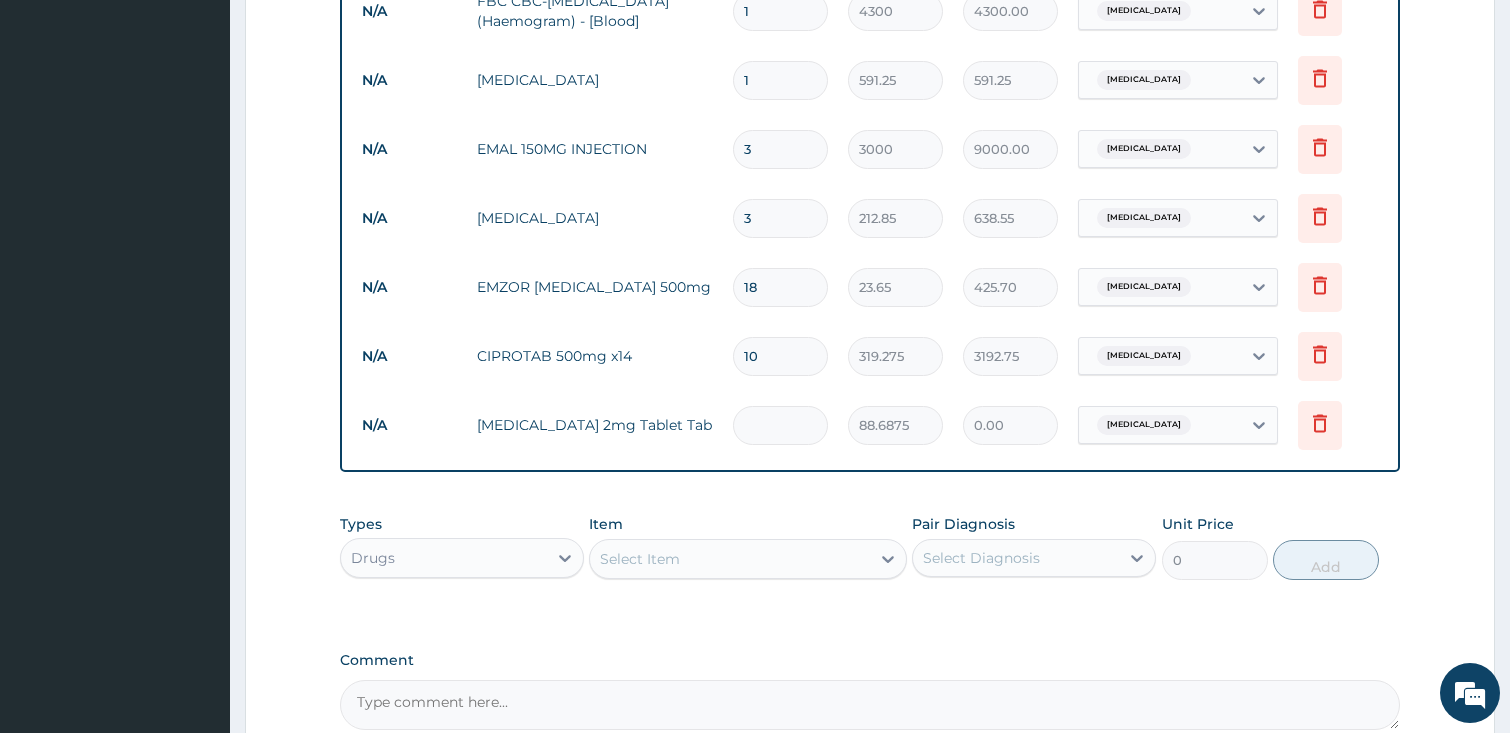 type on "4" 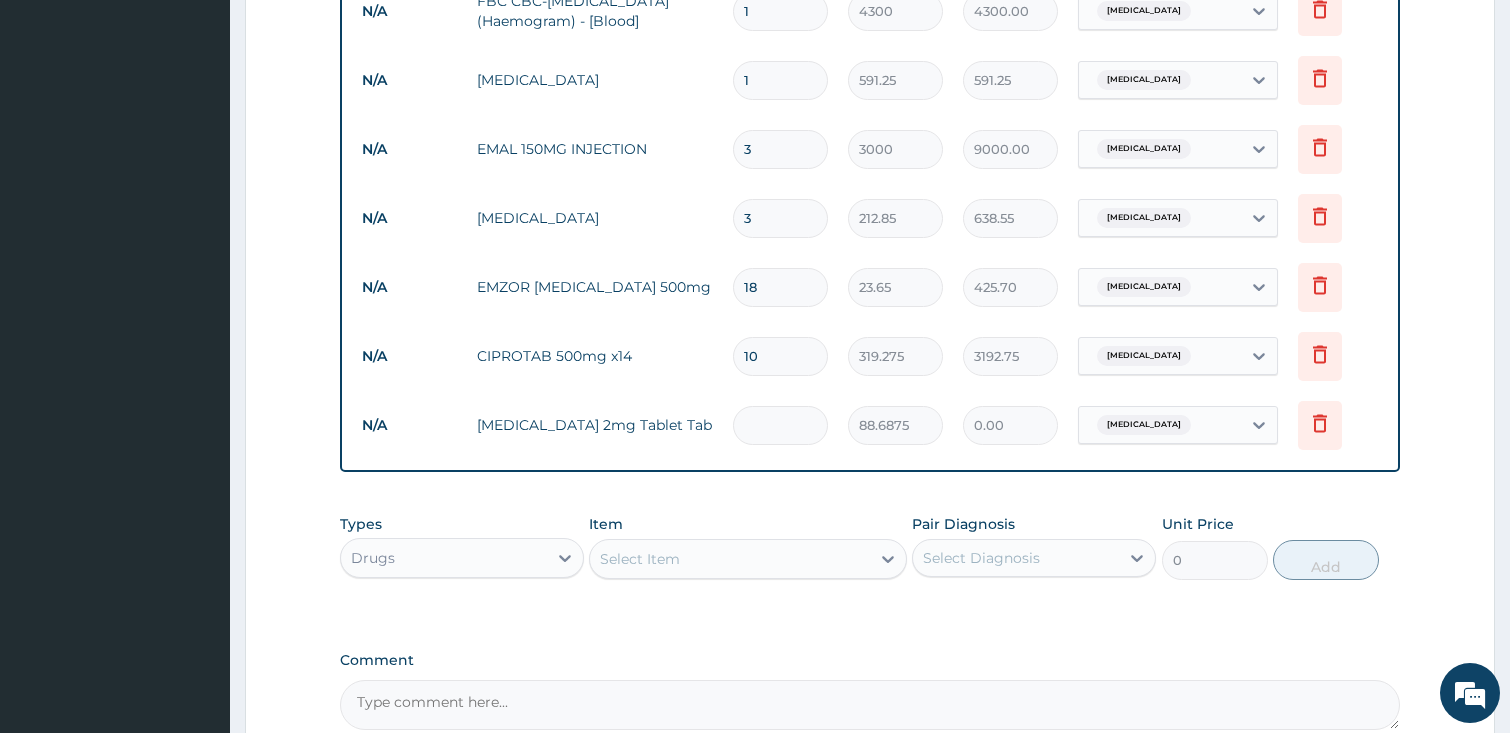 type on "354.75" 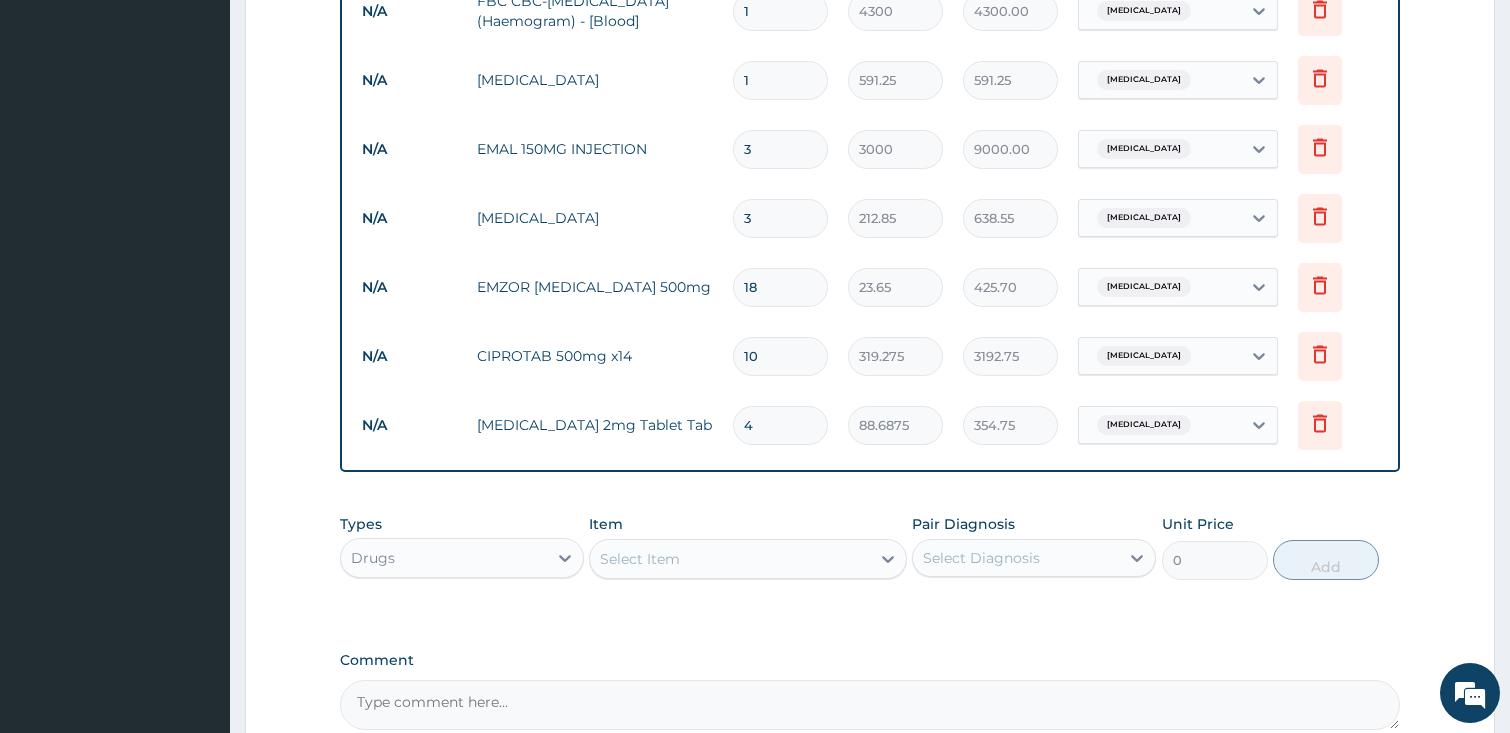 type on "4" 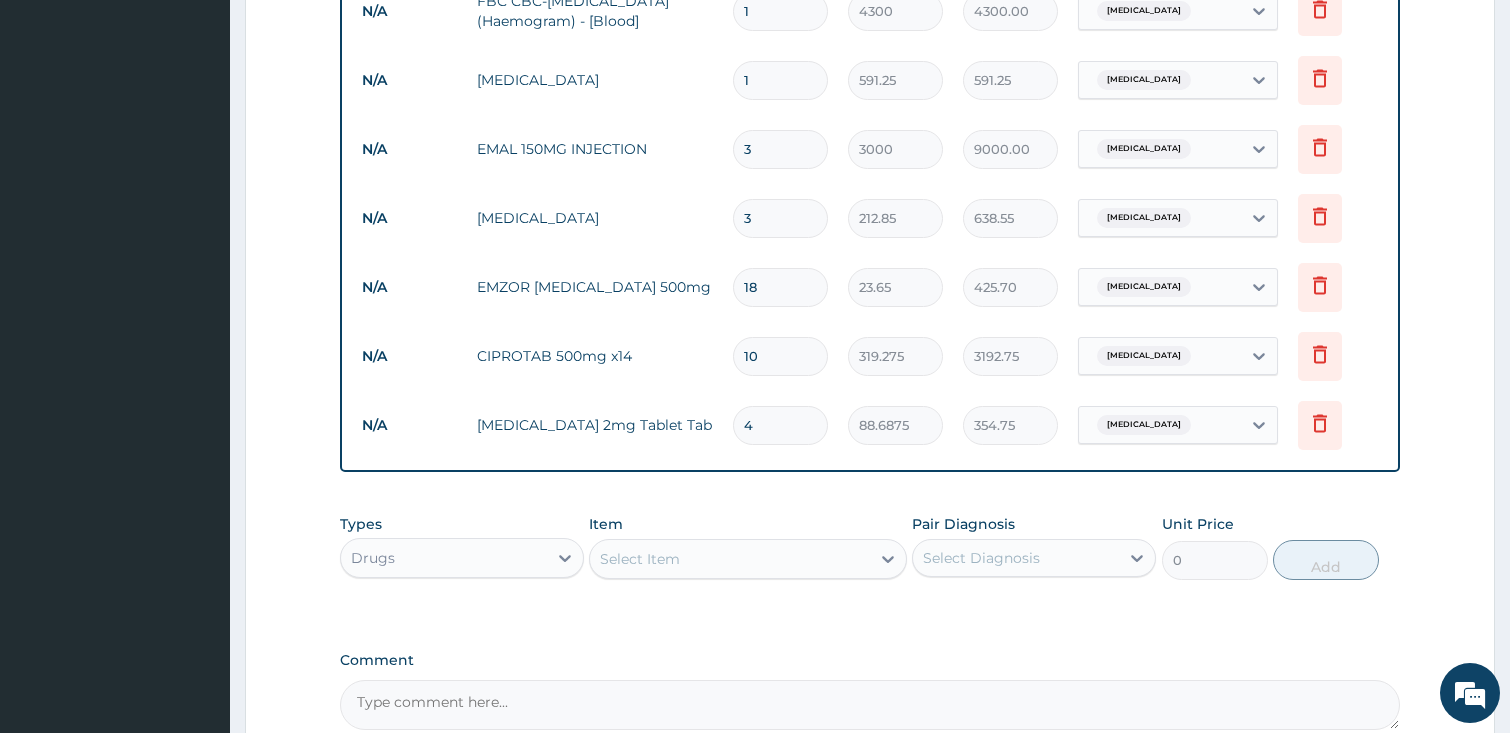 click on "Select Item" at bounding box center (730, 559) 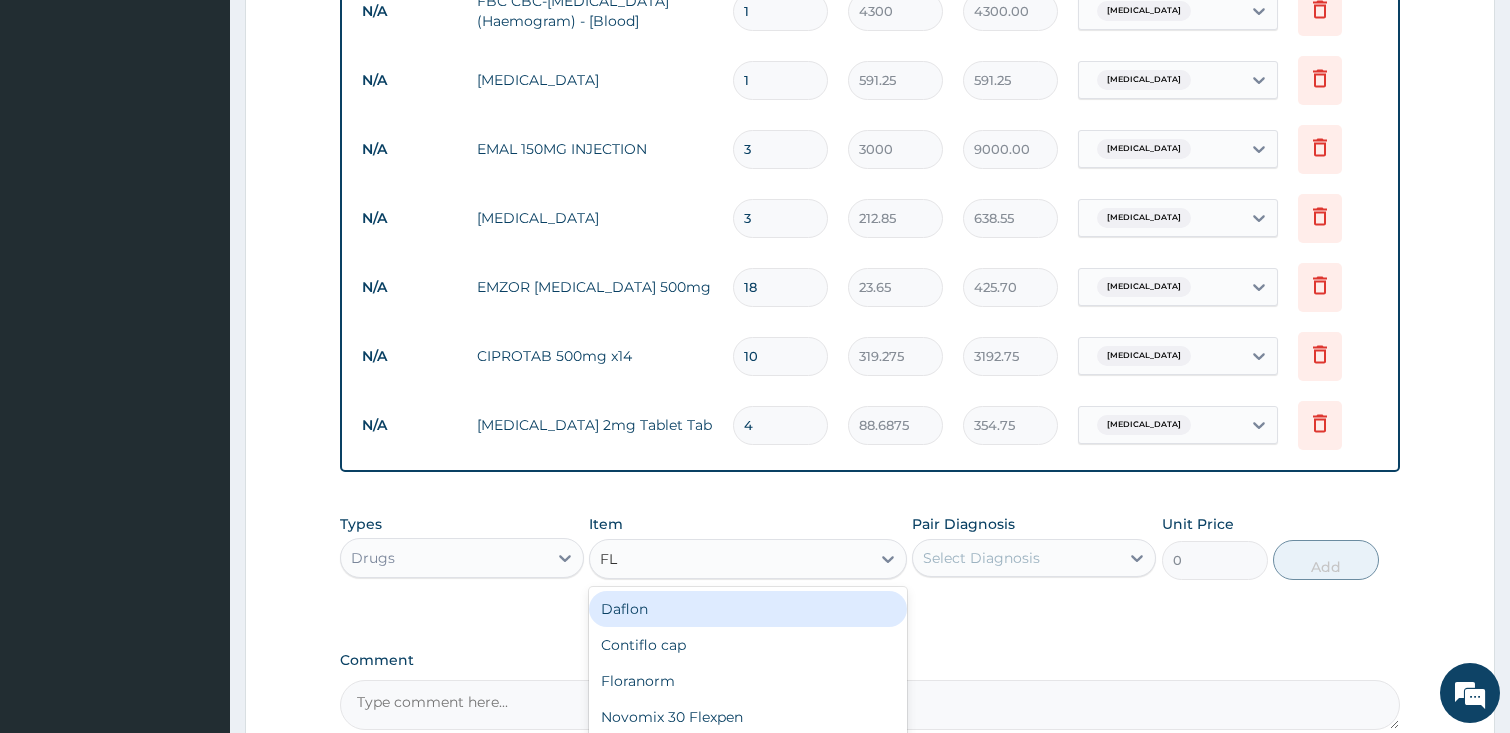 type on "FLA" 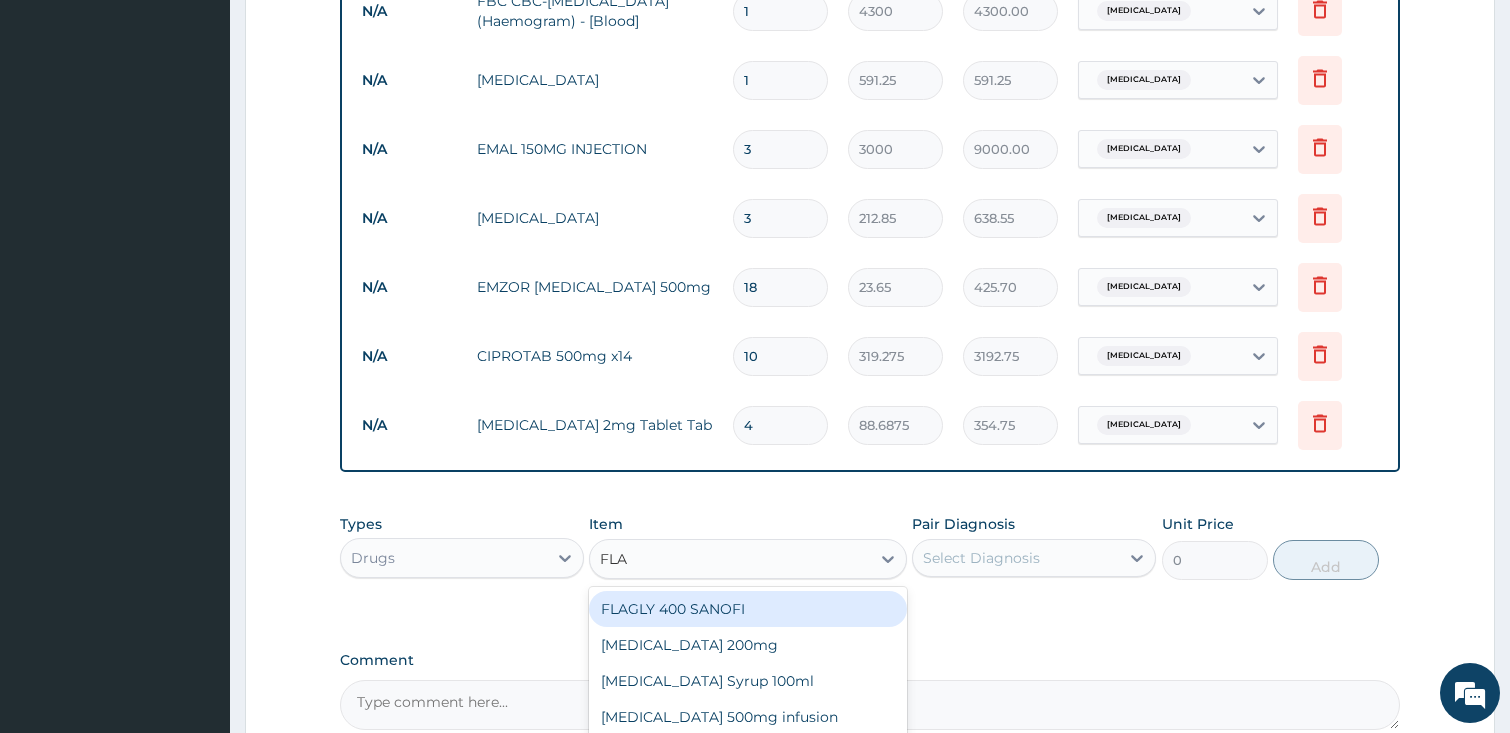 click on "FLAGLY 400 SANOFI" at bounding box center [748, 609] 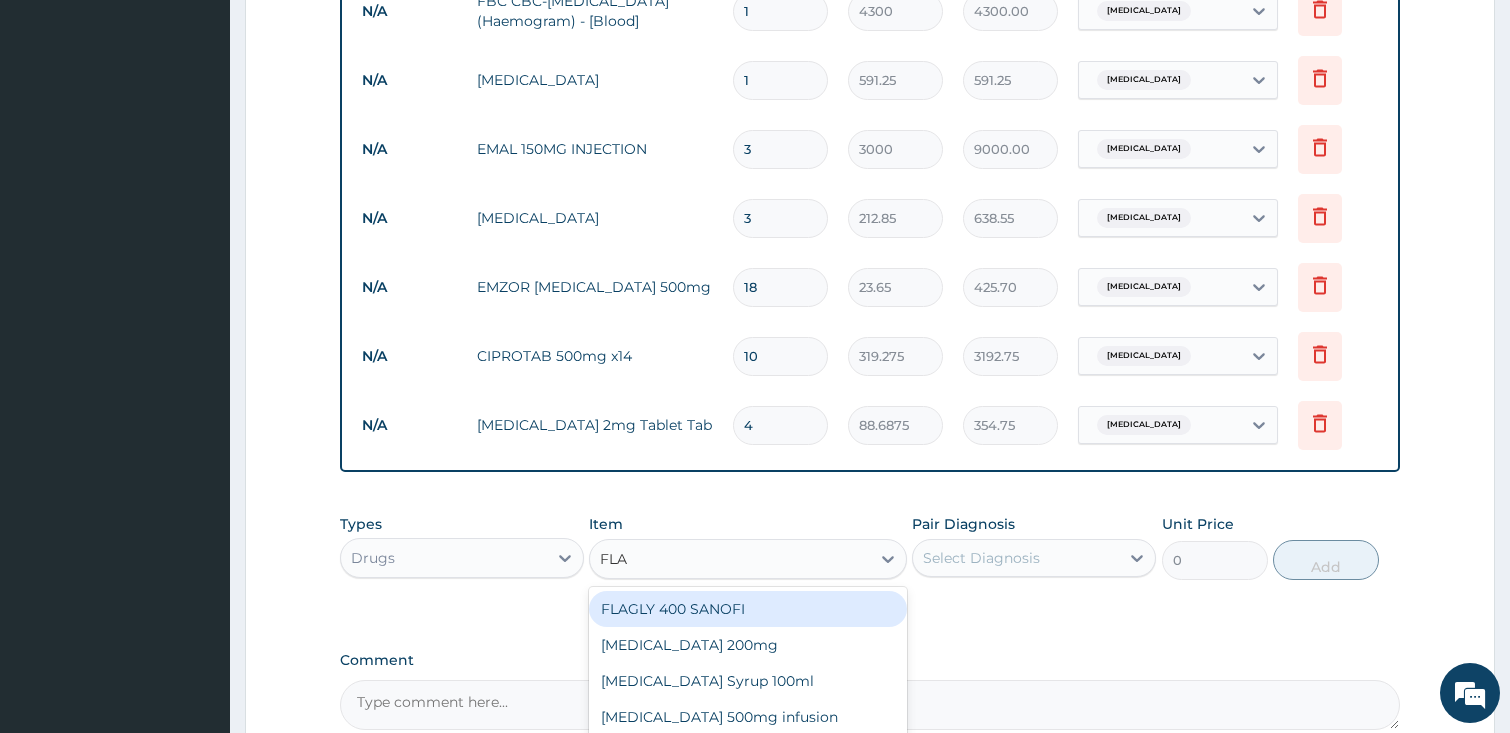 type 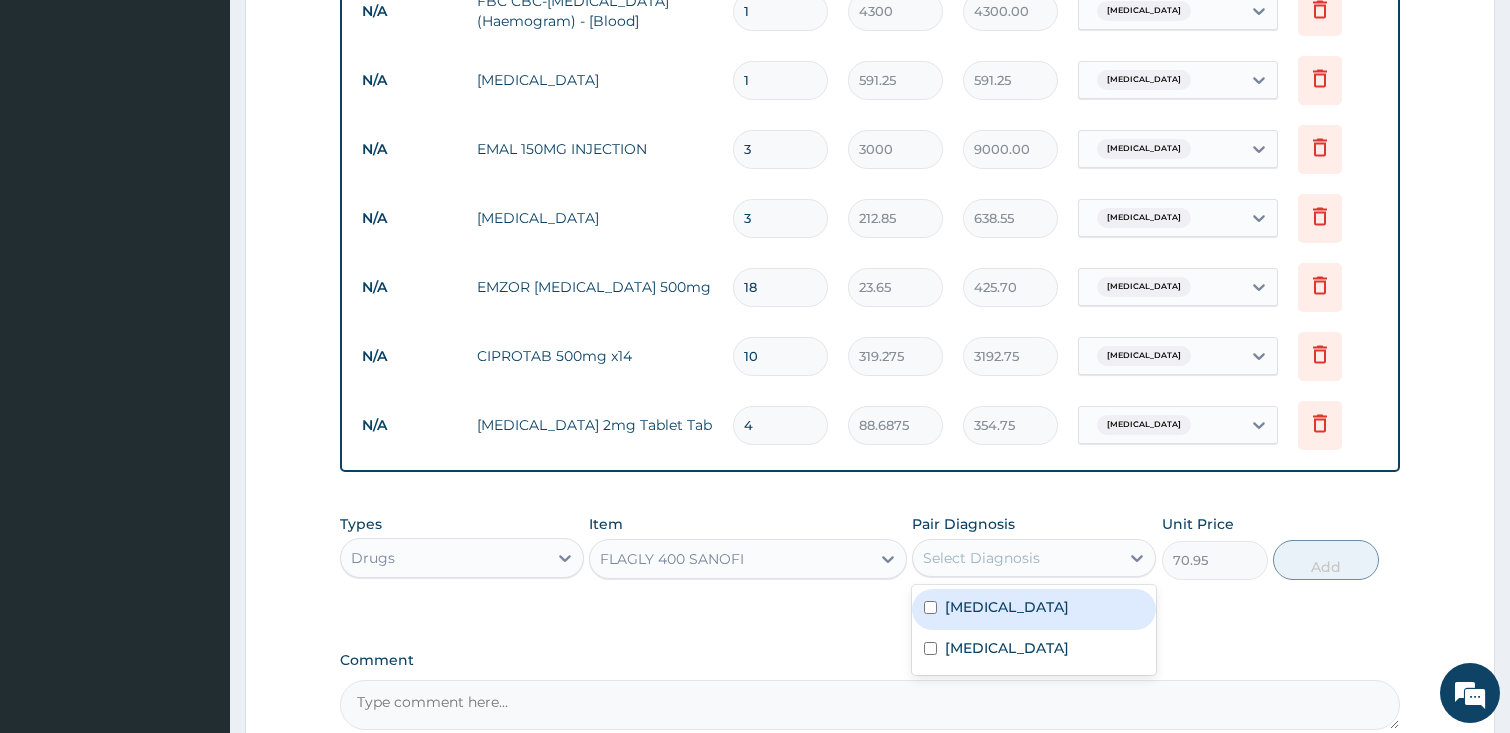click on "Select Diagnosis" at bounding box center (981, 558) 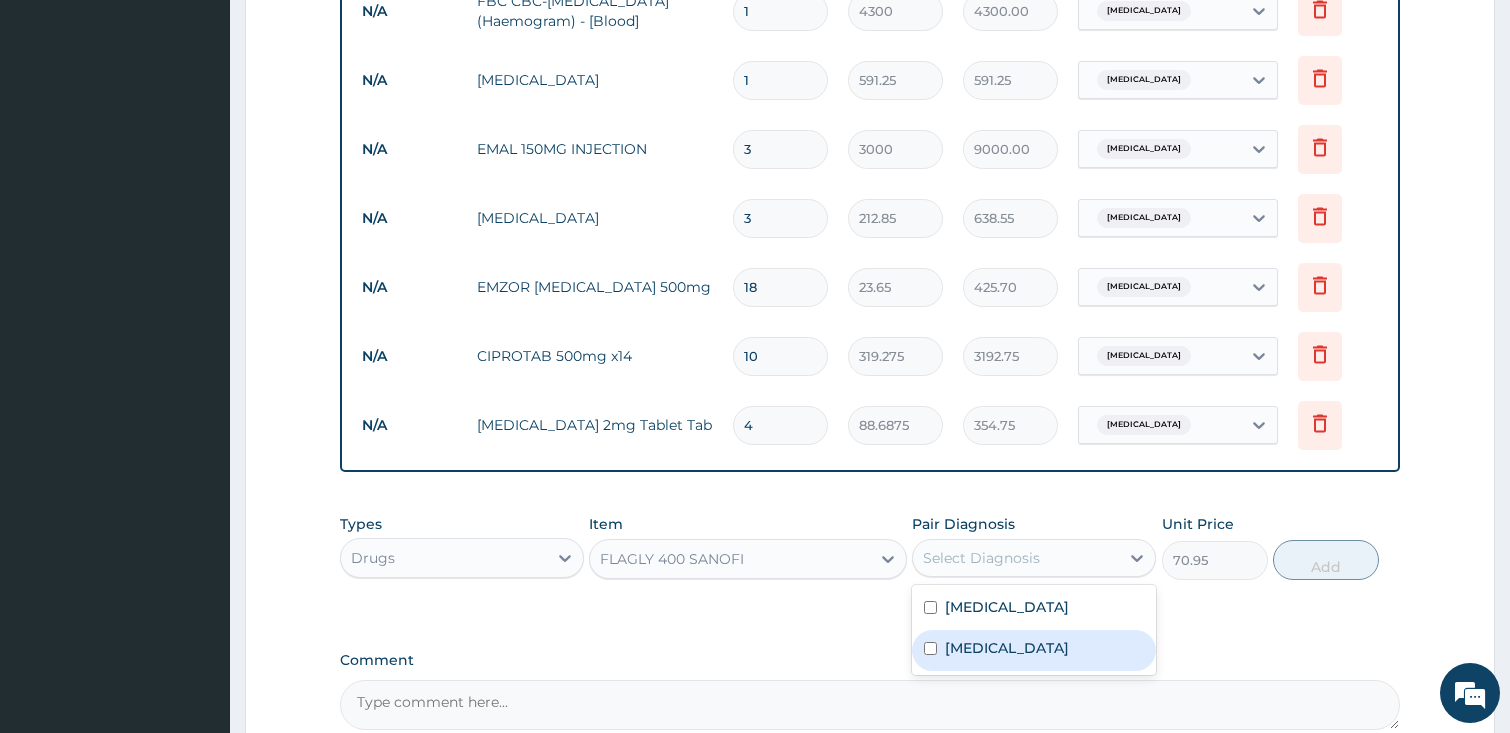 click on "Sepsis" at bounding box center [1034, 650] 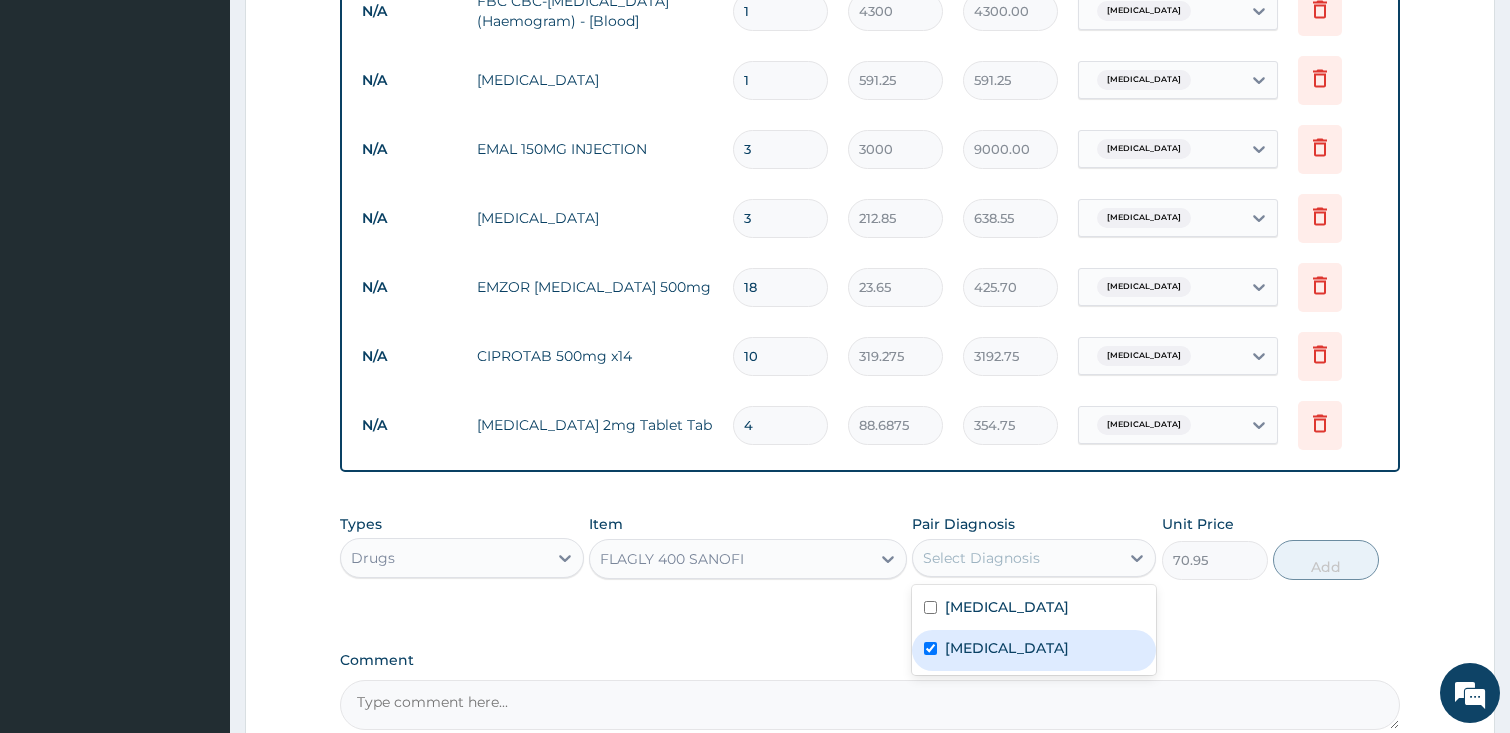 checkbox on "true" 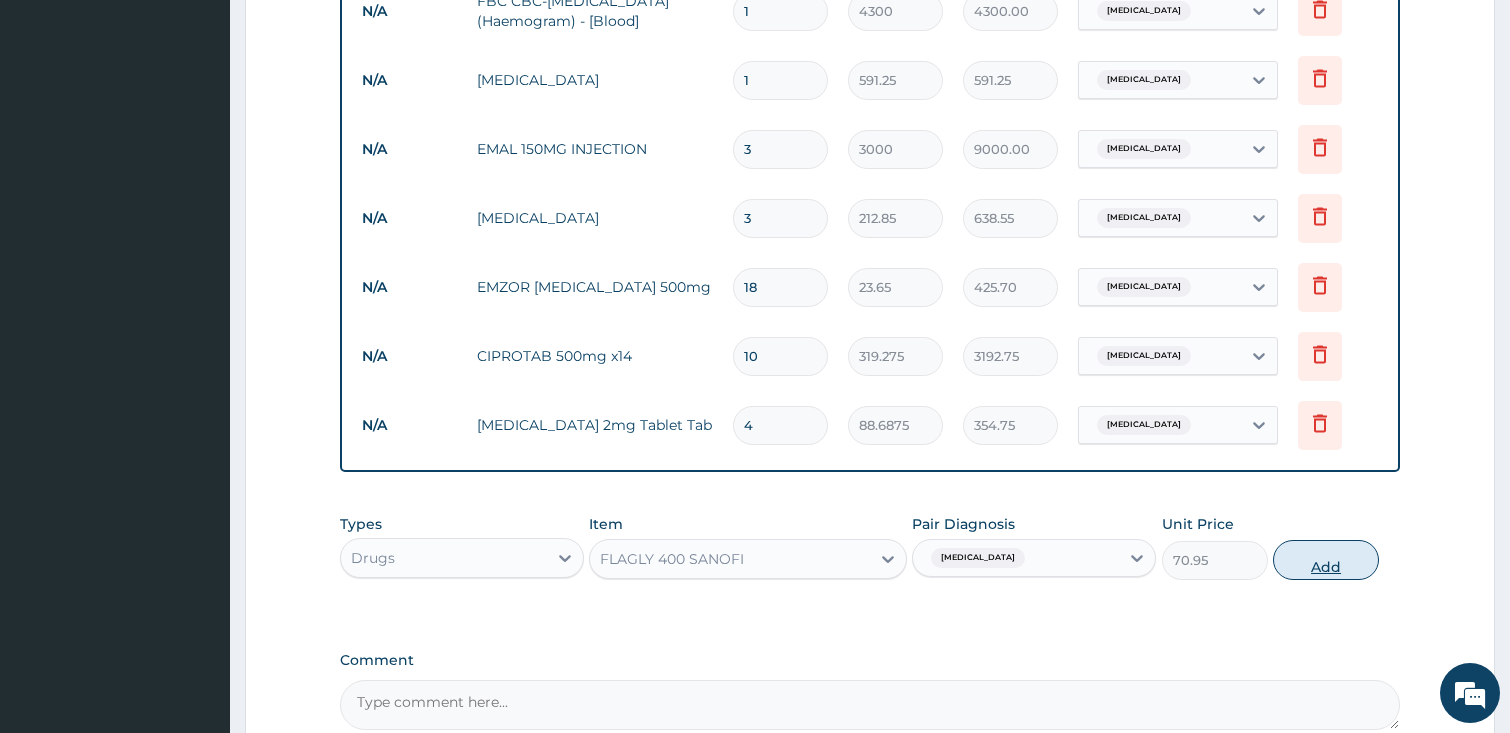 click on "Add" at bounding box center [1326, 560] 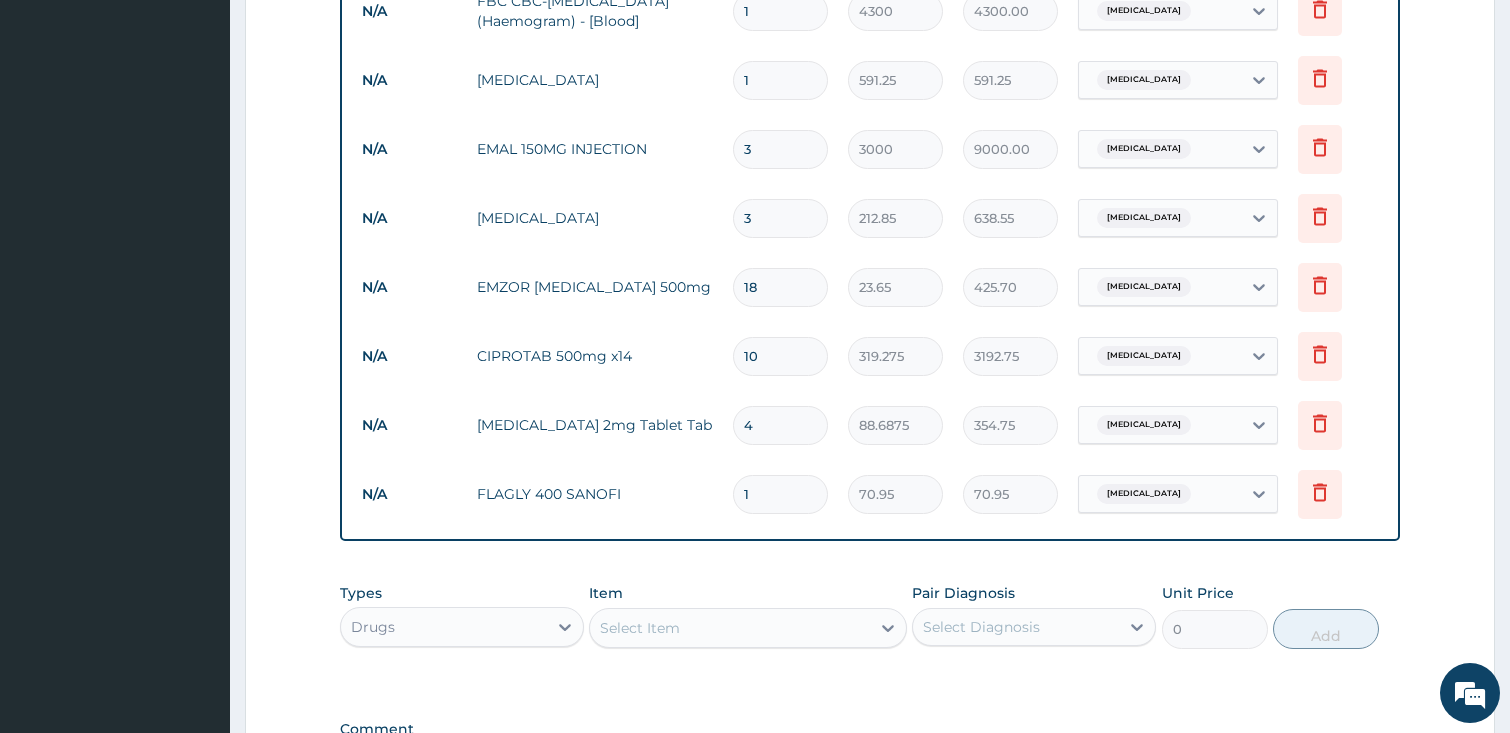 type on "15" 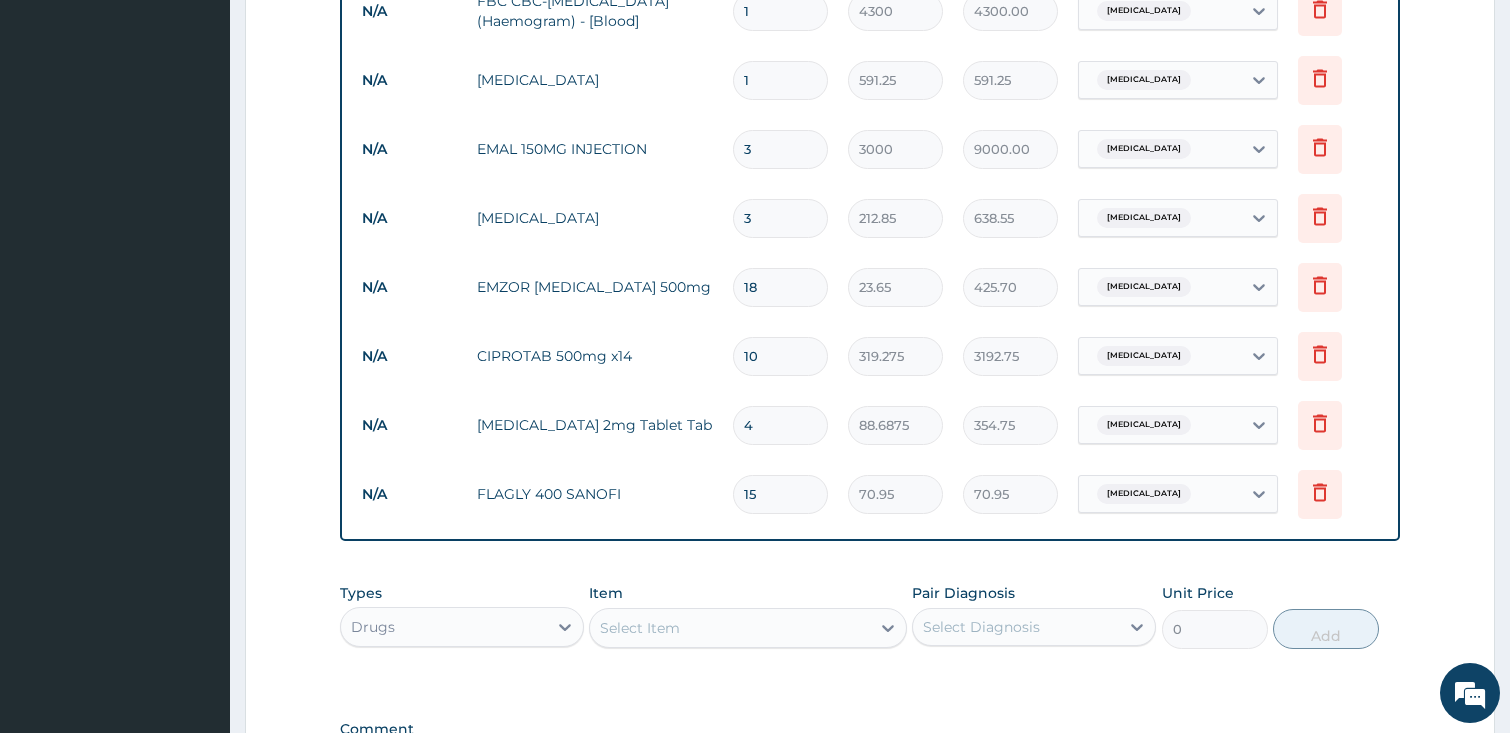 type on "1064.25" 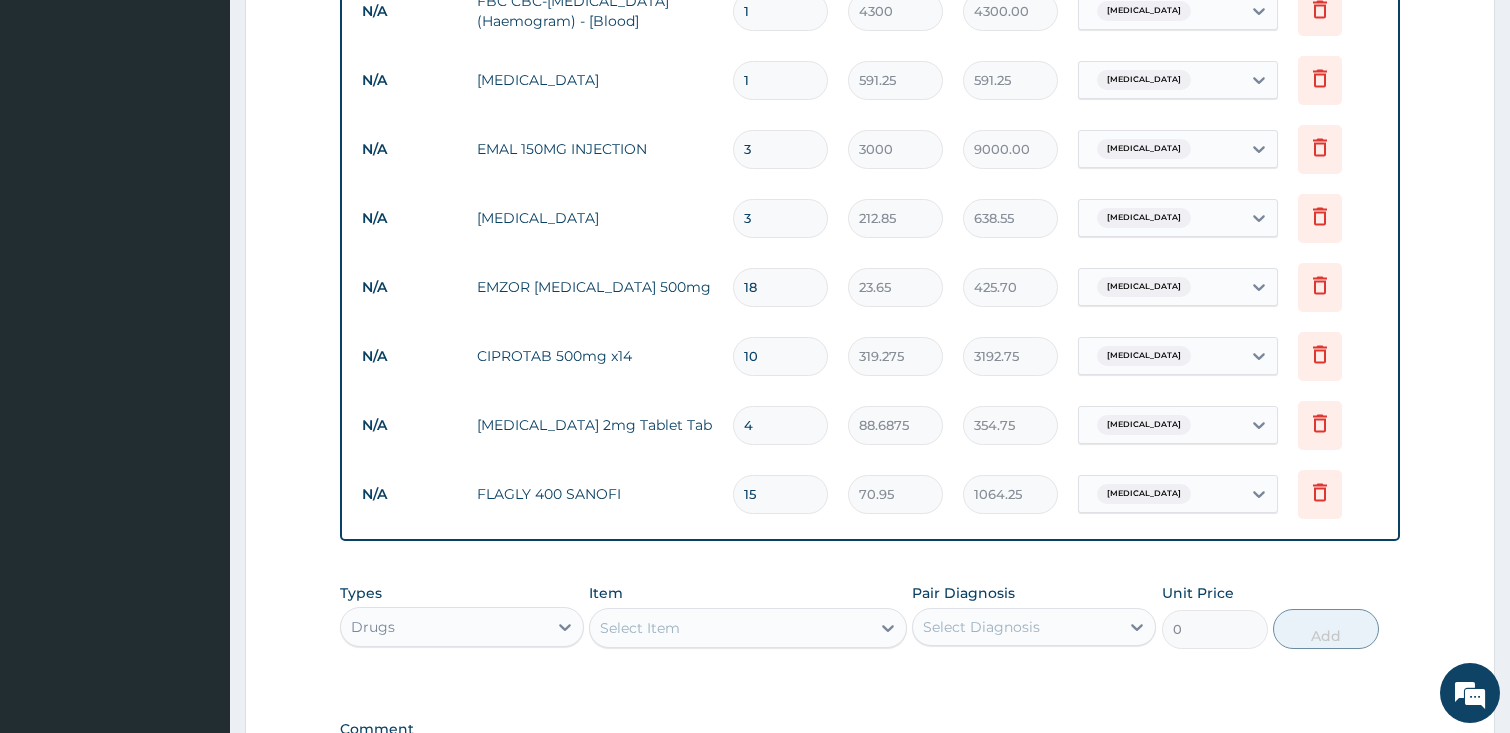 type on "15" 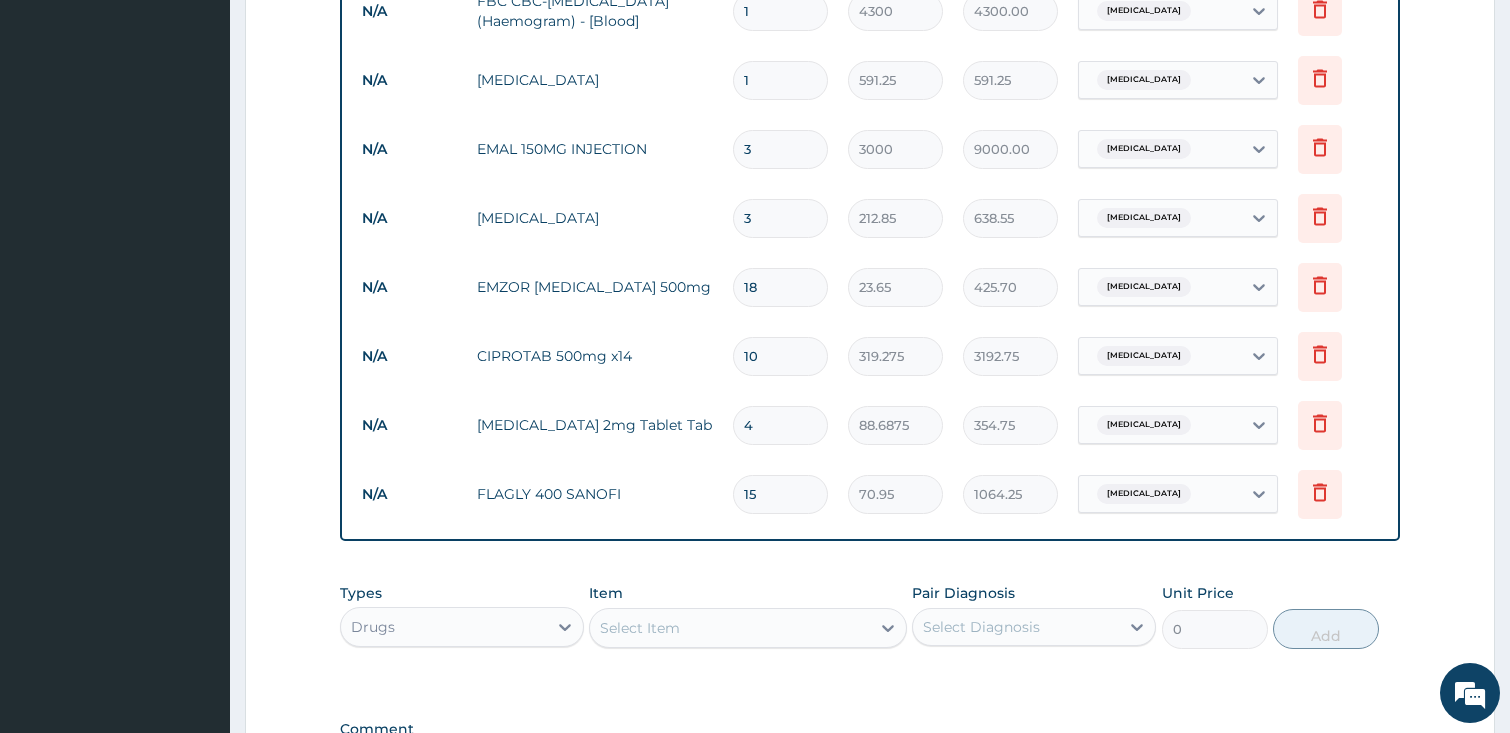click on "Select Item" at bounding box center (730, 628) 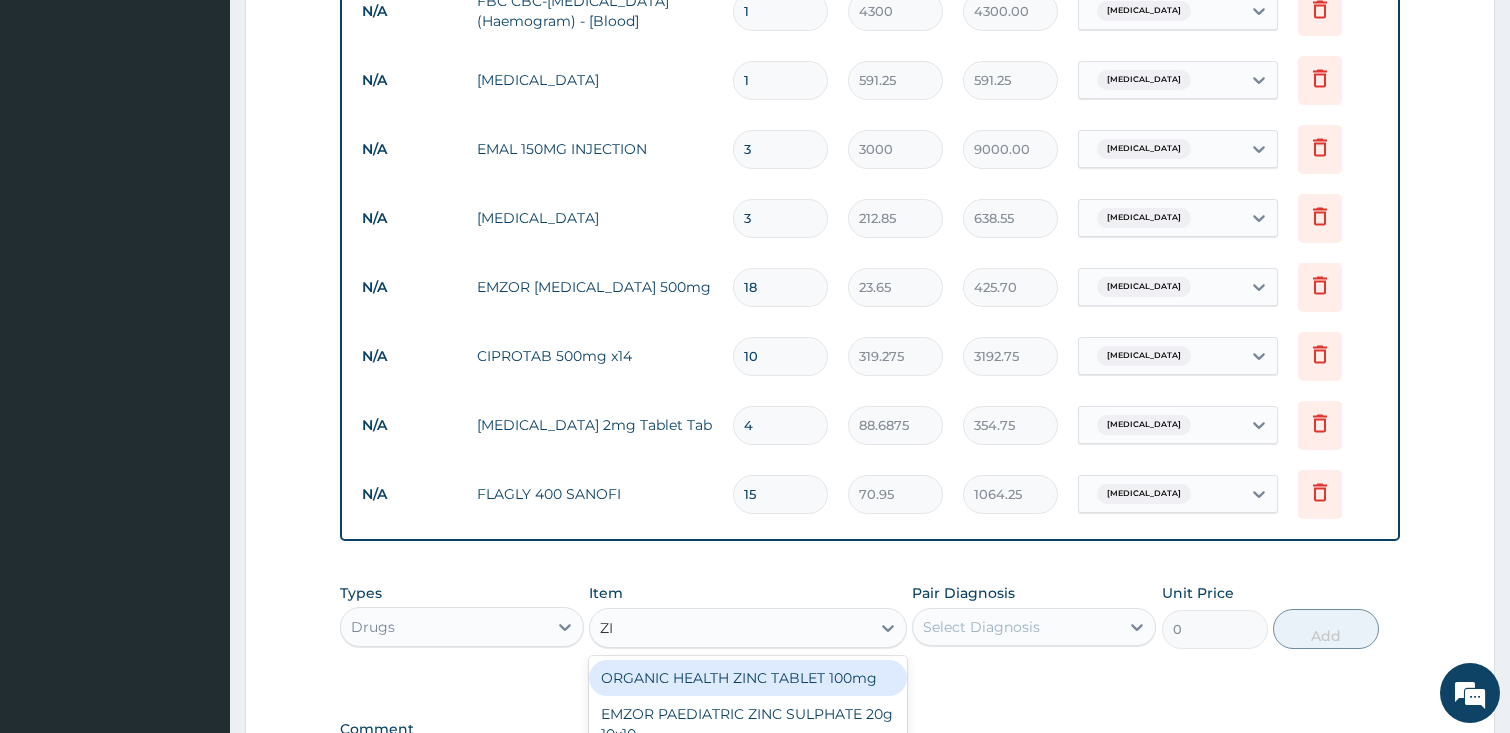 type on "ZIN" 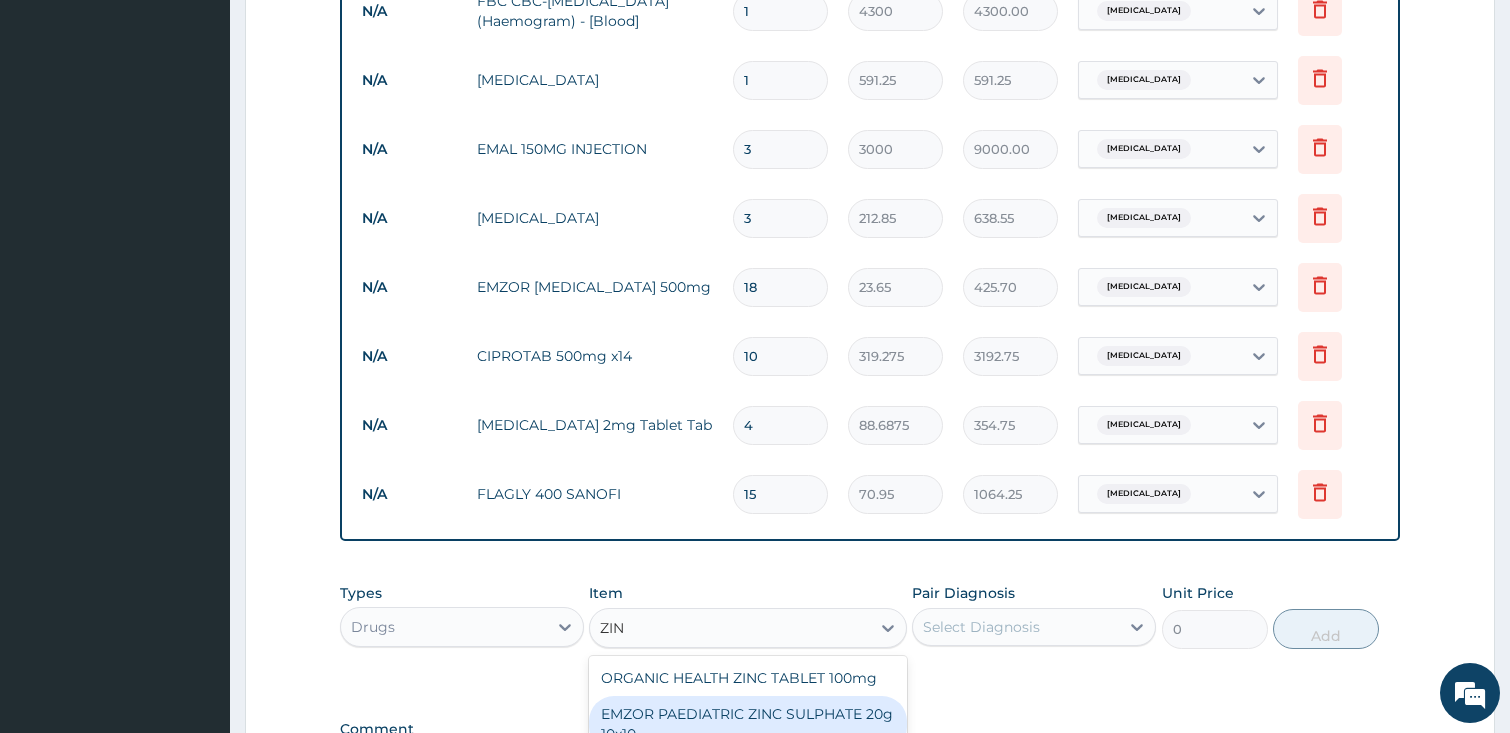 click on "EMZOR PAEDIATRIC ZINC SULPHATE 20g 10x10" at bounding box center [748, 724] 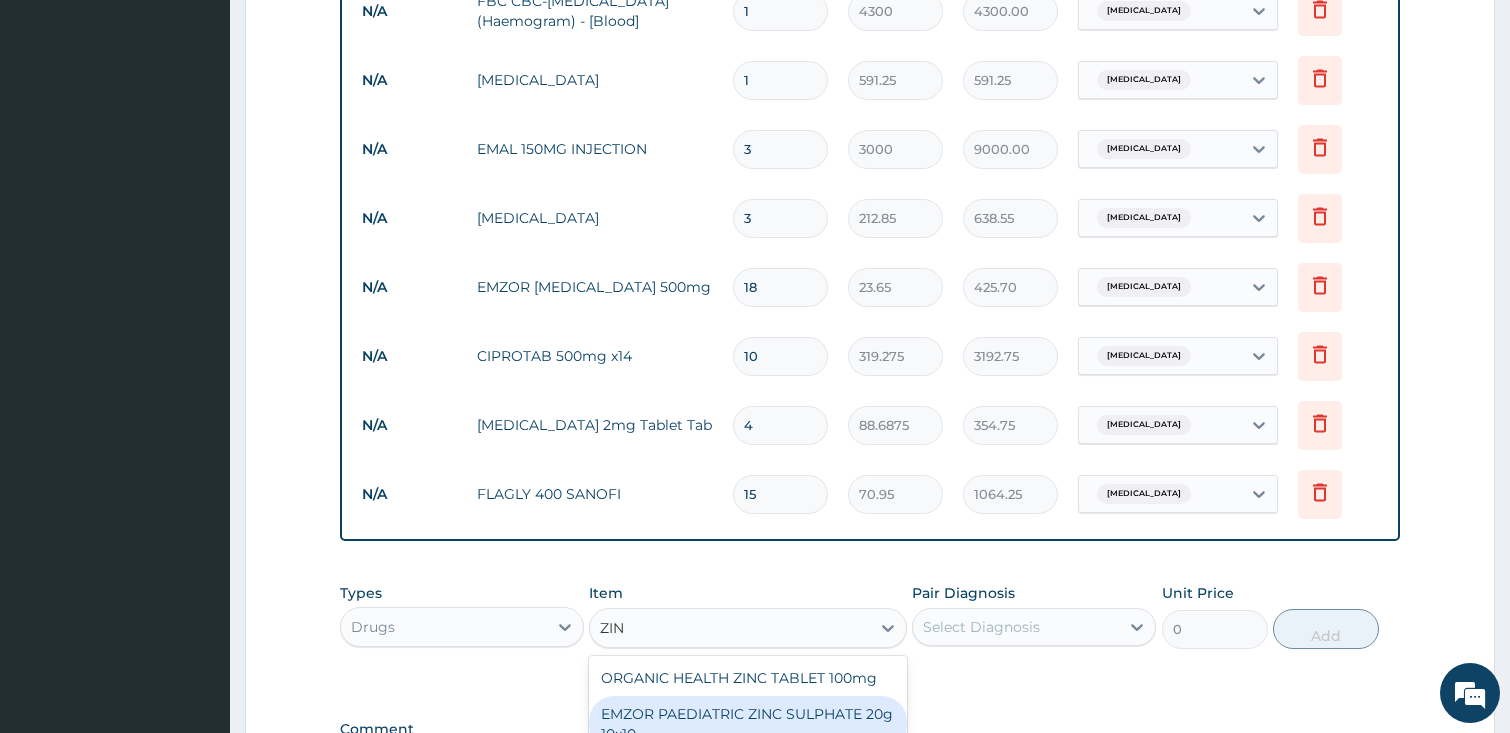 type 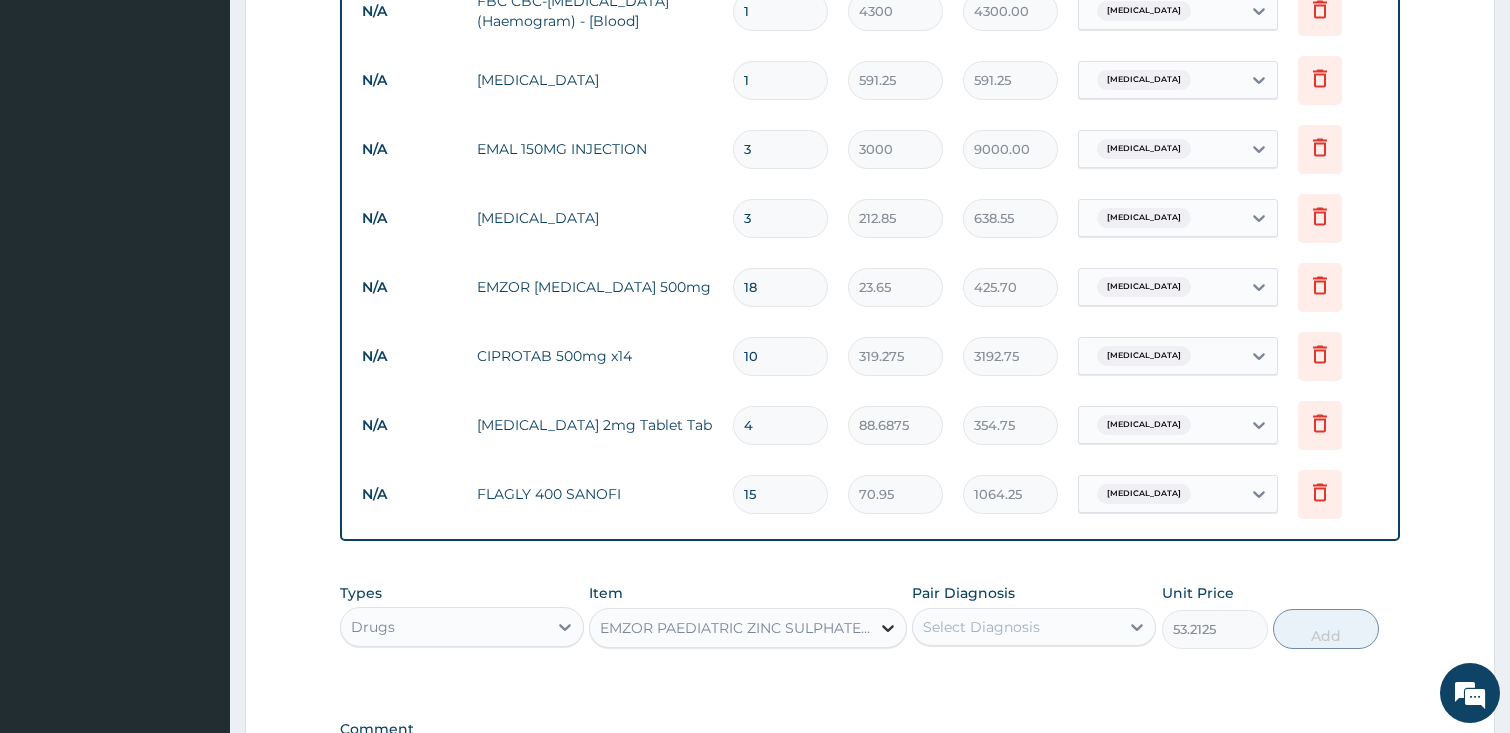 click at bounding box center (888, 628) 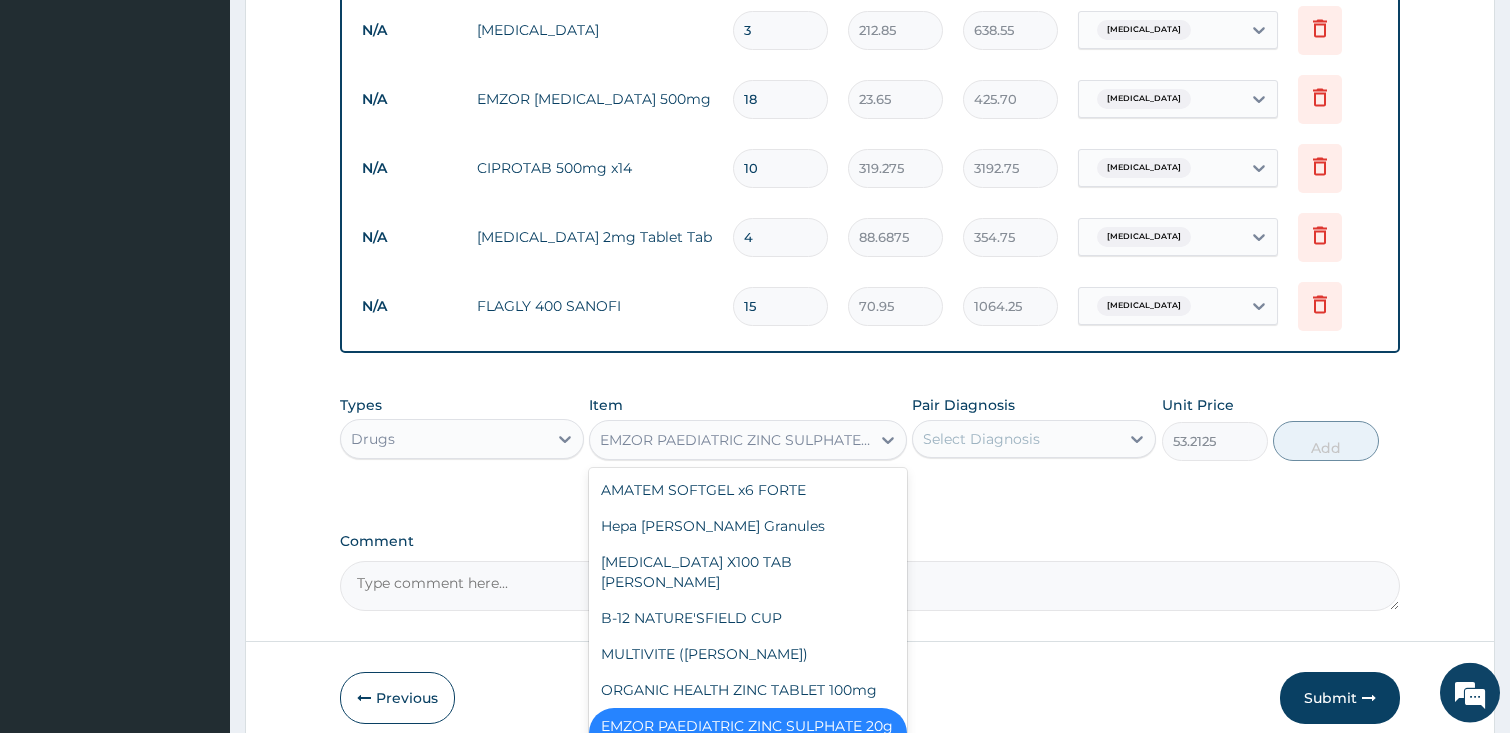 scroll, scrollTop: 1235, scrollLeft: 0, axis: vertical 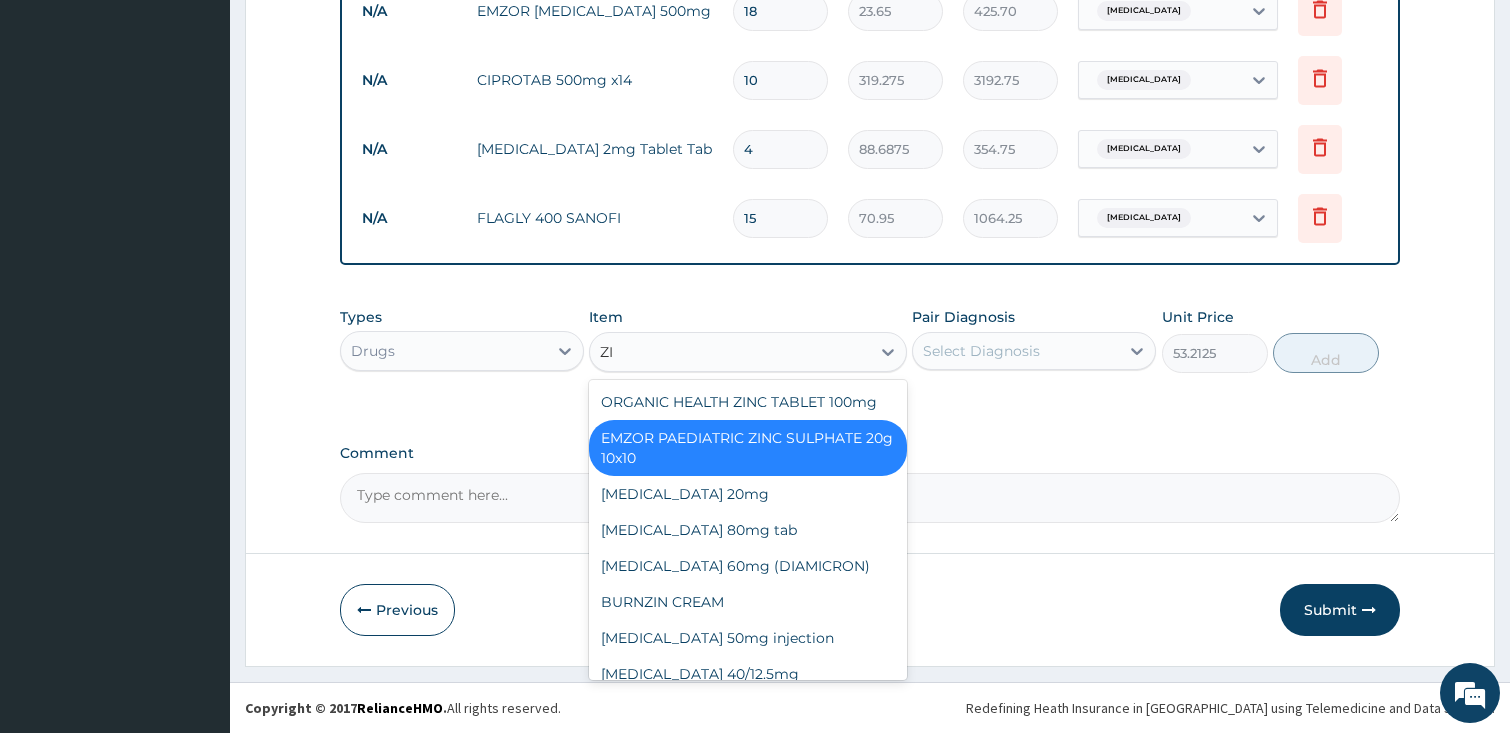 type on "ZIN" 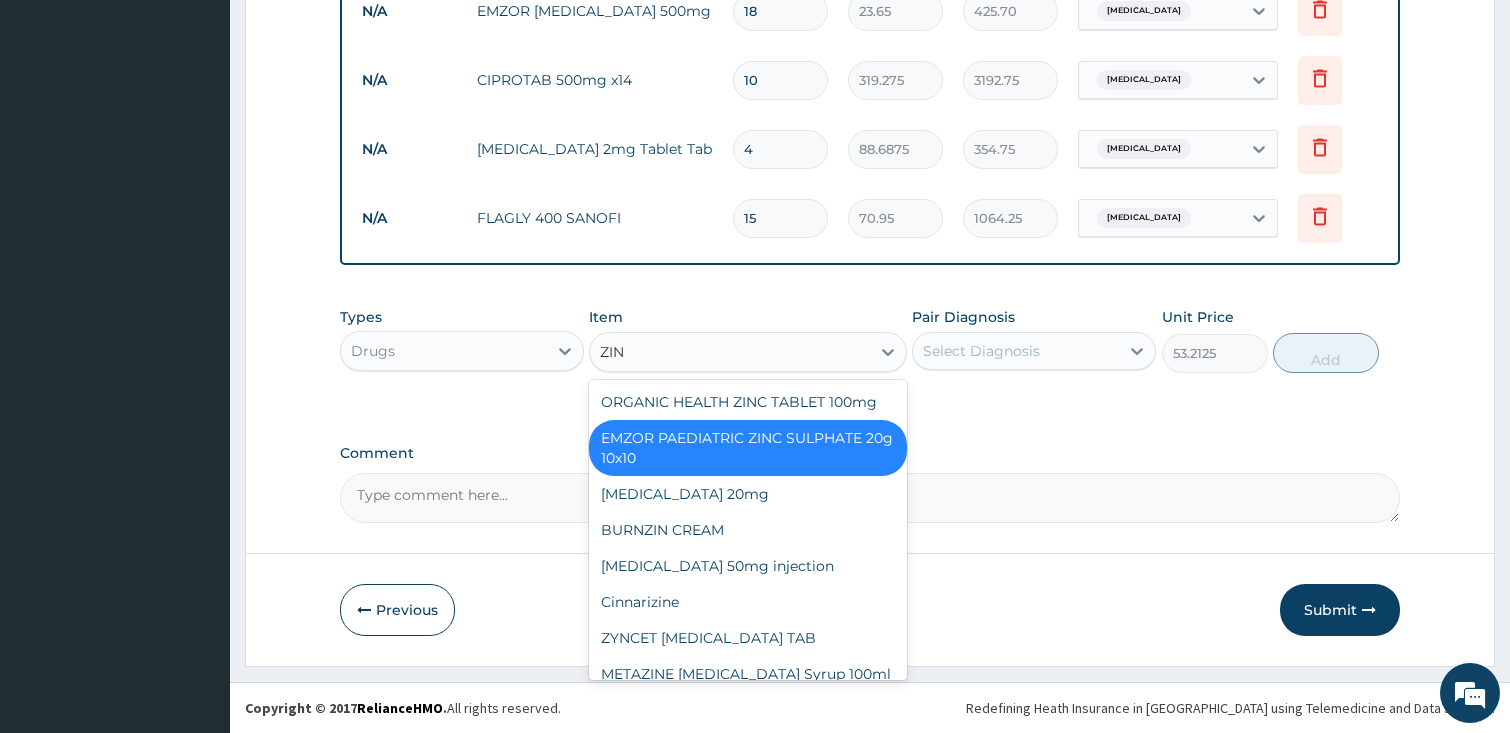 click on "EMZOR PAEDIATRIC ZINC SULPHATE 20g 10x10" at bounding box center [748, 448] 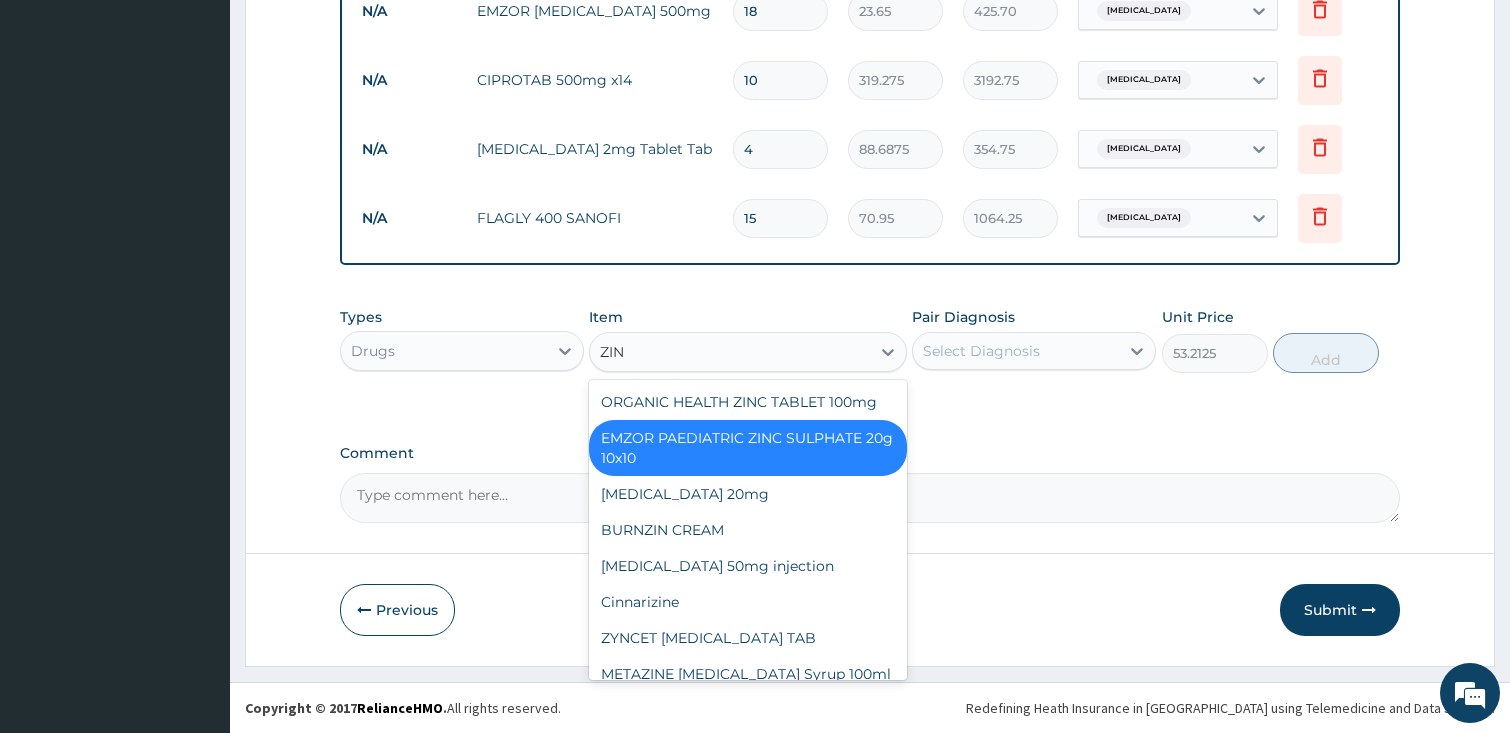 type 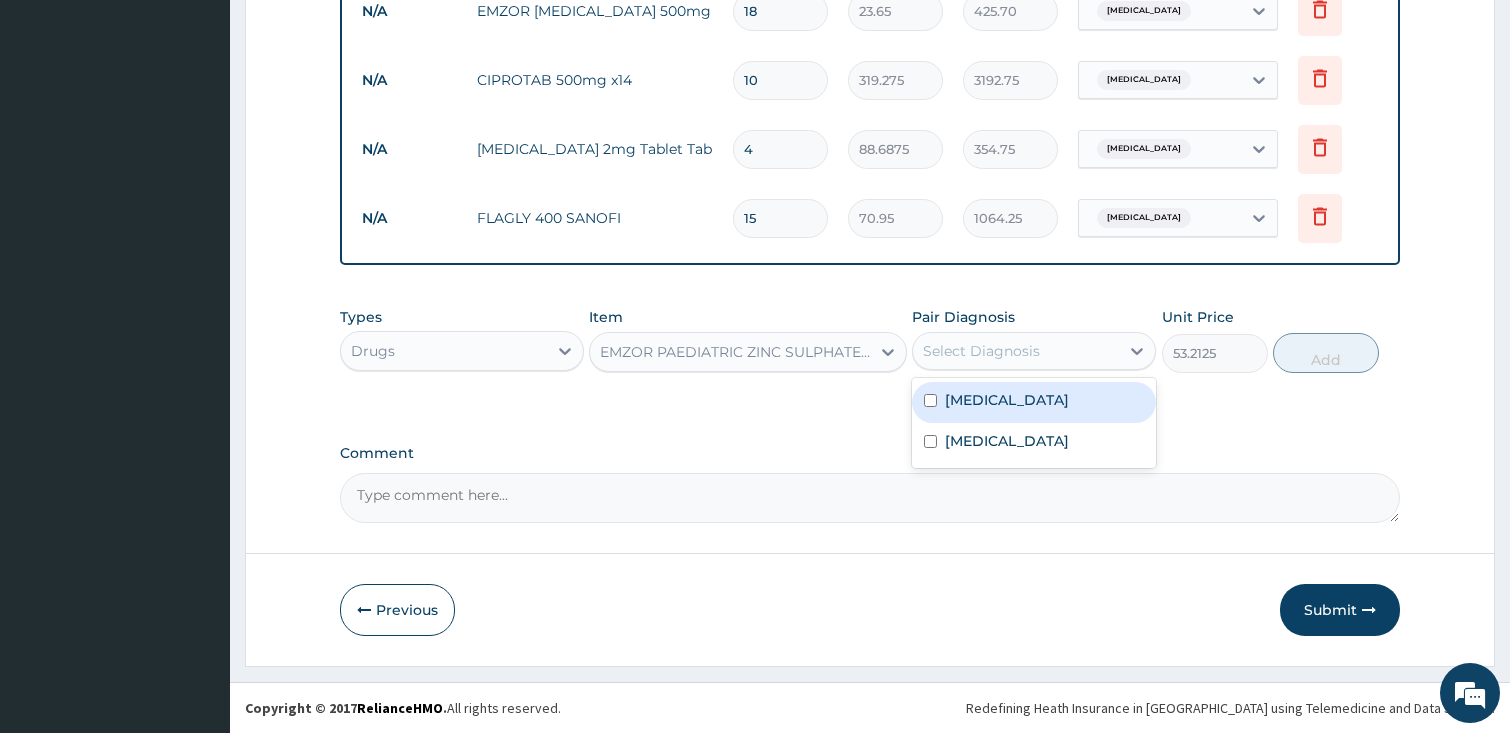 click on "Select Diagnosis" at bounding box center [1016, 351] 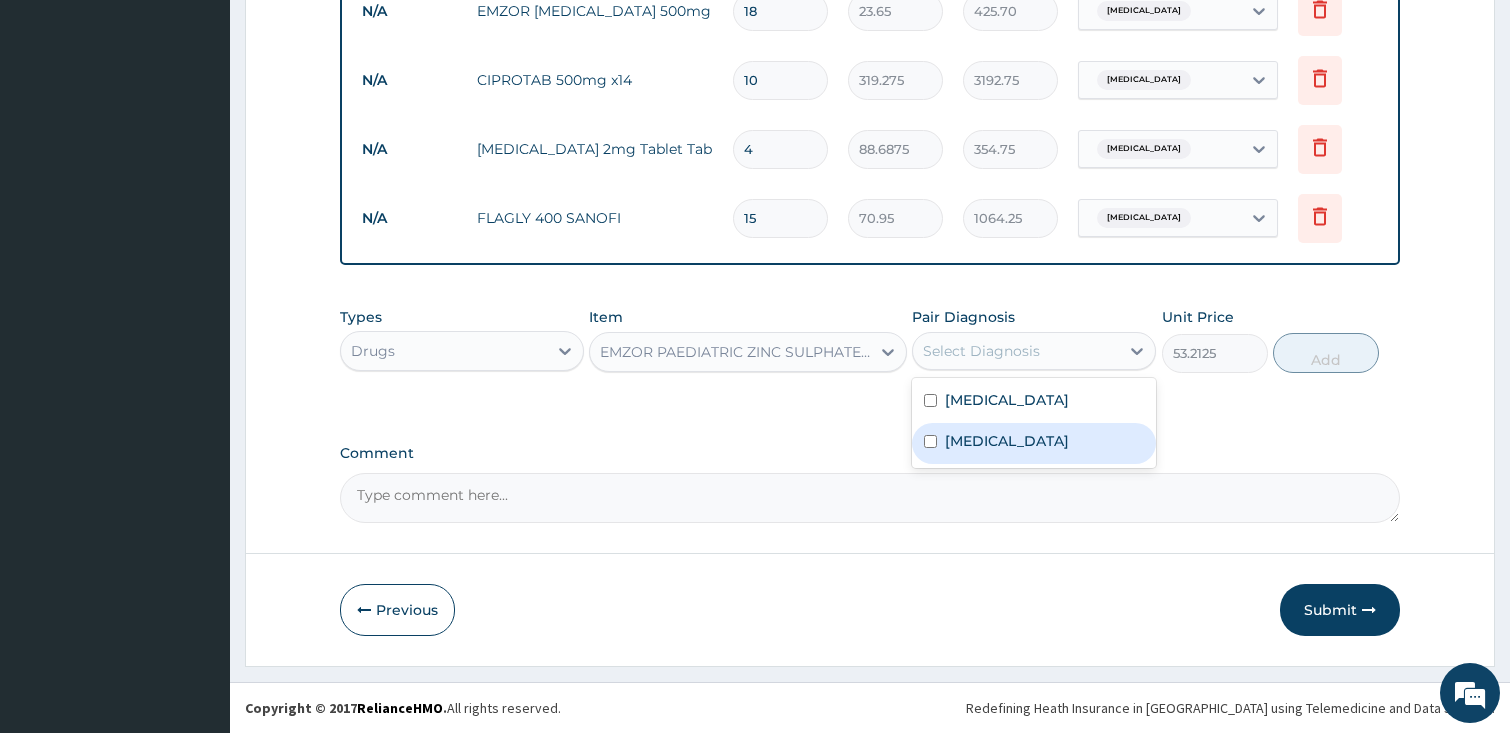 click on "Sepsis" at bounding box center (1034, 443) 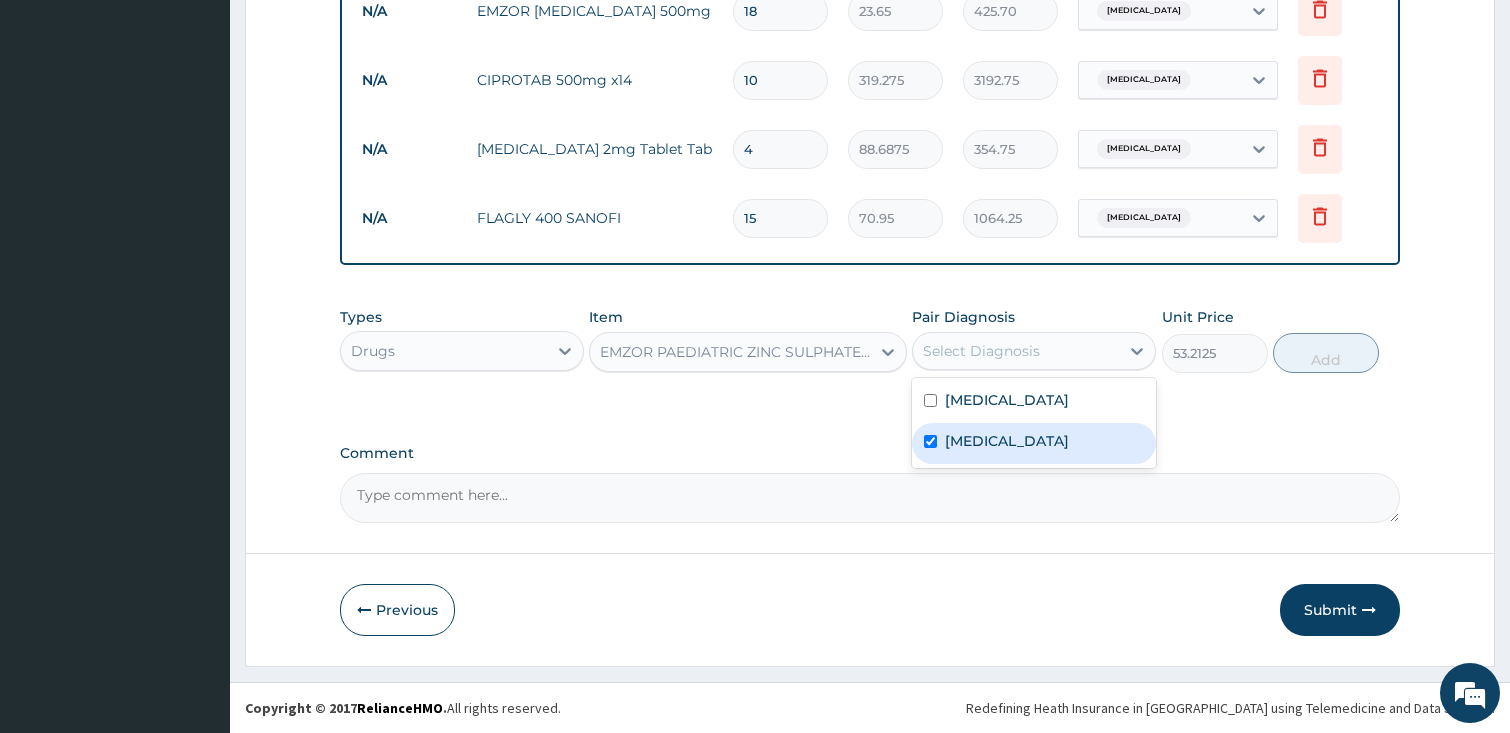 checkbox on "true" 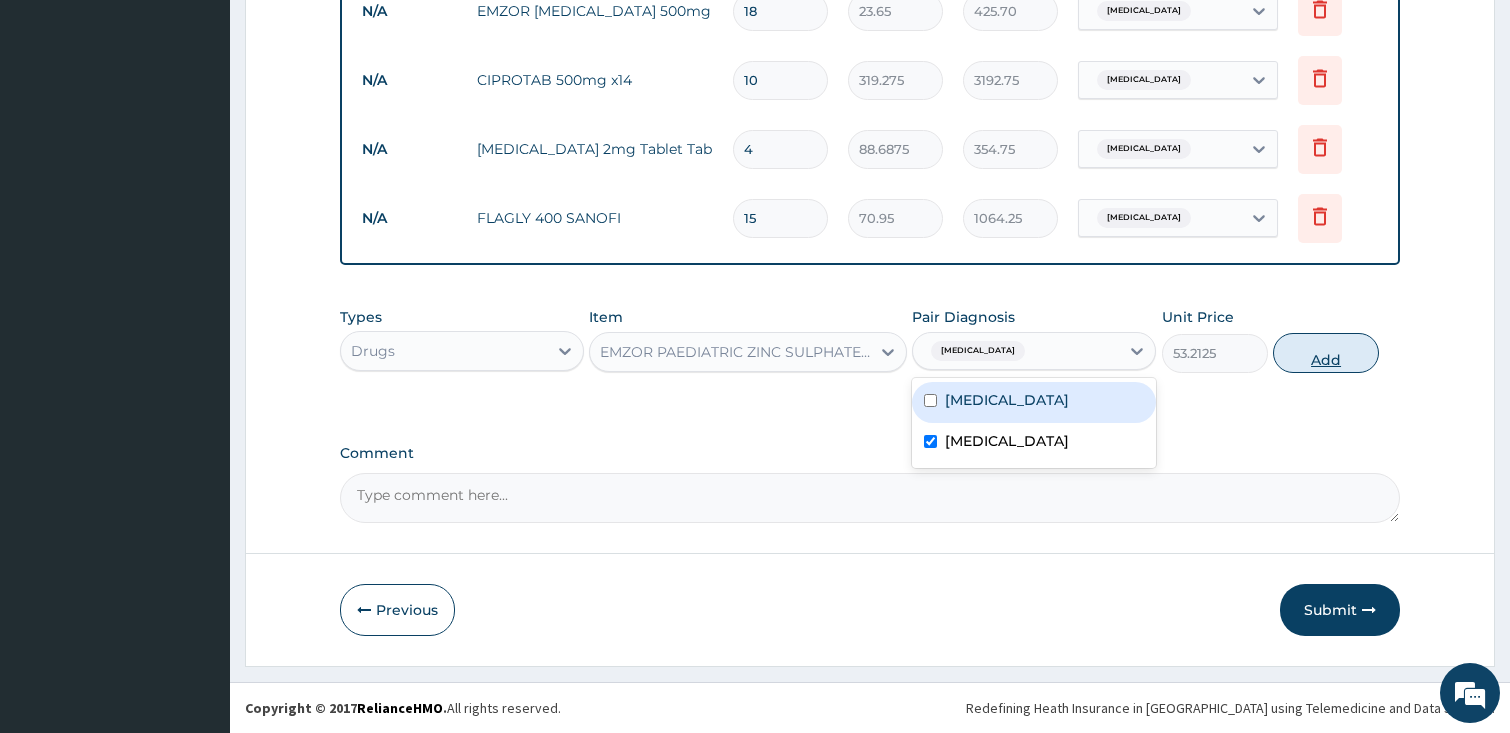 click on "Add" at bounding box center (1326, 353) 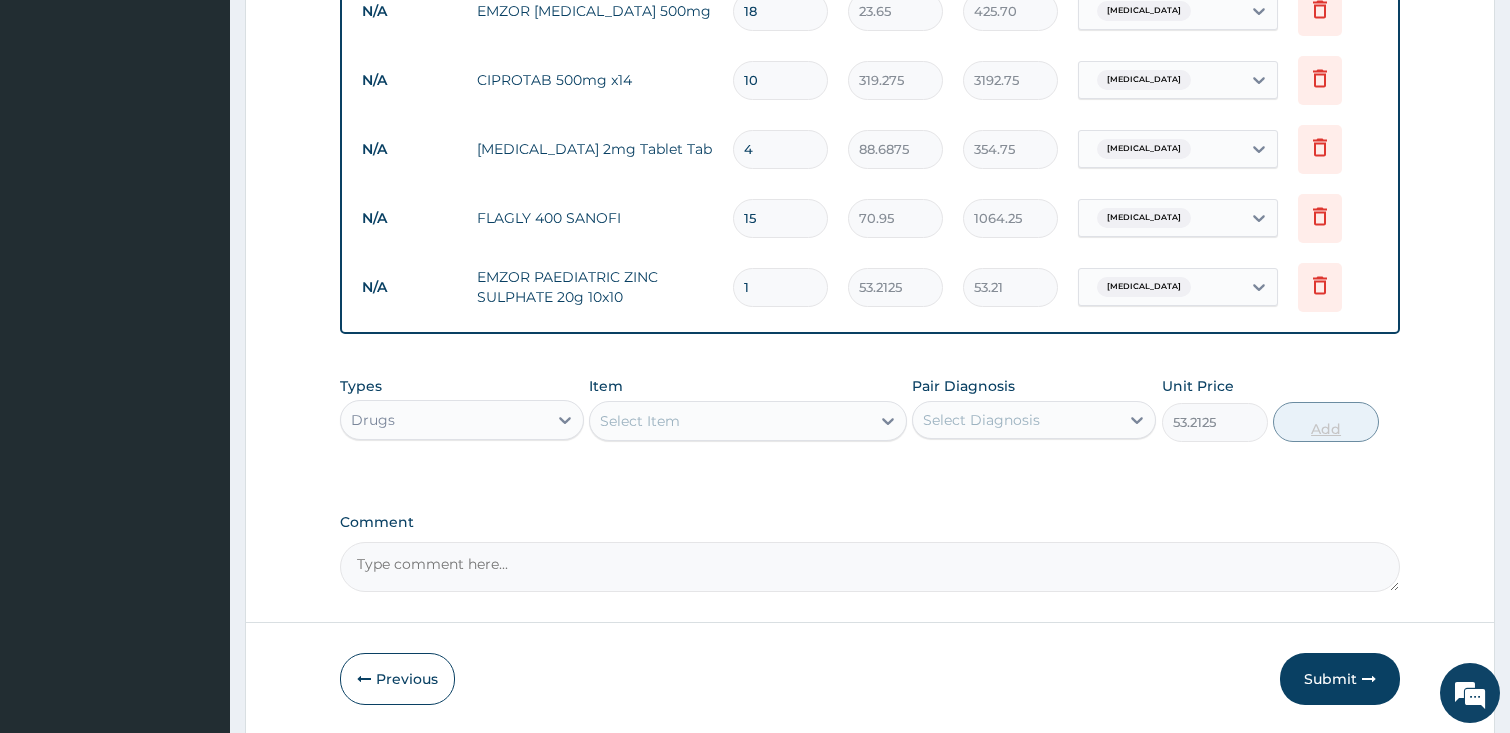 type on "0" 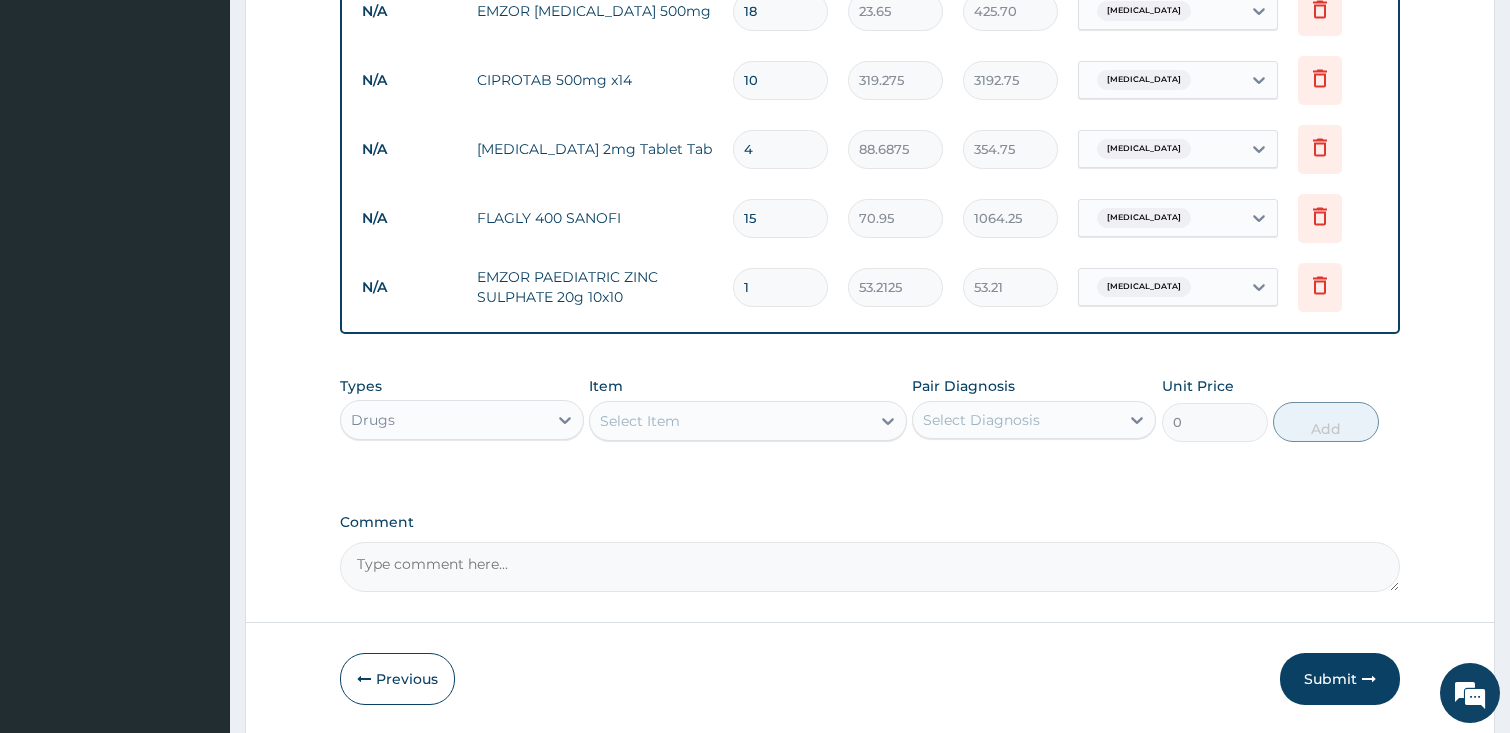 click on "1" at bounding box center [780, 287] 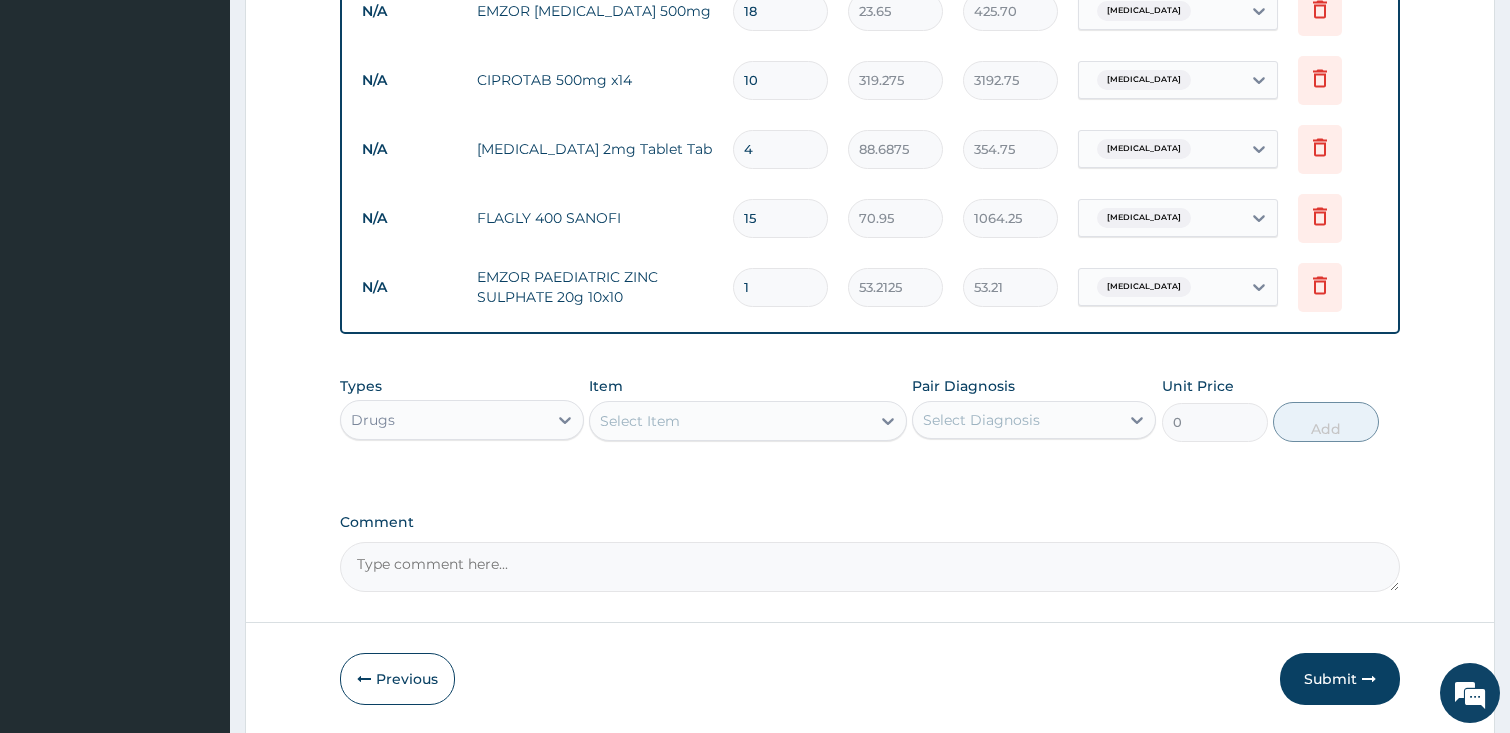 type on "532.13" 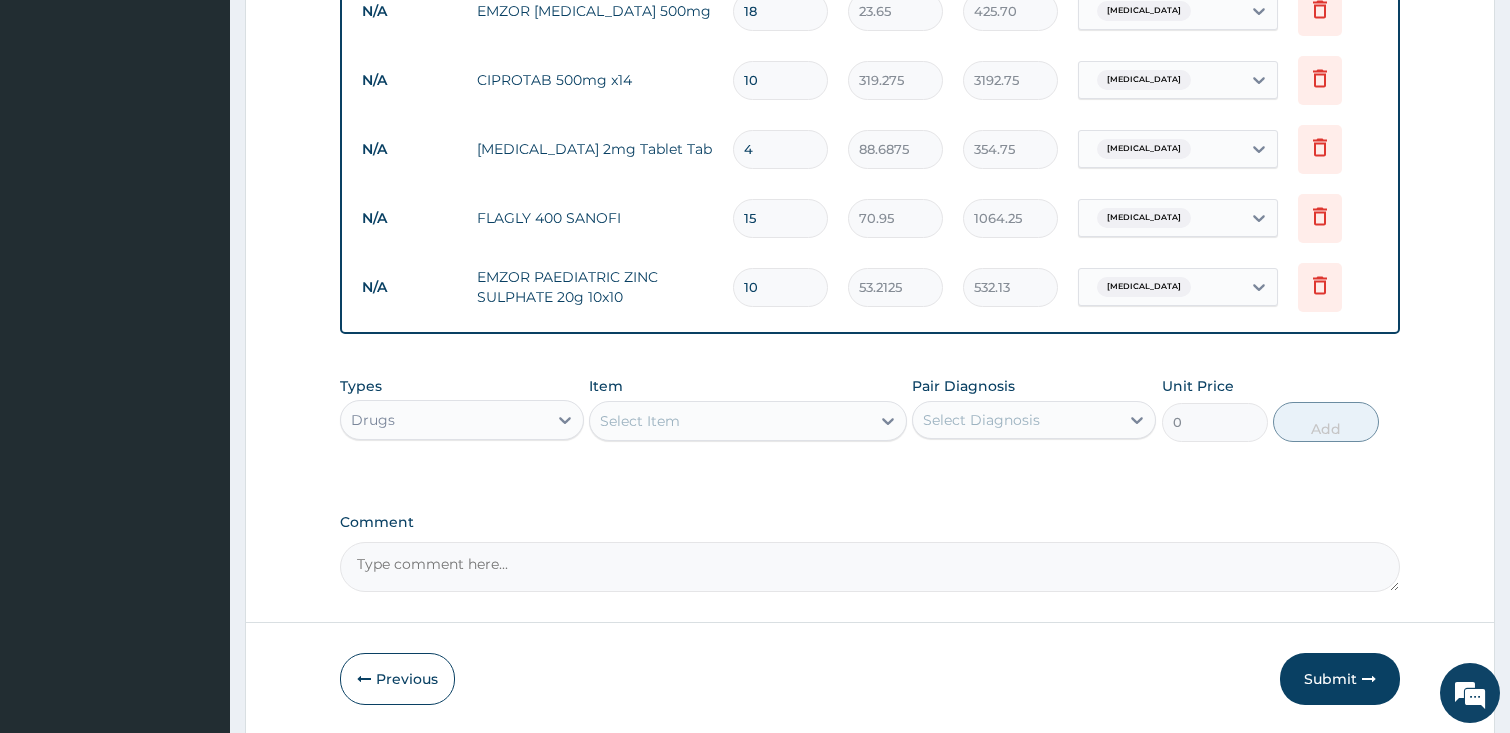 scroll, scrollTop: 536, scrollLeft: 0, axis: vertical 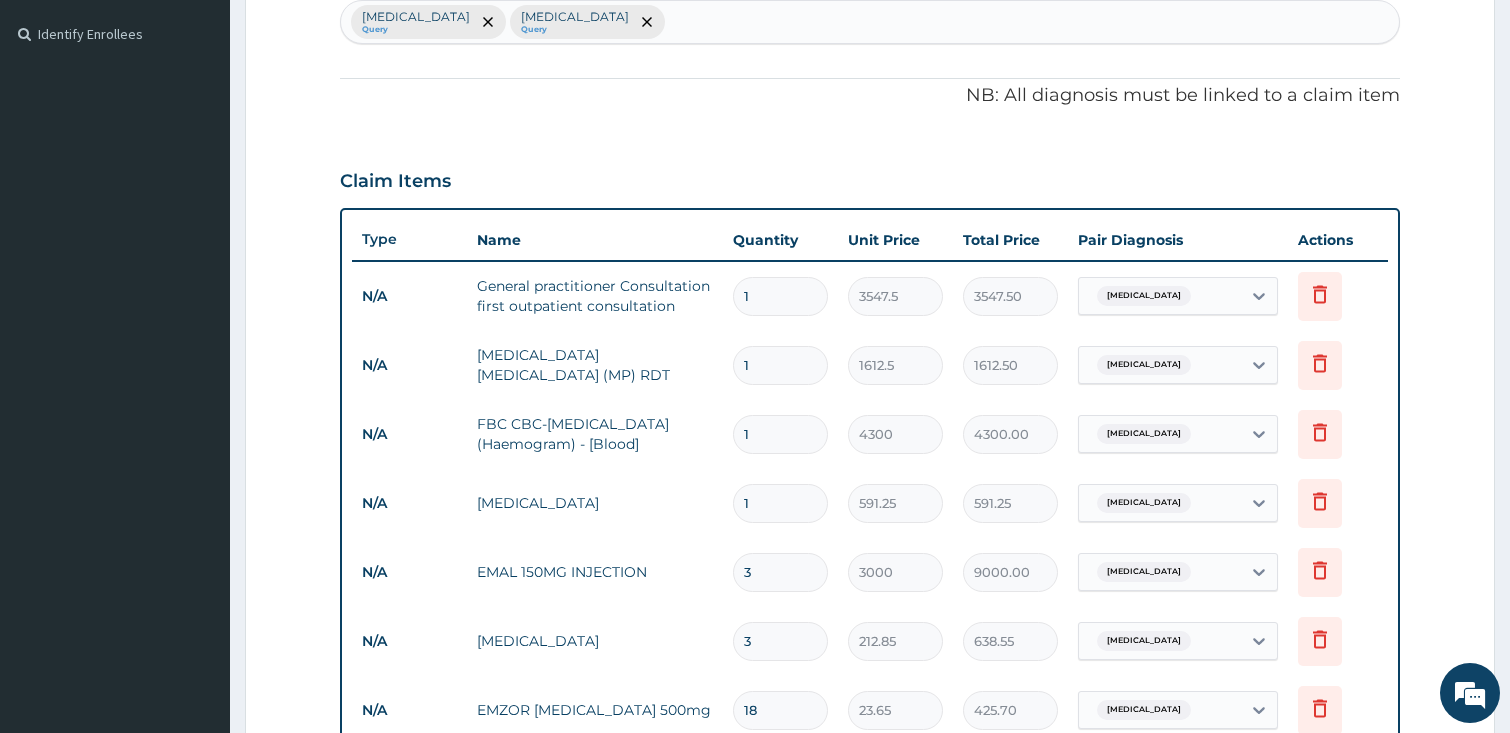 type on "10" 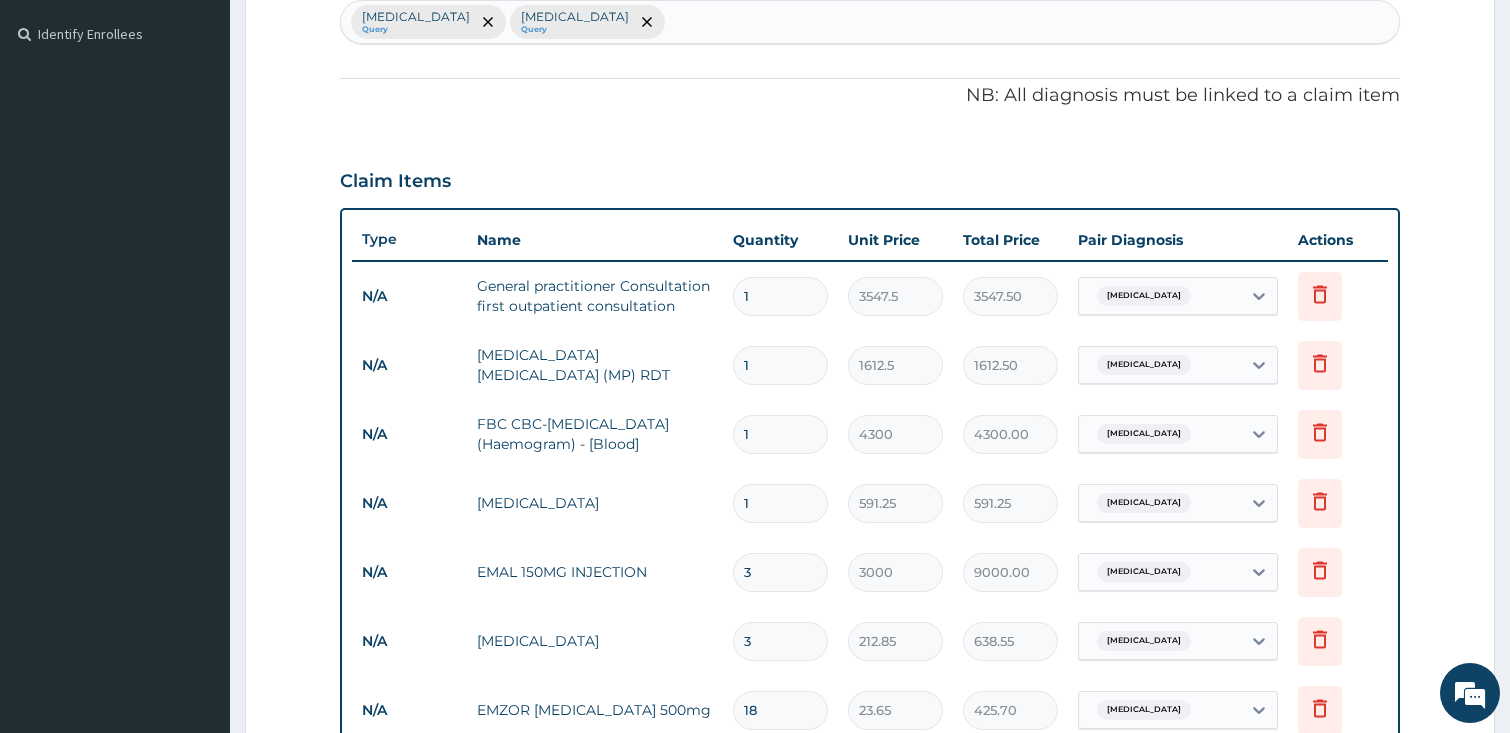 click on "Malaria Query Sepsis Query" at bounding box center (870, 22) 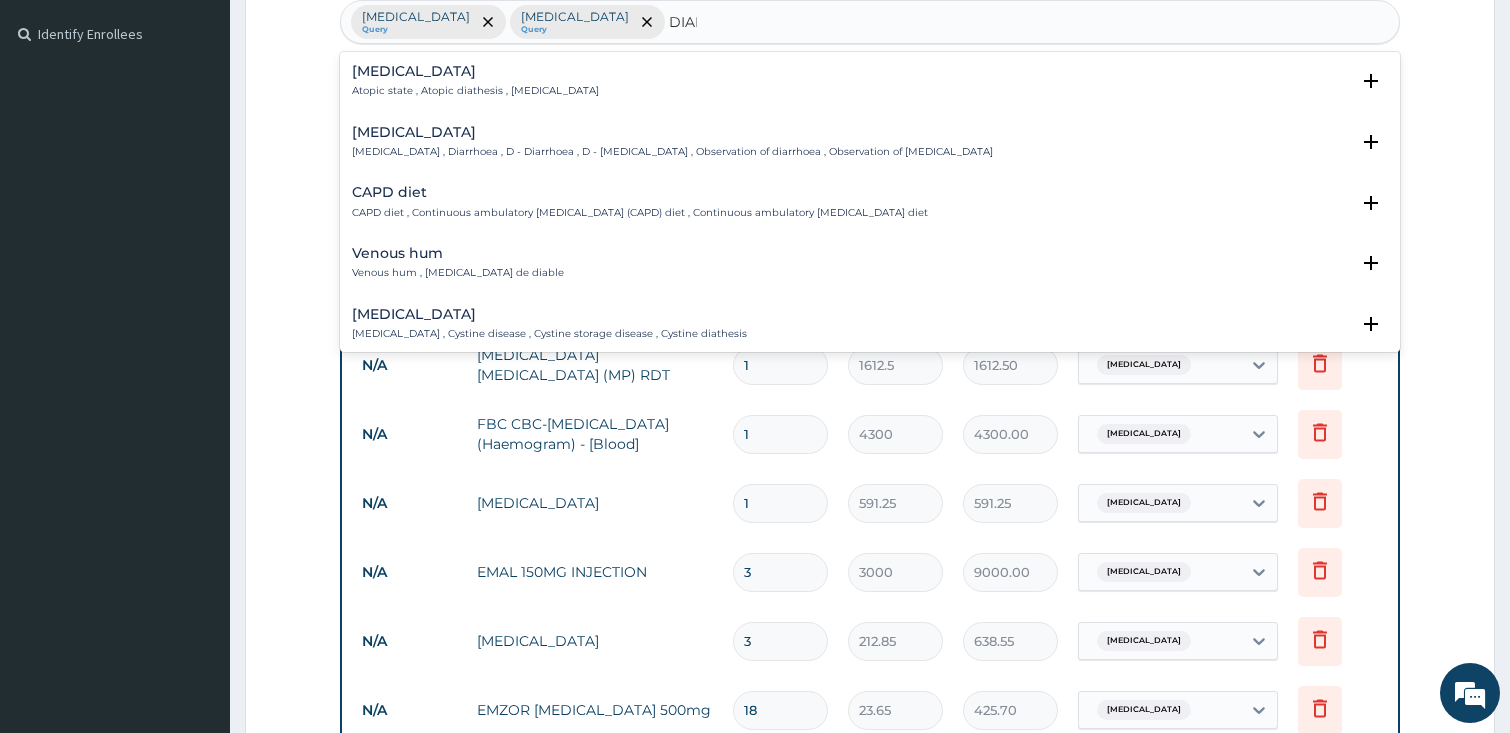 type on "DIARR" 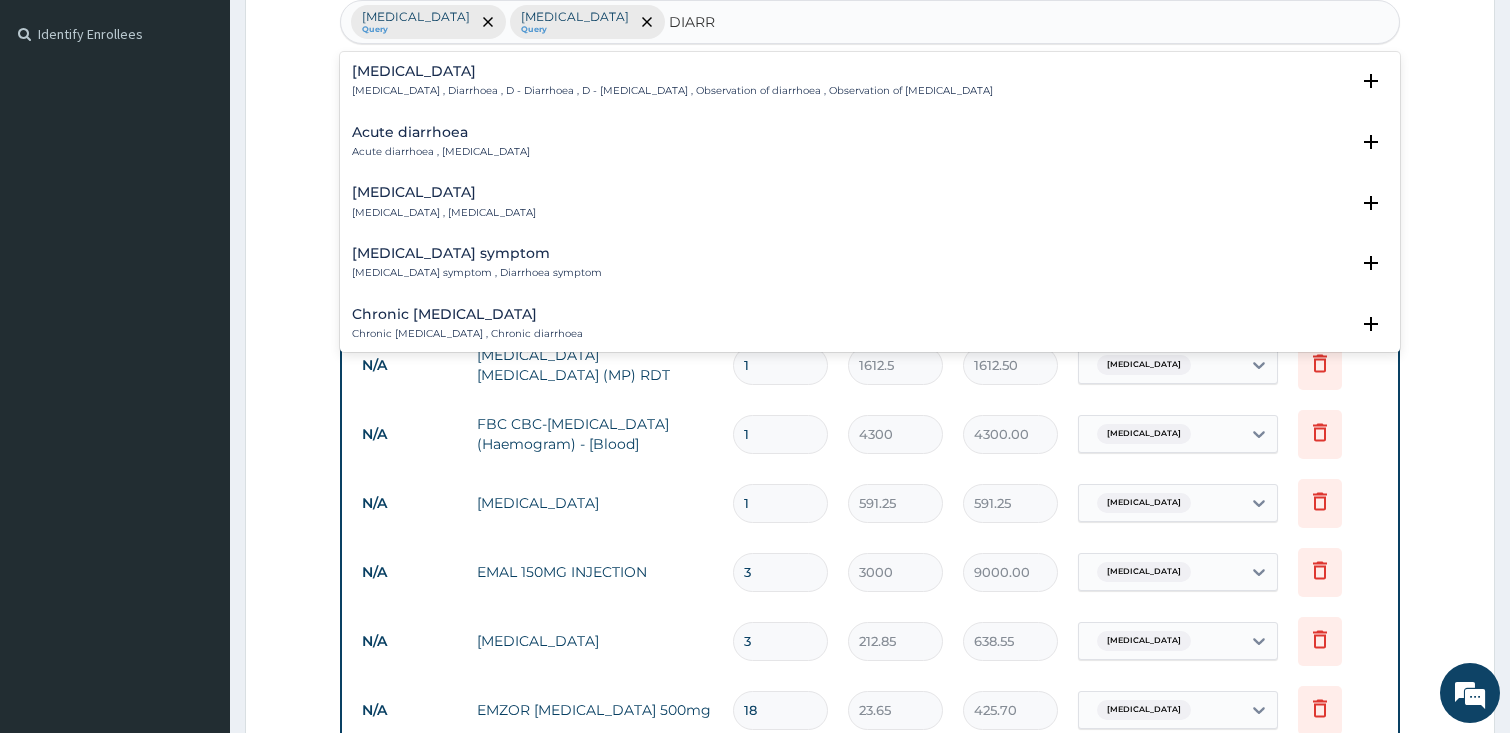 click on "Acute diarrhoea Acute diarrhoea , Acute diarrhea" at bounding box center (441, 142) 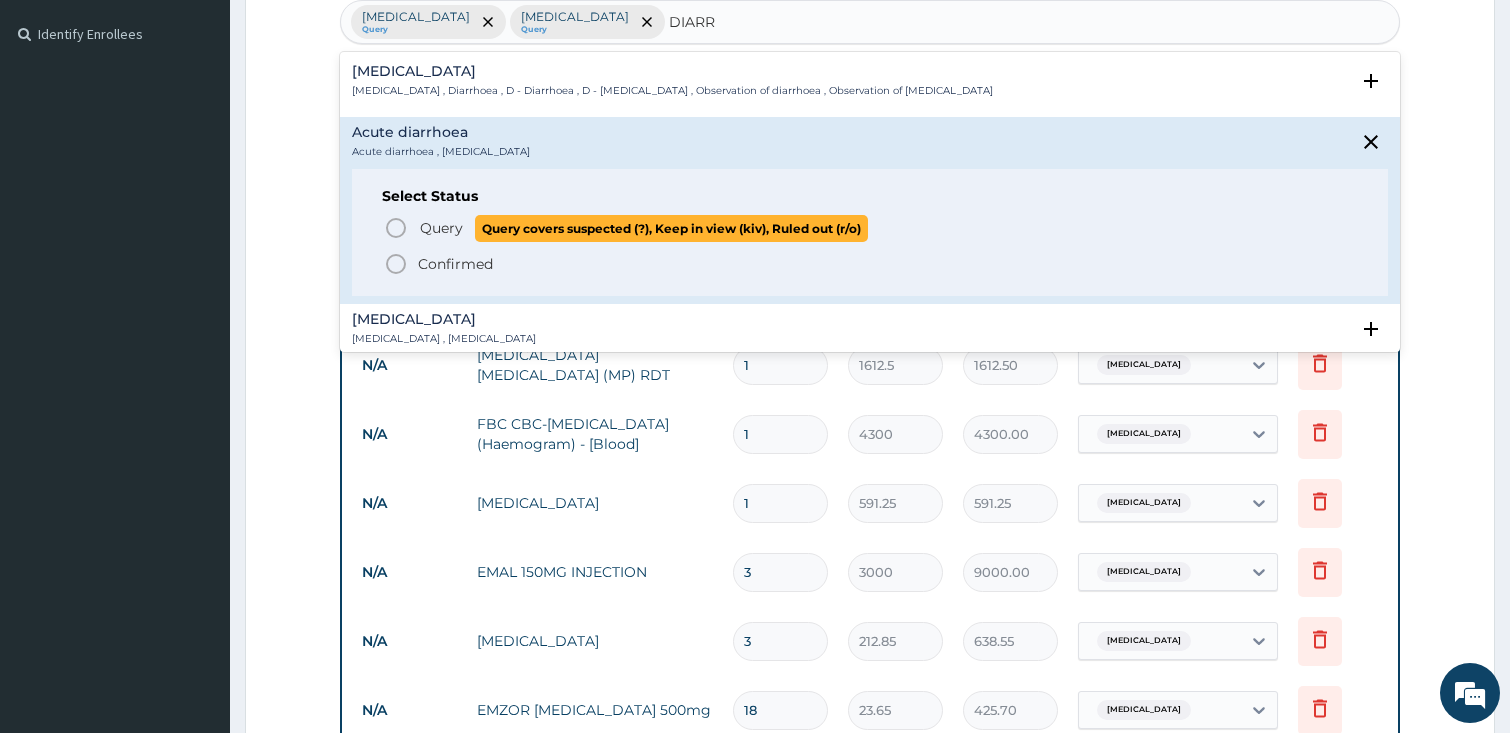 click on "Query" at bounding box center [441, 228] 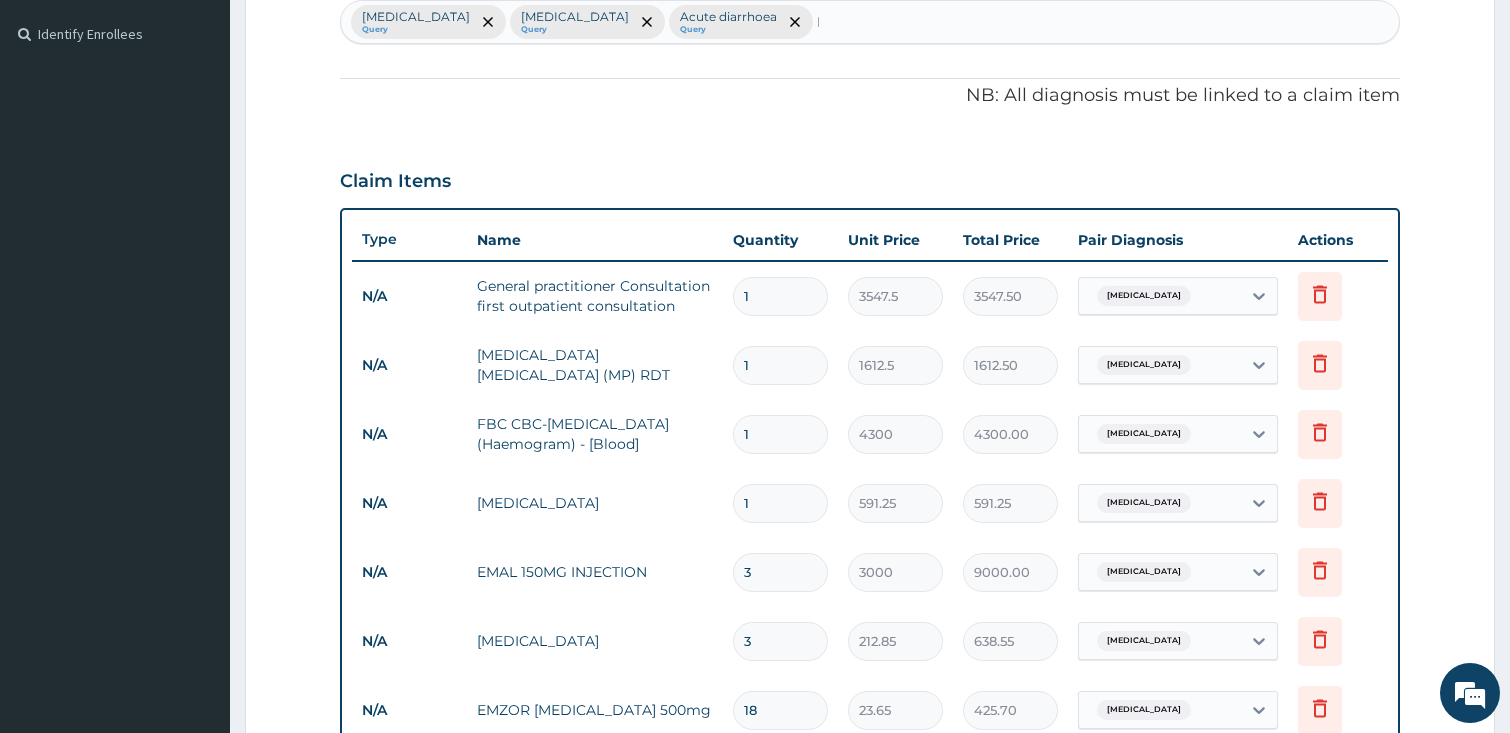 type 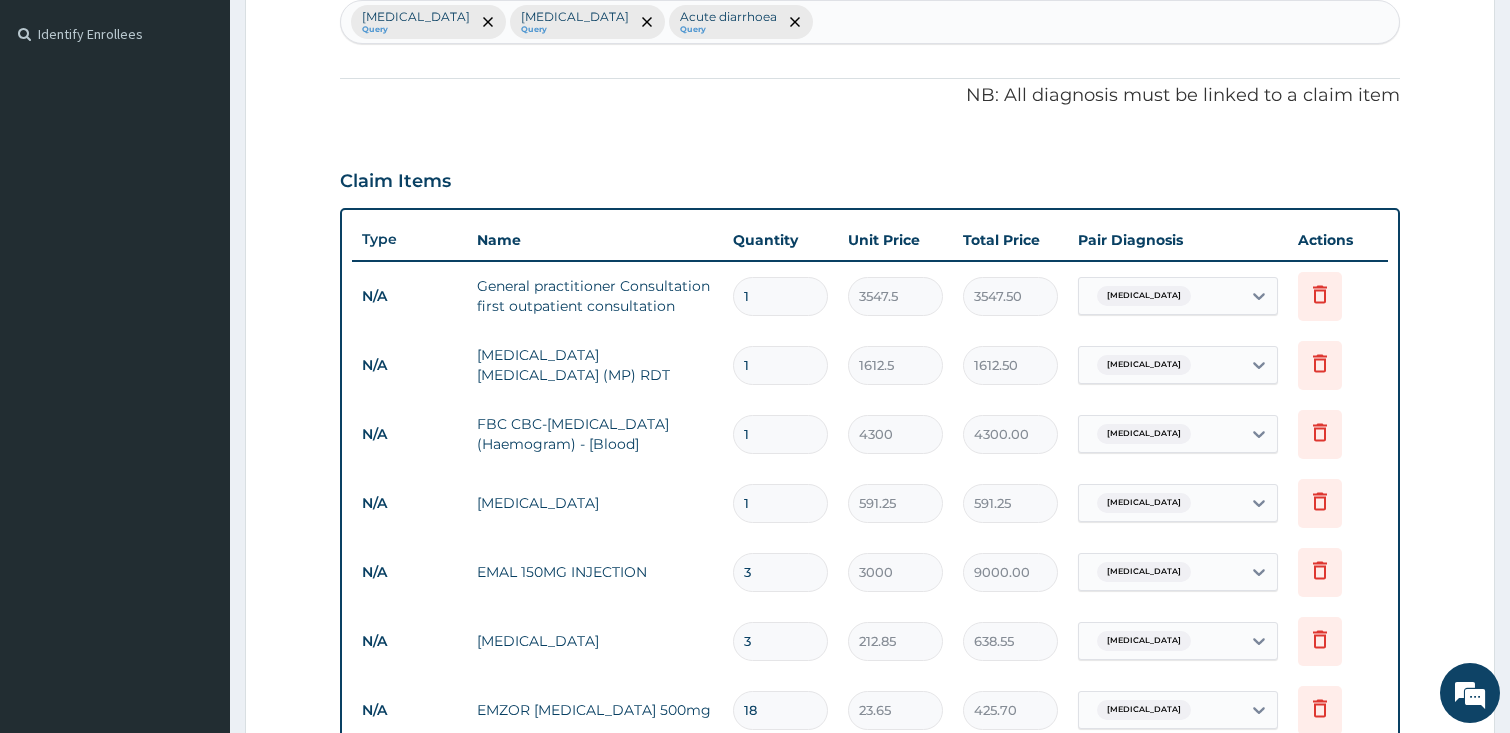 scroll, scrollTop: 1235, scrollLeft: 0, axis: vertical 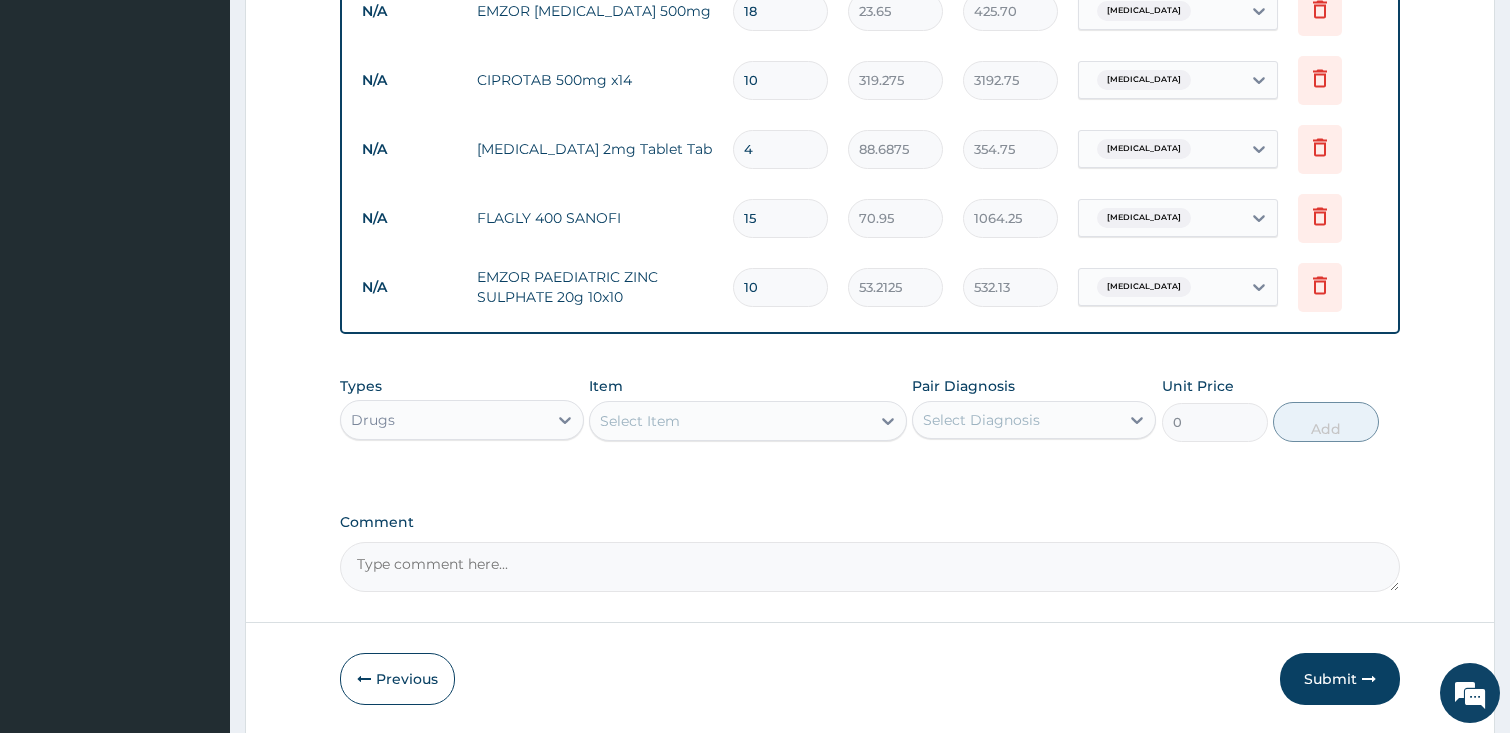 click on "Sepsis" at bounding box center [1160, 287] 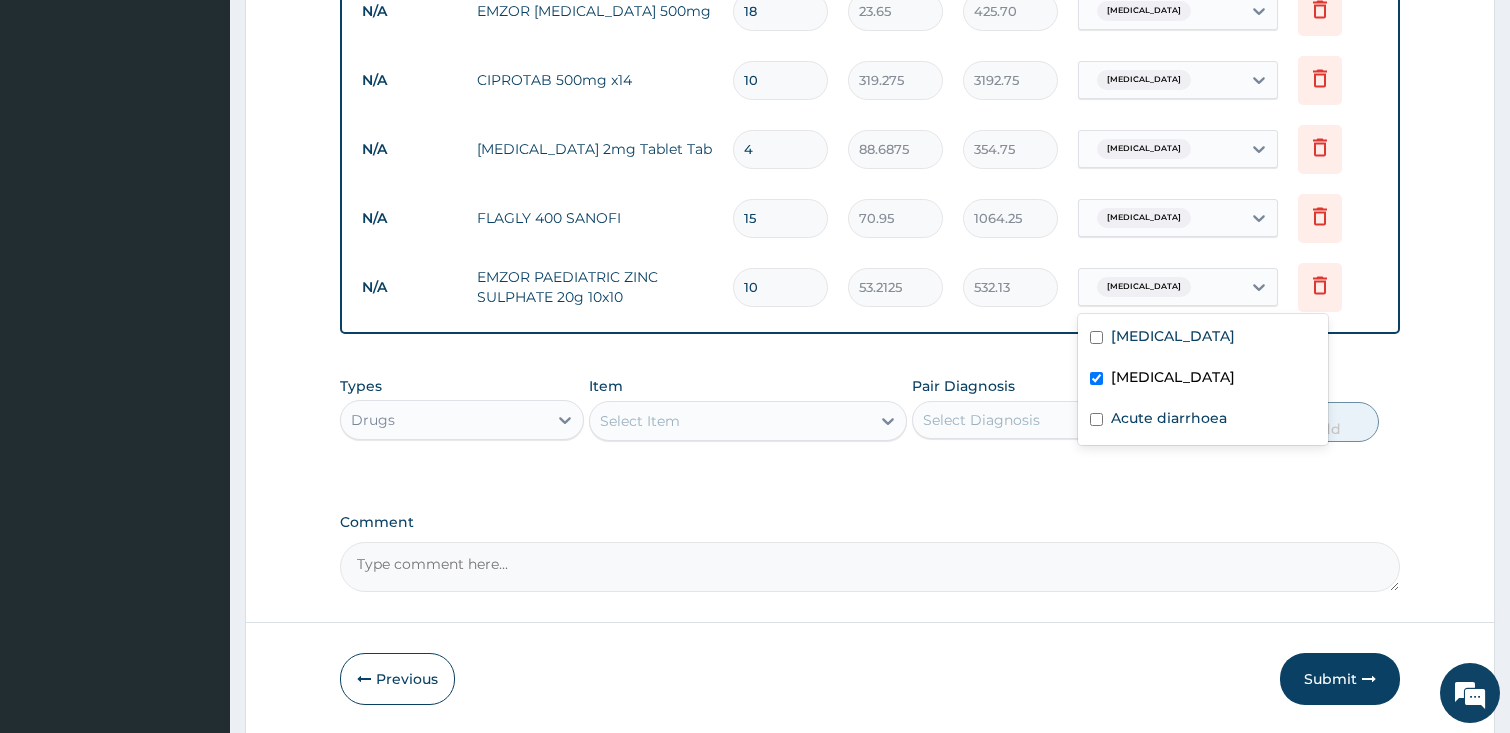 click on "Sepsis" at bounding box center (1203, 379) 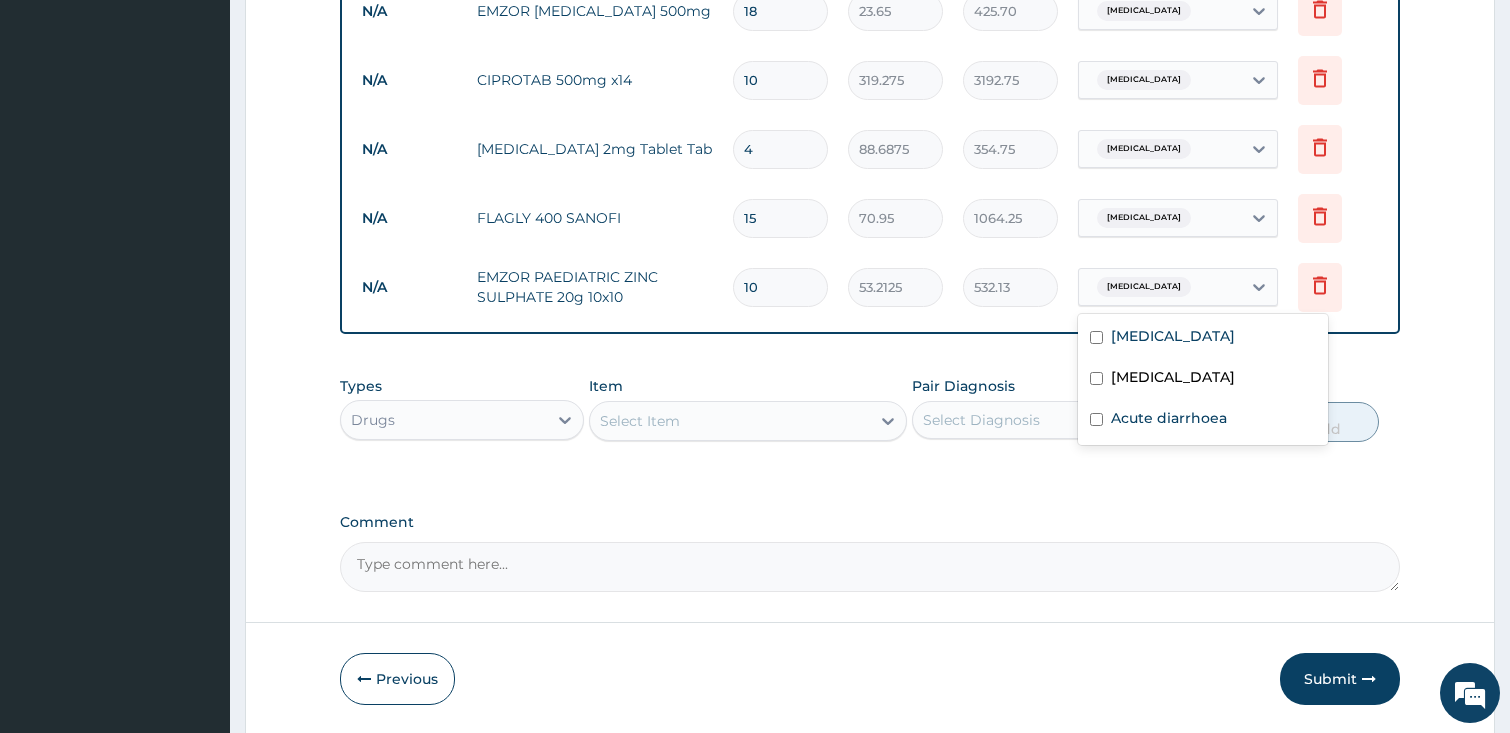 checkbox on "false" 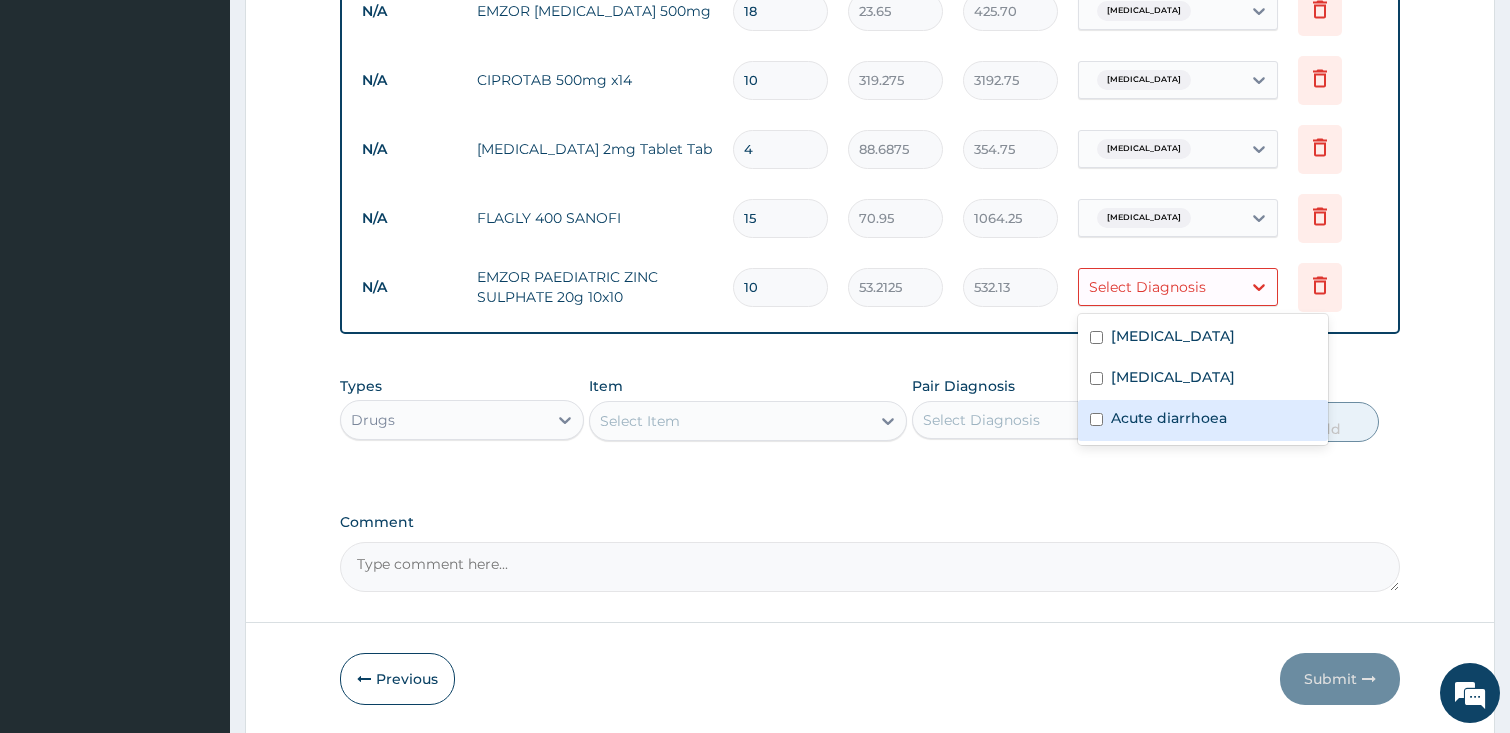 click at bounding box center (1096, 419) 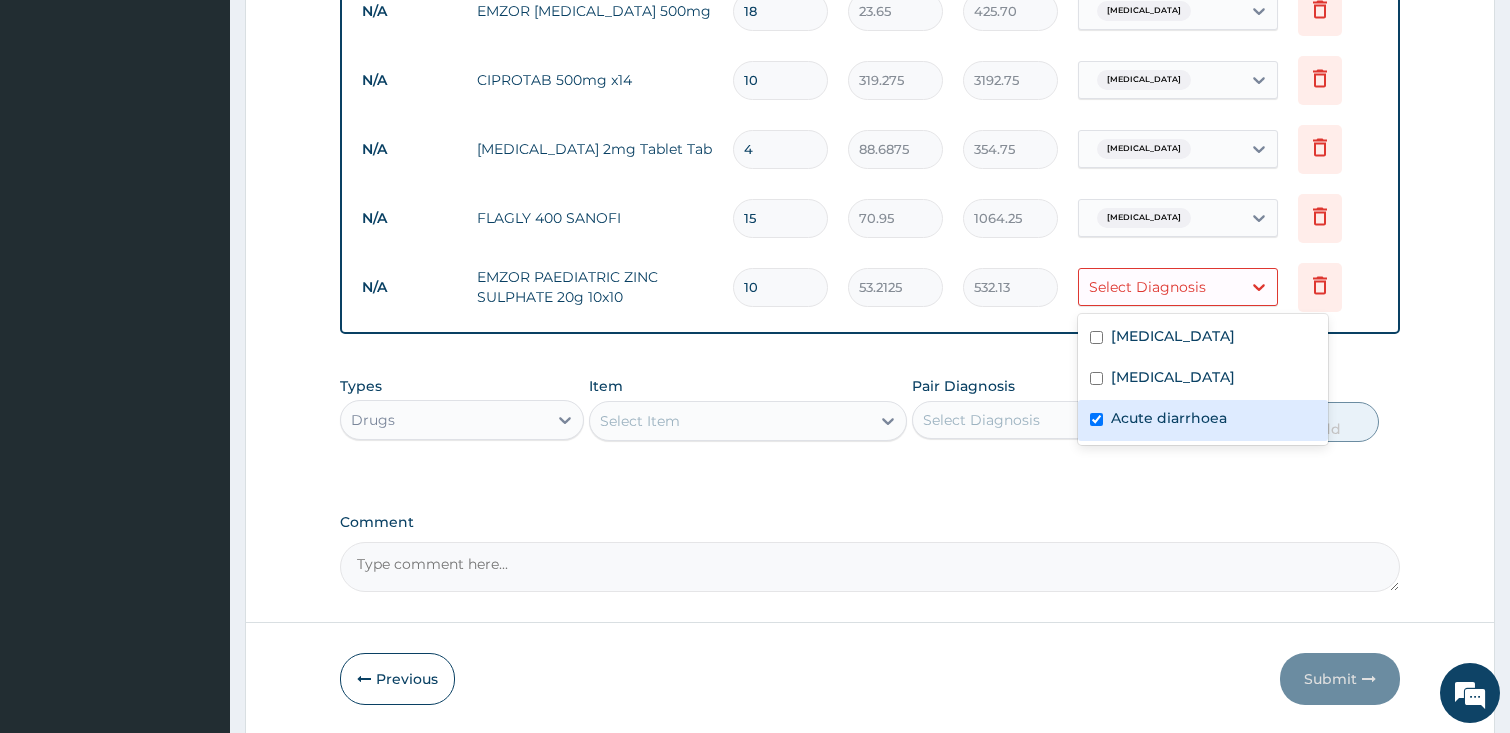 checkbox on "true" 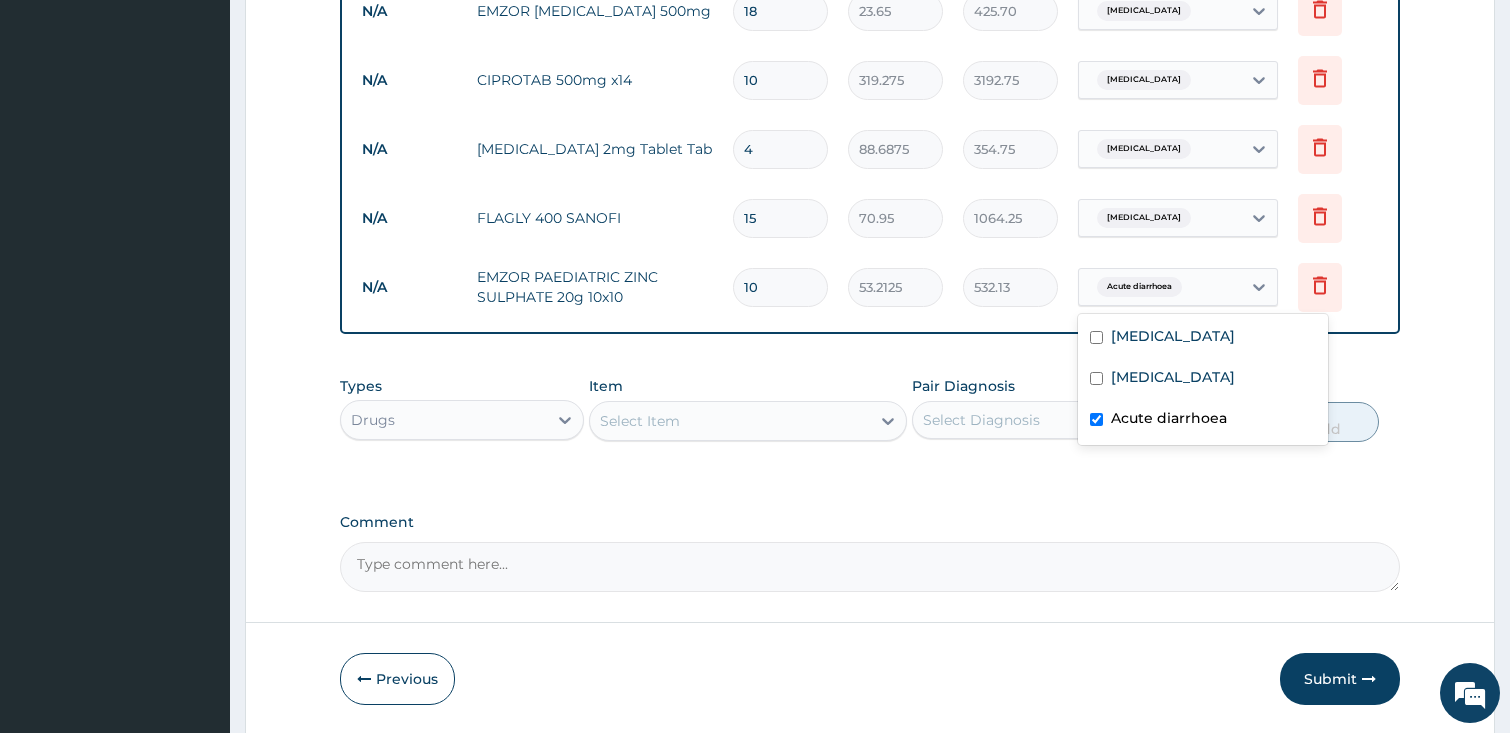 click on "Sepsis" at bounding box center [1160, 218] 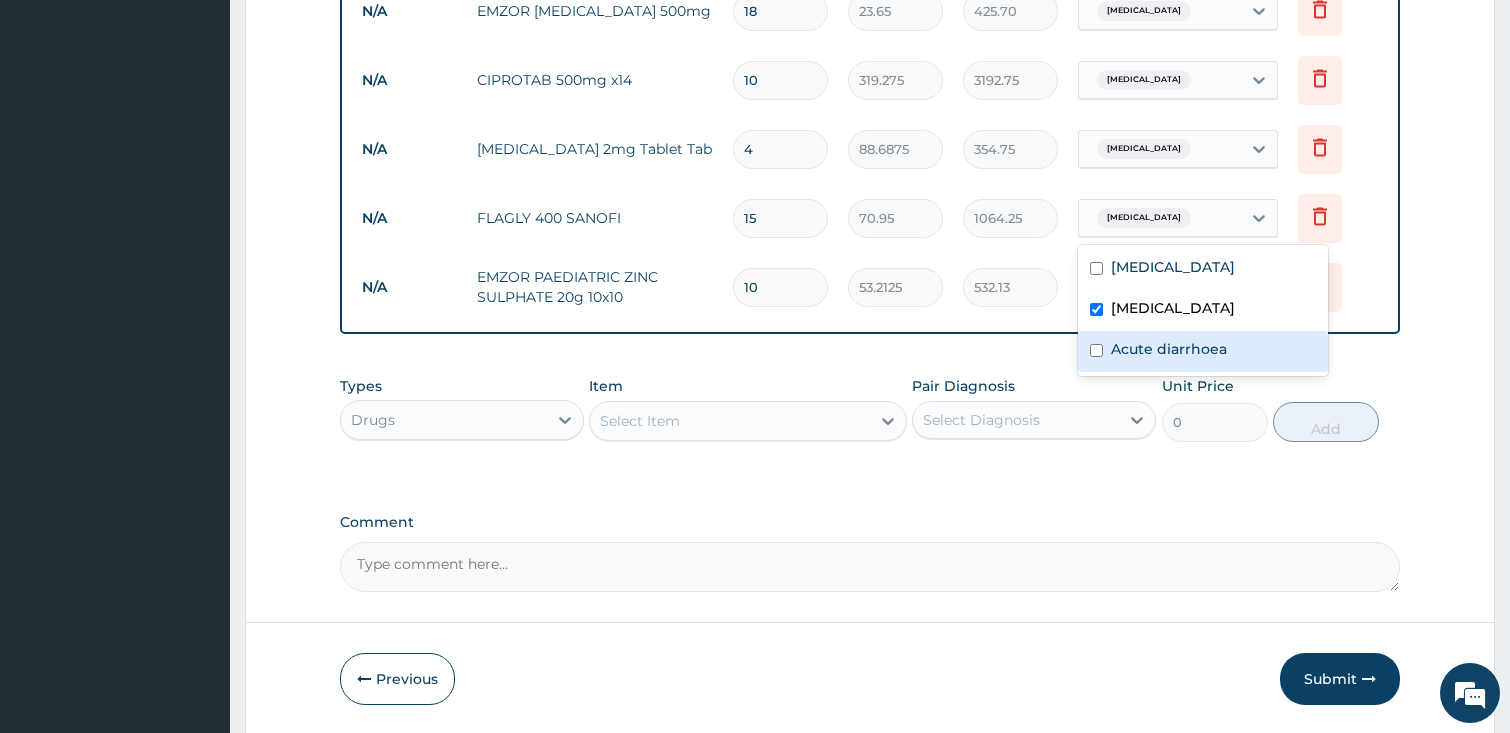 click on "Acute diarrhoea" at bounding box center (1169, 349) 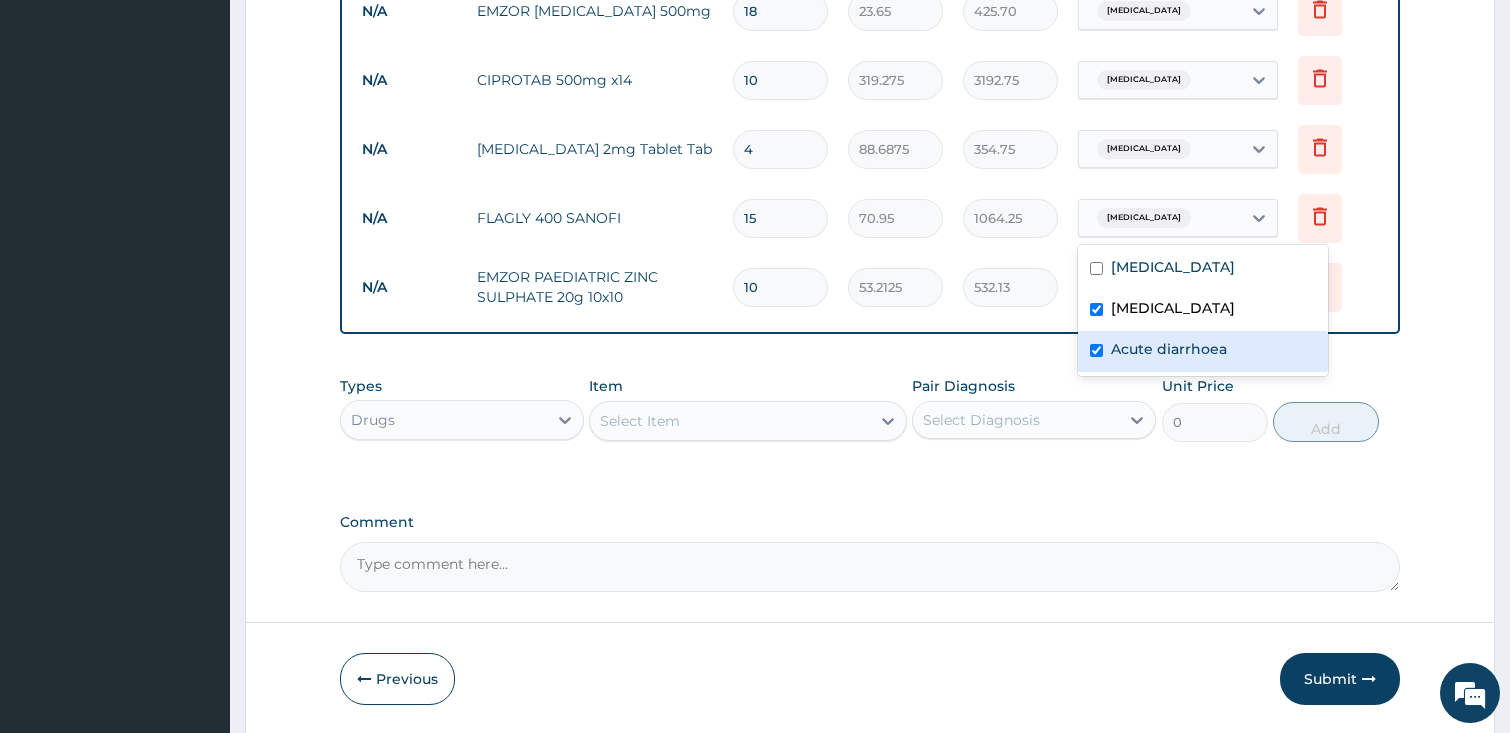checkbox on "true" 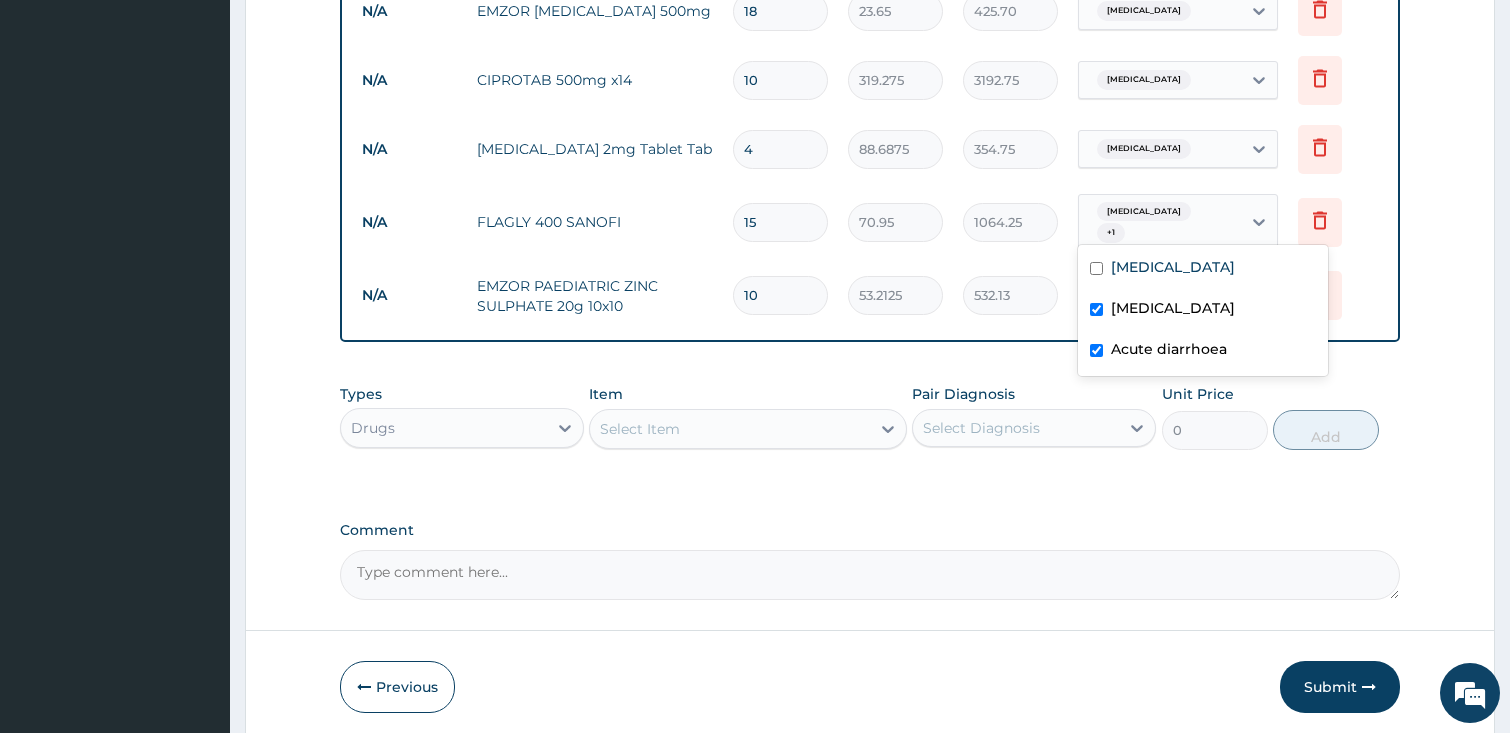 click on "Sepsis" at bounding box center (1173, 308) 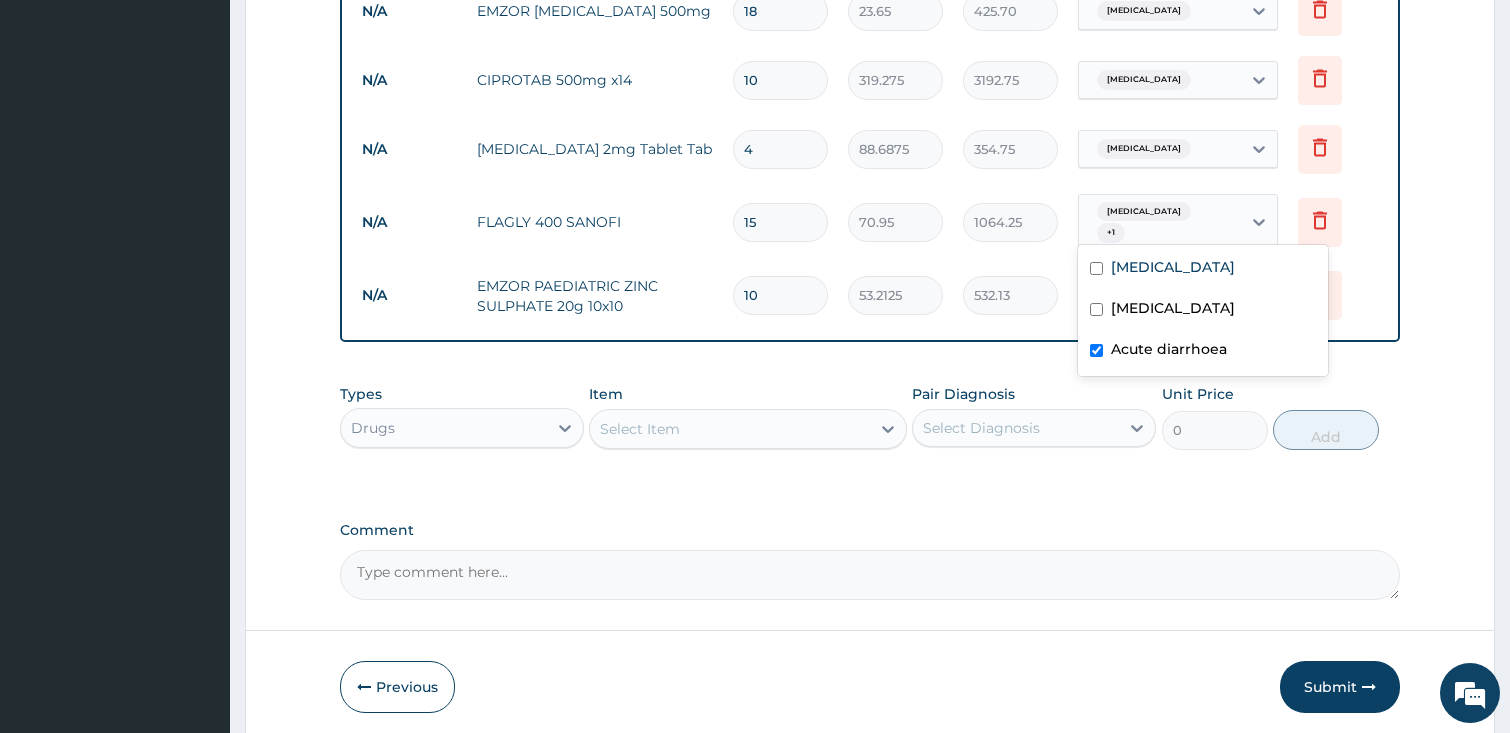 checkbox on "false" 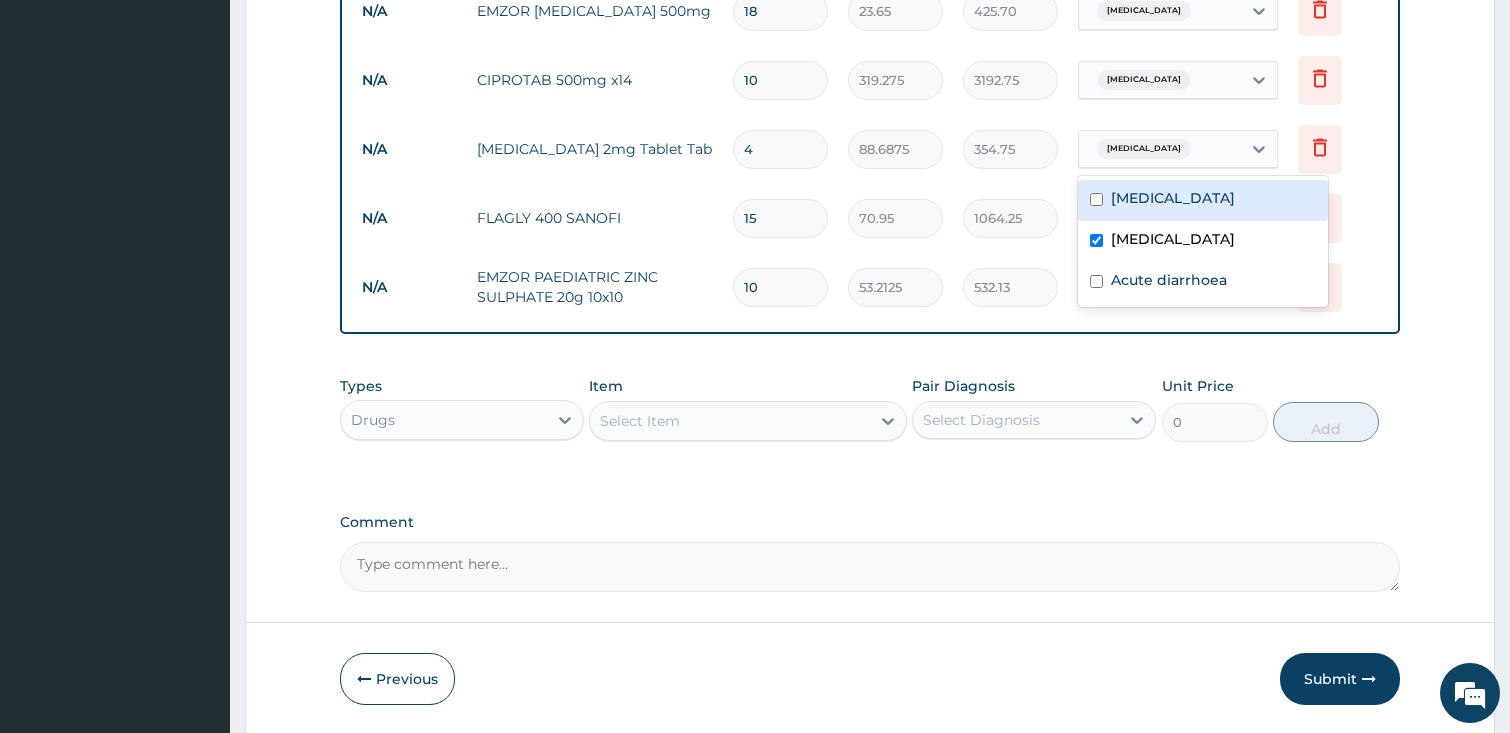 click on "Sepsis" at bounding box center (1160, 149) 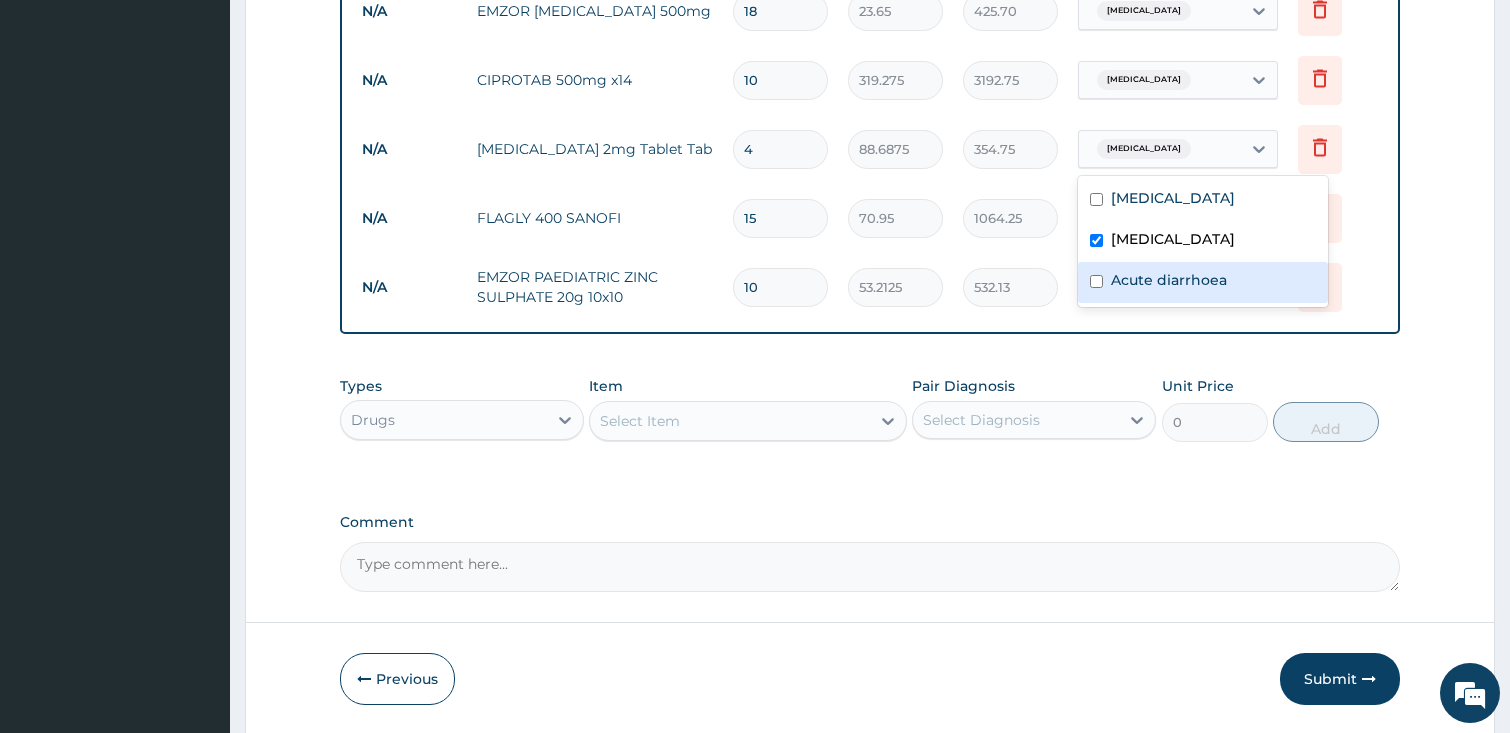 click on "Acute diarrhoea" at bounding box center (1169, 280) 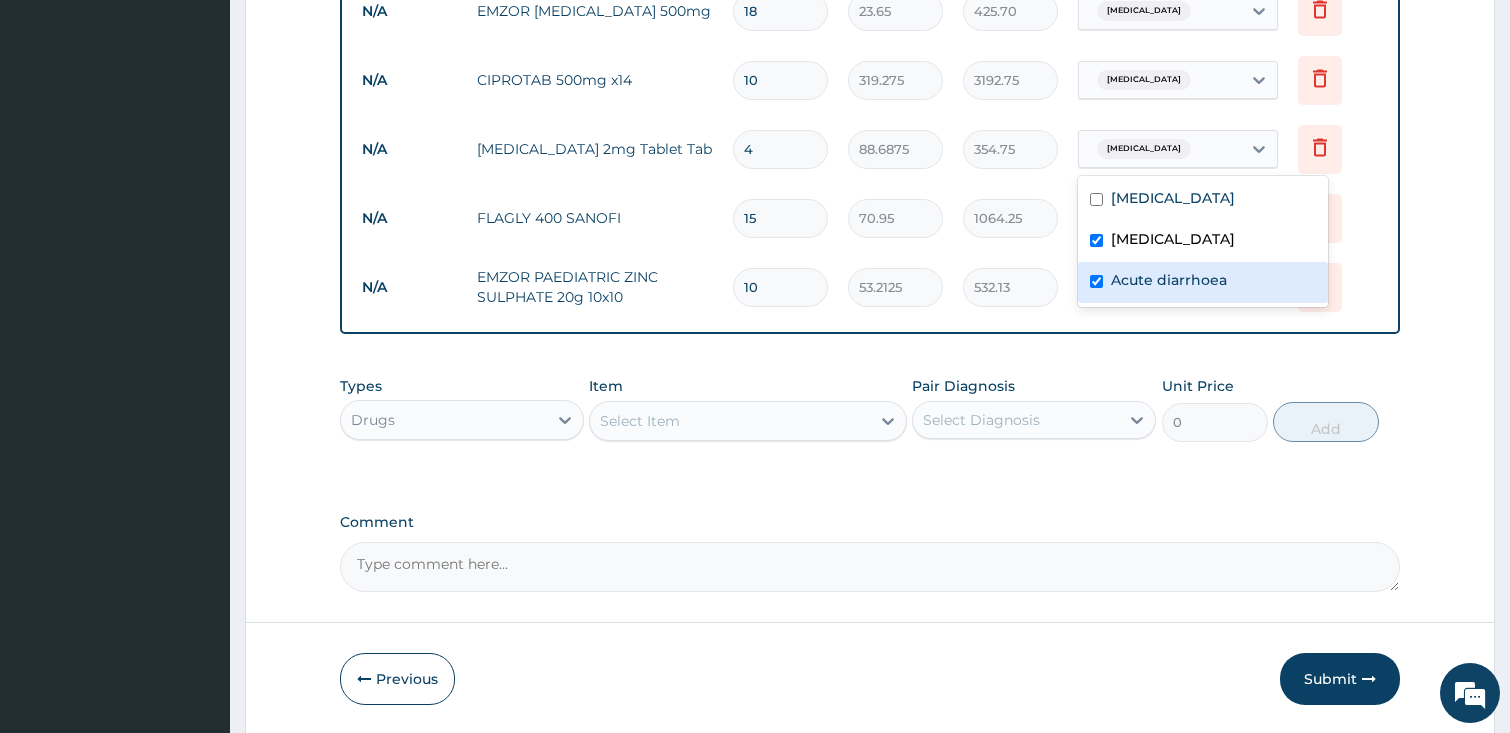 checkbox on "true" 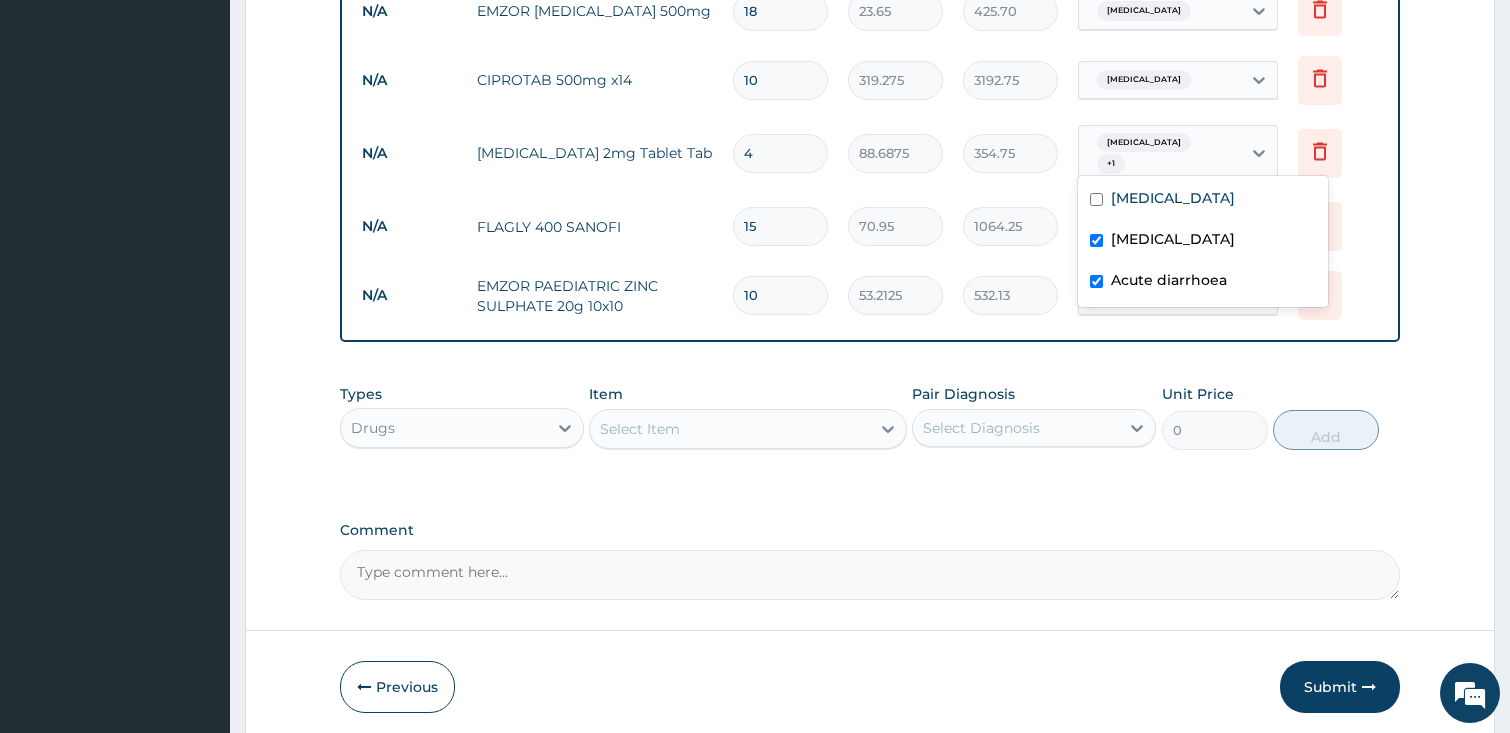 click on "Sepsis" at bounding box center (1173, 239) 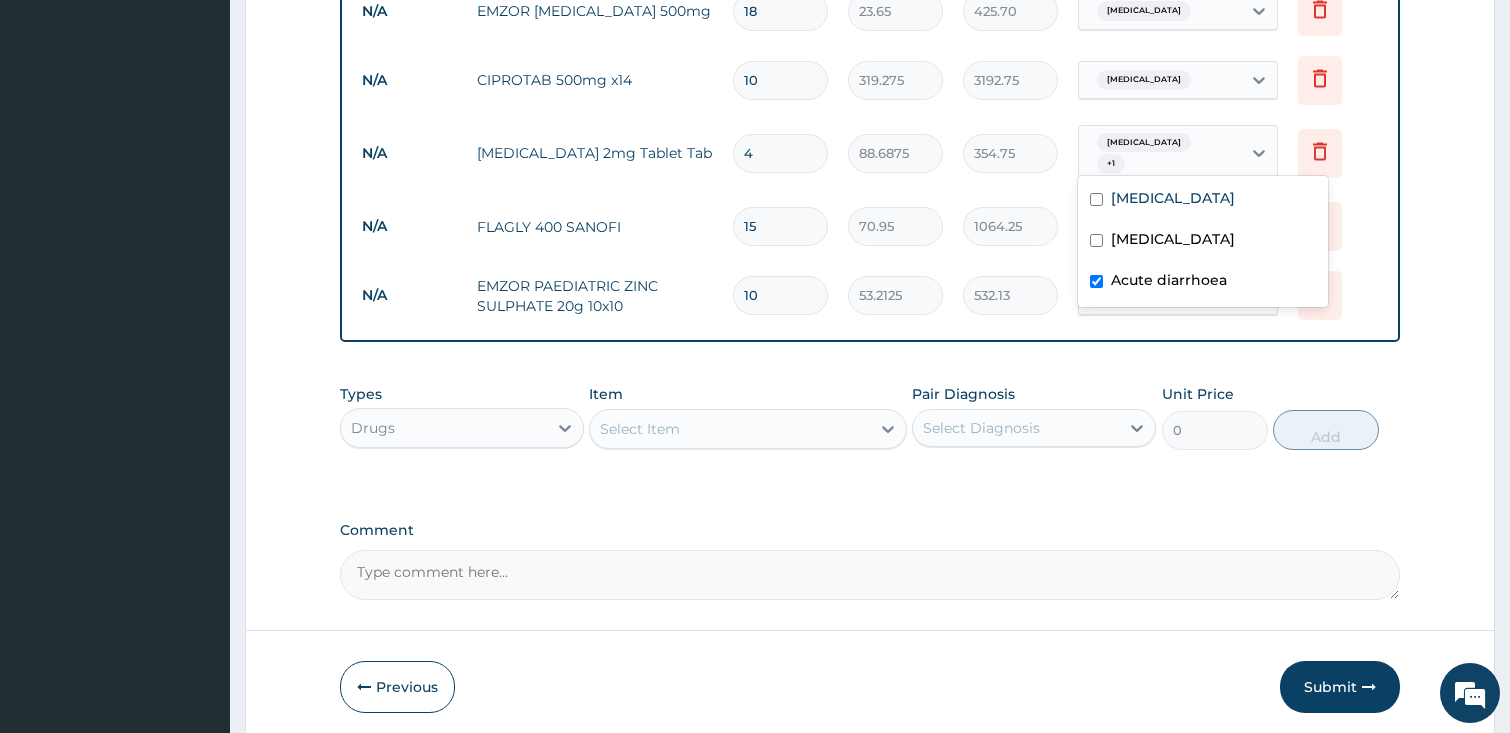 checkbox on "false" 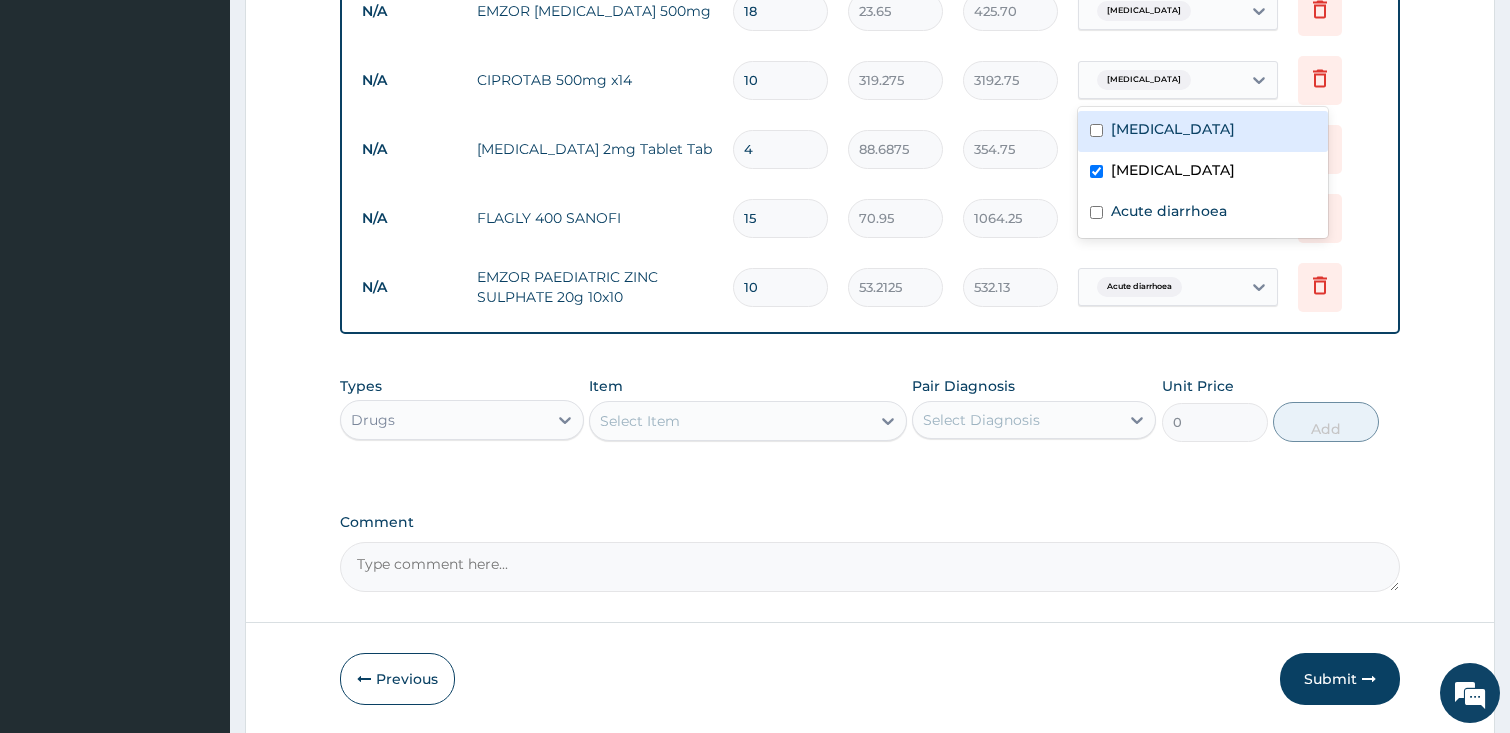 click on "Sepsis" at bounding box center (1160, 80) 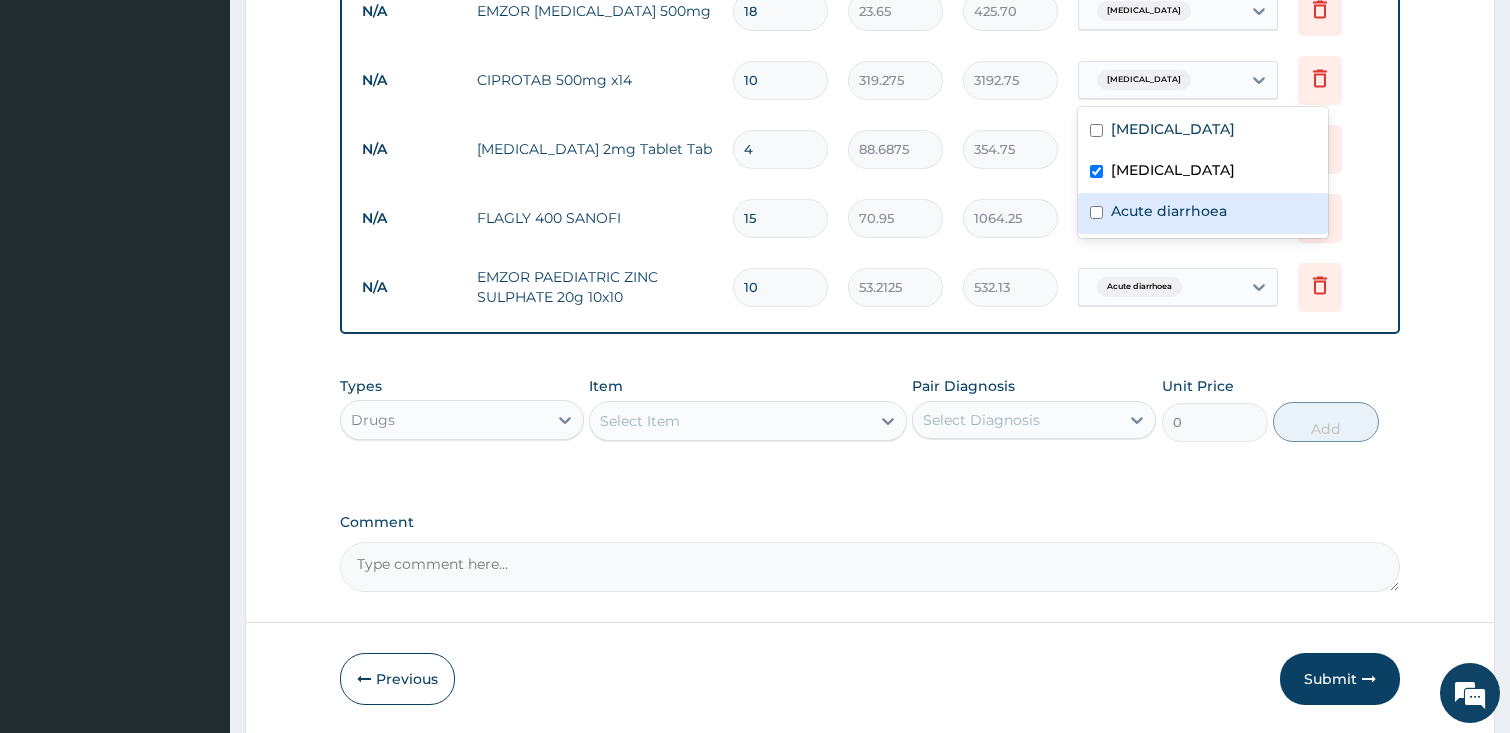 click on "Acute diarrhoea" at bounding box center [1169, 211] 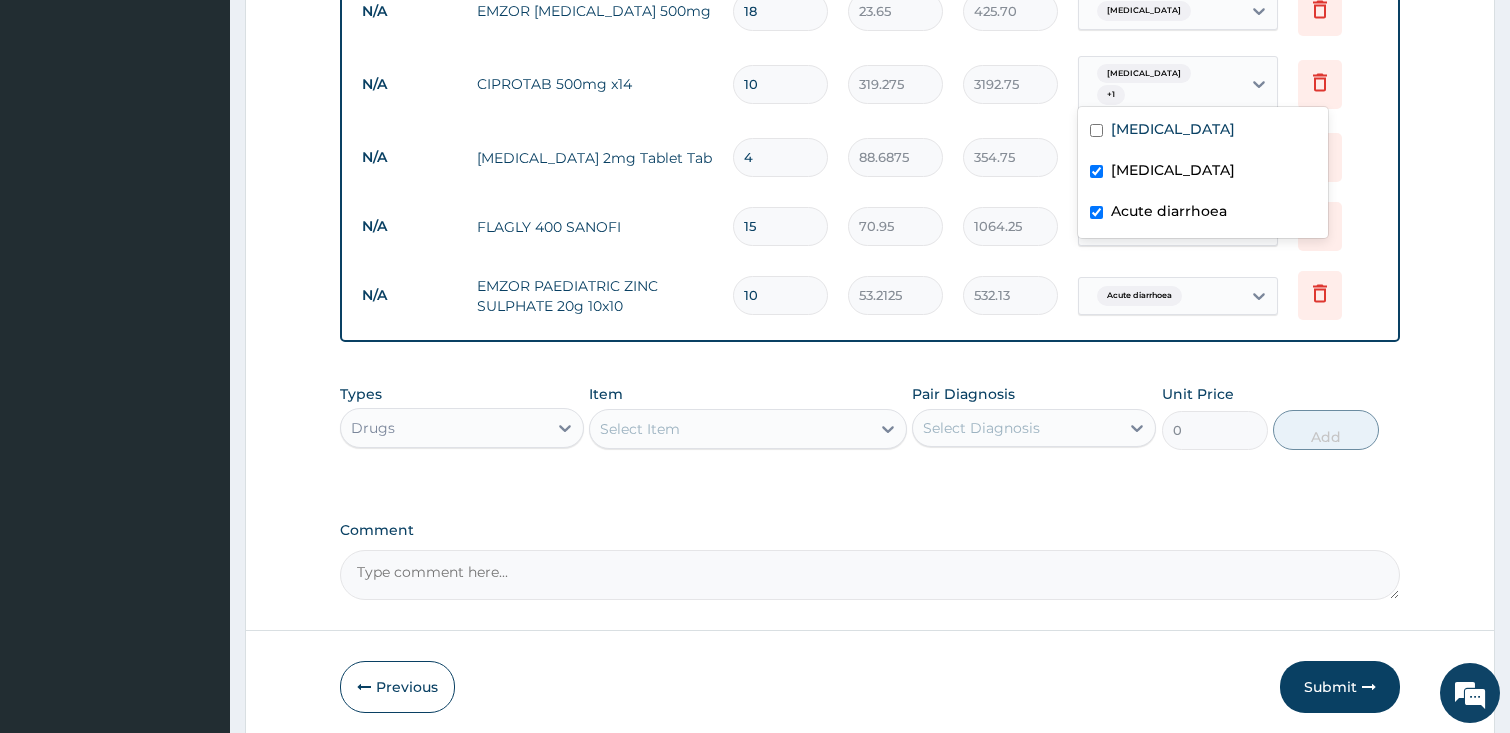 checkbox on "true" 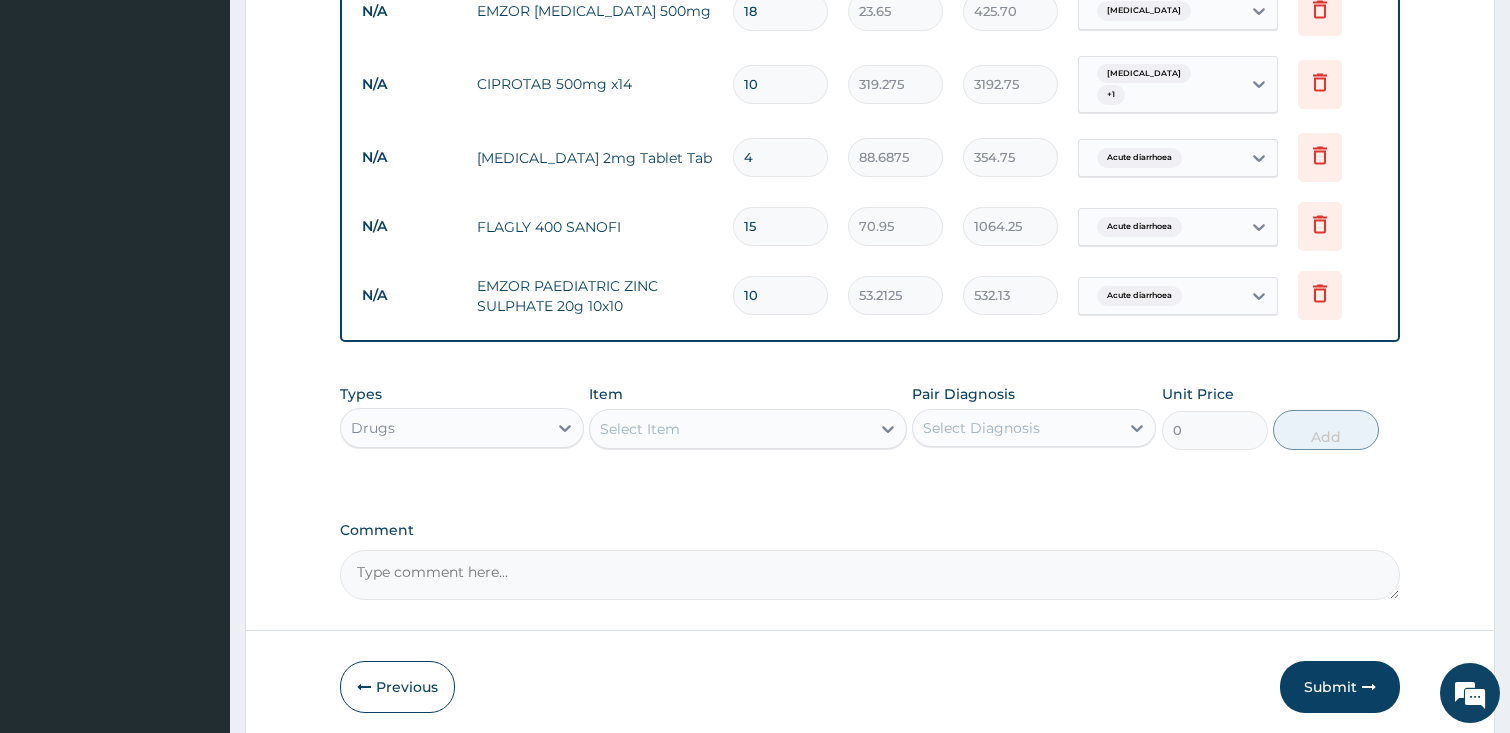 click on "Step  2  of 2 PA Code / Prescription Code Enter Code(Secondary Care Only) Encounter Date 06-07-2025 Important Notice Please enter PA codes before entering items that are not attached to a PA code   All diagnoses entered must be linked to a claim item. Diagnosis & Claim Items that are visible but inactive cannot be edited because they were imported from an already approved PA code. Diagnosis Malaria Query Sepsis Query Acute diarrhoea Query NB: All diagnosis must be linked to a claim item Claim Items Type Name Quantity Unit Price Total Price Pair Diagnosis Actions N/A General practitioner Consultation first outpatient consultation 1 3547.5 3547.50 Malaria Delete N/A MALARIA PARASITE (MP) RDT 1 1612.5 1612.50 Malaria Delete N/A FBC CBC-Complete Blood Count (Haemogram) - [Blood] 1 4300 4300.00 Malaria Delete N/A Diclofenac 1 591.25 591.25 Malaria Delete N/A EMAL 150MG INJECTION 3 3000 9000.00 Malaria Delete N/A Fansidar 3 212.85 638.55 Malaria Delete N/A EMZOR PARACETAMOL 500mg 18 23.65 425.70 Malaria Delete N/A" at bounding box center (870, -193) 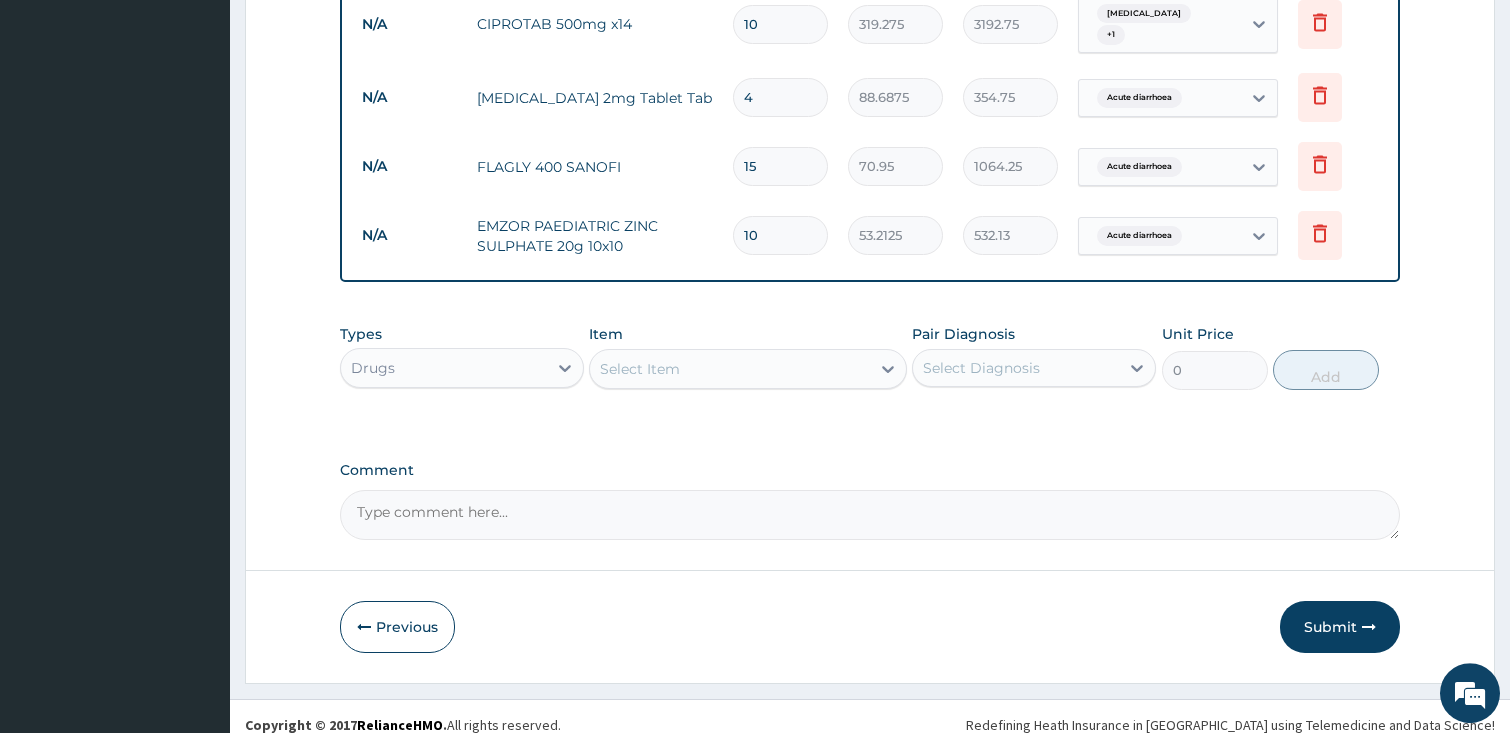 scroll, scrollTop: 1304, scrollLeft: 0, axis: vertical 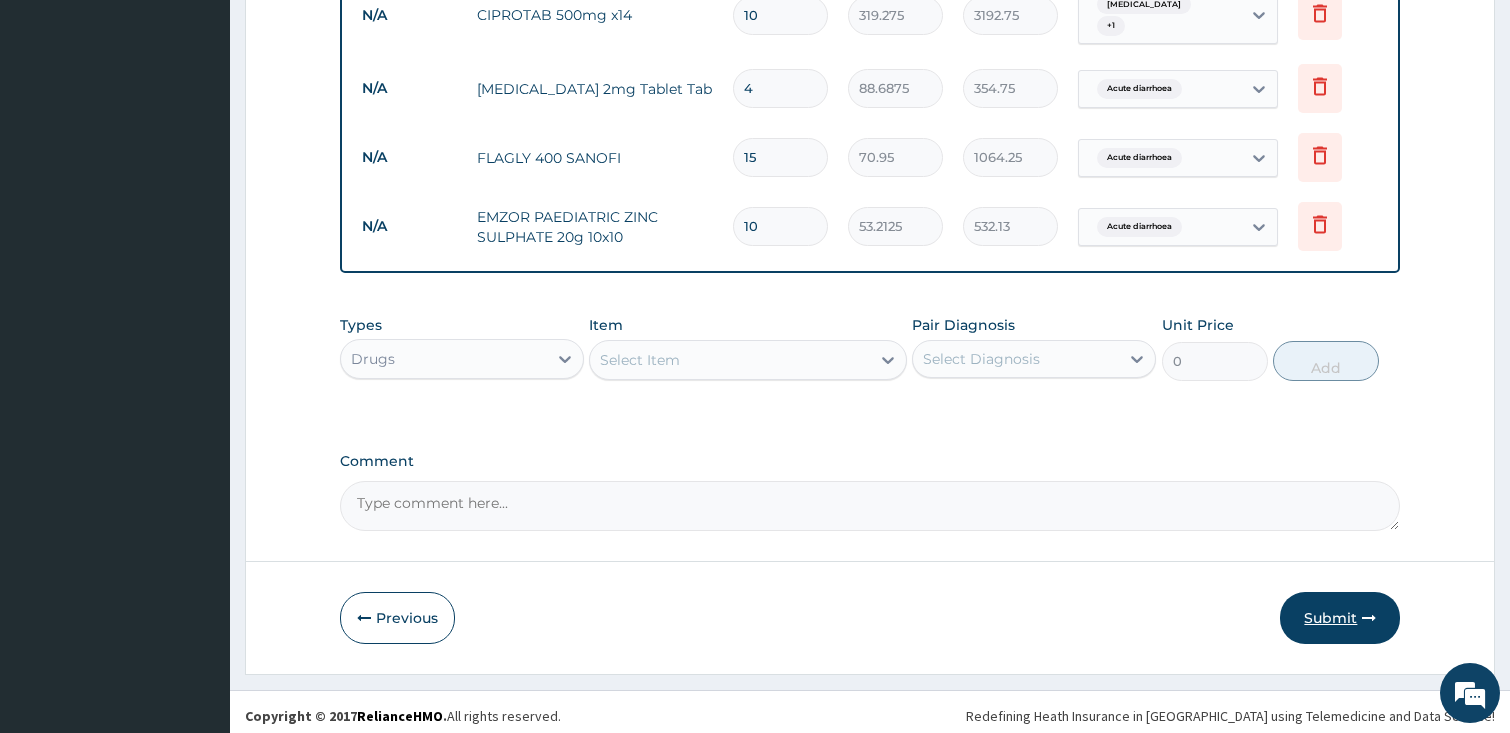 click on "Submit" at bounding box center (1340, 618) 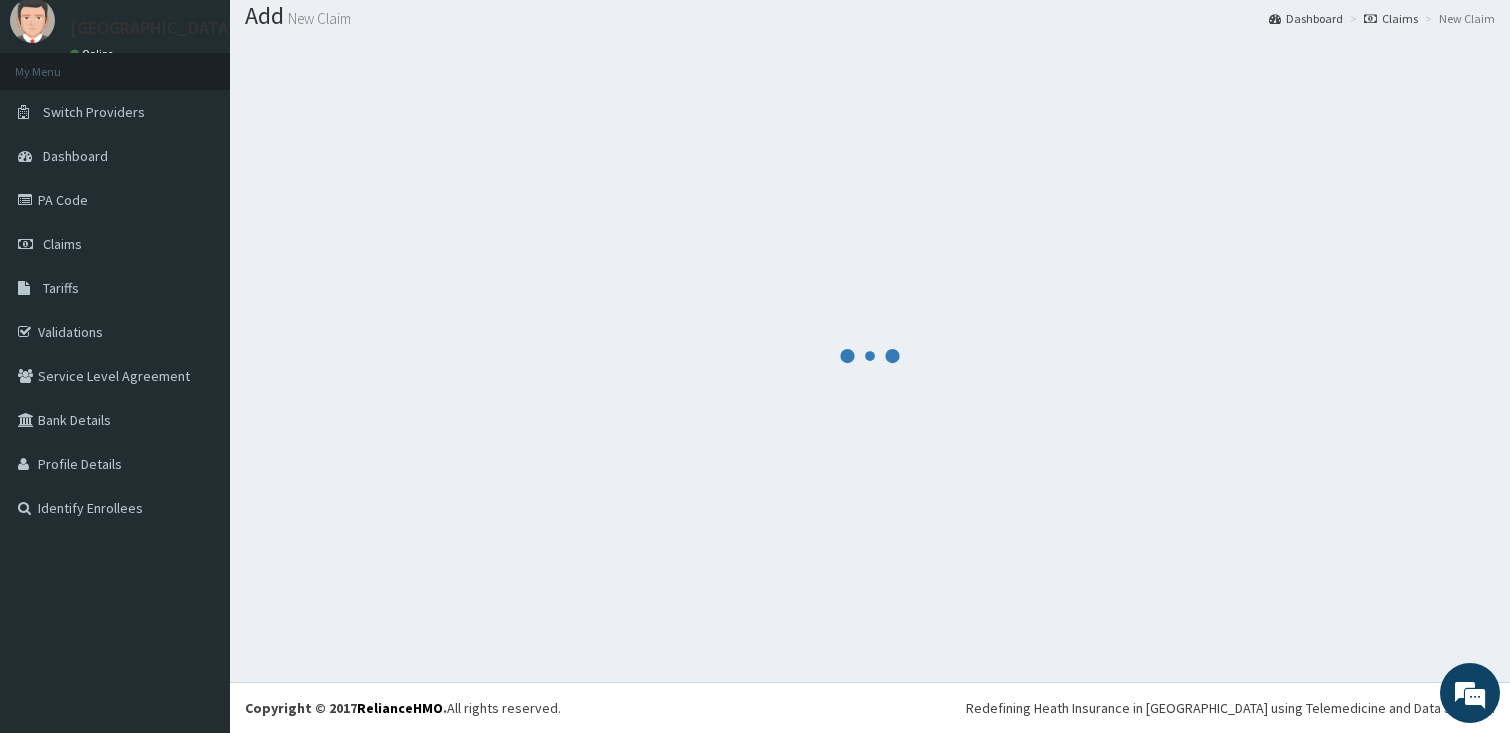 scroll, scrollTop: 62, scrollLeft: 0, axis: vertical 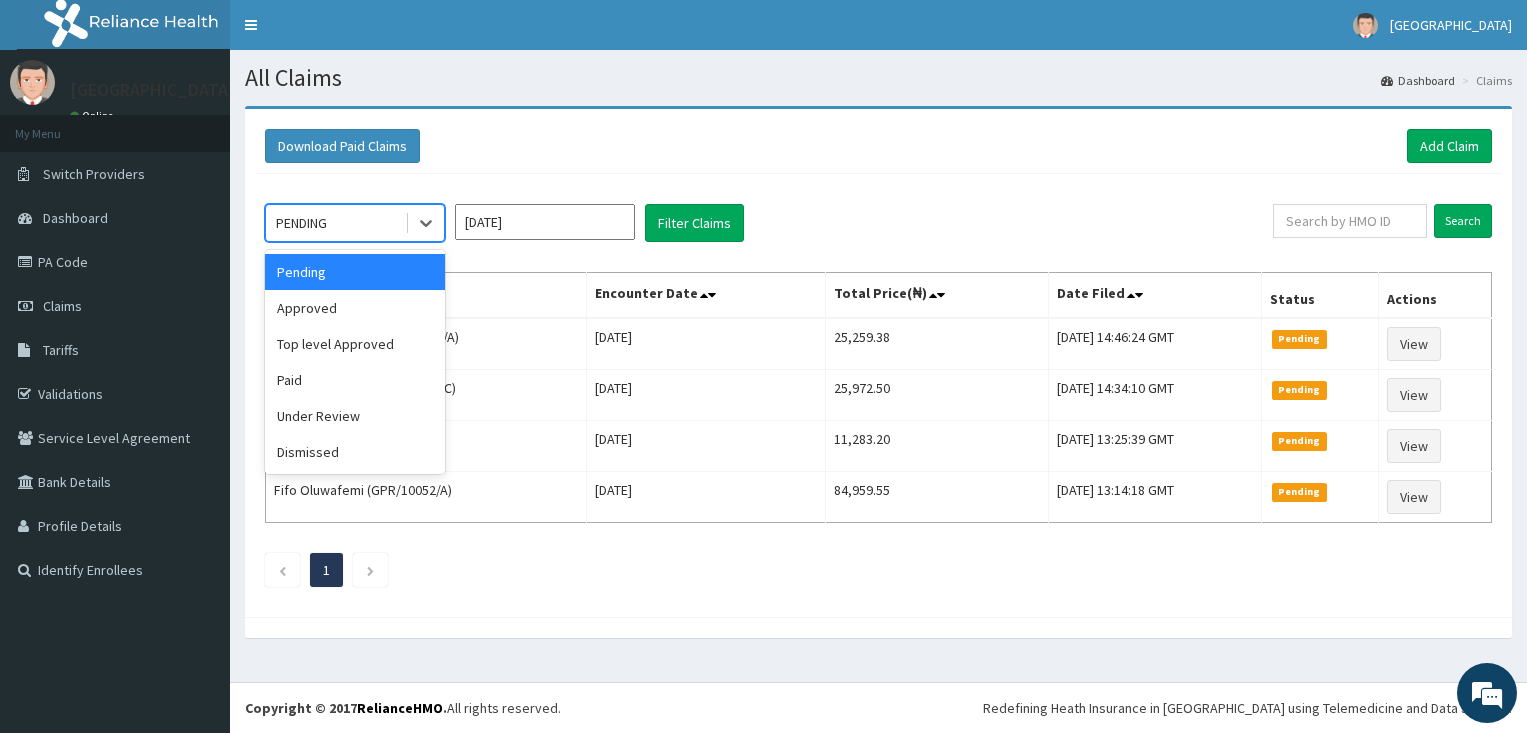 click on "PENDING" at bounding box center [301, 223] 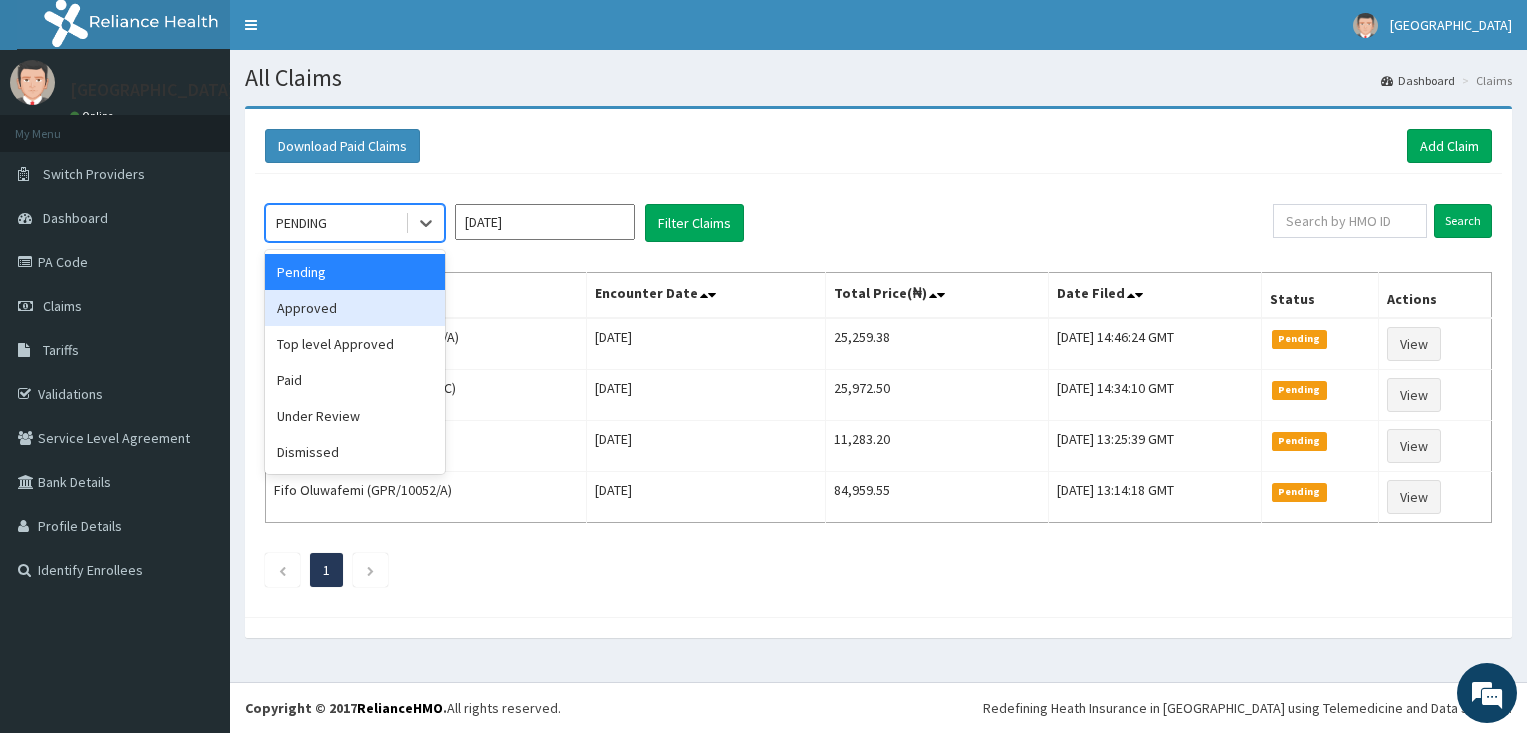 click on "Approved" at bounding box center [355, 308] 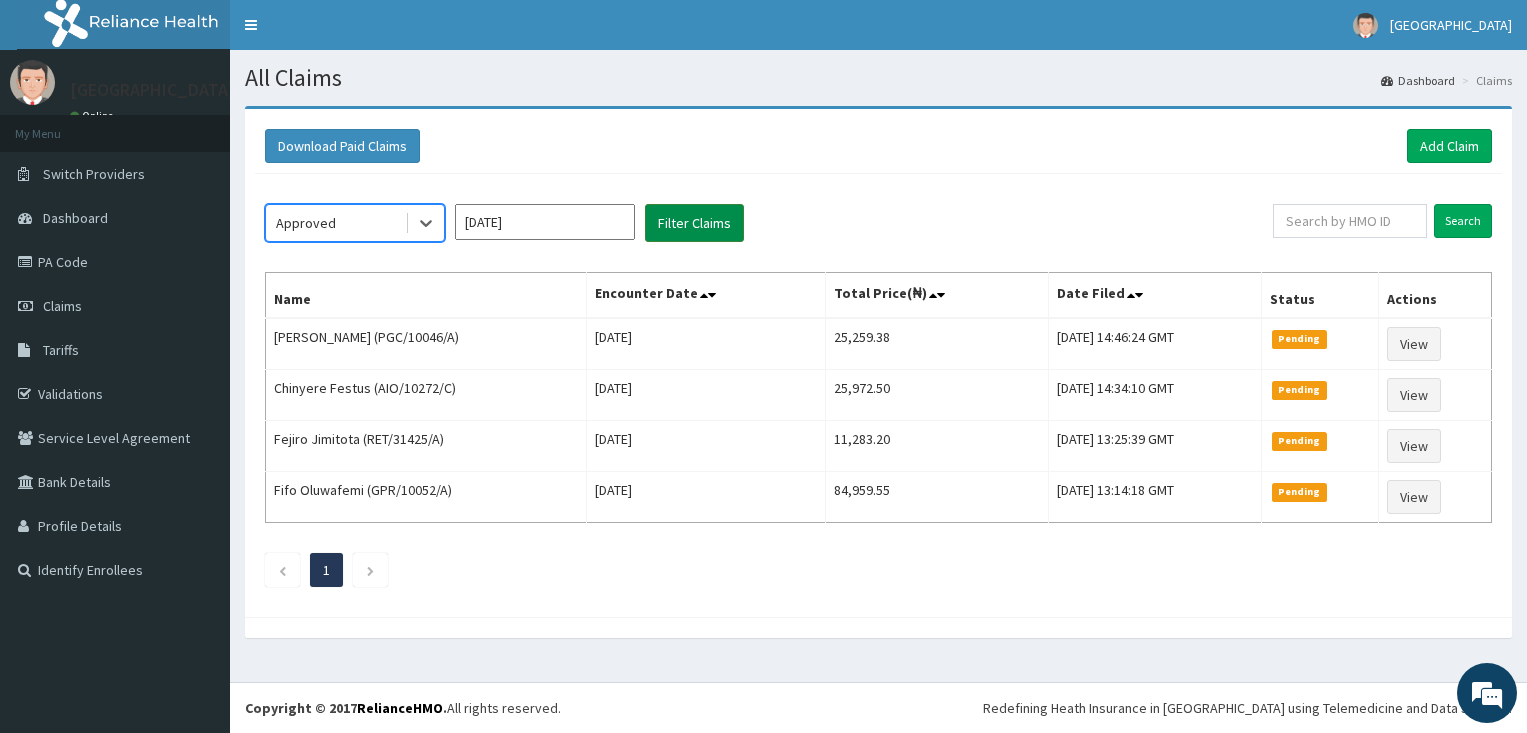 click on "Filter Claims" at bounding box center [694, 223] 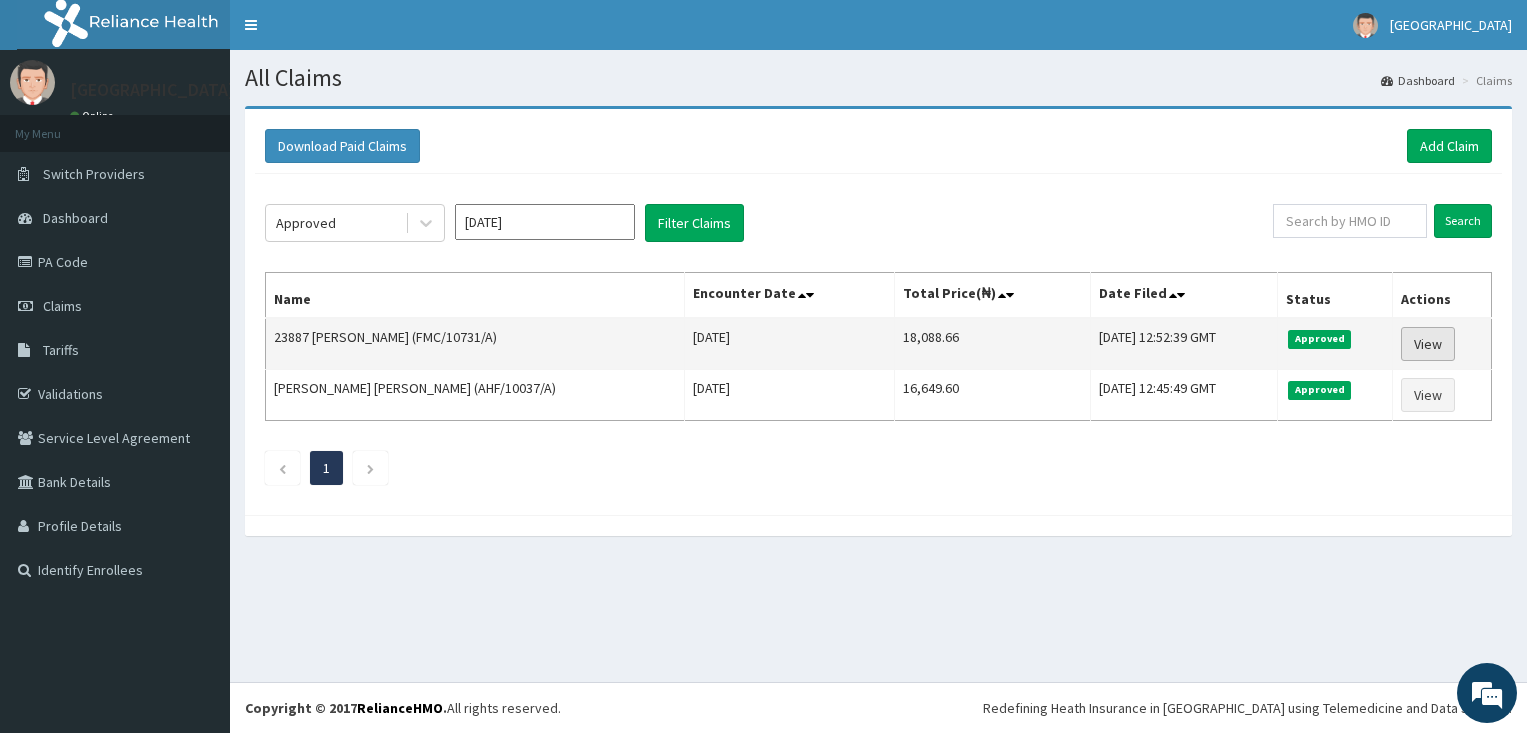 click on "View" at bounding box center [1428, 344] 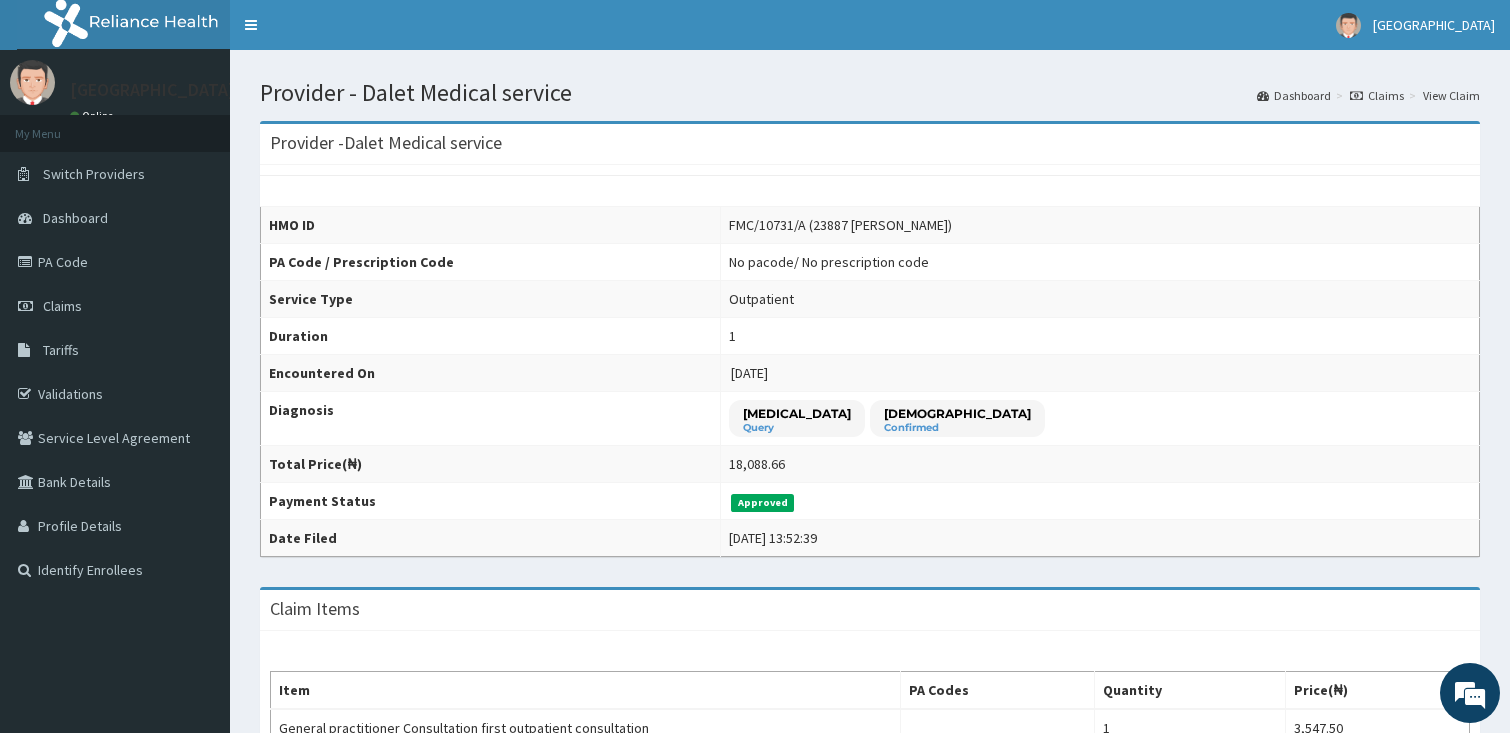 scroll, scrollTop: 0, scrollLeft: 0, axis: both 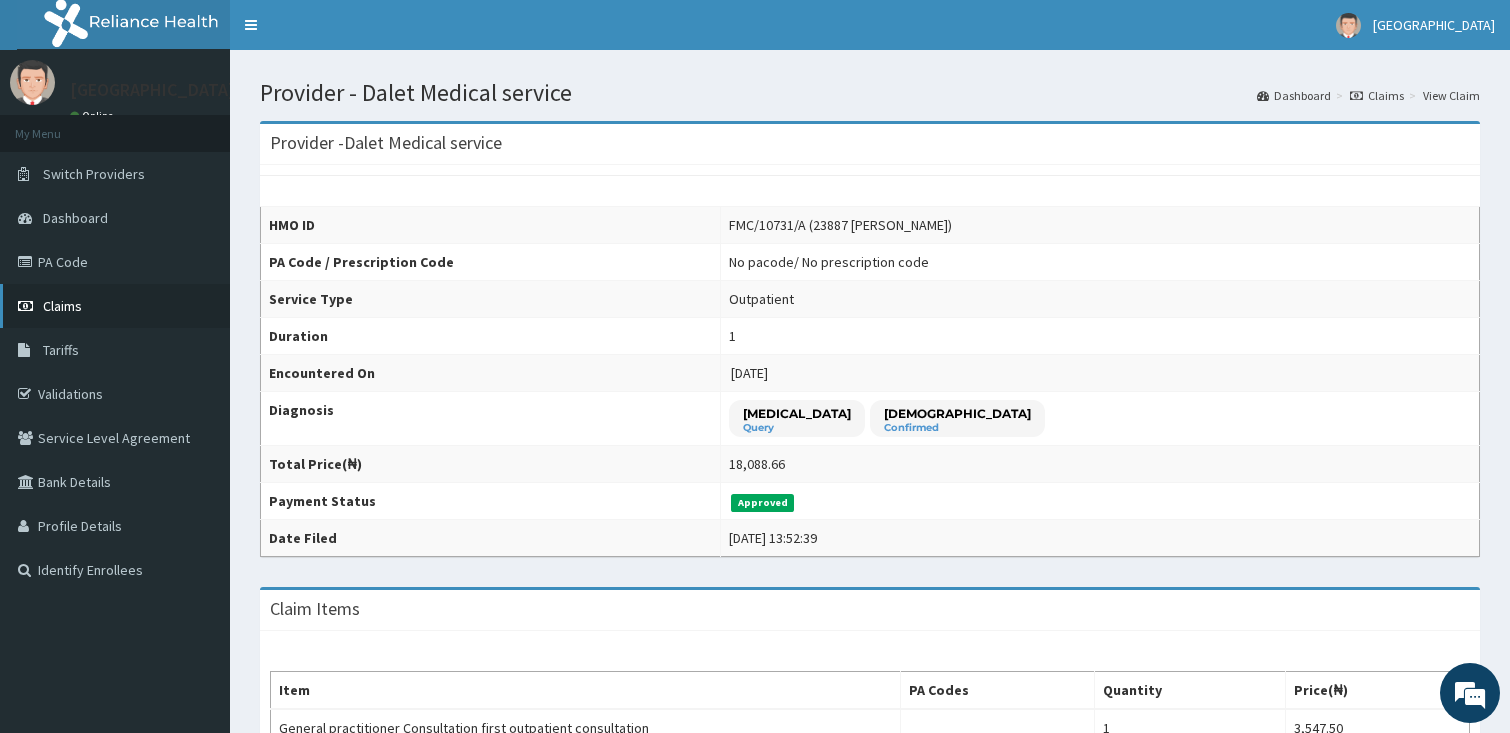 click on "Claims" at bounding box center (115, 306) 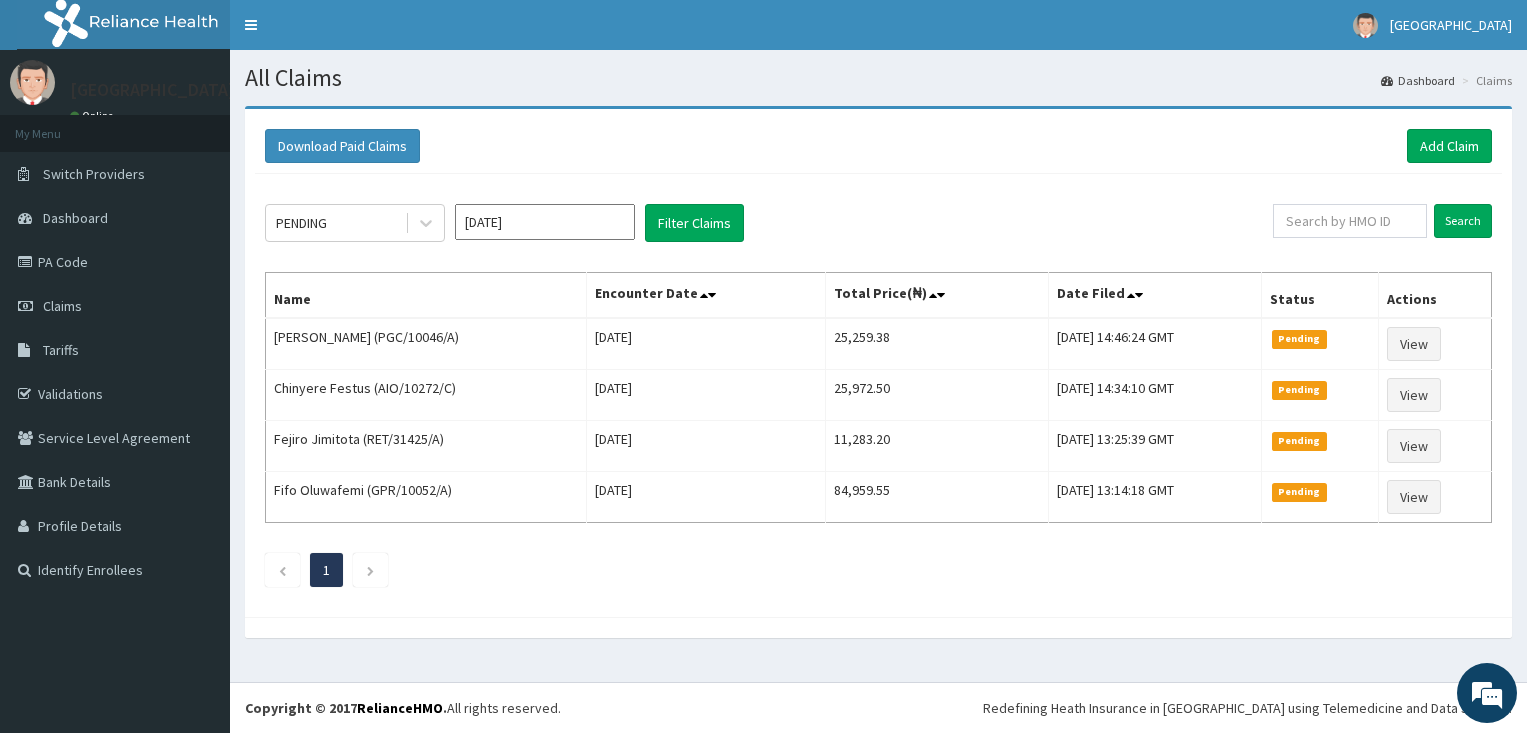 scroll, scrollTop: 0, scrollLeft: 0, axis: both 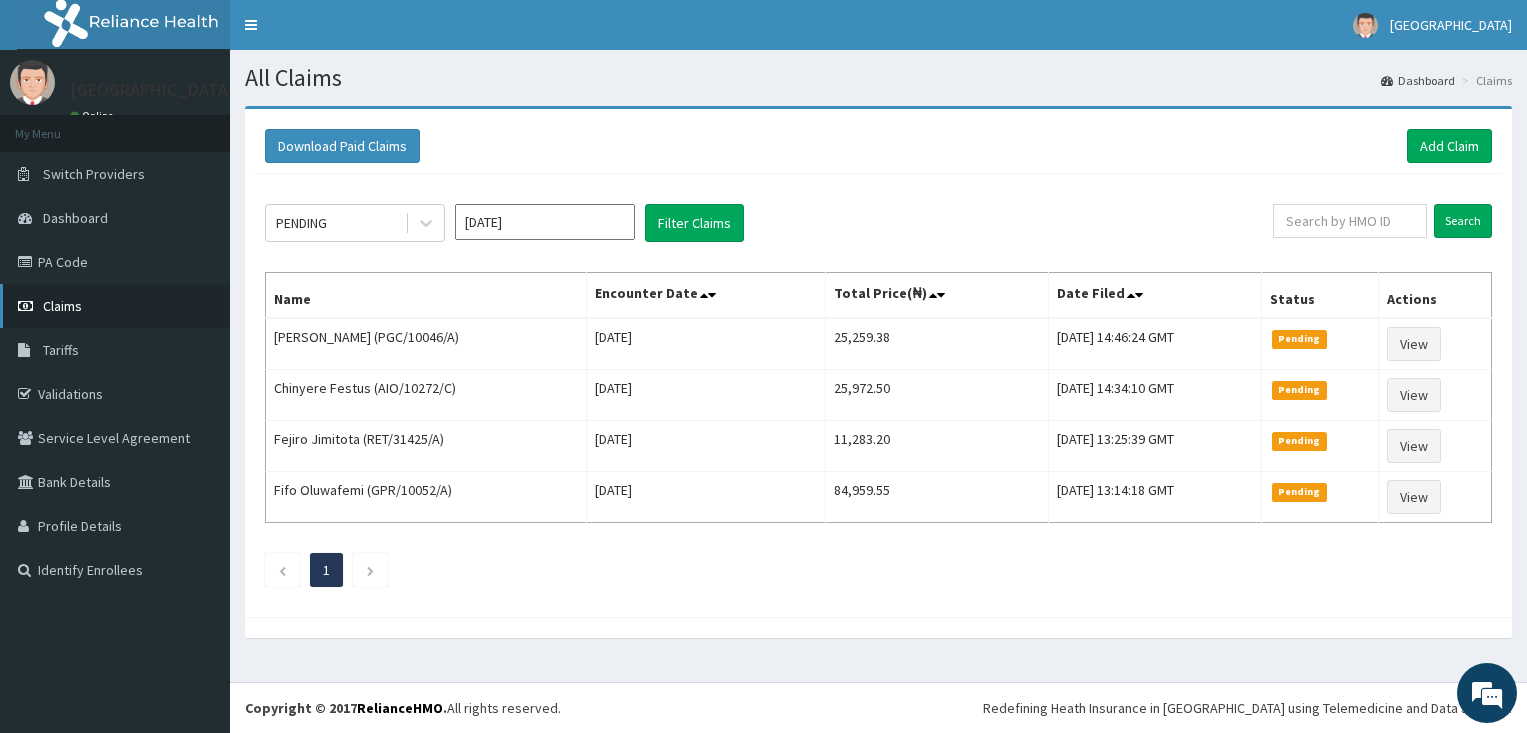 click on "Claims" at bounding box center (115, 306) 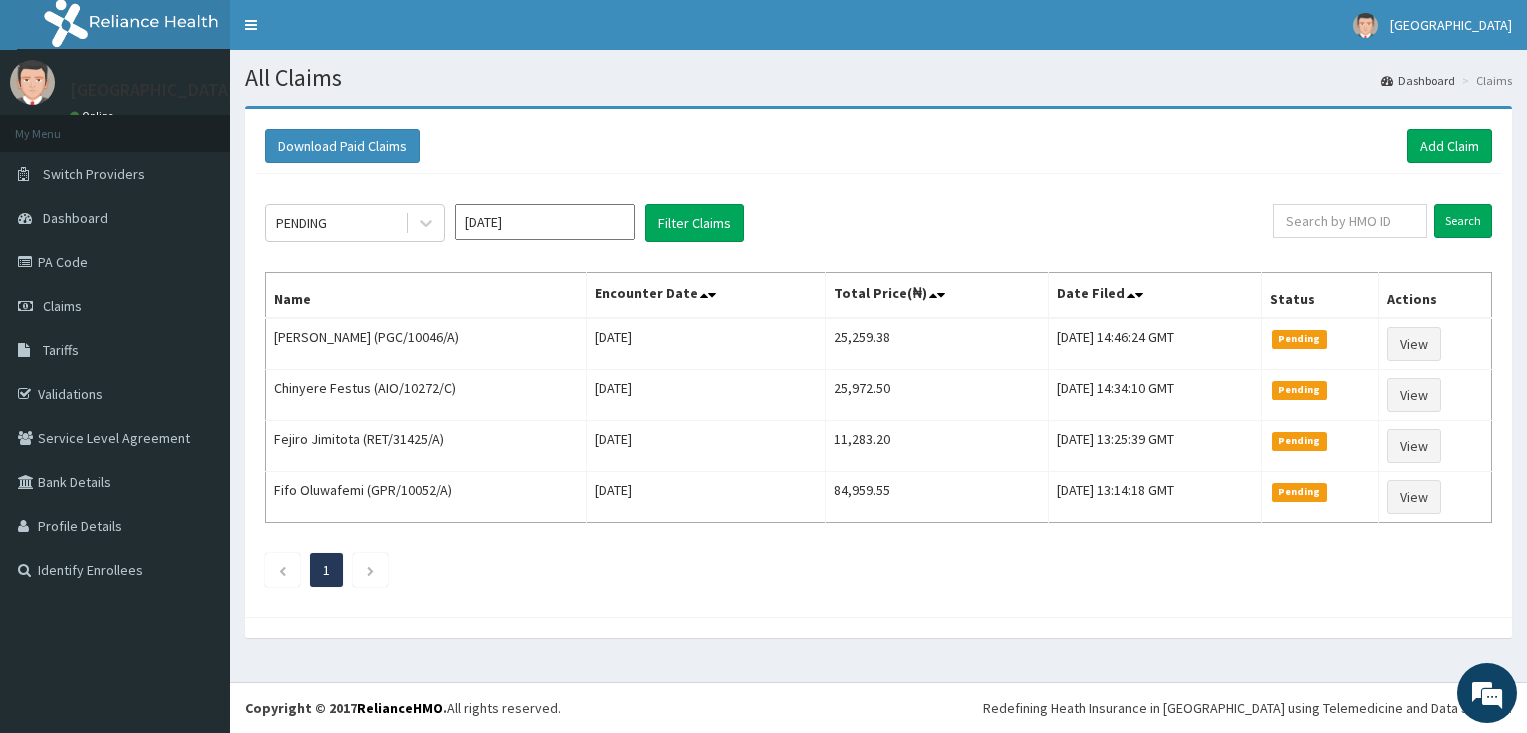 scroll, scrollTop: 0, scrollLeft: 0, axis: both 